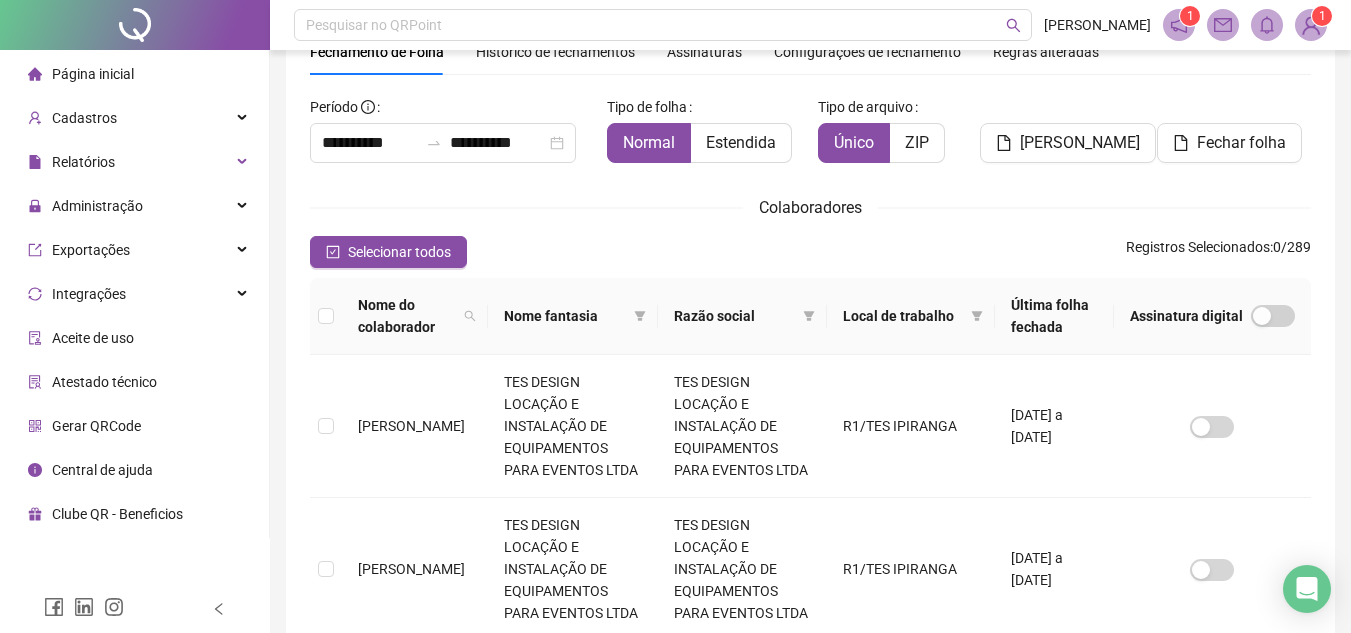 scroll, scrollTop: 93, scrollLeft: 0, axis: vertical 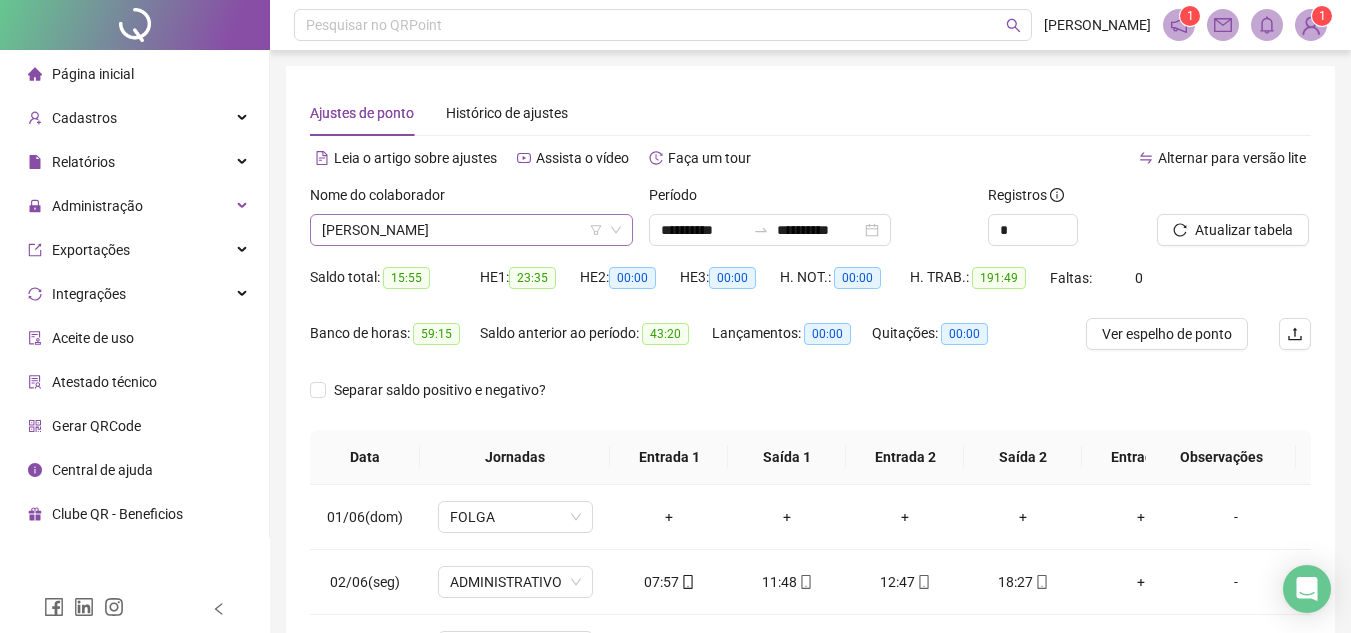 click on "[PERSON_NAME]" at bounding box center [471, 230] 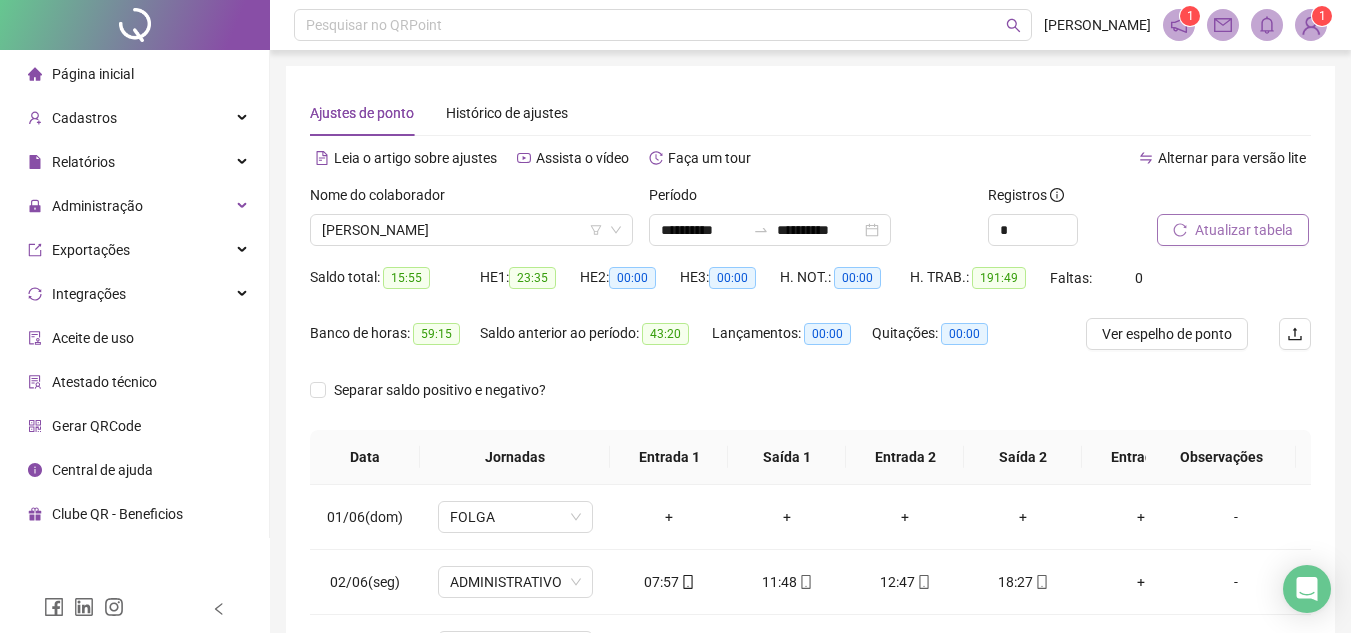 click on "Atualizar tabela" at bounding box center [1244, 230] 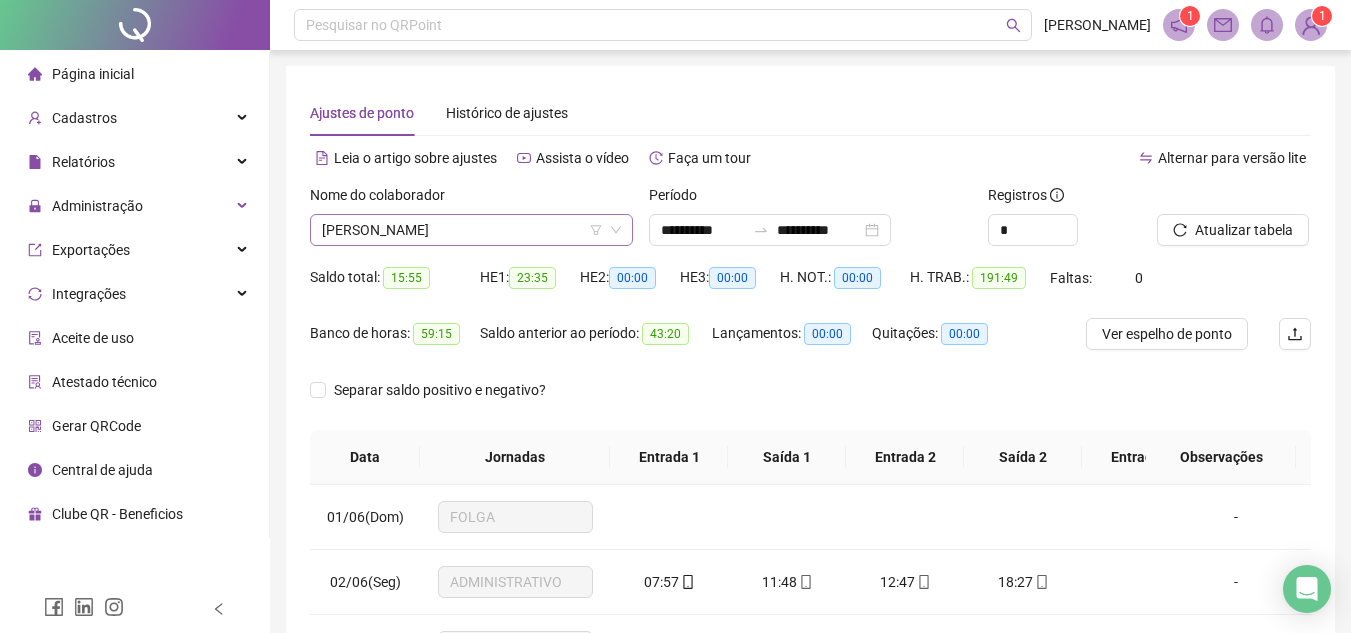 click on "[PERSON_NAME]" at bounding box center (471, 230) 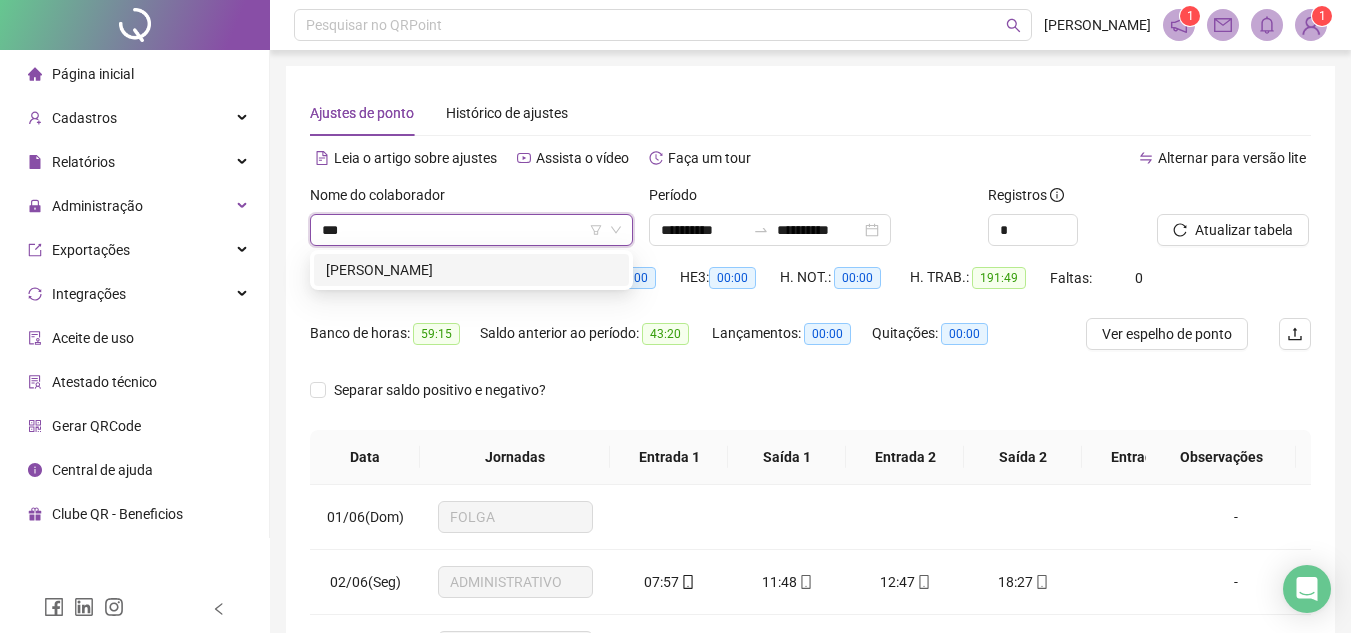 scroll, scrollTop: 0, scrollLeft: 0, axis: both 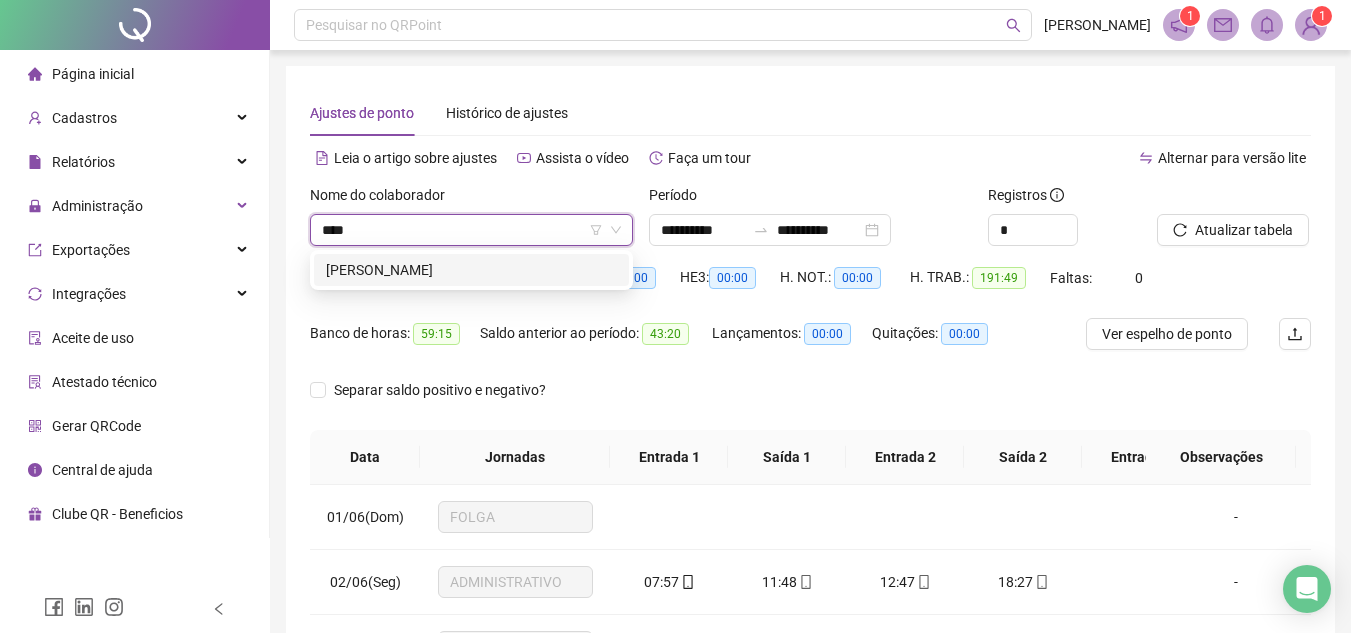 type on "*****" 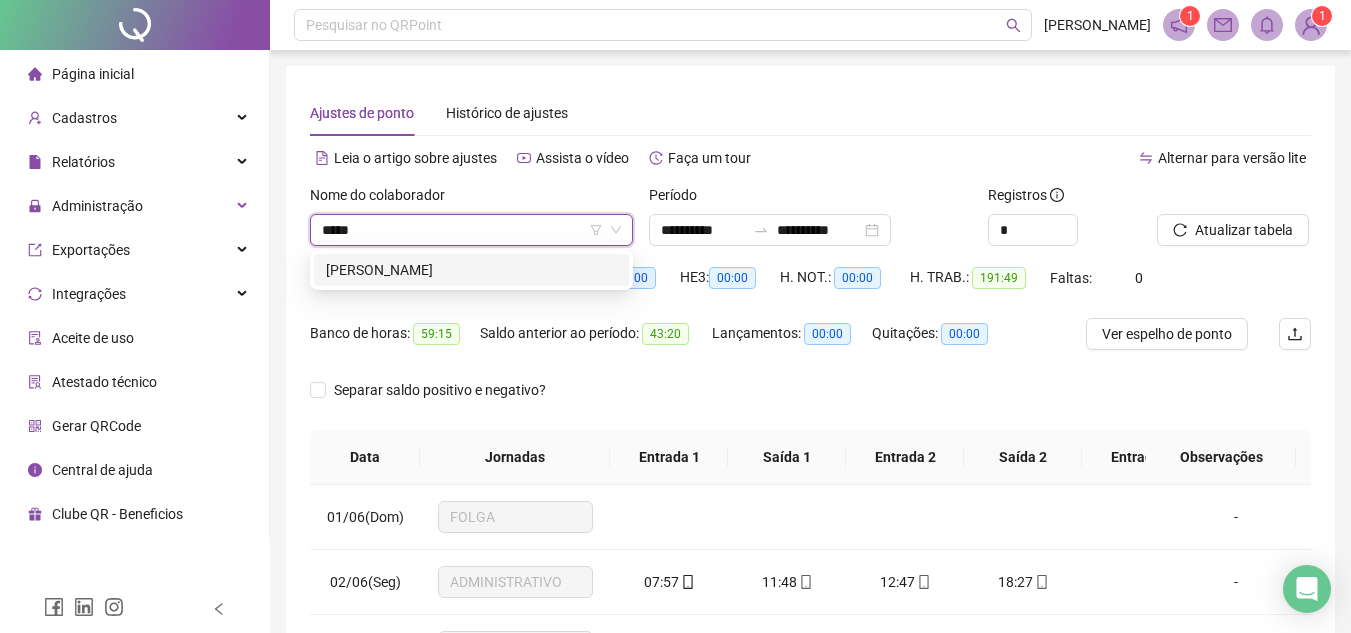 click on "[PERSON_NAME]" at bounding box center [471, 270] 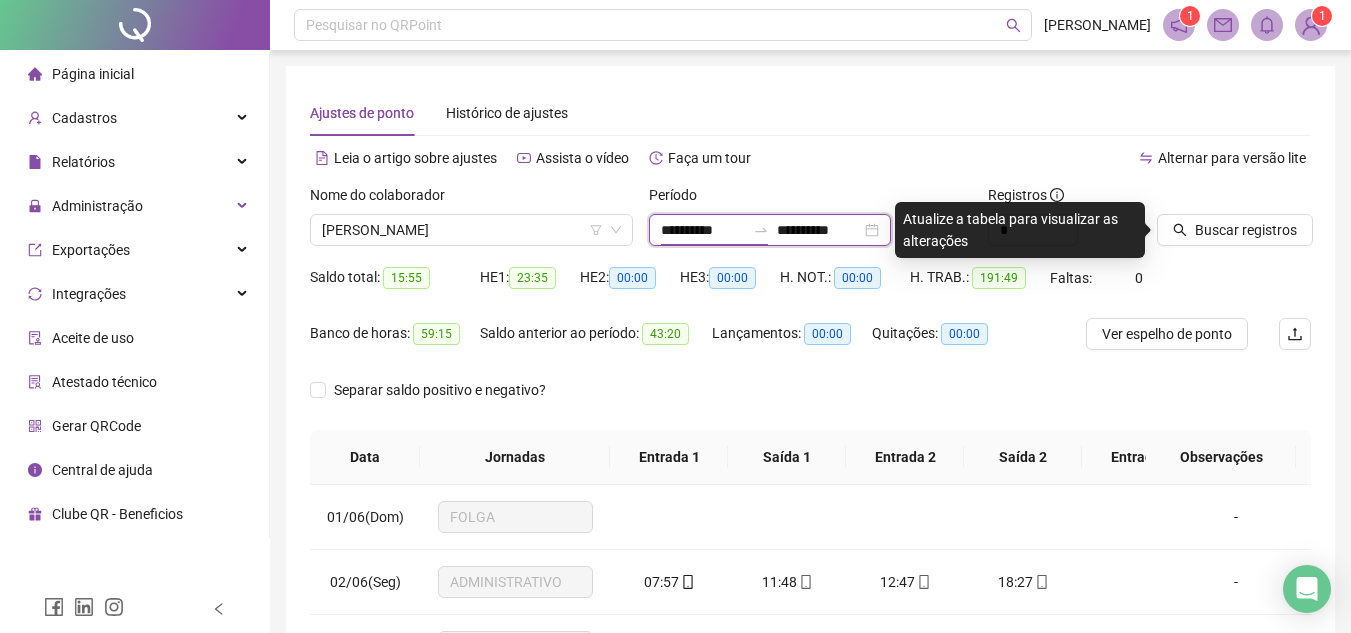click on "**********" at bounding box center (703, 230) 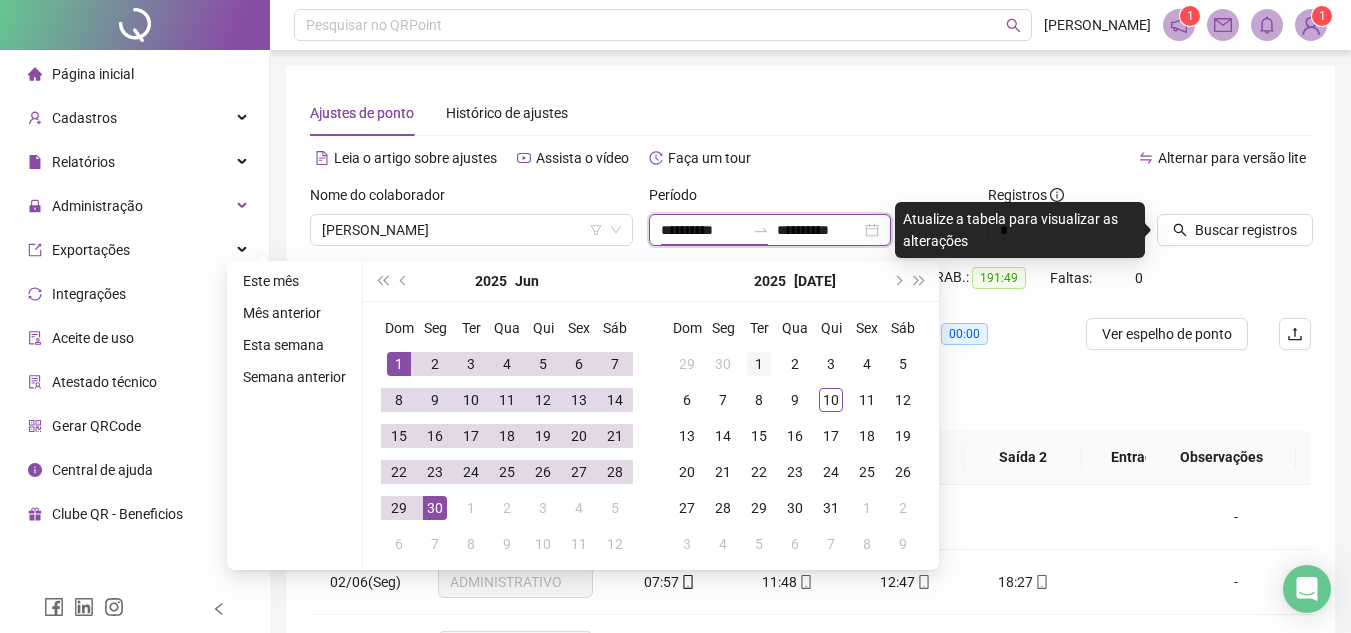 type on "**********" 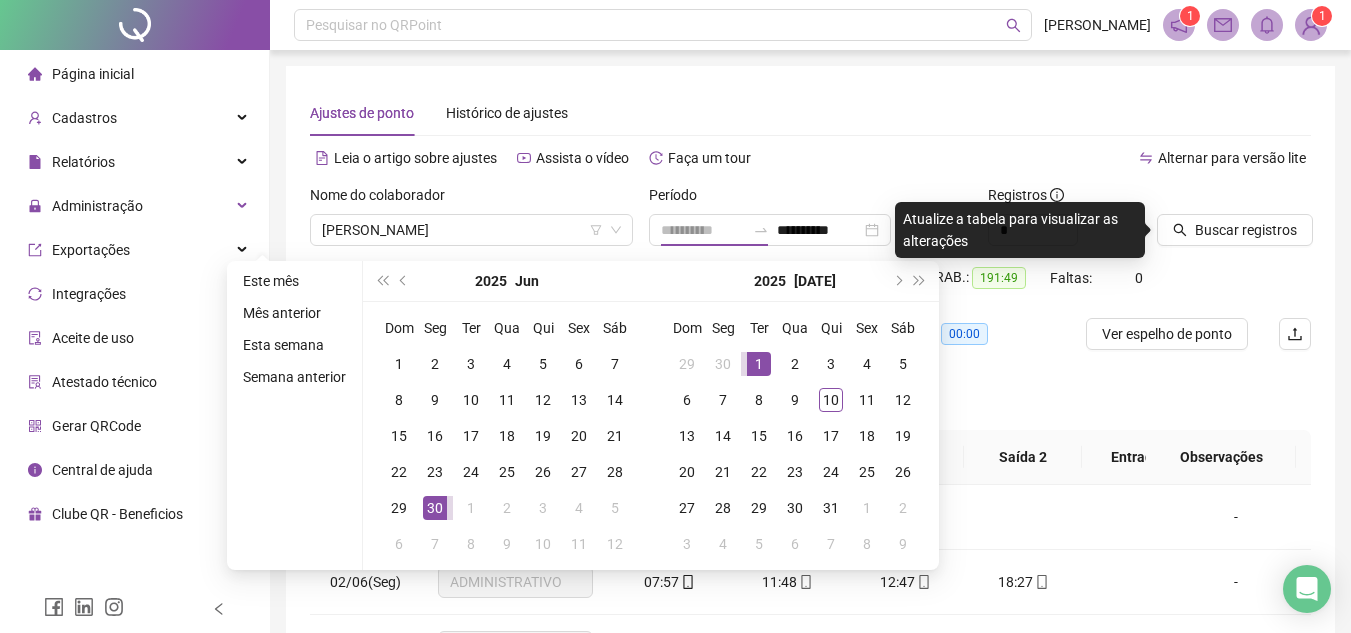 click on "1" at bounding box center (759, 364) 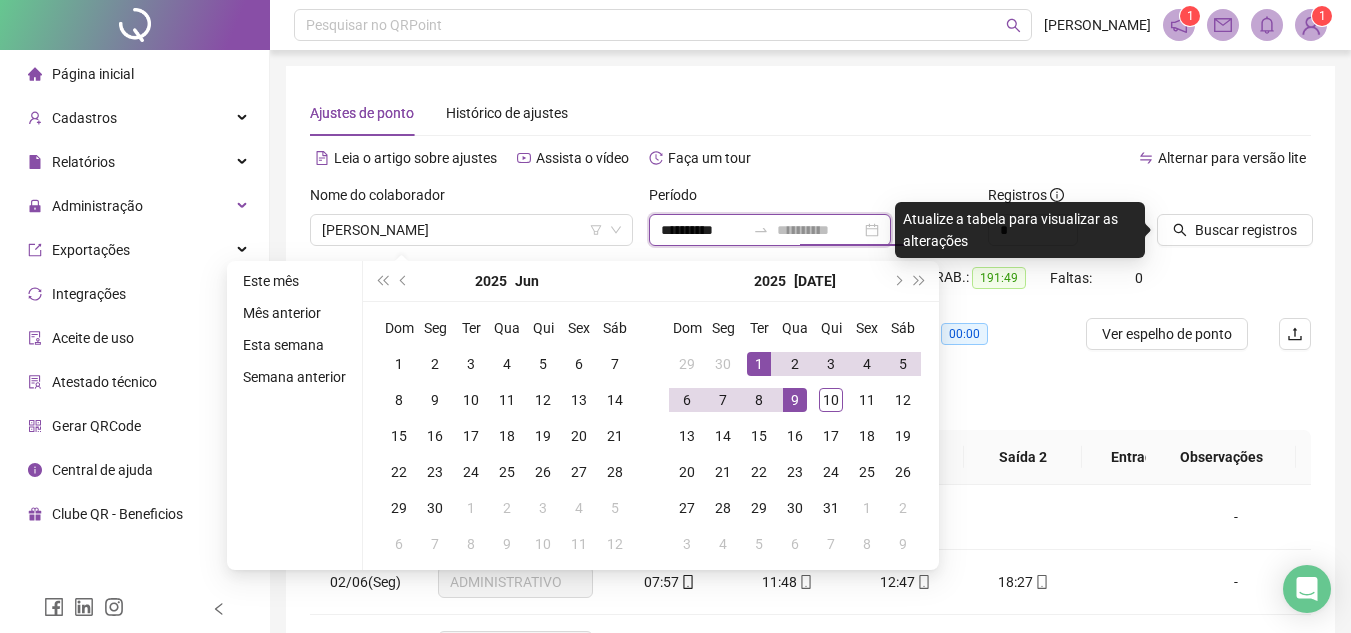 type on "**********" 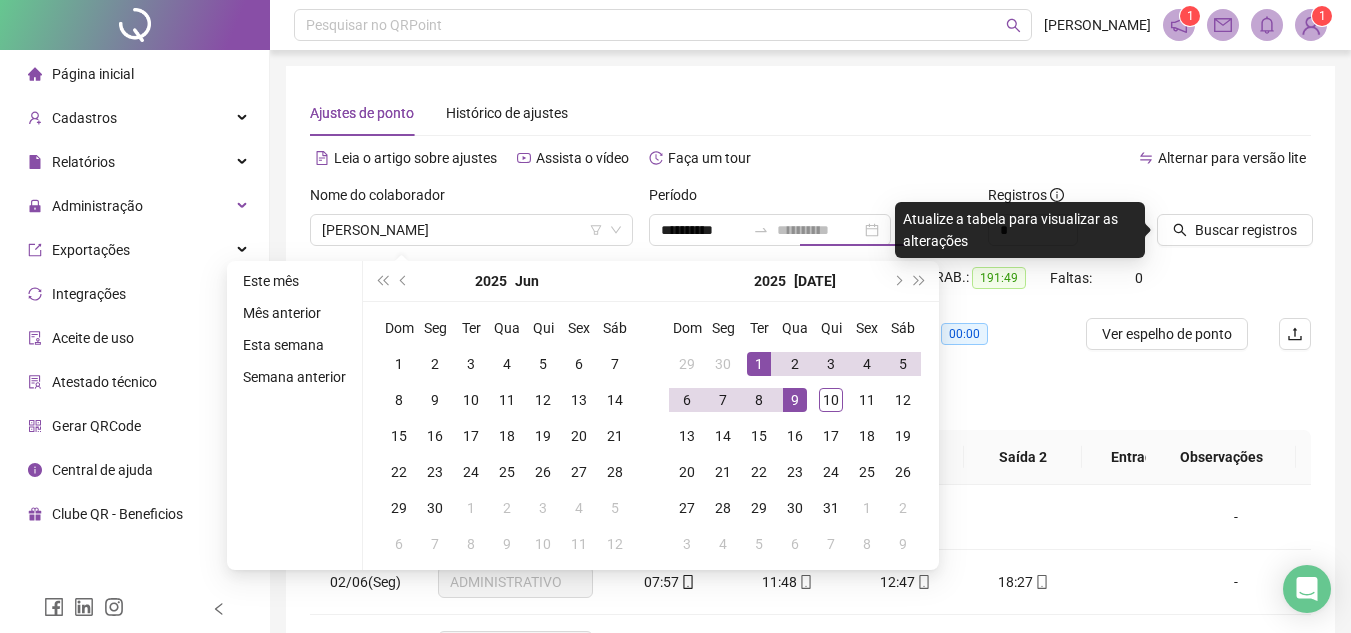 click on "9" at bounding box center (795, 400) 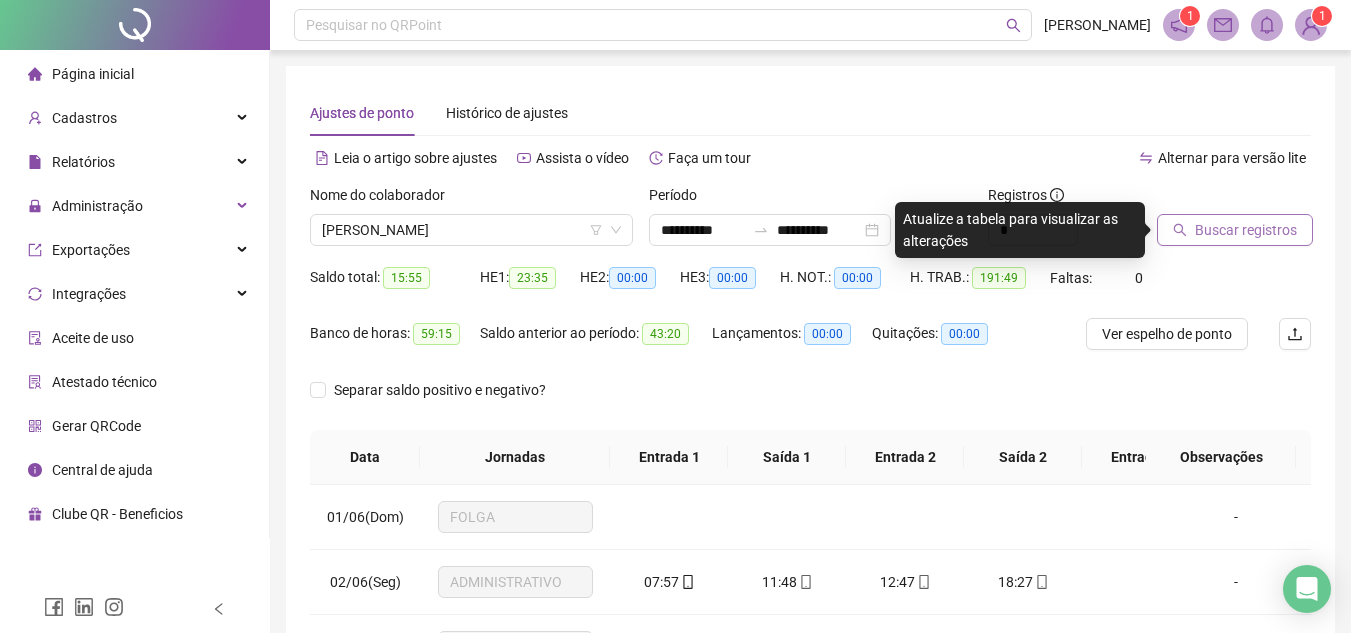 click on "Buscar registros" at bounding box center [1246, 230] 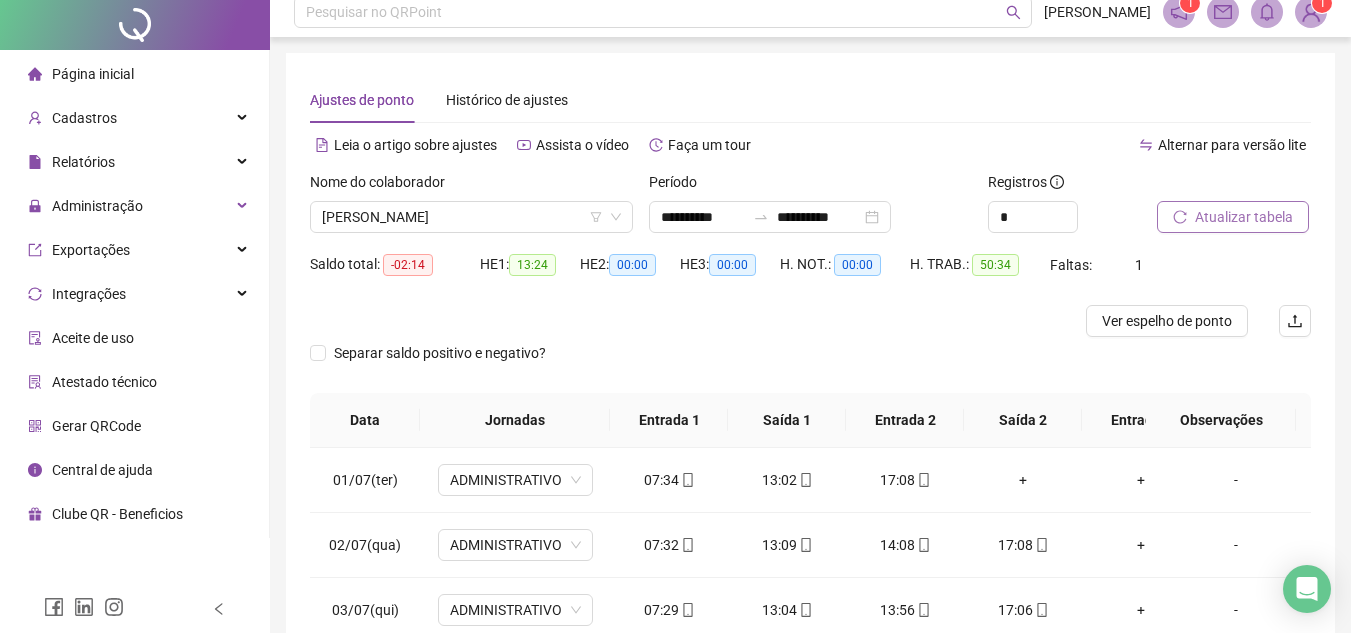 scroll, scrollTop: 100, scrollLeft: 0, axis: vertical 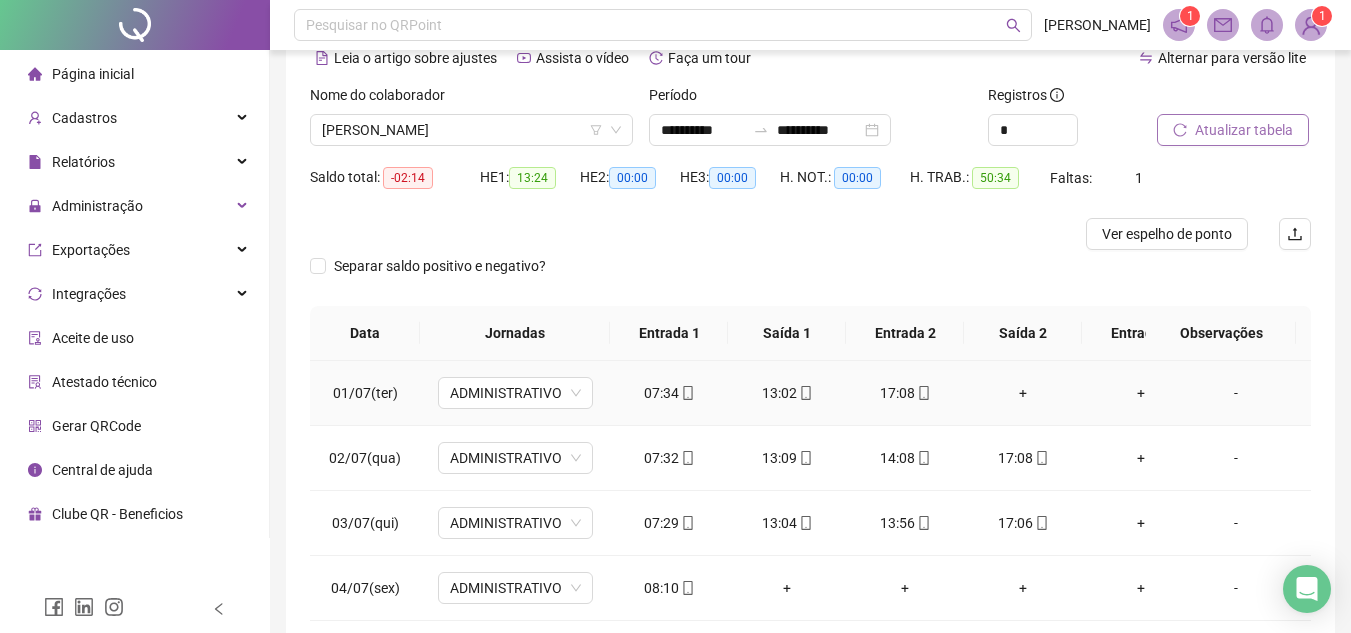 click on "+" at bounding box center [1023, 393] 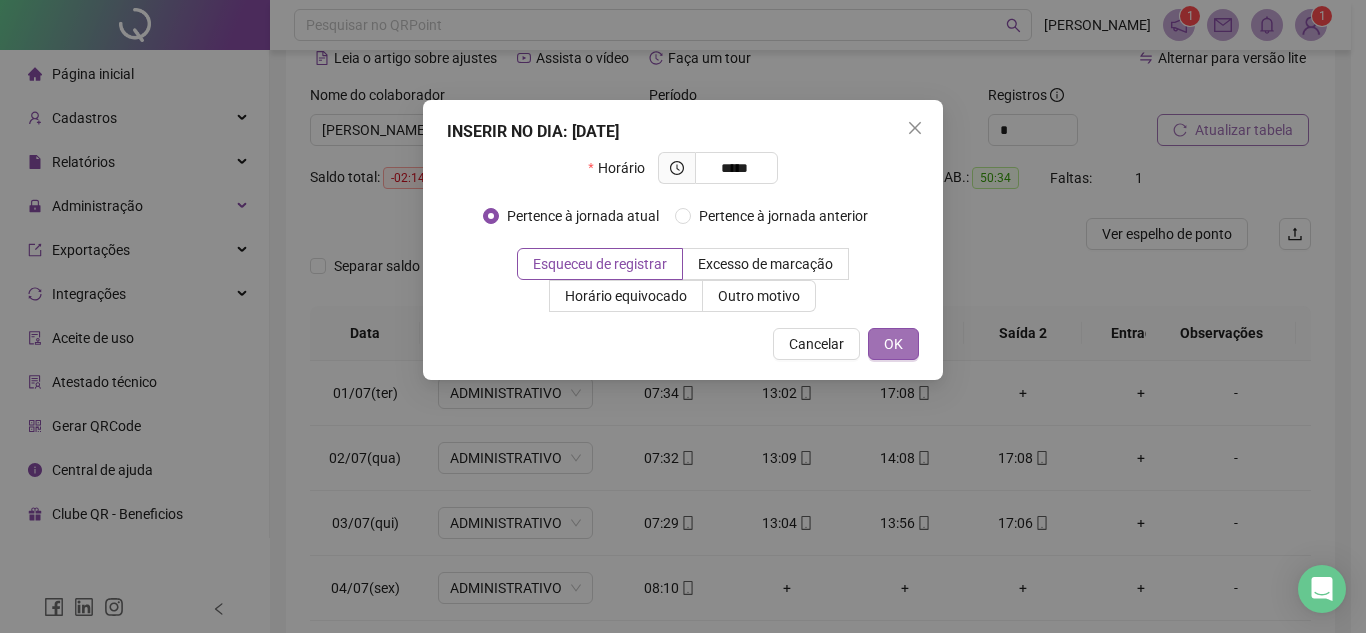 type on "*****" 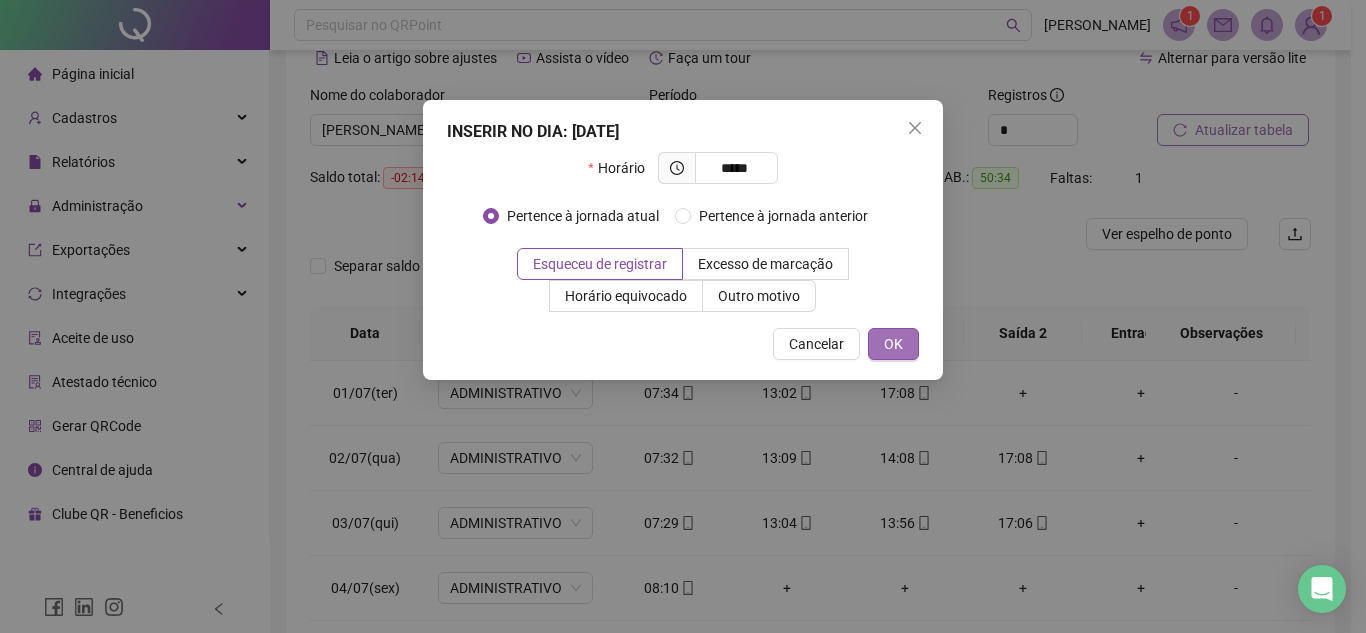 click on "OK" at bounding box center [893, 344] 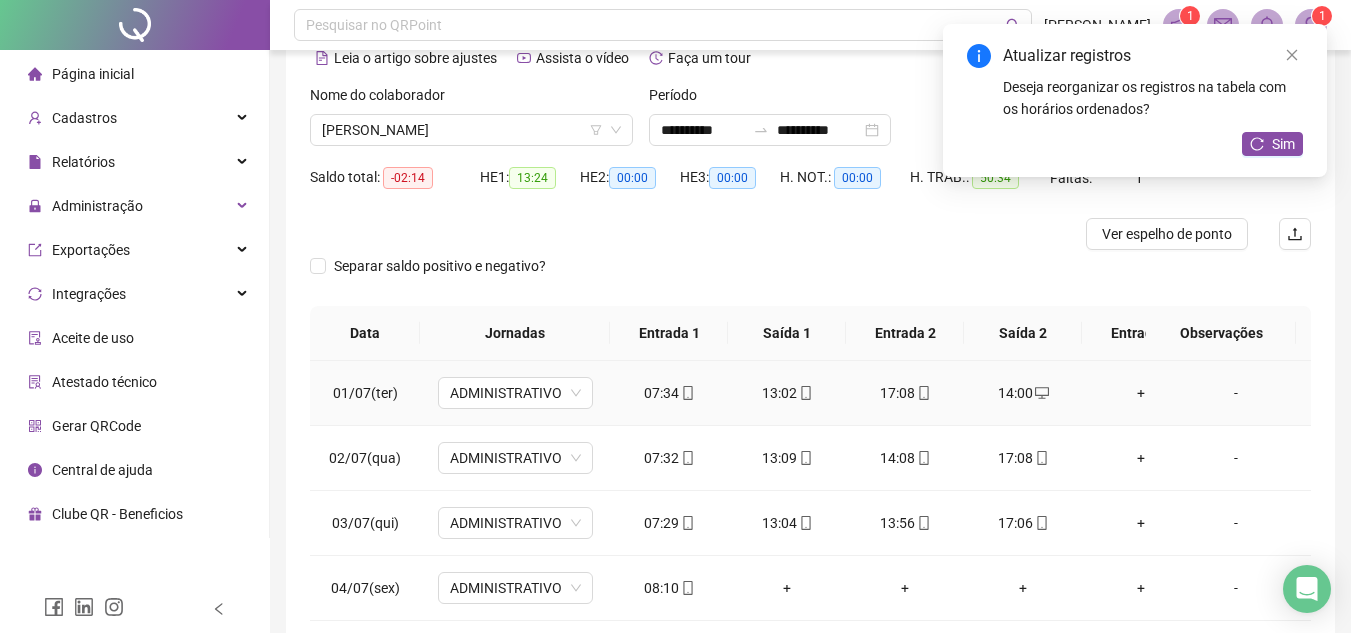 click on "-" at bounding box center [1236, 393] 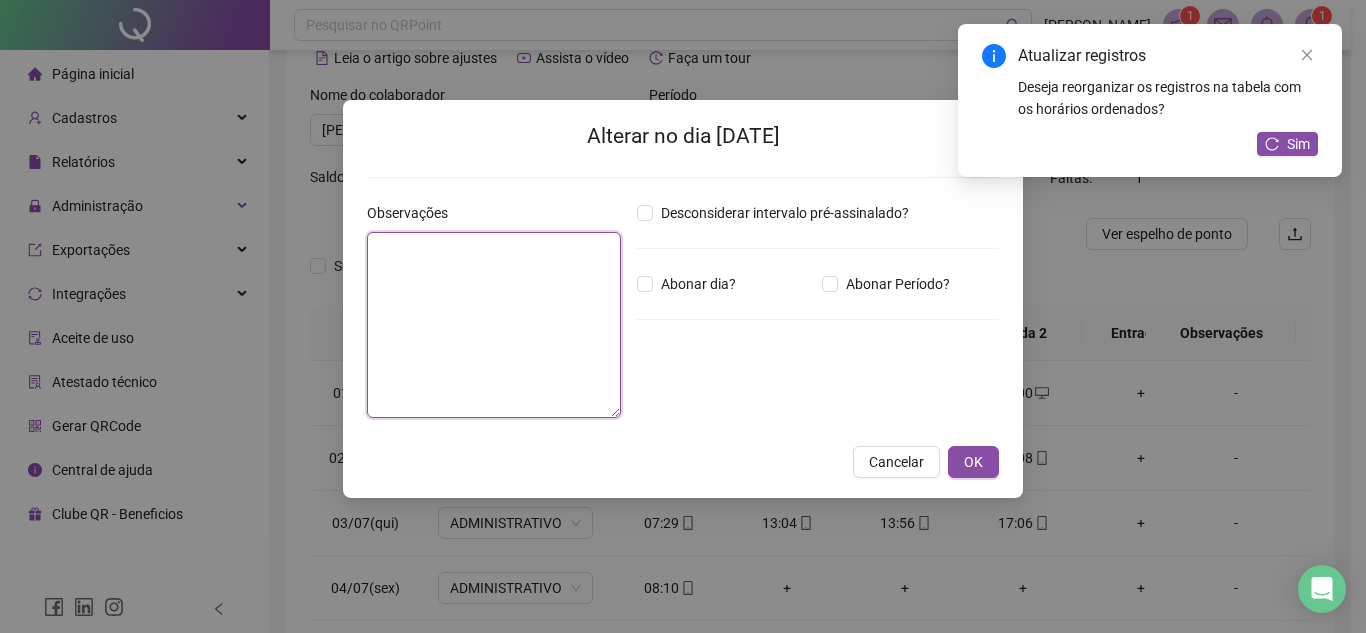 click at bounding box center (494, 325) 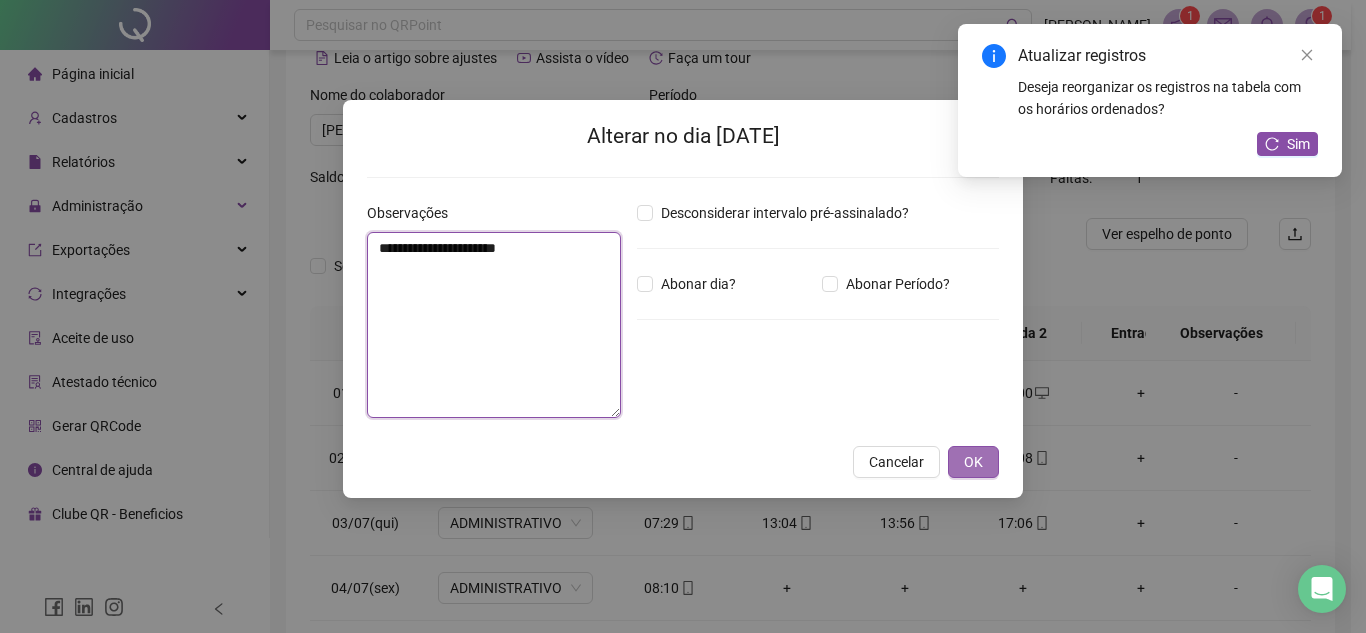 type on "**********" 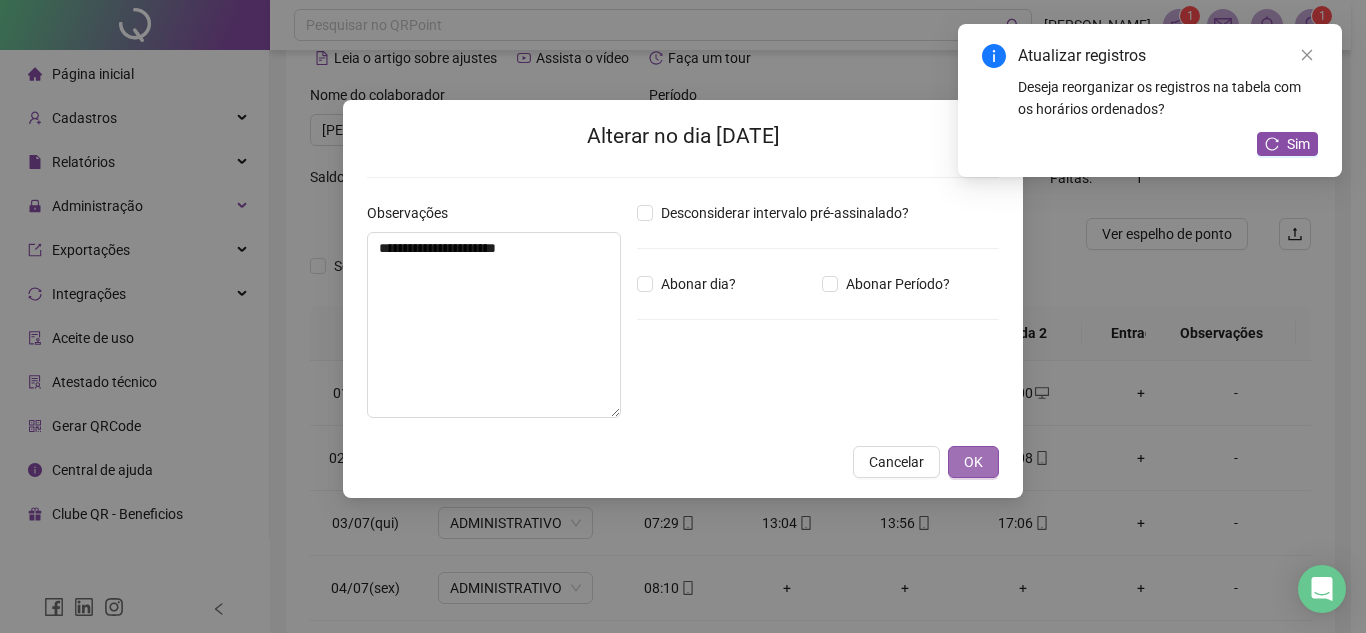 click on "OK" at bounding box center (973, 462) 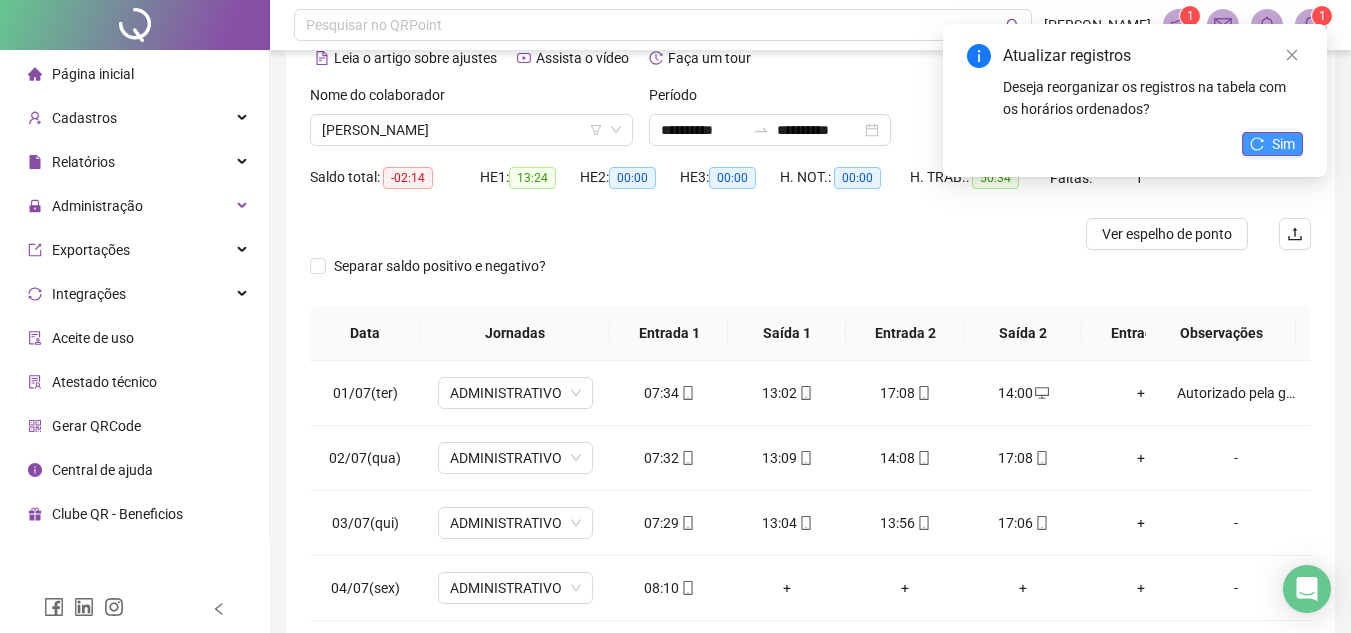 click on "Sim" at bounding box center [1283, 144] 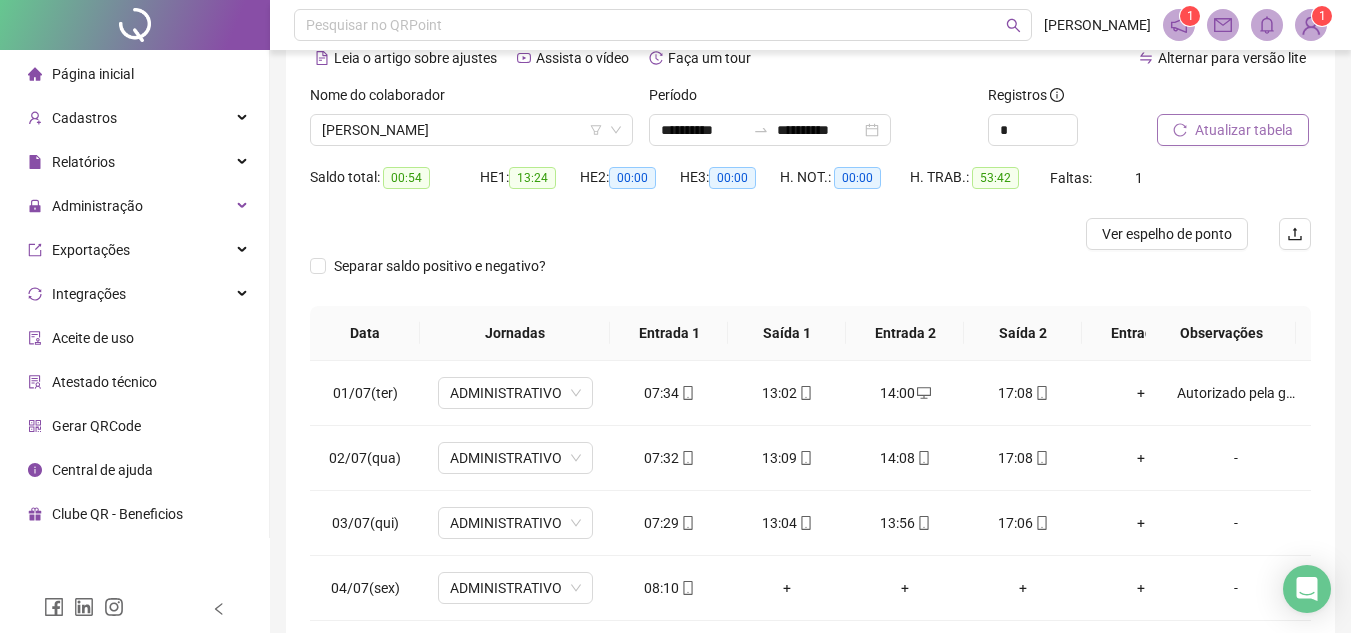 scroll, scrollTop: 365, scrollLeft: 0, axis: vertical 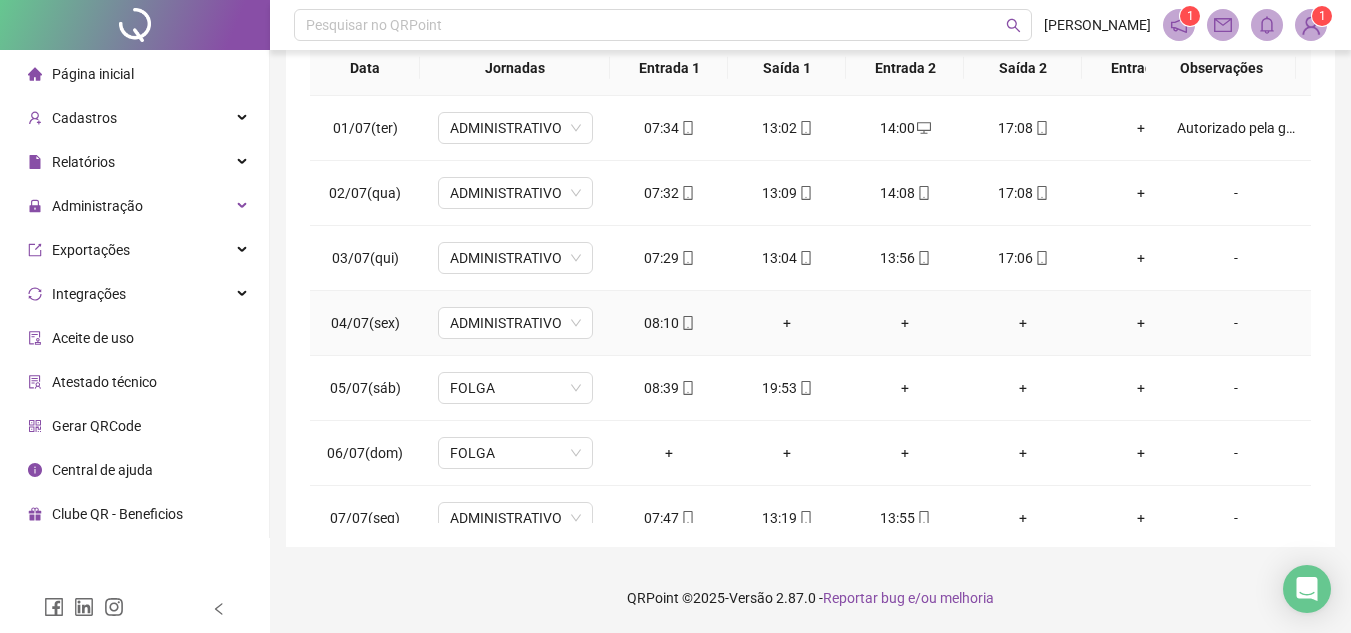 click on "+" at bounding box center [787, 323] 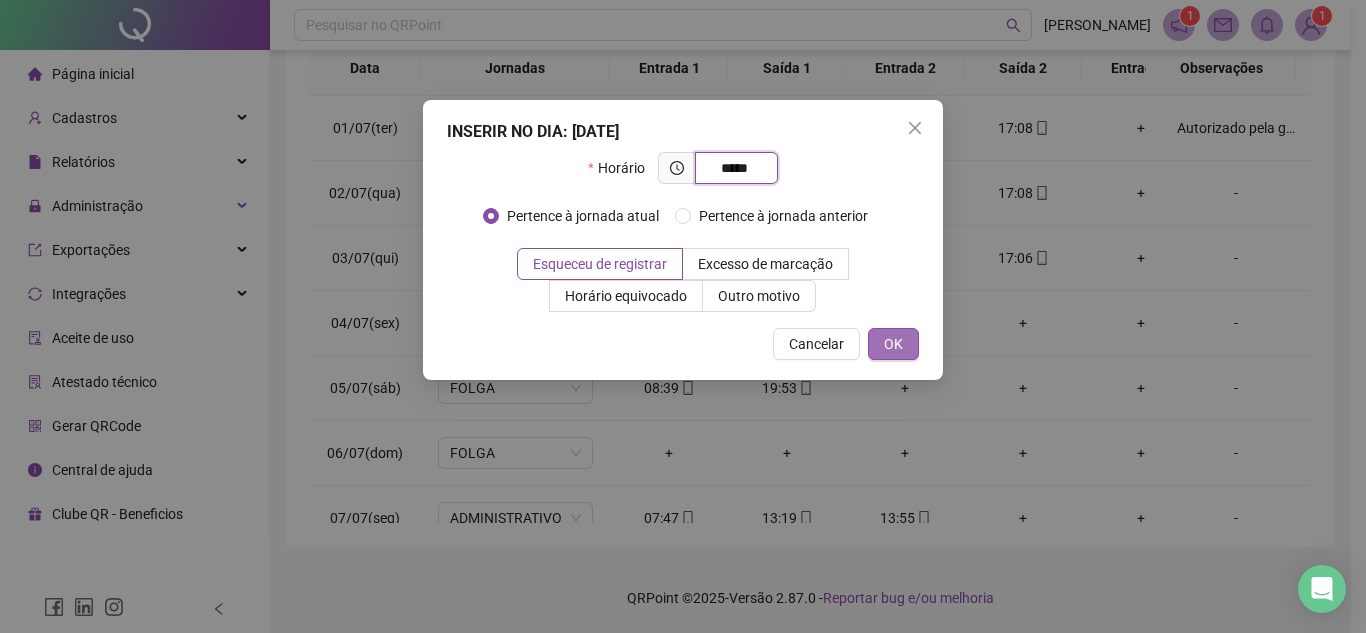 type on "*****" 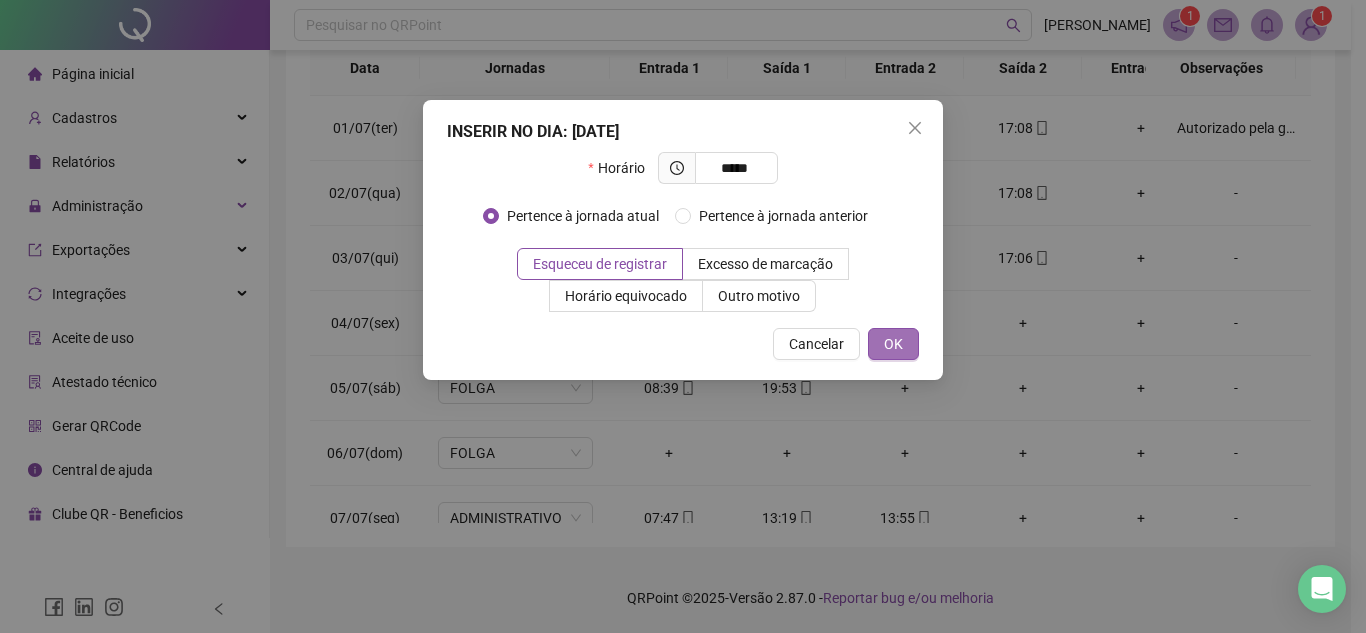 click on "OK" at bounding box center (893, 344) 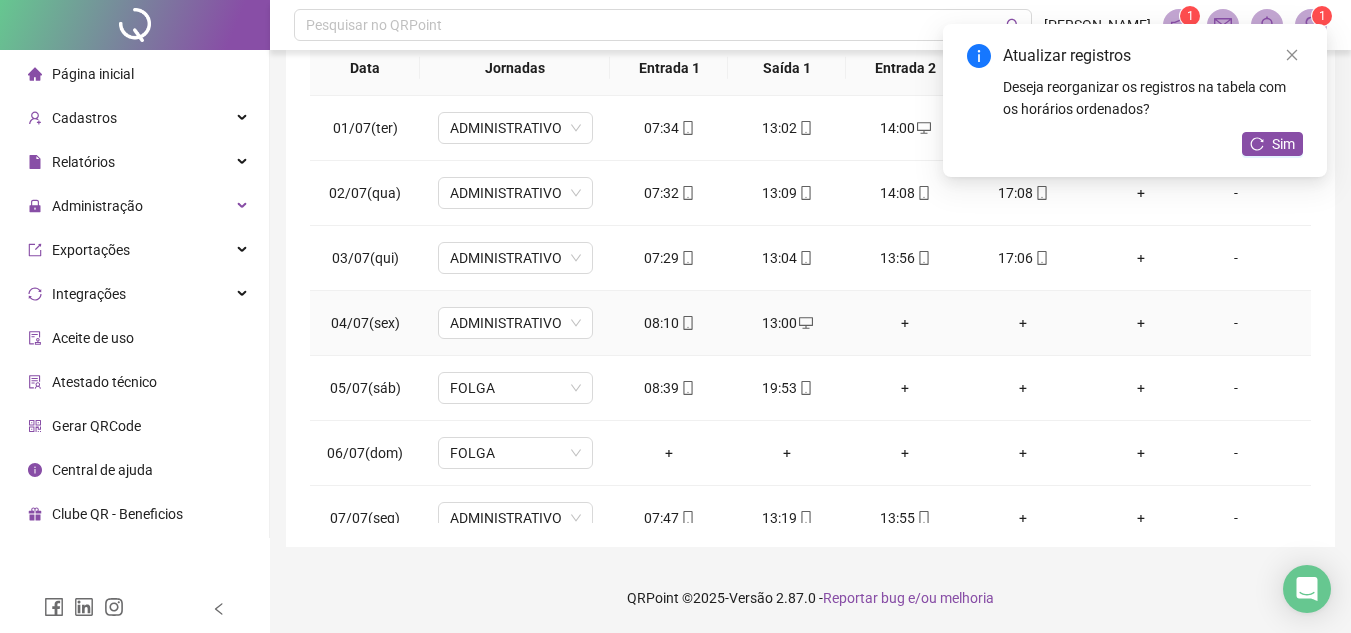 click on "+" at bounding box center [905, 323] 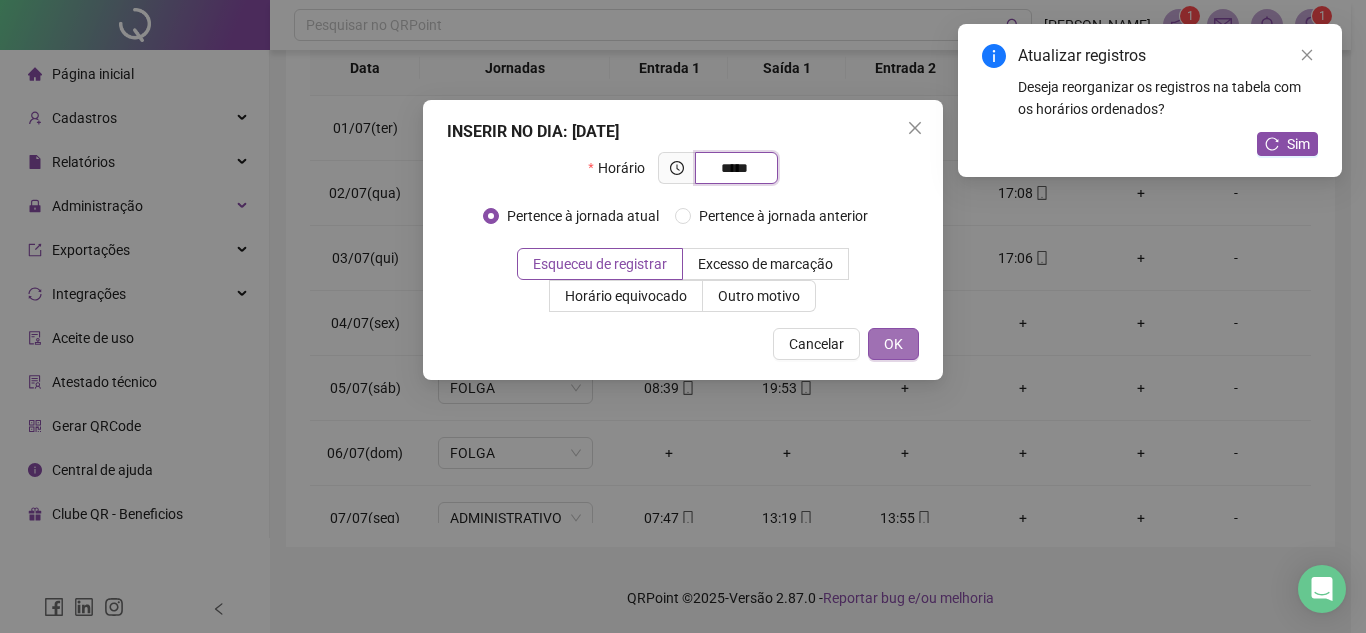 type on "*****" 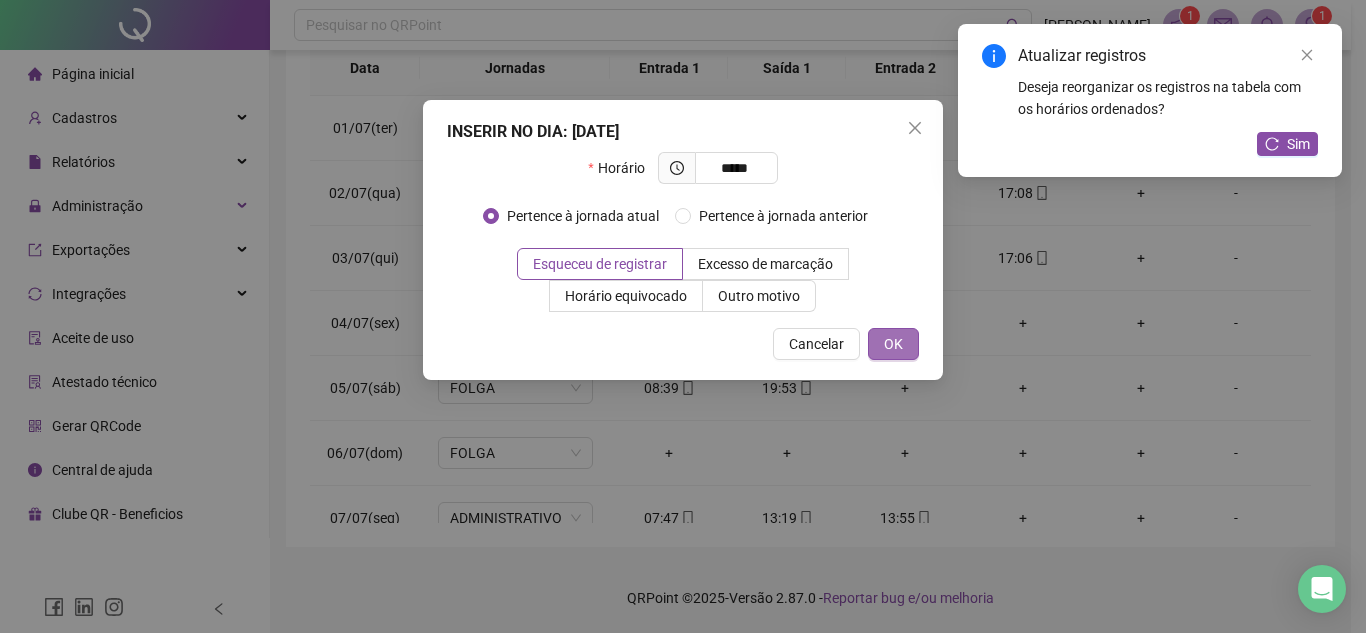 click on "OK" at bounding box center (893, 344) 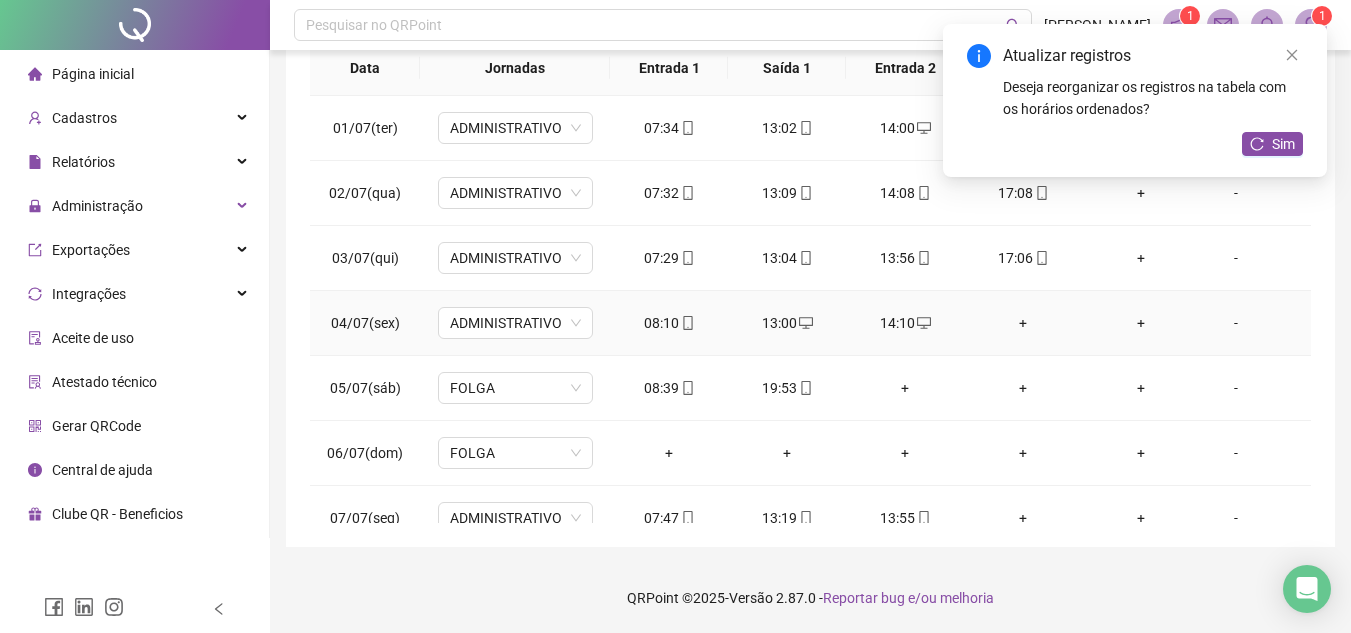 click on "+" at bounding box center [1023, 323] 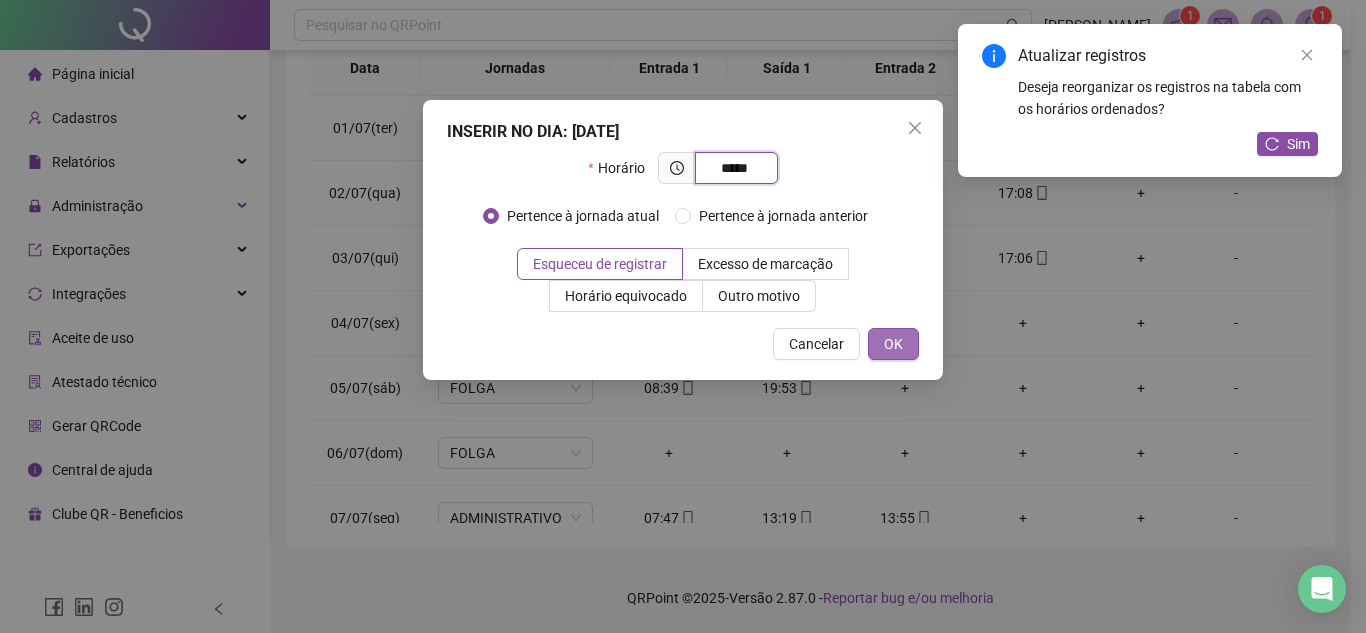 type on "*****" 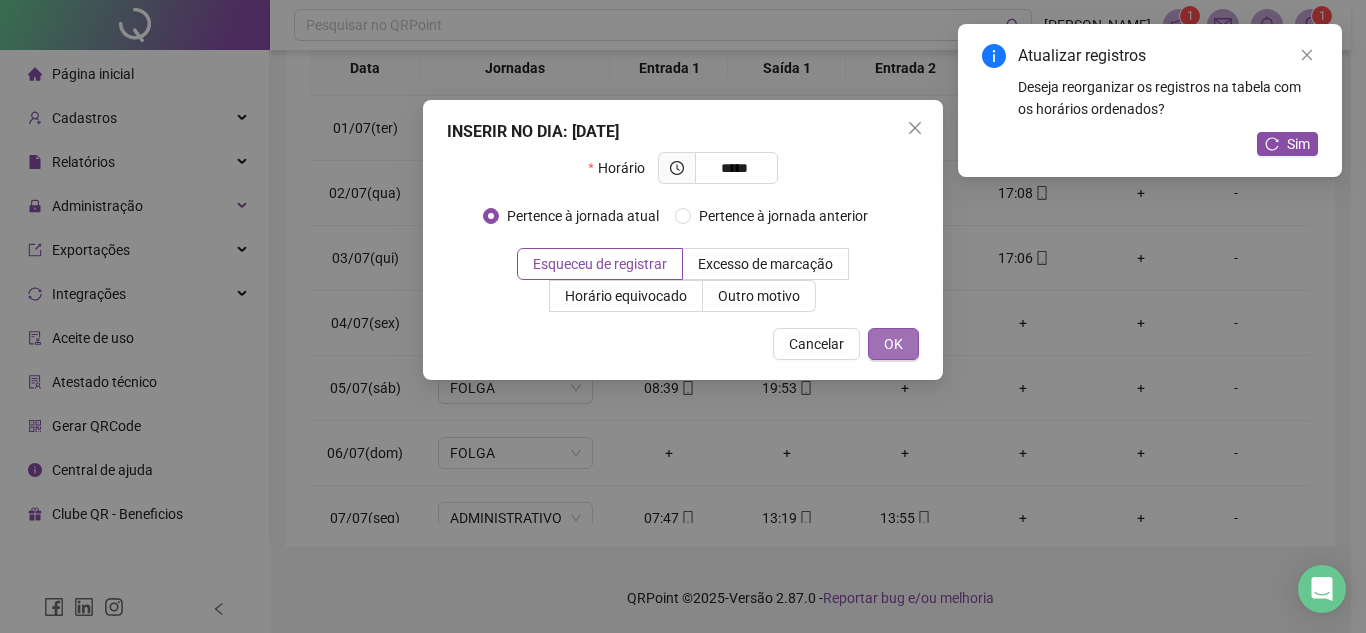 click on "OK" at bounding box center (893, 344) 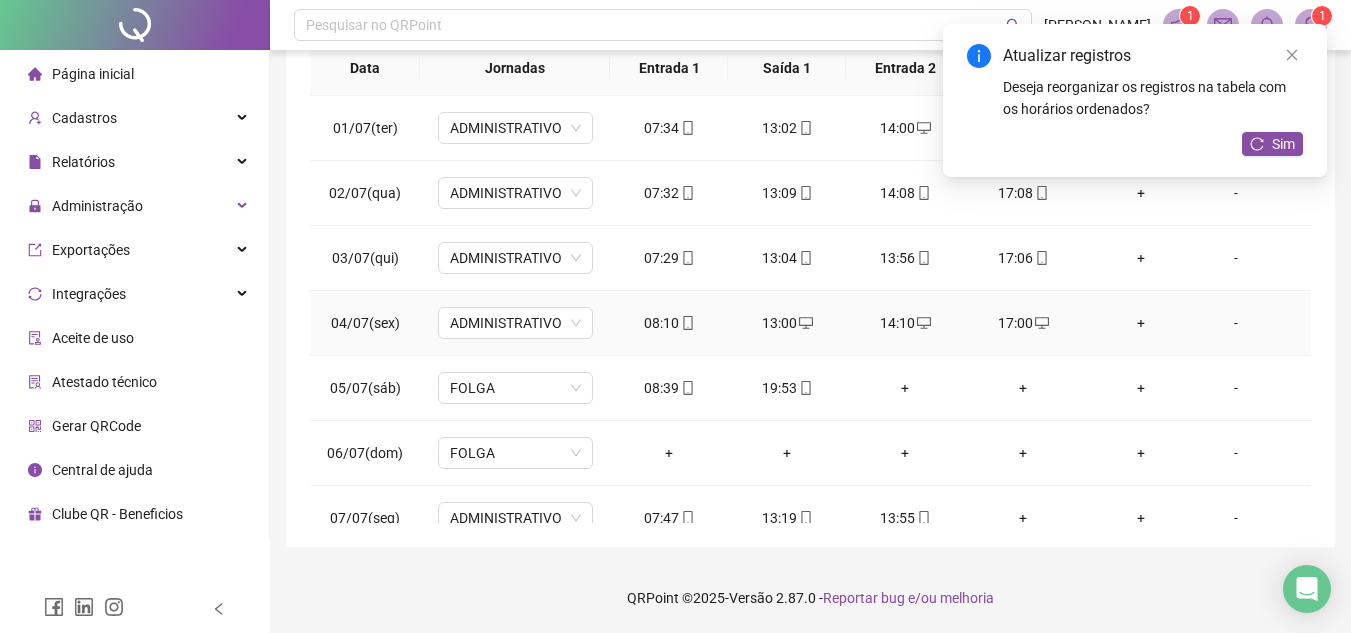 click on "-" at bounding box center (1236, 323) 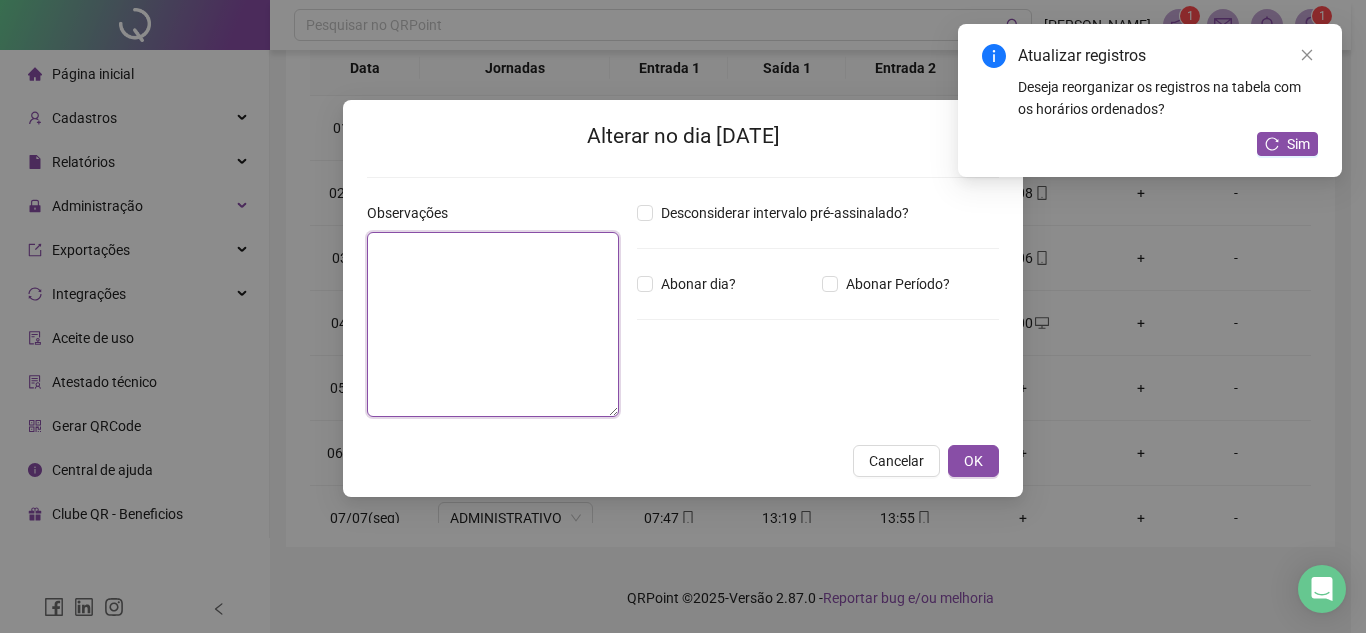 click at bounding box center (493, 324) 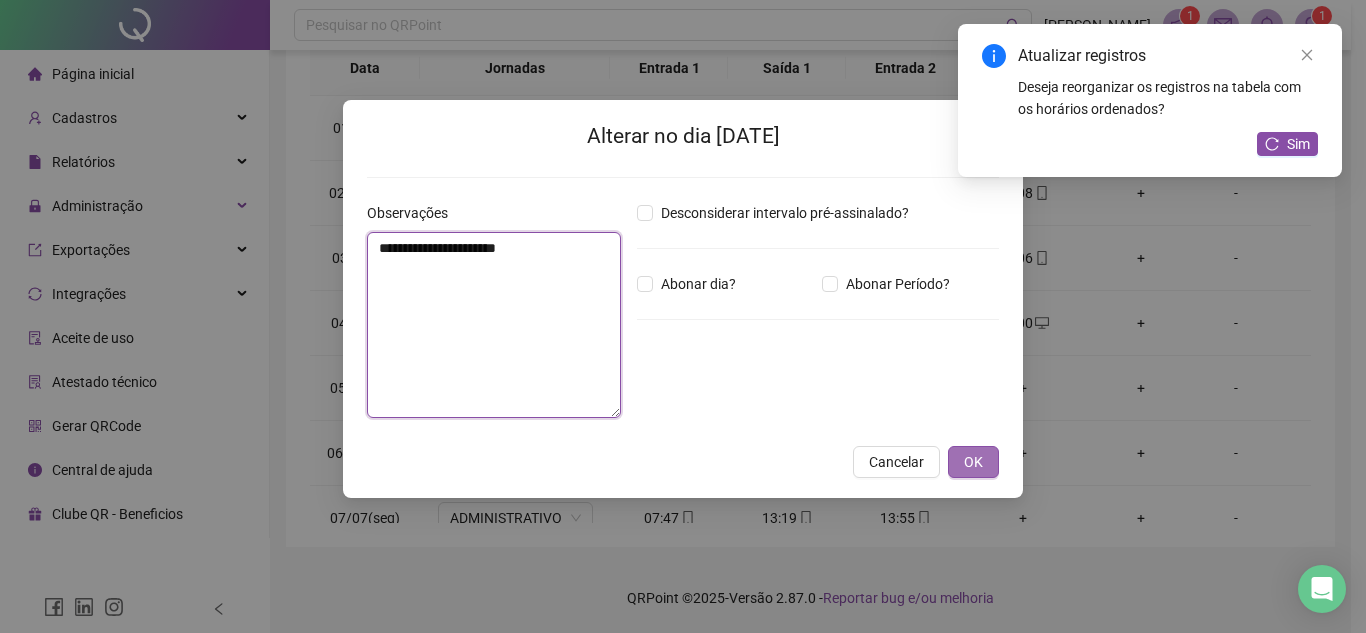 type on "**********" 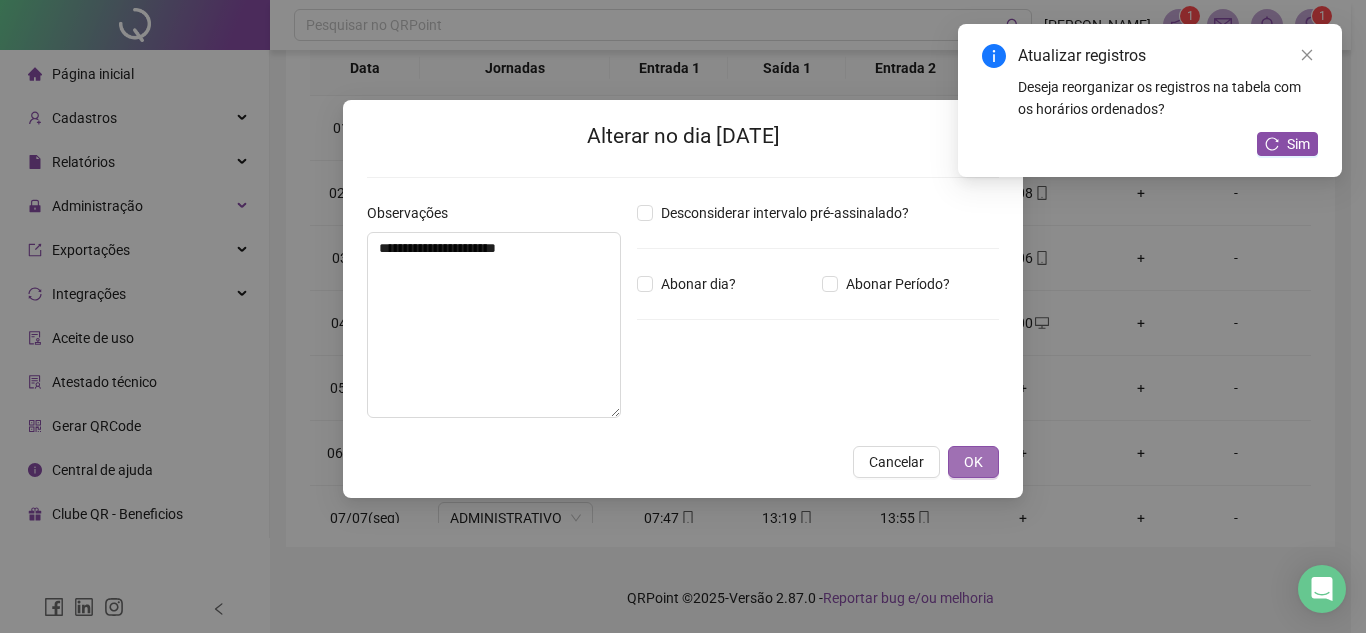 click on "OK" at bounding box center (973, 462) 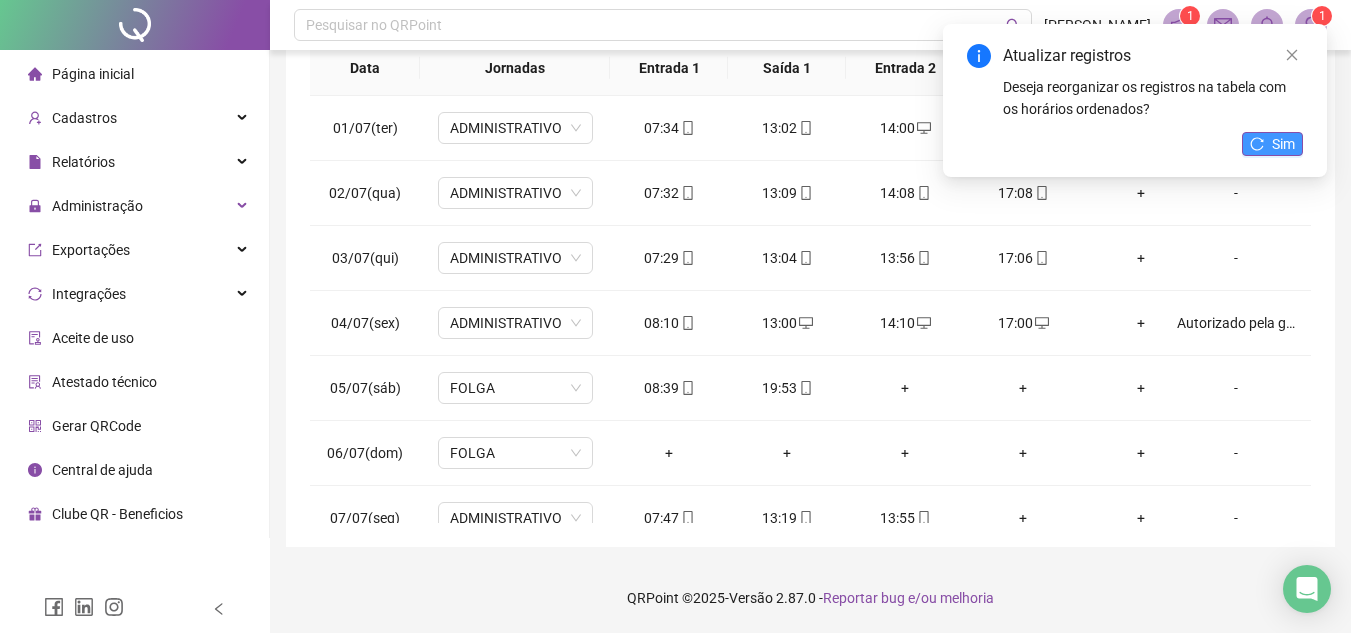 click on "Sim" at bounding box center [1283, 144] 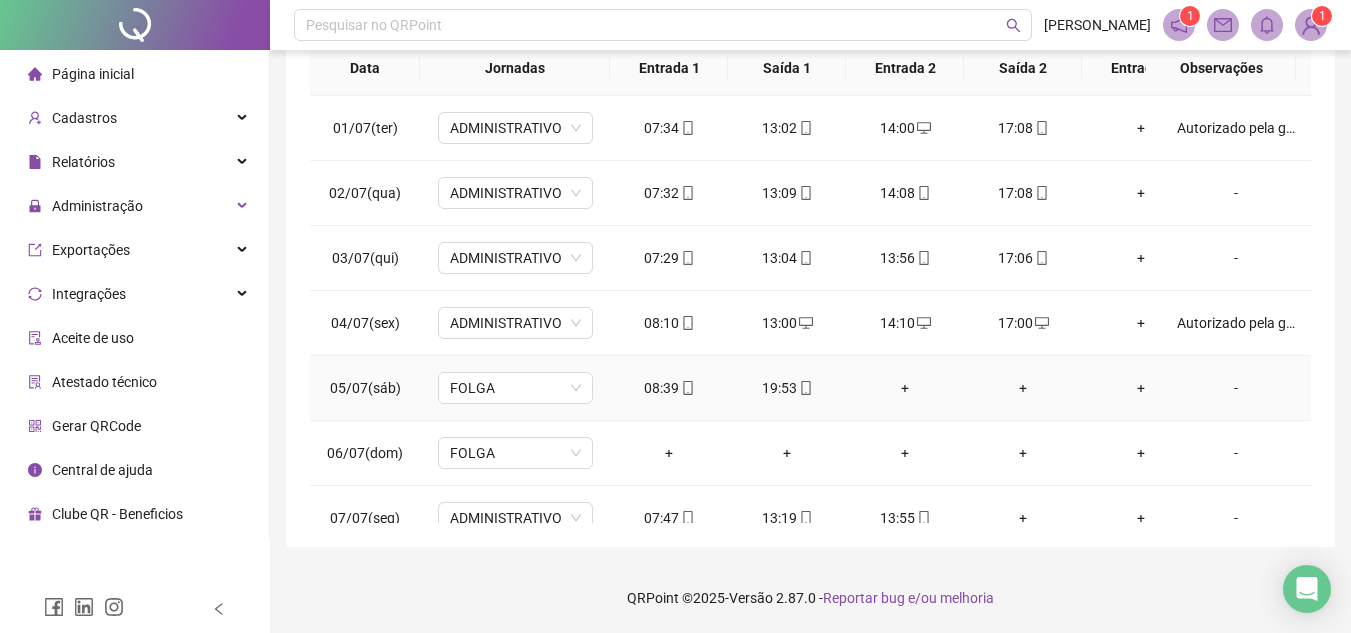 click on "+" at bounding box center (905, 388) 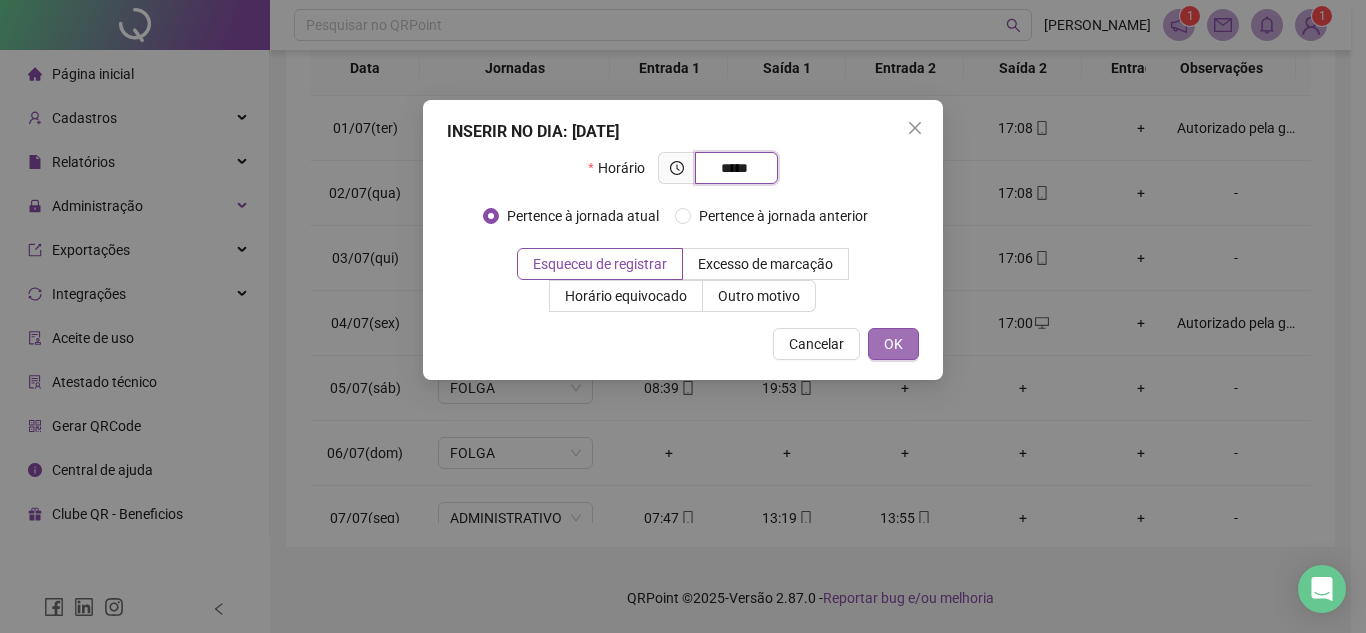 type on "*****" 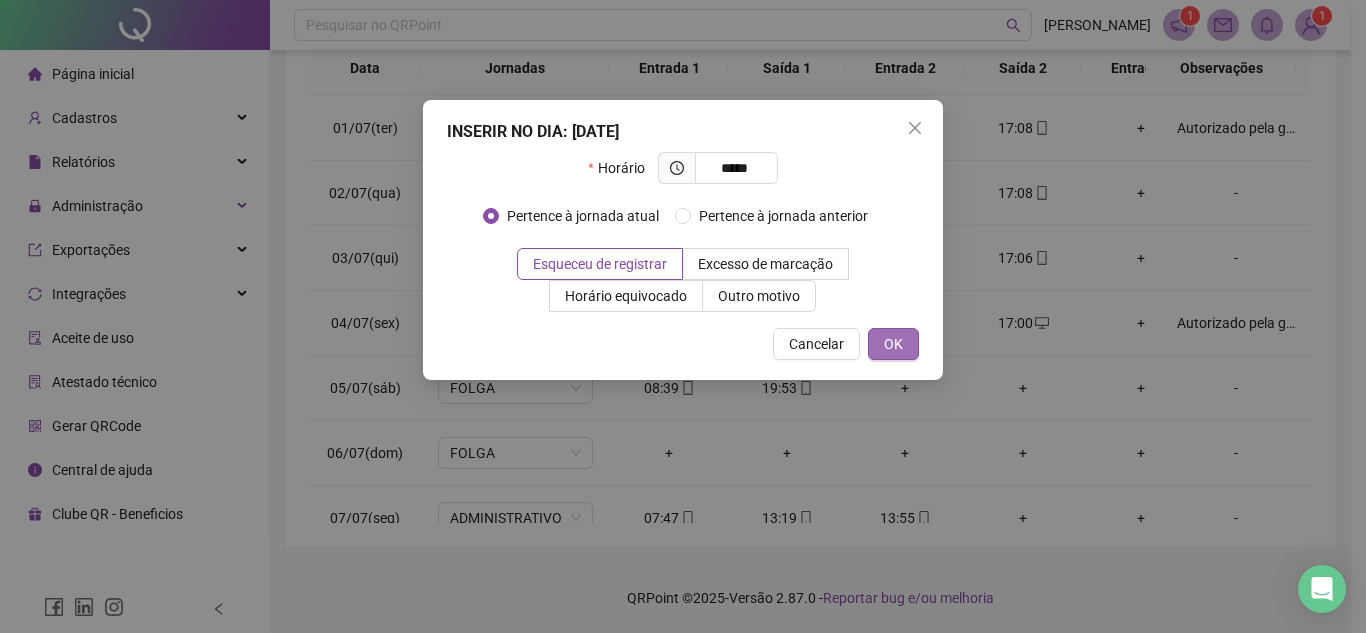 click on "OK" at bounding box center [893, 344] 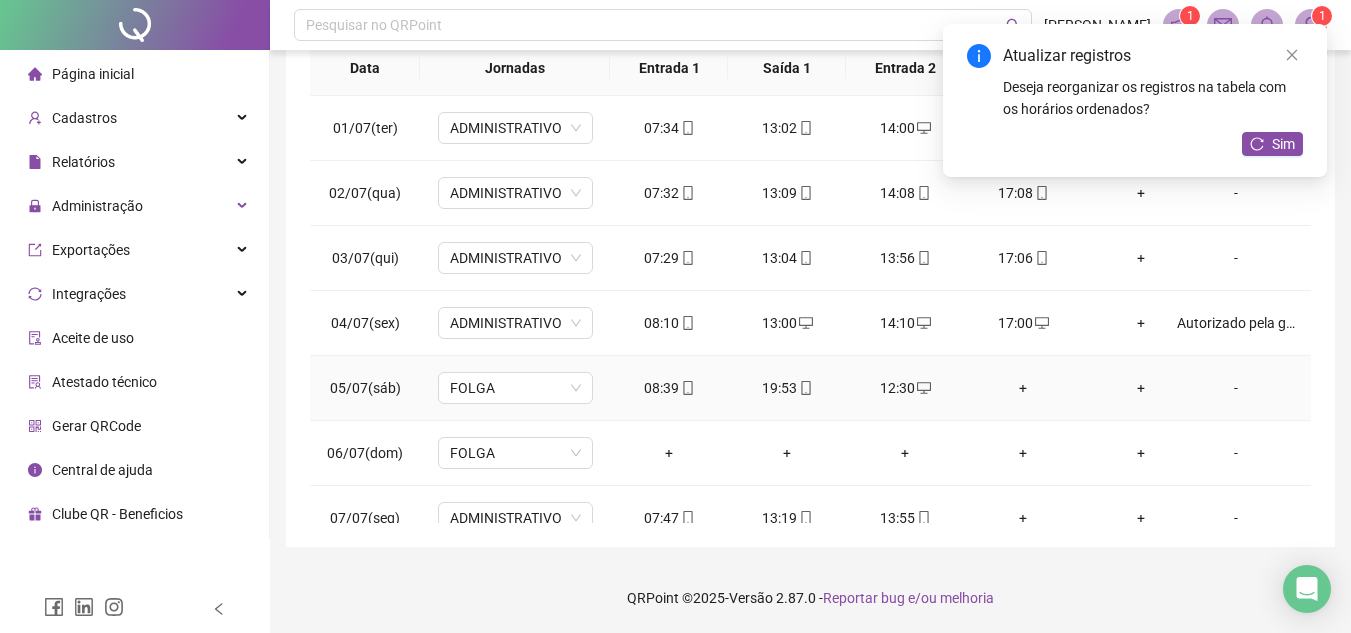 click on "+" at bounding box center (1023, 388) 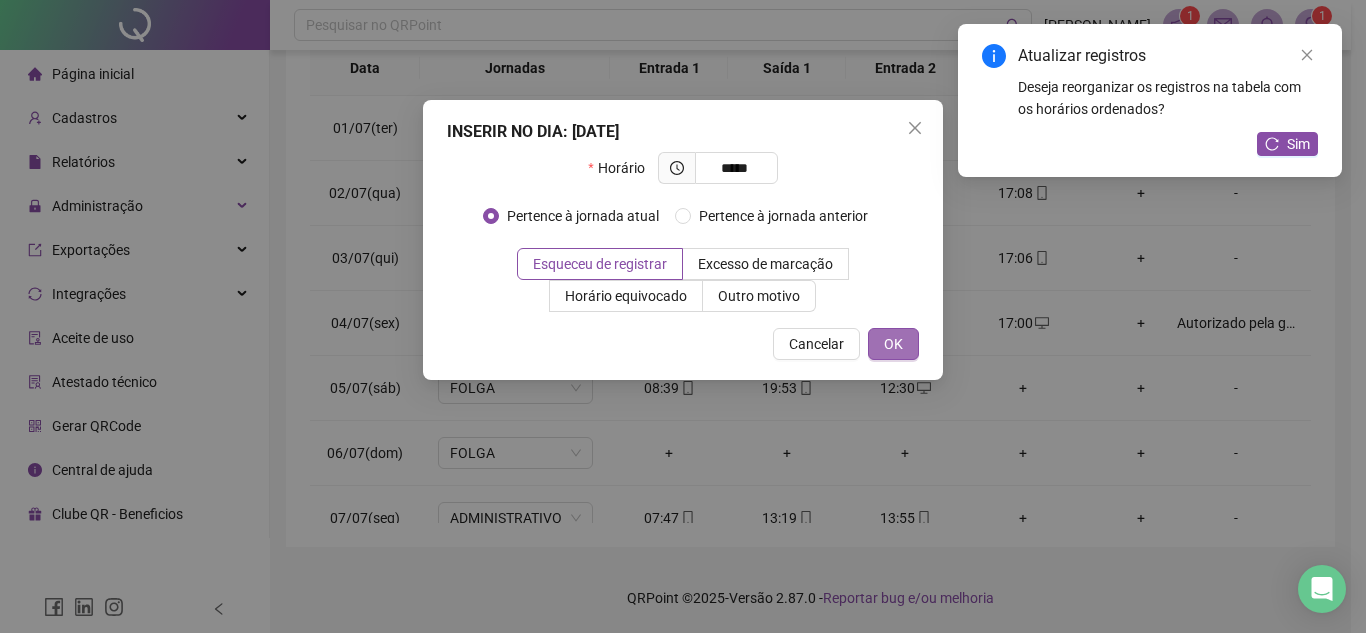 type on "*****" 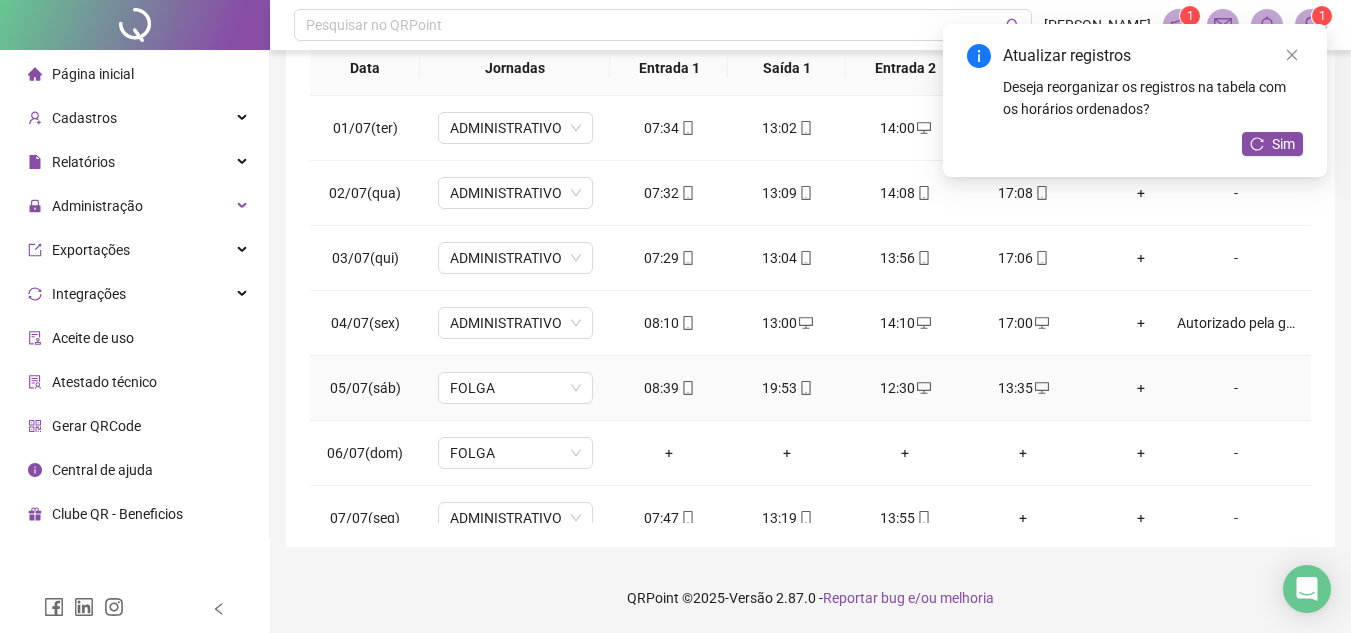 click on "-" at bounding box center [1236, 388] 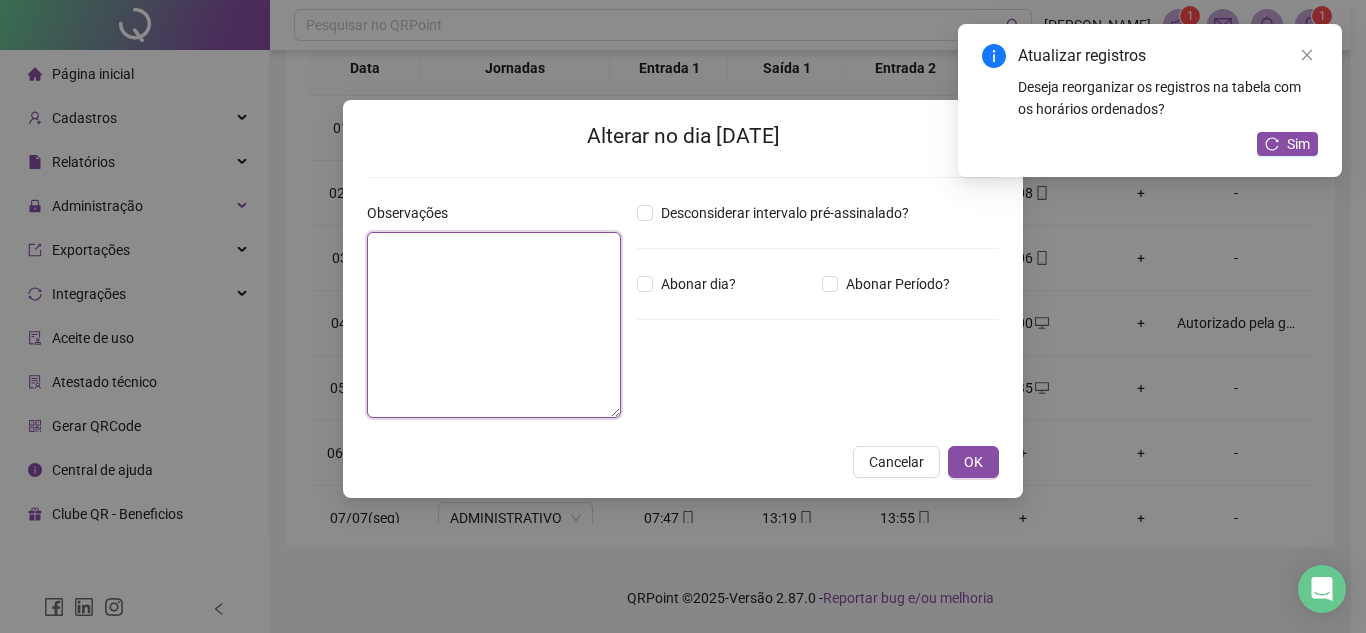 click at bounding box center (494, 325) 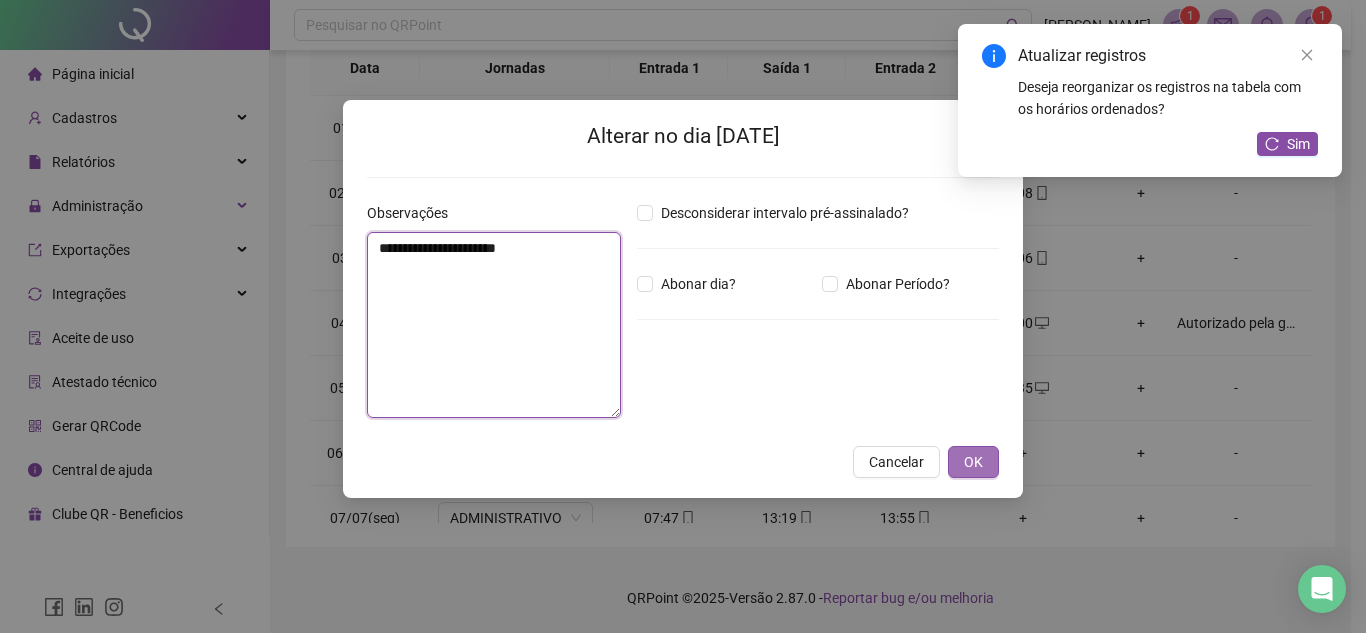 type on "**********" 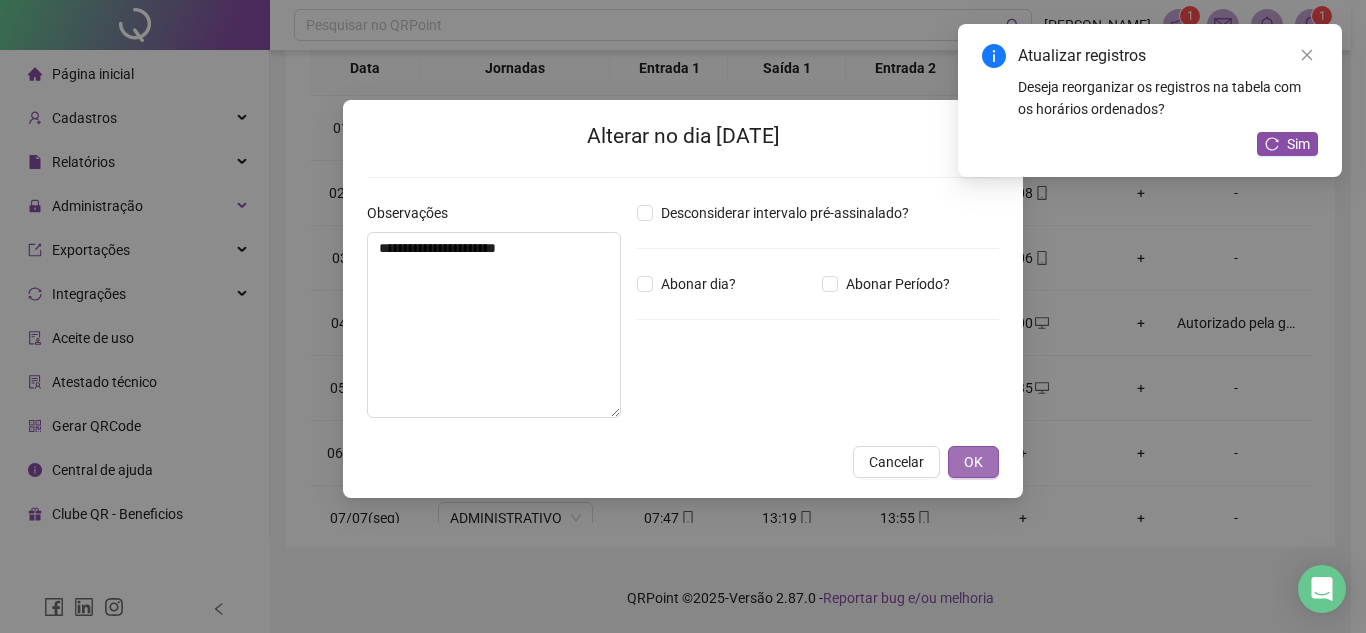 click on "OK" at bounding box center (973, 462) 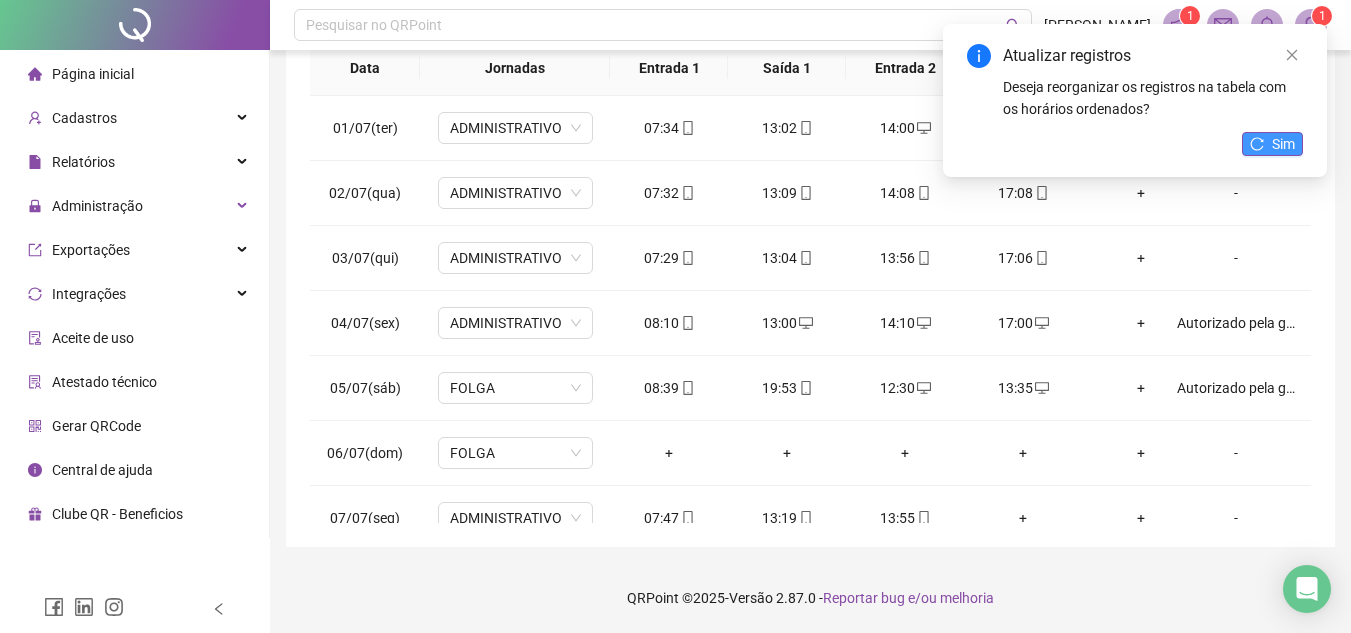 click on "Sim" at bounding box center (1272, 144) 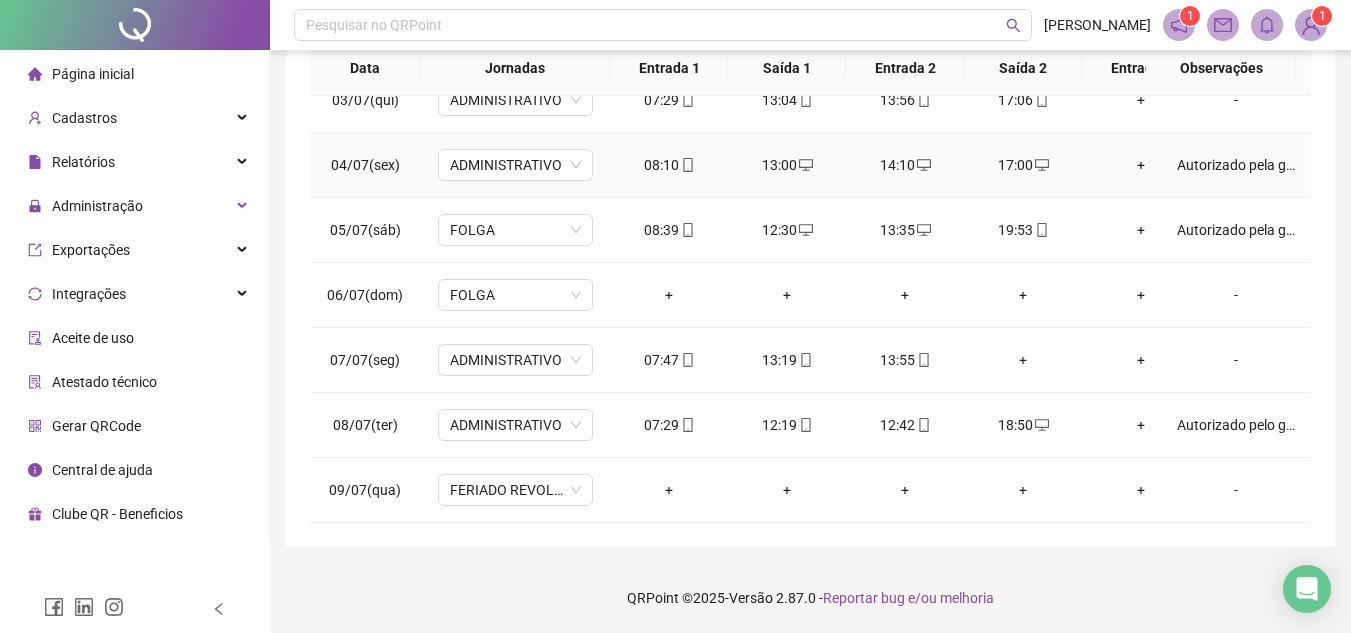 scroll, scrollTop: 173, scrollLeft: 0, axis: vertical 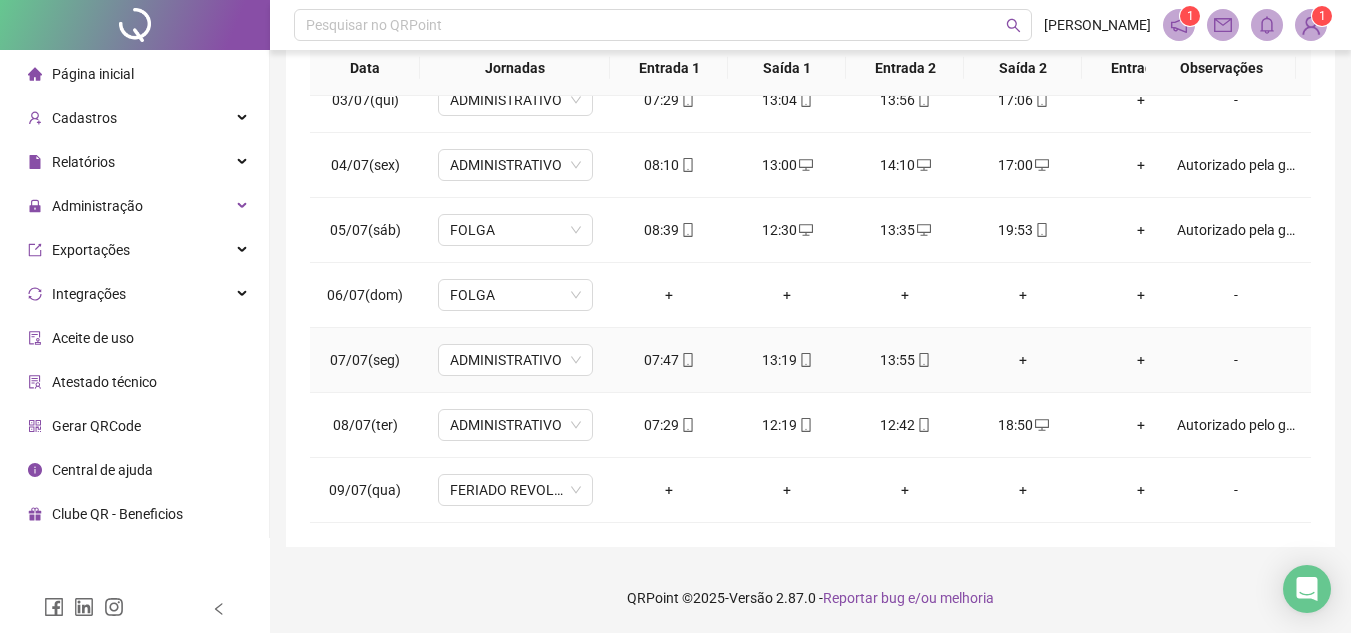 click on "+" at bounding box center (1023, 360) 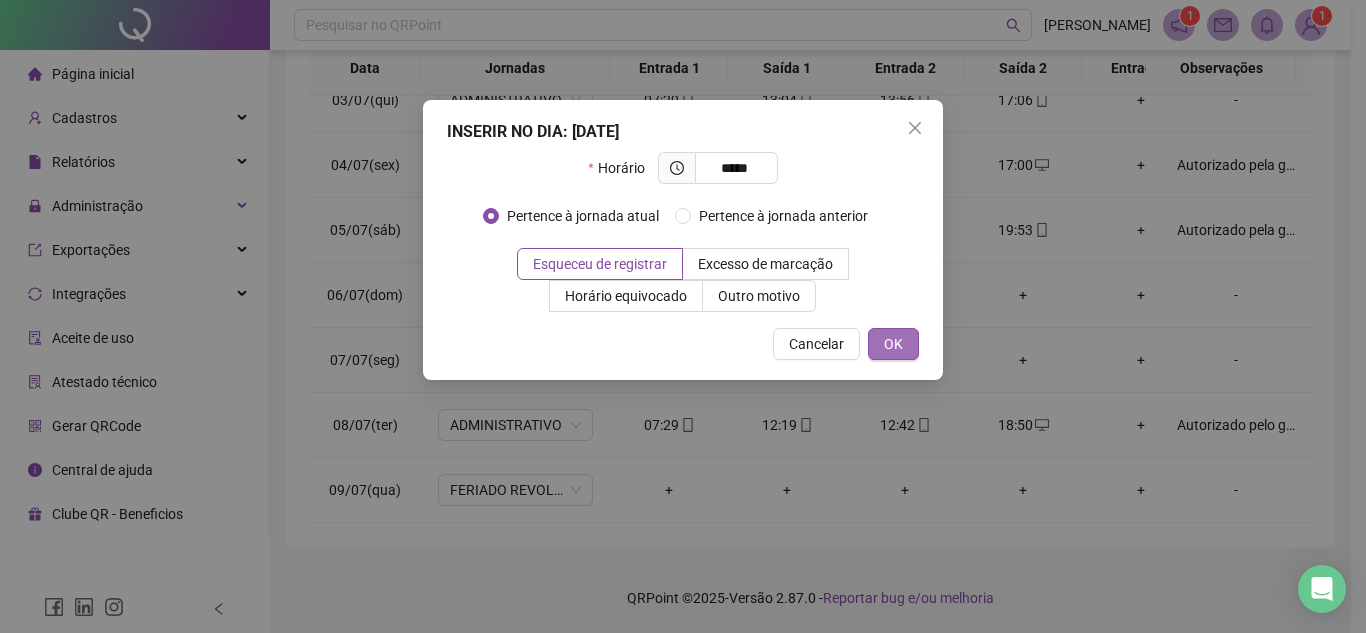 type on "*****" 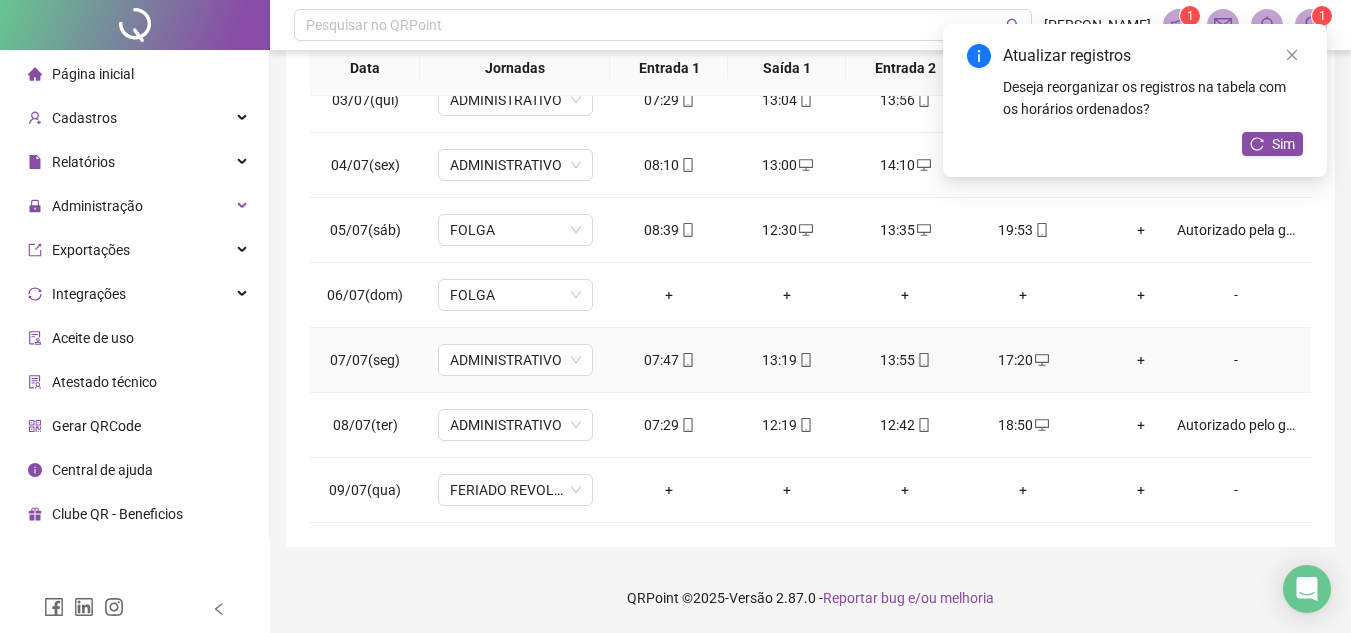 click on "-" at bounding box center (1236, 360) 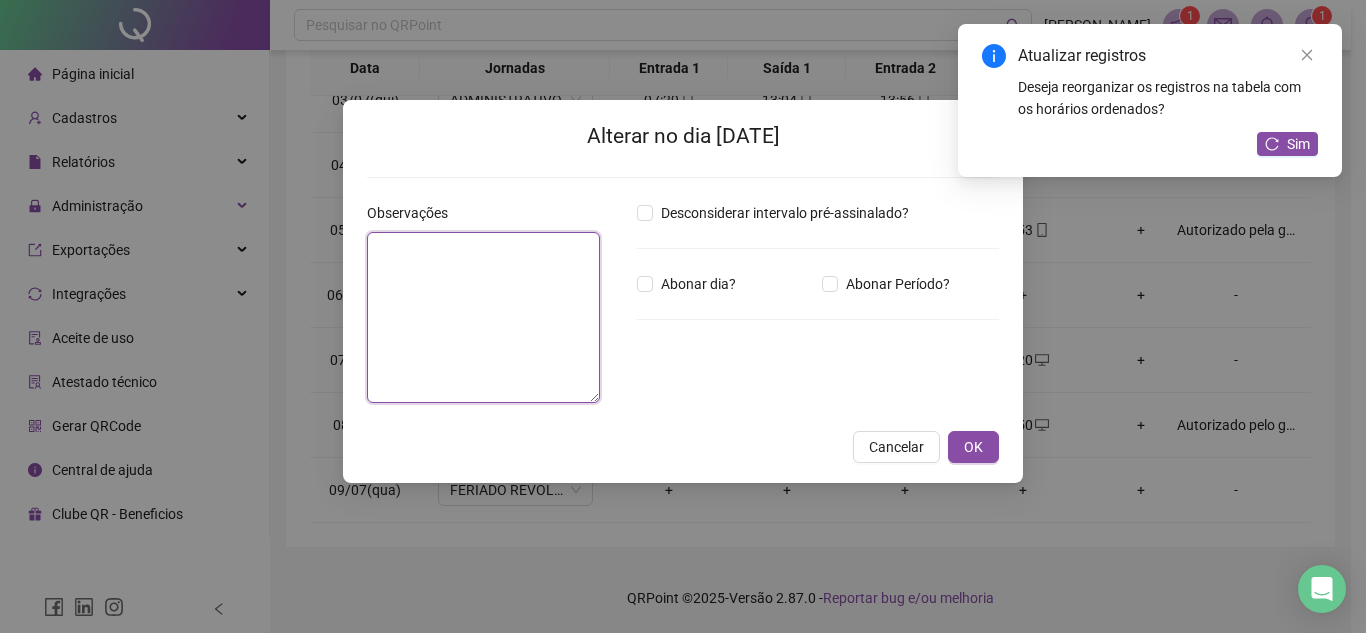 click at bounding box center [483, 317] 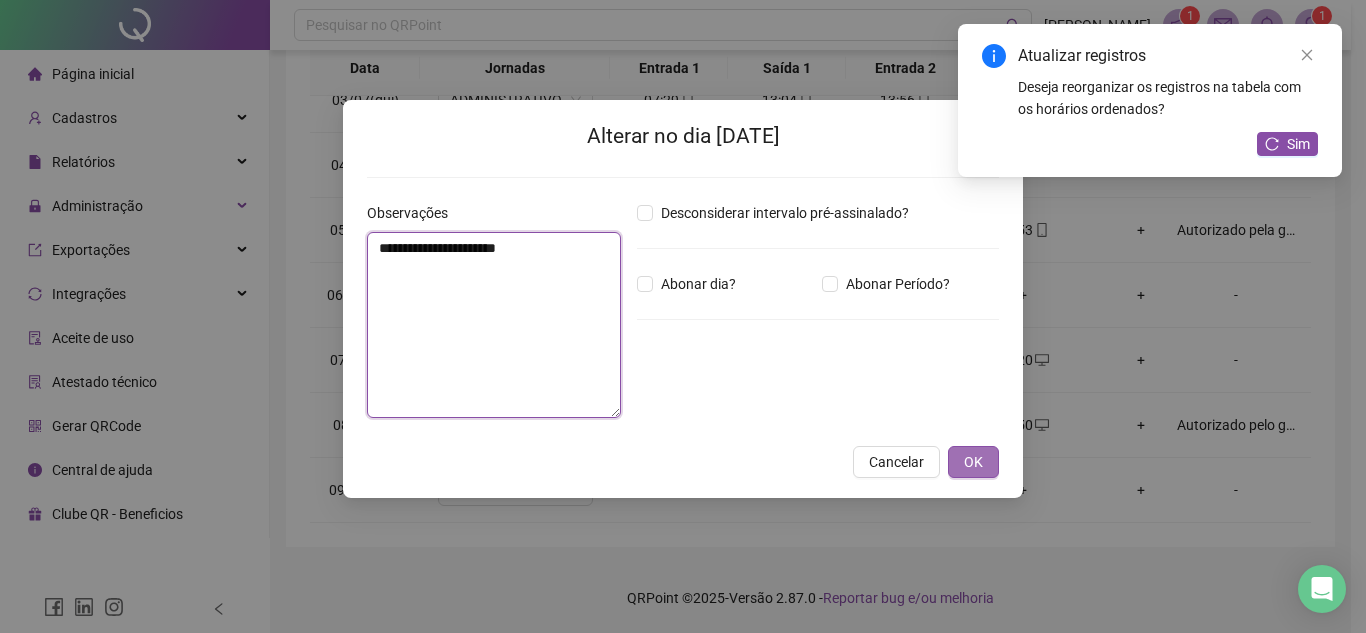 type on "**********" 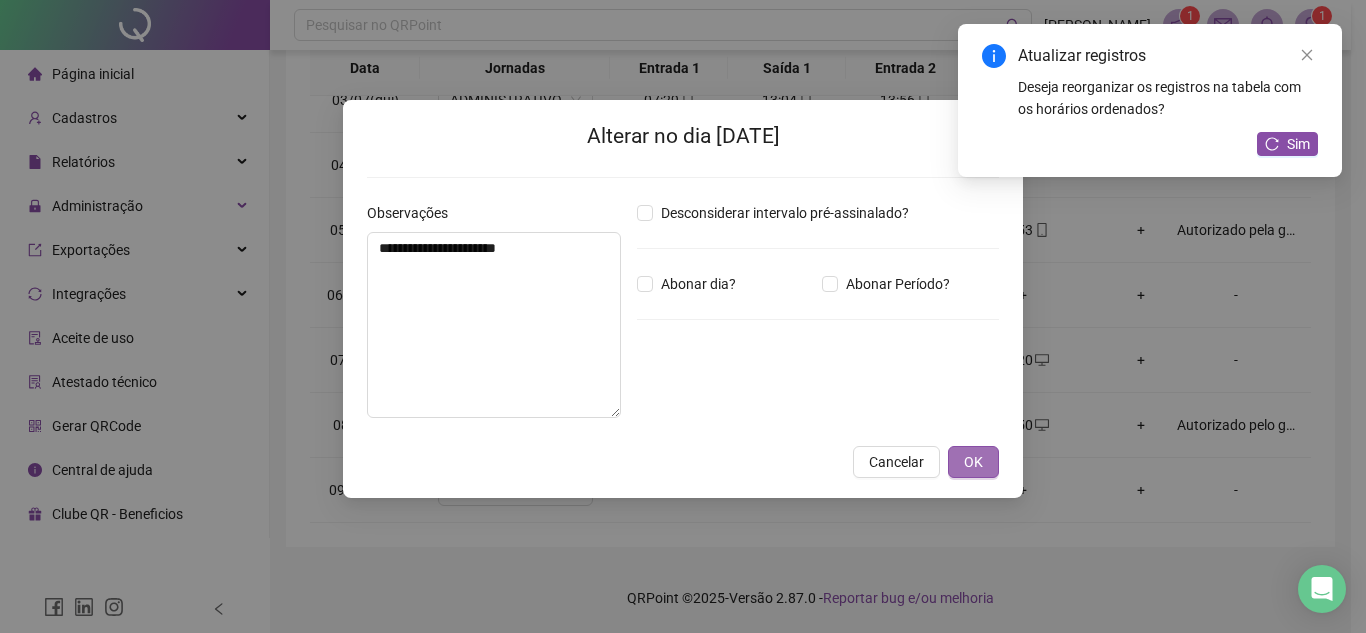 click on "OK" at bounding box center (973, 462) 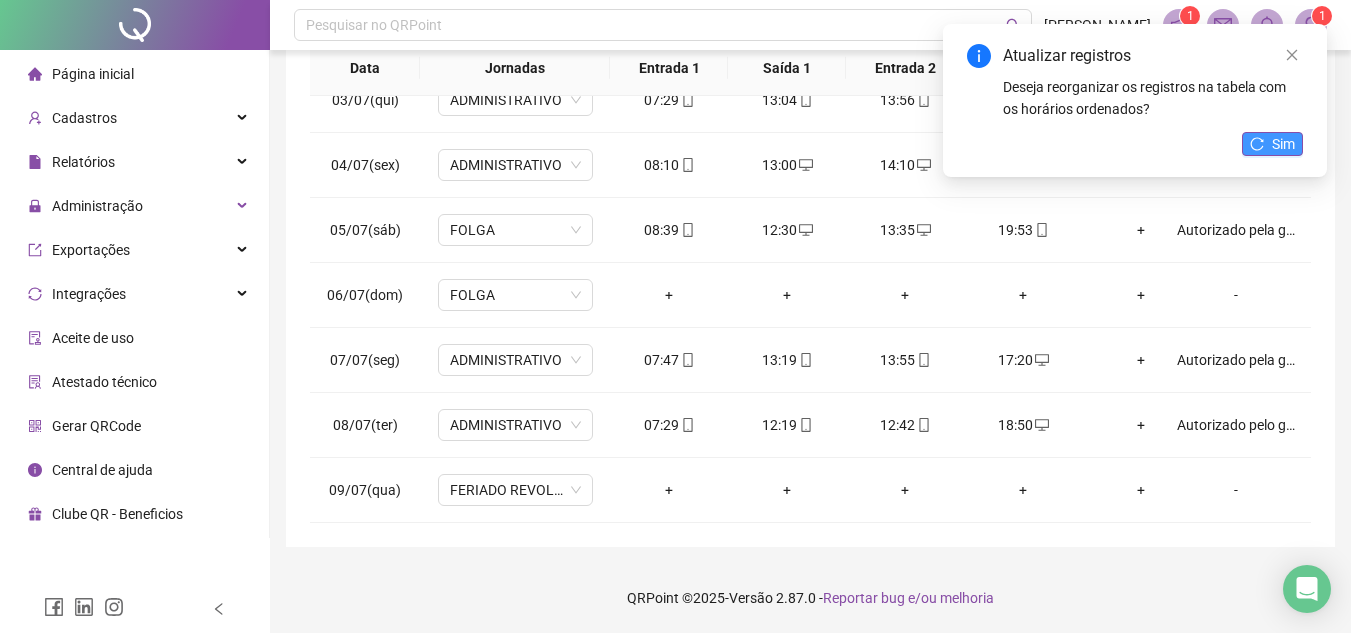 click 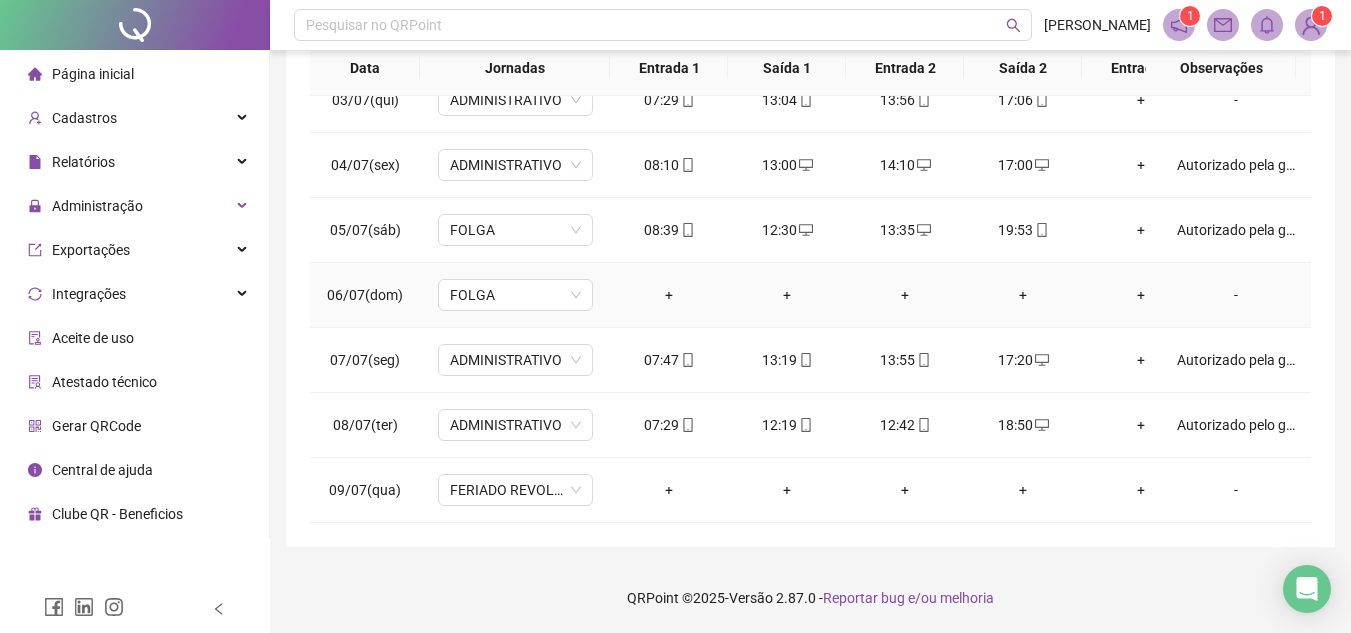 scroll, scrollTop: 0, scrollLeft: 0, axis: both 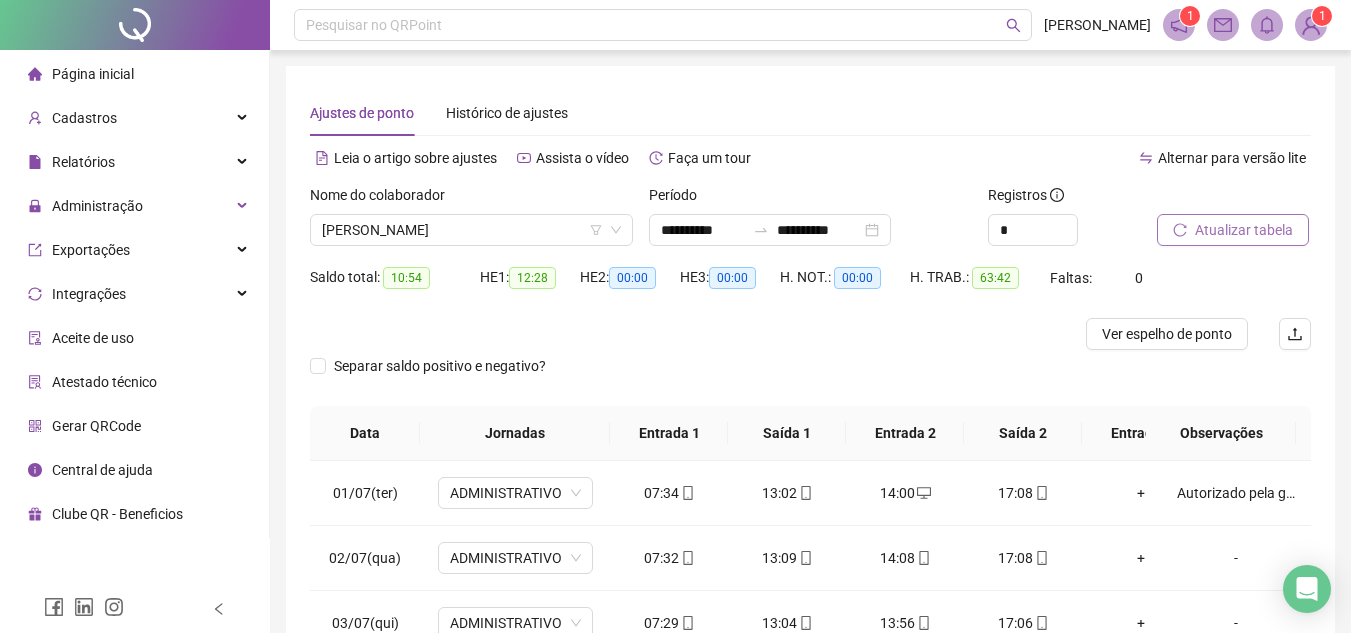click 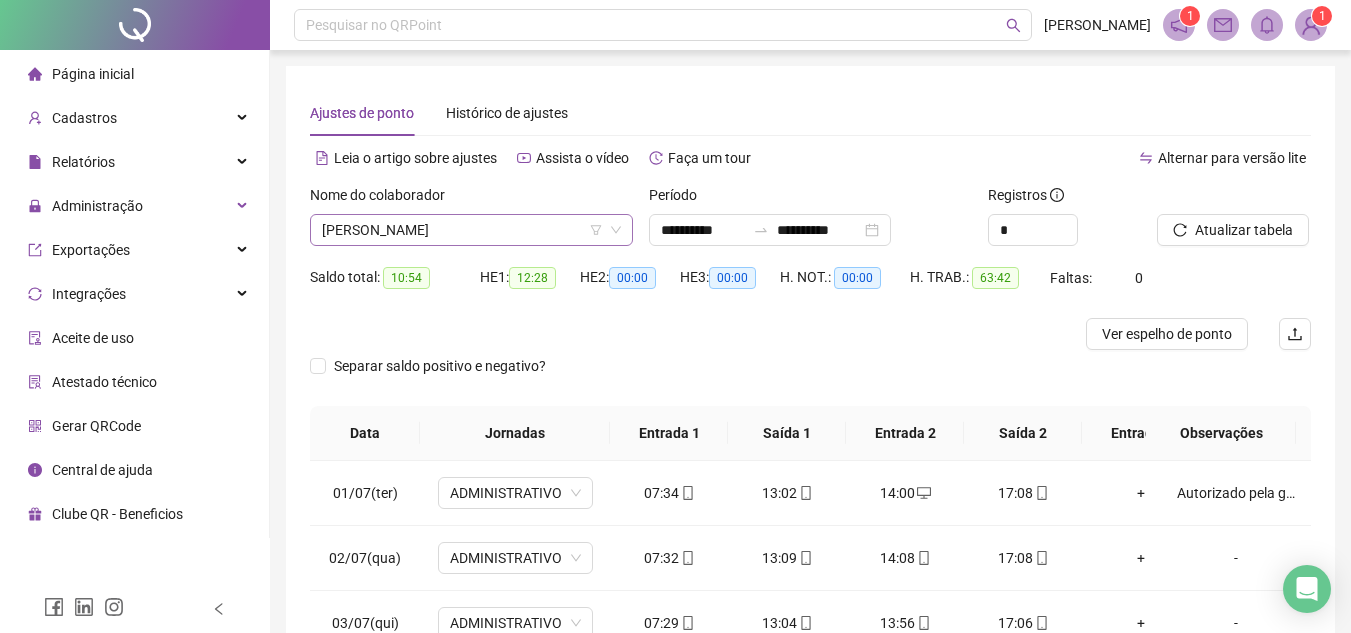 click on "[PERSON_NAME]" at bounding box center (471, 230) 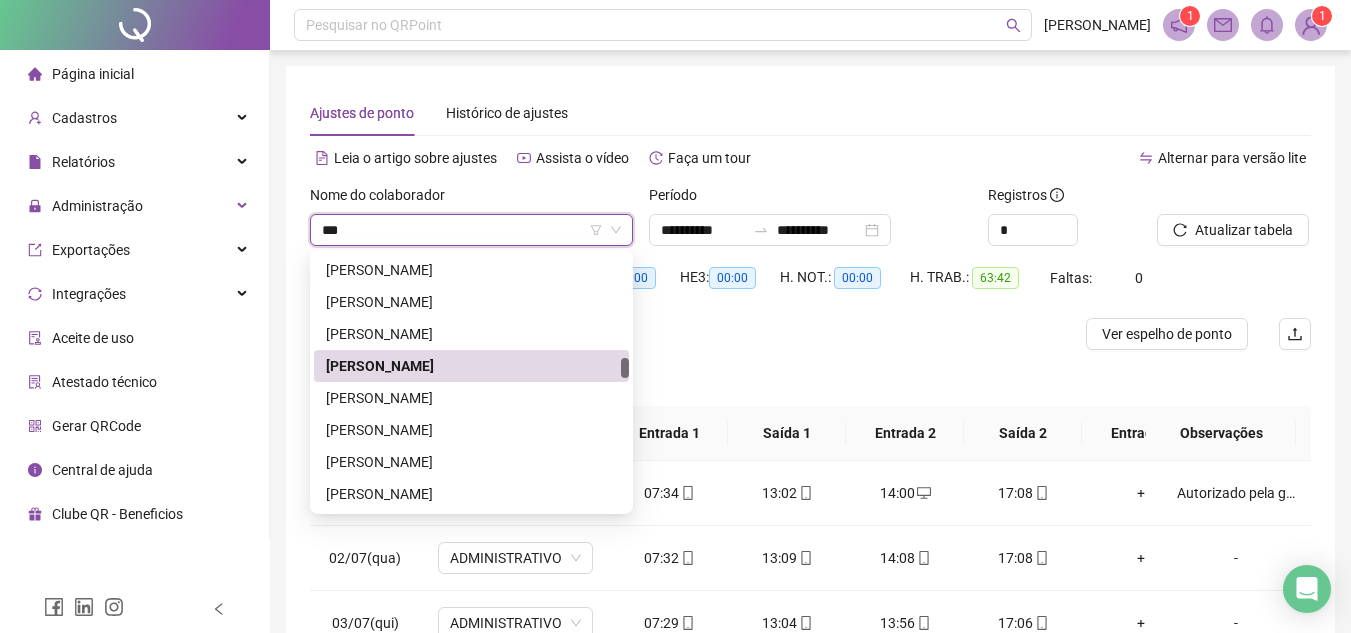 scroll, scrollTop: 0, scrollLeft: 0, axis: both 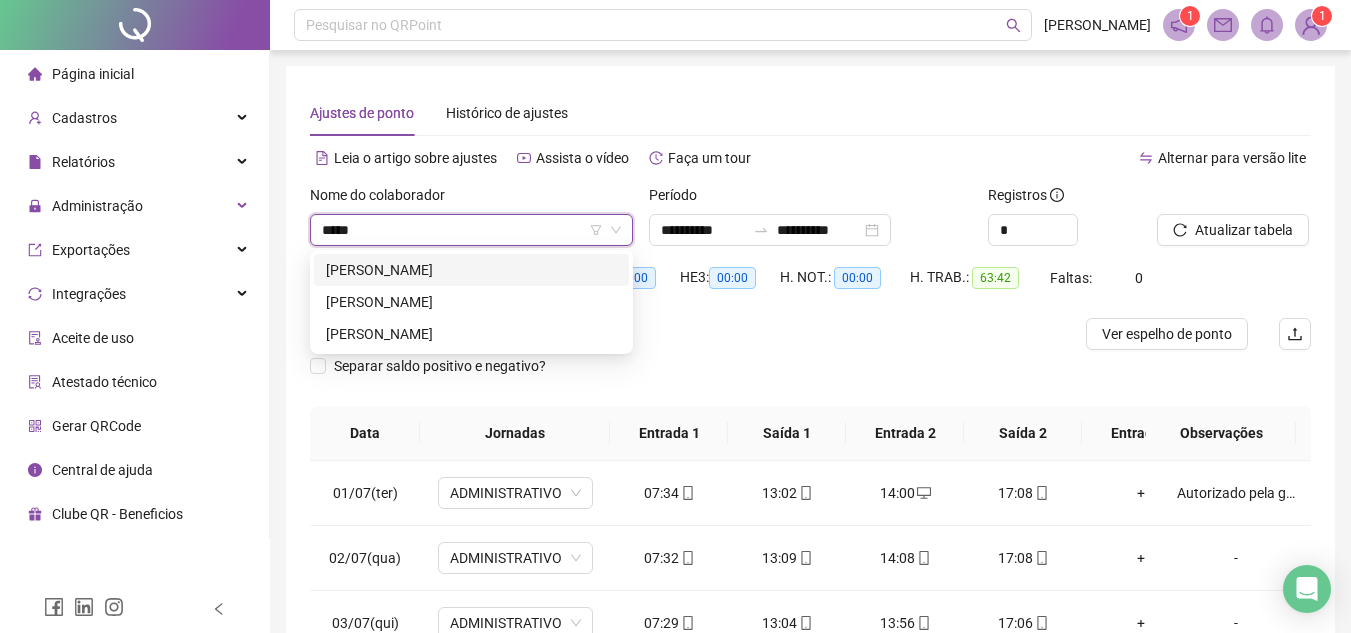 type on "******" 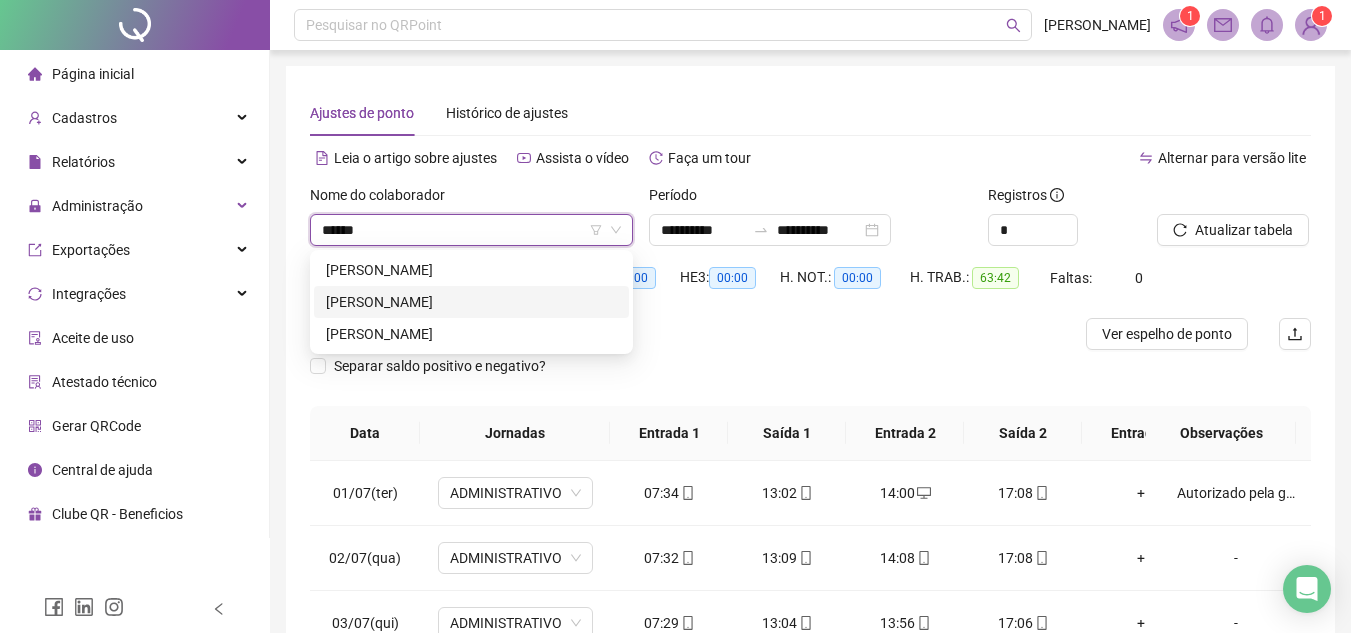click on "[PERSON_NAME]" at bounding box center (471, 302) 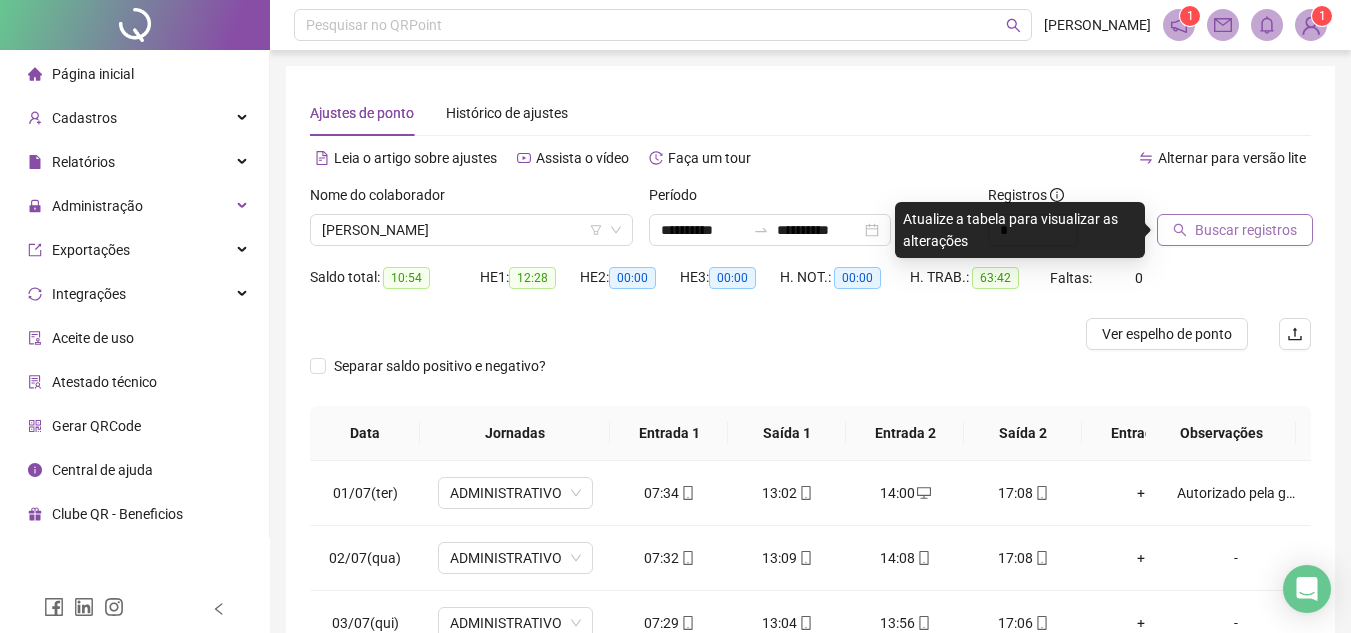 click on "Buscar registros" at bounding box center (1246, 230) 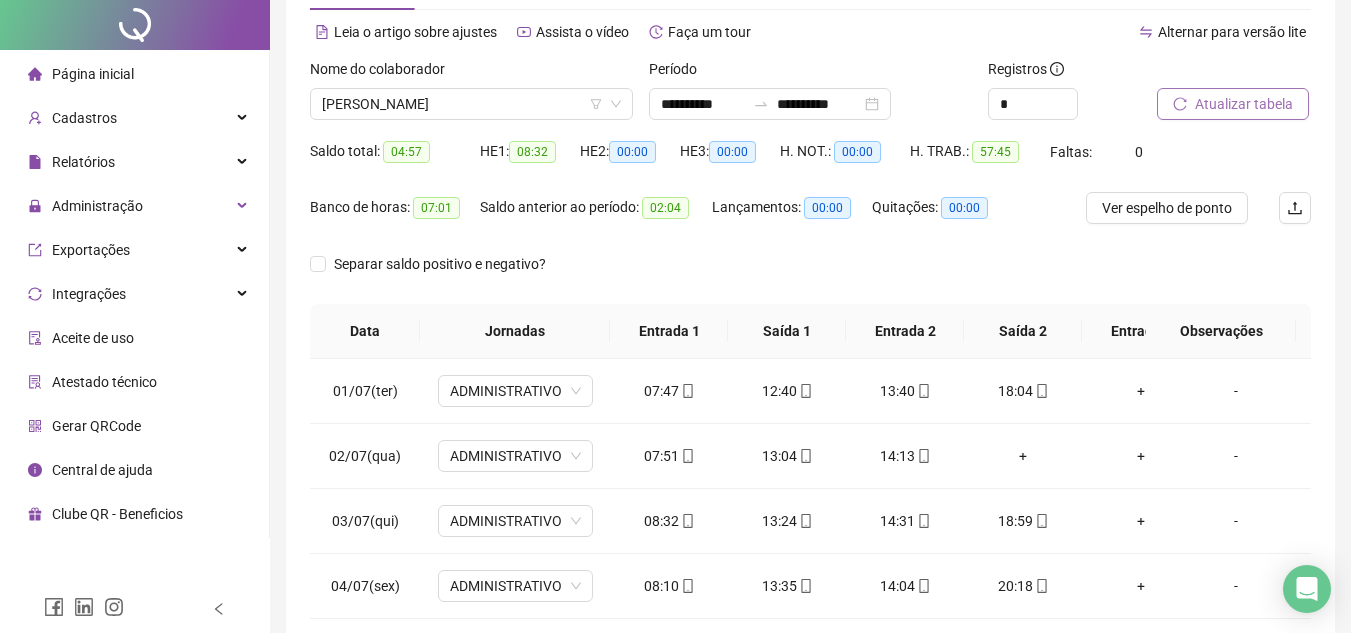 scroll, scrollTop: 300, scrollLeft: 0, axis: vertical 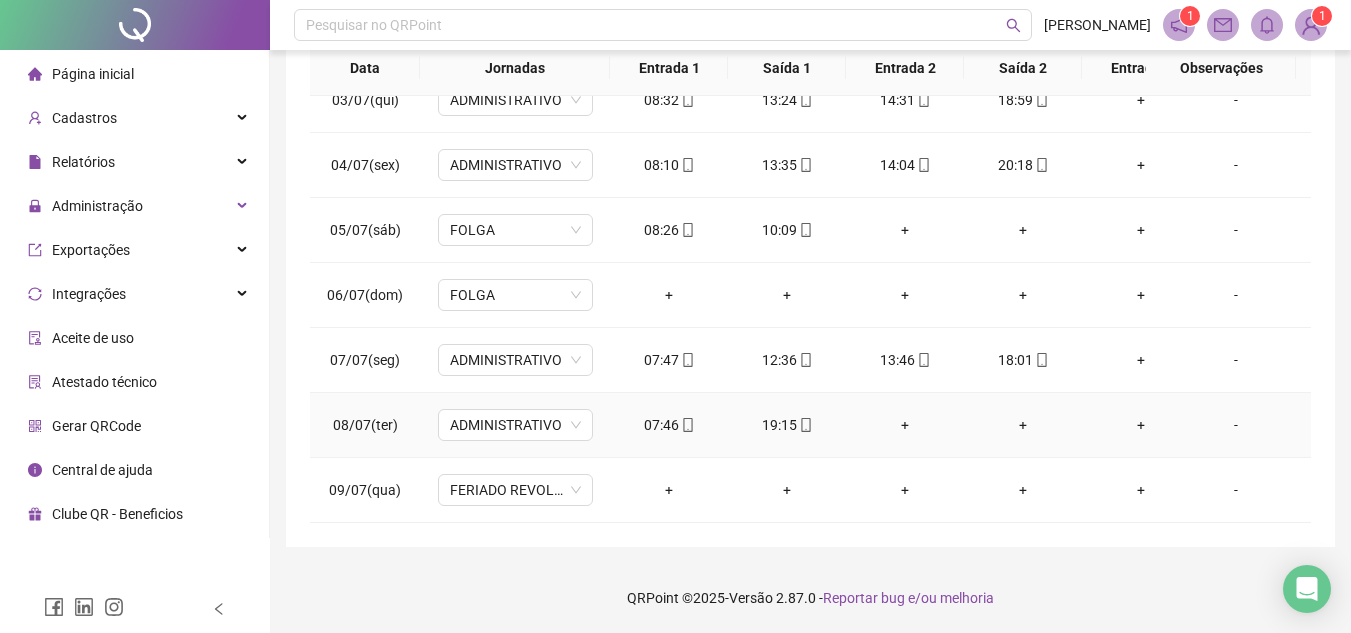click on "+" at bounding box center [905, 425] 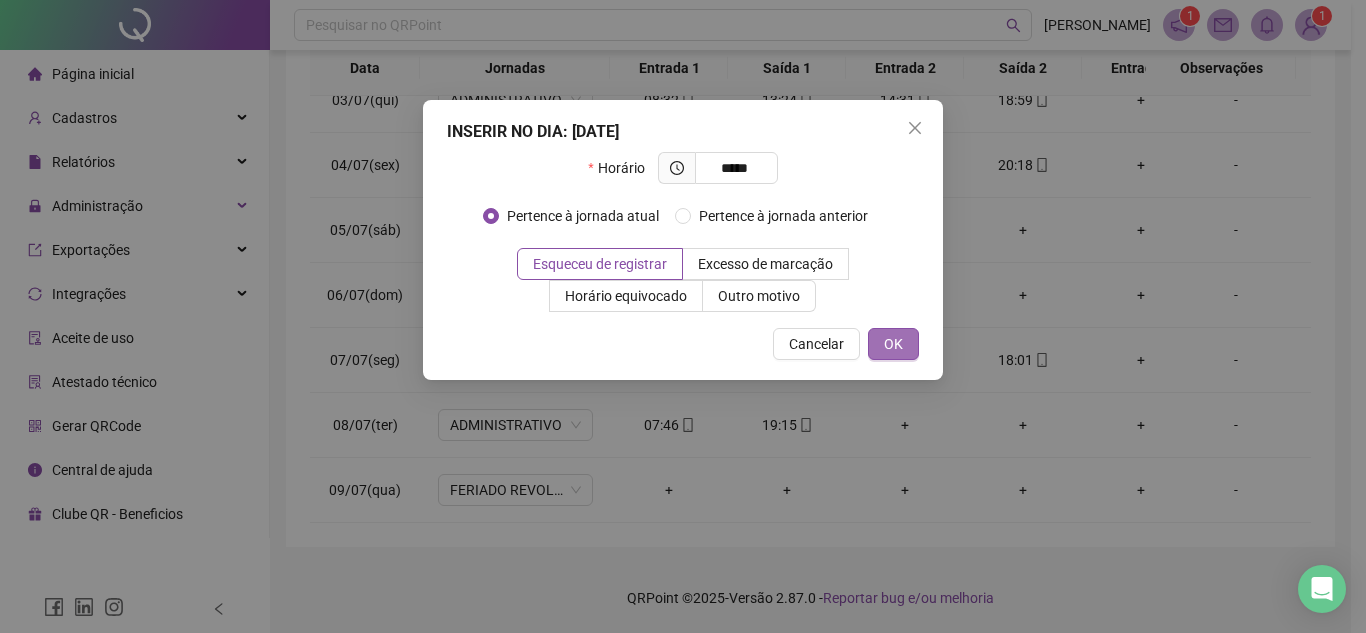 type on "*****" 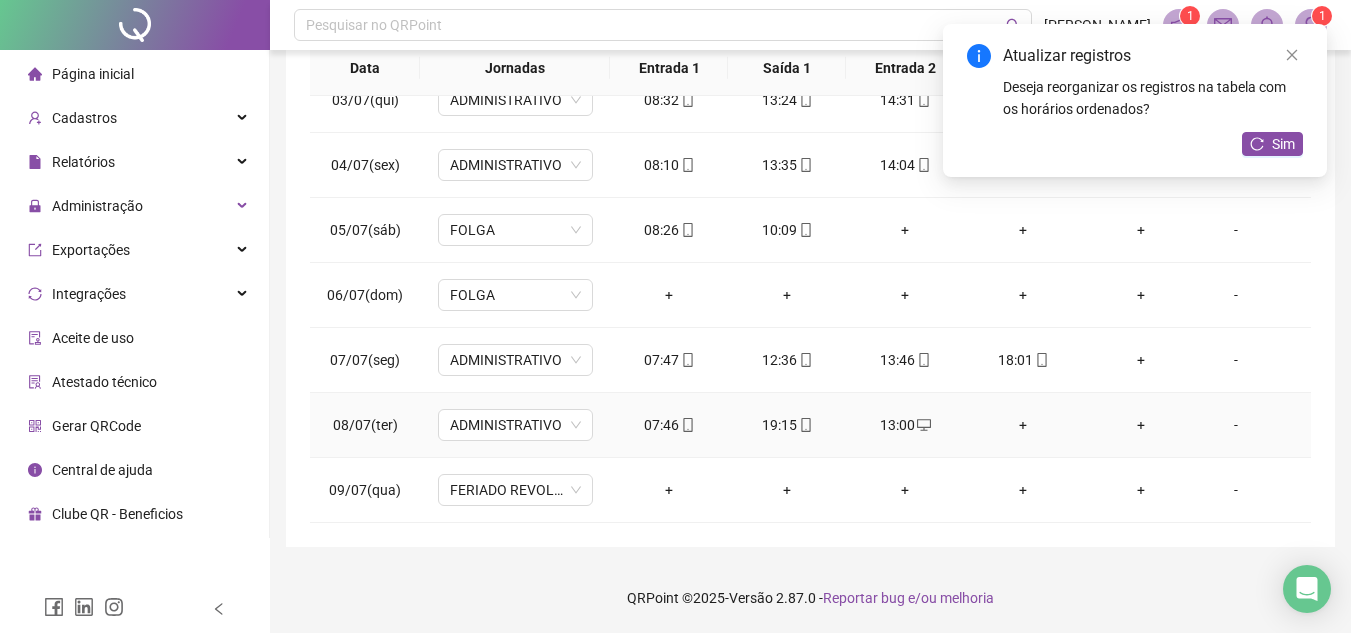 click on "+" at bounding box center (1023, 425) 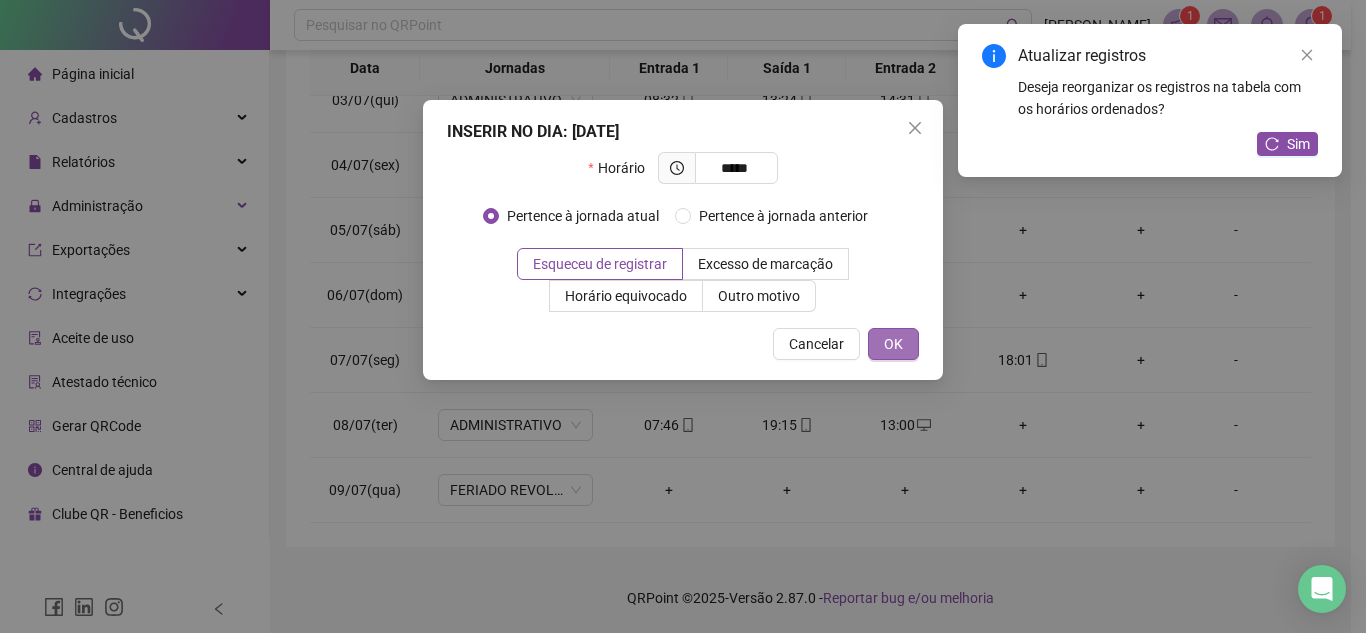 type on "*****" 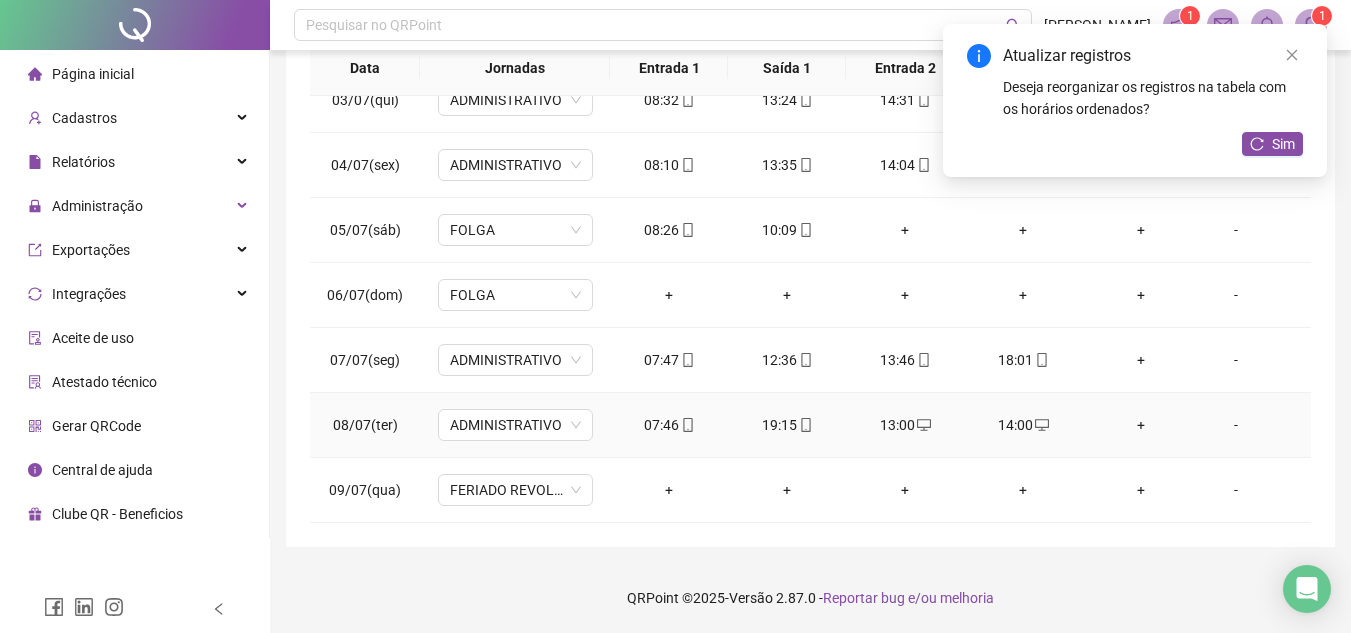 click on "-" at bounding box center (1236, 425) 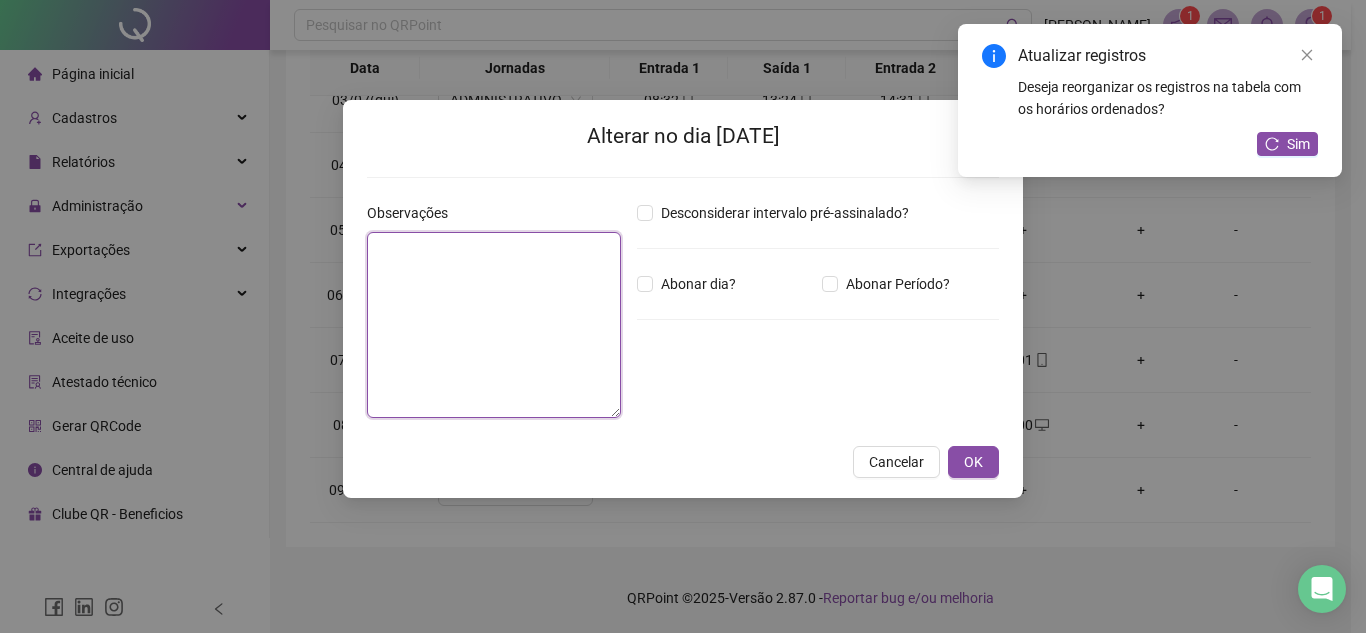 click at bounding box center [494, 325] 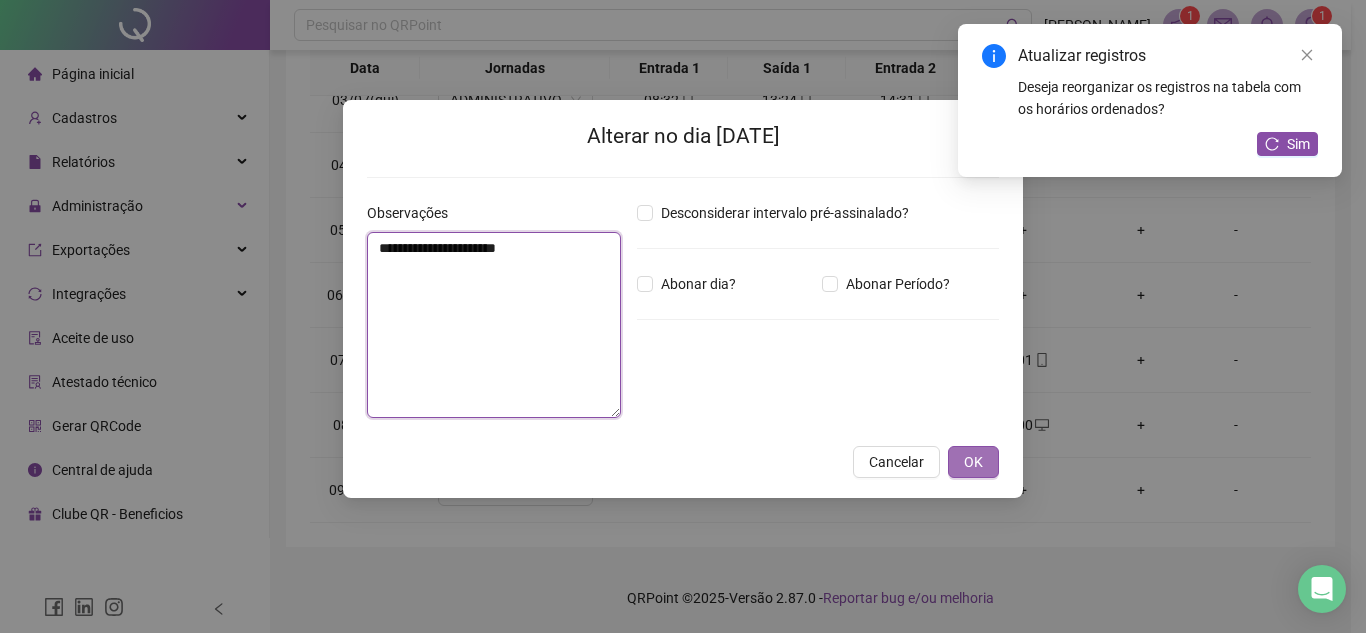 type on "**********" 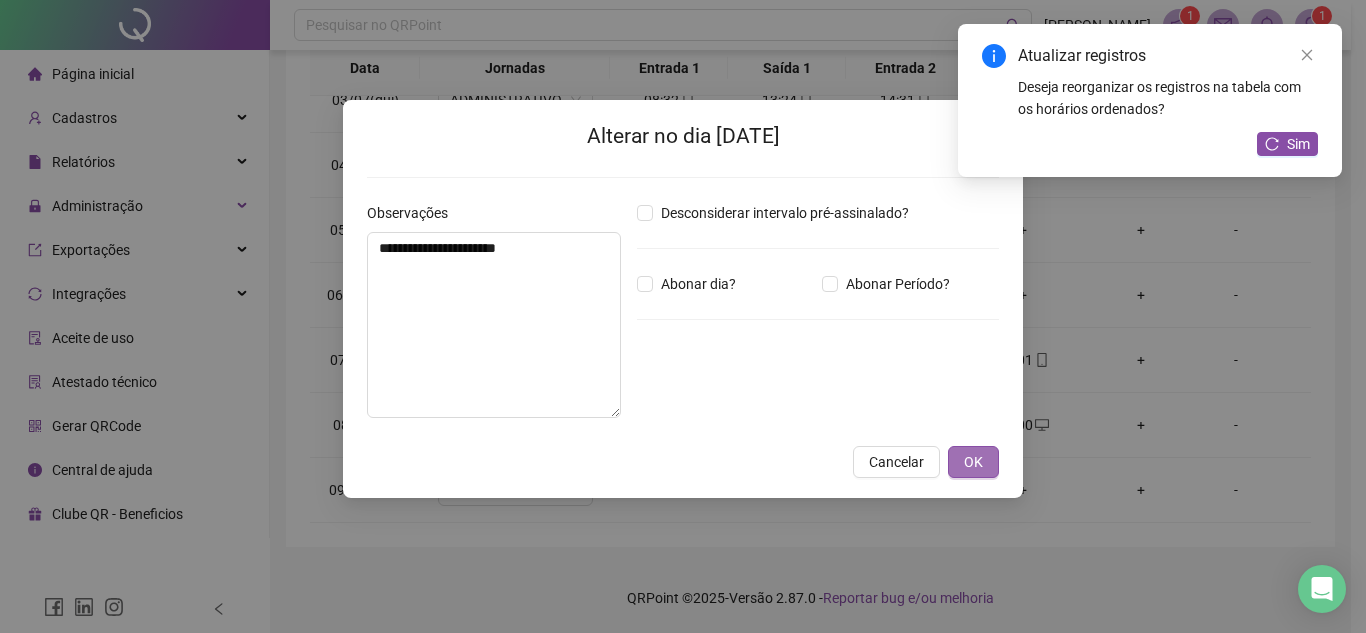 click on "OK" at bounding box center (973, 462) 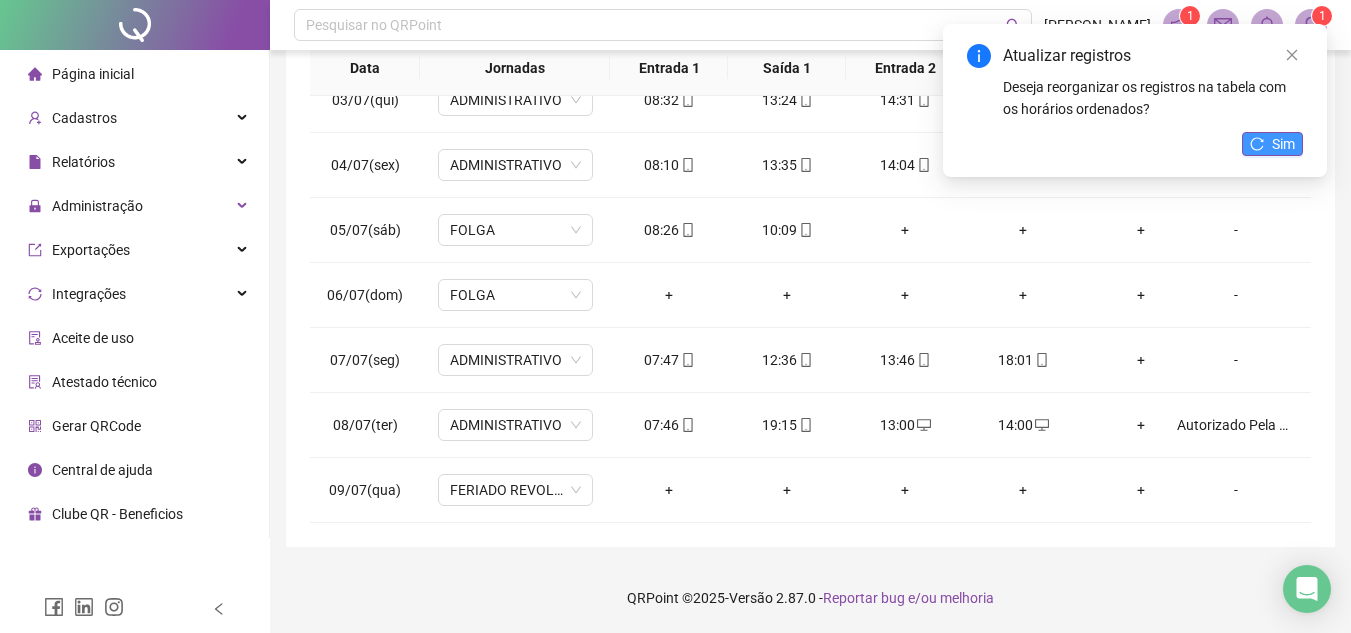 click 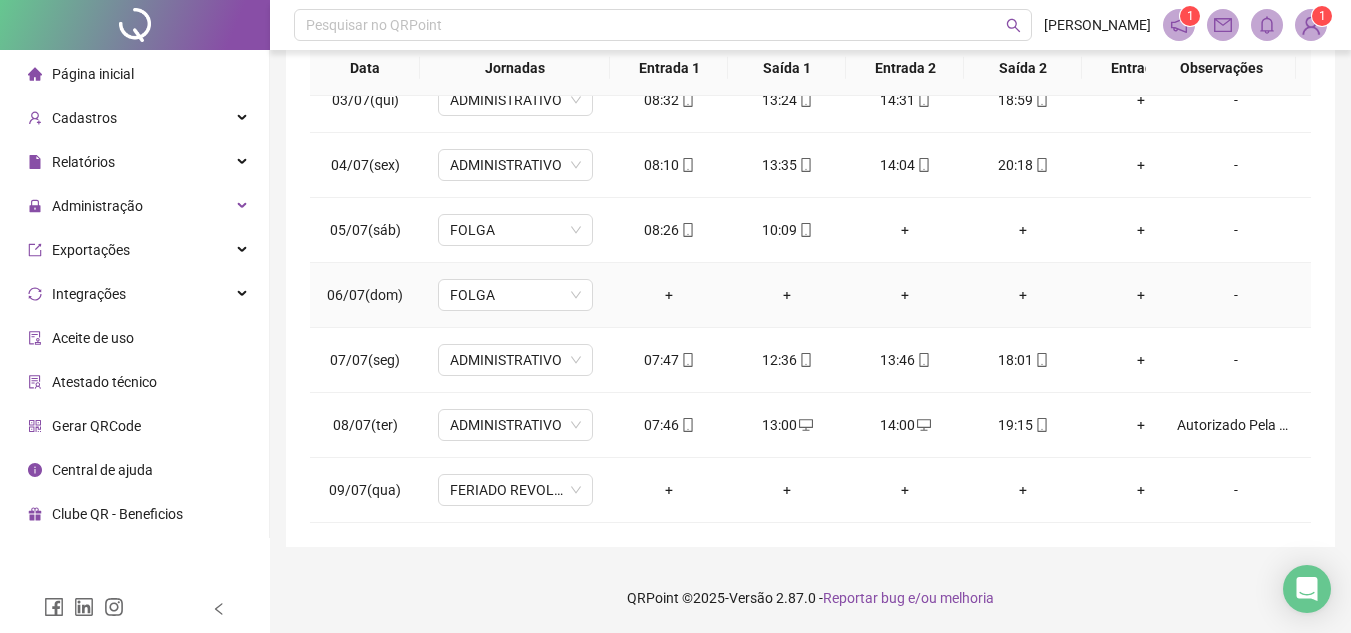 scroll, scrollTop: 0, scrollLeft: 0, axis: both 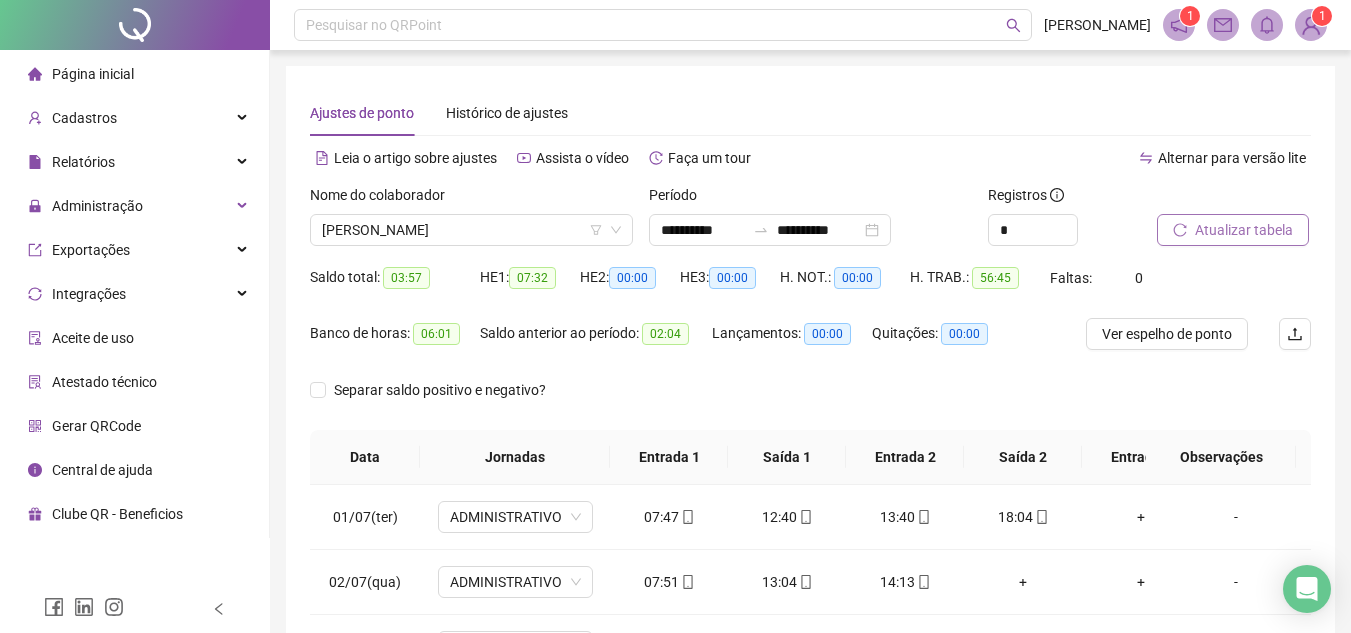 click on "Atualizar tabela" at bounding box center [1244, 230] 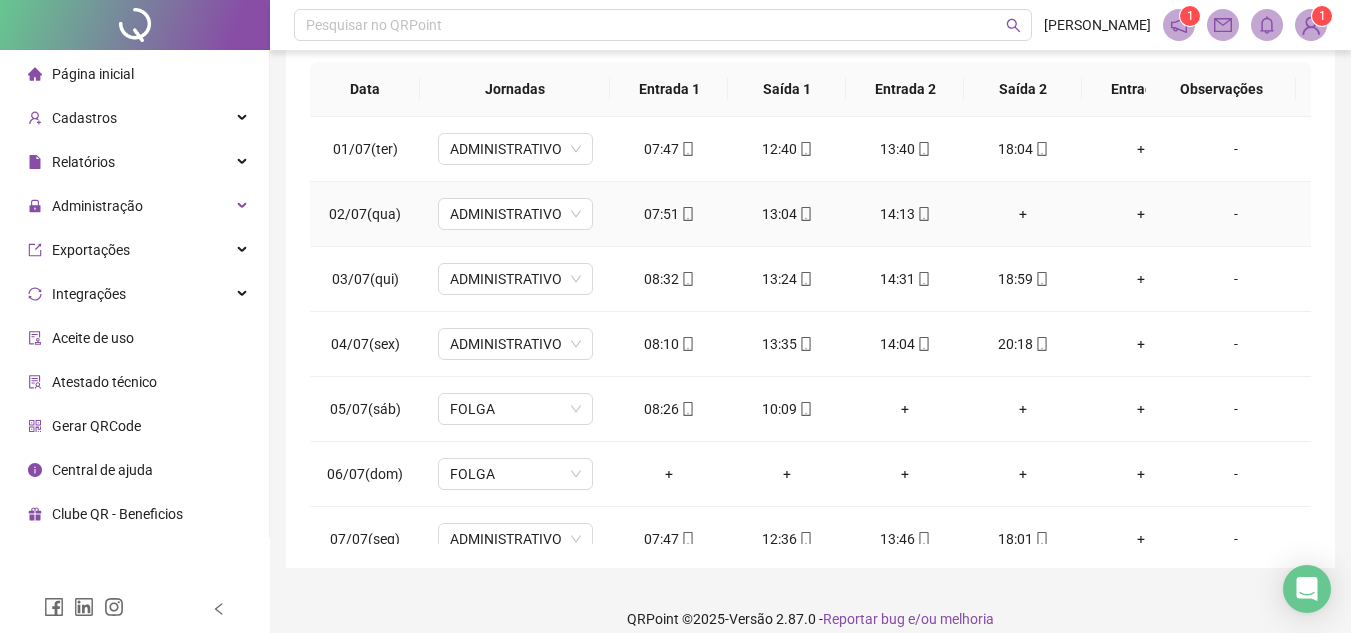 scroll, scrollTop: 389, scrollLeft: 0, axis: vertical 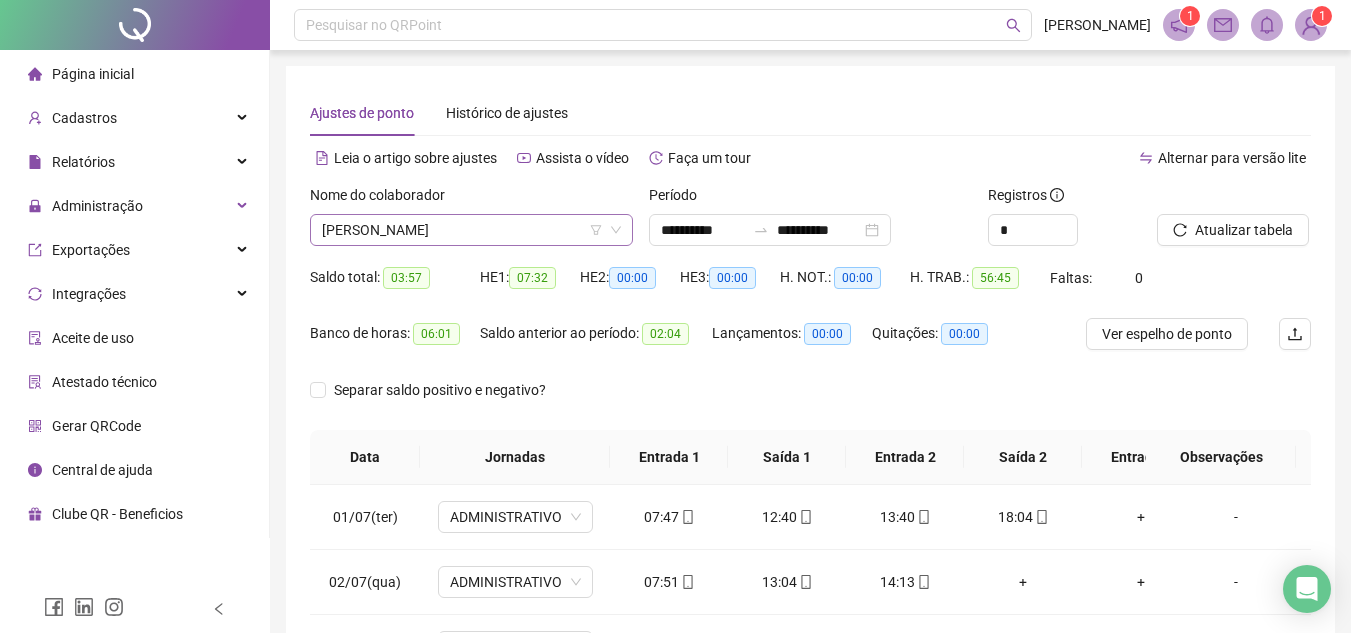 click on "[PERSON_NAME]" at bounding box center (471, 230) 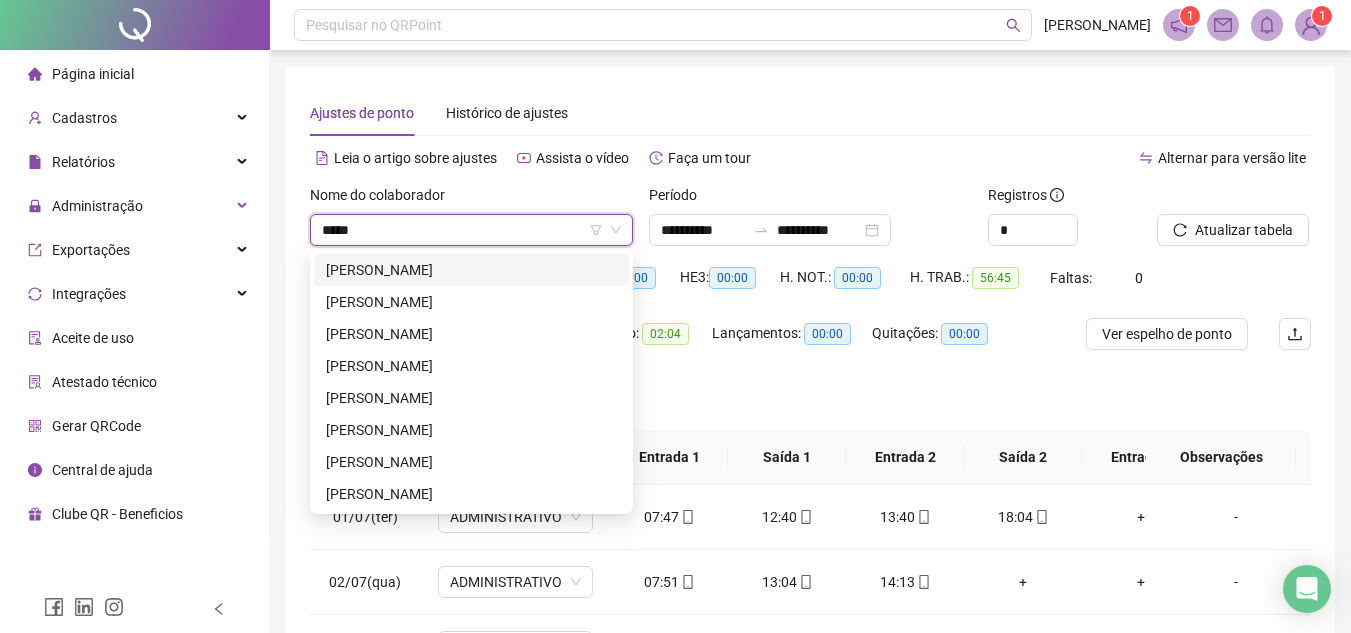 scroll, scrollTop: 0, scrollLeft: 0, axis: both 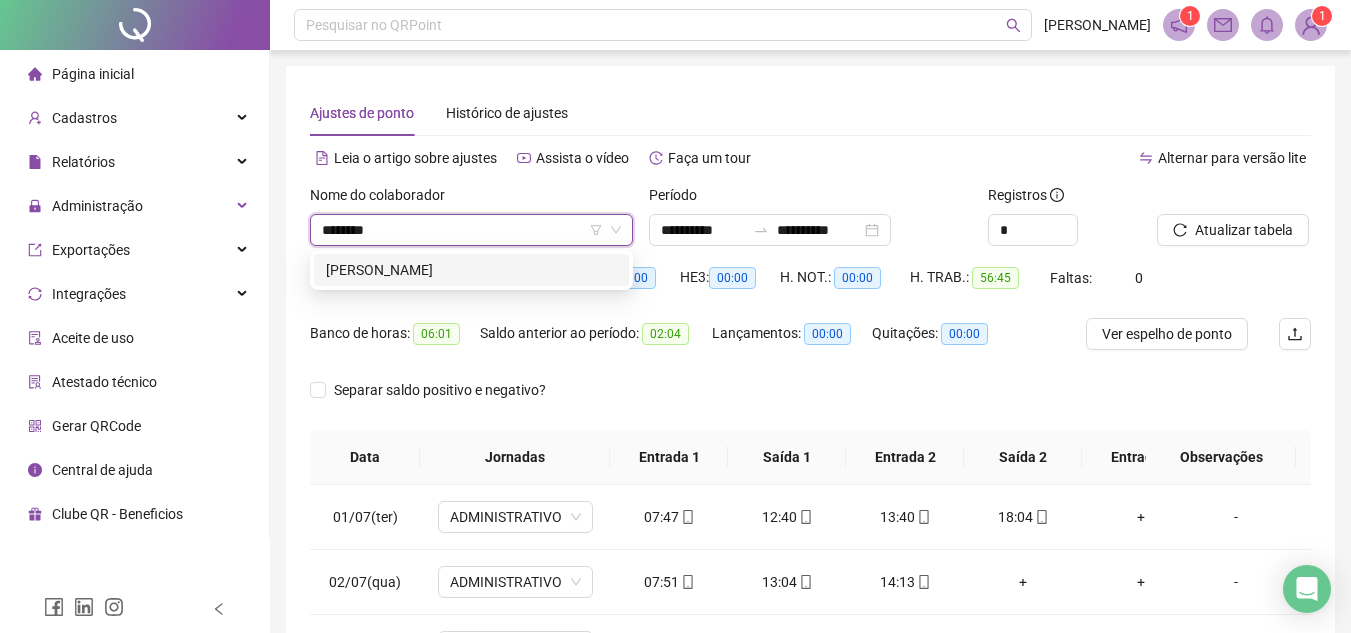 type on "*********" 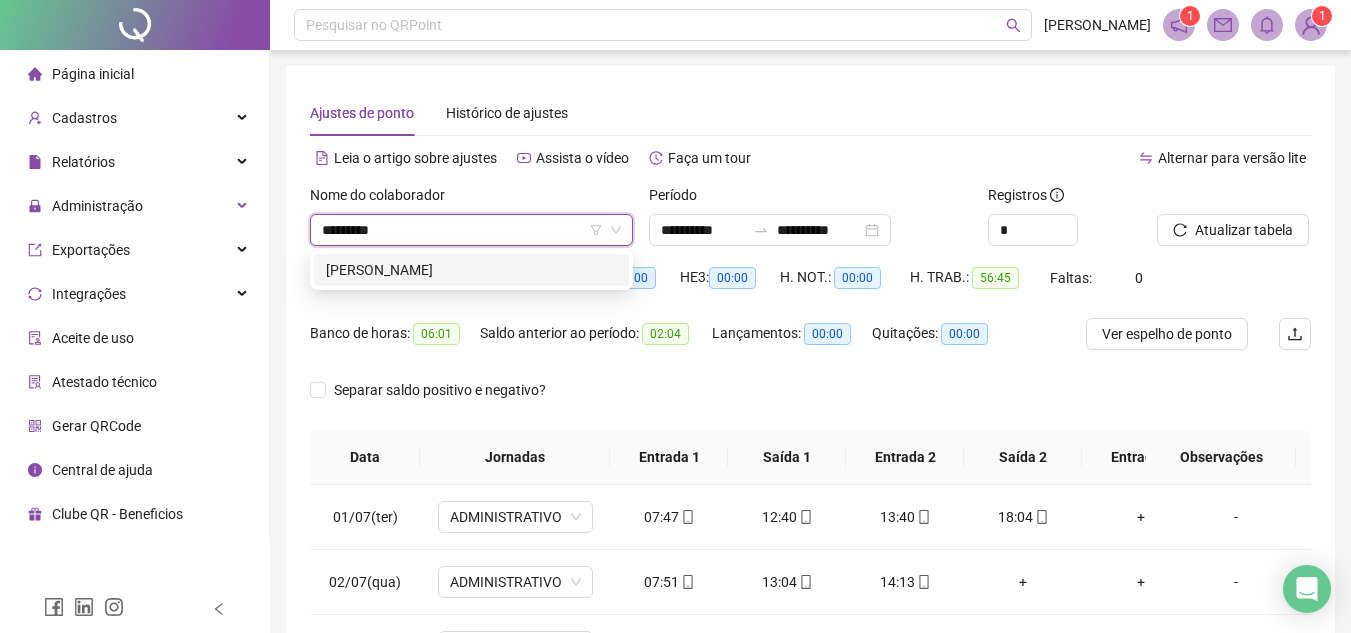 click on "[PERSON_NAME]" at bounding box center [471, 270] 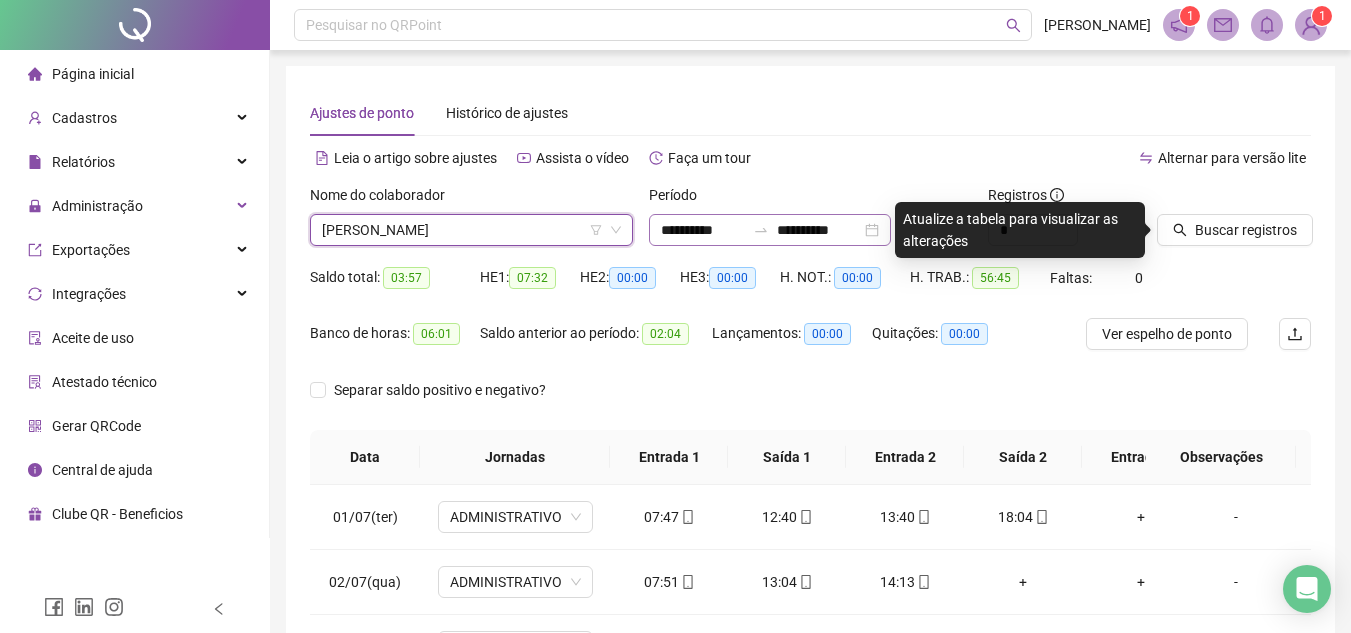 click on "**********" at bounding box center [770, 230] 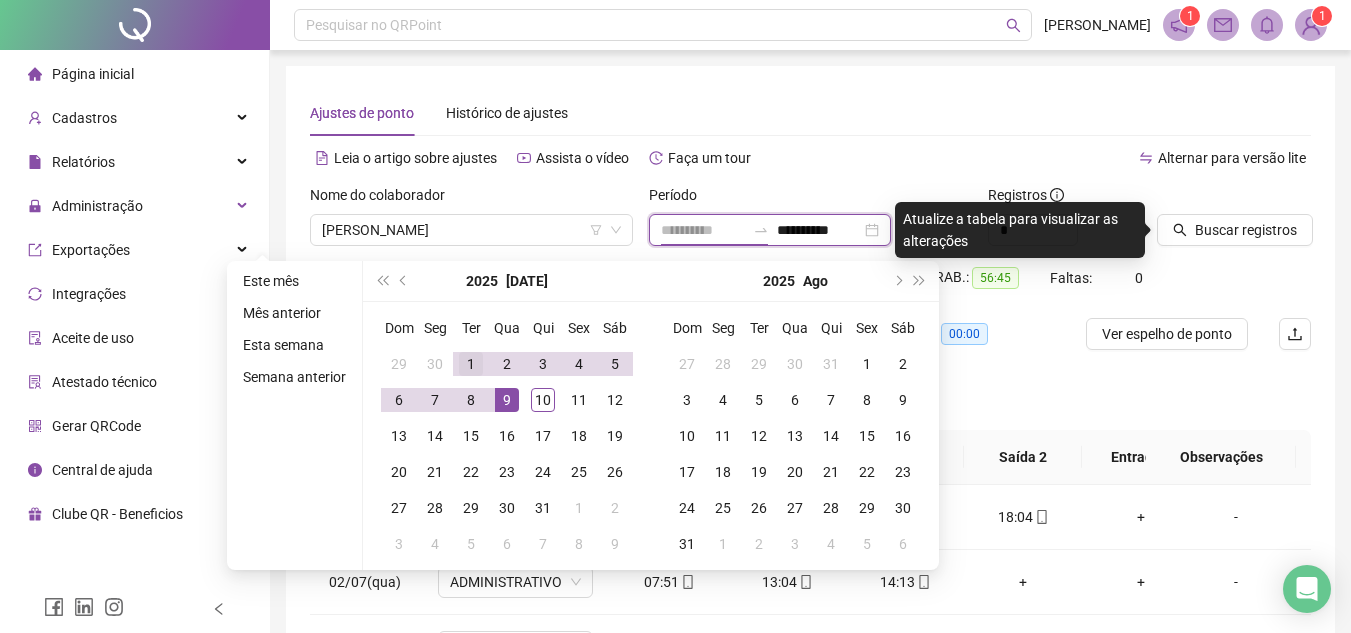 type on "**********" 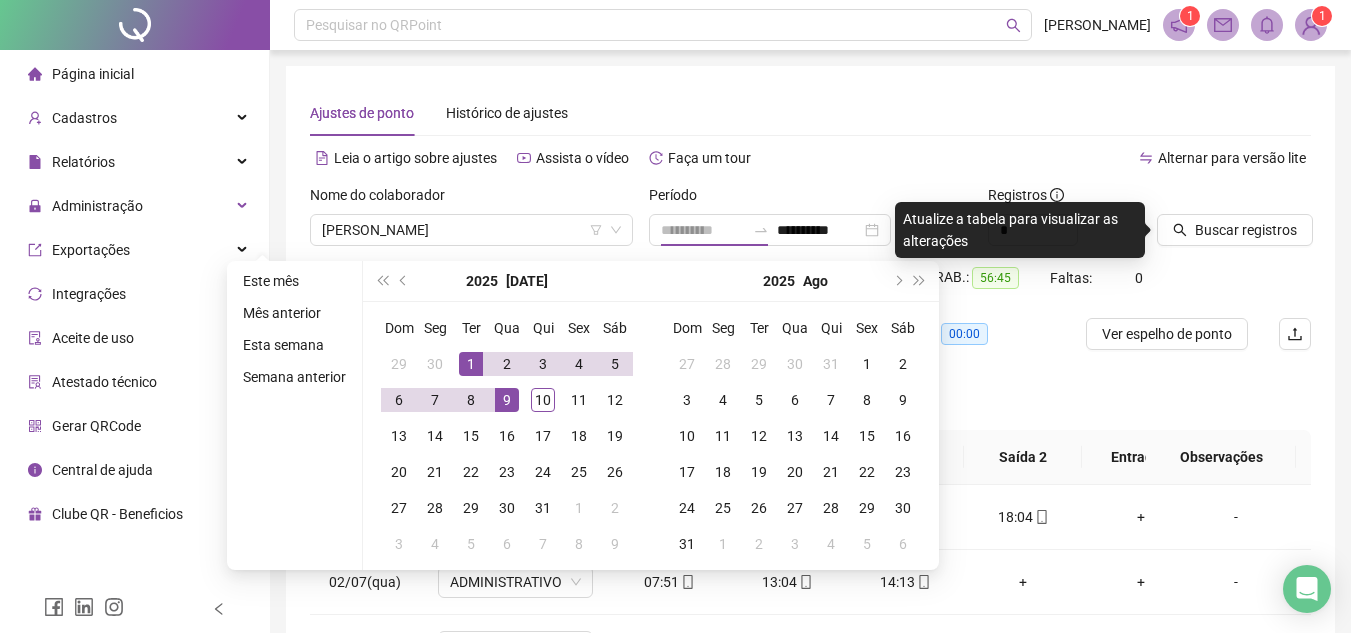 click on "1" at bounding box center [471, 364] 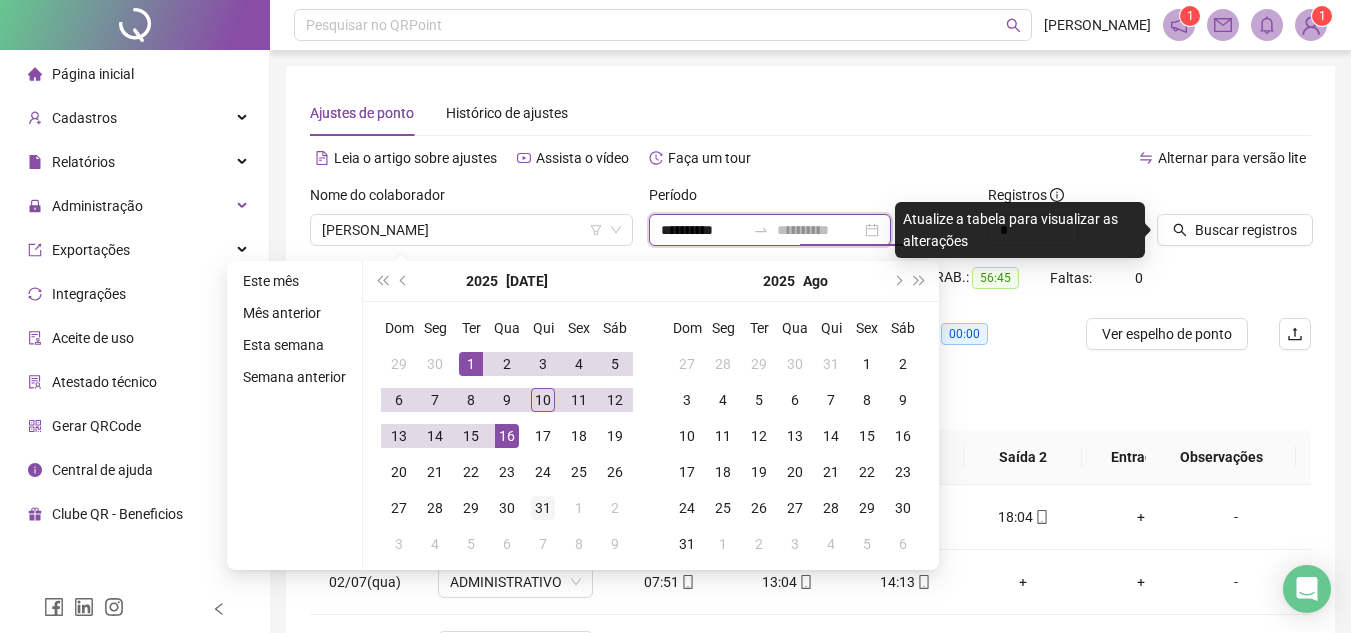 type on "**********" 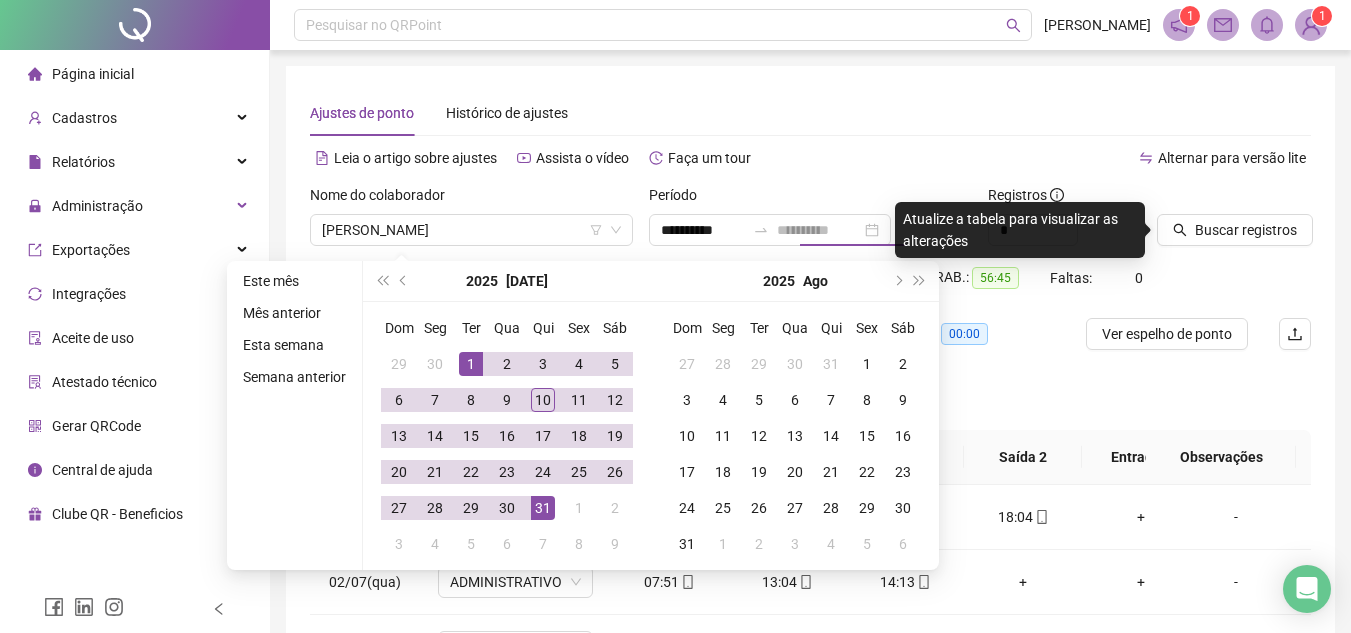 drag, startPoint x: 540, startPoint y: 514, endPoint x: 680, endPoint y: 322, distance: 237.62155 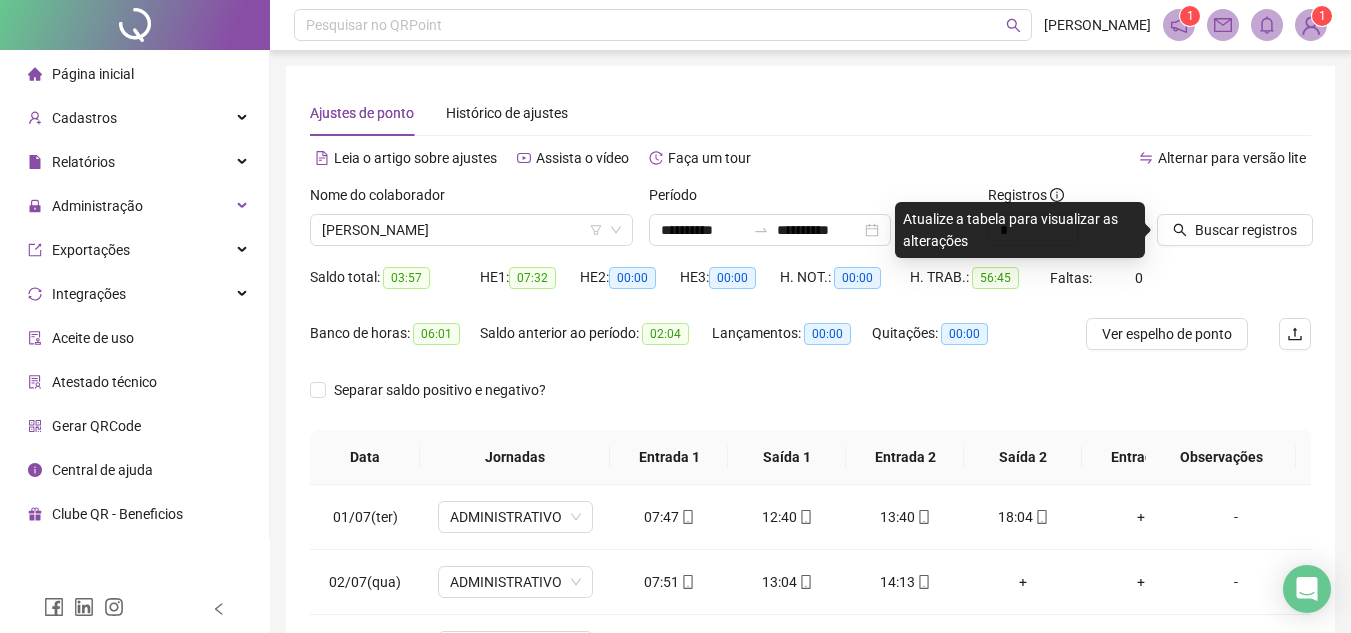 click on "Ajustes de ponto Histórico de ajustes" at bounding box center [810, 113] 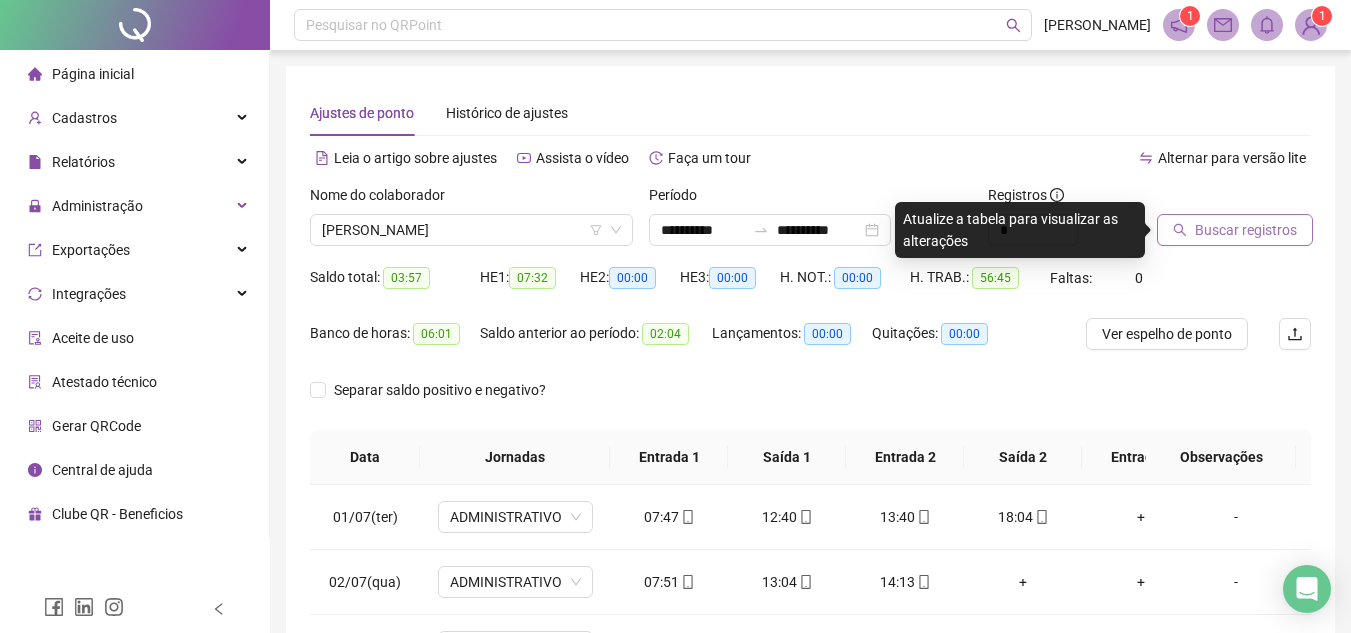 click on "Buscar registros" at bounding box center [1246, 230] 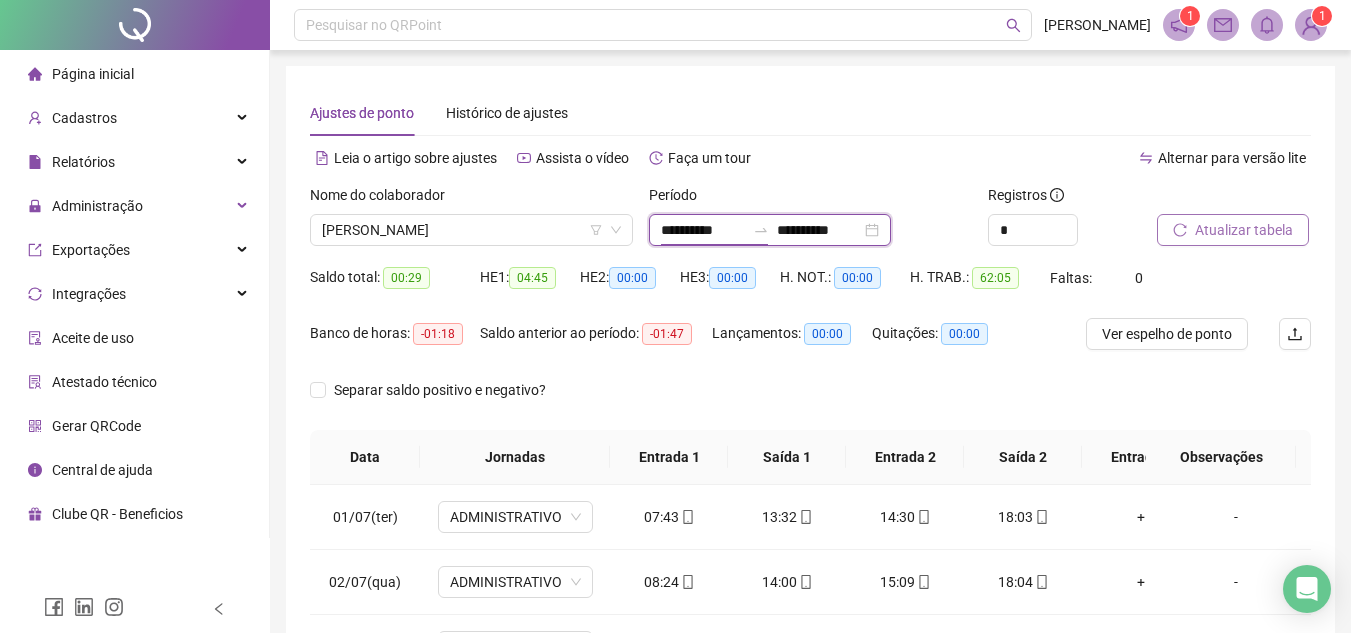 click on "**********" at bounding box center [703, 230] 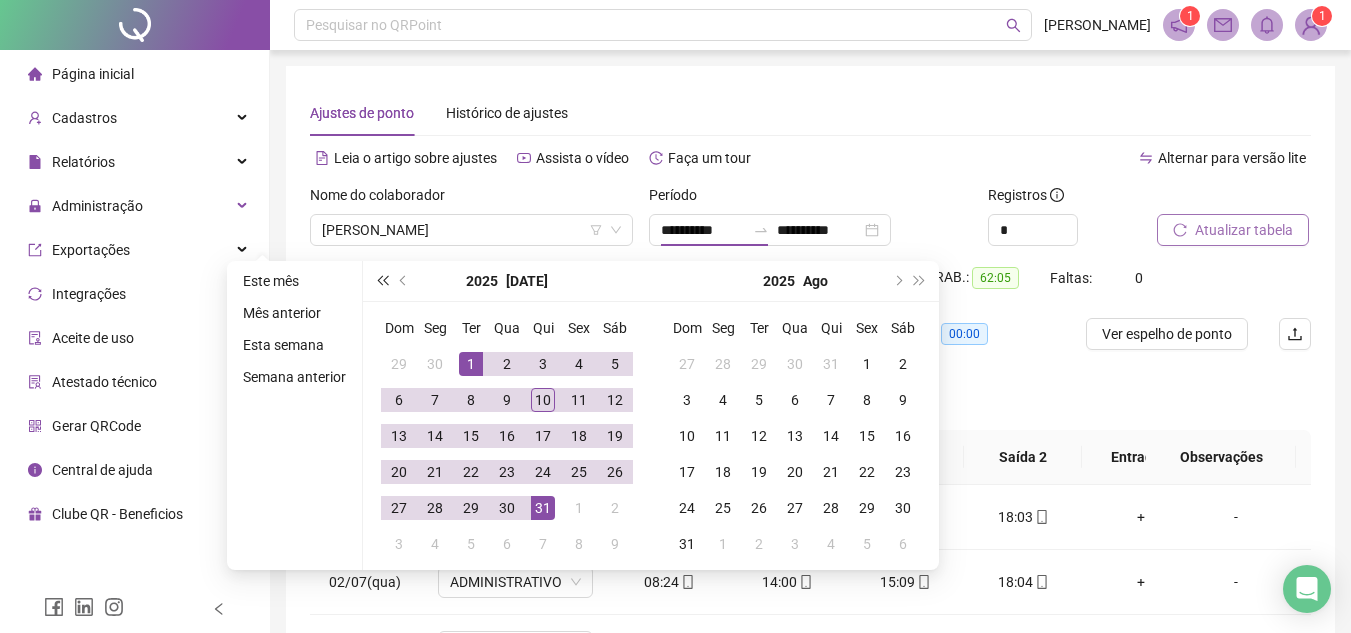click at bounding box center (382, 281) 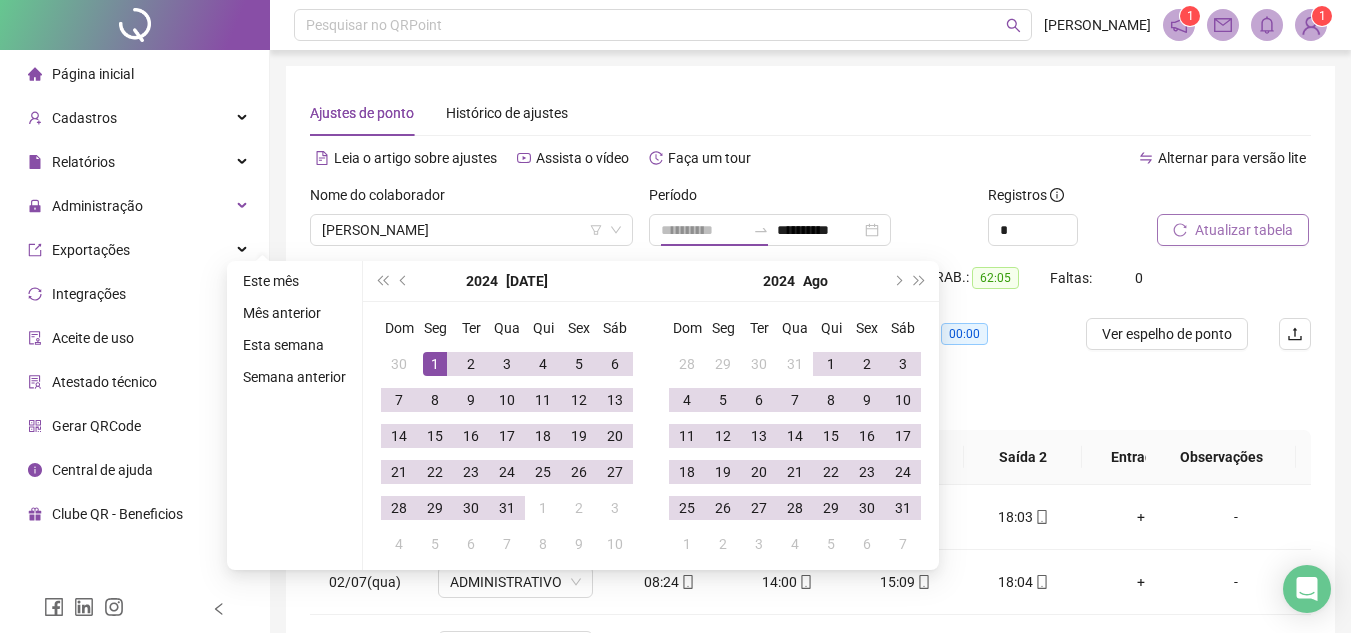 click on "1" at bounding box center (435, 364) 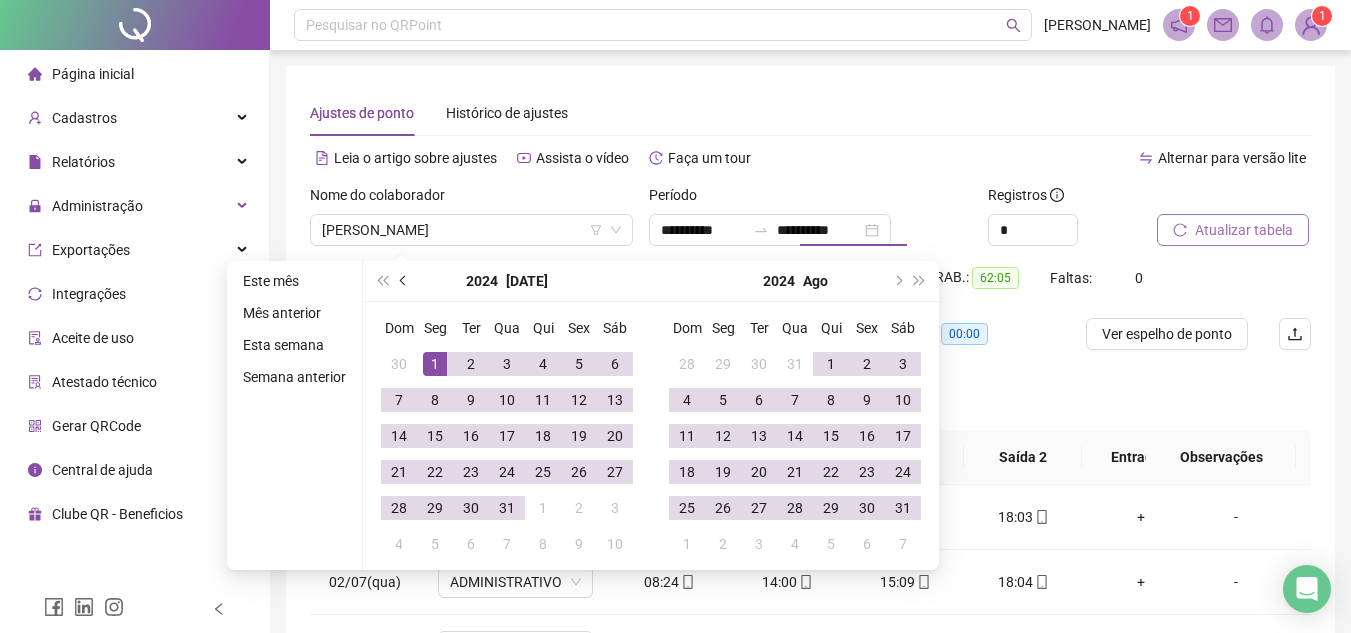 click at bounding box center (405, 281) 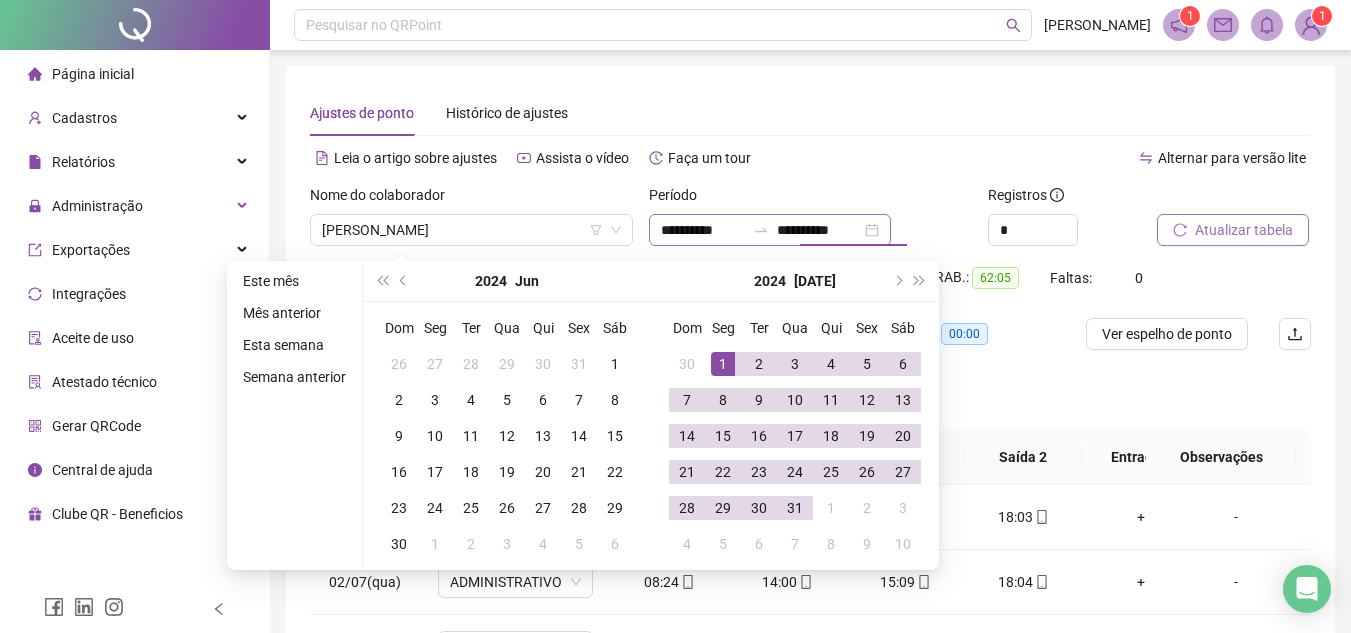 click on "**********" at bounding box center [770, 230] 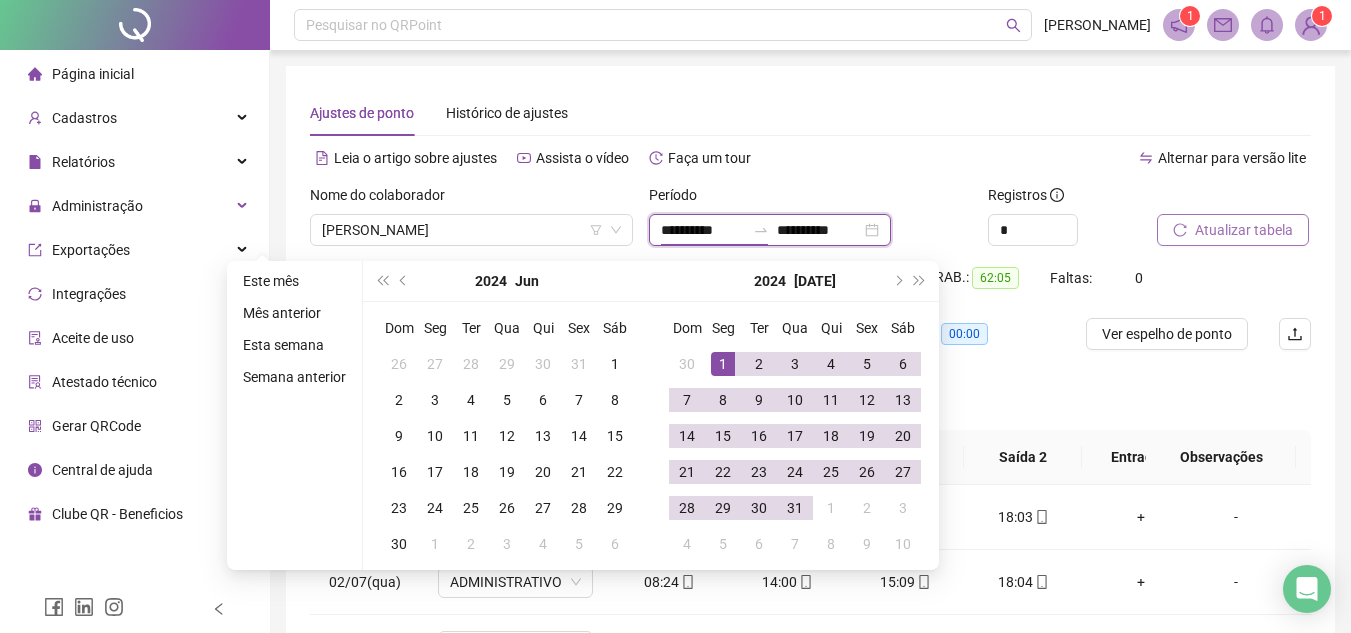 click on "**********" at bounding box center (703, 230) 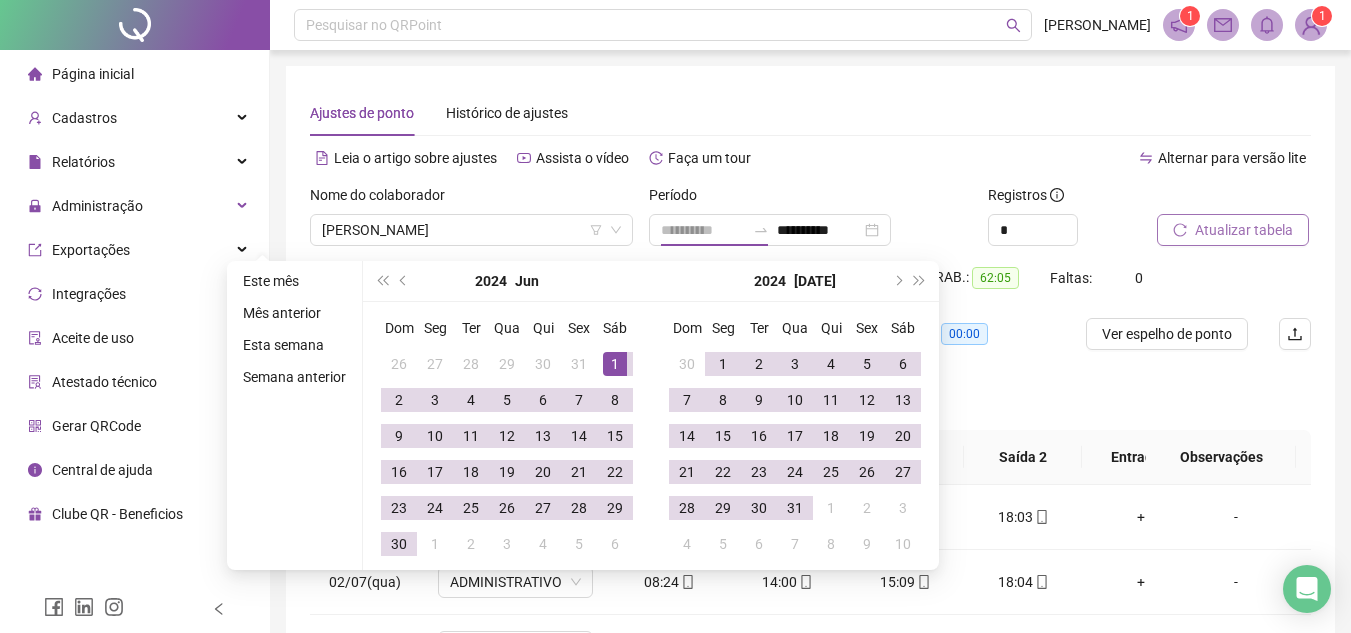 click on "1" at bounding box center (615, 364) 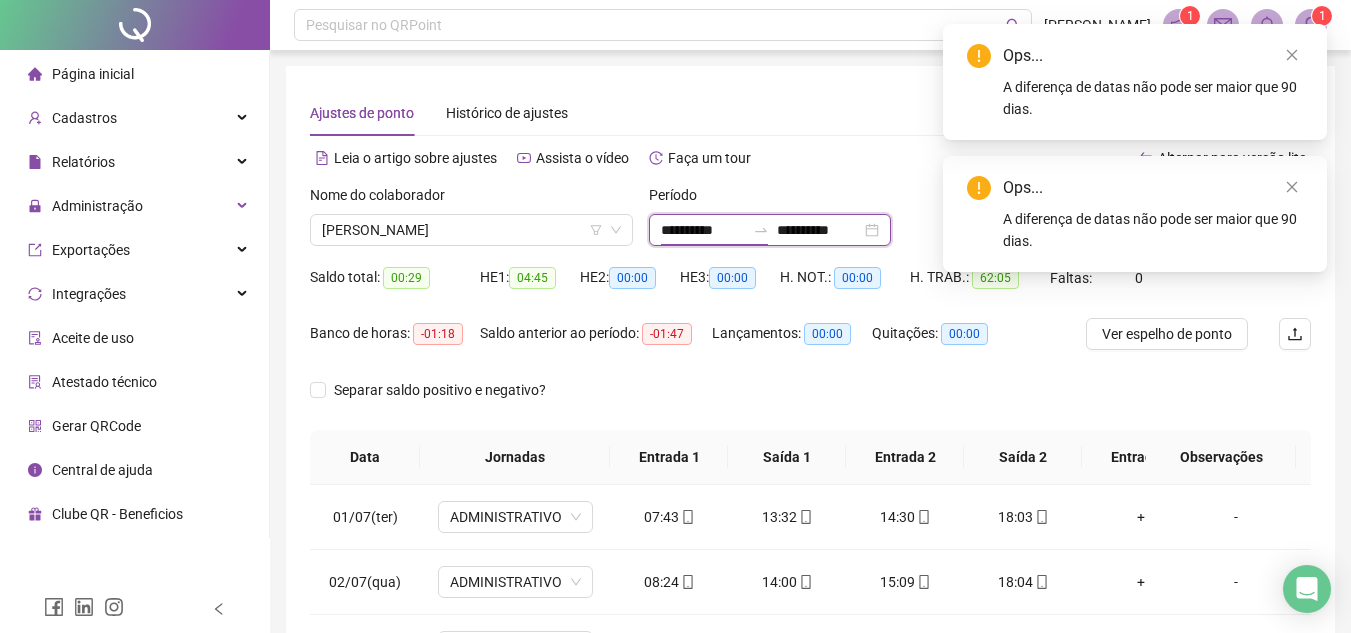 click on "**********" at bounding box center (703, 230) 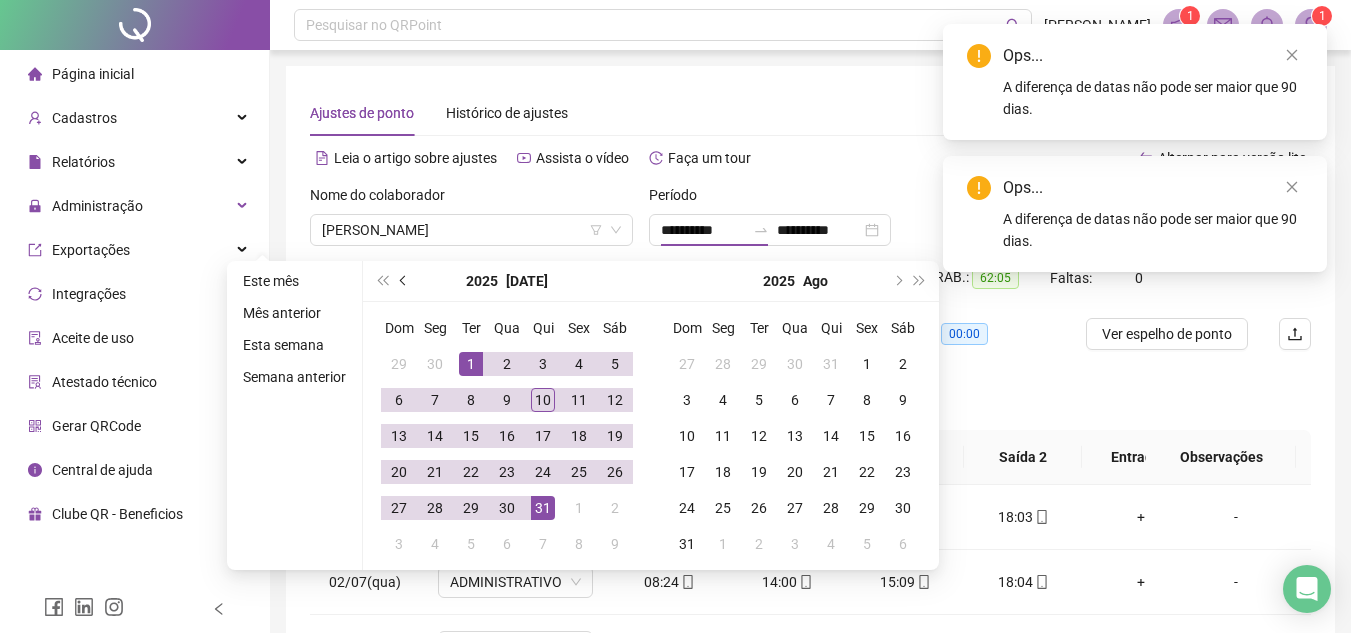 click at bounding box center [405, 281] 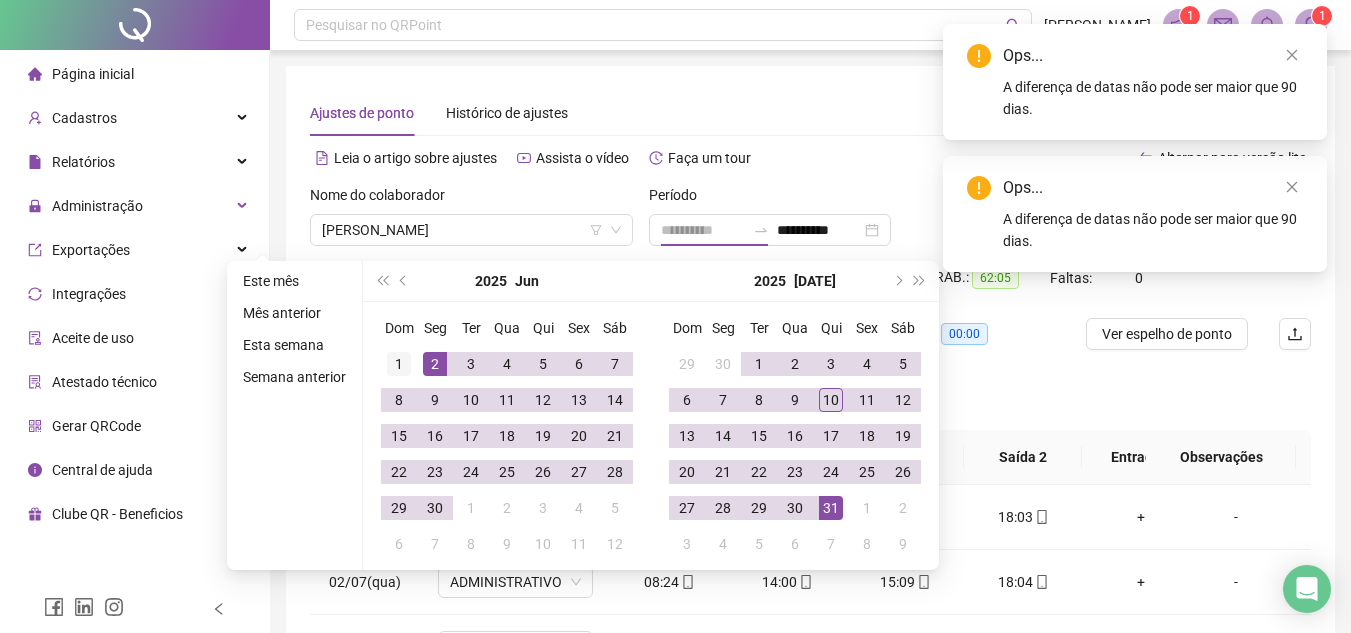 type on "**********" 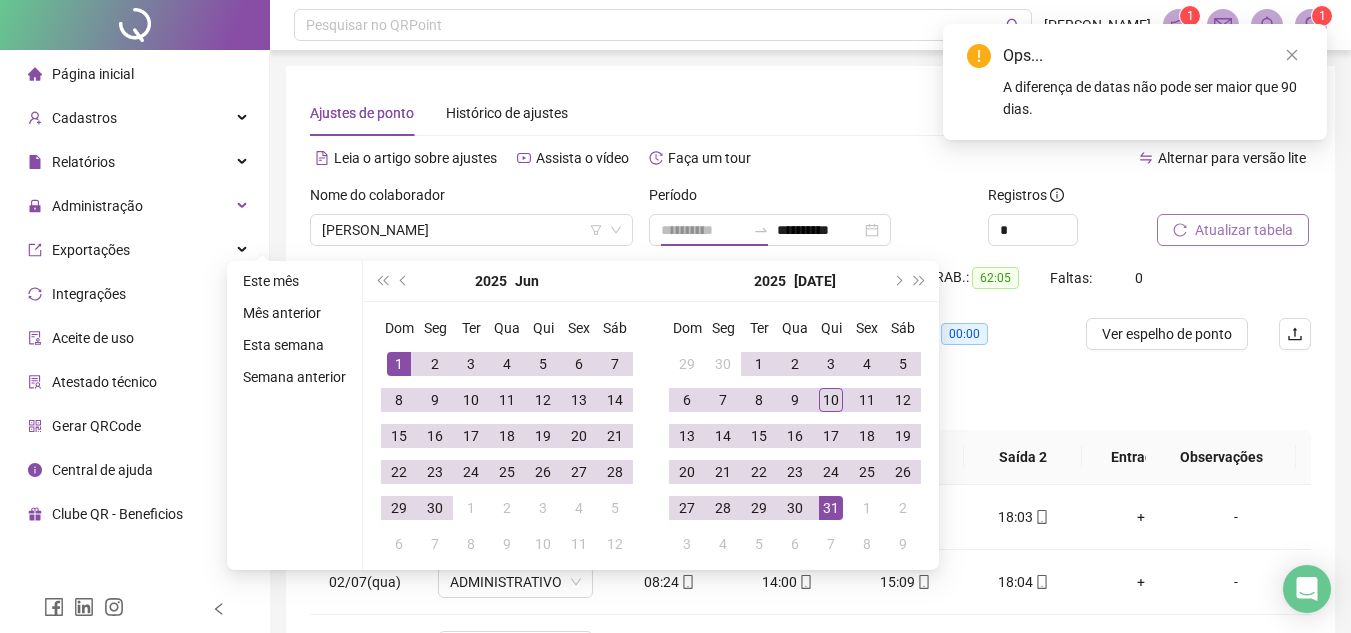 click on "1" at bounding box center [399, 364] 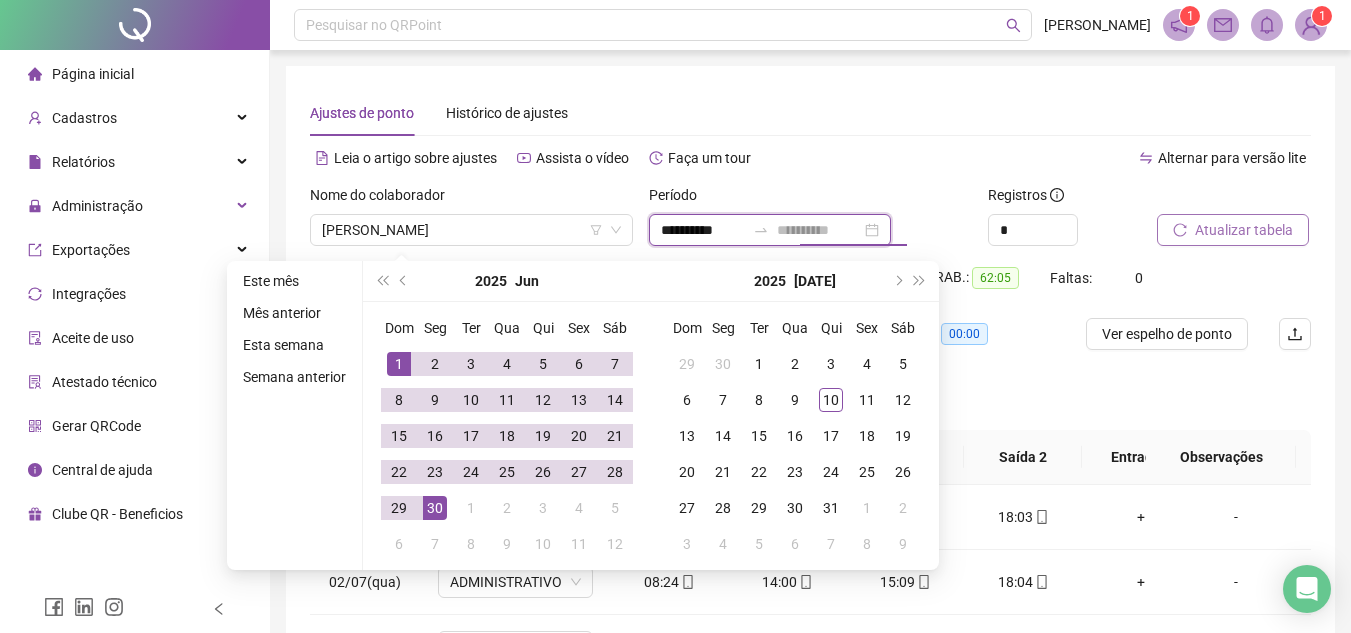 type on "**********" 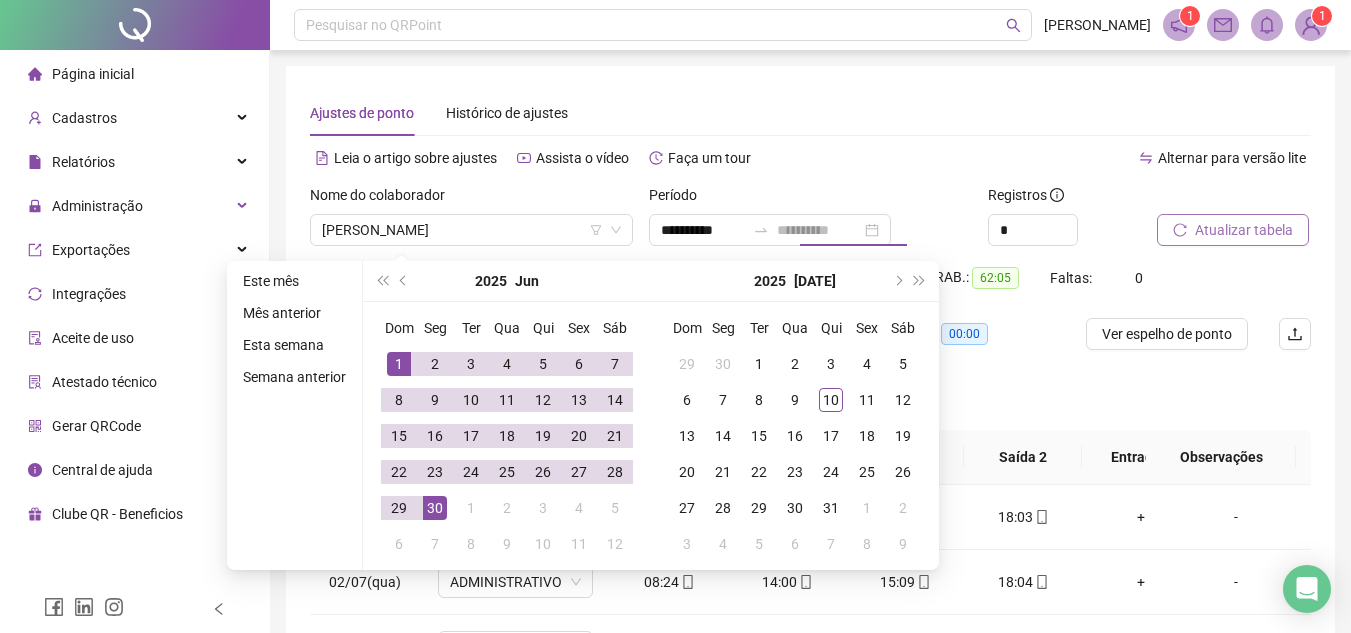 click on "30" at bounding box center (435, 508) 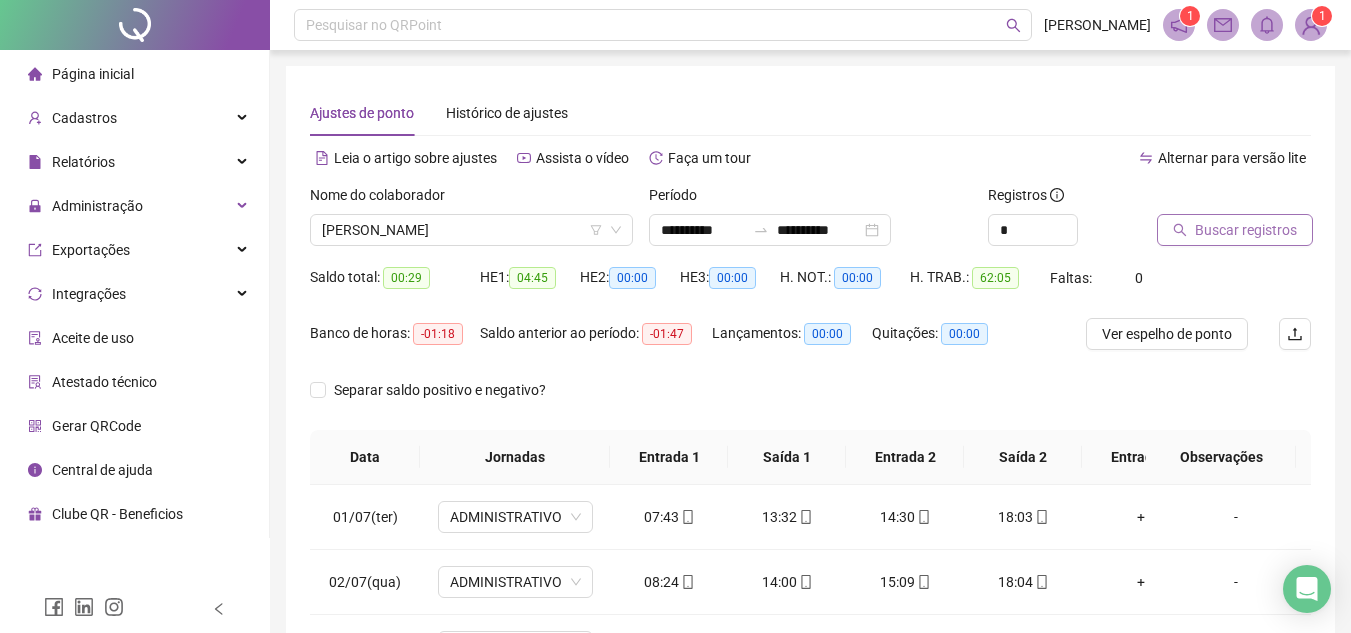click on "Alternar para versão lite" at bounding box center [1061, 158] 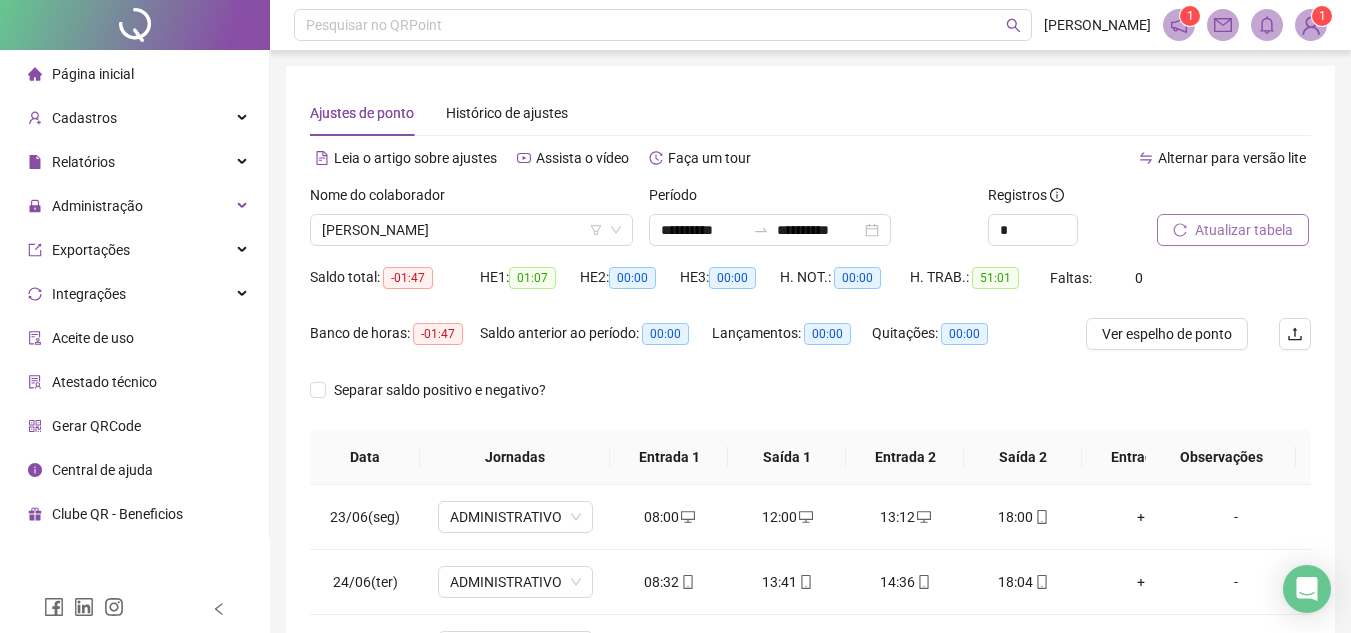 click on "Atualizar tabela" at bounding box center [1244, 230] 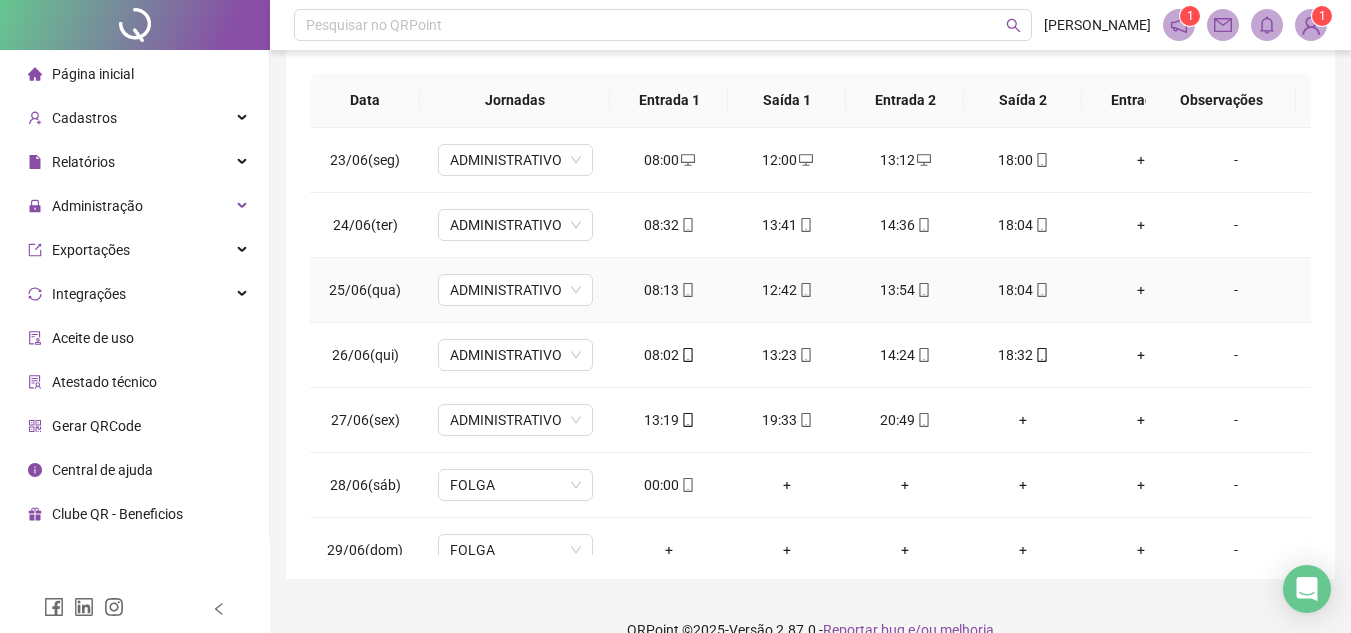 scroll, scrollTop: 389, scrollLeft: 0, axis: vertical 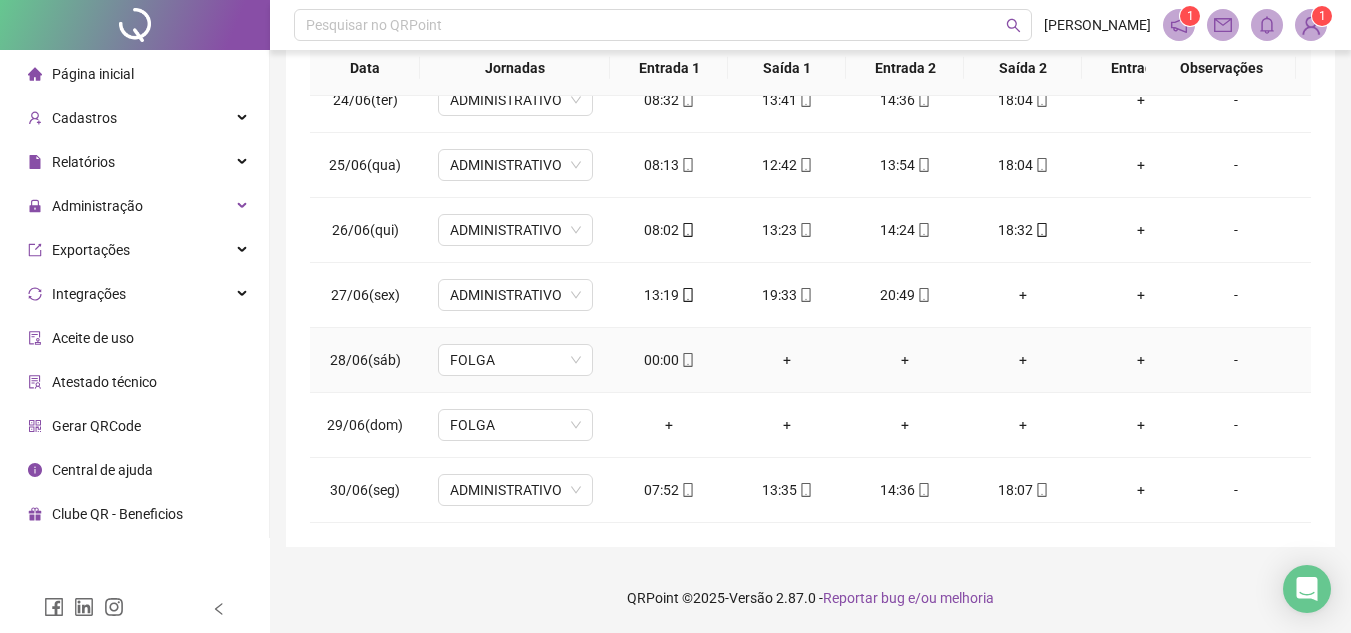 click on "00:00" at bounding box center [669, 360] 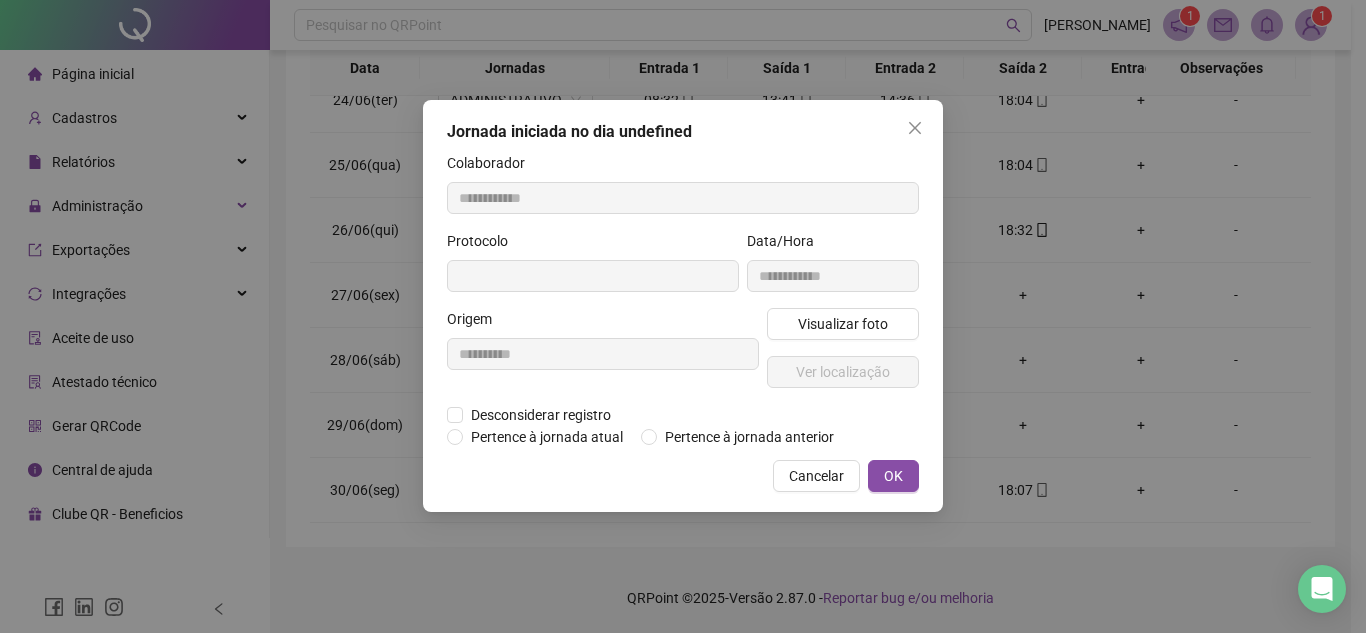 type on "**********" 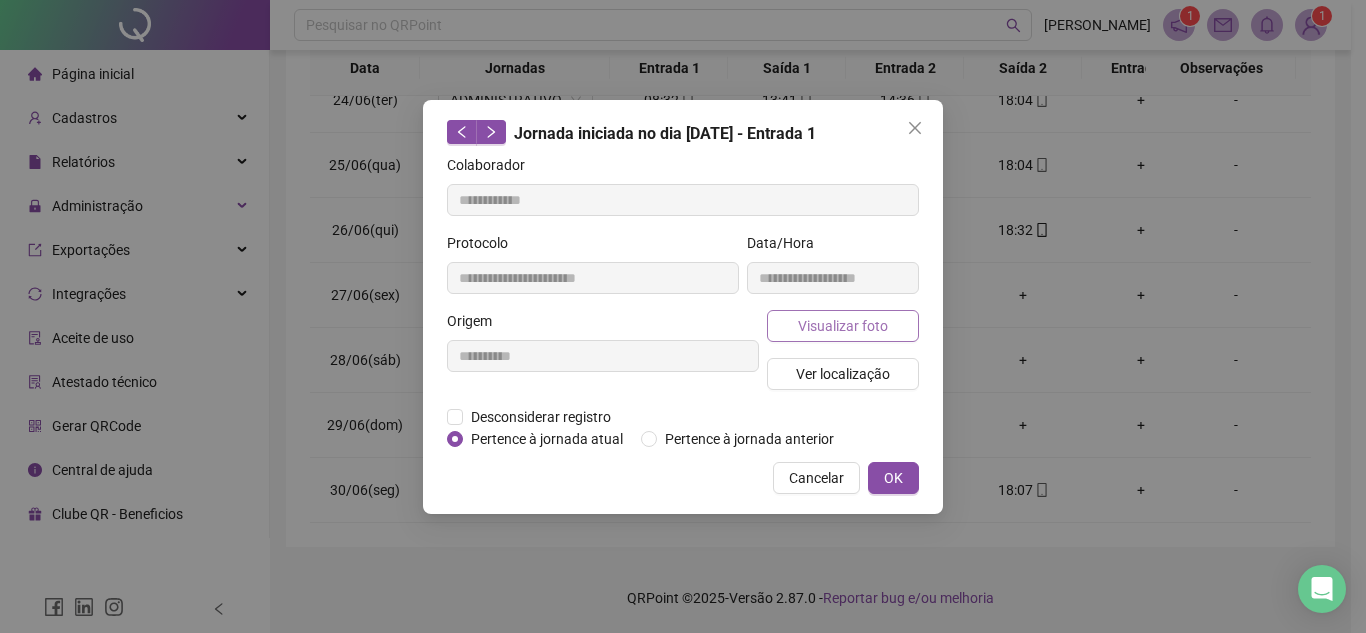 click on "Visualizar foto" at bounding box center [843, 326] 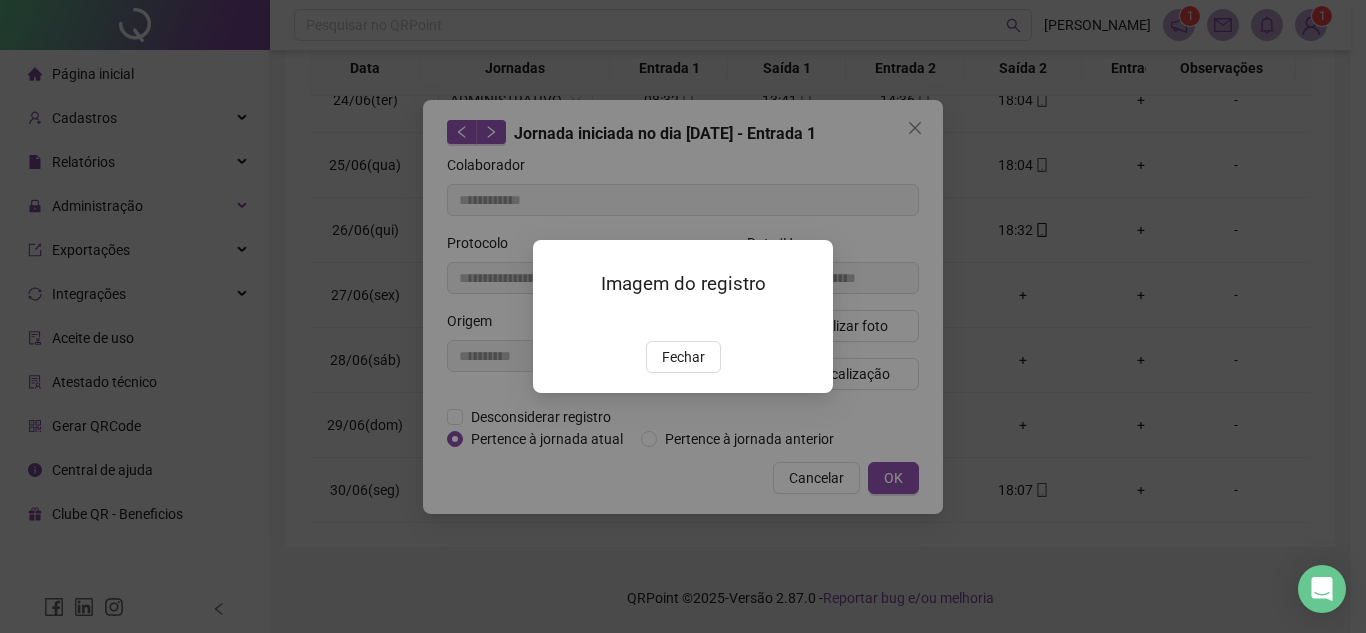 click on "Fechar" at bounding box center [683, 357] 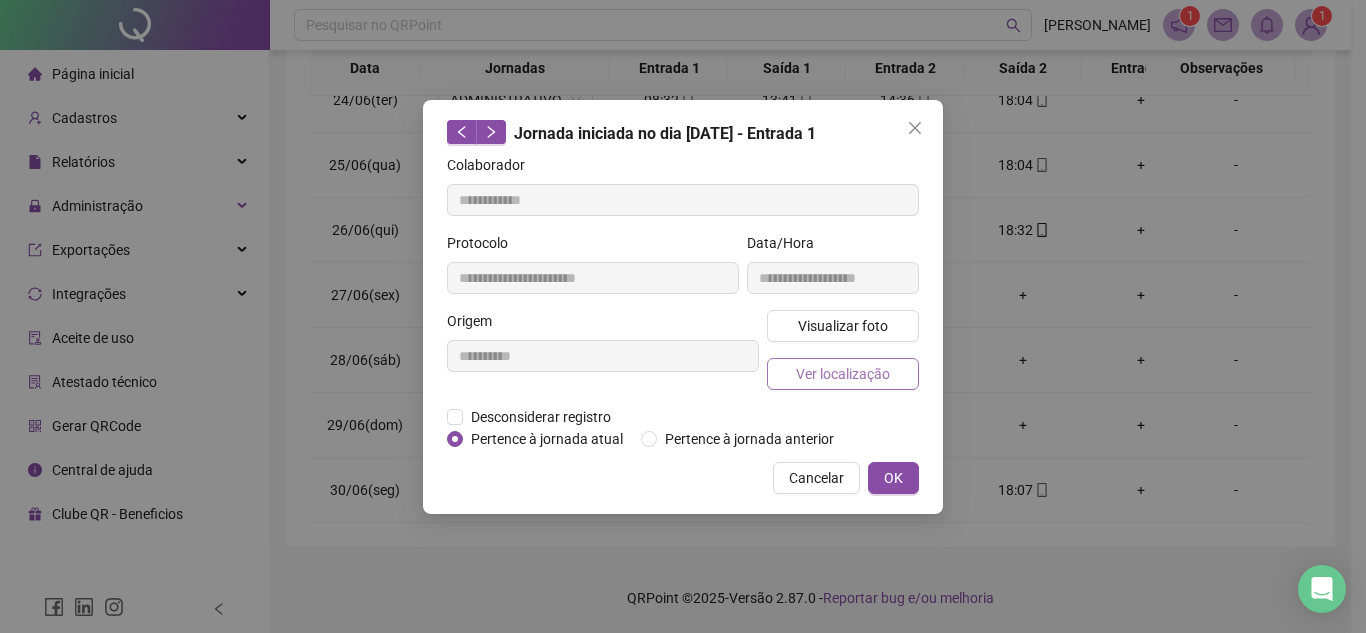 click on "Ver localização" at bounding box center (843, 374) 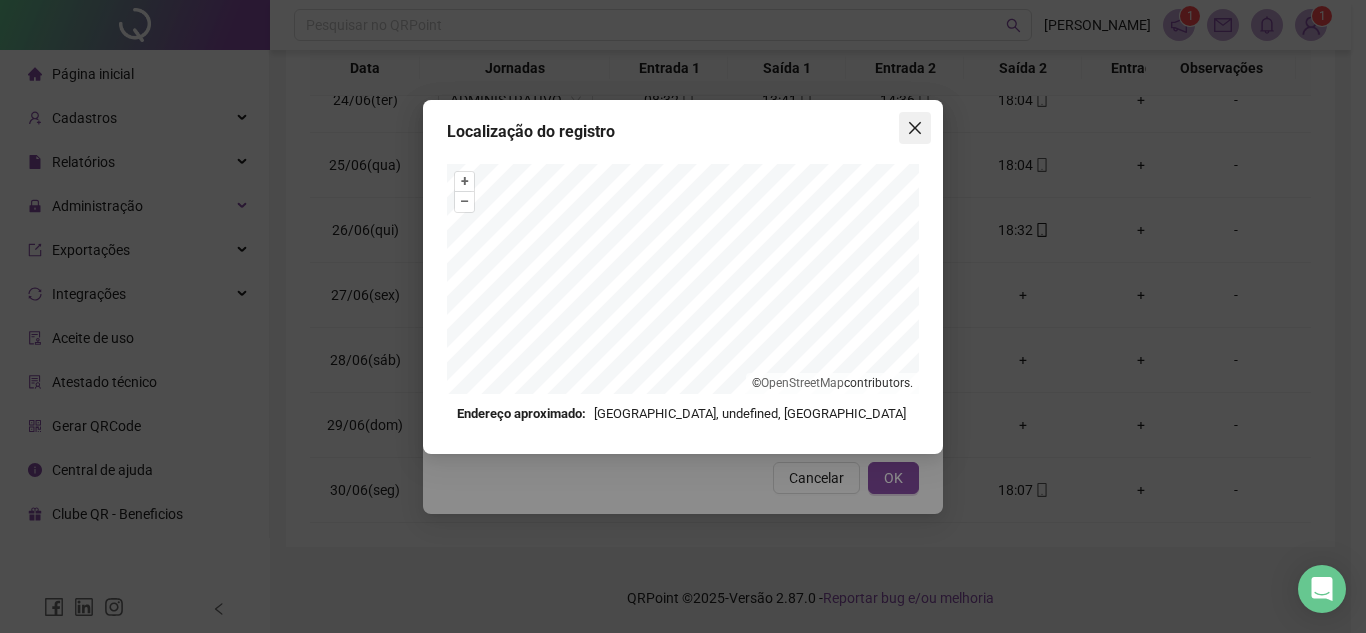 click 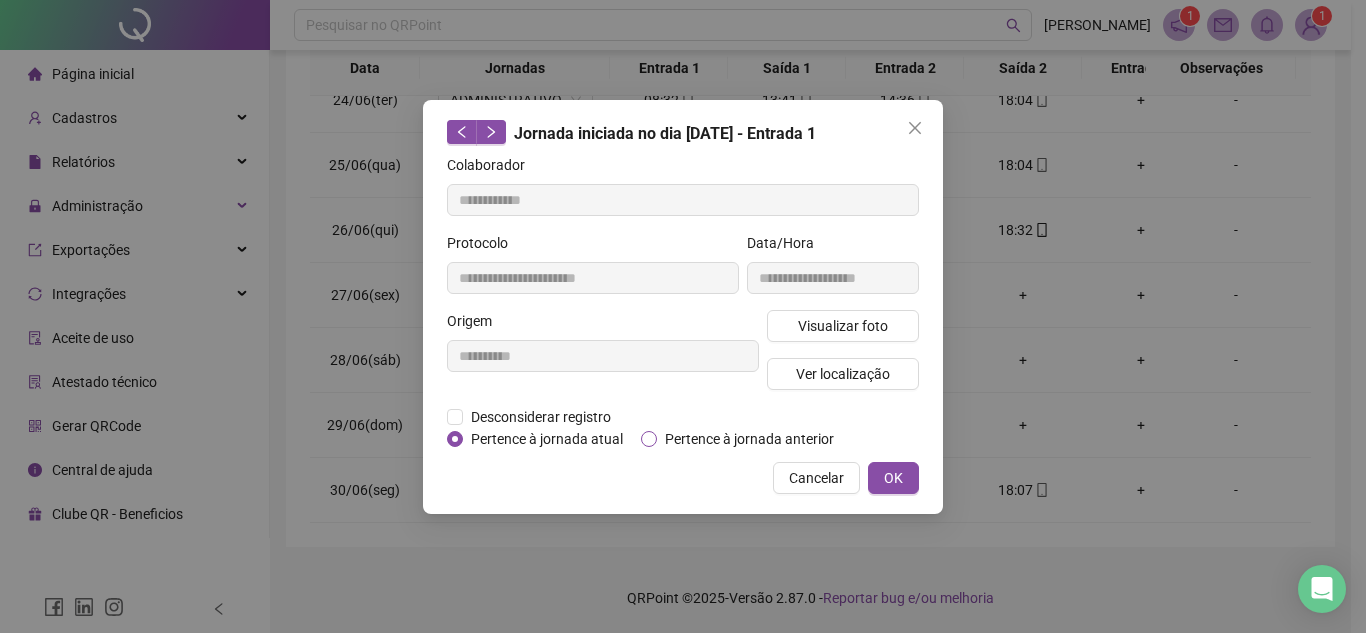 click on "Pertence à jornada anterior" at bounding box center (749, 439) 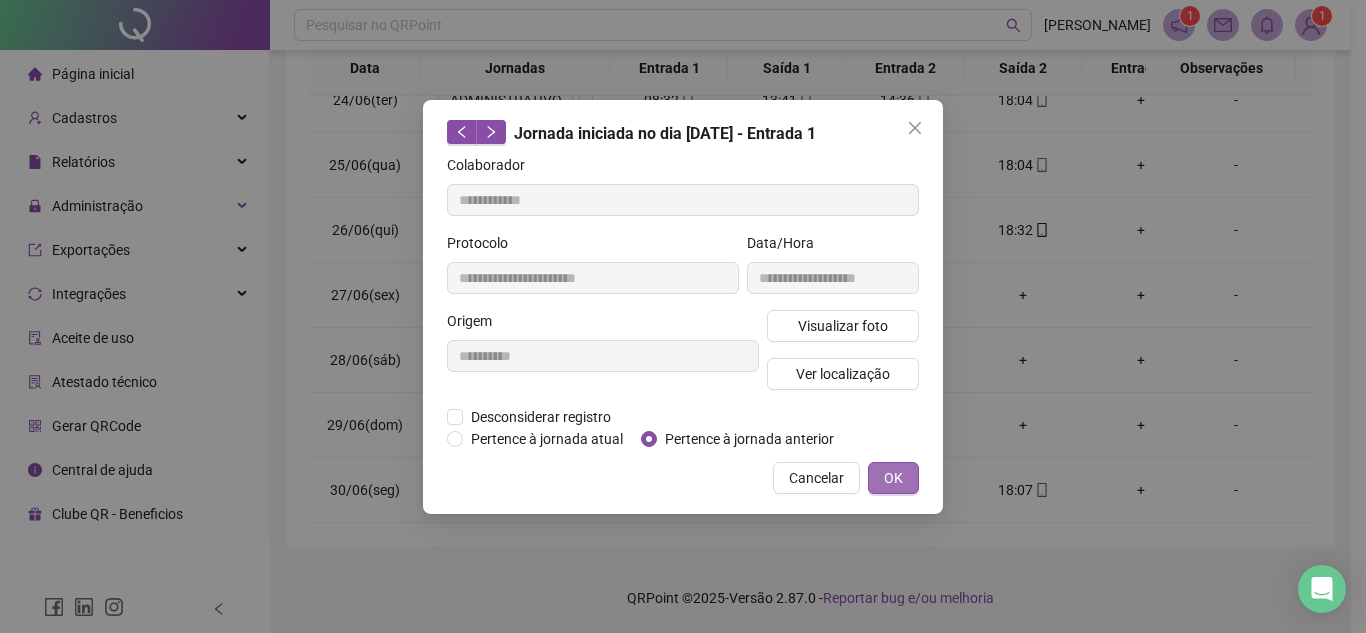 click on "OK" at bounding box center (893, 478) 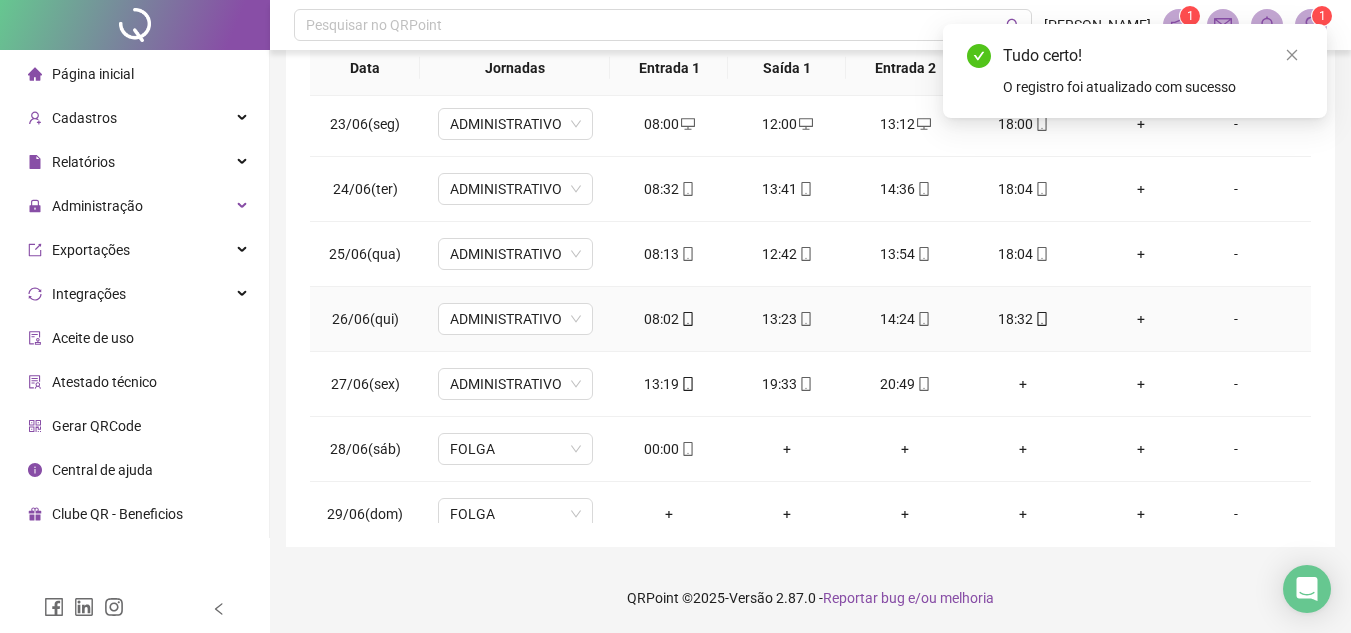 scroll, scrollTop: 0, scrollLeft: 0, axis: both 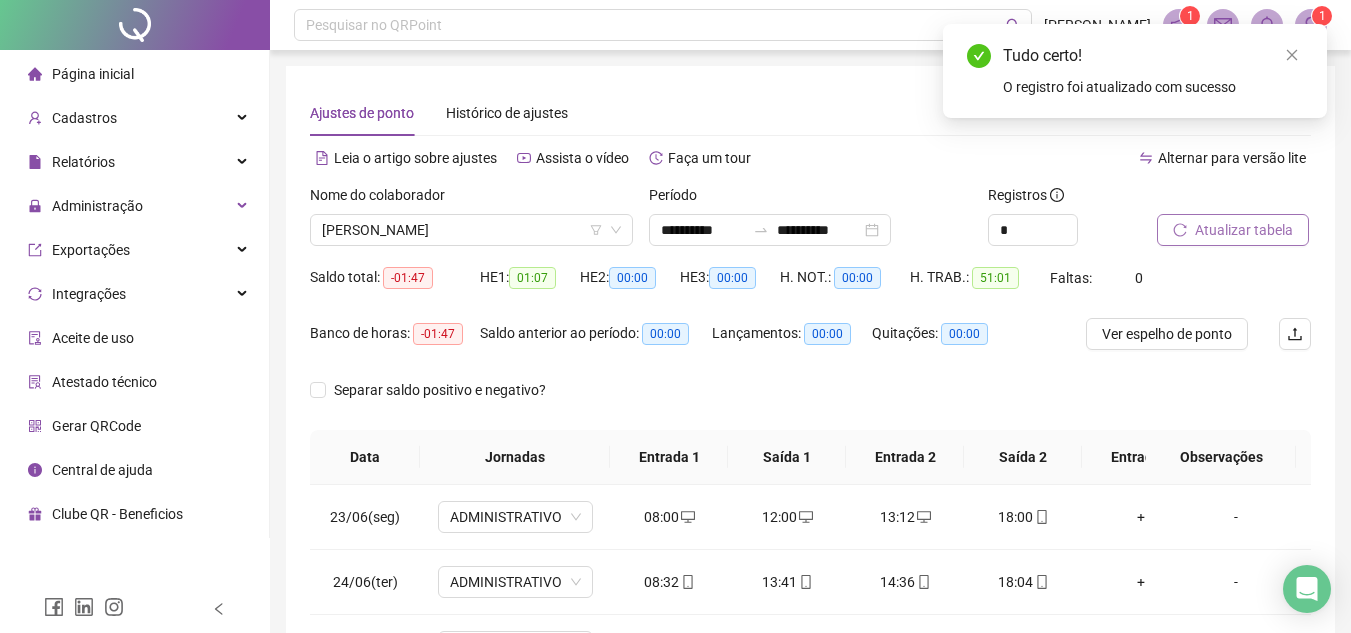 click on "Atualizar tabela" at bounding box center (1244, 230) 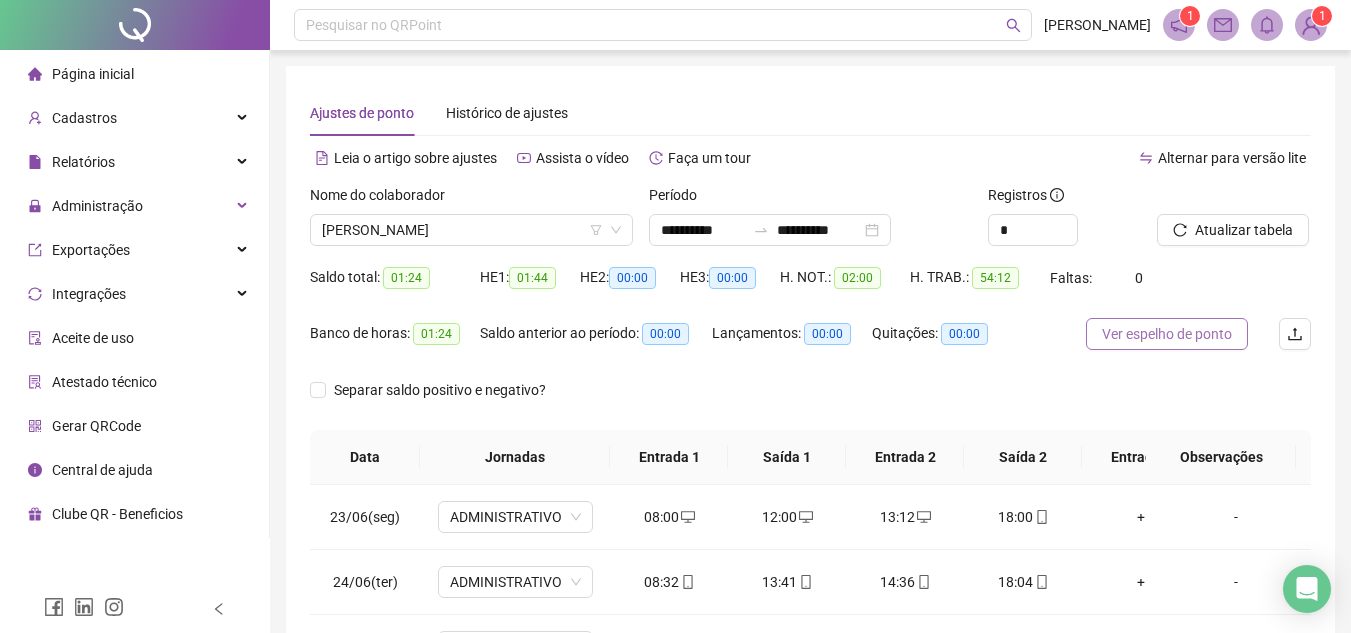 click on "Ver espelho de ponto" at bounding box center [1167, 334] 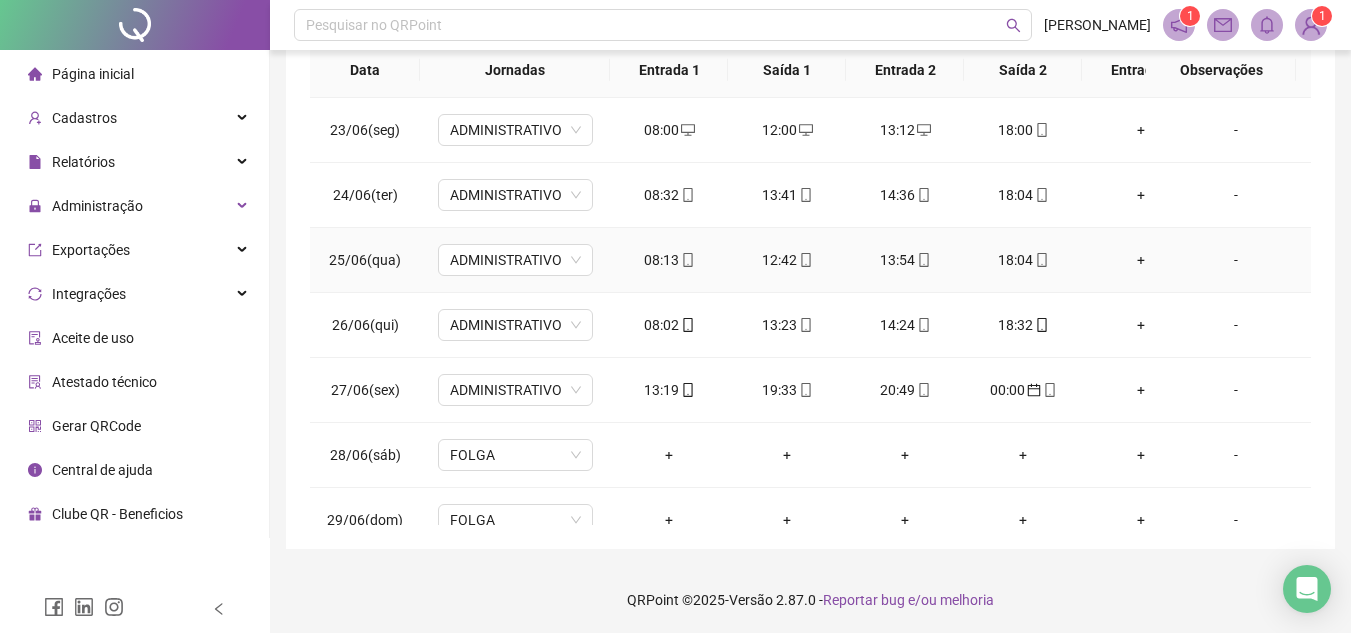 scroll, scrollTop: 389, scrollLeft: 0, axis: vertical 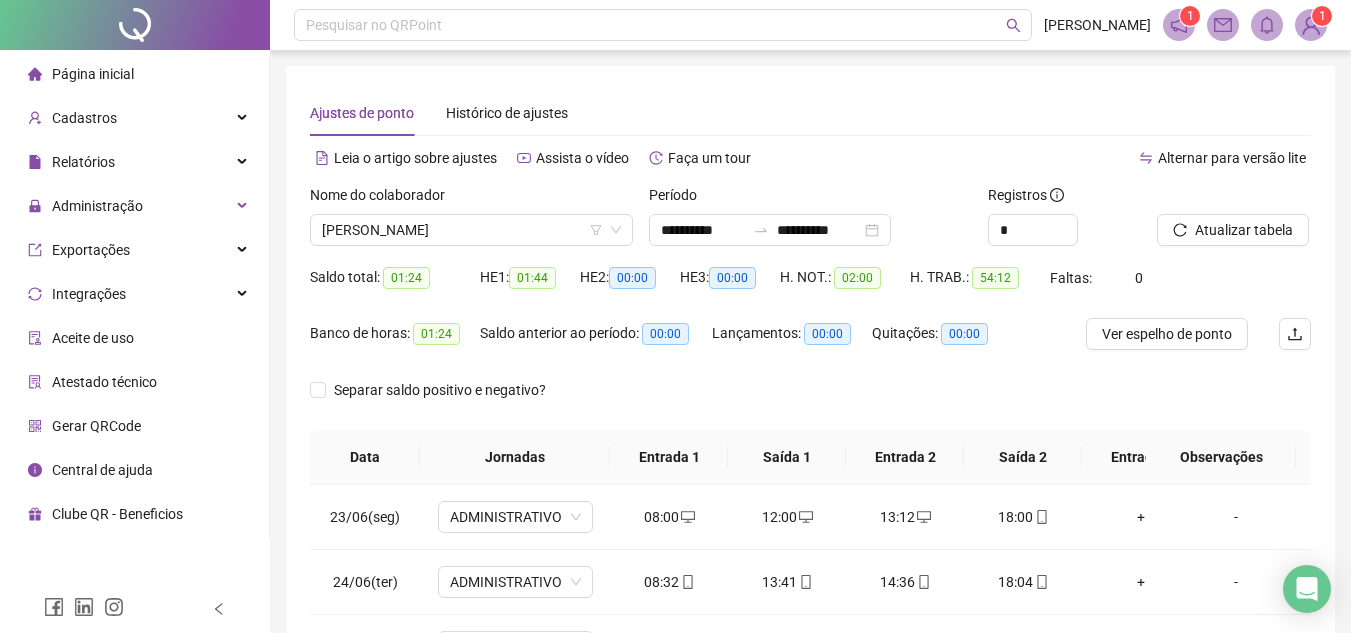 click at bounding box center (1209, 199) 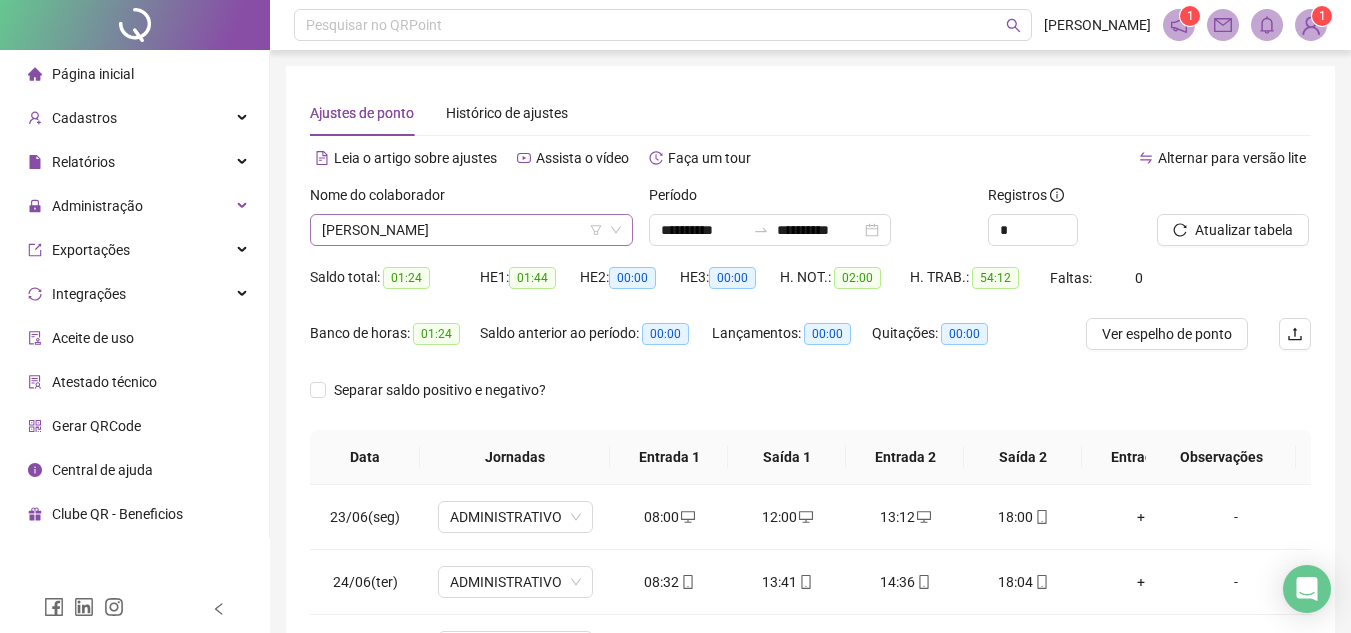 click on "[PERSON_NAME]" at bounding box center (471, 230) 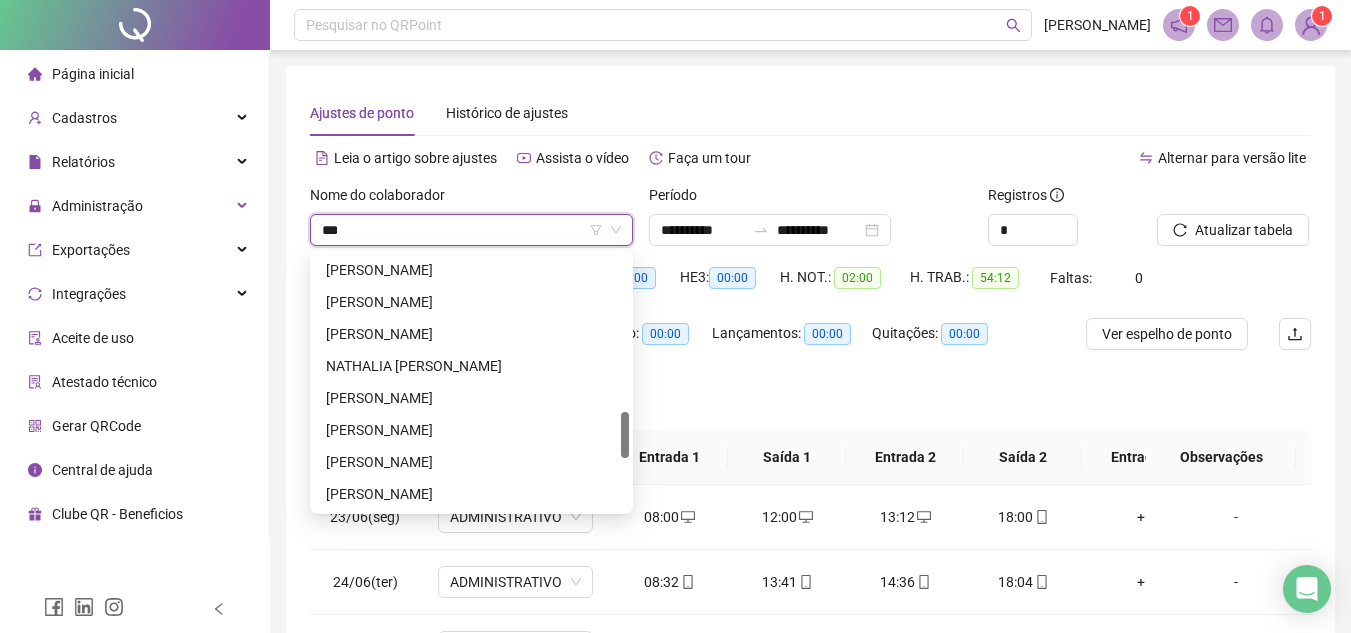 scroll, scrollTop: 0, scrollLeft: 0, axis: both 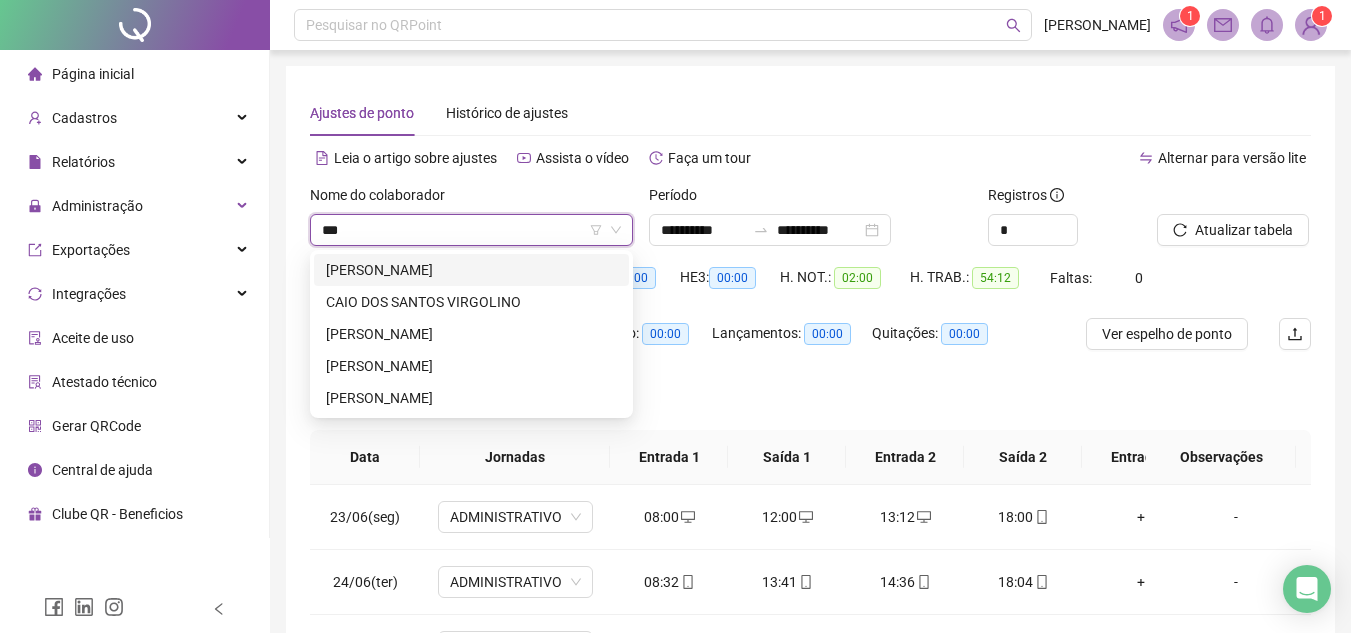 type on "****" 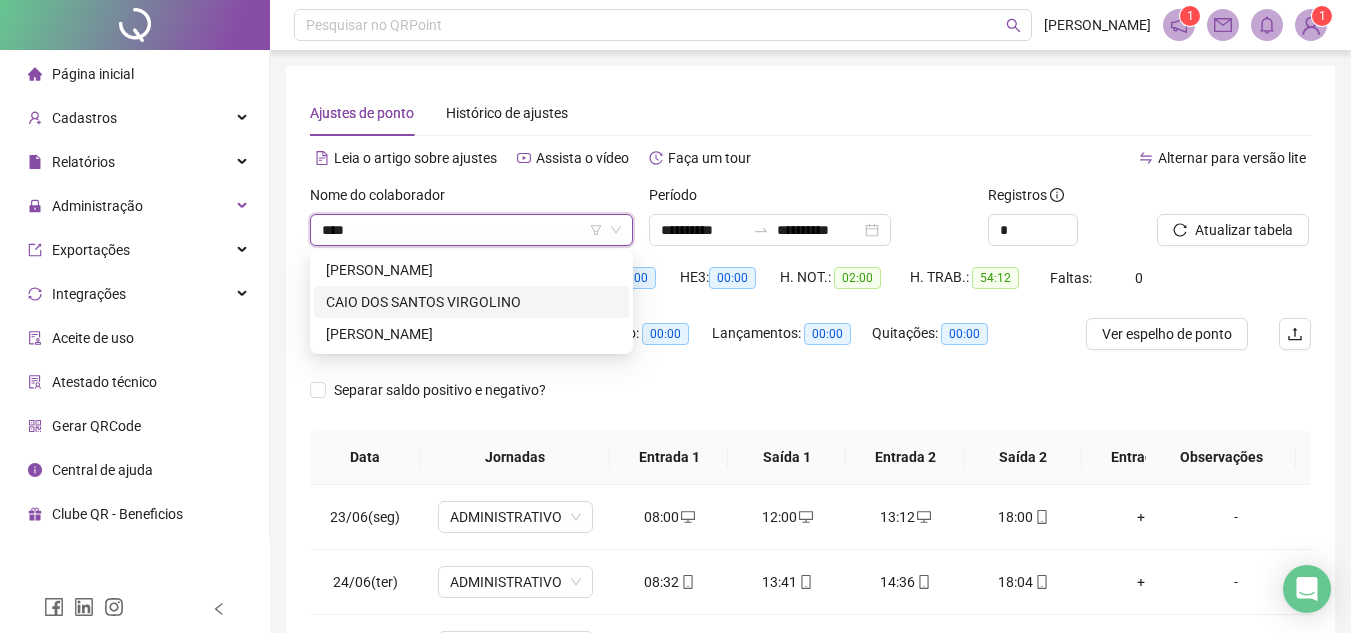 click on "CAIO DOS SANTOS VIRGOLINO" at bounding box center [471, 302] 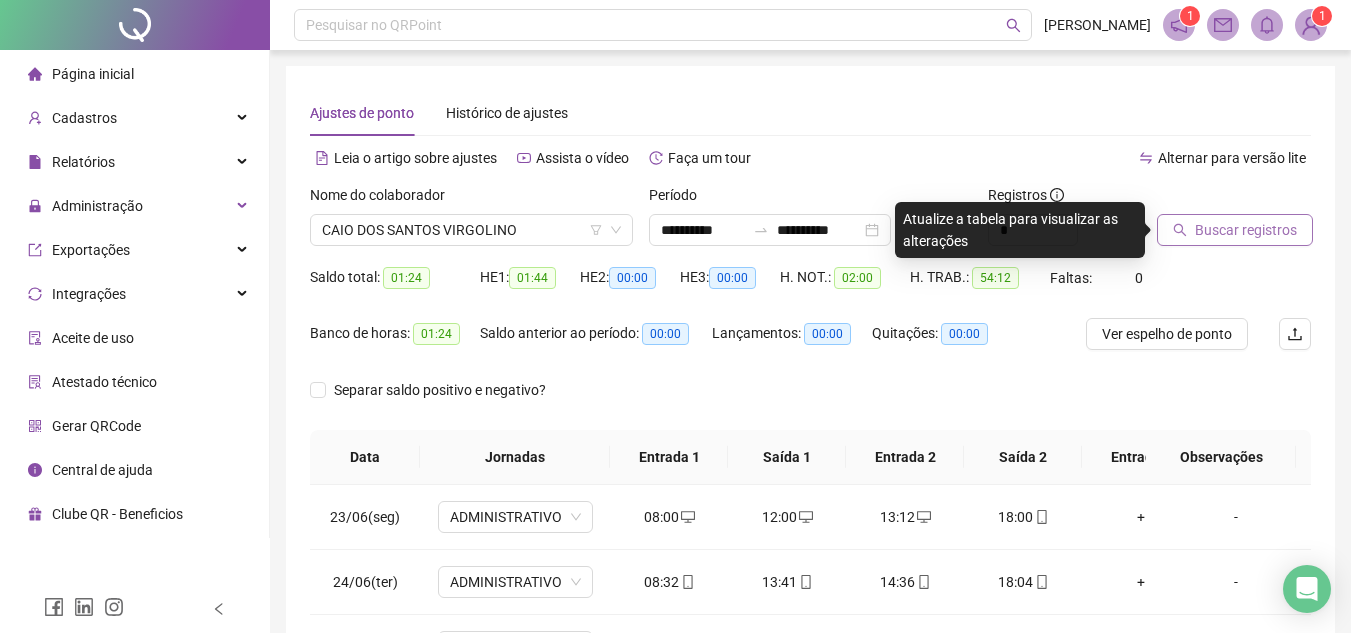 click on "Buscar registros" at bounding box center (1246, 230) 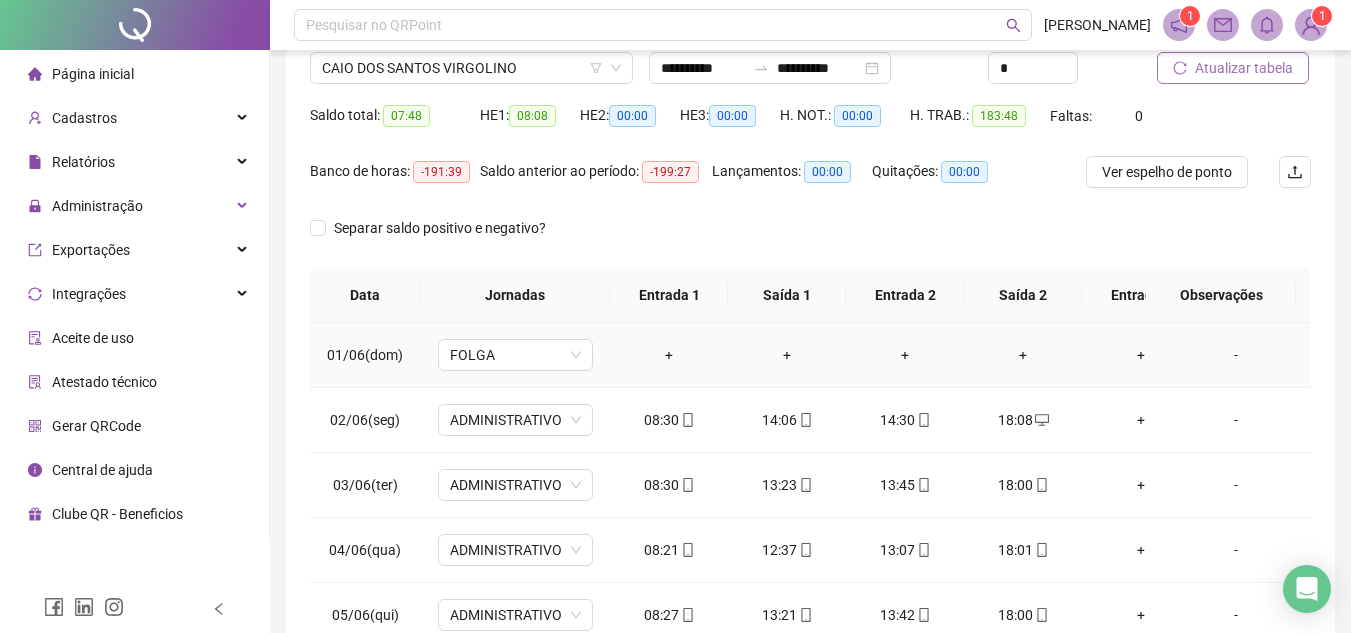 scroll, scrollTop: 300, scrollLeft: 0, axis: vertical 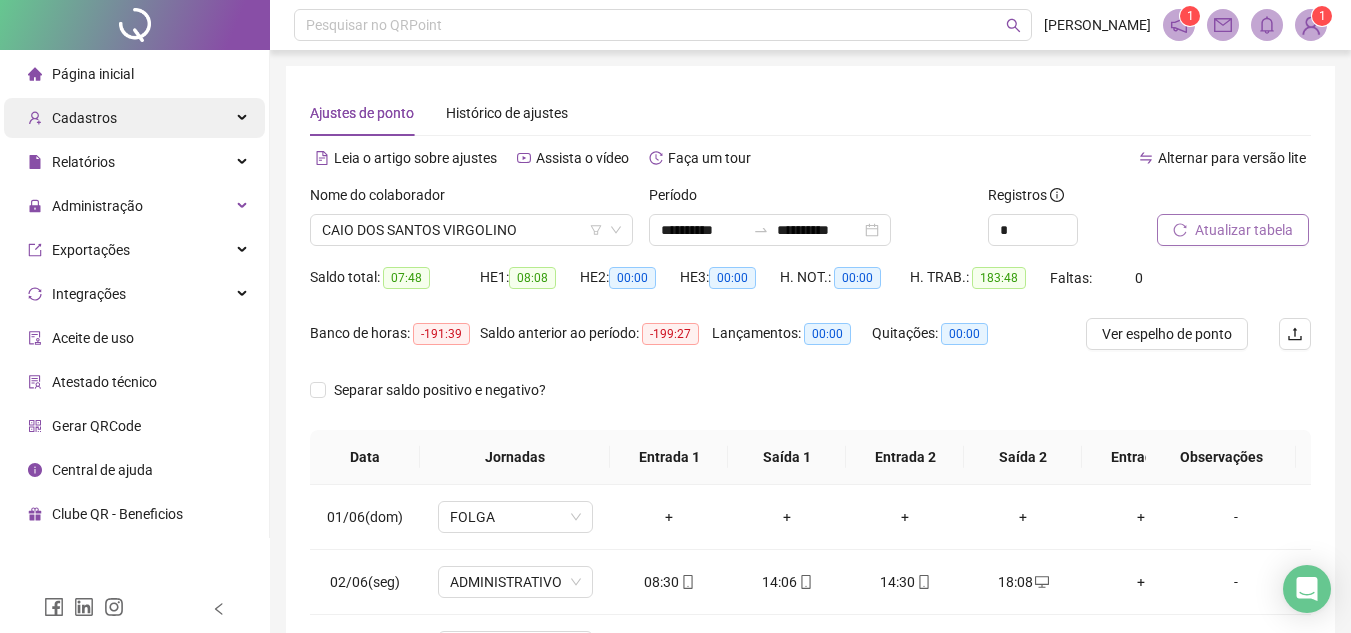 click on "Cadastros" at bounding box center [72, 118] 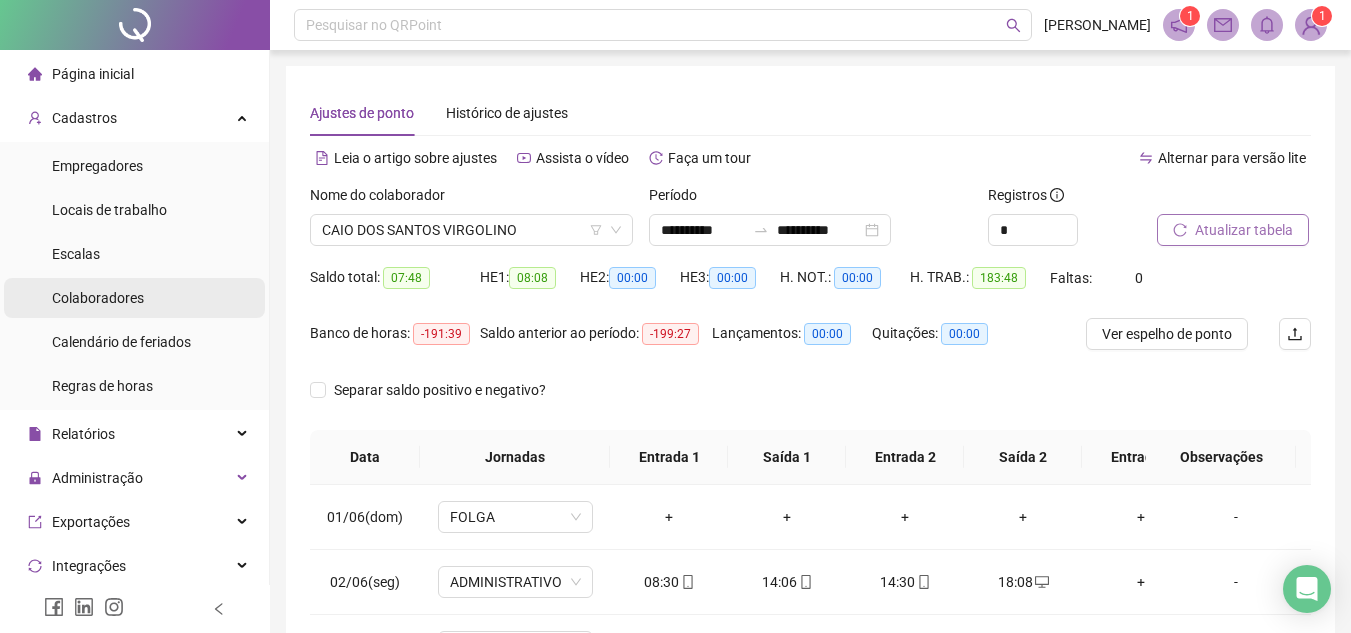 click on "Colaboradores" at bounding box center (98, 298) 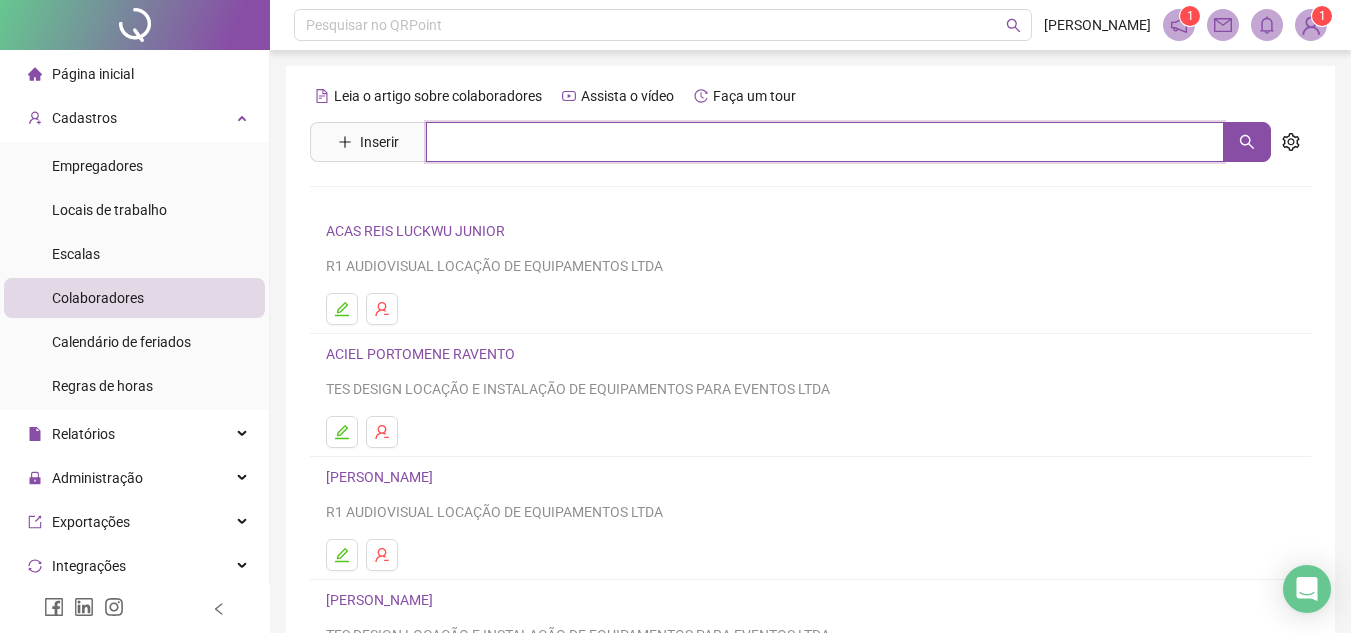 click at bounding box center [825, 142] 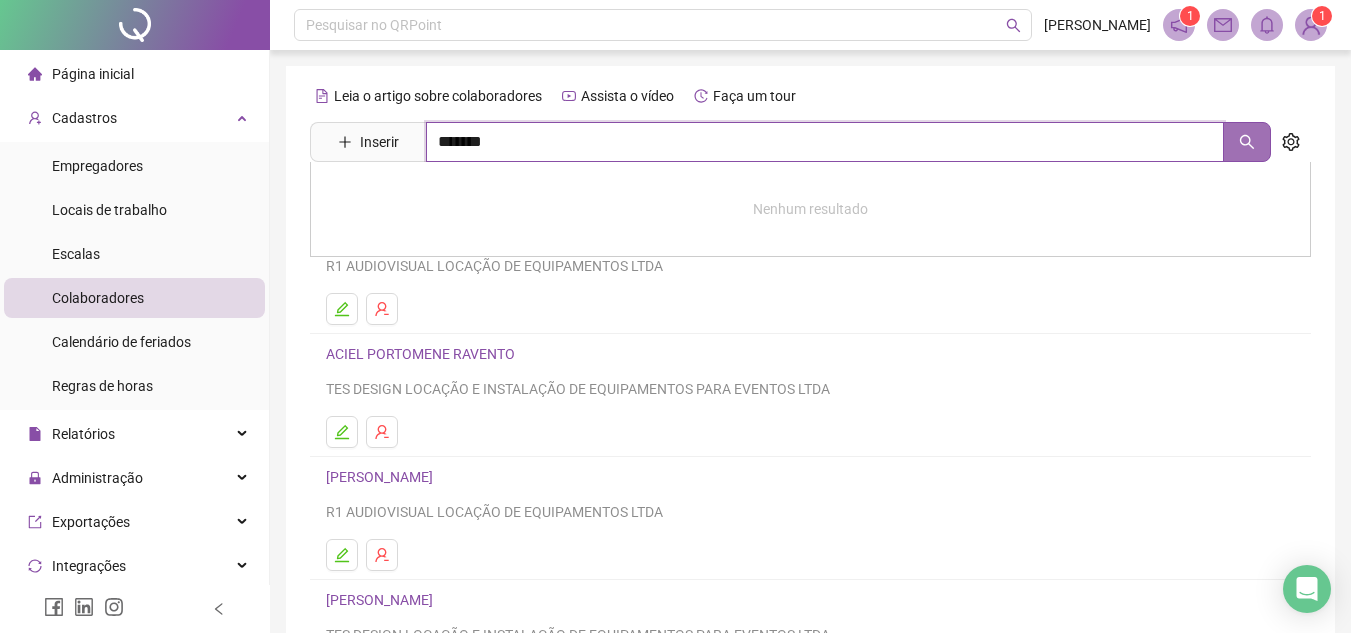 click 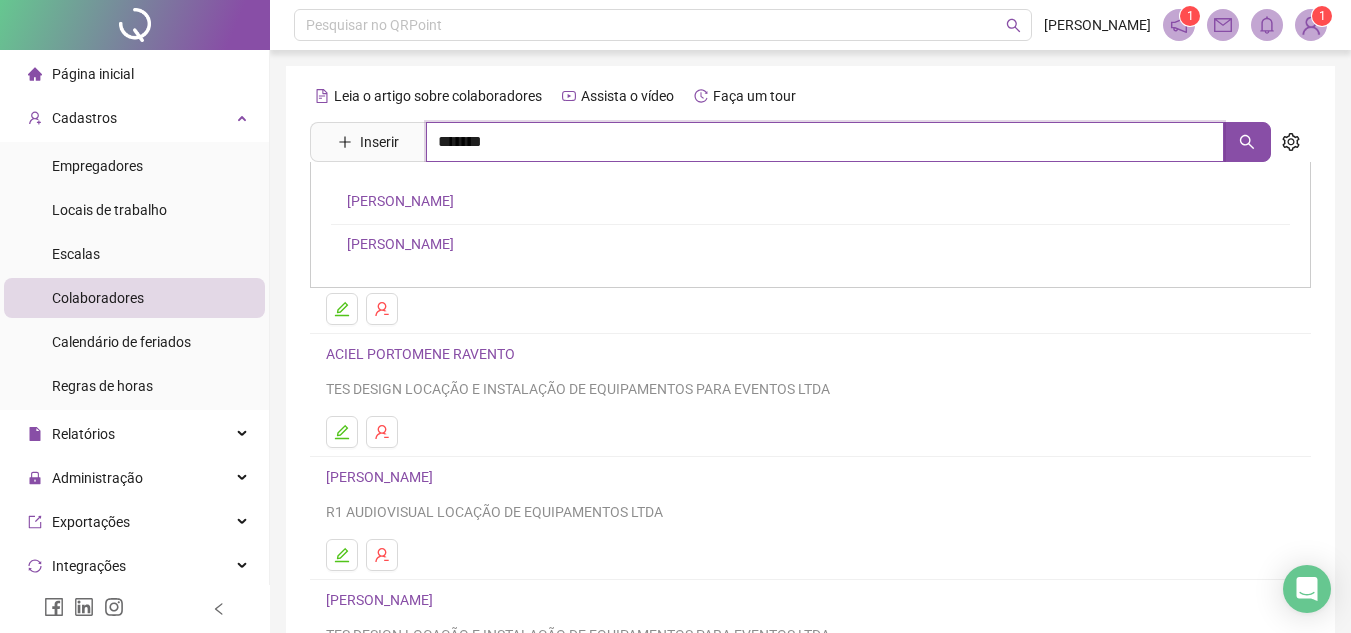 type on "*******" 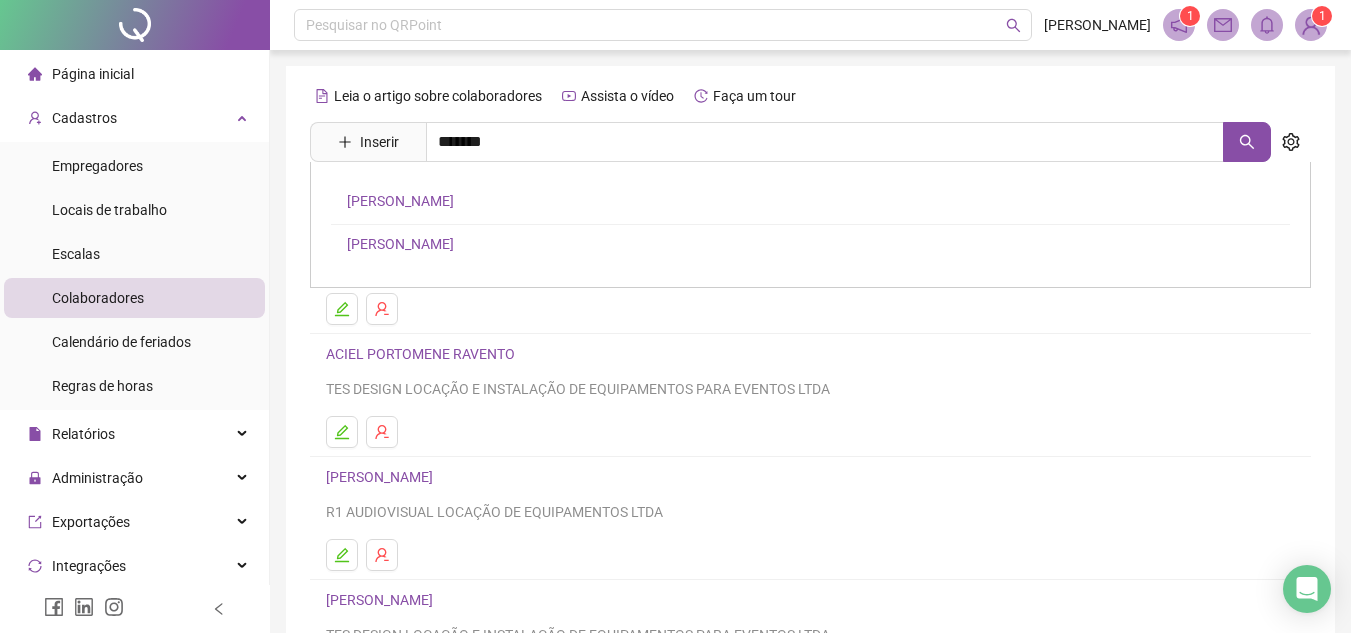 click on "[PERSON_NAME]" at bounding box center (400, 244) 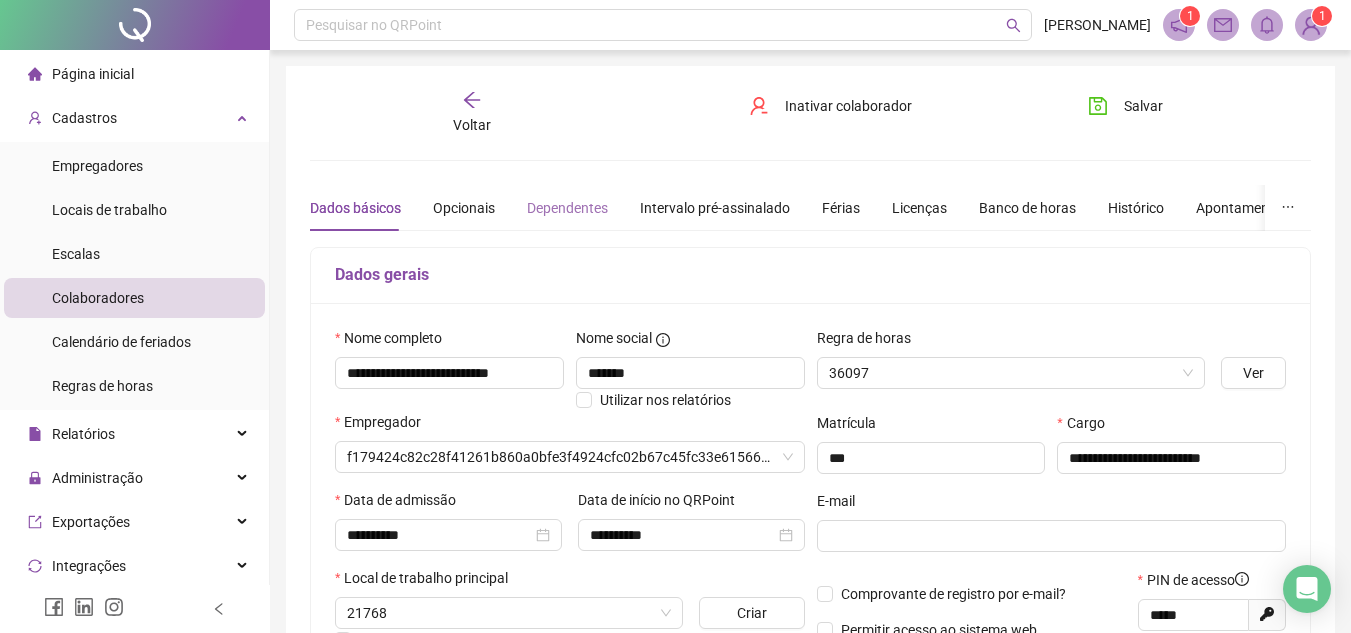type on "**********" 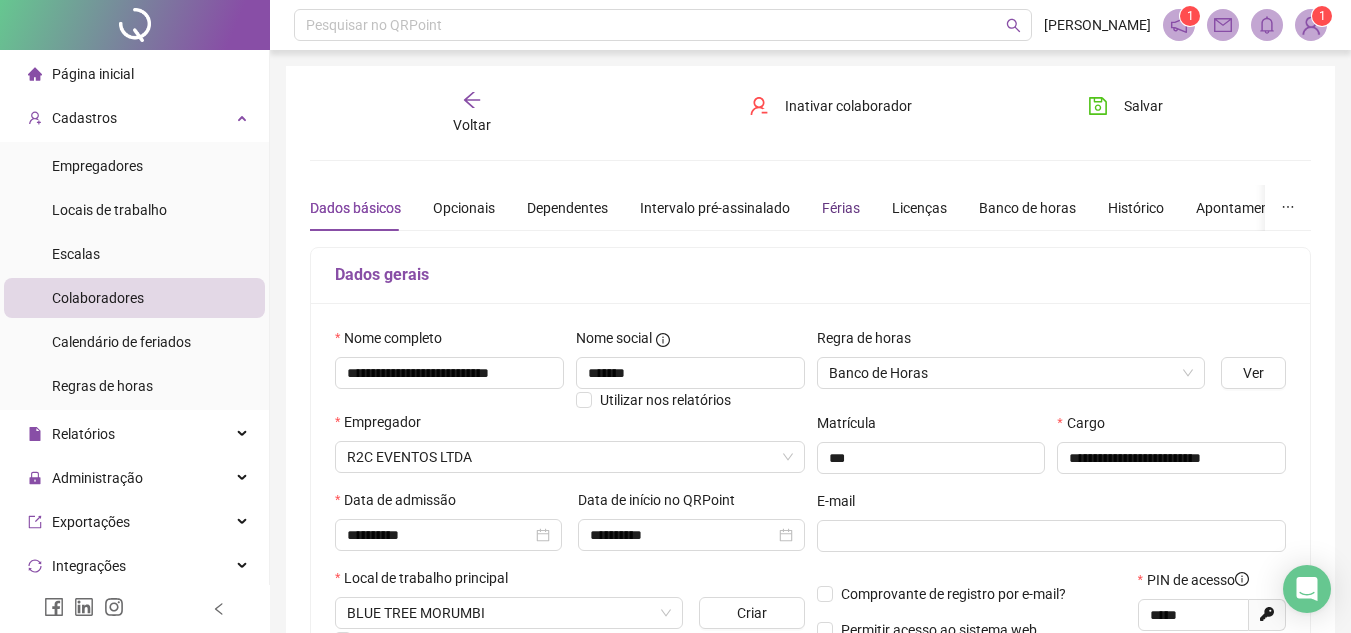 click on "Férias" at bounding box center (841, 208) 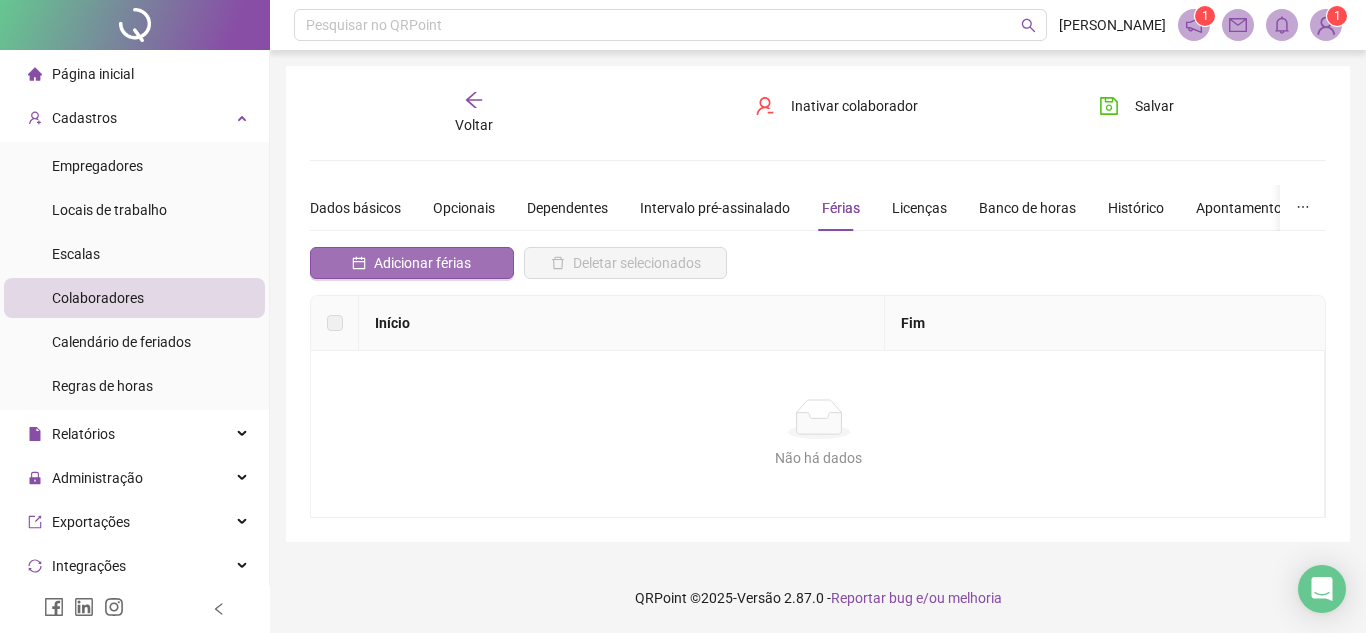 click on "Adicionar férias" at bounding box center (422, 263) 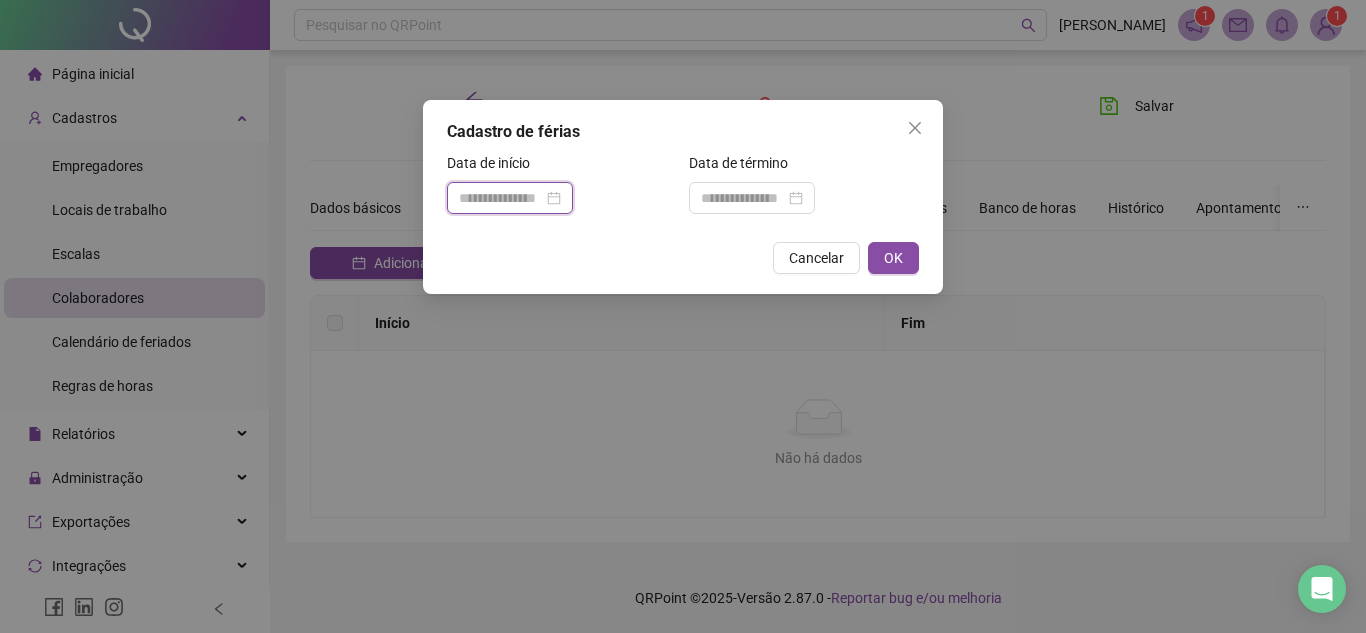 click at bounding box center [501, 198] 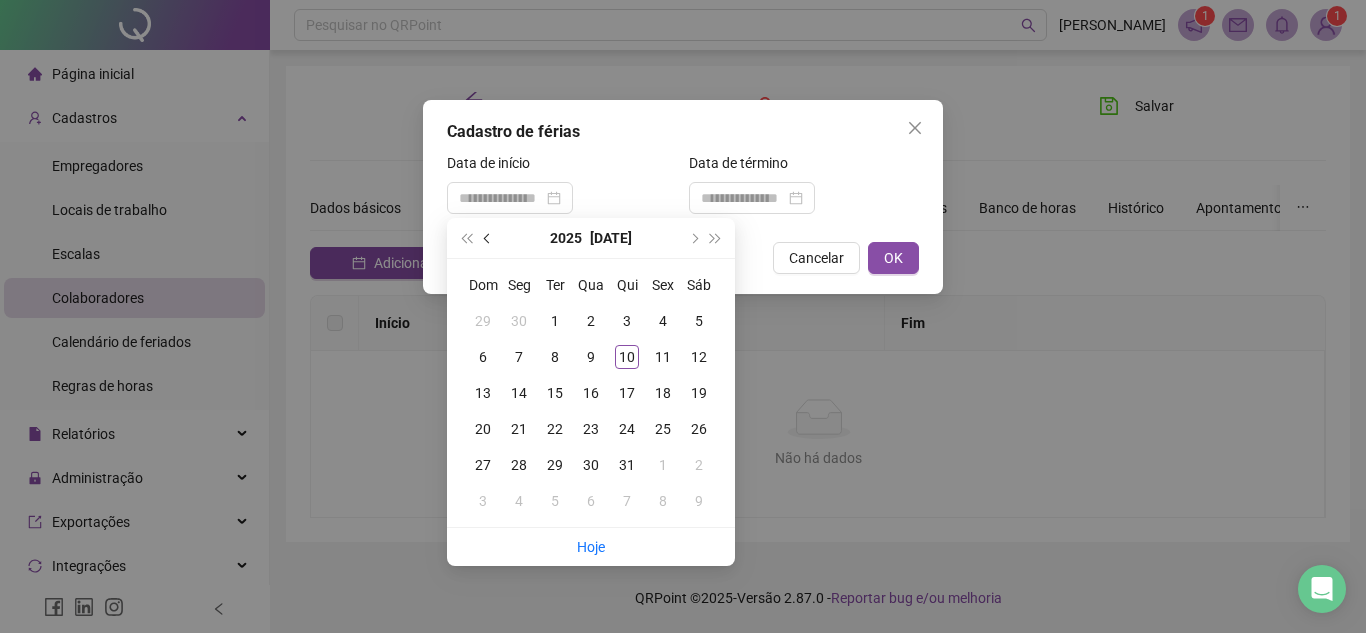 click at bounding box center [489, 238] 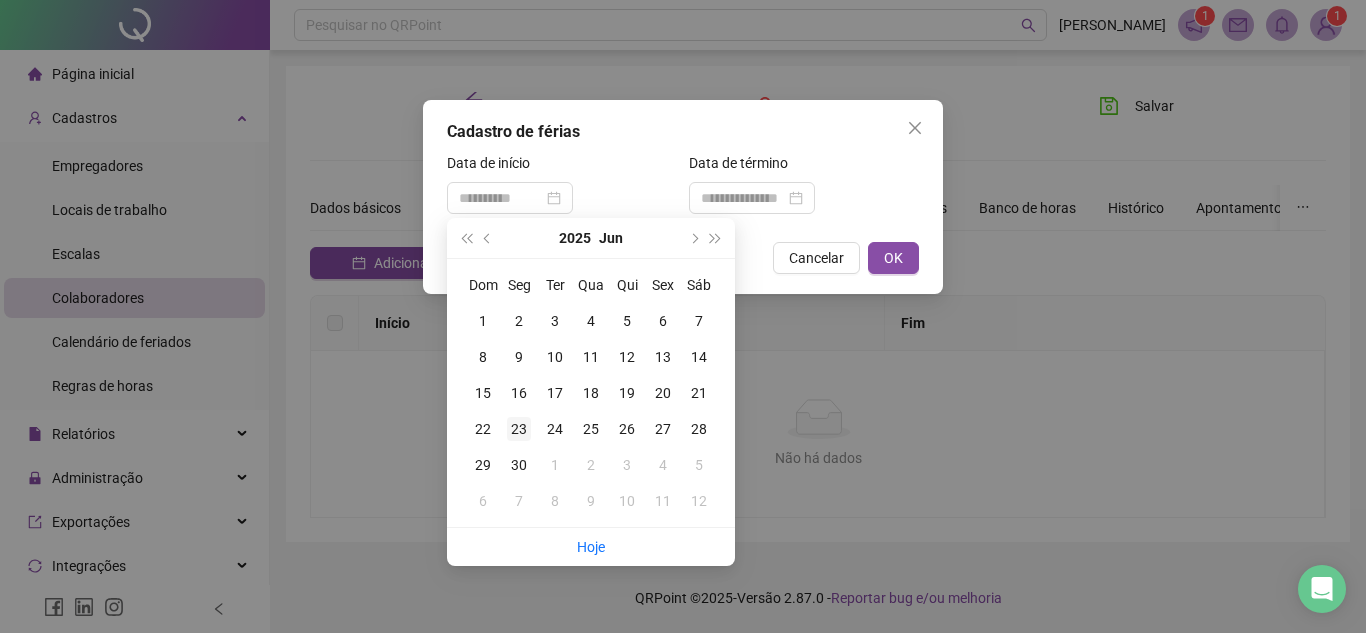 type on "**********" 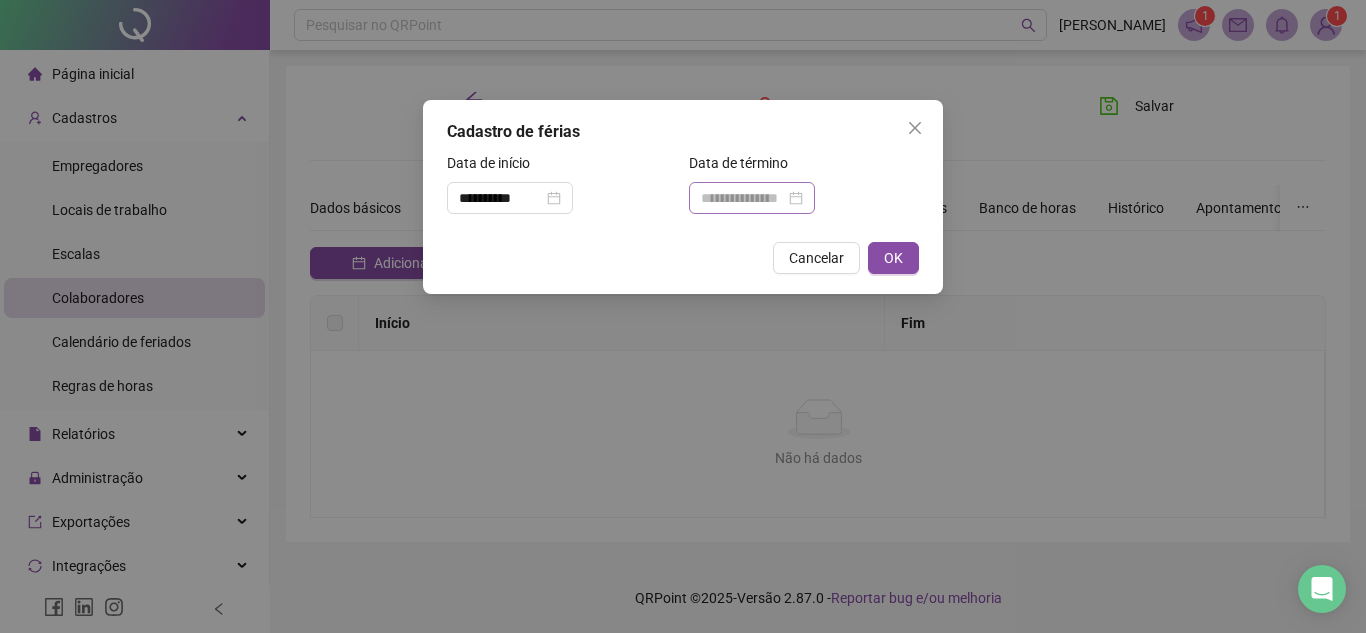 click at bounding box center [752, 198] 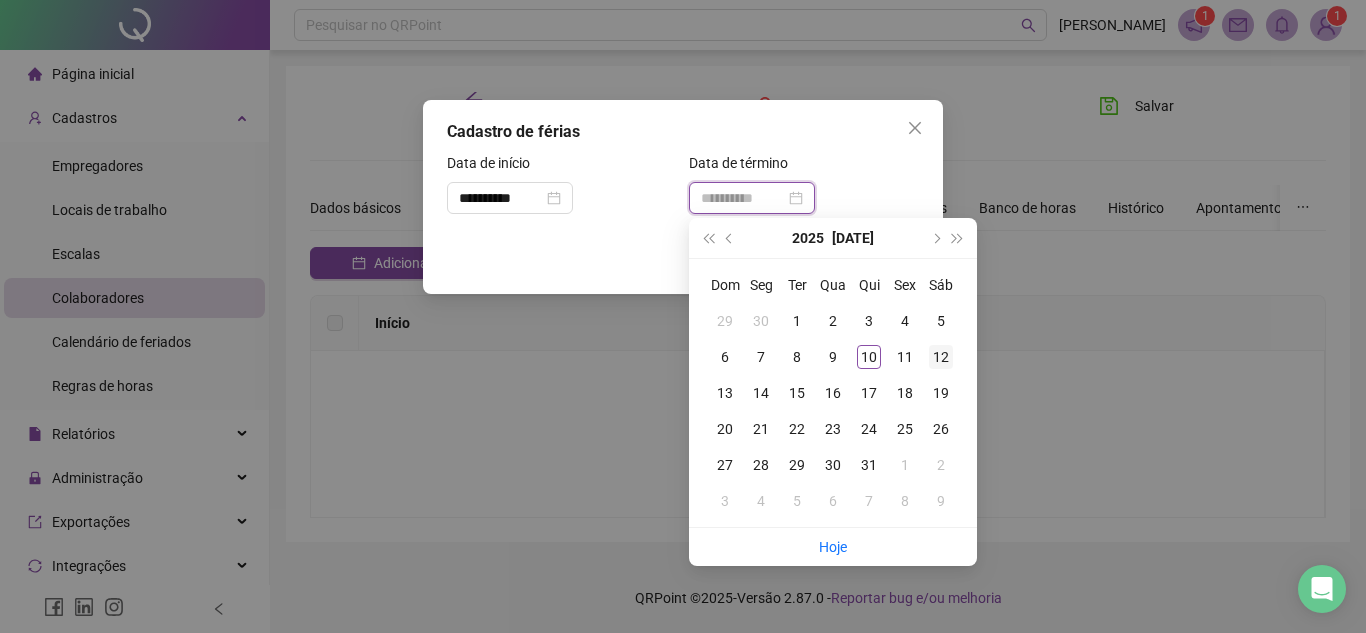 type on "**********" 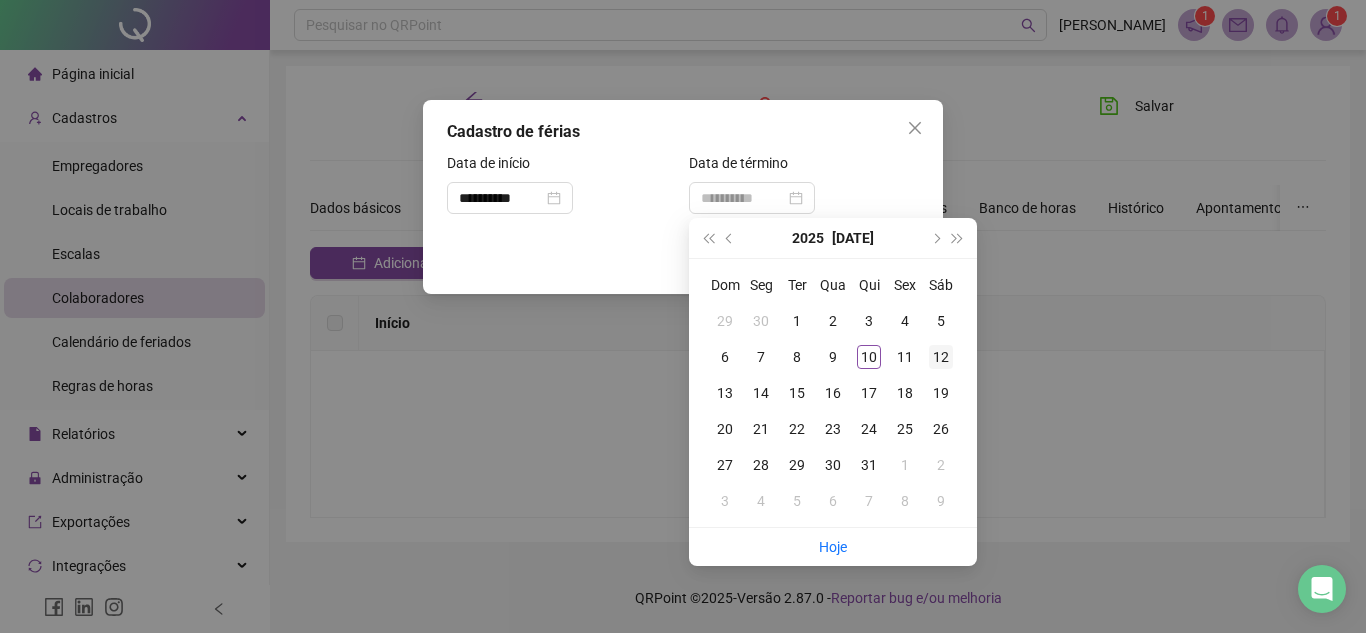 click on "12" at bounding box center (941, 357) 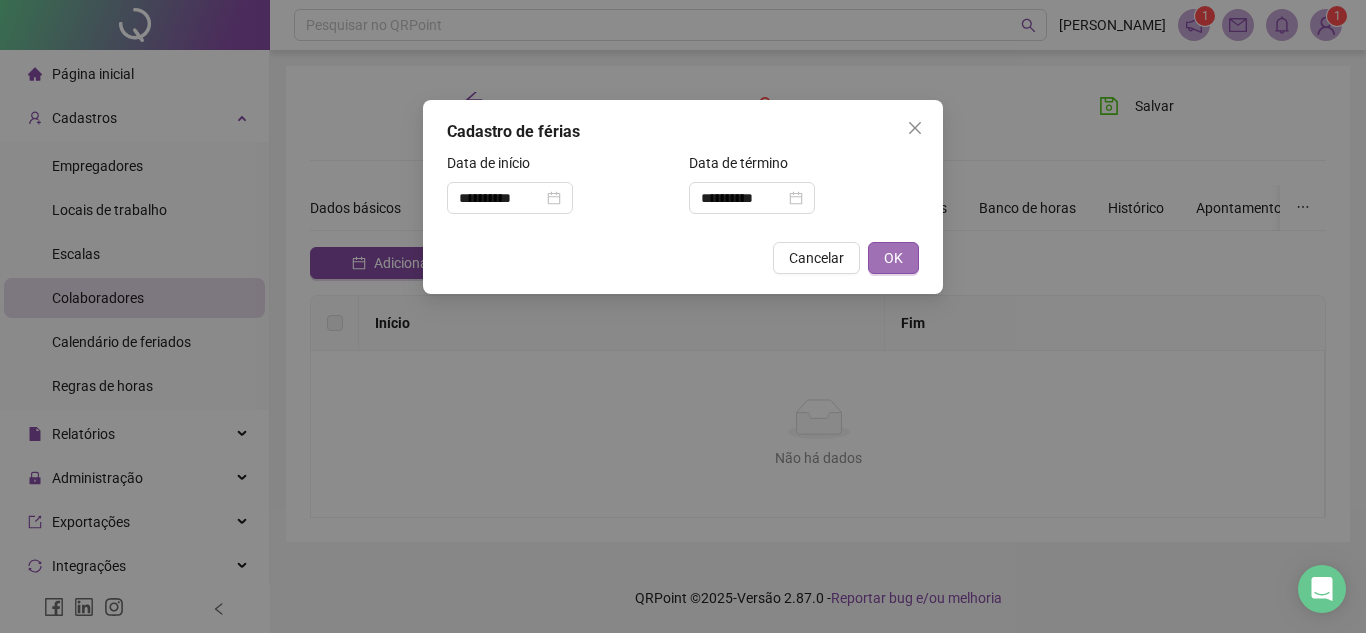 click on "OK" at bounding box center [893, 258] 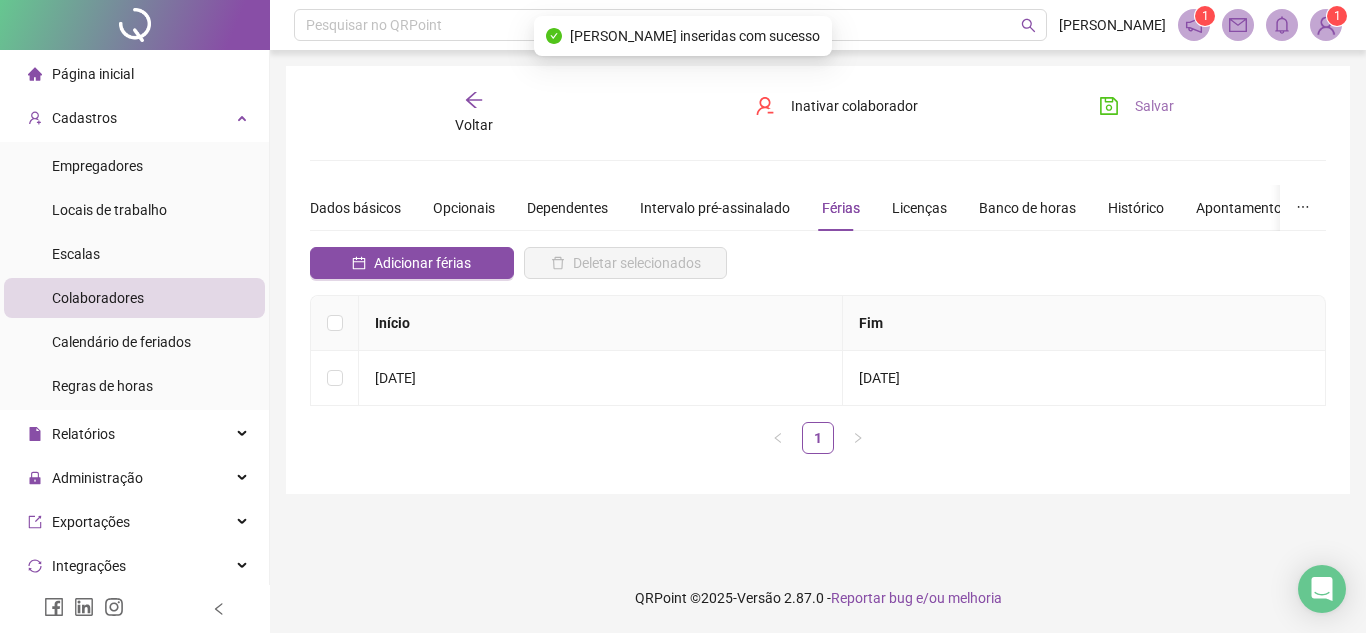 click on "Salvar" at bounding box center (1154, 106) 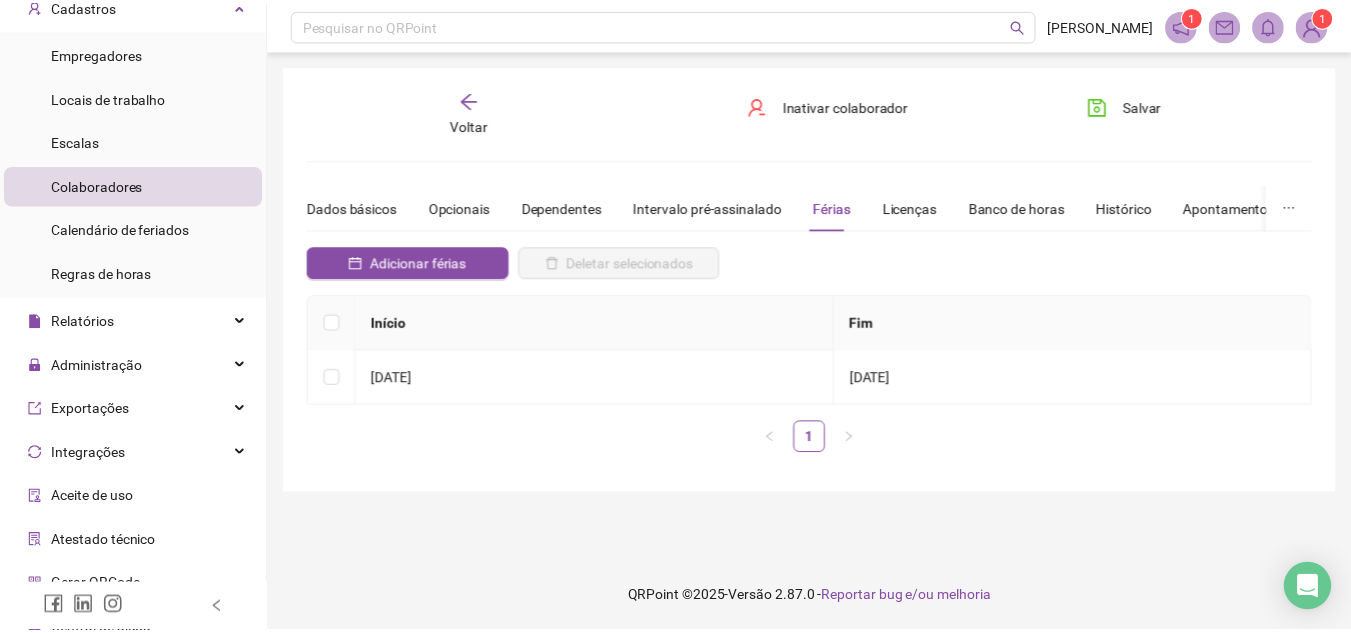 scroll, scrollTop: 77, scrollLeft: 0, axis: vertical 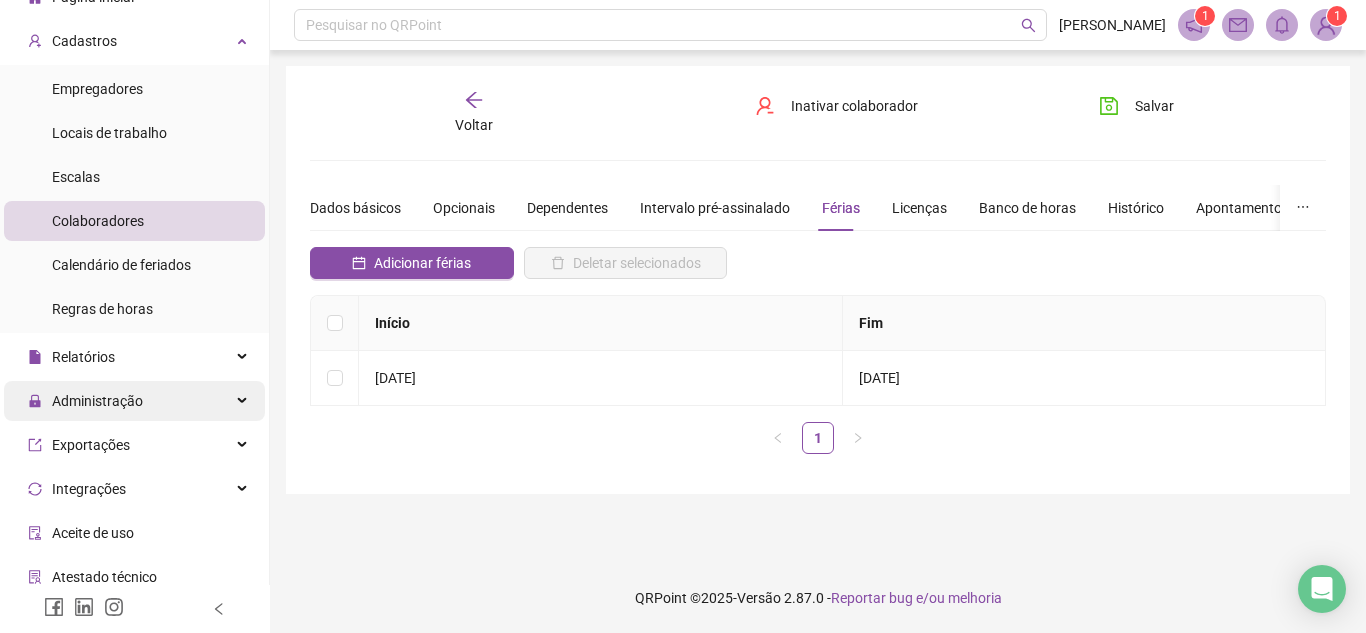 click on "Administração" at bounding box center [97, 401] 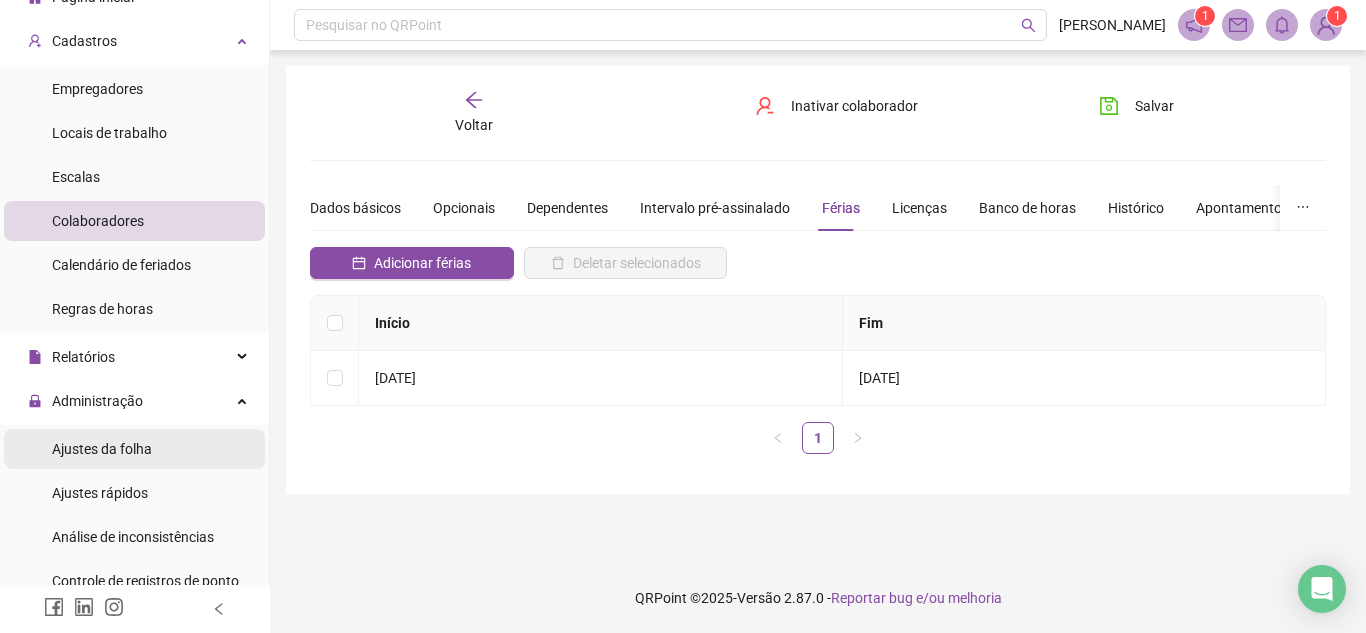 click on "Ajustes da folha" at bounding box center [102, 449] 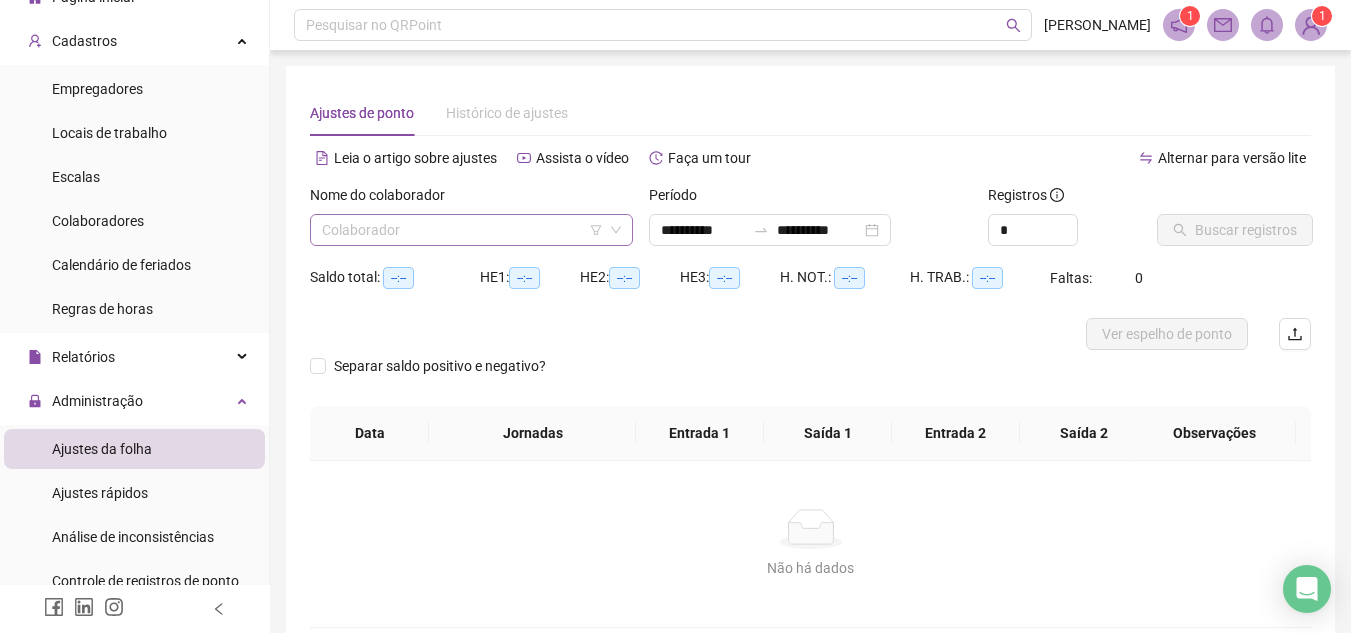 click at bounding box center [465, 230] 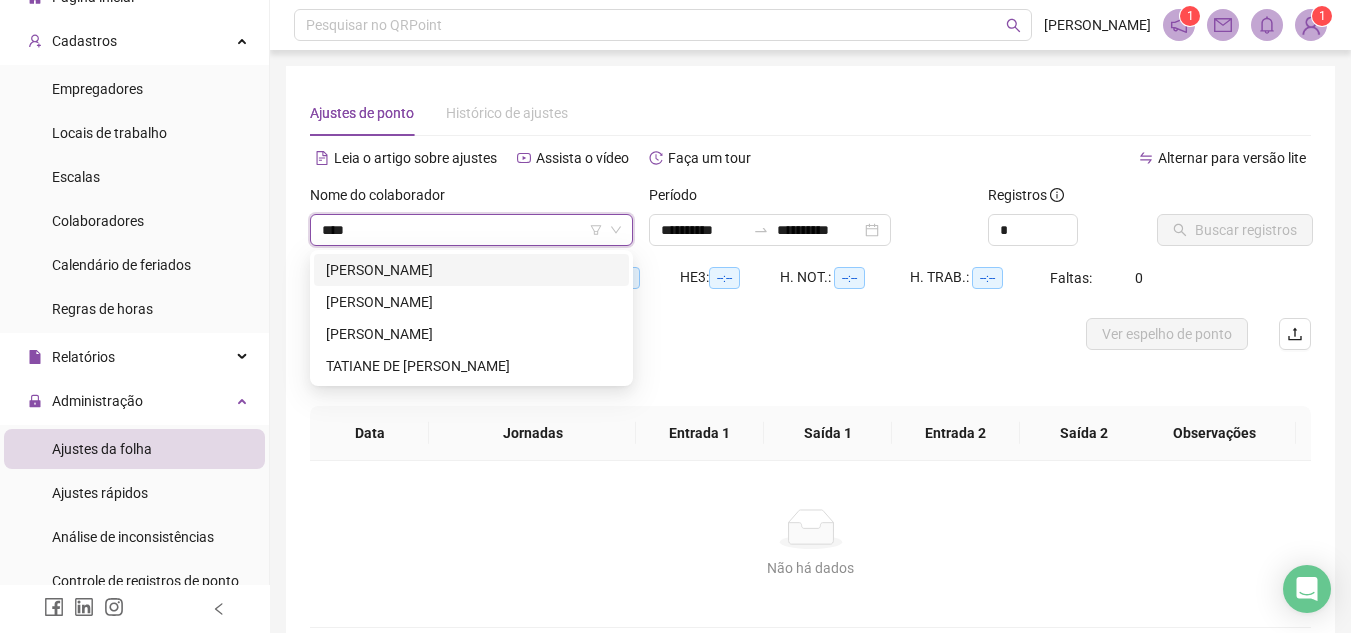 type on "*****" 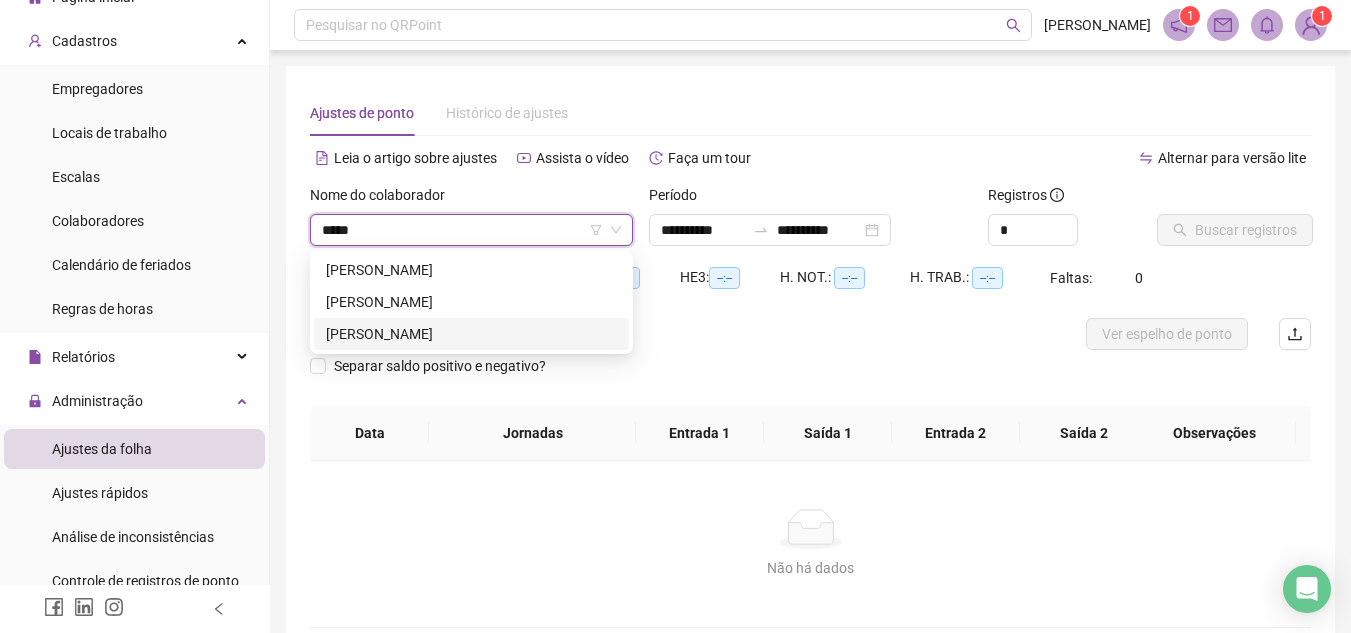 click on "[PERSON_NAME]" at bounding box center (471, 334) 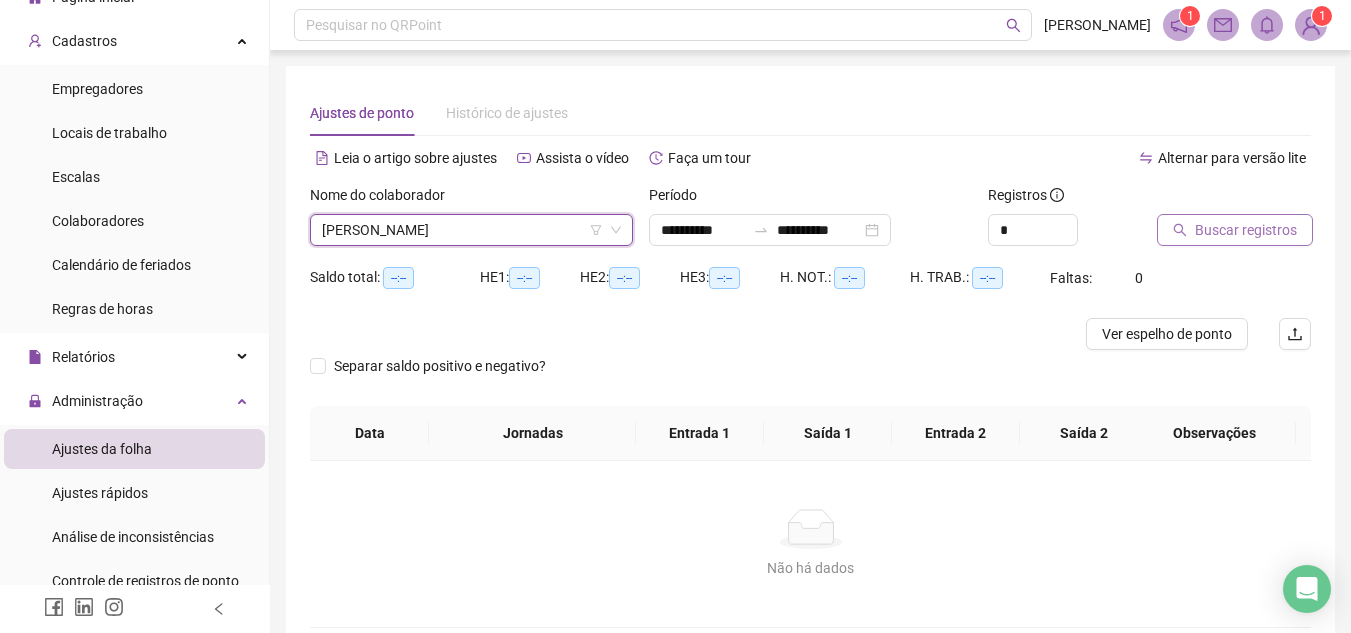 click on "Buscar registros" at bounding box center [1235, 230] 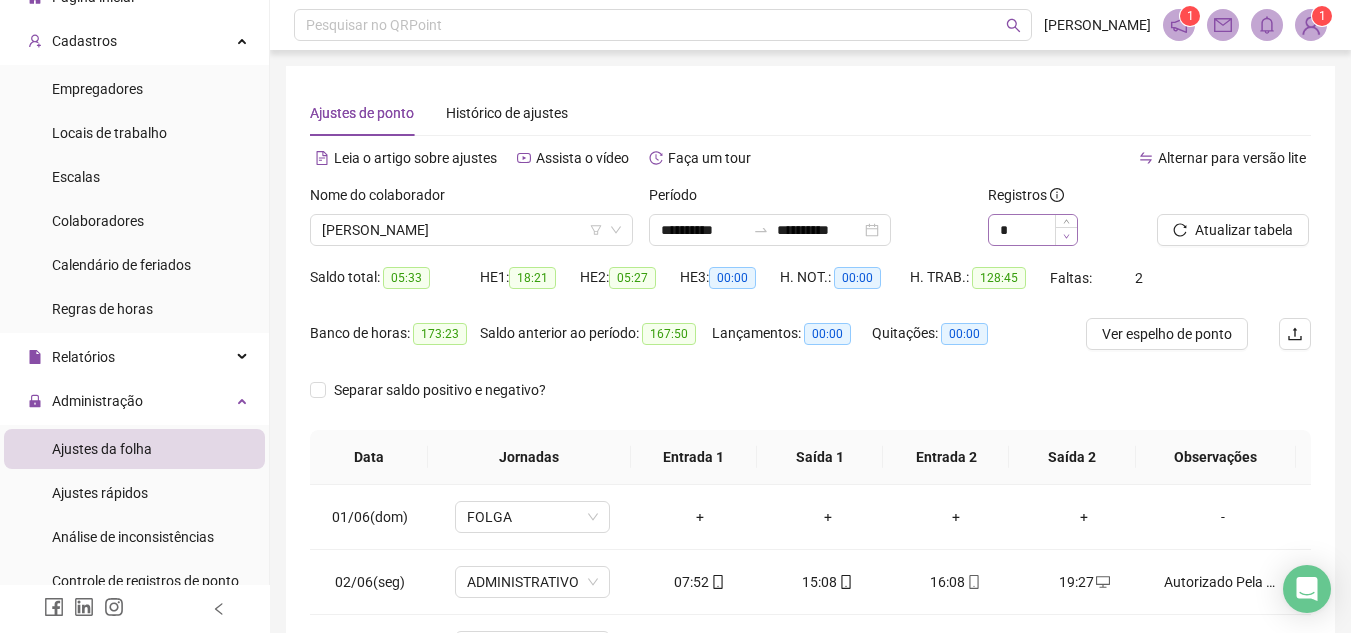 click at bounding box center [1066, 236] 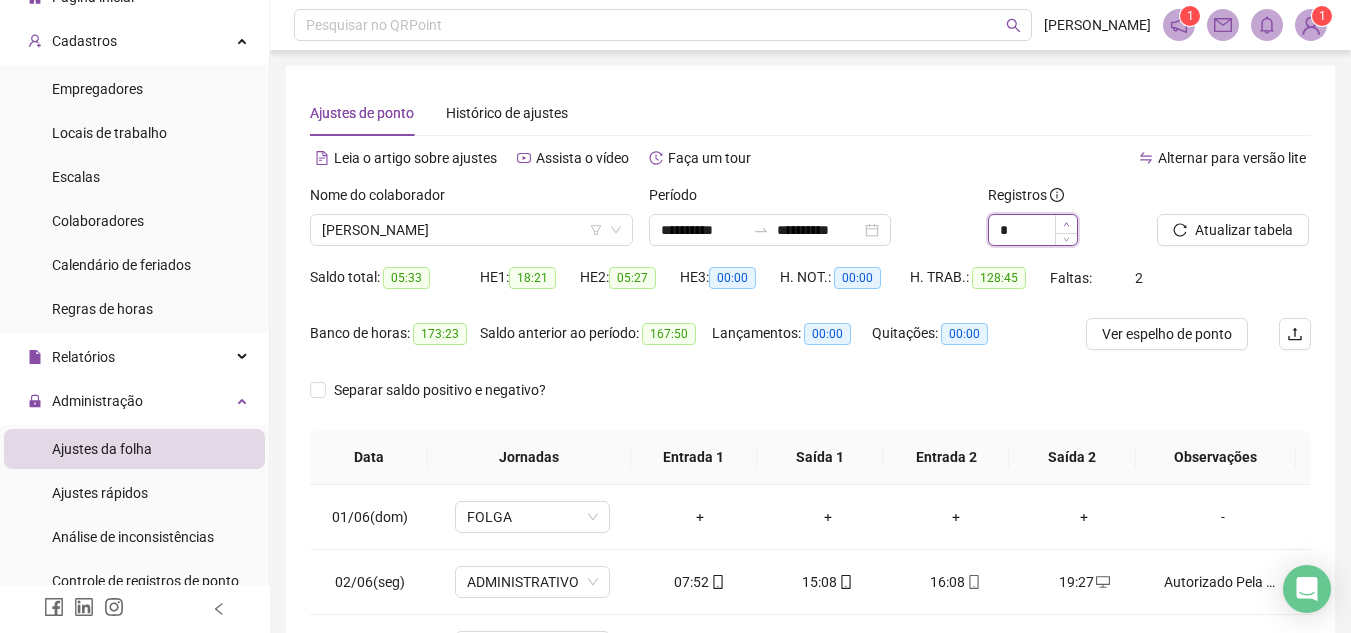 click at bounding box center (1066, 224) 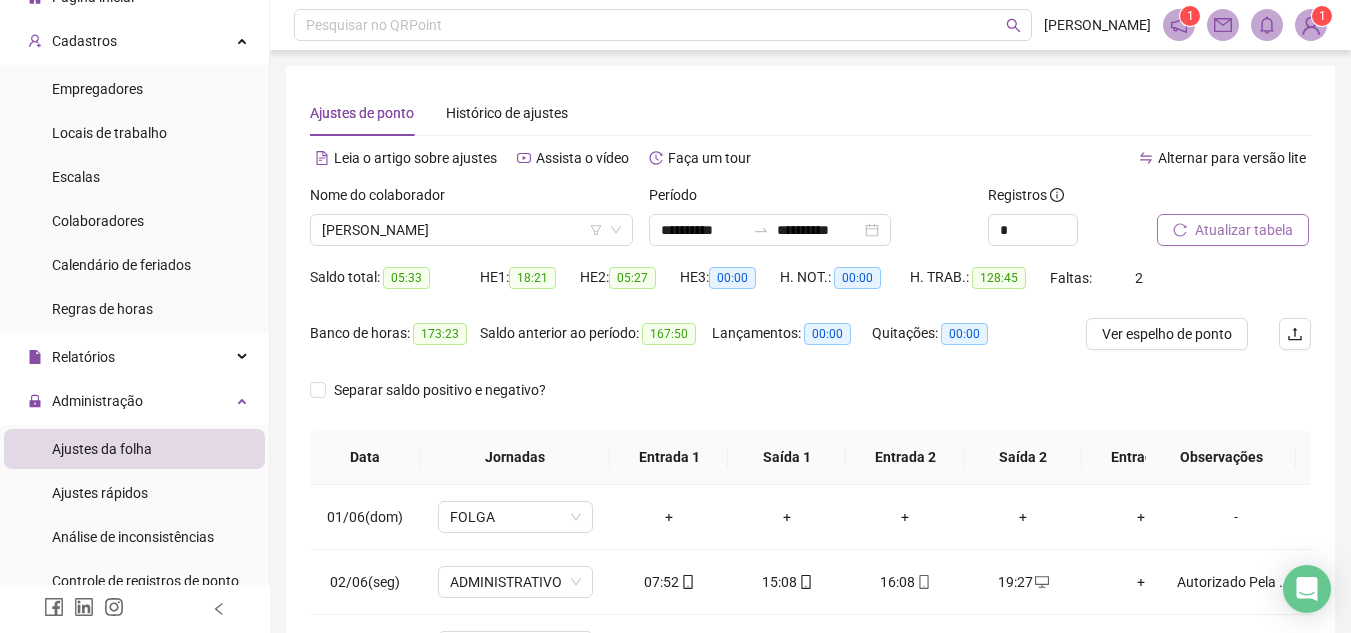 click on "Atualizar tabela" at bounding box center (1244, 230) 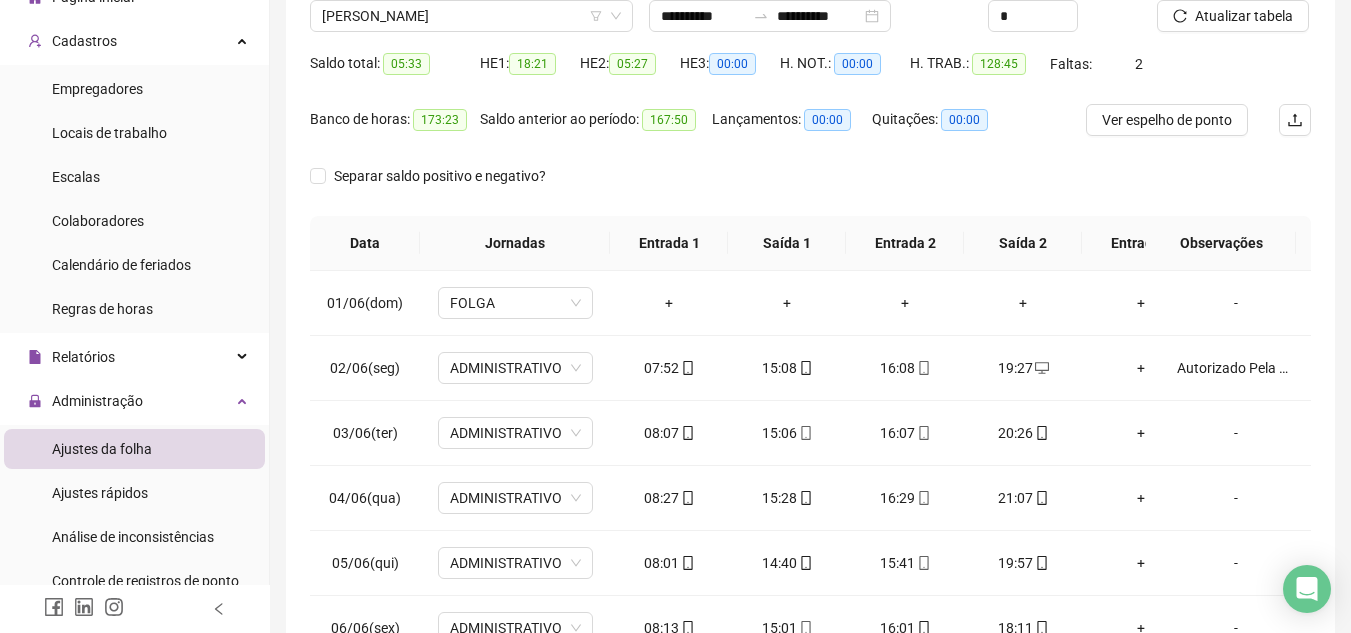 scroll, scrollTop: 389, scrollLeft: 0, axis: vertical 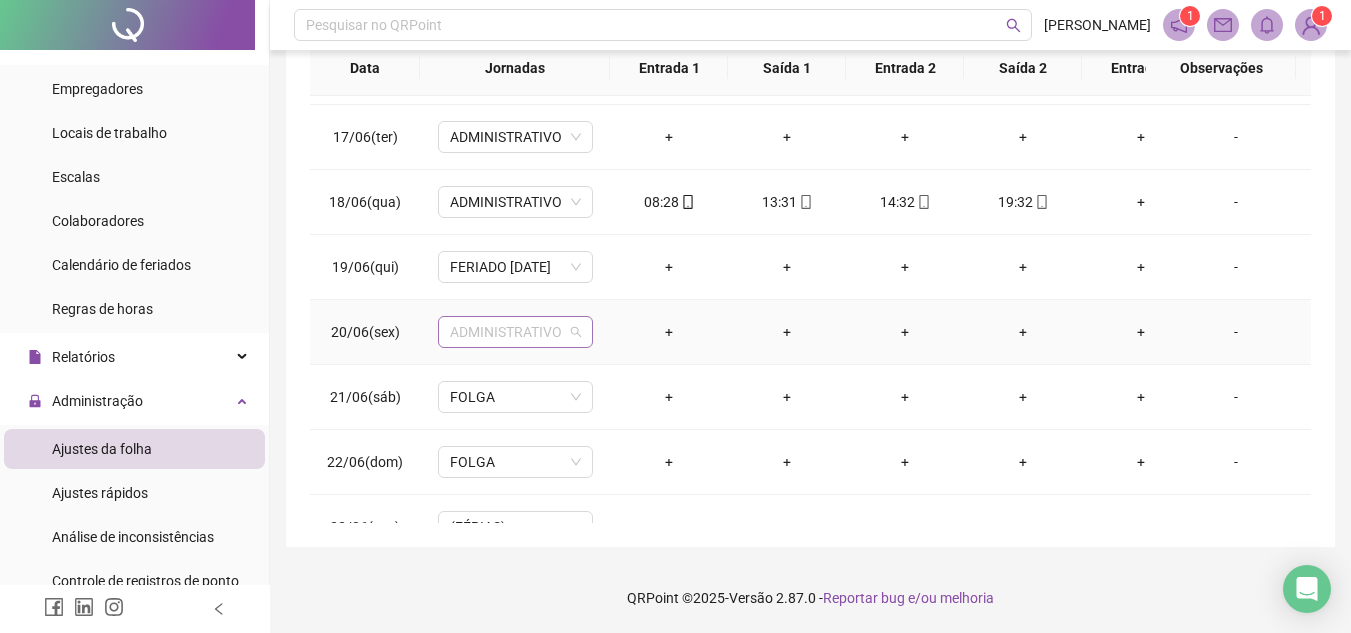 click on "ADMINISTRATIVO" at bounding box center [515, 332] 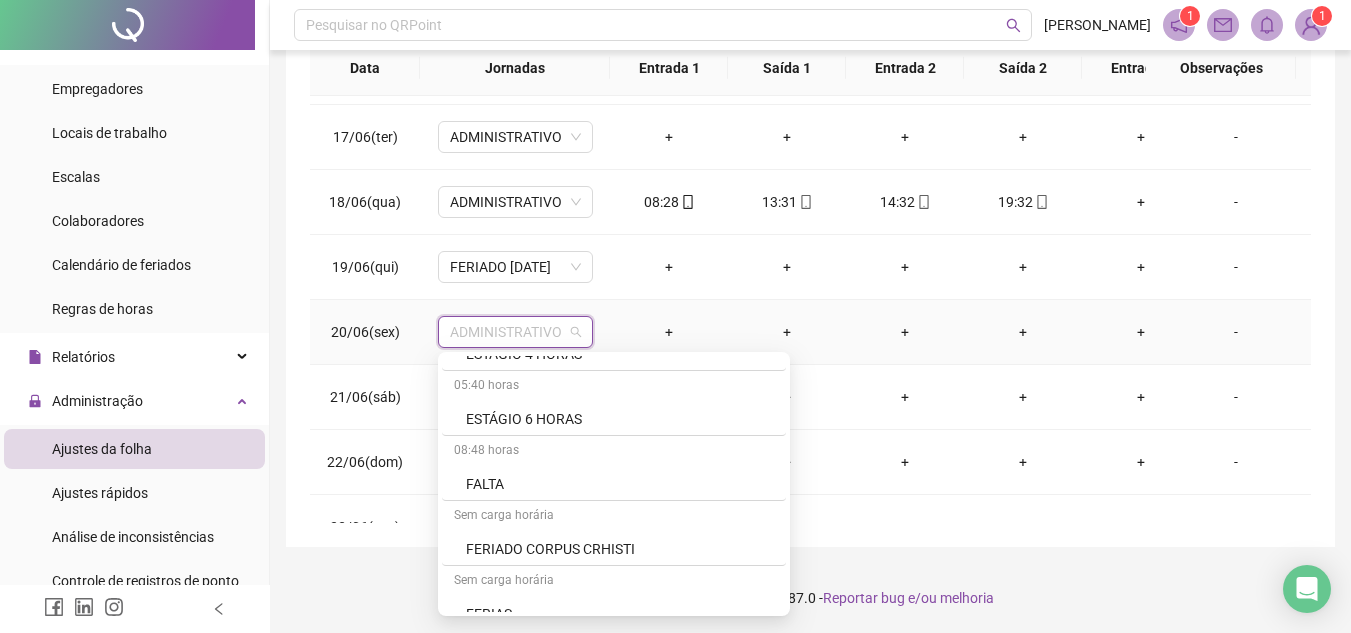 scroll, scrollTop: 1100, scrollLeft: 0, axis: vertical 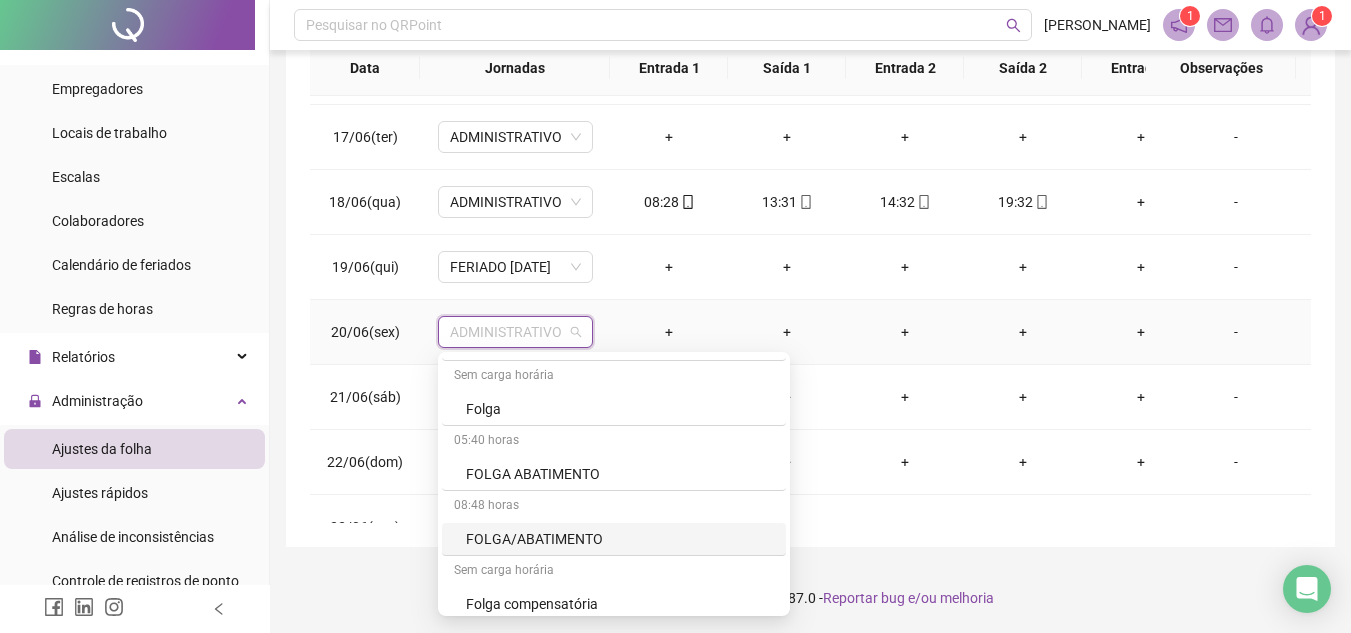 click on "FOLGA/ABATIMENTO" at bounding box center [620, 539] 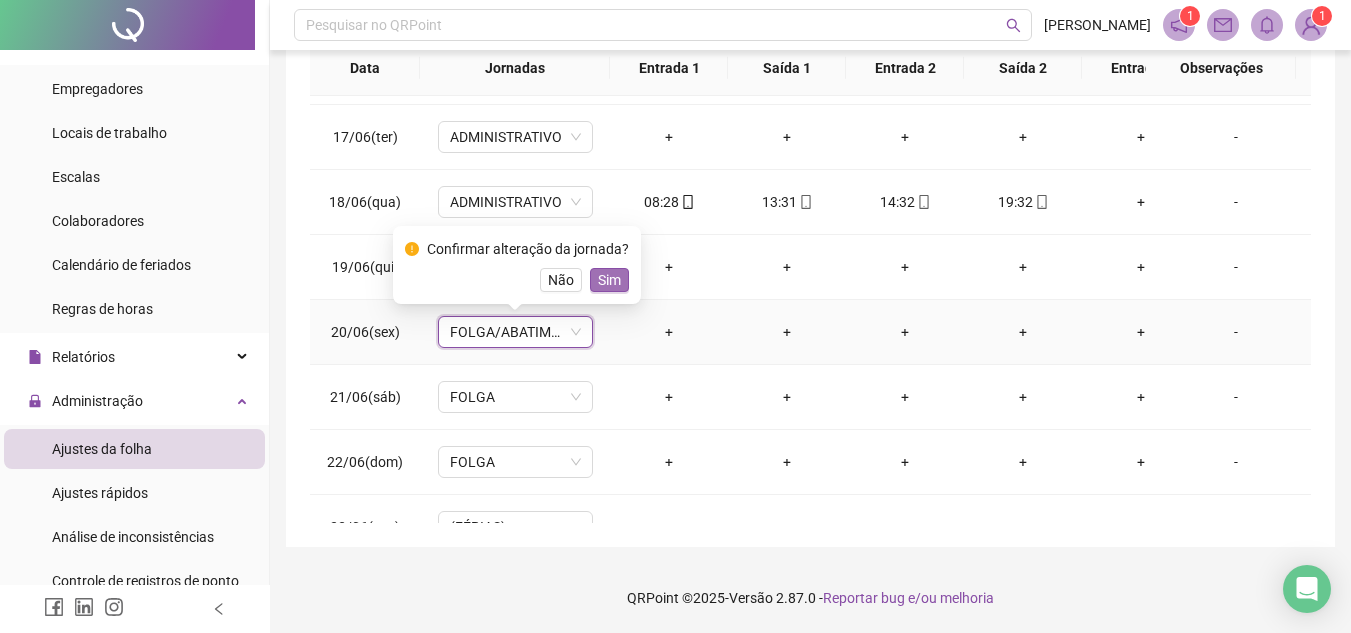 click on "Sim" at bounding box center (609, 280) 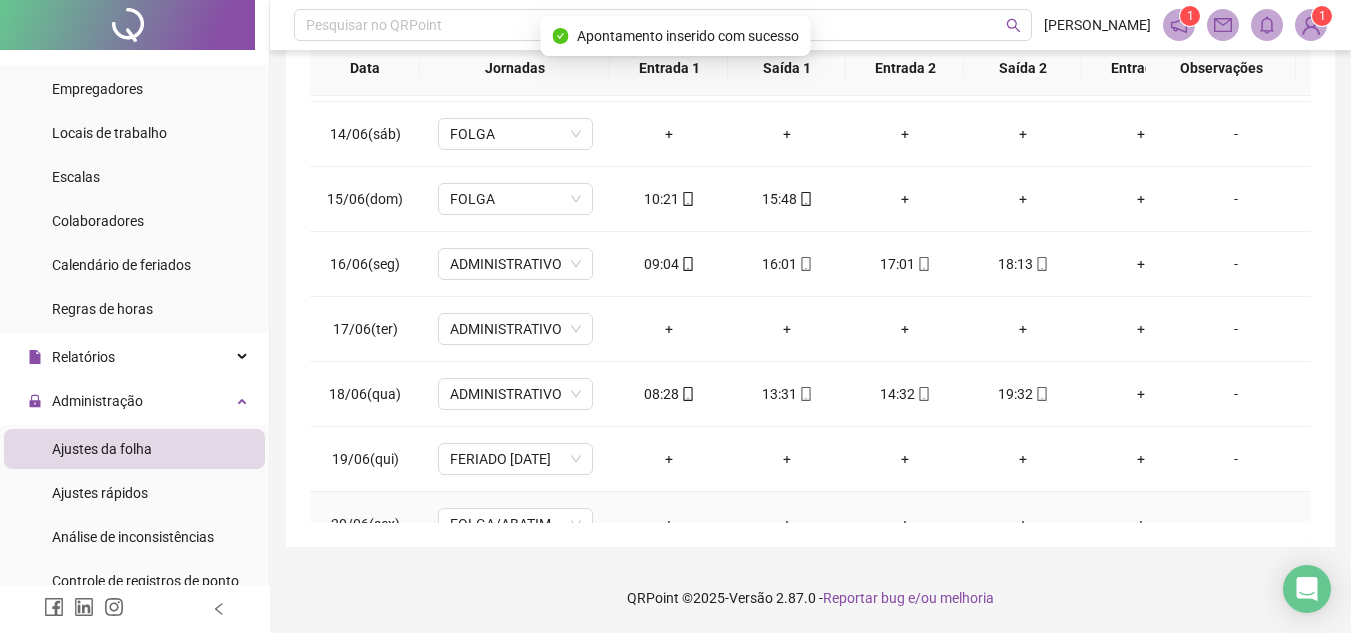 scroll, scrollTop: 831, scrollLeft: 0, axis: vertical 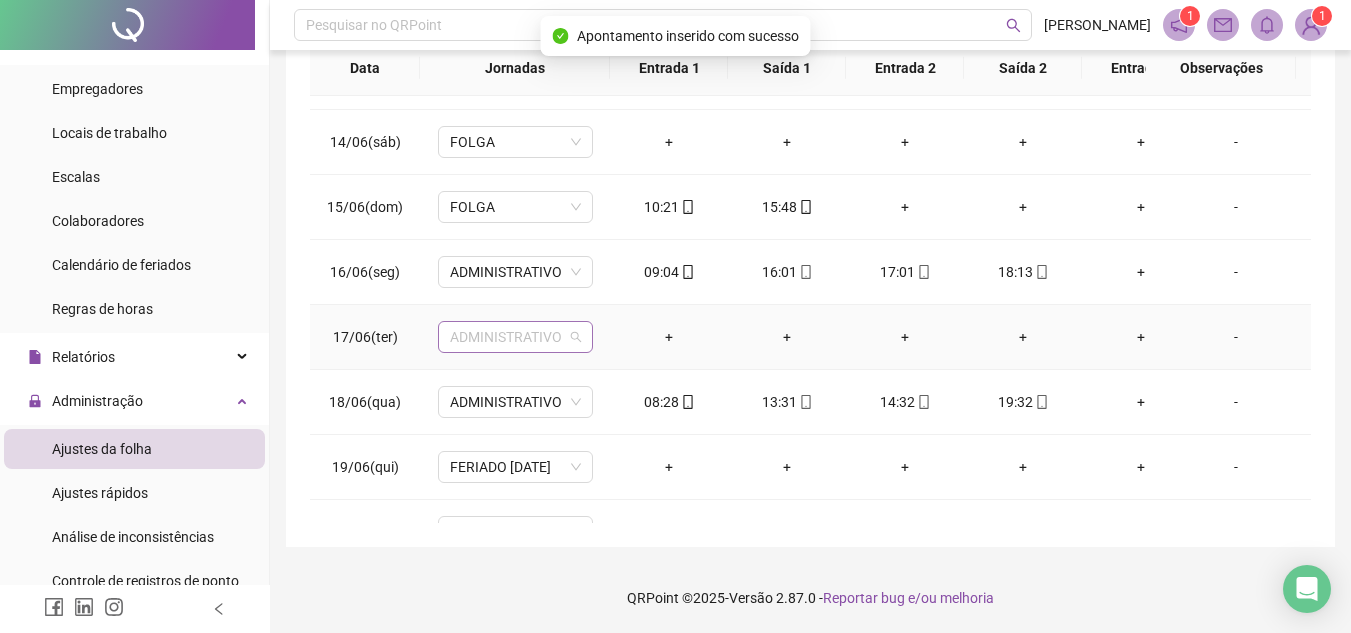 click on "ADMINISTRATIVO" at bounding box center [515, 337] 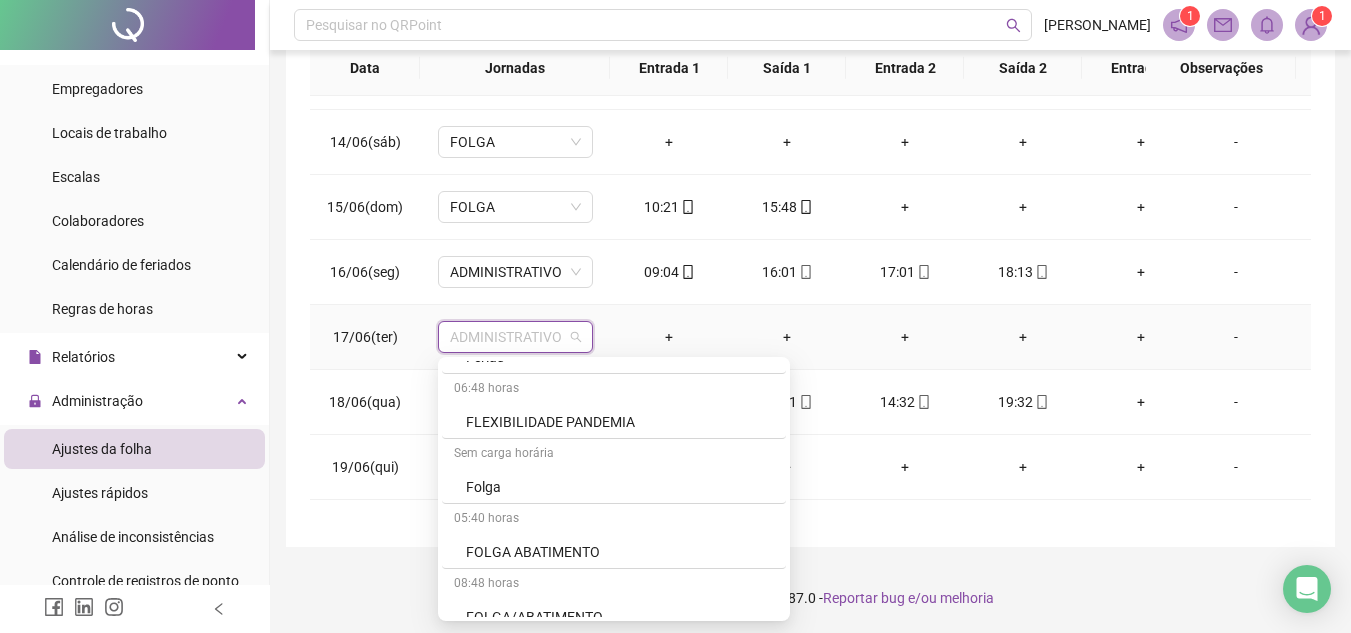 scroll, scrollTop: 1100, scrollLeft: 0, axis: vertical 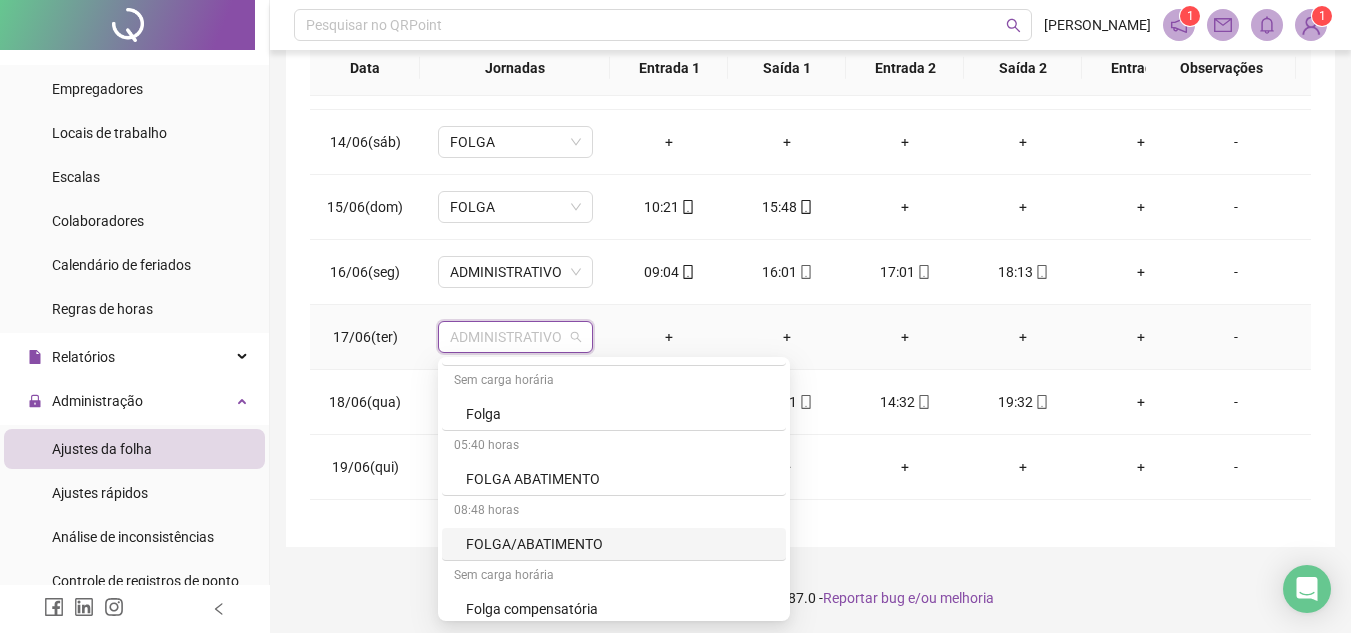 click on "FOLGA/ABATIMENTO" at bounding box center [620, 544] 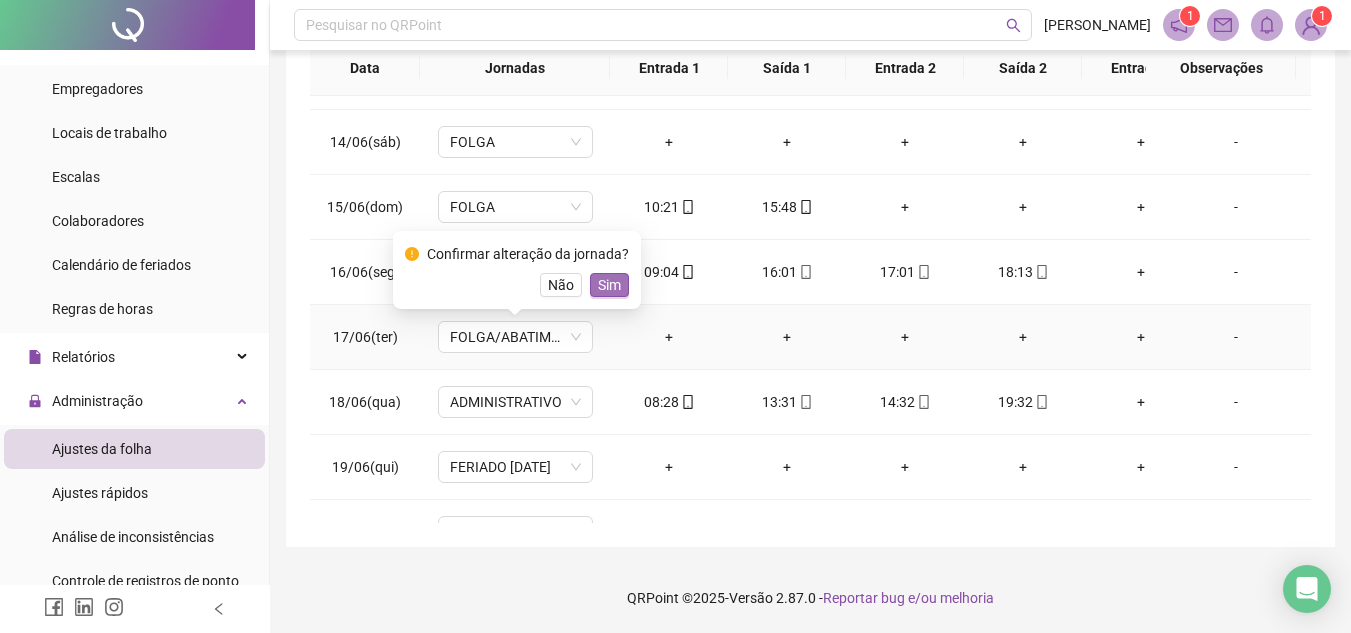 click on "Sim" at bounding box center [609, 285] 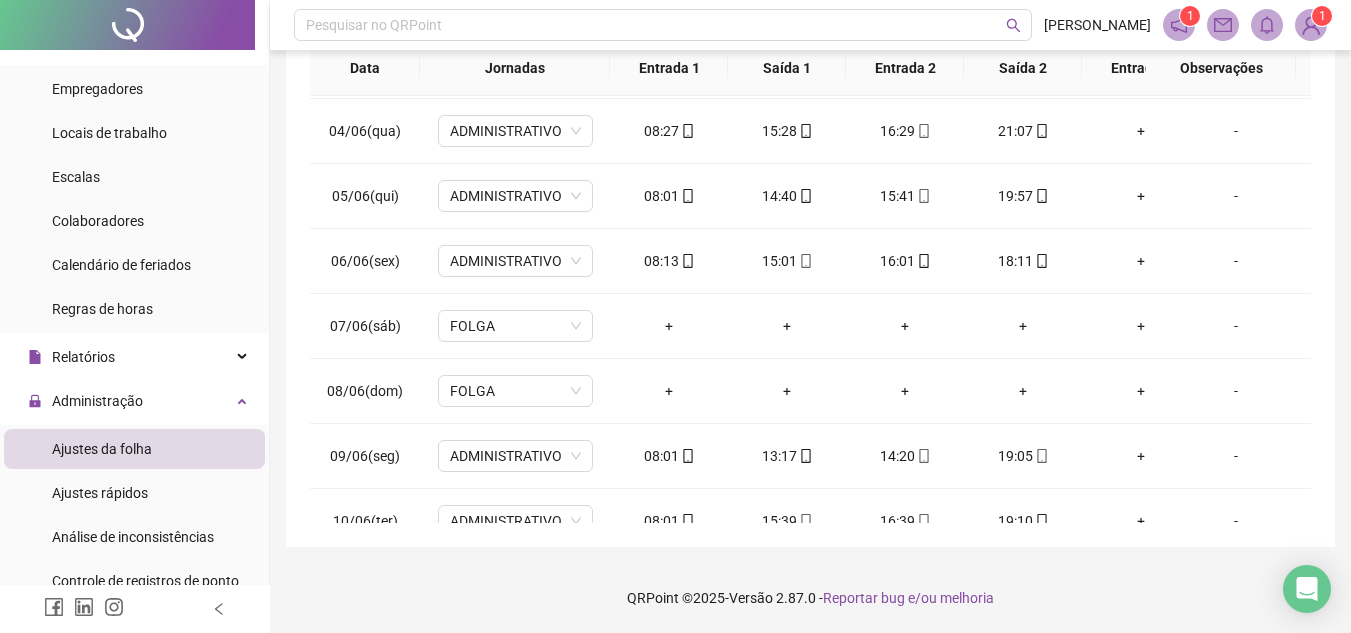 scroll, scrollTop: 0, scrollLeft: 0, axis: both 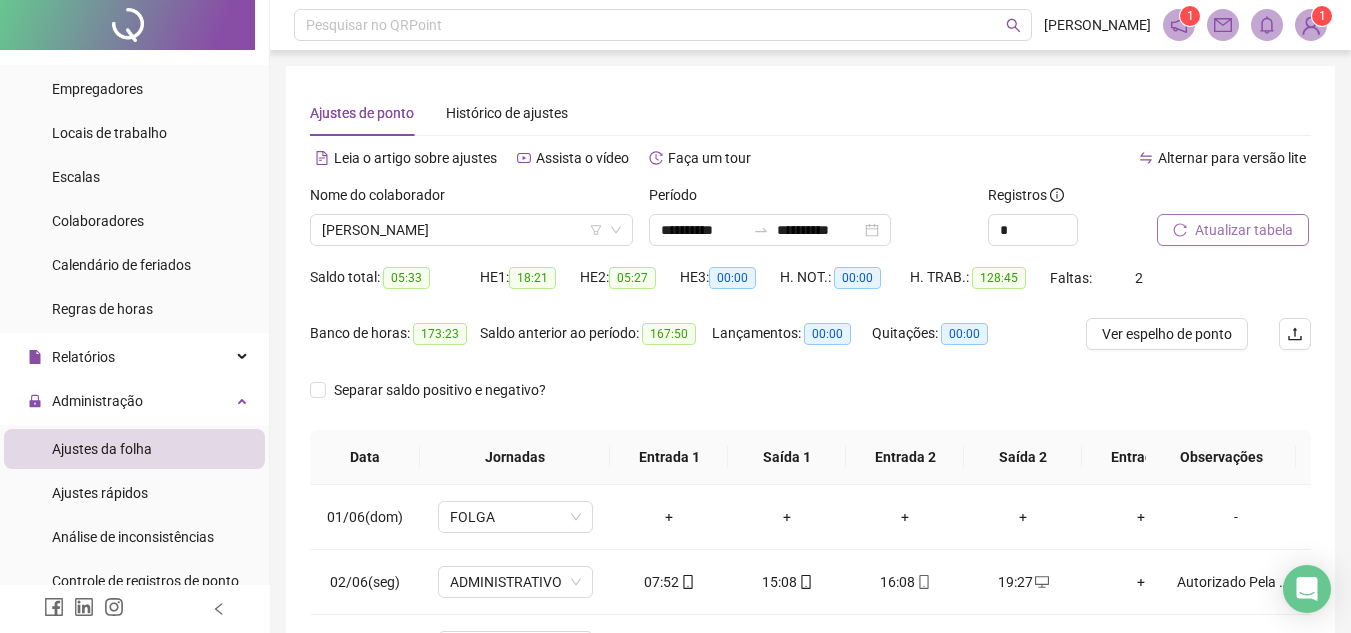 click on "Atualizar tabela" at bounding box center [1244, 230] 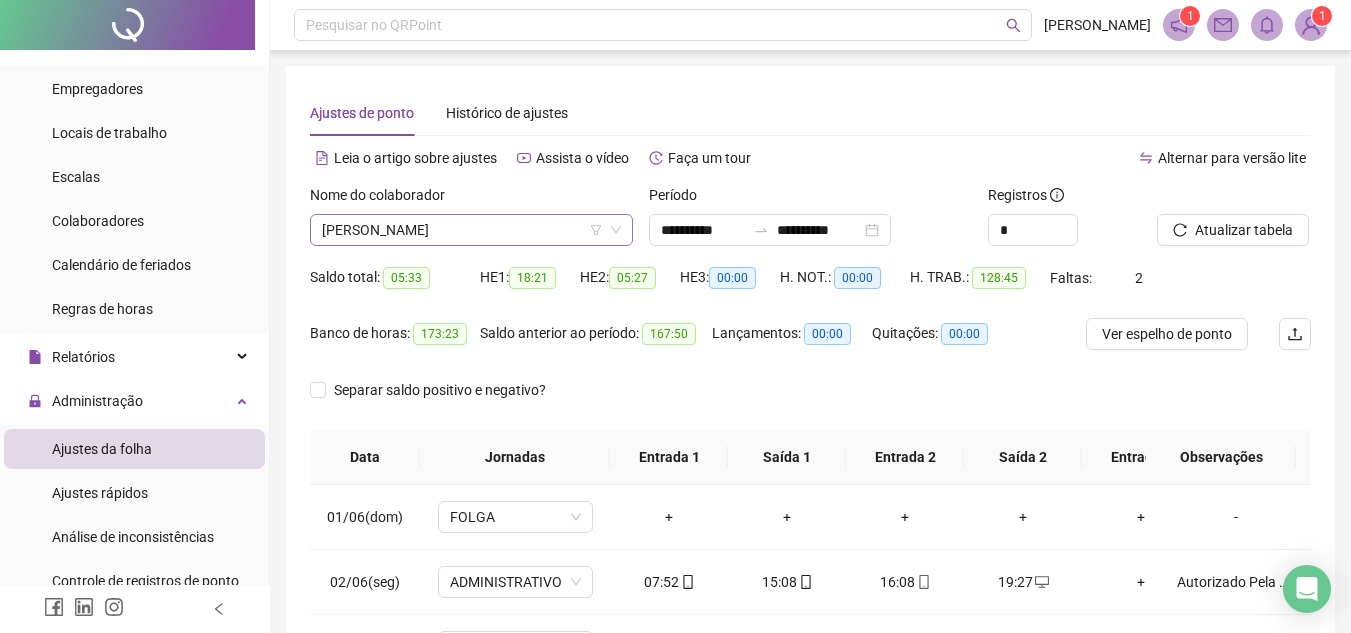 click on "[PERSON_NAME]" at bounding box center [471, 230] 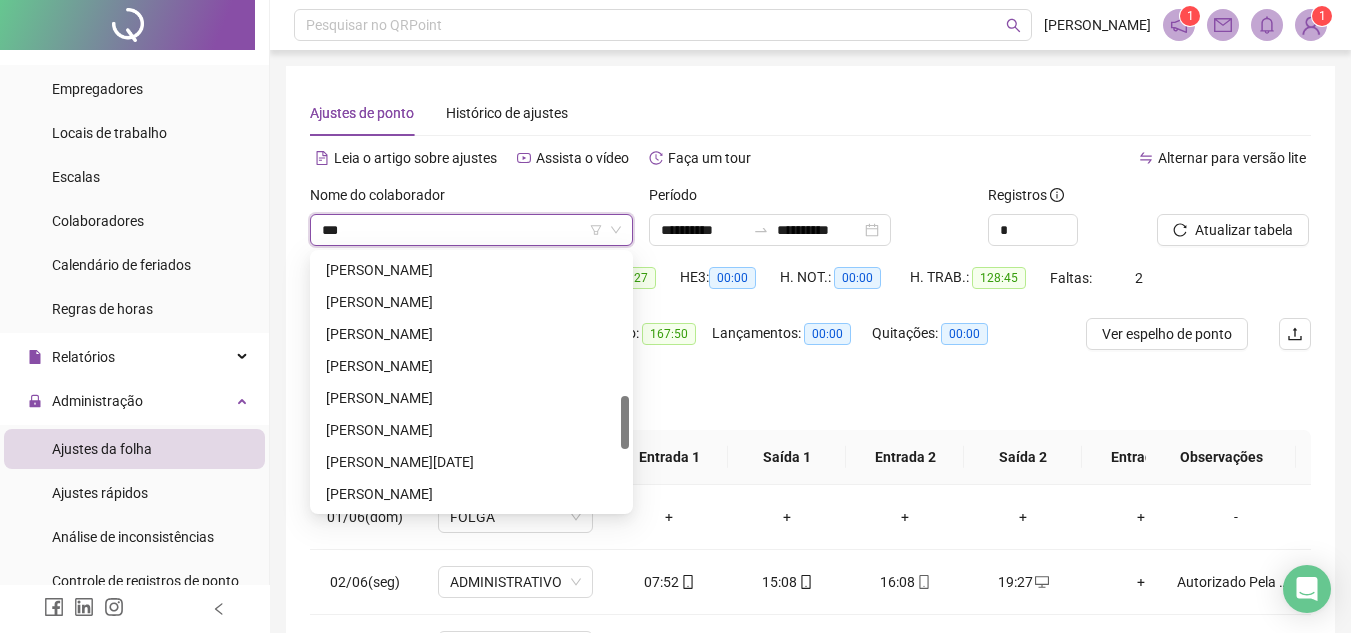scroll, scrollTop: 0, scrollLeft: 0, axis: both 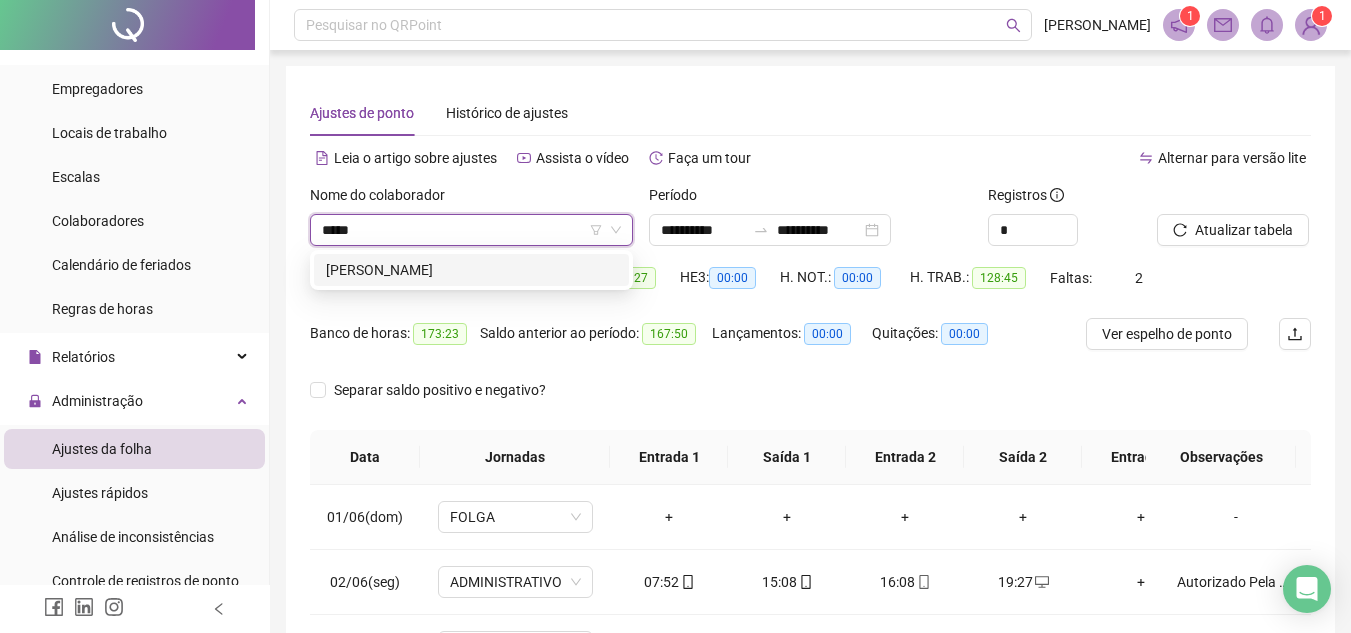 type on "******" 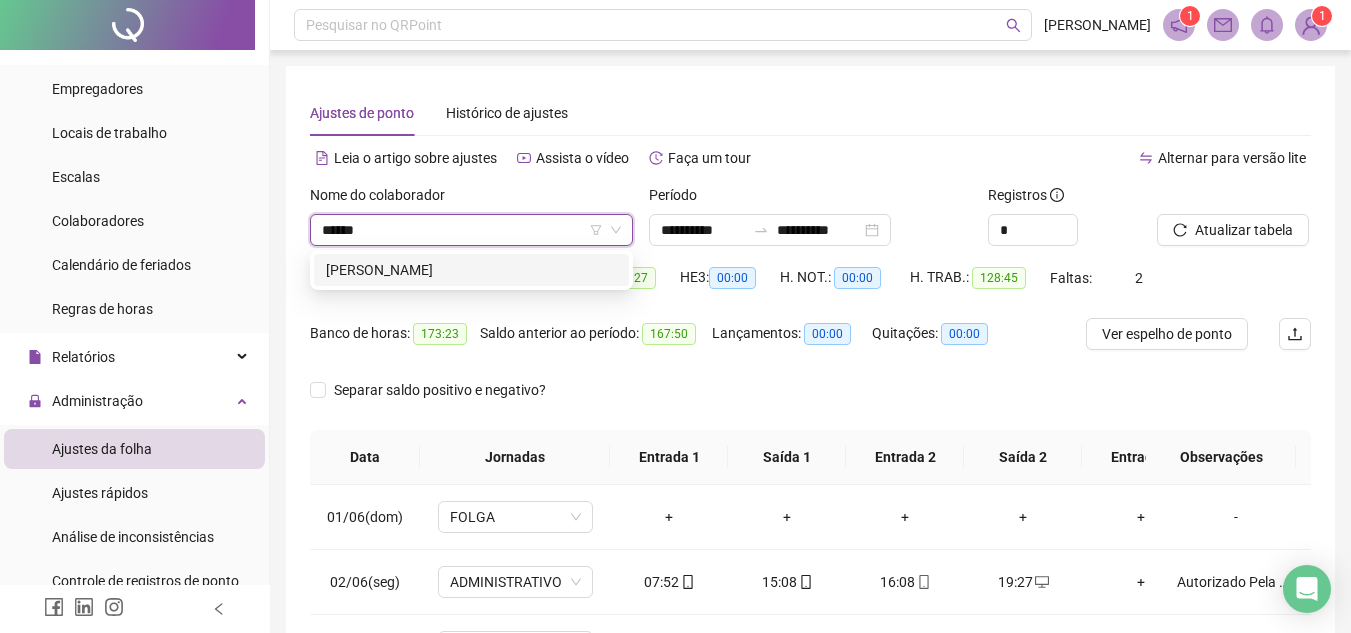 click on "[PERSON_NAME]" at bounding box center (471, 270) 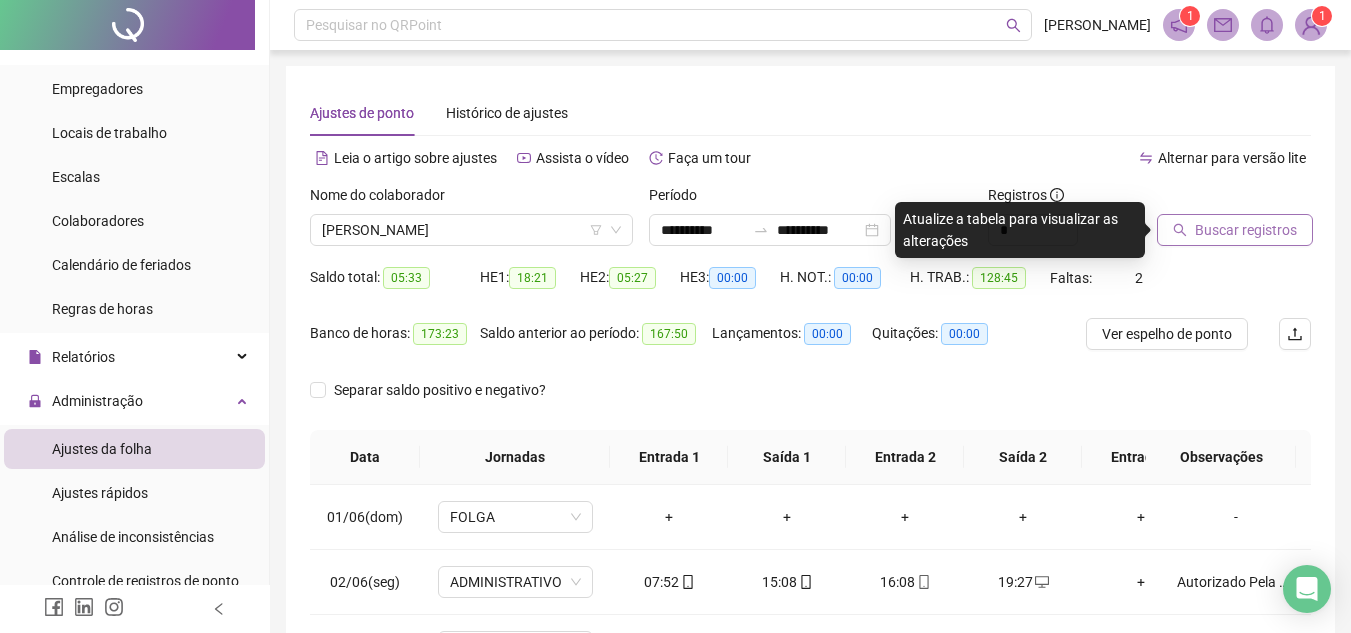 click on "Buscar registros" at bounding box center [1246, 230] 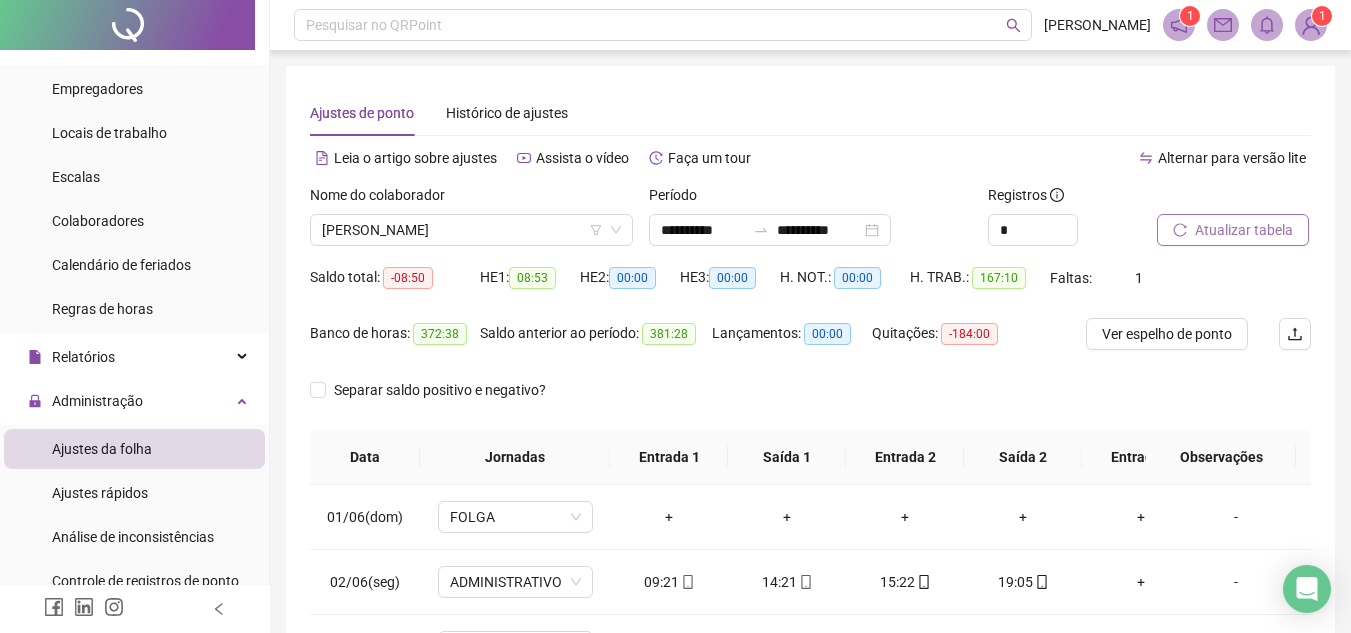 click on "Atualizar tabela" at bounding box center [1244, 230] 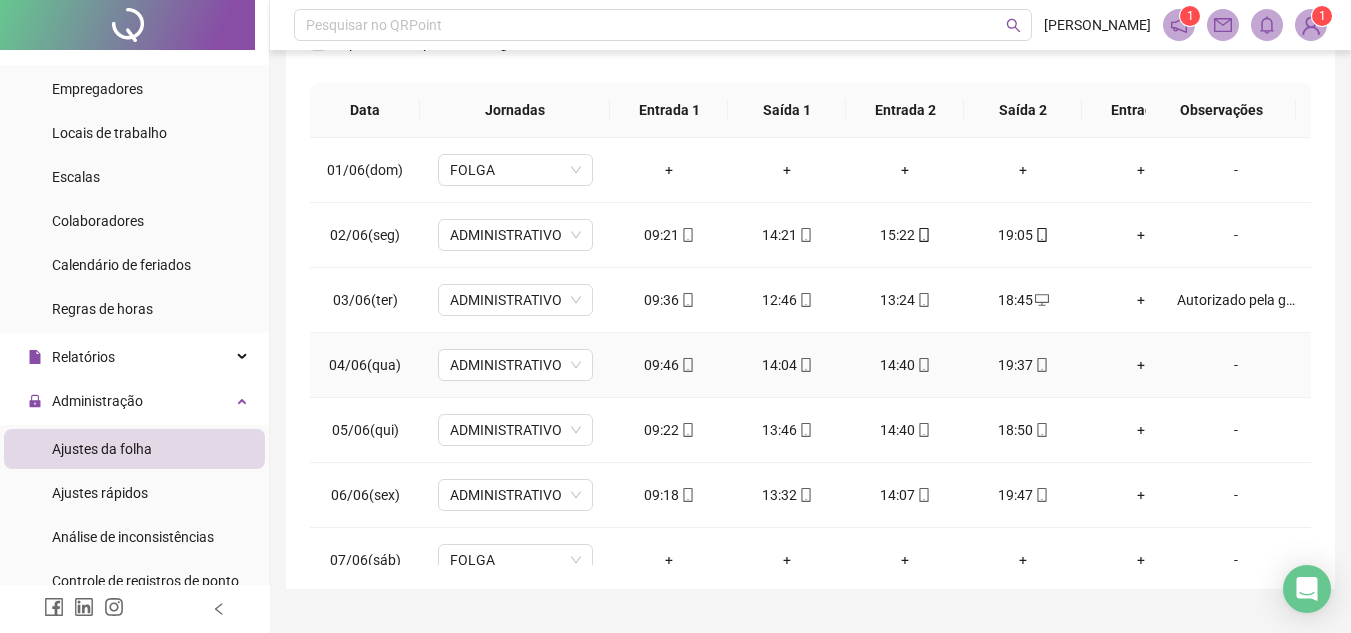 scroll, scrollTop: 389, scrollLeft: 0, axis: vertical 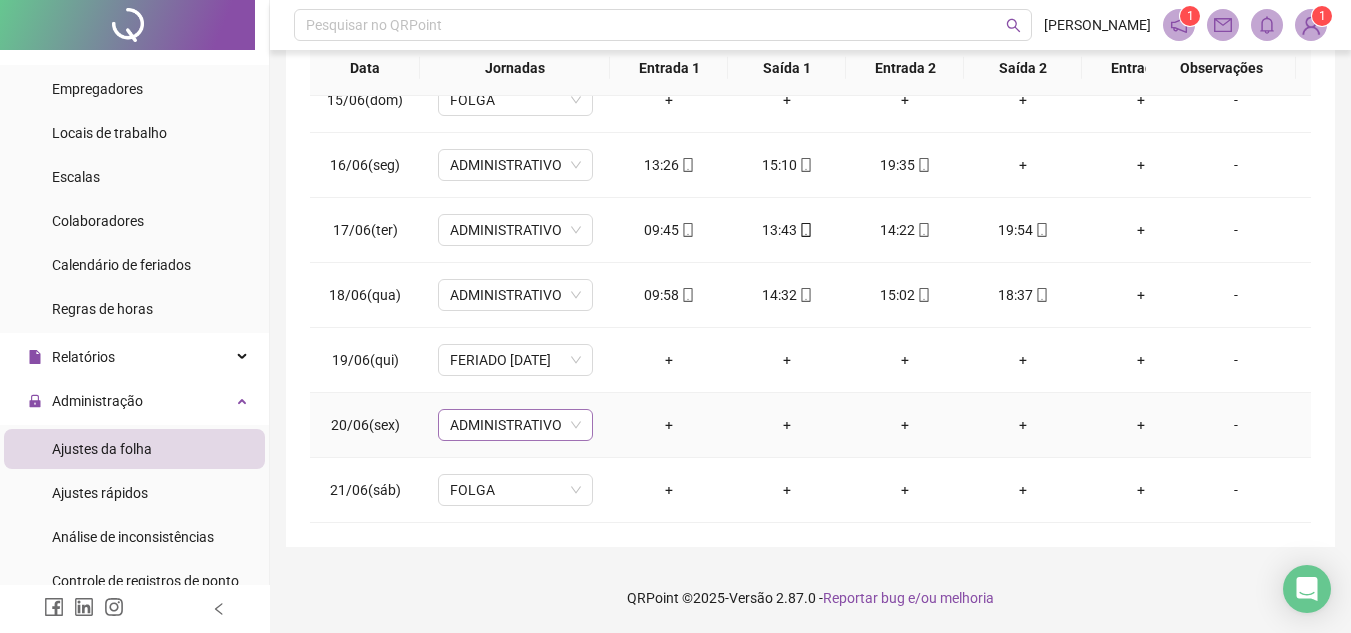 click on "ADMINISTRATIVO" at bounding box center [515, 425] 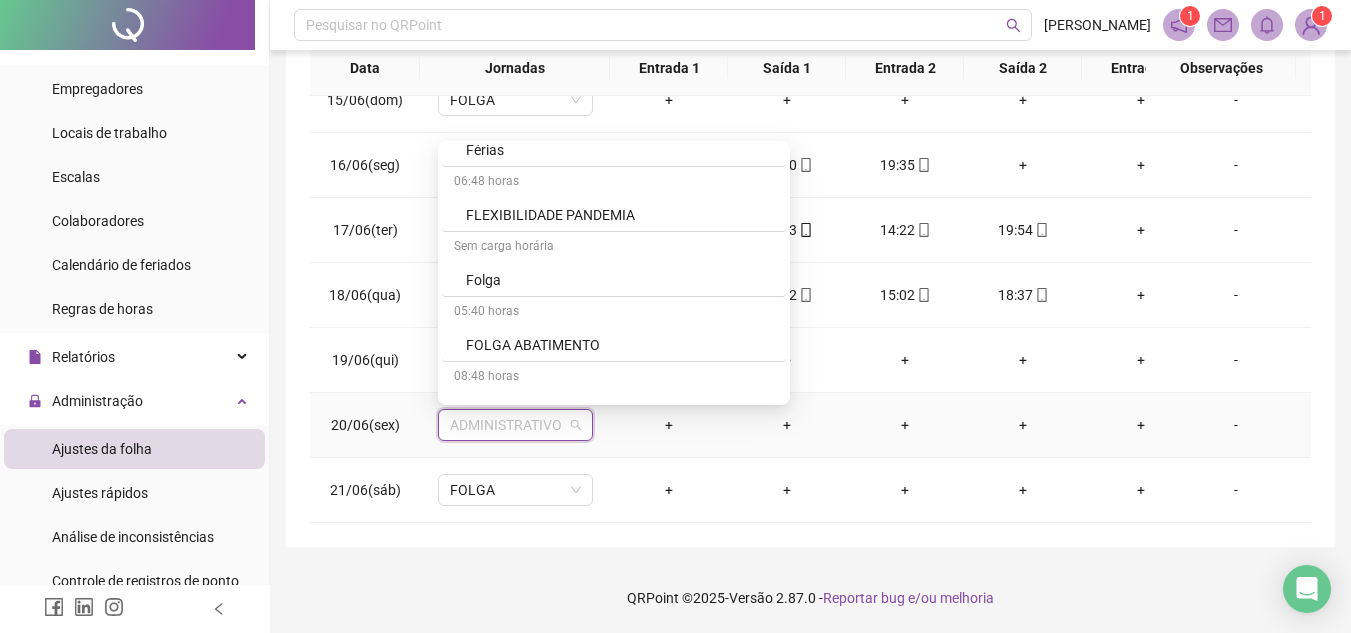 scroll, scrollTop: 1100, scrollLeft: 0, axis: vertical 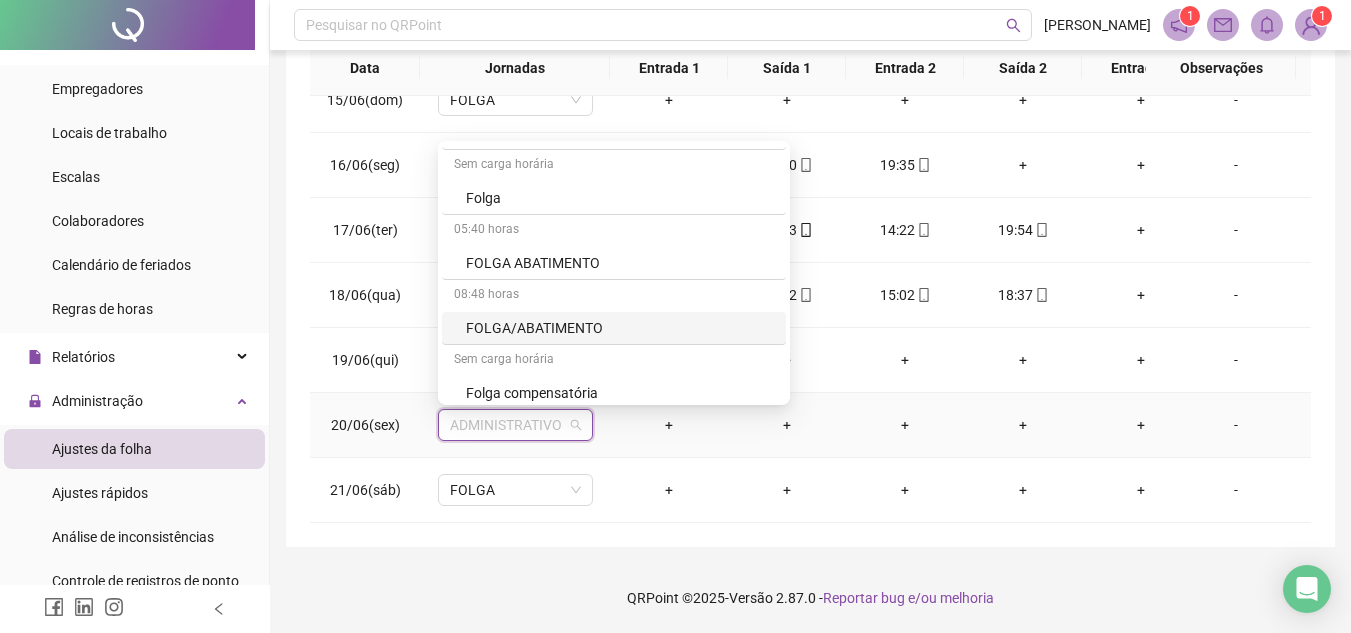 click on "FOLGA/ABATIMENTO" at bounding box center (620, 328) 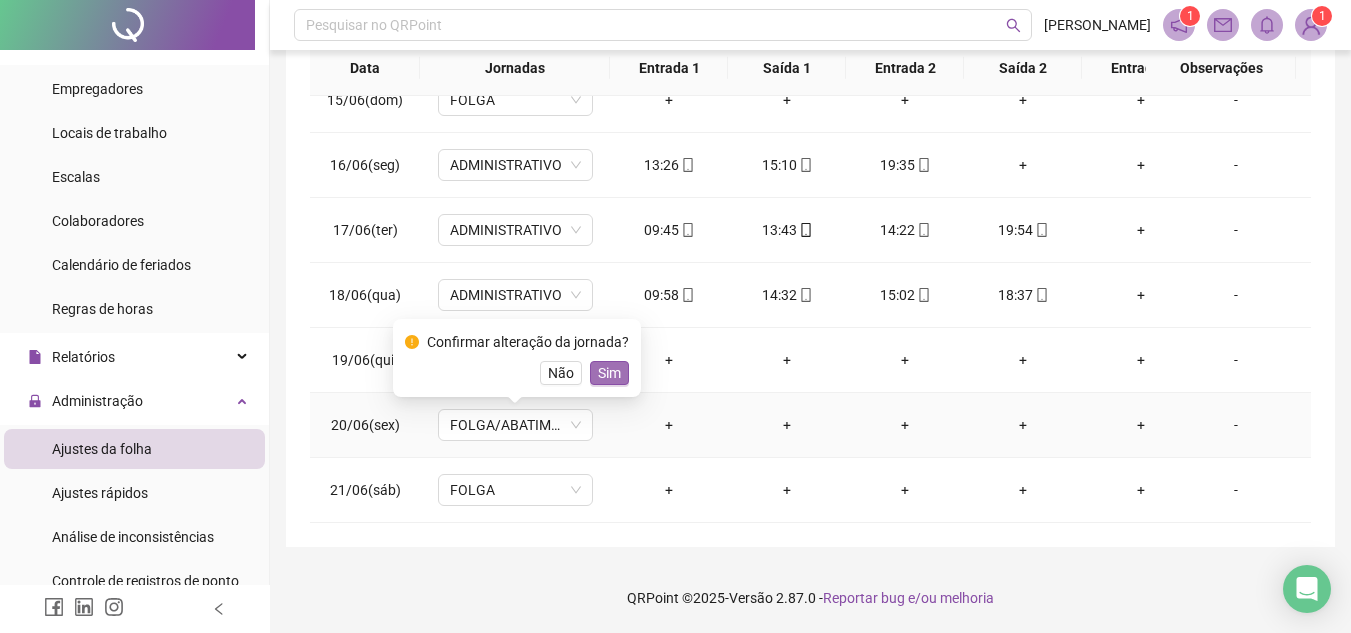 click on "Sim" at bounding box center [609, 373] 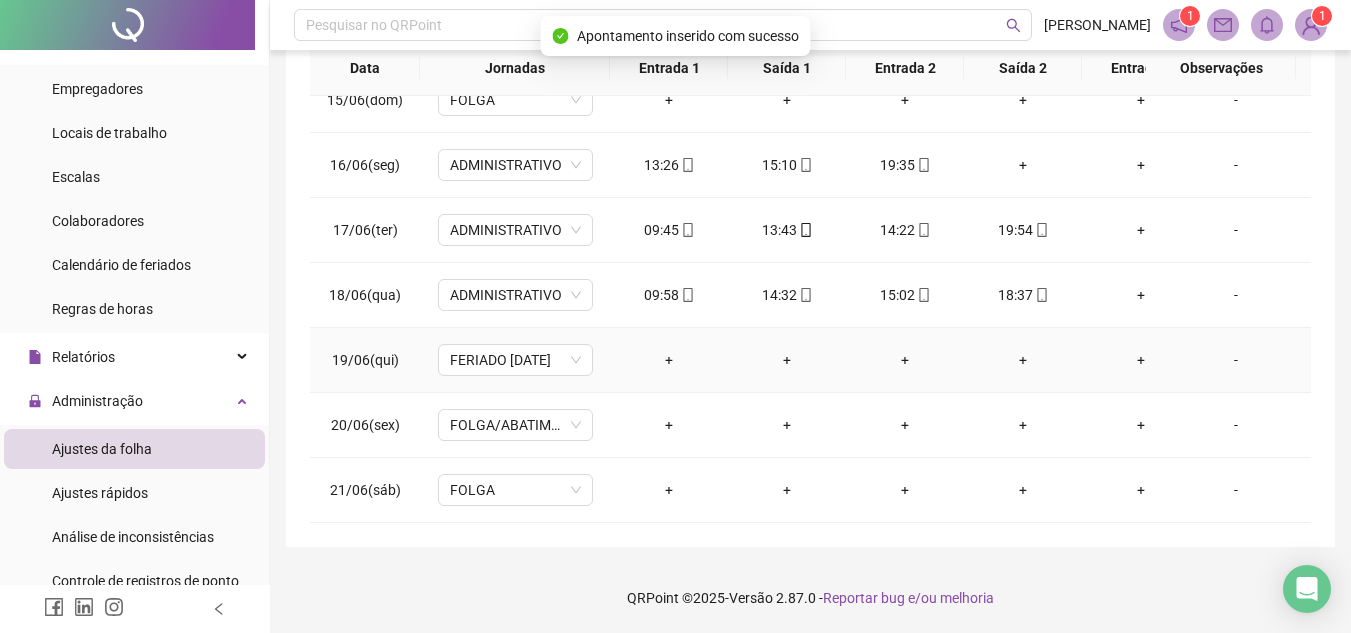 scroll, scrollTop: 838, scrollLeft: 0, axis: vertical 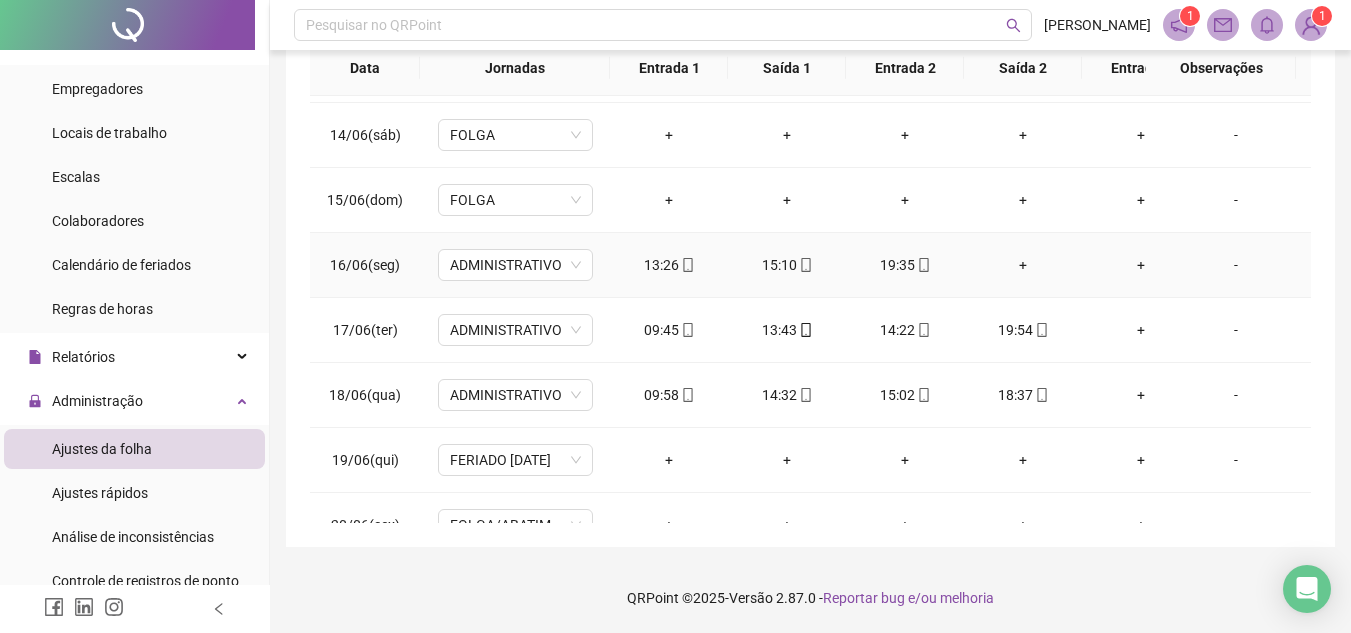 click on "+" at bounding box center (1023, 265) 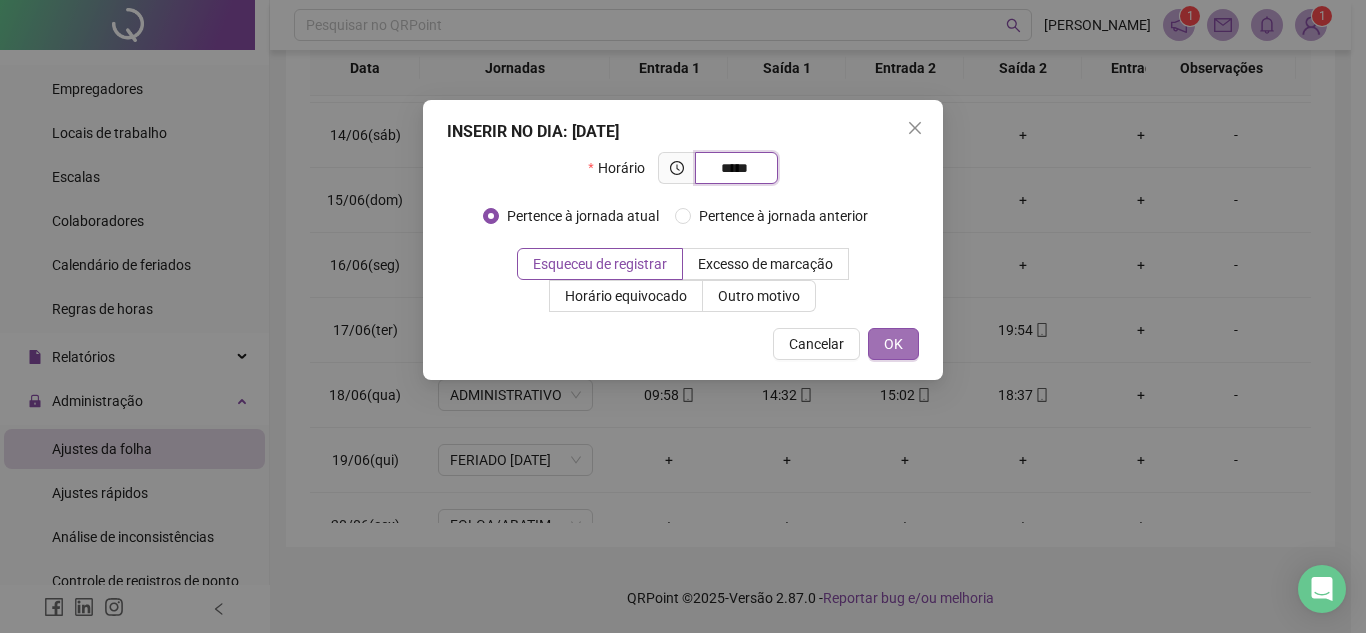 type on "*****" 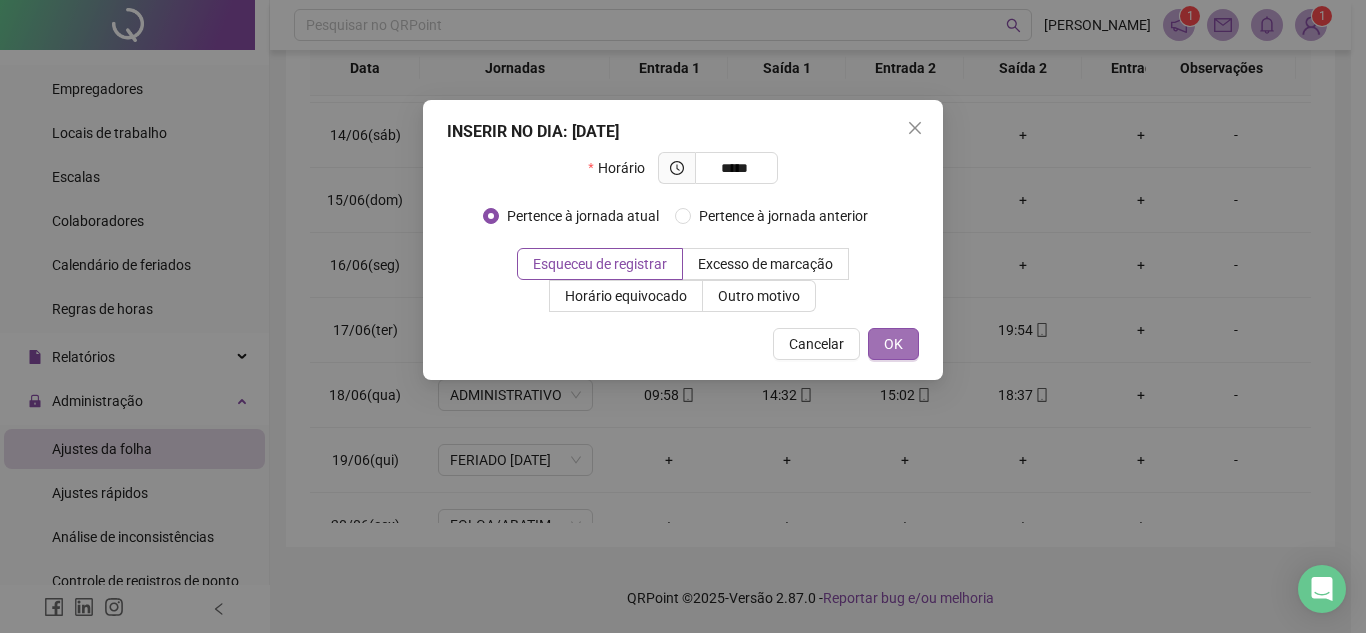 click on "OK" at bounding box center (893, 344) 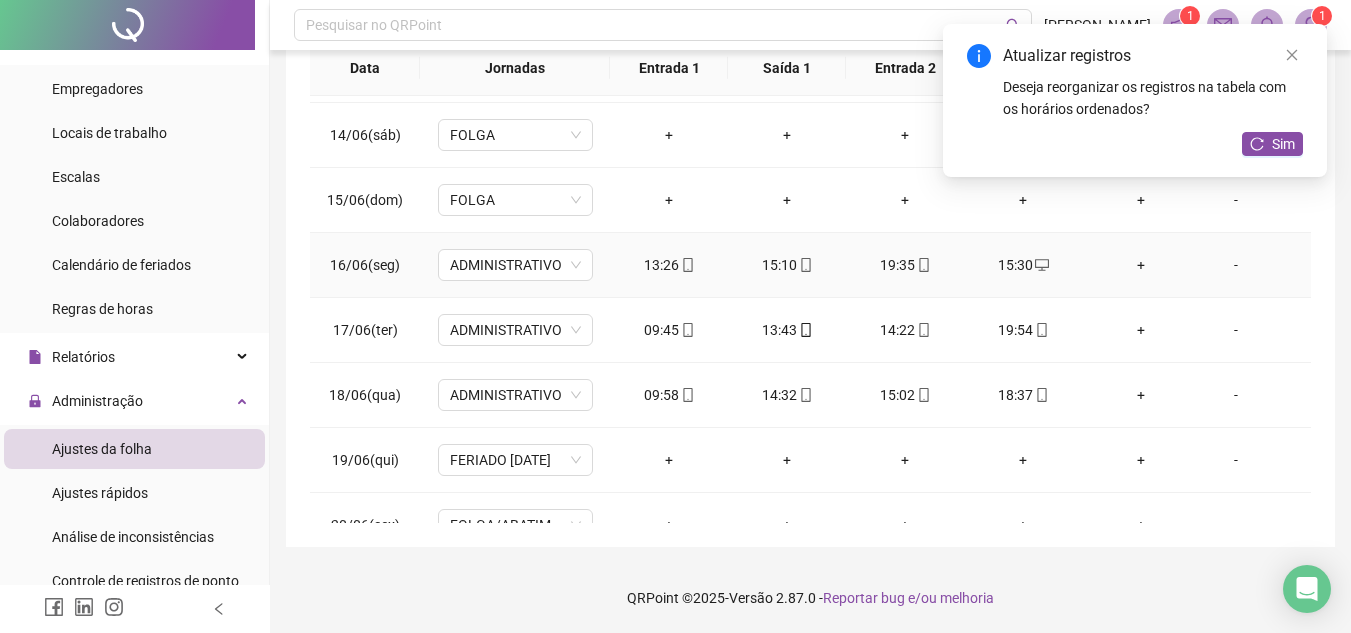click on "-" at bounding box center (1236, 265) 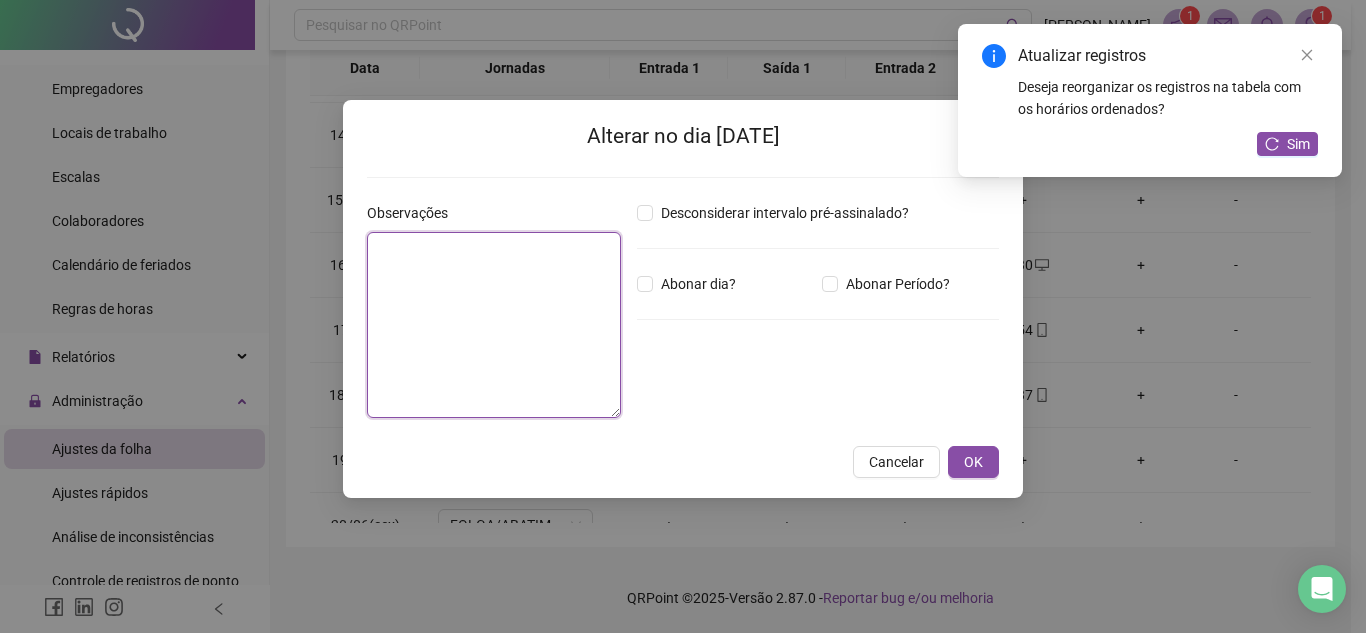 drag, startPoint x: 407, startPoint y: 299, endPoint x: 395, endPoint y: 296, distance: 12.369317 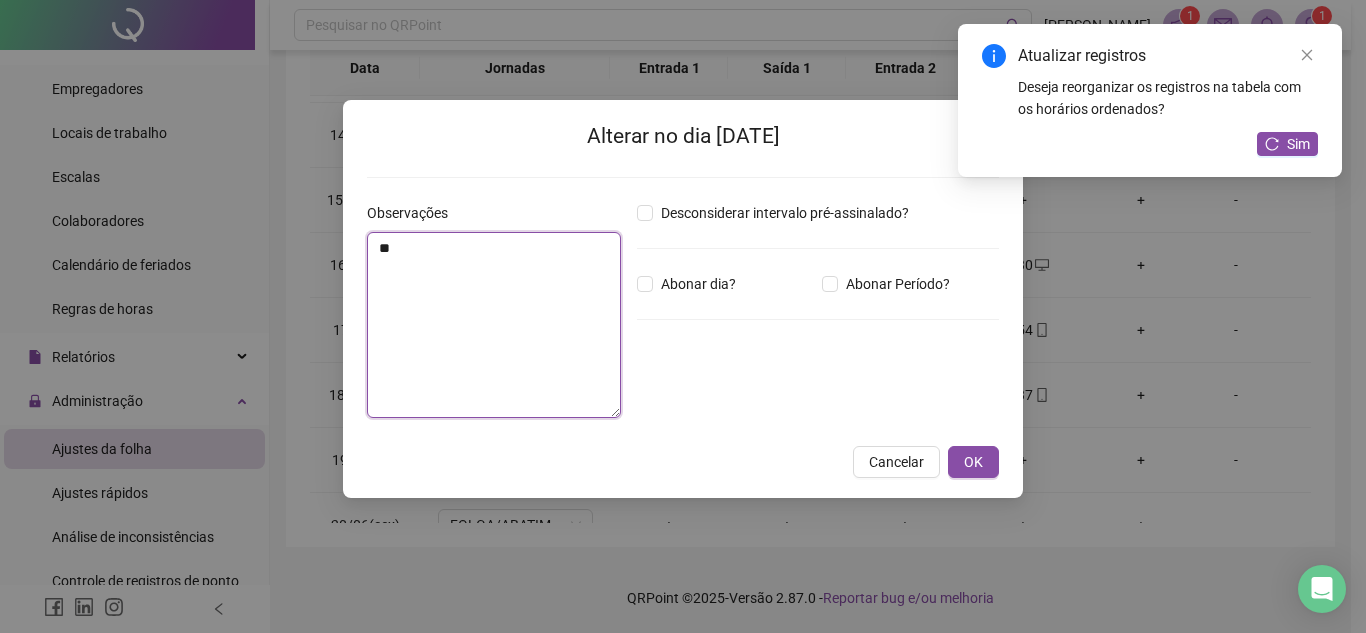 type on "*" 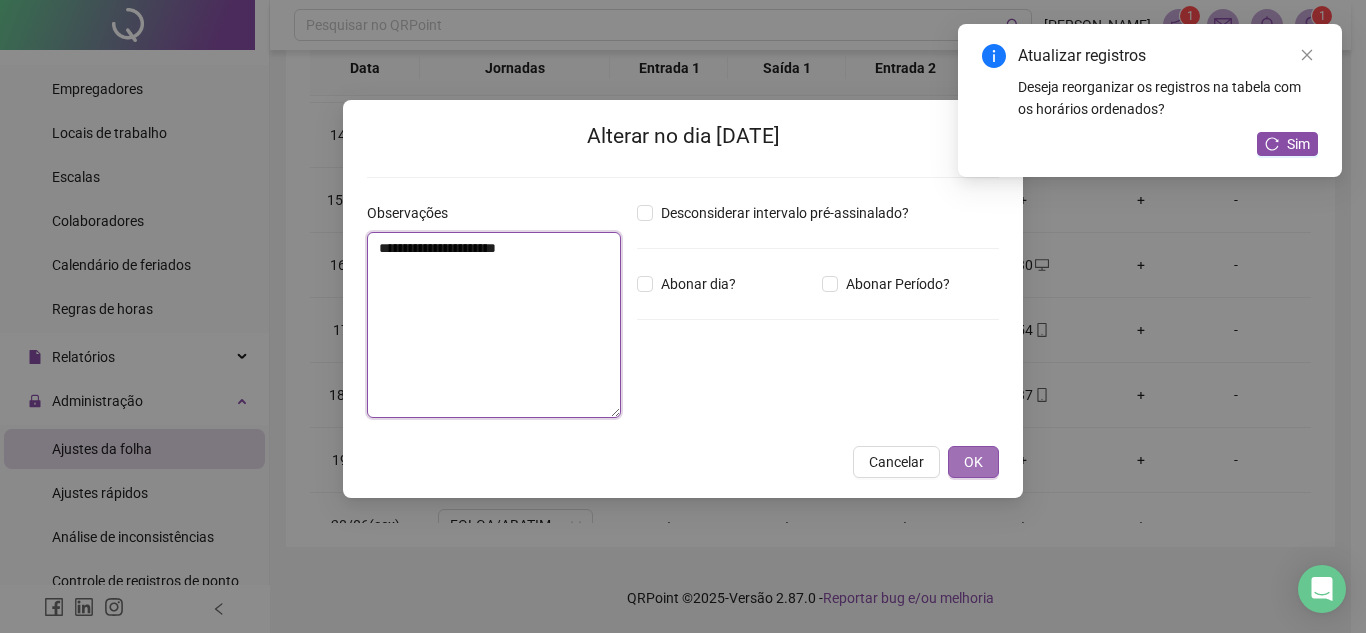 type on "**********" 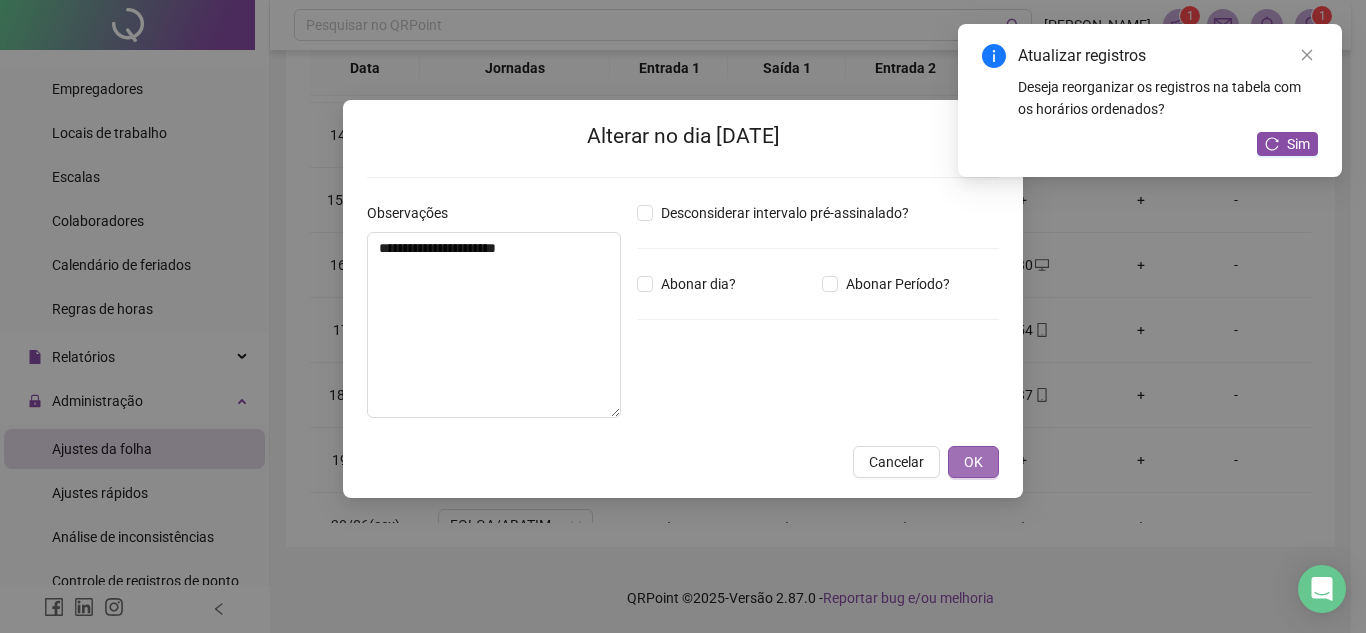click on "OK" at bounding box center (973, 462) 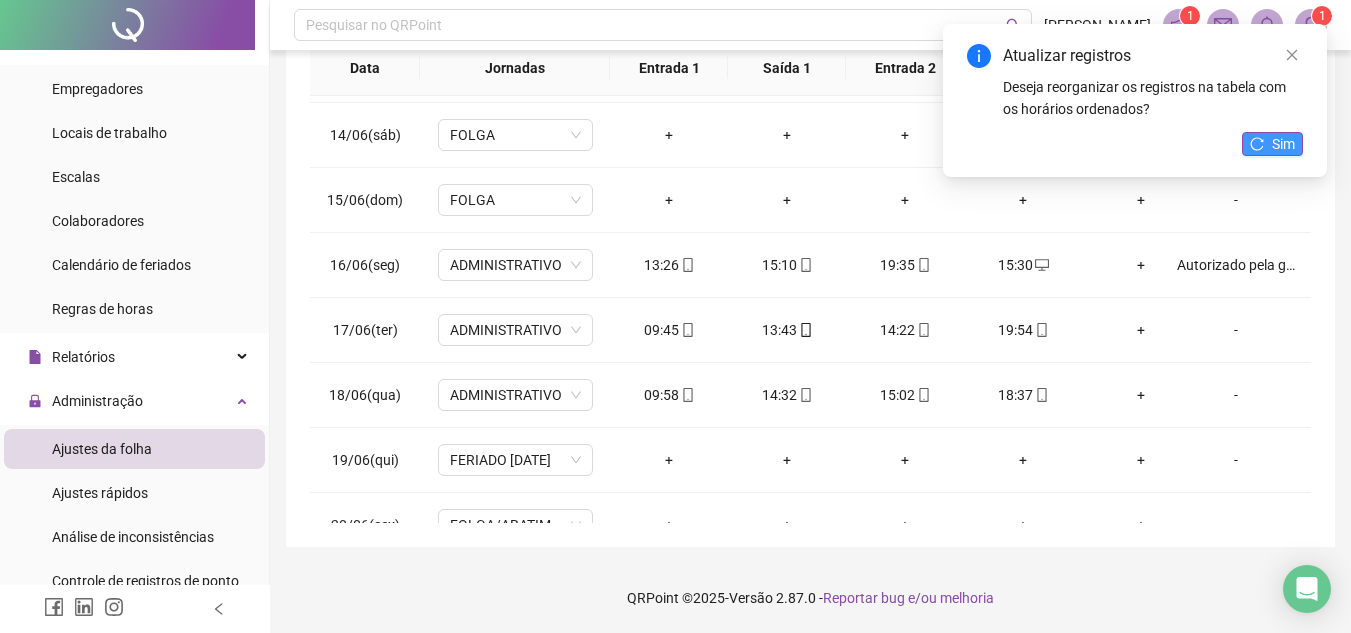click on "Sim" at bounding box center (1283, 144) 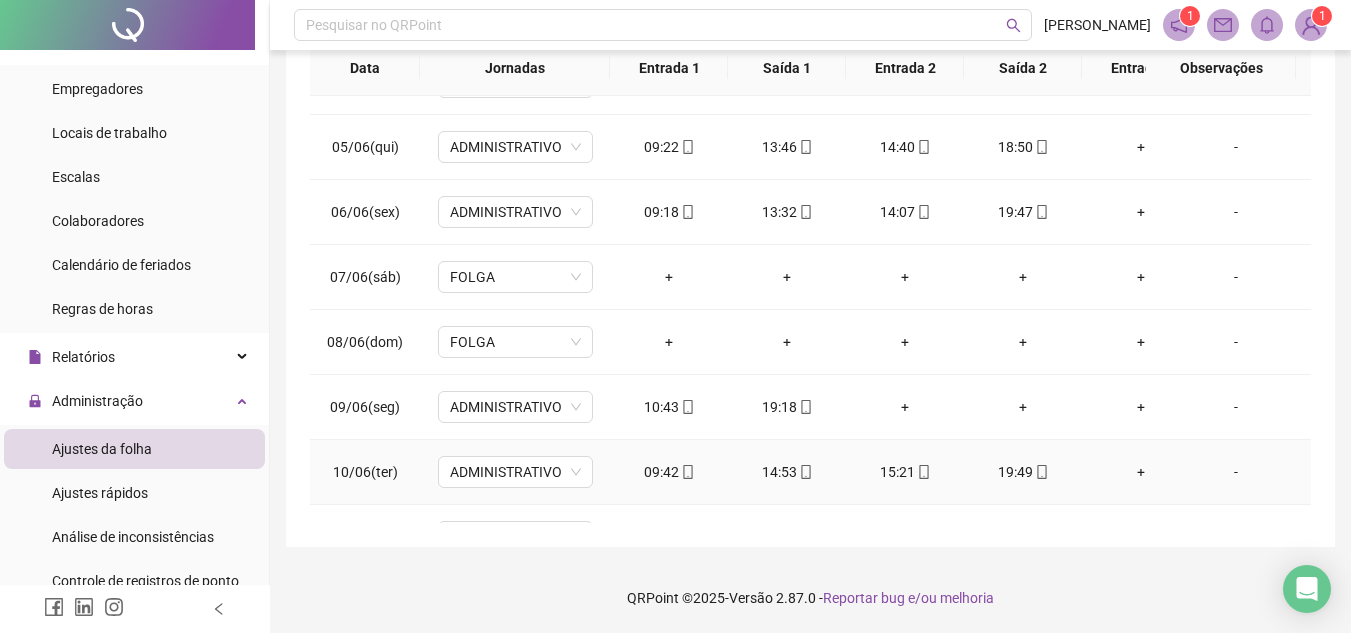 scroll, scrollTop: 0, scrollLeft: 0, axis: both 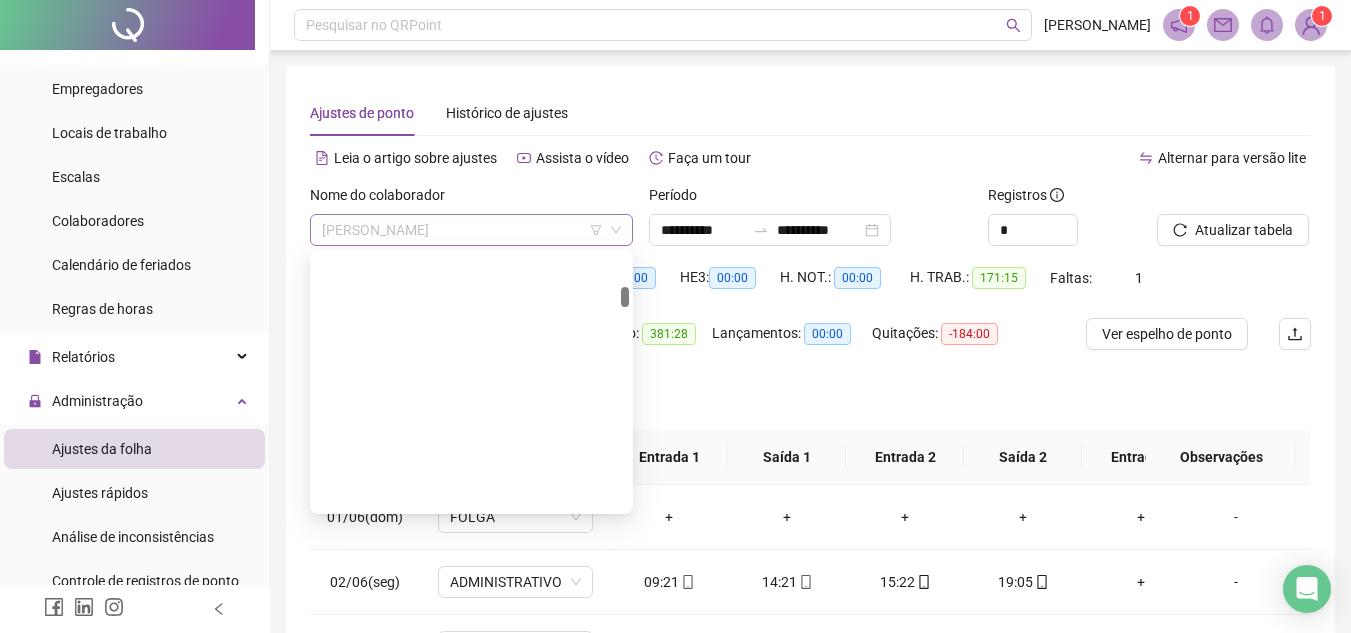 click on "[PERSON_NAME]" at bounding box center [471, 230] 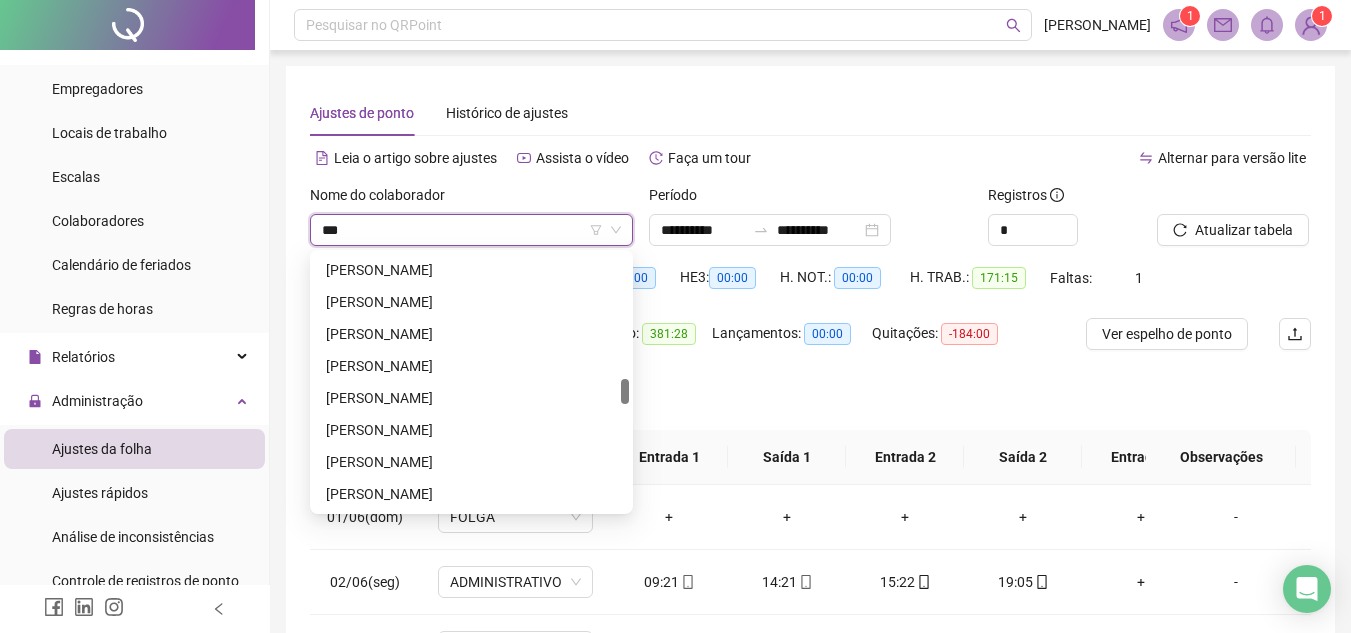 scroll, scrollTop: 0, scrollLeft: 0, axis: both 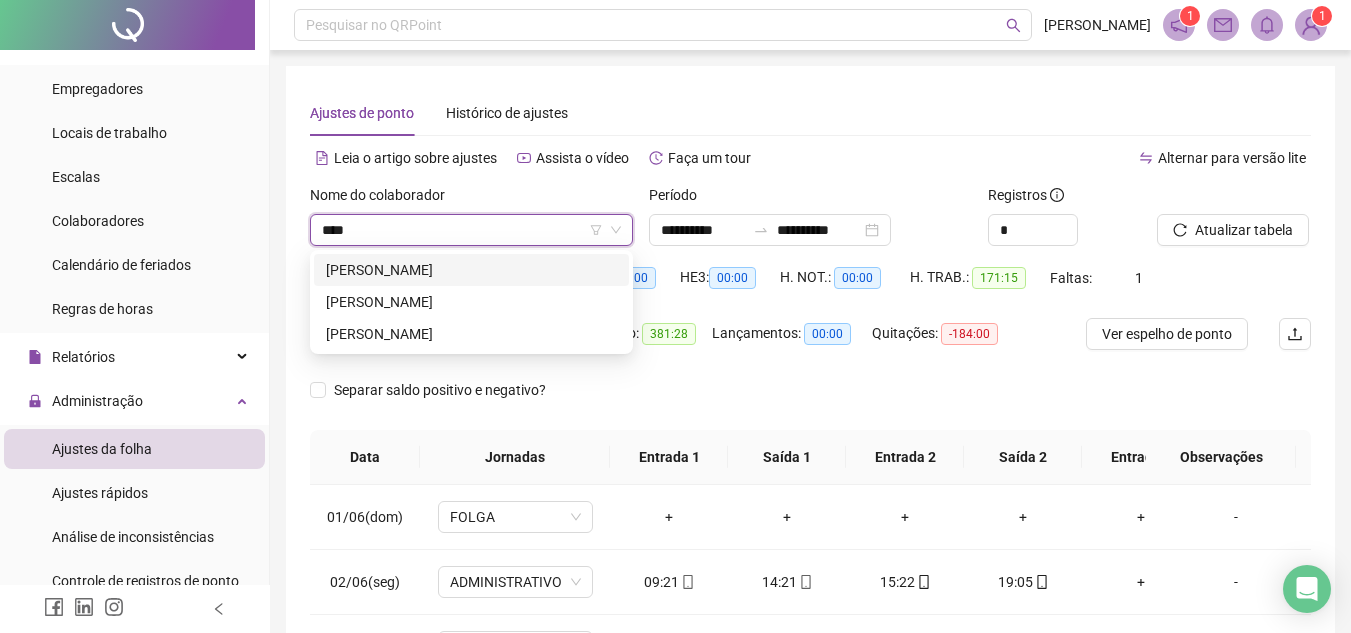 type on "*****" 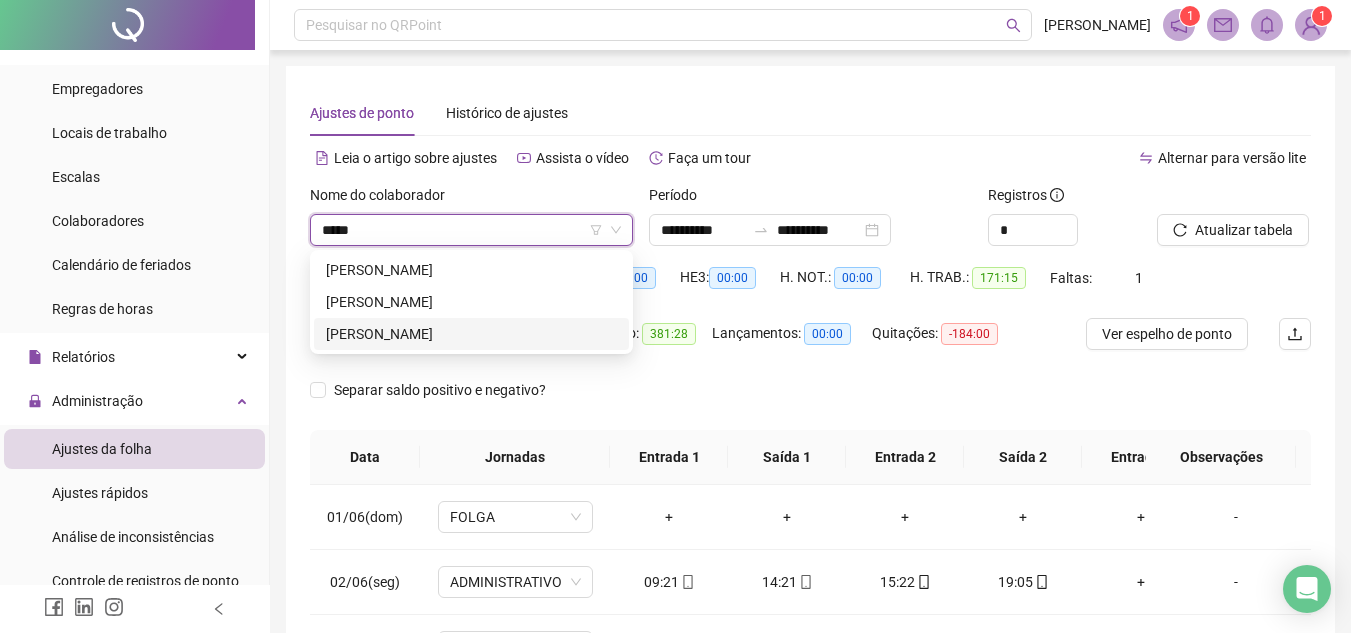 drag, startPoint x: 539, startPoint y: 328, endPoint x: 538, endPoint y: 310, distance: 18.027756 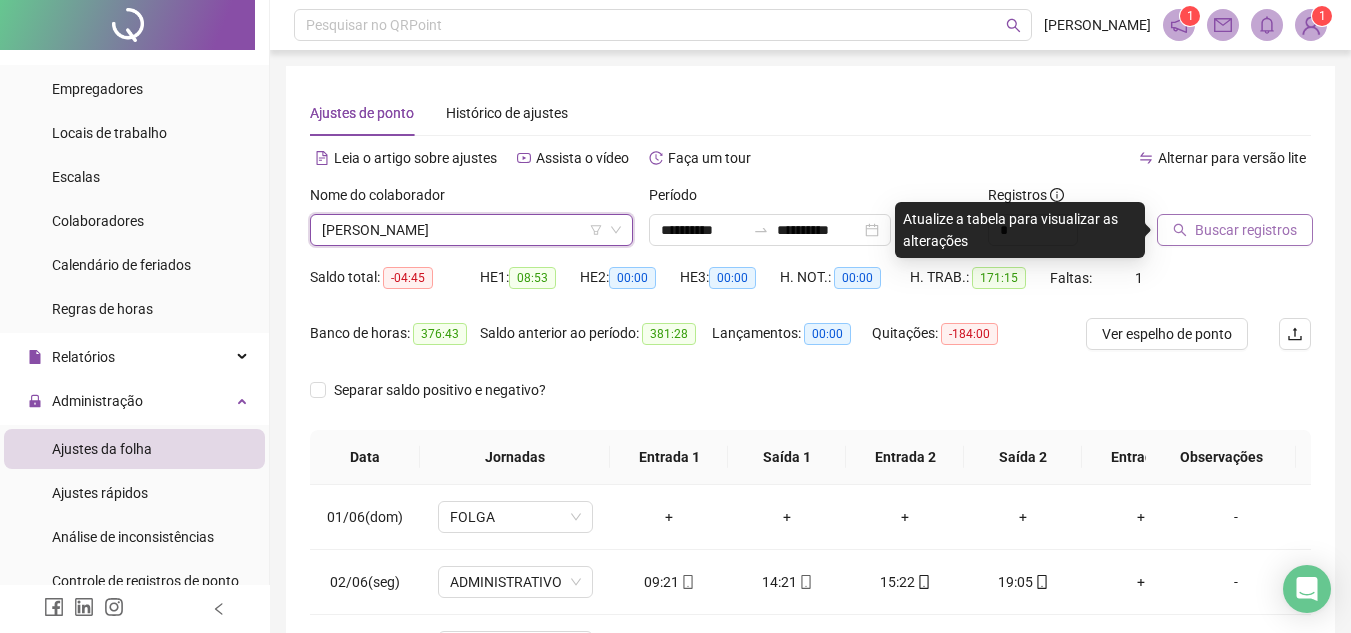 click on "Buscar registros" at bounding box center (1246, 230) 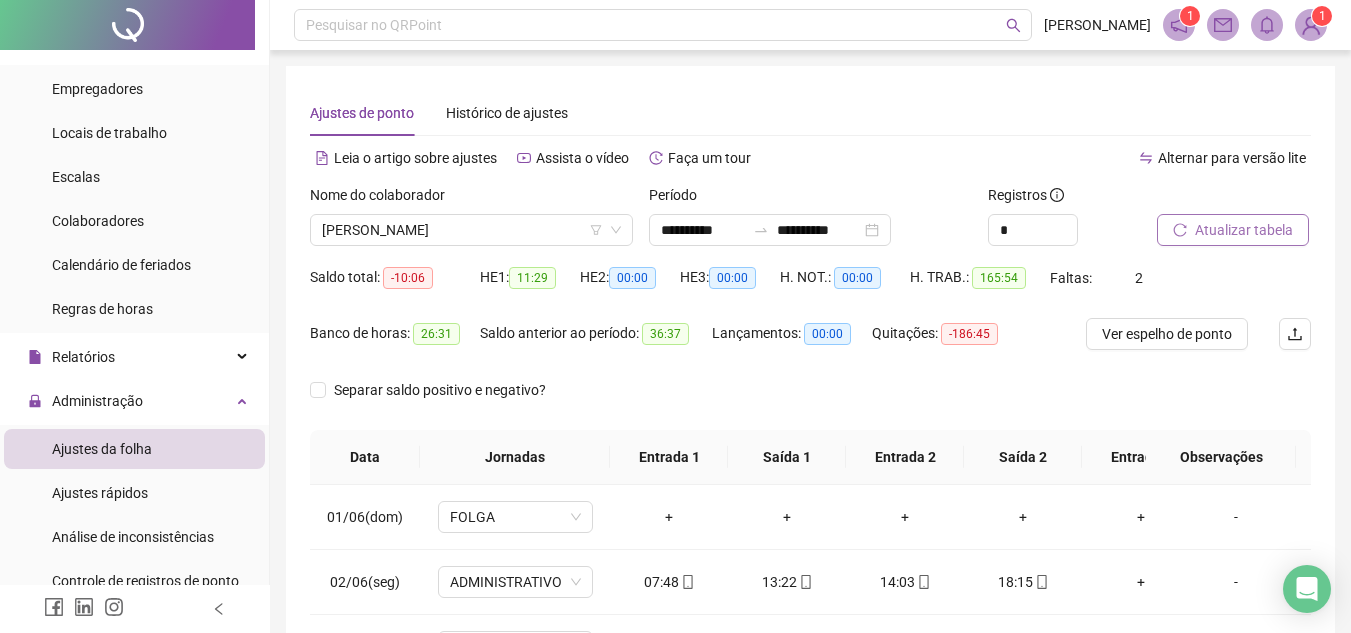 click on "Atualizar tabela" at bounding box center [1244, 230] 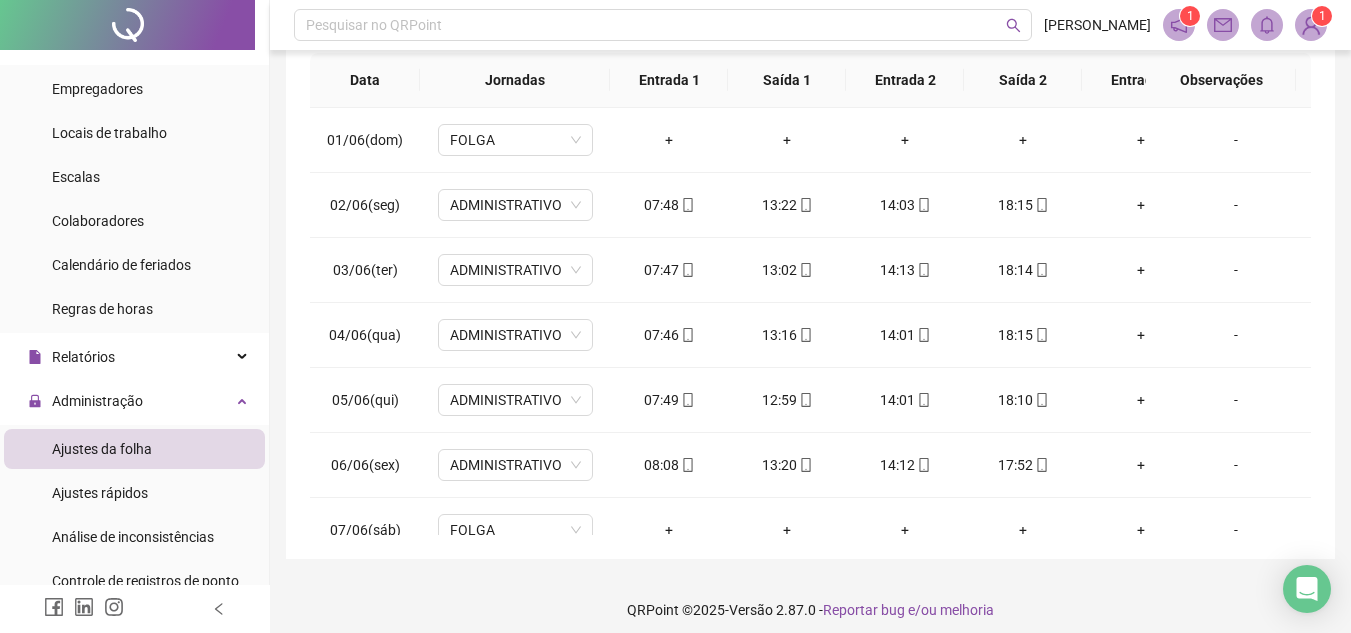 scroll, scrollTop: 389, scrollLeft: 0, axis: vertical 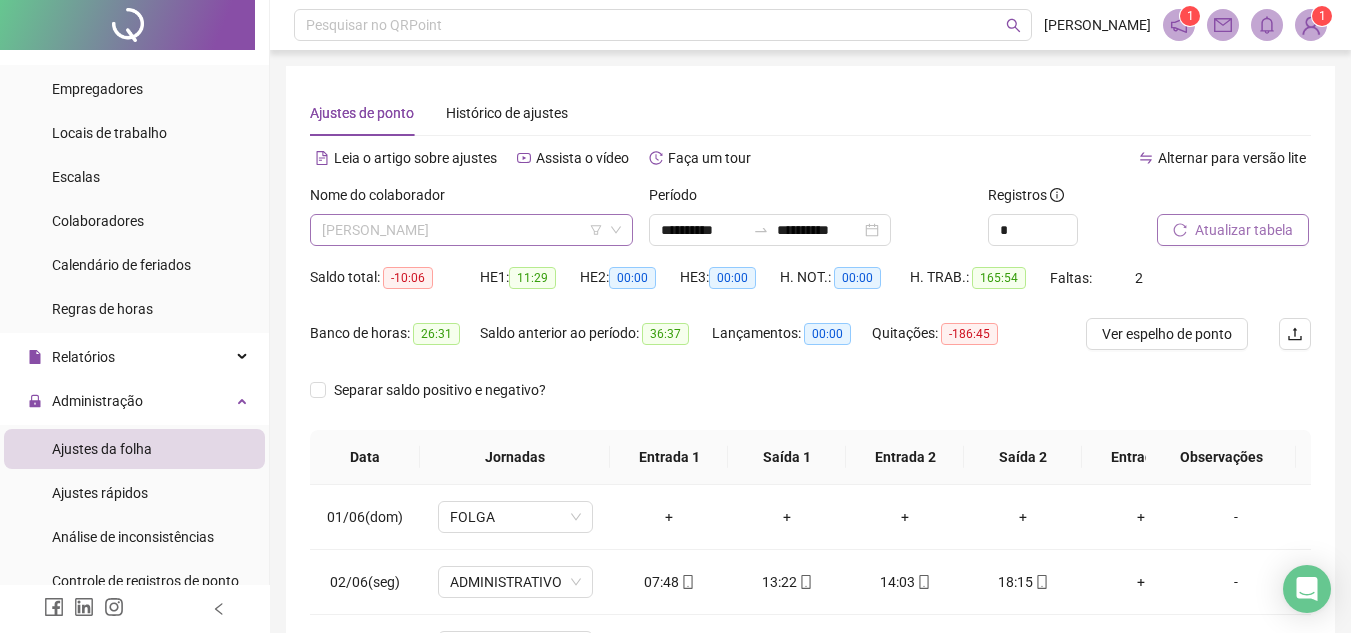 click on "[PERSON_NAME]" at bounding box center (471, 230) 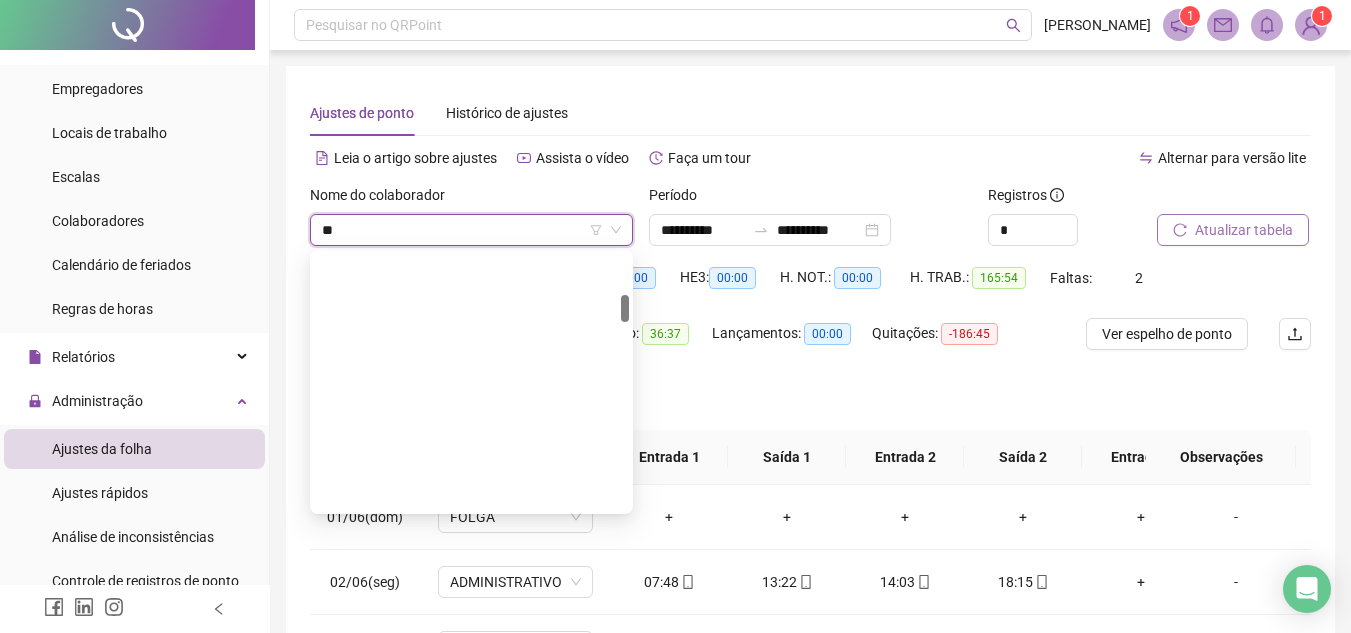 scroll, scrollTop: 0, scrollLeft: 0, axis: both 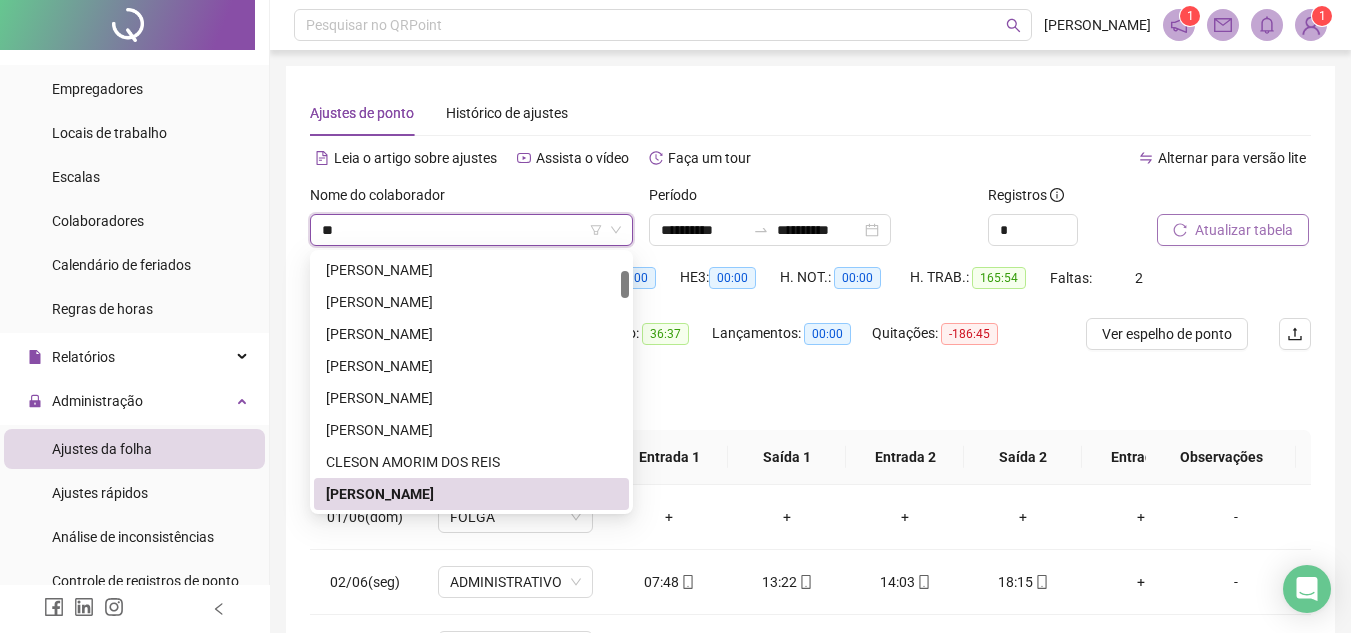 type on "*" 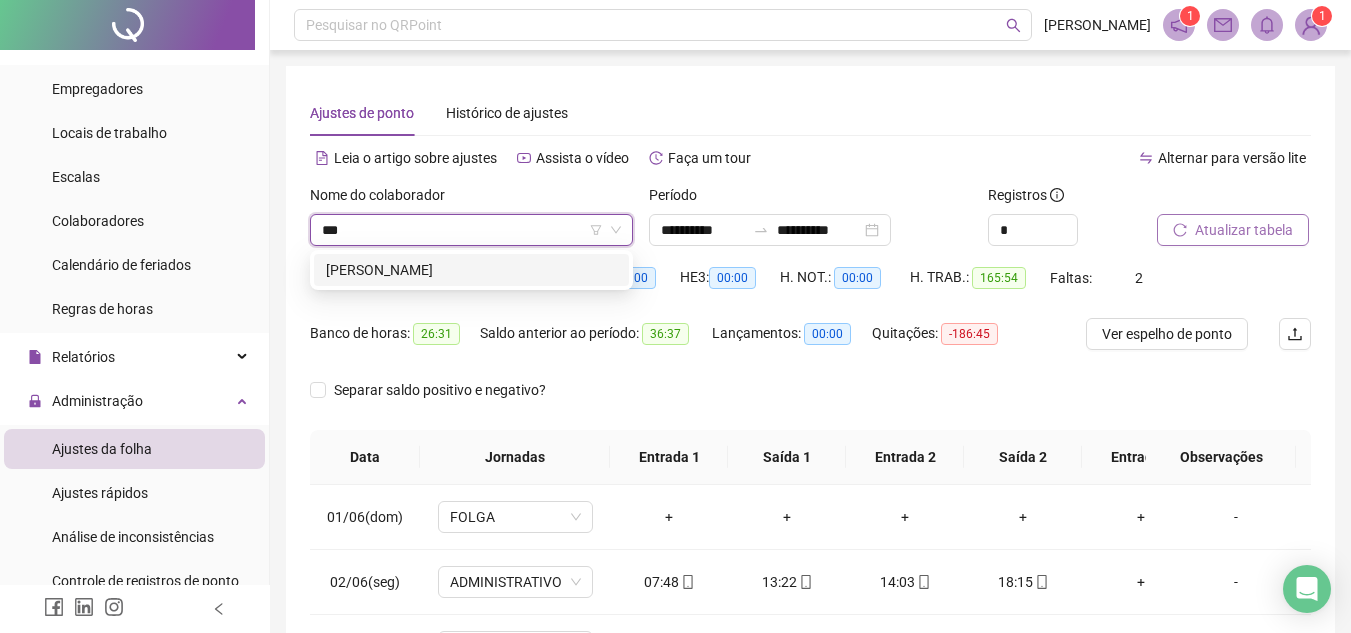 scroll, scrollTop: 0, scrollLeft: 0, axis: both 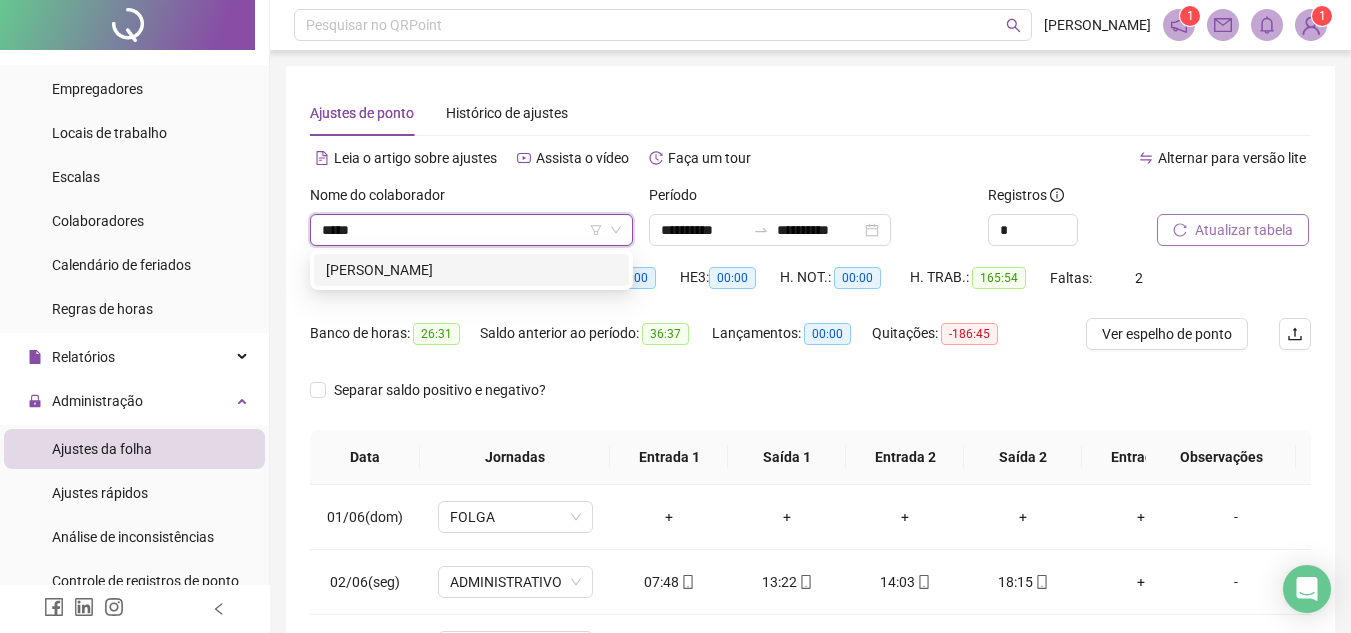 type on "******" 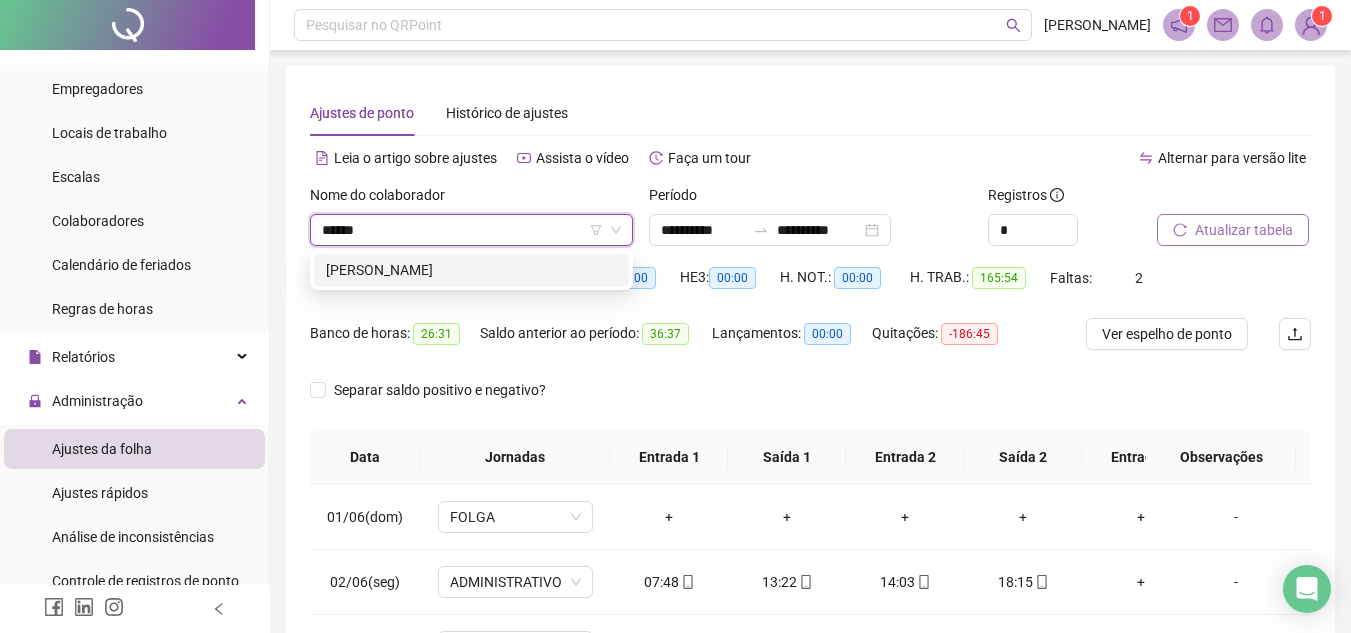 click on "[PERSON_NAME]" at bounding box center (471, 270) 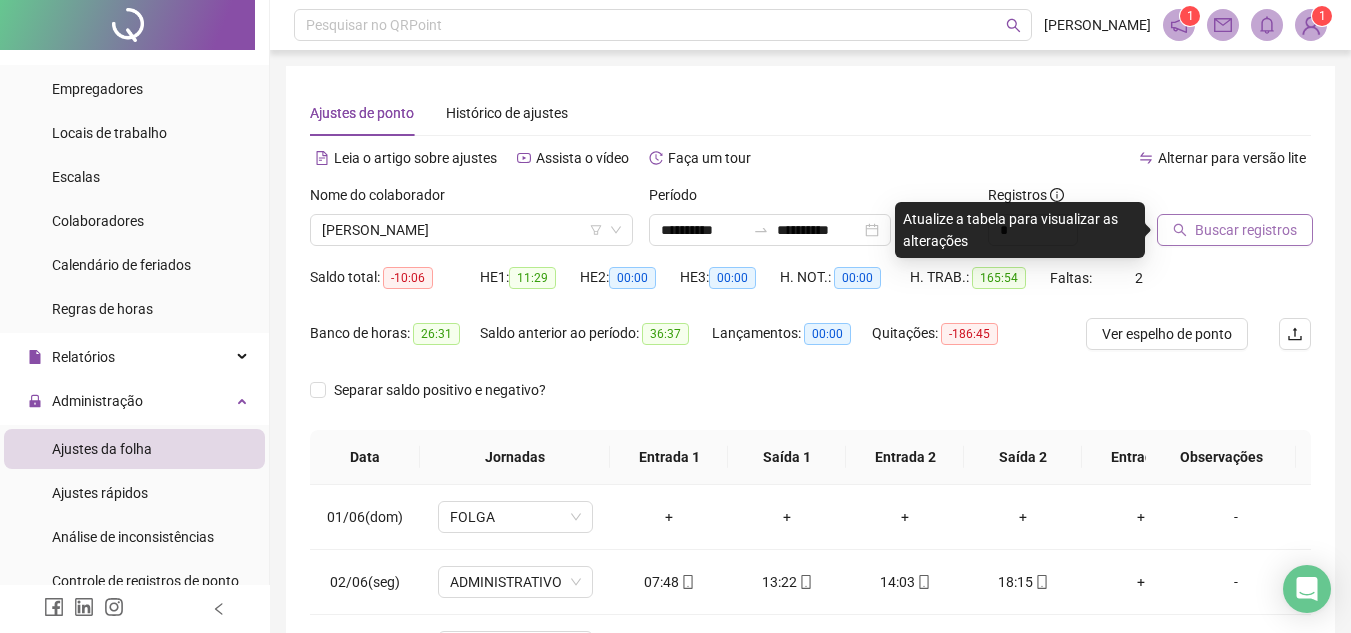 click on "Buscar registros" at bounding box center [1246, 230] 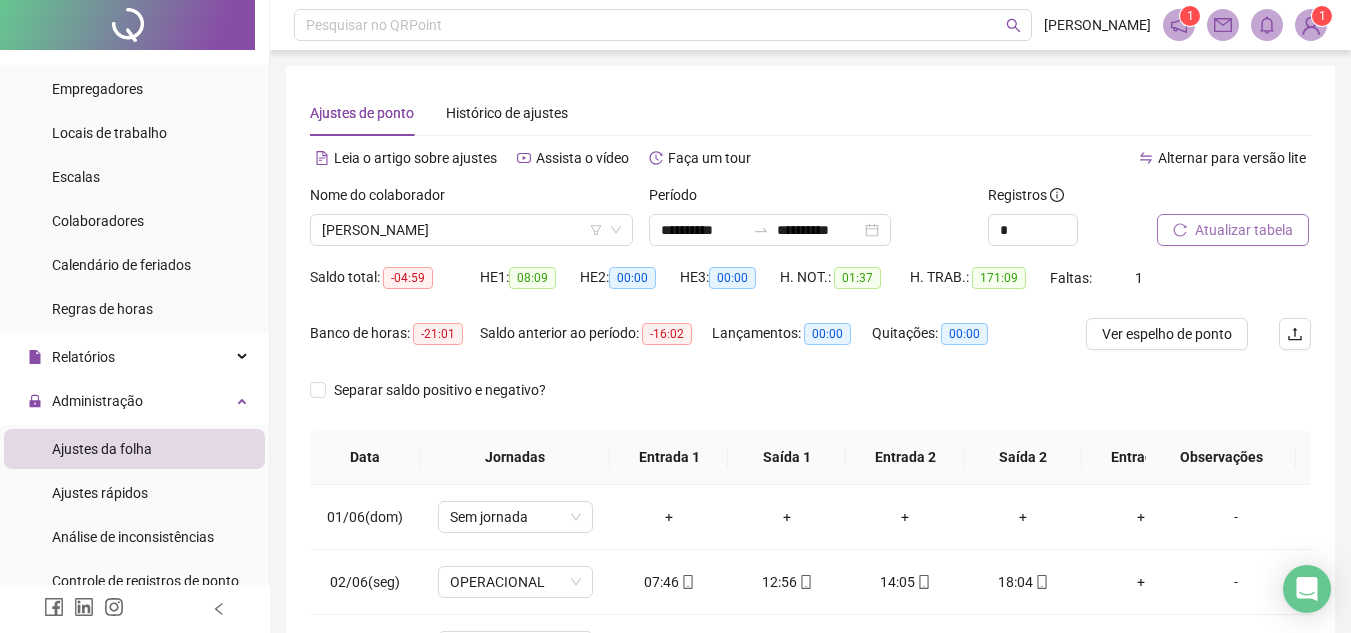 click on "Atualizar tabela" at bounding box center (1244, 230) 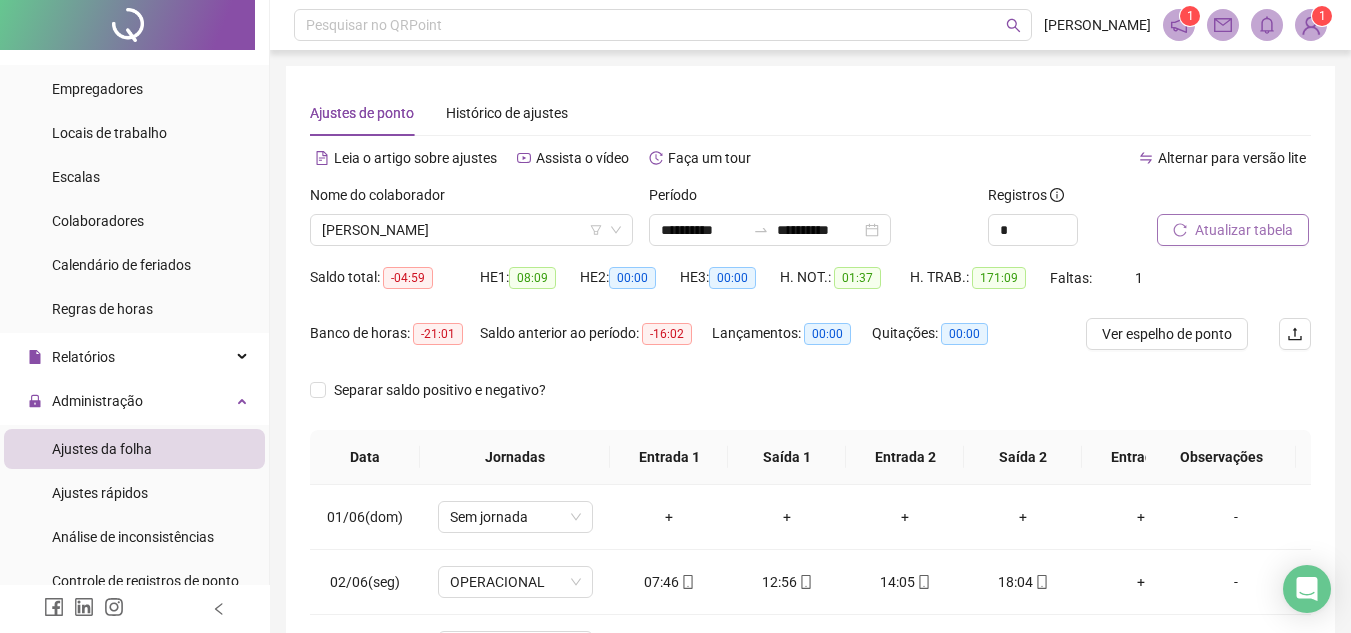 click on "Atualizar tabela" at bounding box center (1244, 230) 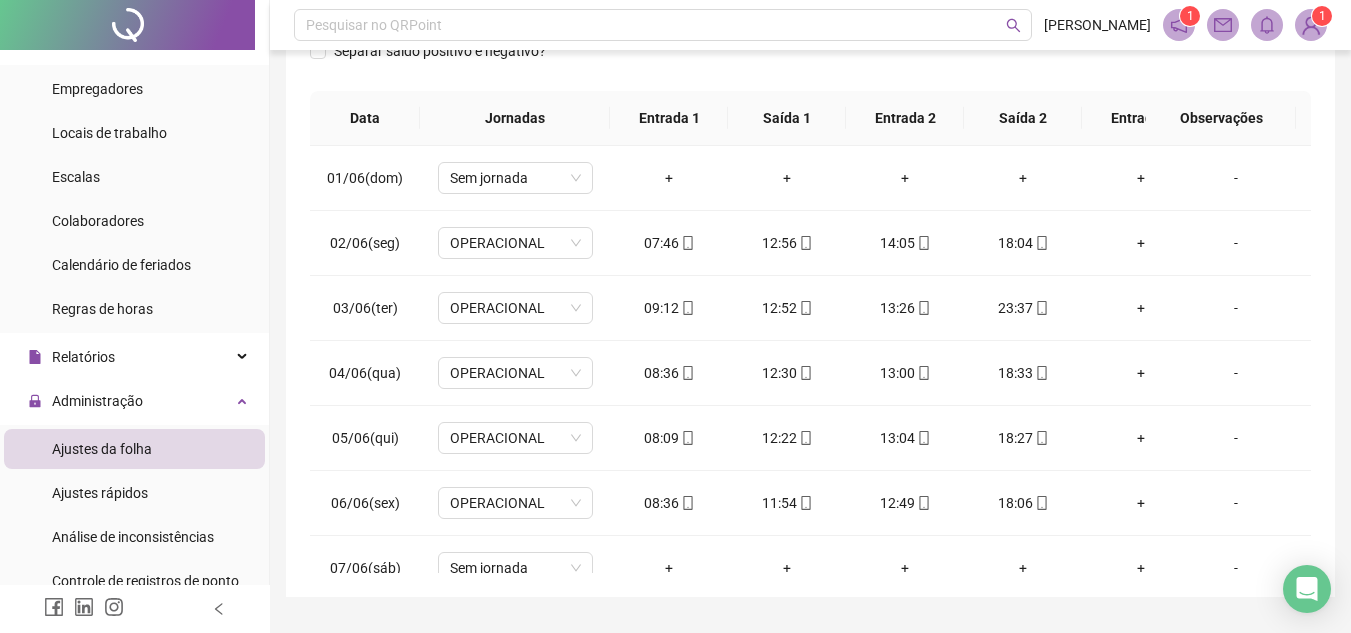 scroll, scrollTop: 348, scrollLeft: 0, axis: vertical 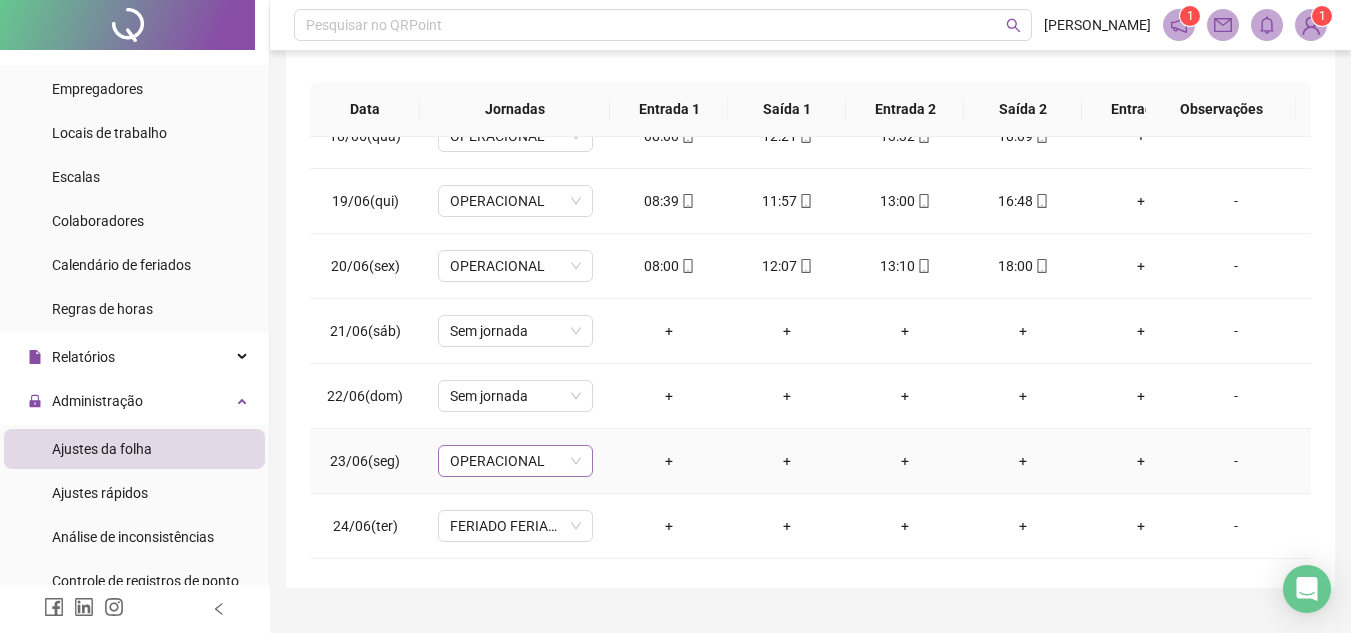 click on "OPERACIONAL" at bounding box center [515, 461] 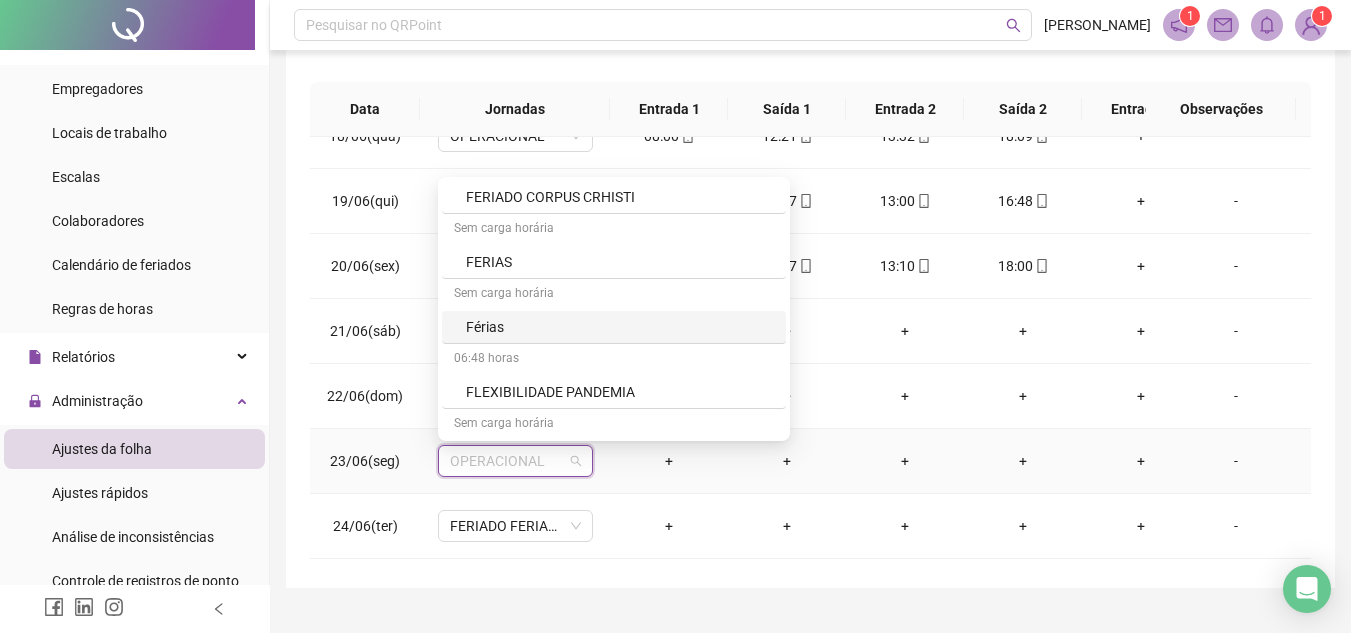 scroll, scrollTop: 1100, scrollLeft: 0, axis: vertical 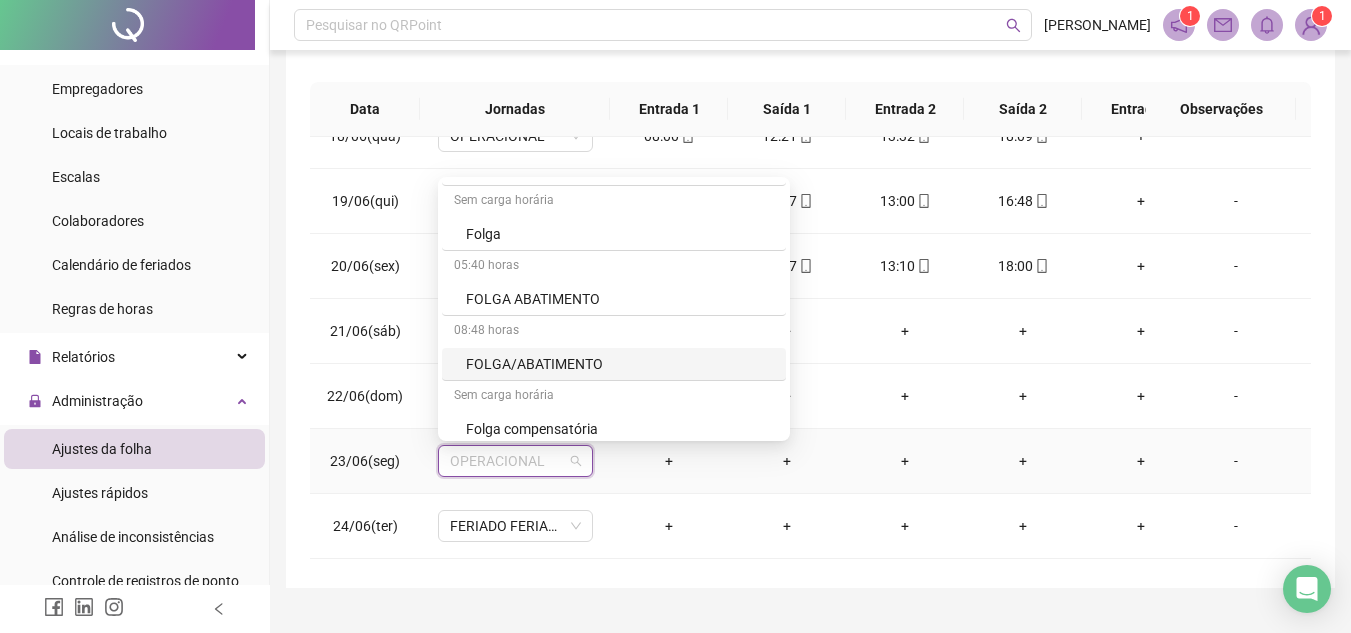 click on "FOLGA/ABATIMENTO" at bounding box center [620, 364] 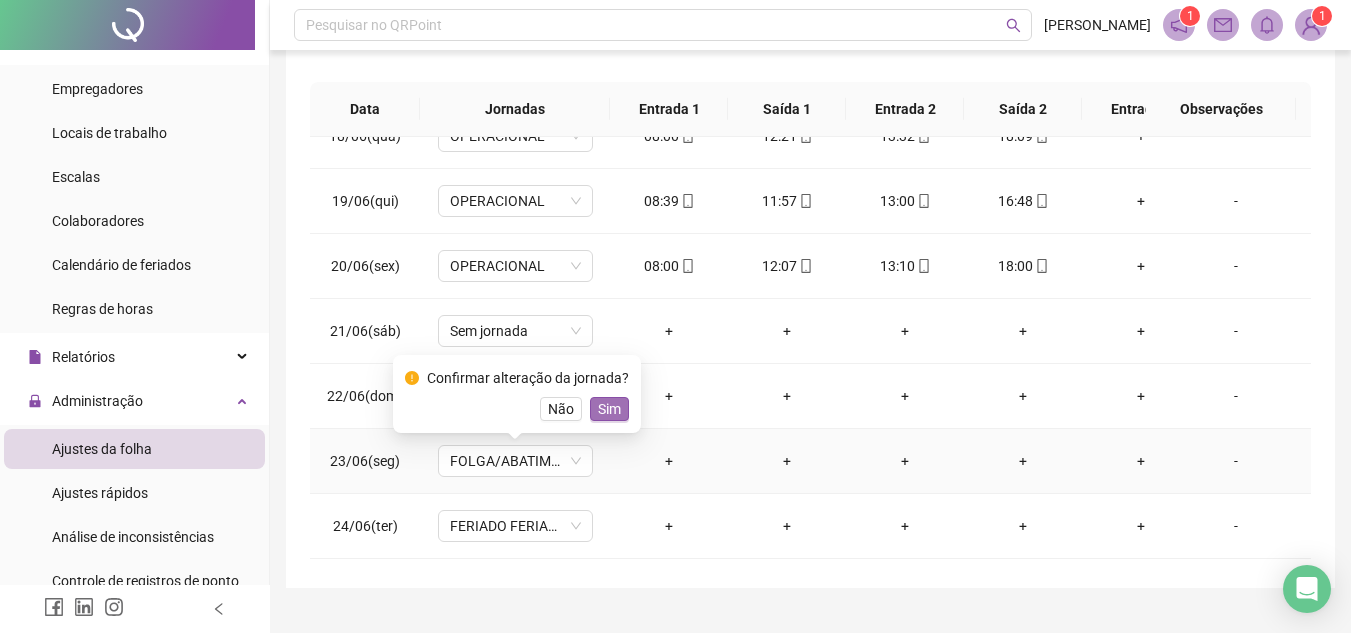 click on "Sim" at bounding box center [609, 409] 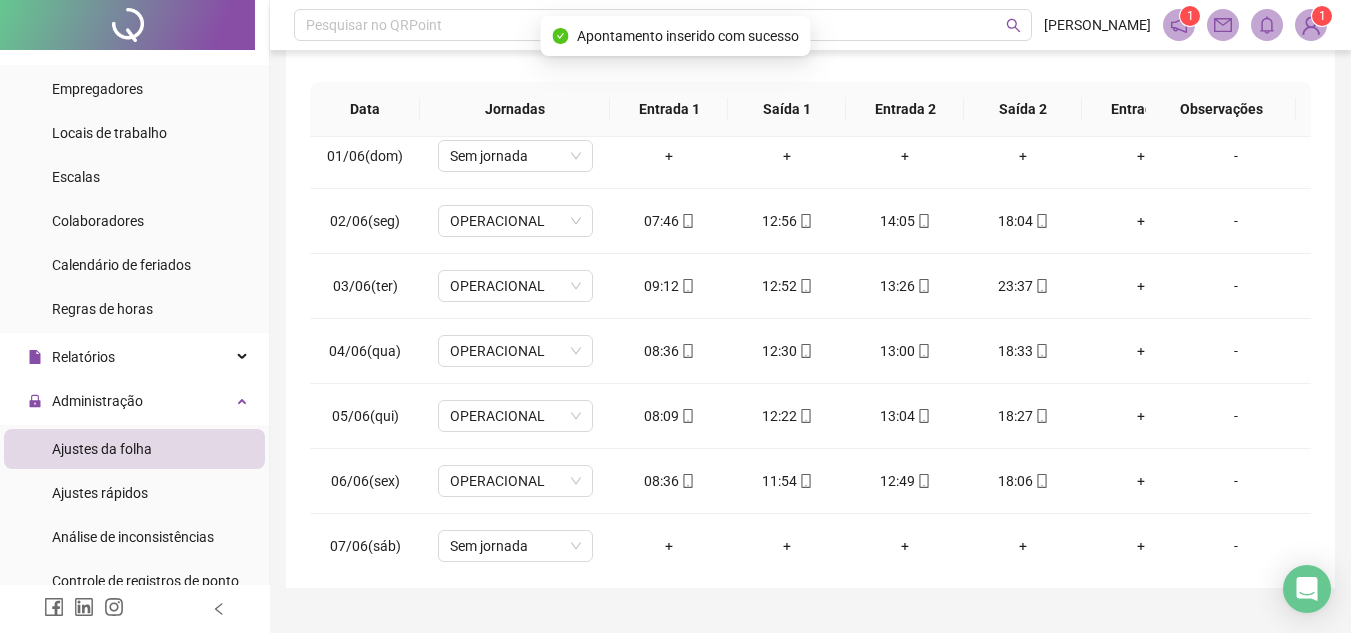 scroll, scrollTop: 0, scrollLeft: 0, axis: both 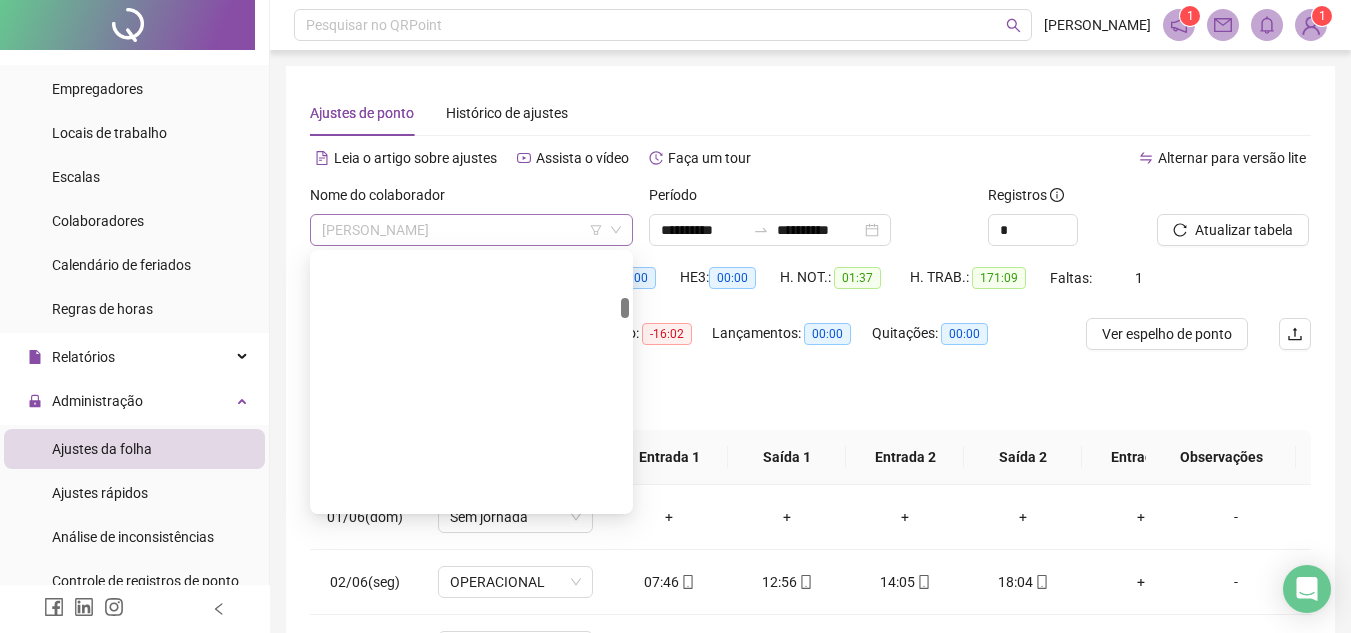 click on "[PERSON_NAME]" at bounding box center [471, 230] 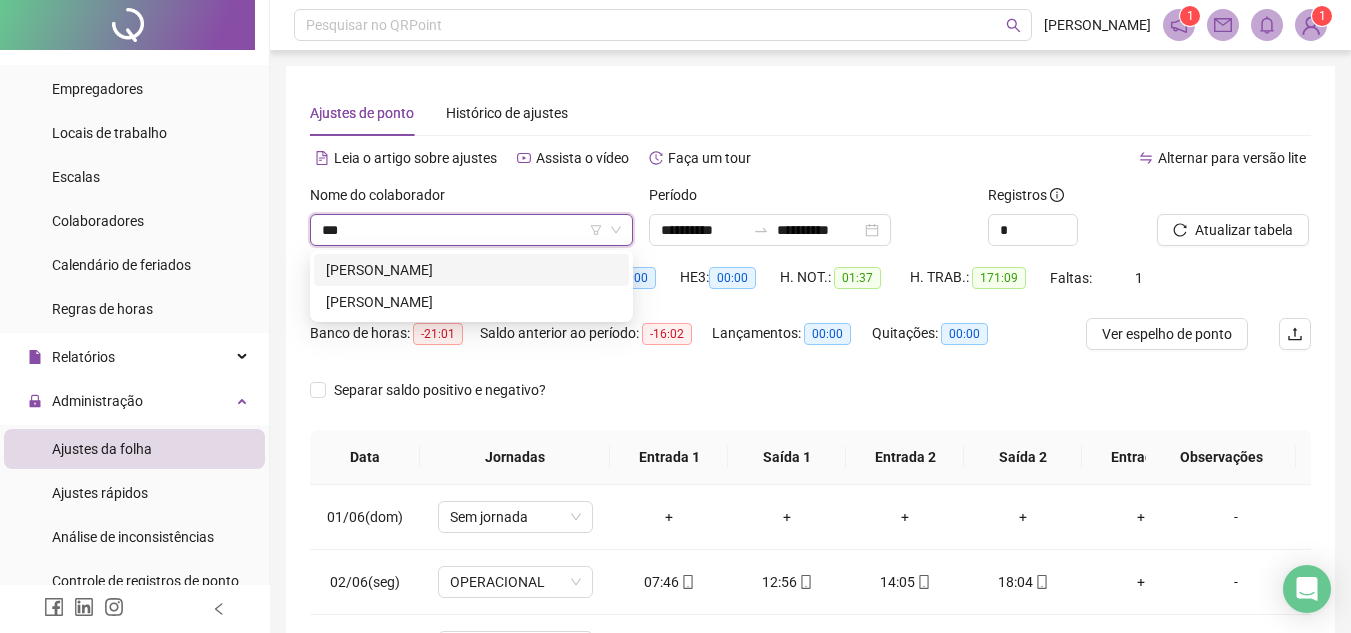 scroll, scrollTop: 0, scrollLeft: 0, axis: both 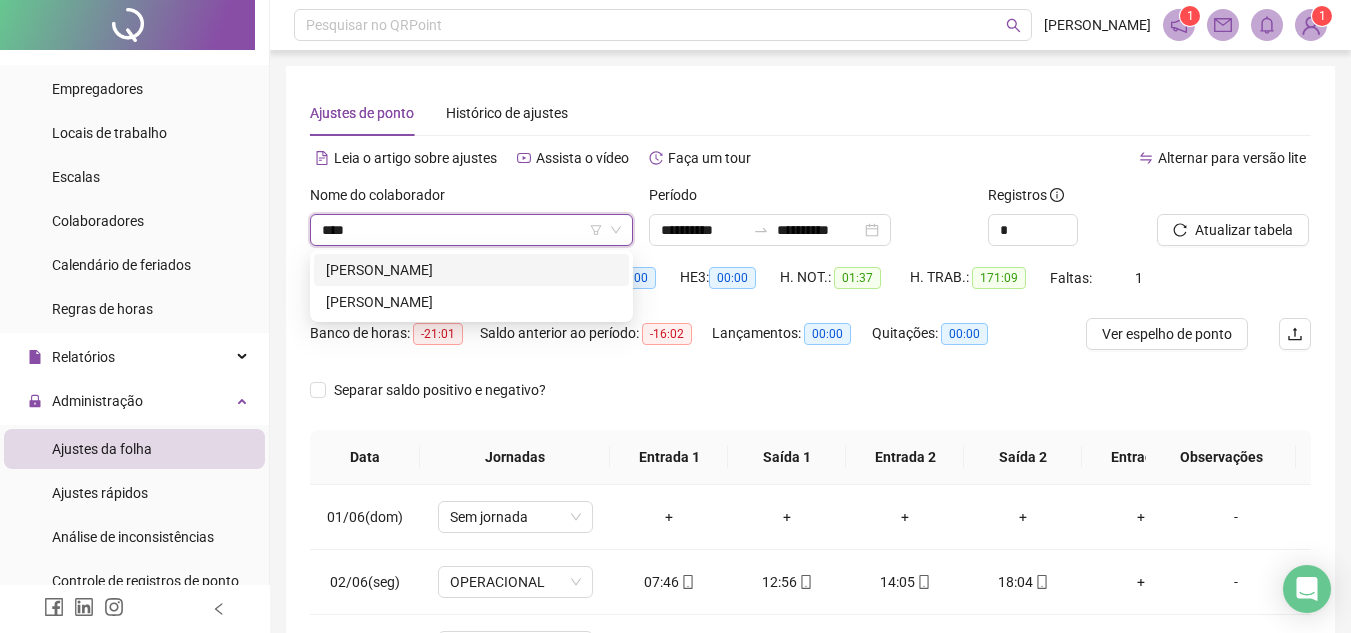click on "[PERSON_NAME]" at bounding box center [471, 270] 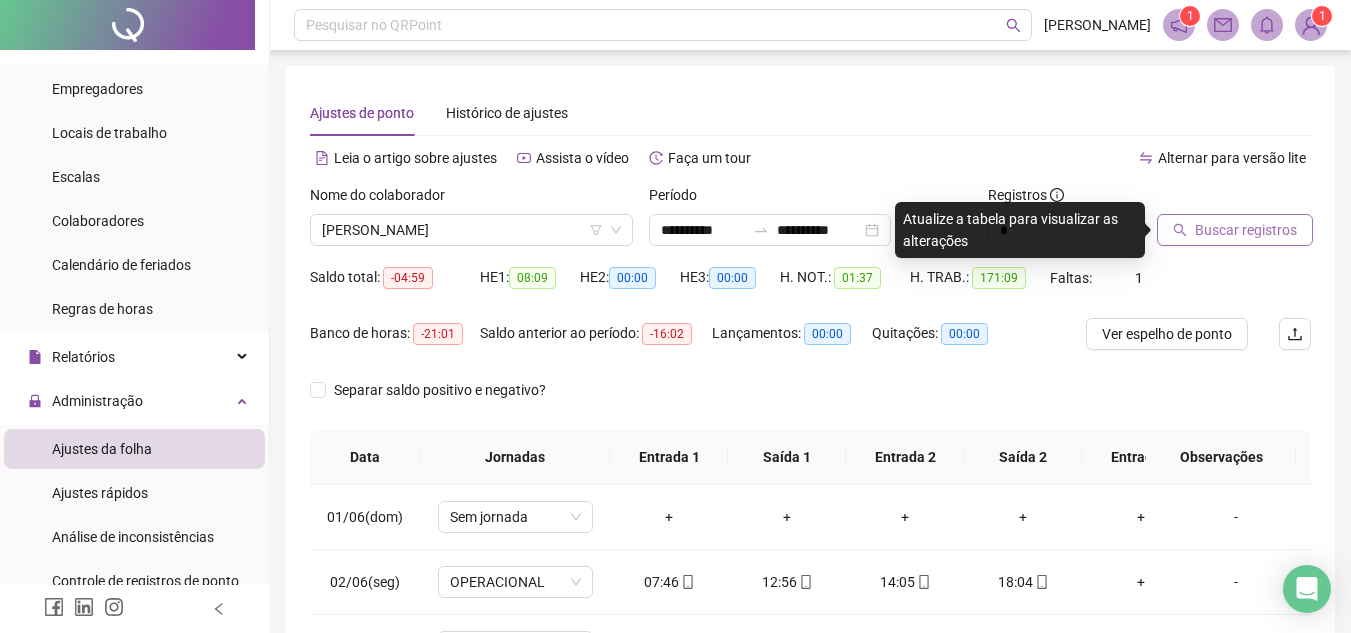 click on "Buscar registros" at bounding box center (1235, 230) 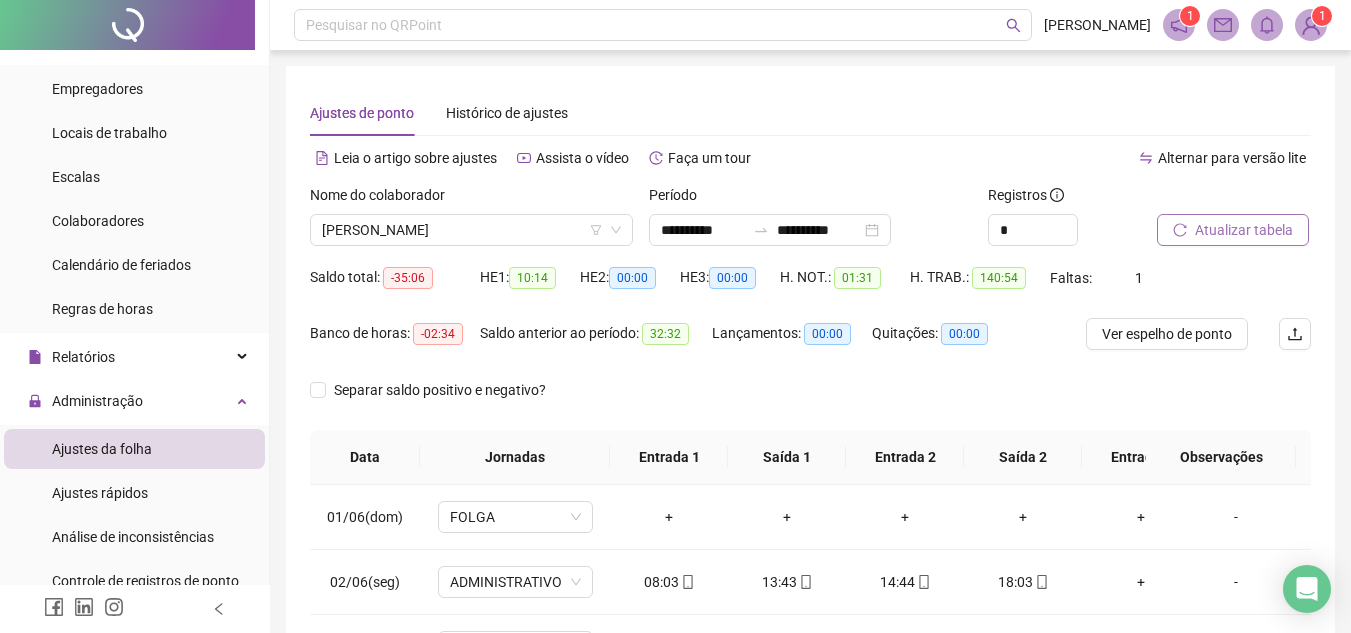 click on "Atualizar tabela" at bounding box center [1244, 230] 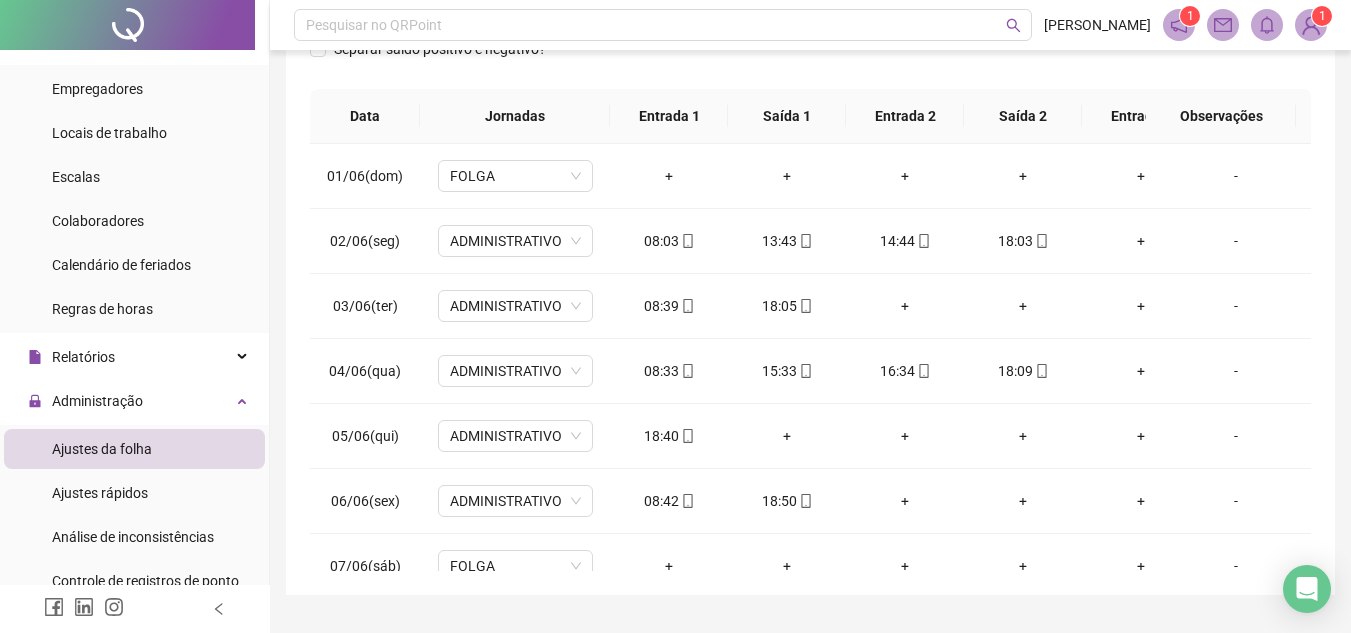 scroll, scrollTop: 339, scrollLeft: 0, axis: vertical 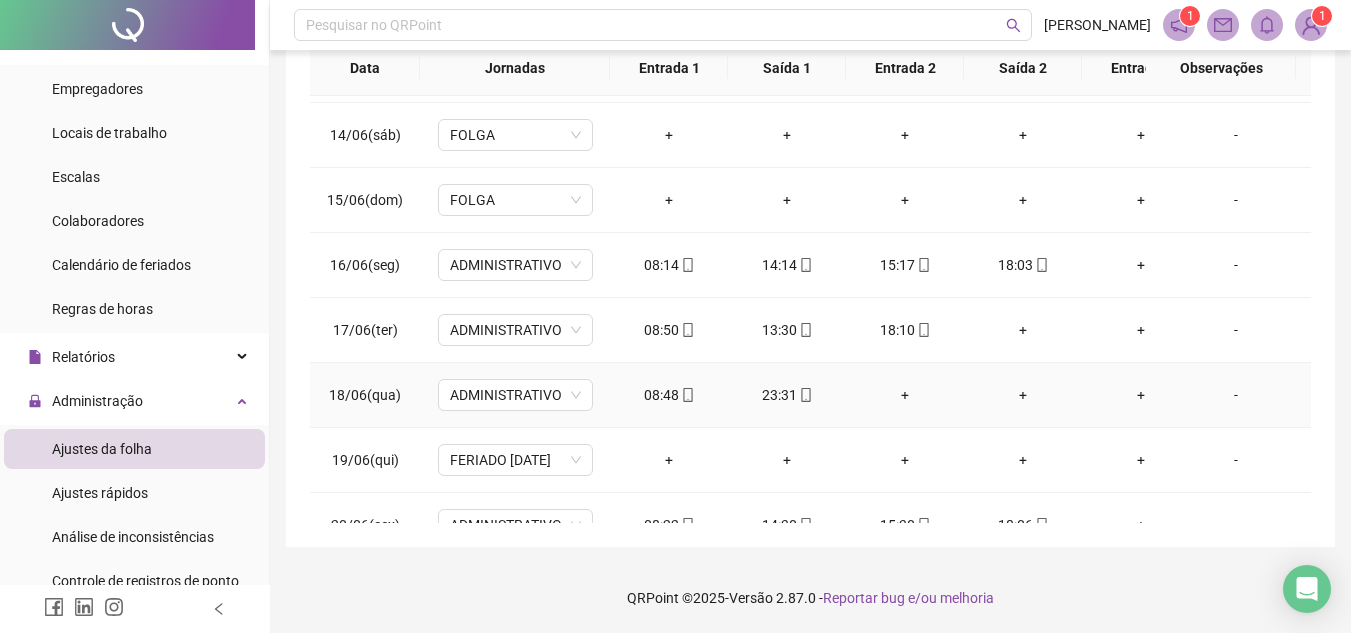 click on "23:31" at bounding box center (787, 395) 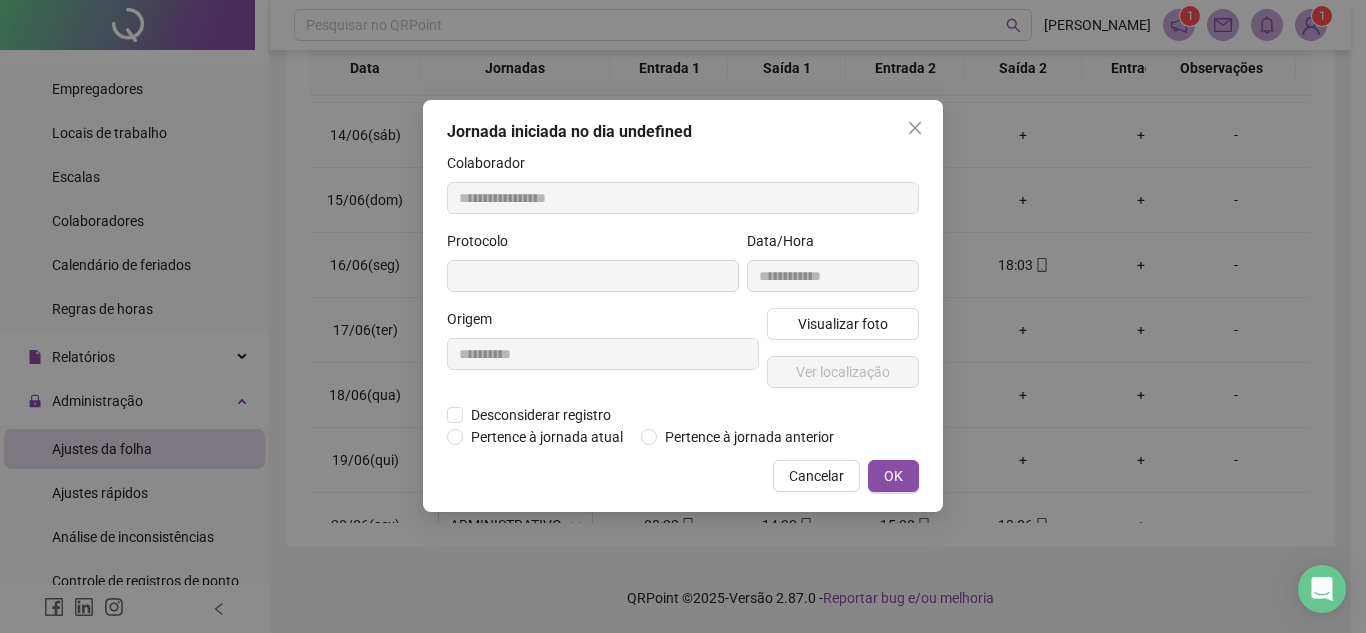 type on "**********" 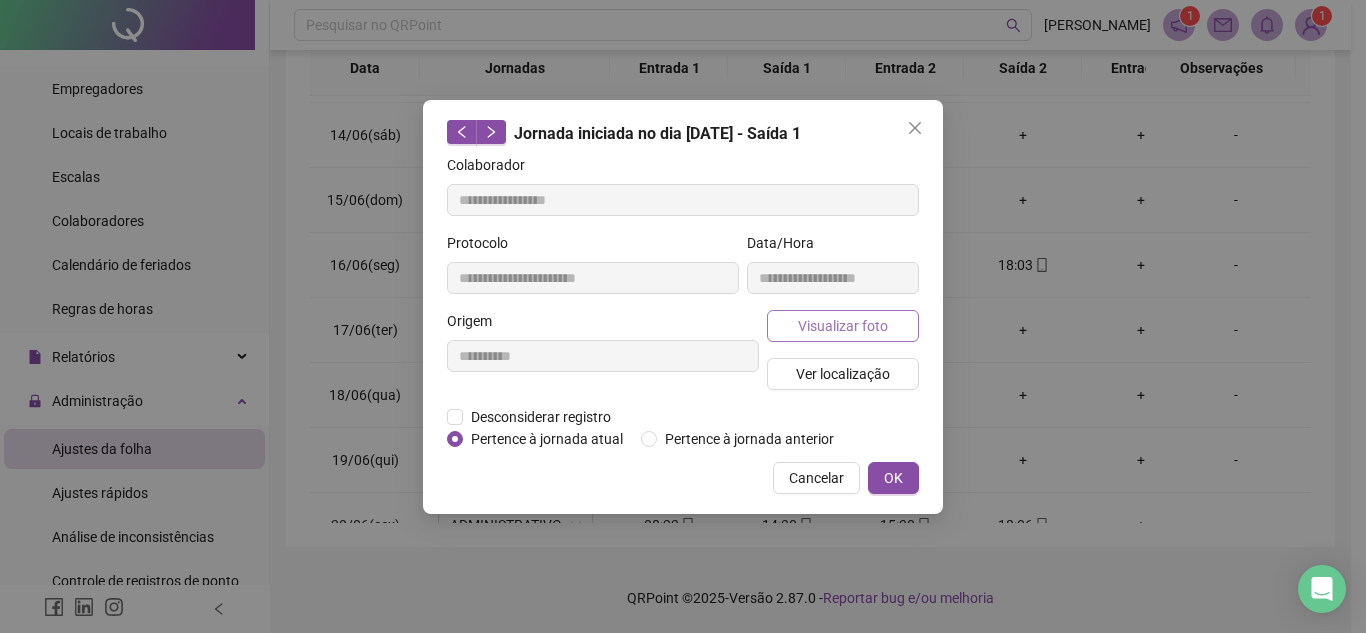 click on "Visualizar foto" at bounding box center (843, 326) 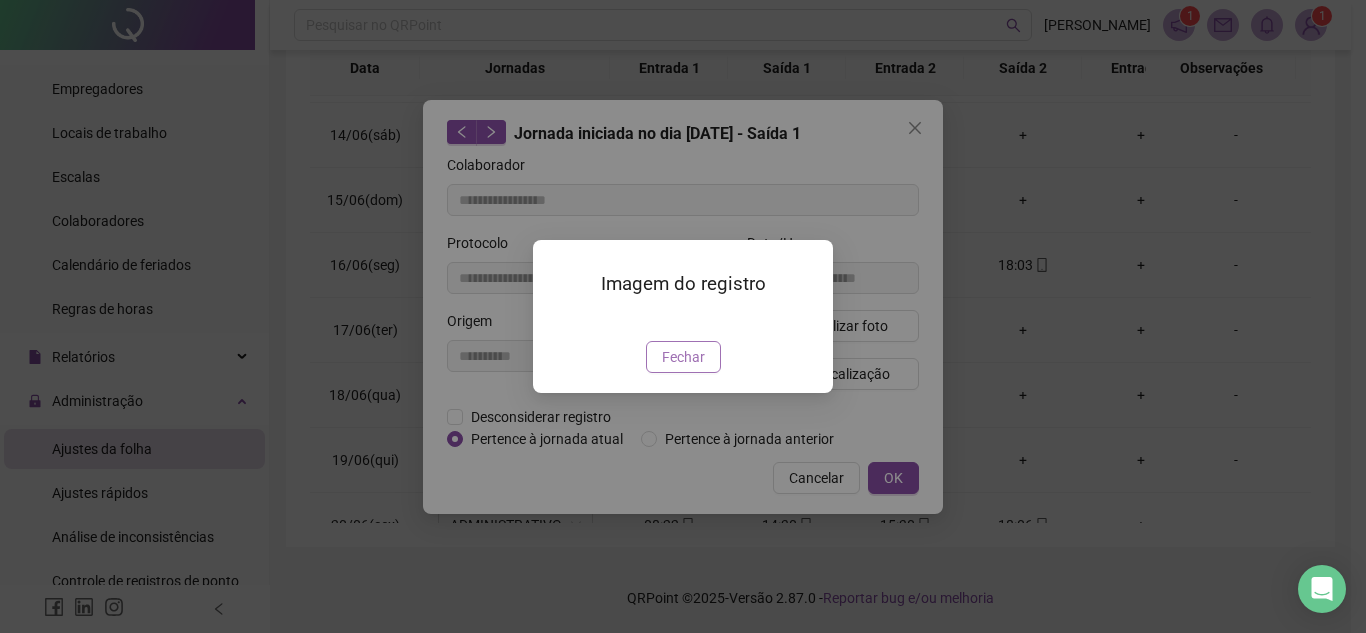 click on "Fechar" at bounding box center [683, 357] 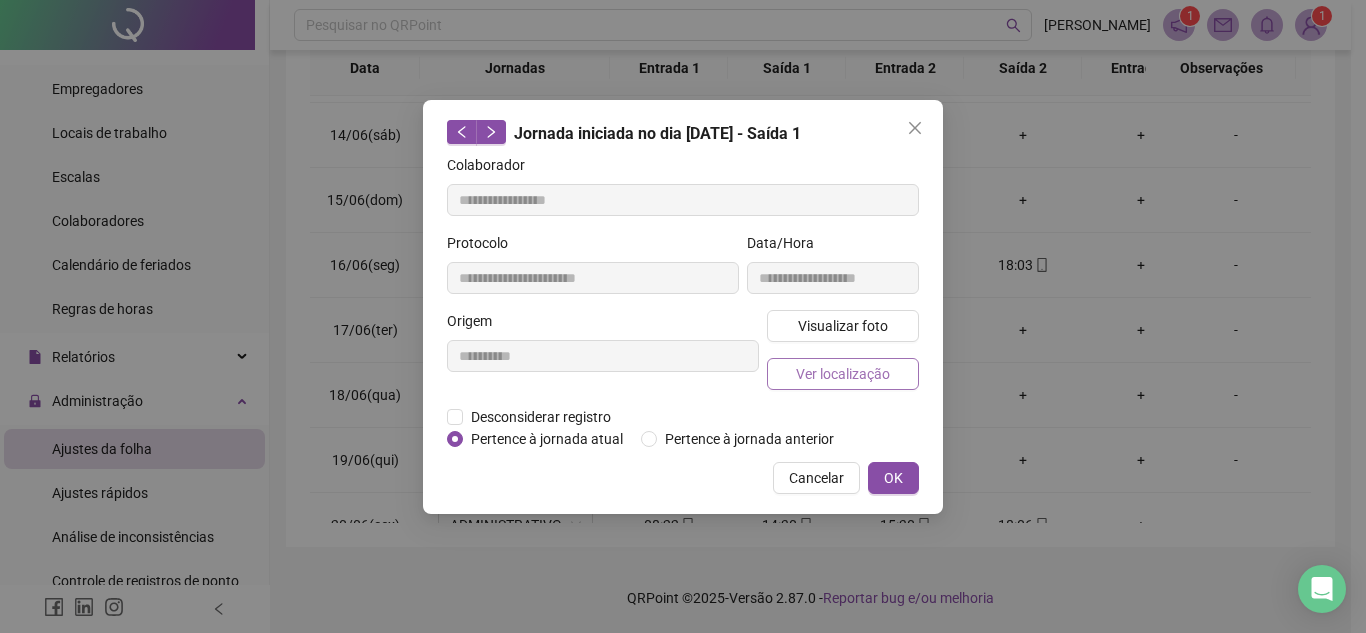 click on "Ver localização" at bounding box center [843, 374] 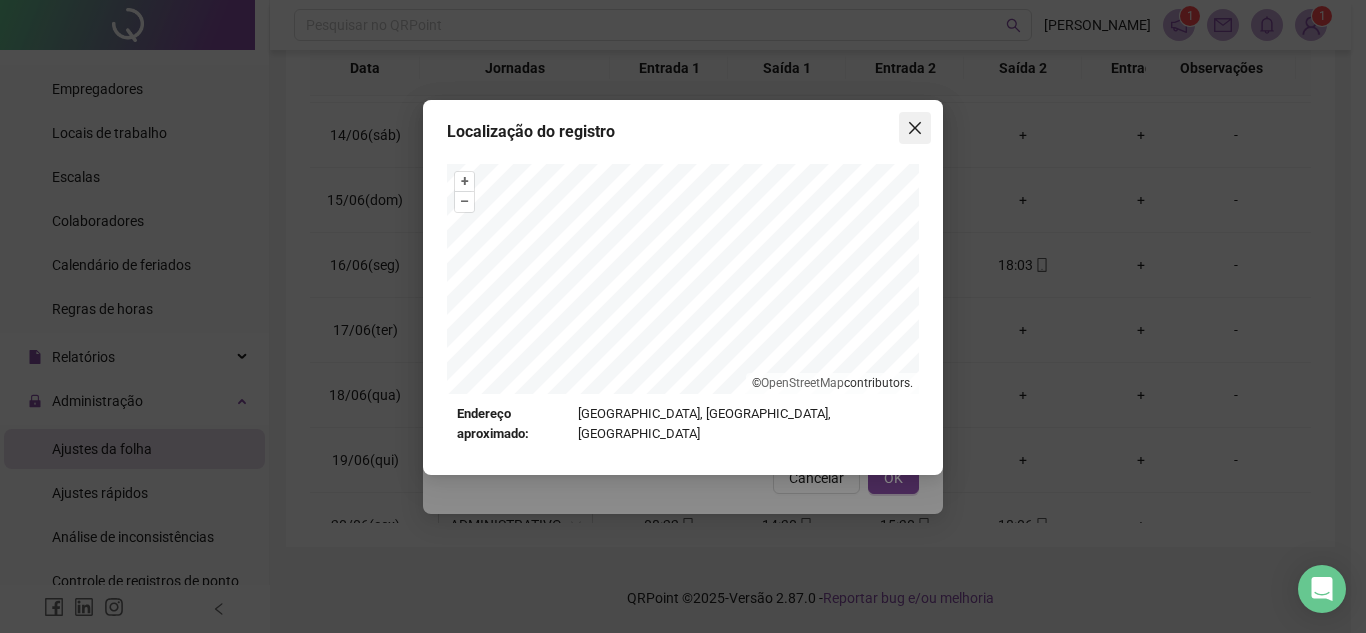 click 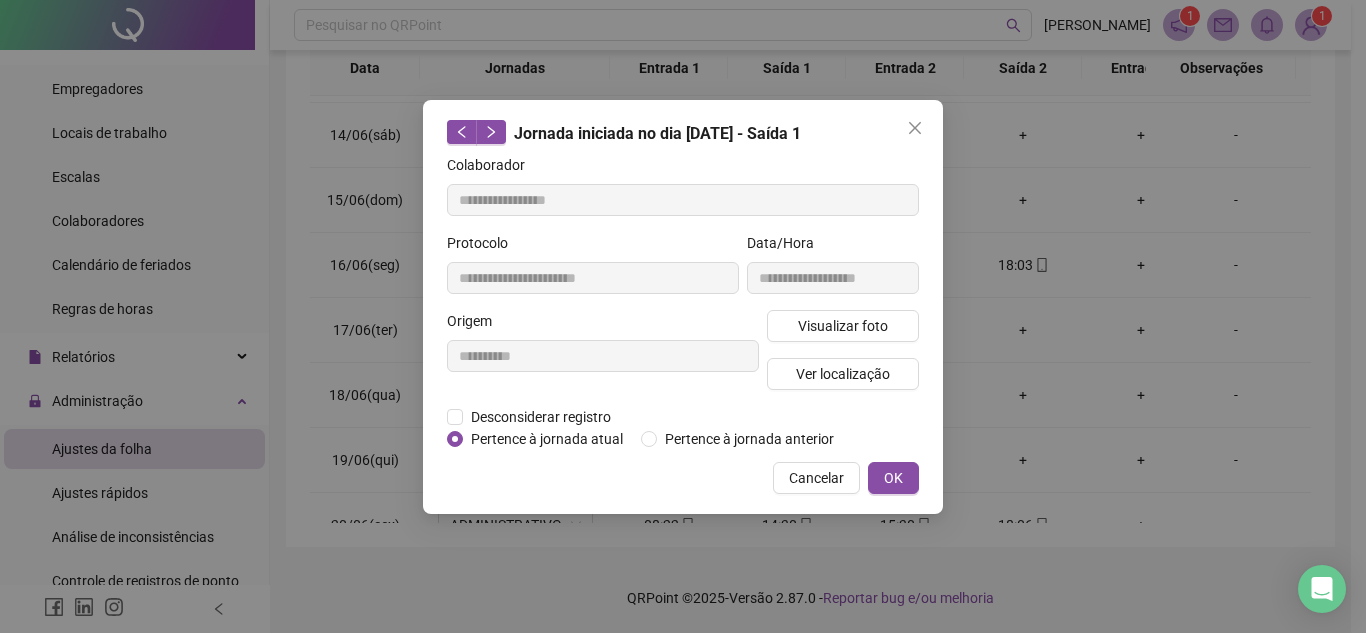click 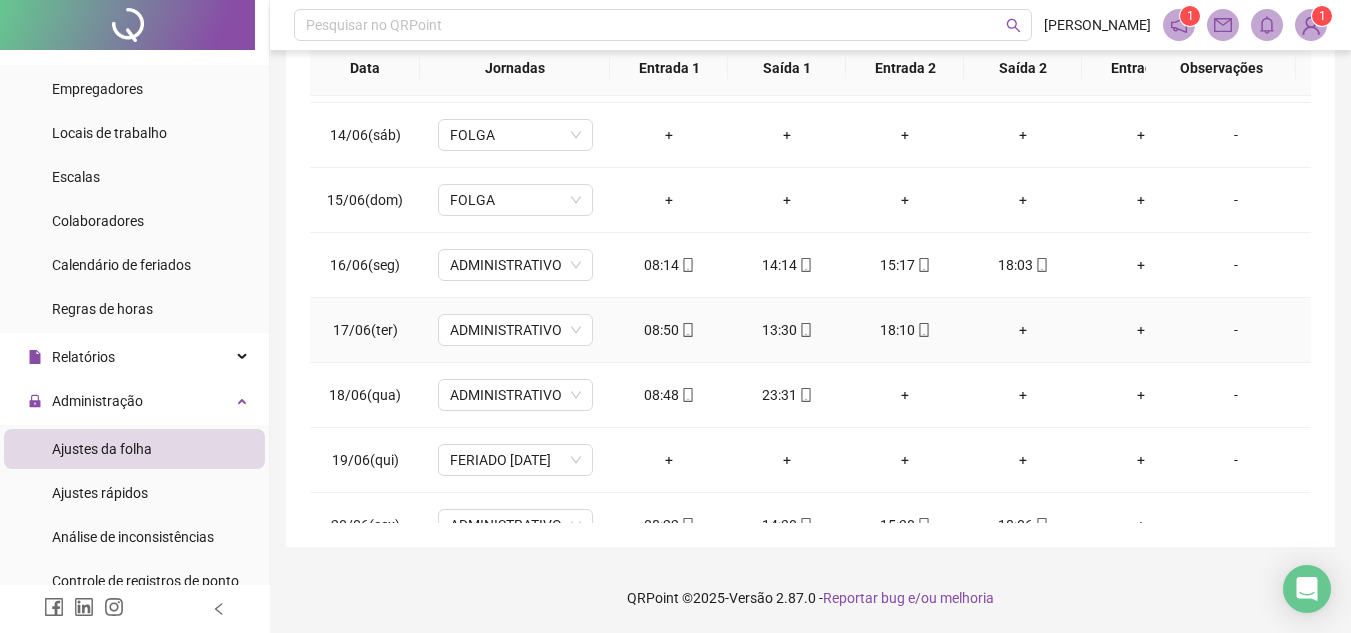 scroll, scrollTop: 938, scrollLeft: 0, axis: vertical 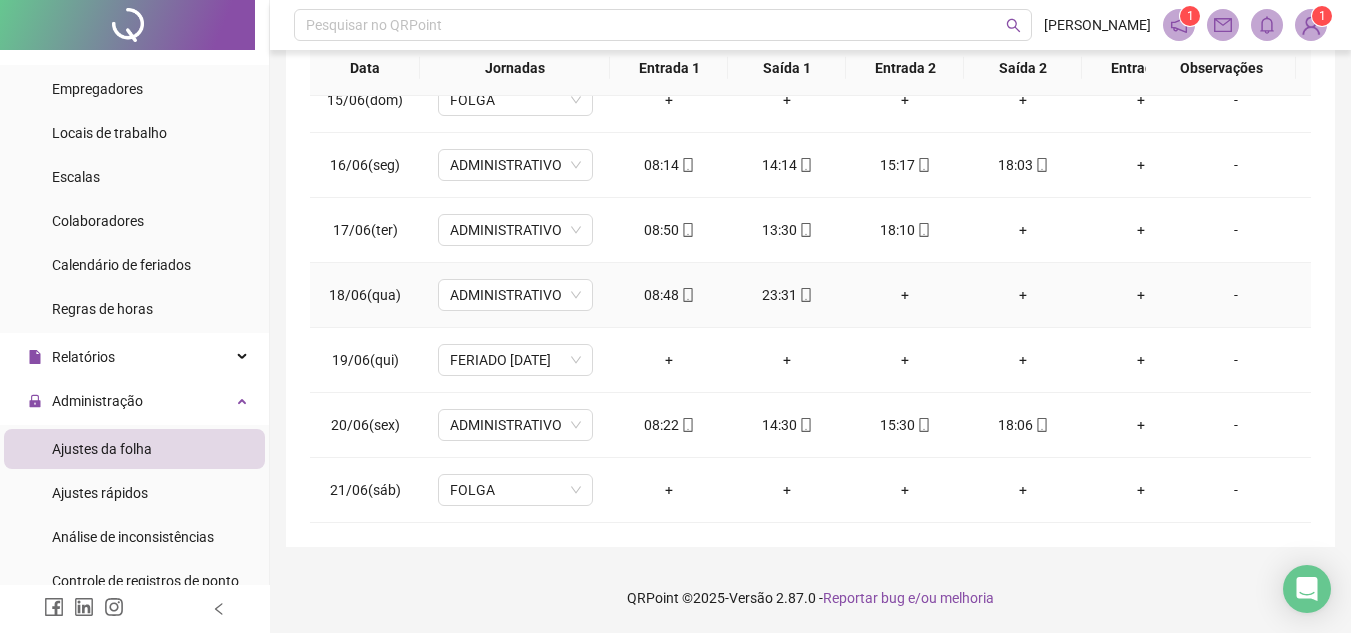click on "23:31" at bounding box center (787, 295) 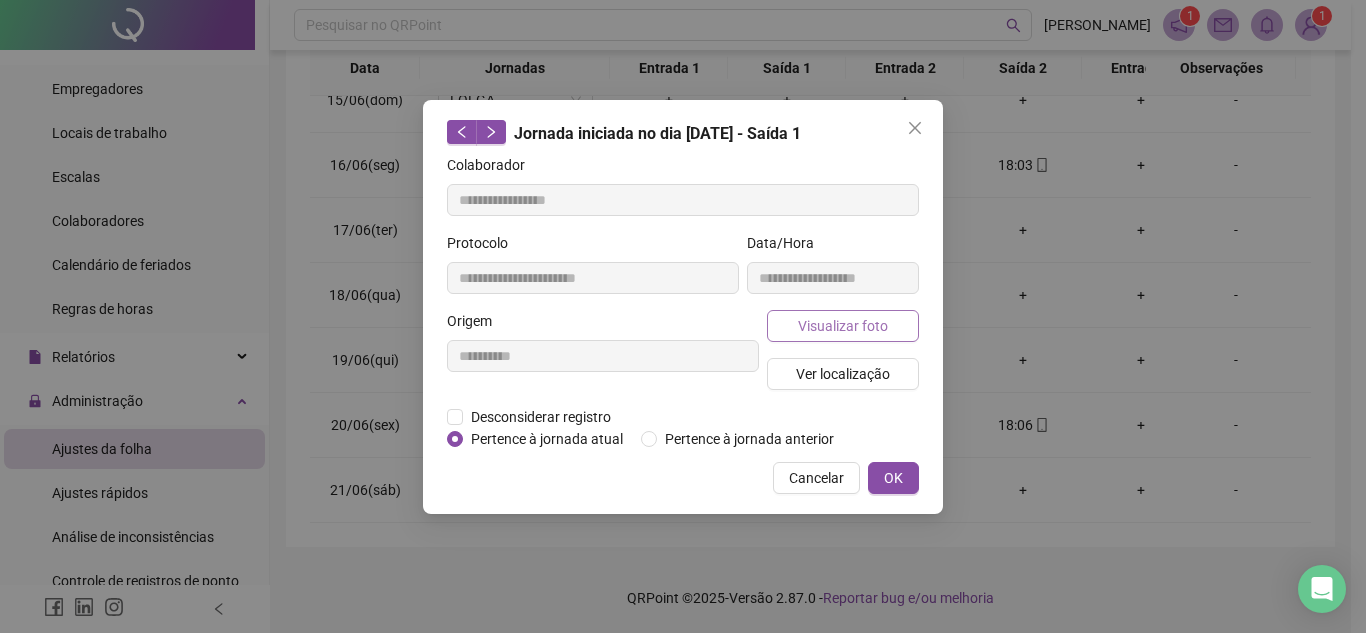 click on "Visualizar foto" at bounding box center [843, 326] 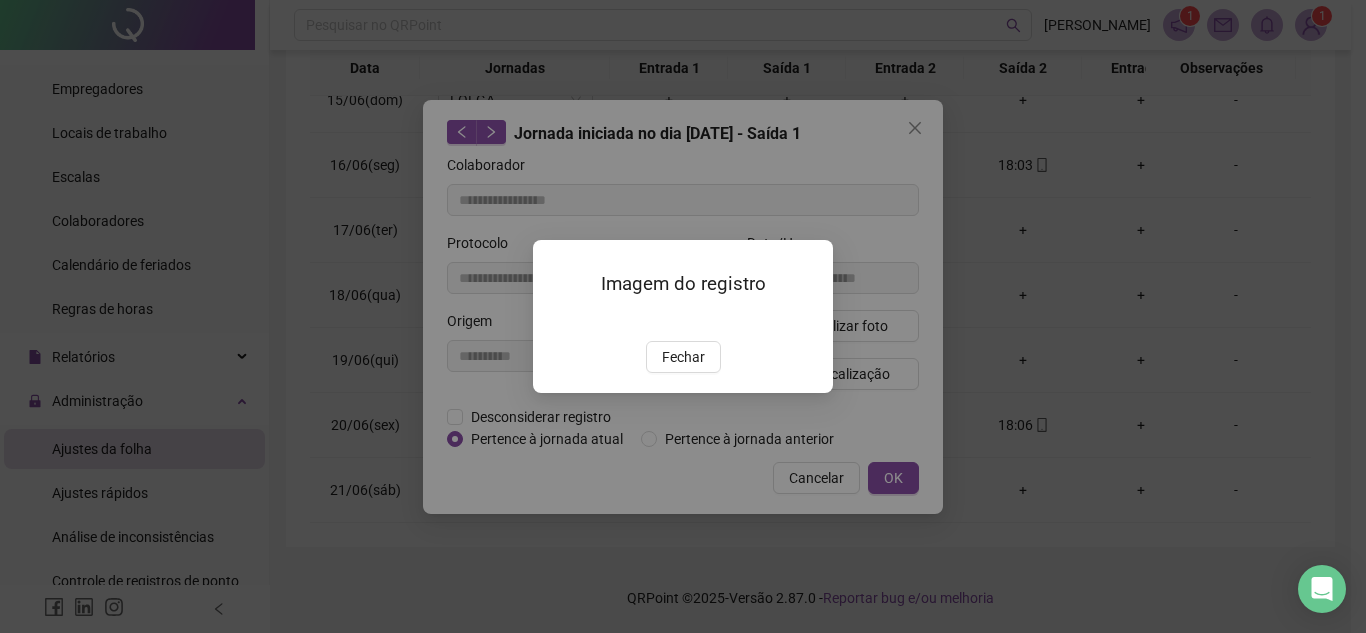 click at bounding box center [683, 318] 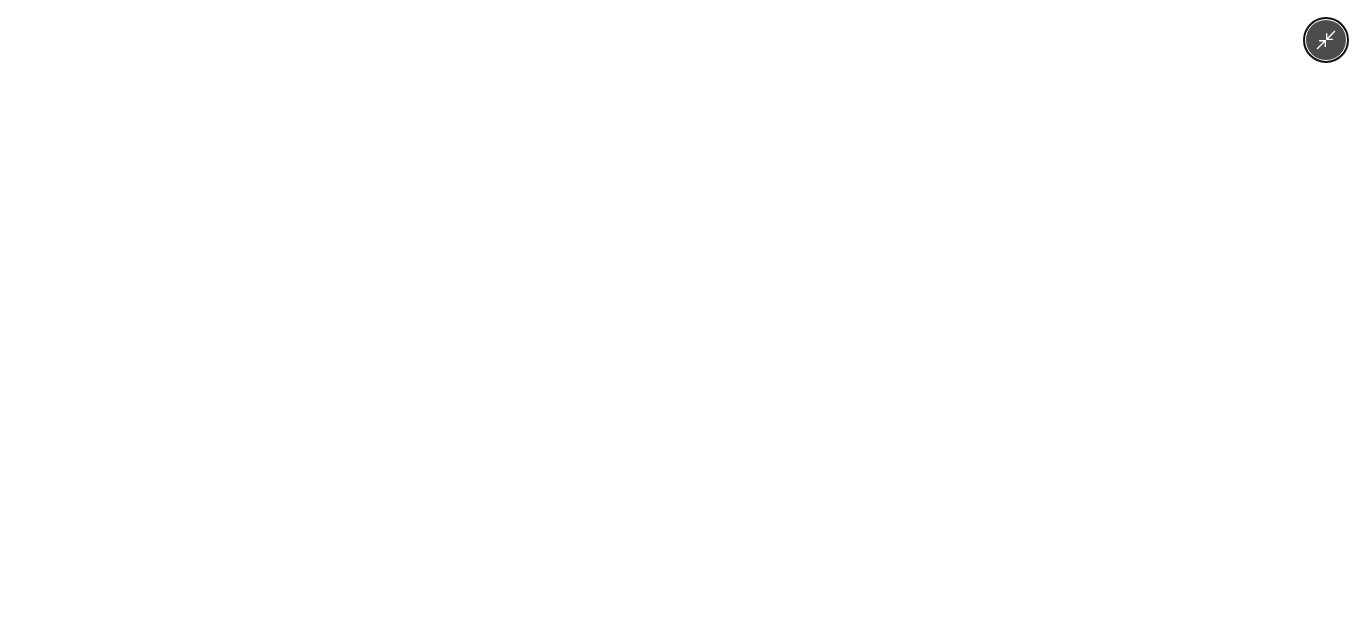 click at bounding box center [683, 316] 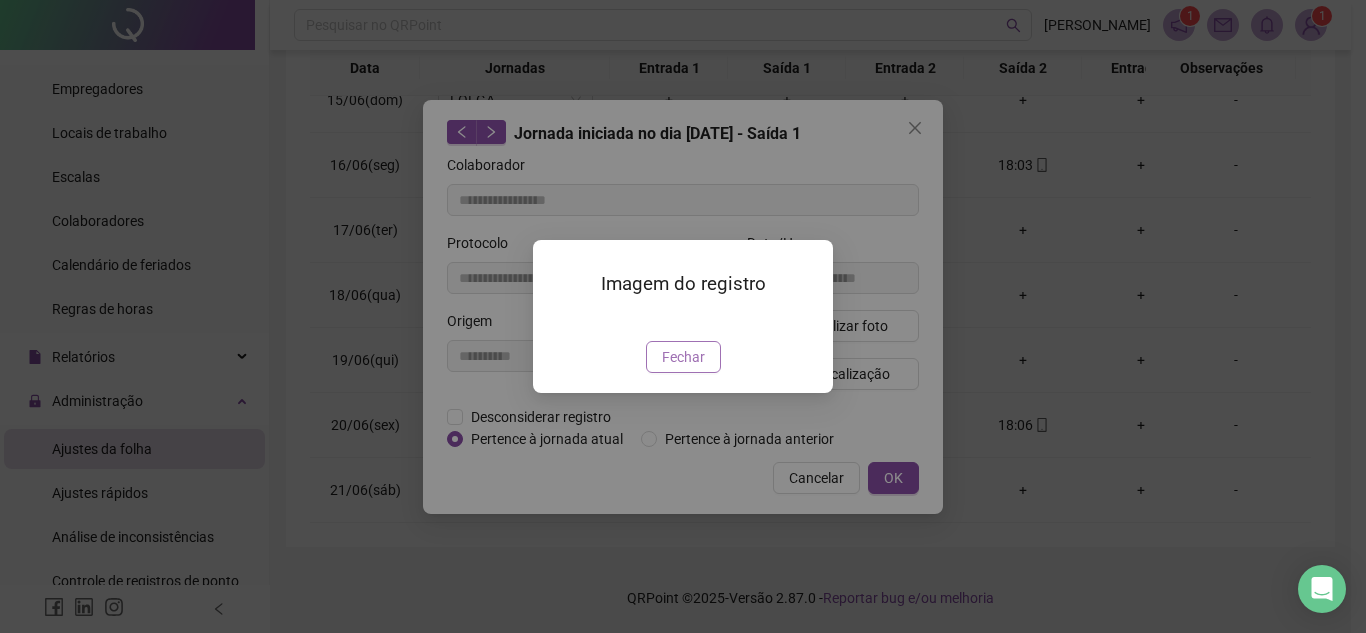 click on "Fechar" at bounding box center [683, 357] 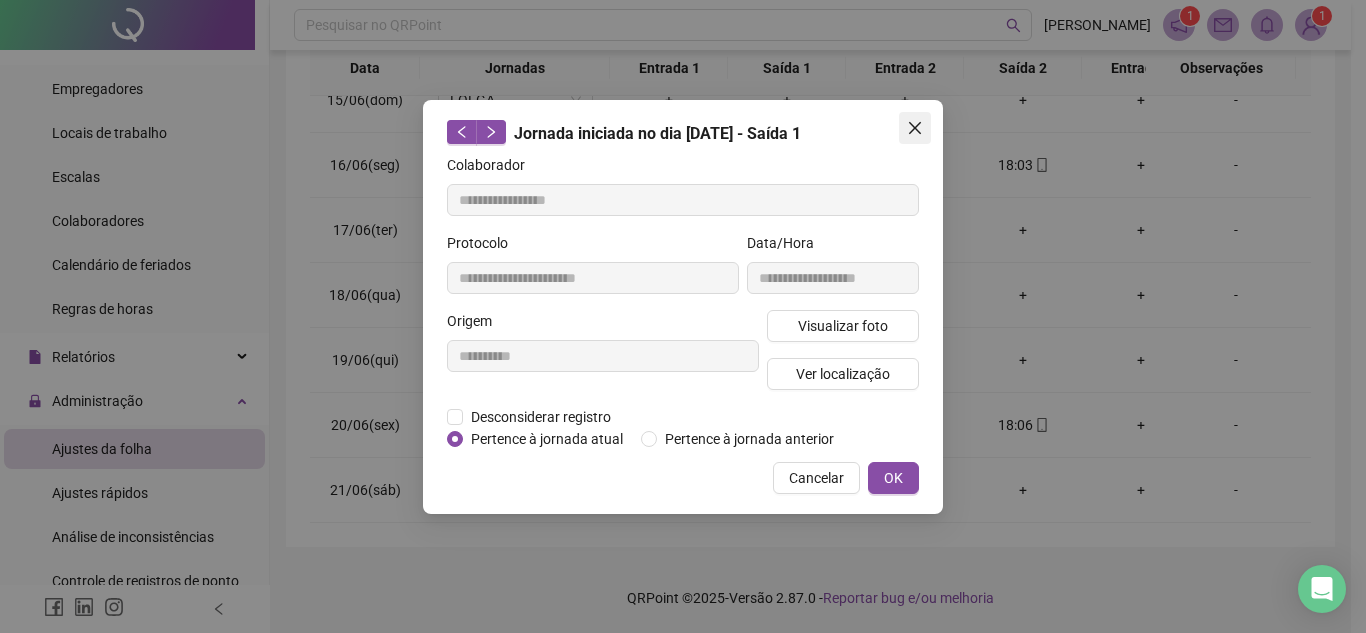 click 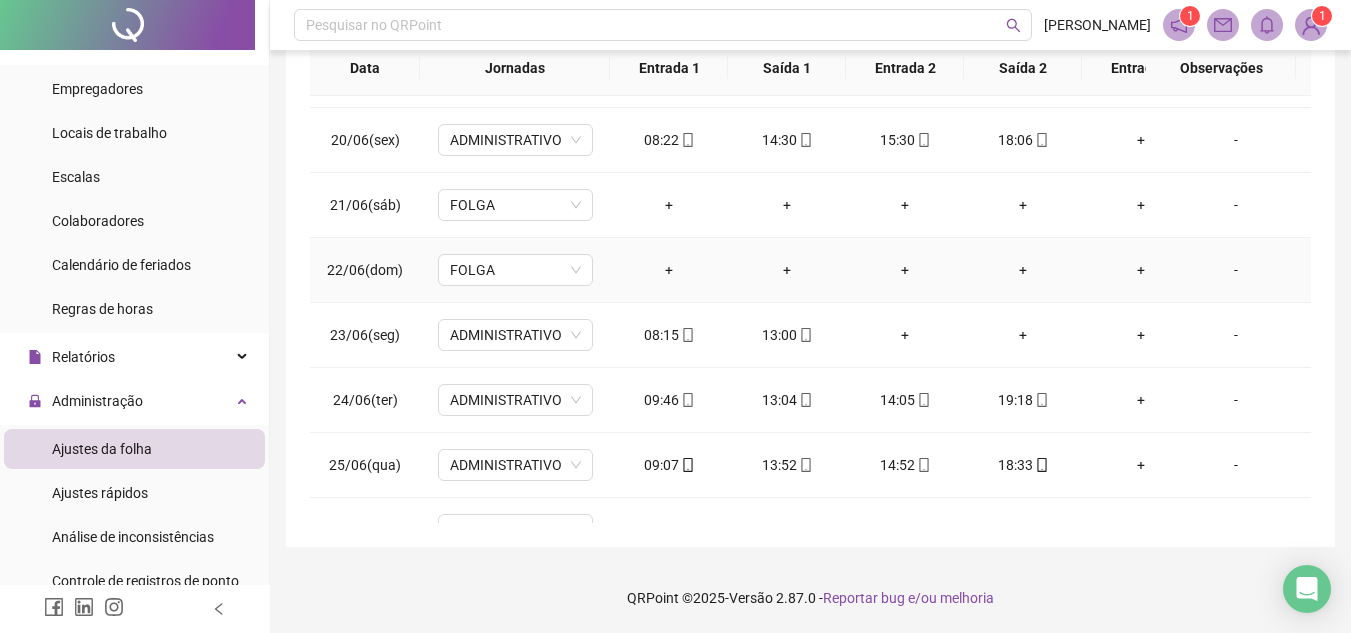 scroll, scrollTop: 1338, scrollLeft: 0, axis: vertical 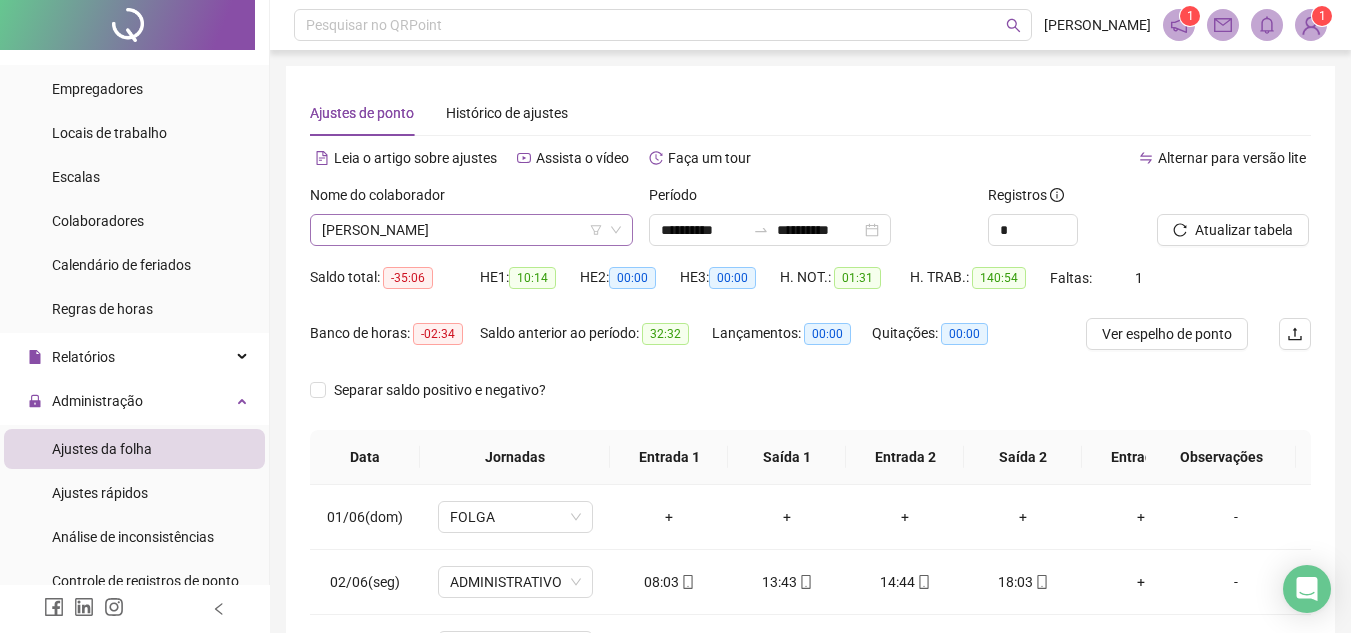 click on "[PERSON_NAME]" at bounding box center (471, 230) 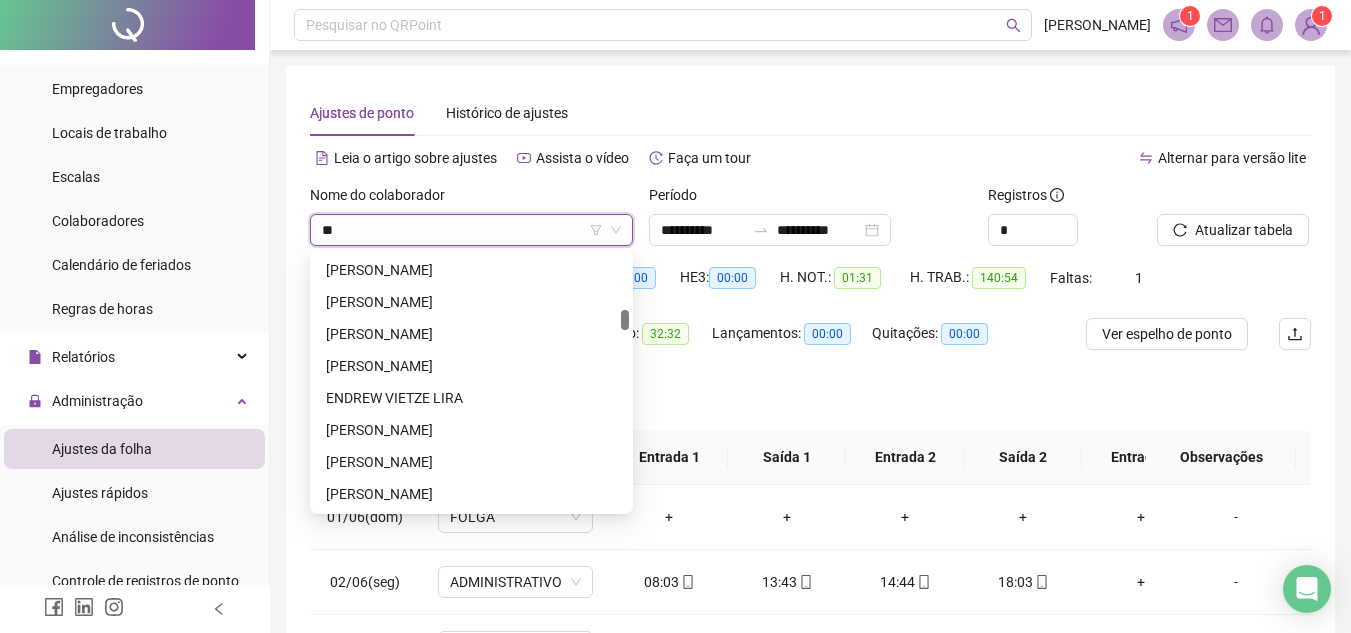 scroll, scrollTop: 0, scrollLeft: 0, axis: both 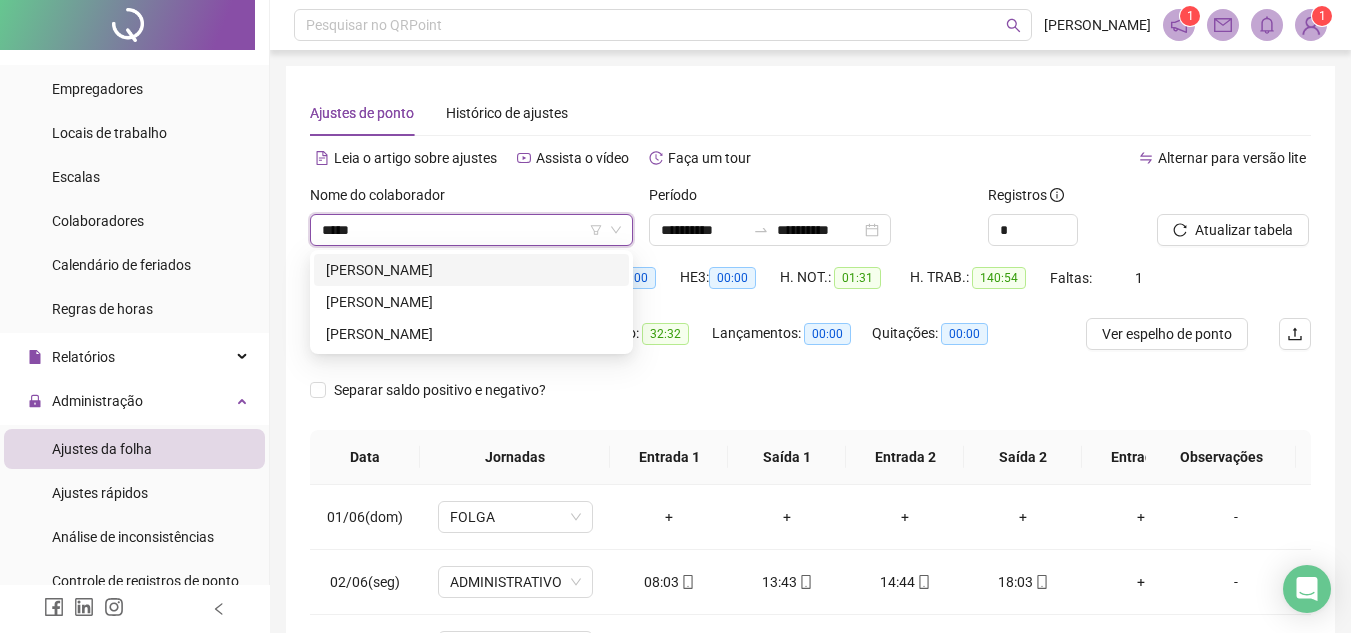 type on "******" 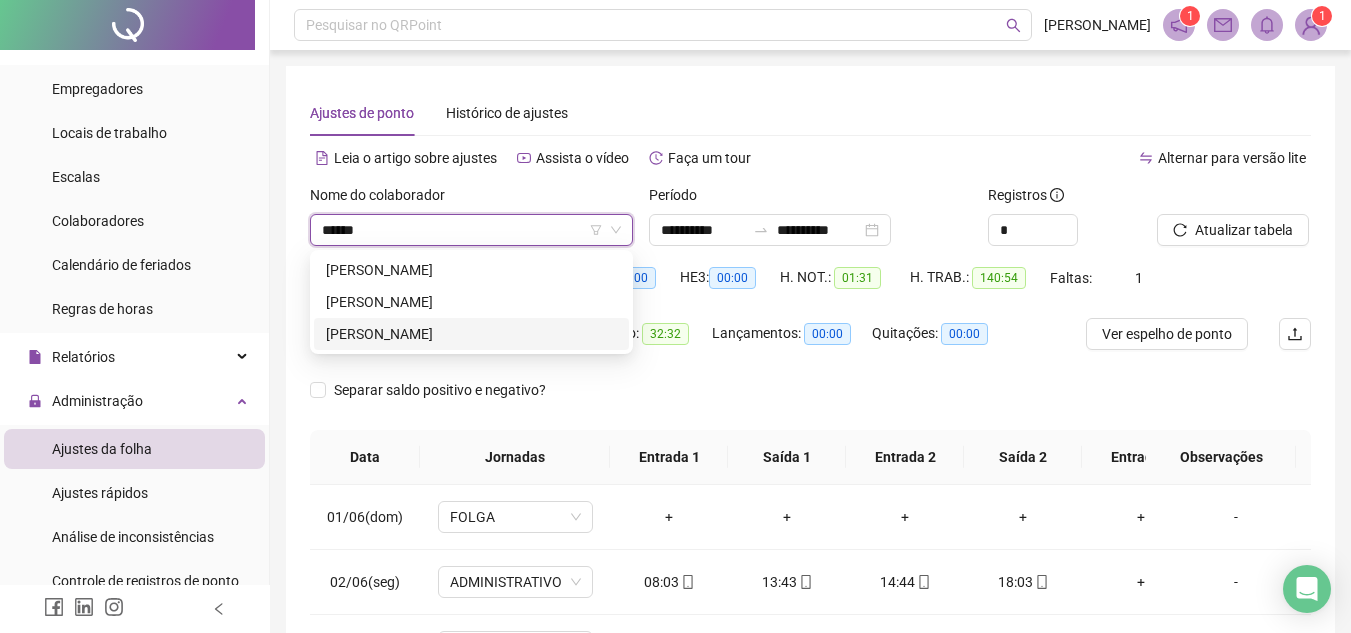 click on "[PERSON_NAME]" at bounding box center [471, 334] 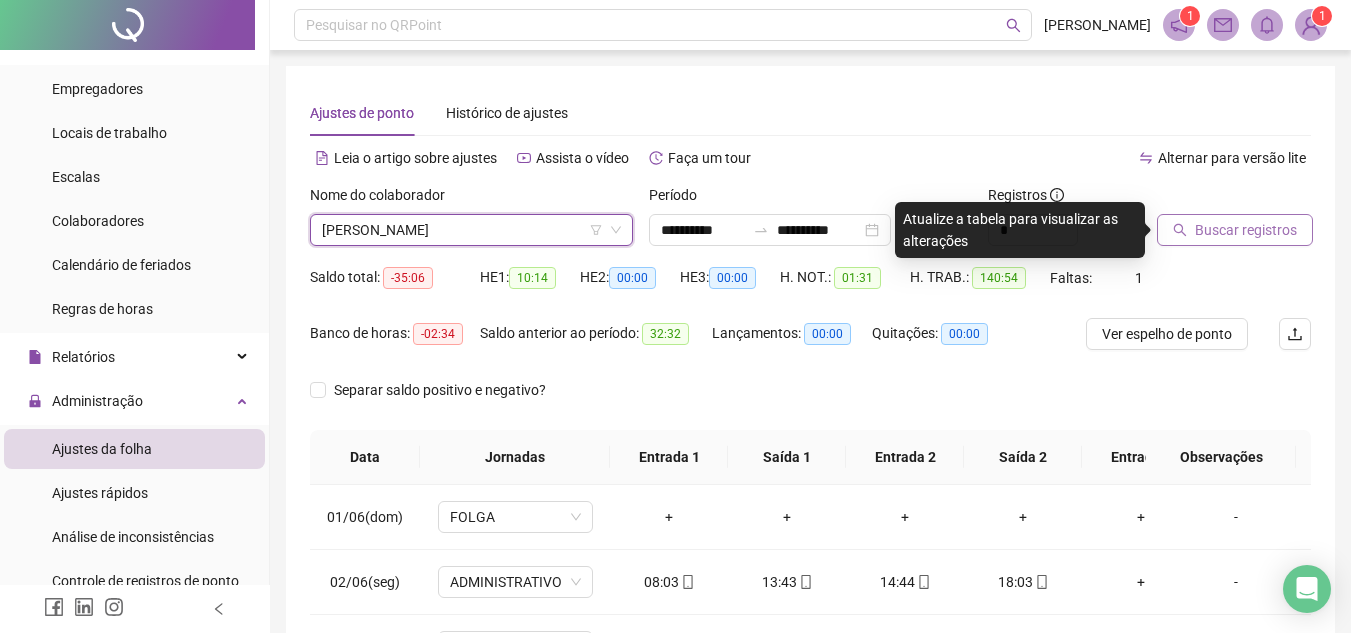 click on "Buscar registros" at bounding box center [1246, 230] 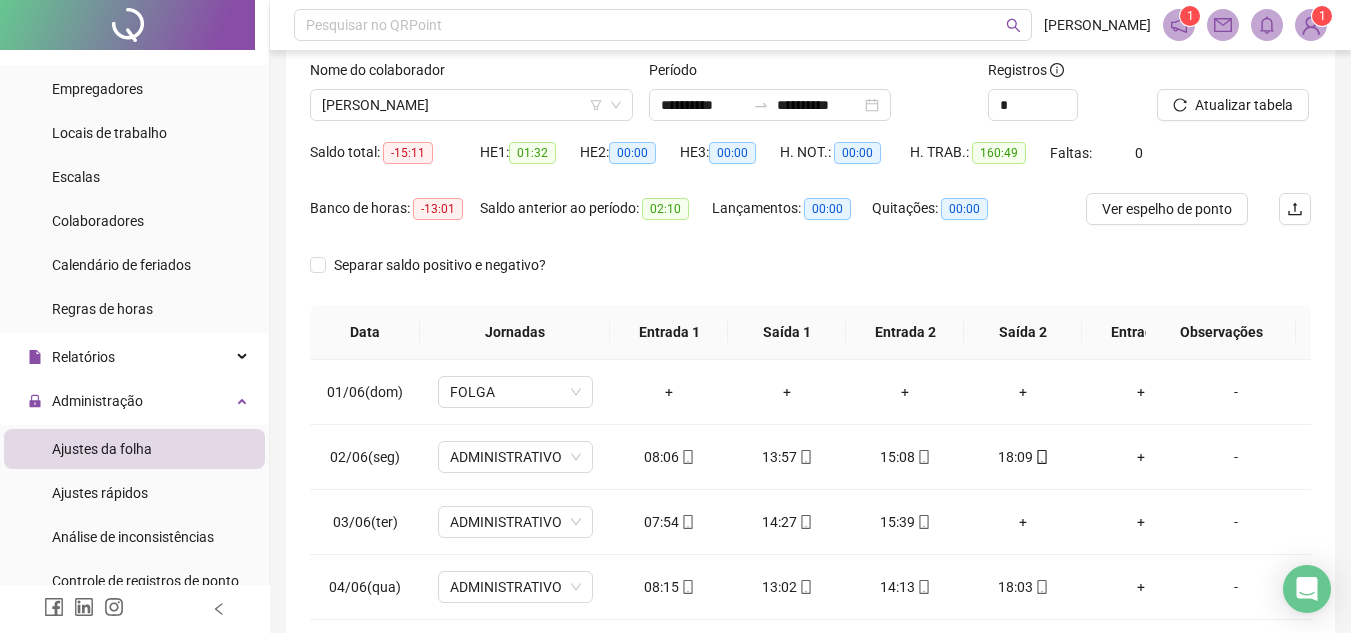 scroll, scrollTop: 389, scrollLeft: 0, axis: vertical 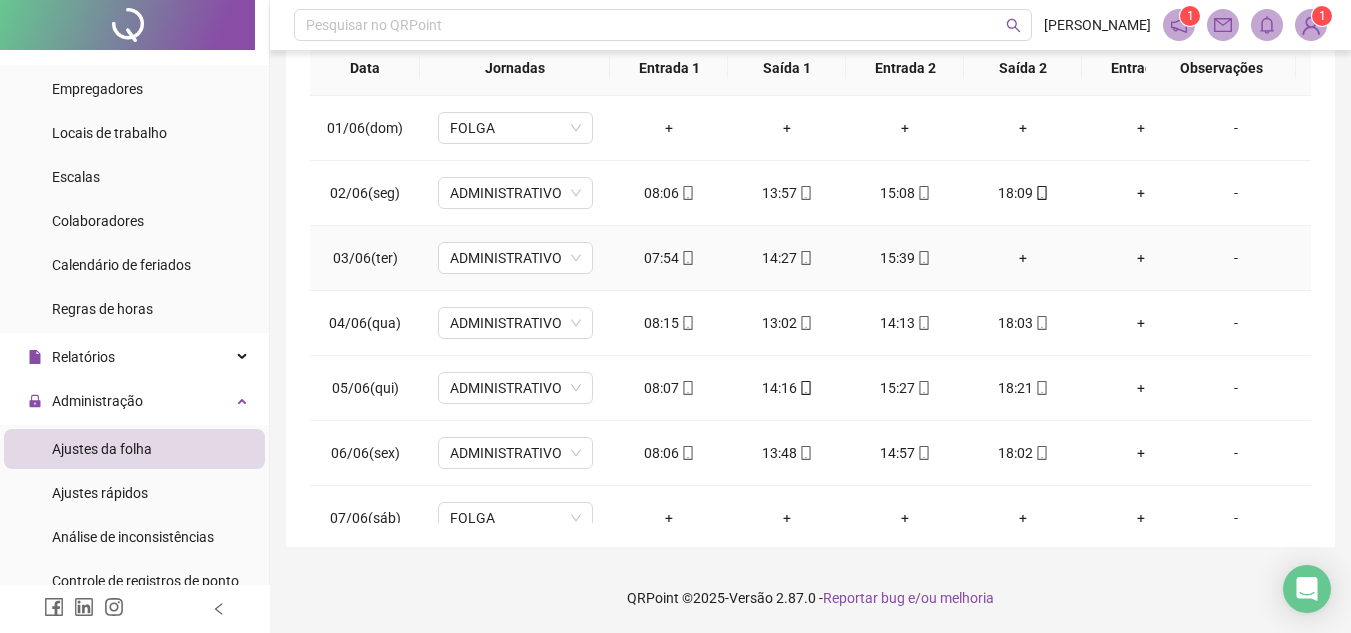 click on "+" at bounding box center [1023, 258] 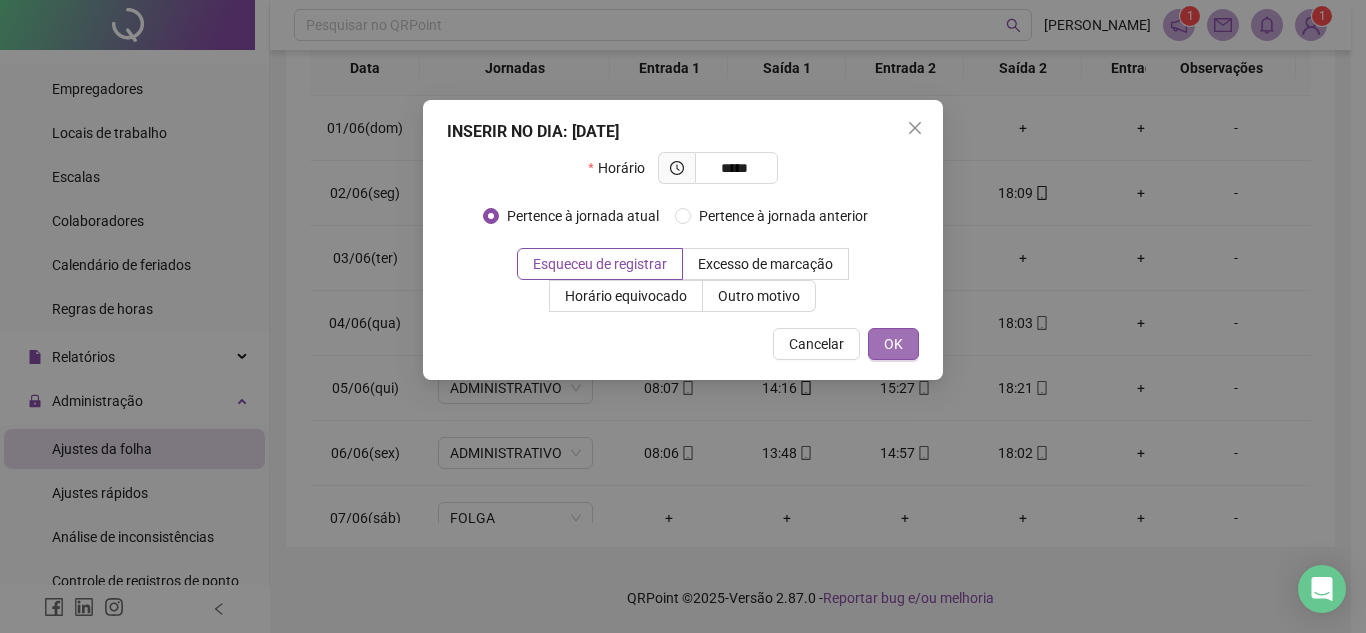 type on "*****" 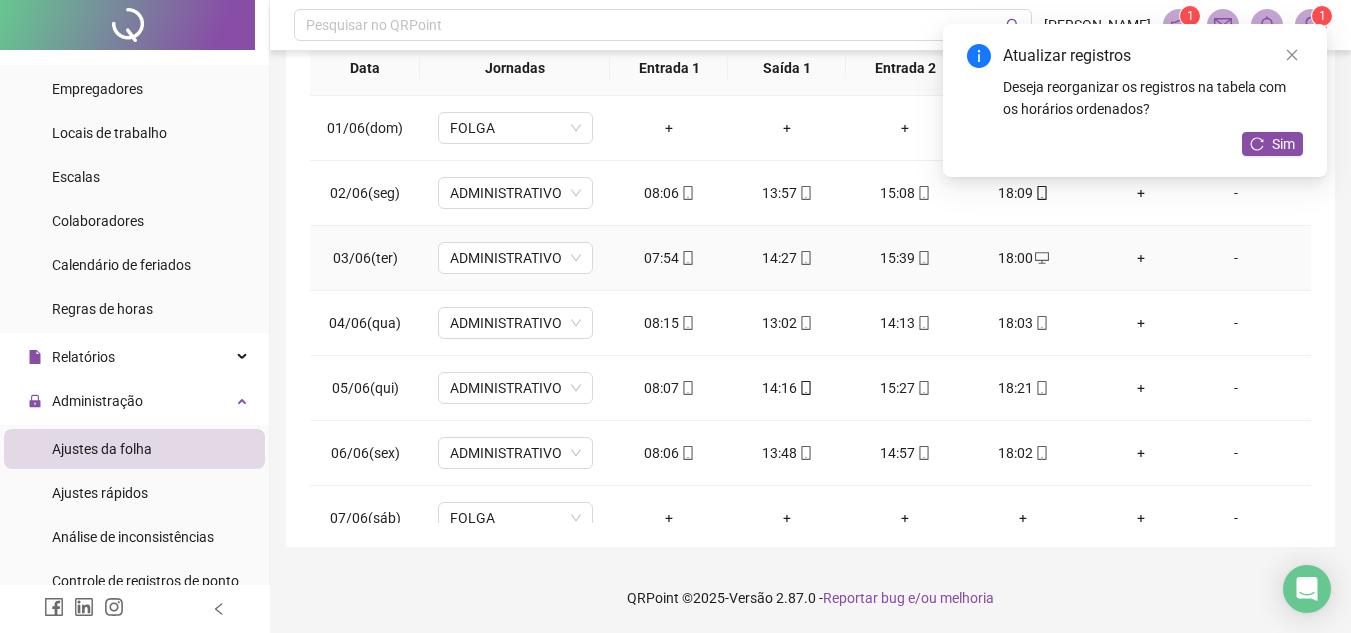 click on "-" at bounding box center (1236, 258) 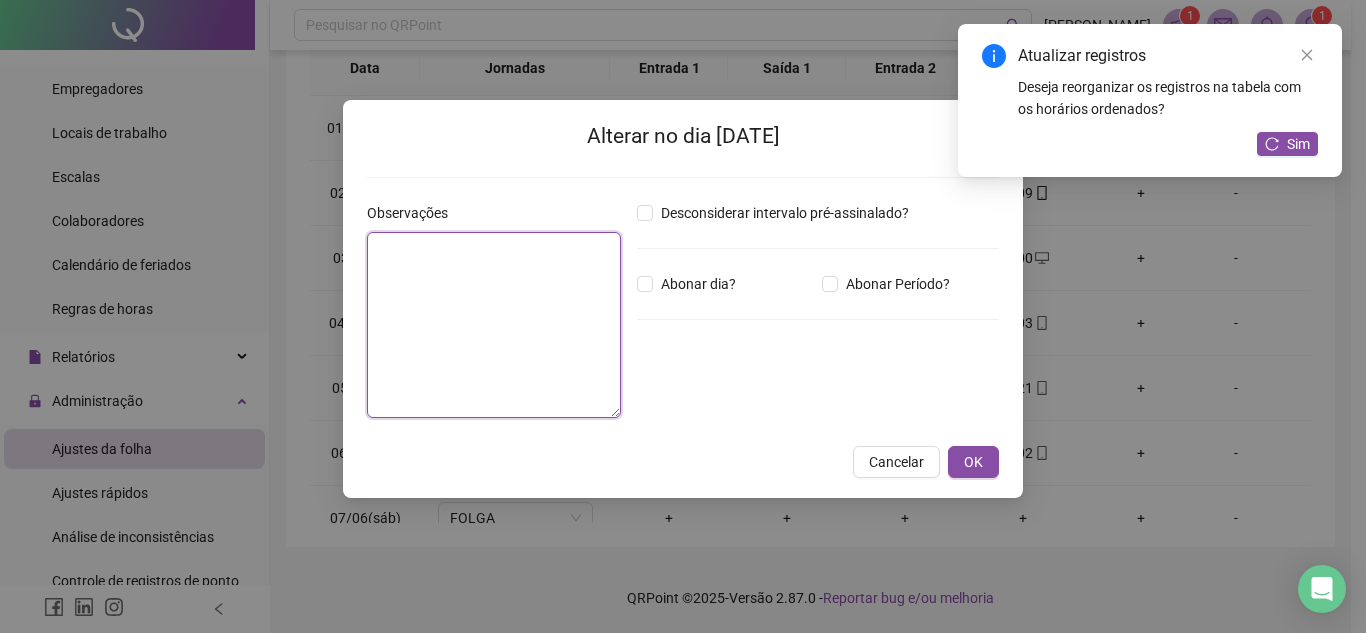 click at bounding box center (494, 325) 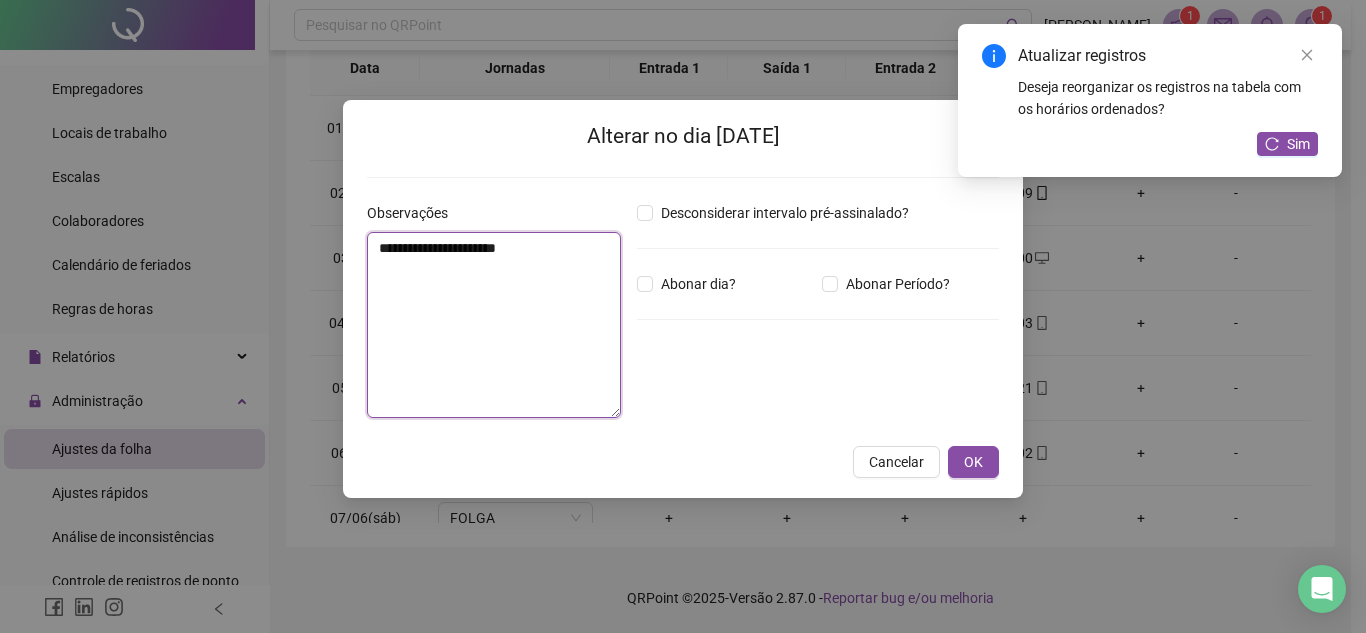 drag, startPoint x: 377, startPoint y: 246, endPoint x: 575, endPoint y: 248, distance: 198.0101 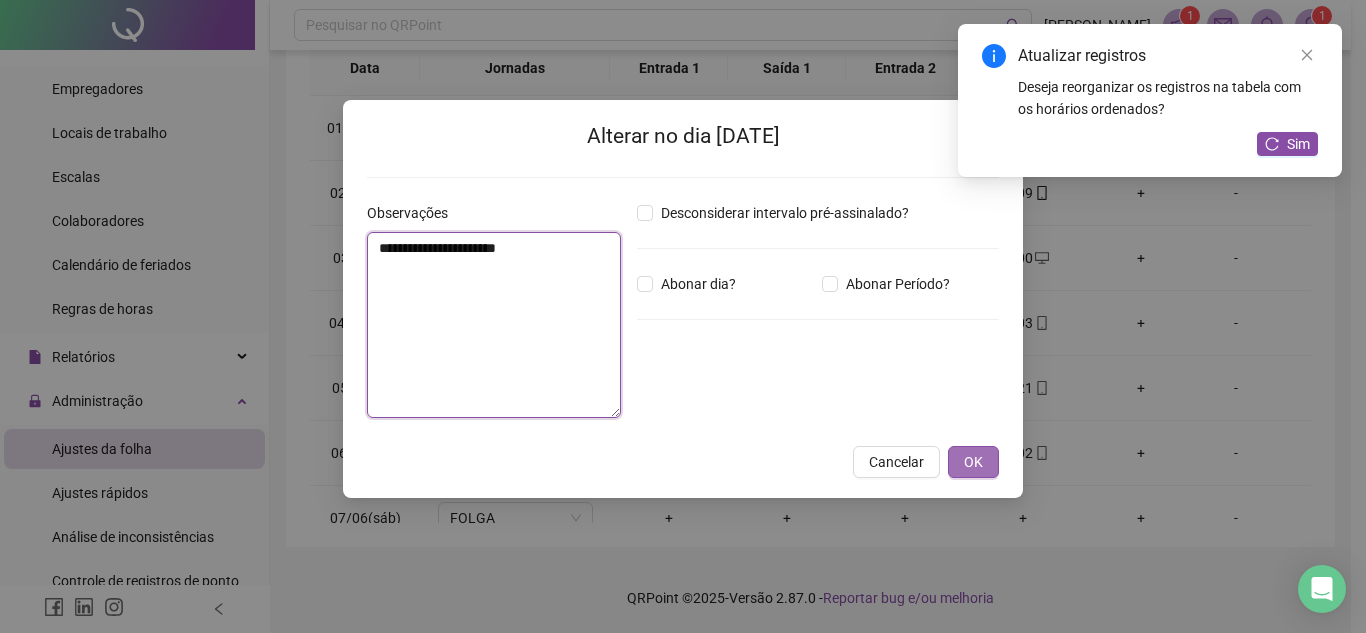 type on "**********" 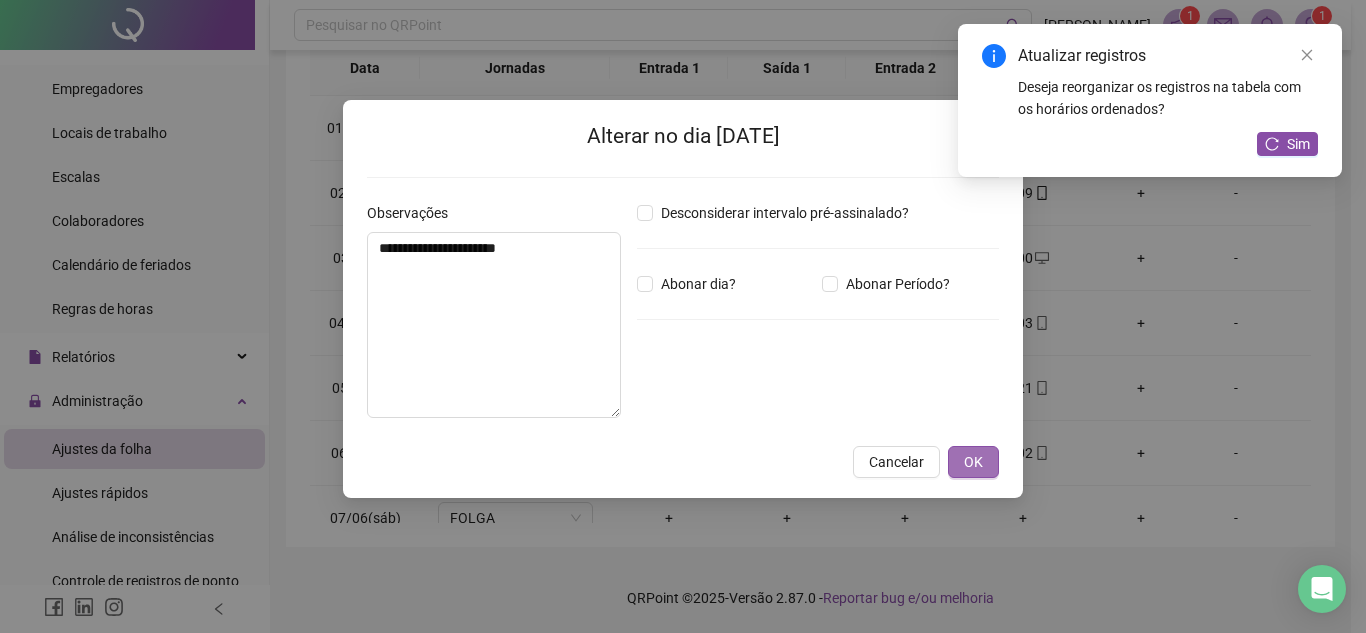 click on "OK" at bounding box center [973, 462] 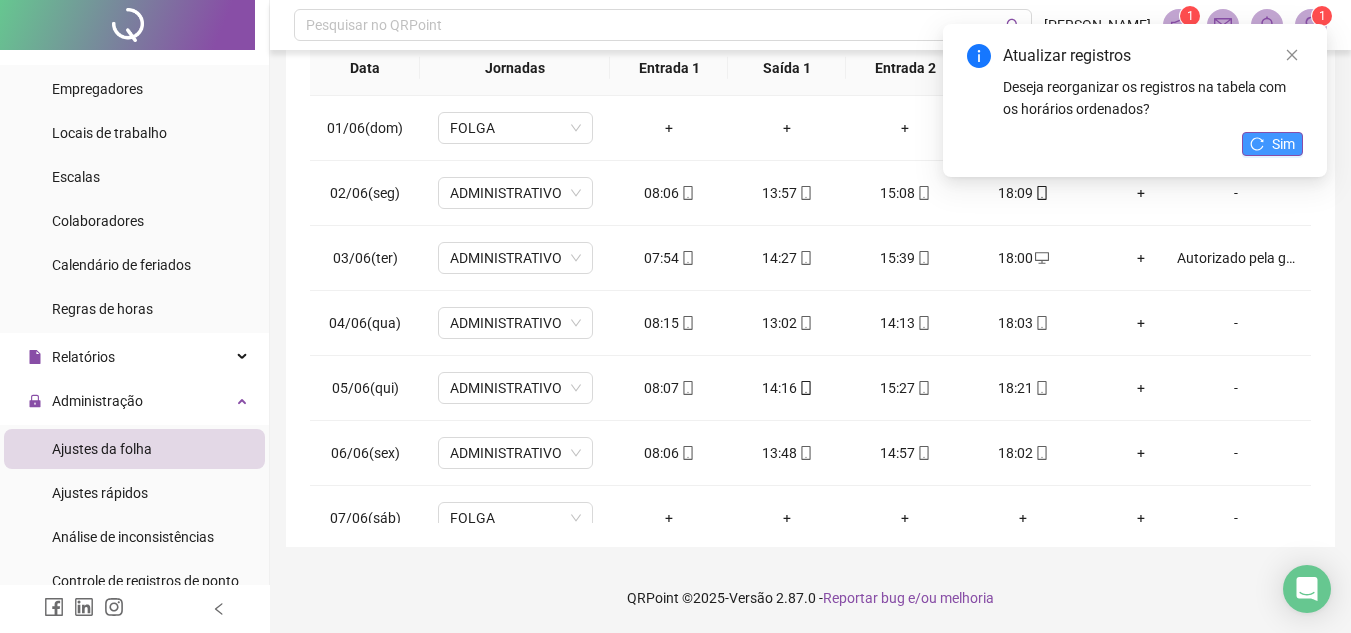 click on "Sim" at bounding box center (1283, 144) 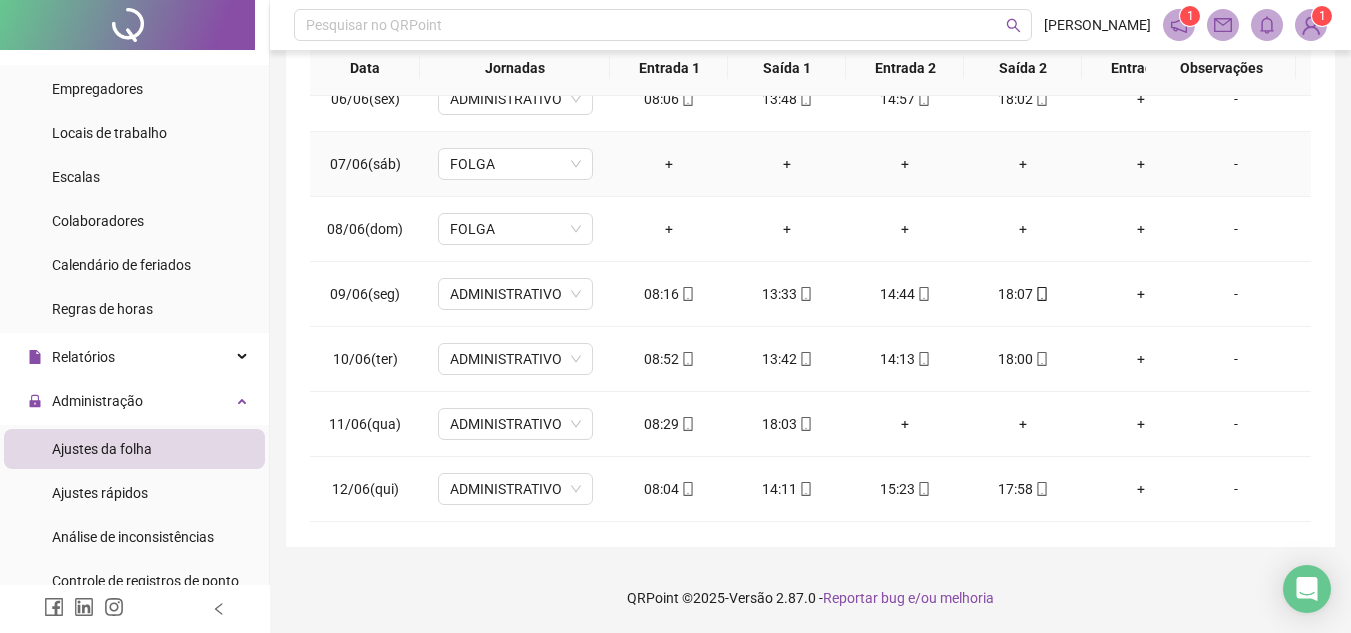 scroll, scrollTop: 400, scrollLeft: 0, axis: vertical 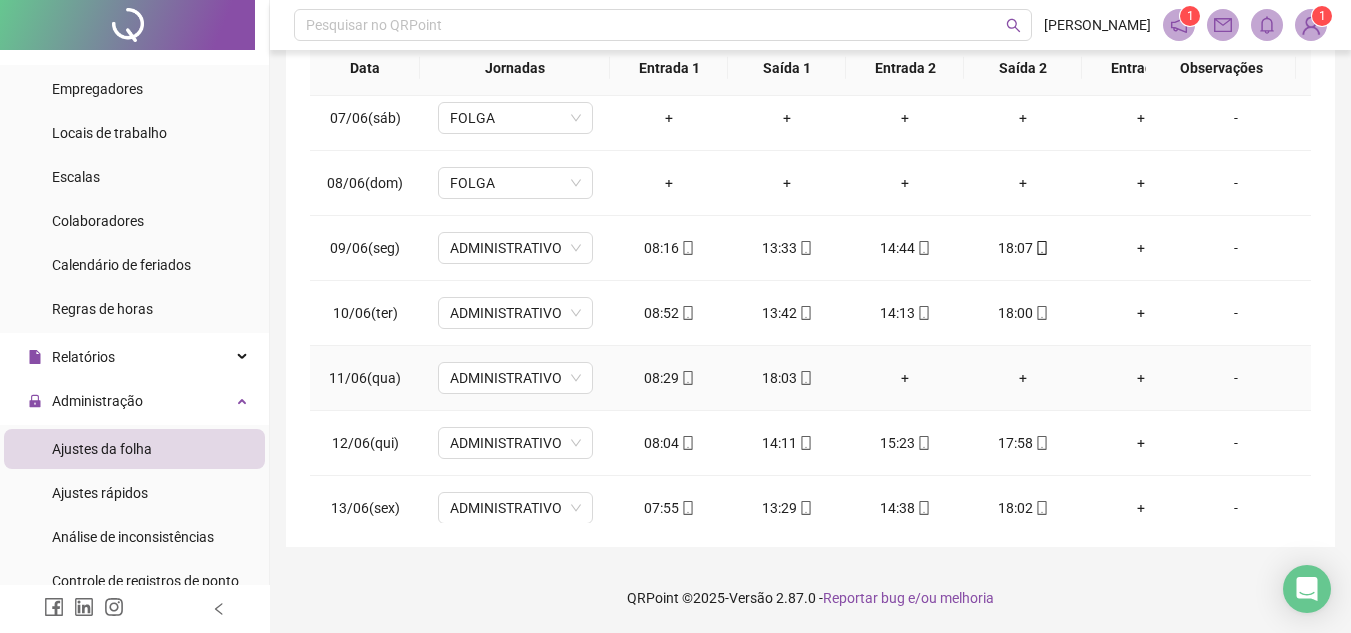 click on "+" at bounding box center (905, 378) 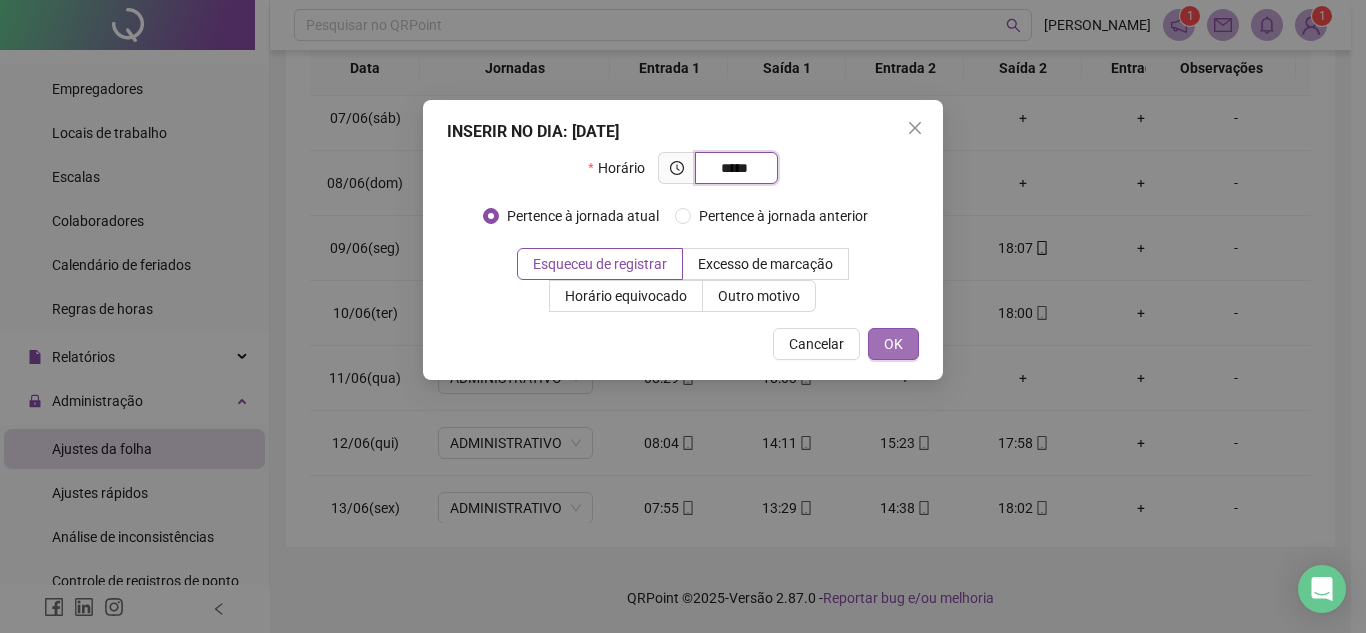 type on "*****" 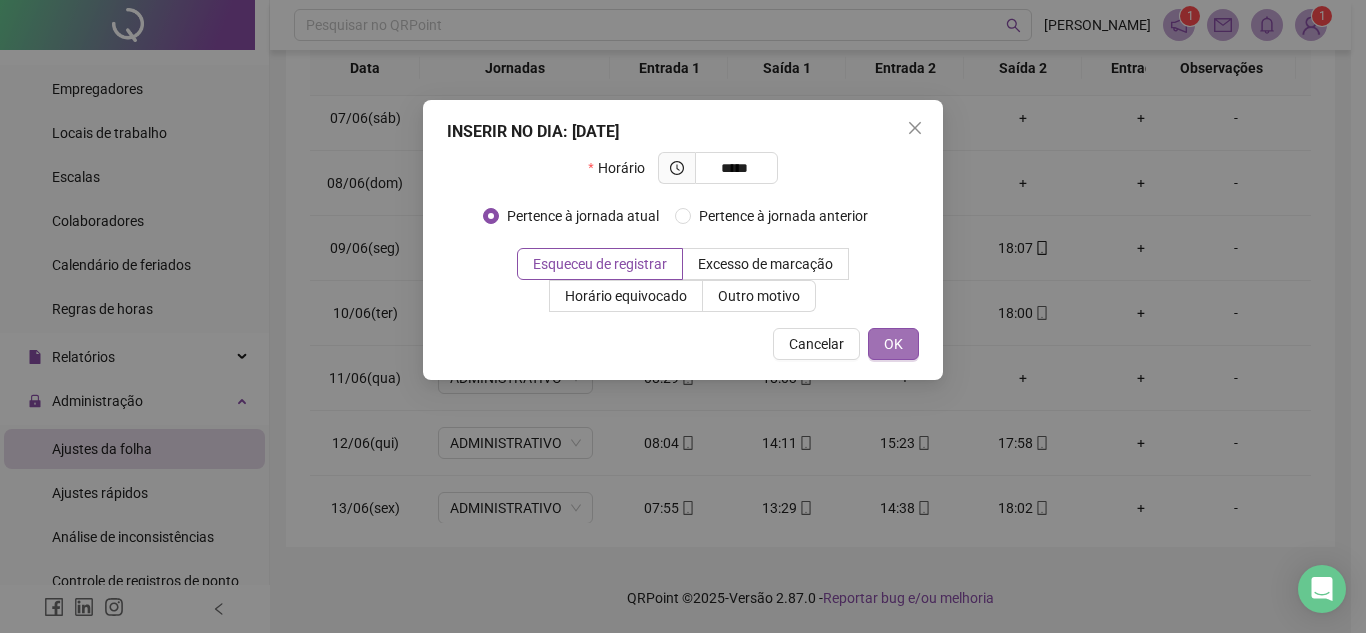 click on "OK" at bounding box center (893, 344) 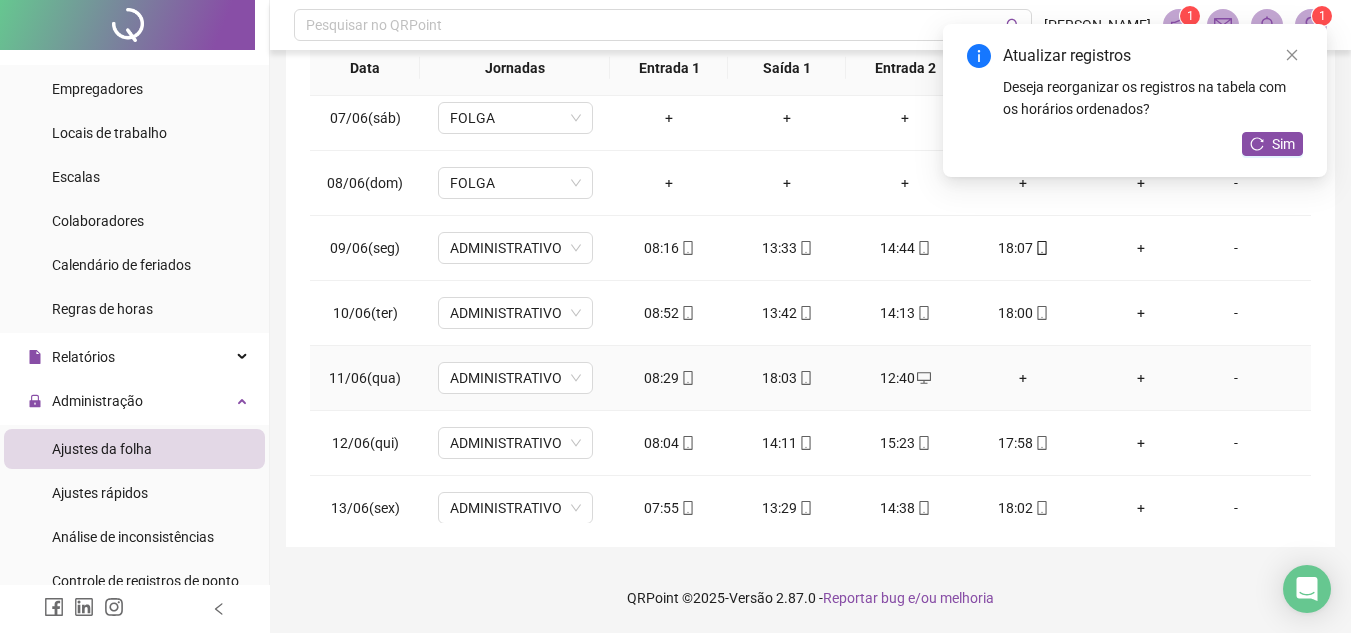 click on "+" at bounding box center (1023, 378) 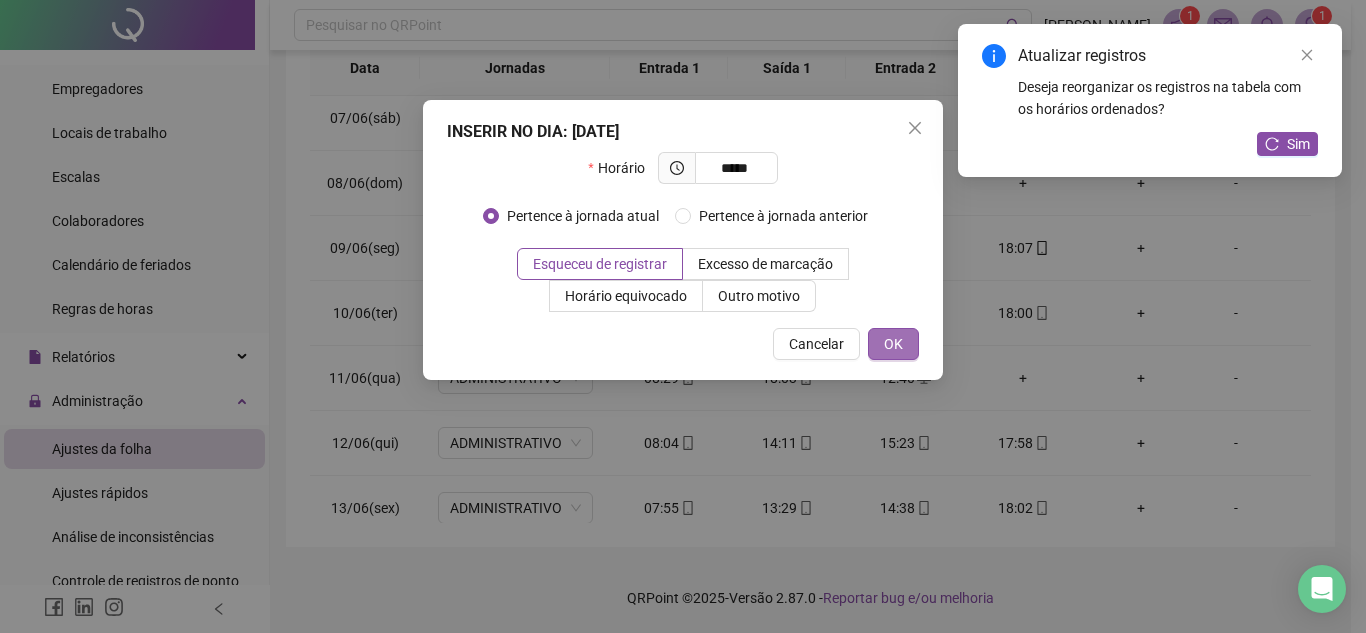 type on "*****" 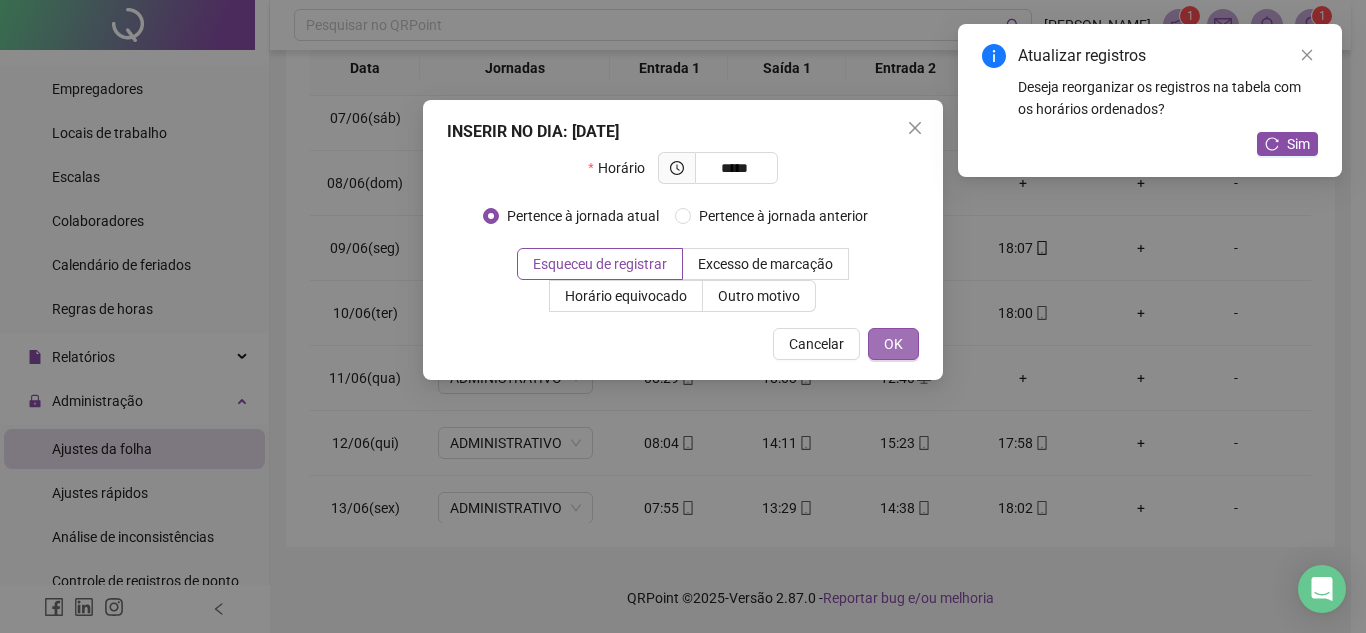 click on "OK" at bounding box center (893, 344) 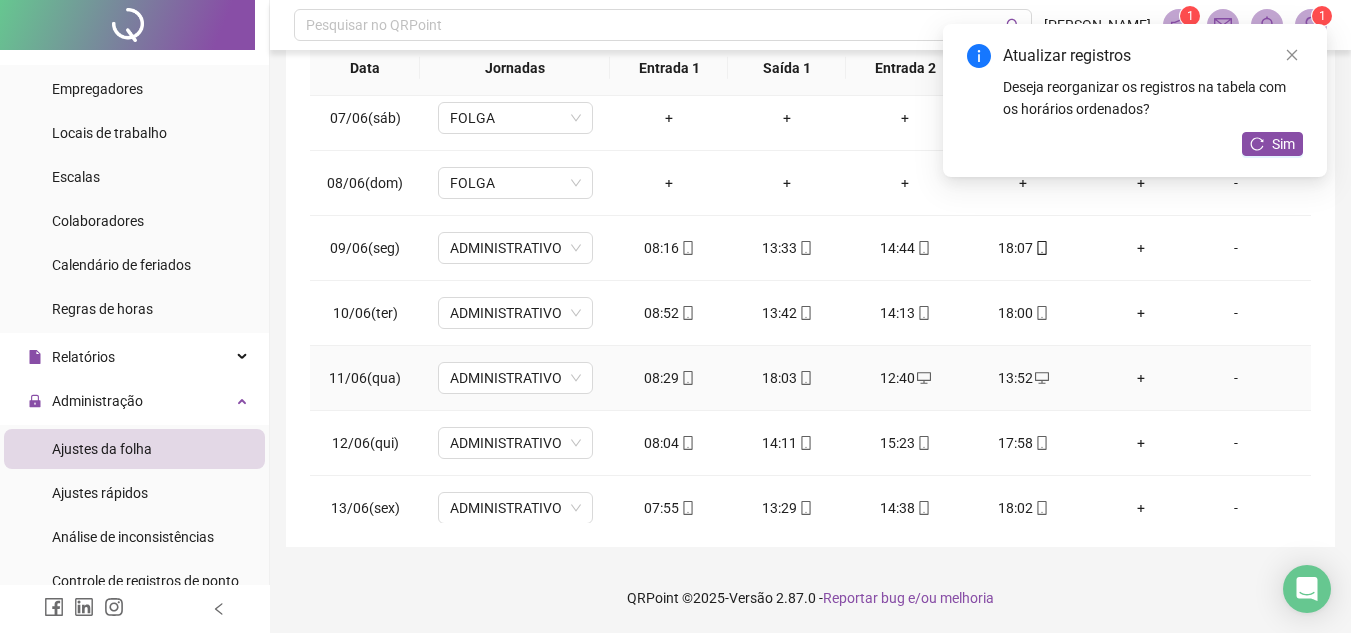 click on "-" at bounding box center [1236, 378] 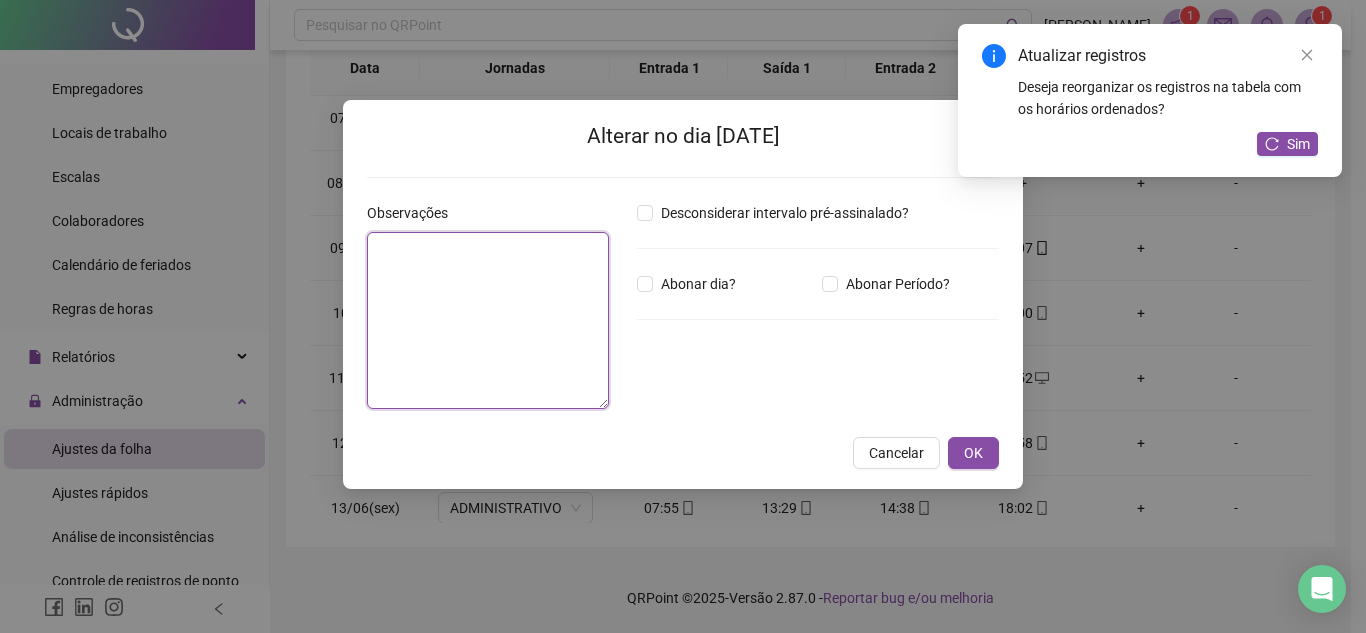 drag, startPoint x: 513, startPoint y: 306, endPoint x: 500, endPoint y: 303, distance: 13.341664 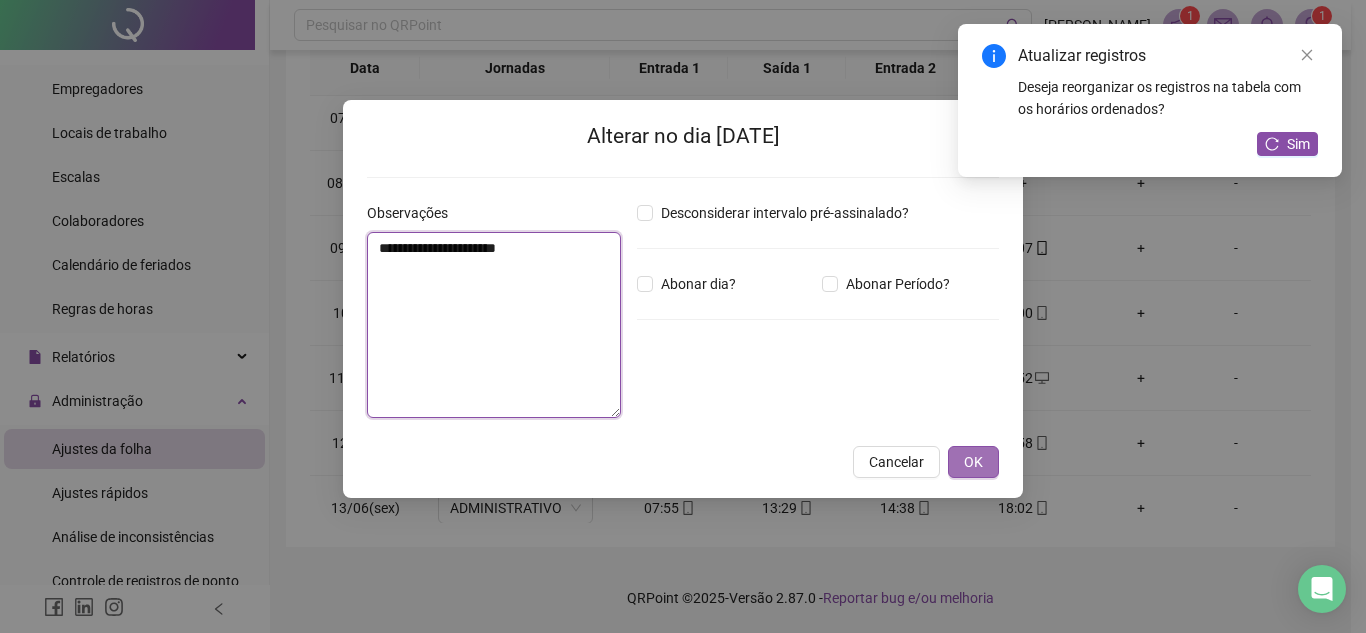 type on "**********" 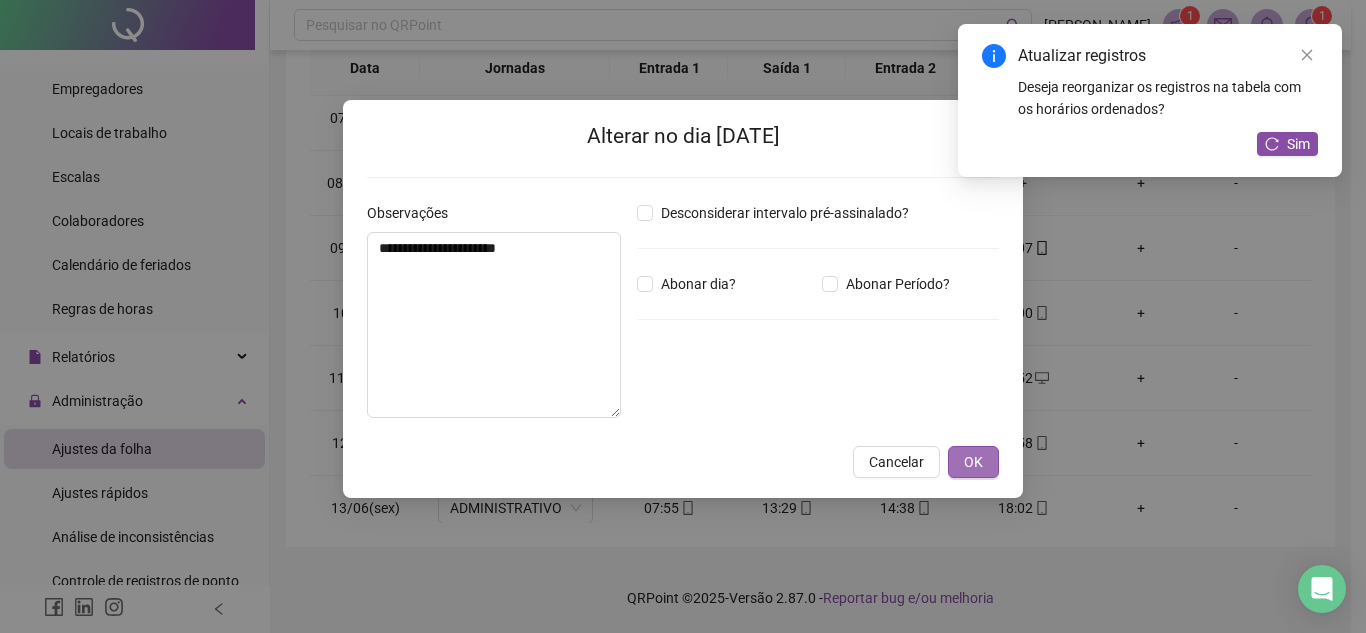 click on "OK" at bounding box center [973, 462] 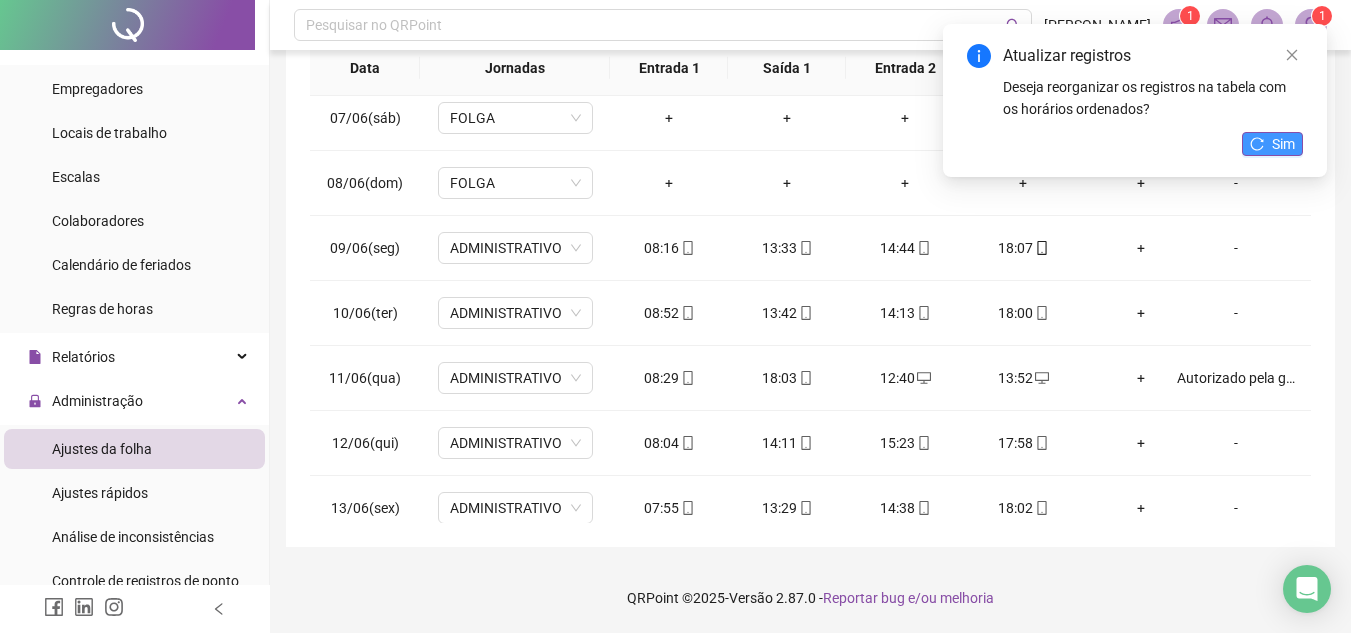 click on "Sim" at bounding box center (1272, 144) 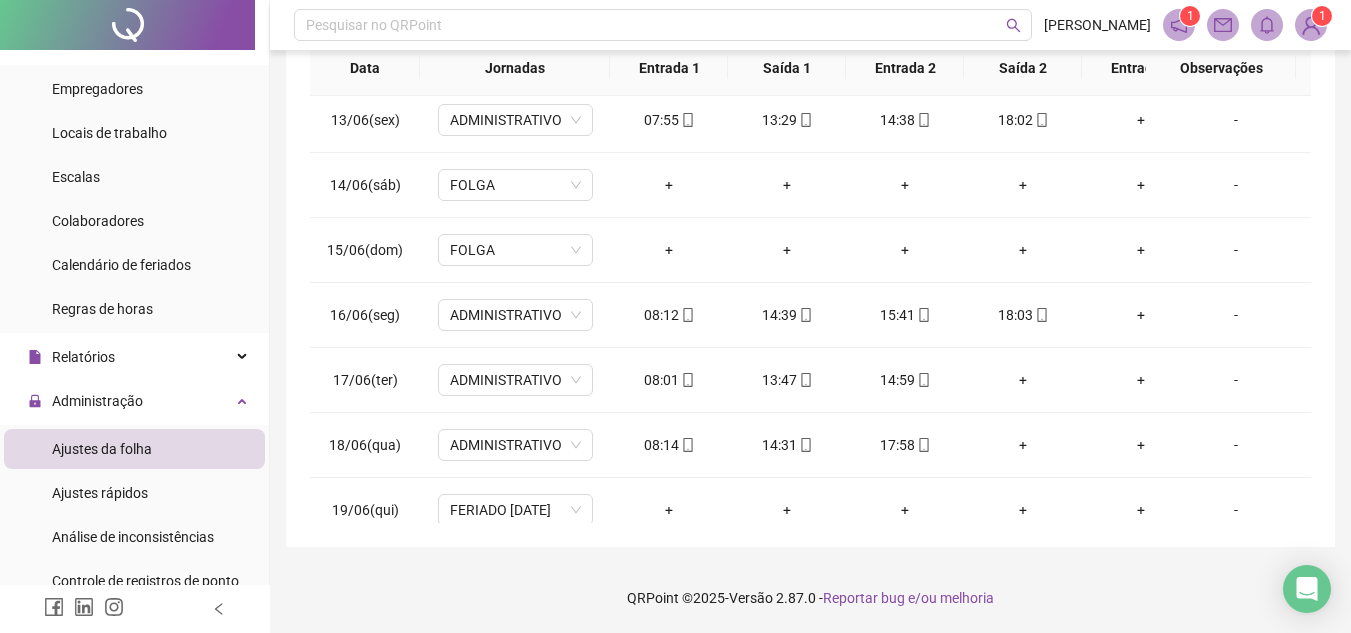 scroll, scrollTop: 800, scrollLeft: 0, axis: vertical 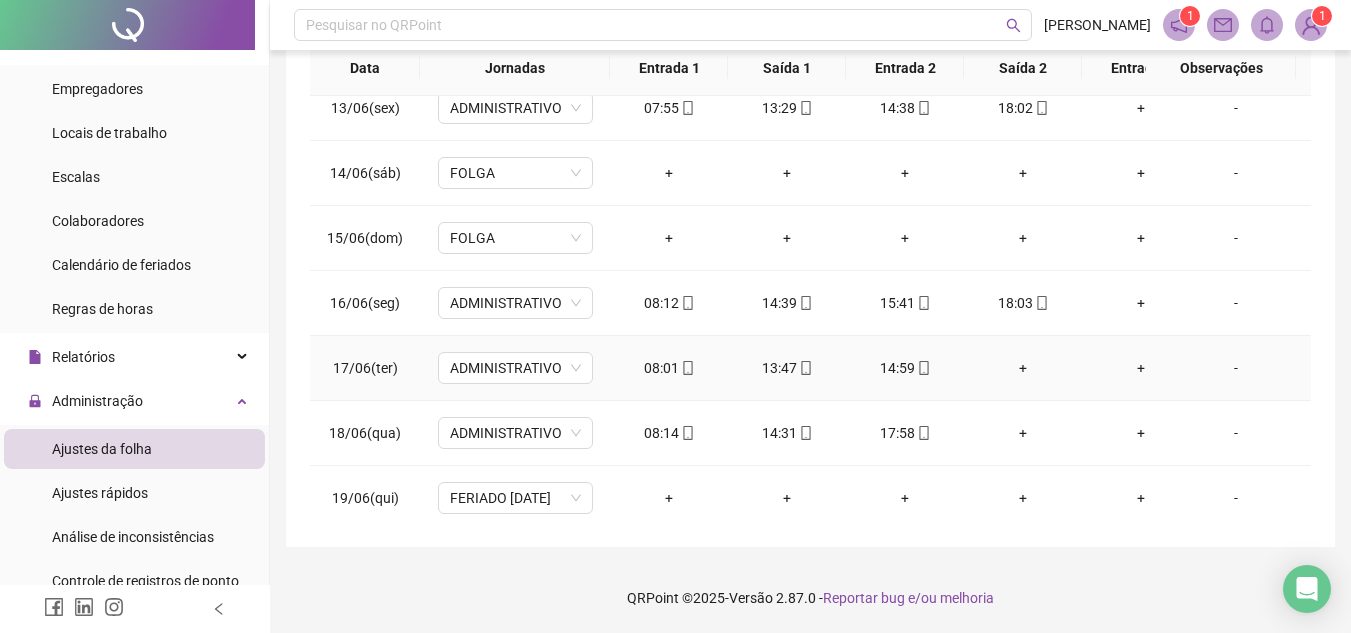 click on "+" at bounding box center (1023, 368) 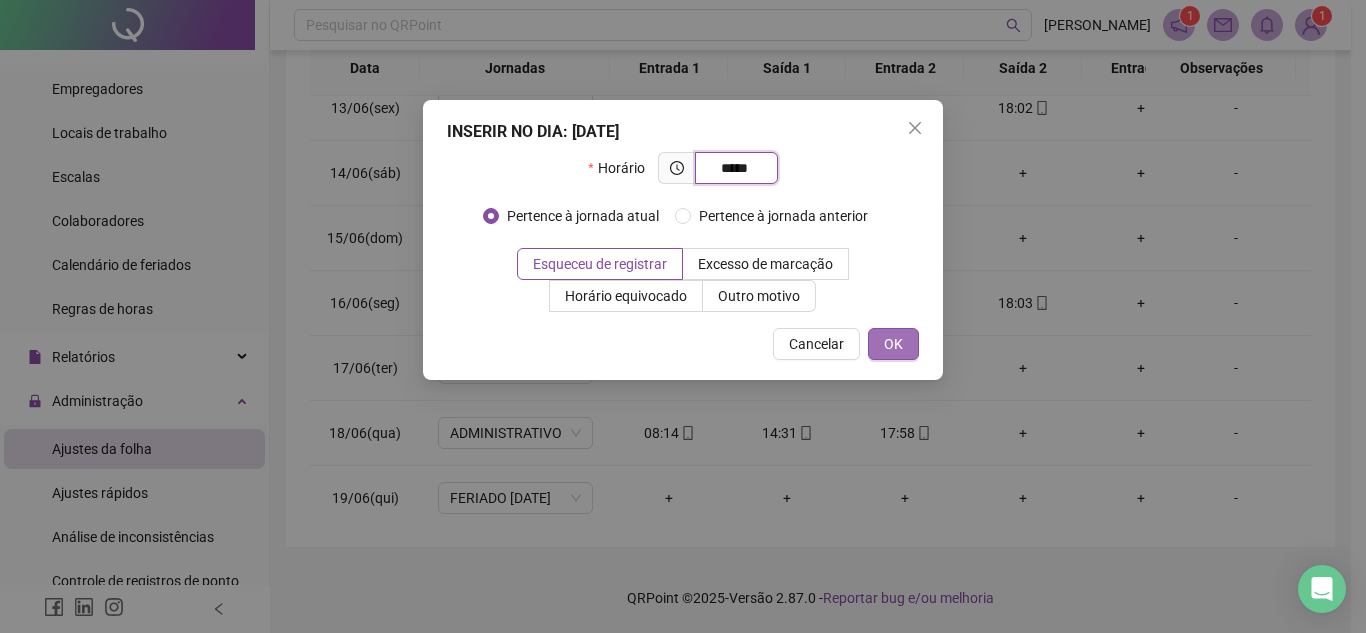 type on "*****" 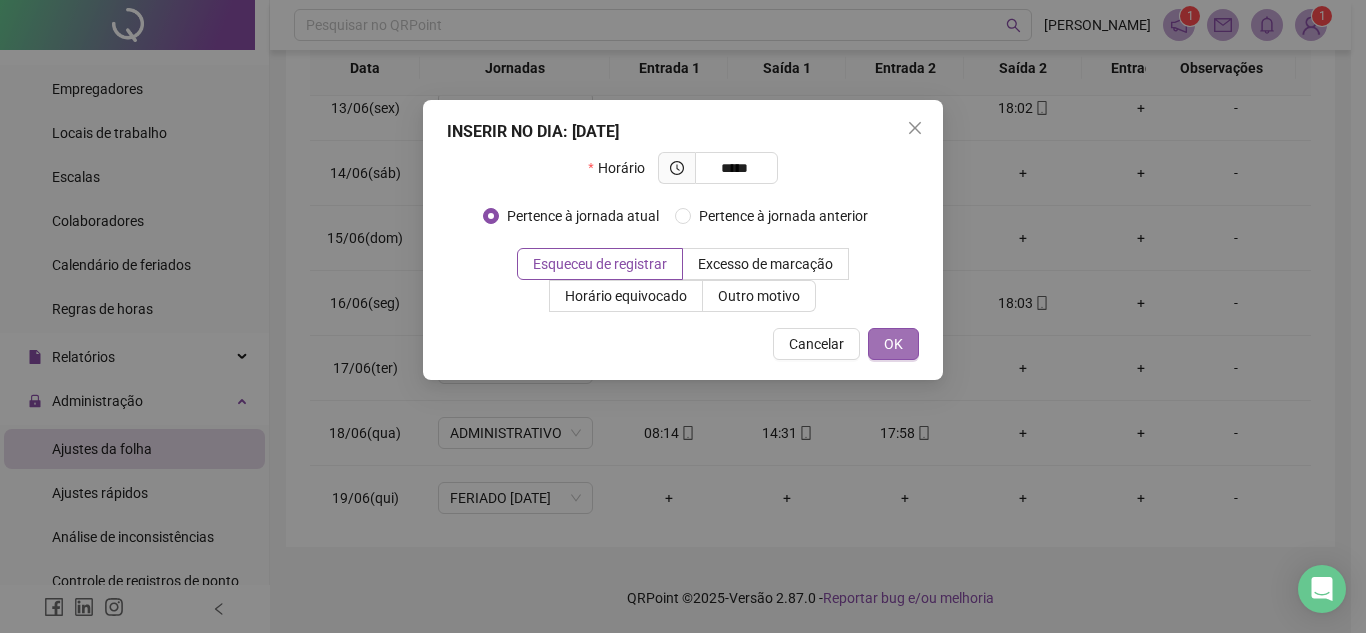click on "OK" at bounding box center [893, 344] 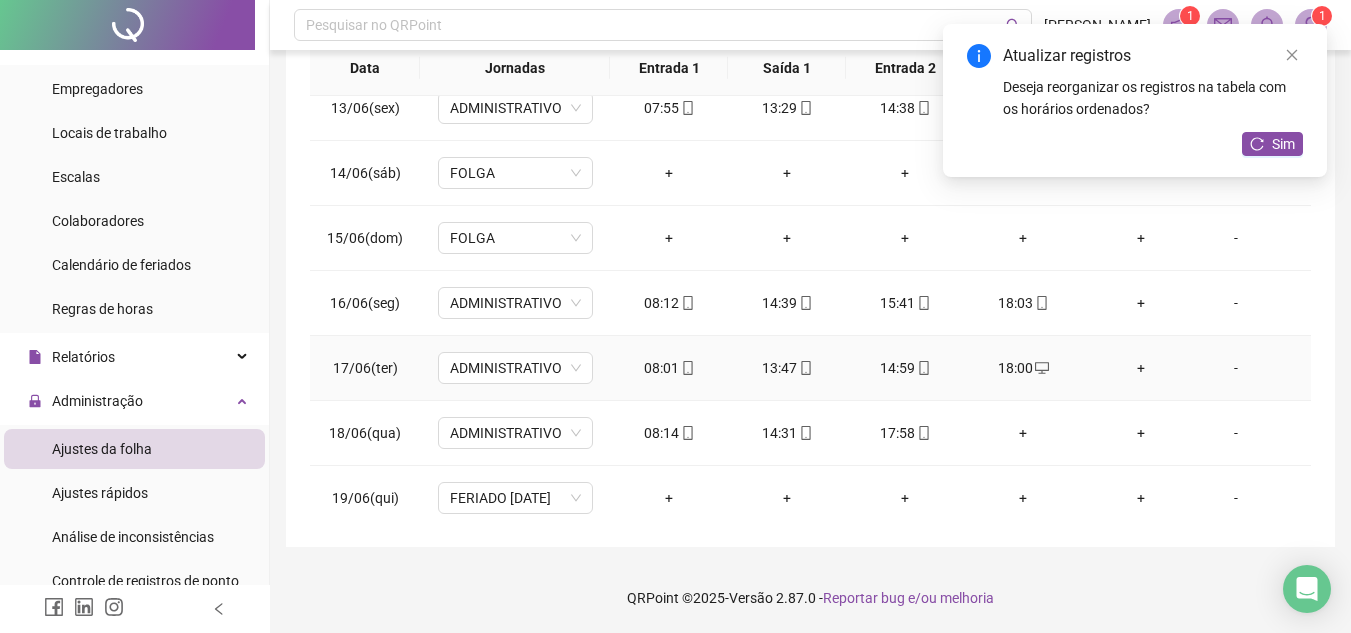 click on "-" at bounding box center (1236, 368) 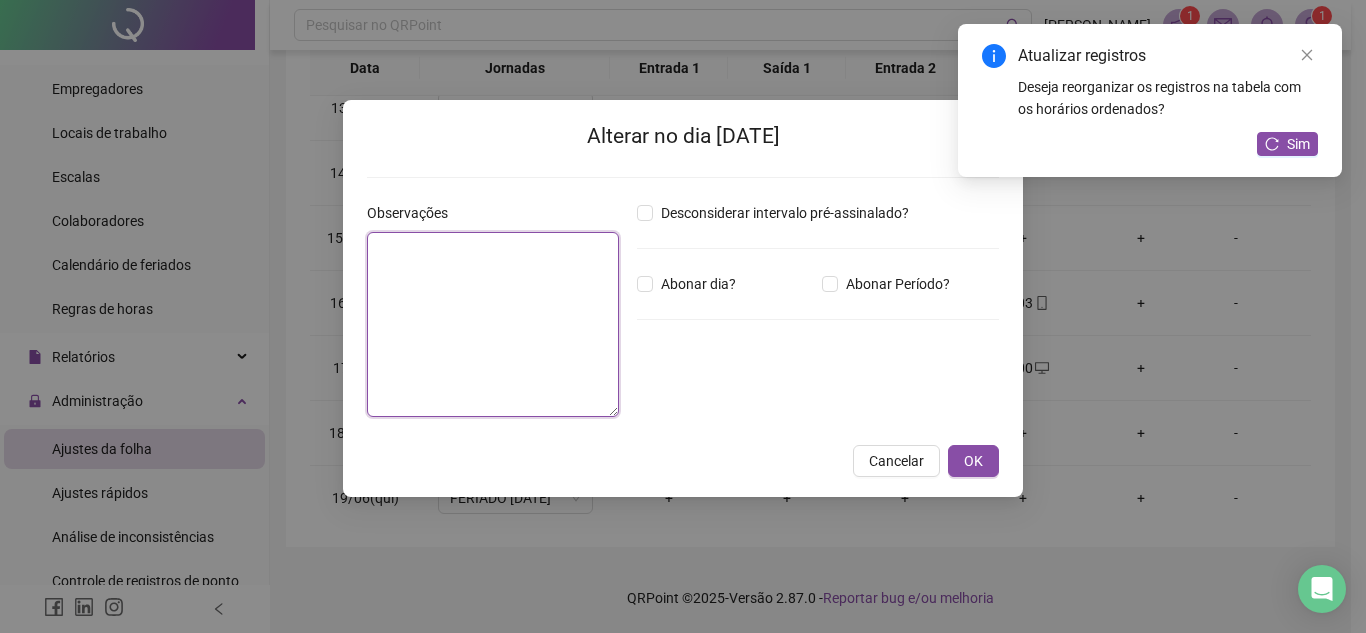 click at bounding box center [493, 324] 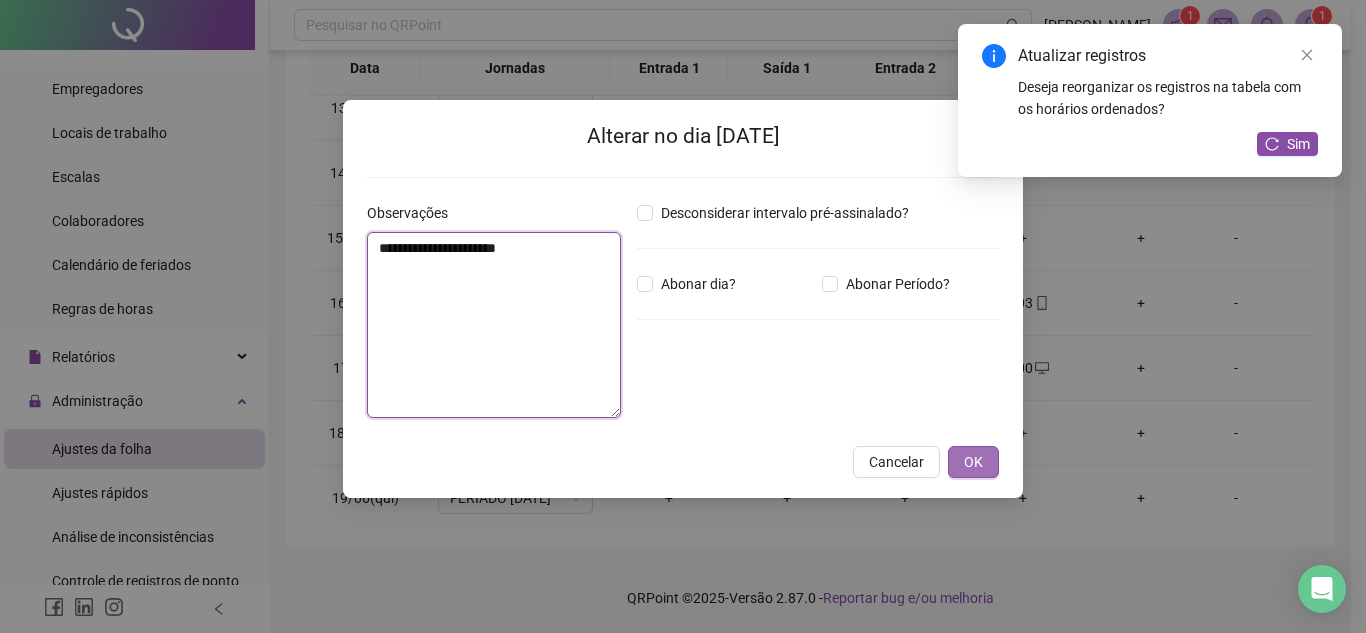 type on "**********" 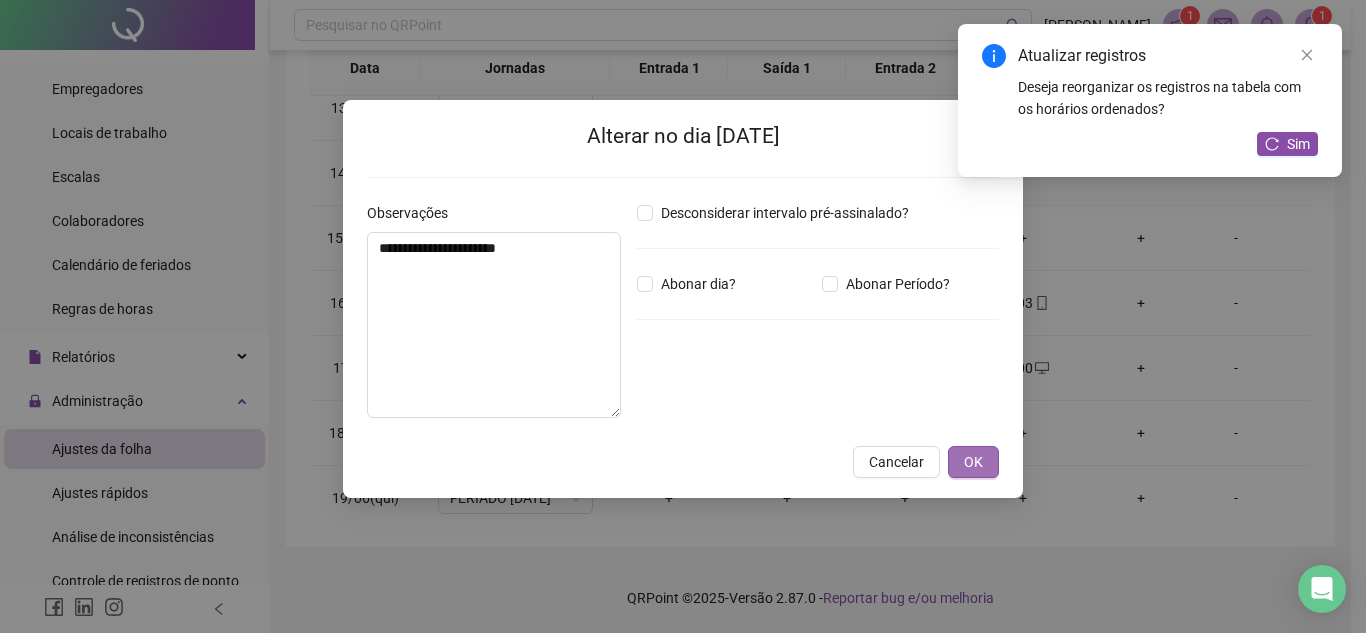 click on "OK" at bounding box center (973, 462) 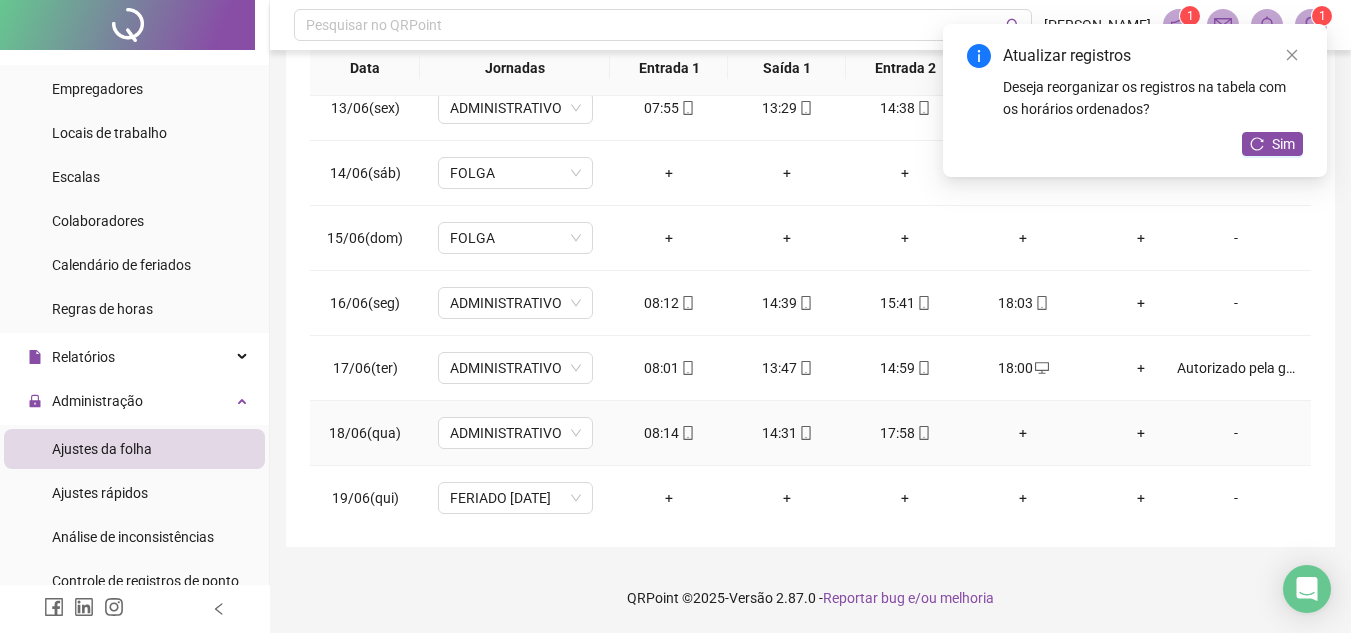 click on "+" at bounding box center [1023, 433] 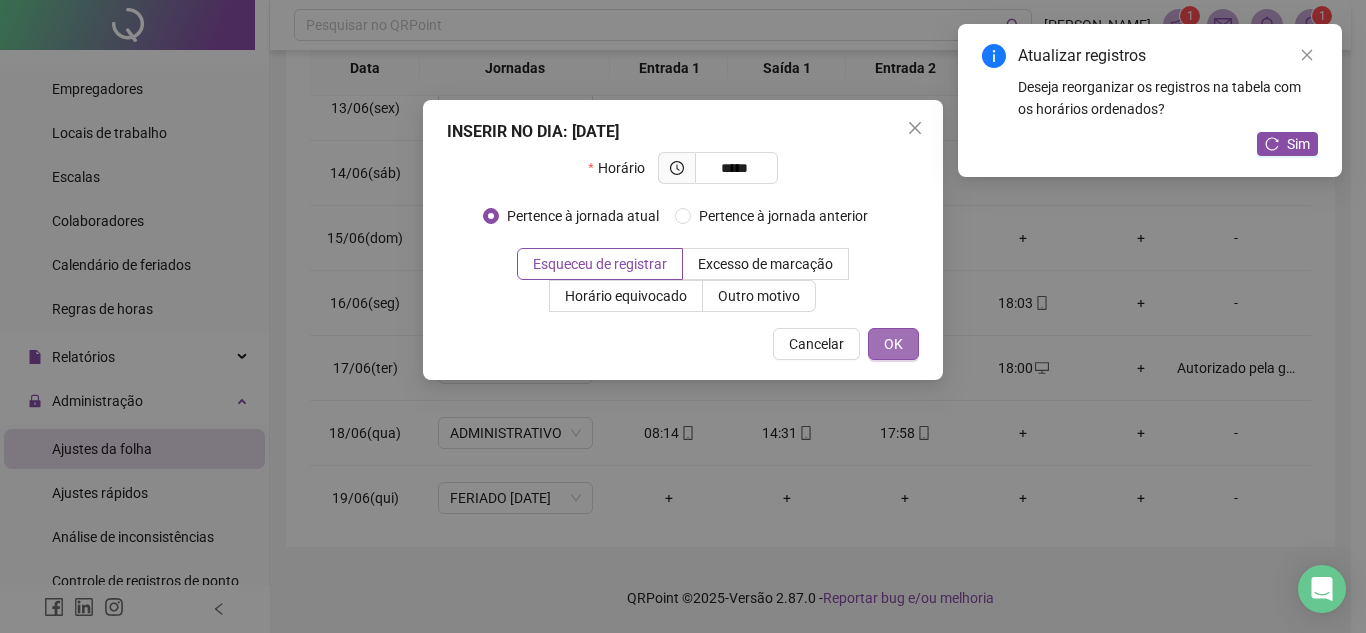 type on "*****" 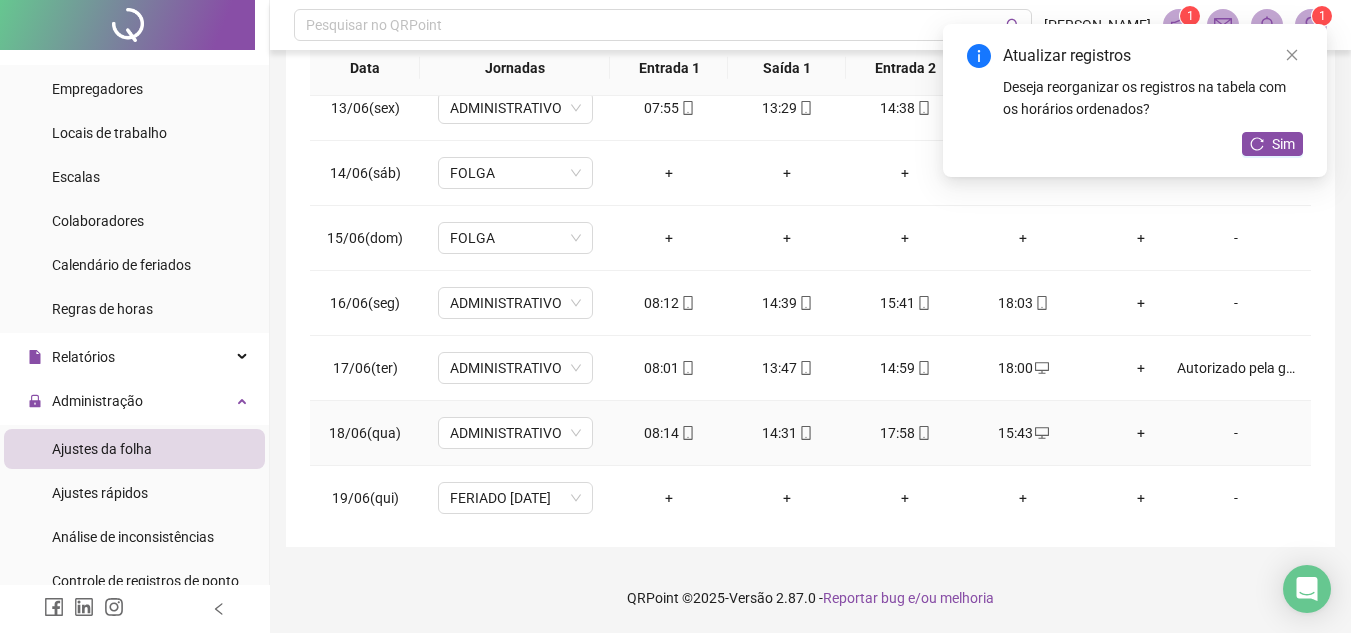 click on "-" at bounding box center [1236, 433] 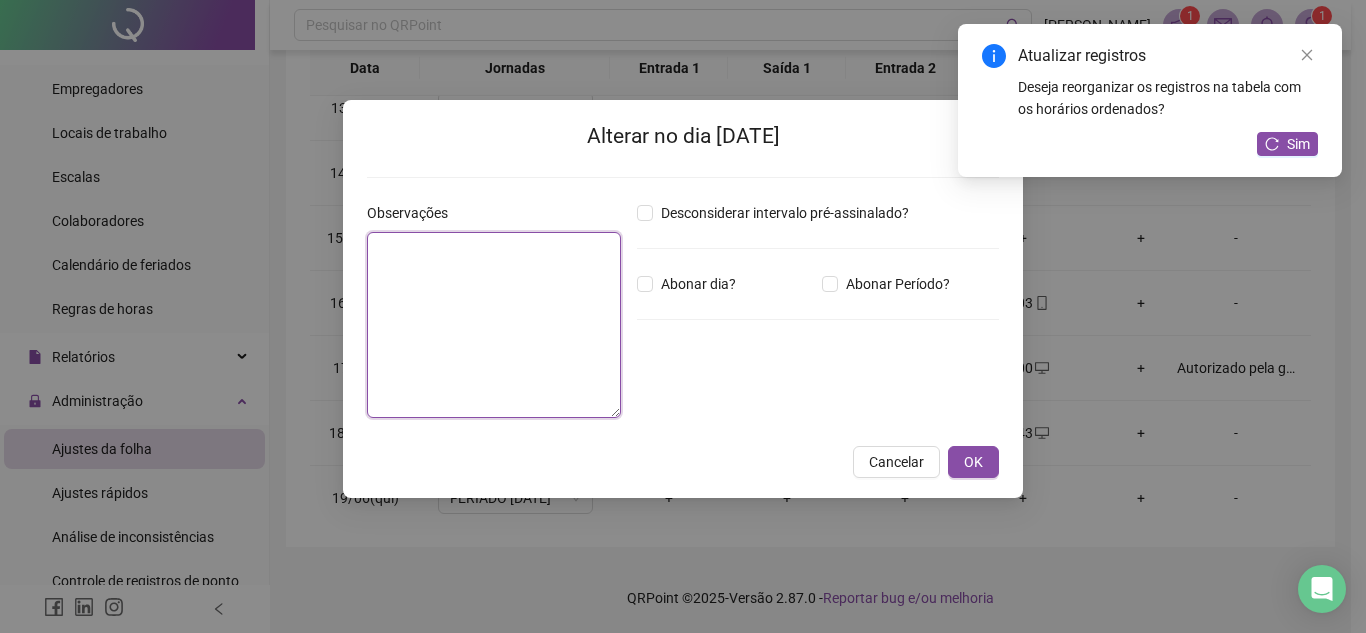 drag, startPoint x: 559, startPoint y: 305, endPoint x: 547, endPoint y: 301, distance: 12.649111 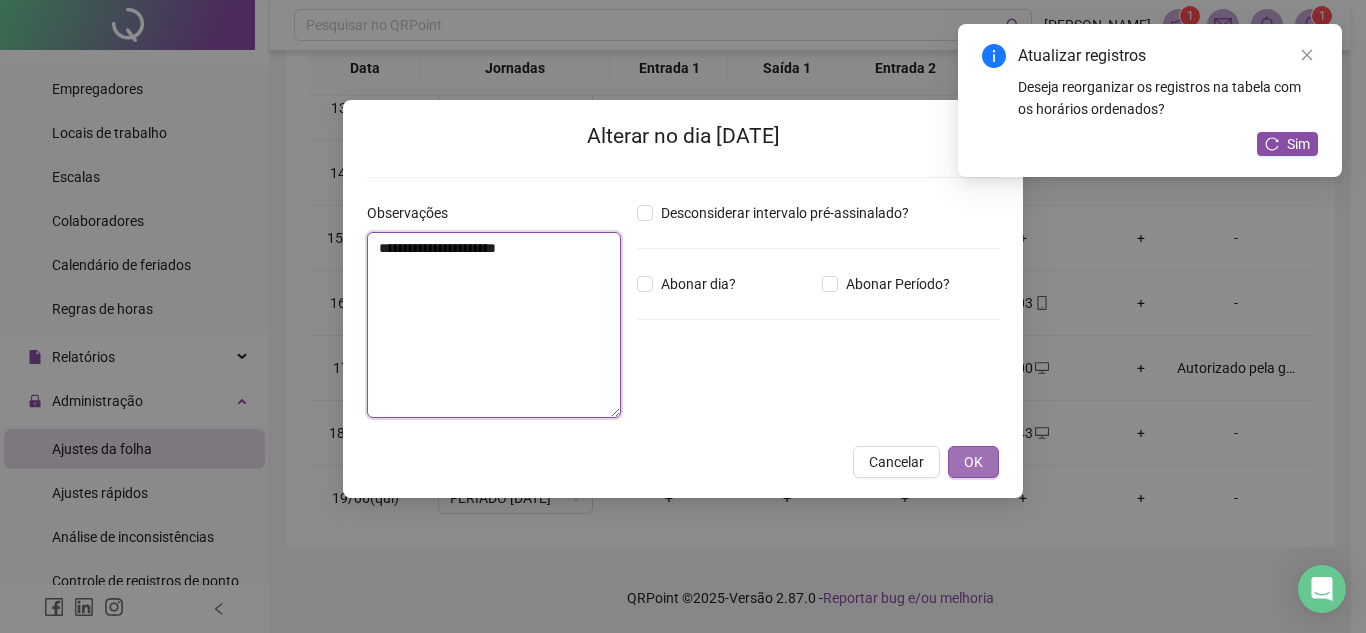 type on "**********" 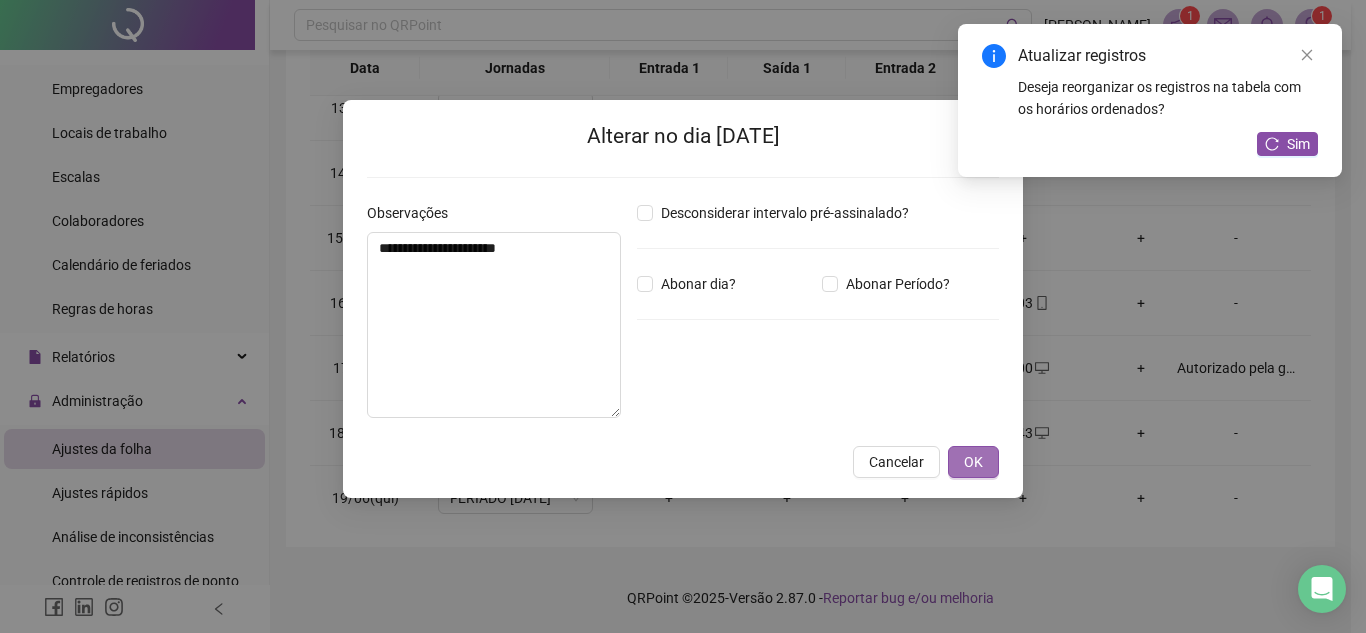 click on "OK" at bounding box center (973, 462) 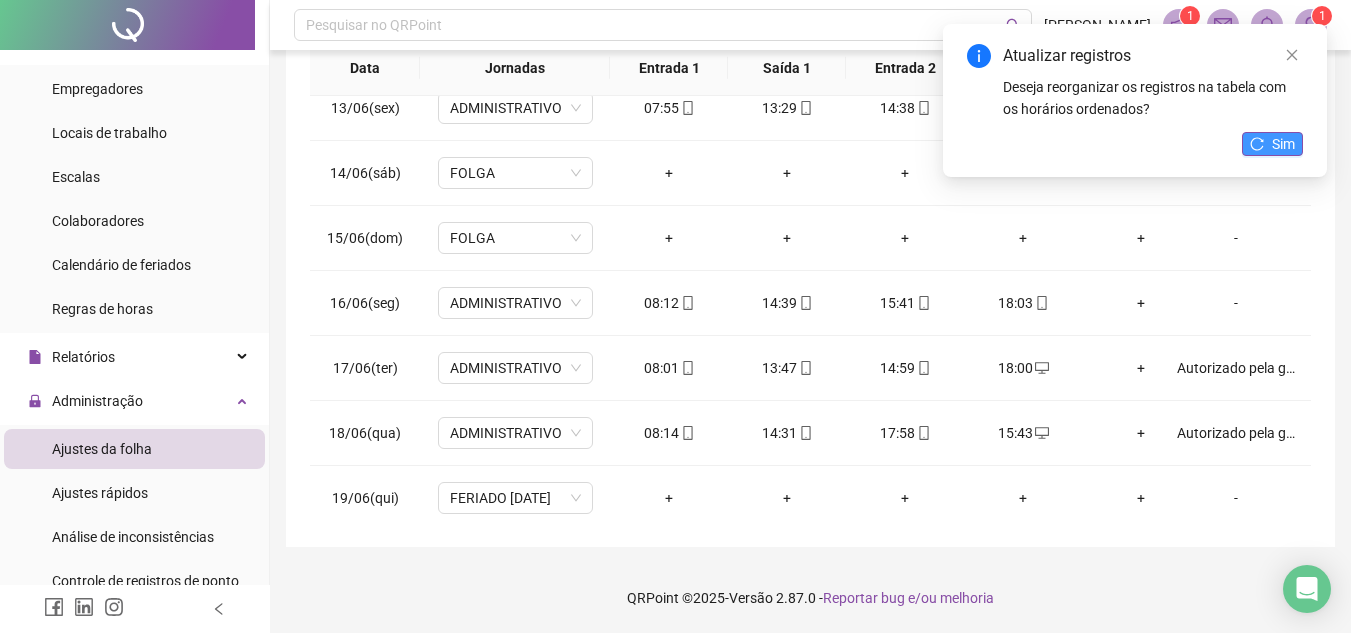 click on "Sim" at bounding box center (1272, 144) 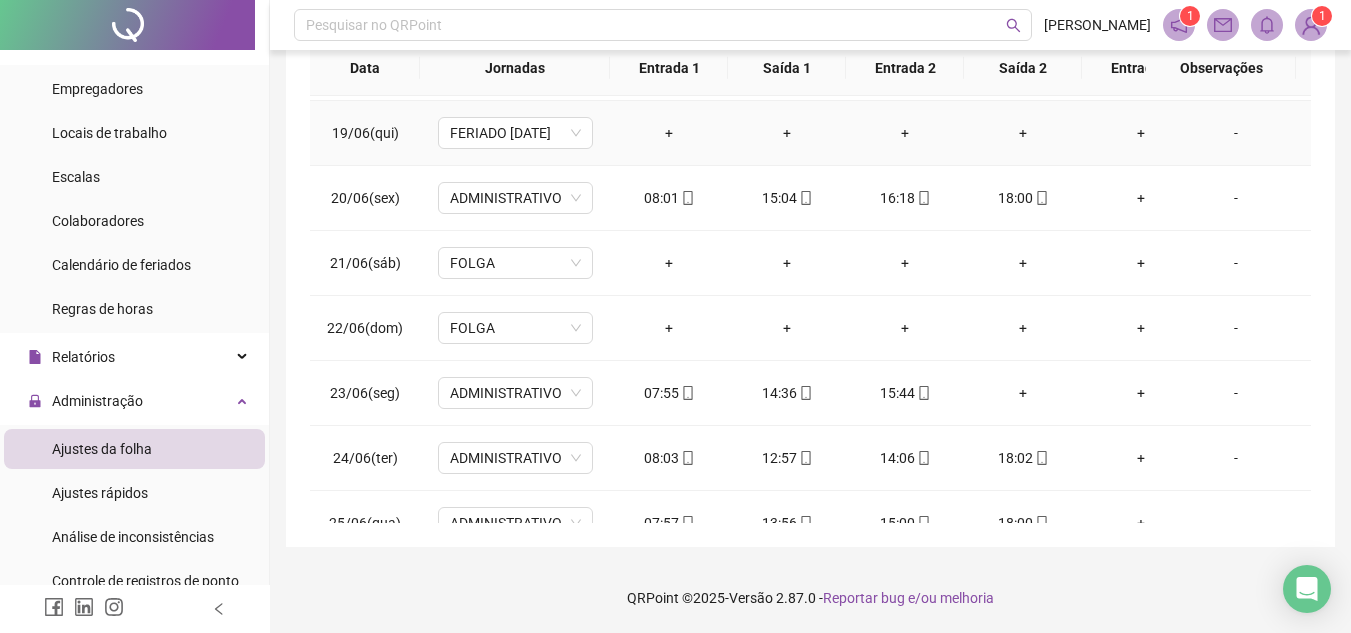 scroll, scrollTop: 1200, scrollLeft: 0, axis: vertical 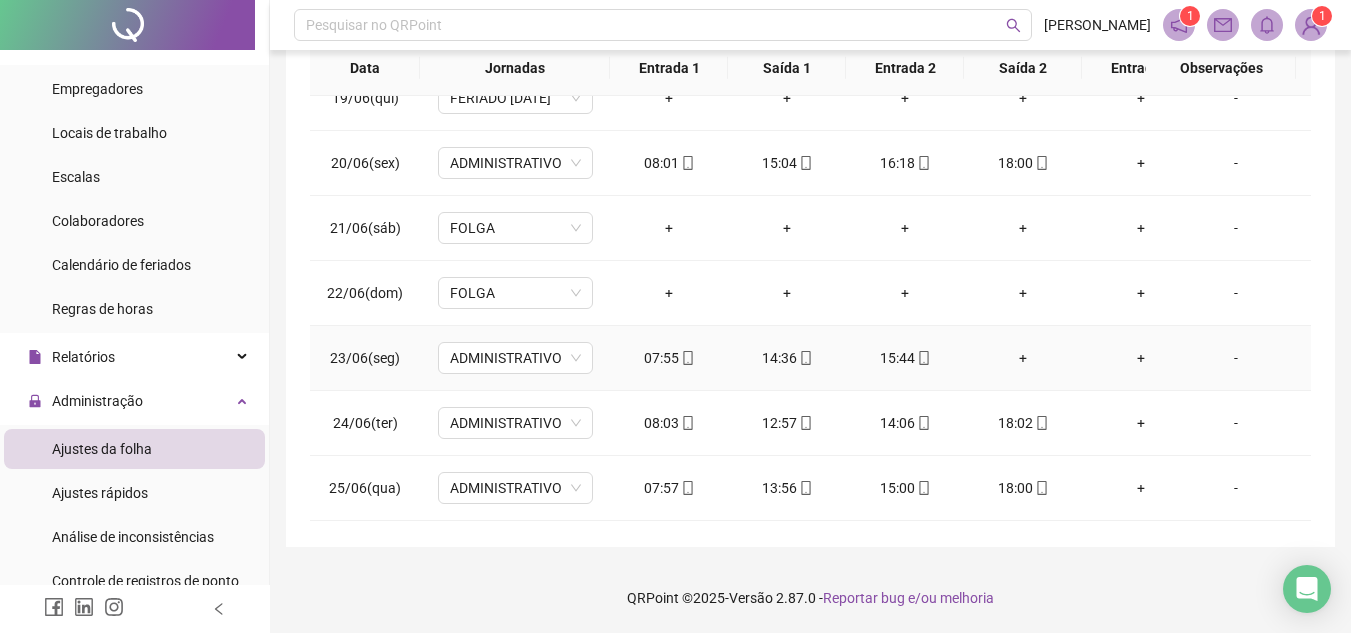 click on "+" at bounding box center (1023, 358) 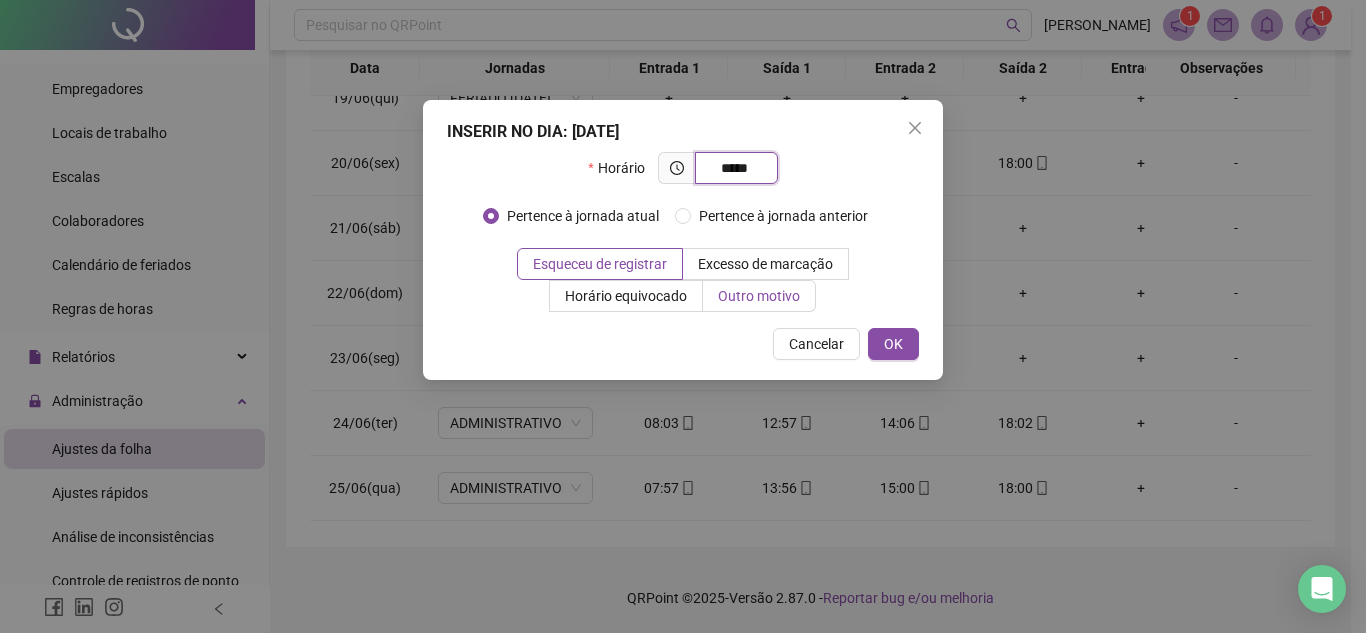 type on "*****" 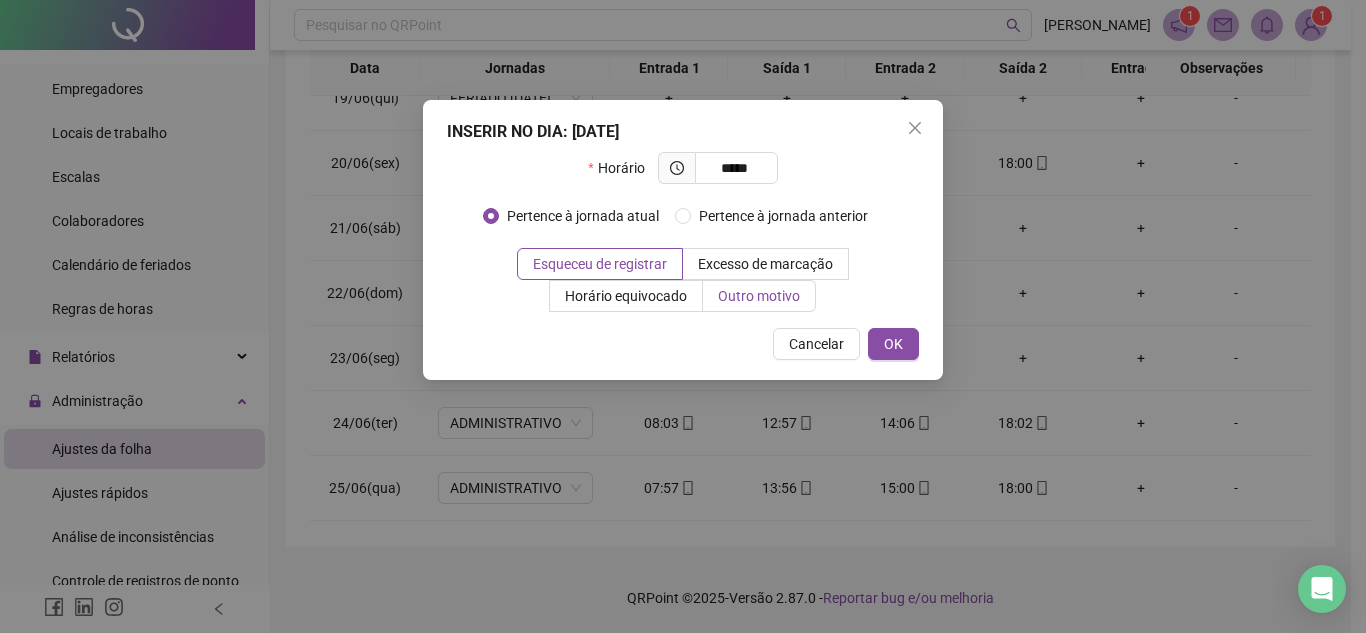 click on "Outro motivo" at bounding box center [759, 296] 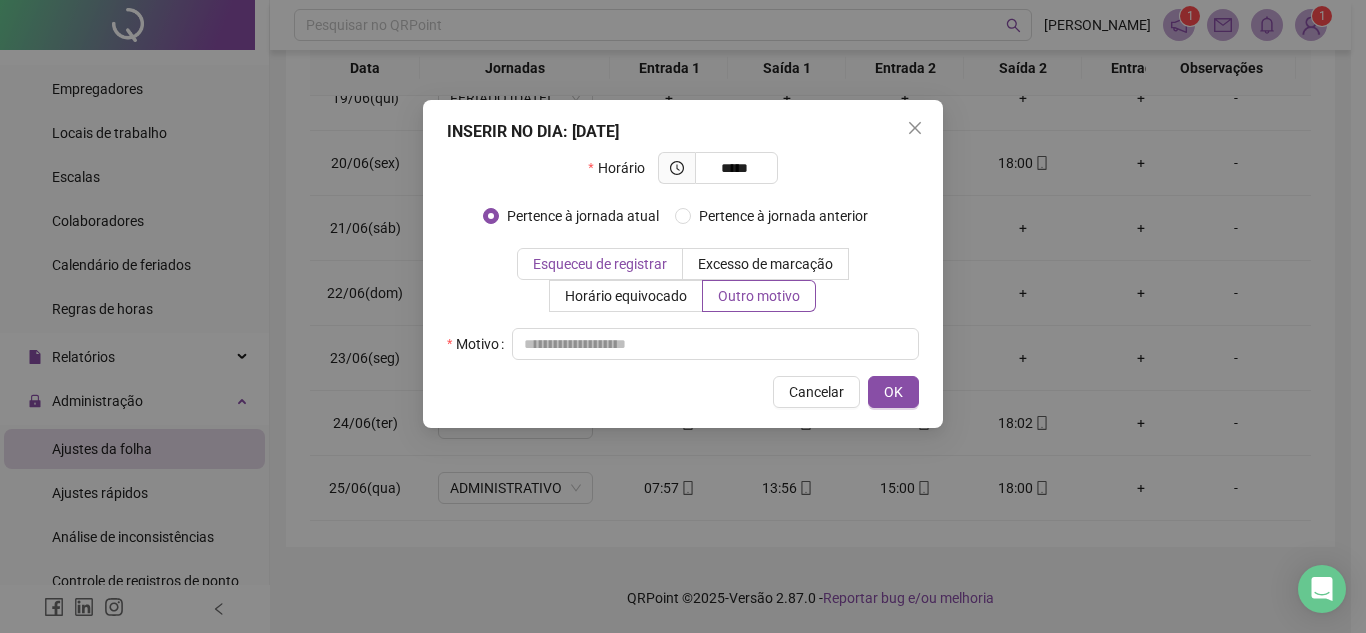 click on "Esqueceu de registrar" at bounding box center (600, 264) 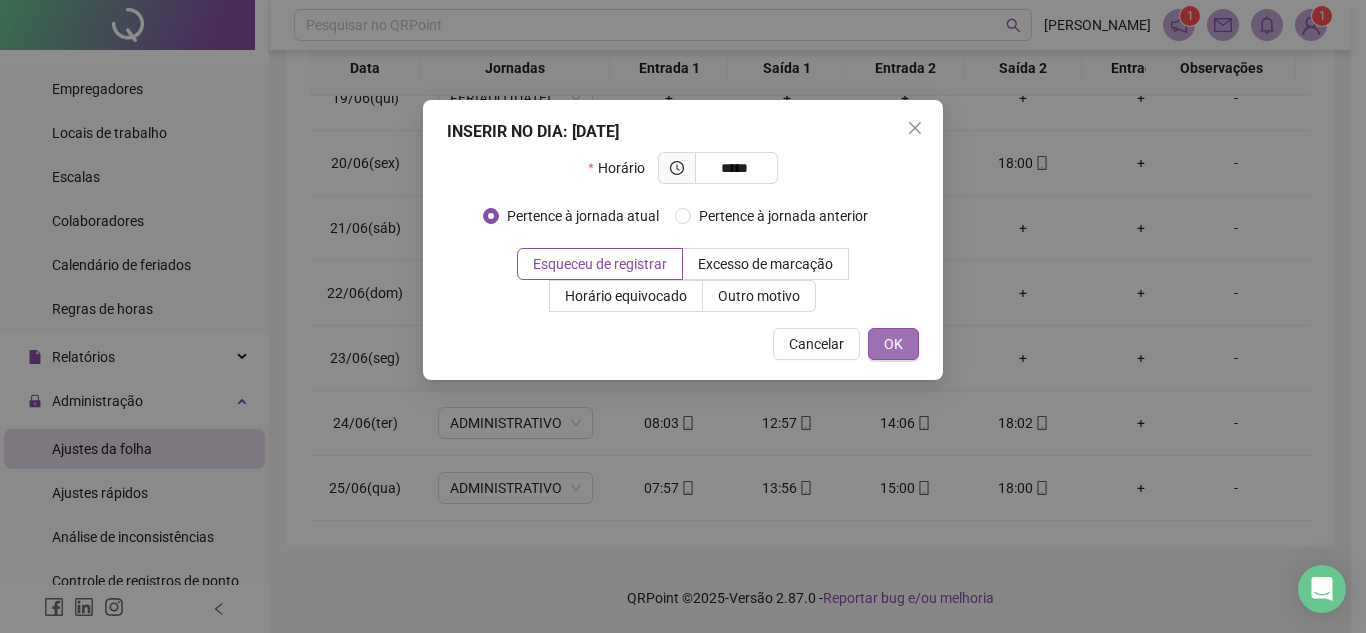 click on "OK" at bounding box center (893, 344) 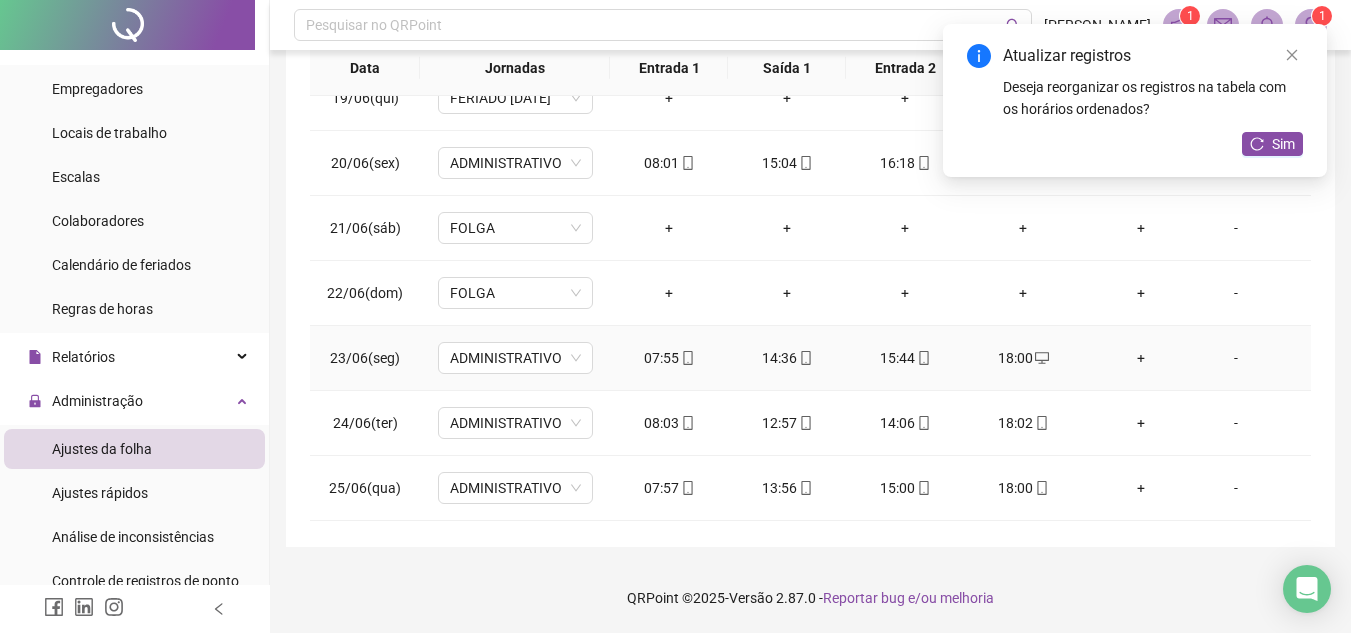 click on "-" at bounding box center [1236, 358] 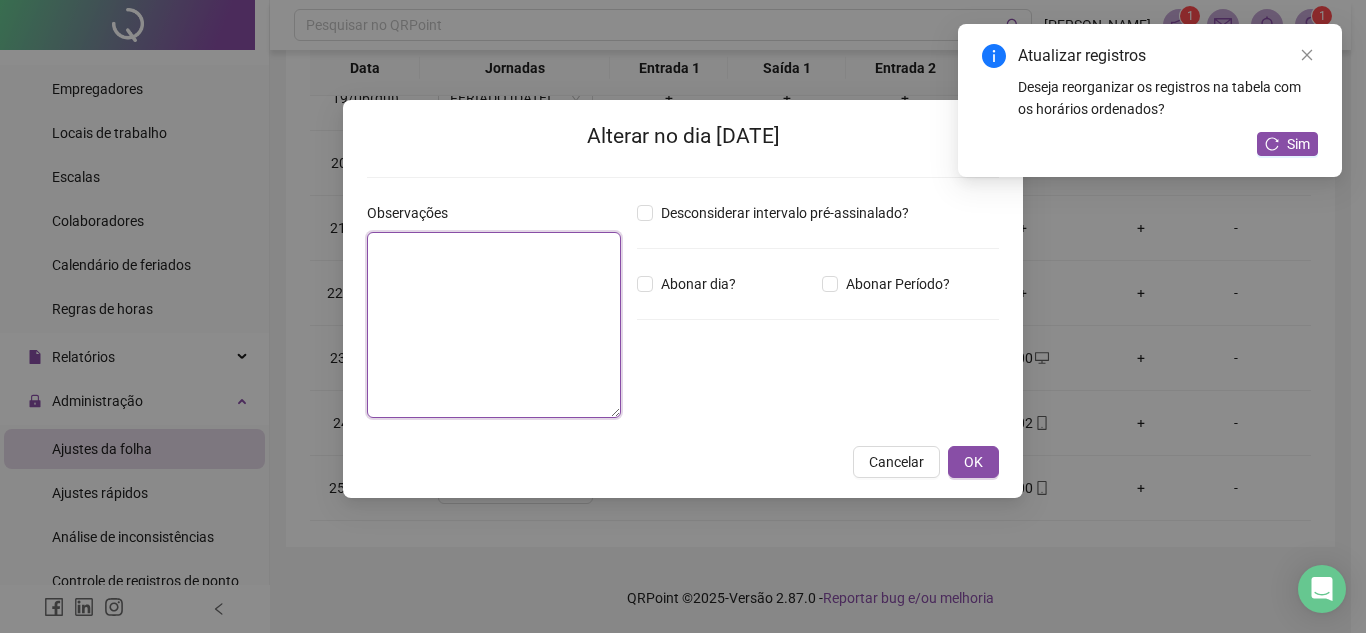 click at bounding box center [494, 325] 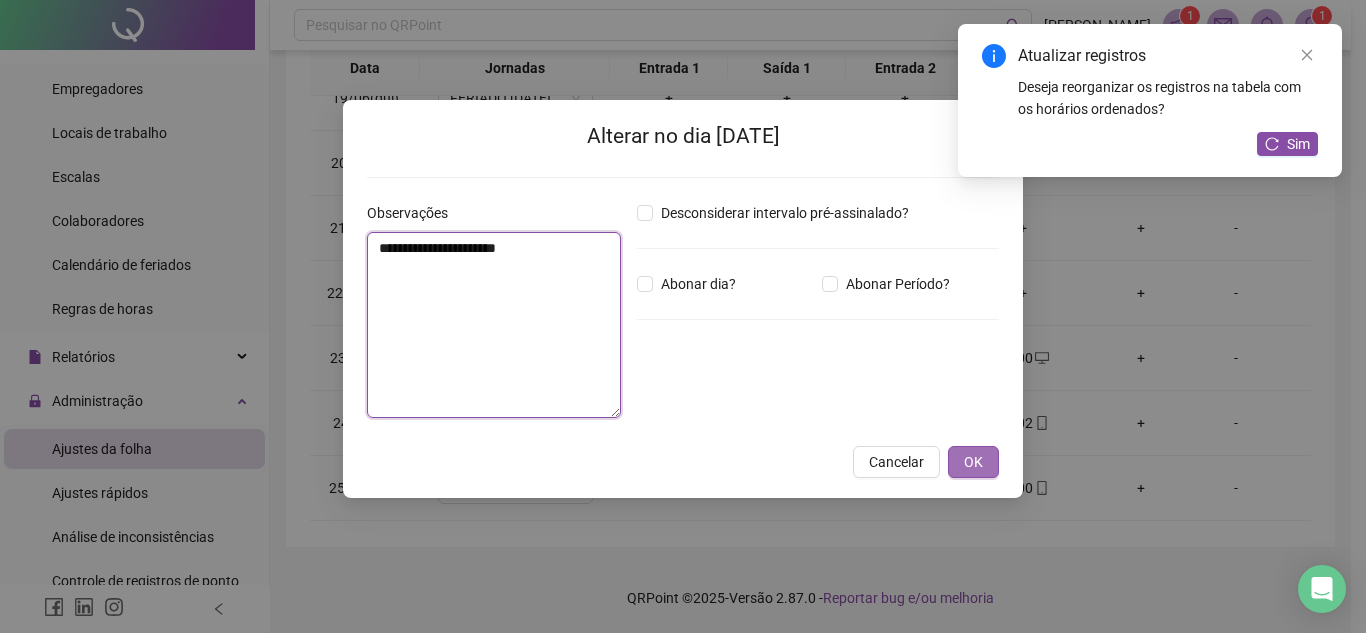 type on "**********" 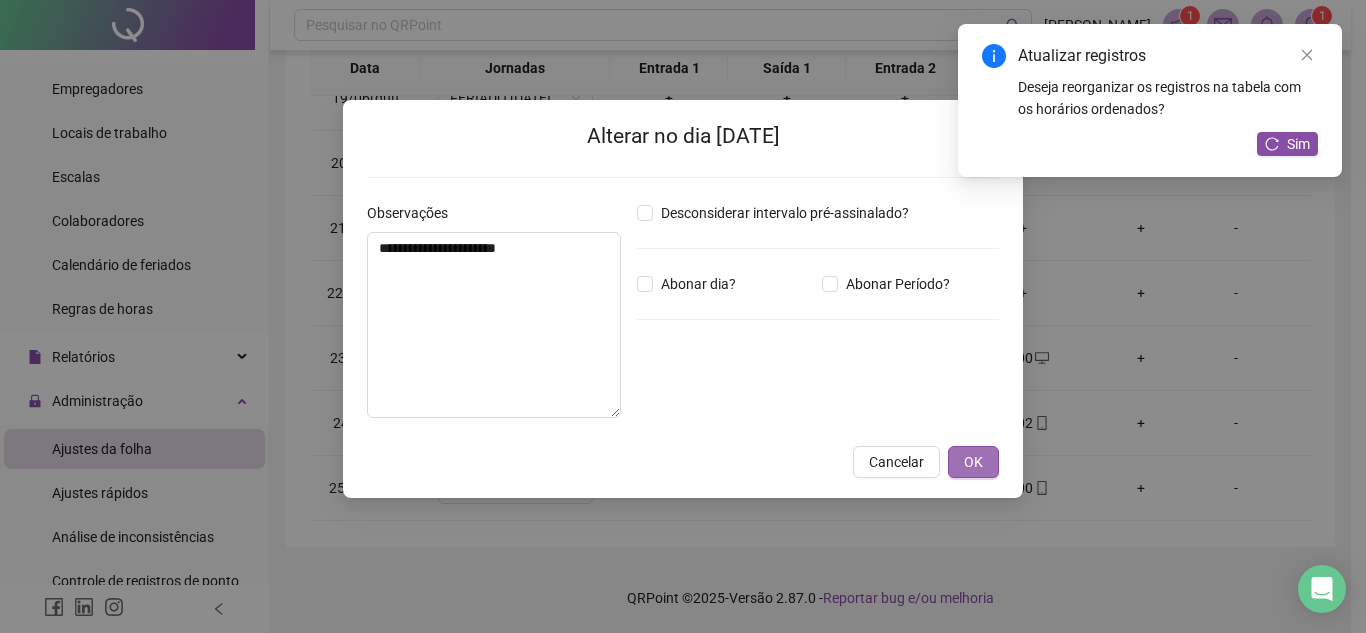 click on "OK" at bounding box center (973, 462) 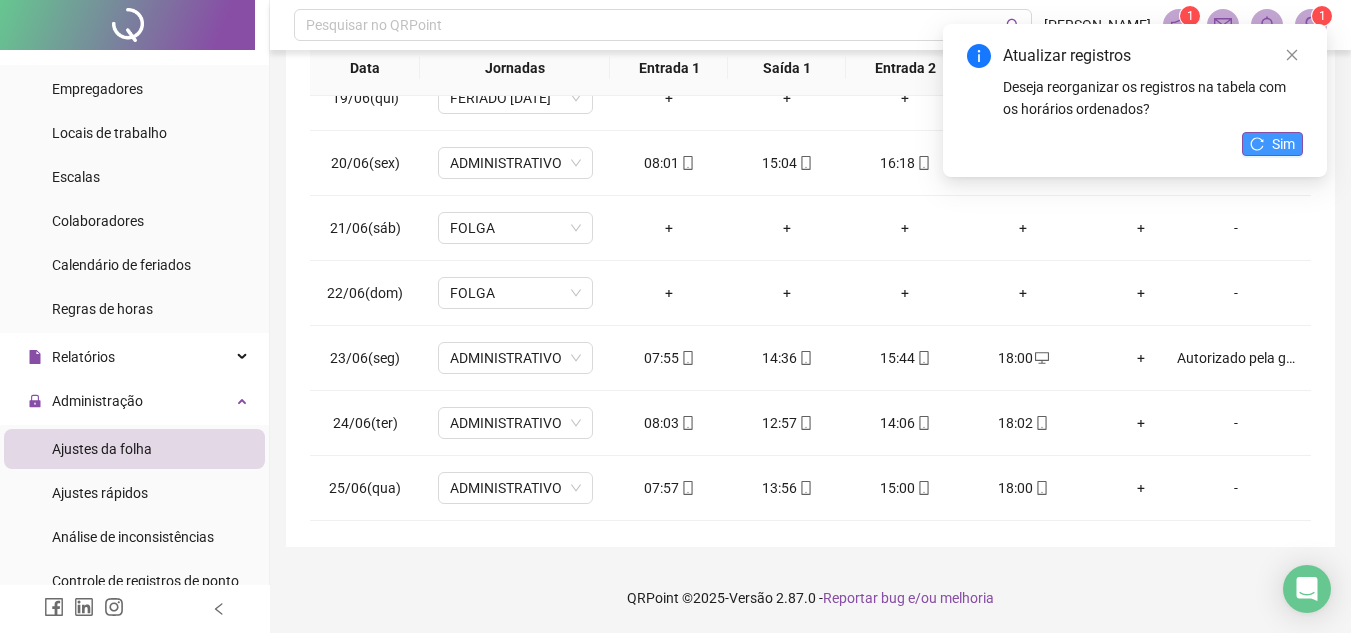 click on "Sim" at bounding box center [1272, 144] 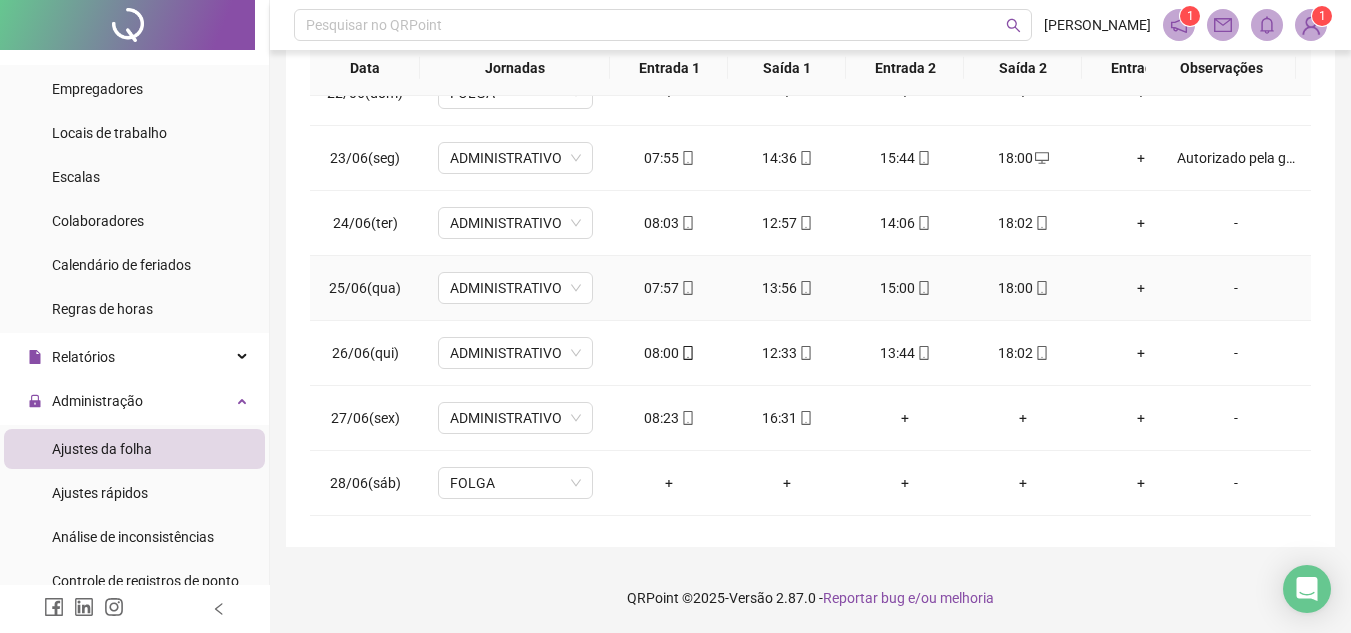 scroll, scrollTop: 1500, scrollLeft: 0, axis: vertical 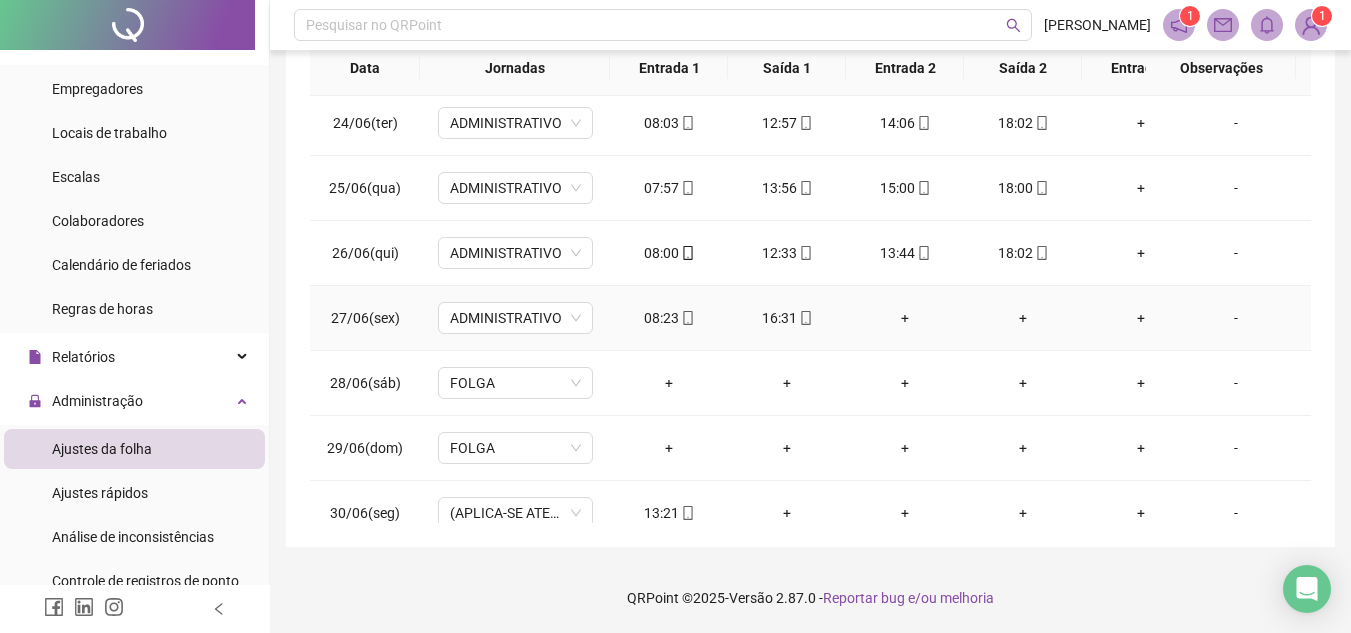 click on "+" at bounding box center [905, 318] 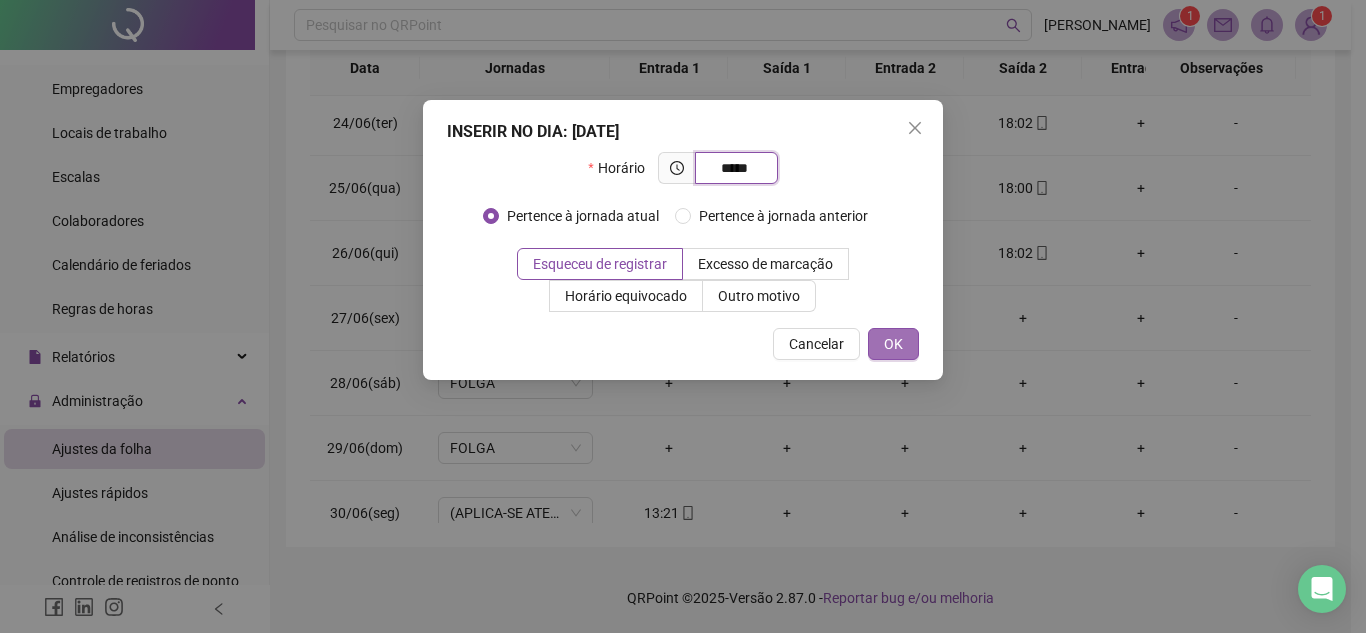 type on "*****" 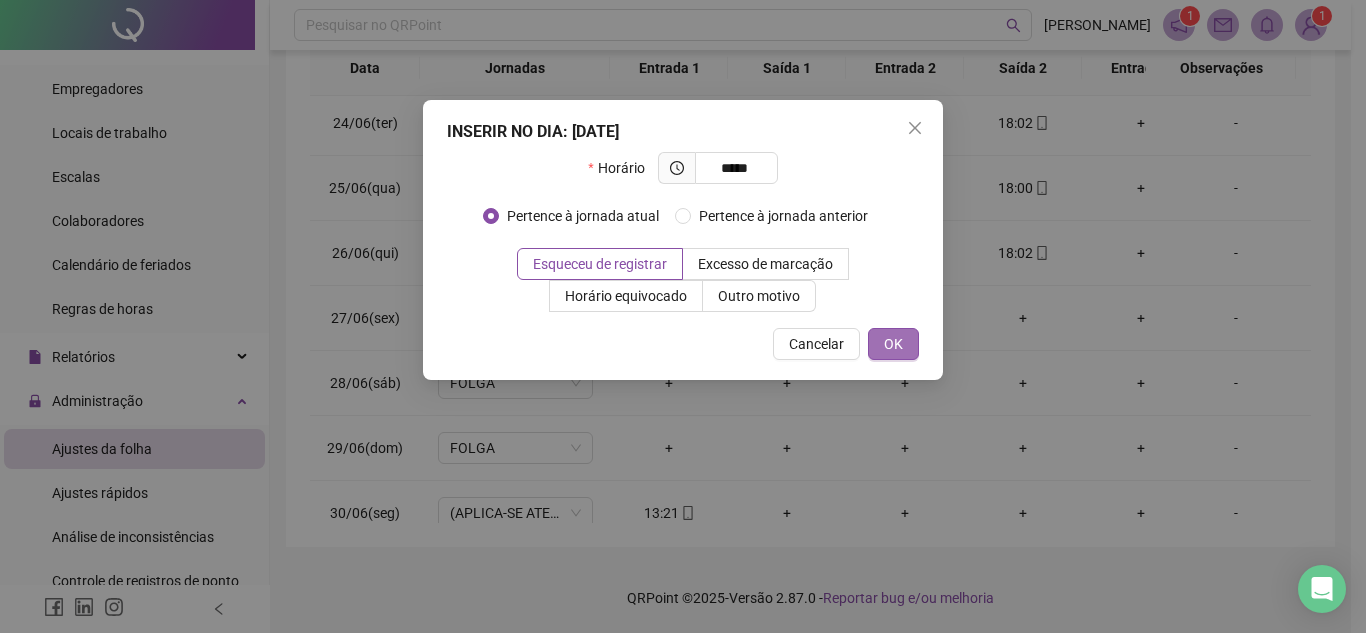 click on "OK" at bounding box center (893, 344) 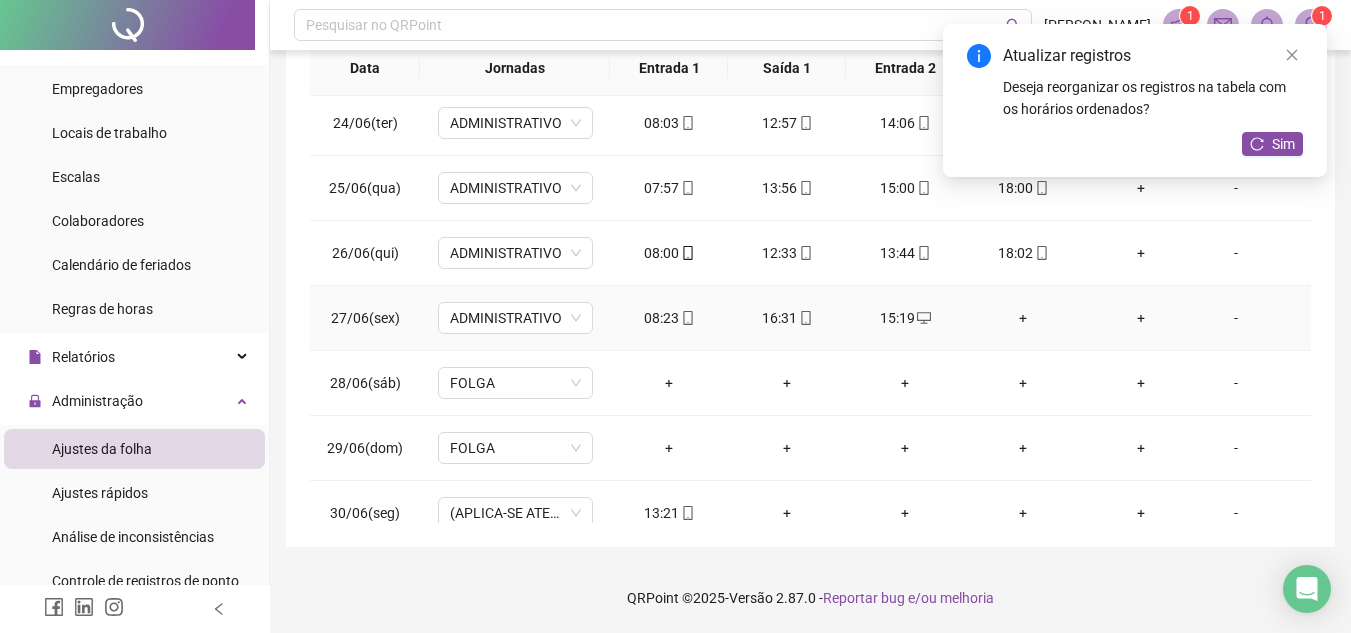 click on "+" at bounding box center [1023, 318] 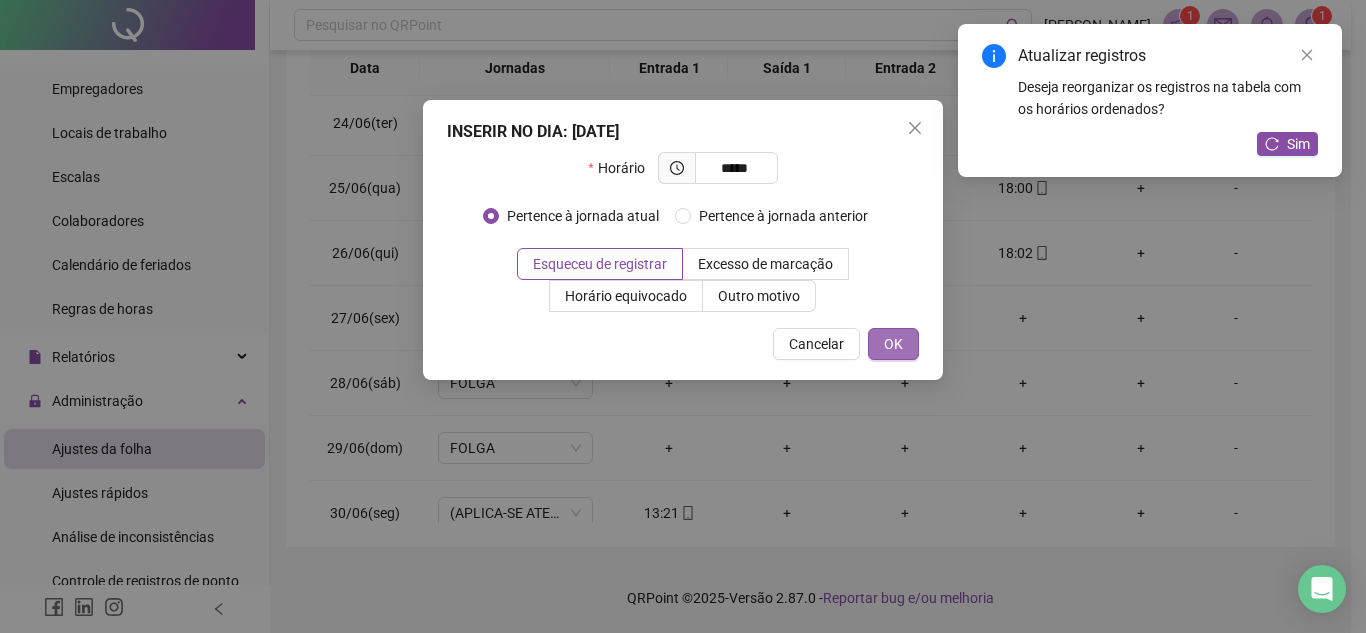 type on "*****" 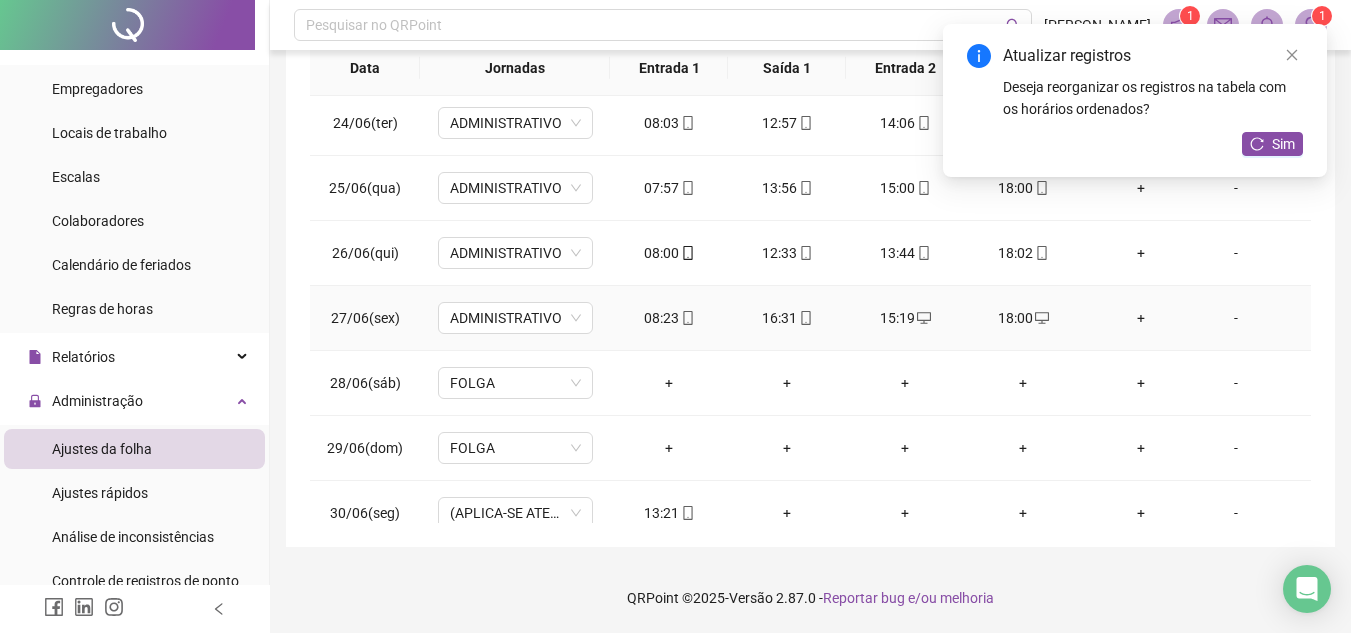 click on "-" at bounding box center (1236, 318) 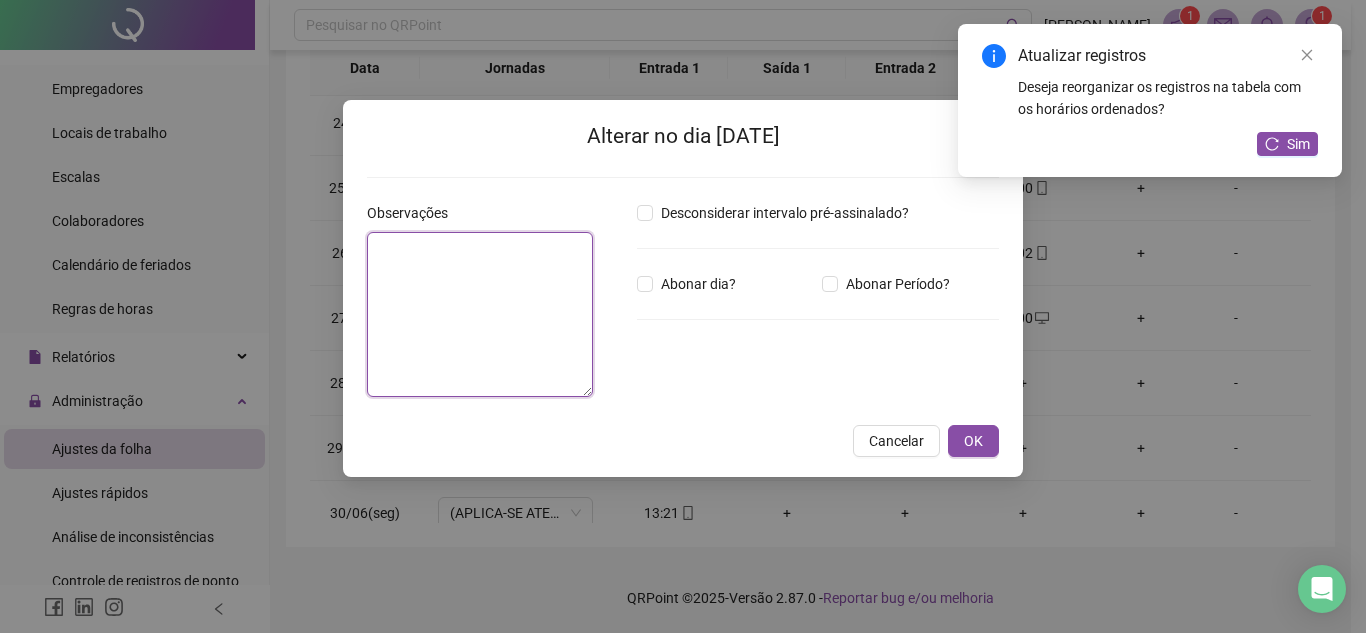 click at bounding box center (480, 314) 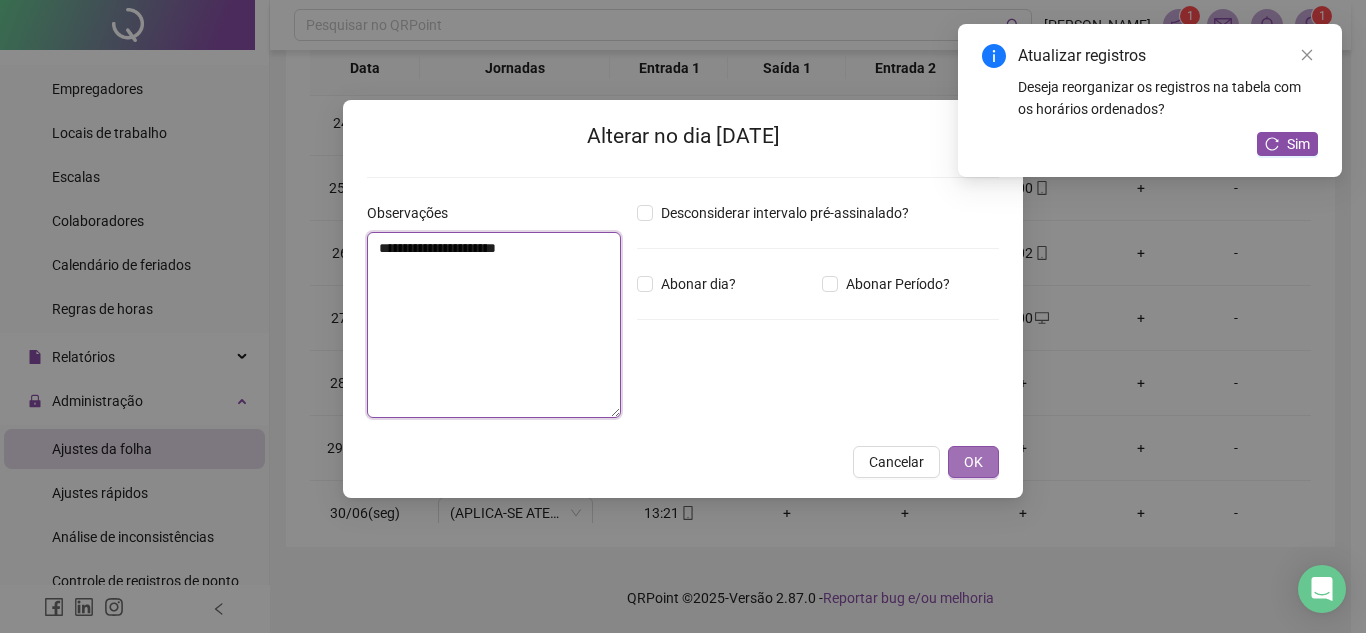 type on "**********" 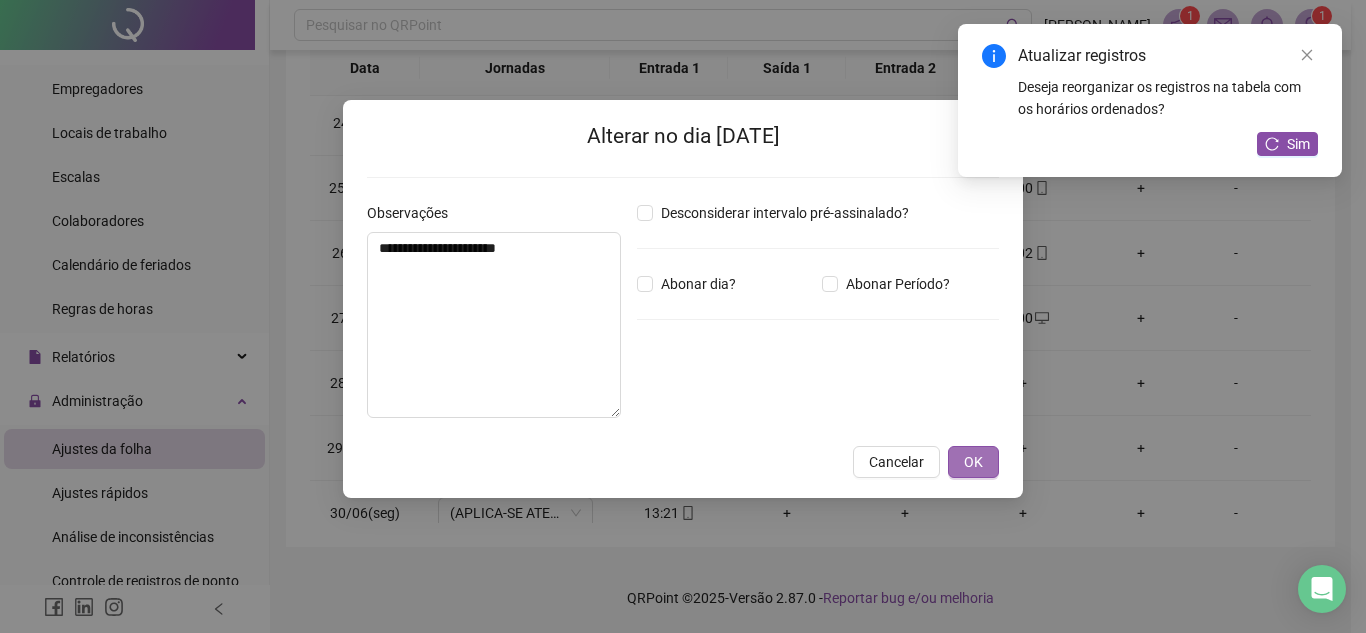 click on "OK" at bounding box center [973, 462] 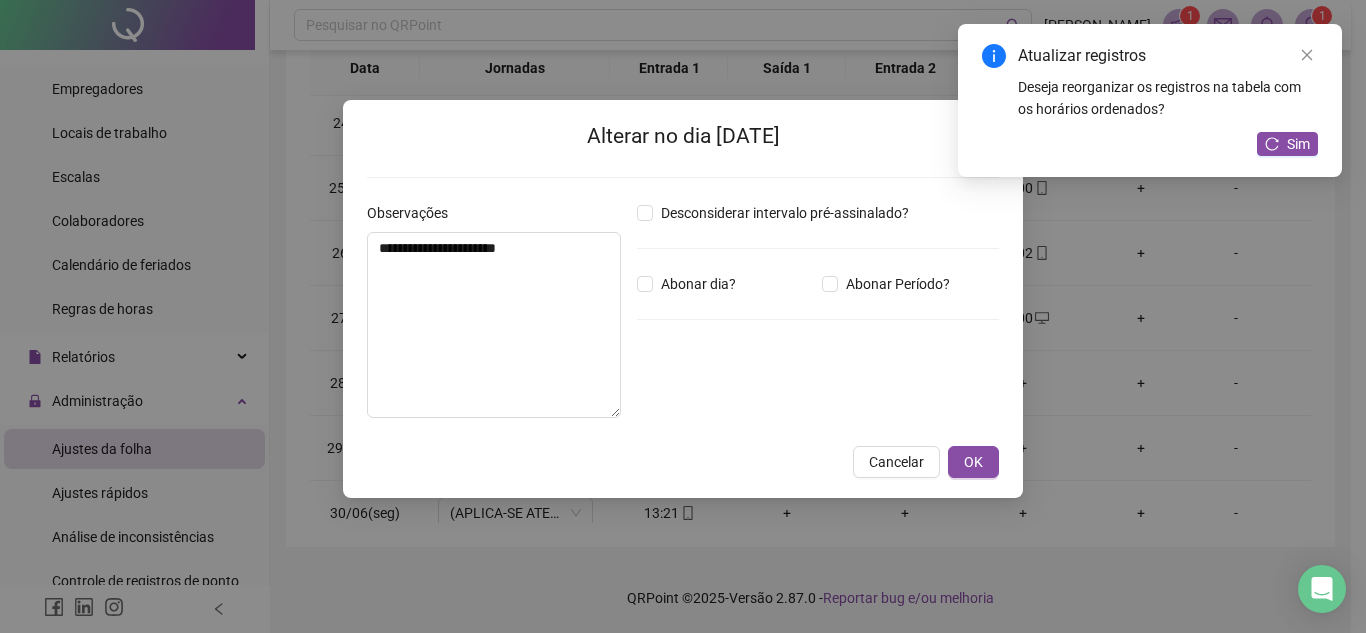 type 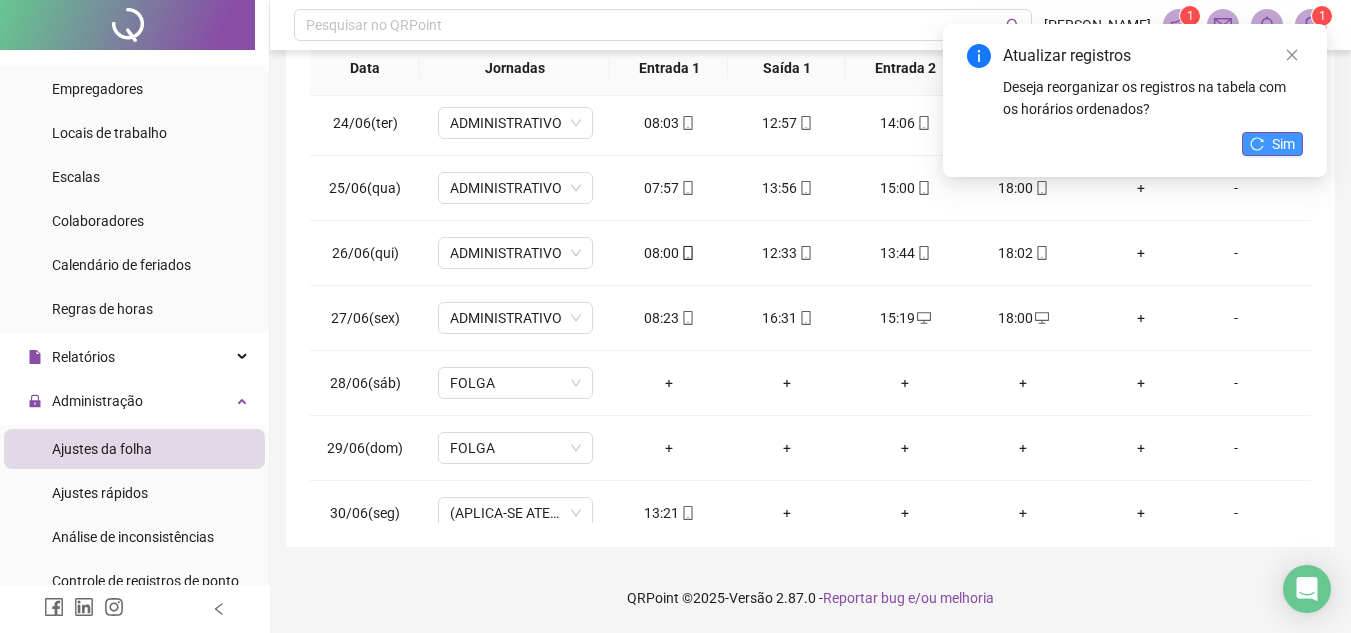 click on "Sim" at bounding box center [1283, 144] 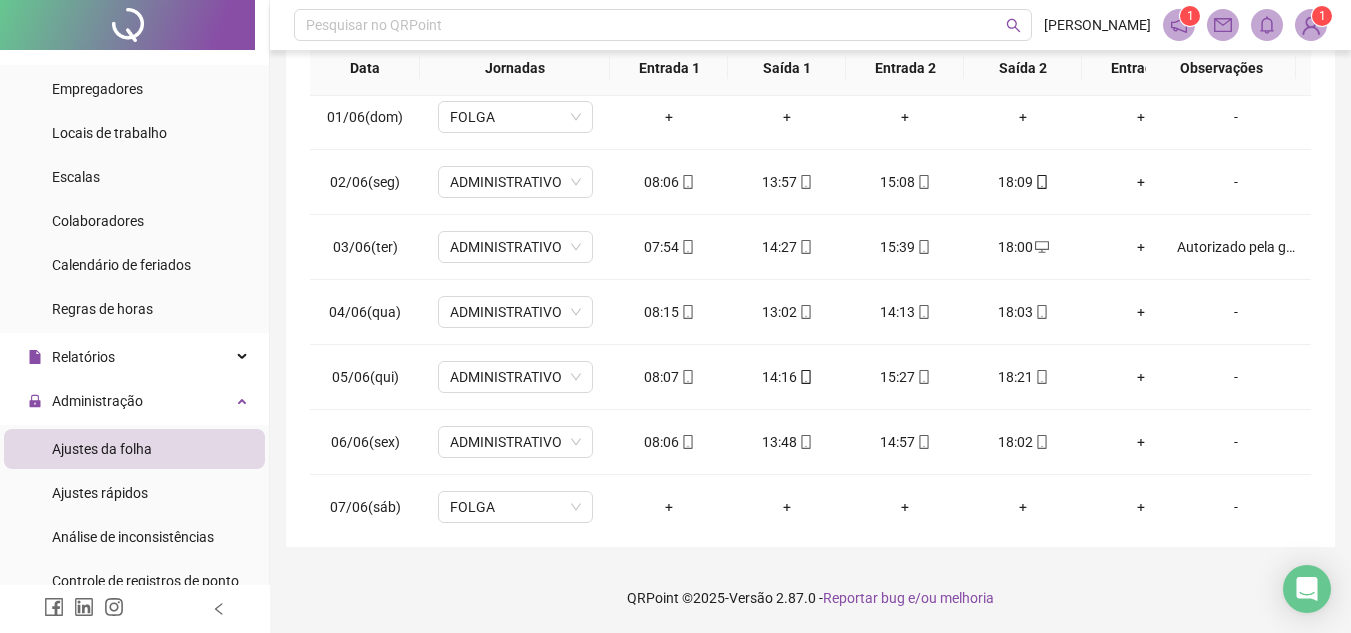 scroll, scrollTop: 0, scrollLeft: 0, axis: both 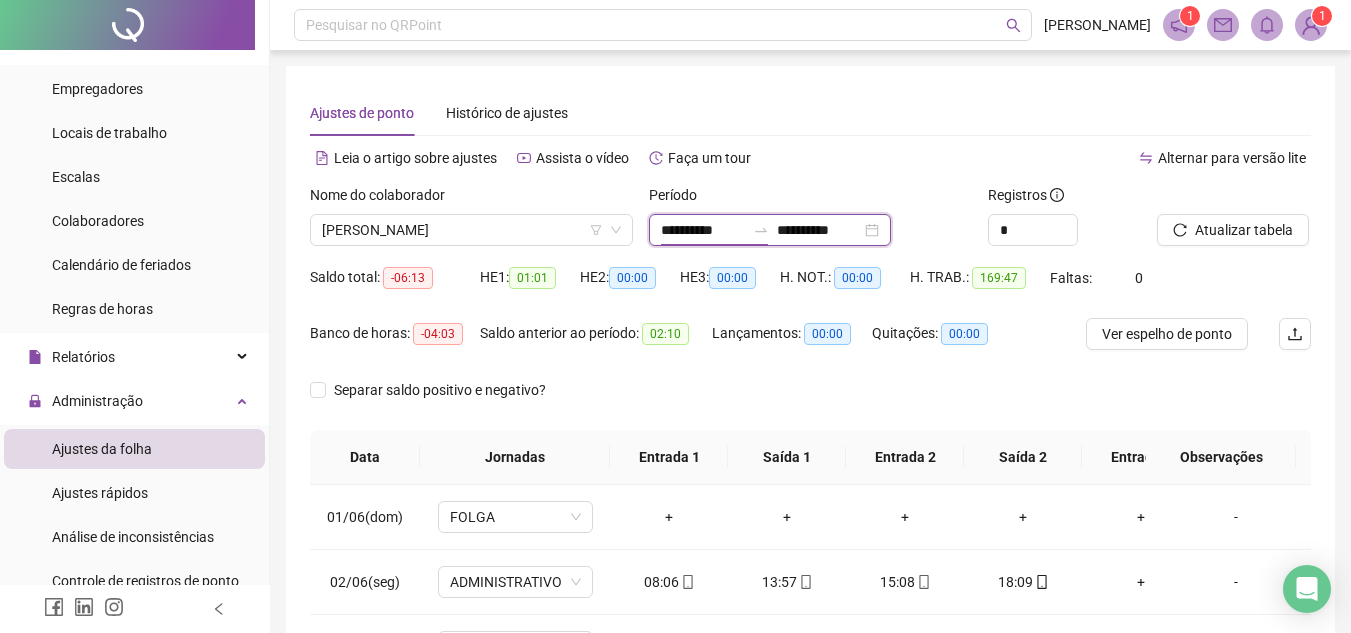 click on "**********" at bounding box center (703, 230) 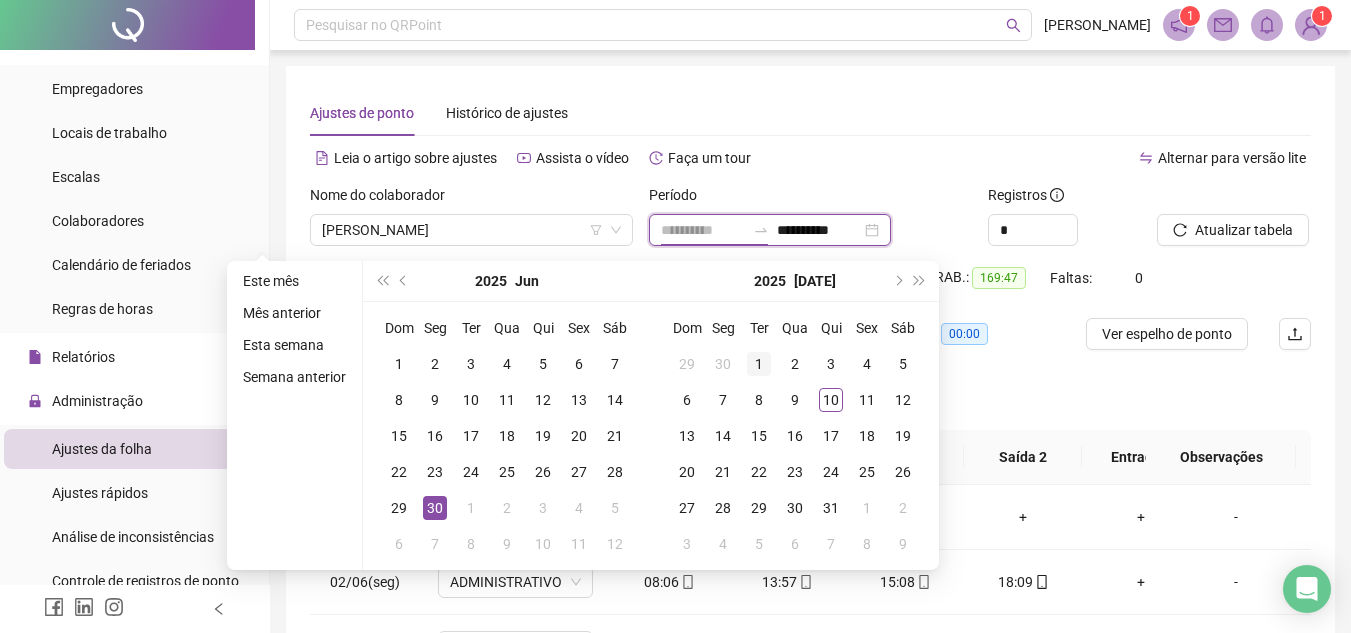 type on "**********" 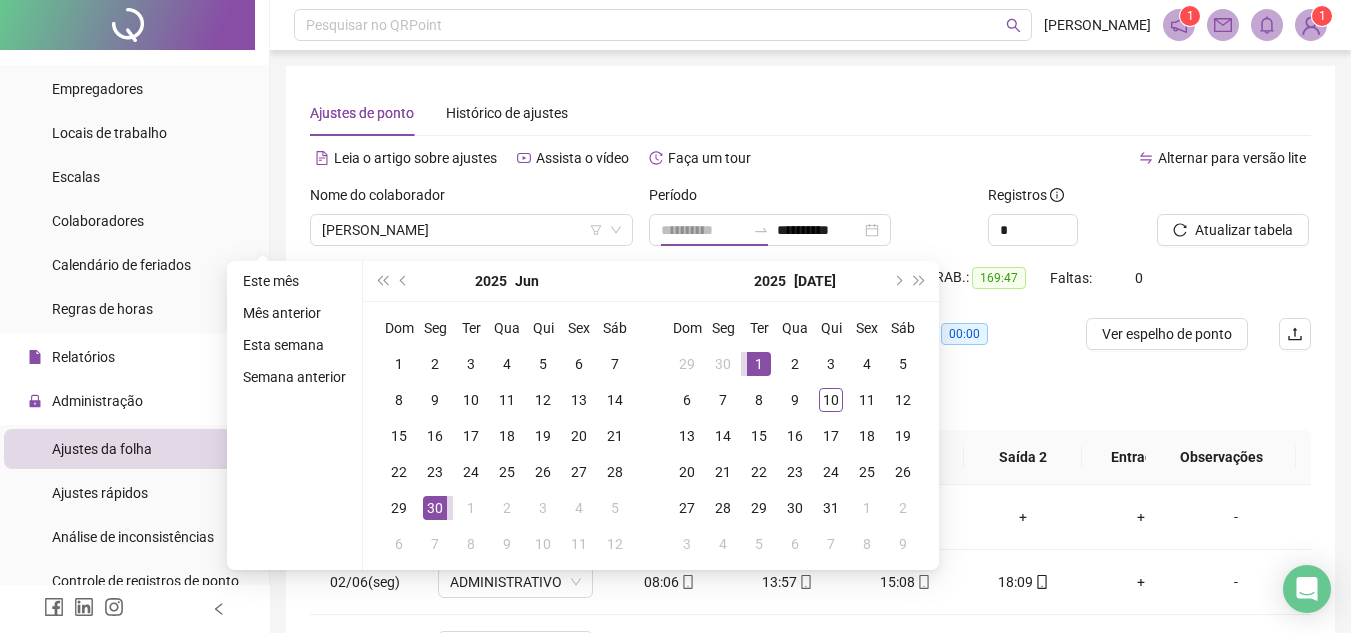 click on "1" at bounding box center (759, 364) 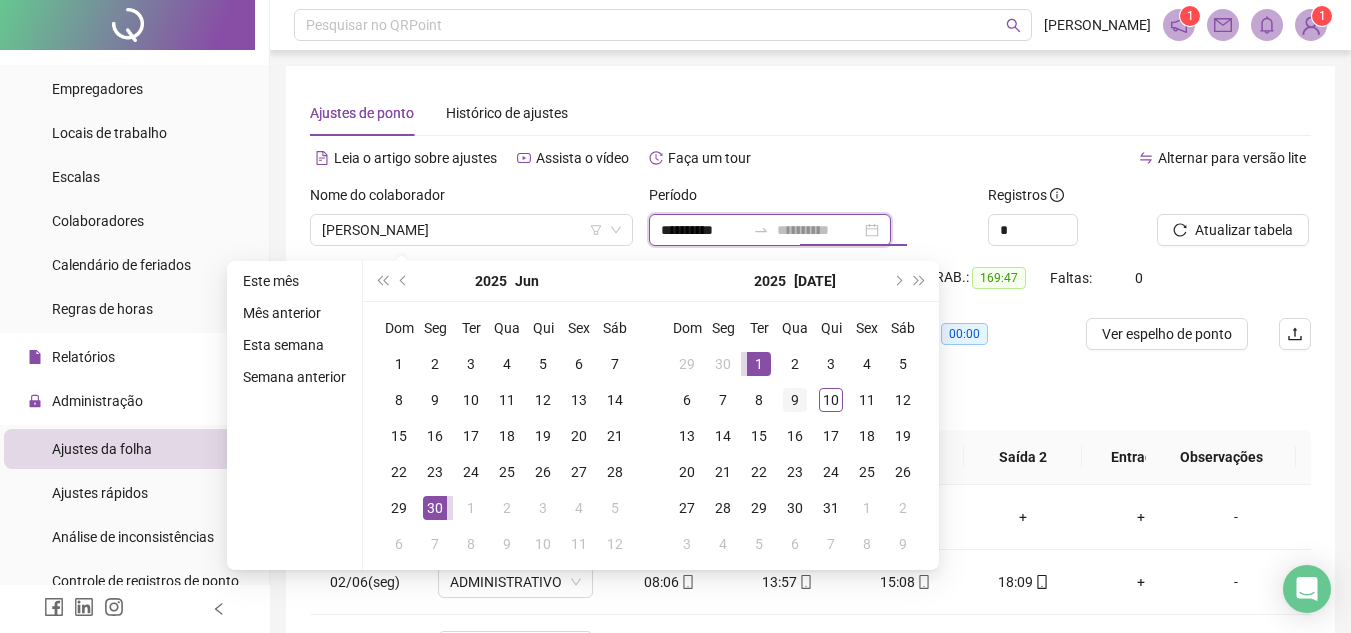 type on "**********" 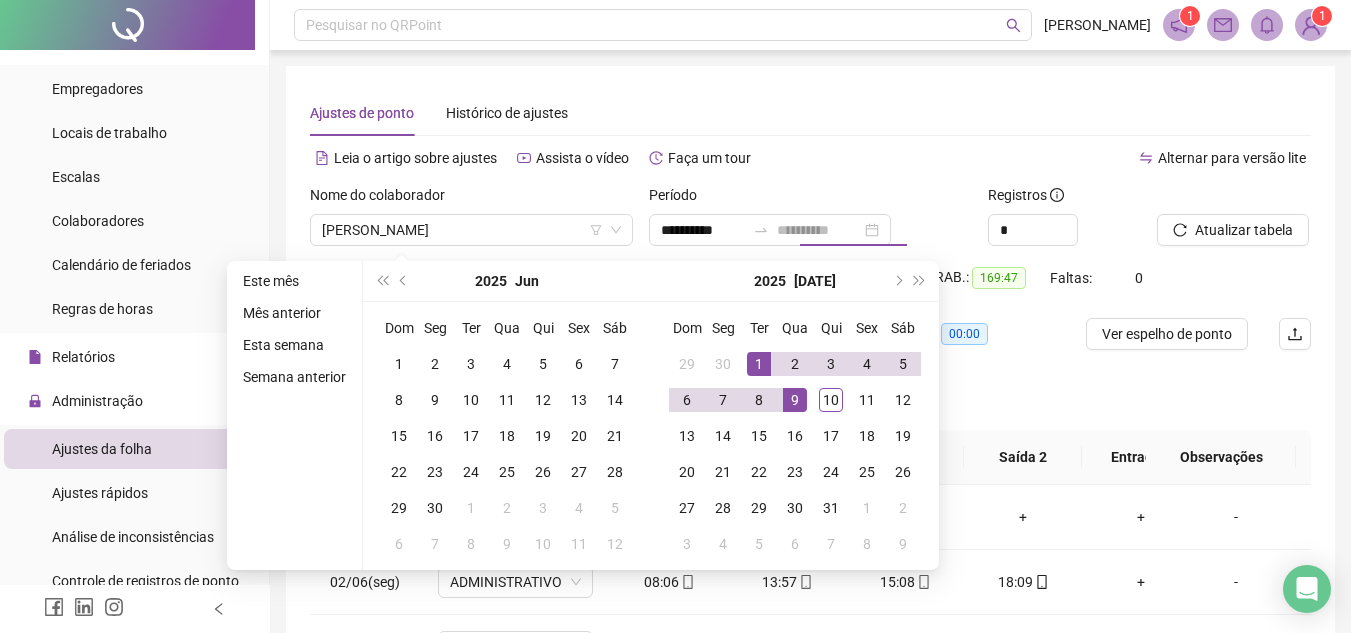 click on "9" at bounding box center (795, 400) 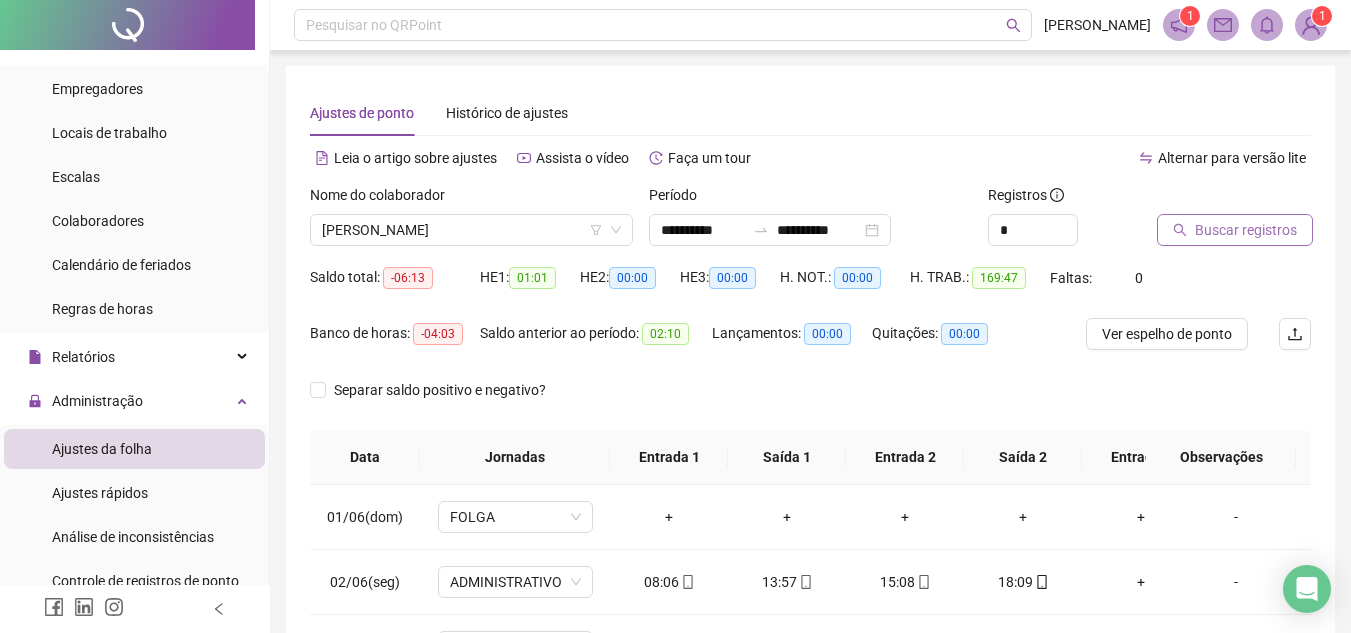 click on "Buscar registros" at bounding box center (1246, 230) 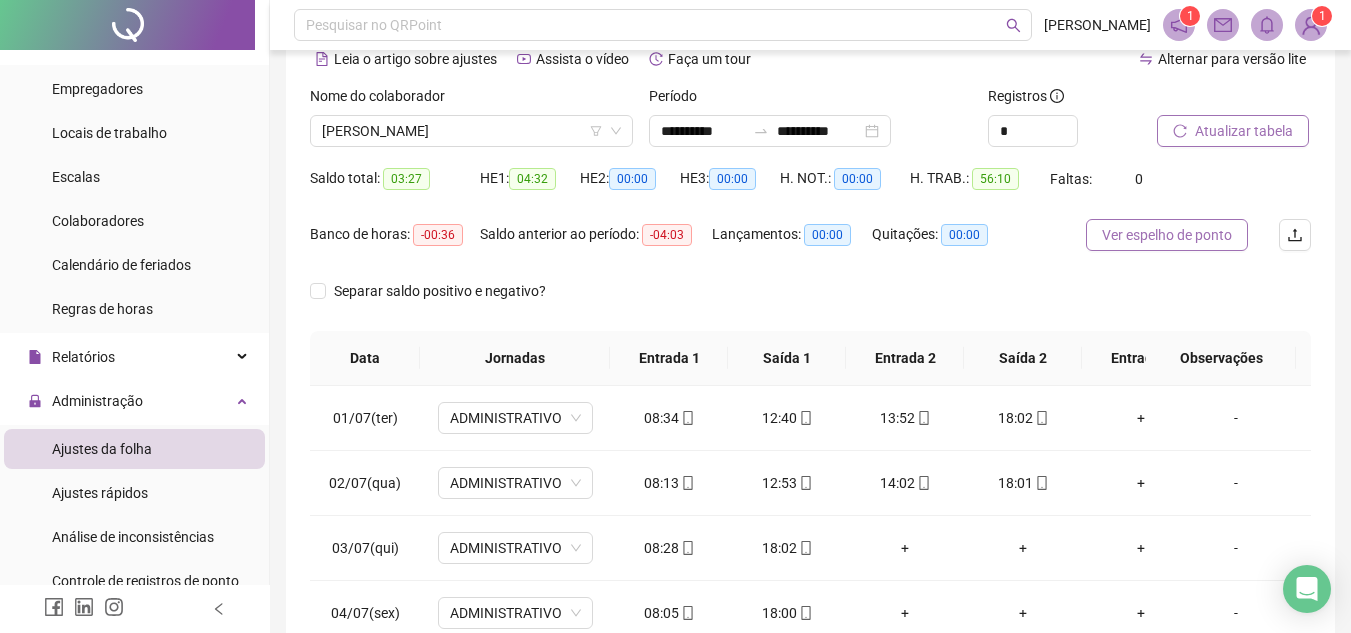 scroll, scrollTop: 100, scrollLeft: 0, axis: vertical 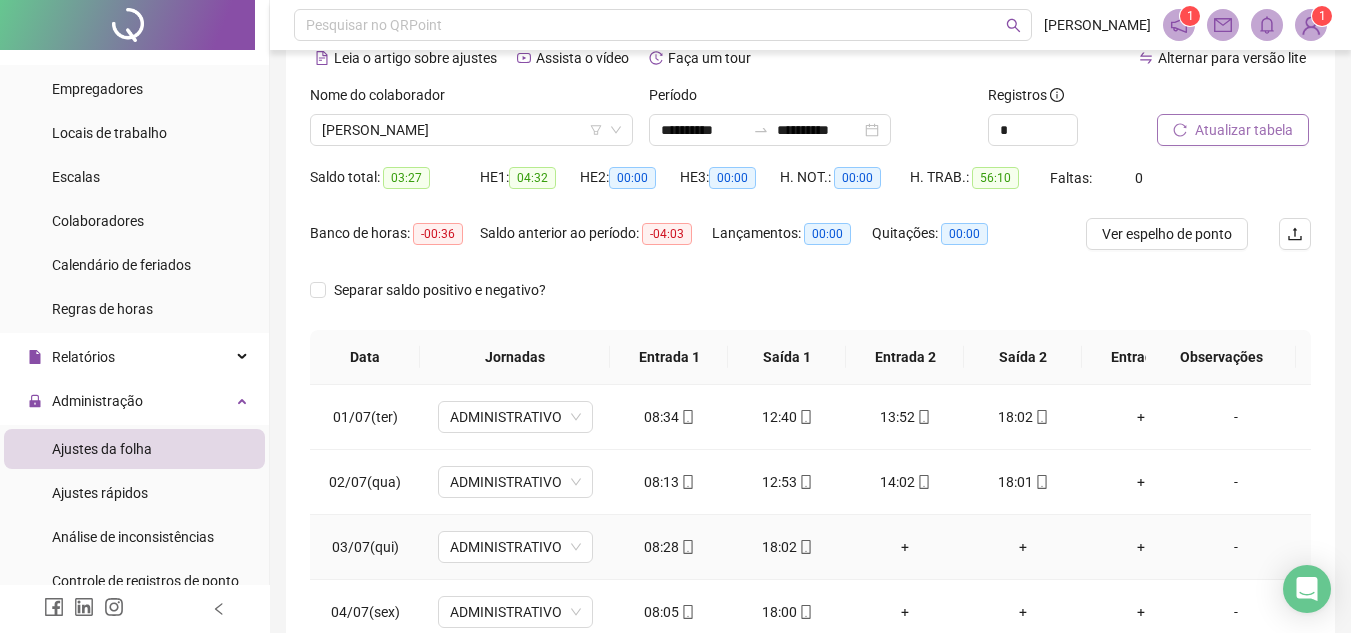 click on "+" at bounding box center [905, 547] 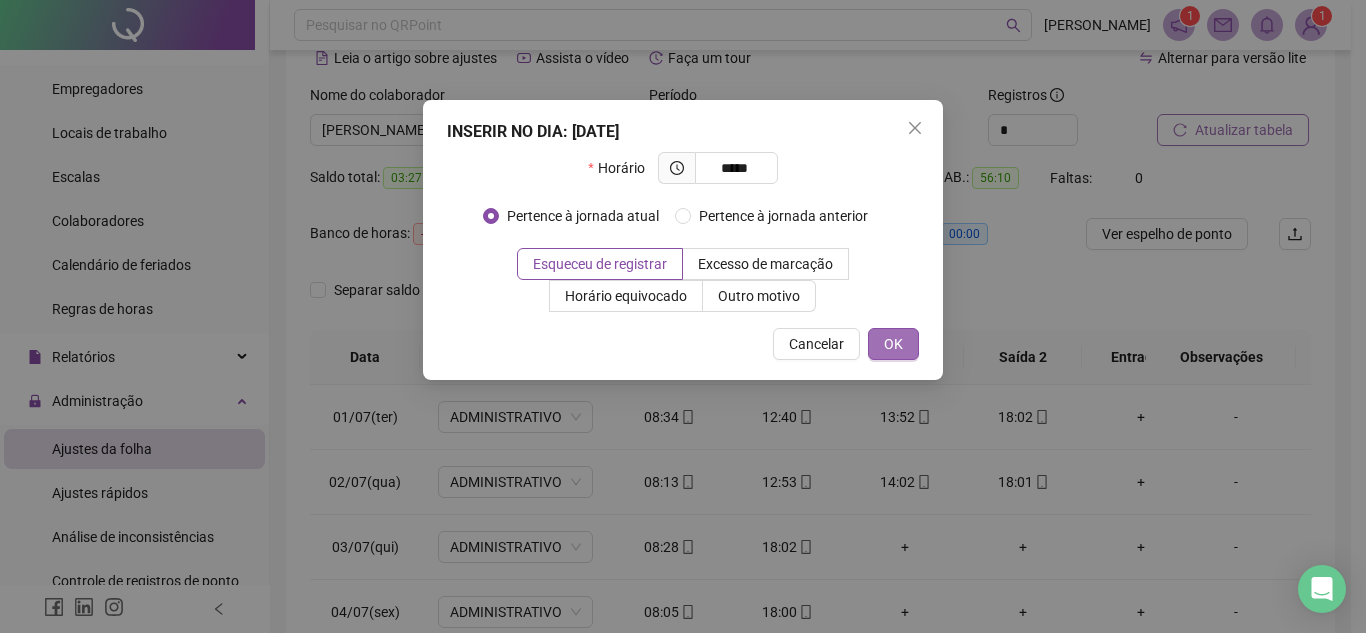 type on "*****" 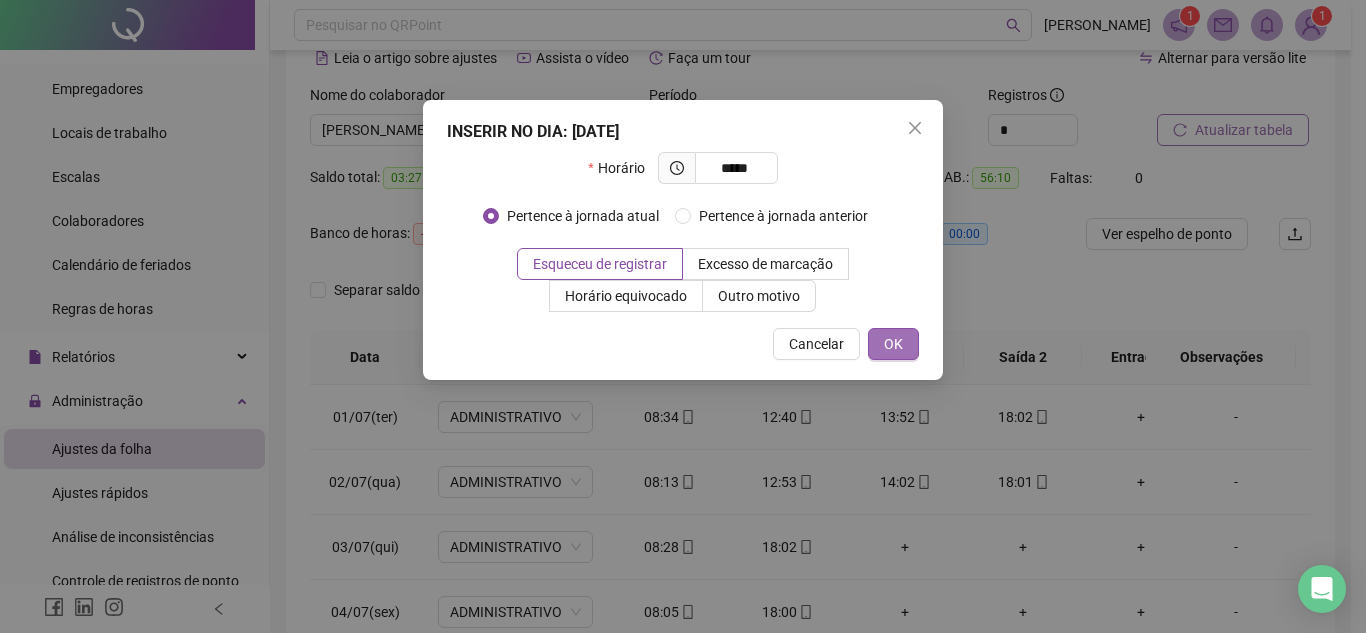click on "OK" at bounding box center [893, 344] 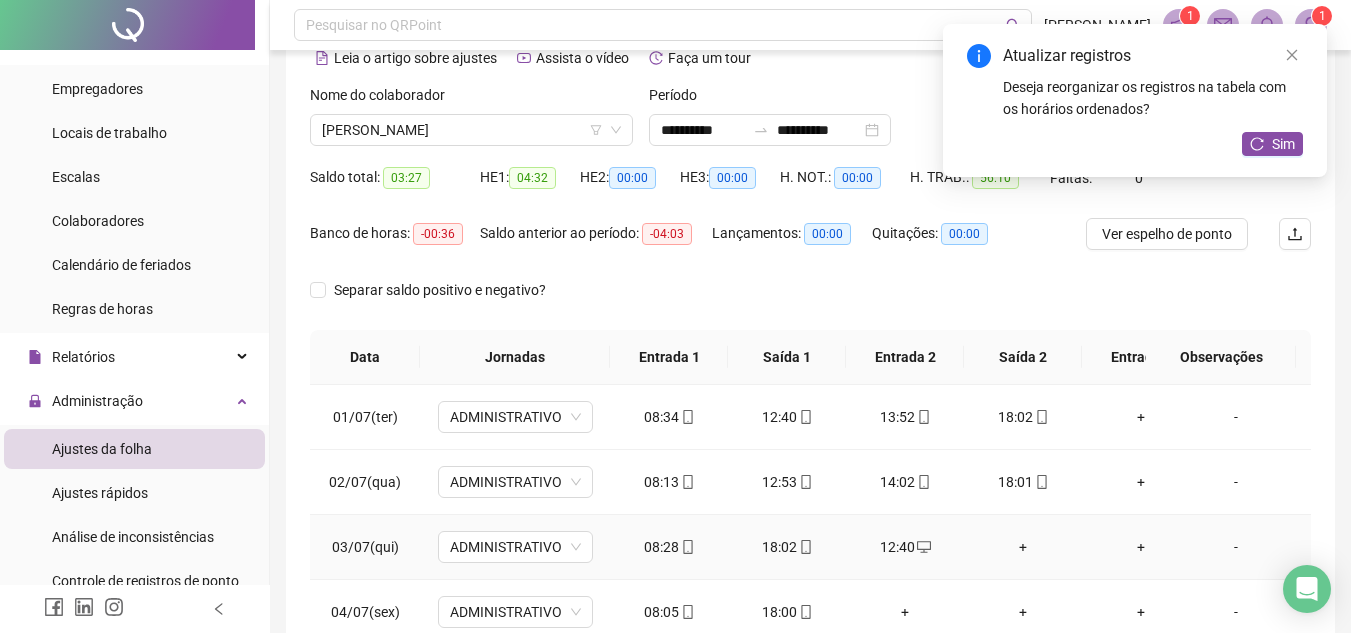 click on "+" at bounding box center [1023, 547] 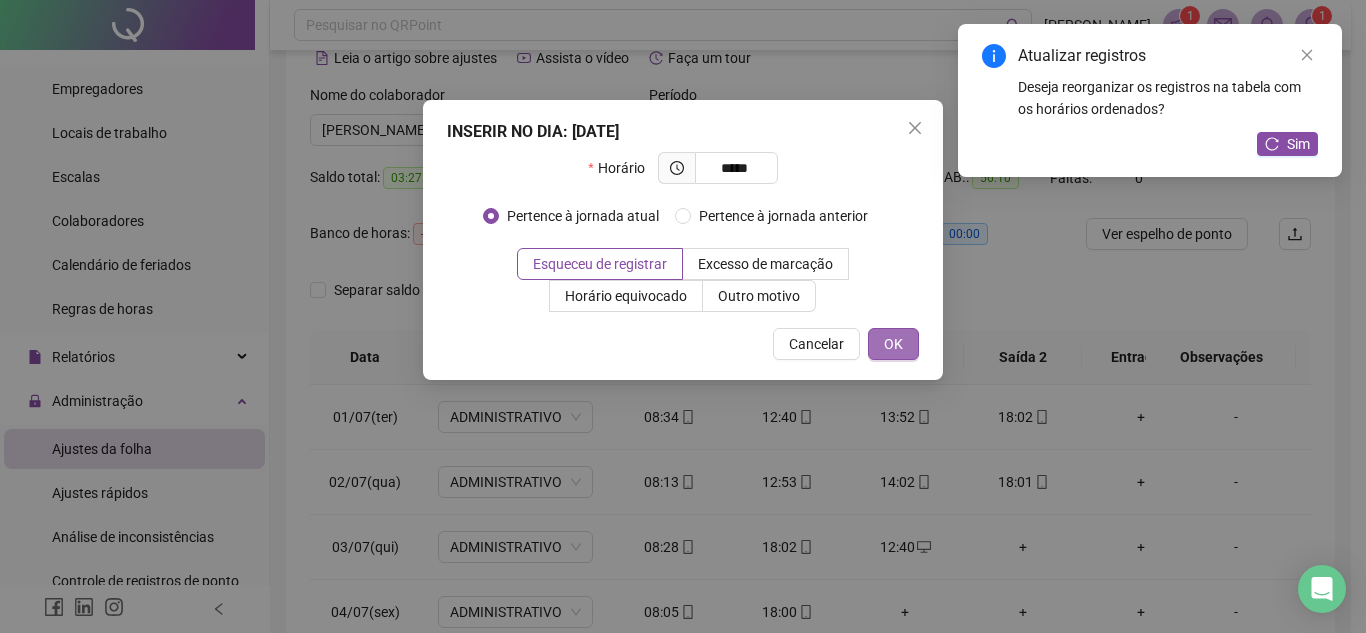 type on "*****" 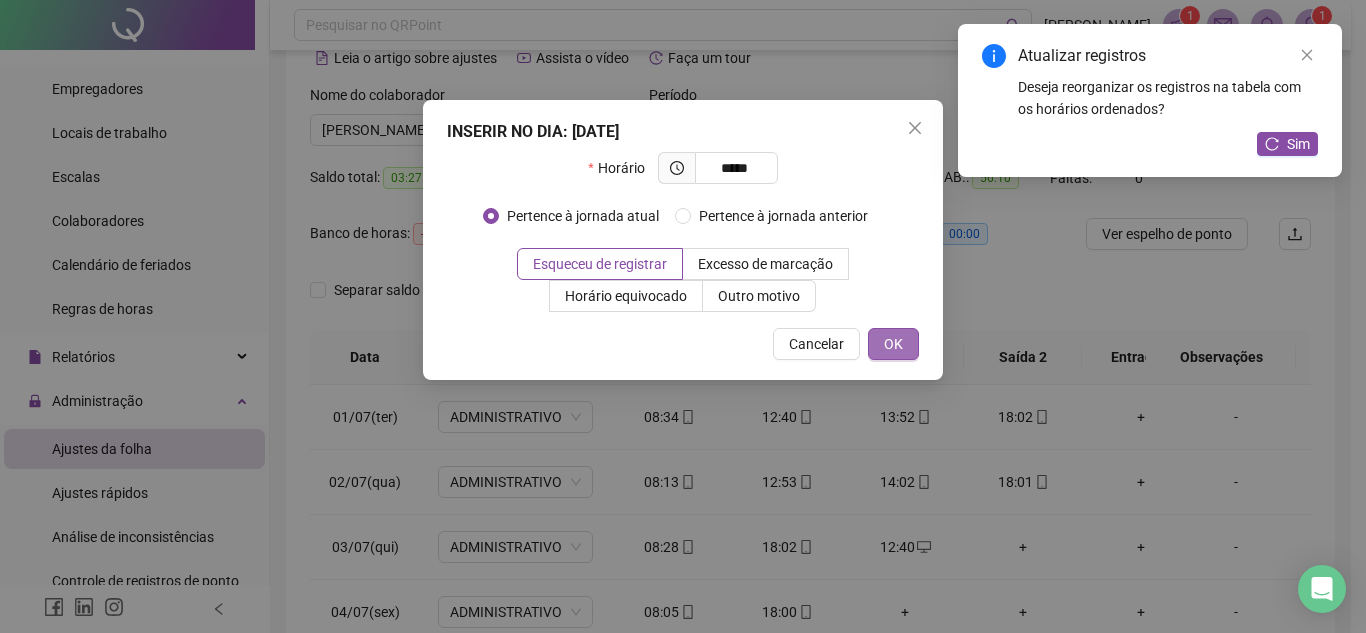 click on "OK" at bounding box center [893, 344] 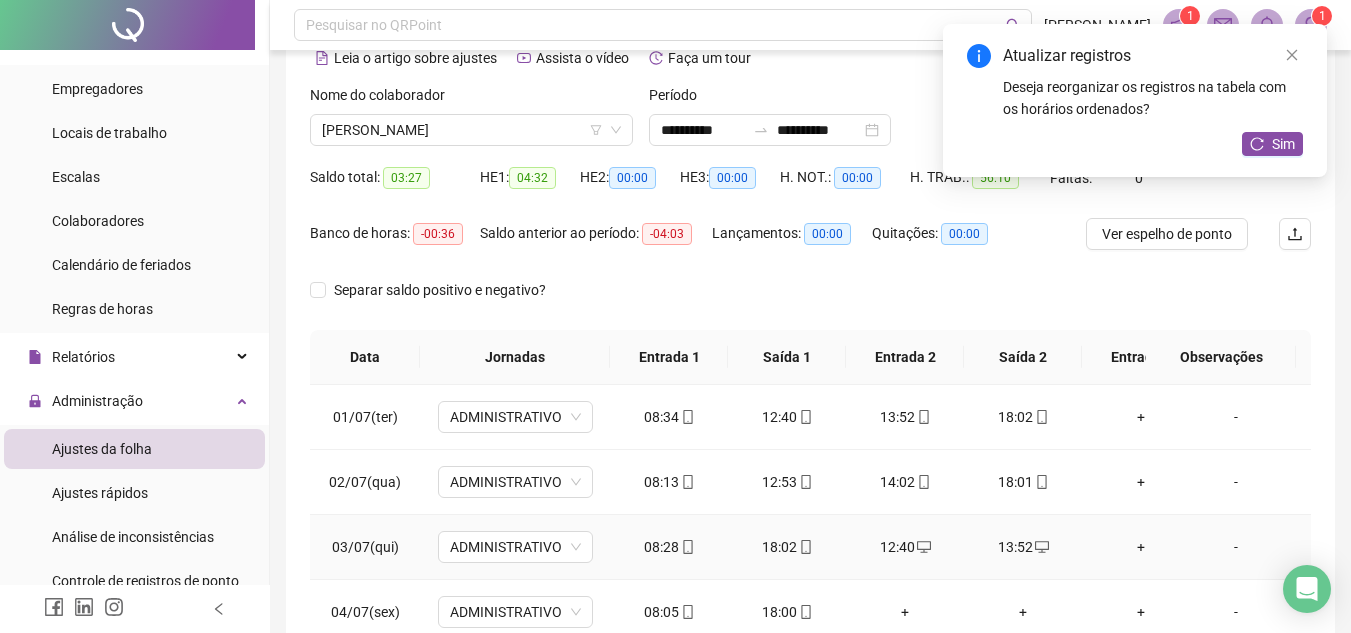 click on "-" at bounding box center [1236, 547] 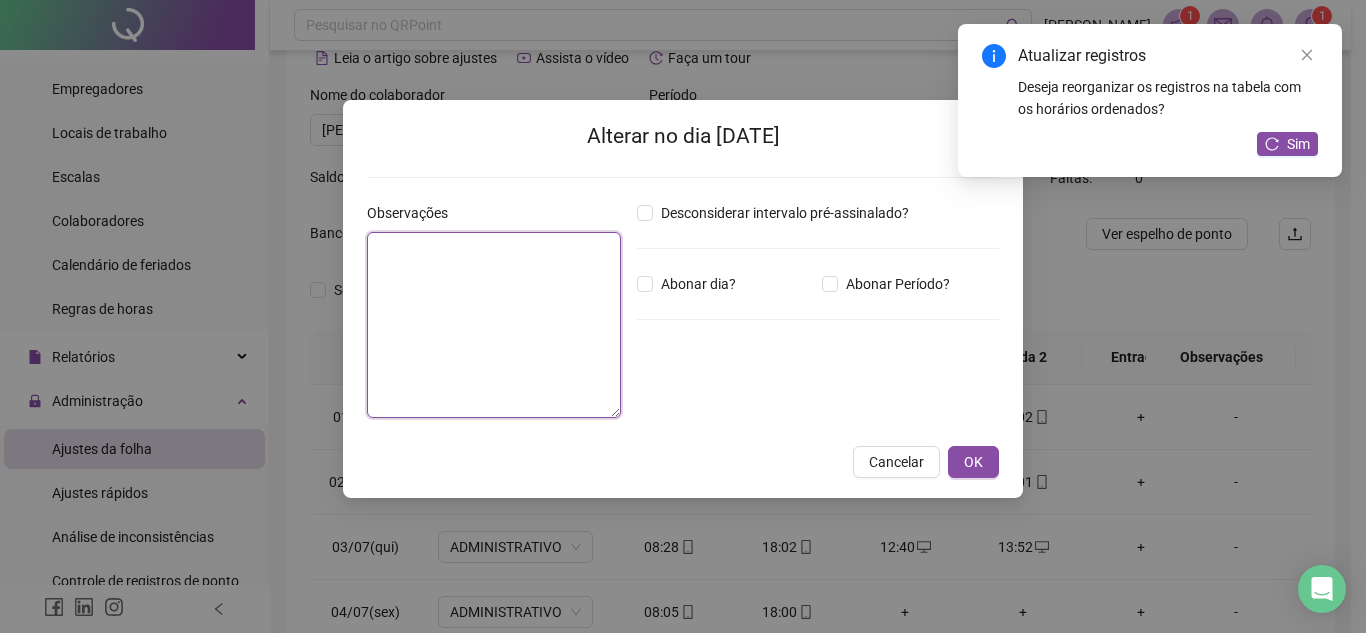 click at bounding box center [494, 325] 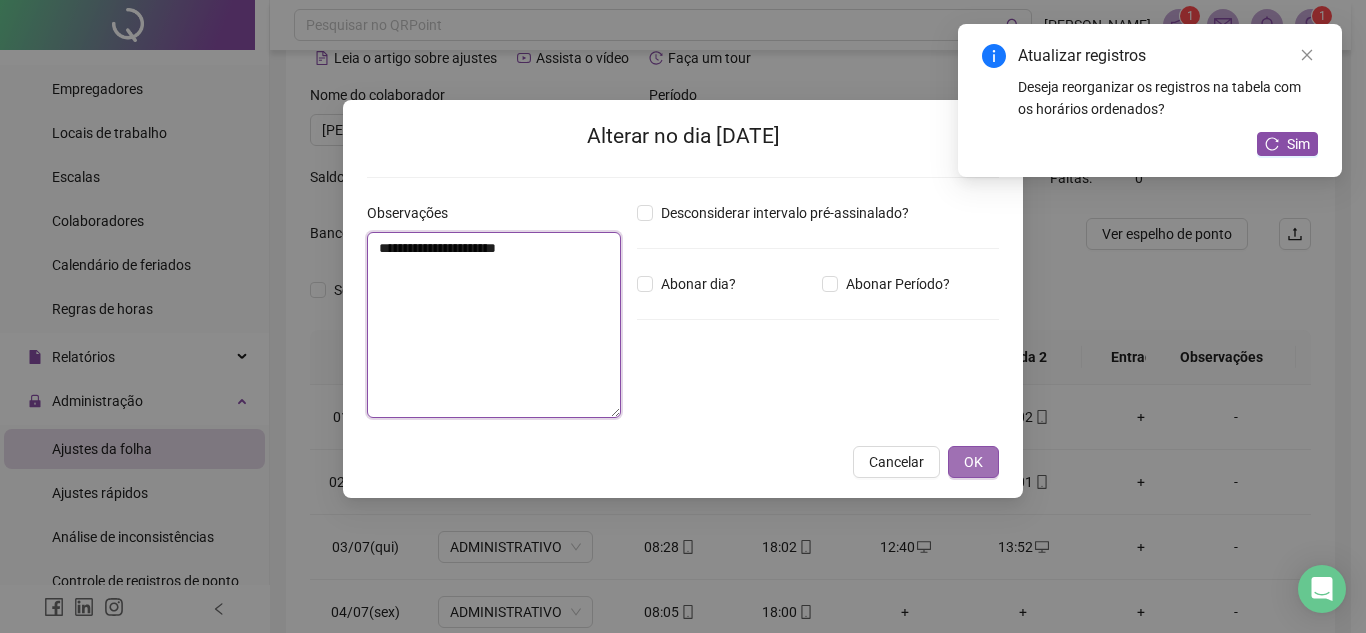 type on "**********" 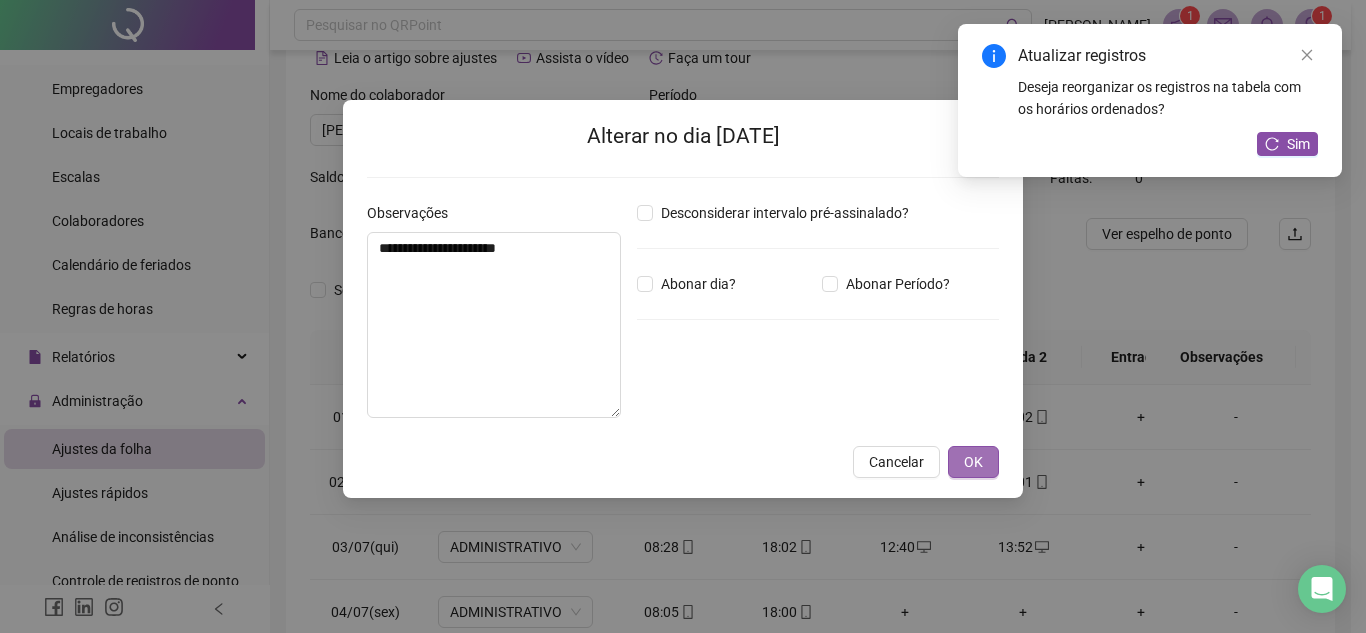 click on "OK" at bounding box center (973, 462) 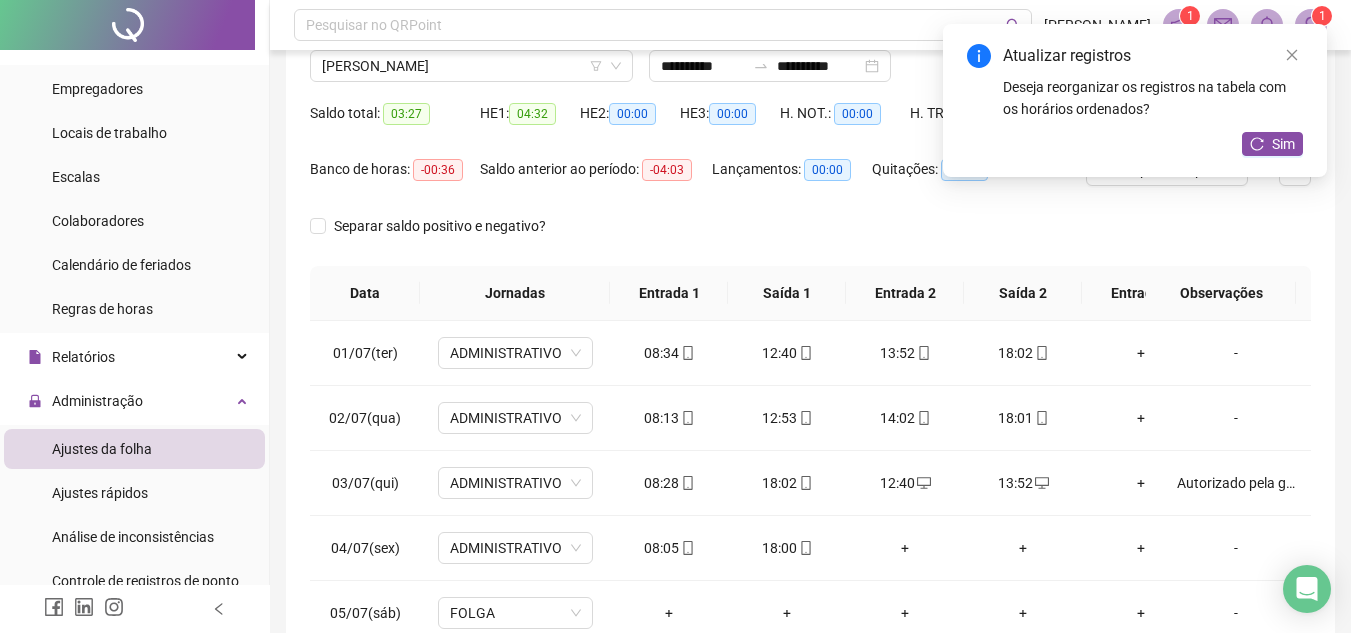 scroll, scrollTop: 200, scrollLeft: 0, axis: vertical 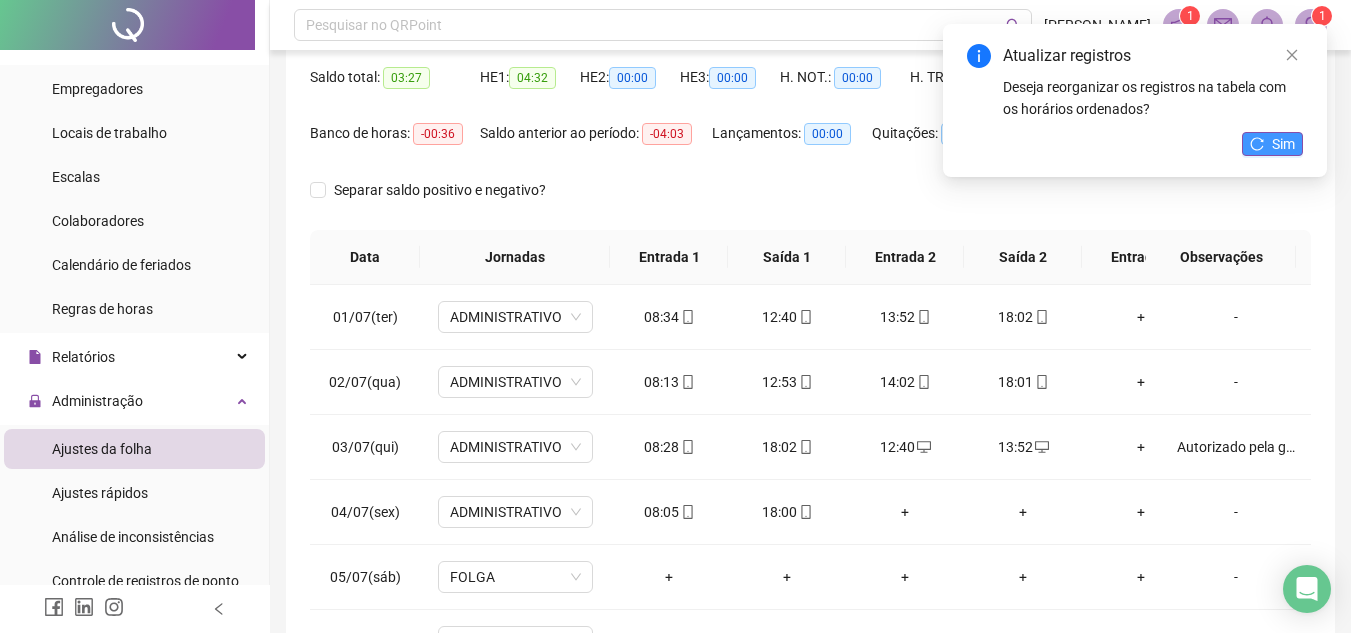 click on "Sim" at bounding box center (1272, 144) 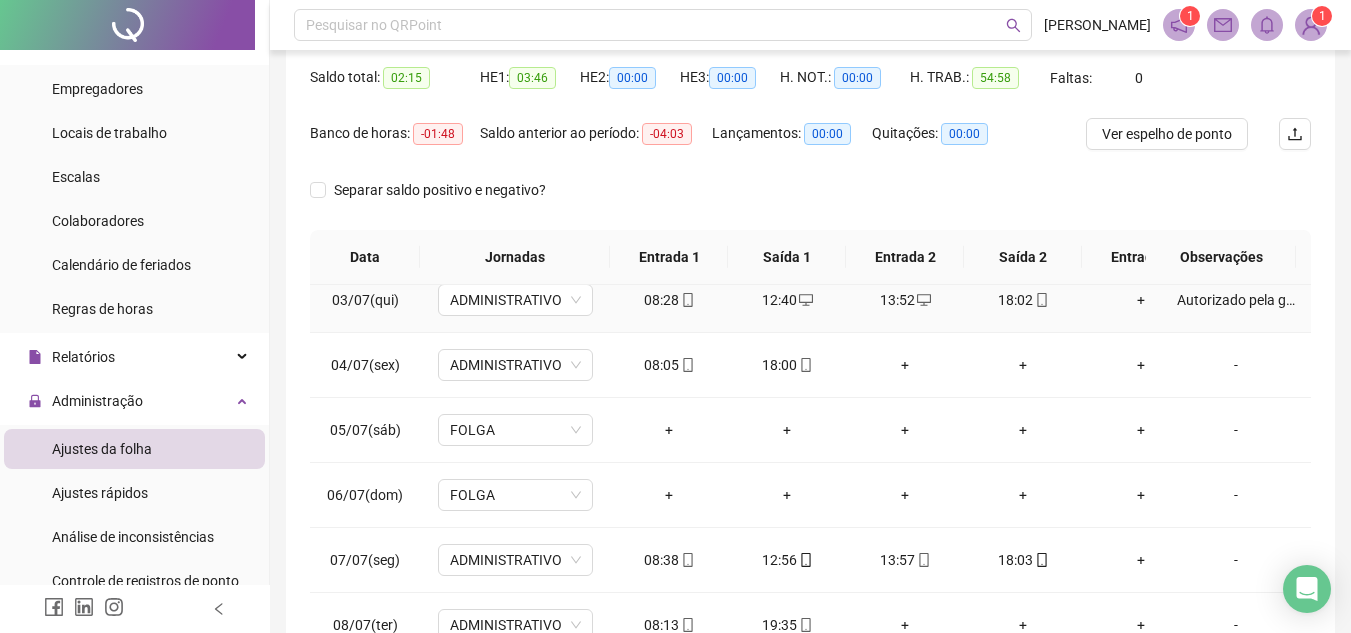 scroll, scrollTop: 173, scrollLeft: 0, axis: vertical 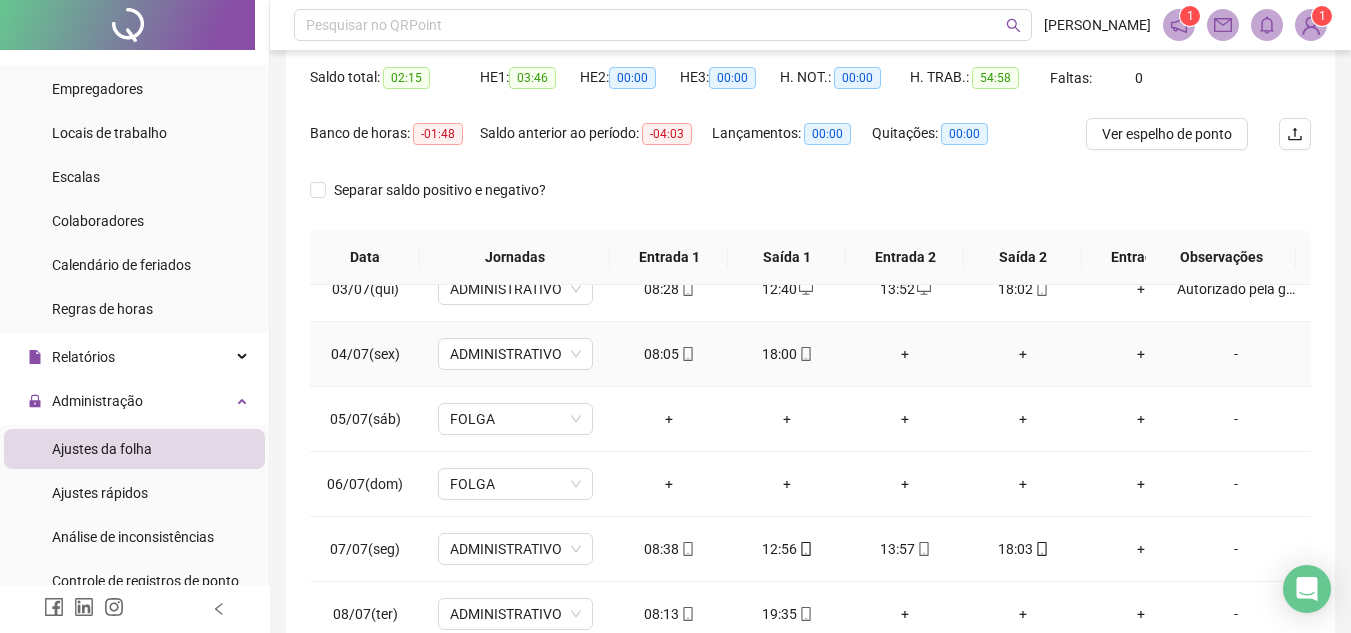 click on "+" at bounding box center [905, 354] 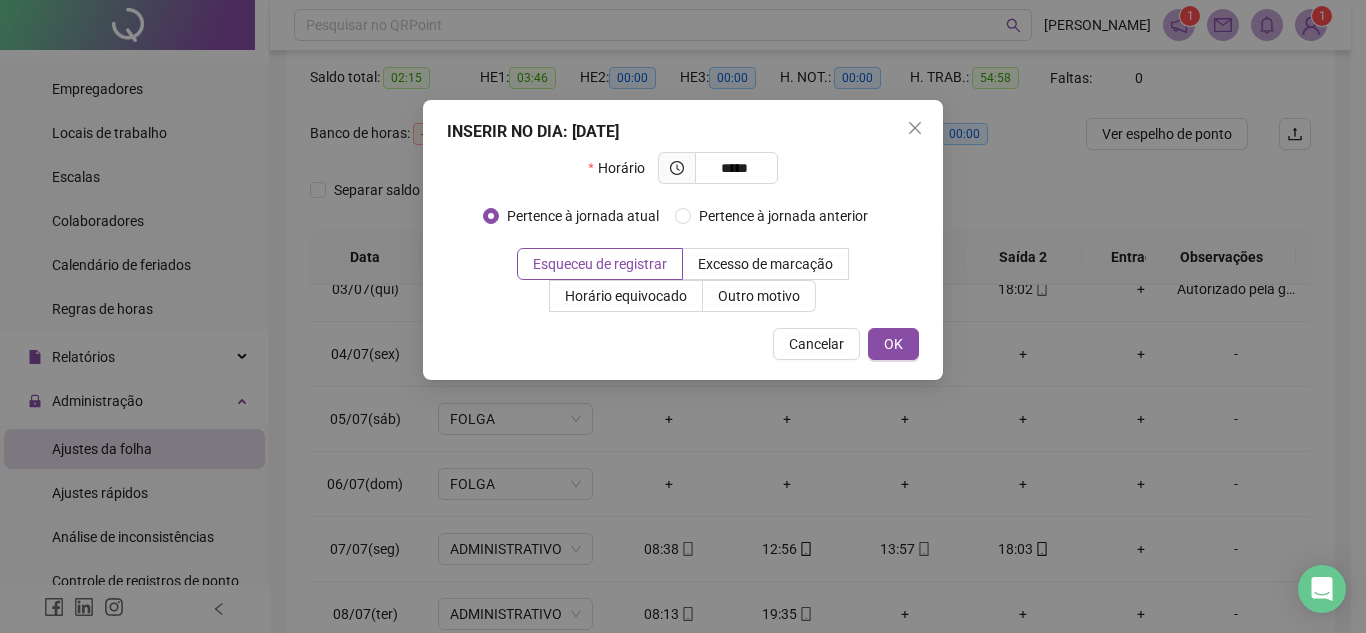 type on "*****" 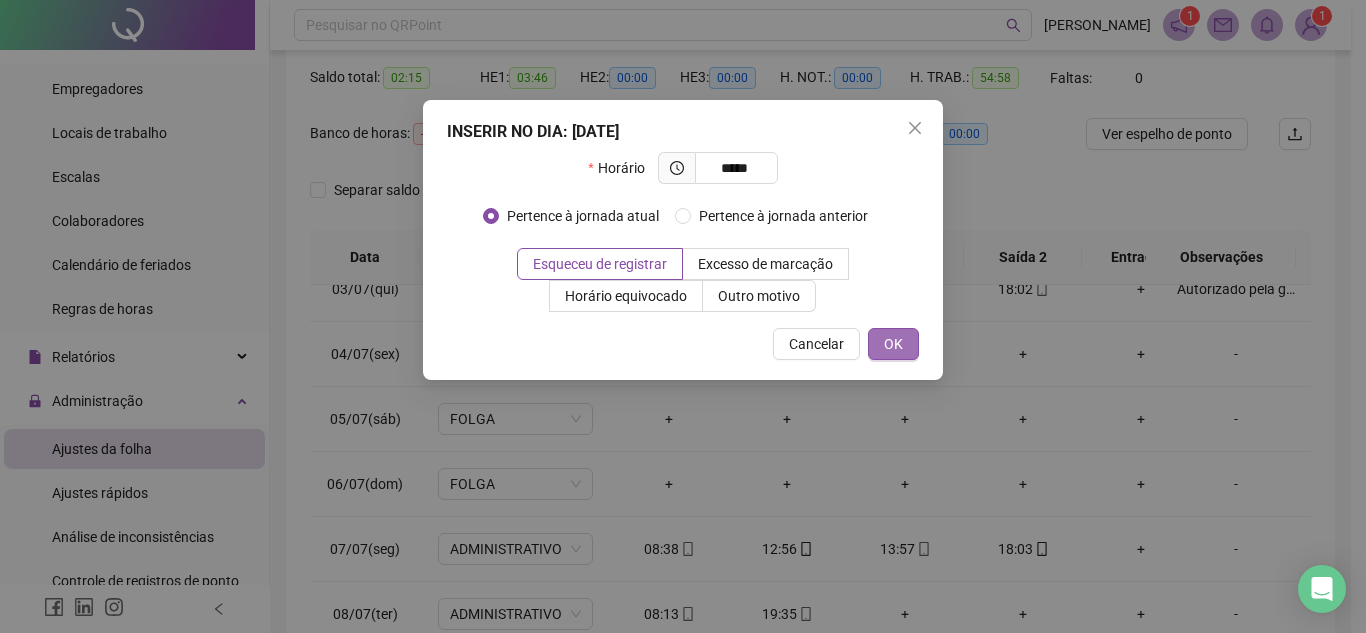 click on "OK" at bounding box center (893, 344) 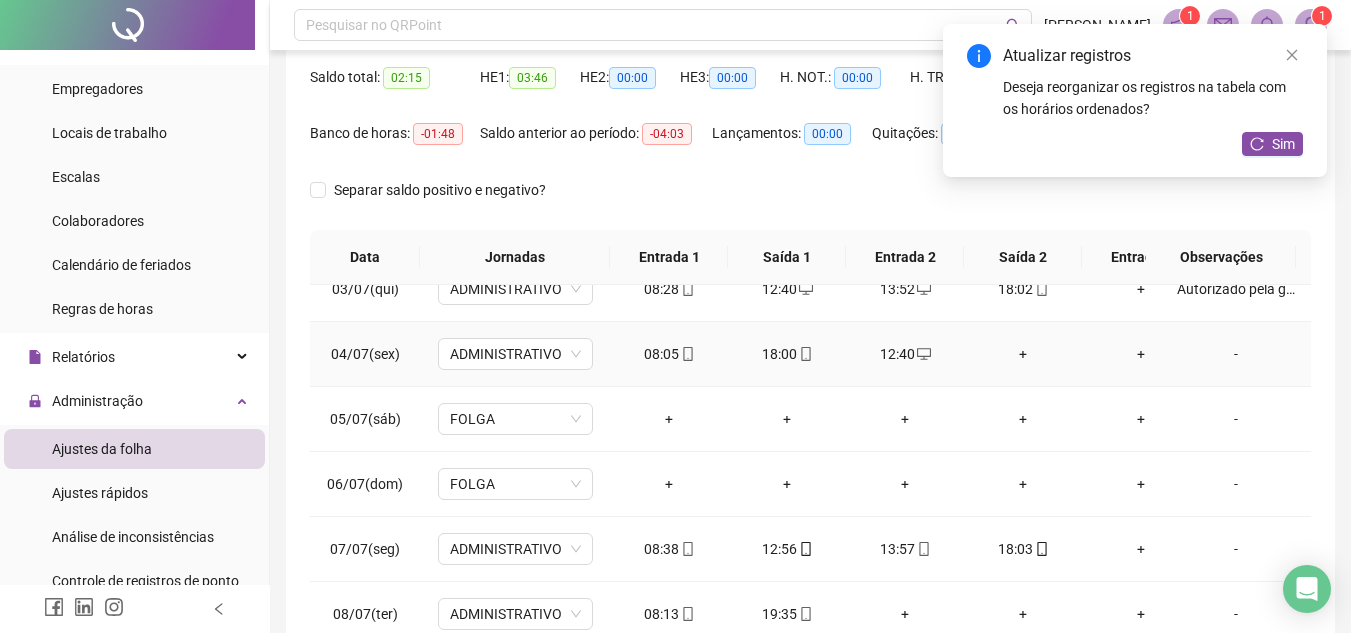 click on "+" at bounding box center (1023, 354) 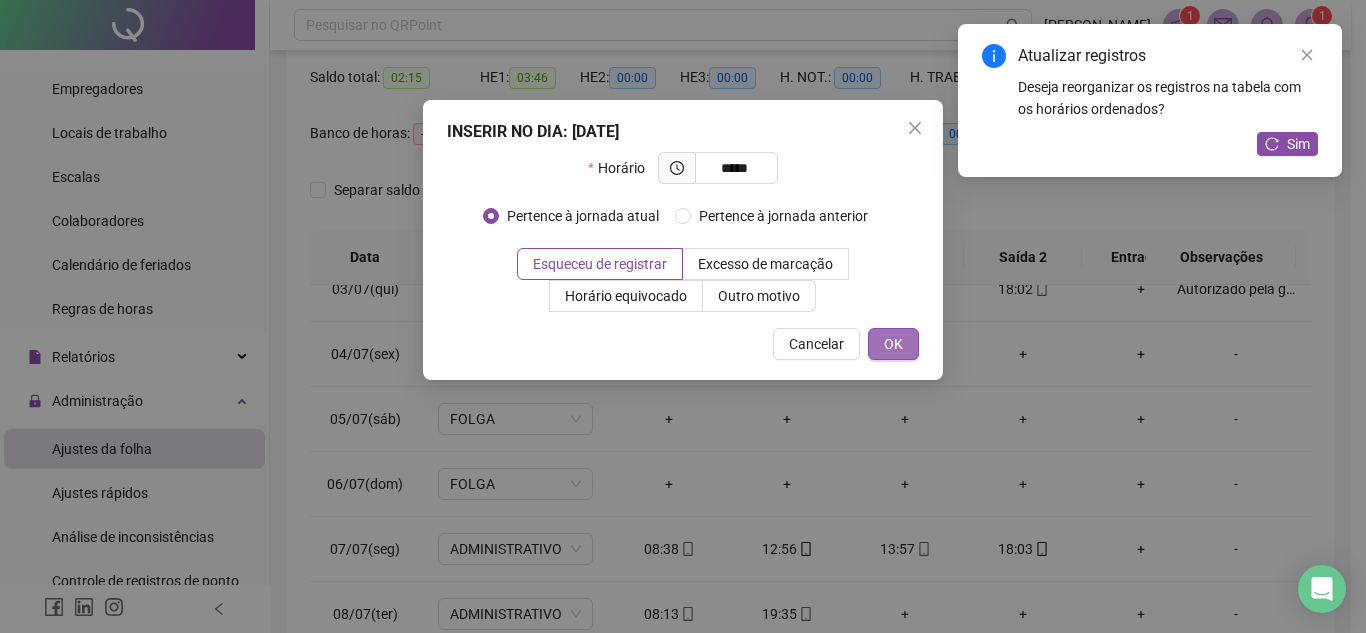 type on "*****" 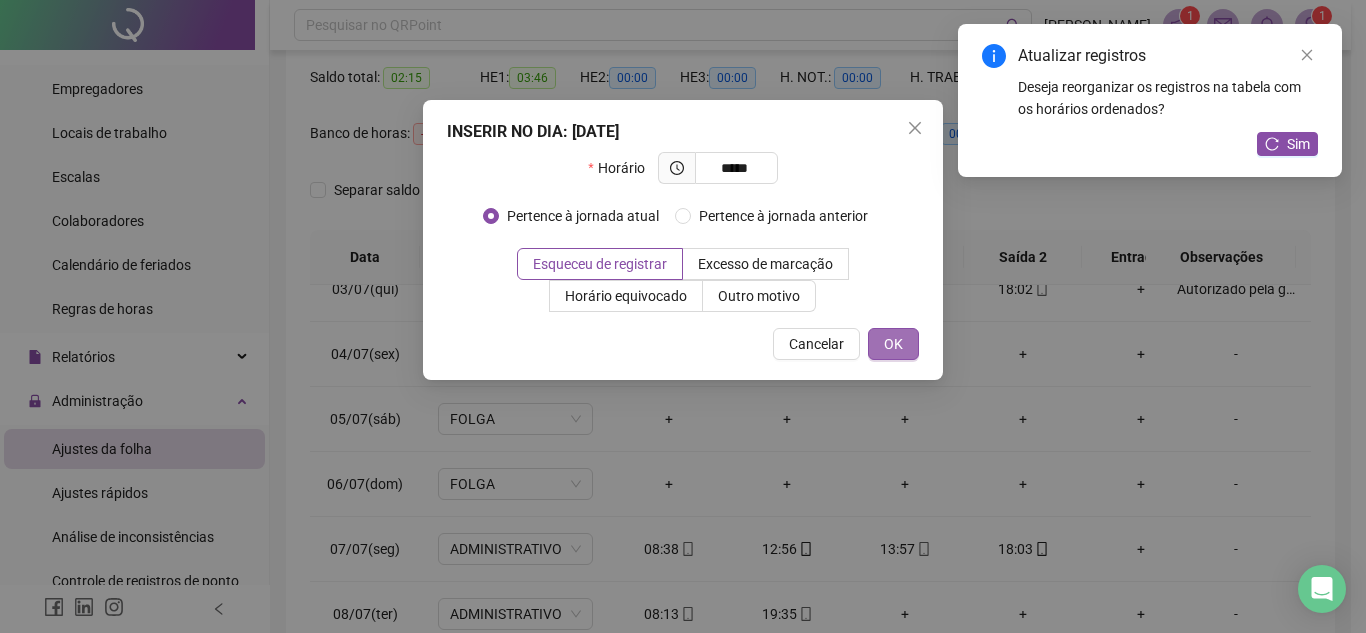 click on "OK" at bounding box center [893, 344] 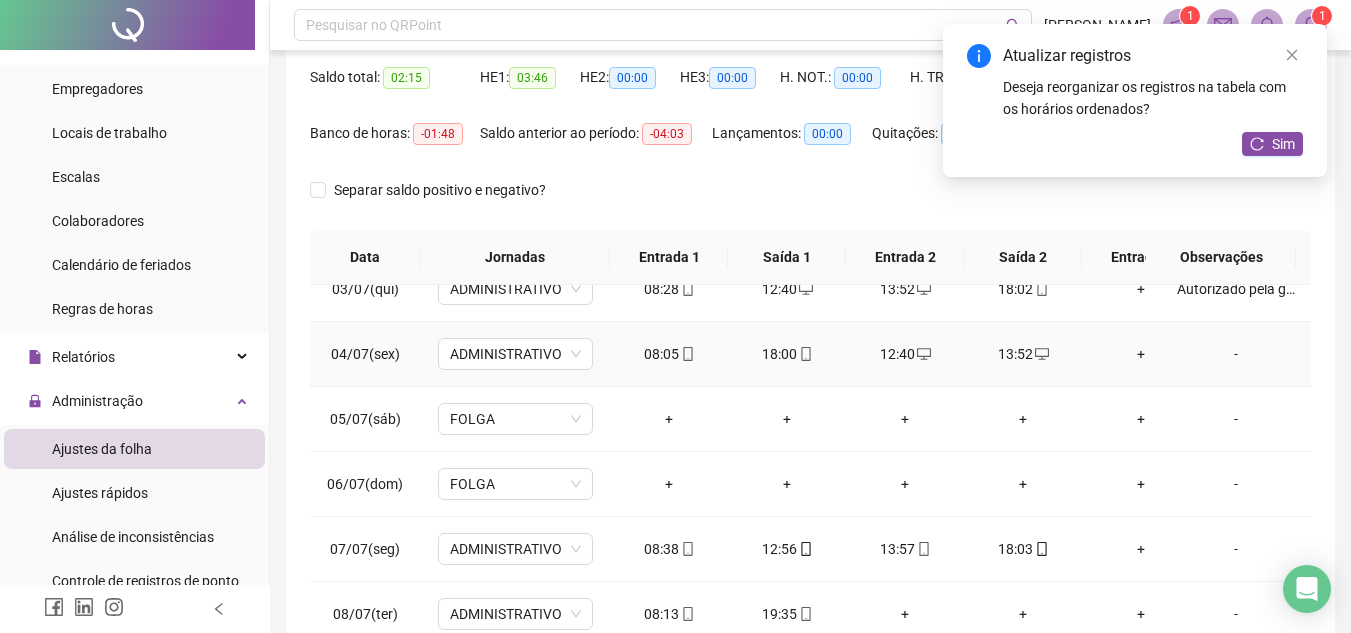 click on "-" at bounding box center [1236, 354] 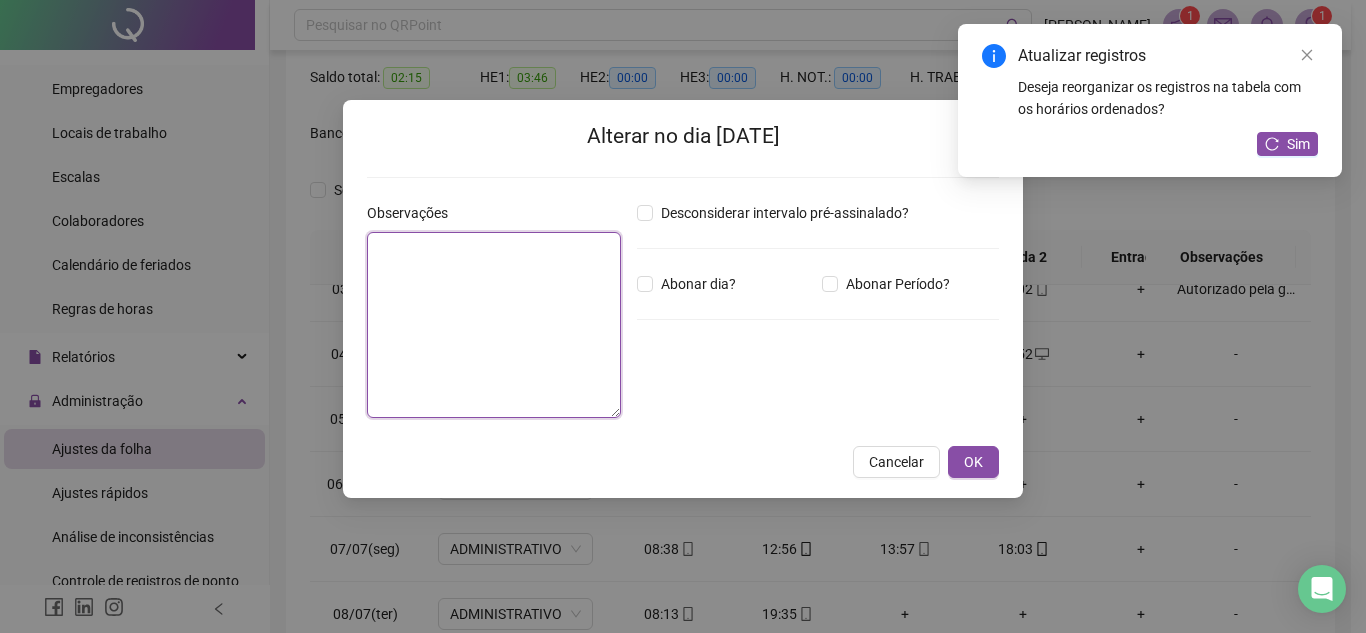 drag, startPoint x: 512, startPoint y: 350, endPoint x: 509, endPoint y: 339, distance: 11.401754 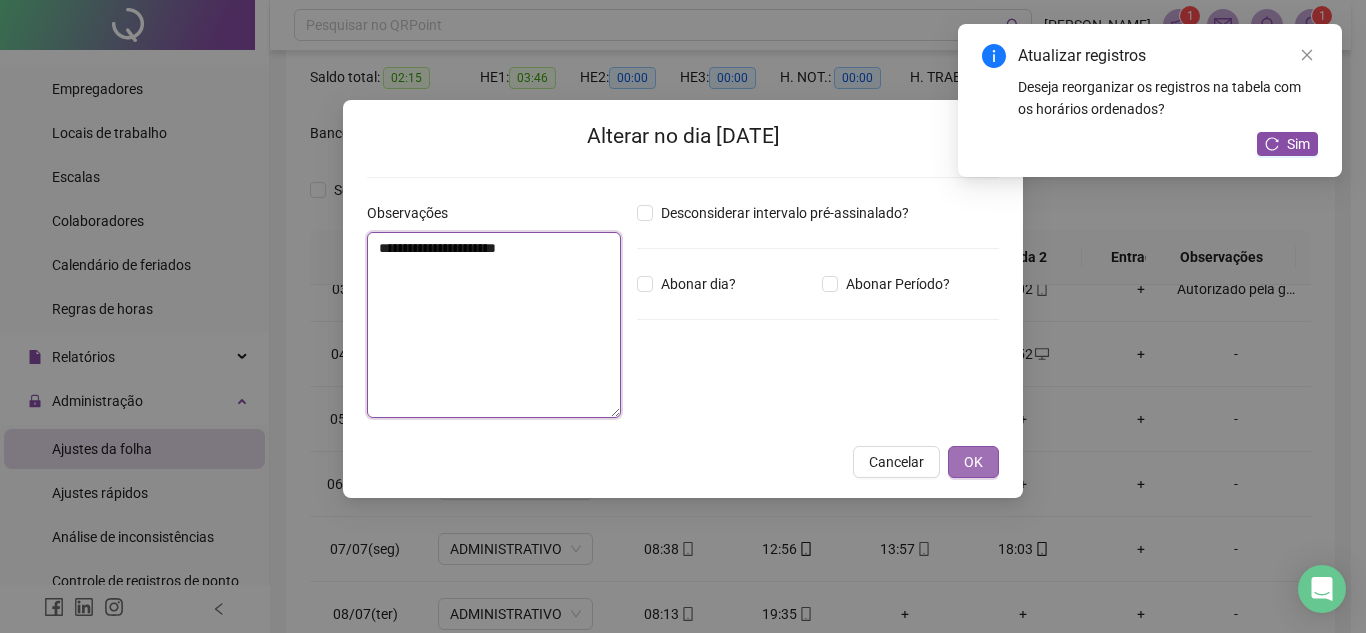 type on "**********" 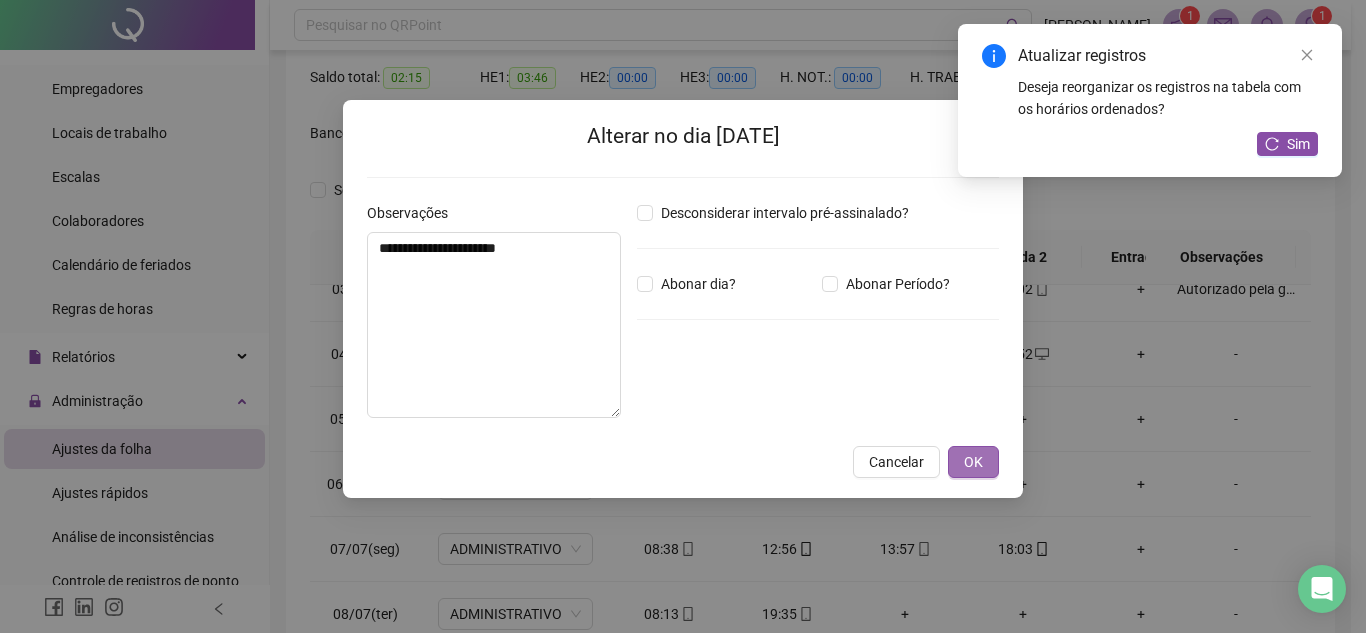 click on "OK" at bounding box center [973, 462] 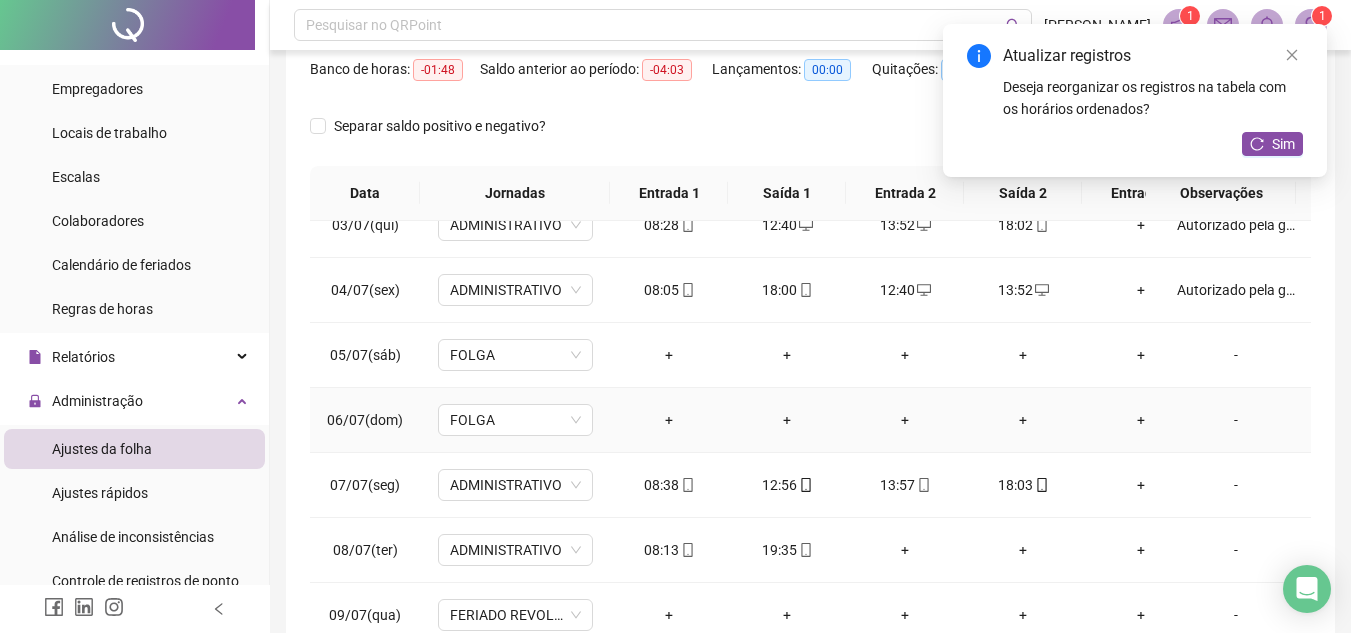 scroll, scrollTop: 300, scrollLeft: 0, axis: vertical 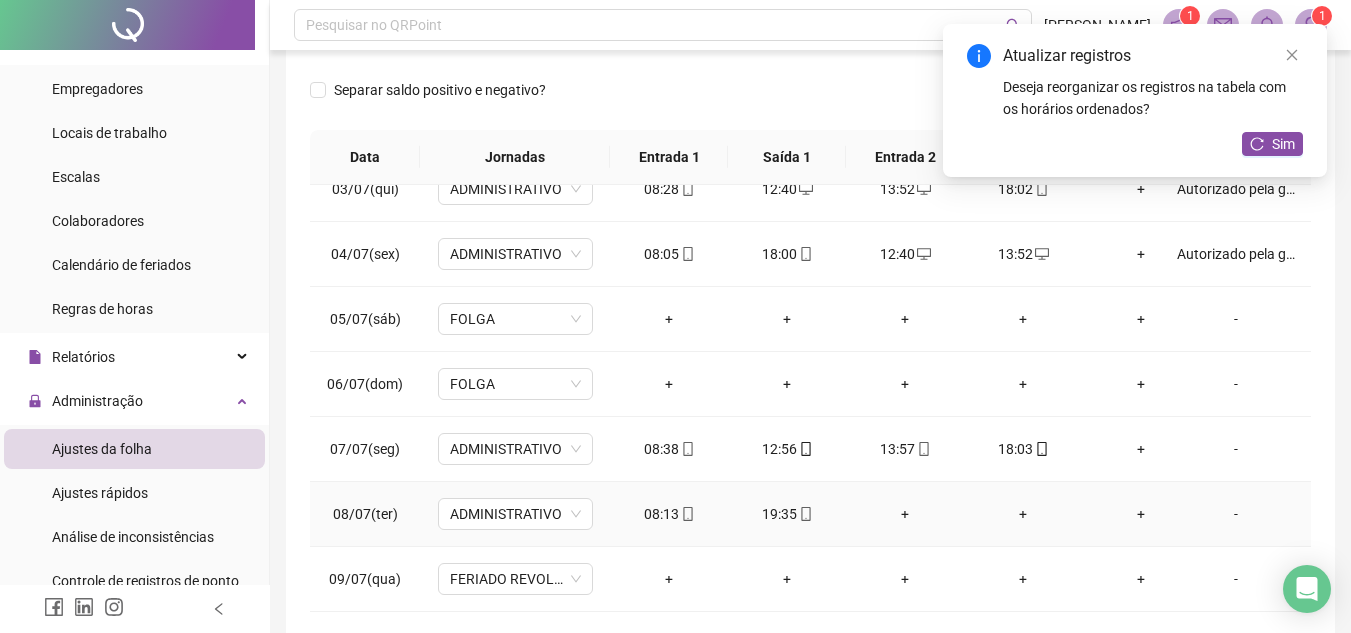click on "+" at bounding box center (905, 514) 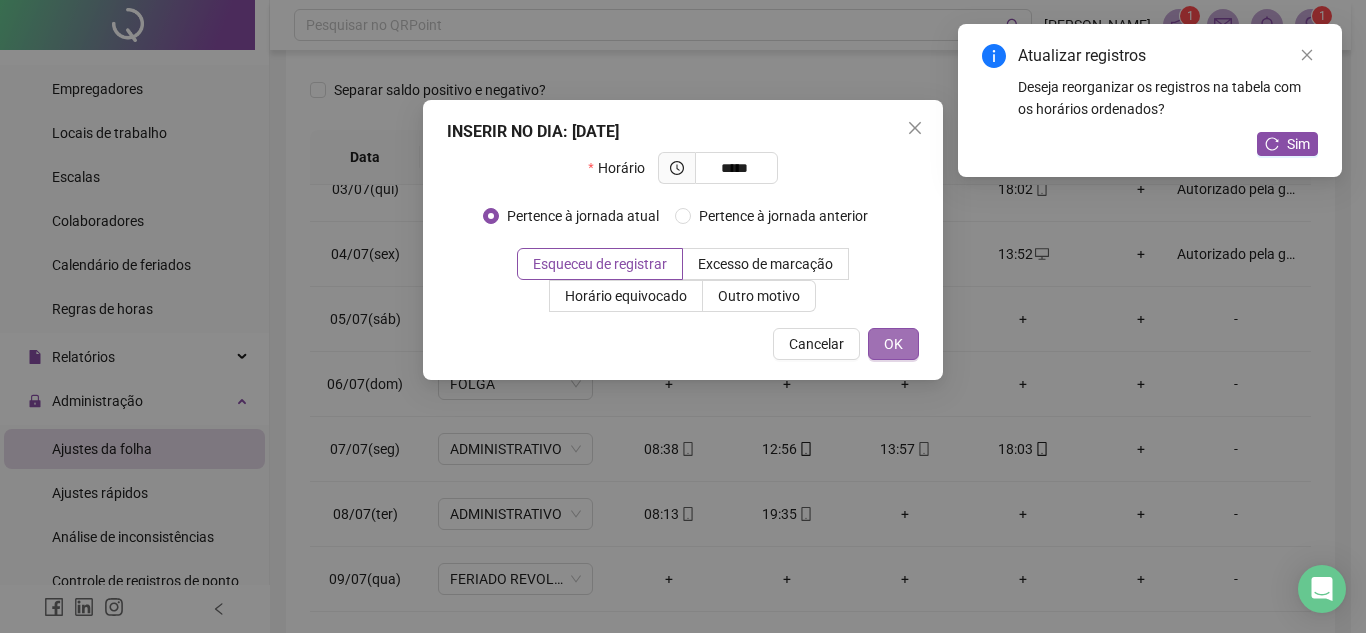 type on "*****" 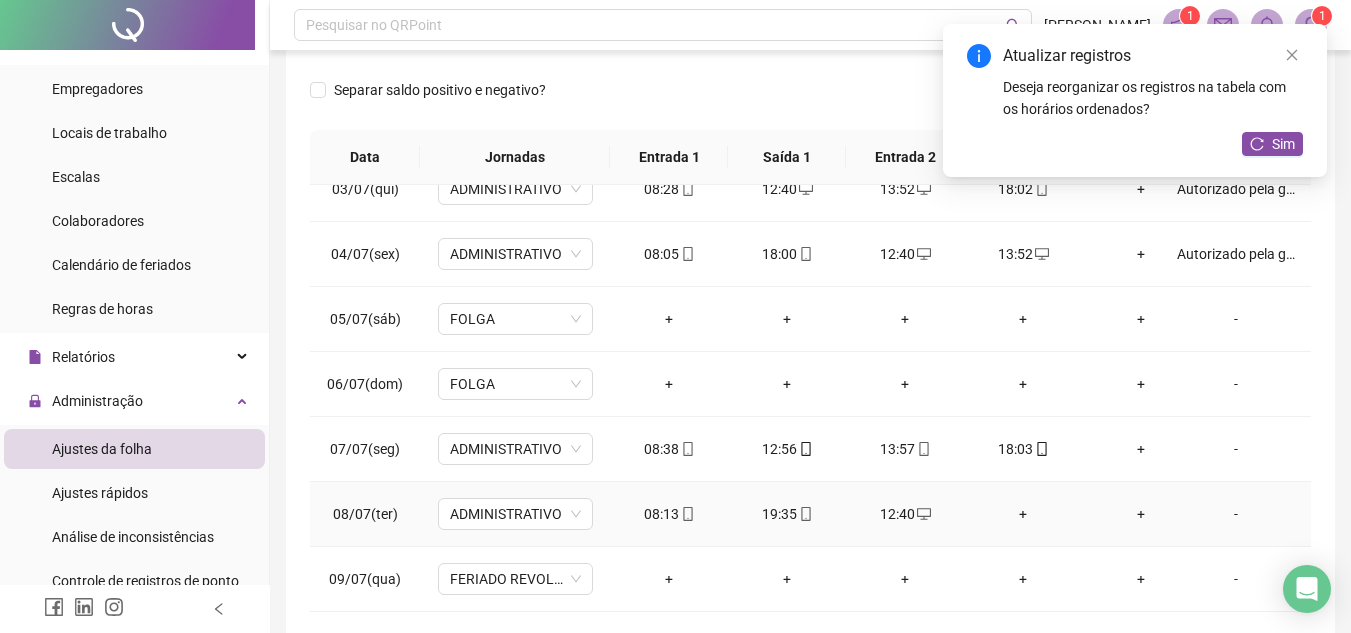 click on "+" at bounding box center [1023, 514] 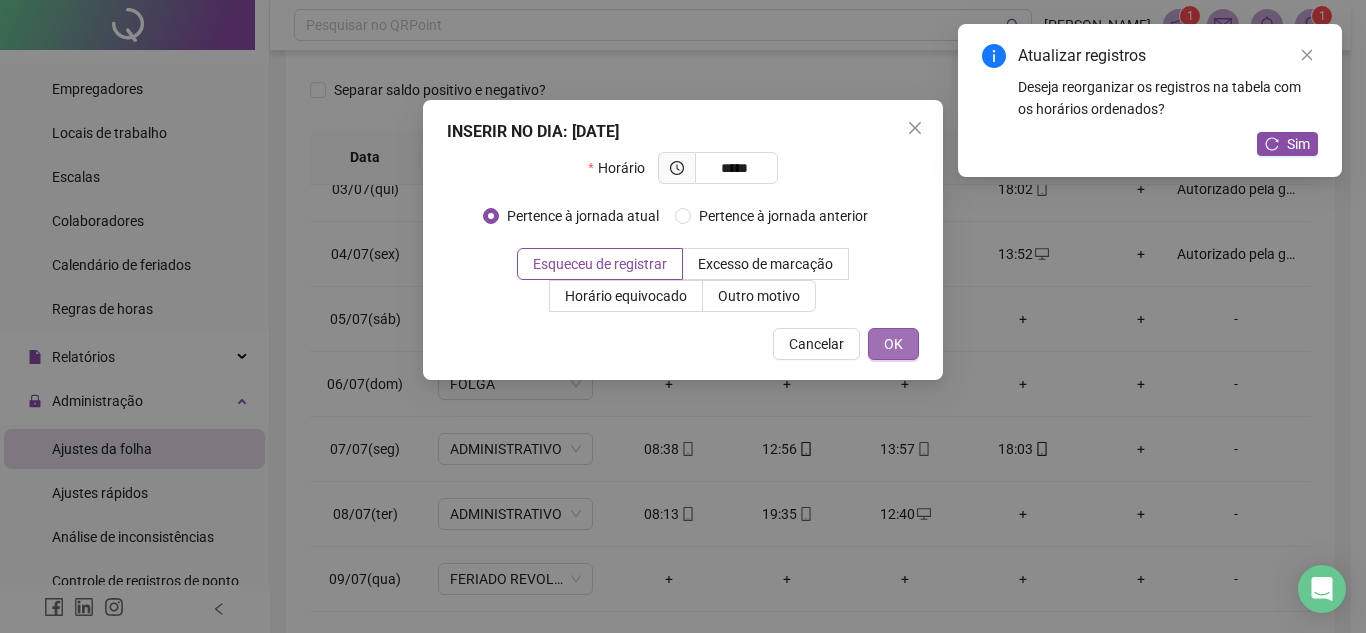 type on "*****" 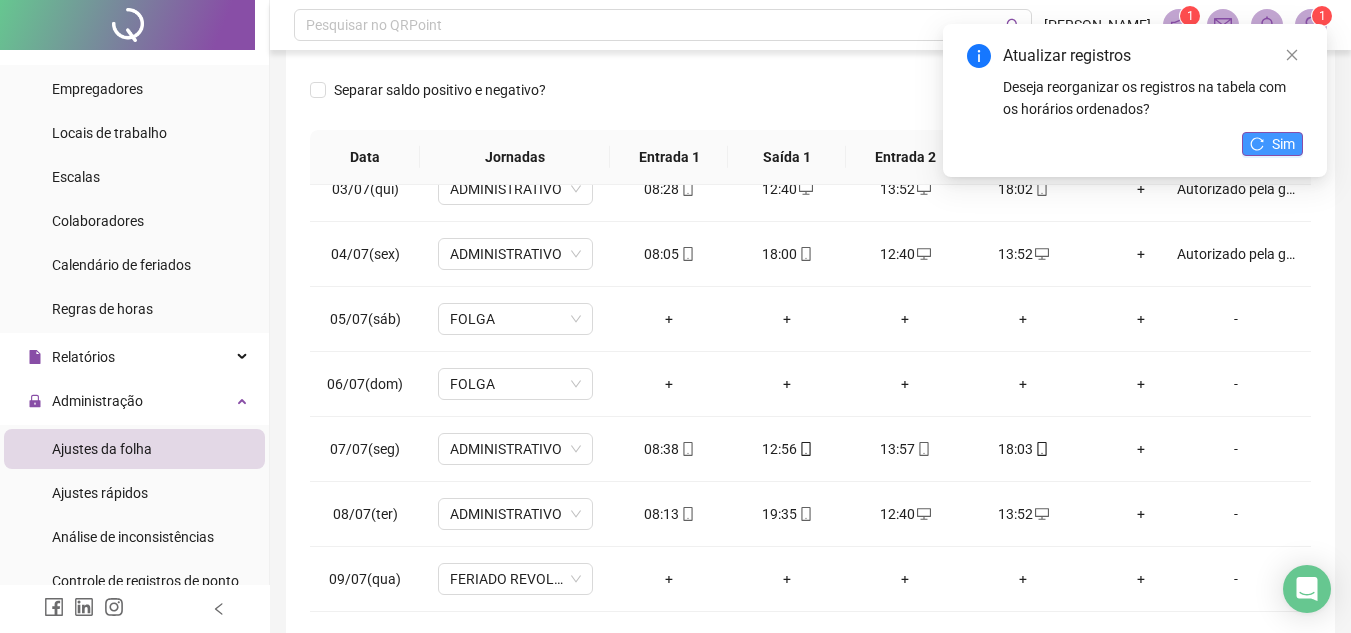 click on "Sim" at bounding box center (1283, 144) 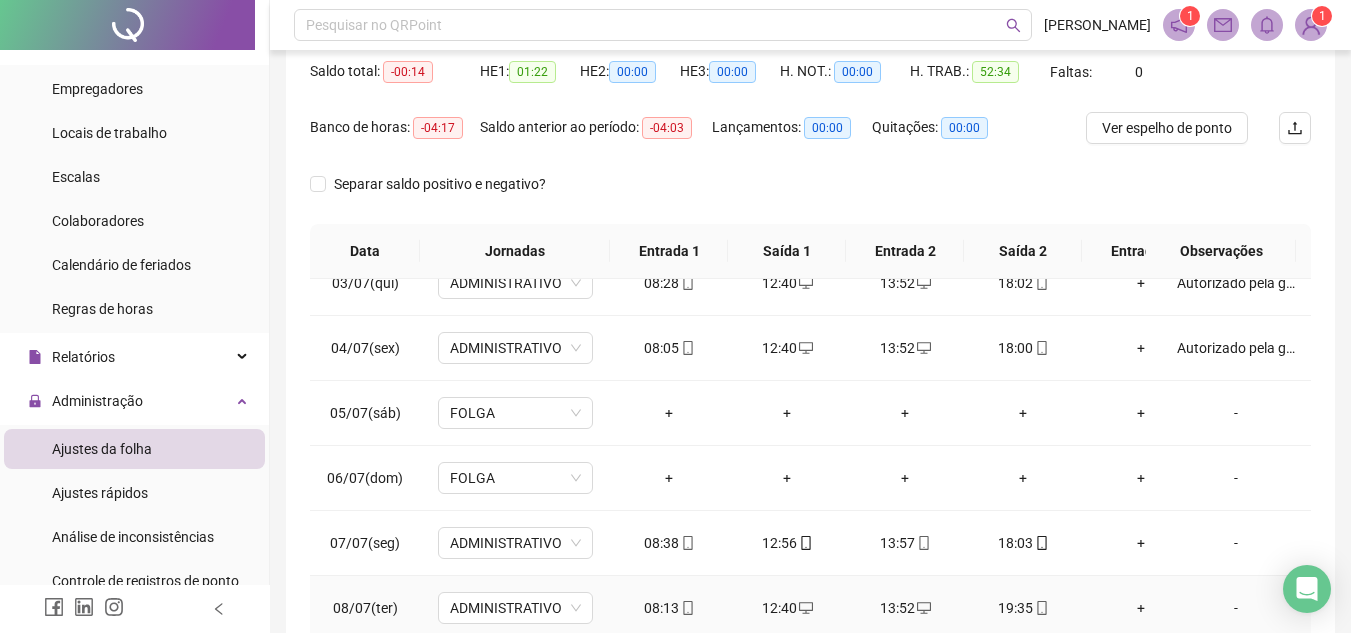 scroll, scrollTop: 0, scrollLeft: 0, axis: both 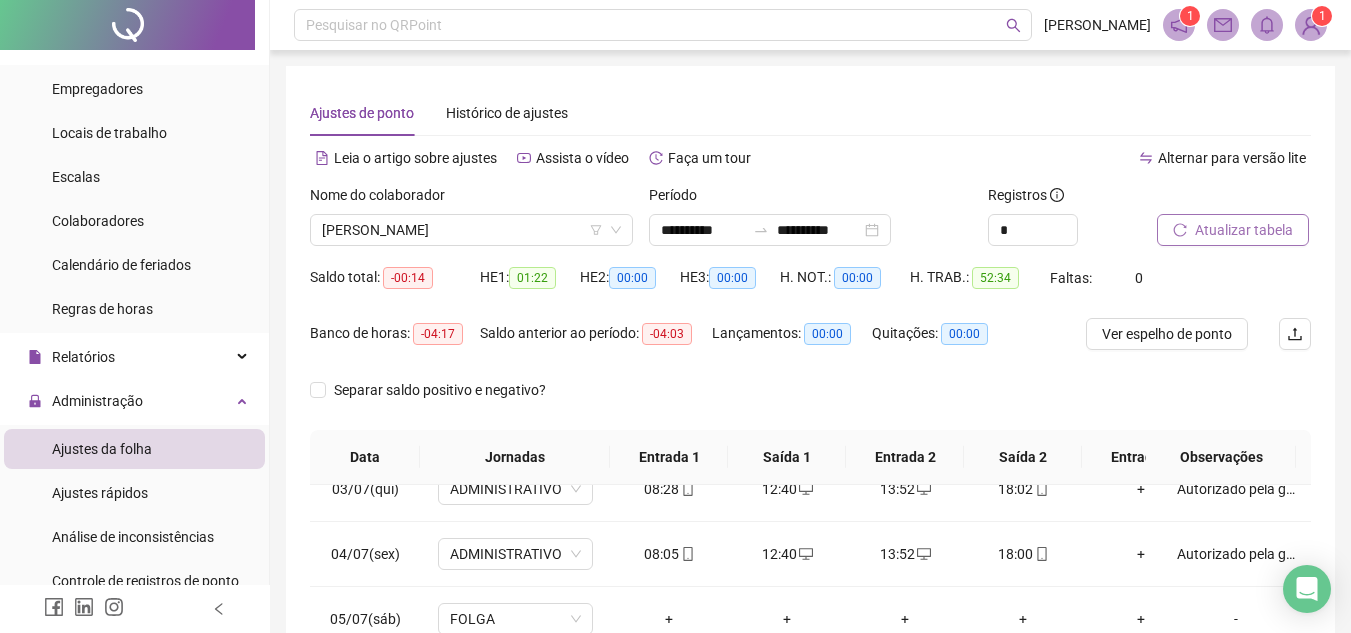 click on "Atualizar tabela" at bounding box center (1244, 230) 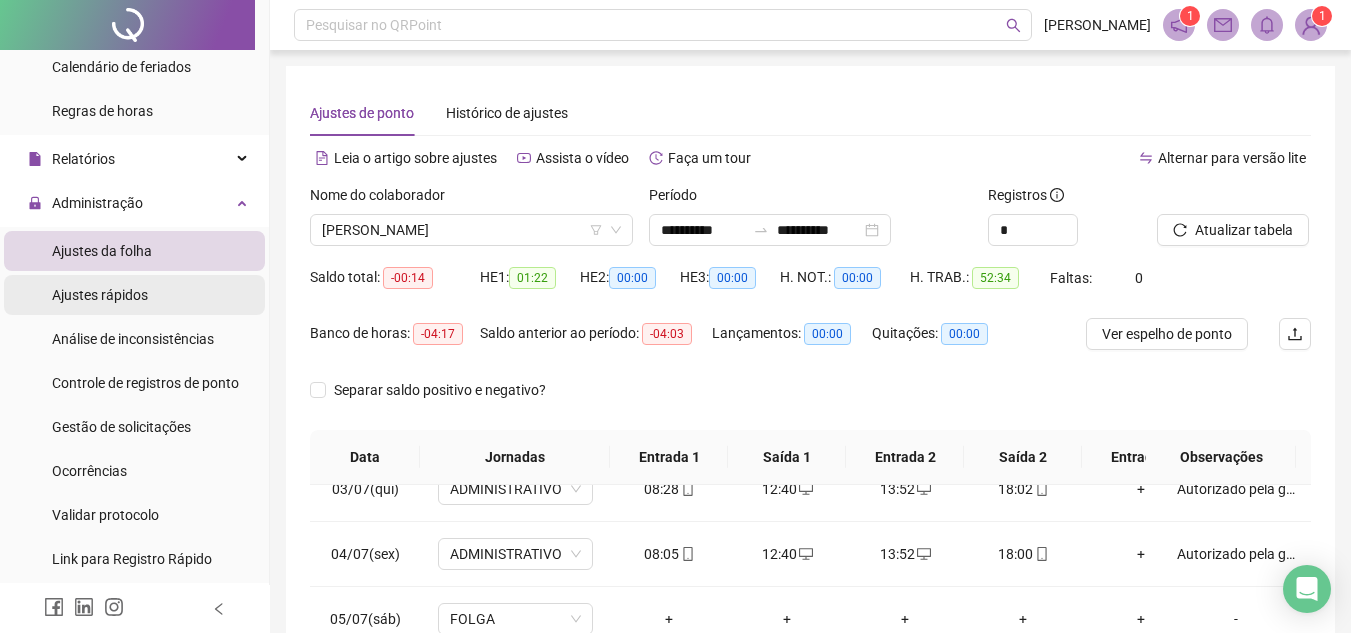 scroll, scrollTop: 277, scrollLeft: 0, axis: vertical 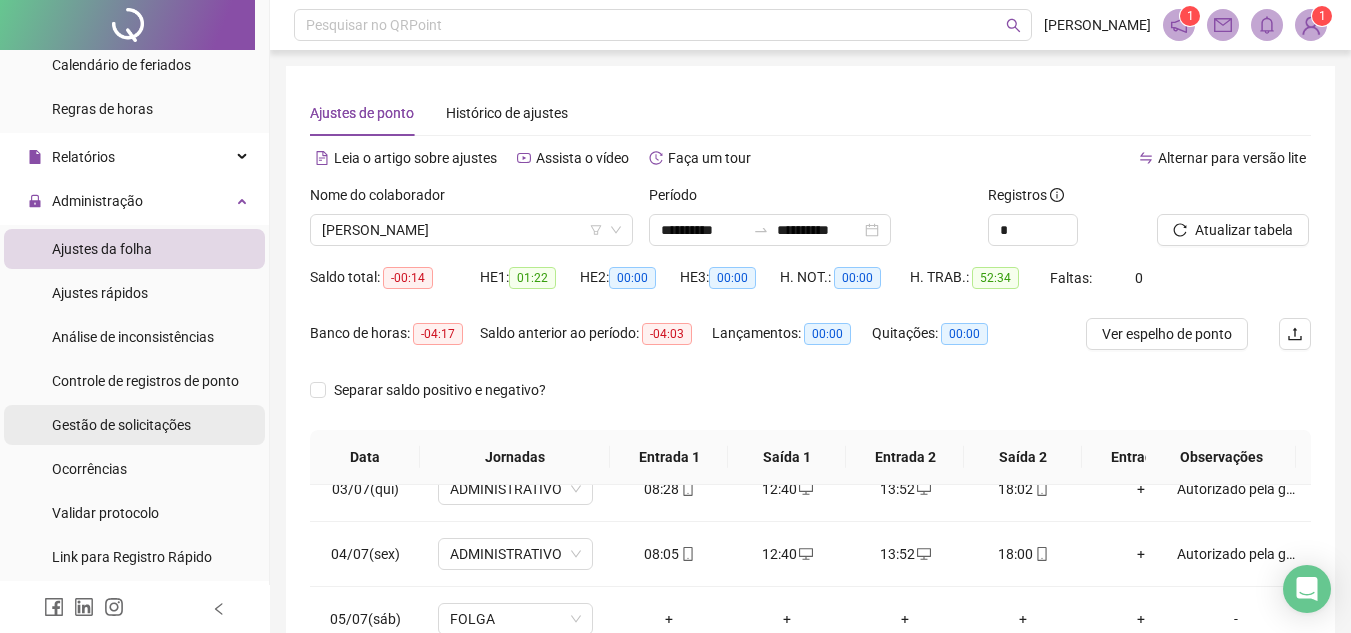 click on "Gestão de solicitações" at bounding box center [121, 425] 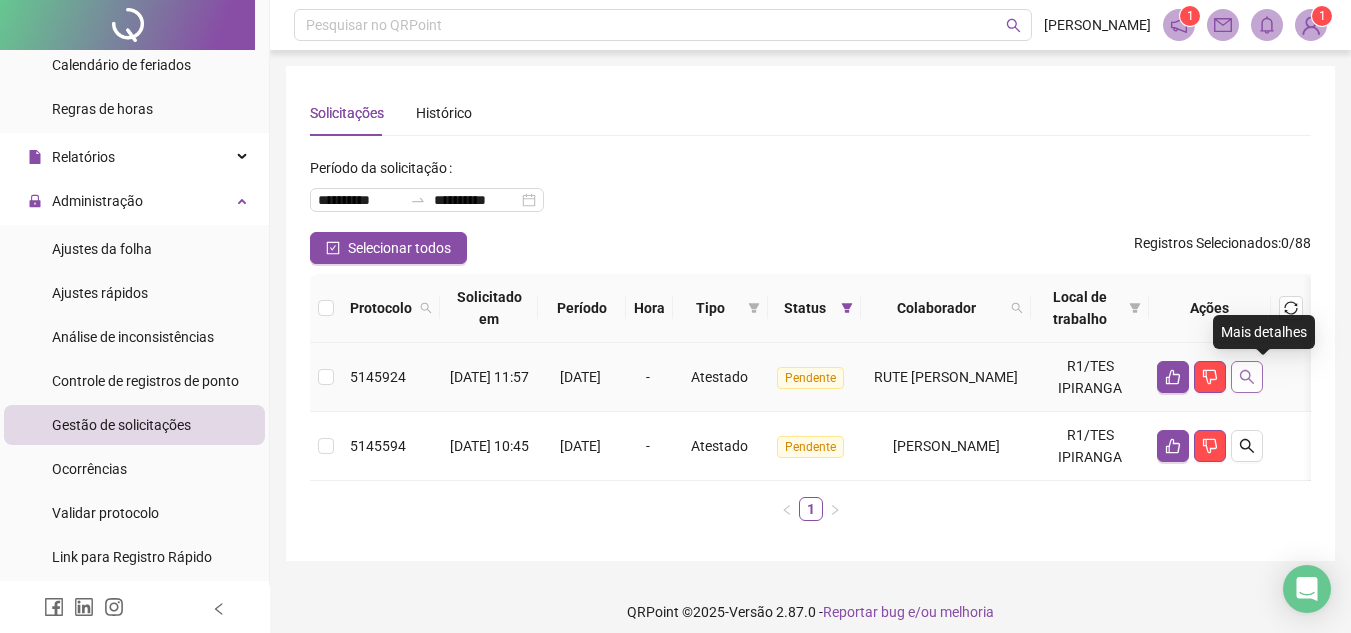 click 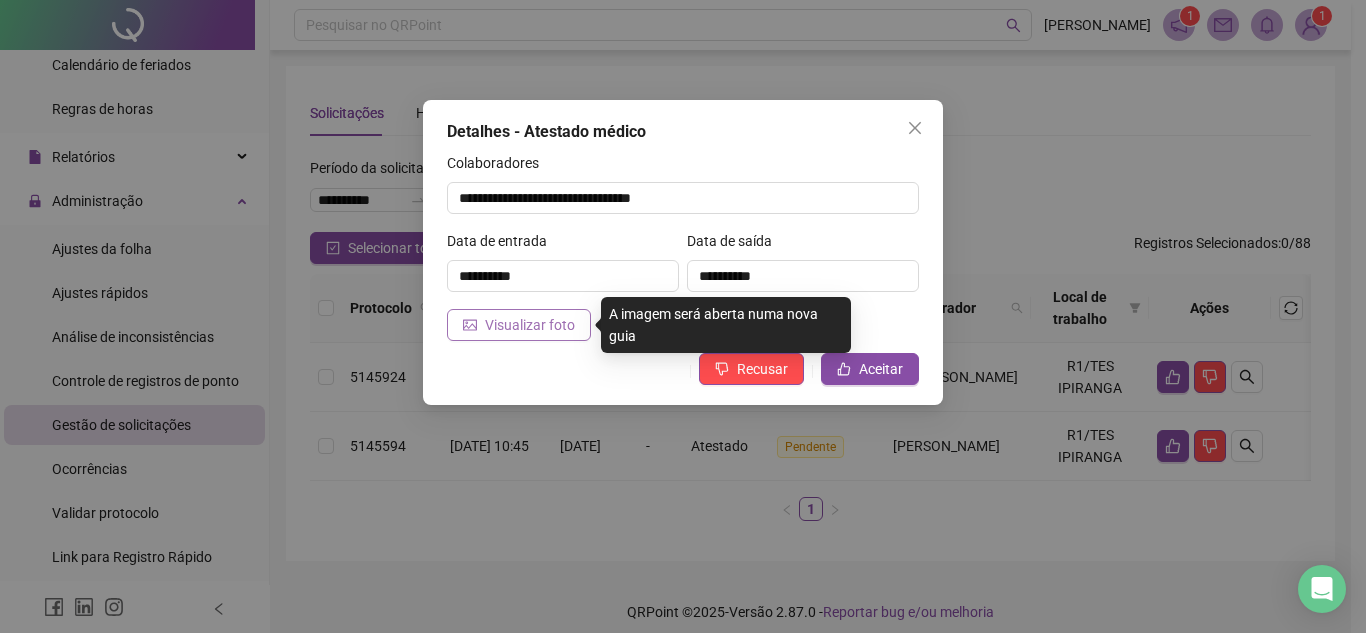 click on "Visualizar foto" at bounding box center [530, 325] 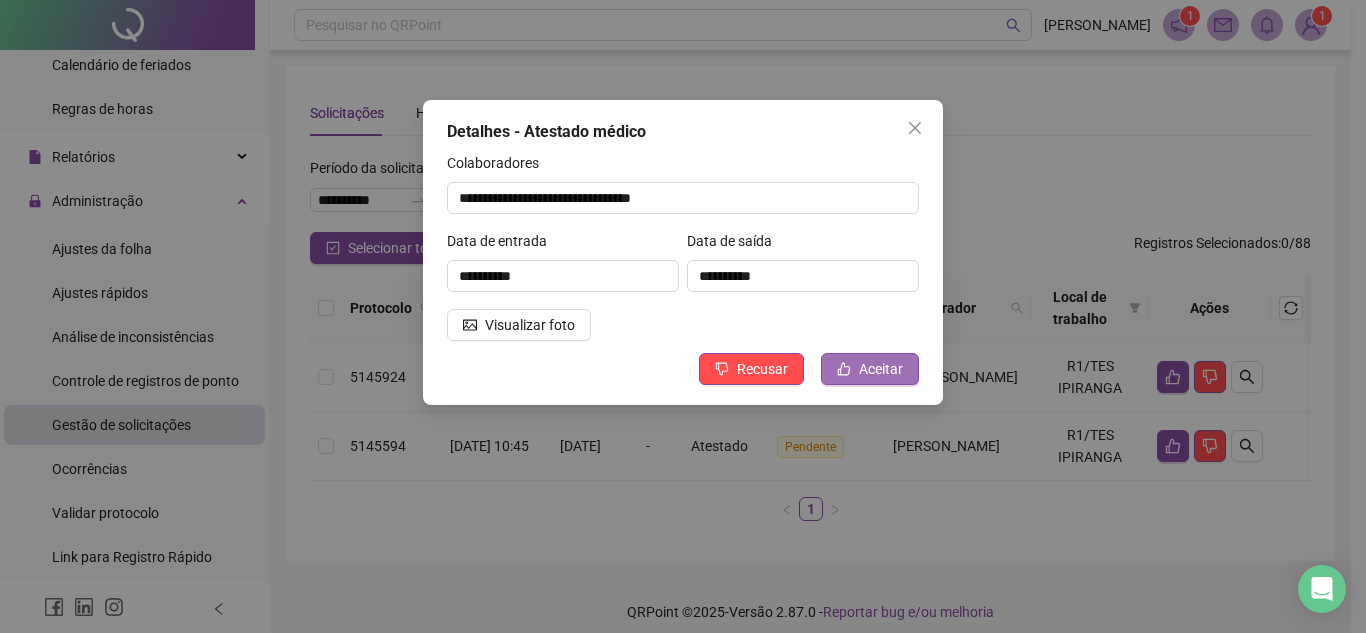 click on "Aceitar" at bounding box center [881, 369] 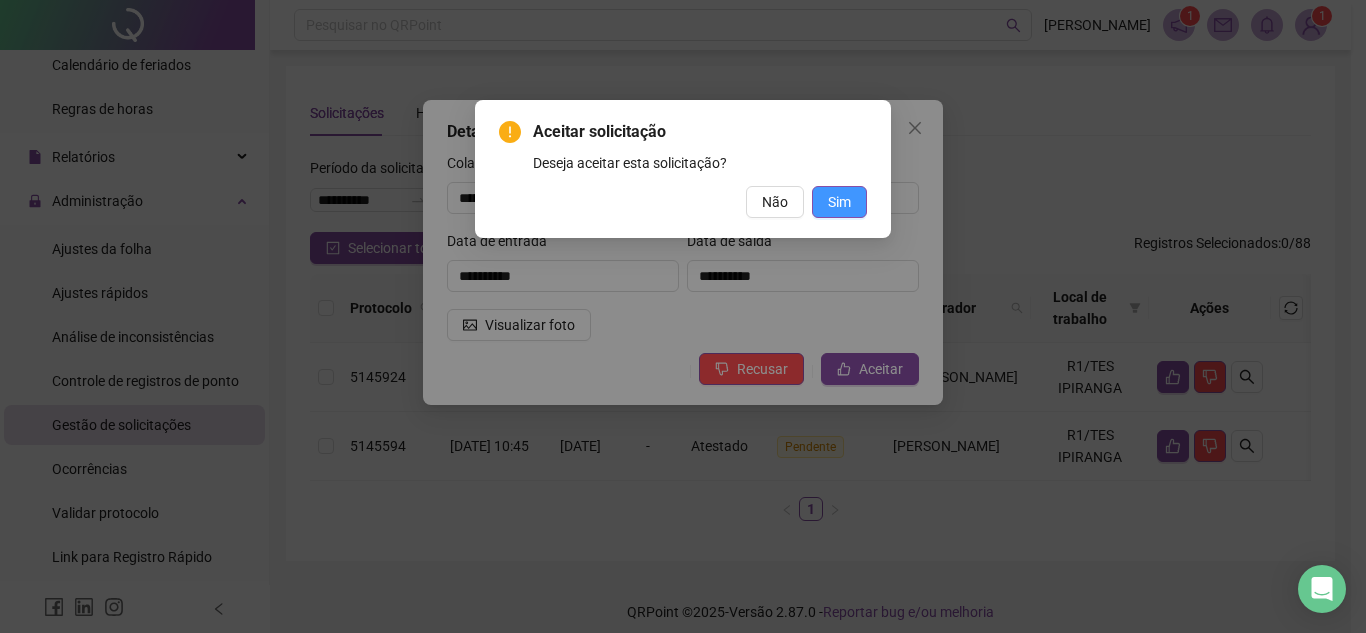 drag, startPoint x: 849, startPoint y: 198, endPoint x: 838, endPoint y: 196, distance: 11.18034 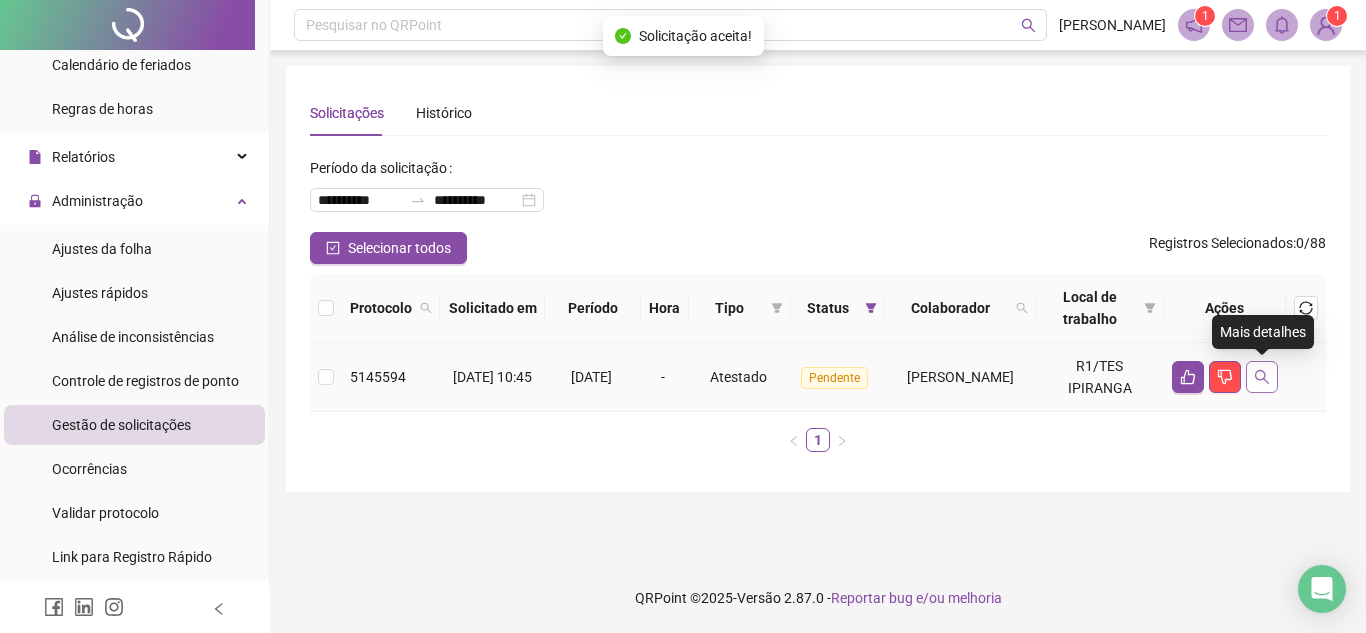 click 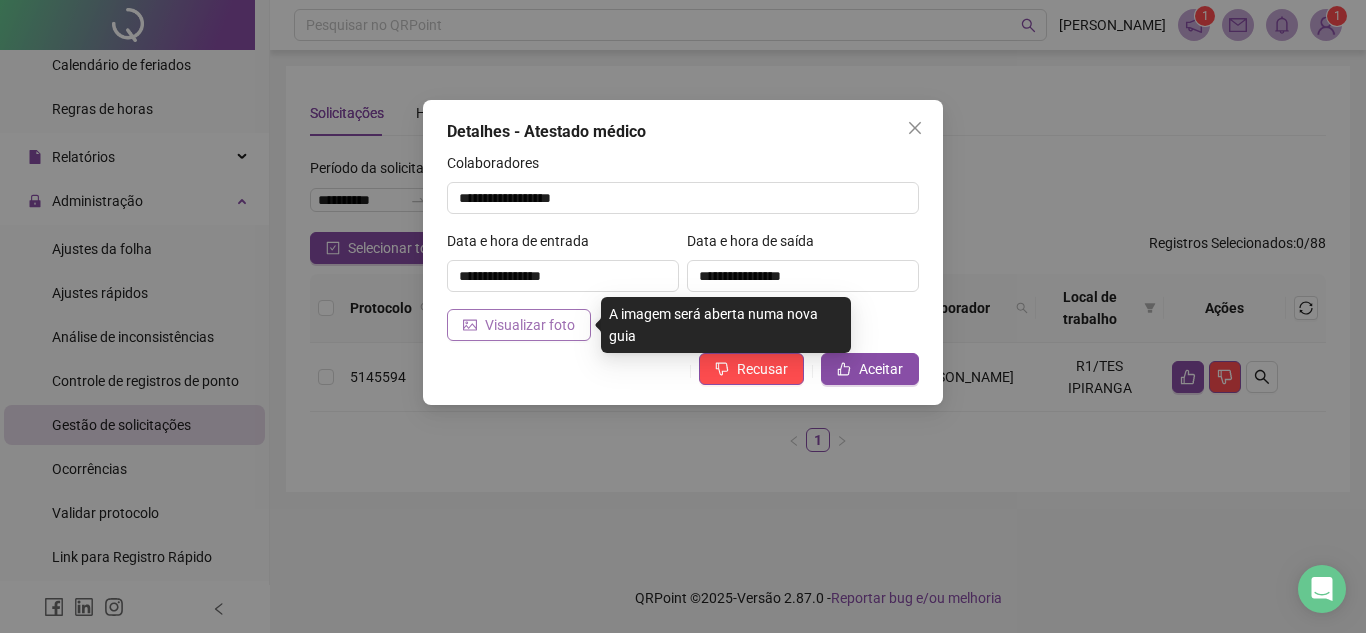 click on "Visualizar foto" at bounding box center [530, 325] 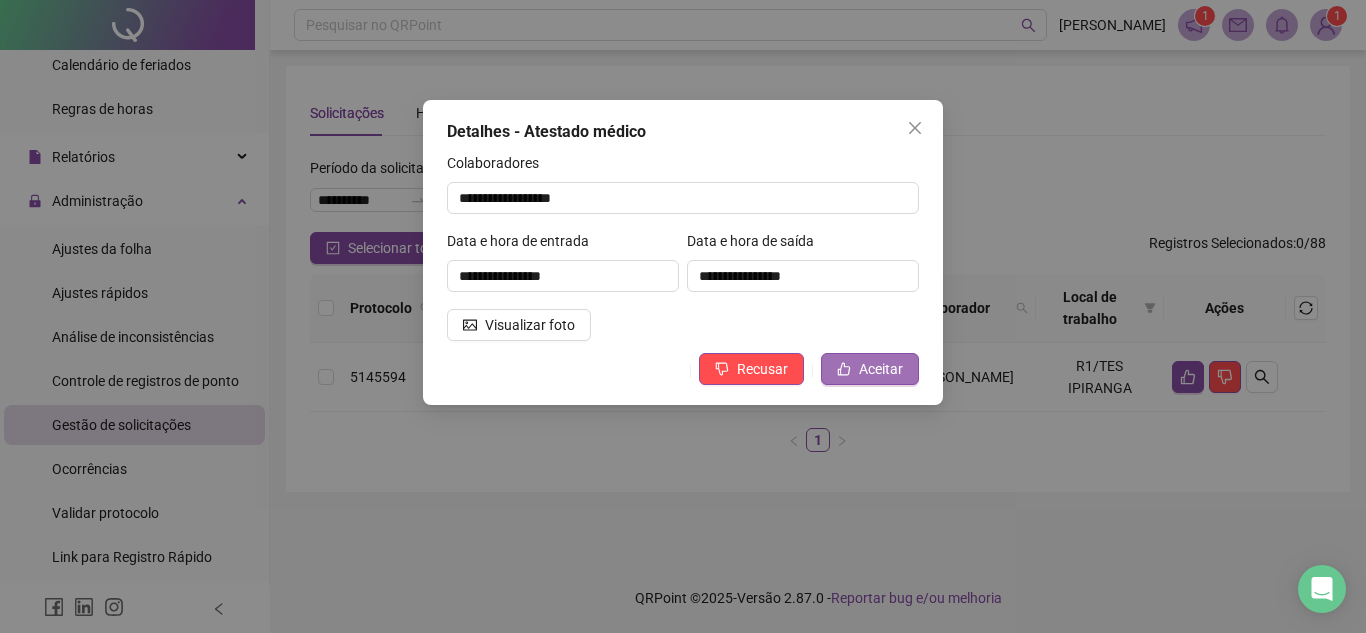 click on "Aceitar" at bounding box center (881, 369) 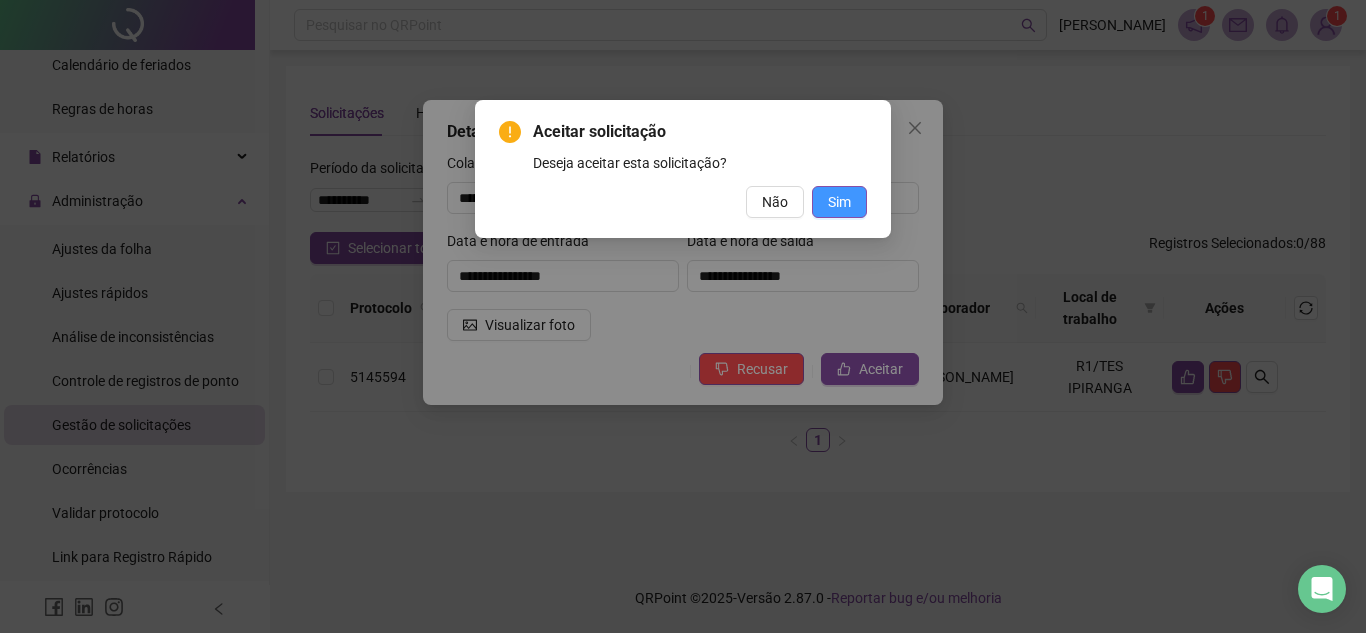 click on "Sim" at bounding box center (839, 202) 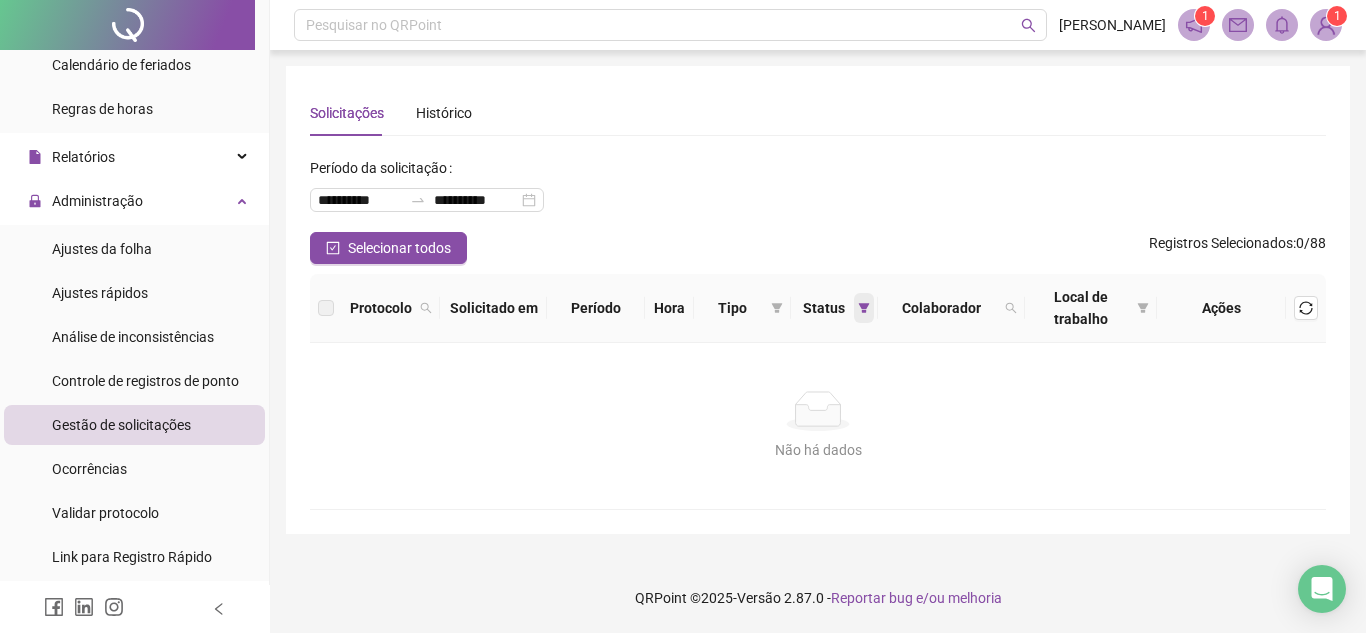 click at bounding box center [864, 308] 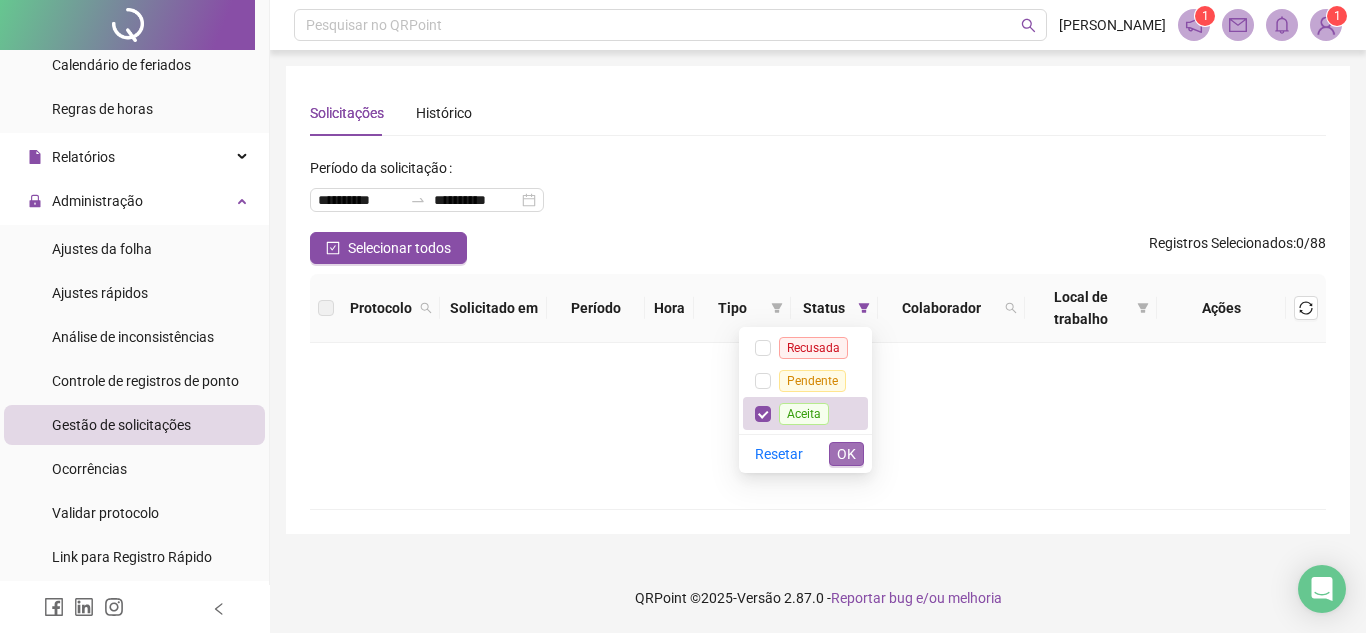 click on "OK" at bounding box center [846, 454] 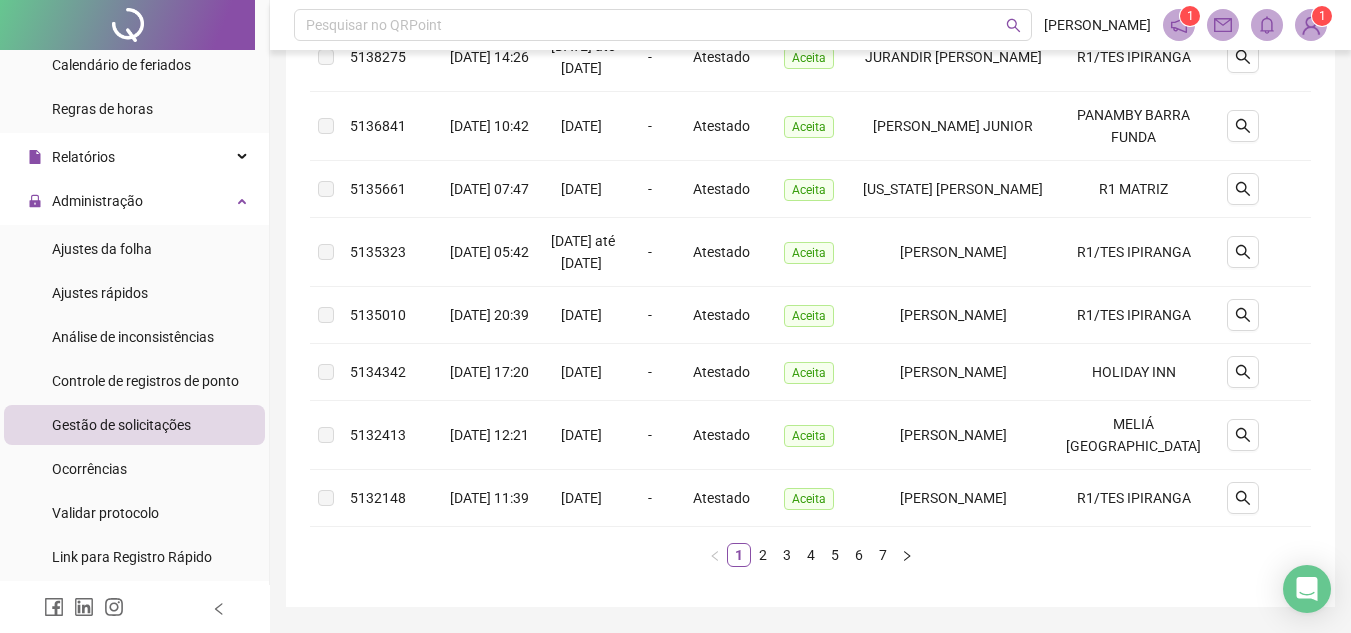 scroll, scrollTop: 814, scrollLeft: 0, axis: vertical 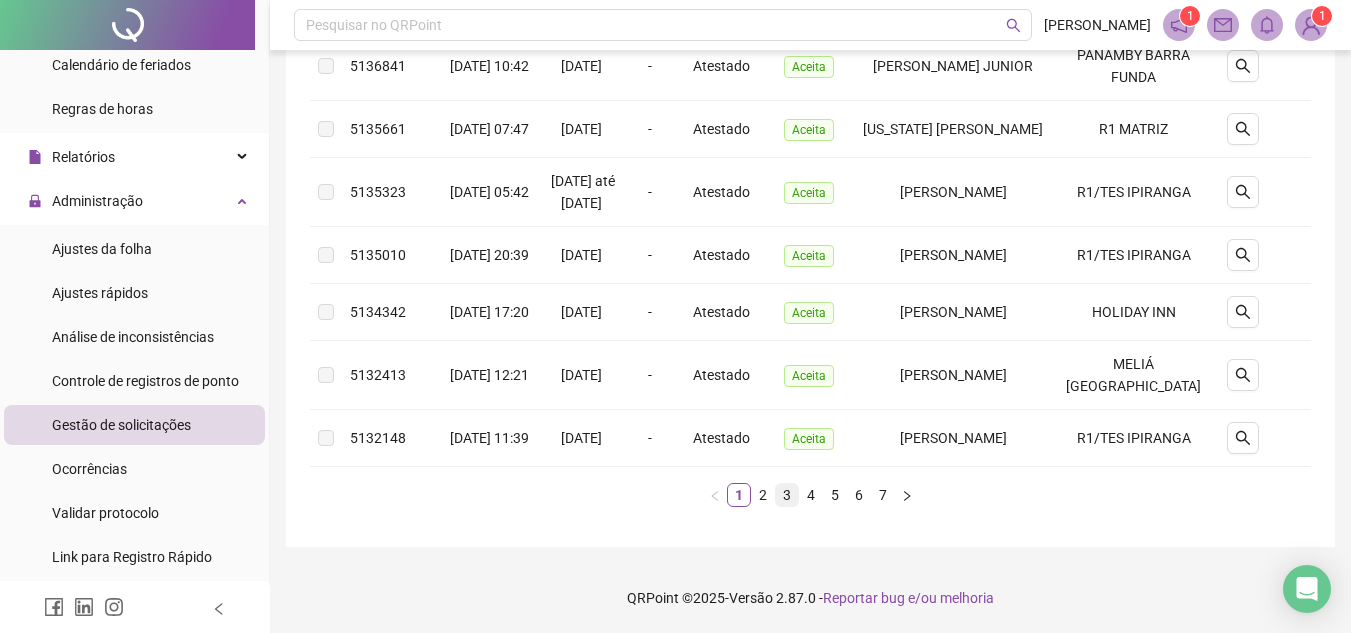 click on "3" at bounding box center (787, 495) 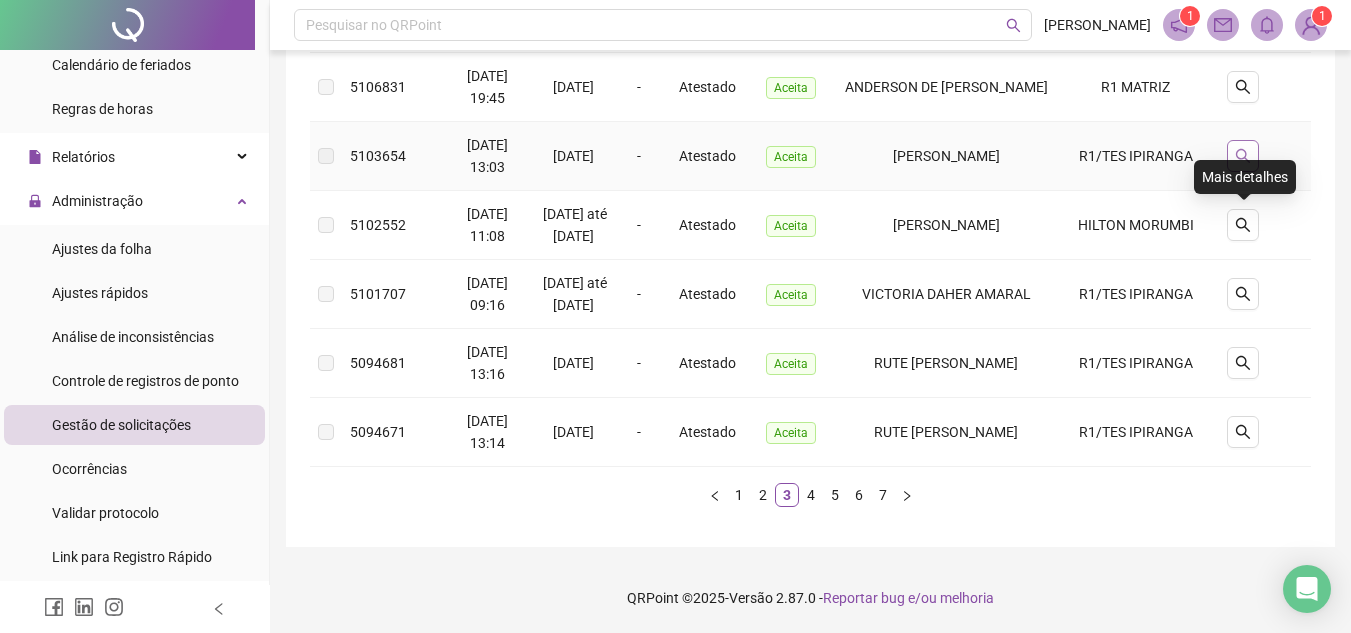 click at bounding box center [1243, 156] 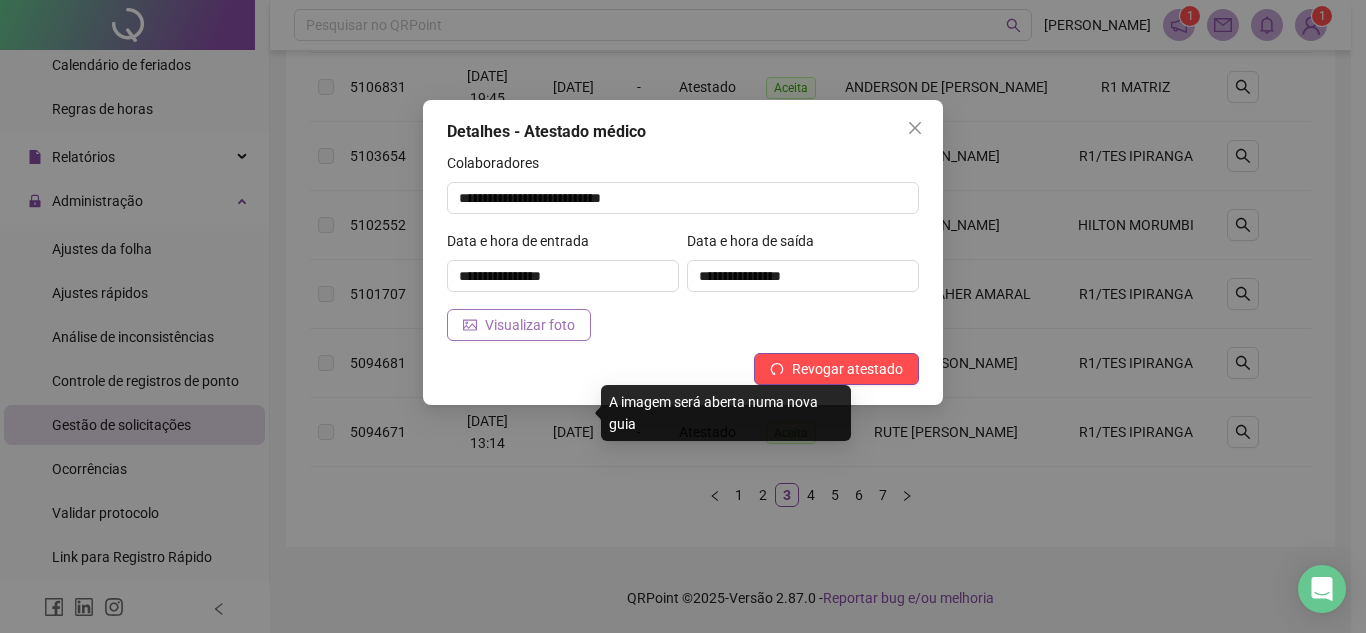 click on "Visualizar foto" at bounding box center [519, 325] 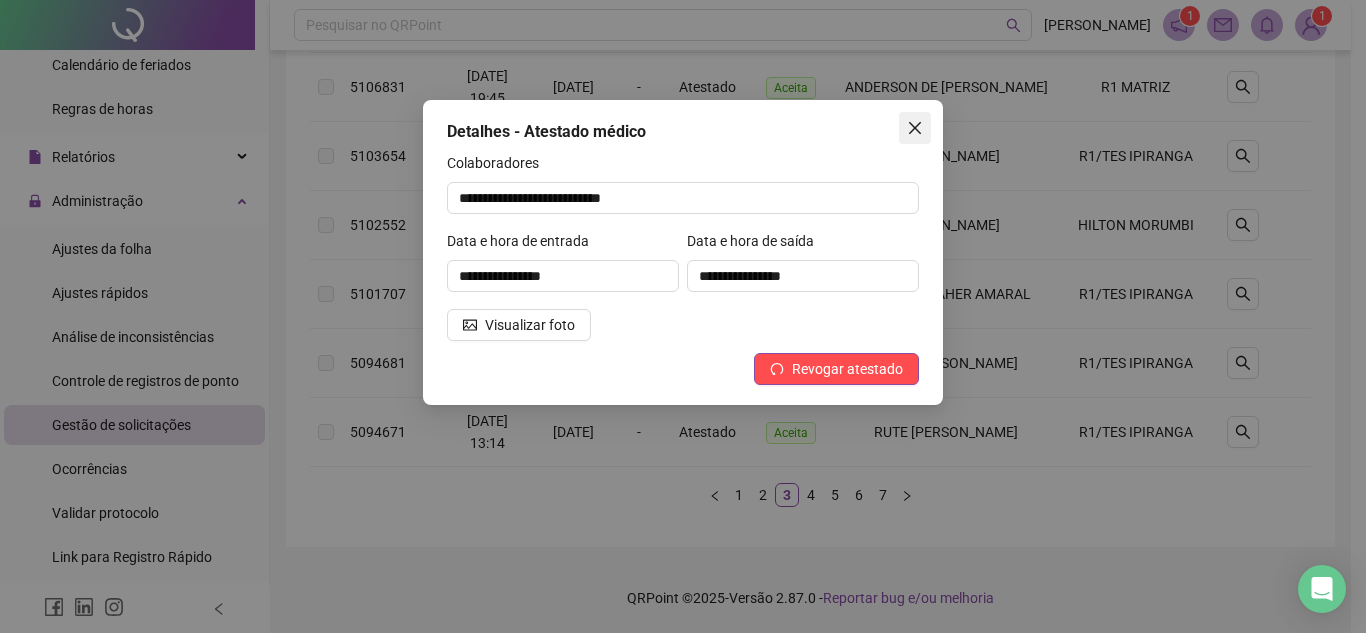 click 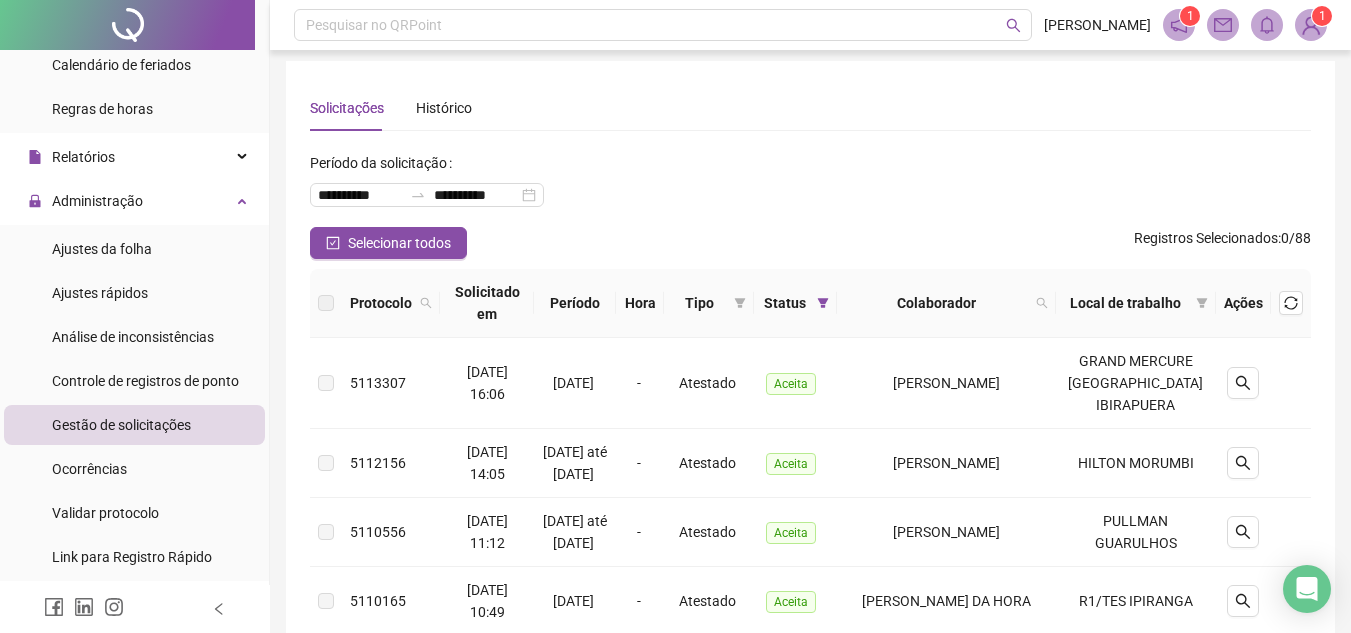 scroll, scrollTop: 0, scrollLeft: 0, axis: both 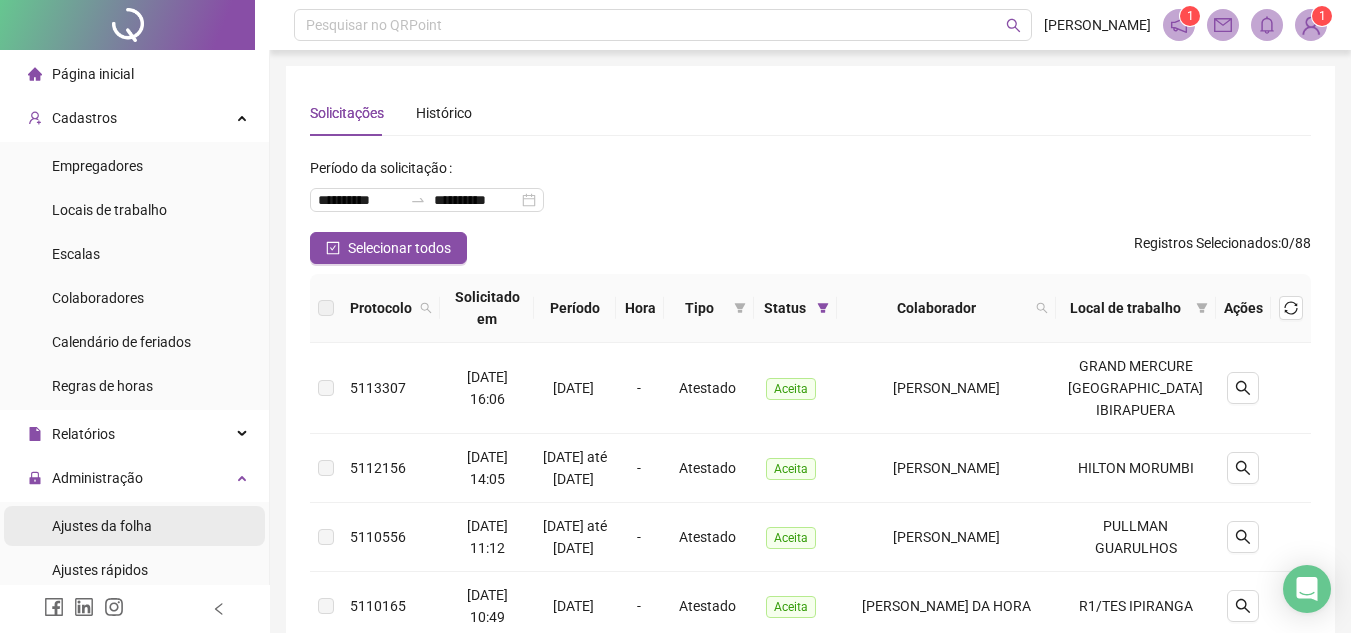 click on "Ajustes da folha" at bounding box center (134, 526) 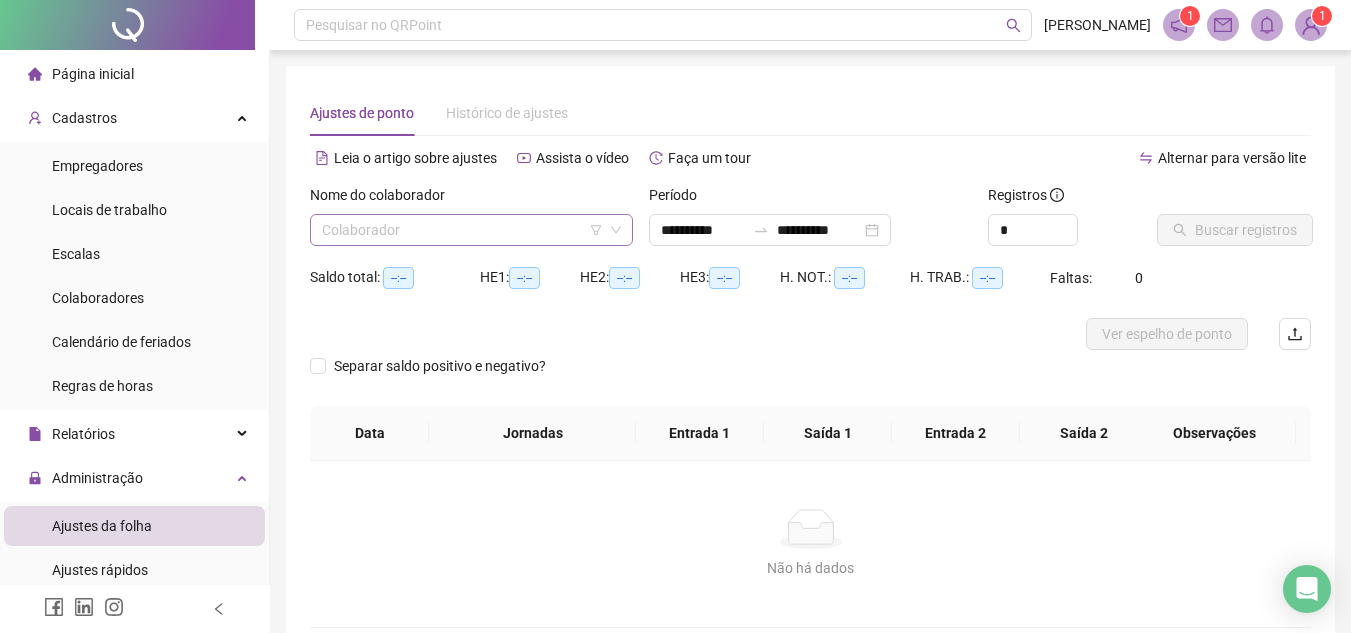 click at bounding box center [465, 230] 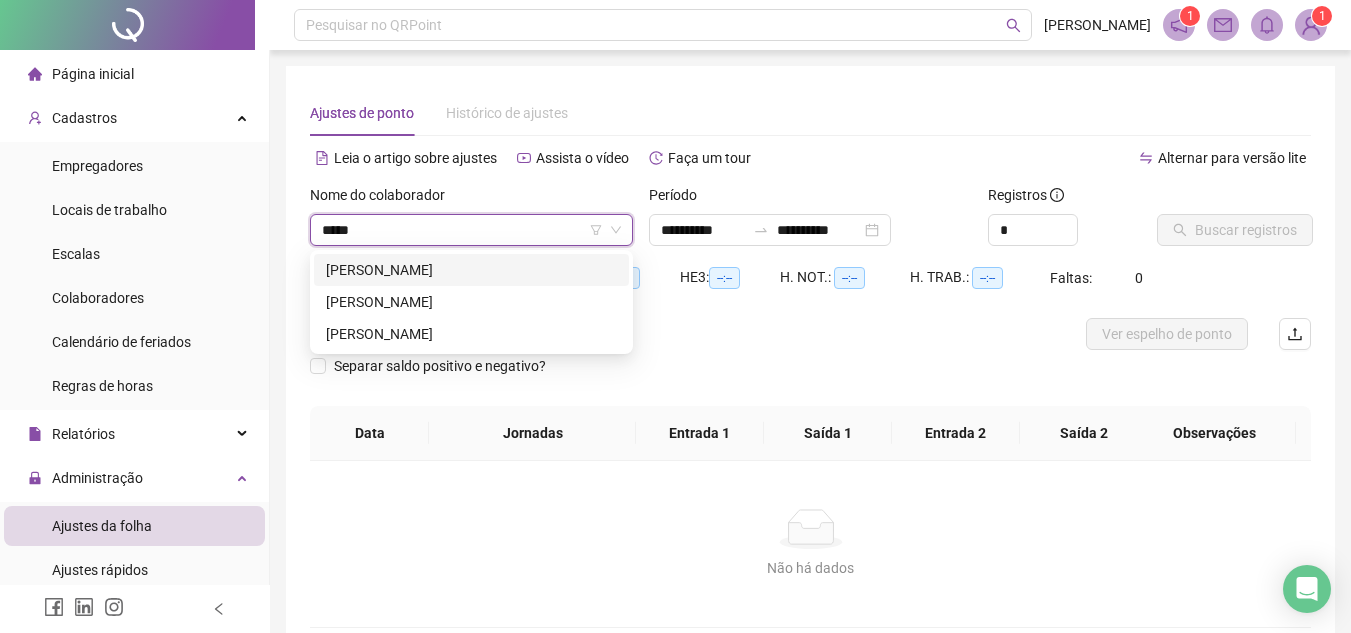 type on "******" 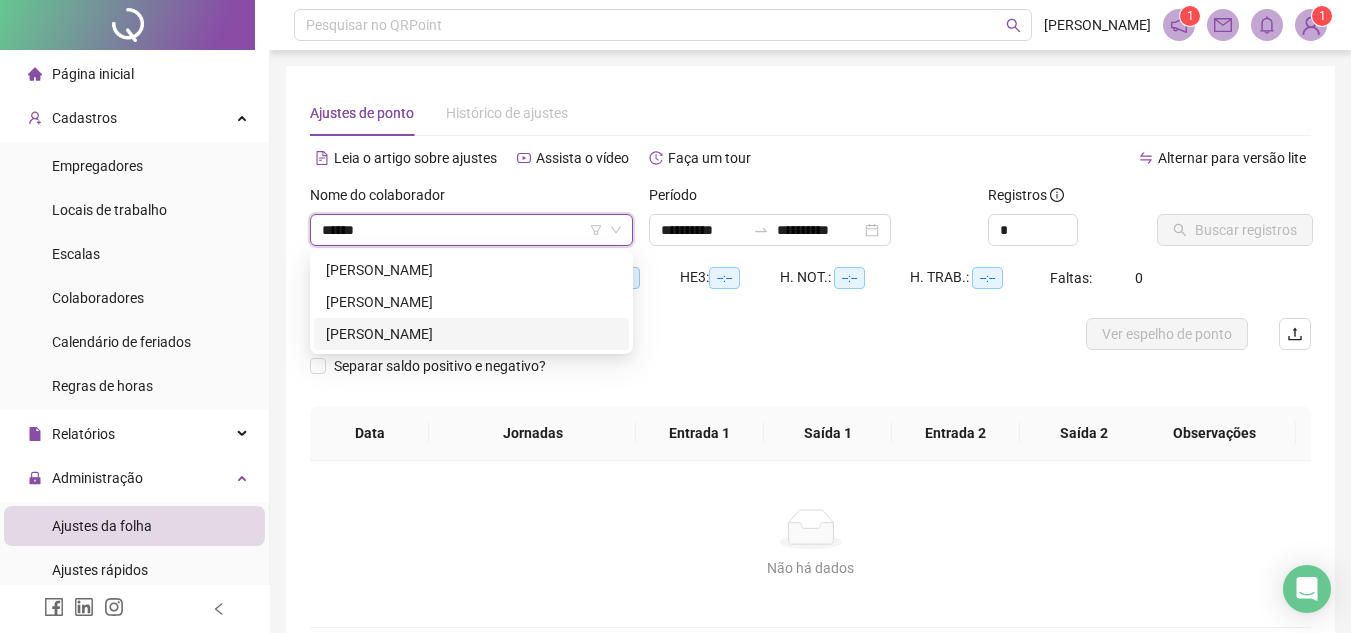 click on "[PERSON_NAME]" at bounding box center (471, 334) 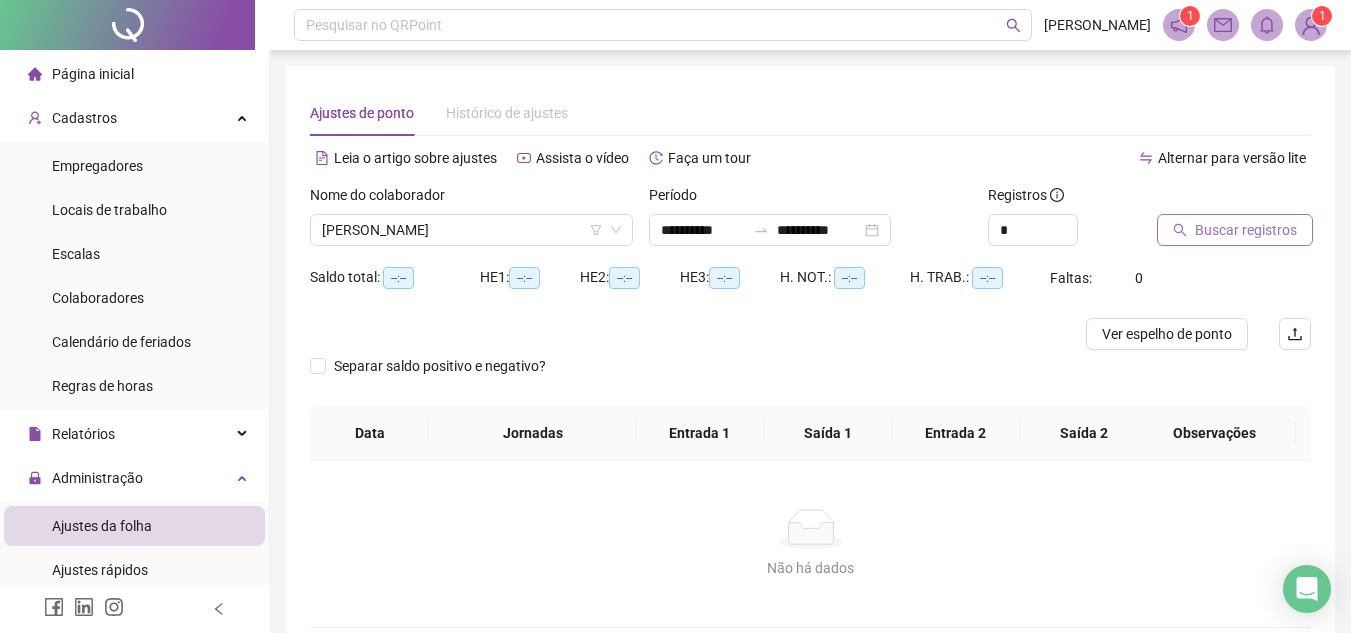 click on "Buscar registros" at bounding box center [1246, 230] 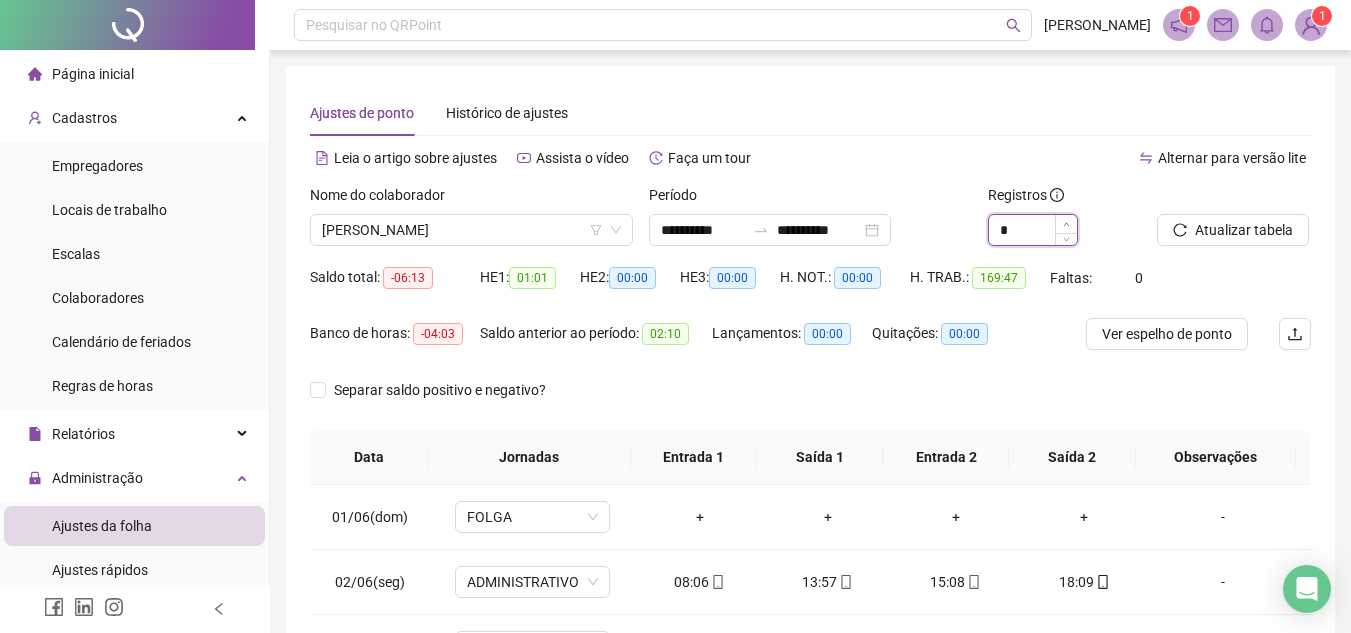 click 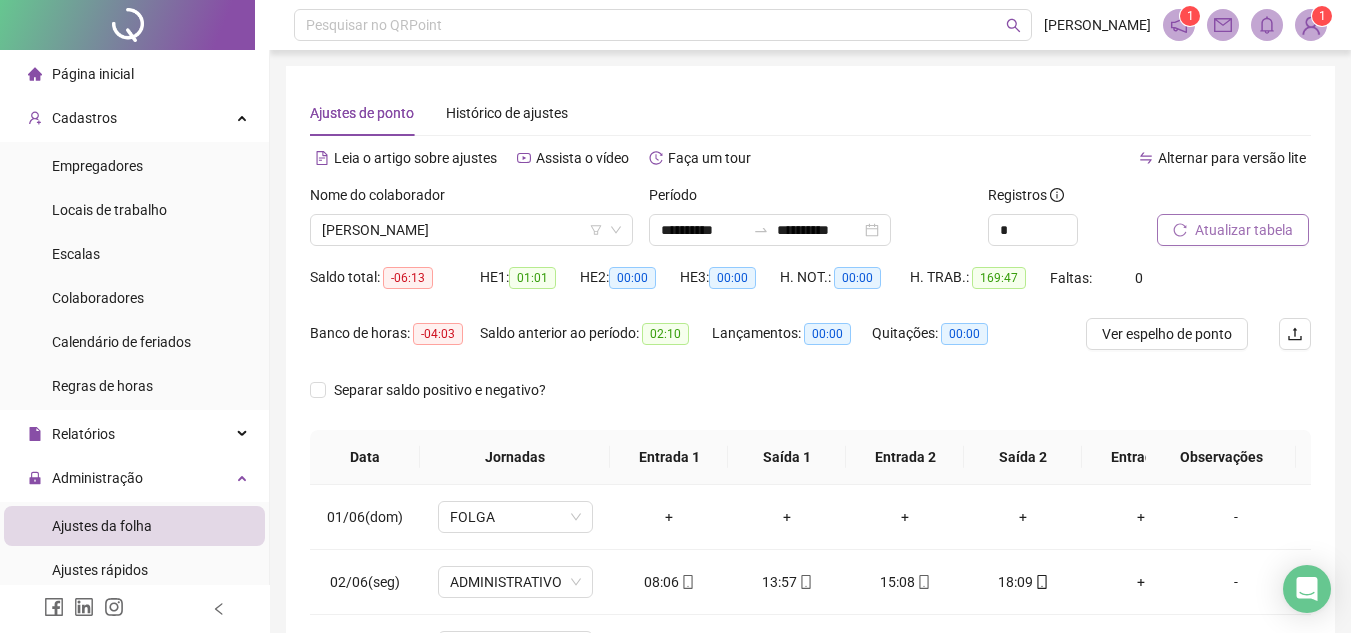 click 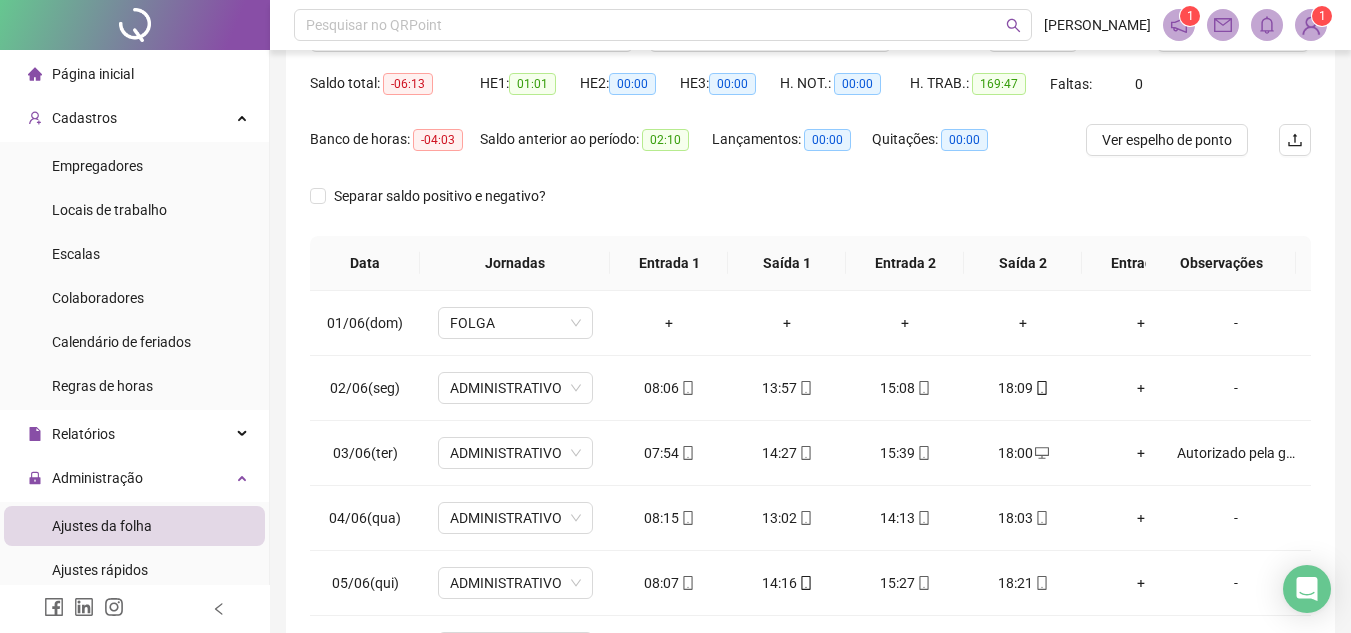 scroll, scrollTop: 200, scrollLeft: 0, axis: vertical 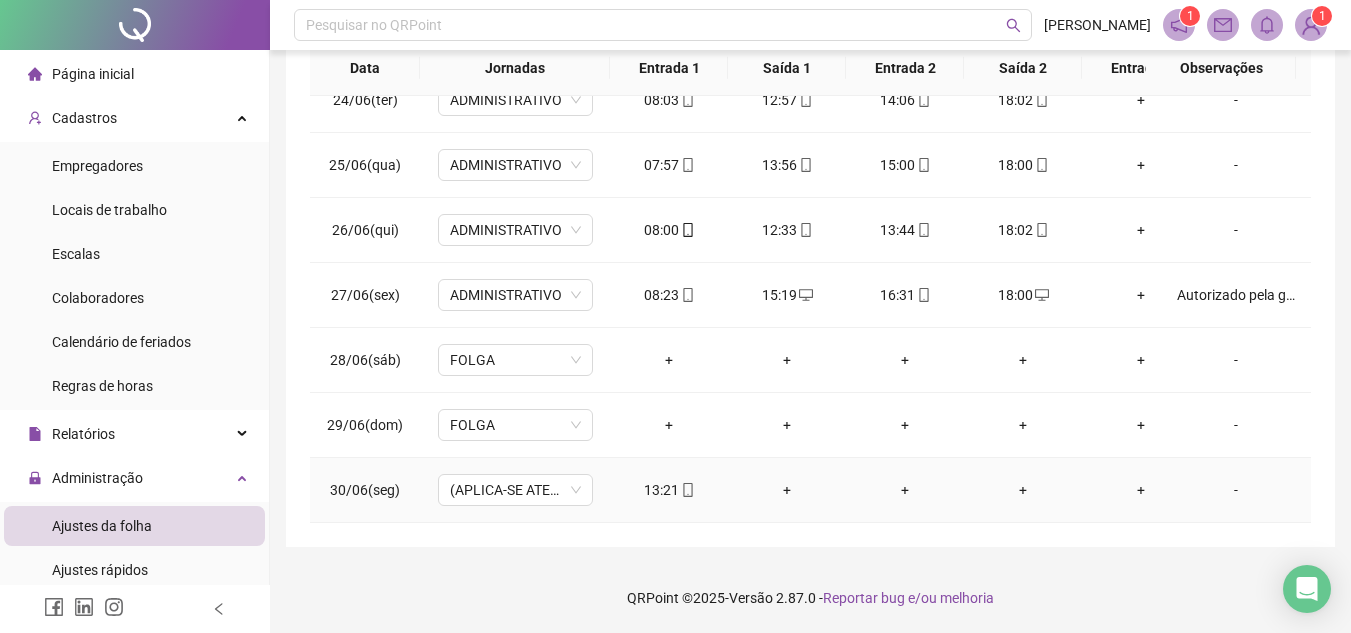 click on "13:21" at bounding box center [669, 490] 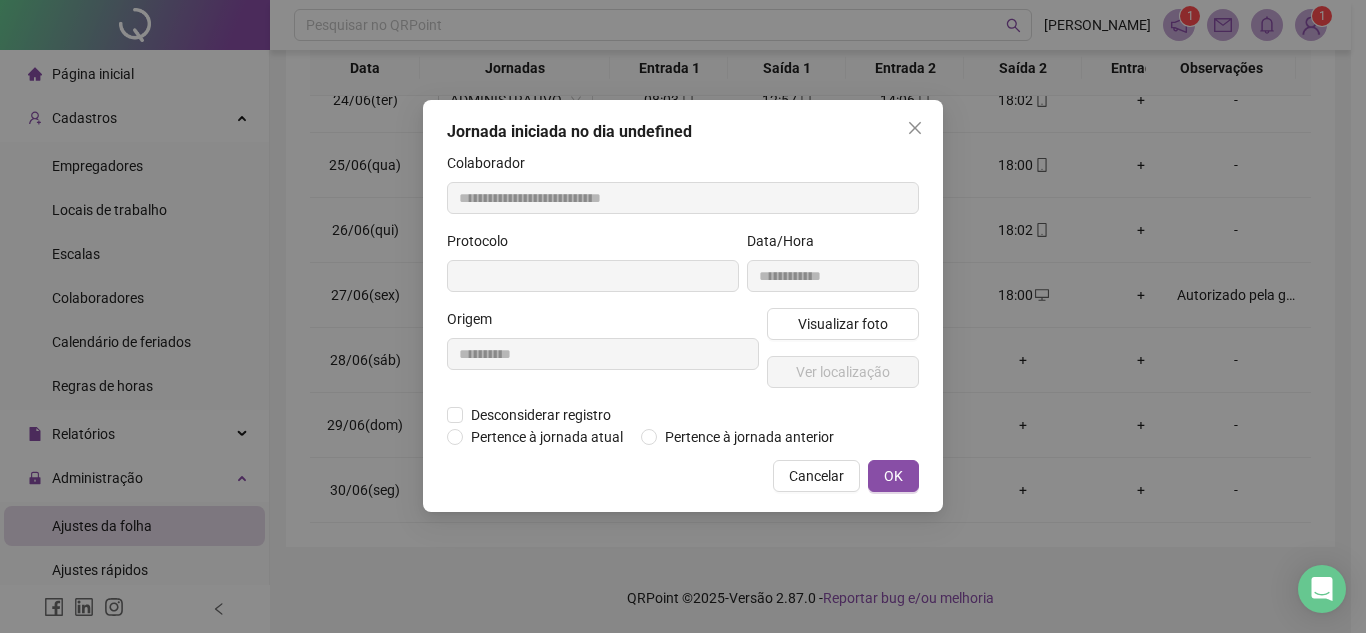 type on "**********" 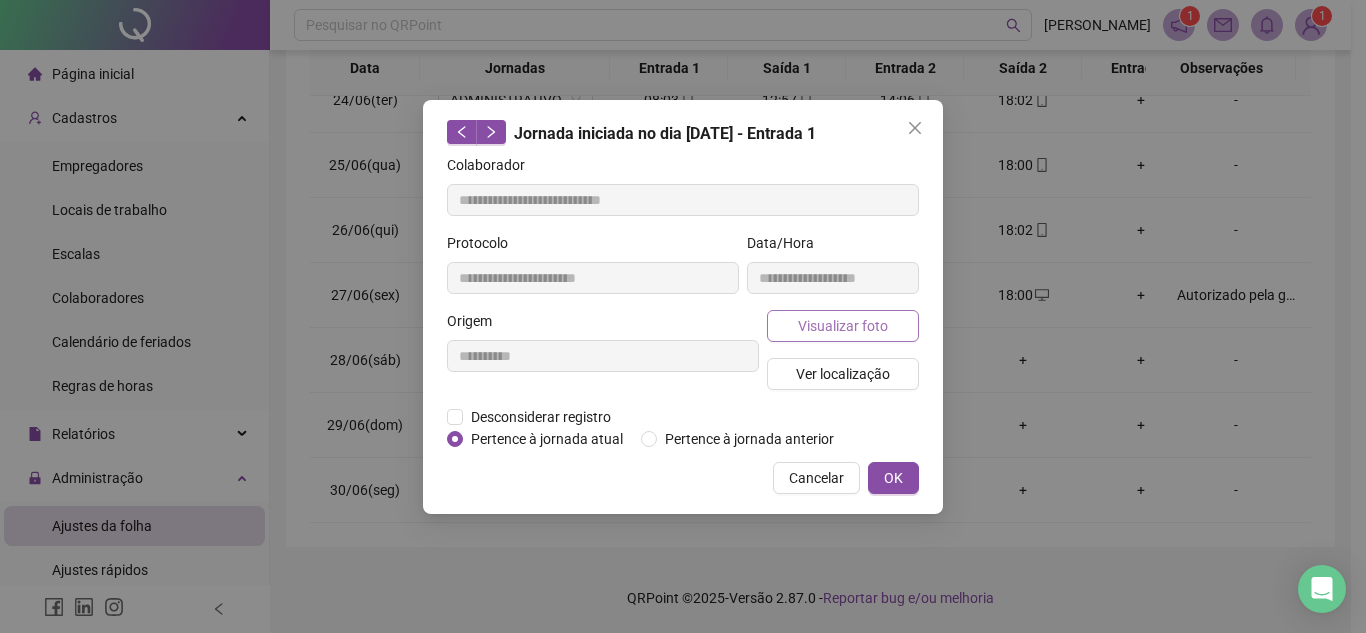 click on "Visualizar foto" at bounding box center (843, 326) 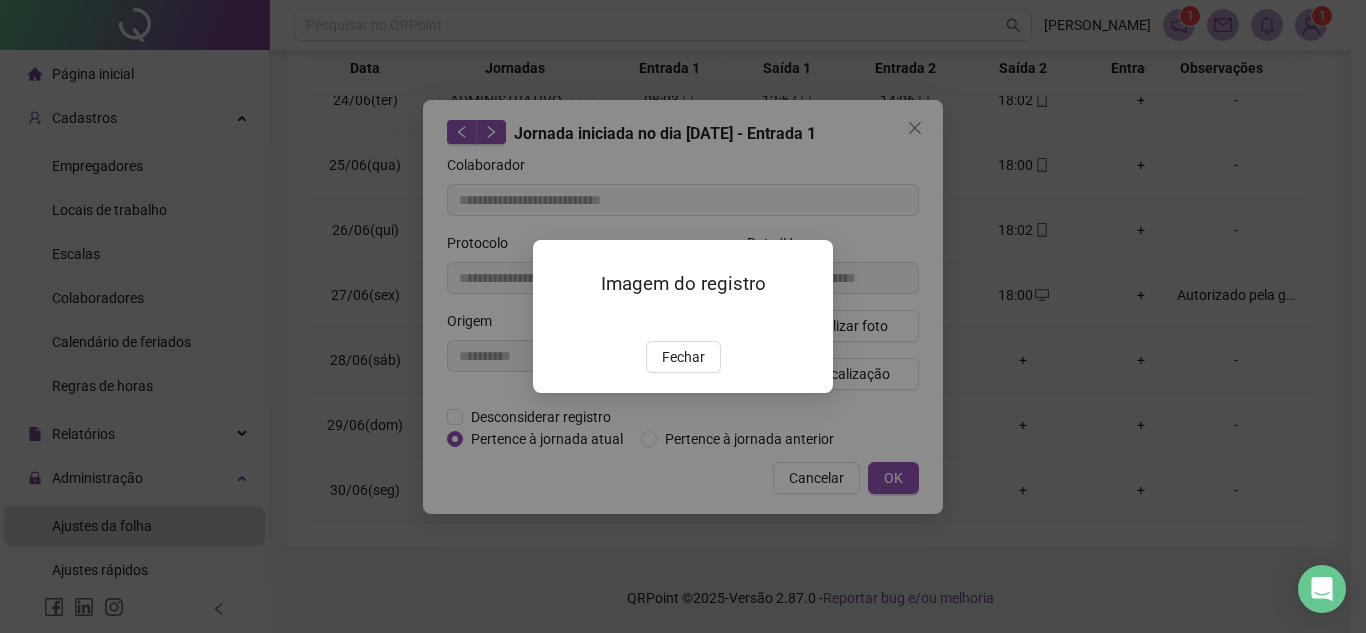 click at bounding box center [557, 320] 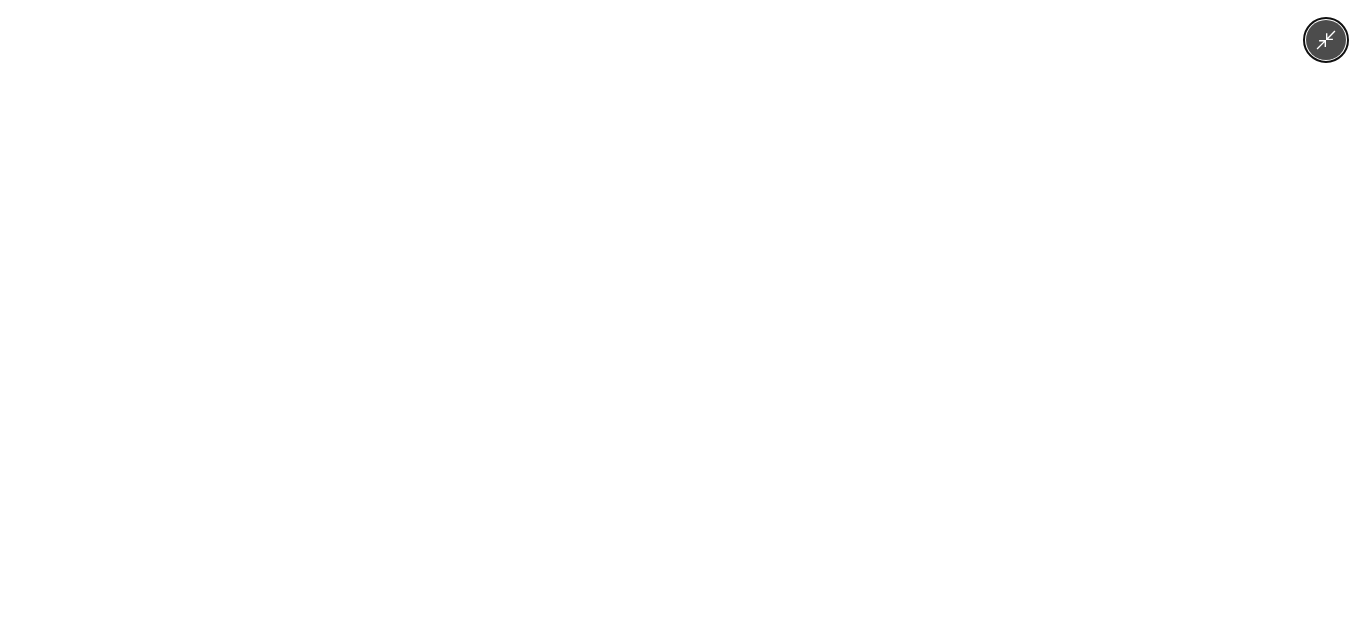 click at bounding box center [683, 316] 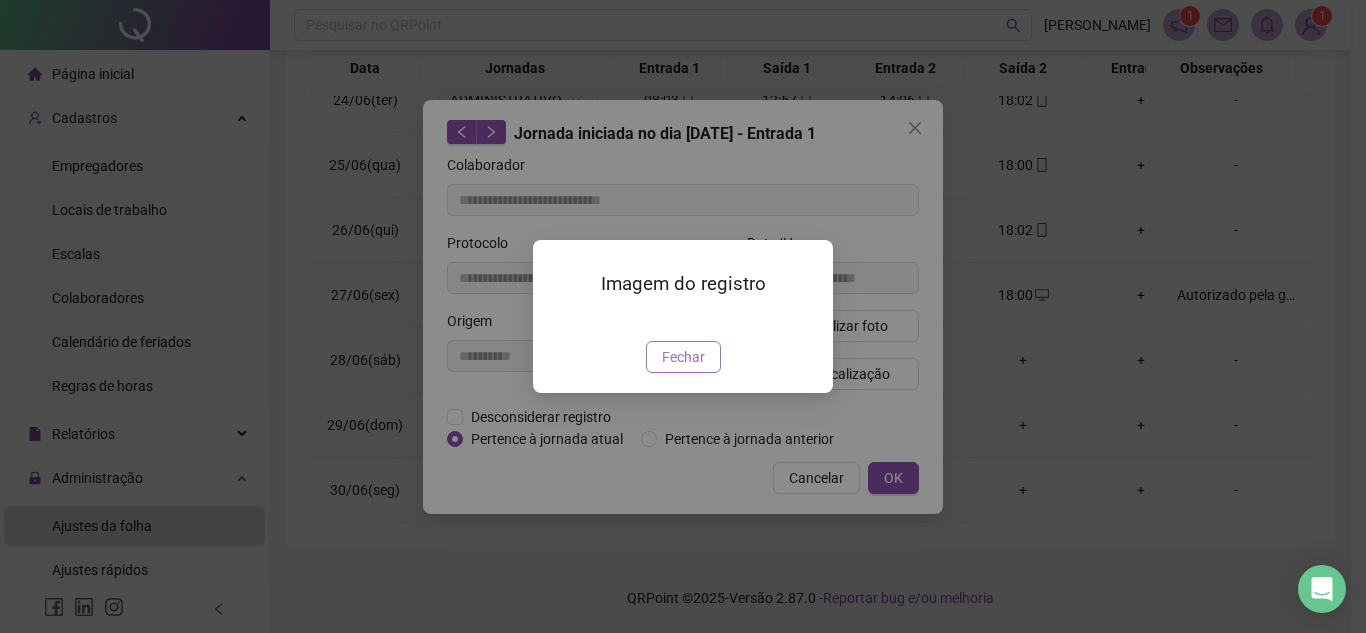 click on "Fechar" at bounding box center (683, 357) 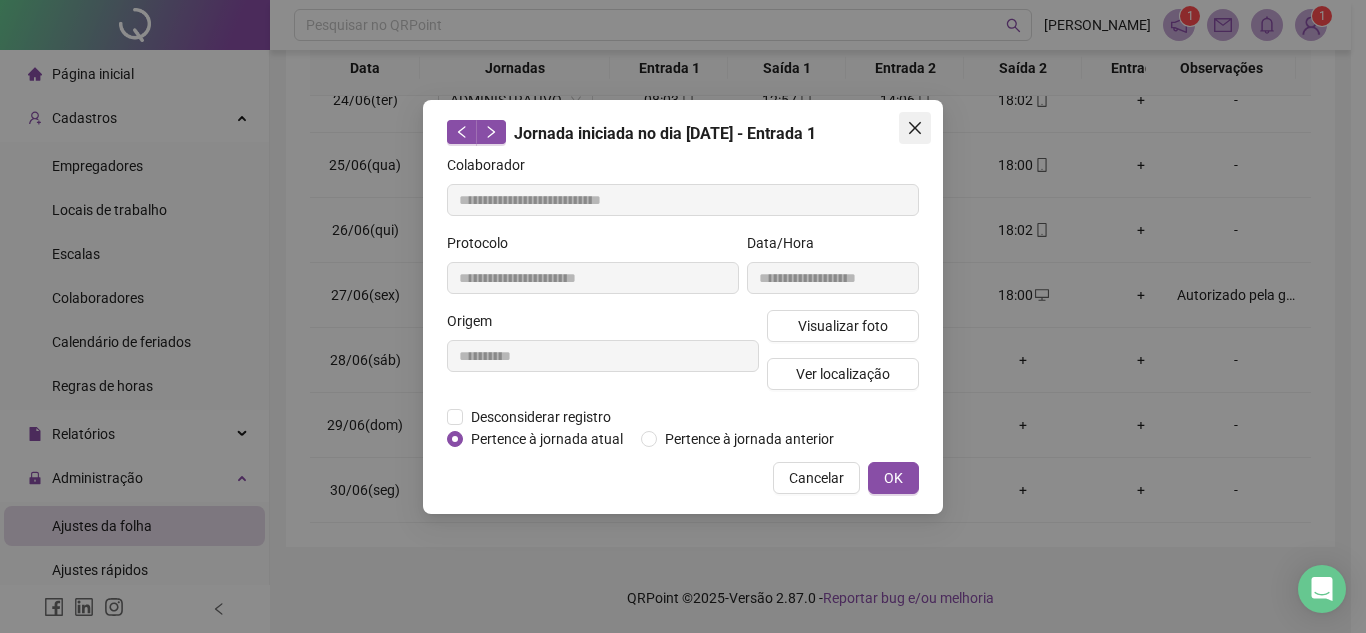click 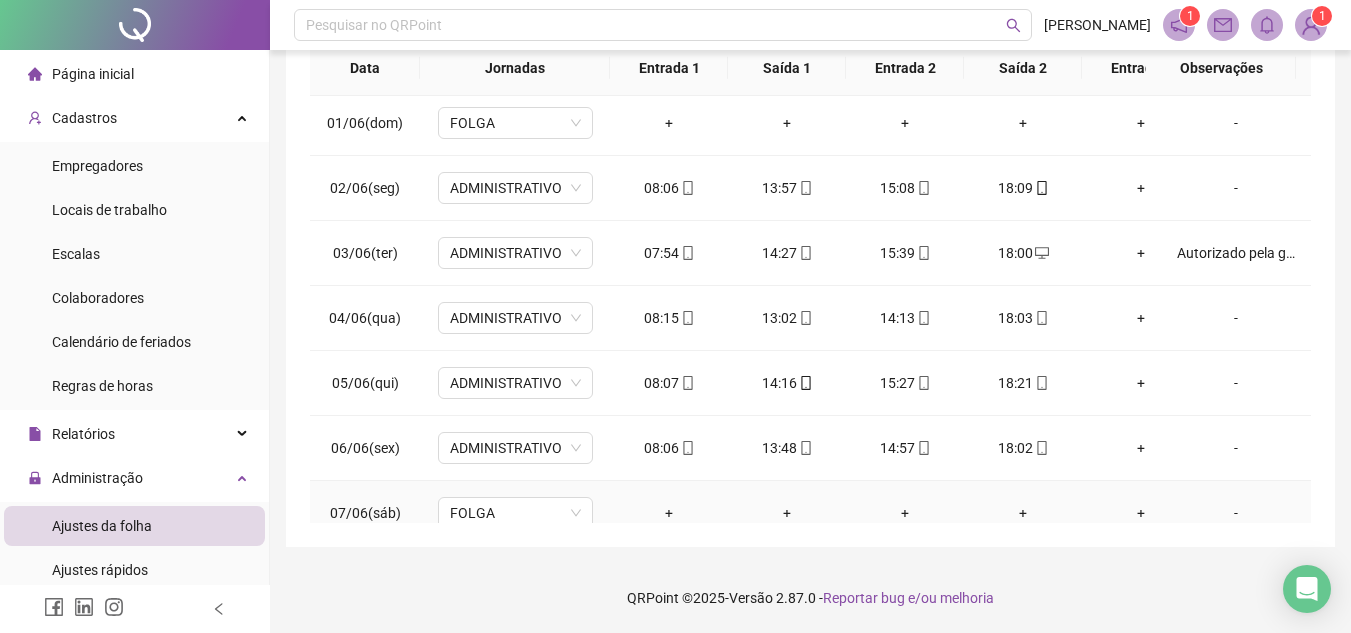 scroll, scrollTop: 0, scrollLeft: 0, axis: both 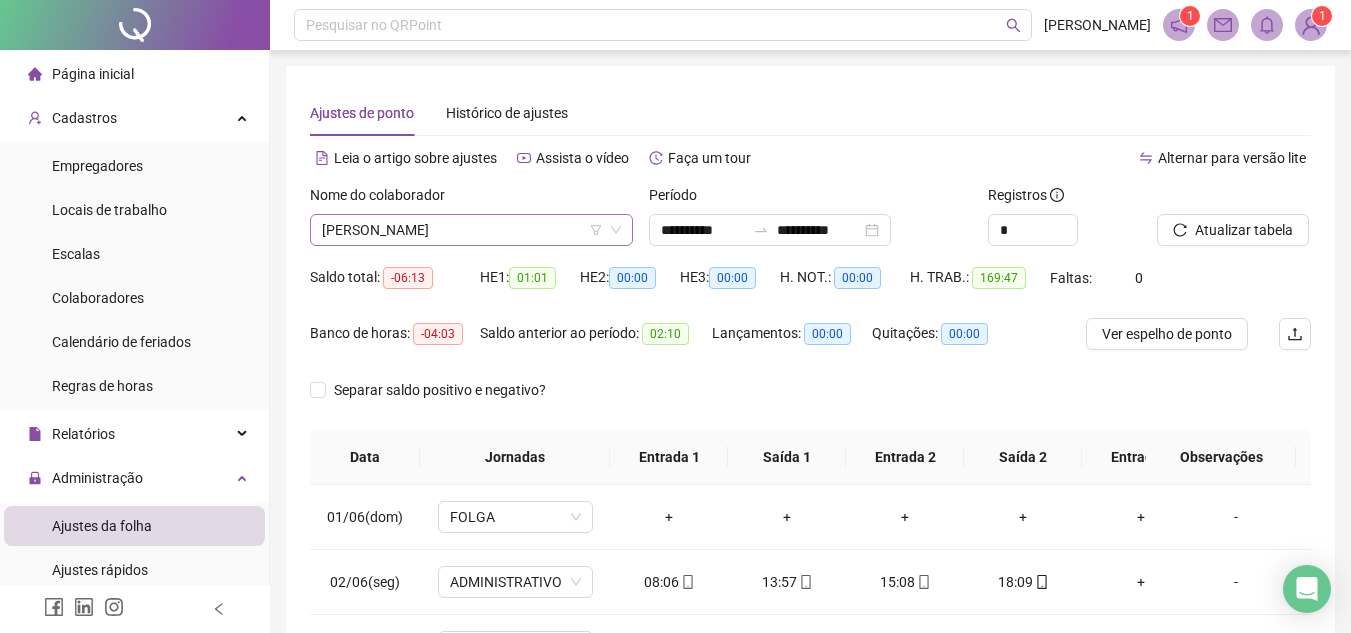 click on "[PERSON_NAME]" at bounding box center [471, 230] 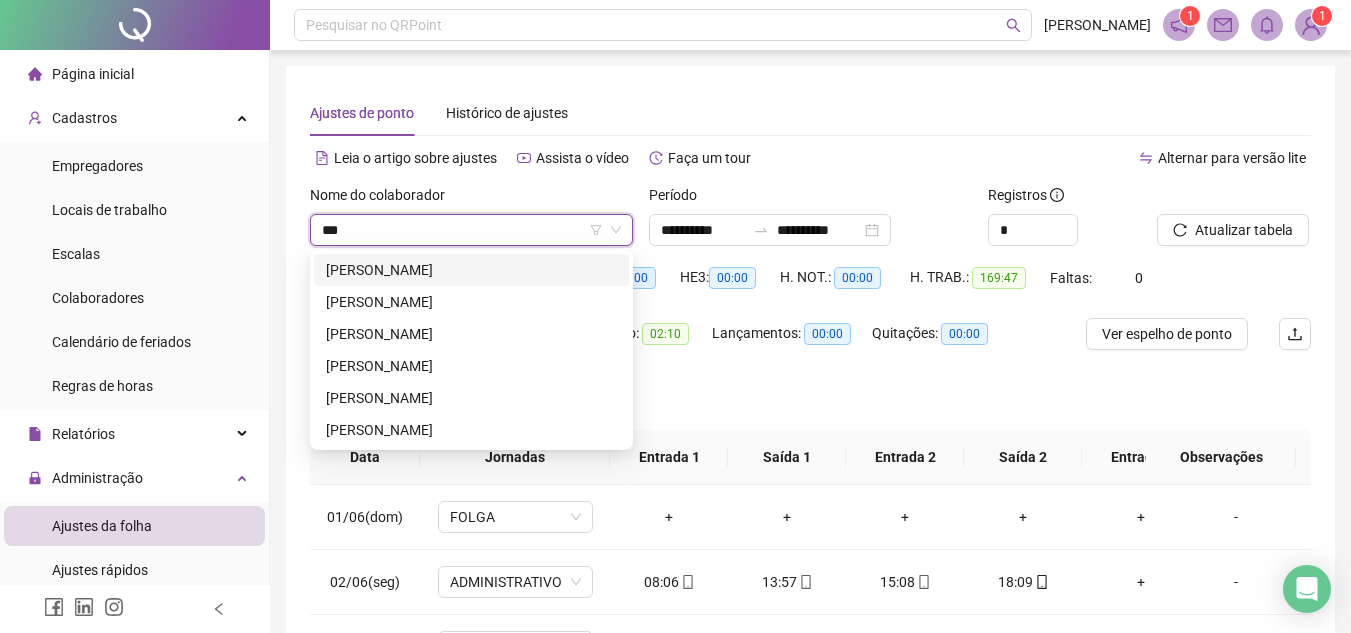 scroll, scrollTop: 0, scrollLeft: 0, axis: both 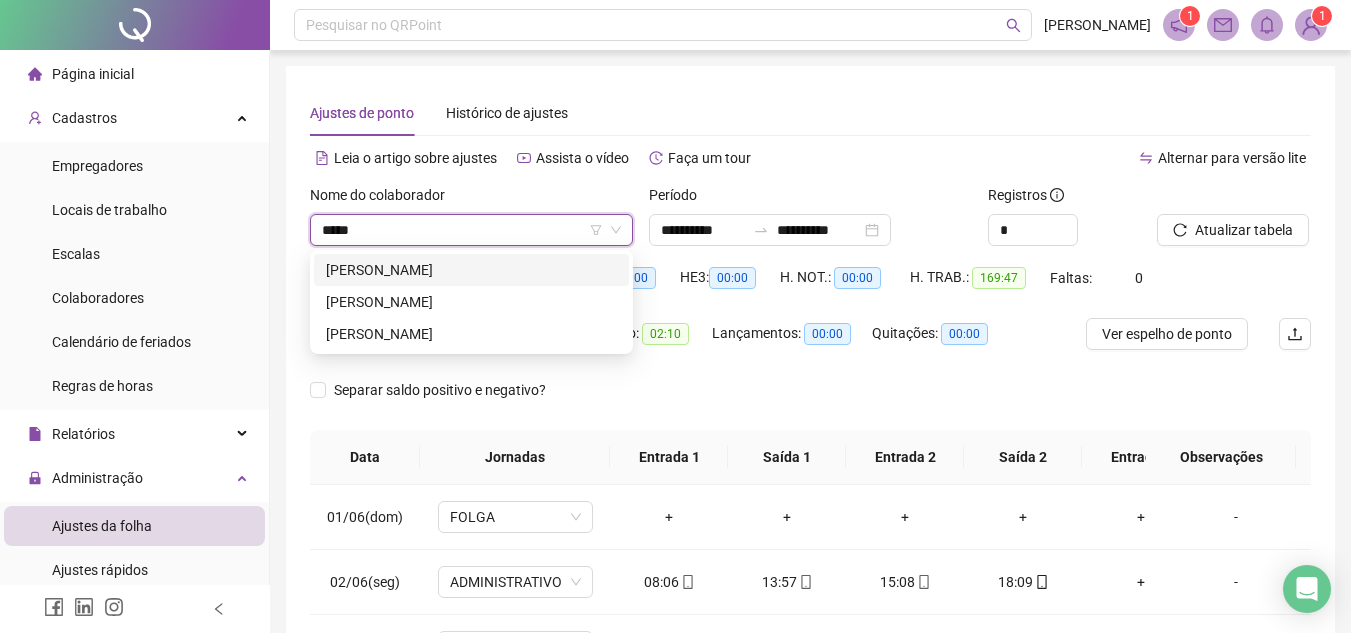 type on "******" 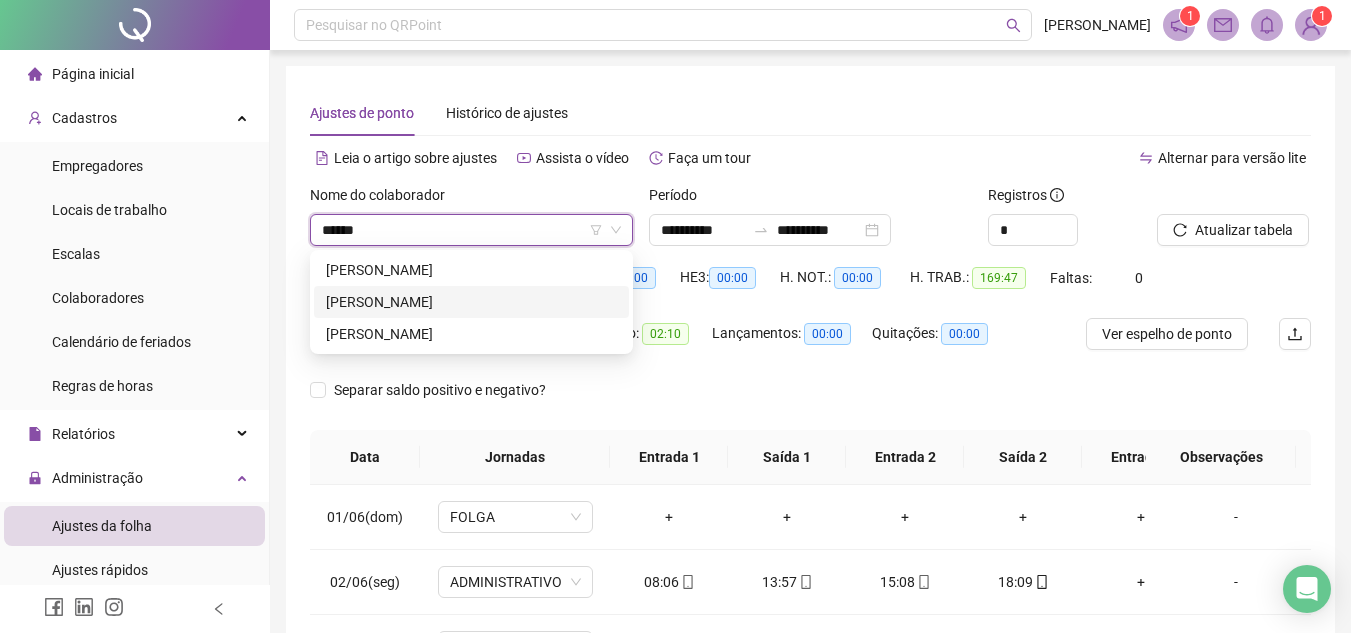click on "[PERSON_NAME]" at bounding box center [471, 302] 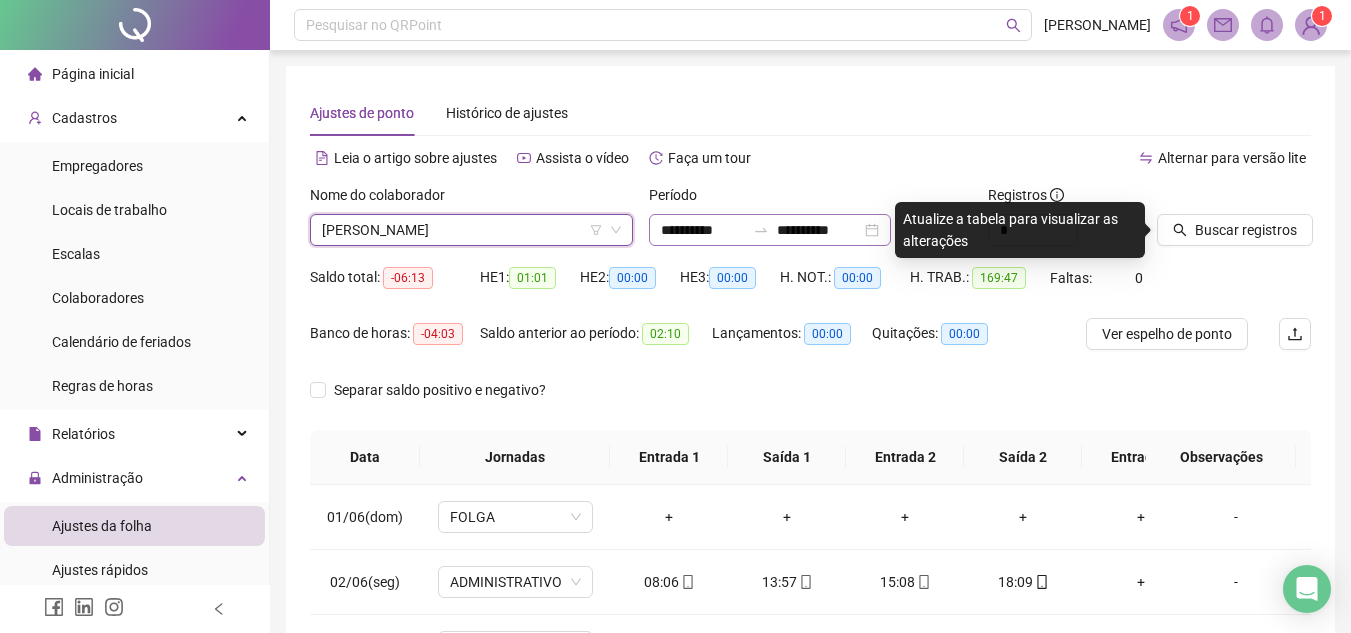 click on "**********" at bounding box center (770, 230) 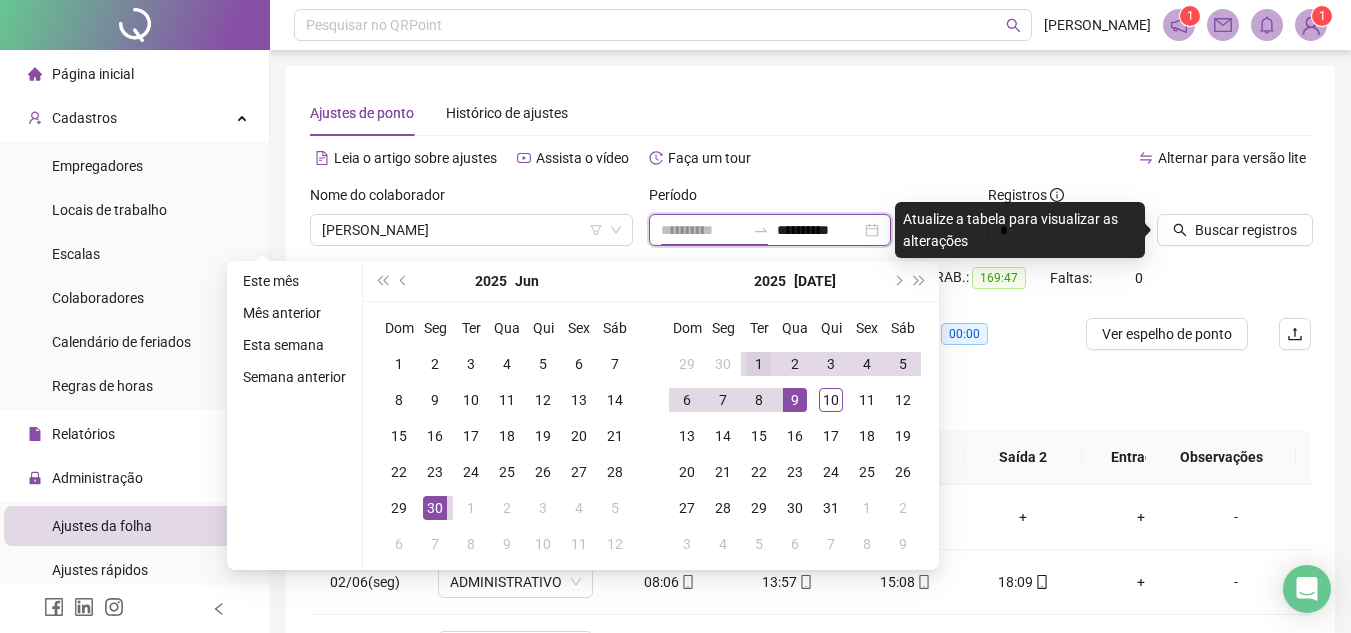 type on "**********" 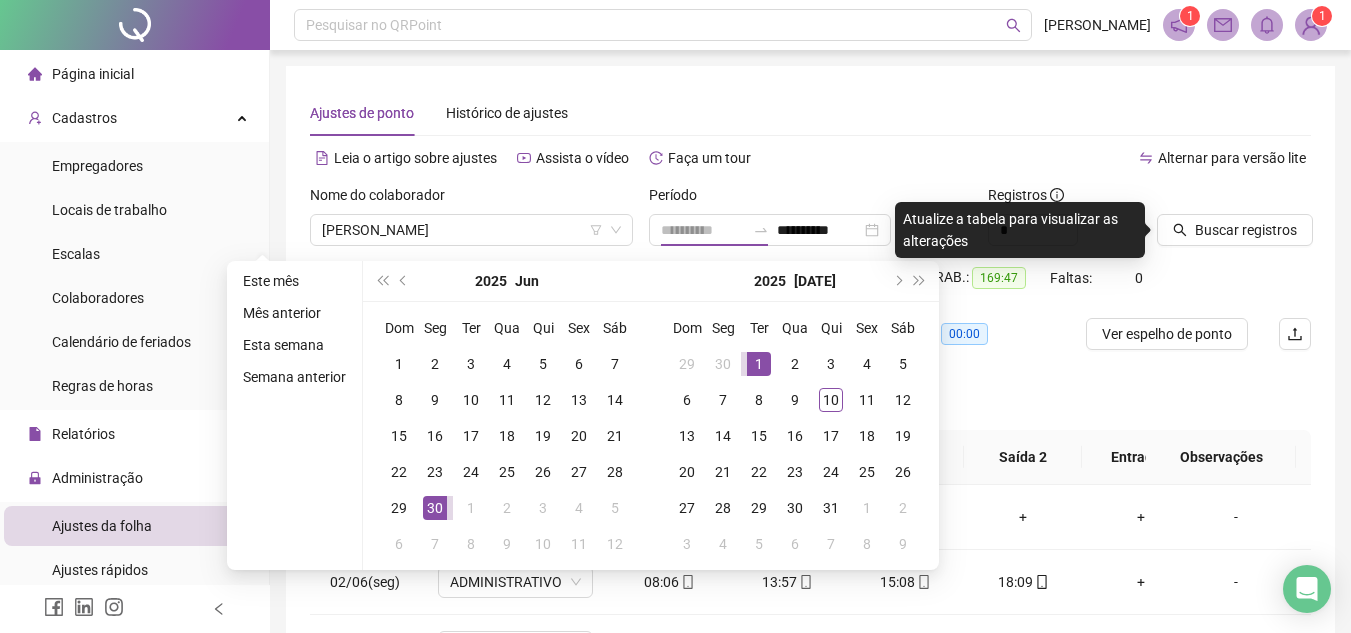 click on "1" at bounding box center [759, 364] 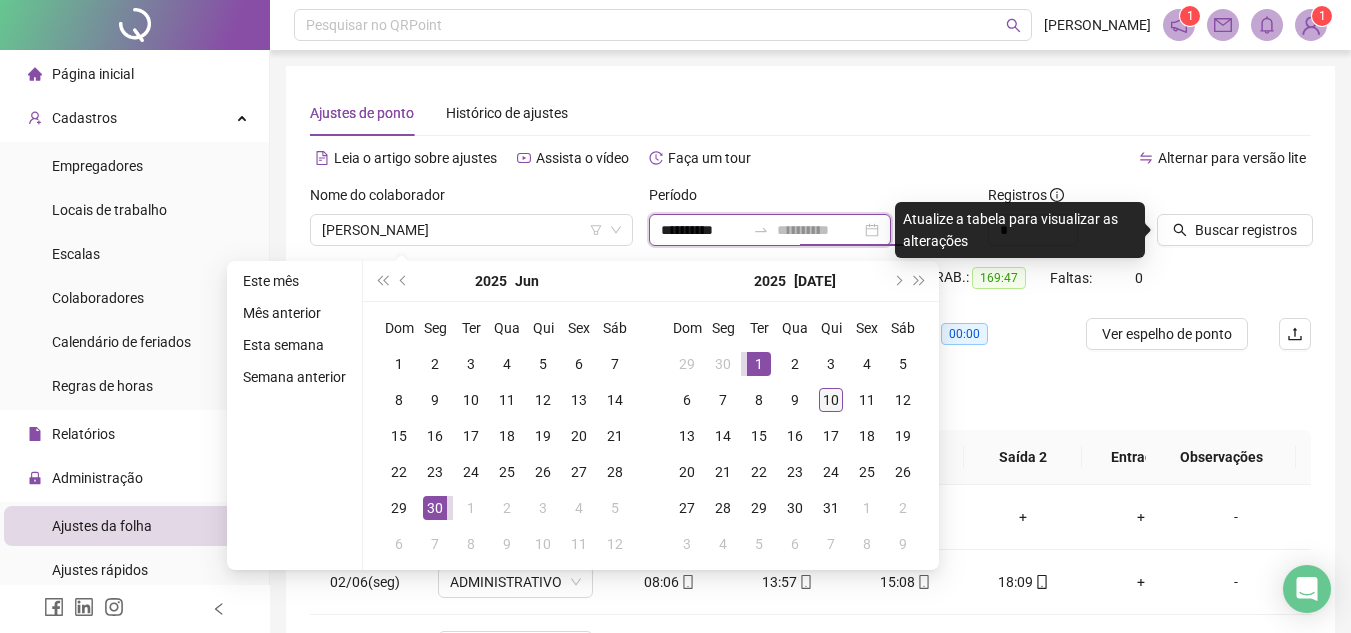 type on "**********" 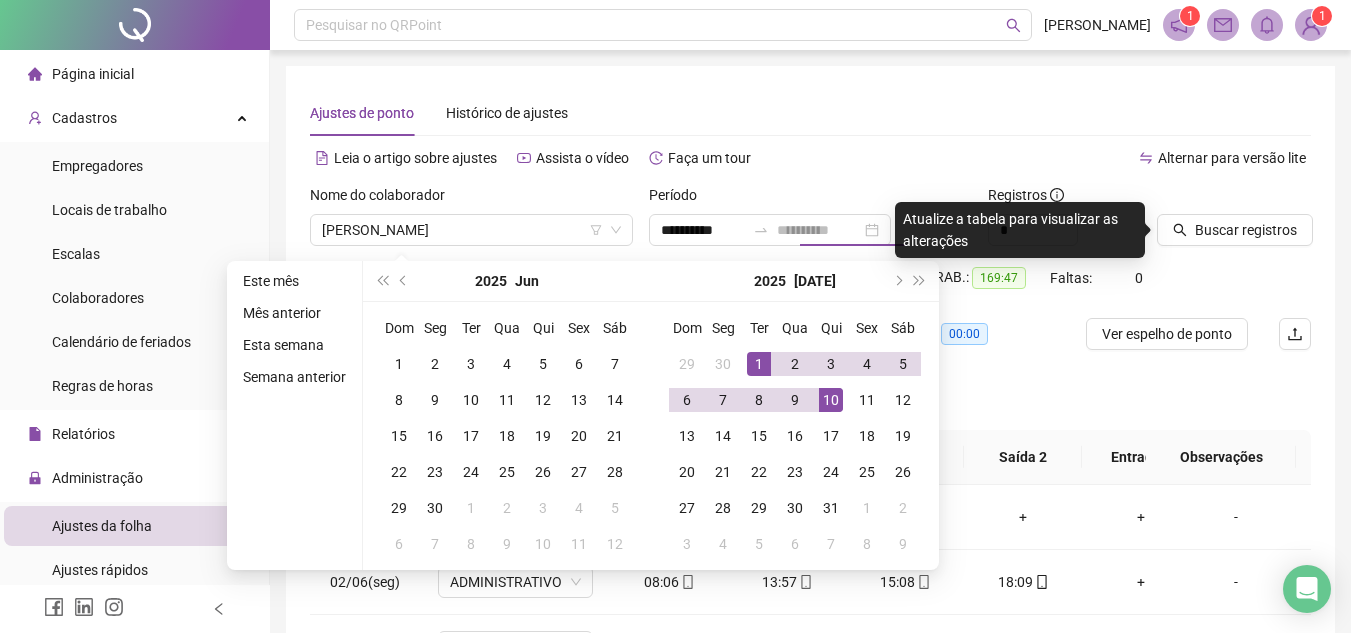 click on "10" at bounding box center (831, 400) 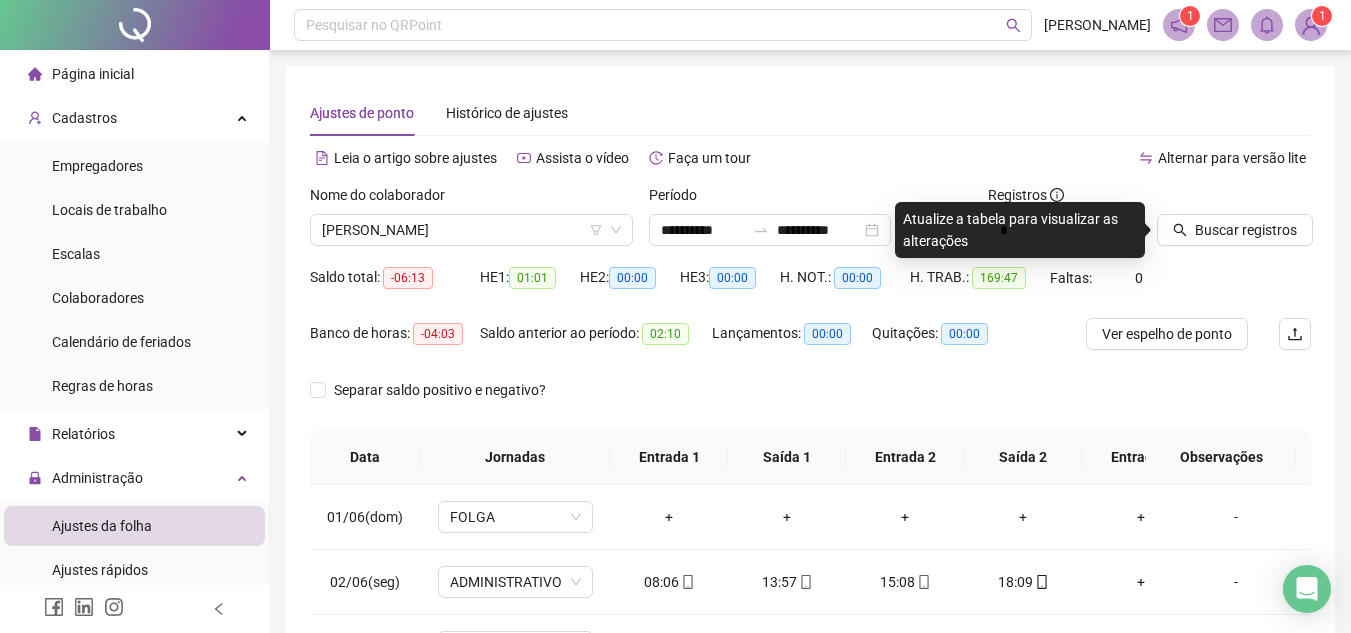 click on "Alternar para versão lite" at bounding box center (1061, 168) 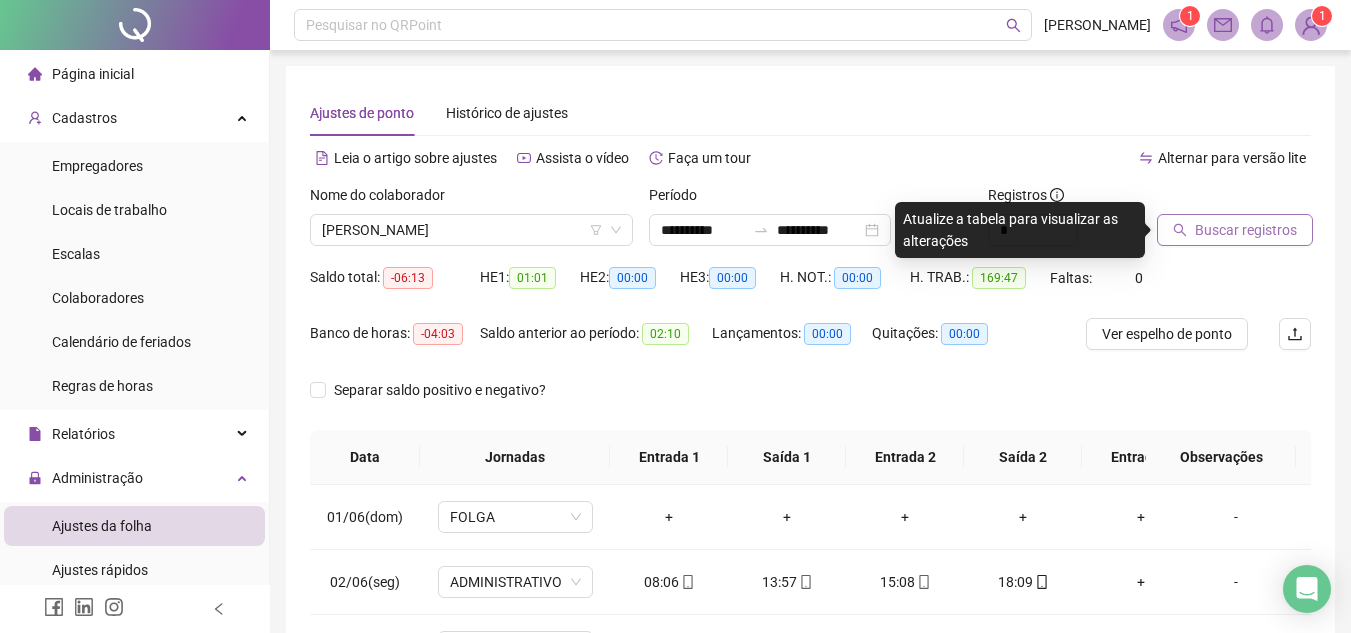 click on "Buscar registros" at bounding box center [1246, 230] 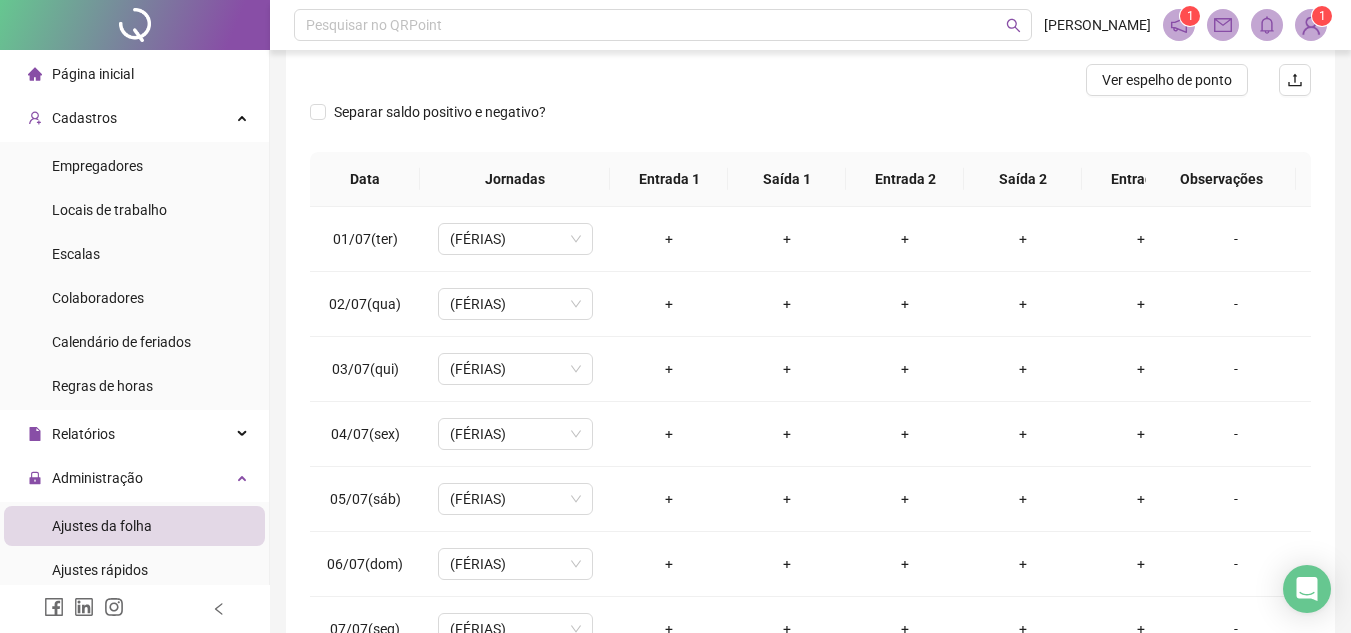 scroll, scrollTop: 261, scrollLeft: 0, axis: vertical 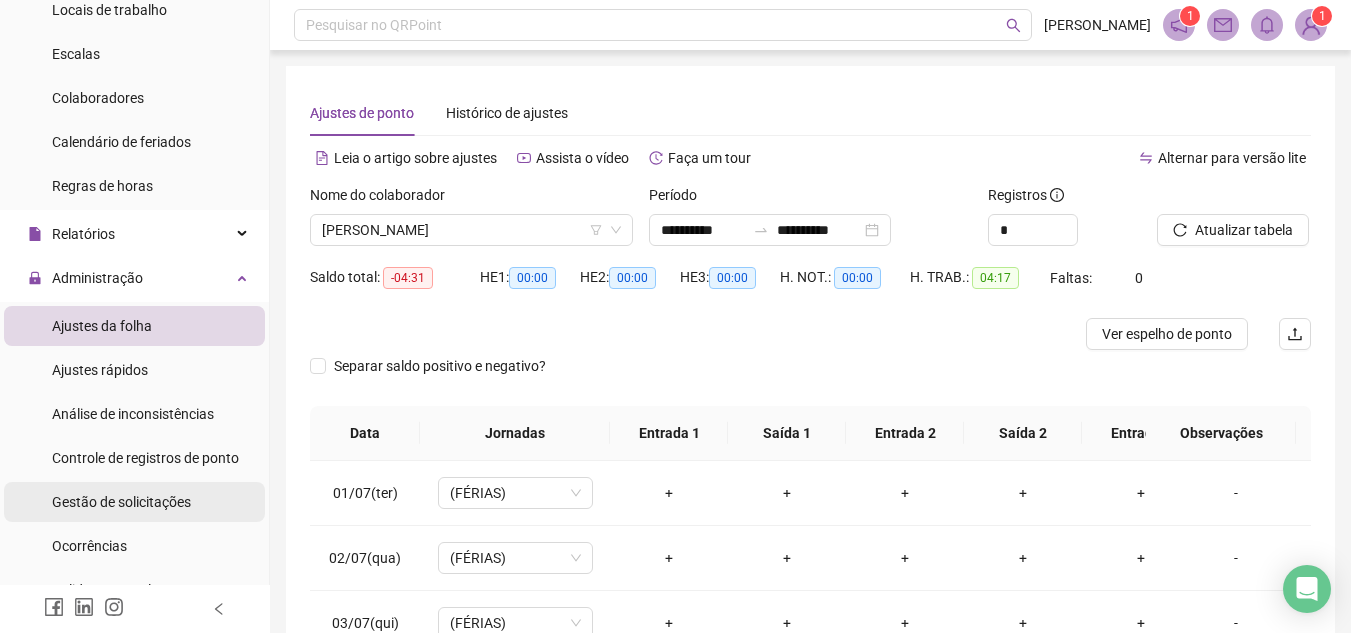 click on "Gestão de solicitações" at bounding box center [121, 502] 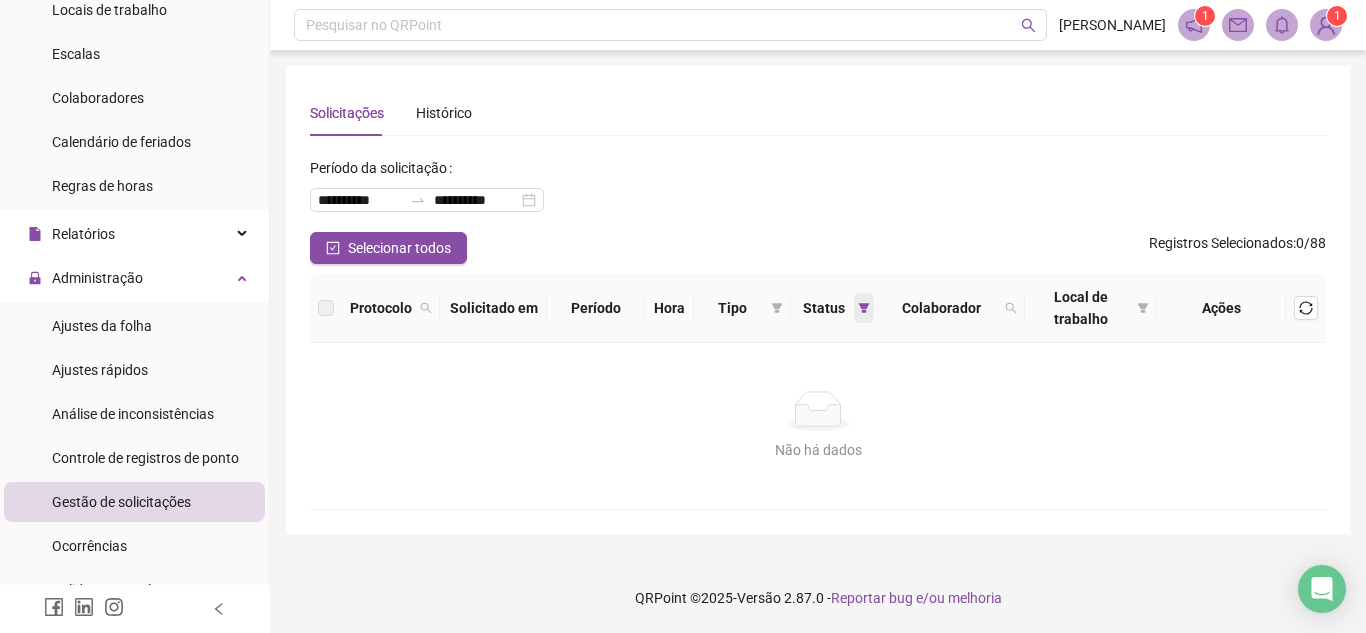click 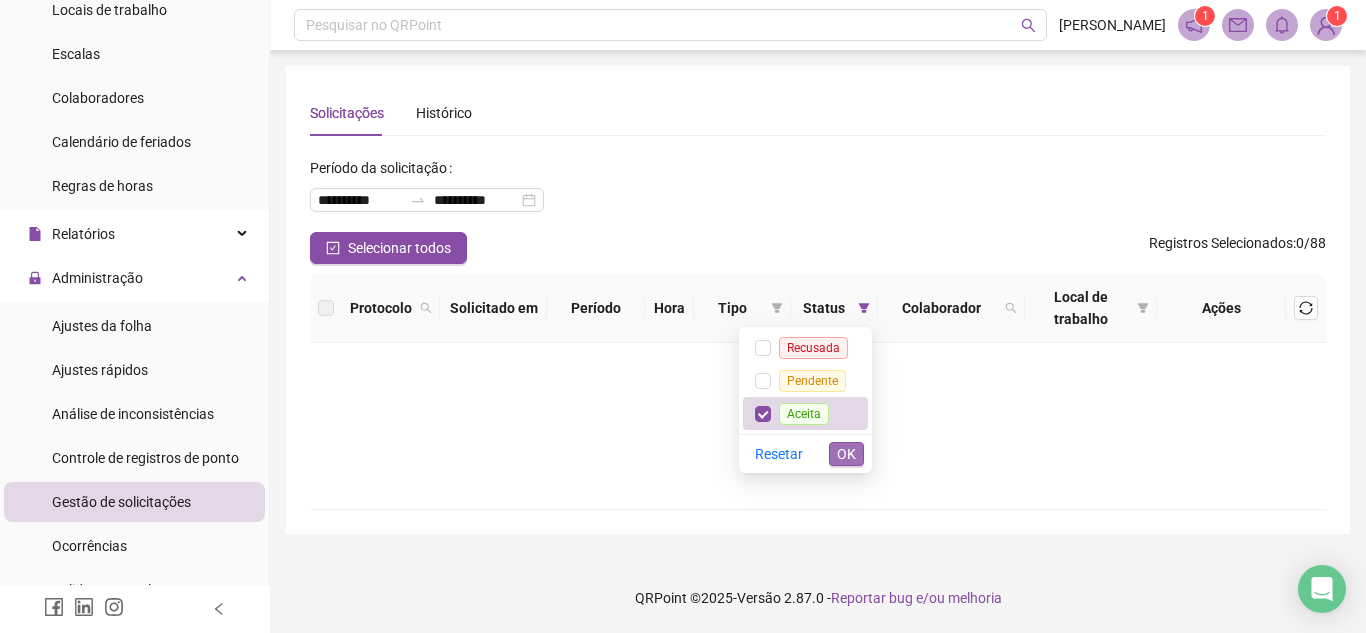 click on "OK" at bounding box center [846, 454] 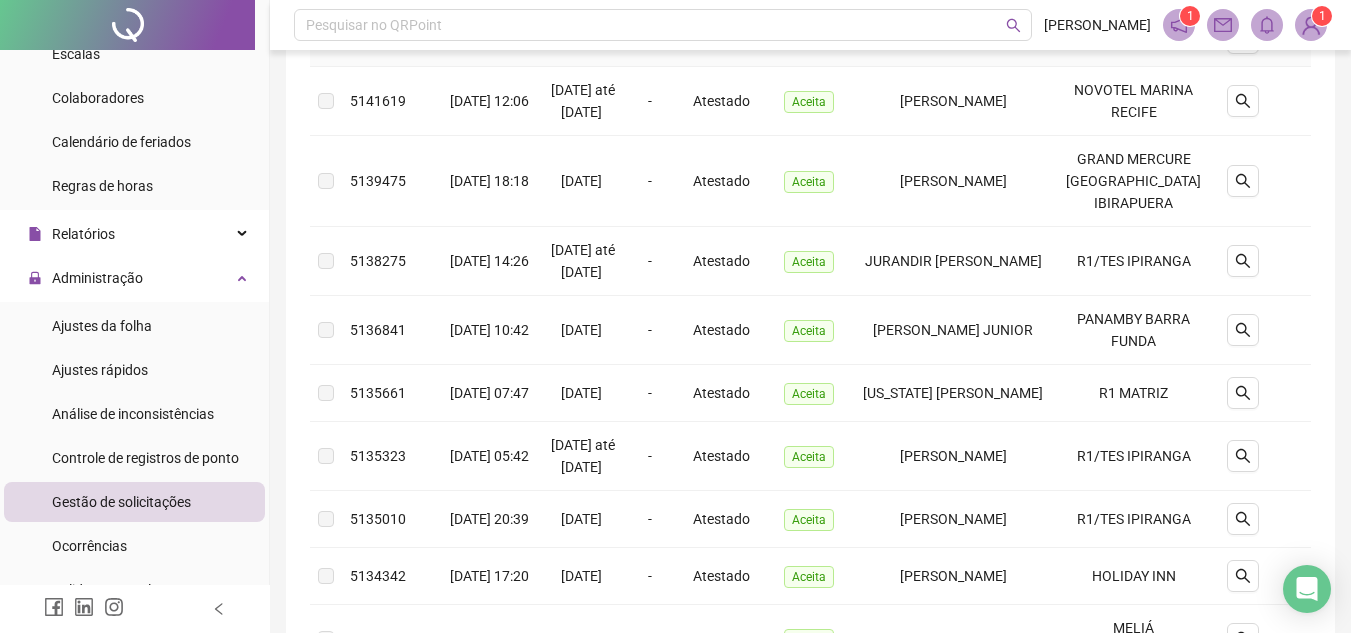 scroll, scrollTop: 400, scrollLeft: 0, axis: vertical 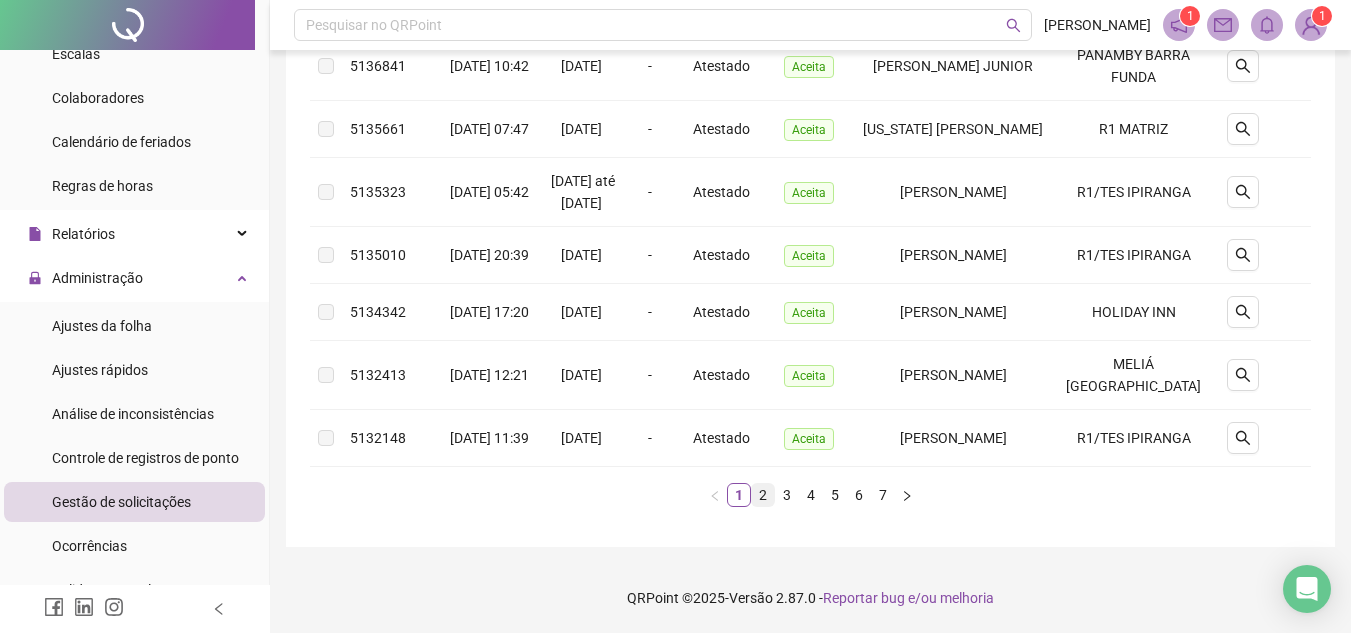 click on "2" at bounding box center [763, 495] 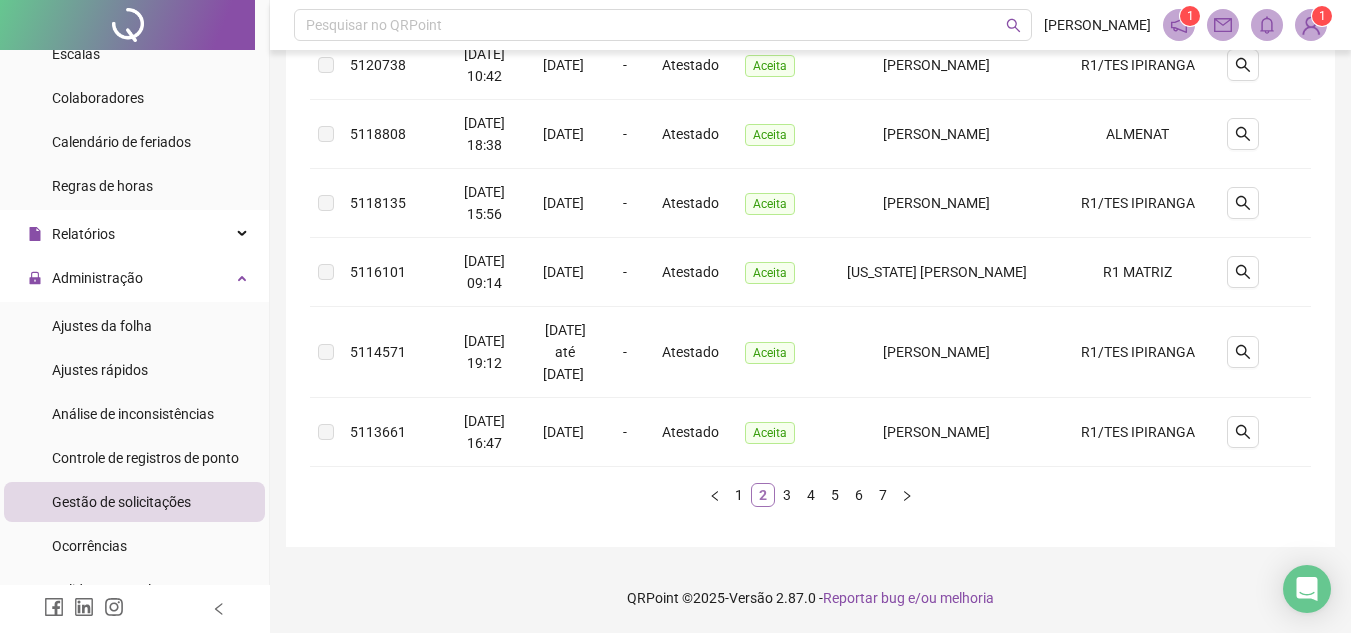 scroll, scrollTop: 792, scrollLeft: 0, axis: vertical 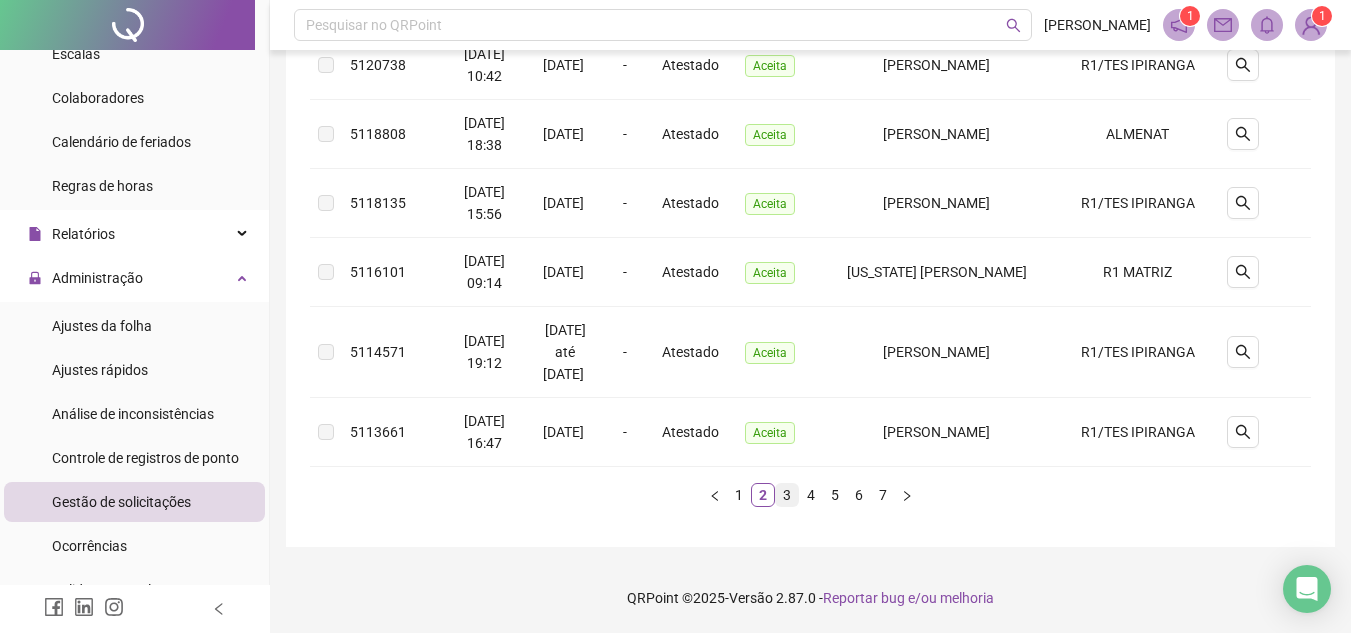 click on "3" at bounding box center [787, 495] 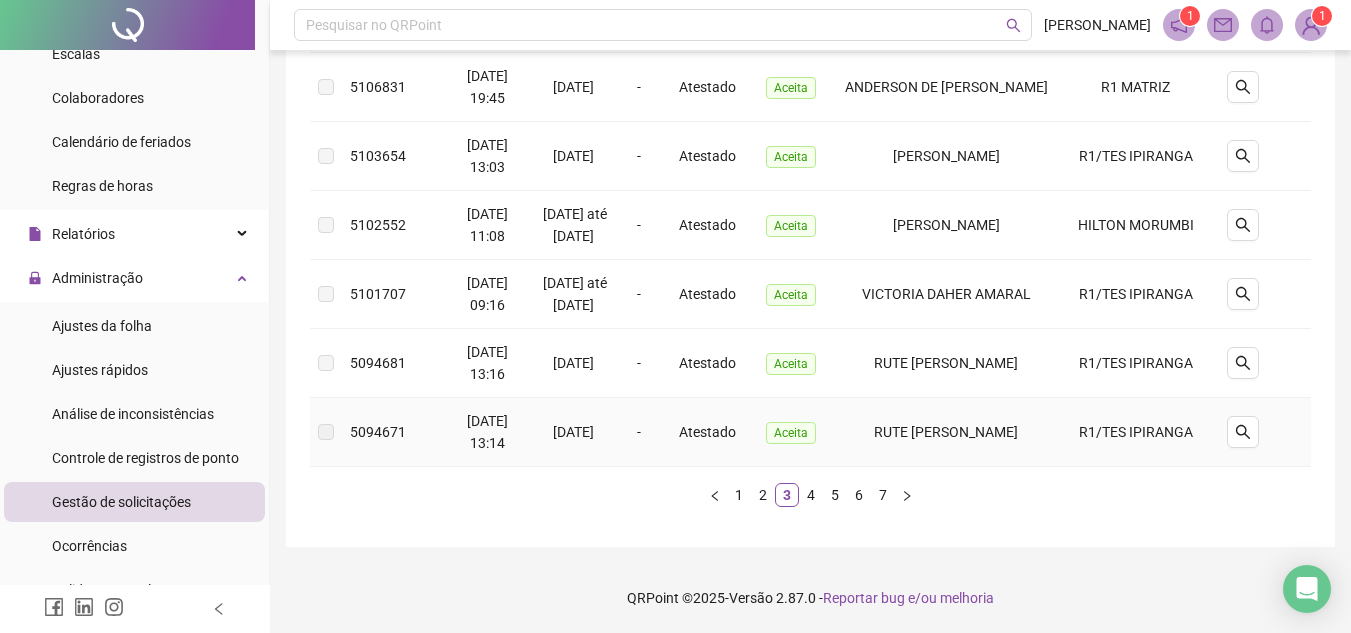 scroll, scrollTop: 692, scrollLeft: 0, axis: vertical 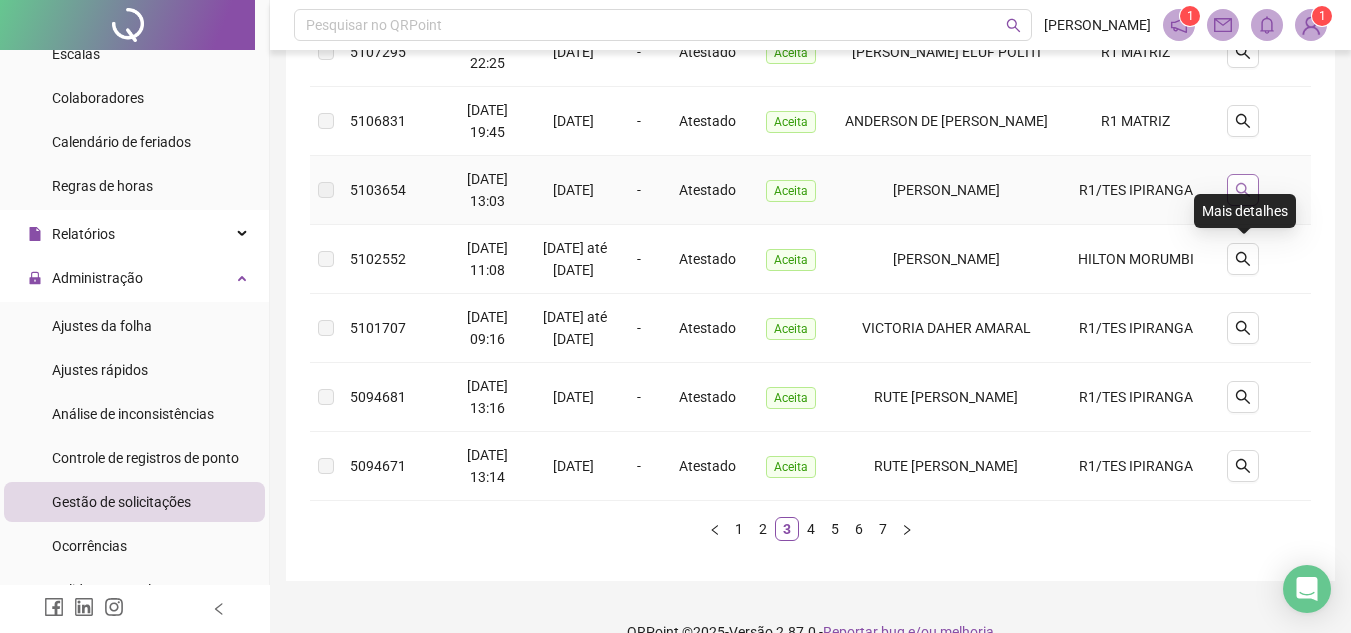 click at bounding box center (1243, 190) 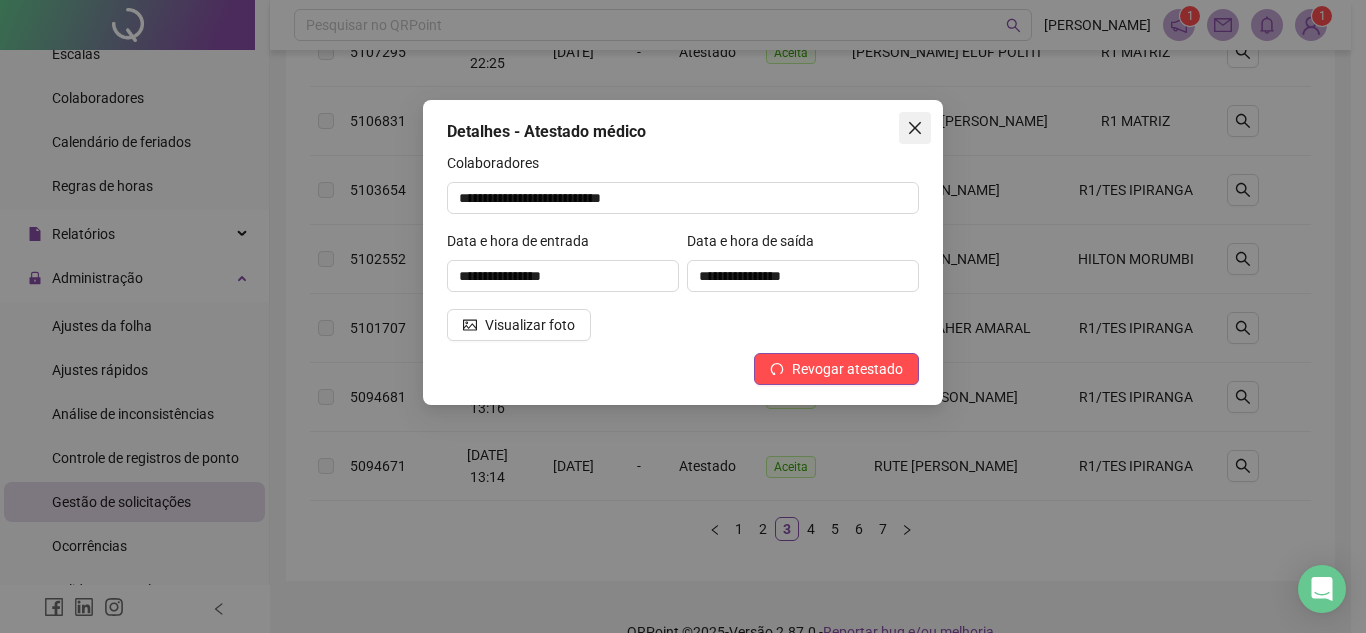 click 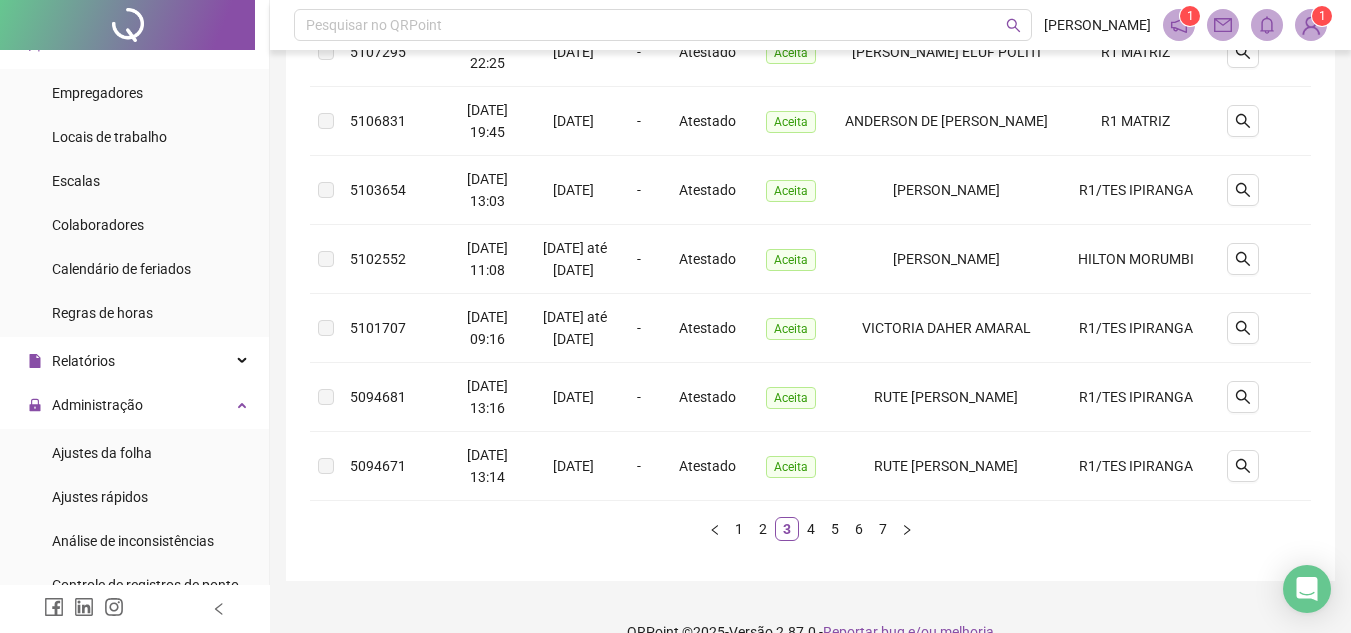scroll, scrollTop: 0, scrollLeft: 0, axis: both 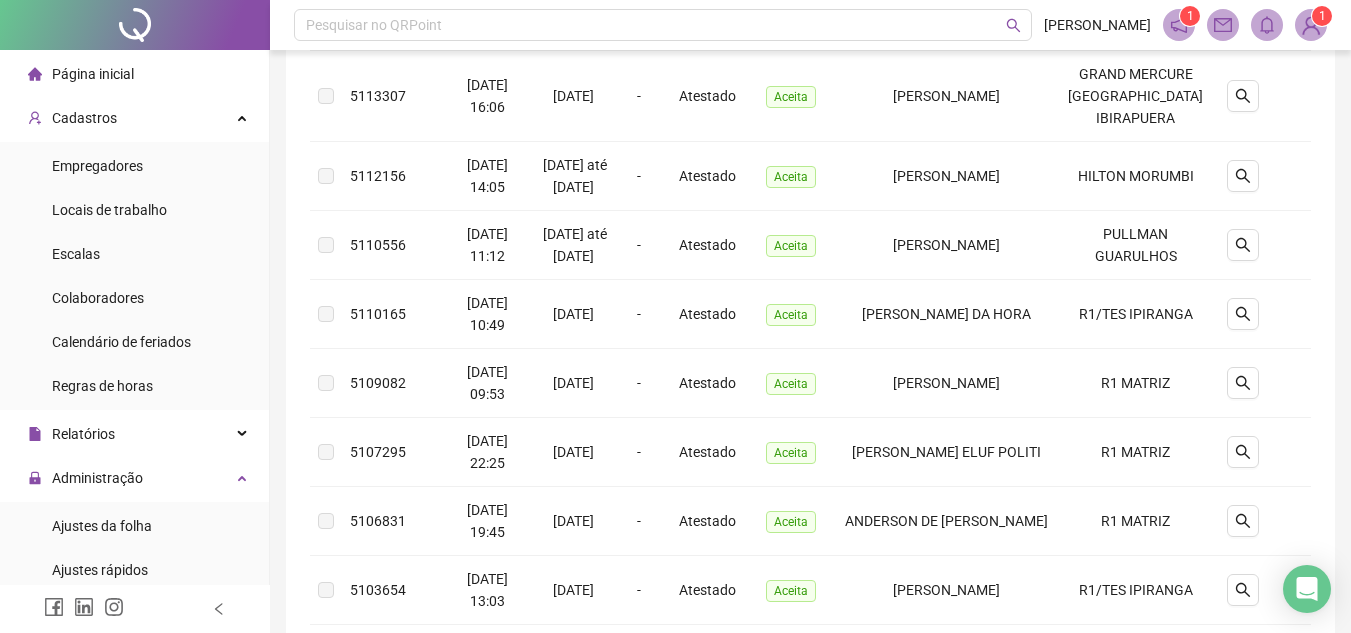 click on "Página inicial" at bounding box center [134, 74] 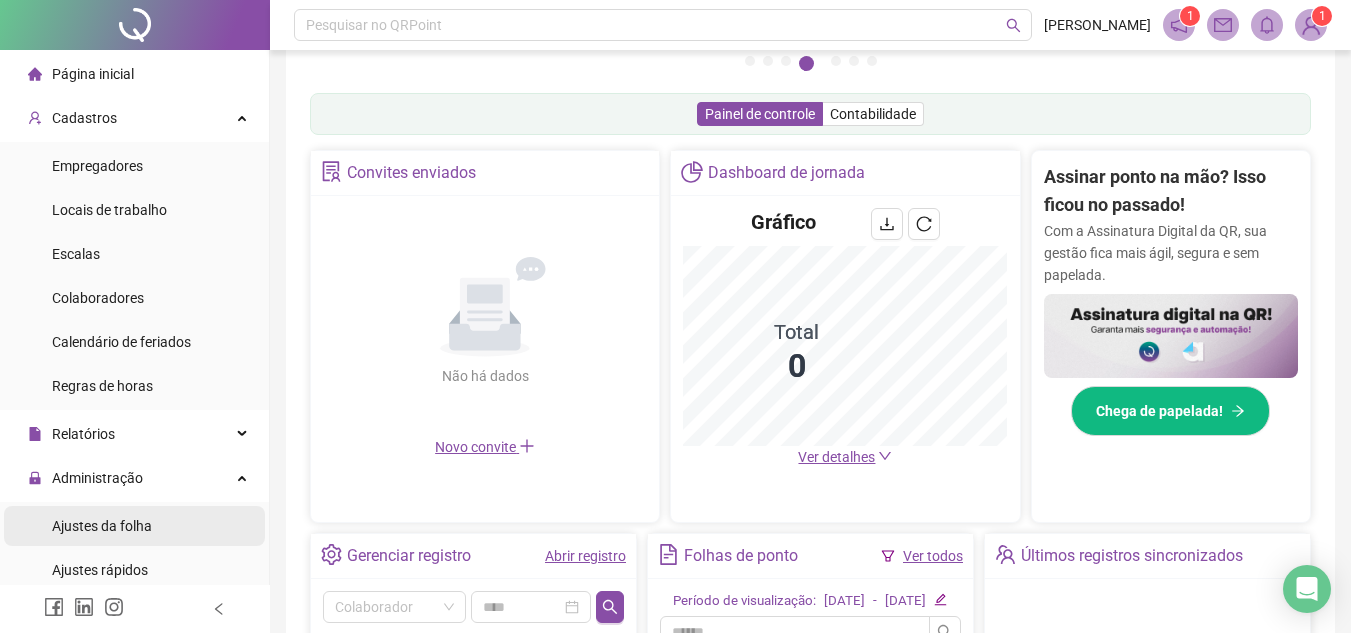 click on "Ajustes da folha" at bounding box center [102, 526] 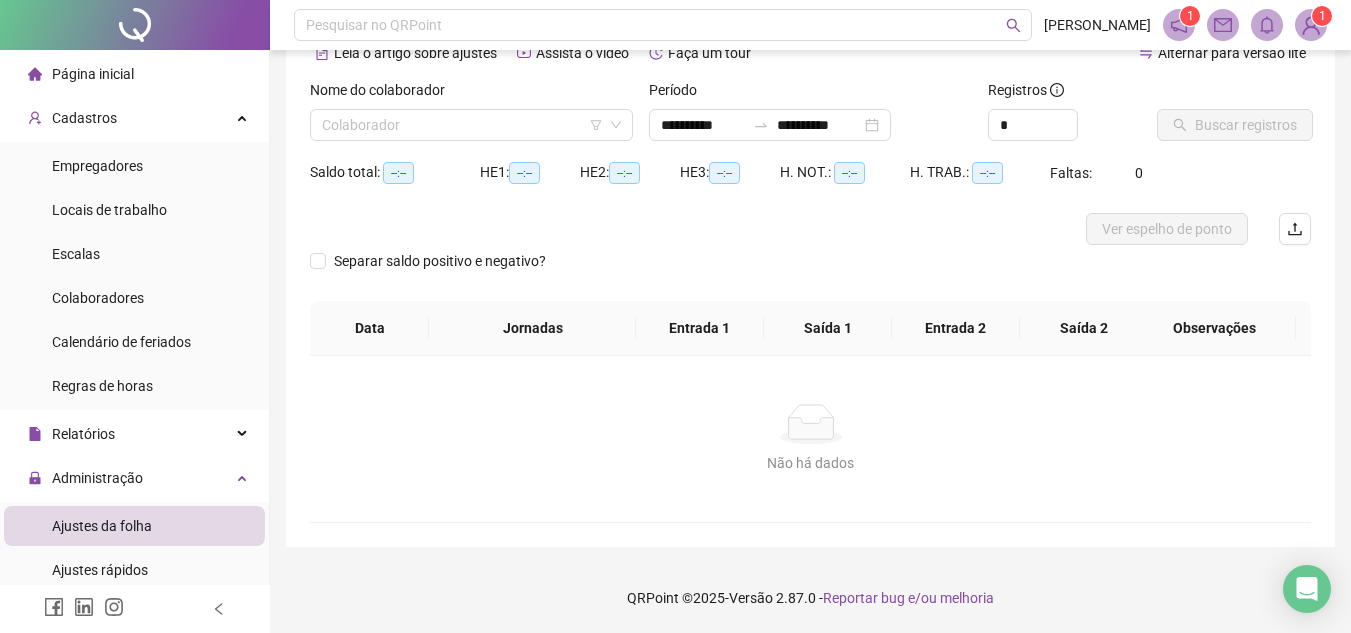 scroll, scrollTop: 105, scrollLeft: 0, axis: vertical 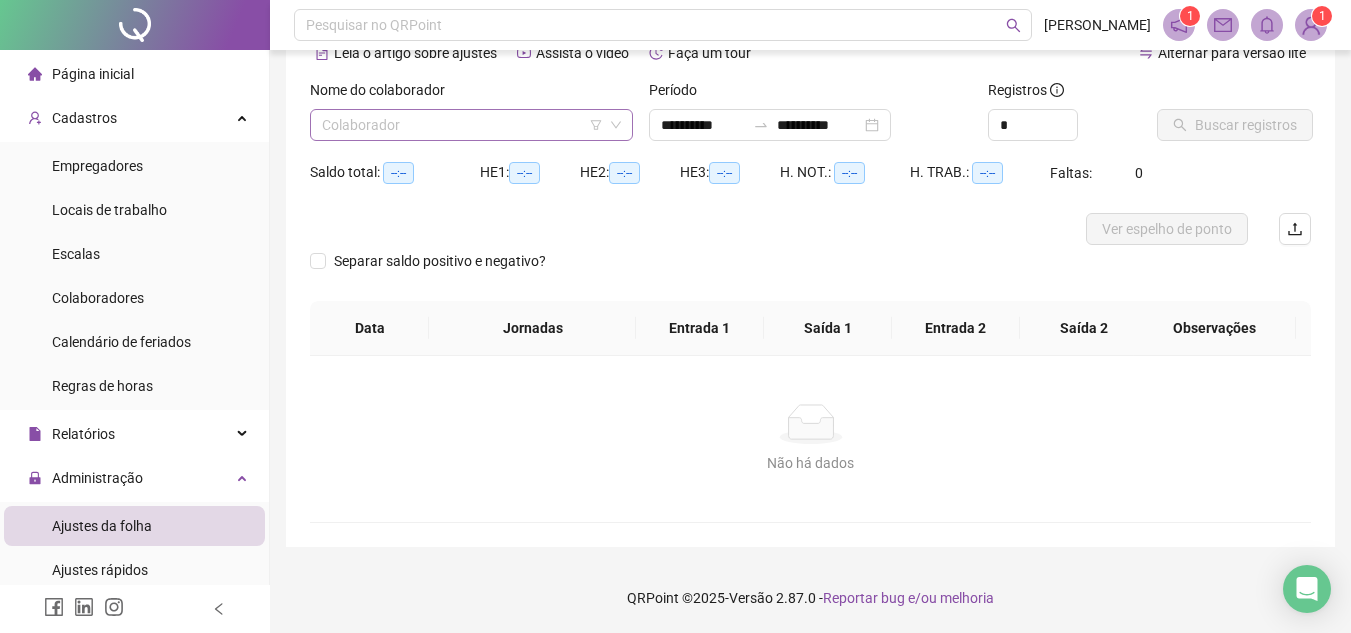 click at bounding box center (465, 125) 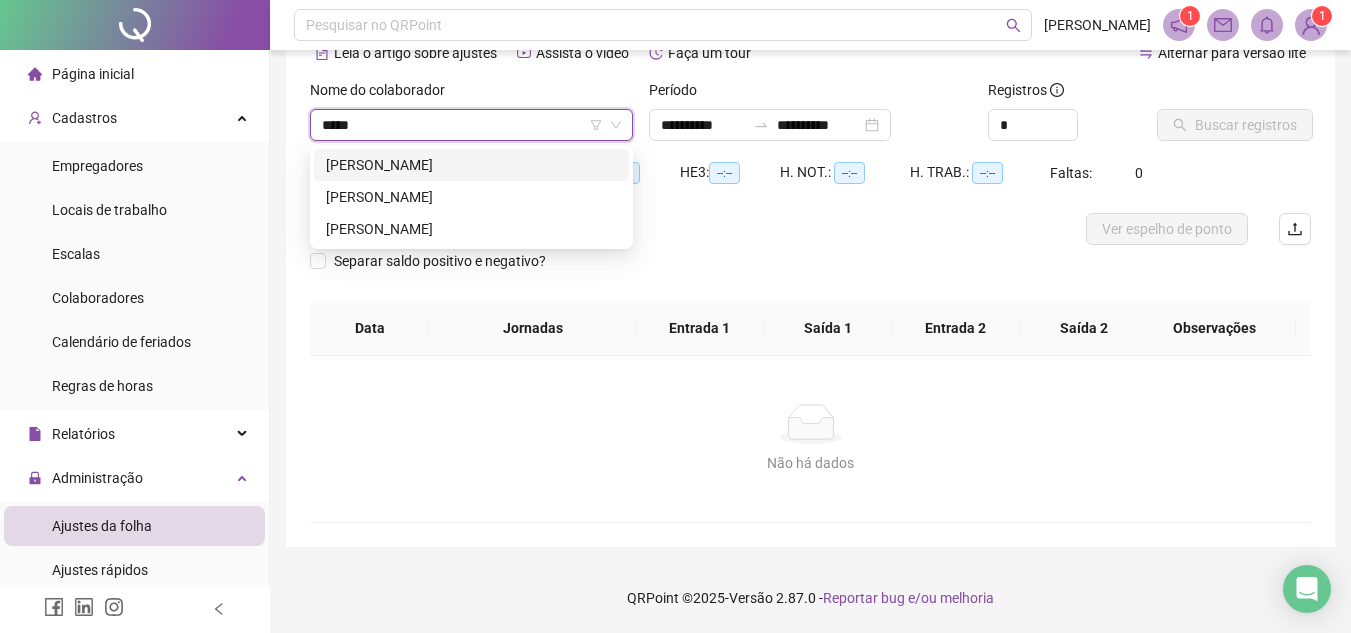 type on "******" 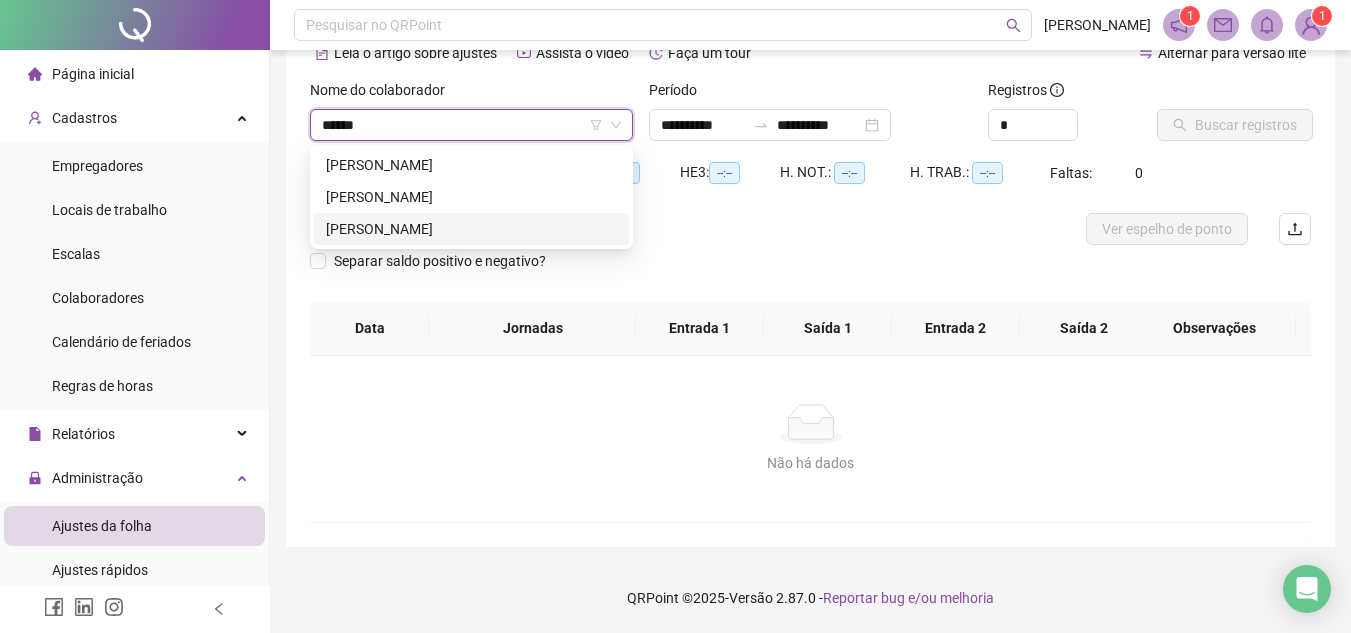 click on "[PERSON_NAME]" at bounding box center (471, 229) 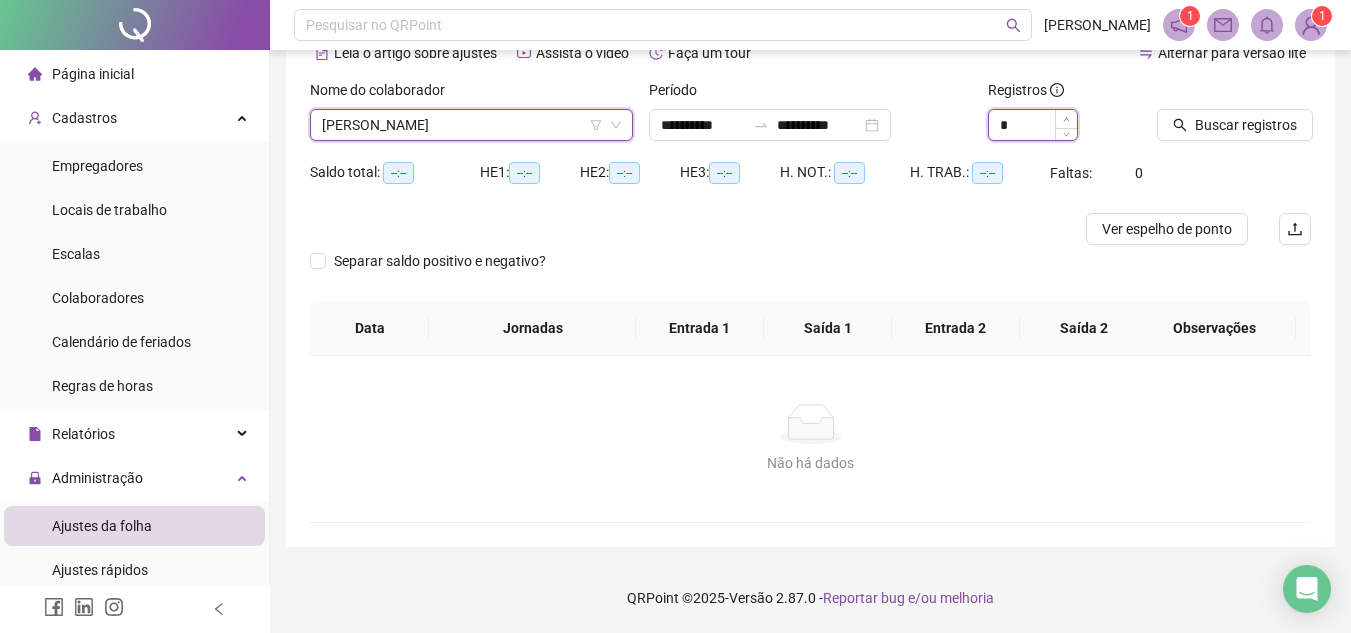 type on "*" 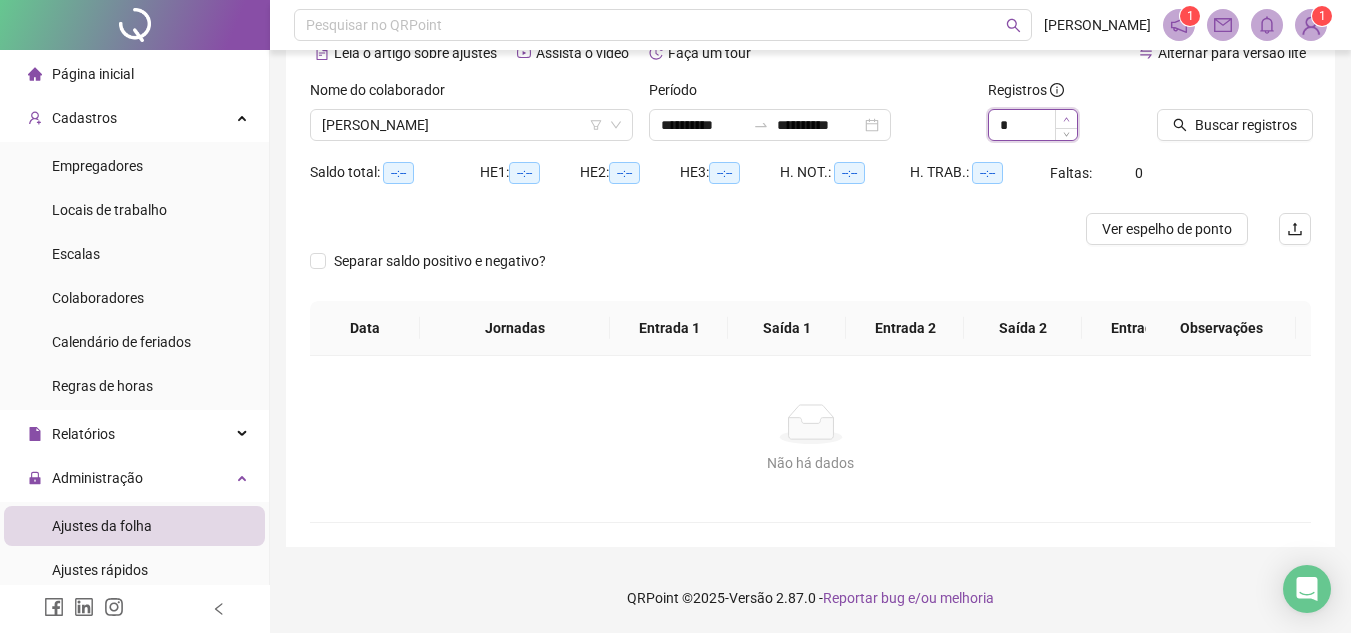 click at bounding box center (1066, 119) 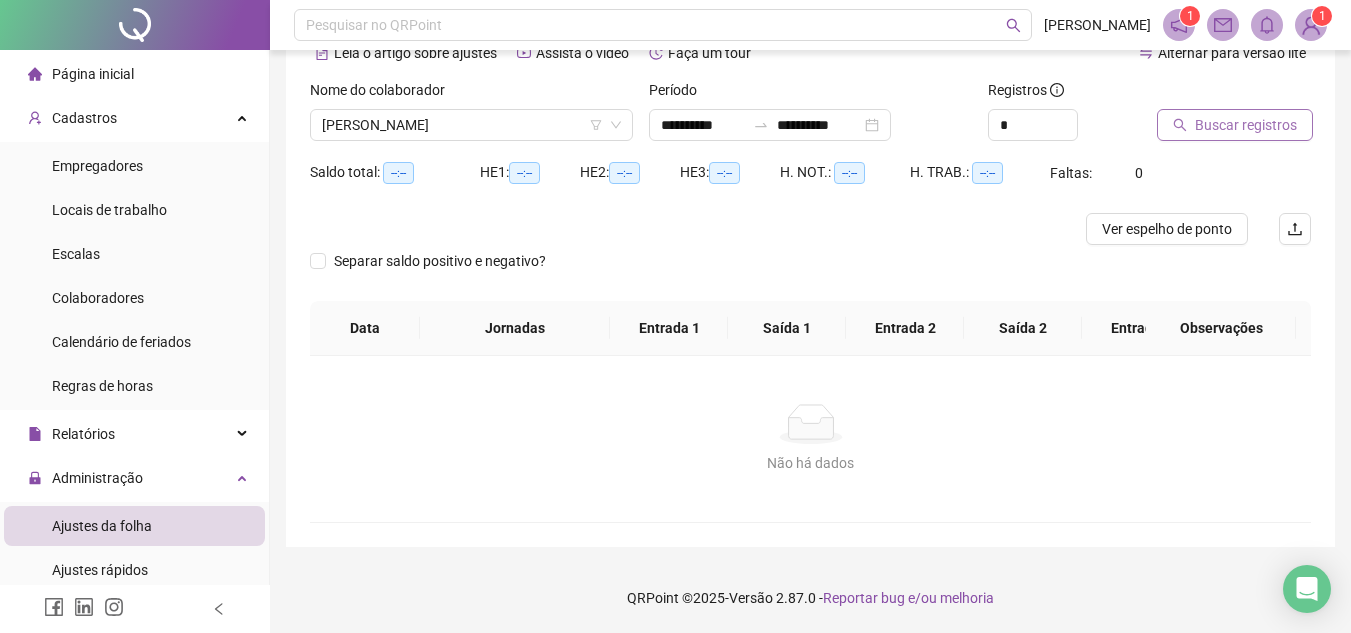click on "Buscar registros" at bounding box center (1246, 125) 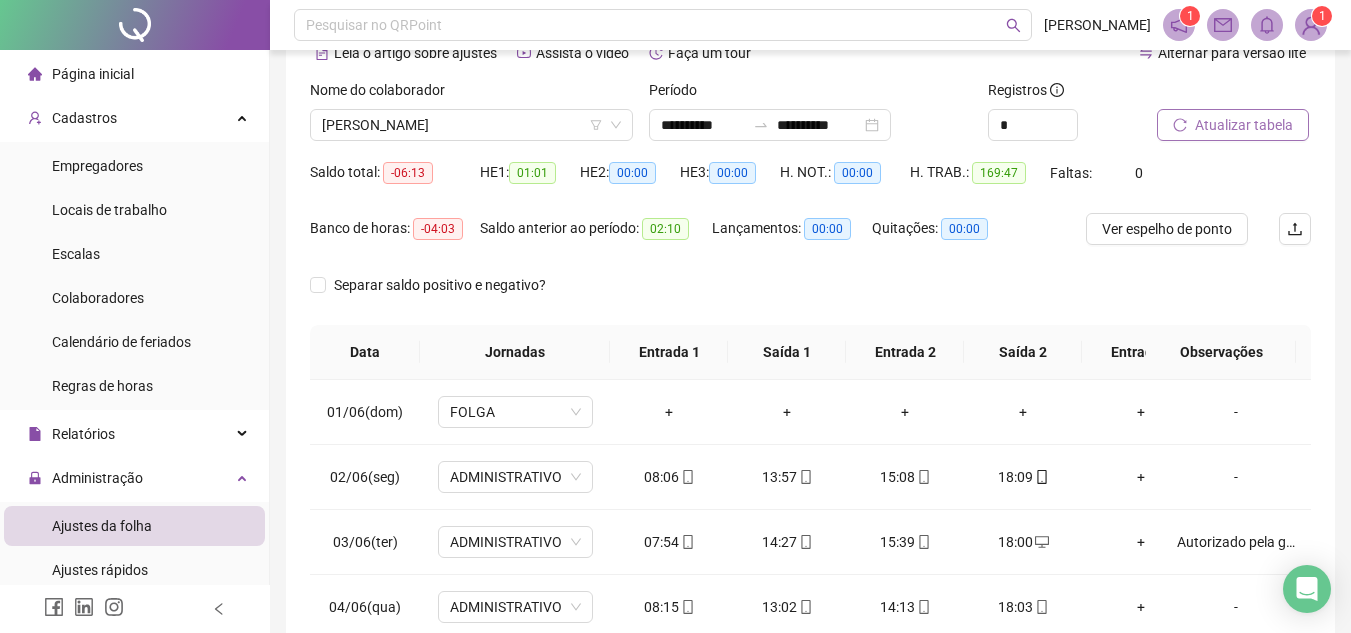 click on "Atualizar tabela" at bounding box center (1244, 125) 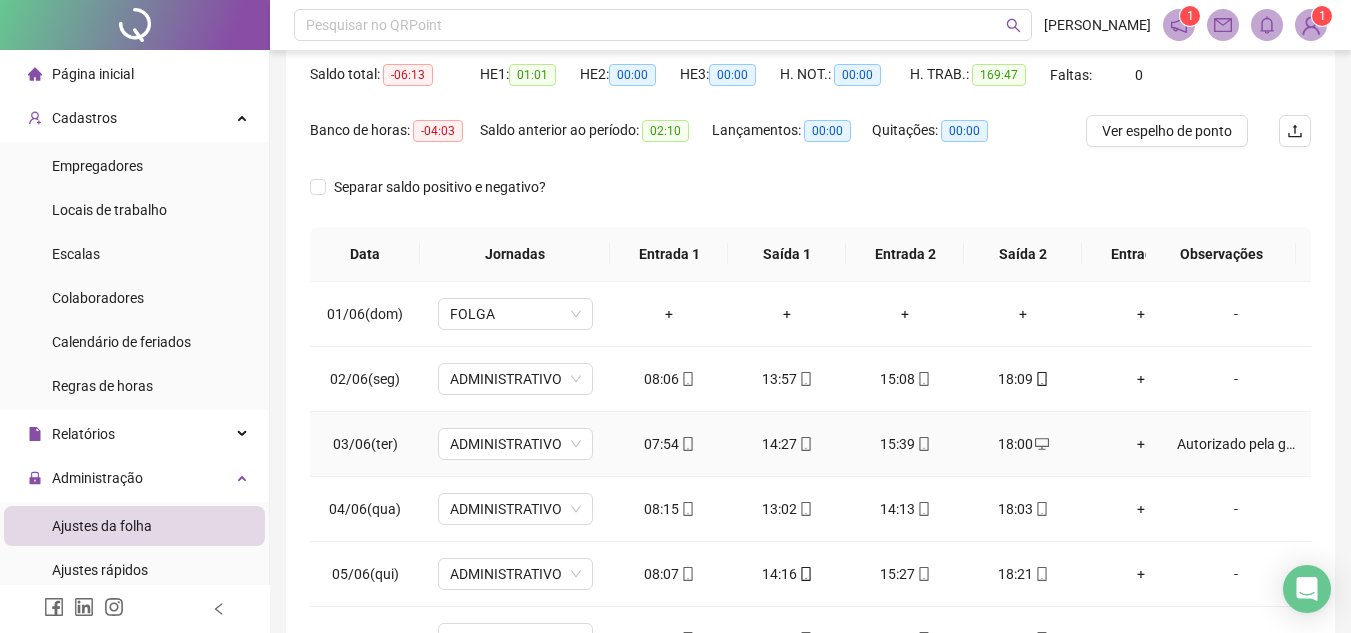 scroll, scrollTop: 305, scrollLeft: 0, axis: vertical 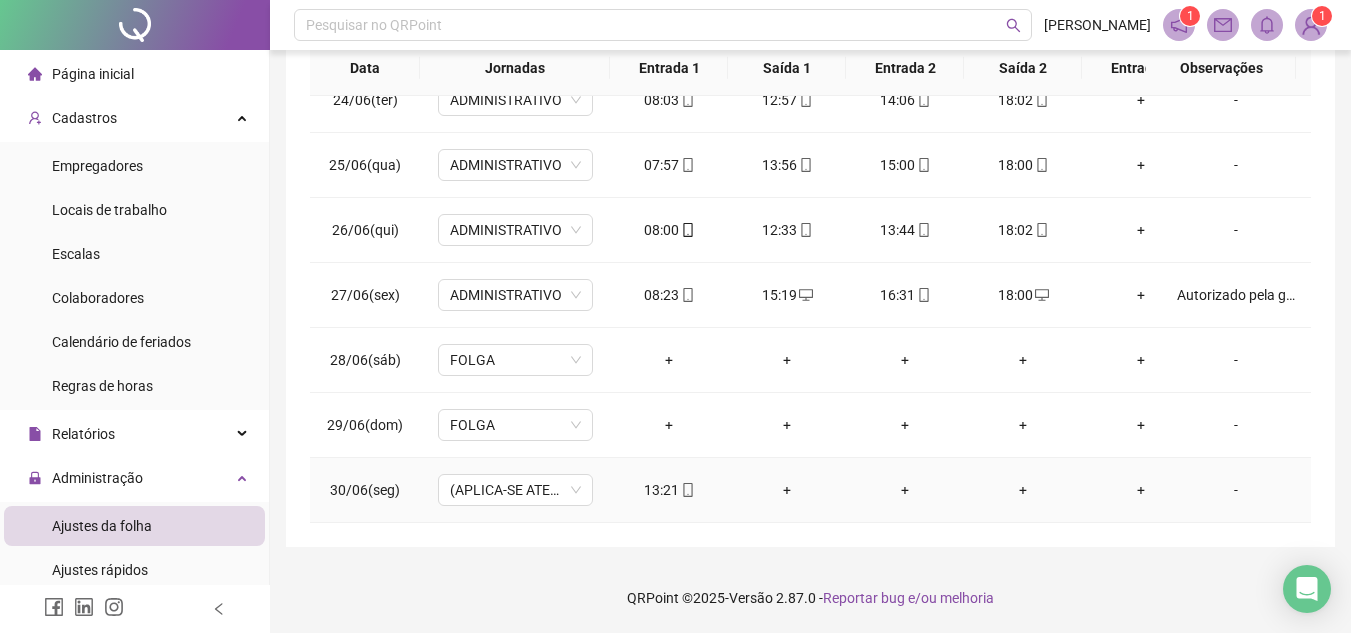 click on "+" at bounding box center [787, 490] 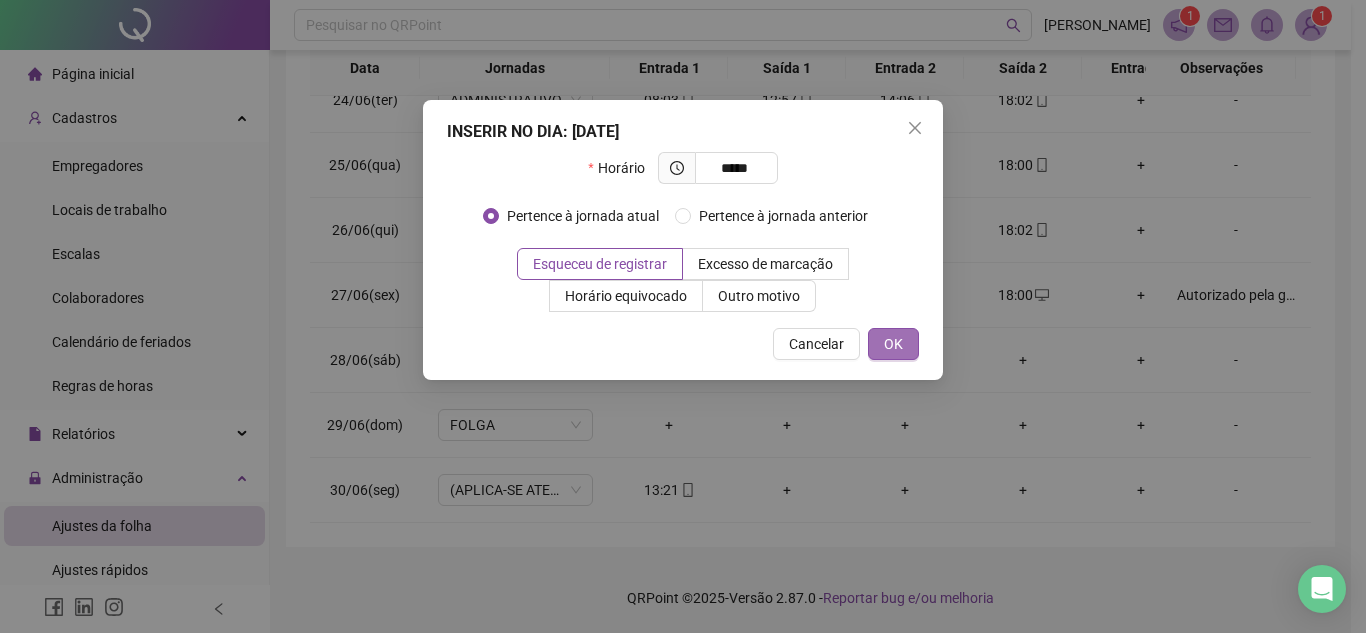 type on "*****" 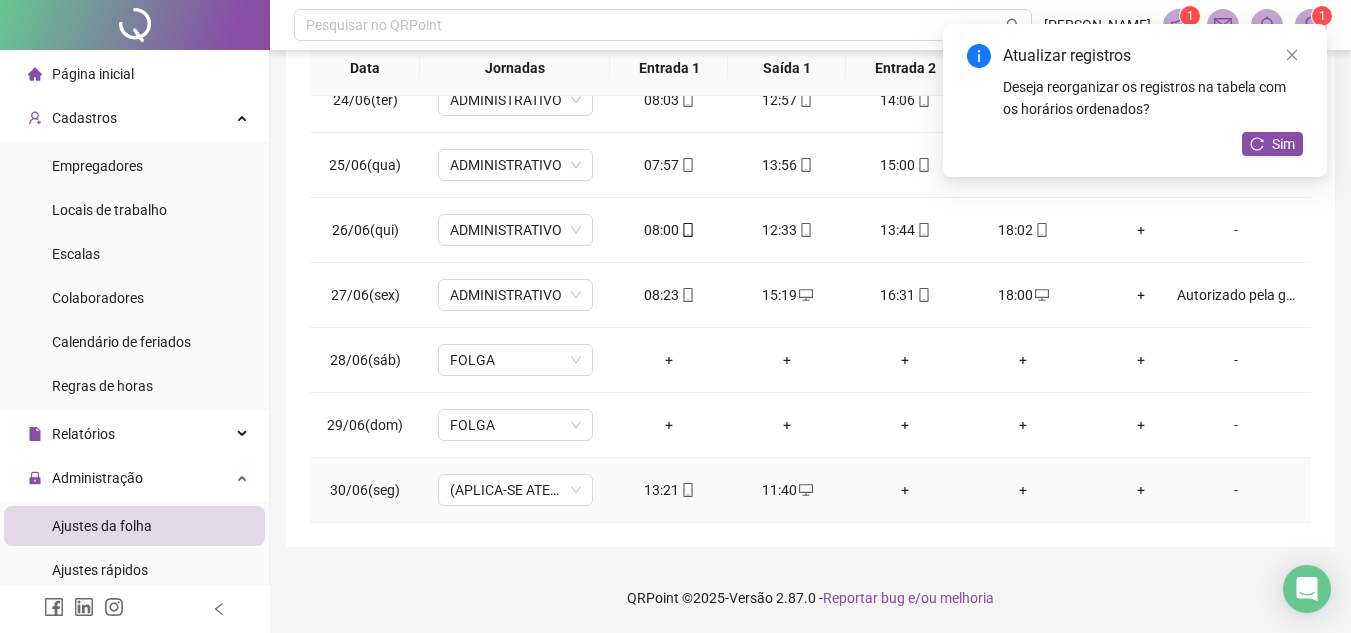 click on "+" at bounding box center [905, 490] 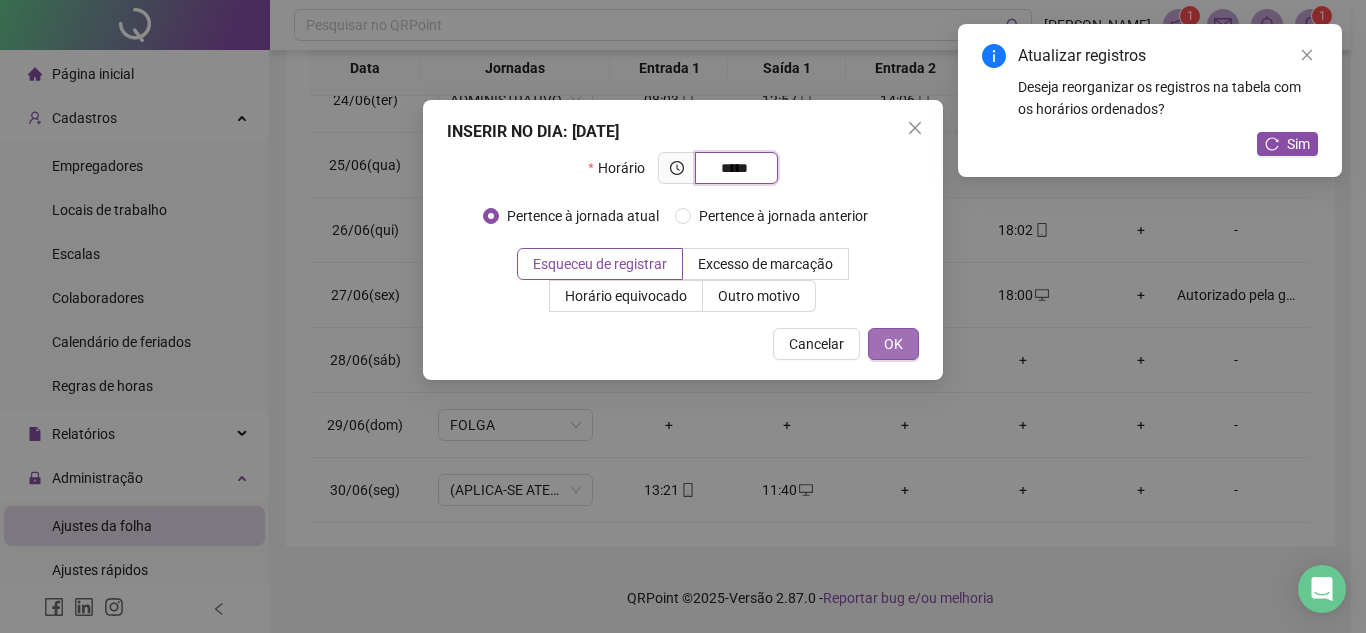 type on "*****" 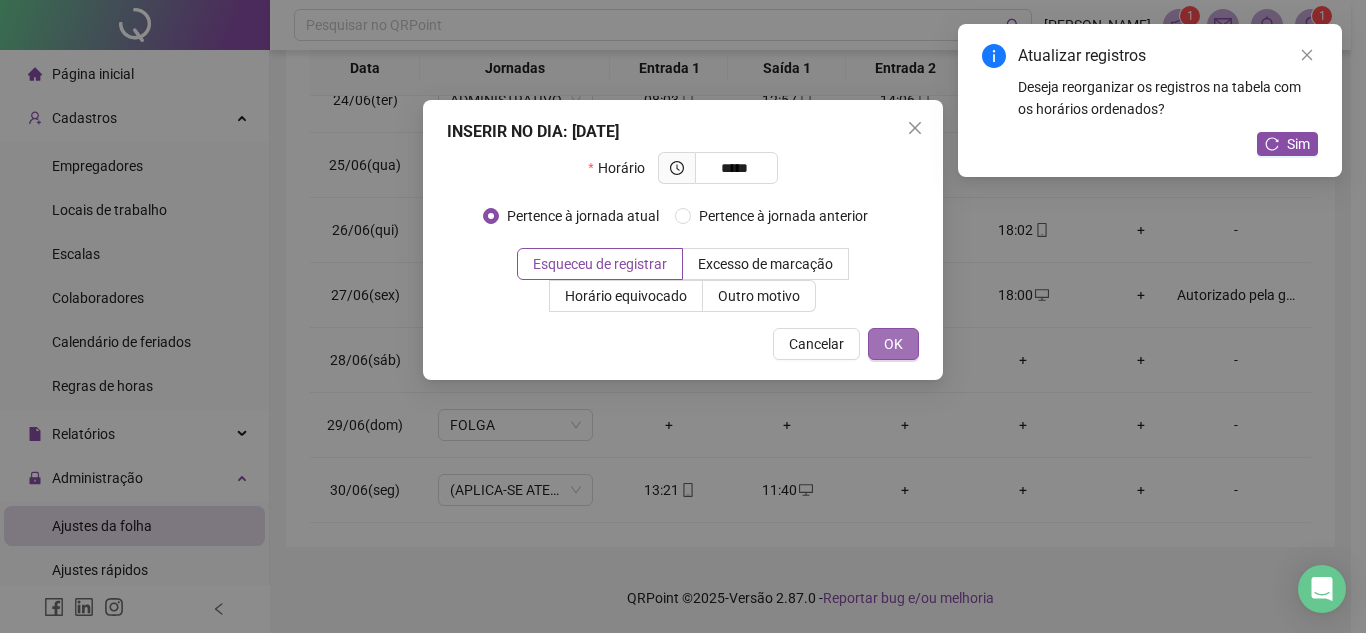 click on "OK" at bounding box center (893, 344) 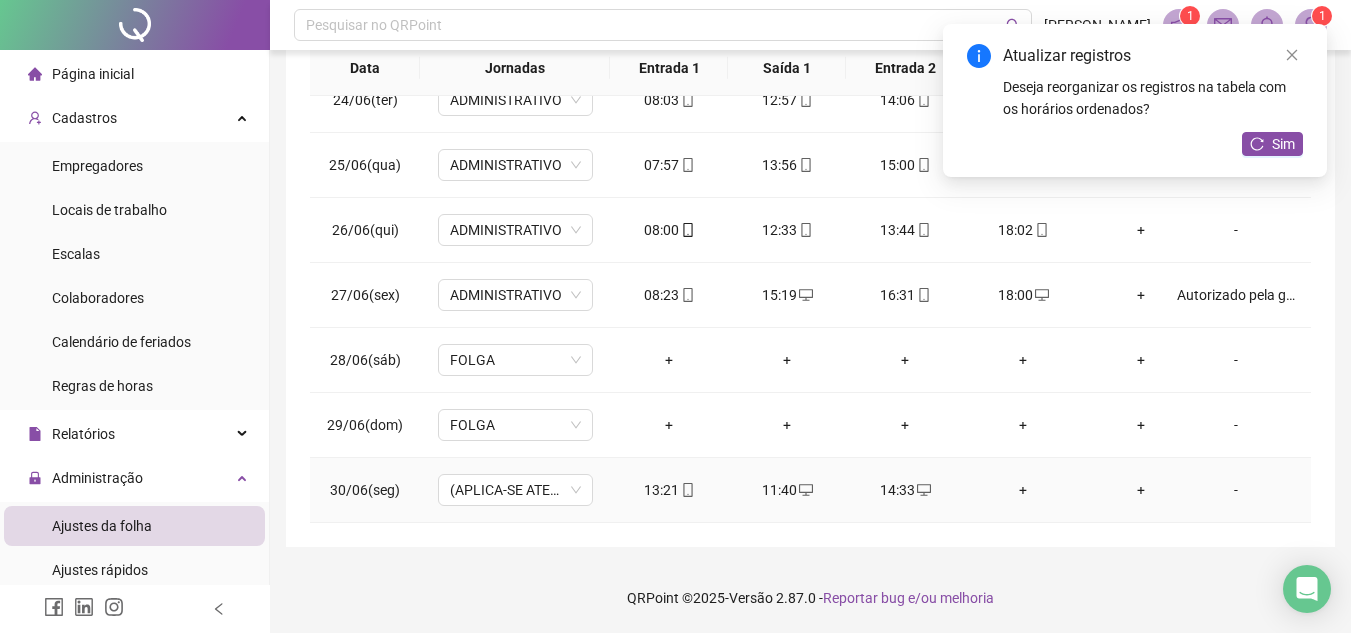 click on "+" at bounding box center [1023, 490] 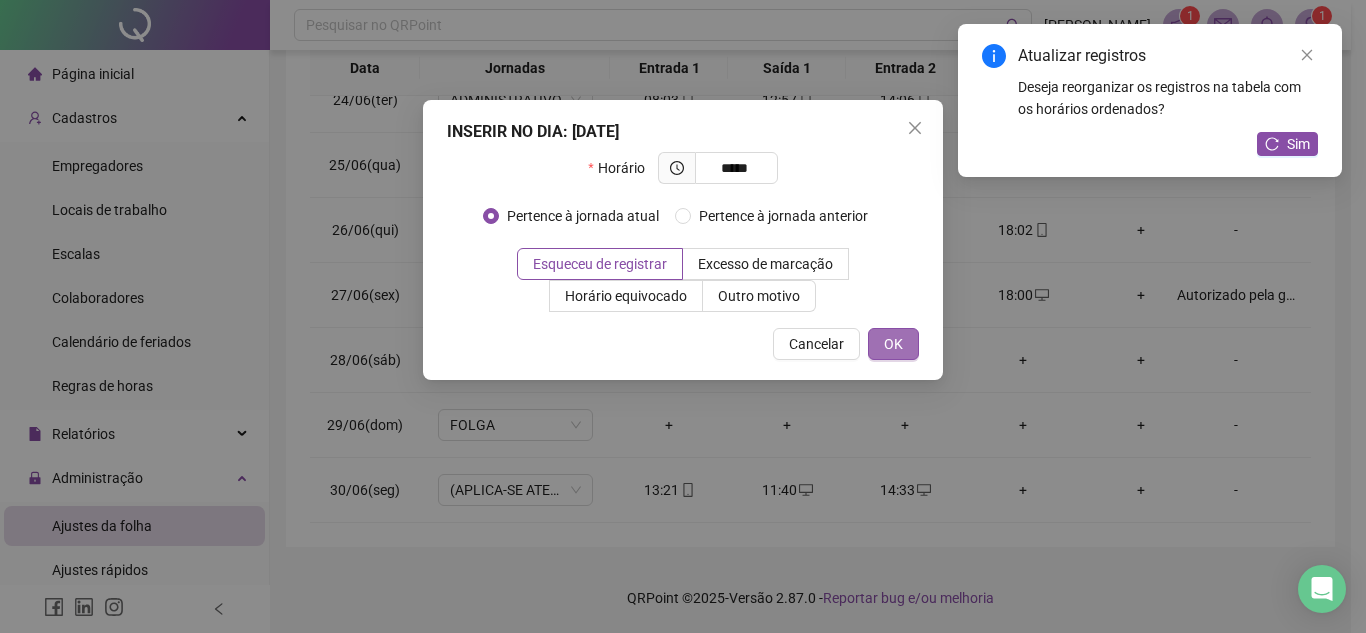 type on "*****" 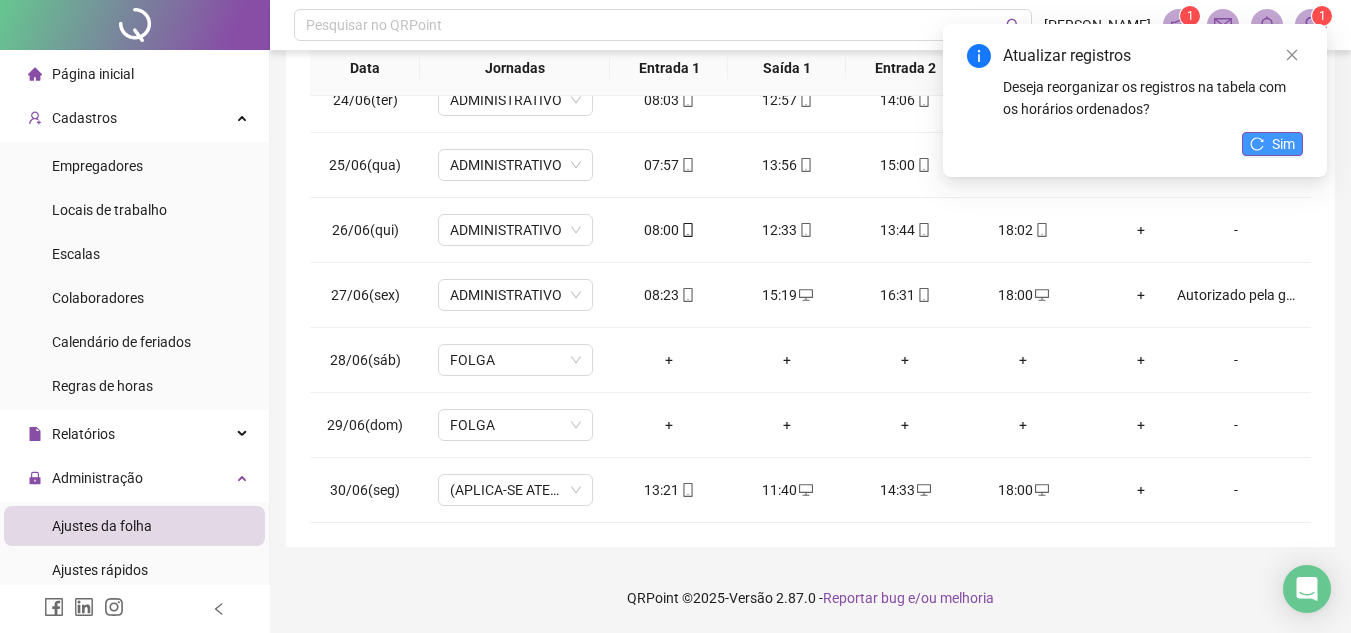 click on "Sim" at bounding box center [1283, 144] 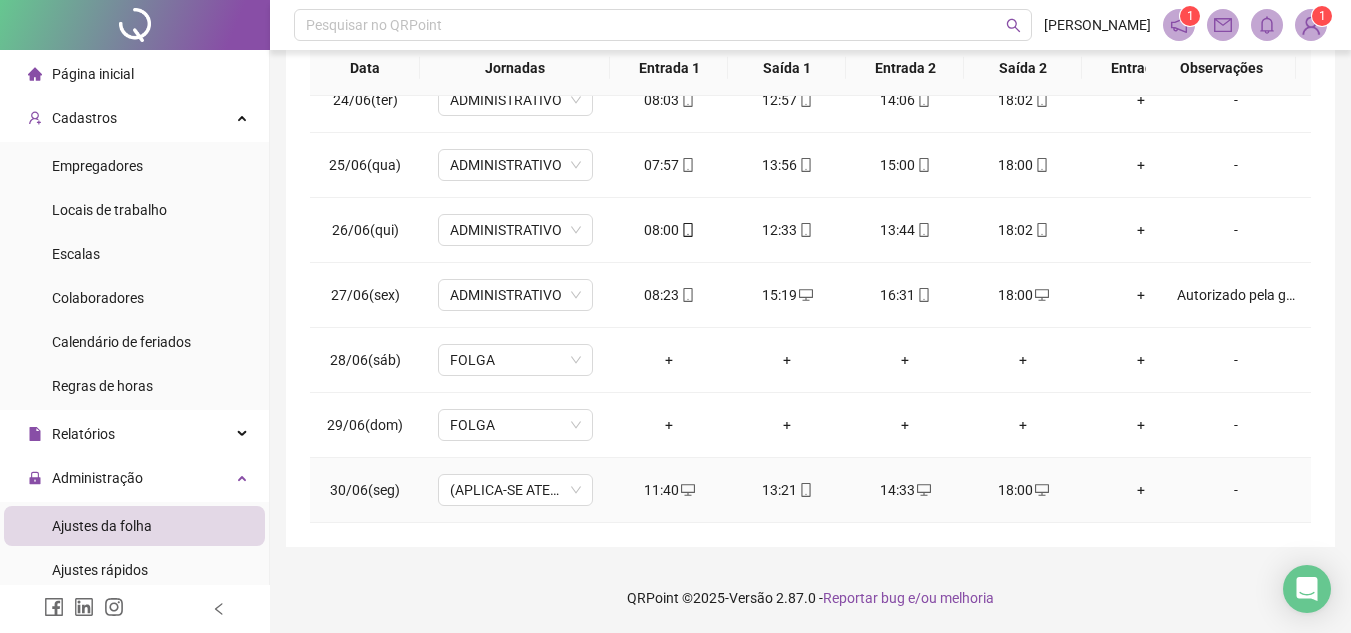 click on "-" at bounding box center (1236, 490) 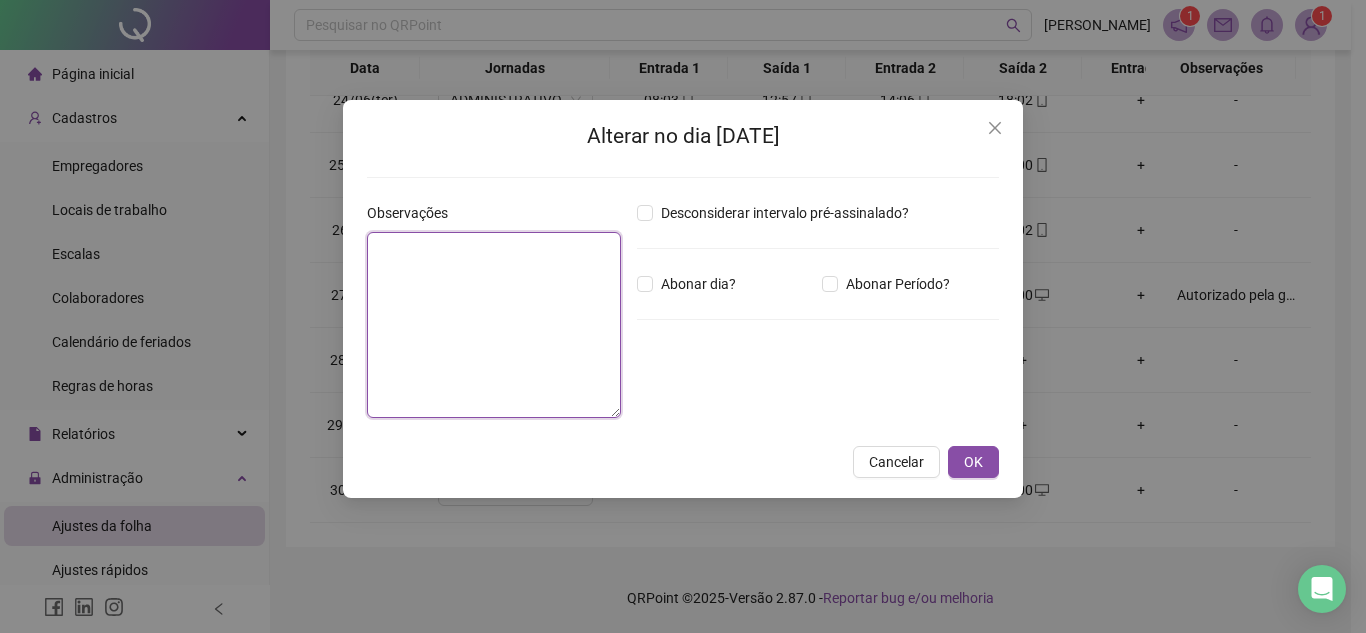 click at bounding box center (494, 325) 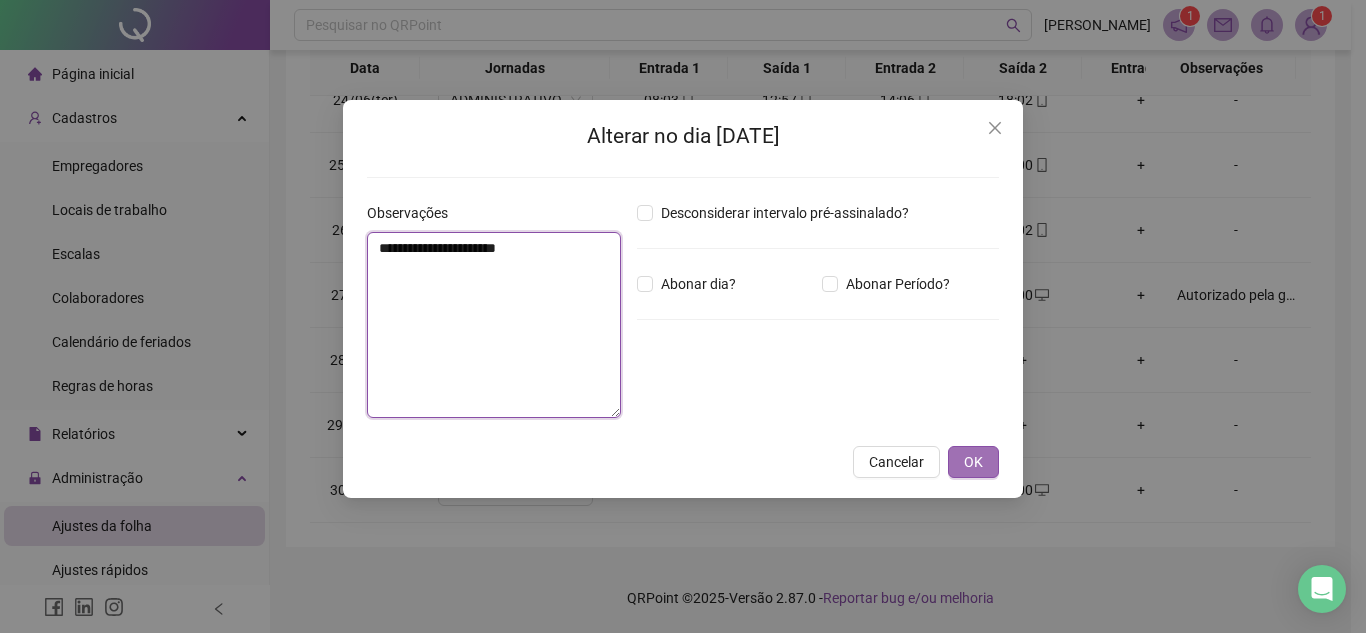 type on "**********" 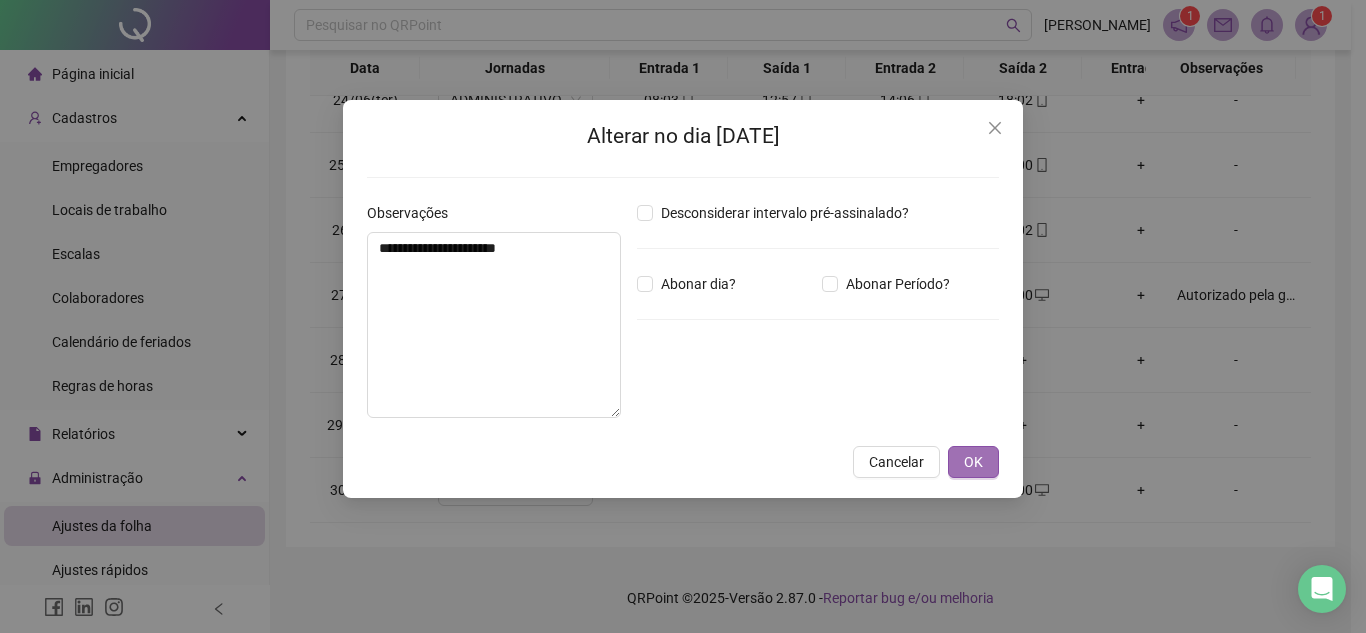 click on "OK" at bounding box center [973, 462] 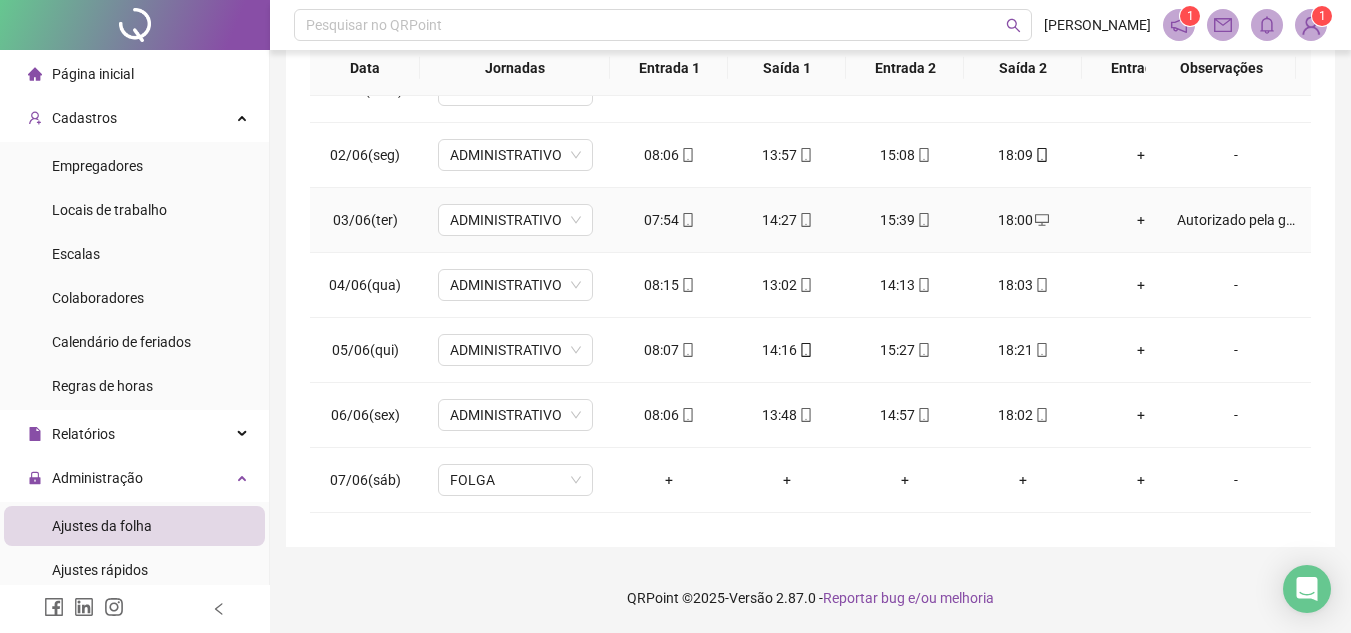 scroll, scrollTop: 0, scrollLeft: 0, axis: both 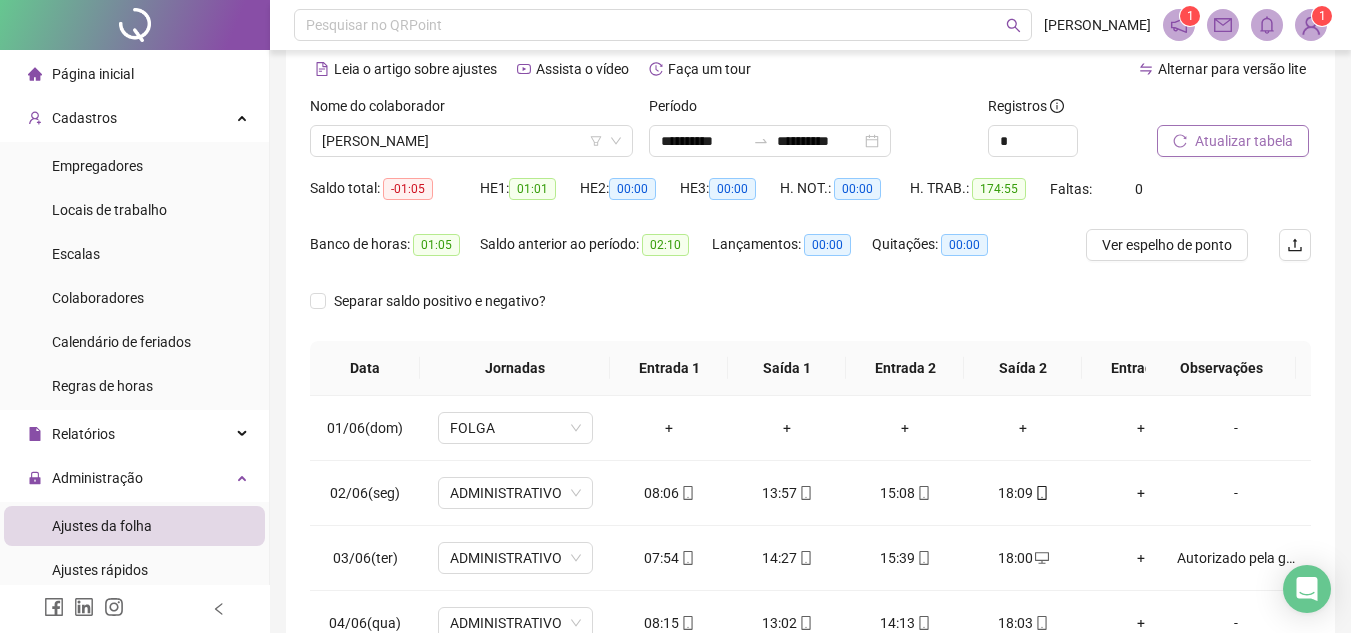 click on "Atualizar tabela" at bounding box center (1244, 141) 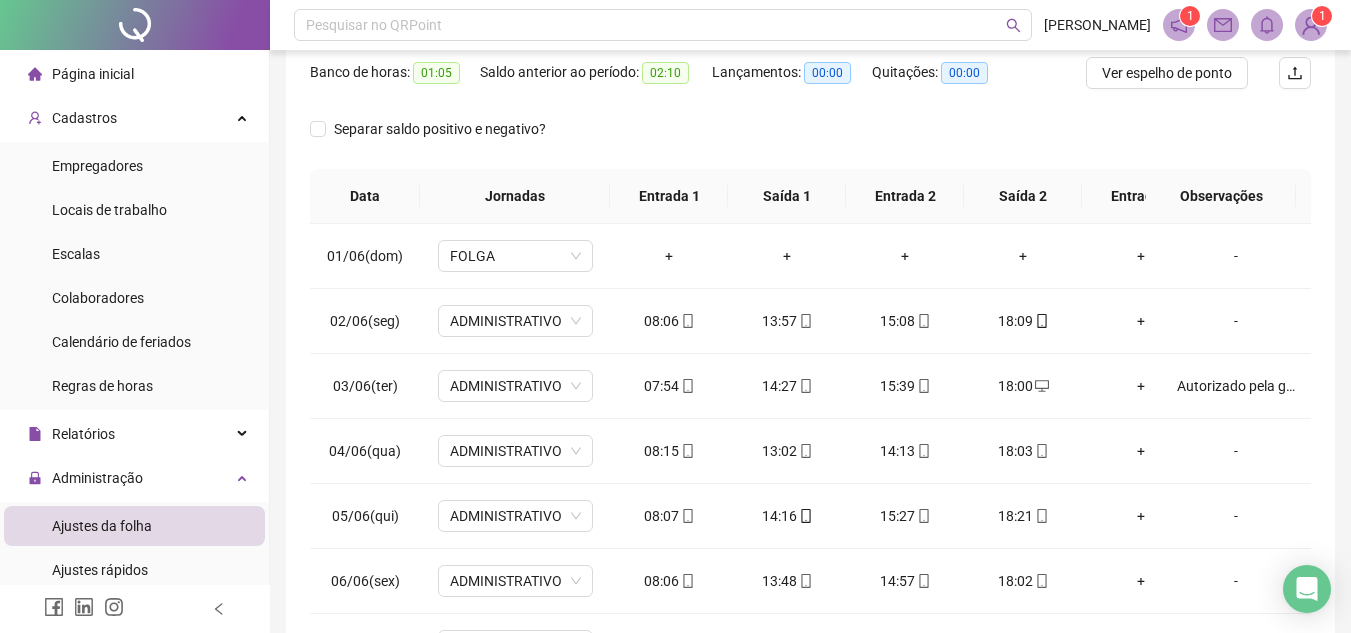 scroll, scrollTop: 389, scrollLeft: 0, axis: vertical 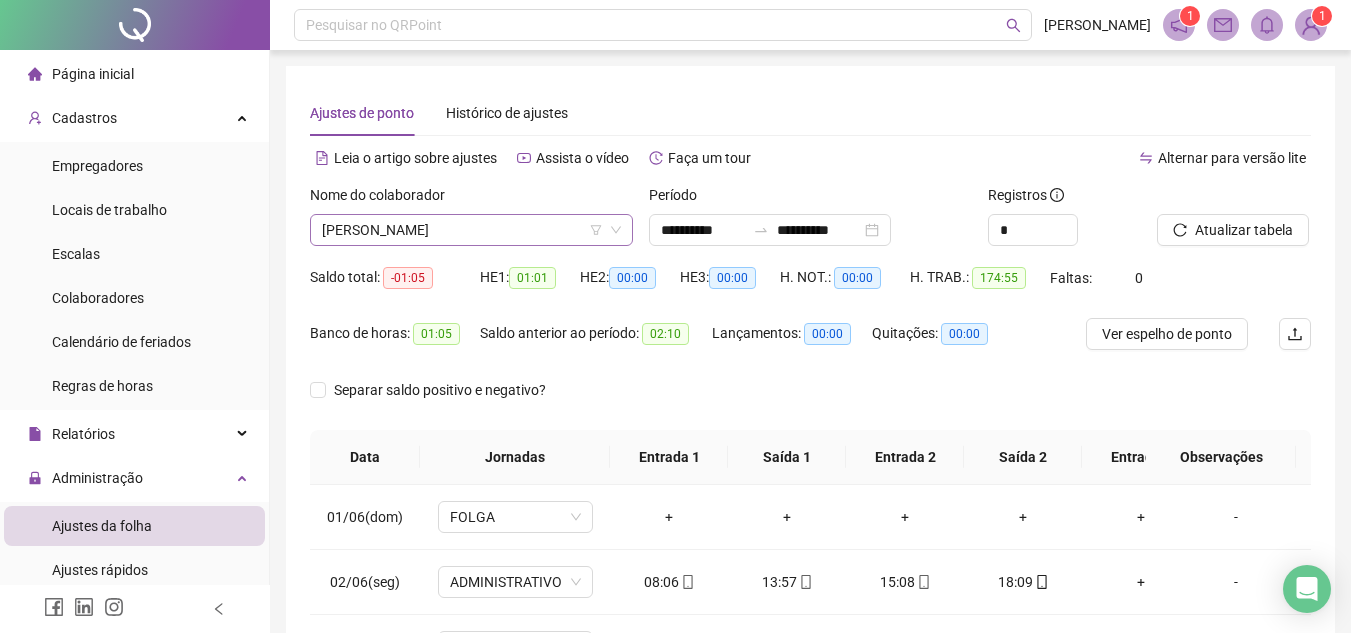 click on "[PERSON_NAME]" at bounding box center [471, 230] 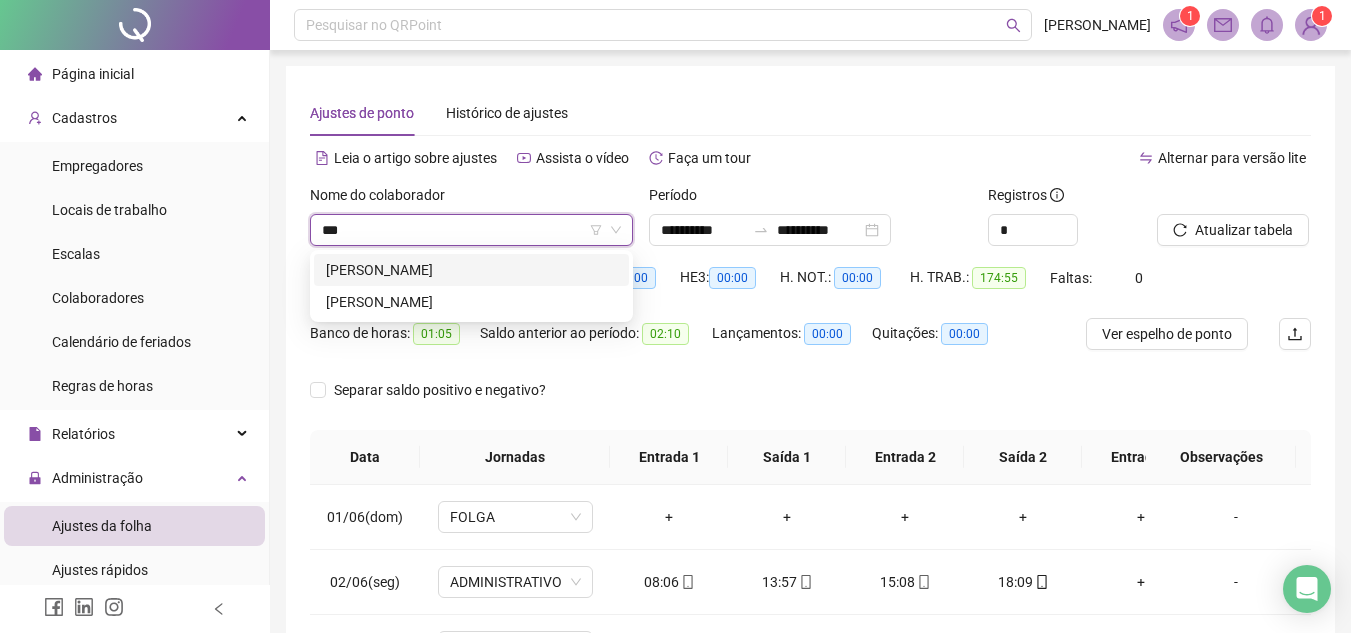 scroll, scrollTop: 0, scrollLeft: 0, axis: both 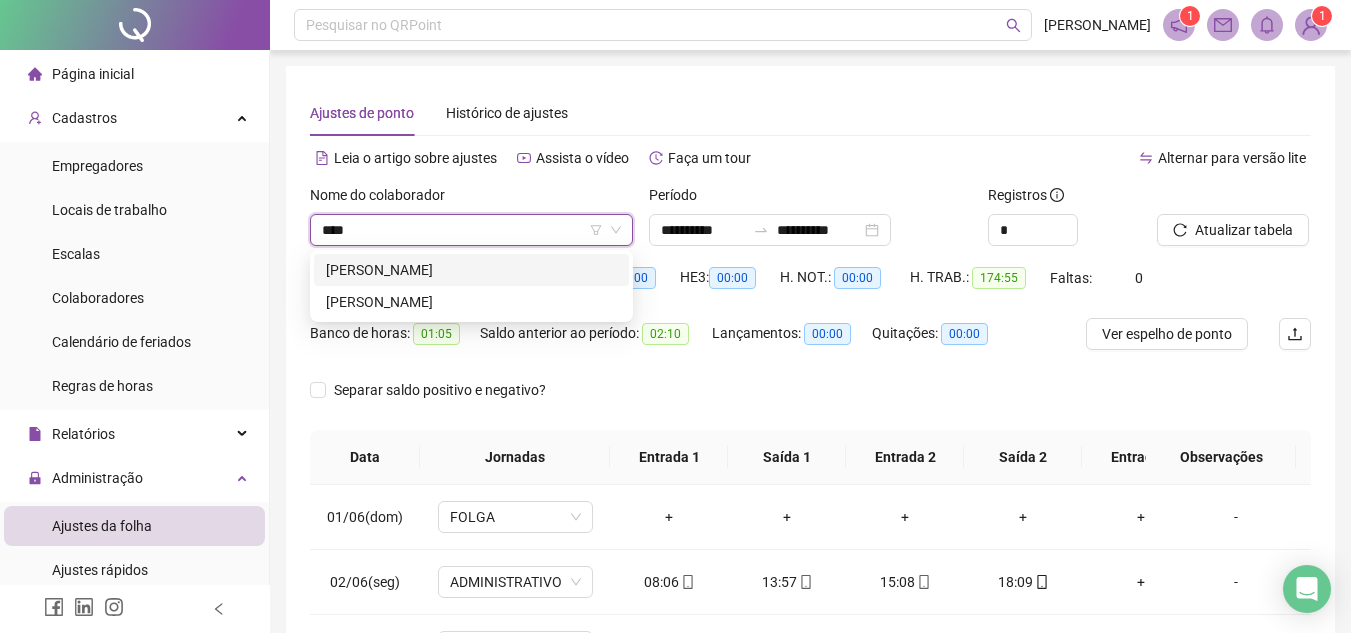 click on "[PERSON_NAME]" at bounding box center [471, 270] 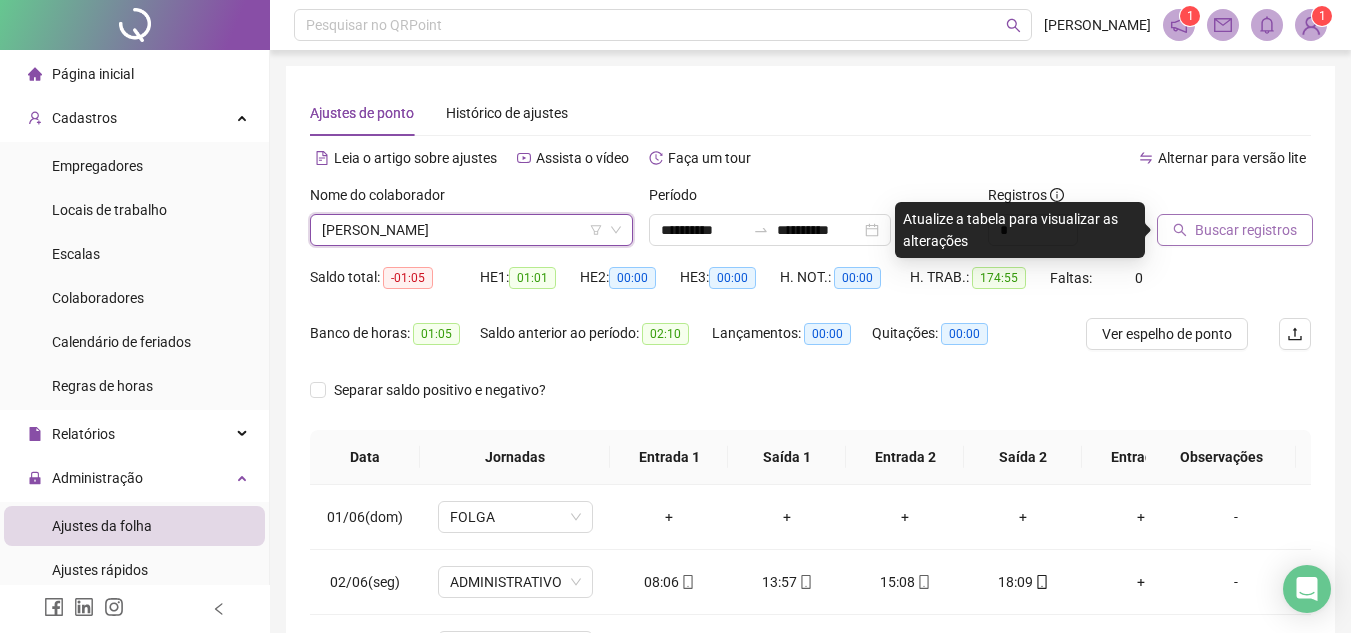 click on "Buscar registros" at bounding box center (1235, 230) 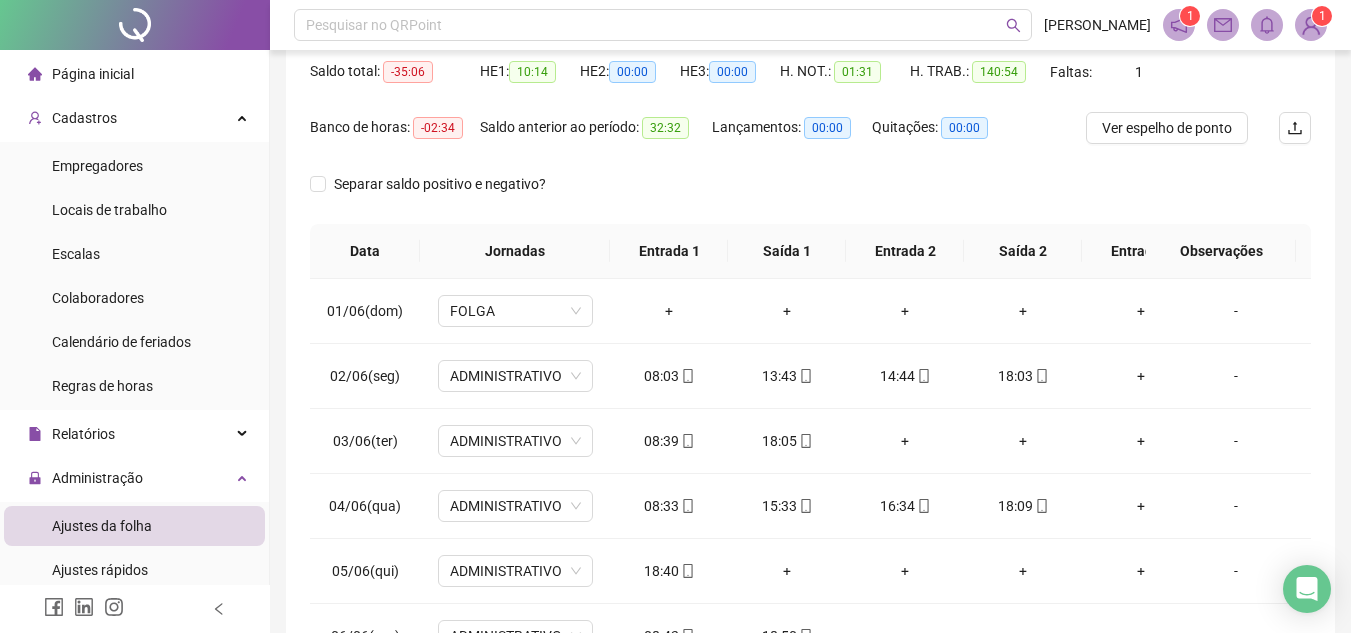 scroll, scrollTop: 389, scrollLeft: 0, axis: vertical 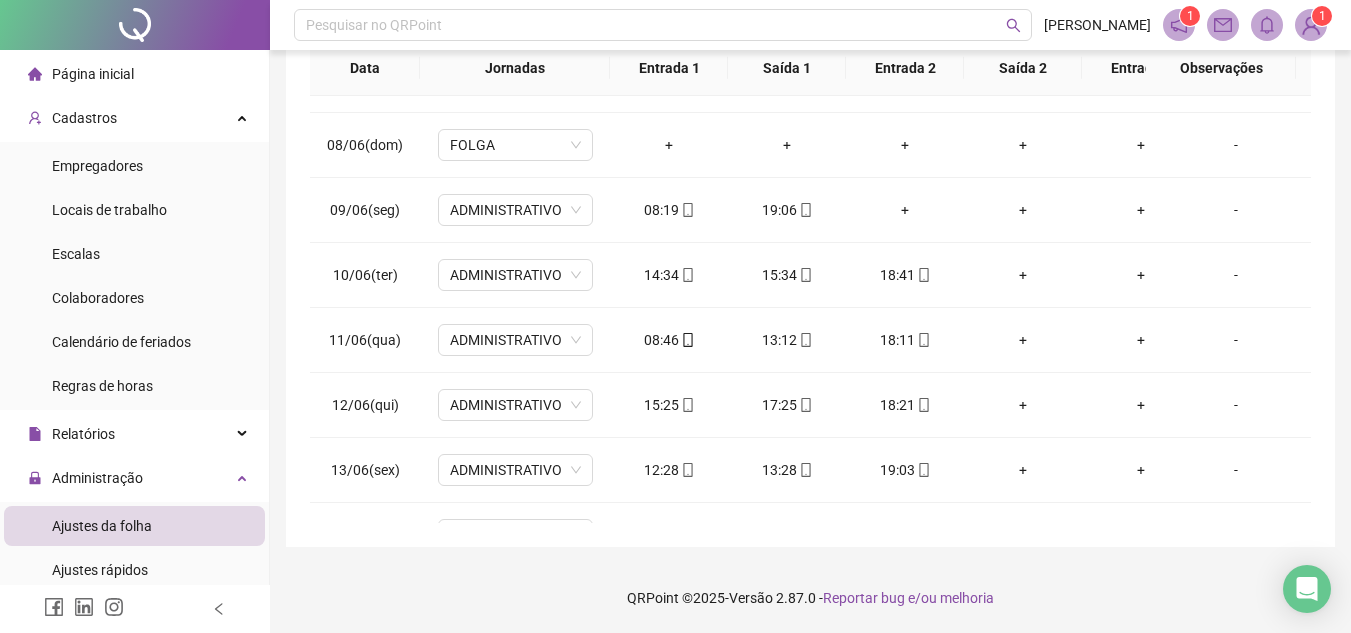click on "Página inicial" at bounding box center (93, 74) 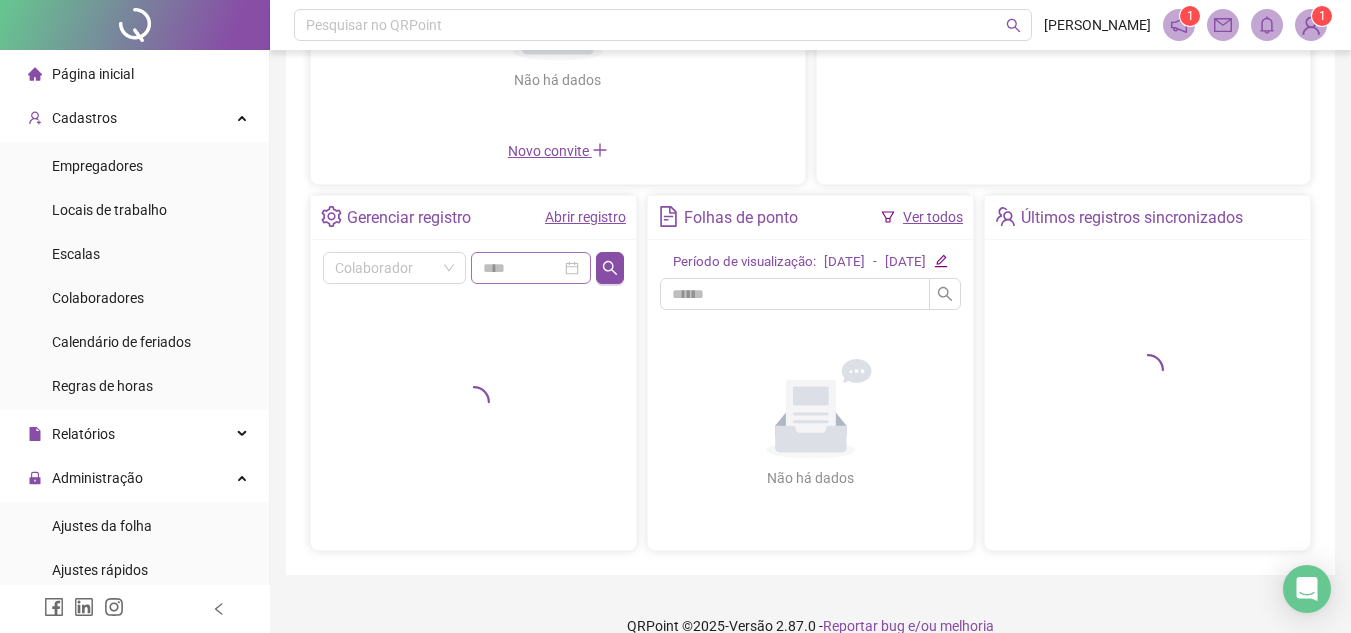 scroll, scrollTop: 300, scrollLeft: 0, axis: vertical 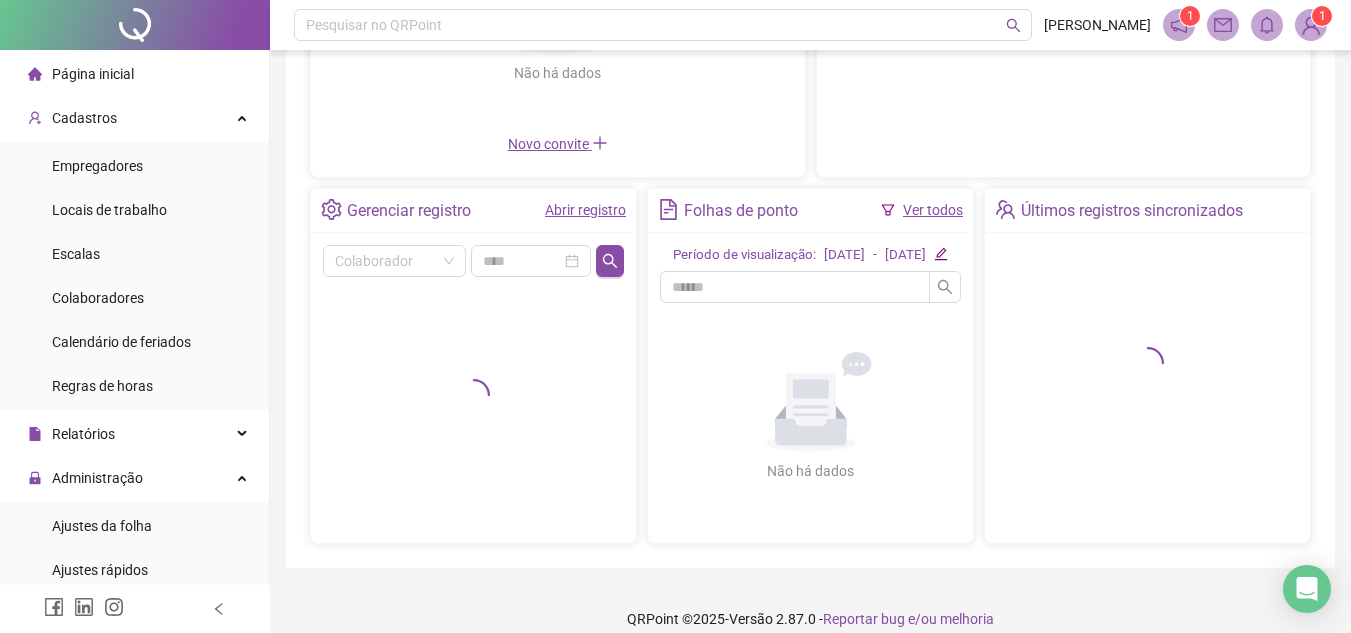 click on "Abrir registro" at bounding box center (585, 210) 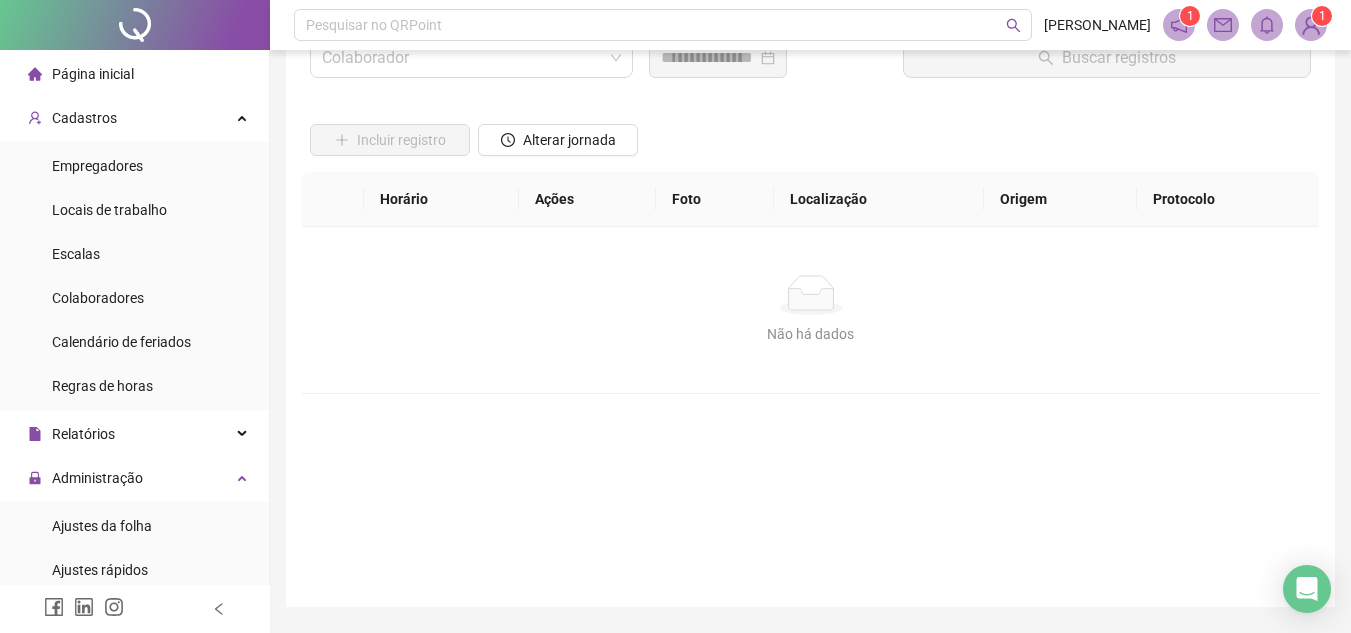 scroll, scrollTop: 0, scrollLeft: 0, axis: both 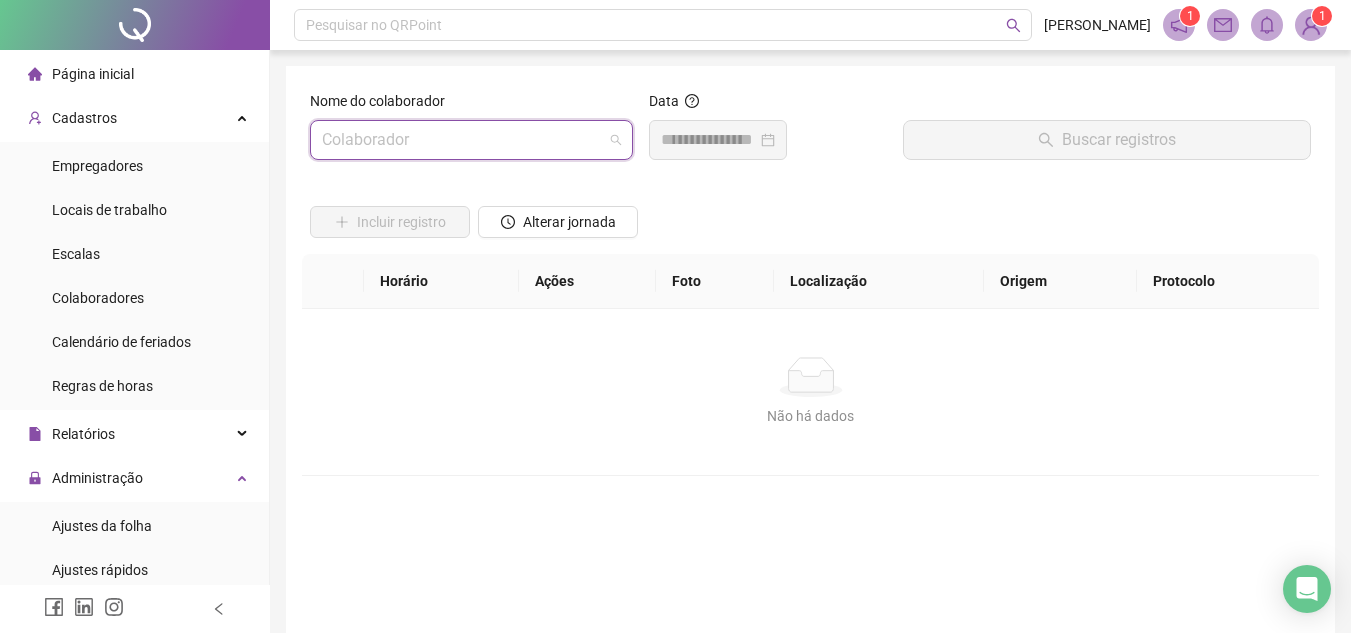 click at bounding box center (465, 140) 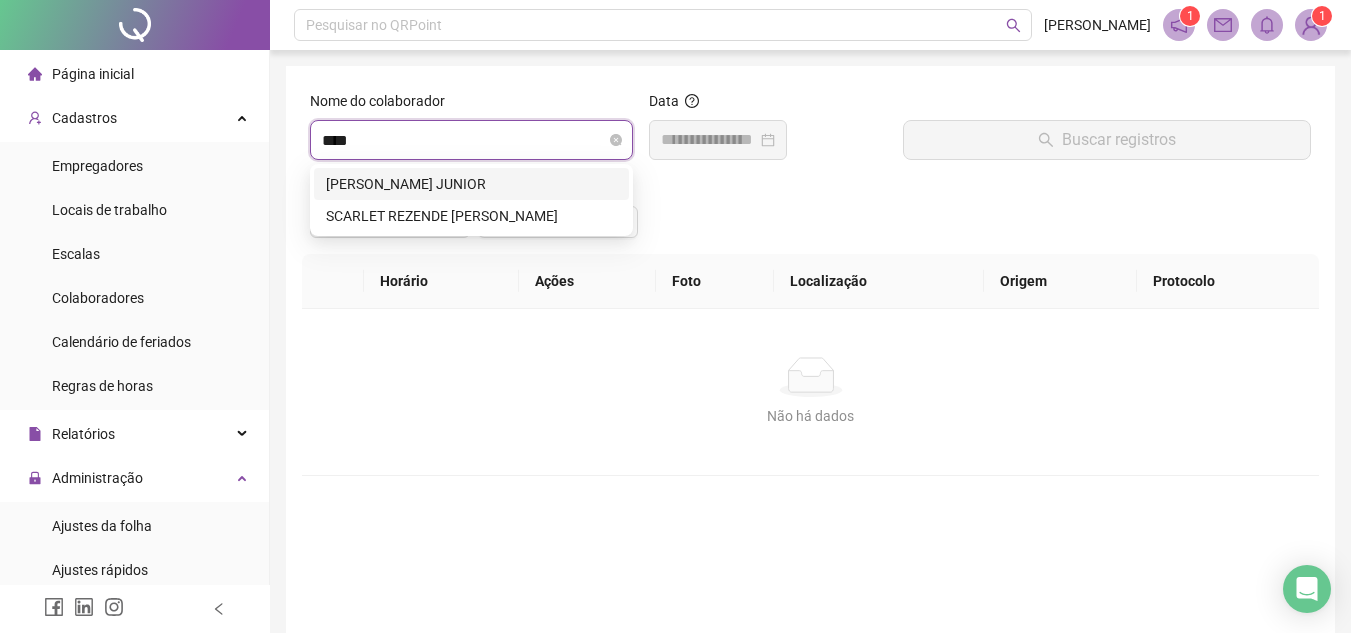 type on "*****" 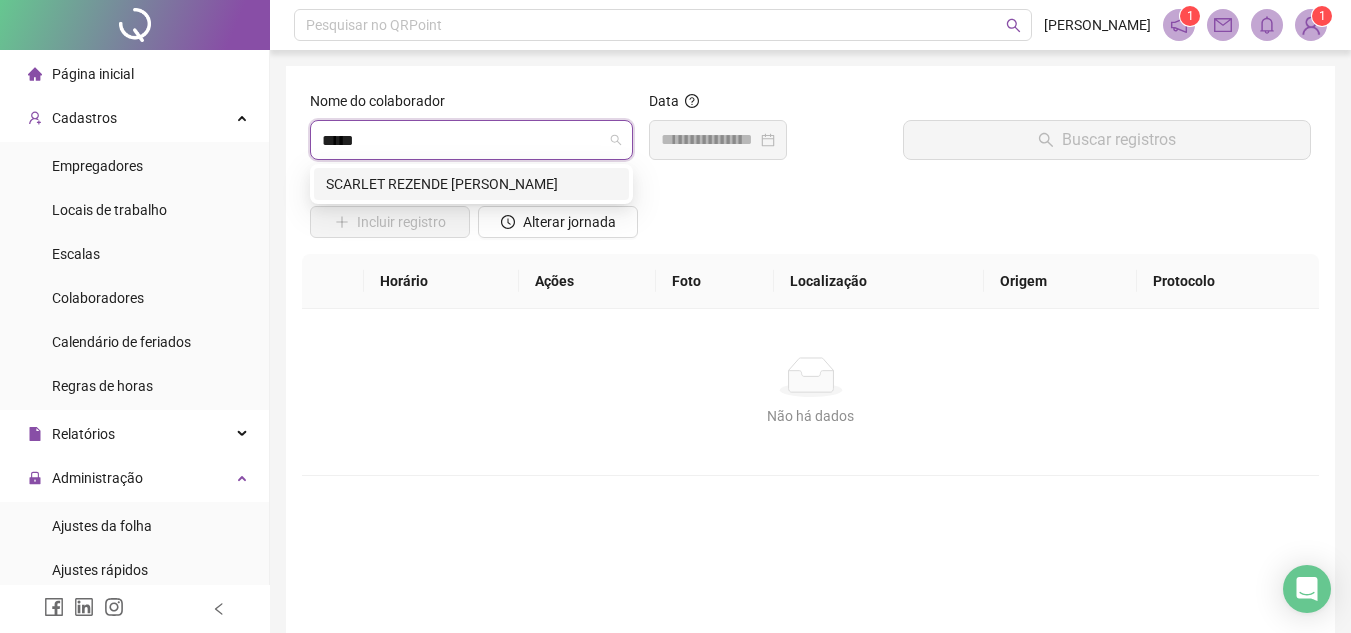 click on "SCARLET REZENDE [PERSON_NAME]" at bounding box center [471, 184] 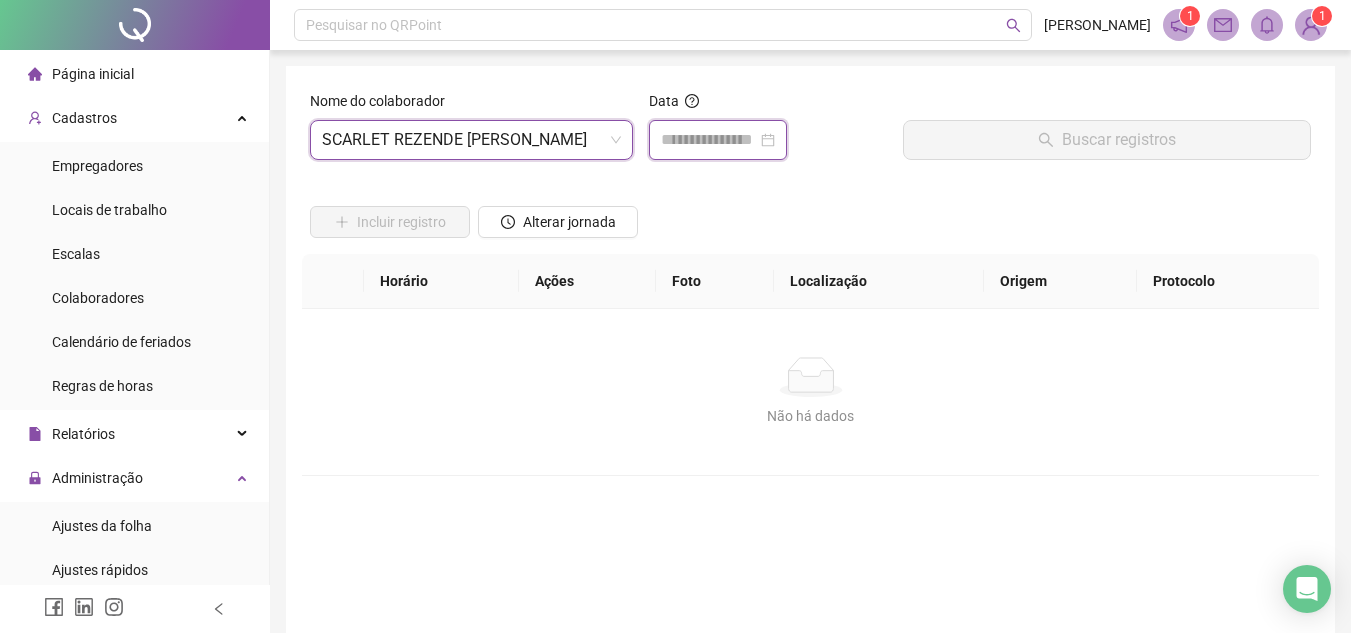click at bounding box center [709, 140] 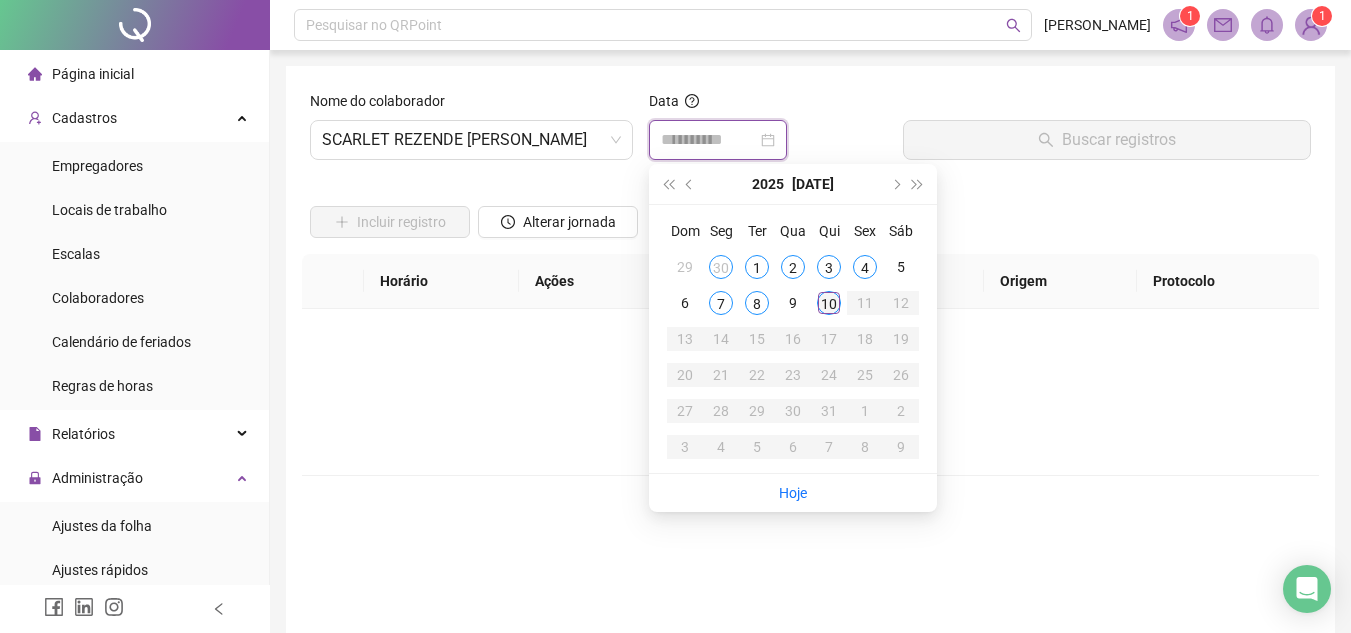 type on "**********" 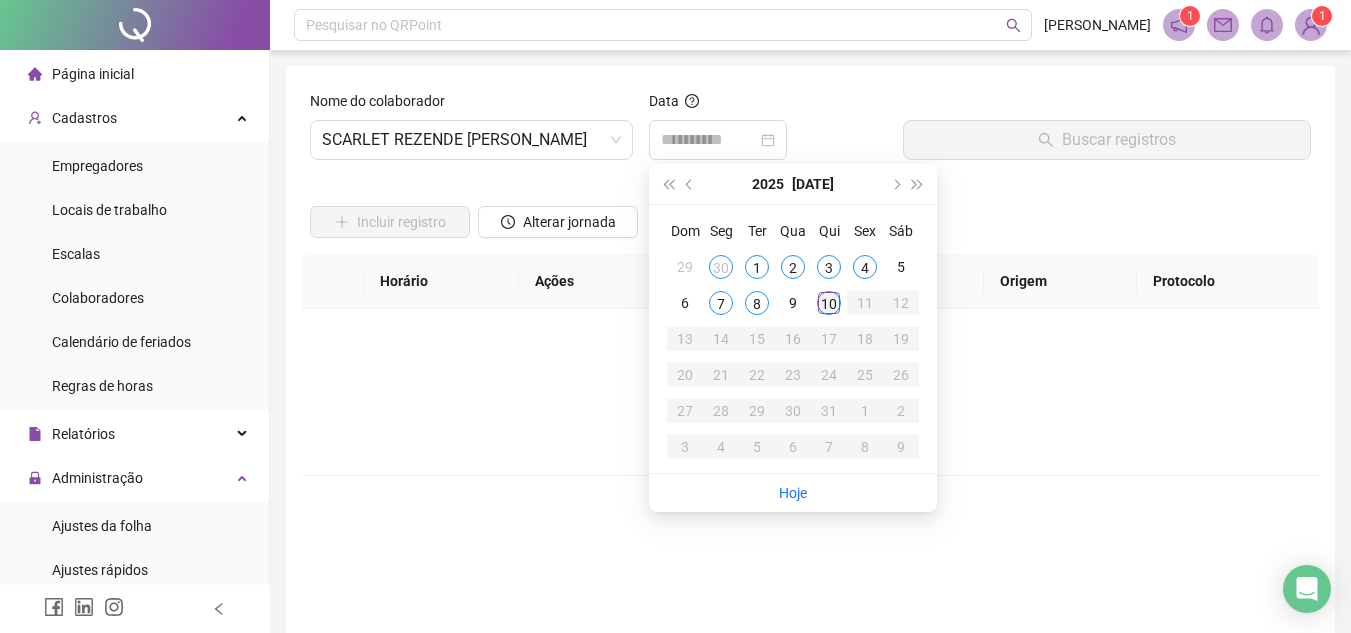 click on "10" at bounding box center (829, 303) 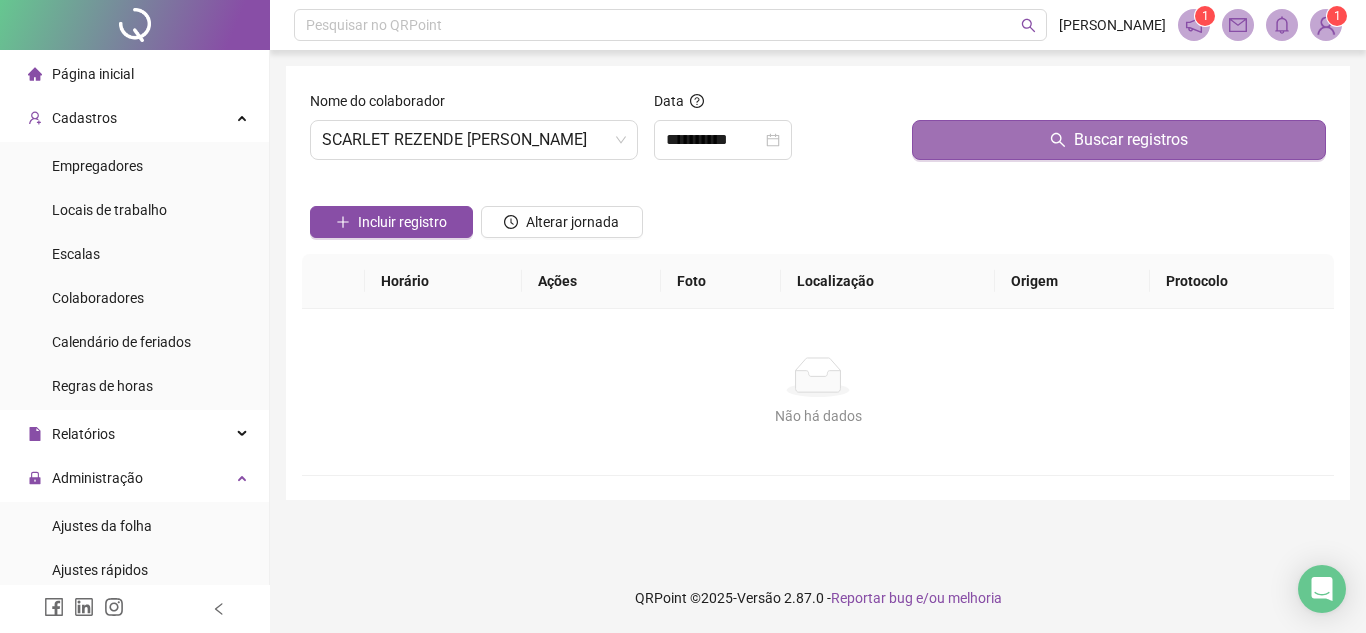 click on "Buscar registros" at bounding box center [1119, 140] 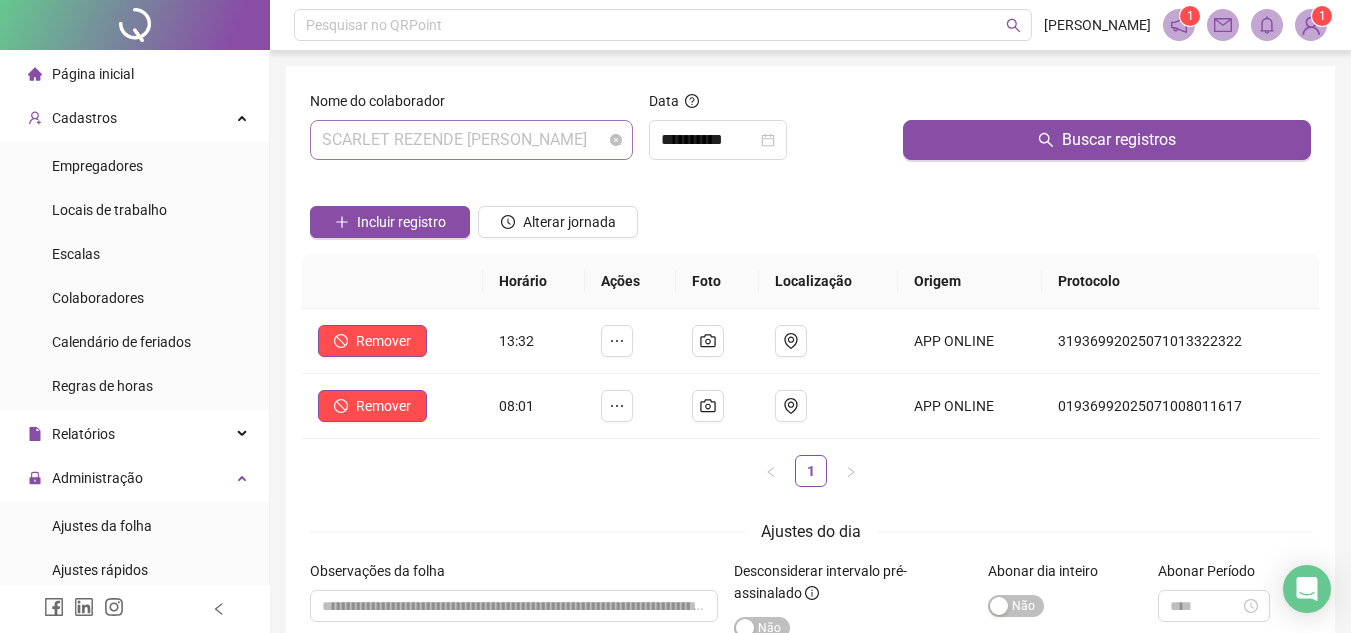 scroll, scrollTop: 7744, scrollLeft: 0, axis: vertical 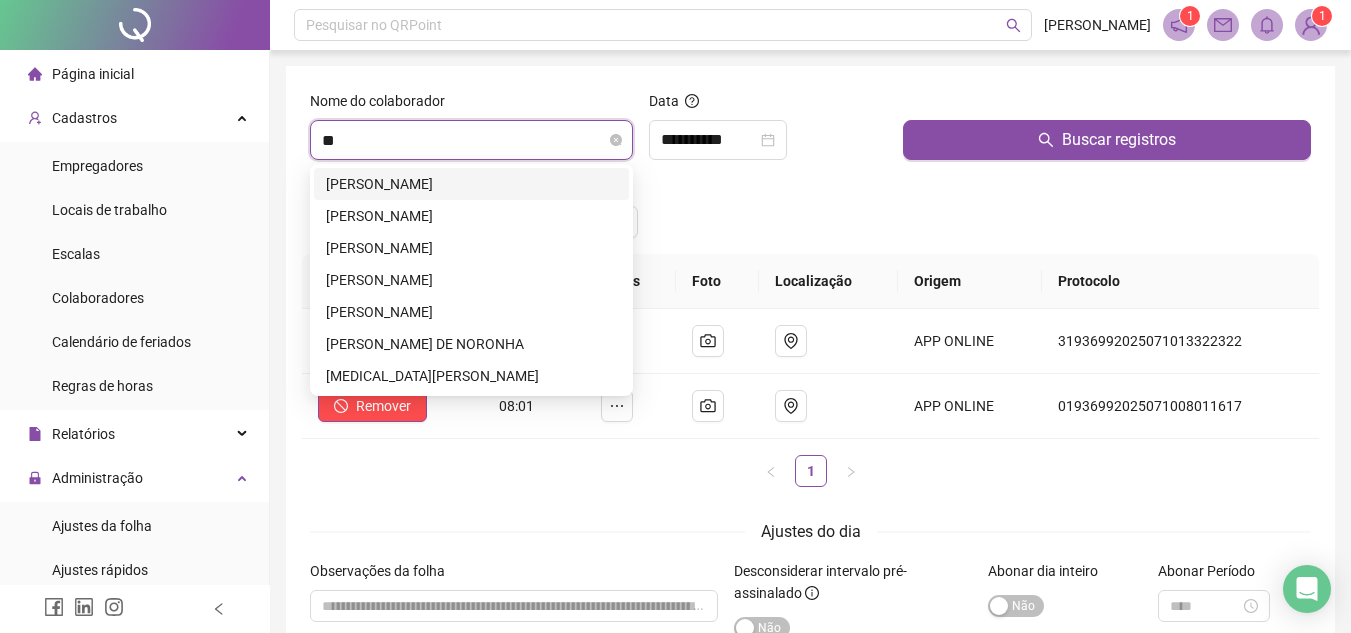 type on "*" 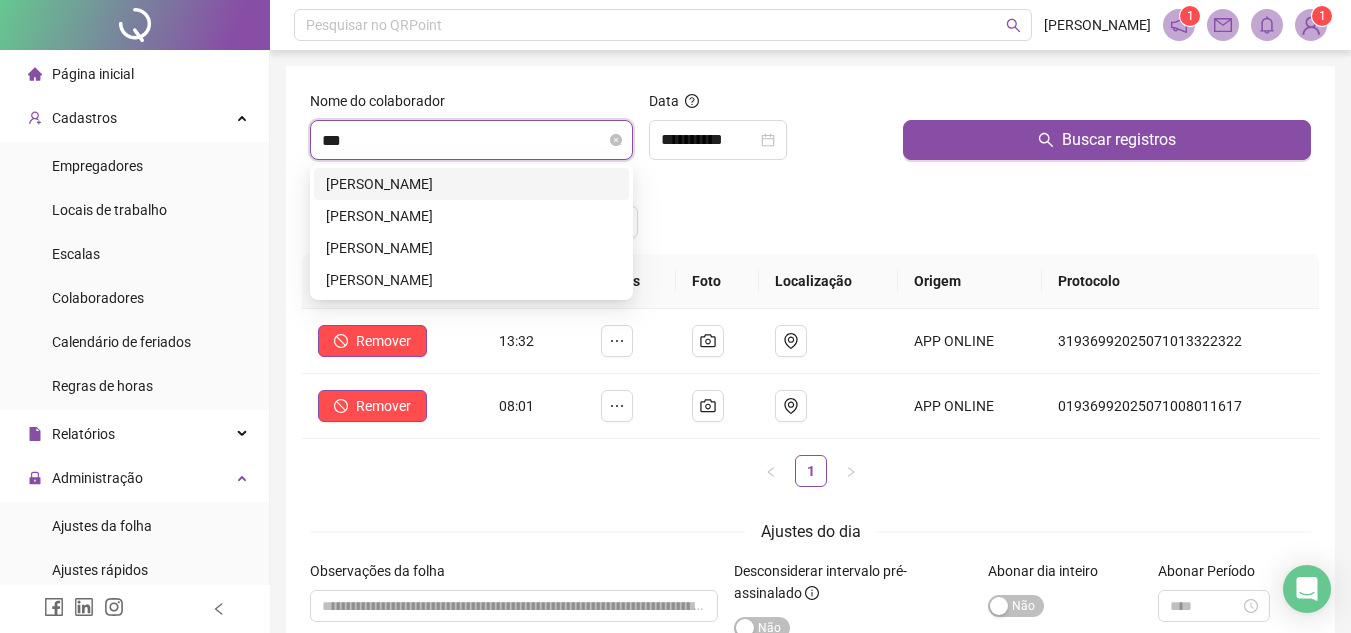 scroll, scrollTop: 0, scrollLeft: 0, axis: both 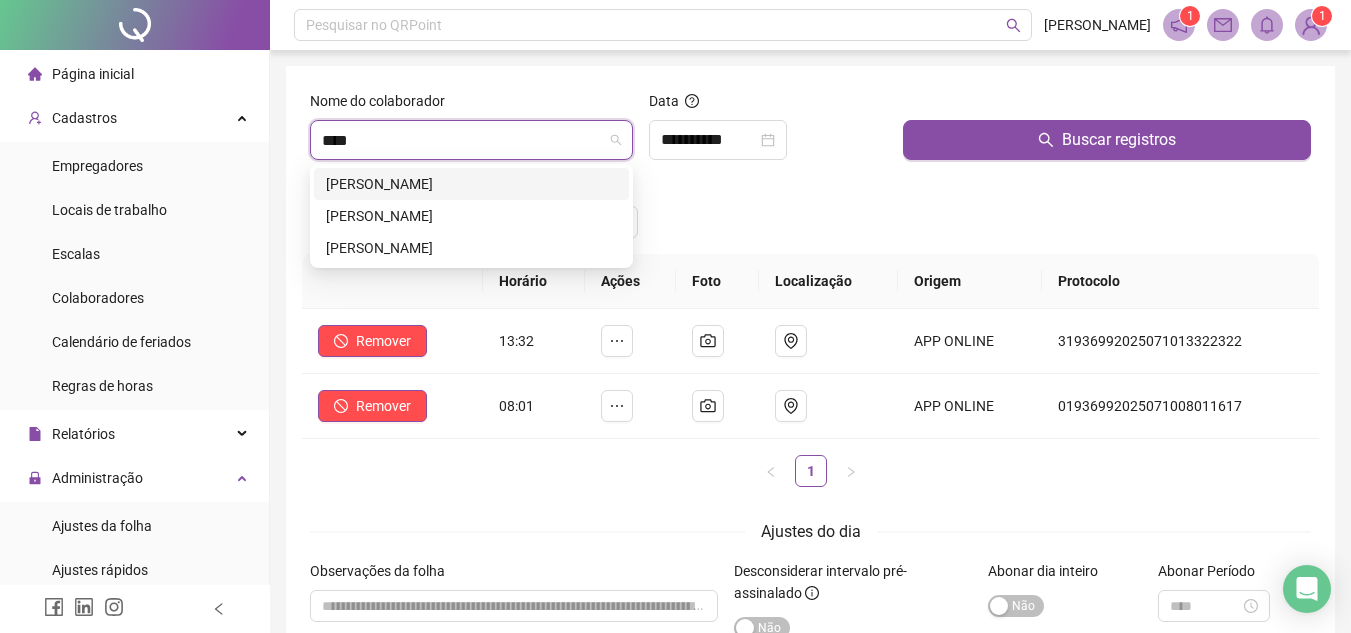 click on "[PERSON_NAME]" at bounding box center [471, 184] 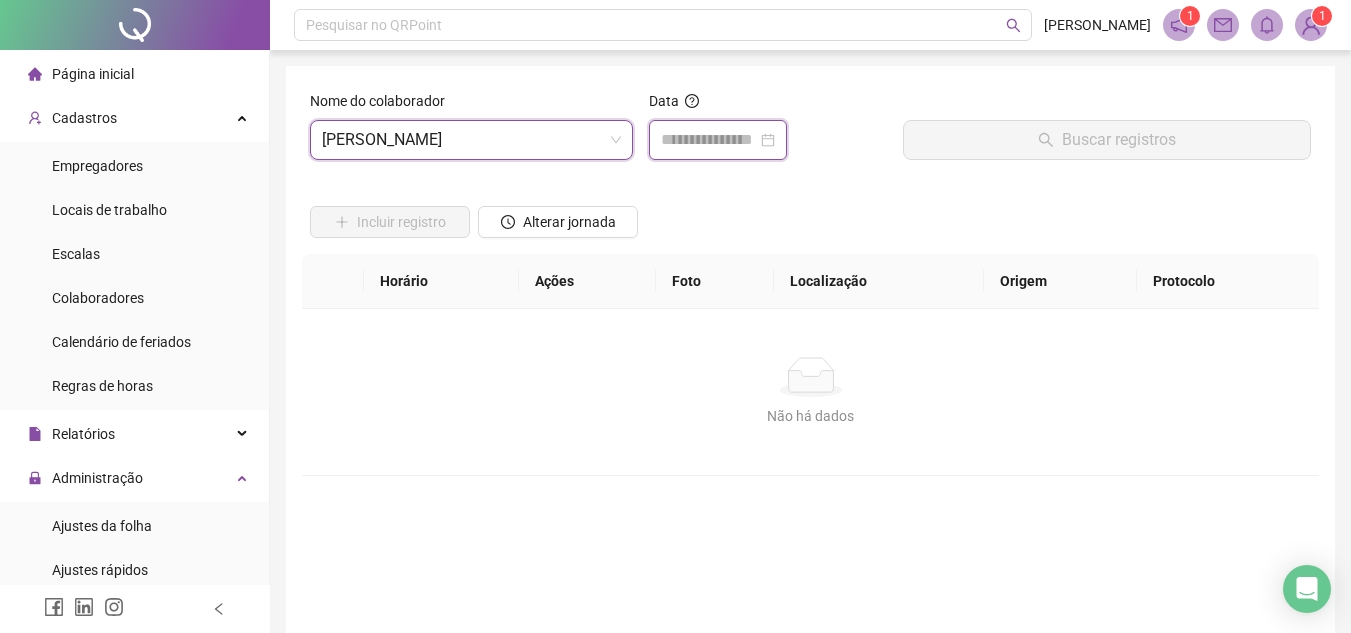 click at bounding box center [709, 140] 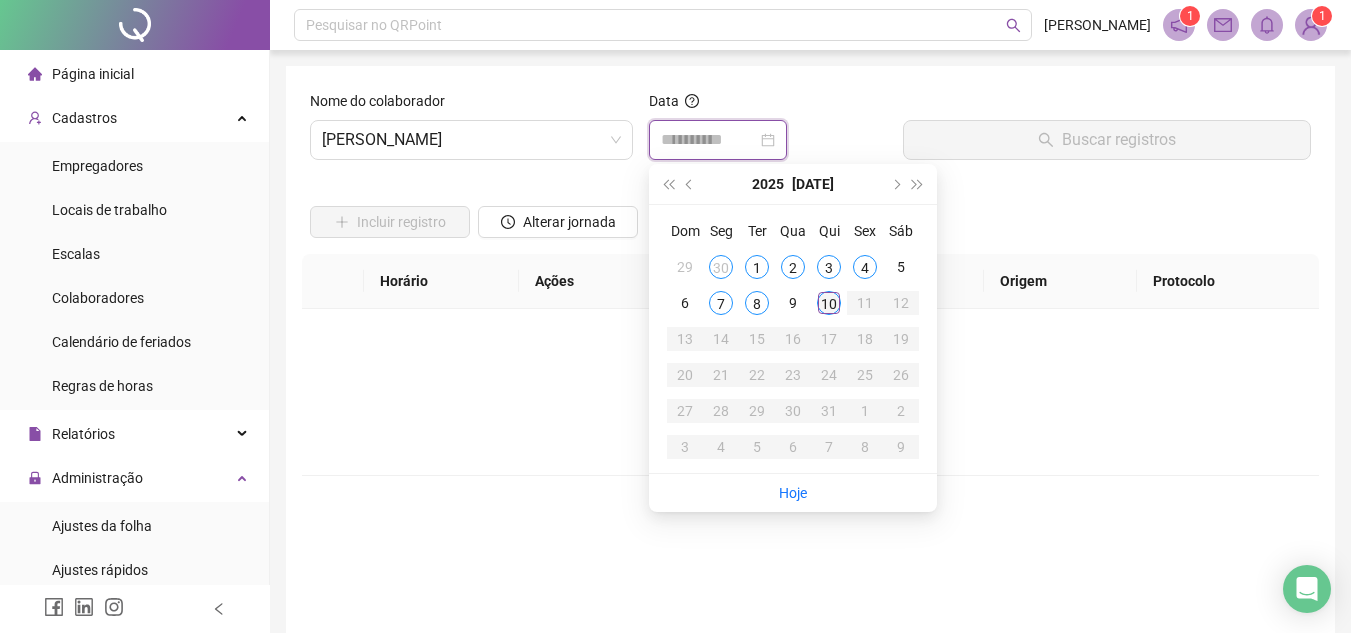 type on "**********" 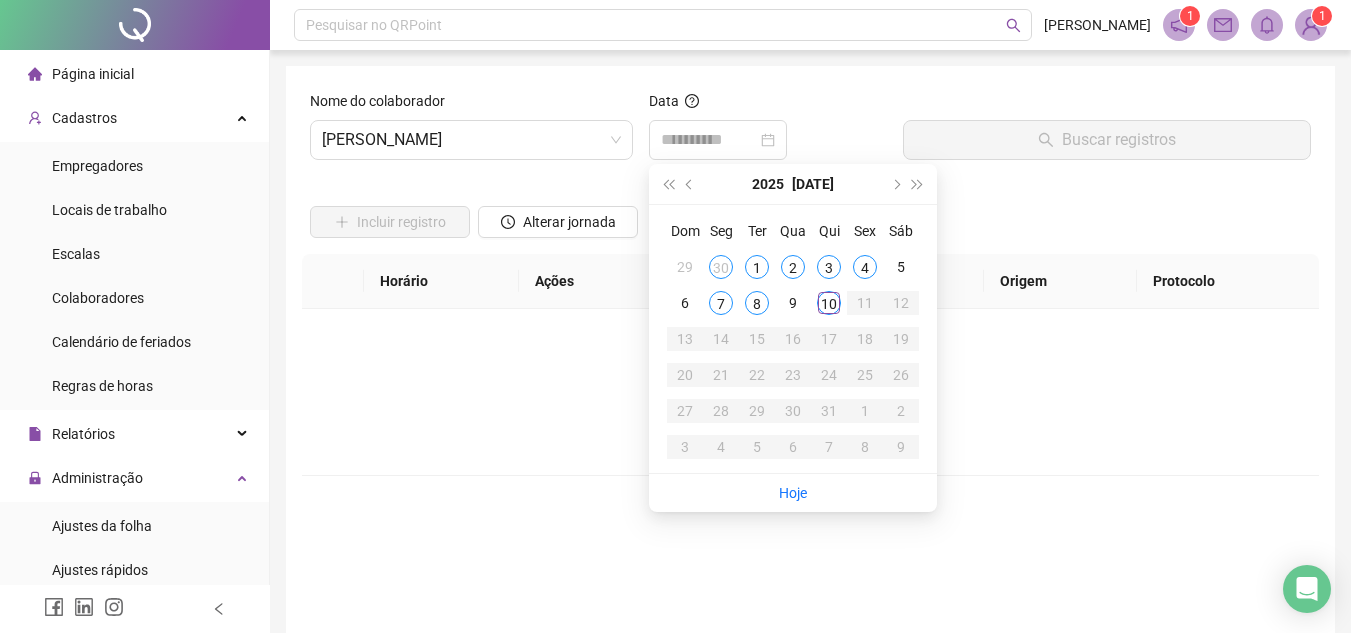drag, startPoint x: 827, startPoint y: 312, endPoint x: 835, endPoint y: 297, distance: 17 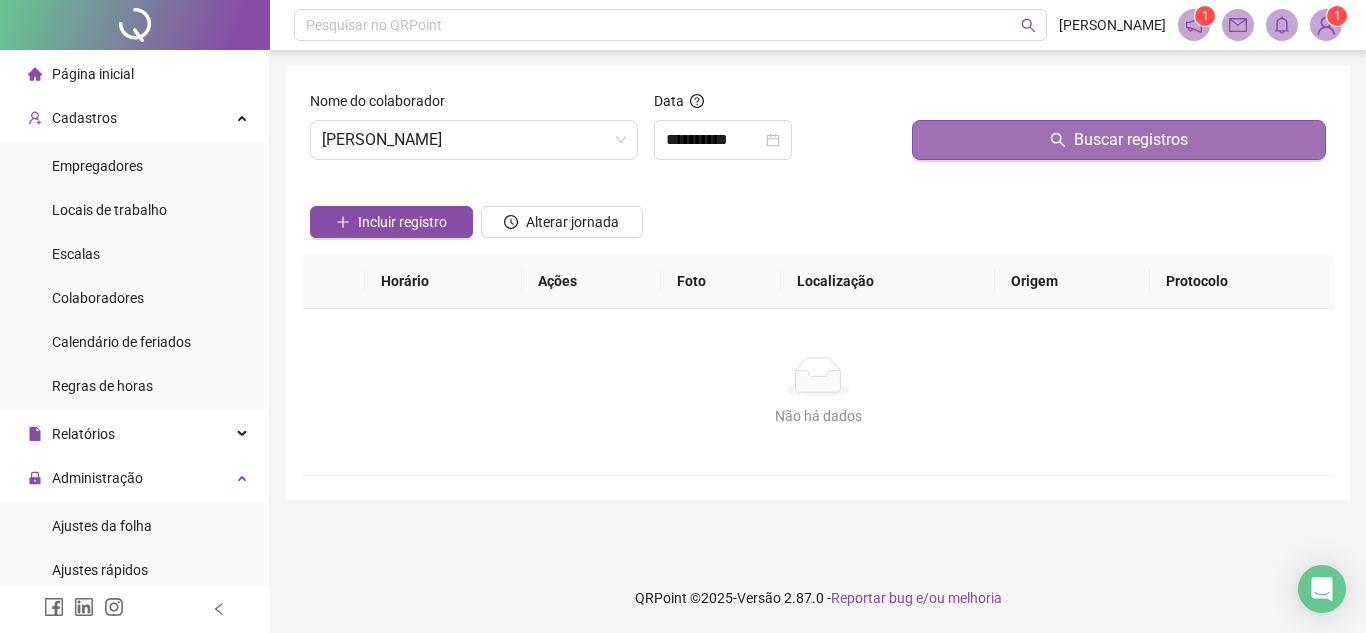 click on "Buscar registros" at bounding box center [1119, 140] 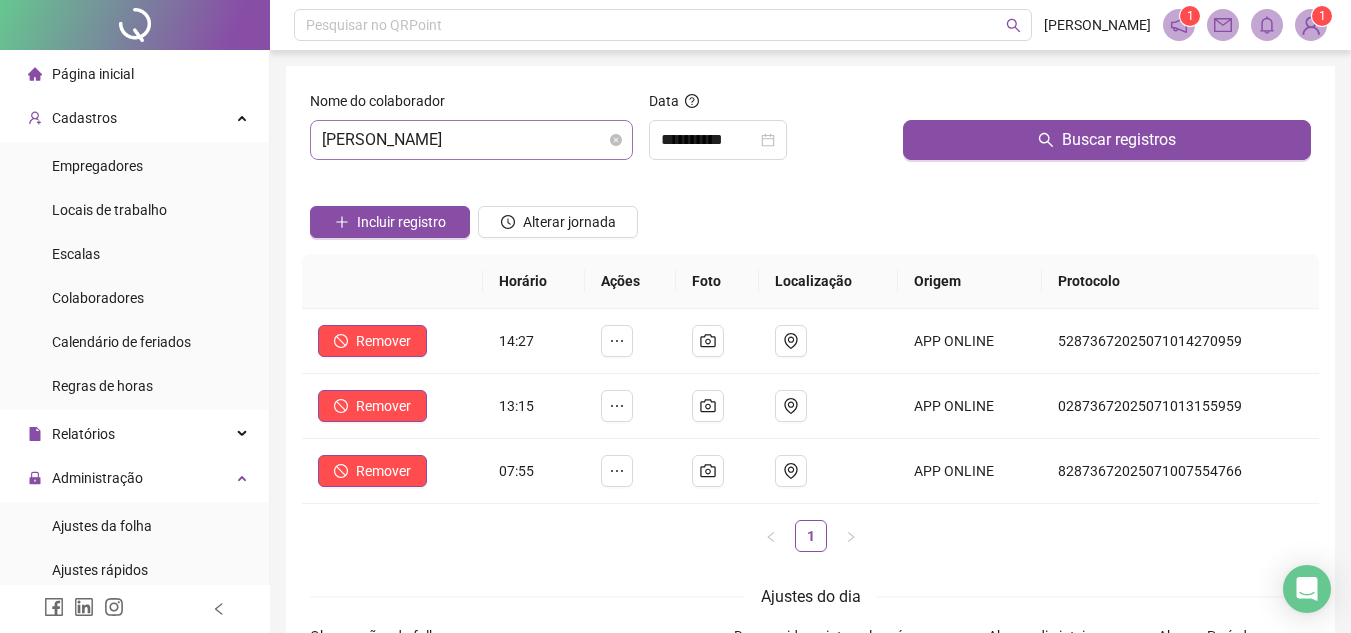 click on "[PERSON_NAME]" at bounding box center [471, 140] 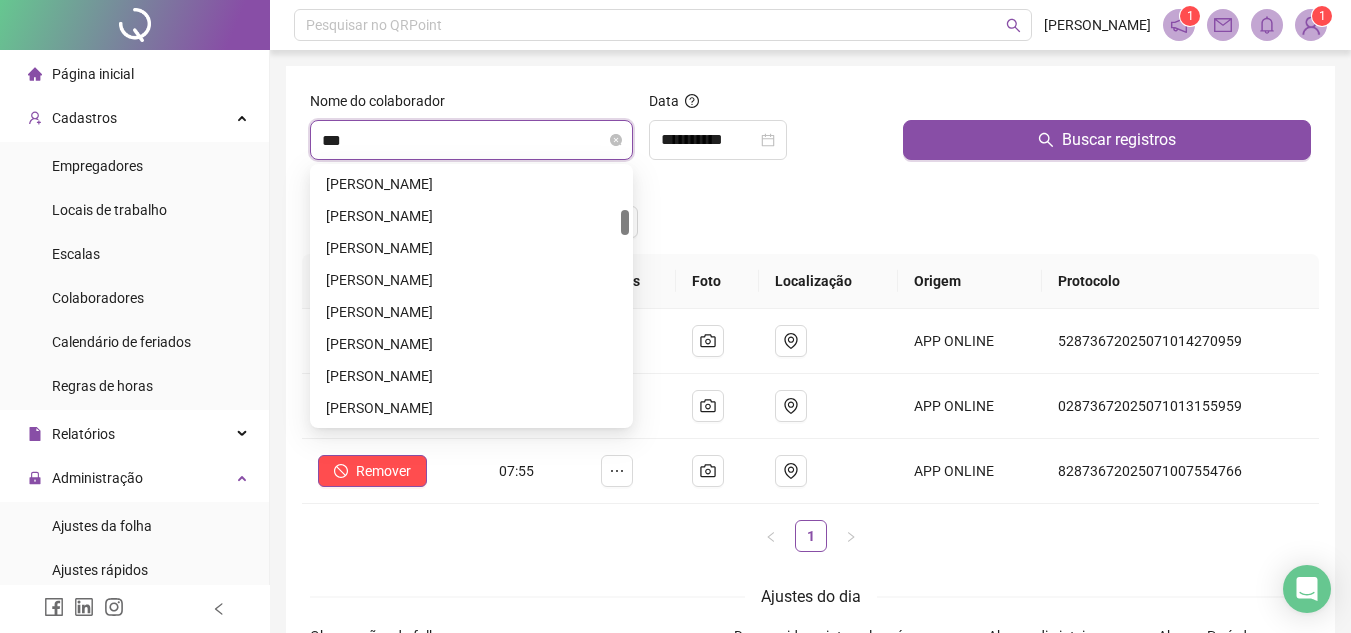 scroll, scrollTop: 0, scrollLeft: 0, axis: both 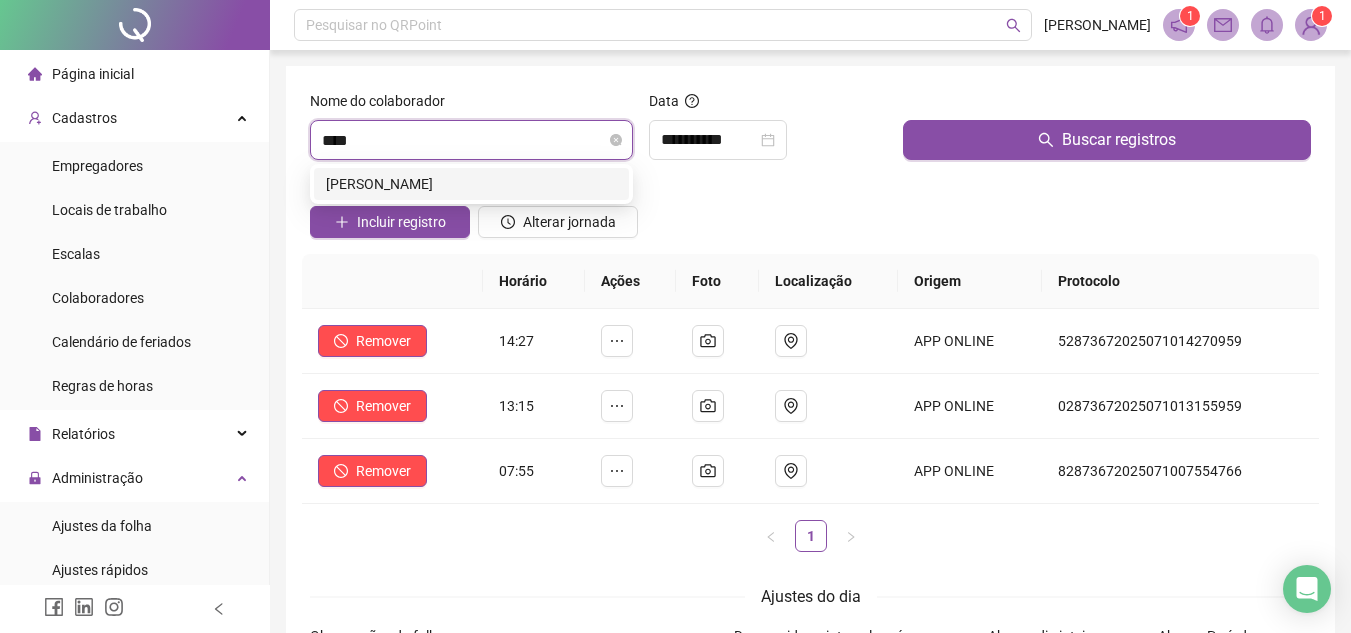 type on "*****" 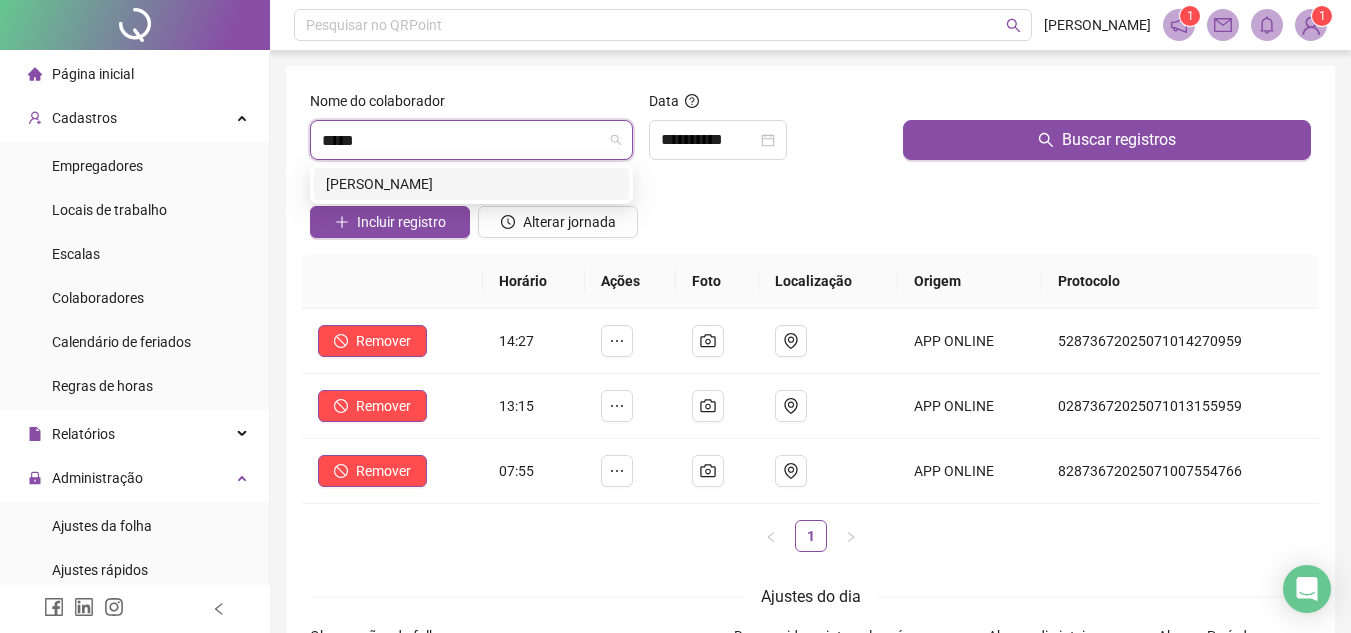 click on "[PERSON_NAME]" at bounding box center [471, 184] 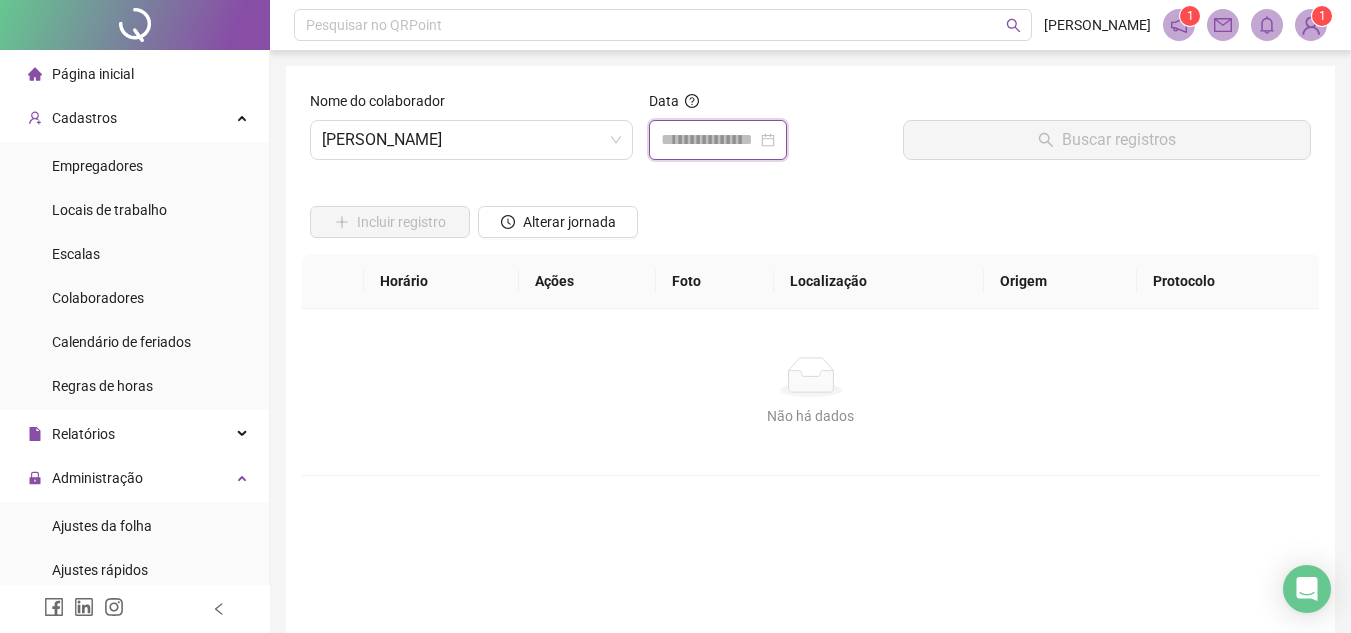 click at bounding box center [709, 140] 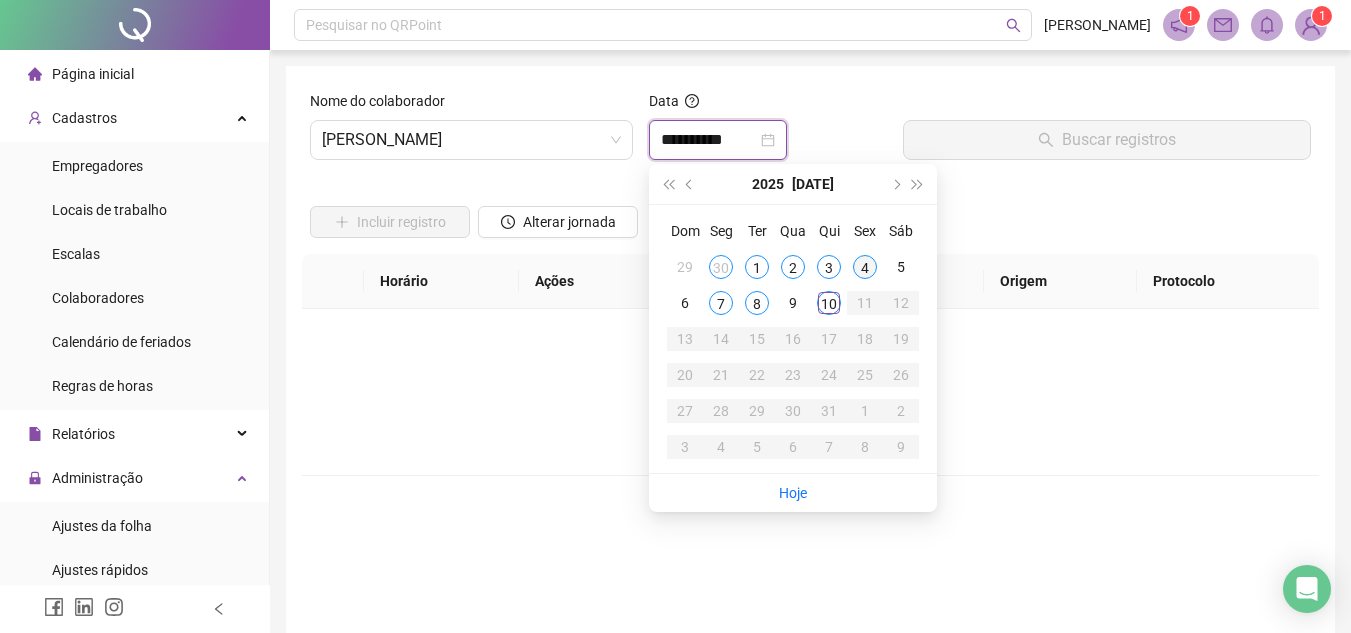 type on "**********" 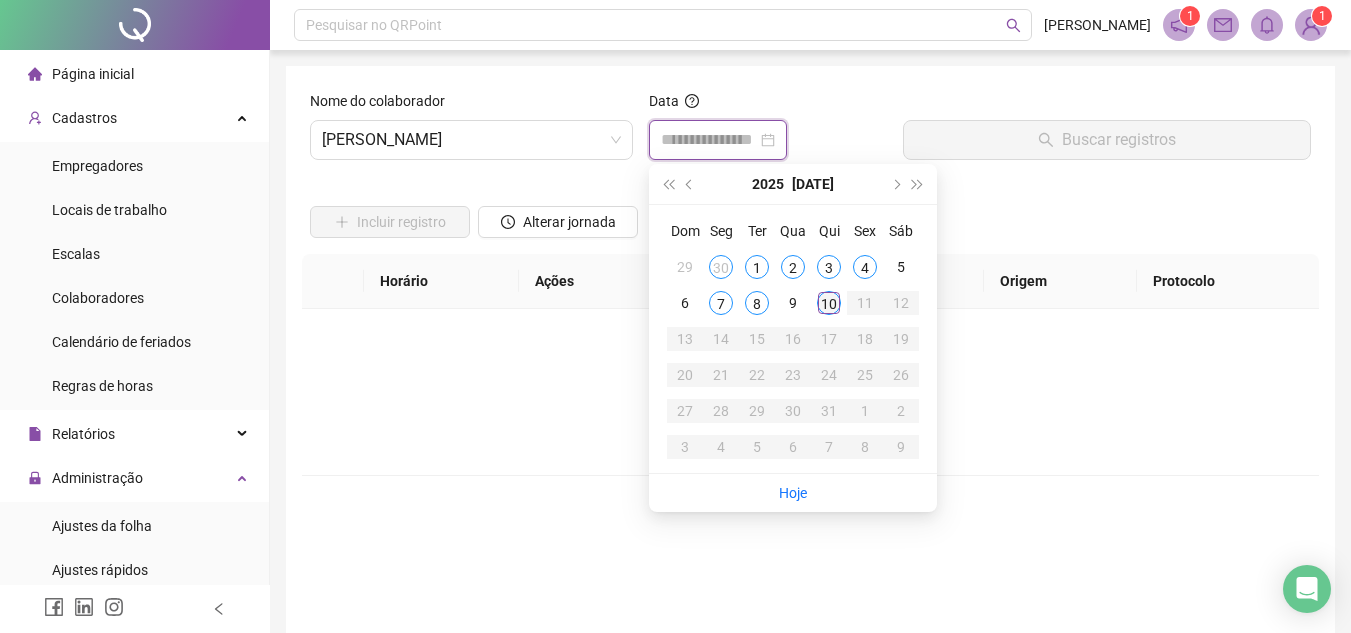type on "**********" 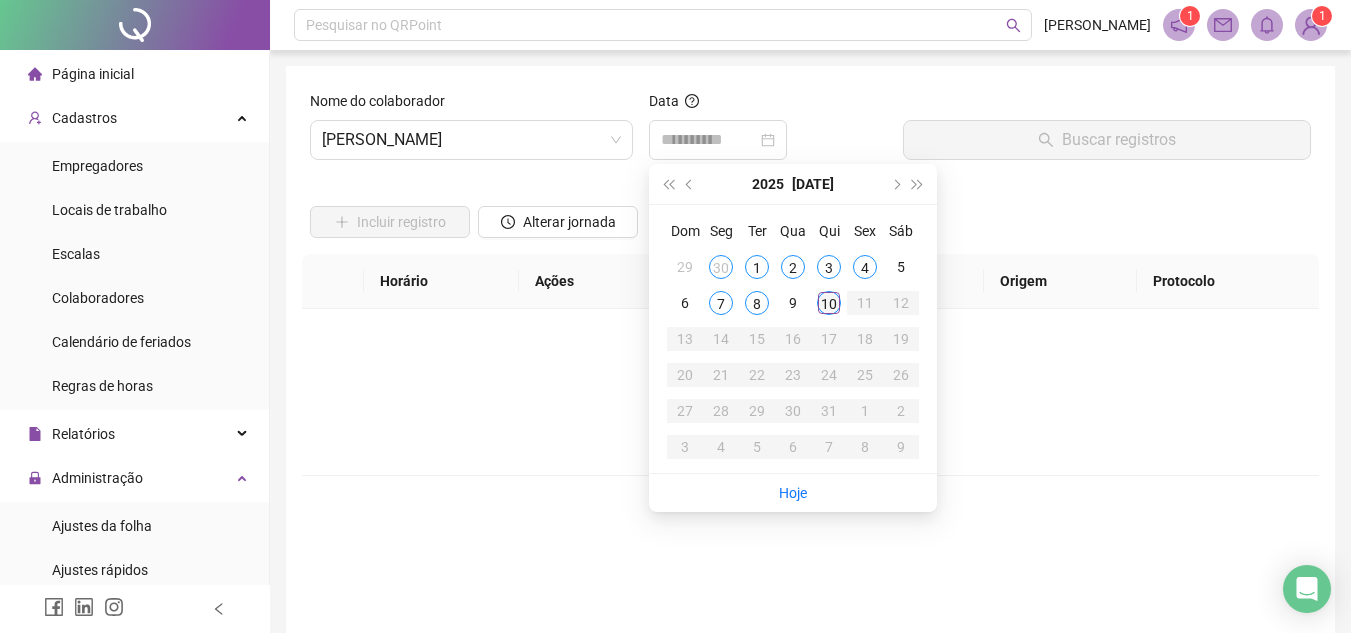 drag, startPoint x: 830, startPoint y: 311, endPoint x: 876, endPoint y: 199, distance: 121.07848 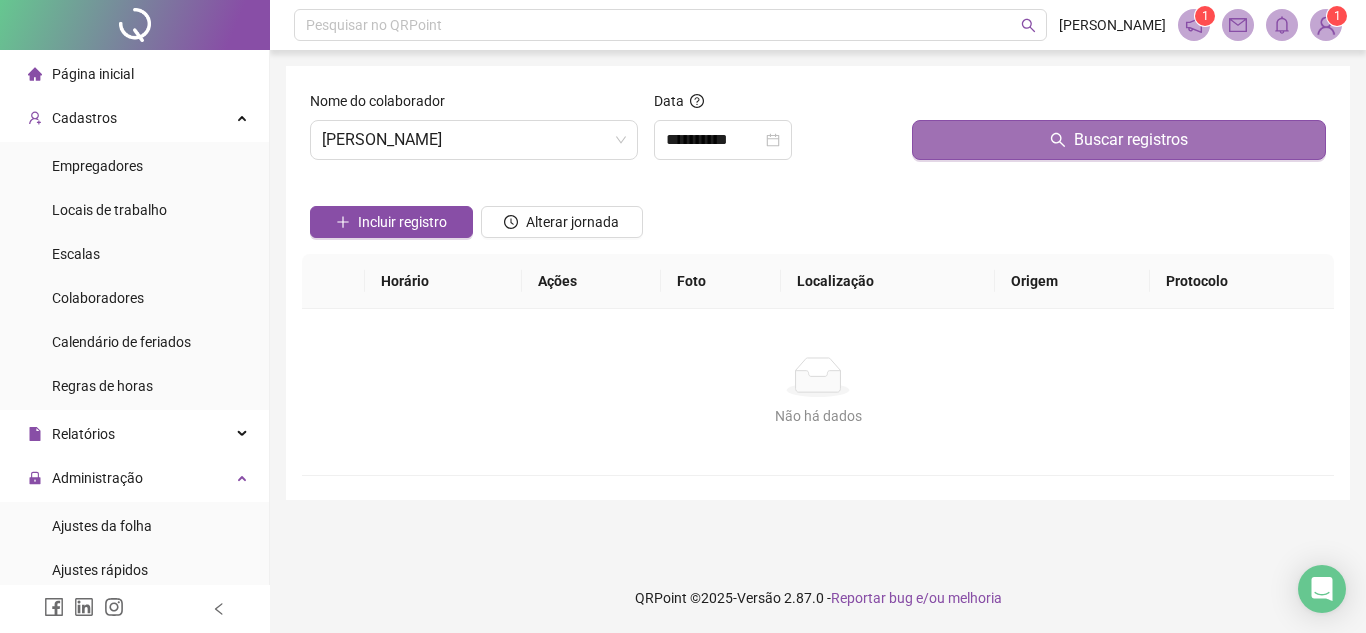 click on "Buscar registros" at bounding box center [1119, 140] 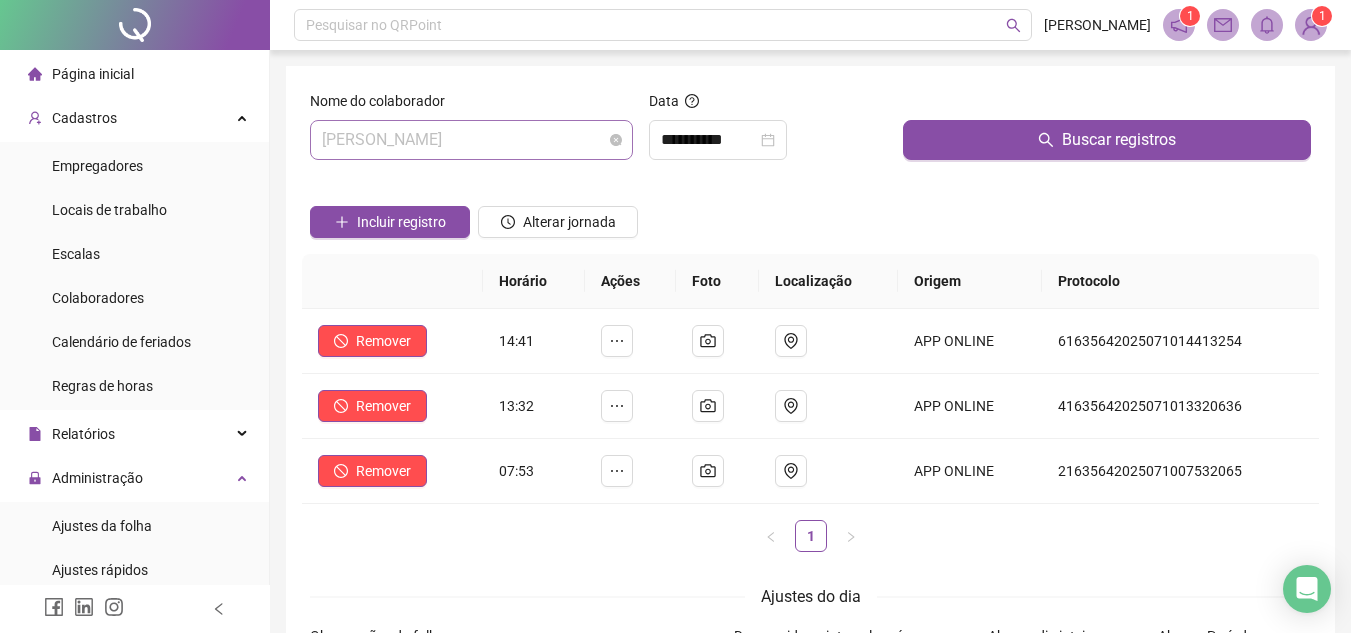 scroll, scrollTop: 1376, scrollLeft: 0, axis: vertical 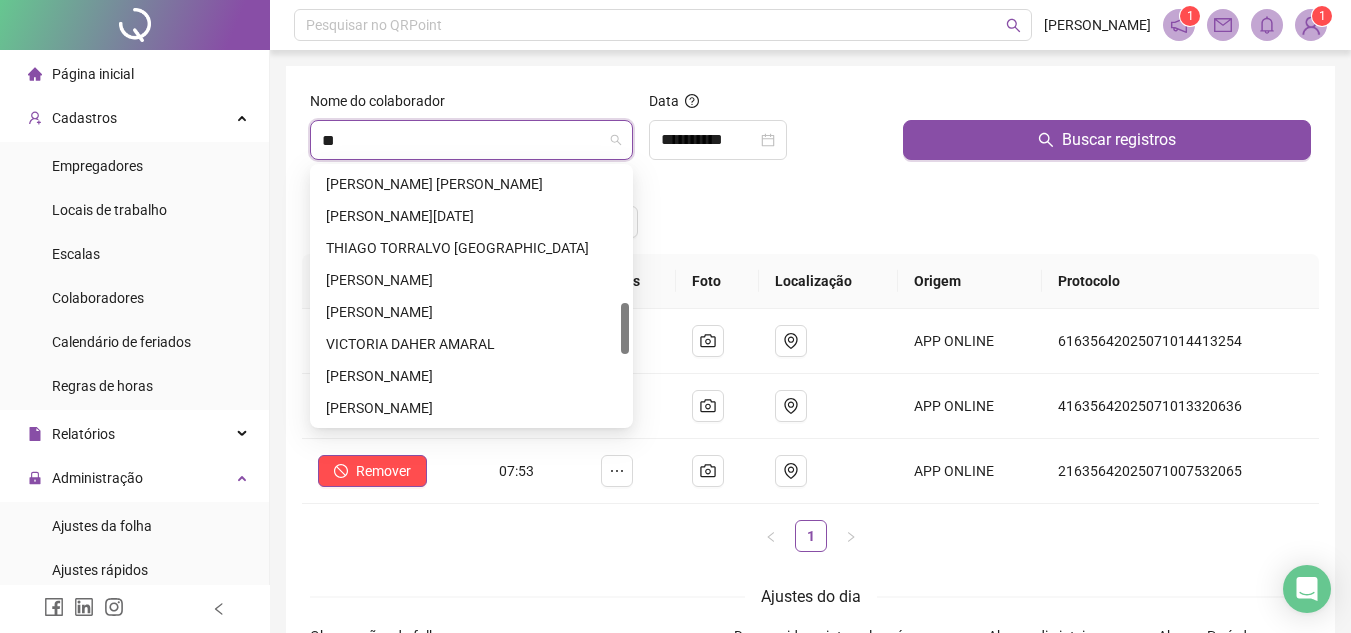 type on "***" 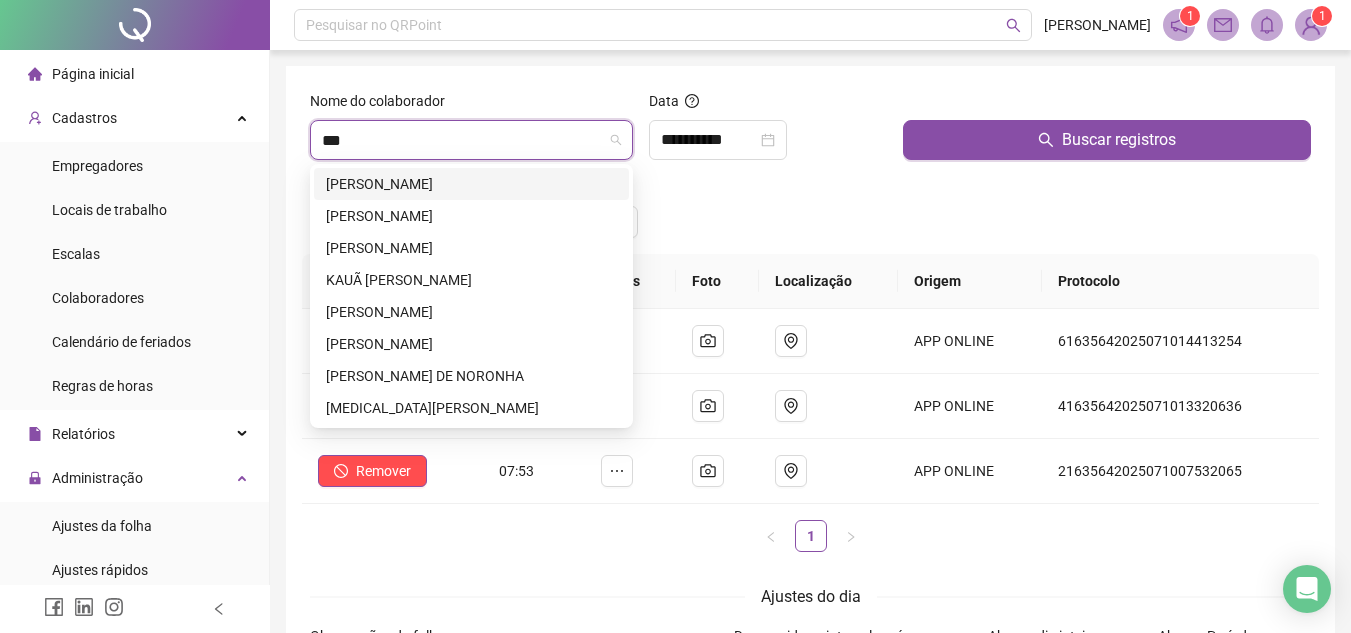 scroll, scrollTop: 0, scrollLeft: 0, axis: both 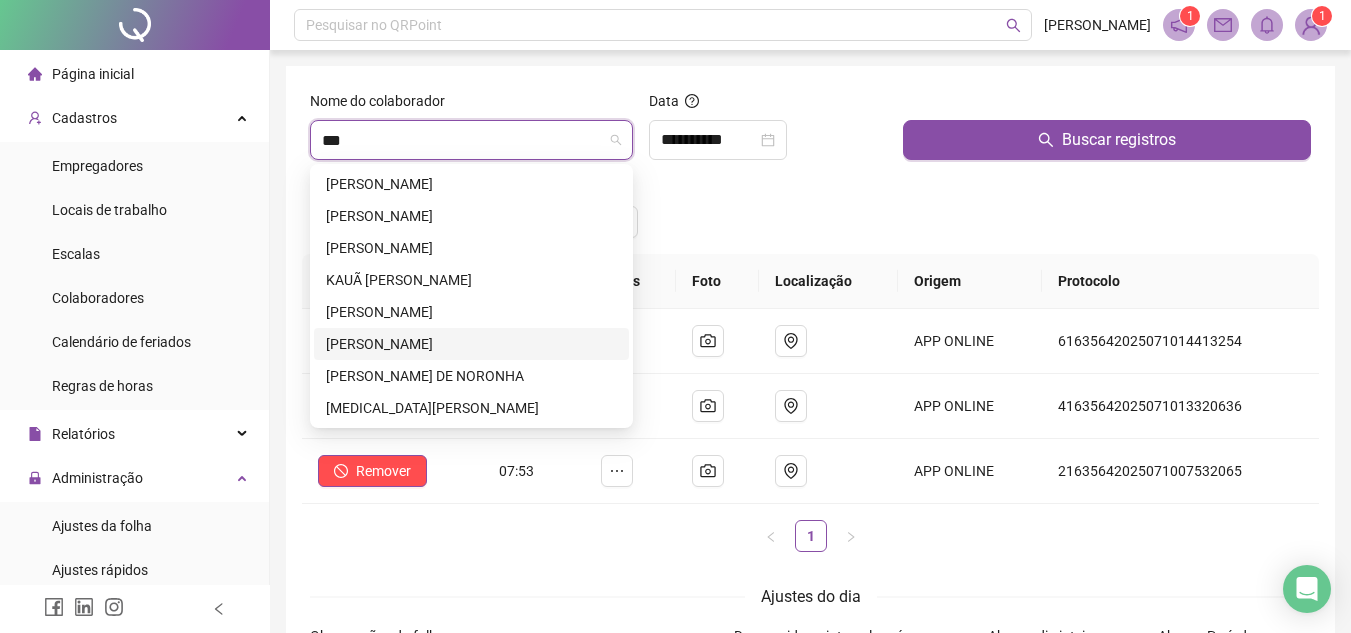 drag, startPoint x: 517, startPoint y: 341, endPoint x: 732, endPoint y: 221, distance: 246.22145 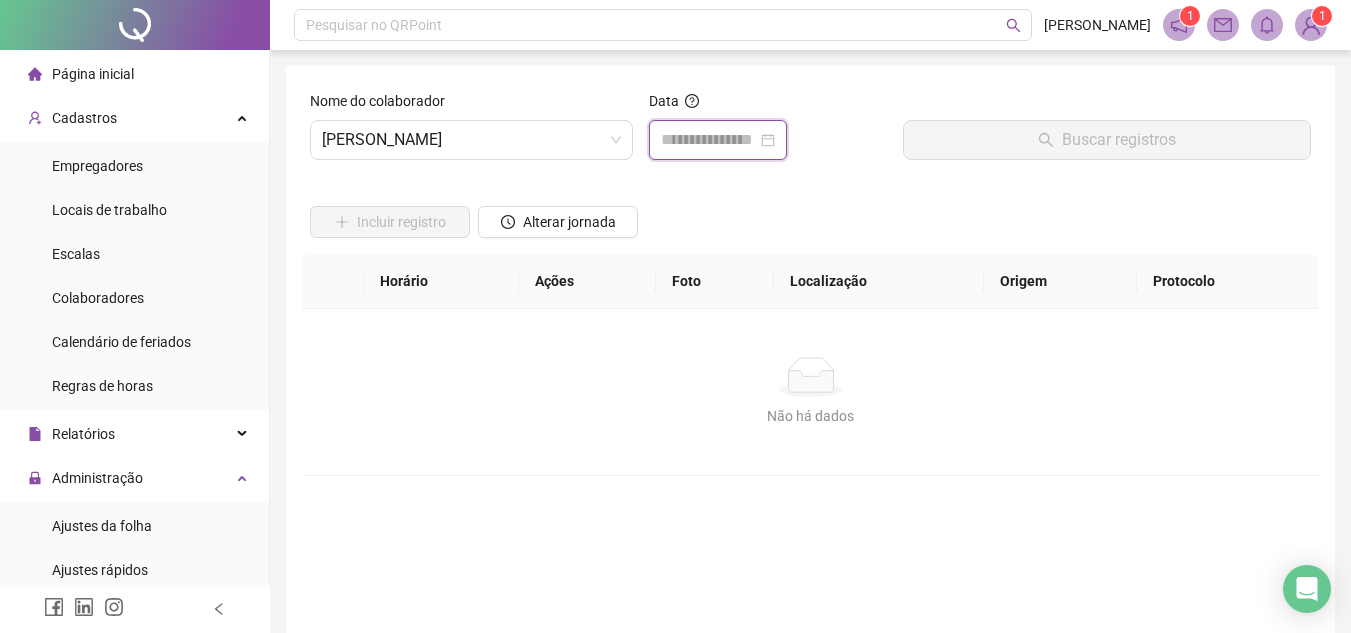 click at bounding box center (709, 140) 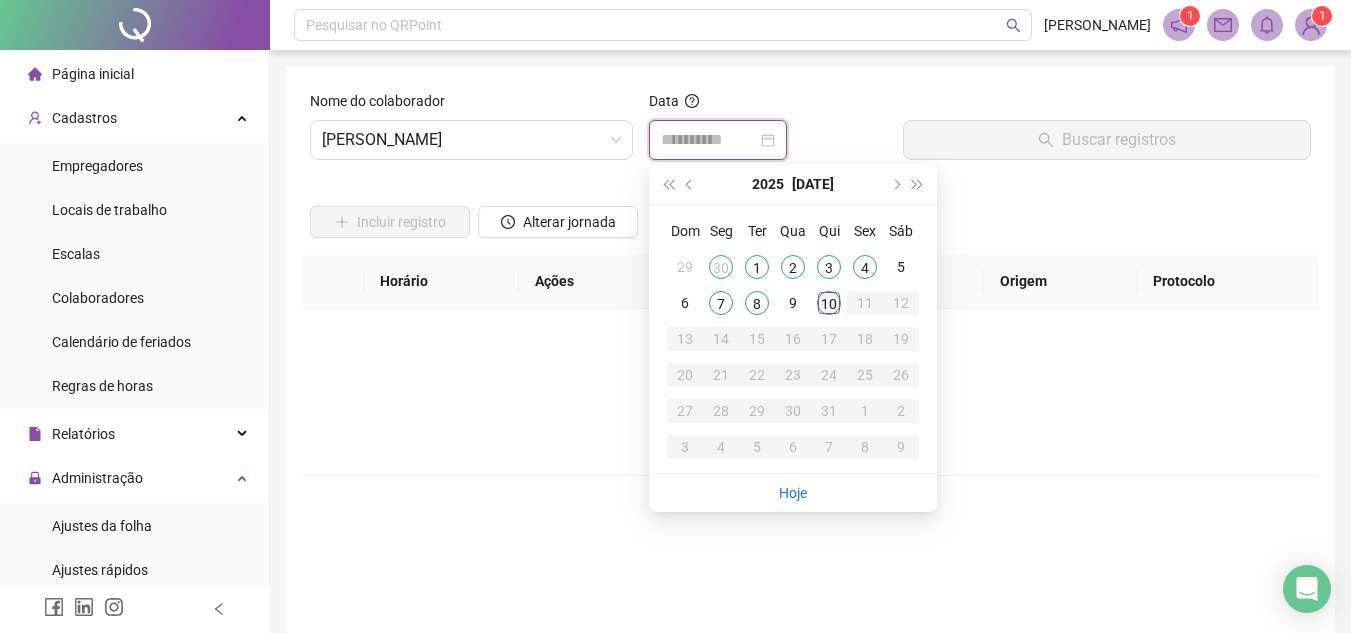 type on "**********" 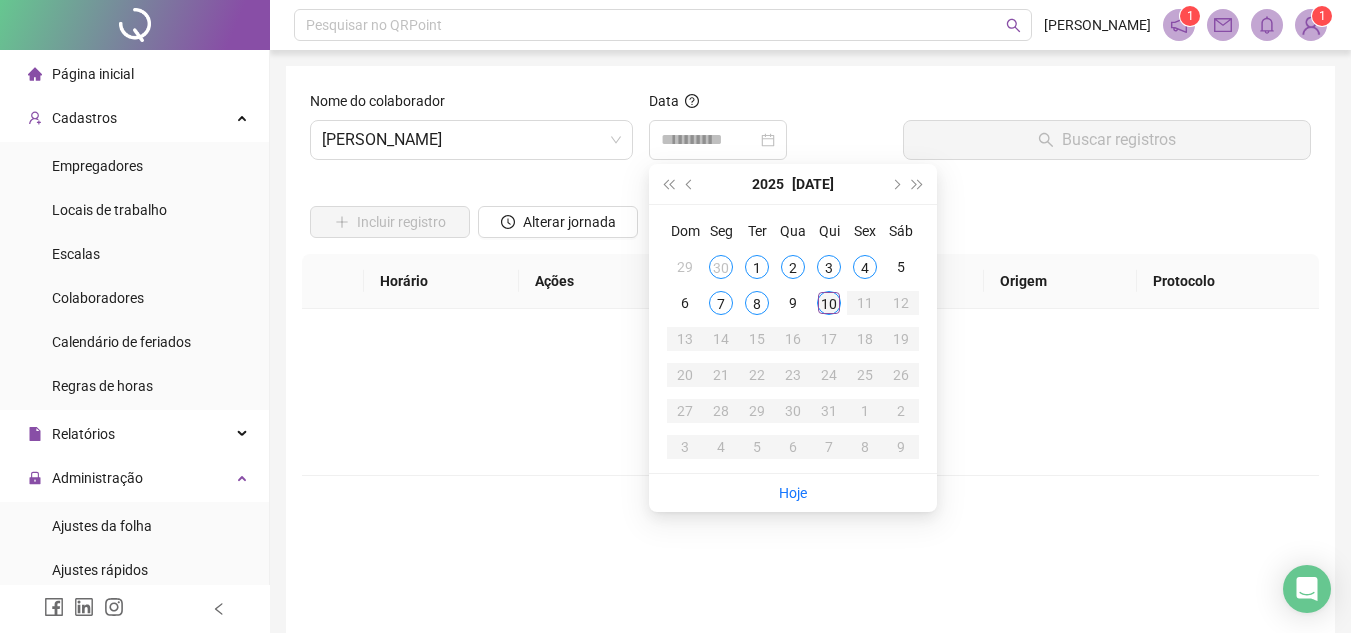 drag, startPoint x: 825, startPoint y: 307, endPoint x: 841, endPoint y: 269, distance: 41.231056 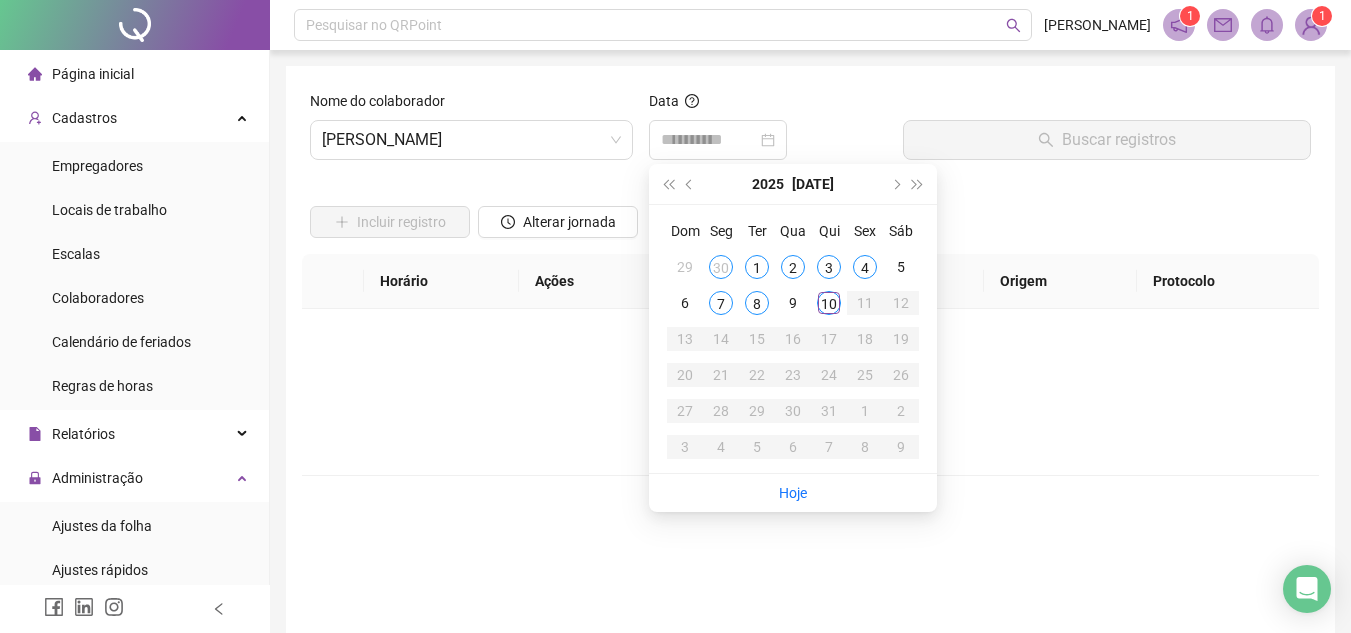 click on "10" at bounding box center (829, 303) 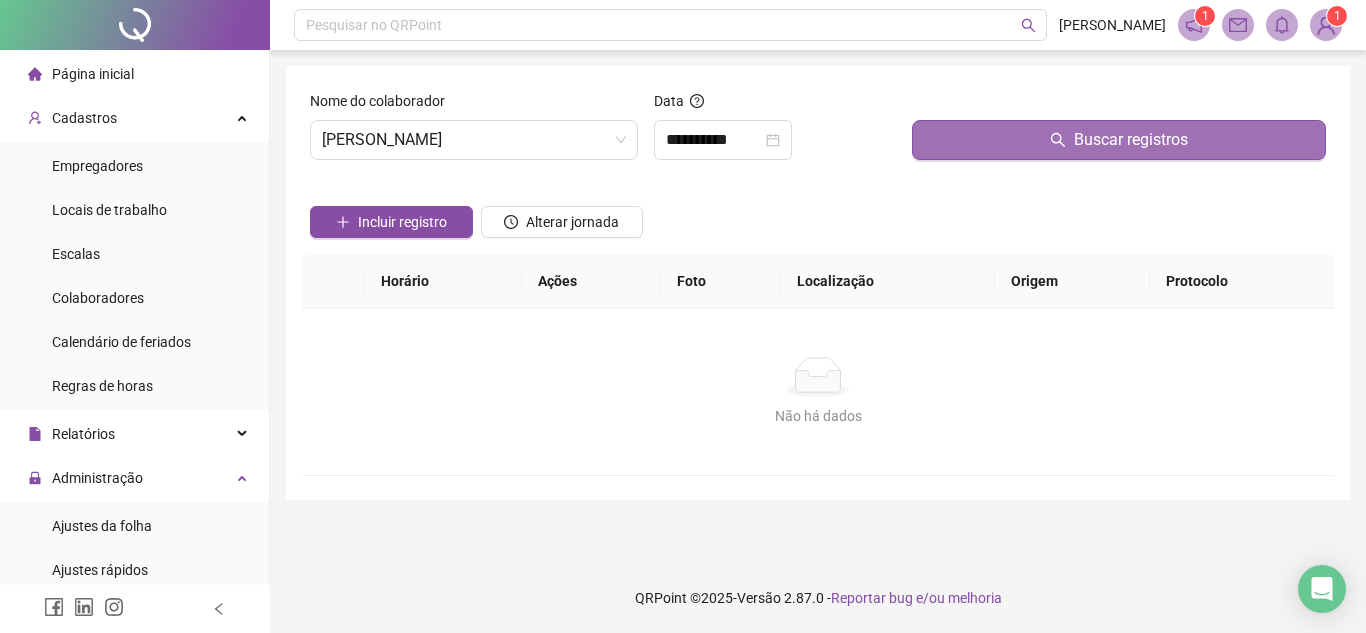 click on "Buscar registros" at bounding box center (1119, 140) 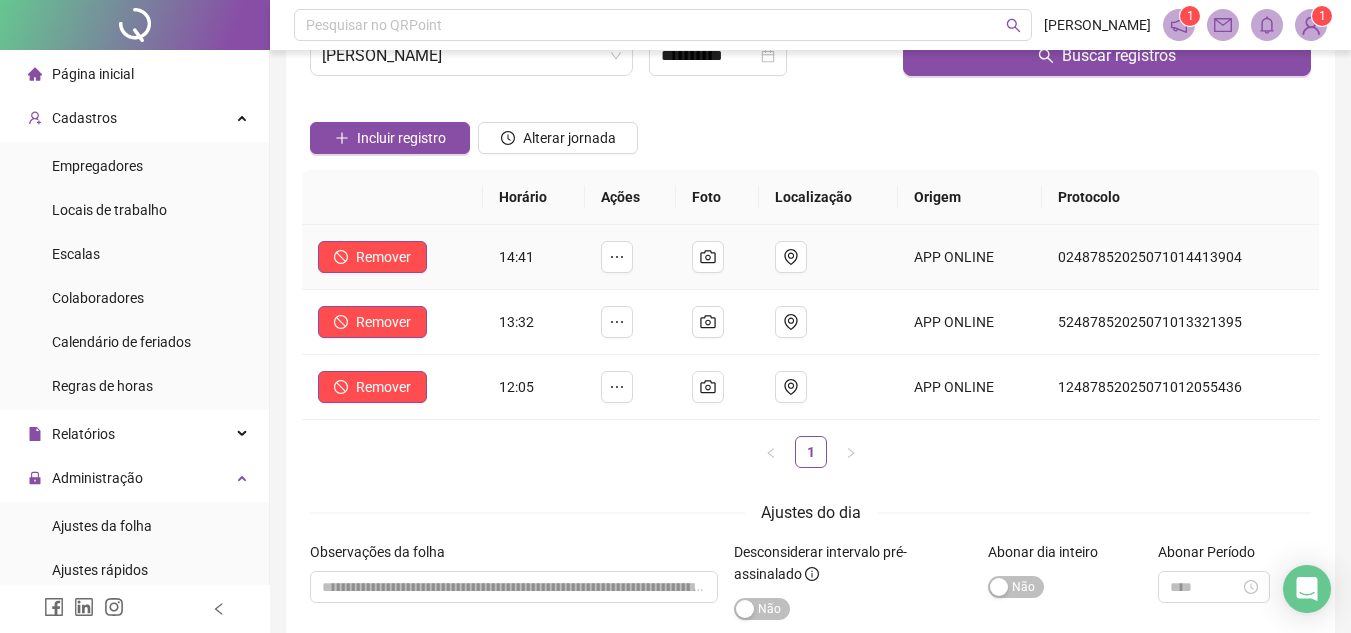 scroll, scrollTop: 200, scrollLeft: 0, axis: vertical 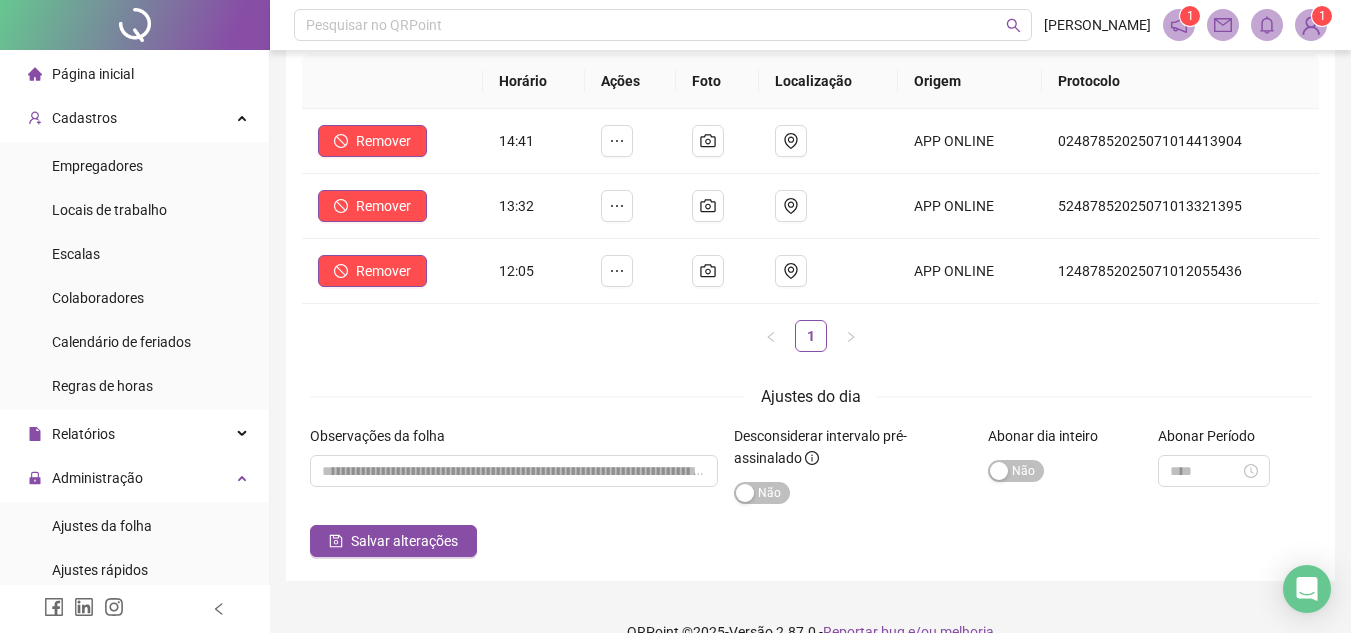 click on "Página inicial" at bounding box center [93, 74] 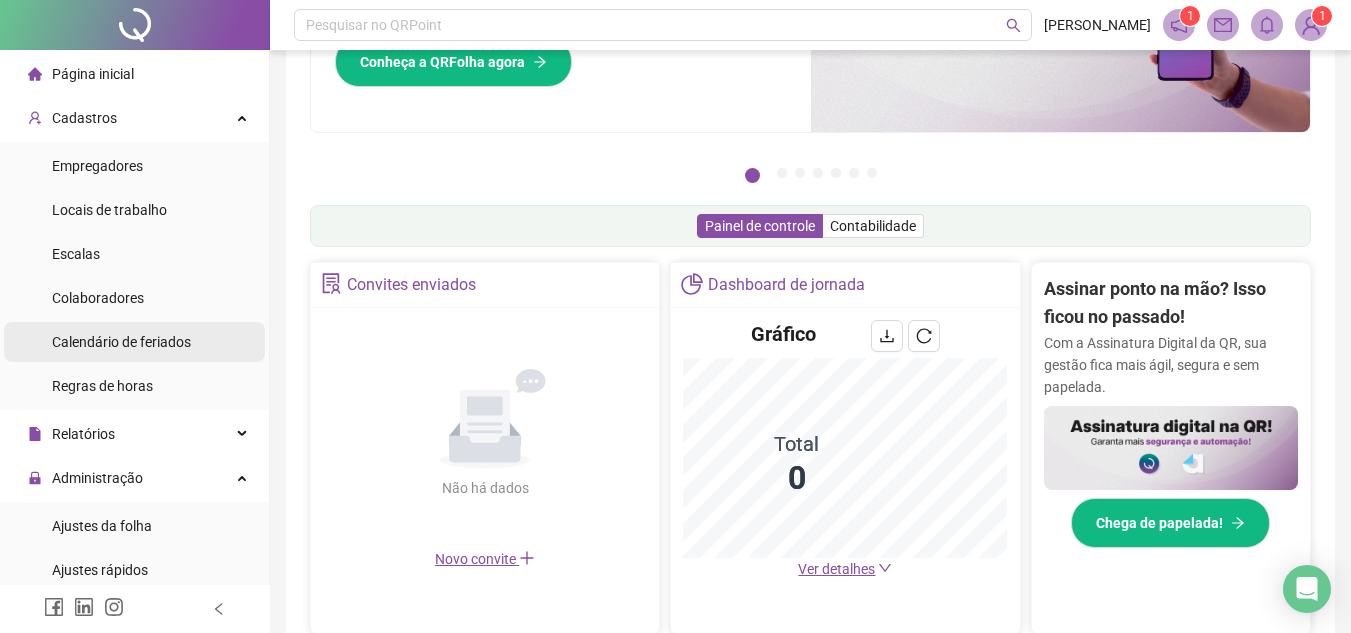 scroll, scrollTop: 200, scrollLeft: 0, axis: vertical 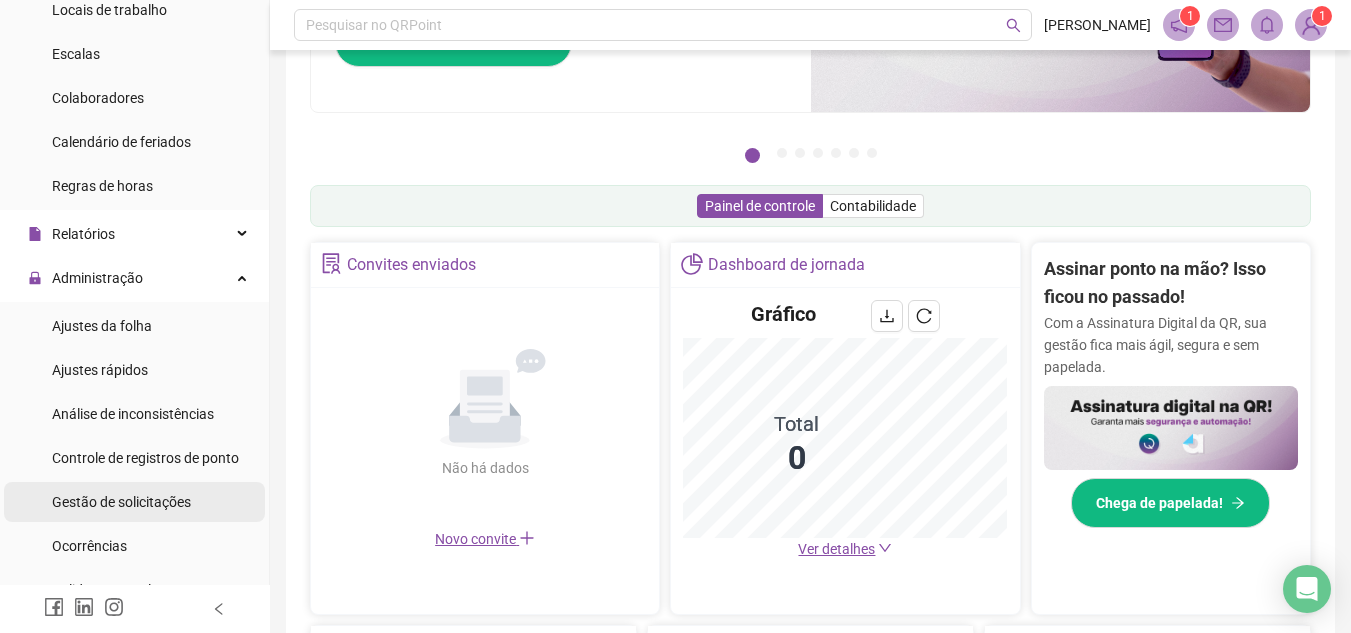 click on "Gestão de solicitações" at bounding box center [121, 502] 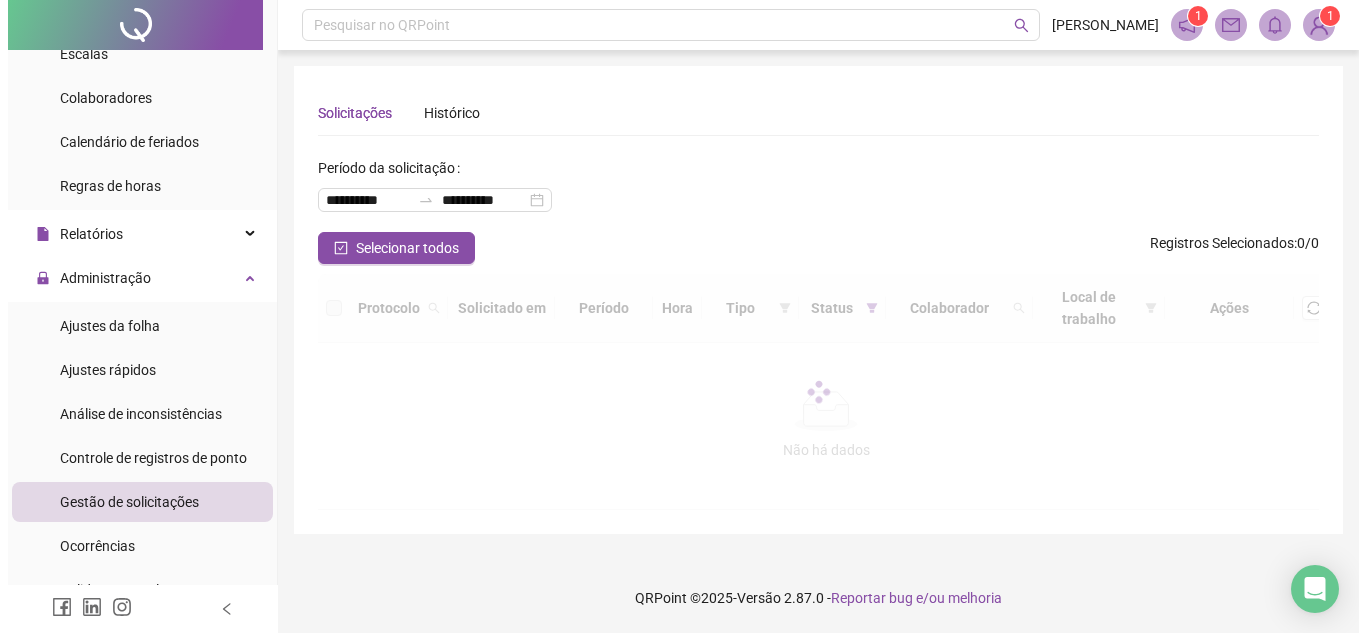 scroll, scrollTop: 0, scrollLeft: 0, axis: both 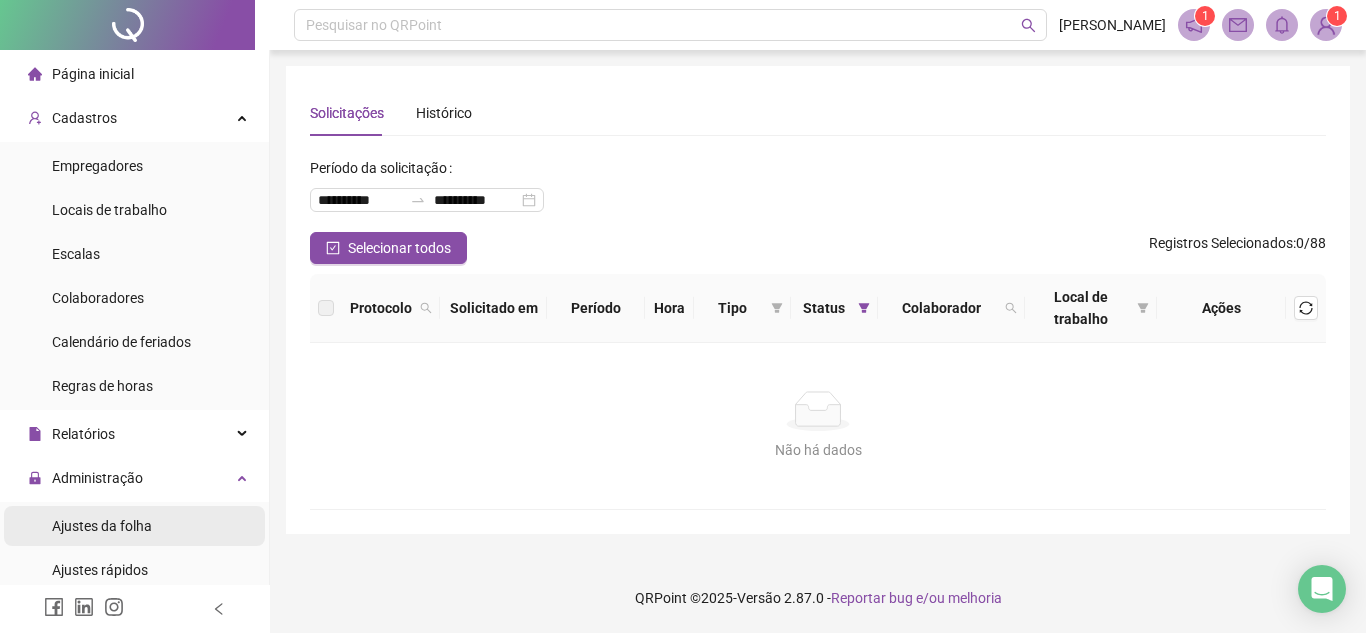 click on "Ajustes da folha" at bounding box center [102, 526] 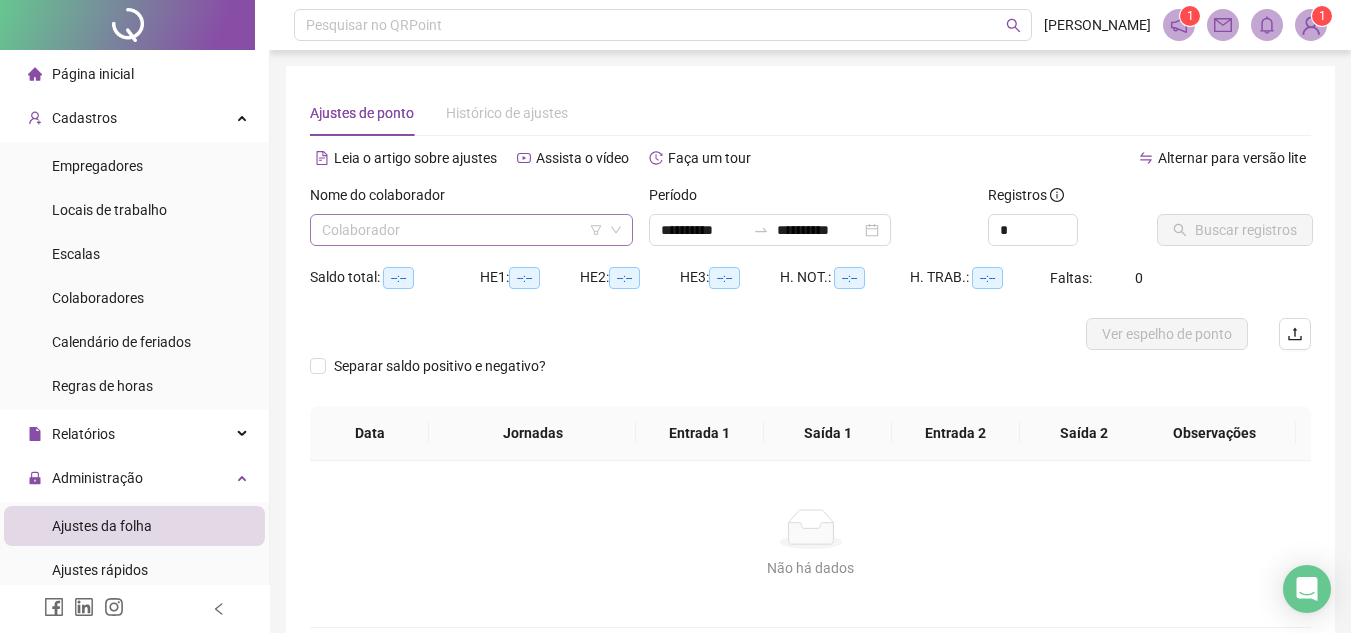 click at bounding box center [465, 230] 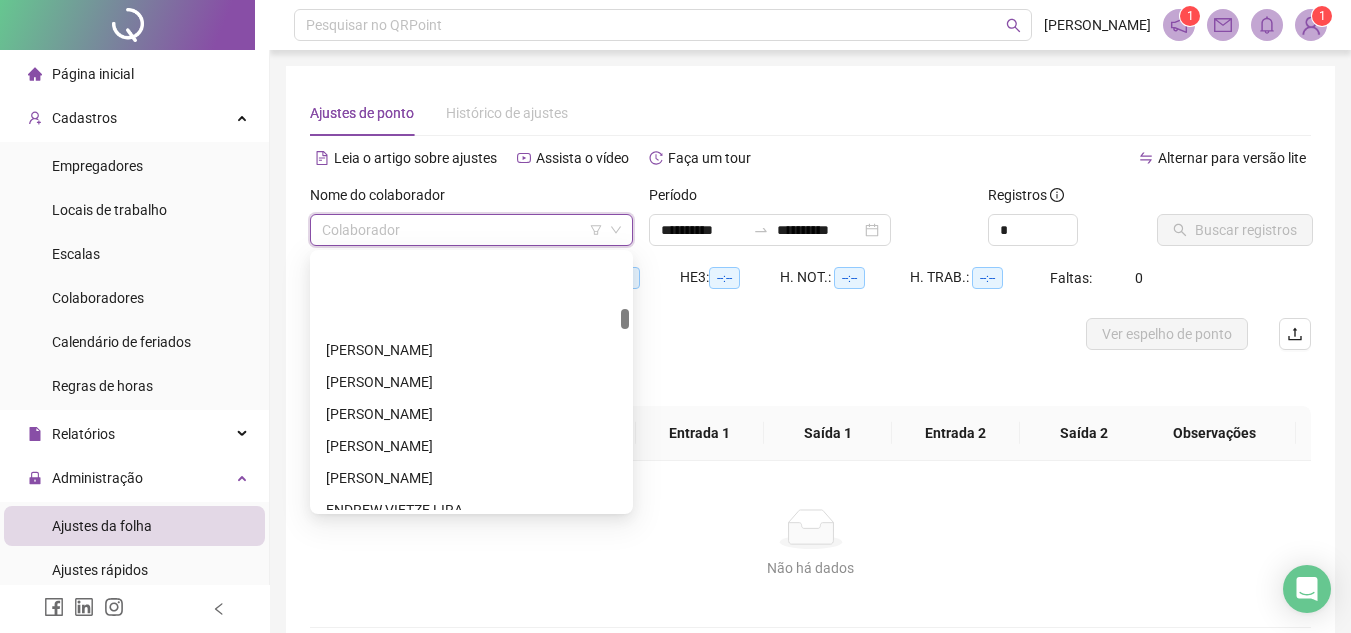 scroll, scrollTop: 2100, scrollLeft: 0, axis: vertical 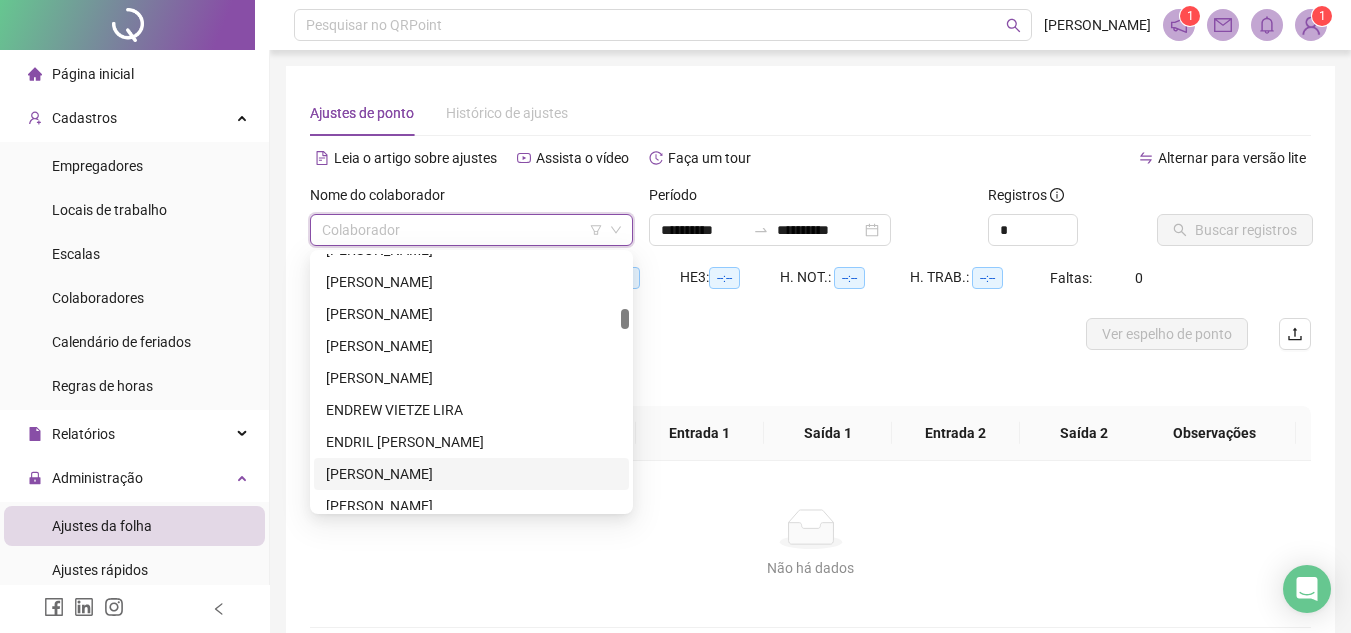 click on "[PERSON_NAME]" at bounding box center [471, 474] 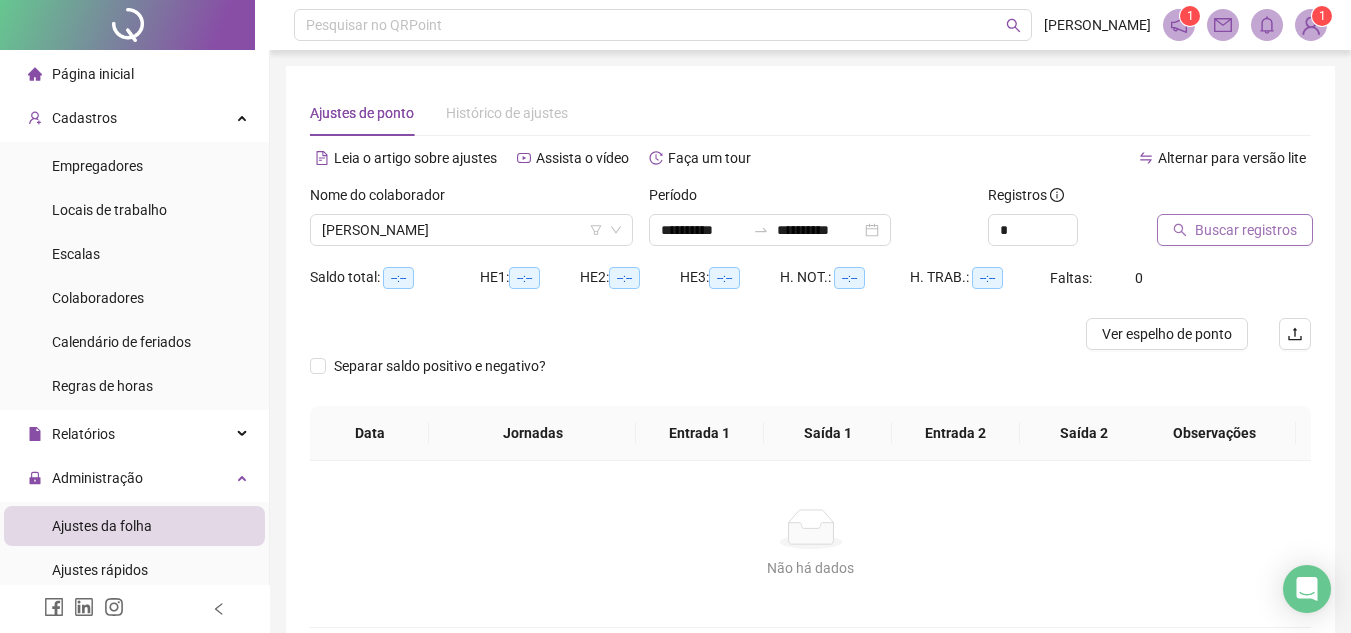 click on "Buscar registros" at bounding box center [1246, 230] 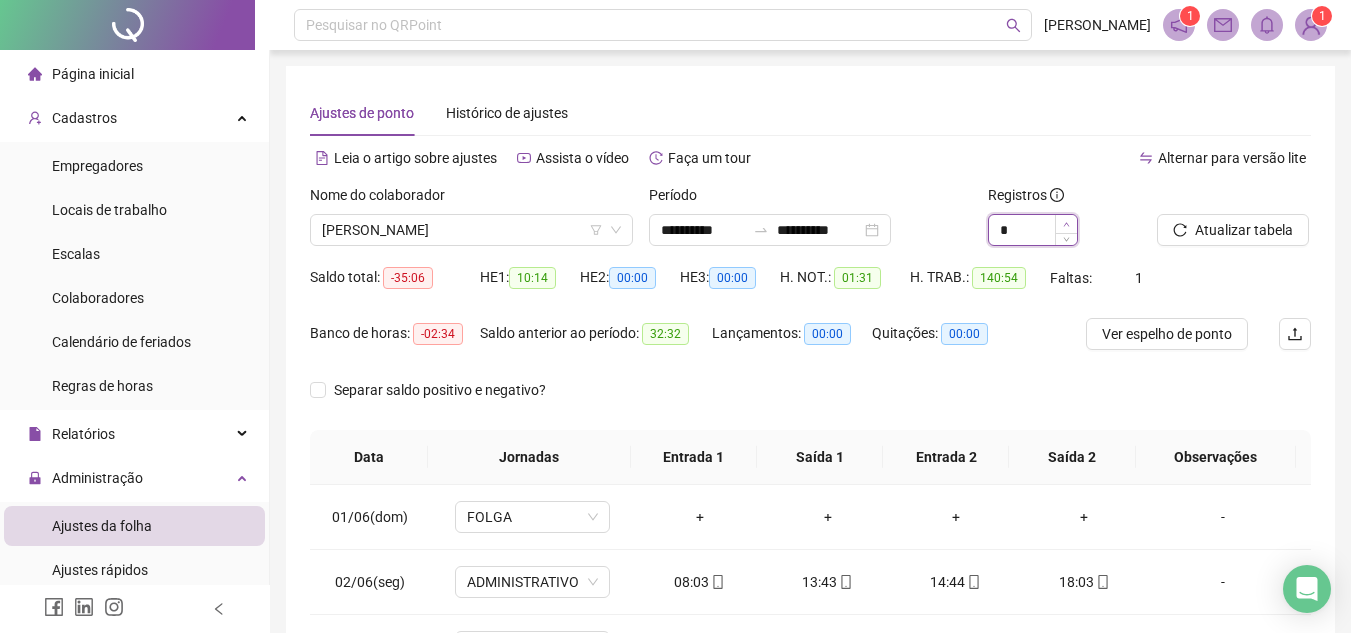 click at bounding box center [1066, 224] 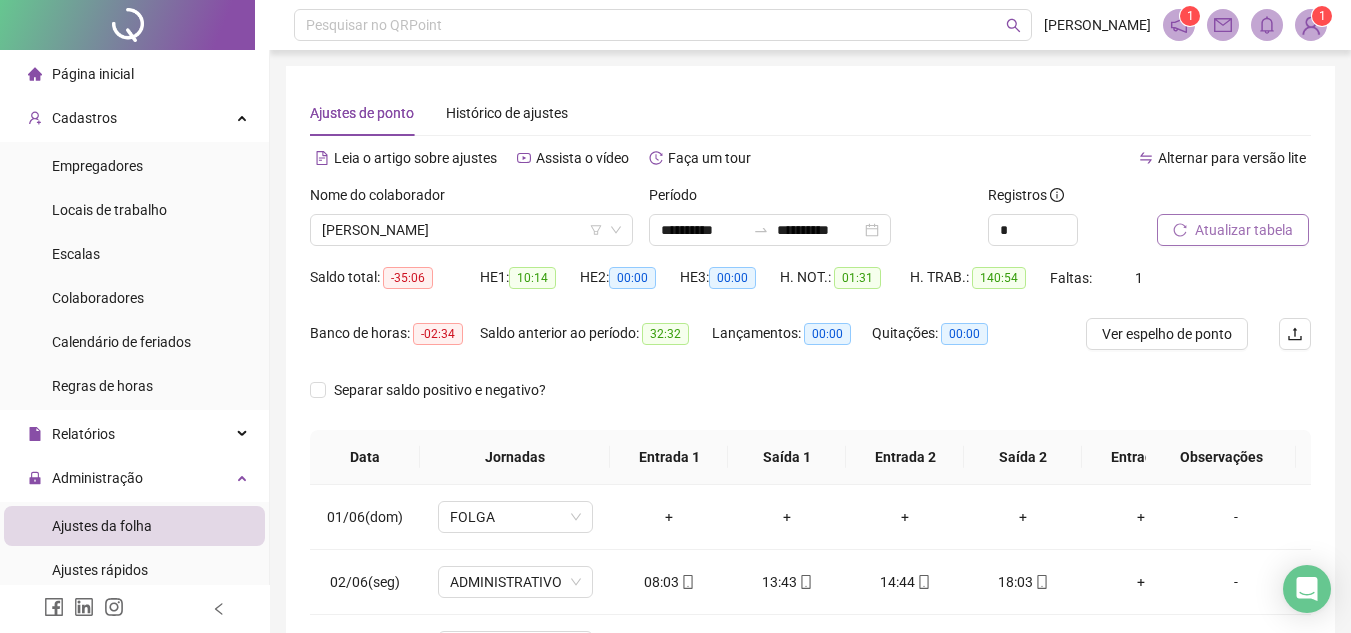 click on "Atualizar tabela" at bounding box center (1244, 230) 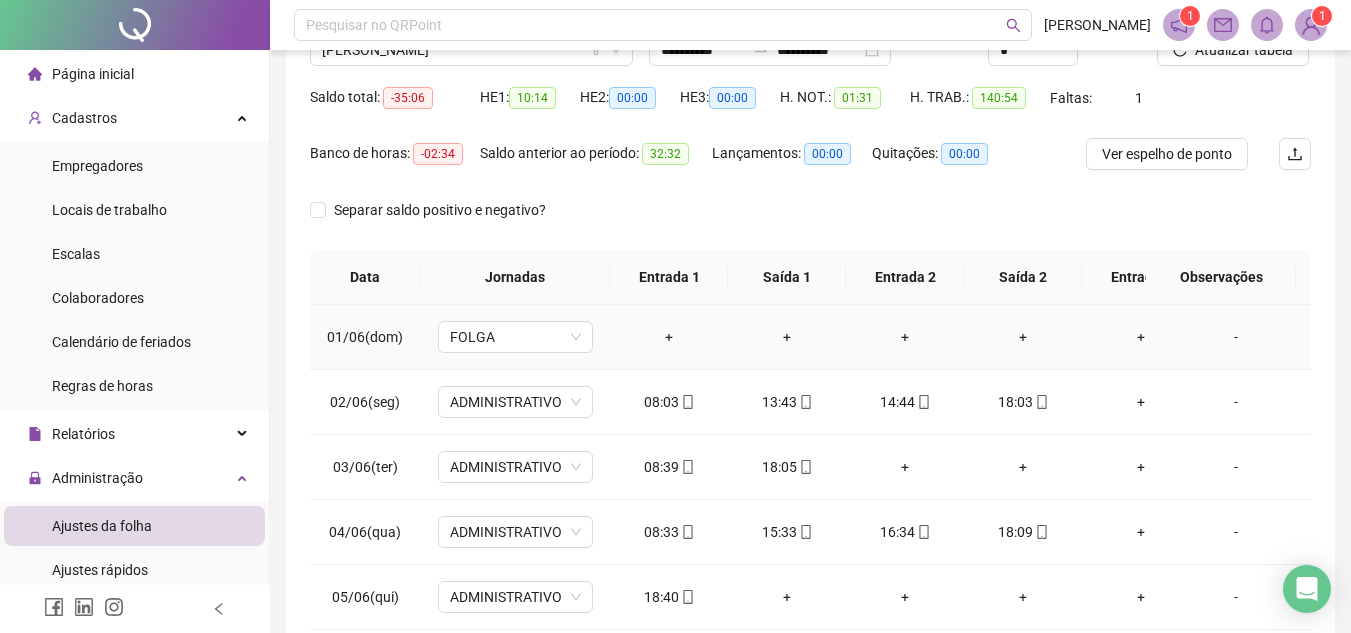 scroll, scrollTop: 200, scrollLeft: 0, axis: vertical 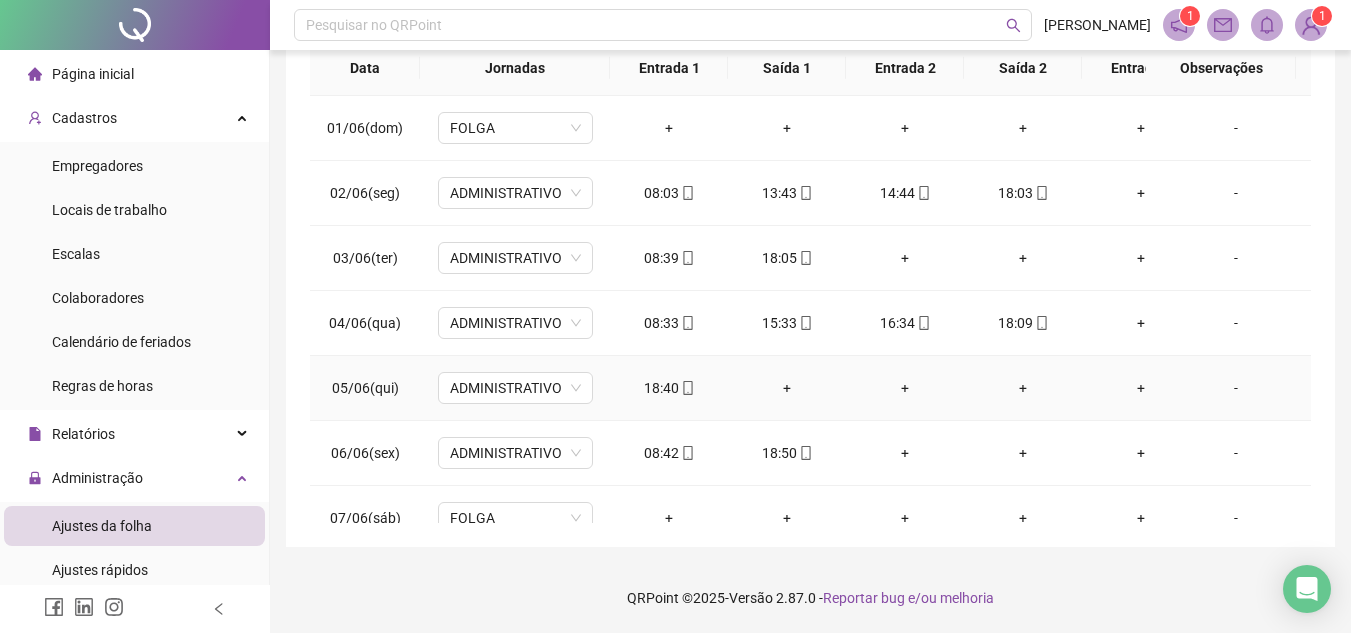 click on "18:40" at bounding box center (669, 388) 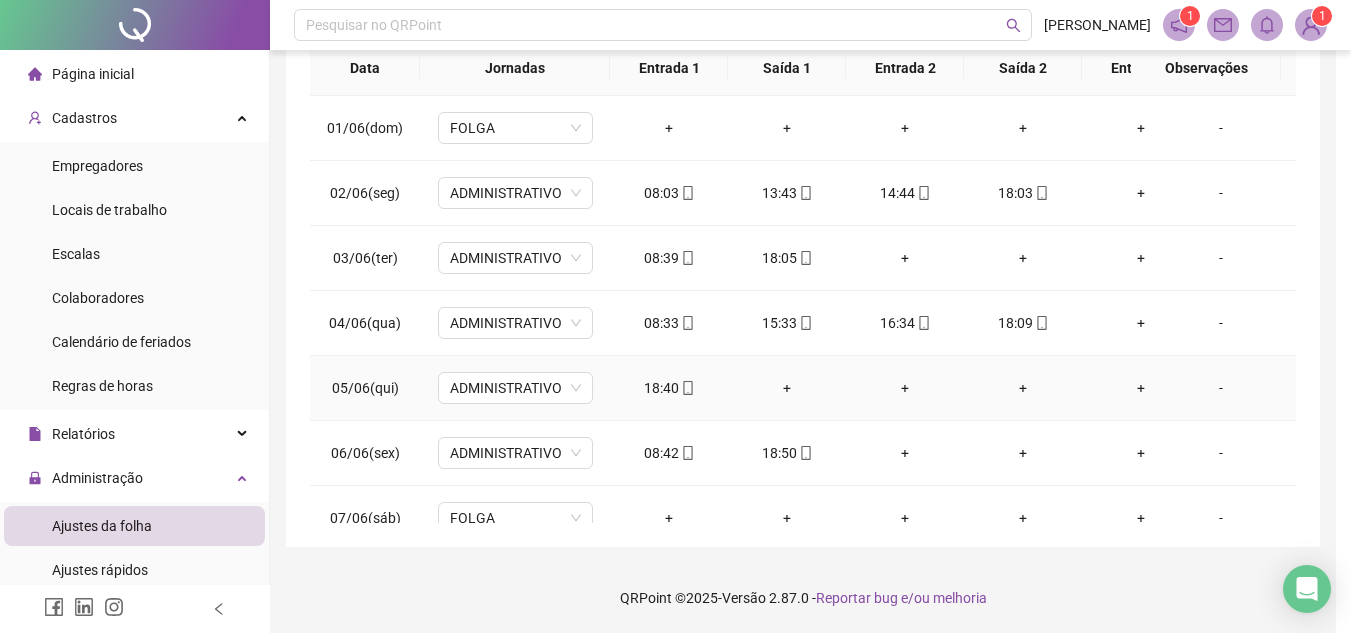 type on "**********" 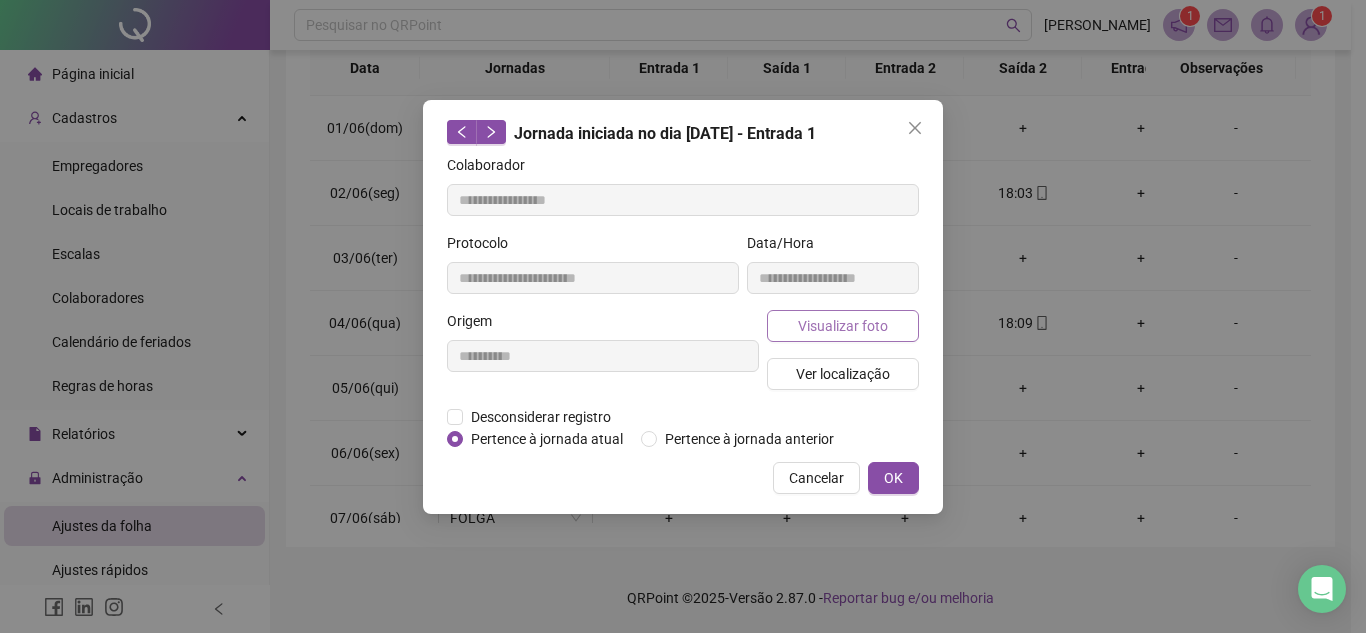 click on "Visualizar foto" at bounding box center [843, 326] 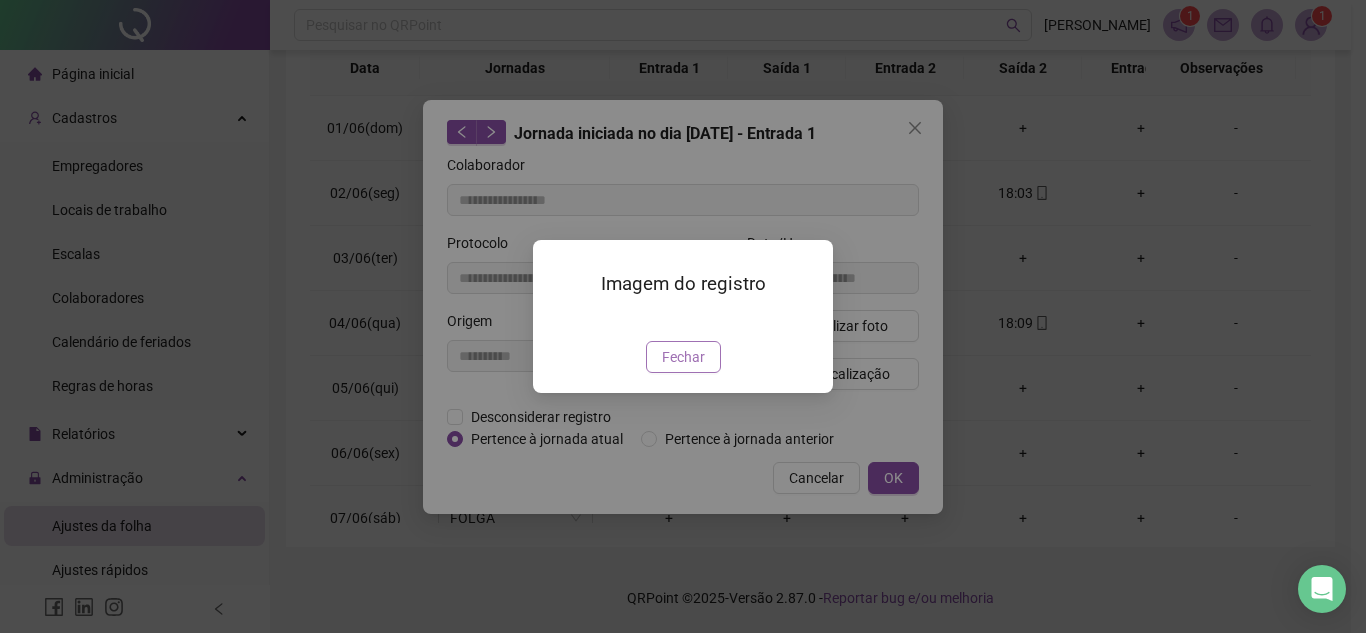 click on "Fechar" at bounding box center [683, 357] 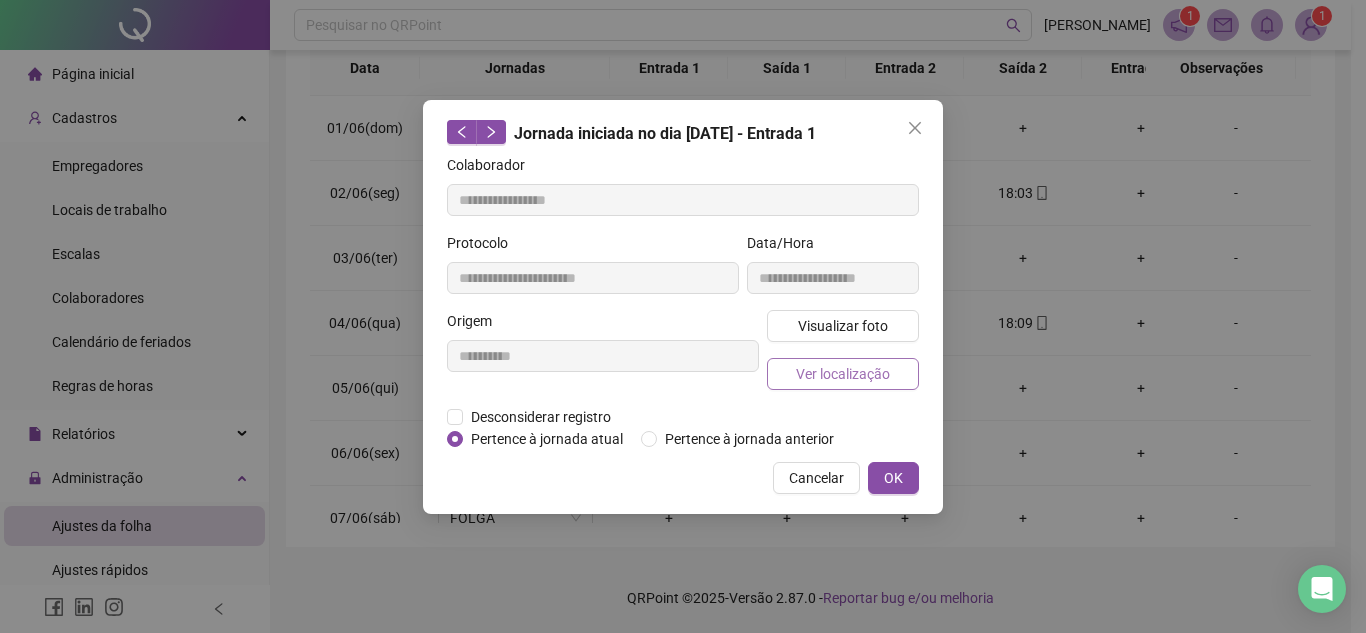 click on "Ver localização" at bounding box center [843, 374] 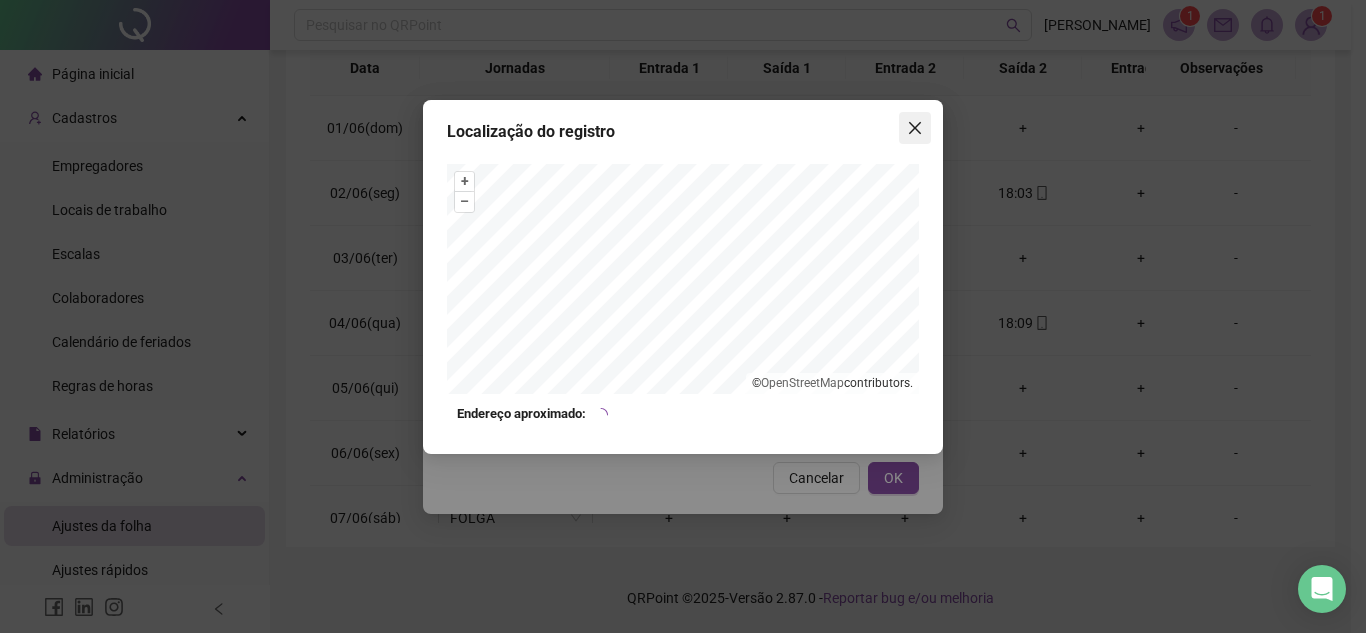 click at bounding box center (915, 128) 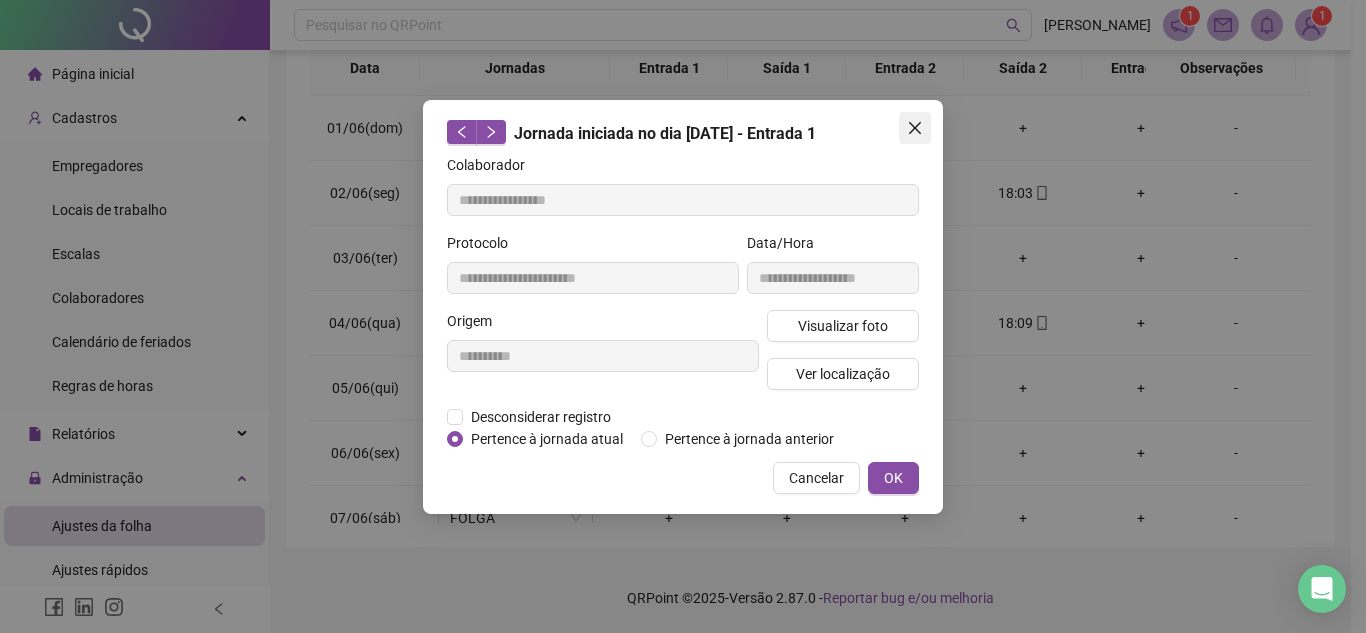 click at bounding box center (915, 128) 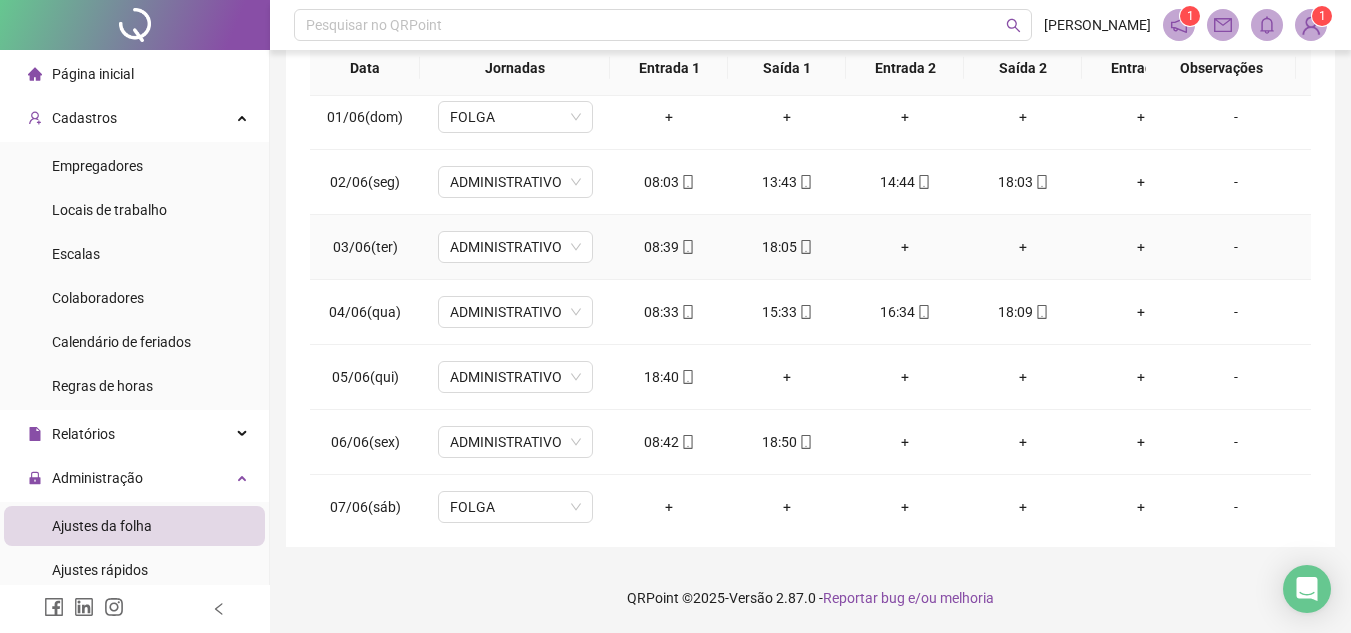 scroll, scrollTop: 0, scrollLeft: 0, axis: both 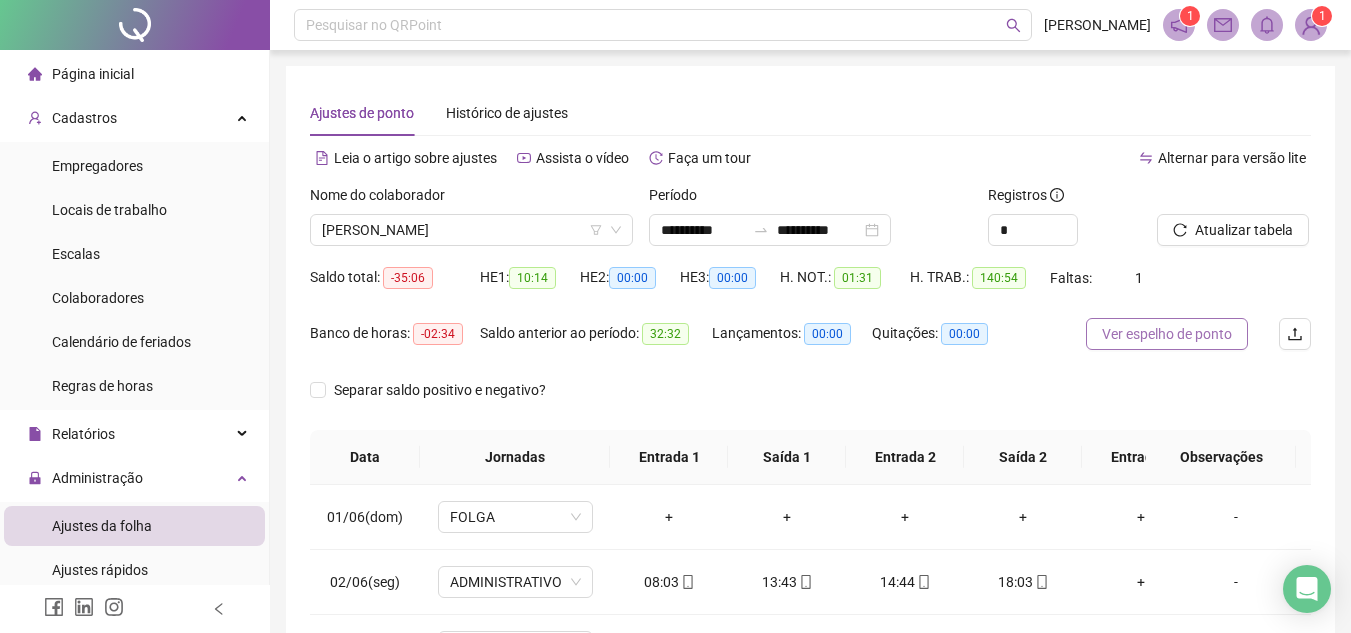 click on "Ver espelho de ponto" at bounding box center [1167, 334] 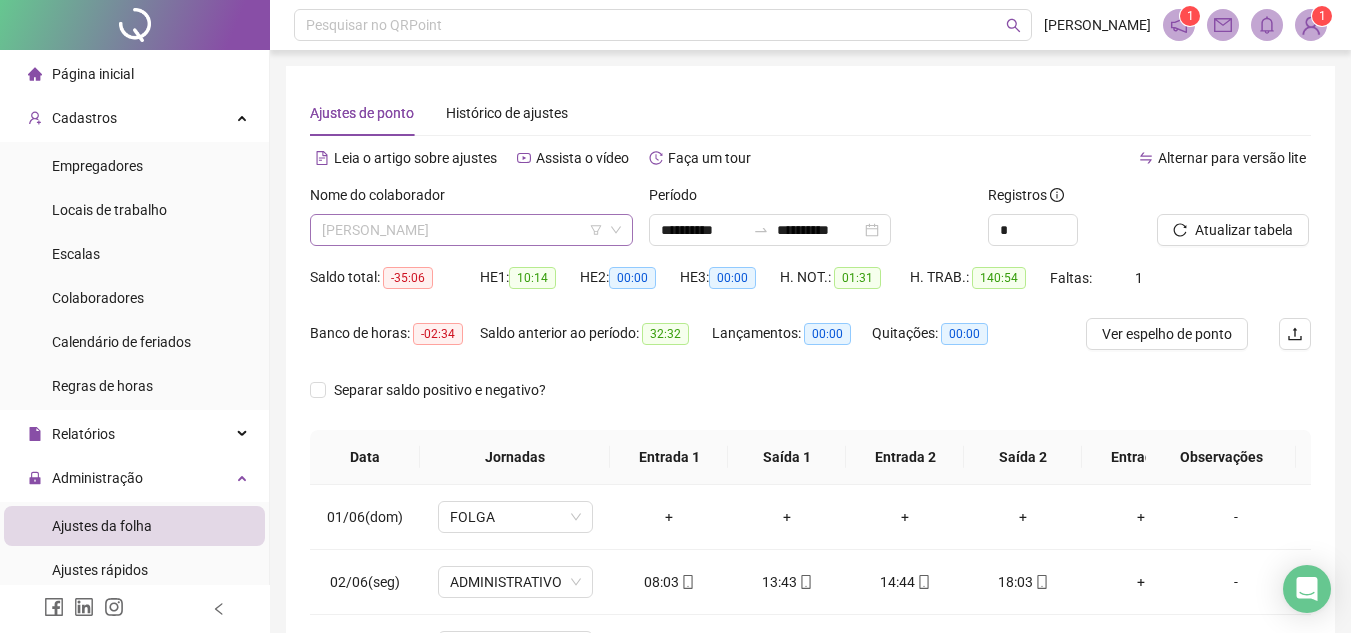 click on "[PERSON_NAME]" at bounding box center [471, 230] 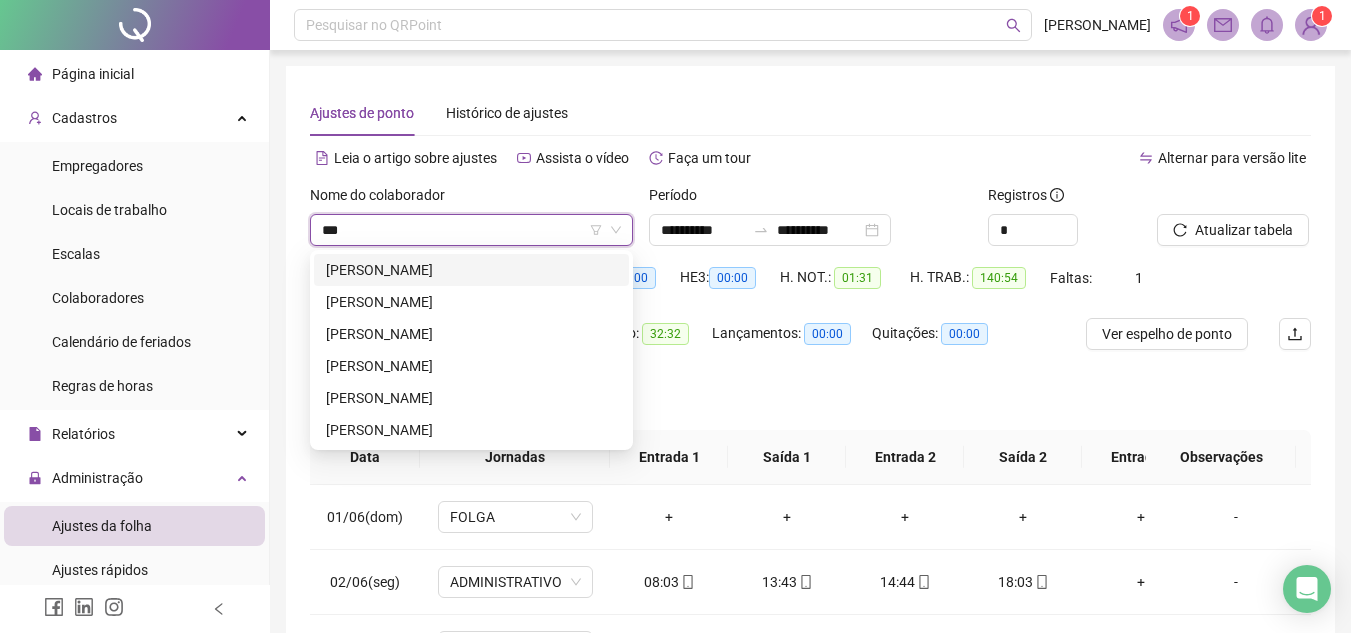 scroll, scrollTop: 0, scrollLeft: 0, axis: both 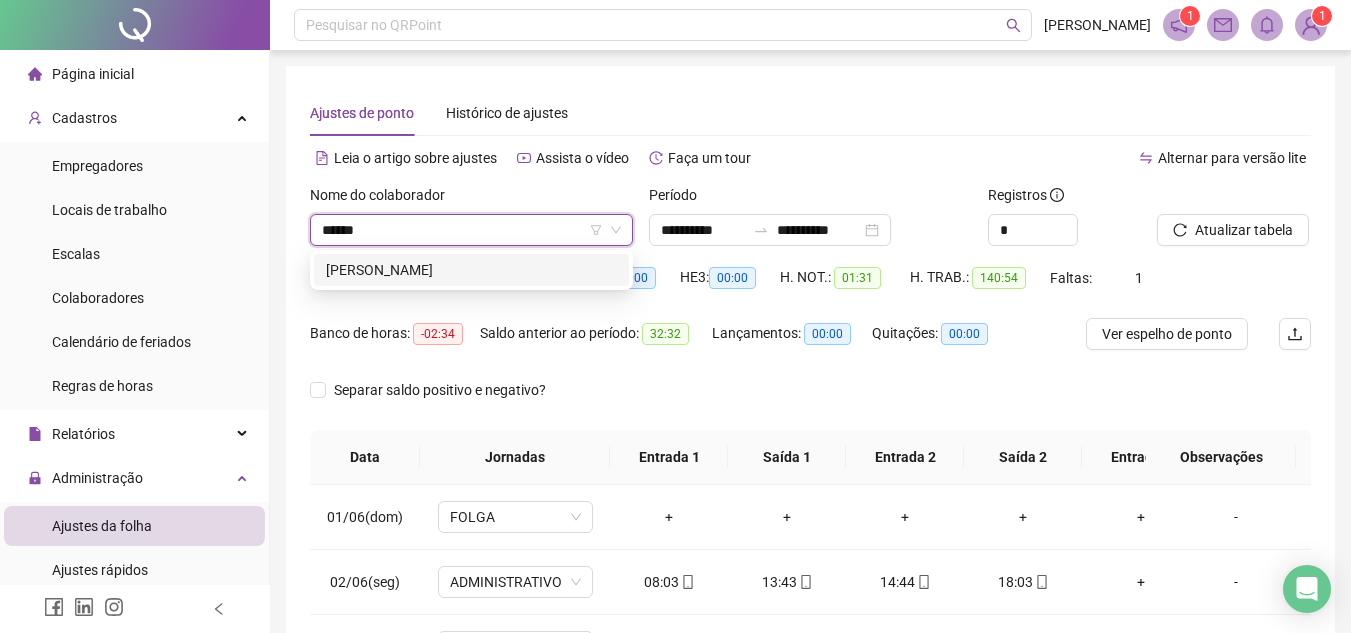 type on "*******" 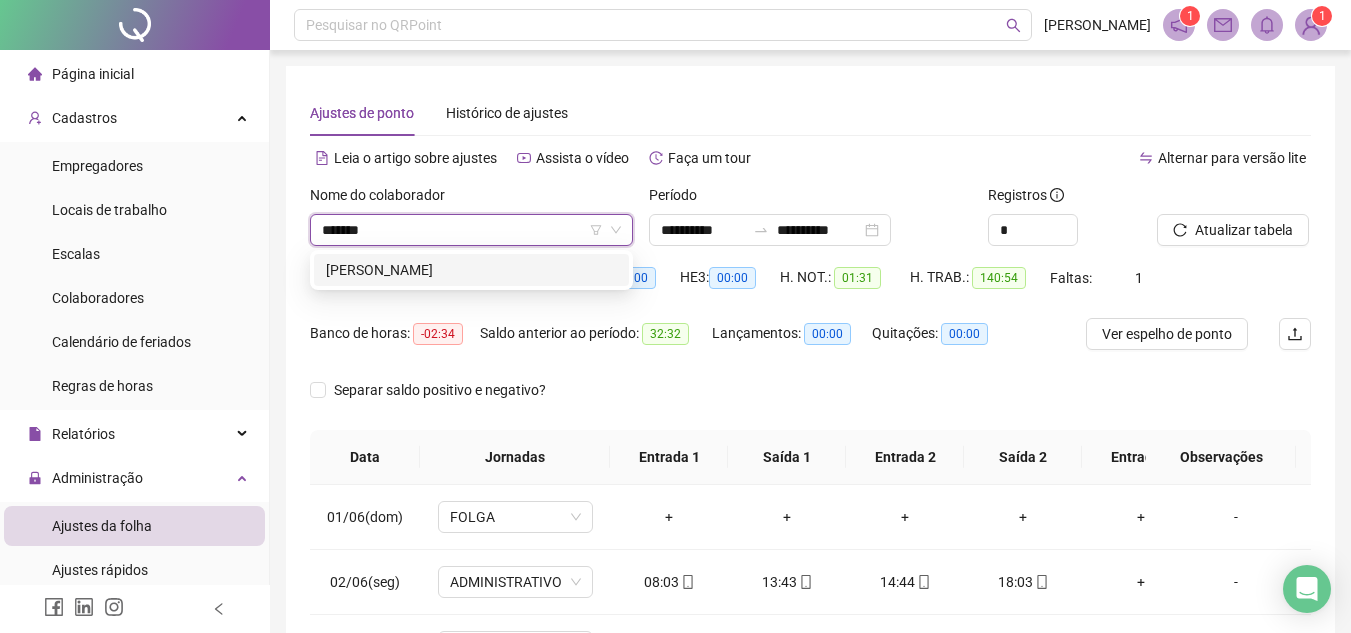 click on "[PERSON_NAME]" at bounding box center [471, 270] 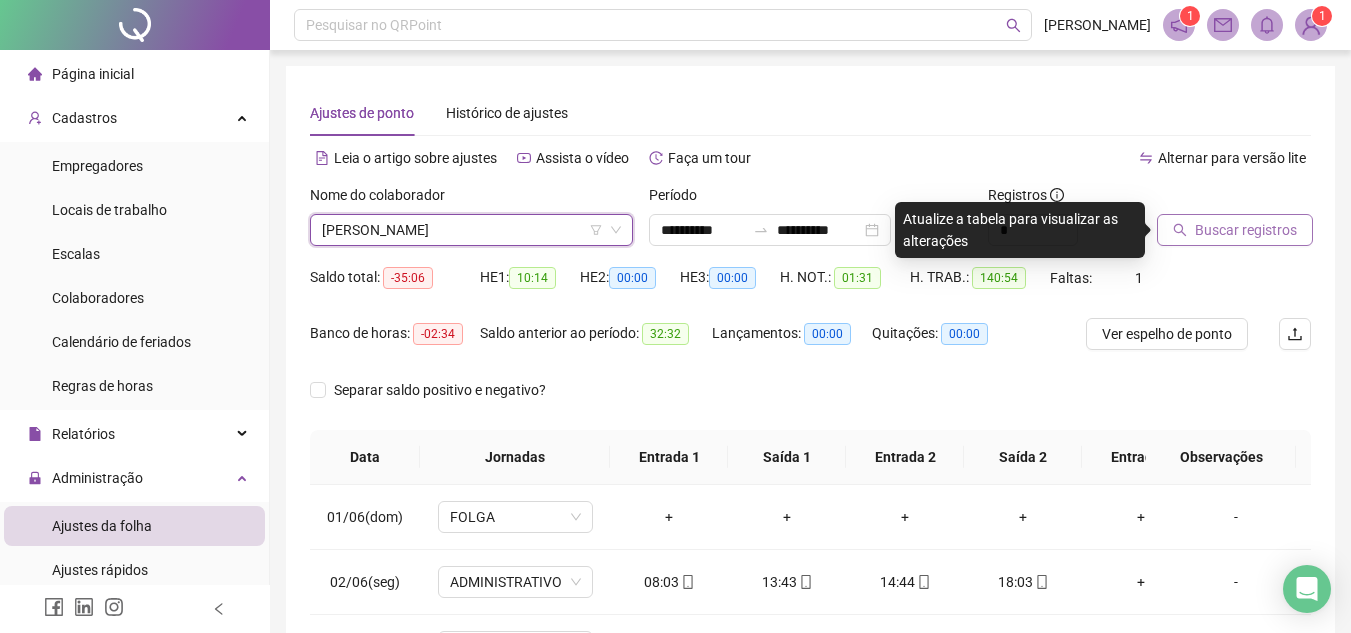click on "Buscar registros" at bounding box center [1246, 230] 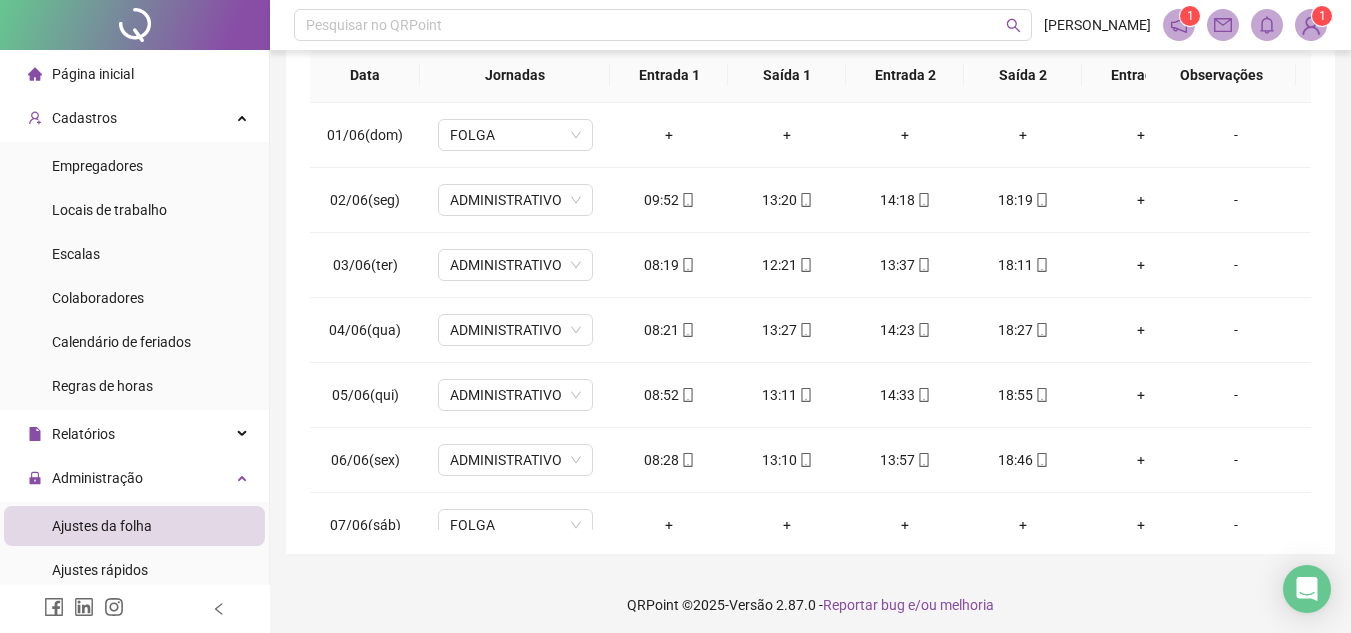 scroll, scrollTop: 351, scrollLeft: 0, axis: vertical 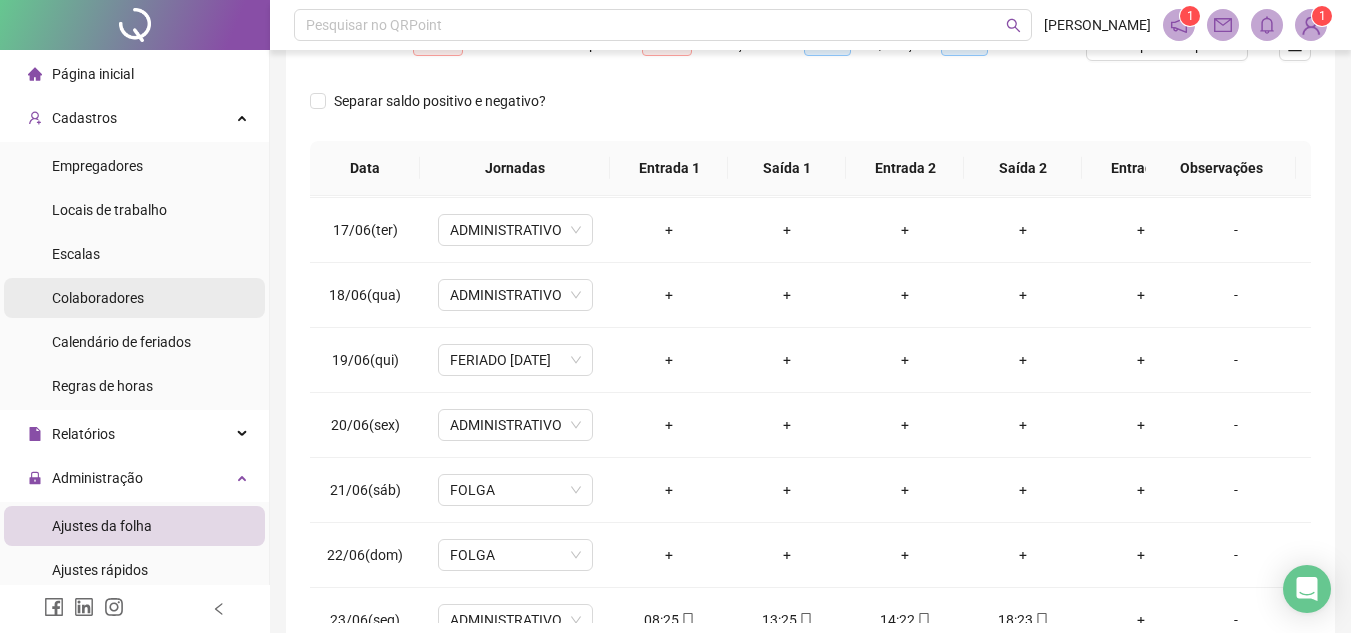 click on "Colaboradores" at bounding box center (98, 298) 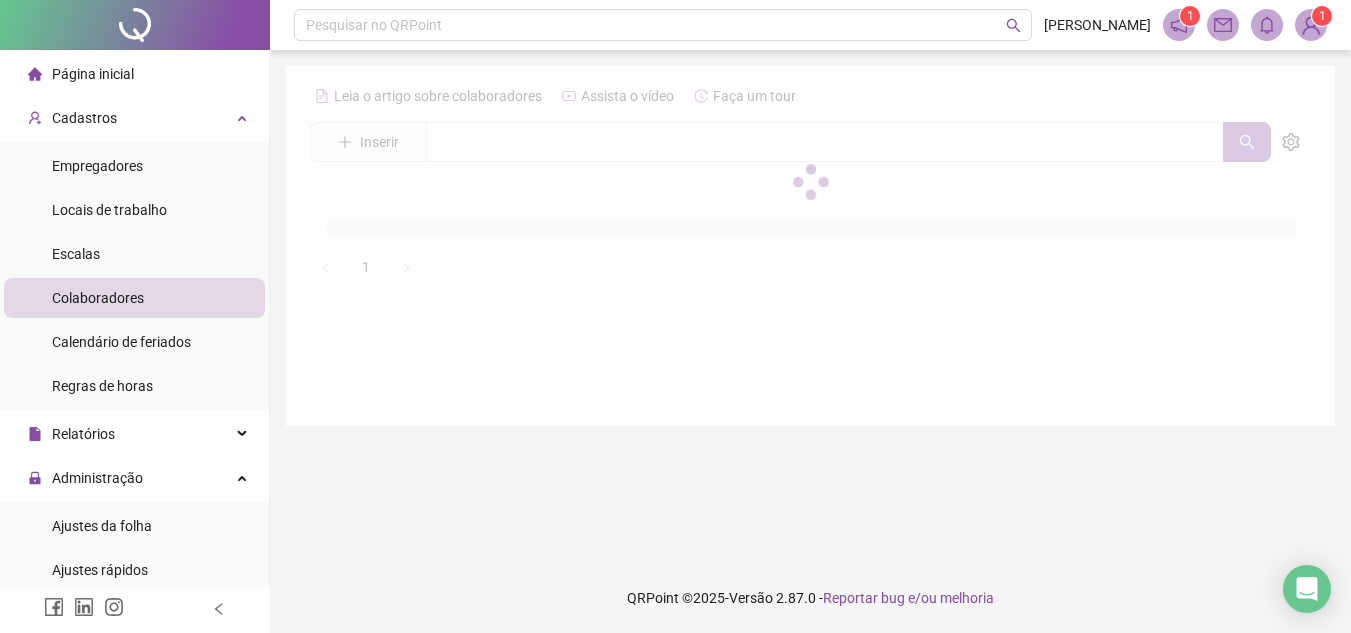 scroll, scrollTop: 0, scrollLeft: 0, axis: both 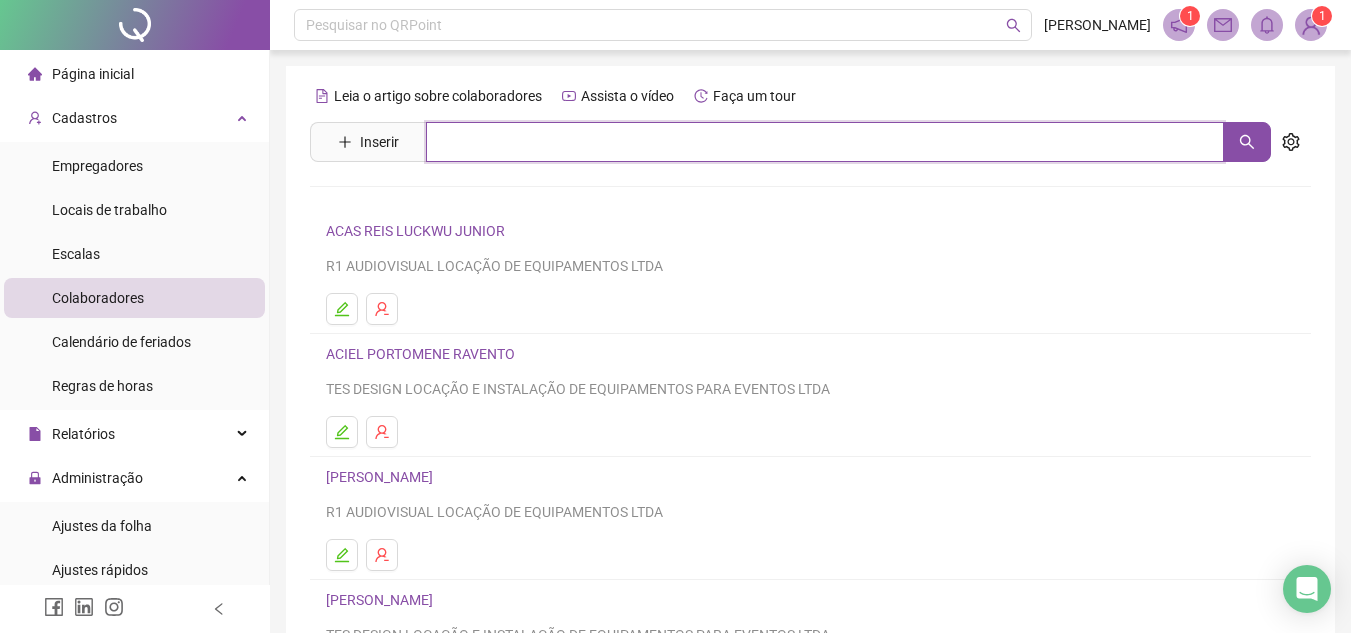 click at bounding box center (825, 142) 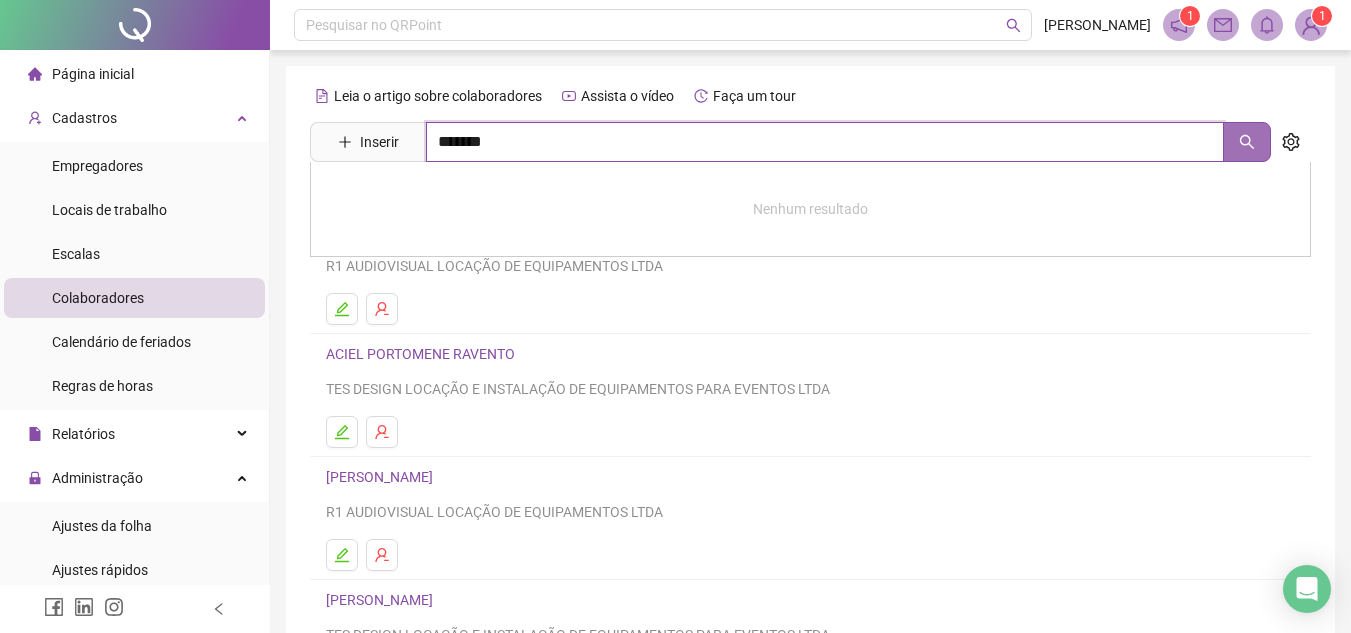 click at bounding box center (1247, 142) 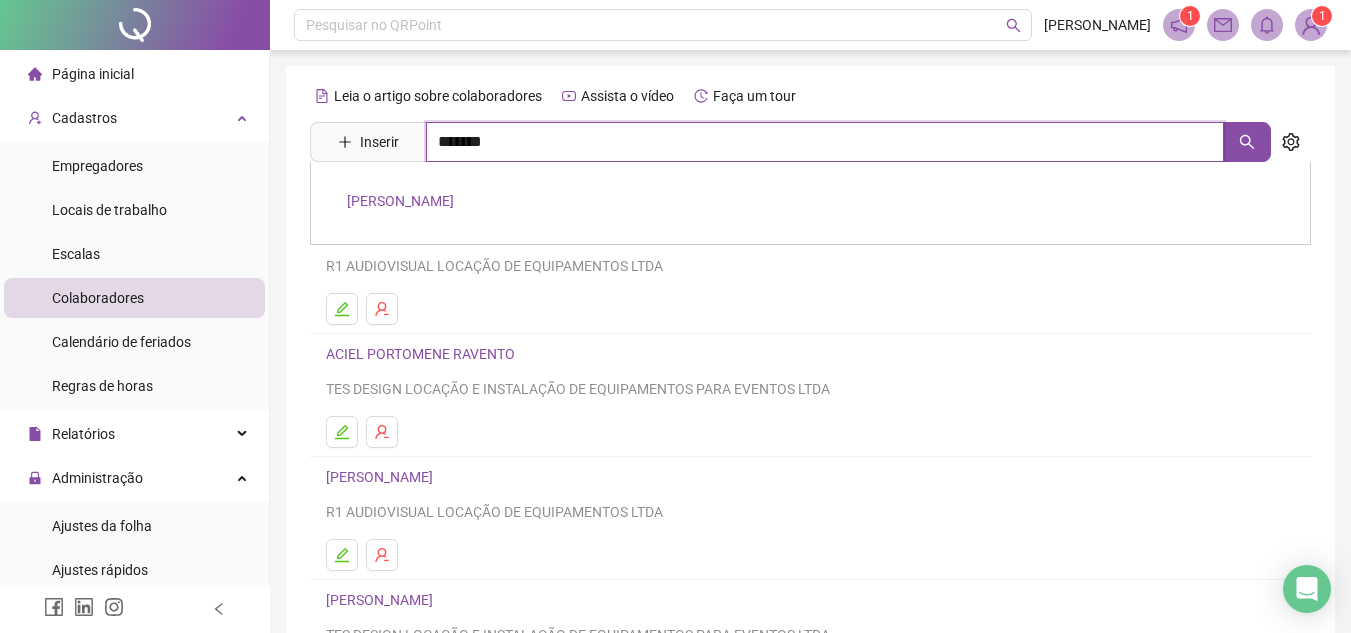 type on "*******" 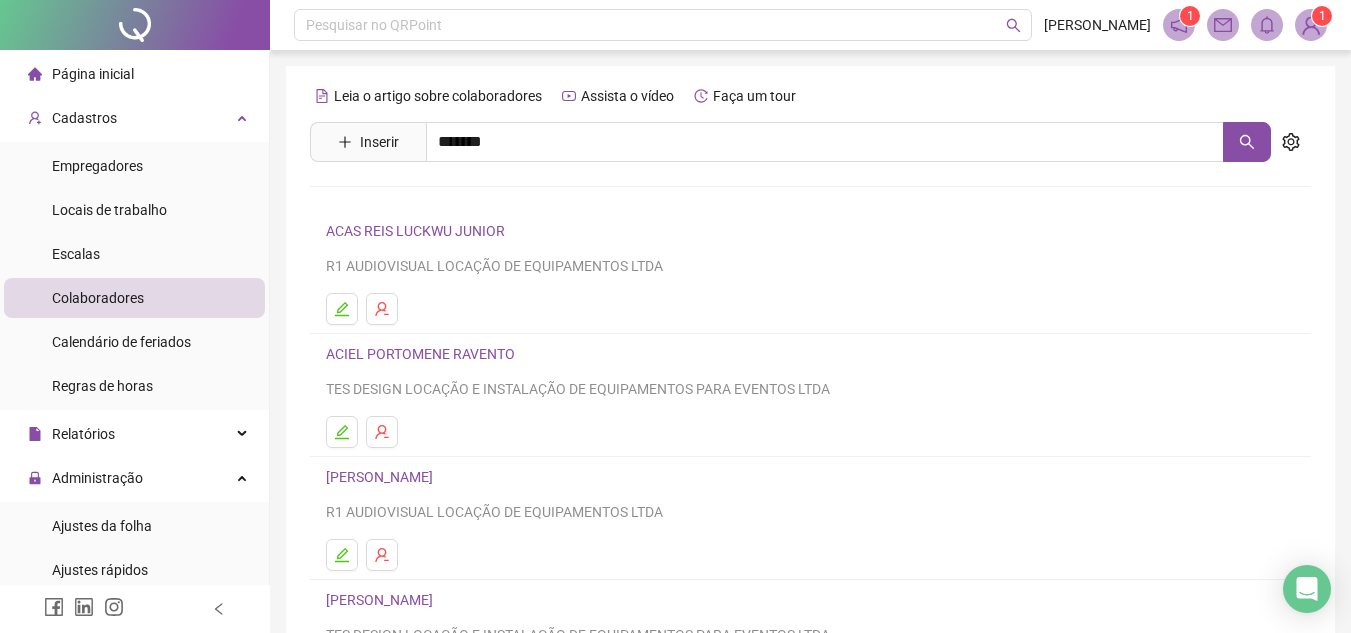 click on "[PERSON_NAME]" at bounding box center [400, 201] 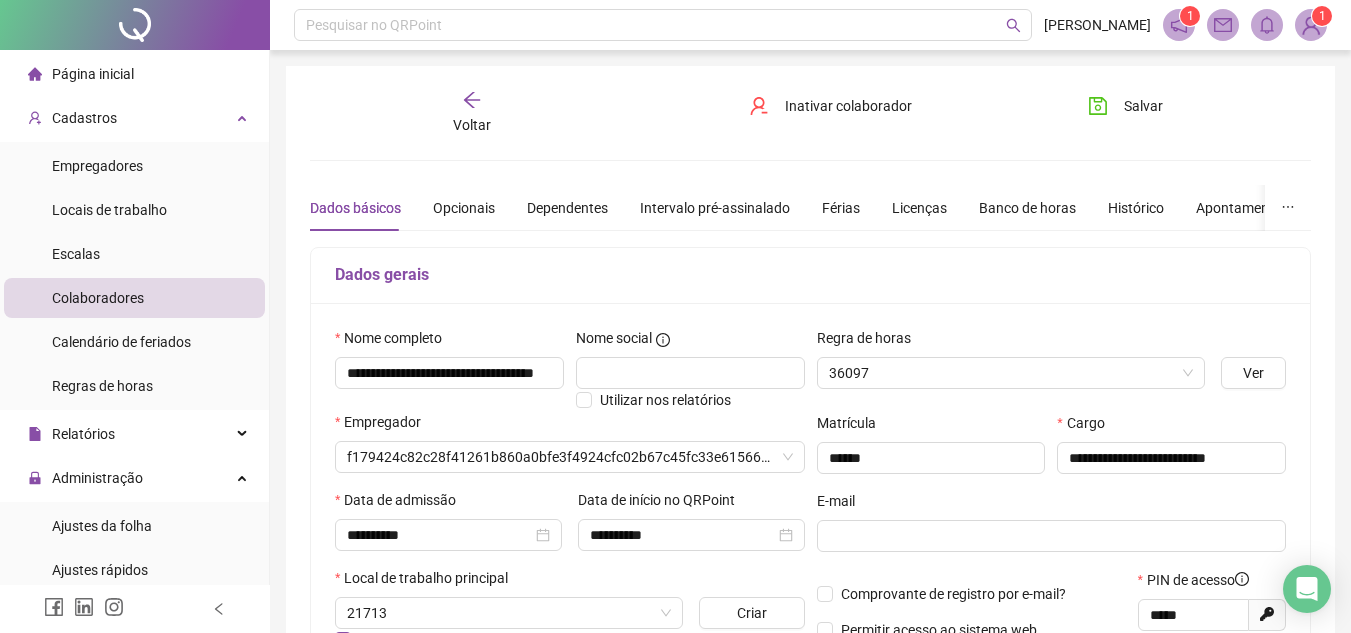 type on "**********" 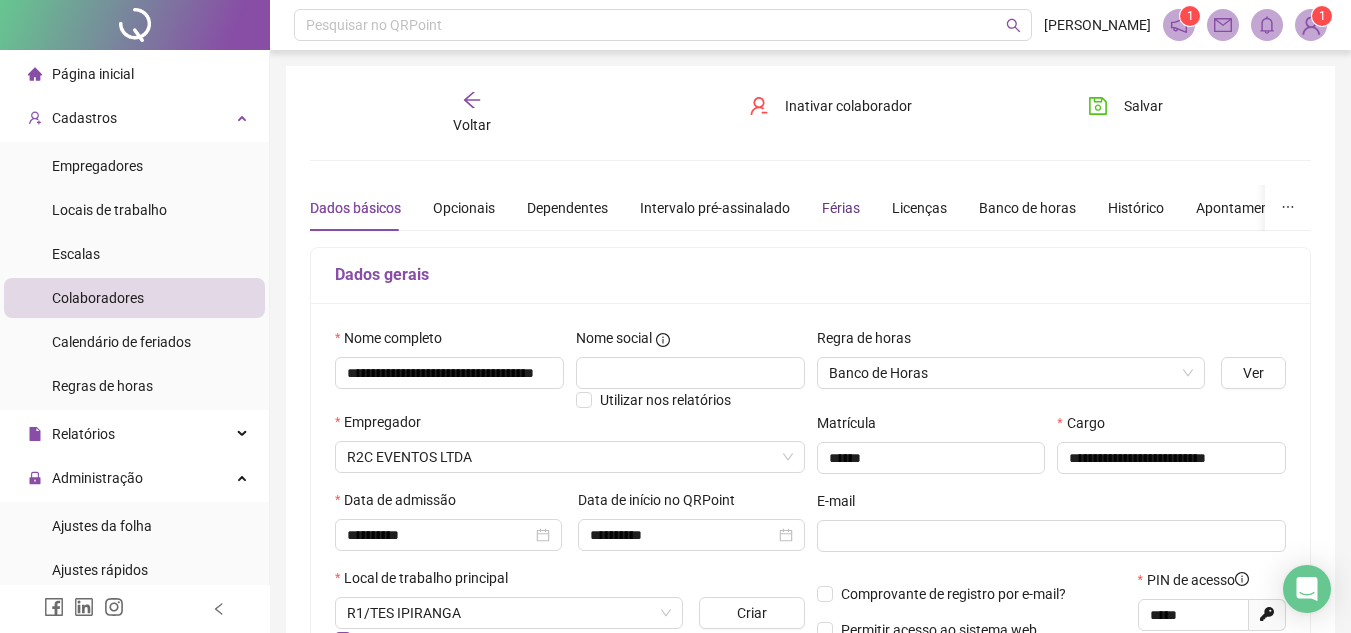click on "Férias" at bounding box center [841, 208] 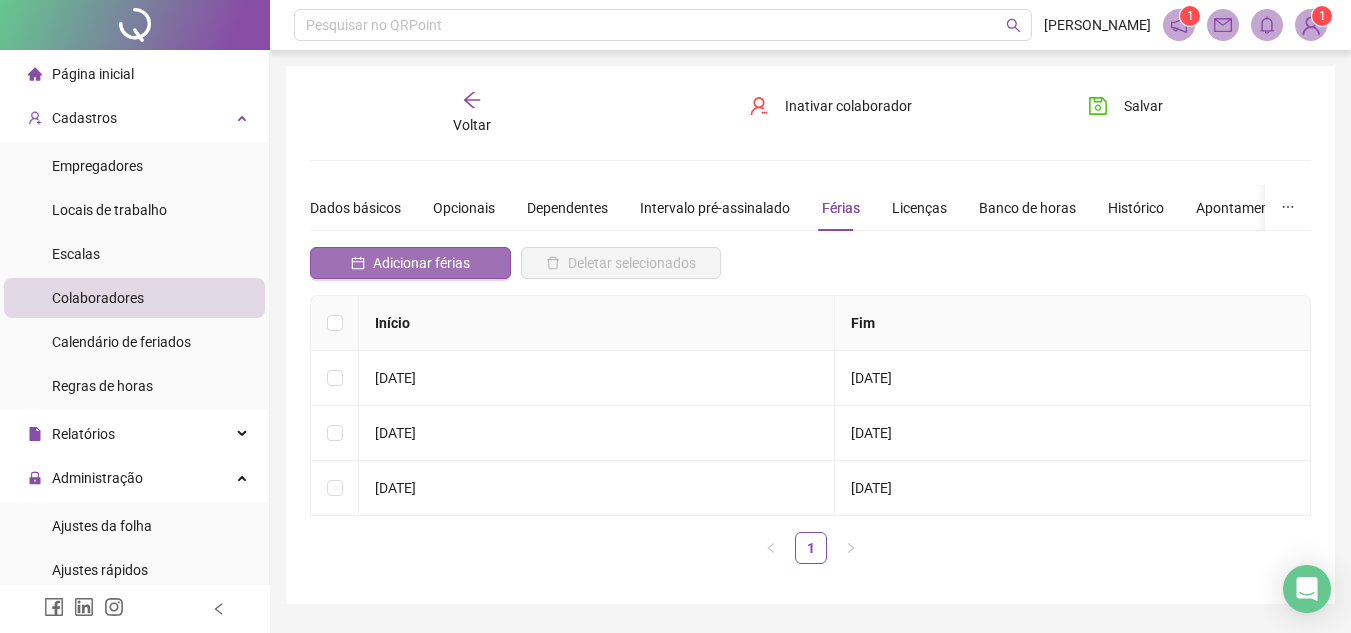 click on "Adicionar férias" at bounding box center (410, 263) 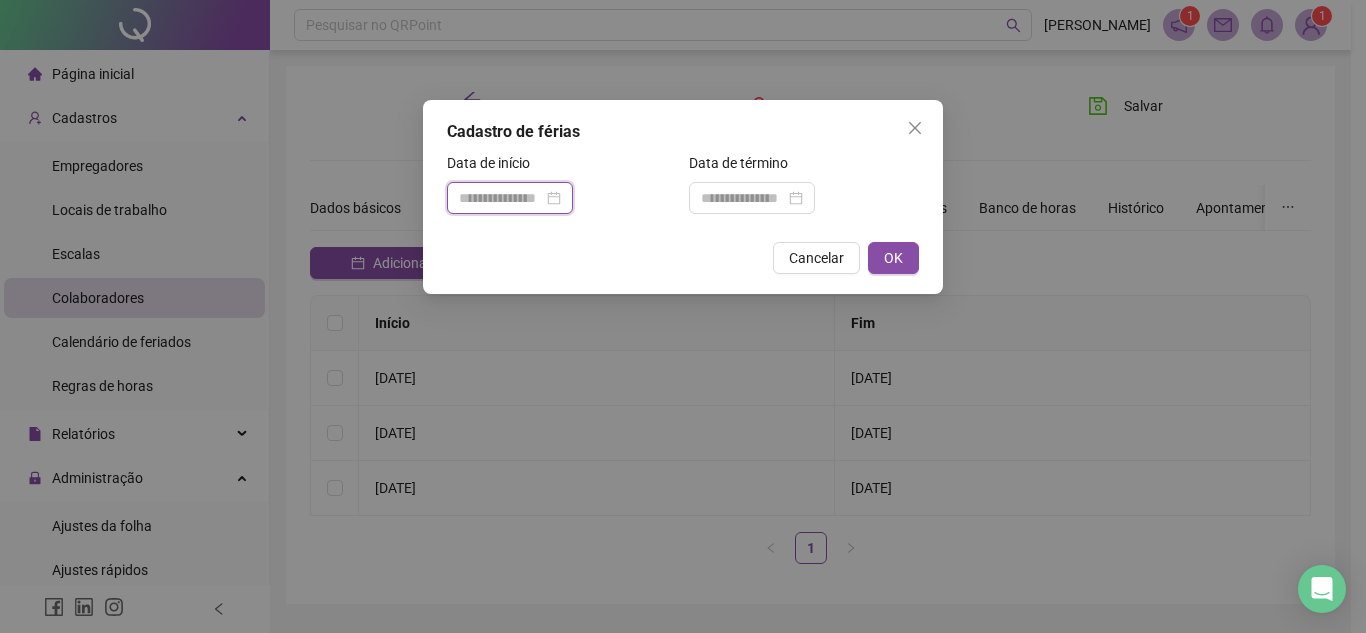 click at bounding box center (501, 198) 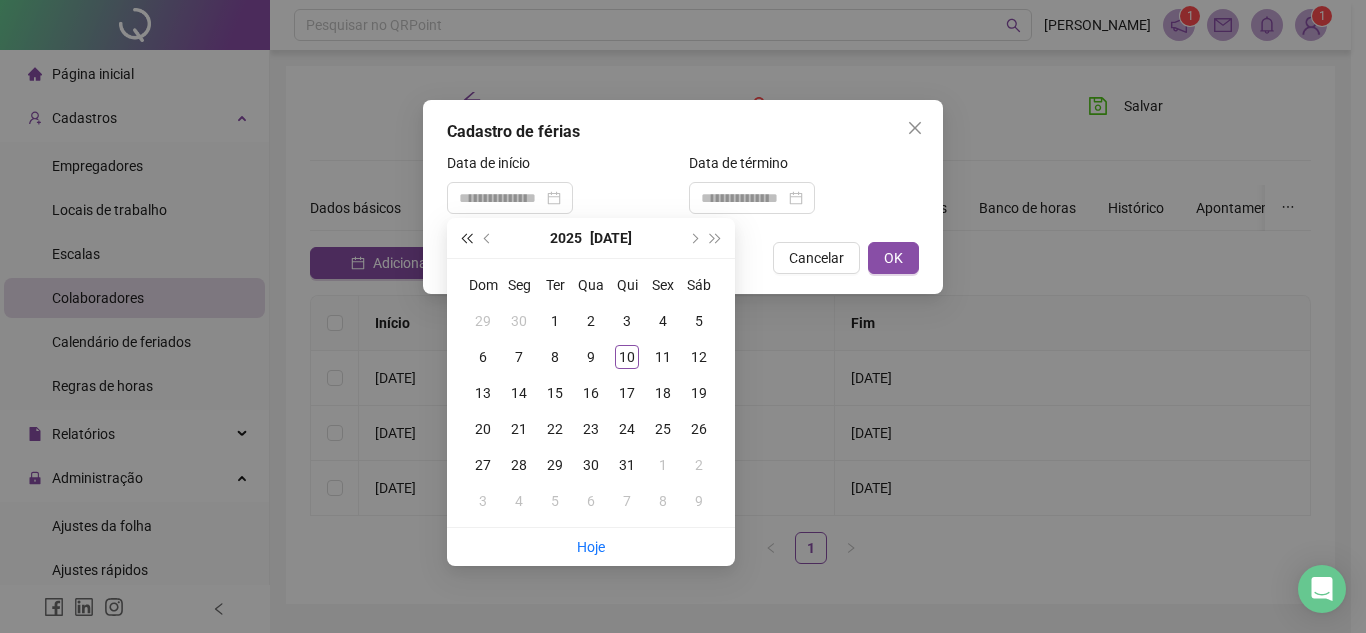 click at bounding box center (466, 238) 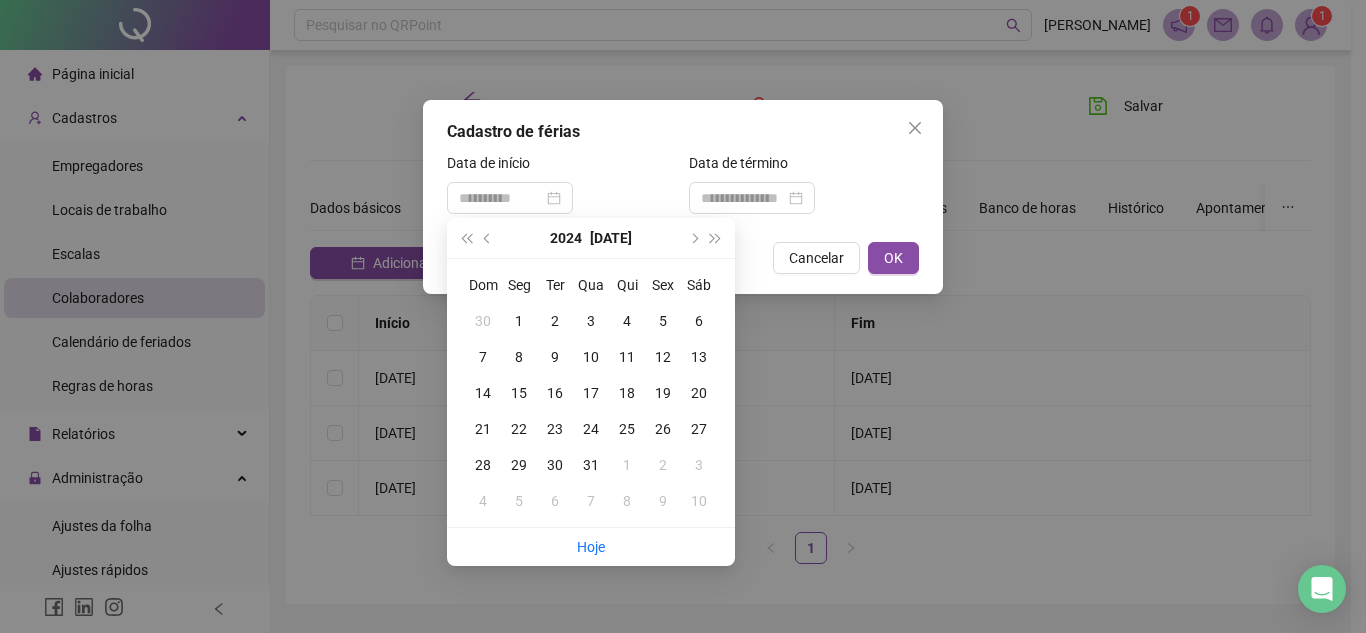 type on "**********" 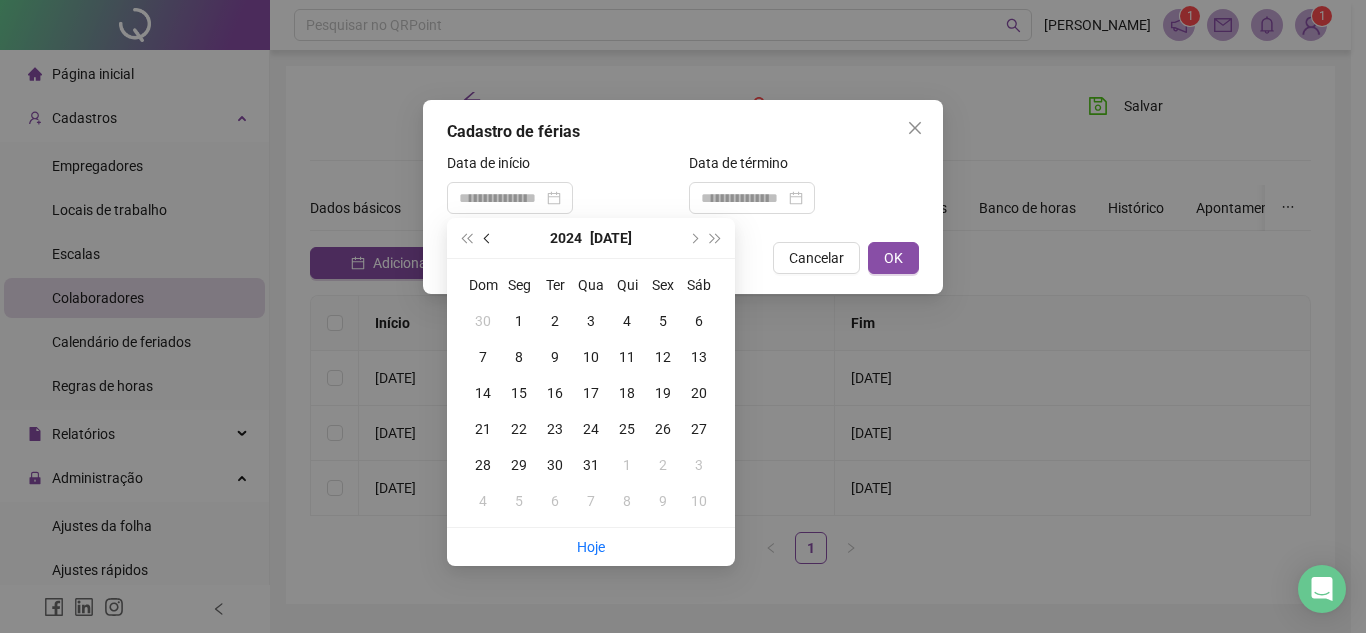 click at bounding box center [488, 238] 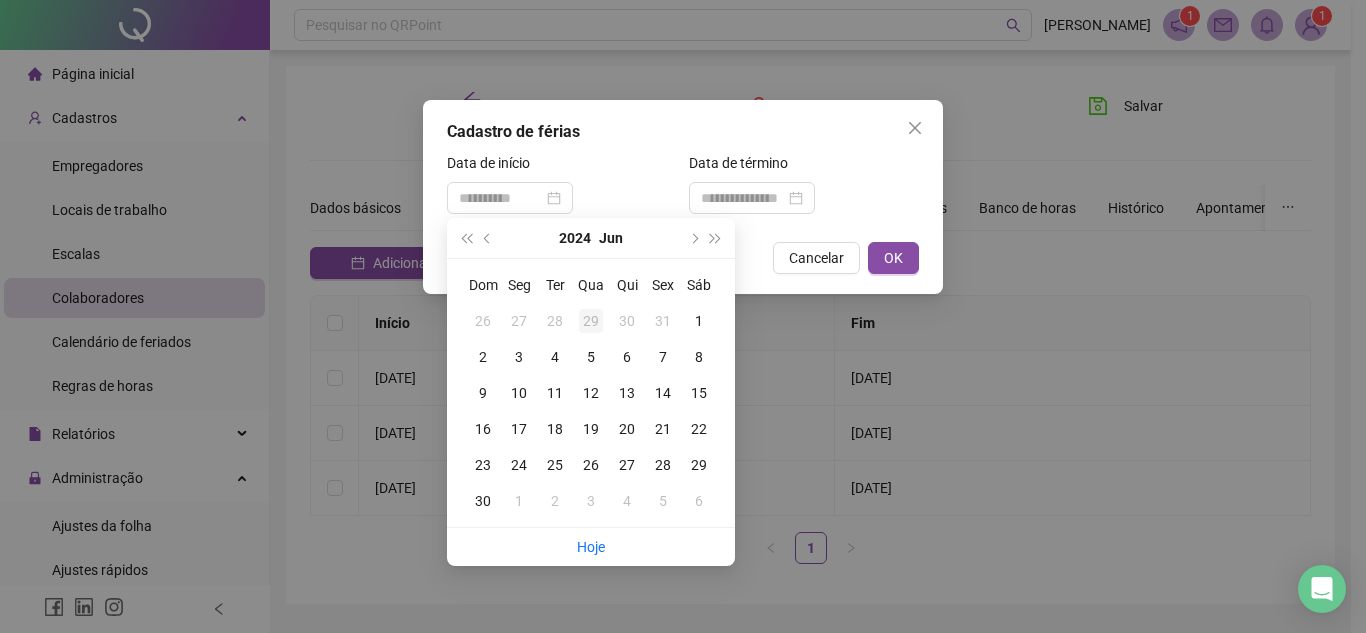 type on "**********" 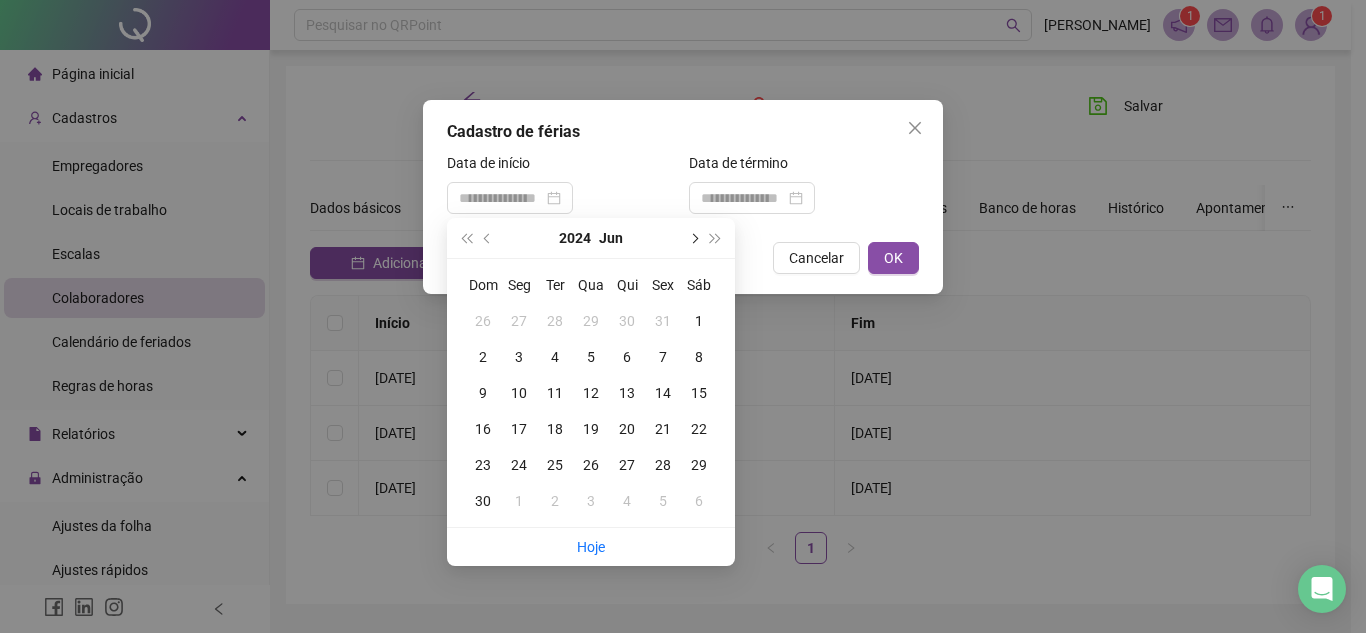 click at bounding box center [693, 238] 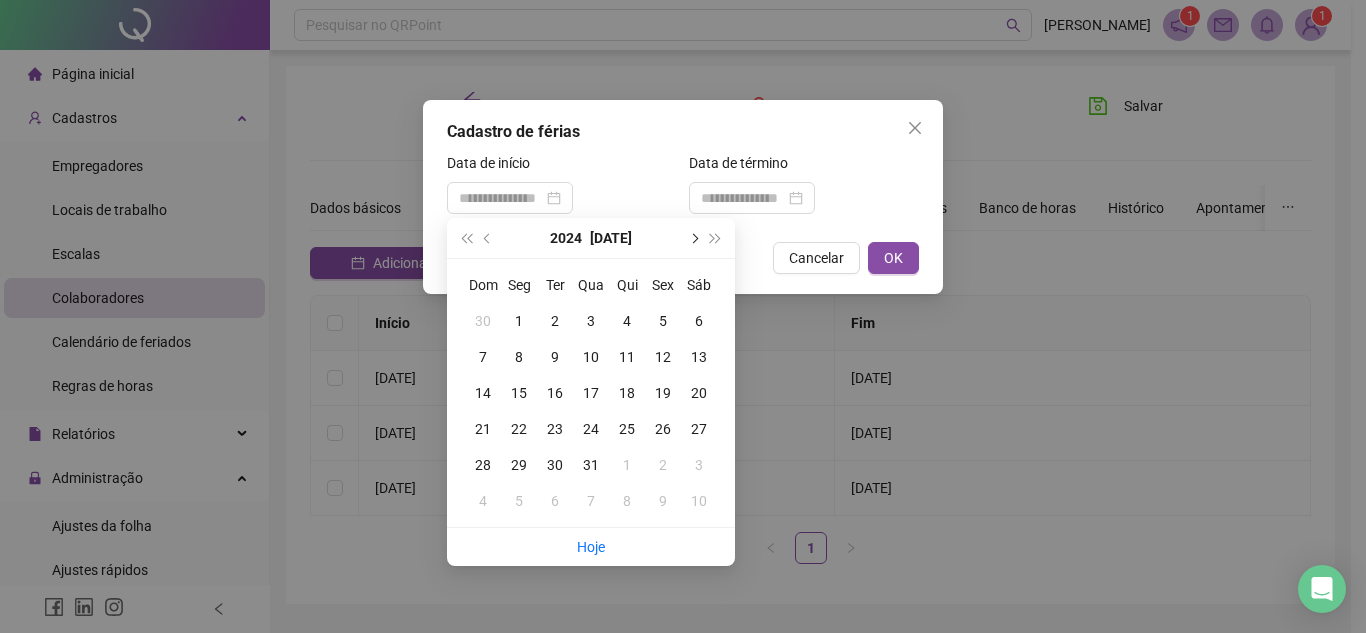 click at bounding box center (693, 238) 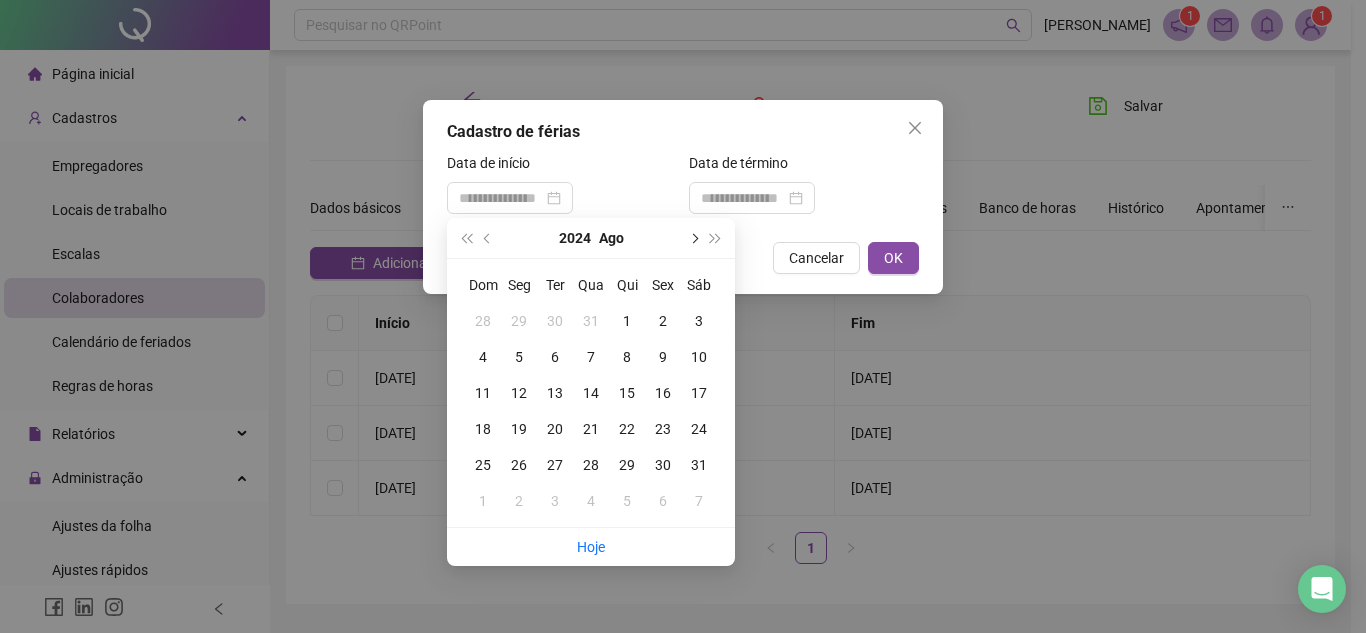 click at bounding box center (693, 238) 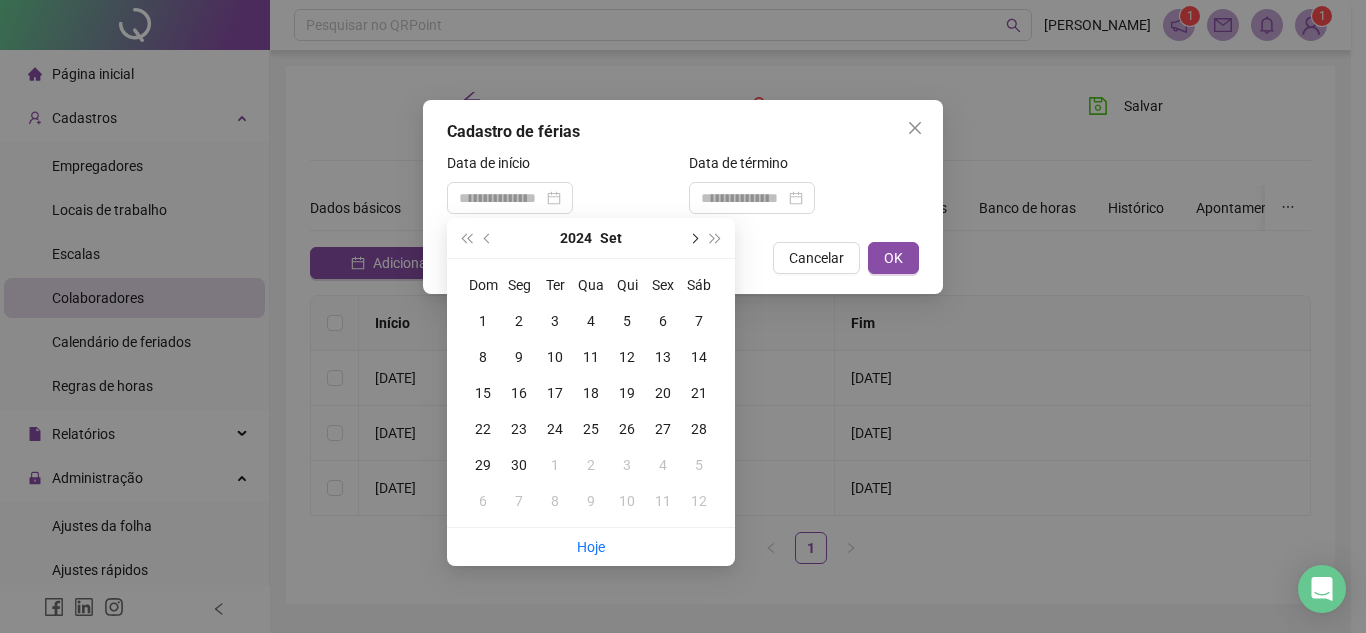 click at bounding box center [693, 238] 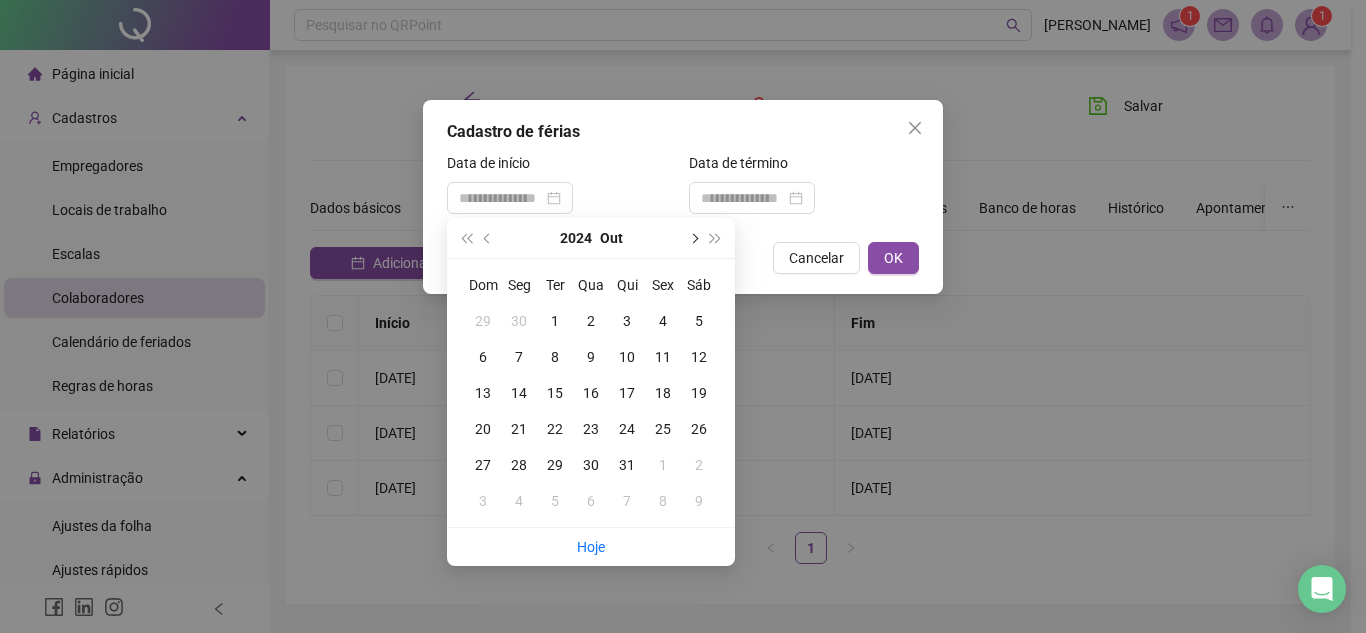 click at bounding box center (693, 238) 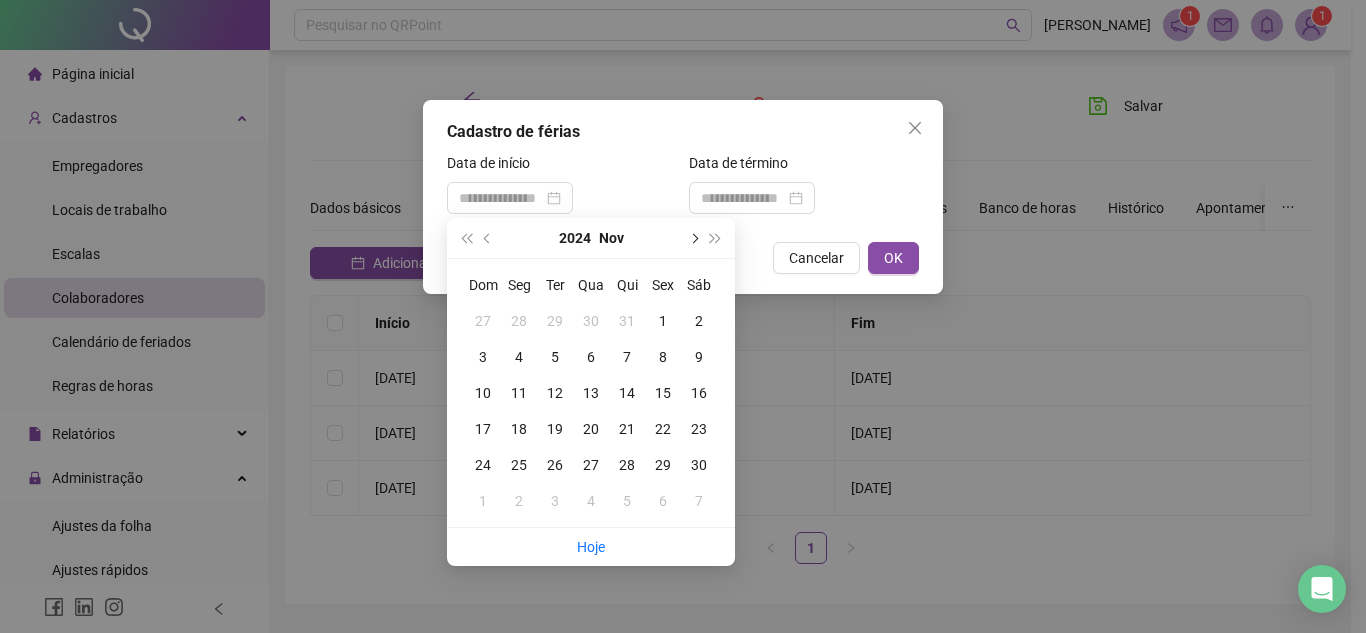 click at bounding box center (693, 238) 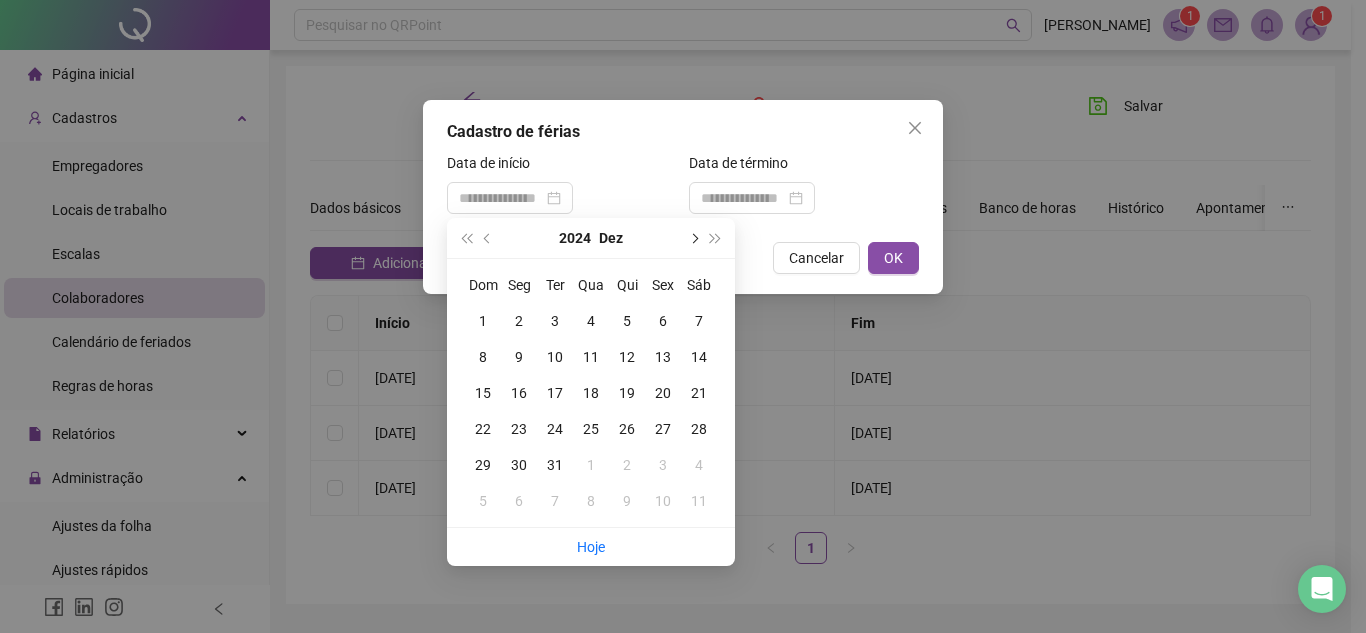 click at bounding box center [693, 238] 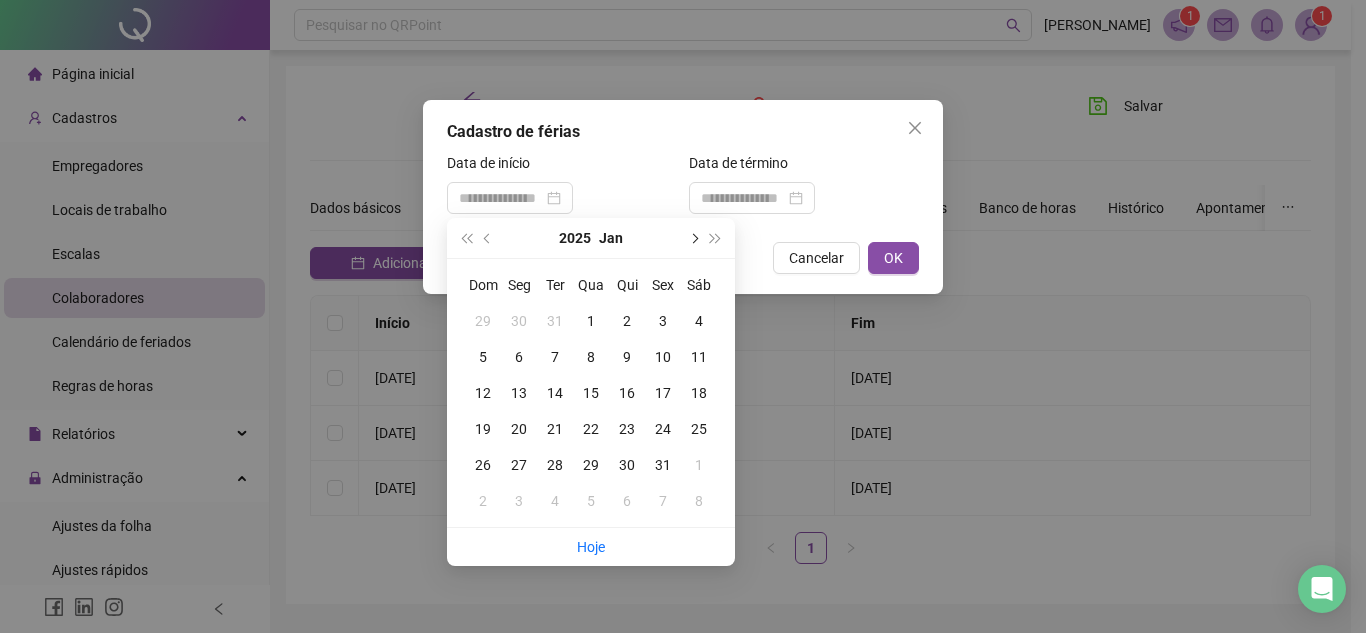 click at bounding box center [693, 238] 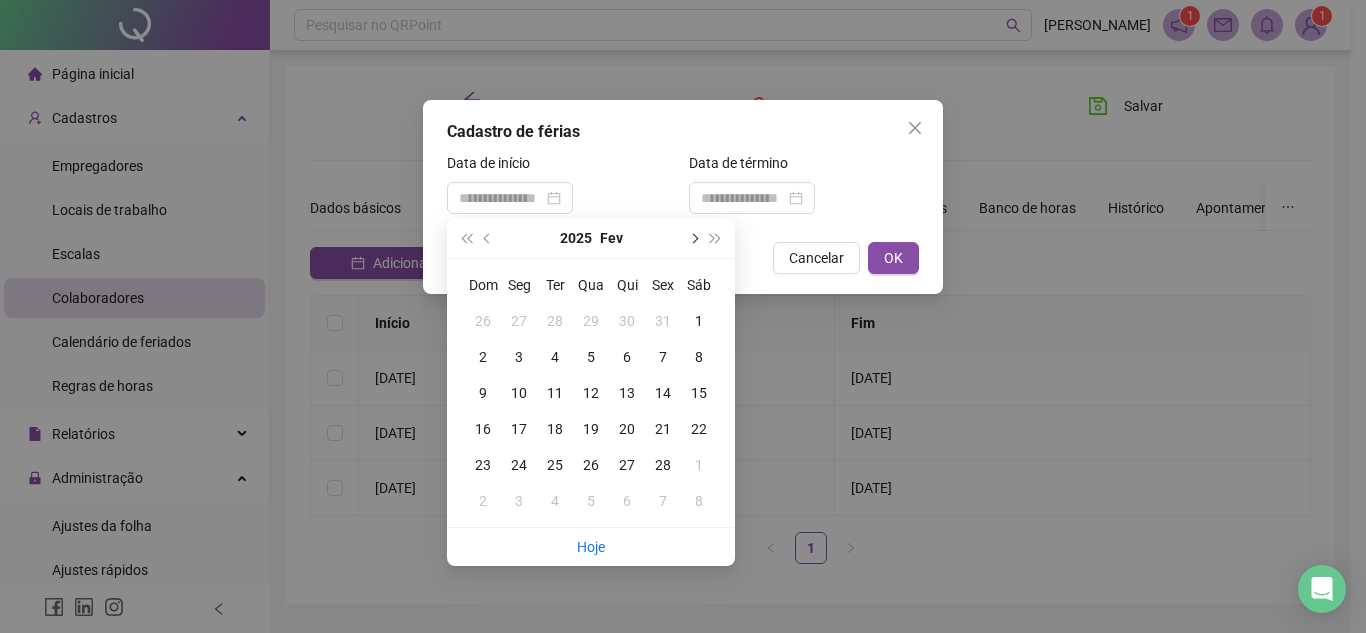 click at bounding box center [693, 238] 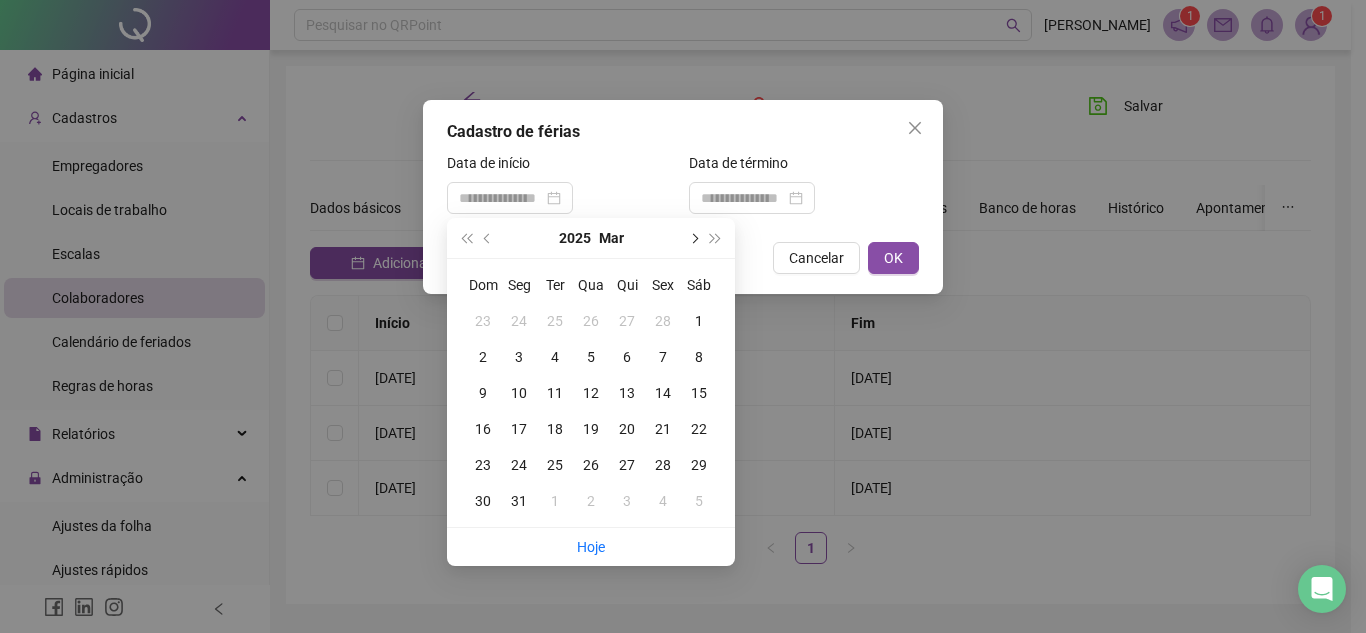 click at bounding box center [693, 238] 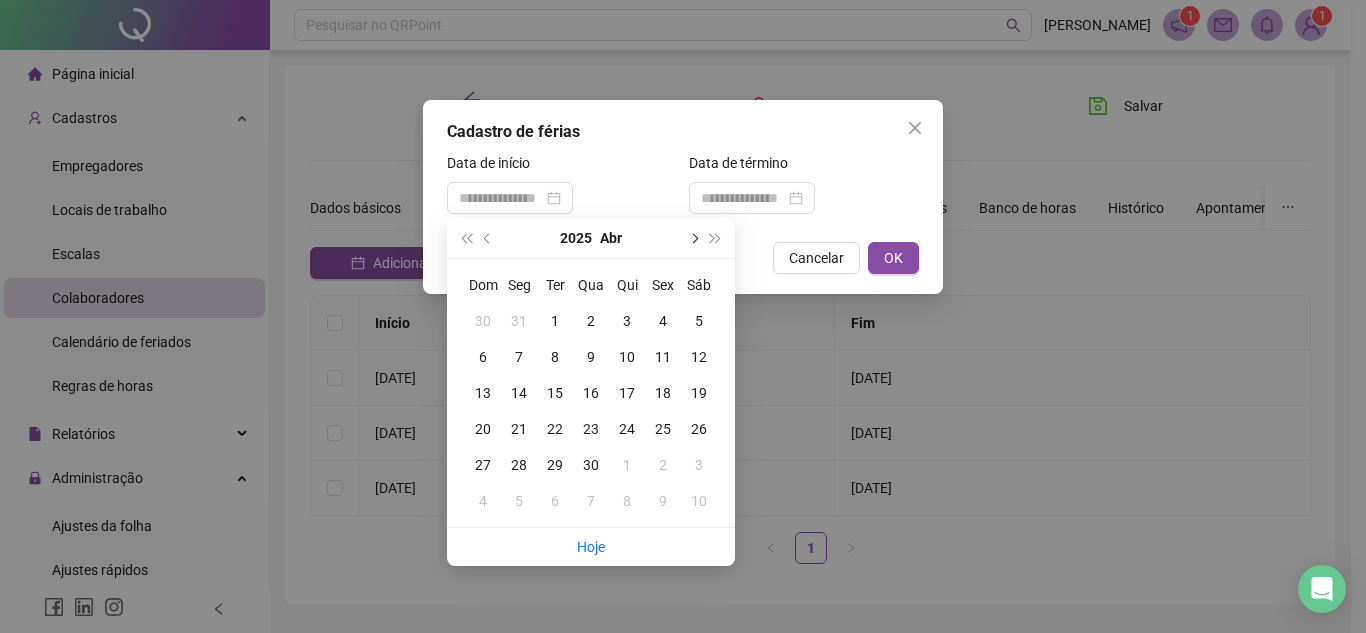 click at bounding box center (693, 238) 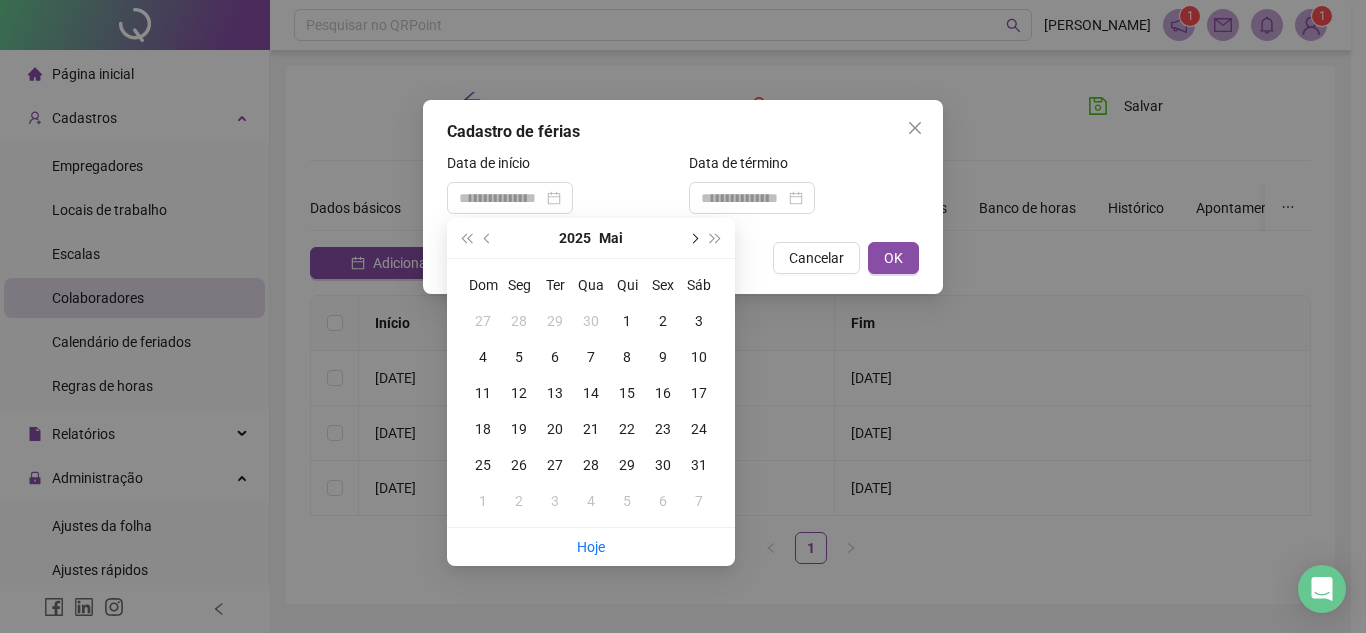click at bounding box center (693, 238) 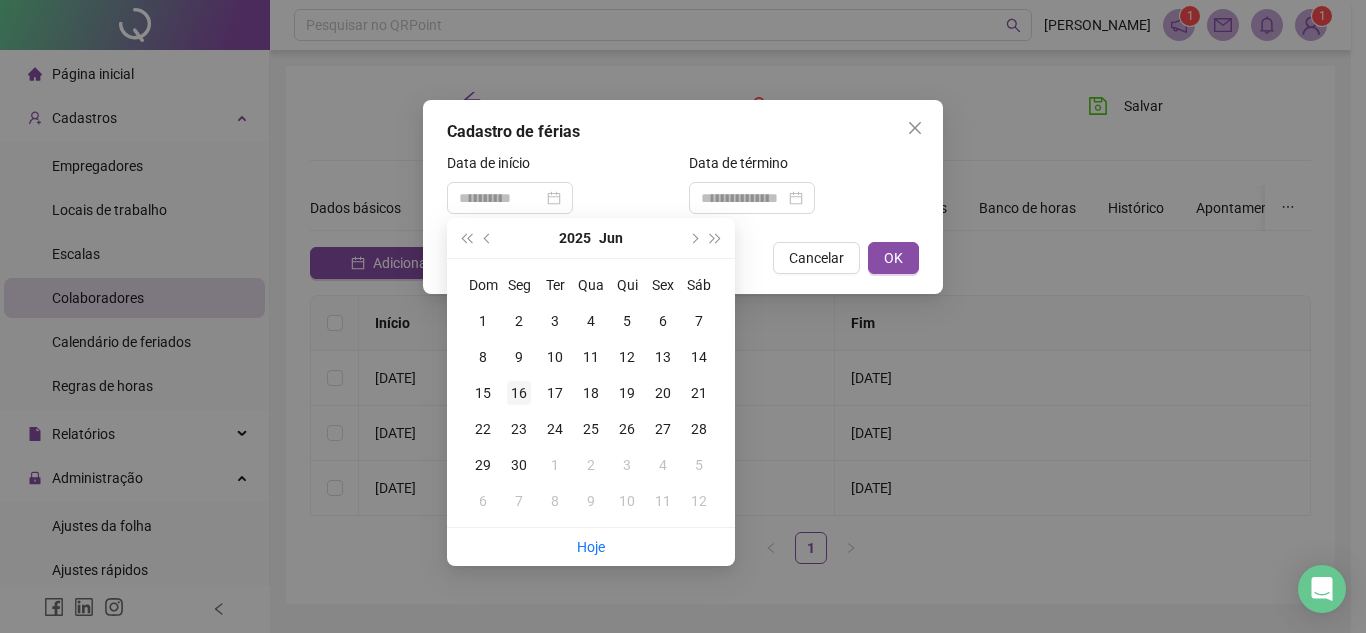 type on "**********" 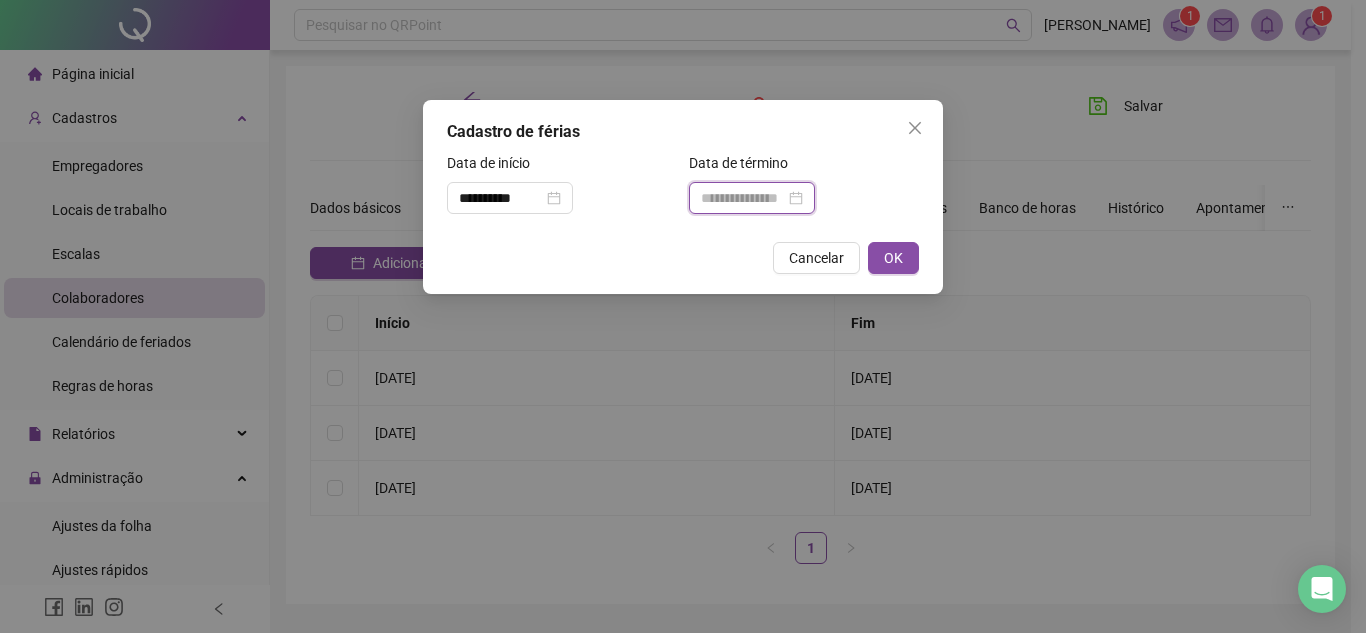 click at bounding box center (743, 198) 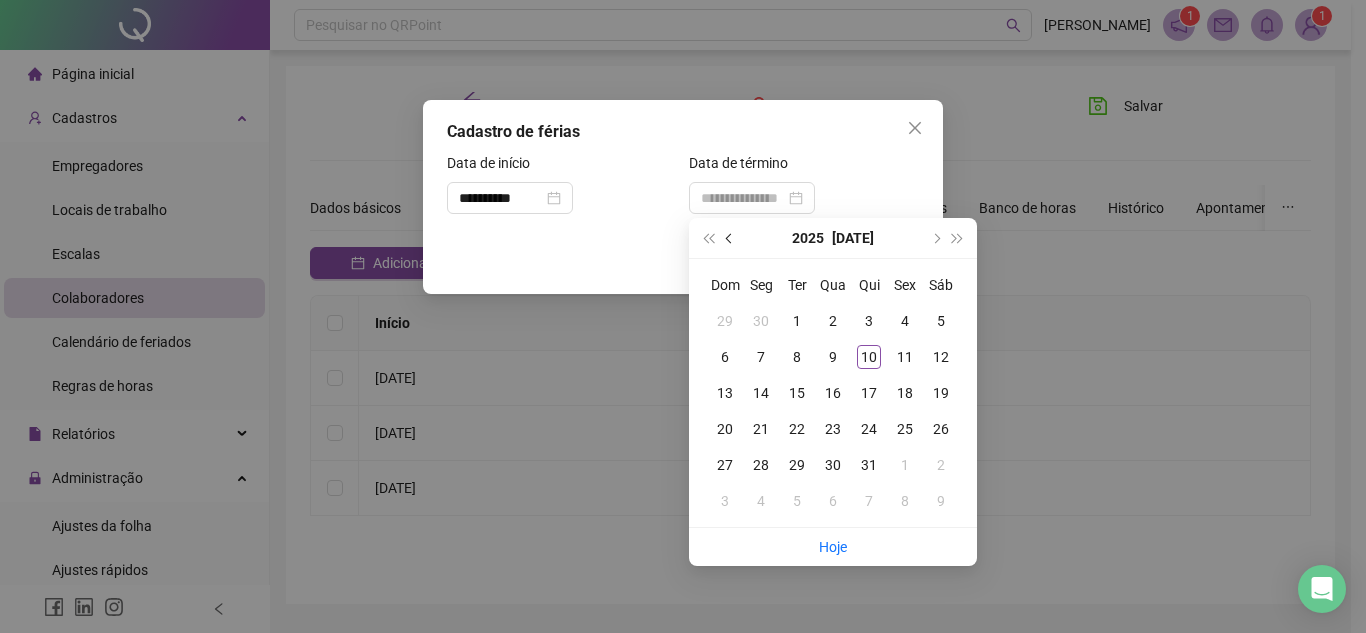 click at bounding box center [731, 238] 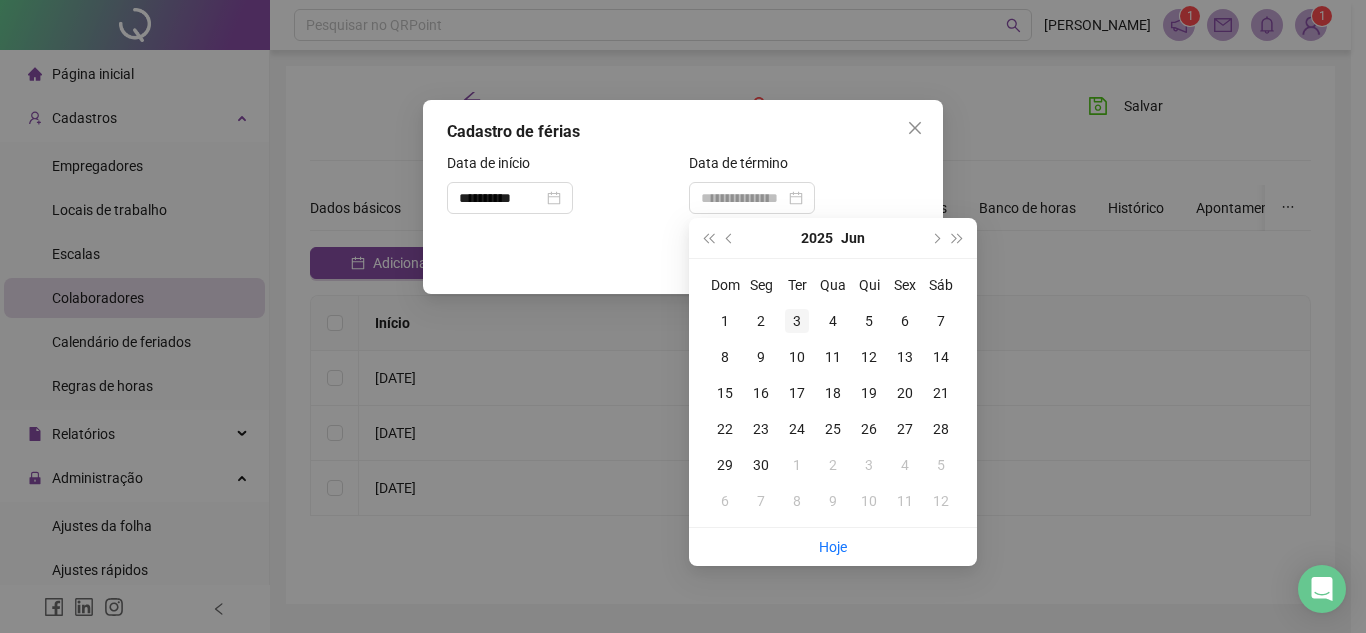 type on "**********" 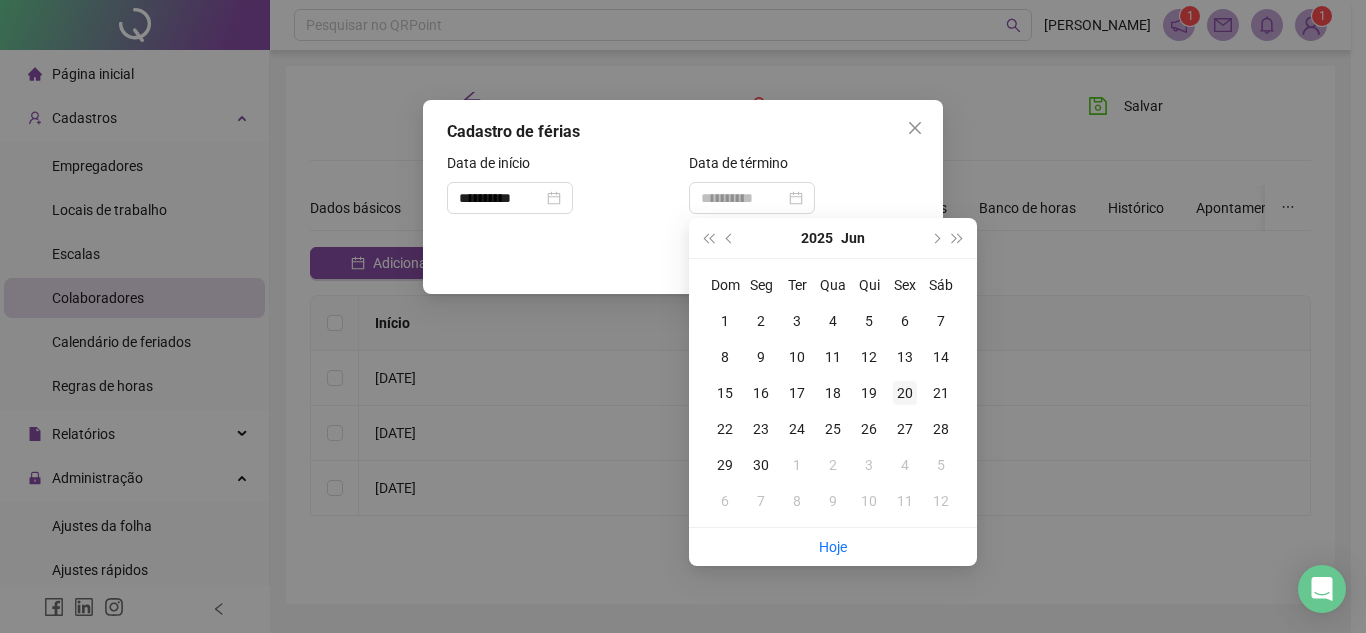 type on "**********" 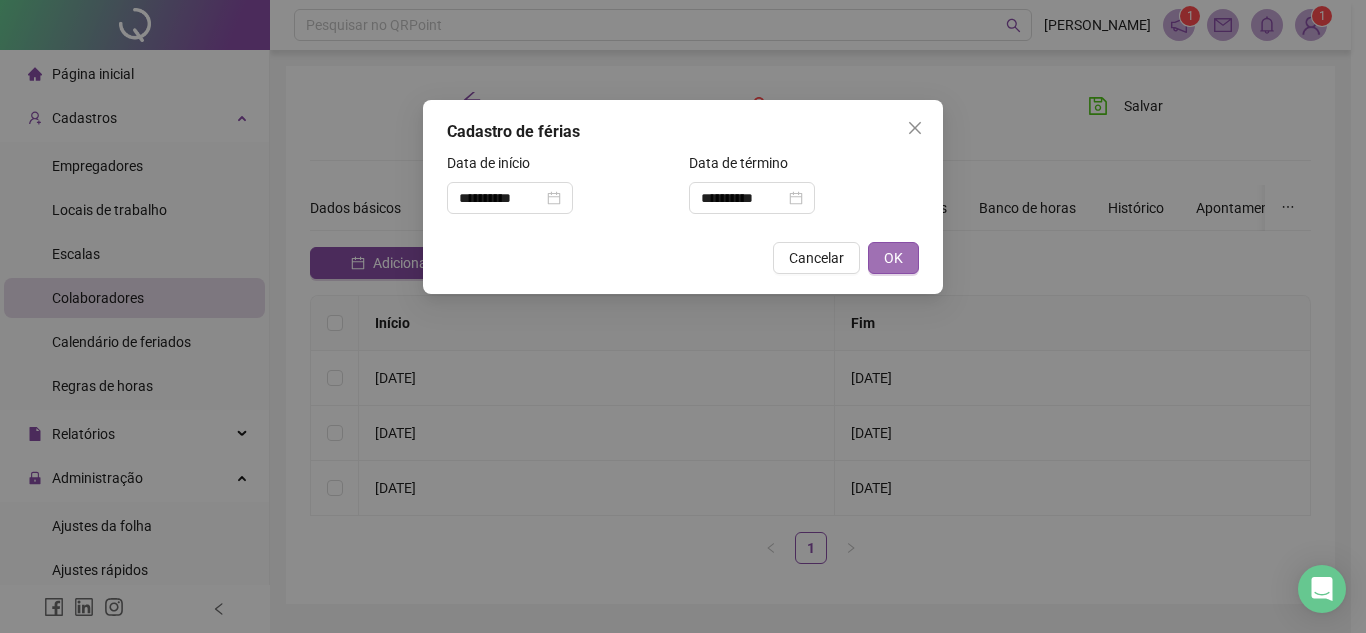 click on "OK" at bounding box center [893, 258] 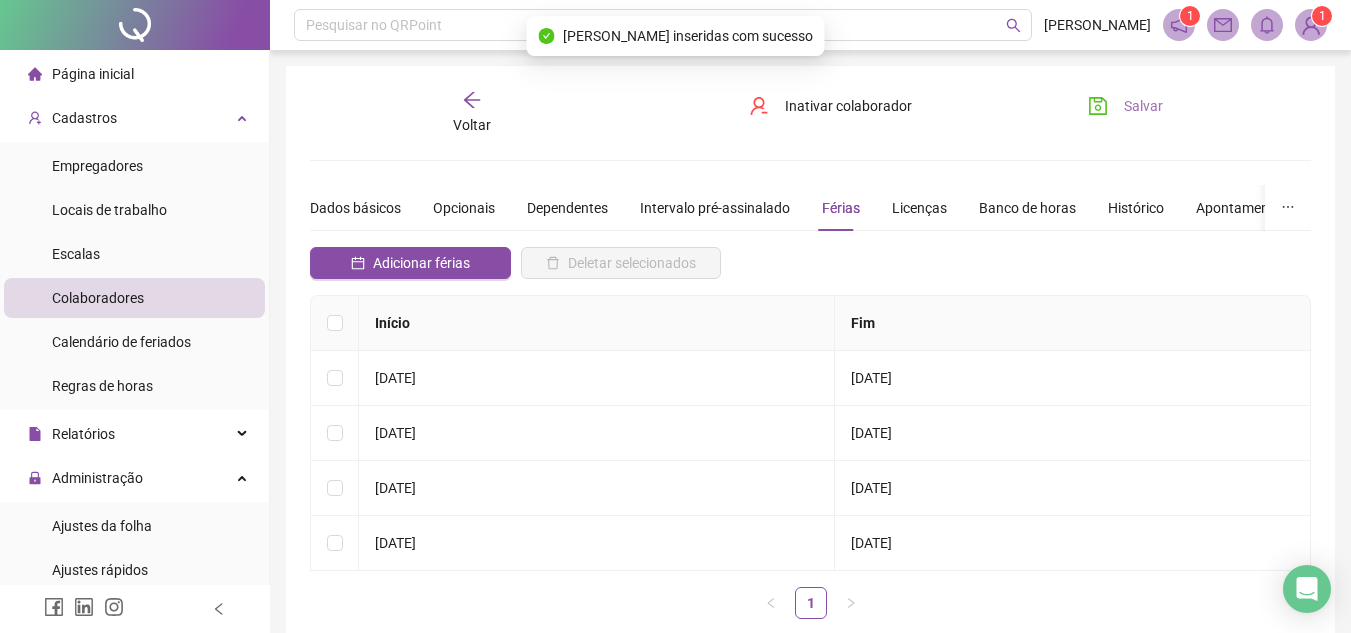 click on "Salvar" at bounding box center [1143, 106] 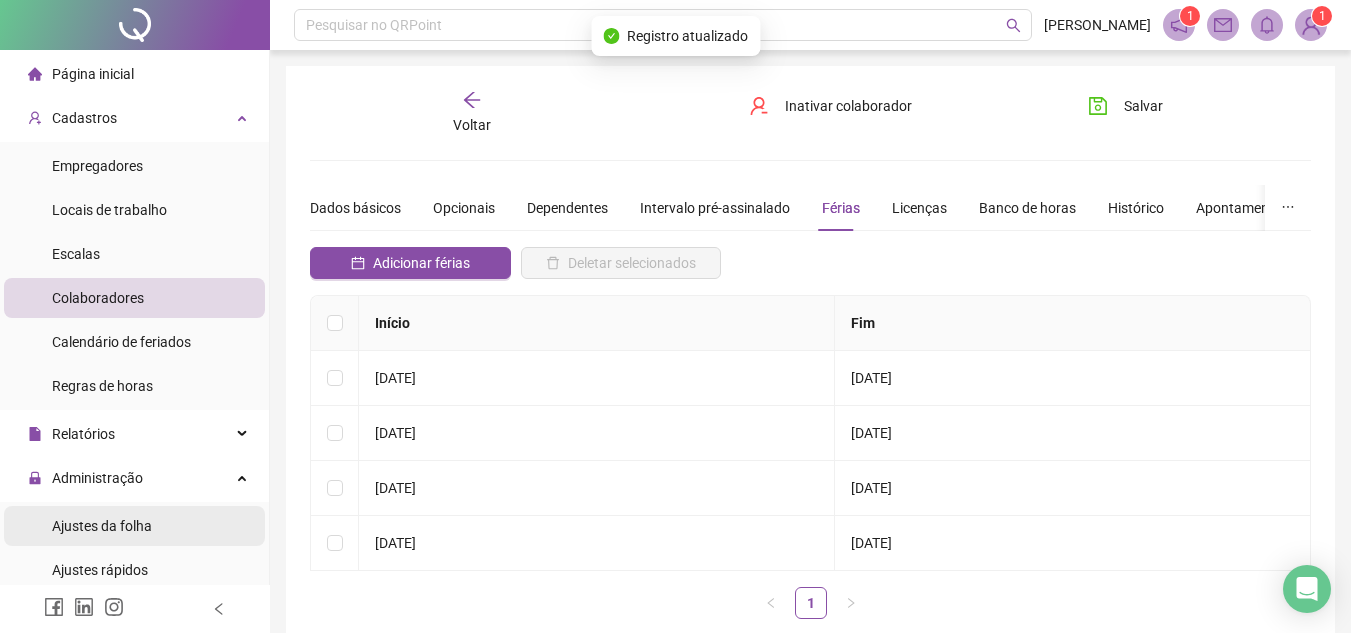 click on "Ajustes da folha" at bounding box center (102, 526) 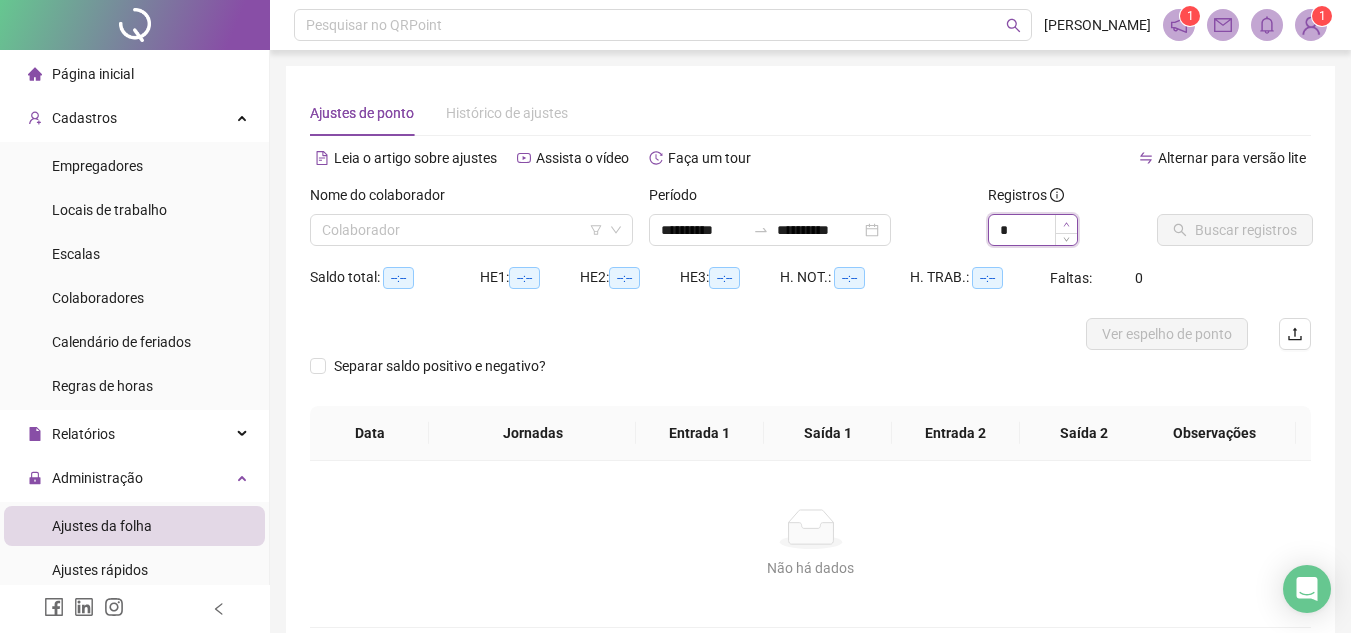 type on "*" 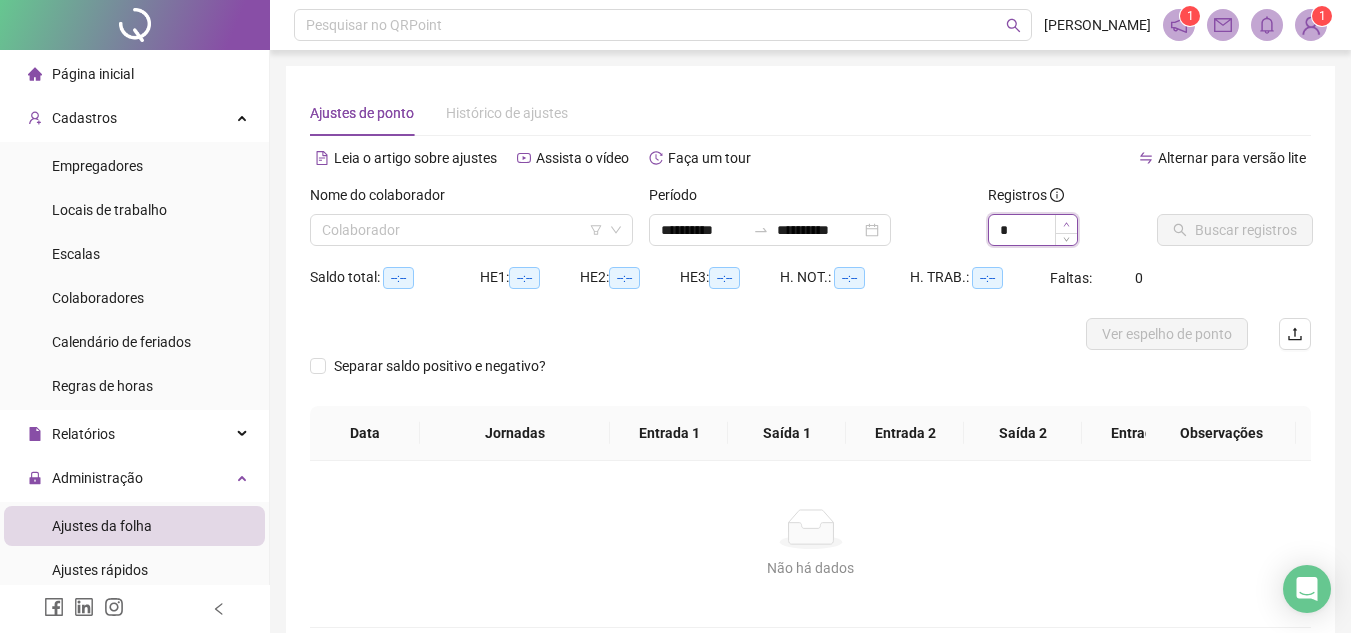 click at bounding box center (1066, 224) 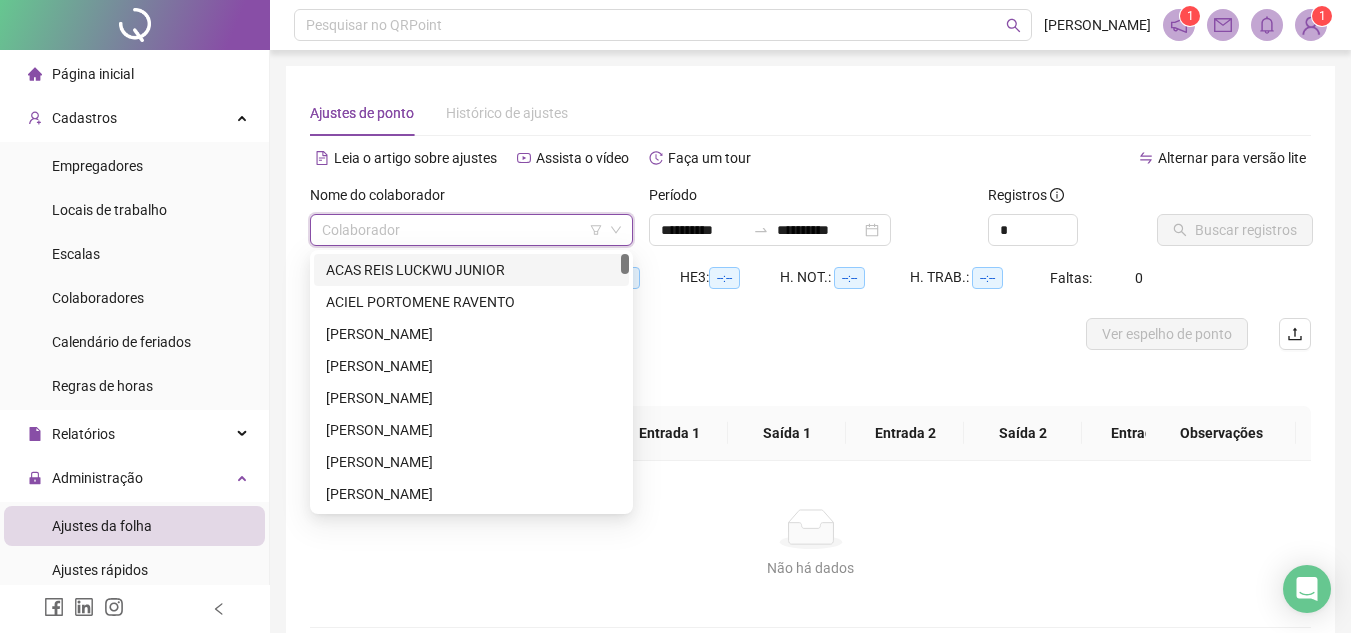 click at bounding box center [465, 230] 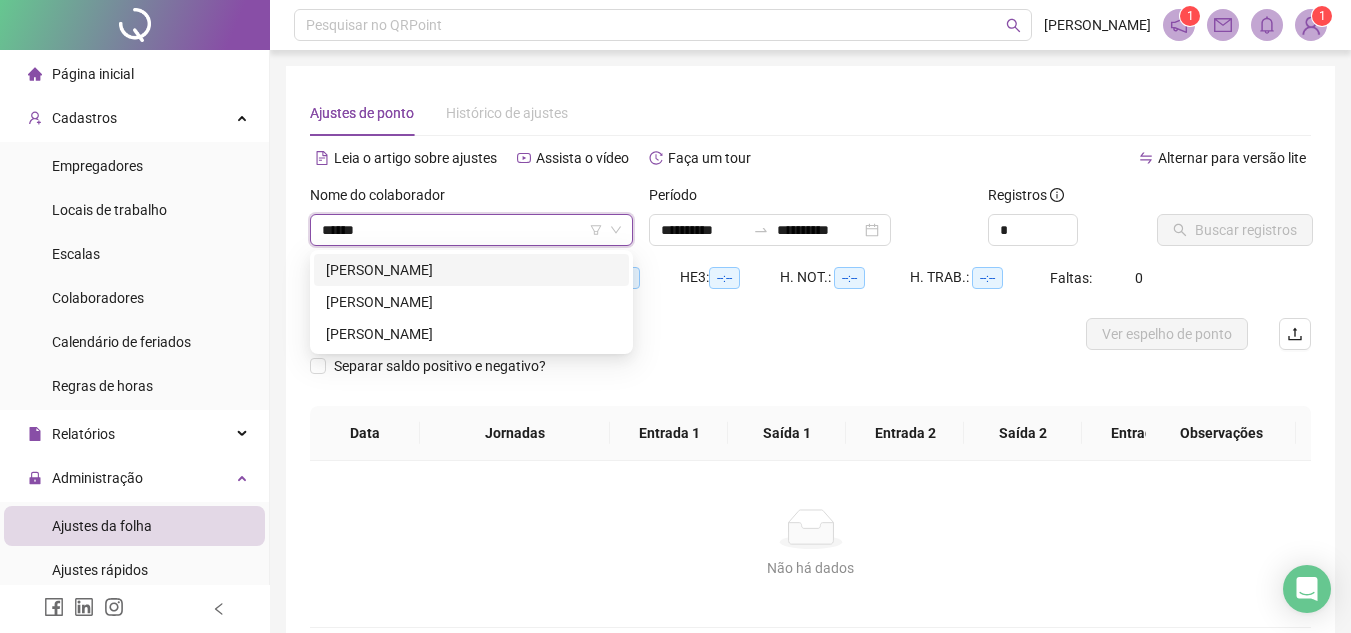 type on "*******" 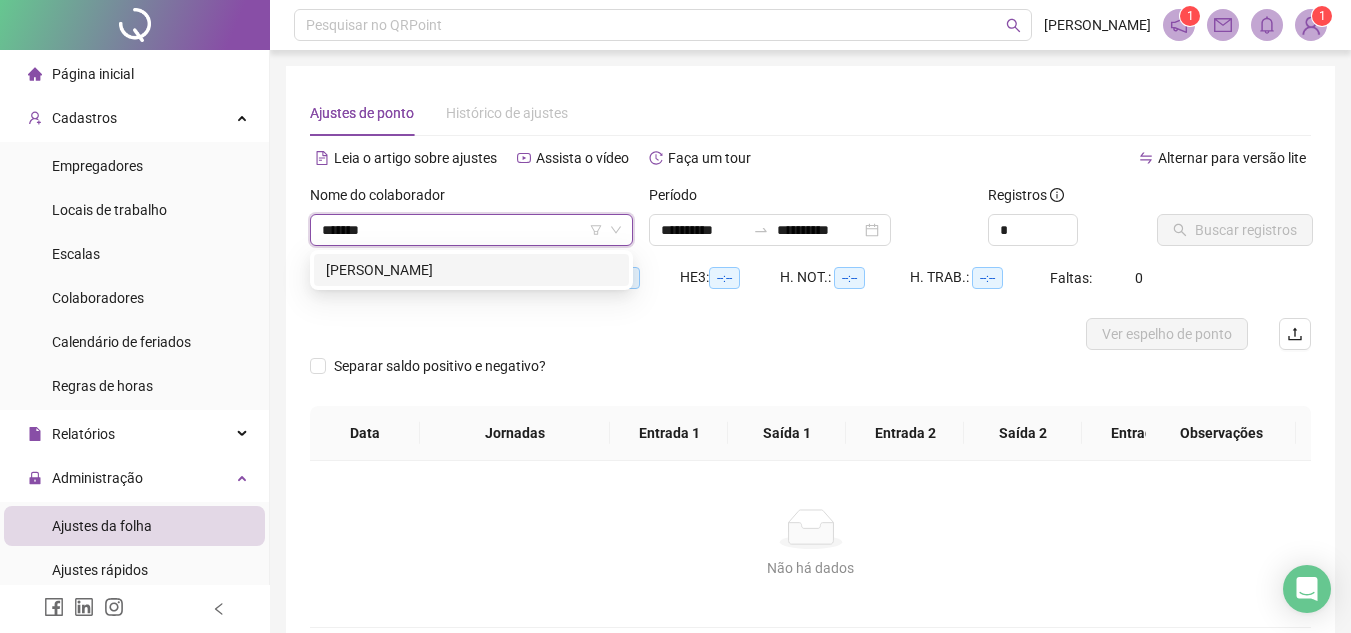 click on "[PERSON_NAME]" at bounding box center (471, 270) 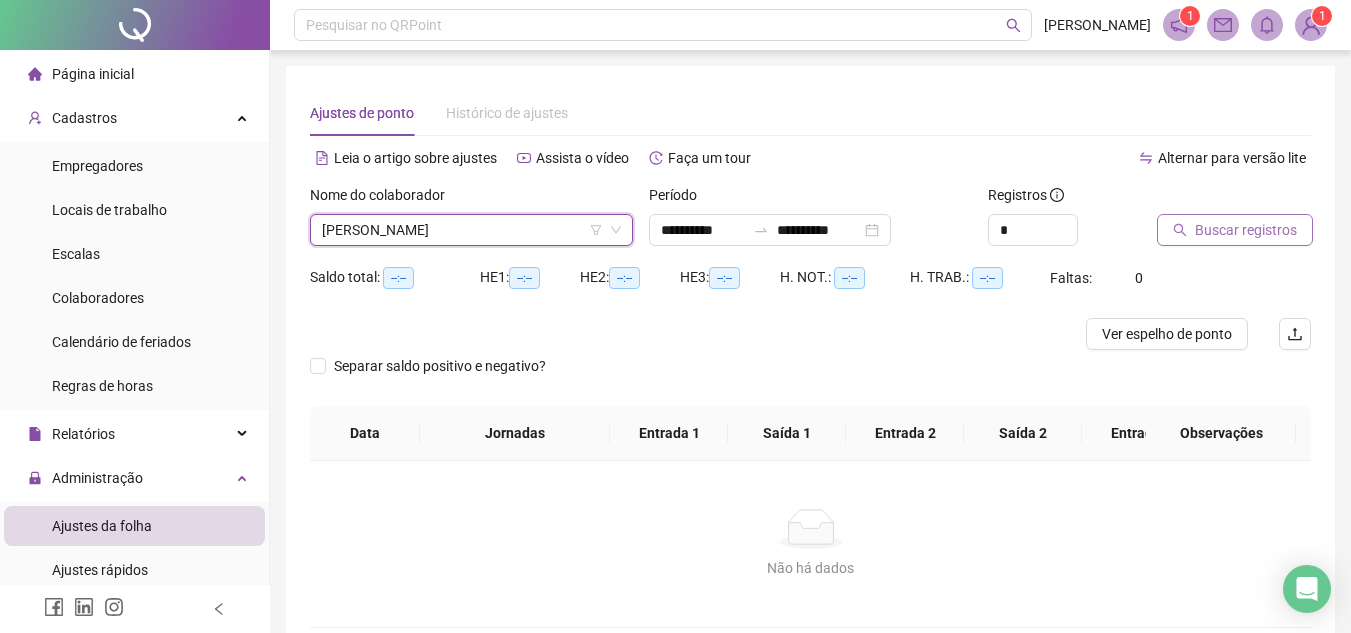 click on "Buscar registros" at bounding box center [1246, 230] 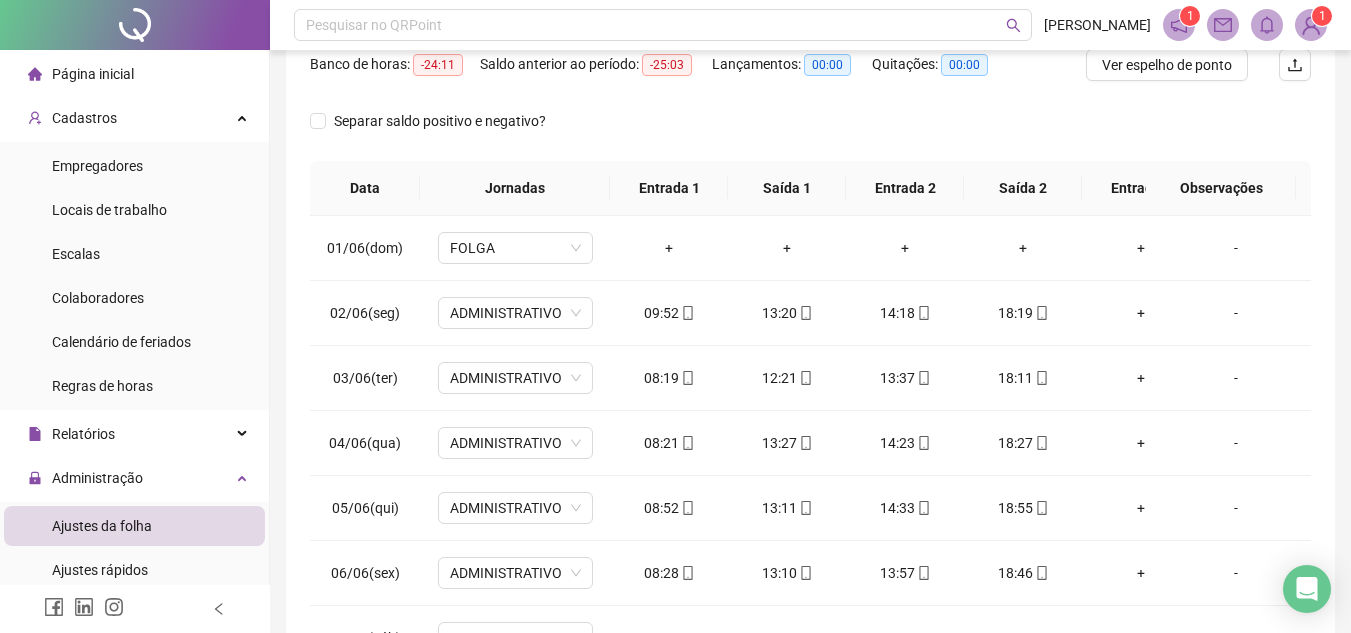 scroll, scrollTop: 389, scrollLeft: 0, axis: vertical 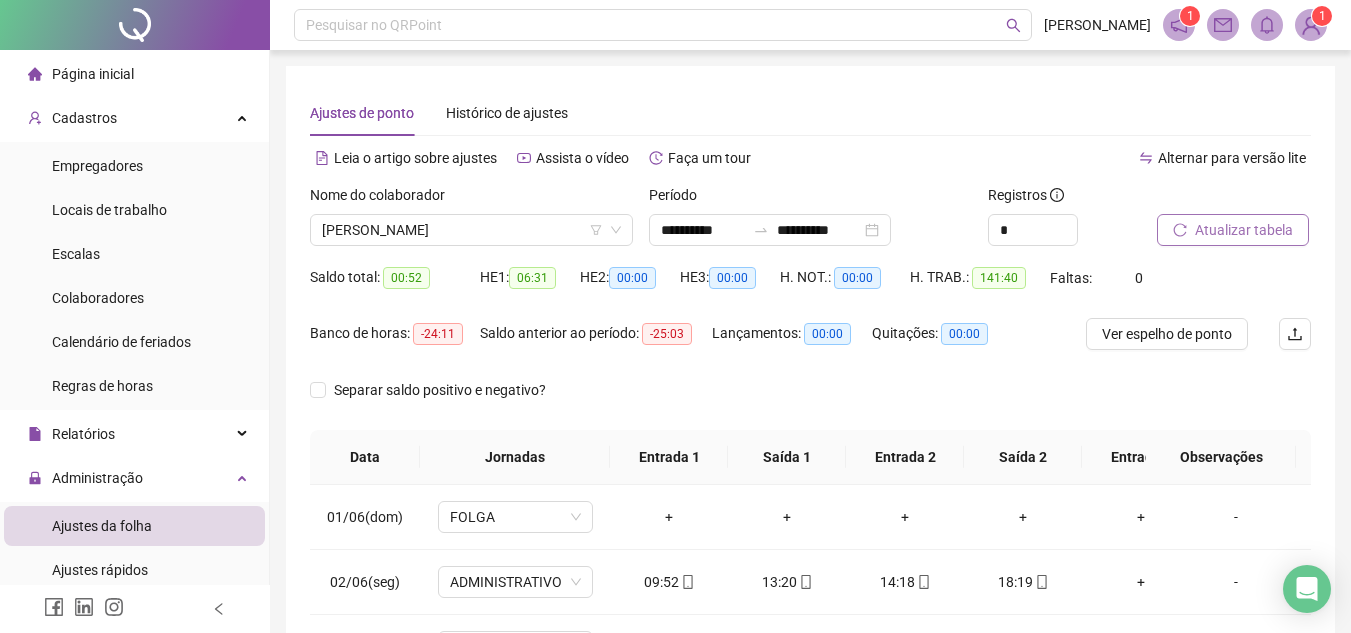 click on "Atualizar tabela" at bounding box center [1244, 230] 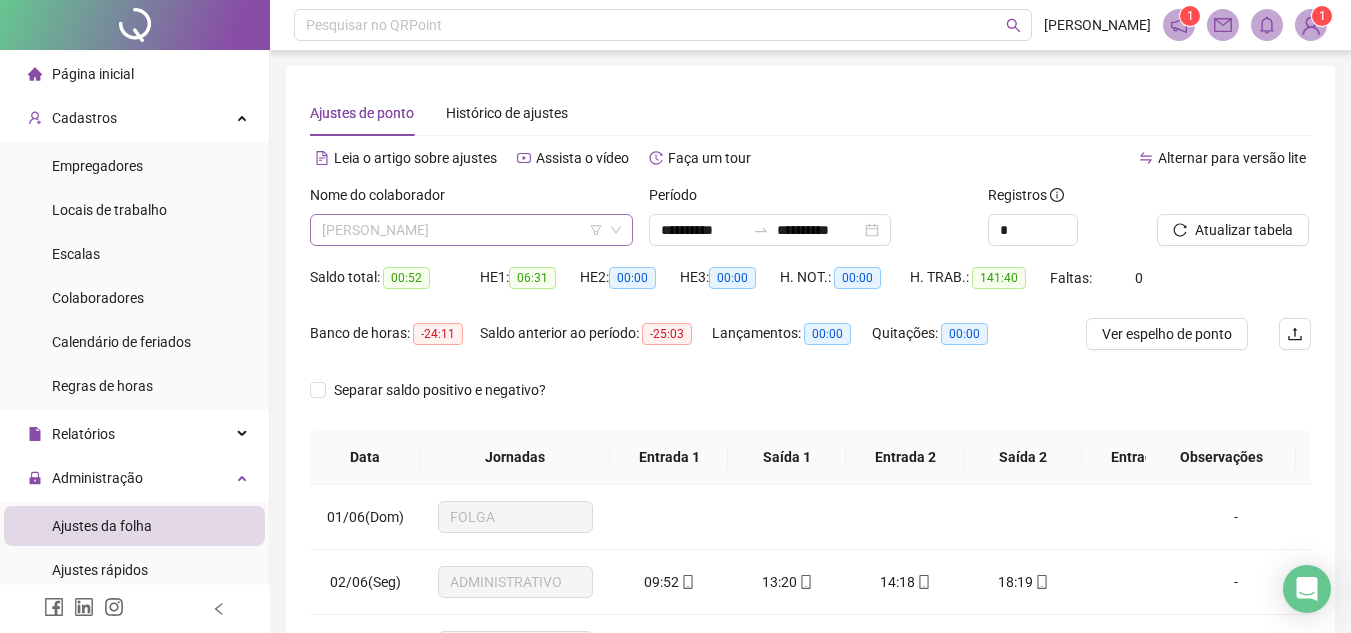 click on "[PERSON_NAME]" at bounding box center (471, 230) 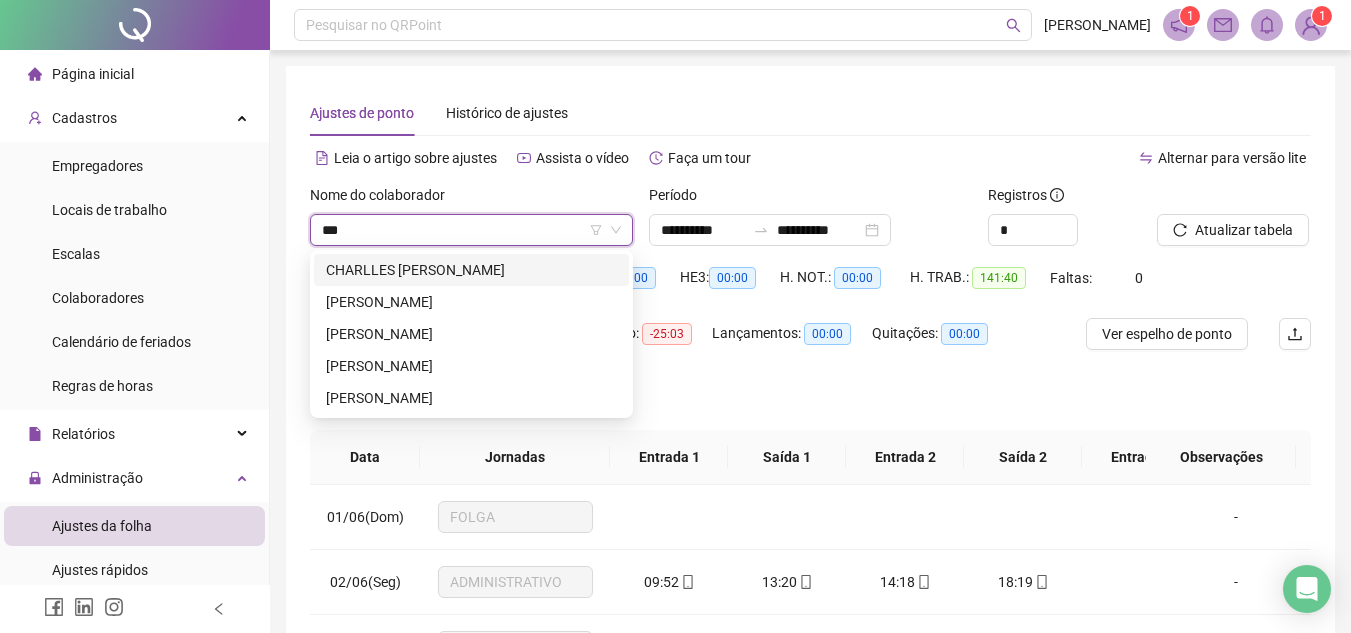 scroll, scrollTop: 0, scrollLeft: 0, axis: both 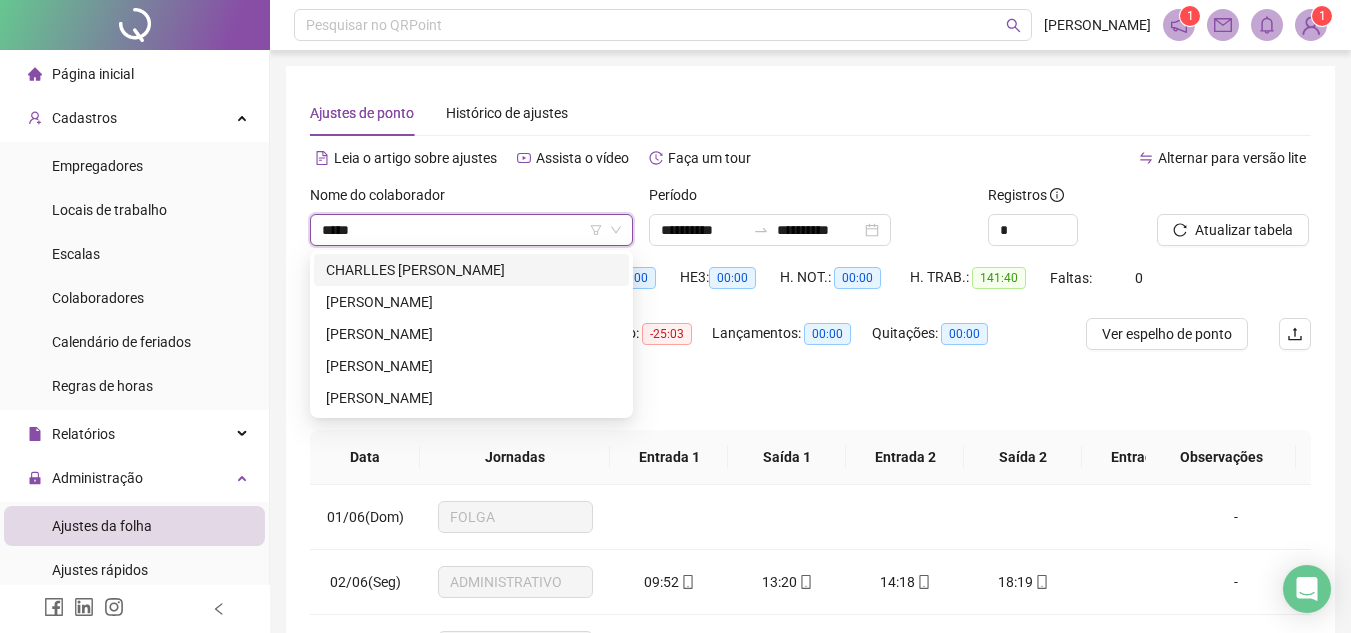 type on "******" 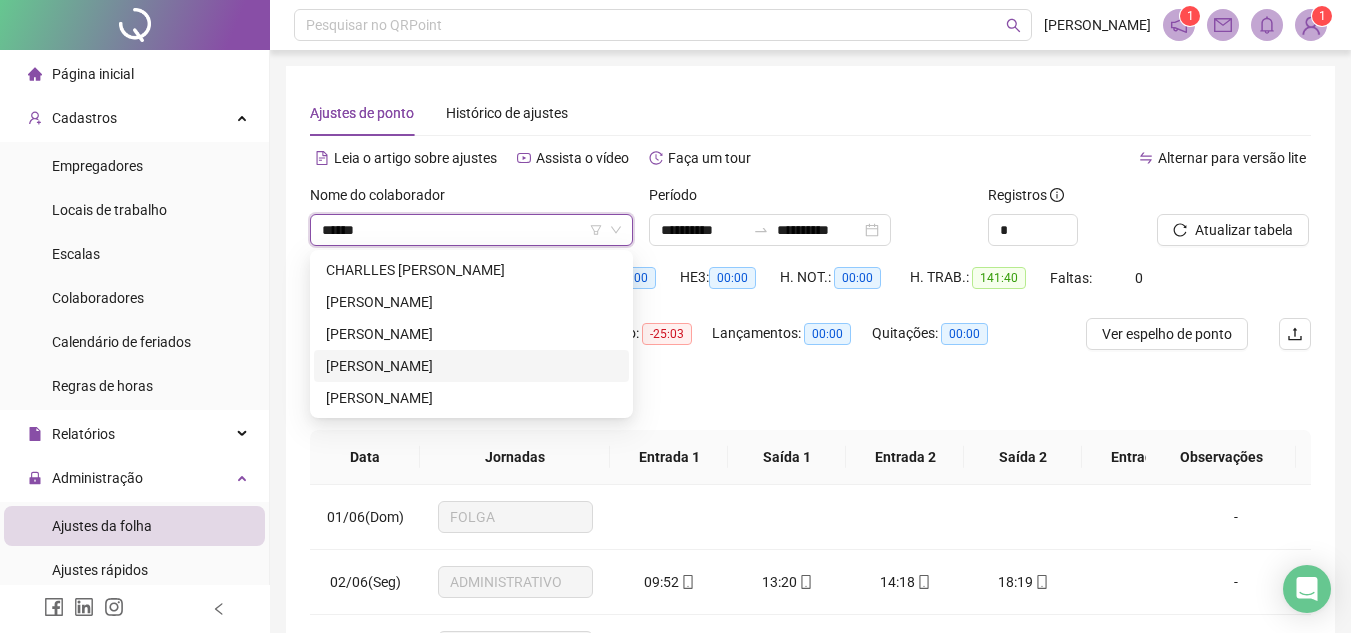 click on "[PERSON_NAME]" at bounding box center (471, 366) 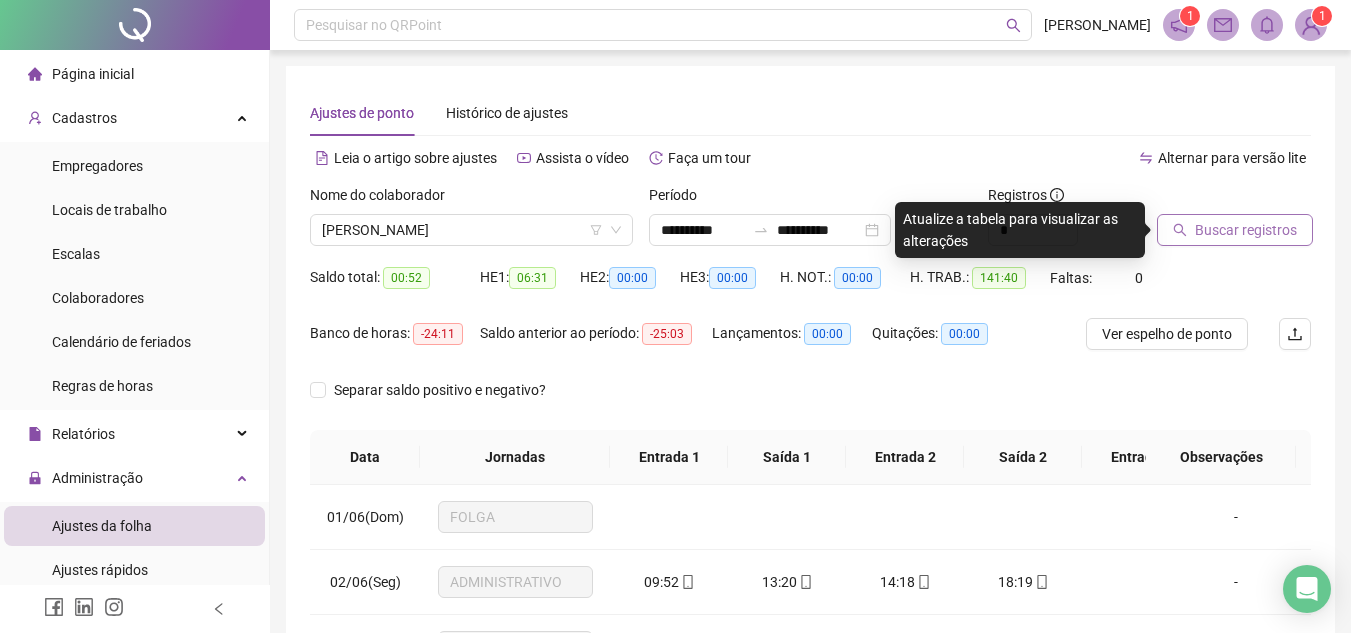 click on "Buscar registros" at bounding box center [1246, 230] 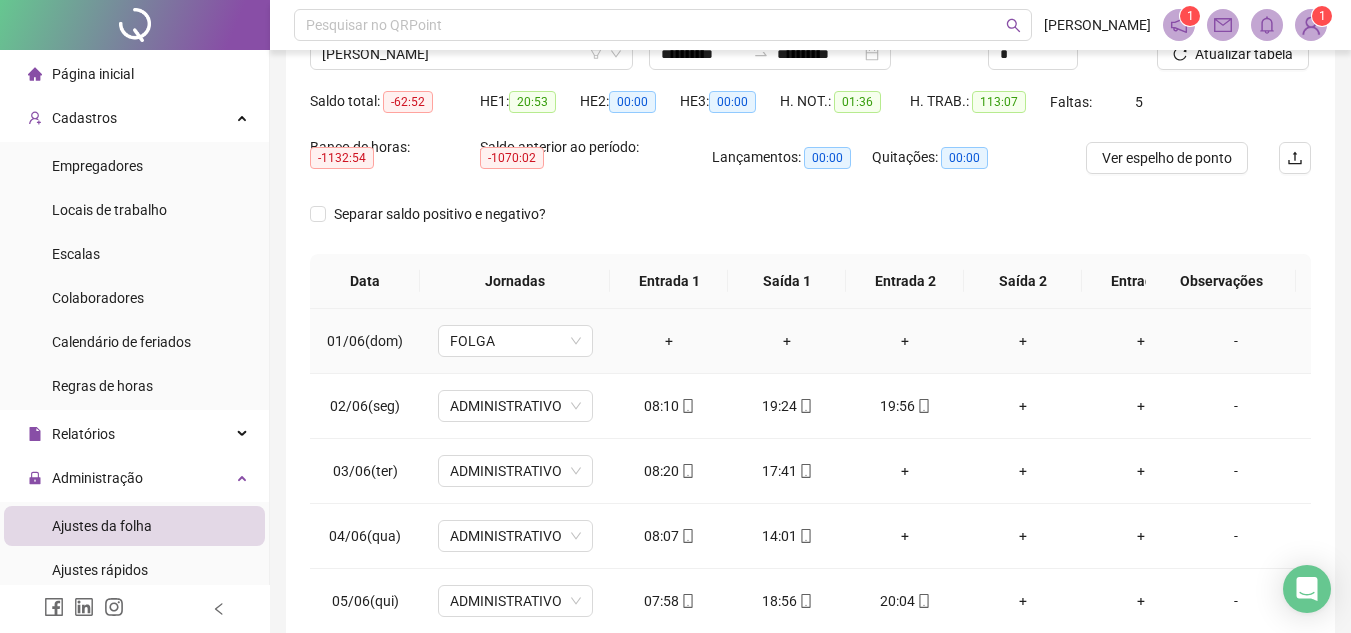 scroll, scrollTop: 200, scrollLeft: 0, axis: vertical 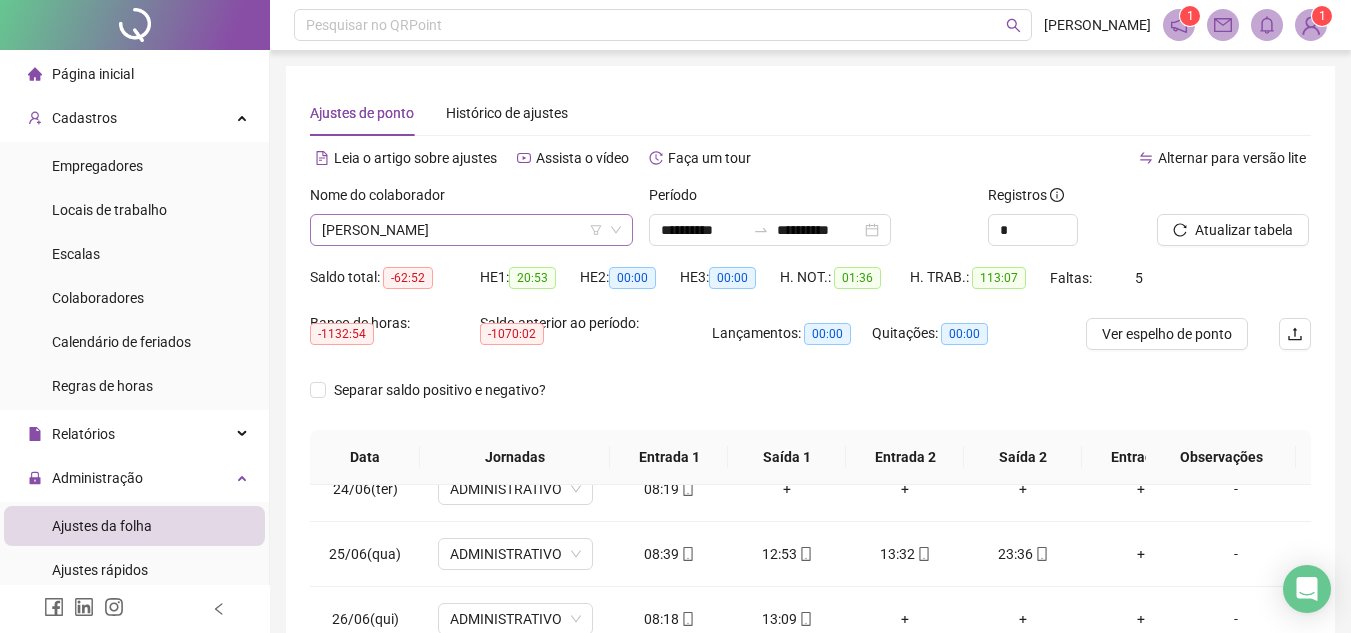 click on "[PERSON_NAME]" at bounding box center [471, 230] 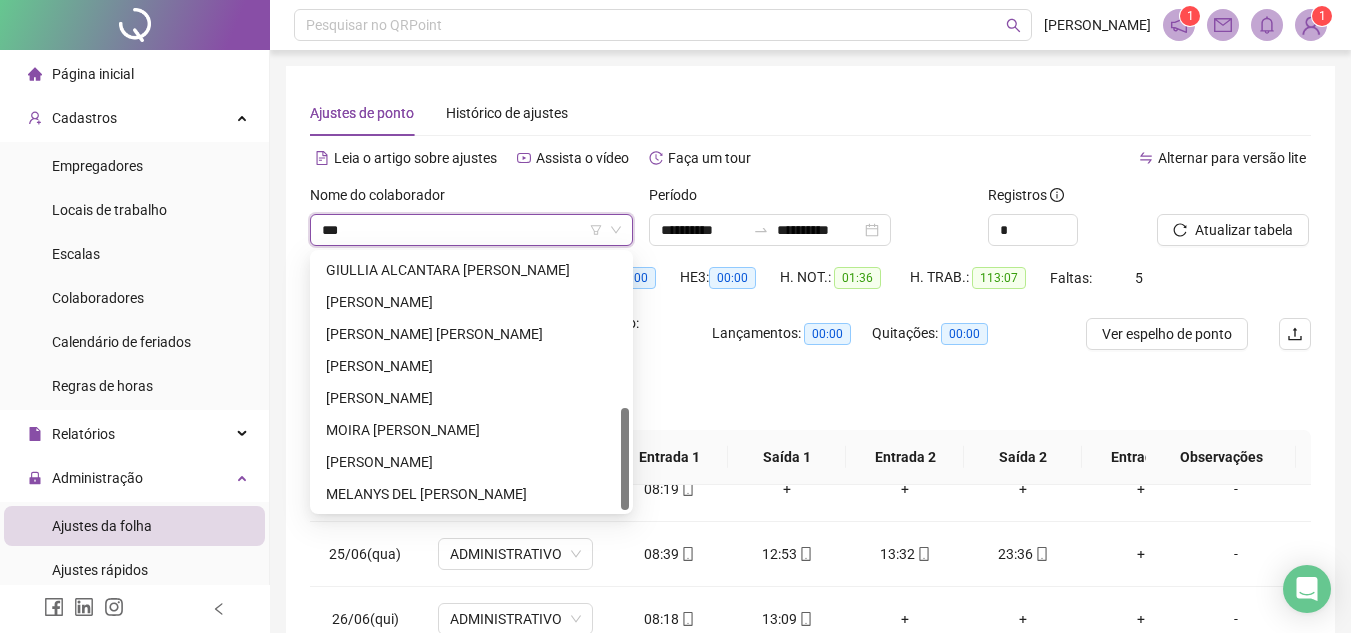 scroll, scrollTop: 64, scrollLeft: 0, axis: vertical 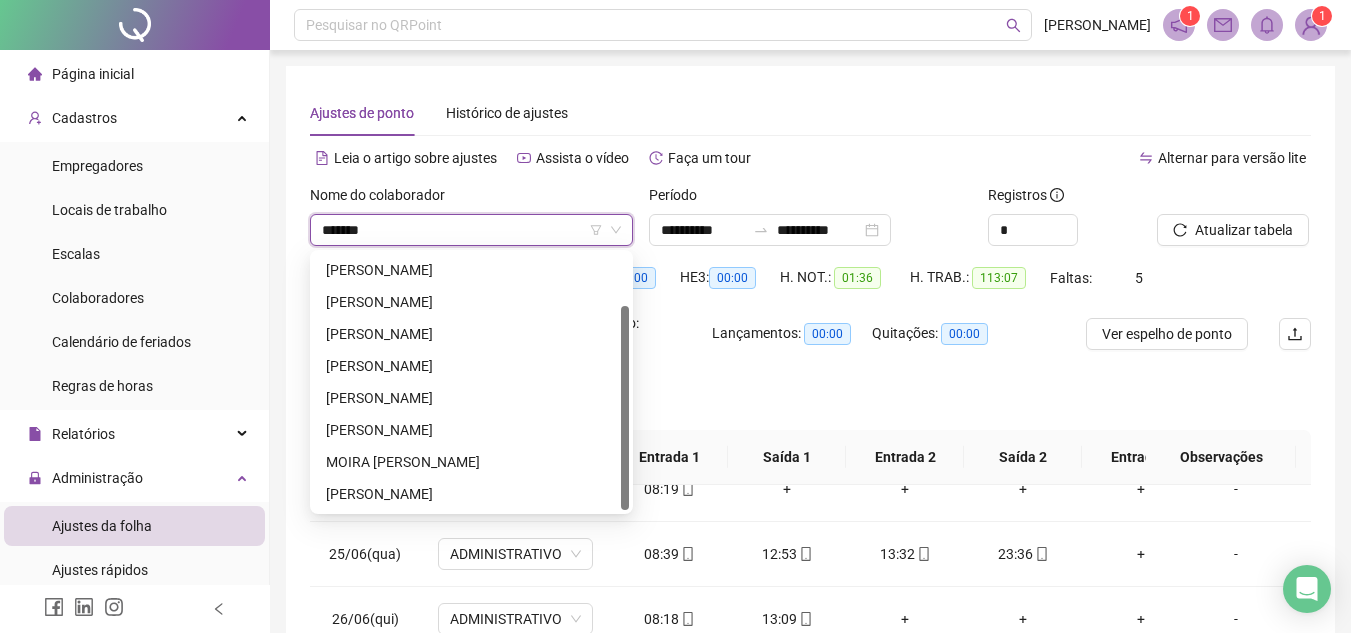 type on "********" 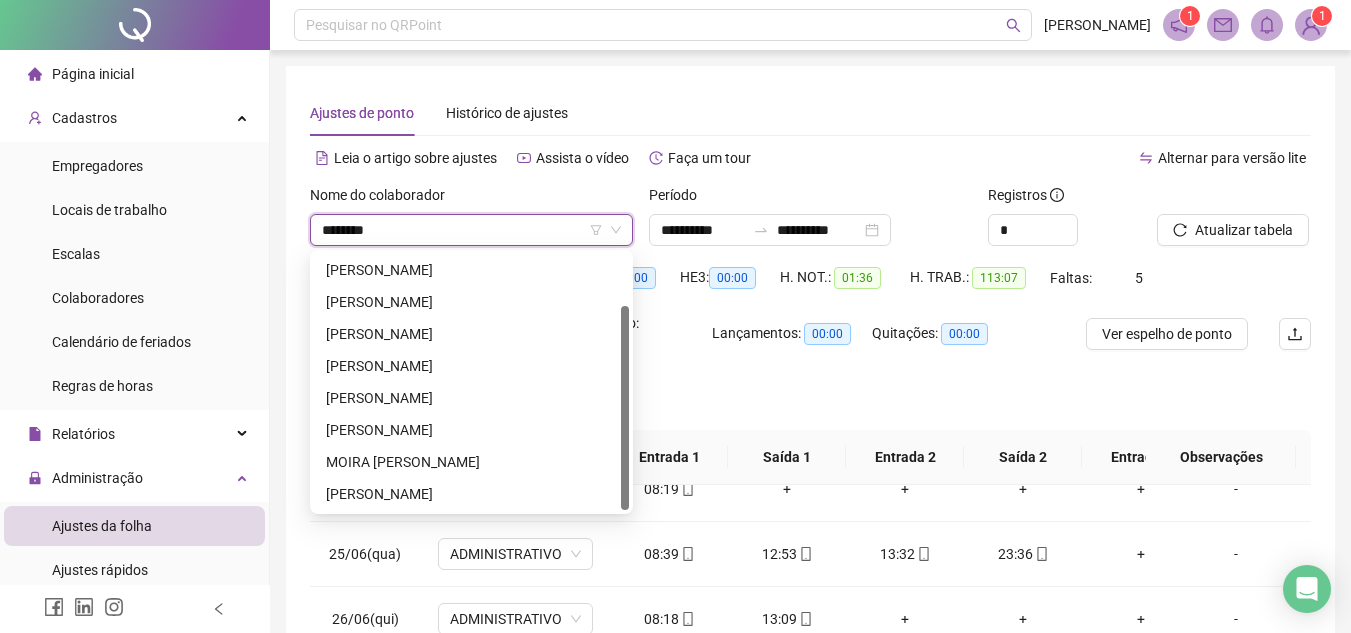scroll, scrollTop: 0, scrollLeft: 0, axis: both 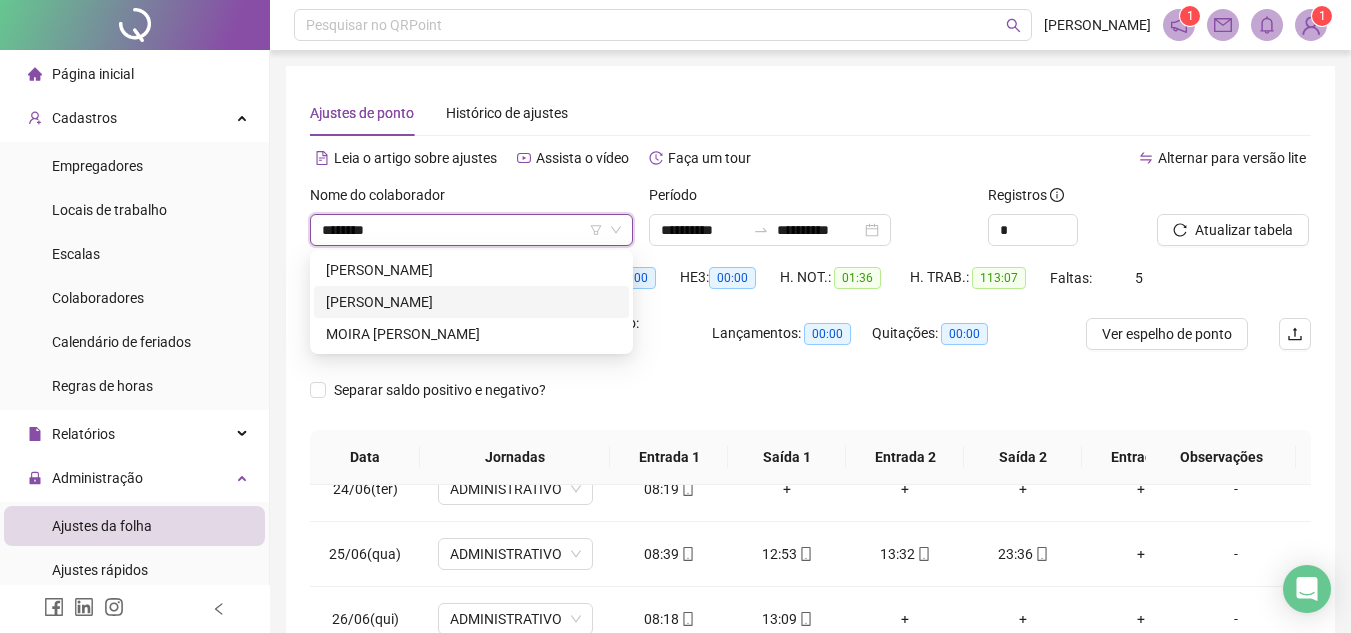 click on "[PERSON_NAME]" at bounding box center [471, 302] 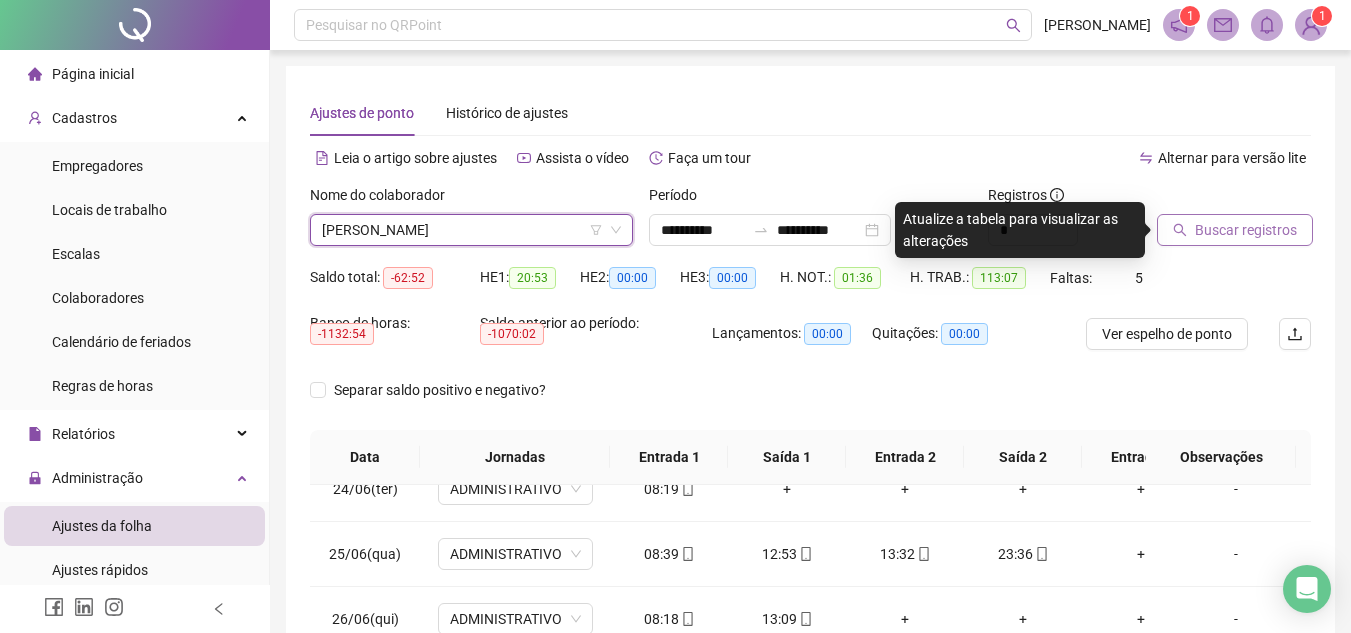 drag, startPoint x: 1230, startPoint y: 217, endPoint x: 1222, endPoint y: 232, distance: 17 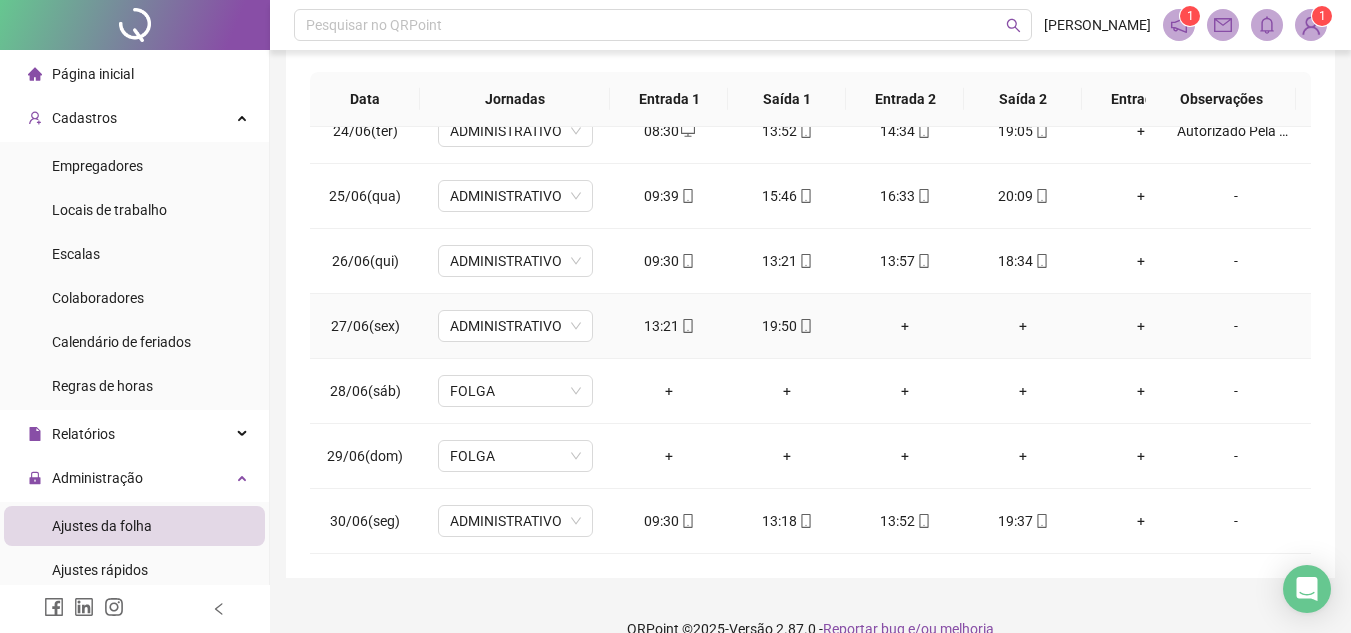 scroll, scrollTop: 389, scrollLeft: 0, axis: vertical 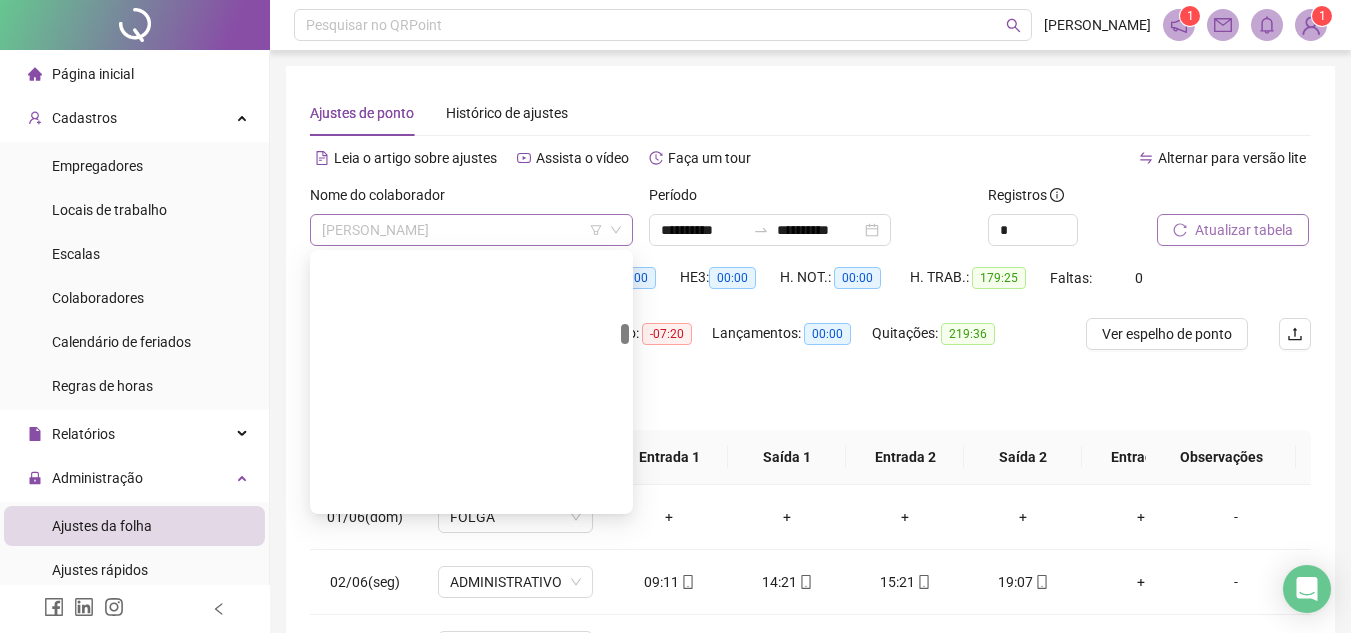click on "[PERSON_NAME]" at bounding box center [471, 230] 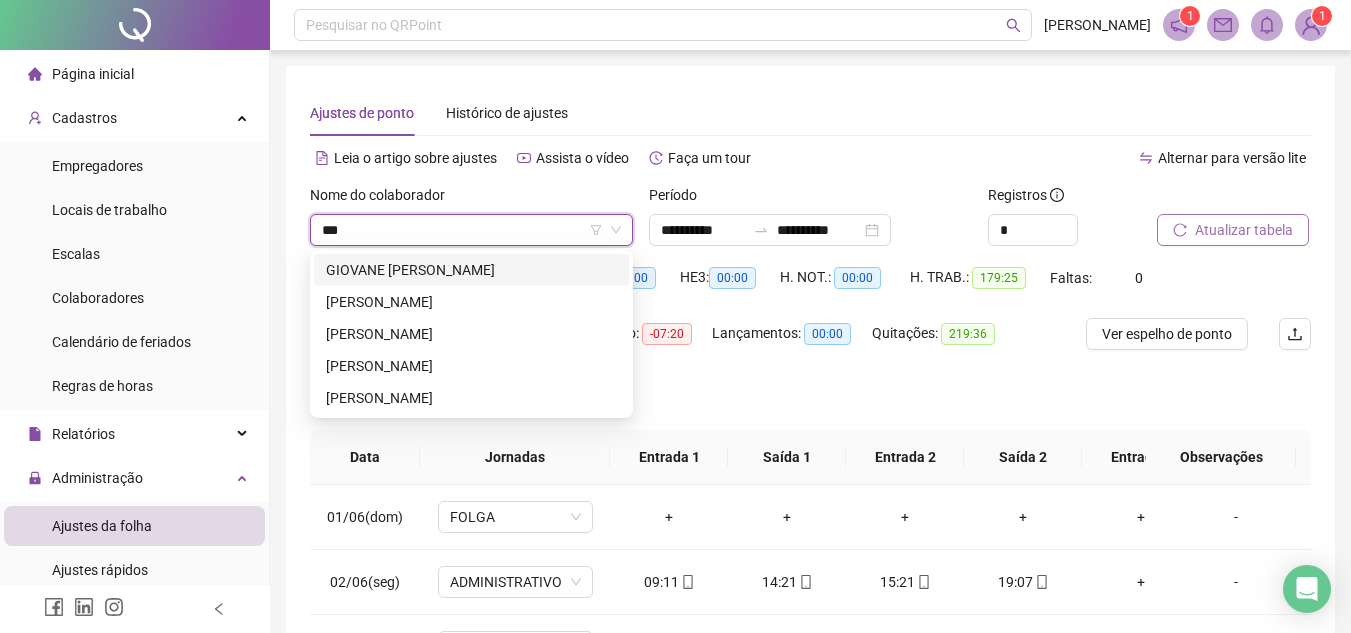 scroll, scrollTop: 0, scrollLeft: 0, axis: both 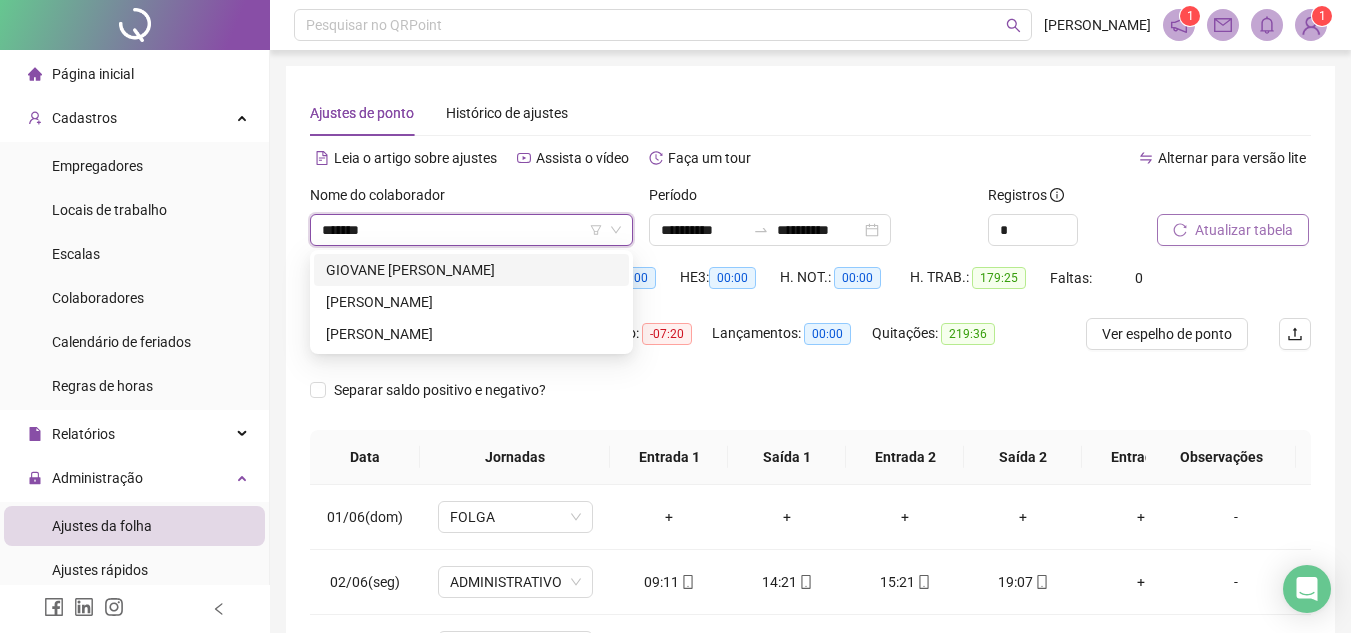 type on "********" 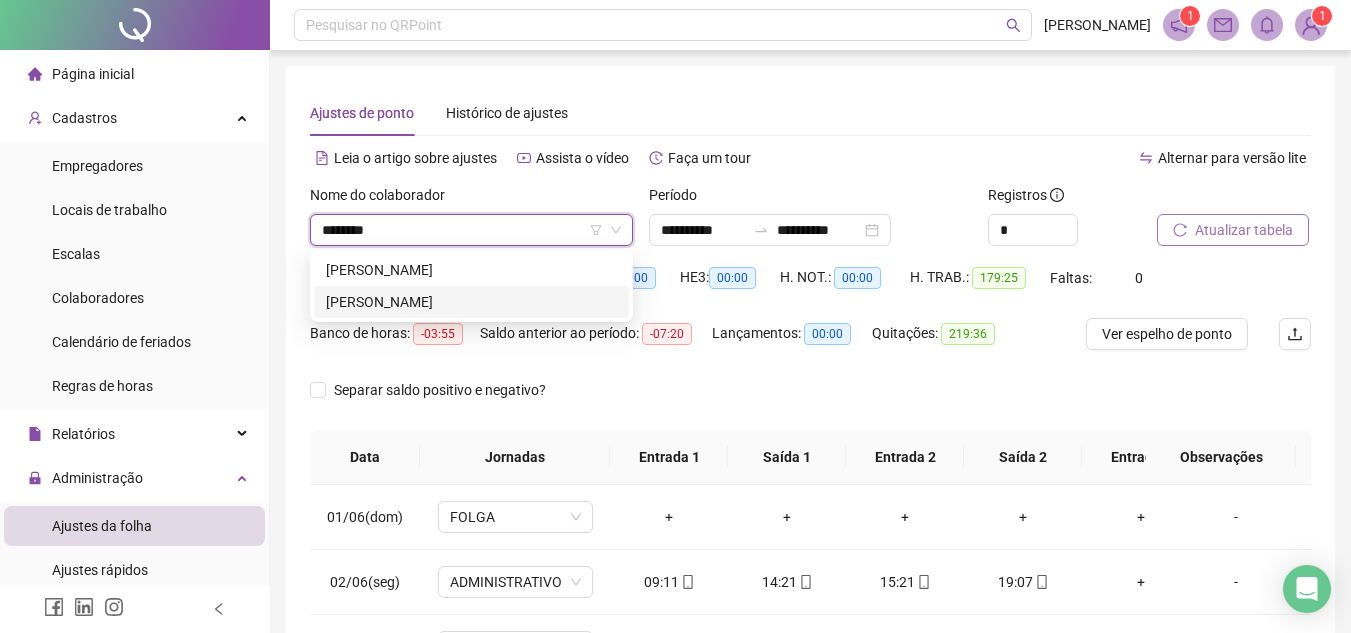 click on "[PERSON_NAME]" at bounding box center (471, 302) 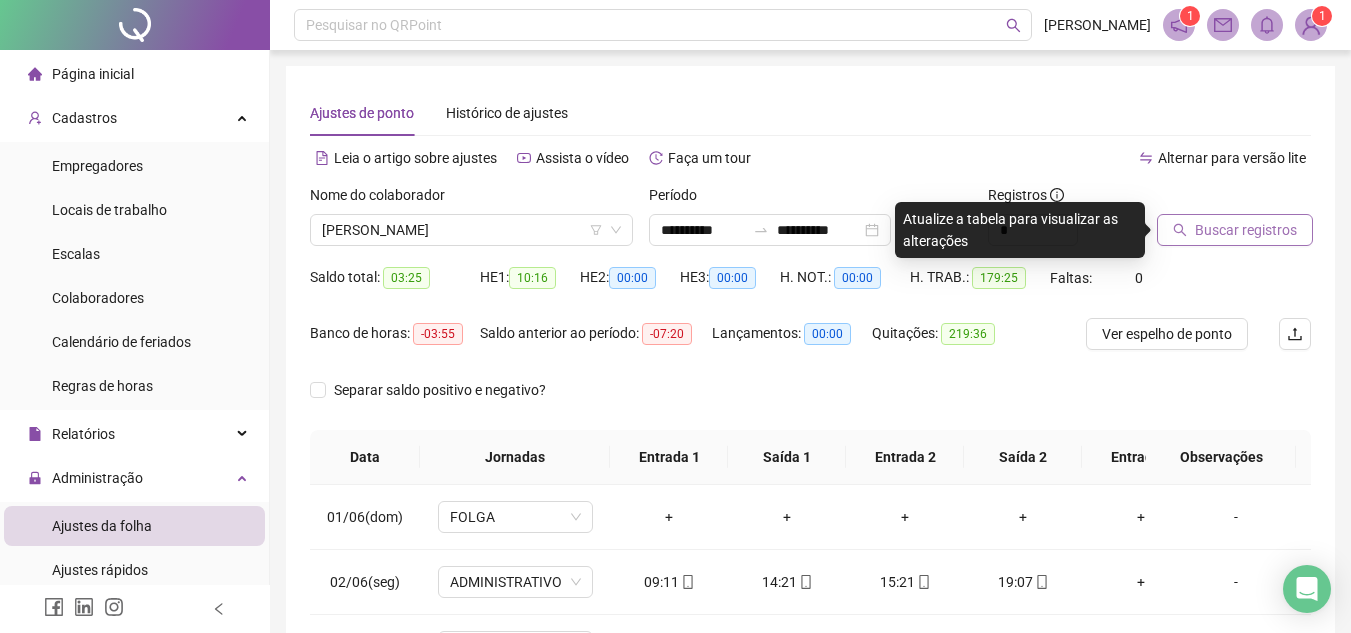 click on "Buscar registros" at bounding box center [1246, 230] 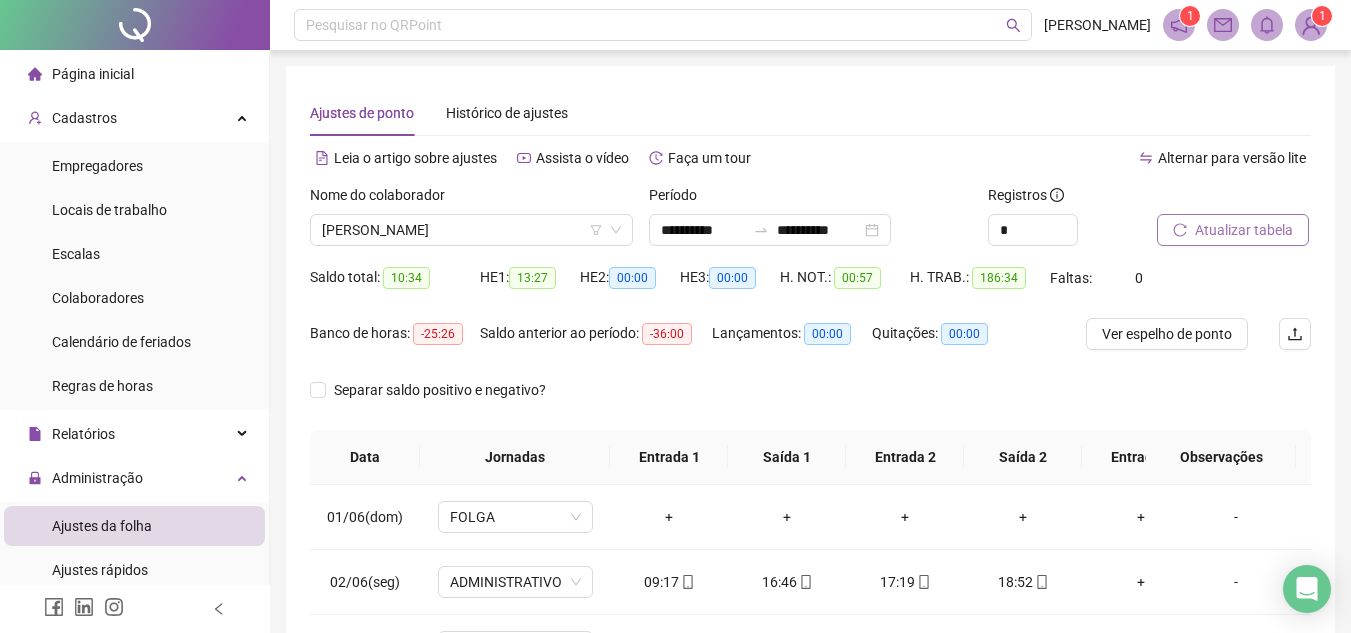 click on "Atualizar tabela" at bounding box center (1244, 230) 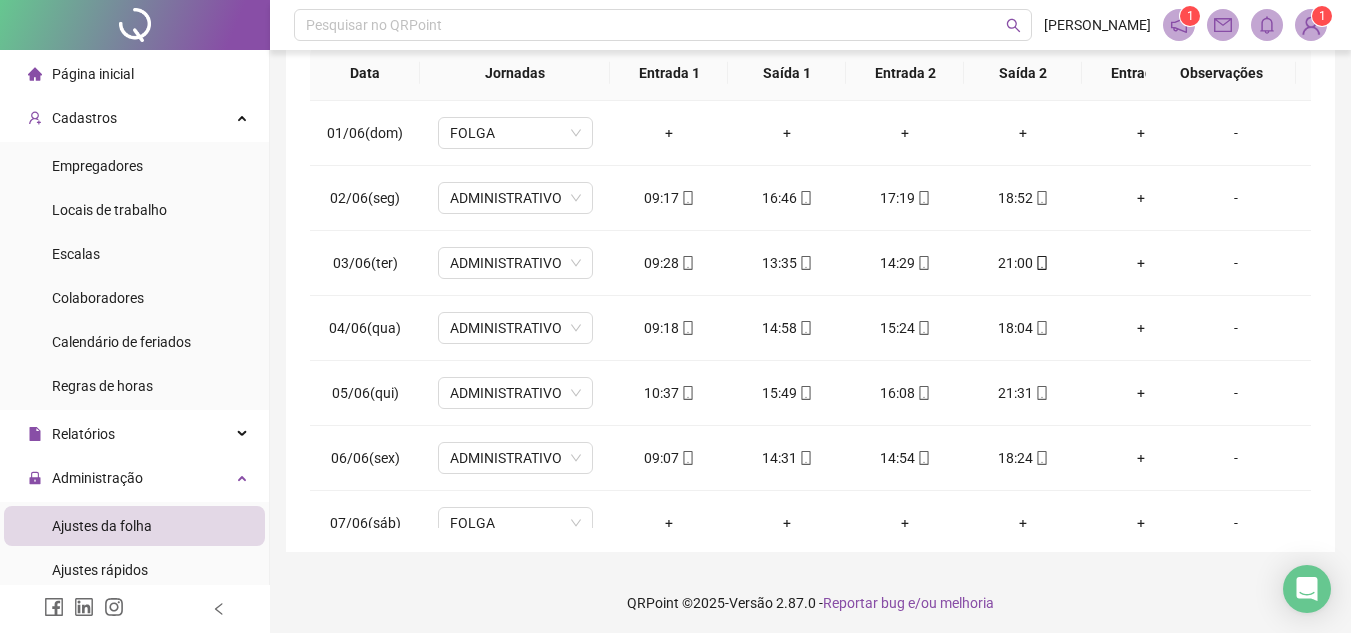 scroll, scrollTop: 389, scrollLeft: 0, axis: vertical 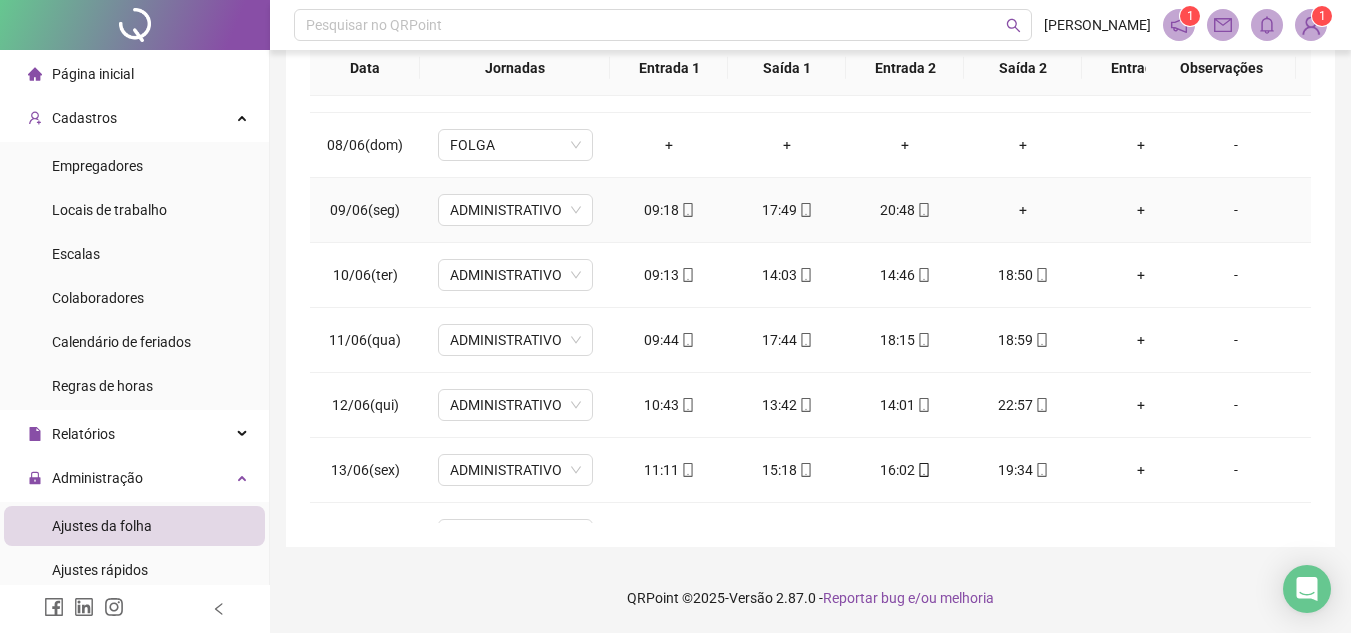 click on "+" at bounding box center [1023, 210] 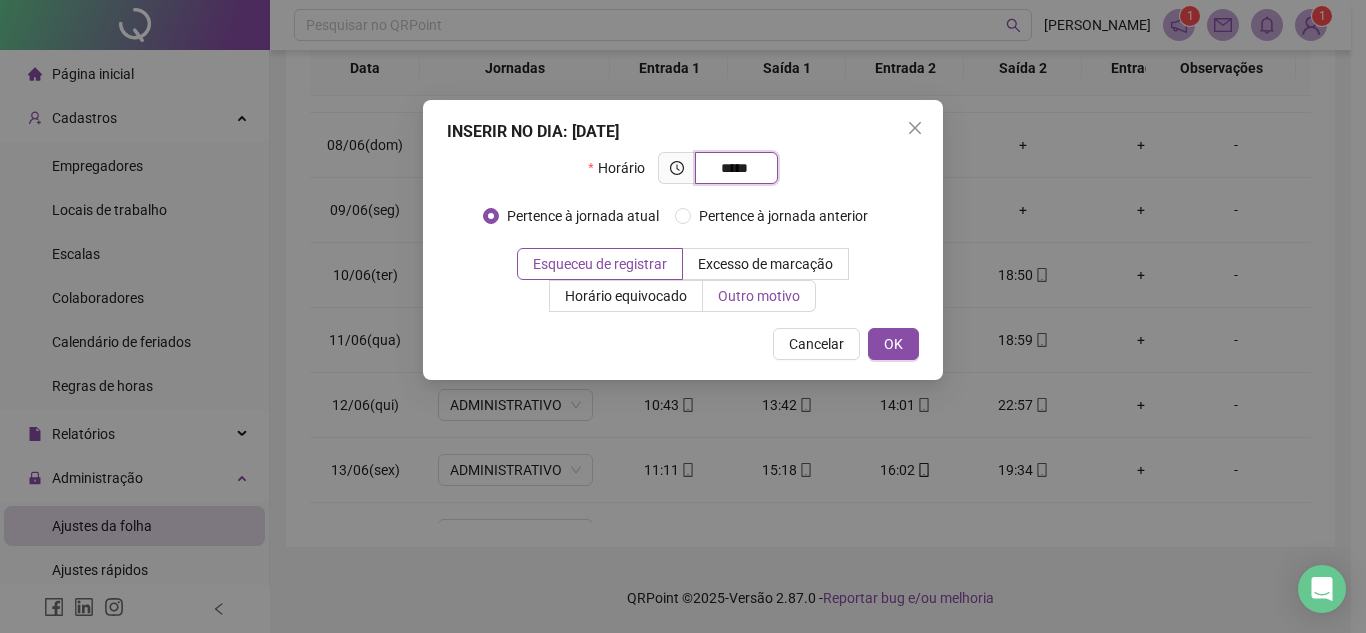 type on "*****" 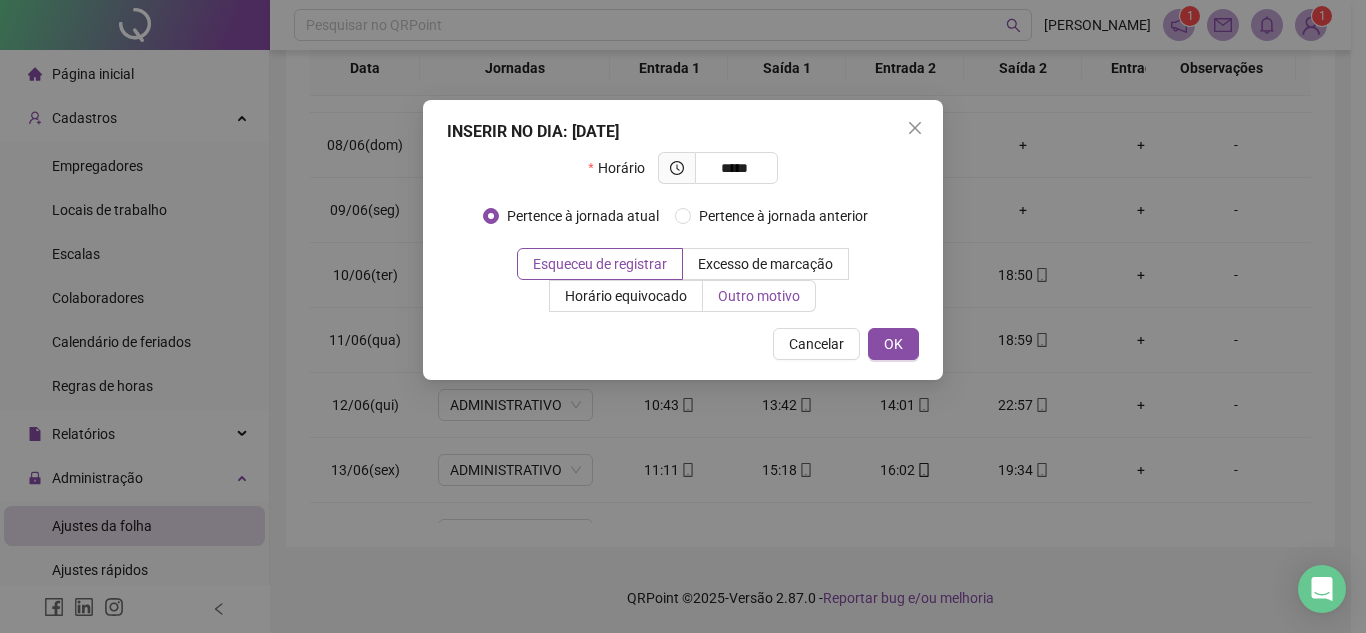 click on "Outro motivo" at bounding box center [759, 296] 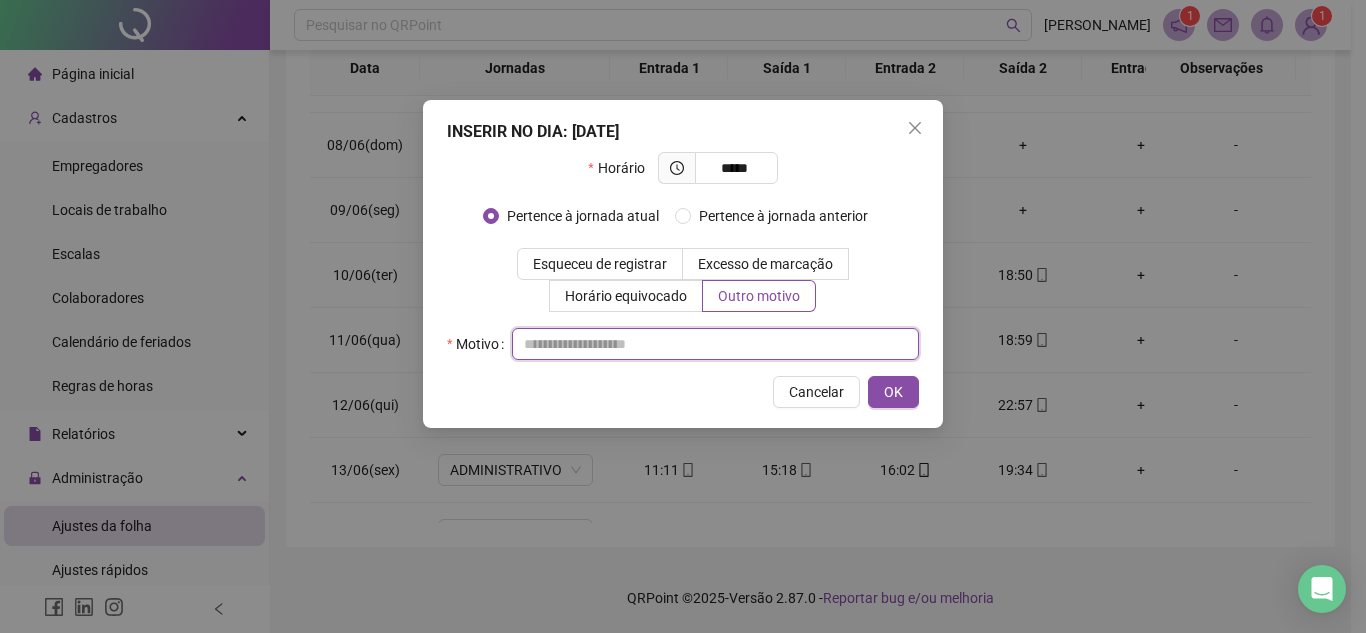click at bounding box center (715, 344) 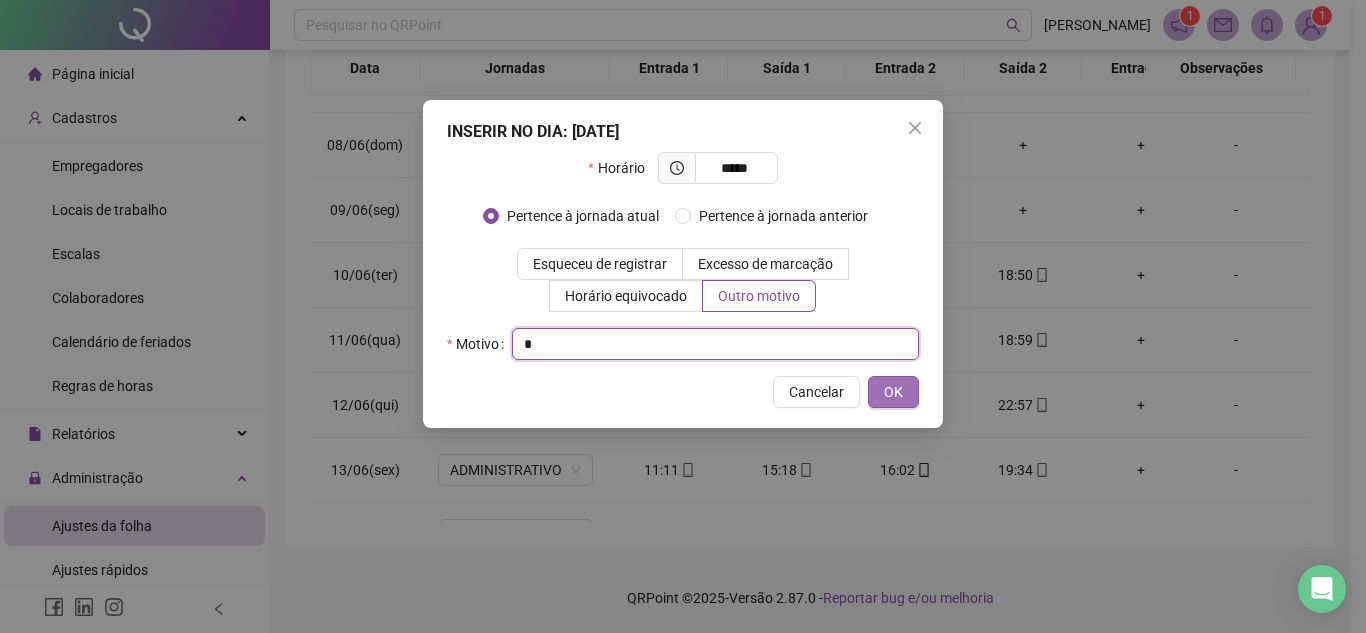 type on "*" 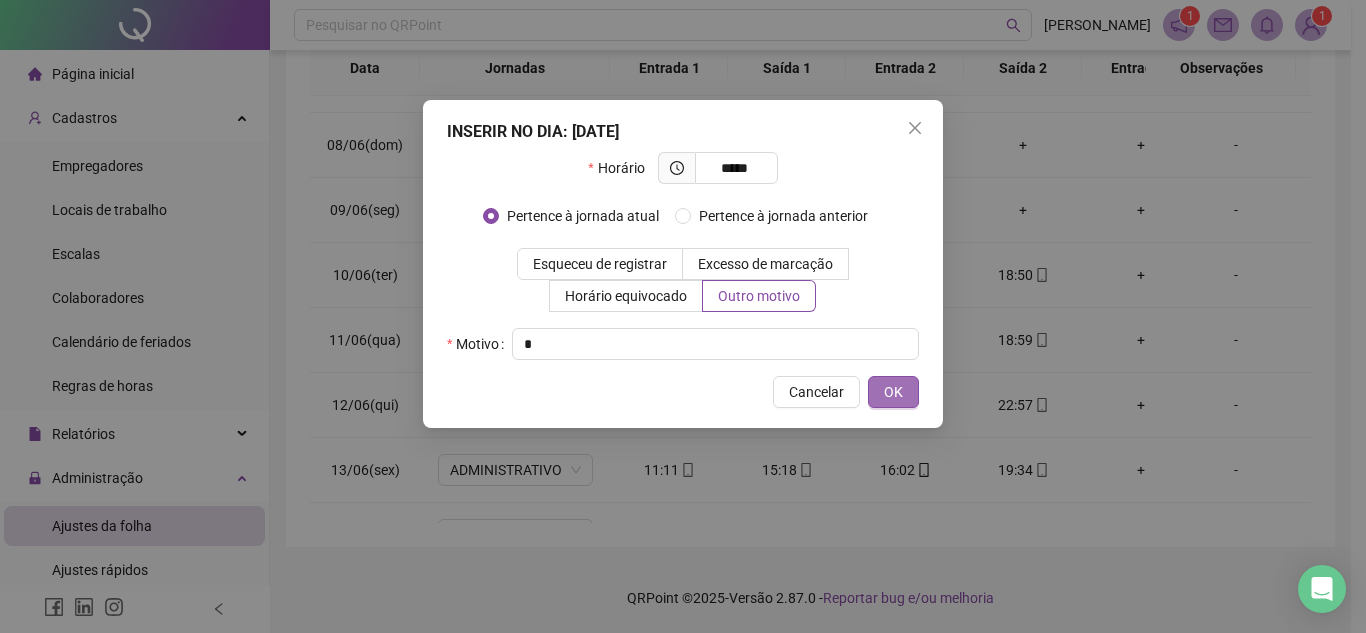 drag, startPoint x: 886, startPoint y: 397, endPoint x: 880, endPoint y: 382, distance: 16.155495 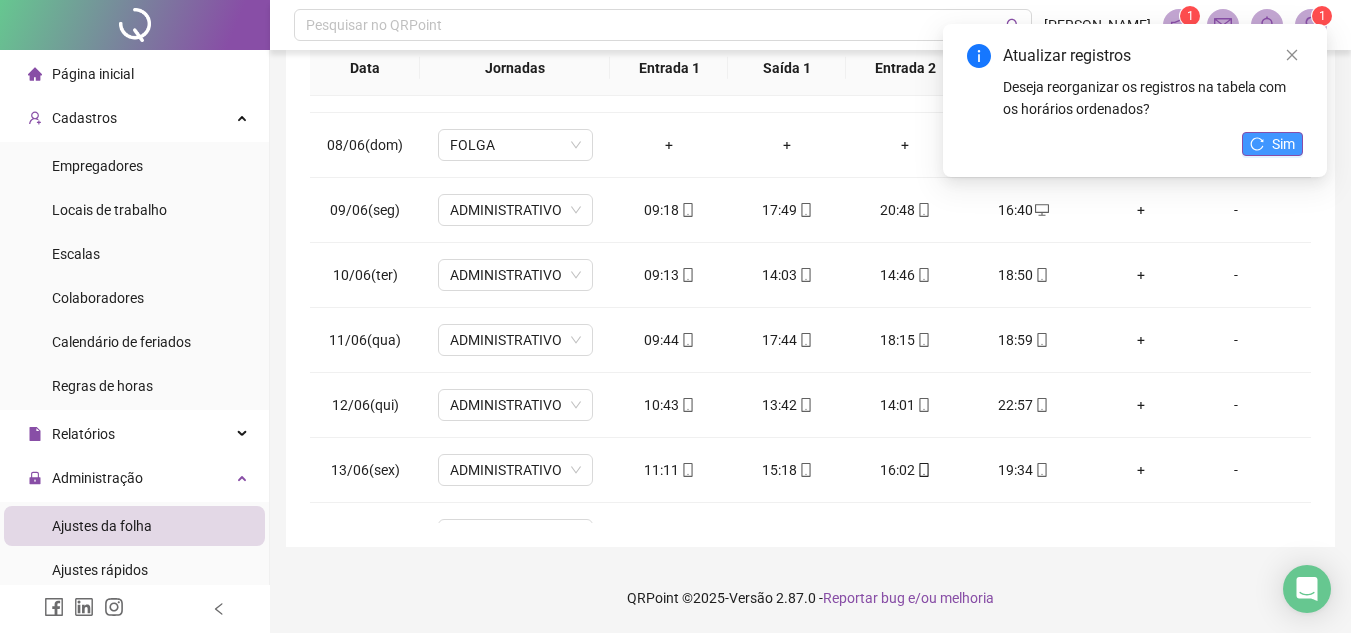 click on "Sim" at bounding box center [1283, 144] 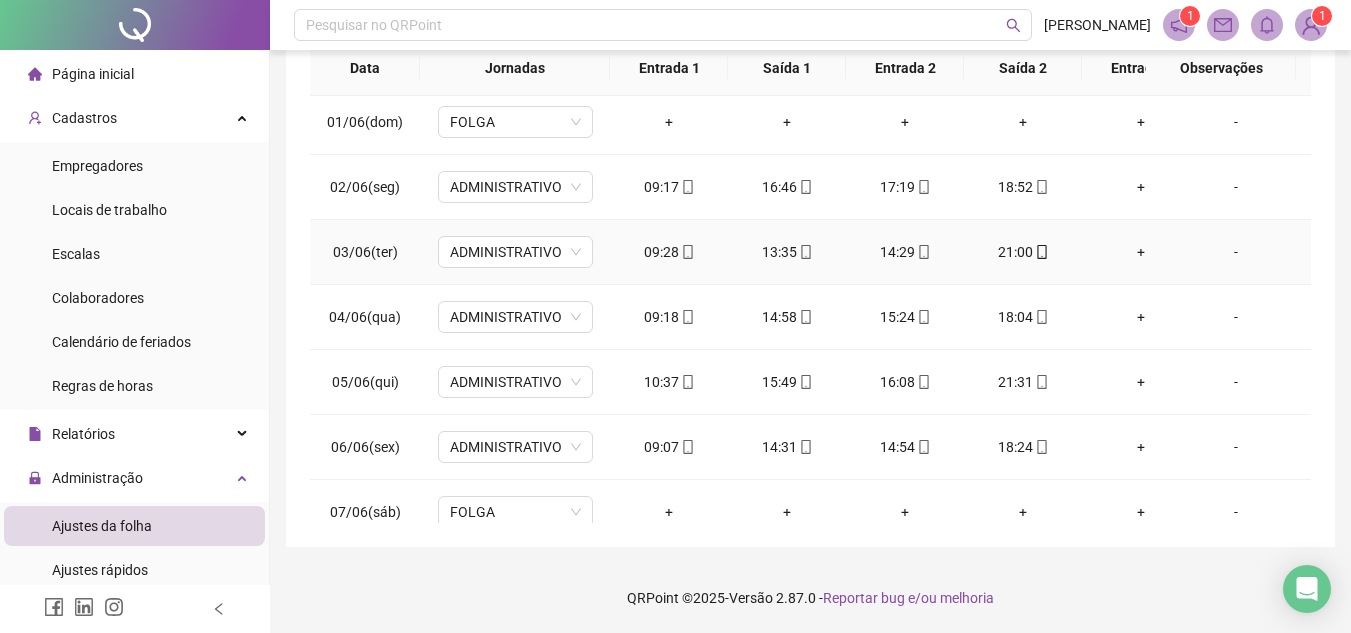 scroll, scrollTop: 0, scrollLeft: 0, axis: both 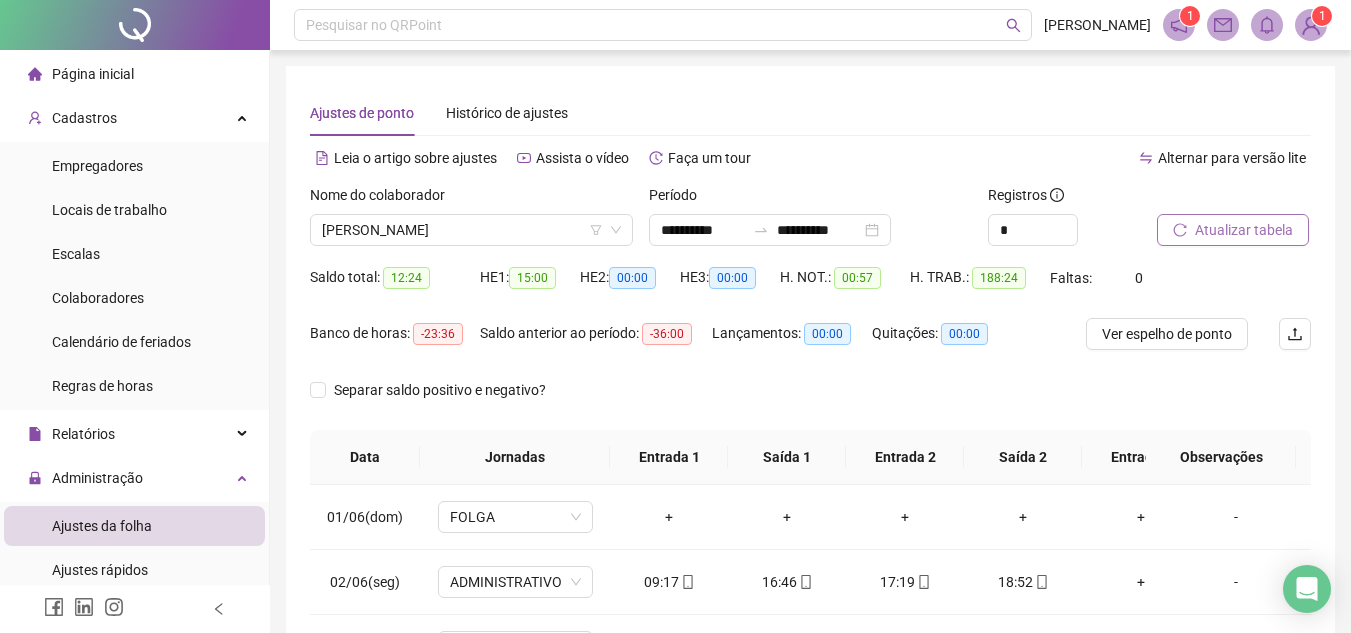 click on "Atualizar tabela" at bounding box center (1233, 230) 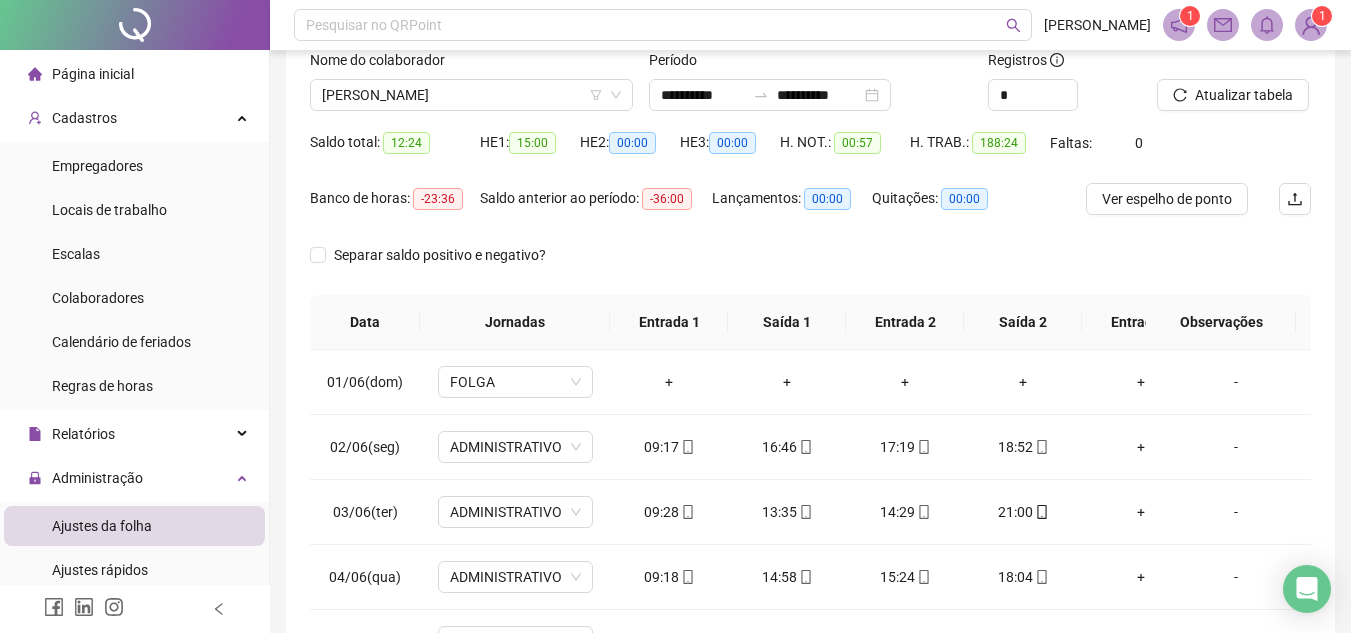 scroll, scrollTop: 389, scrollLeft: 0, axis: vertical 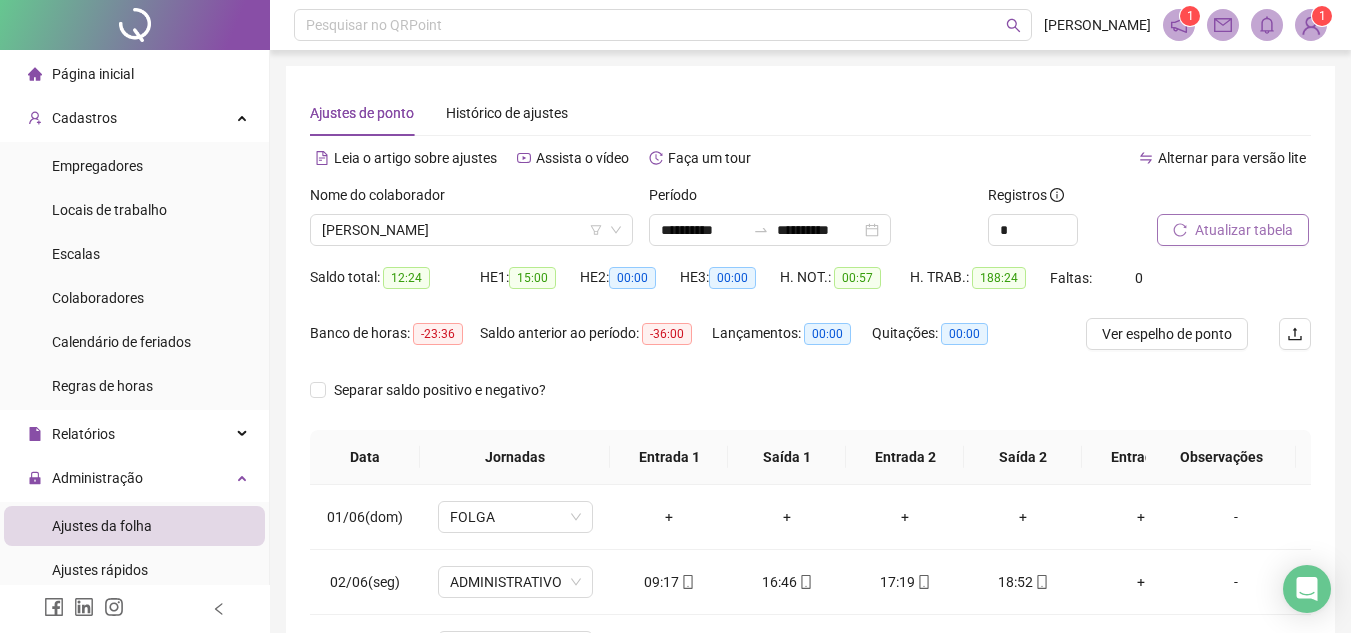 click on "Atualizar tabela" at bounding box center (1244, 230) 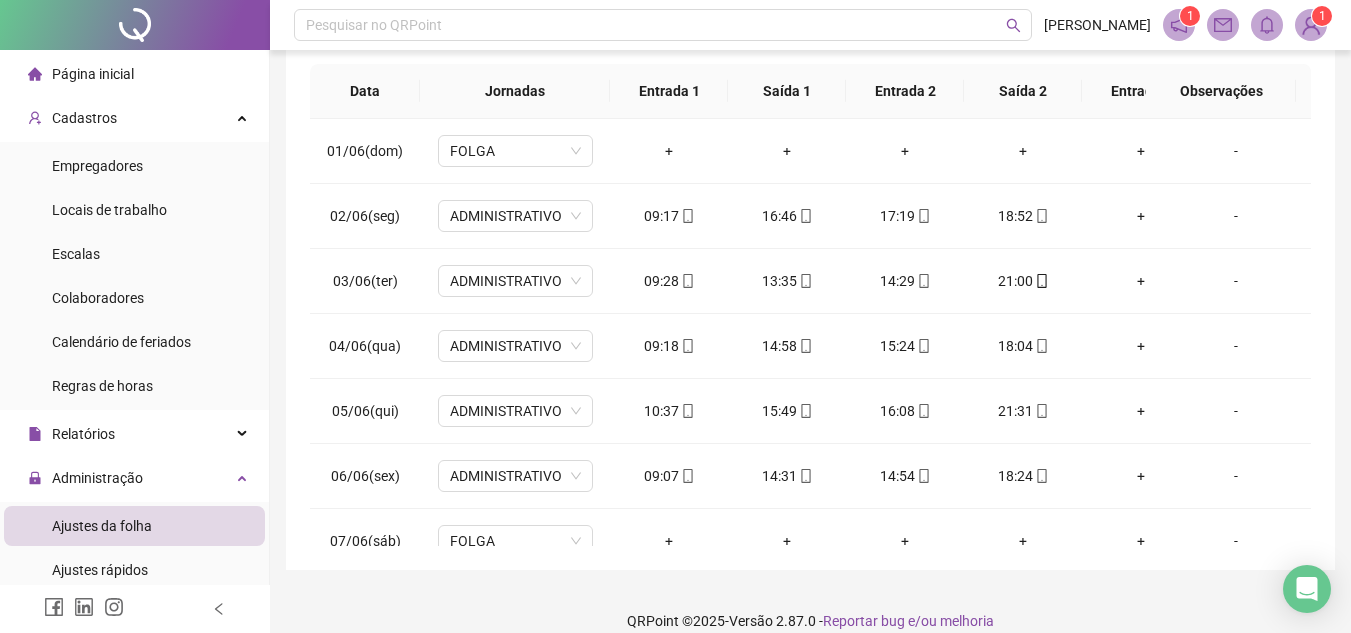 scroll, scrollTop: 389, scrollLeft: 0, axis: vertical 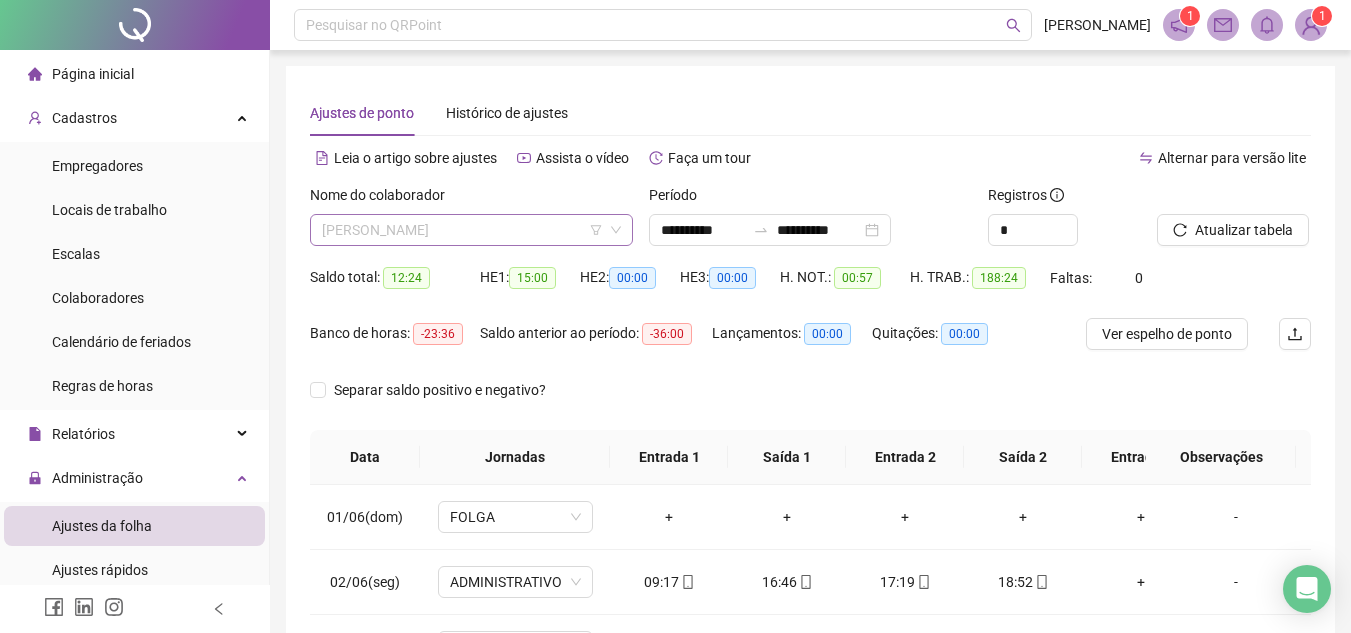 click on "[PERSON_NAME]" at bounding box center [471, 230] 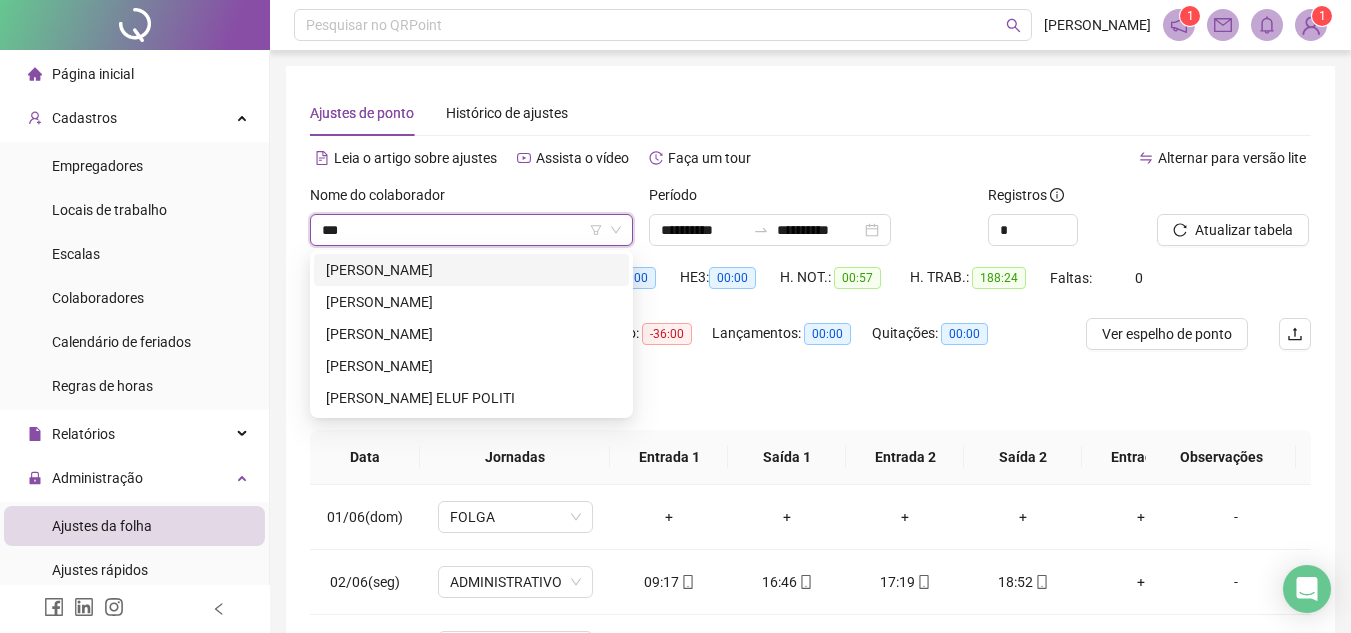 scroll, scrollTop: 0, scrollLeft: 0, axis: both 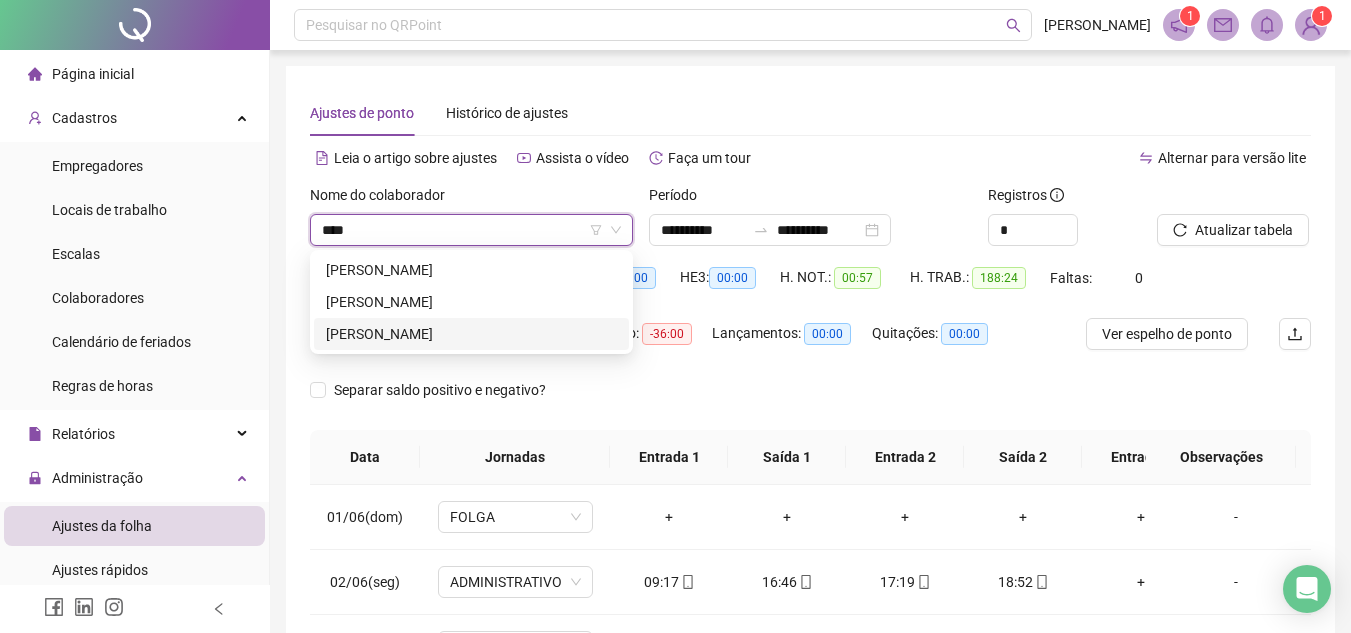 click on "[PERSON_NAME]" at bounding box center [471, 334] 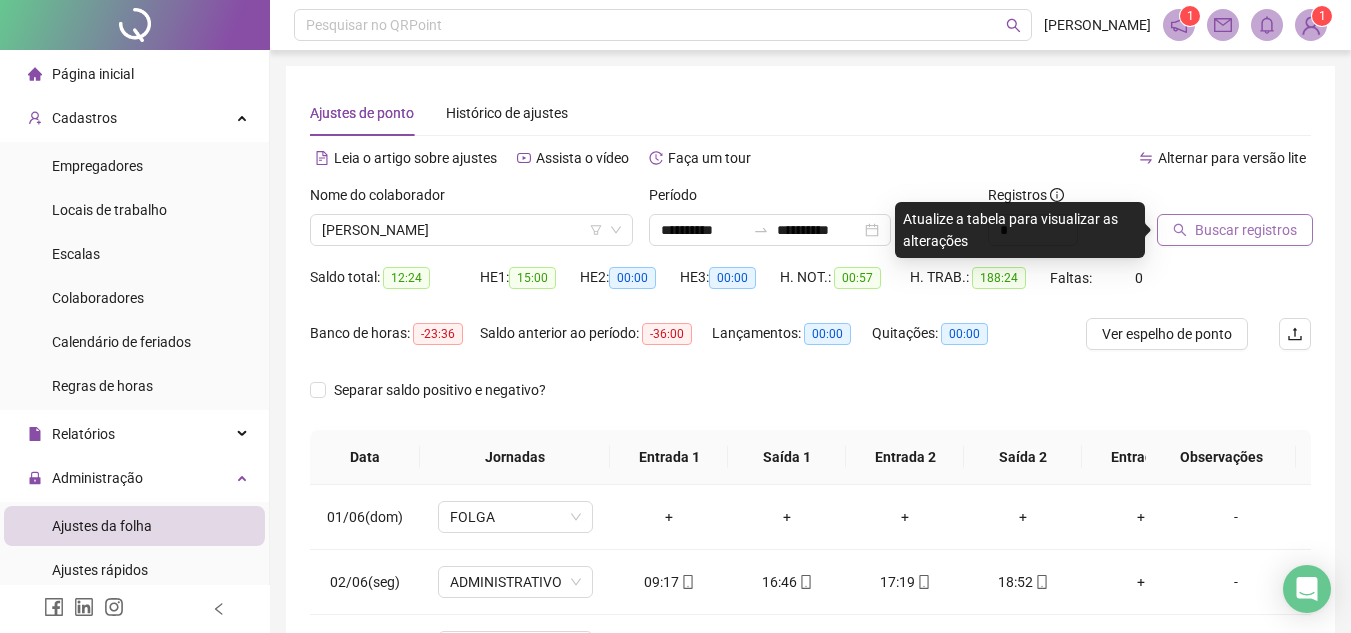 click on "Buscar registros" at bounding box center (1246, 230) 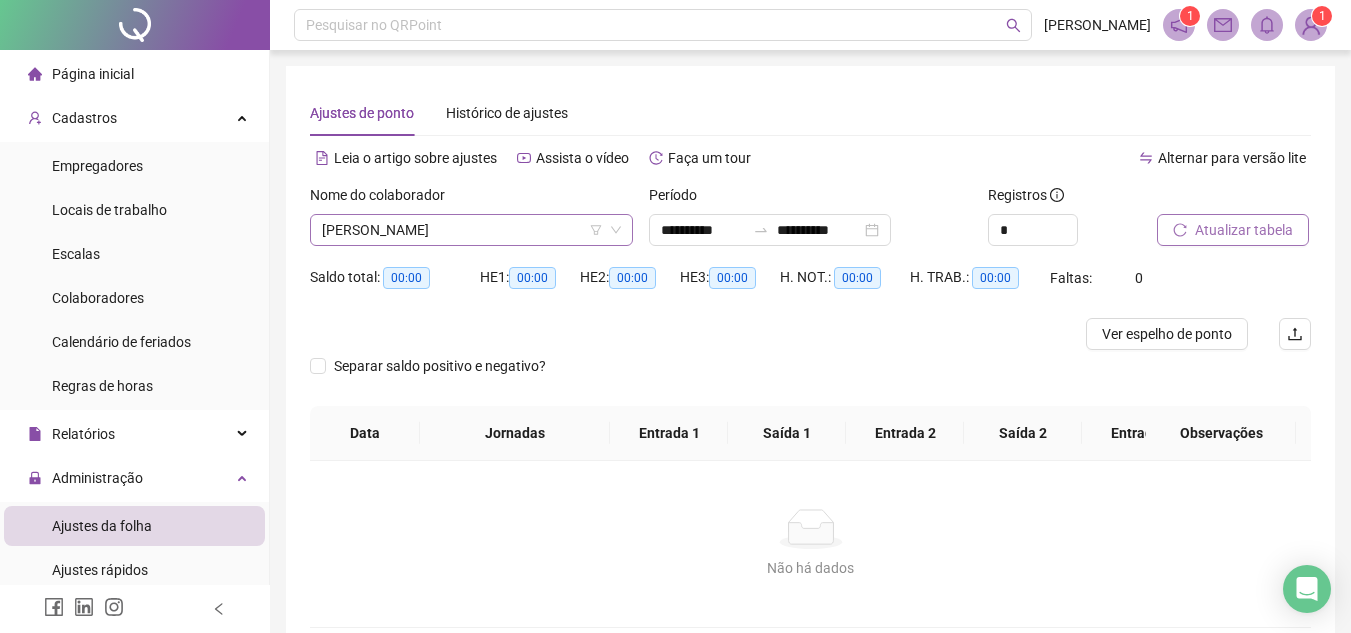 drag, startPoint x: 501, startPoint y: 236, endPoint x: 498, endPoint y: 226, distance: 10.440307 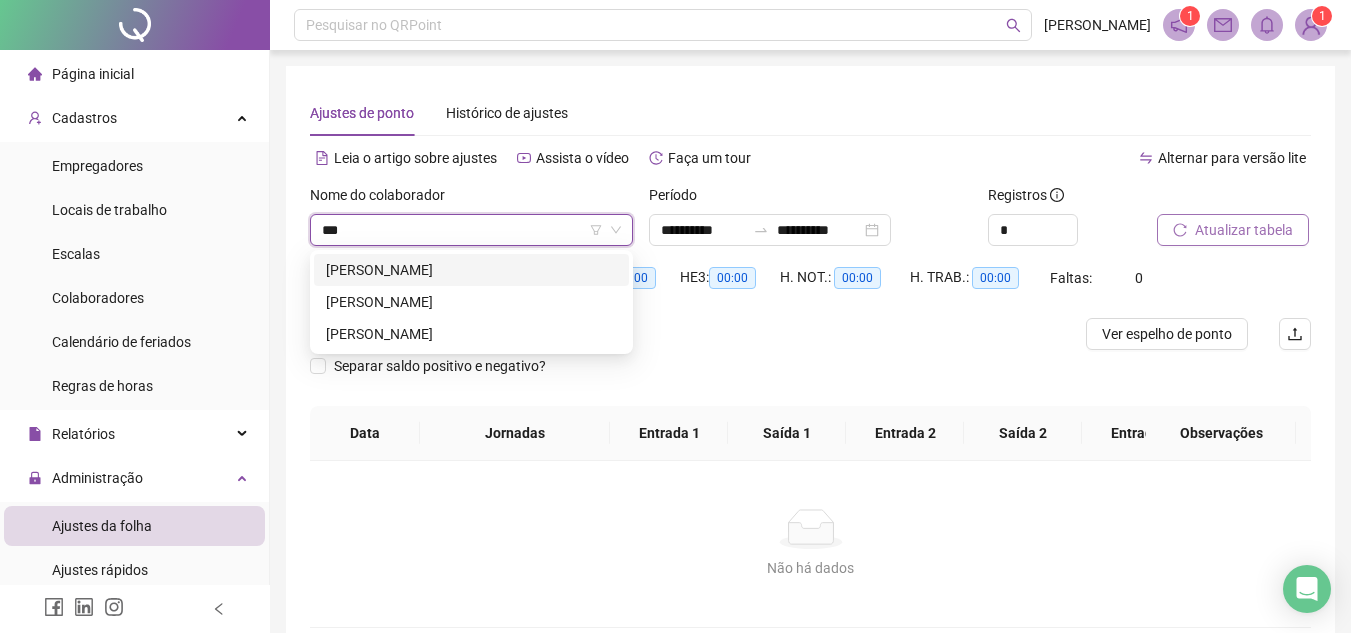 scroll, scrollTop: 0, scrollLeft: 0, axis: both 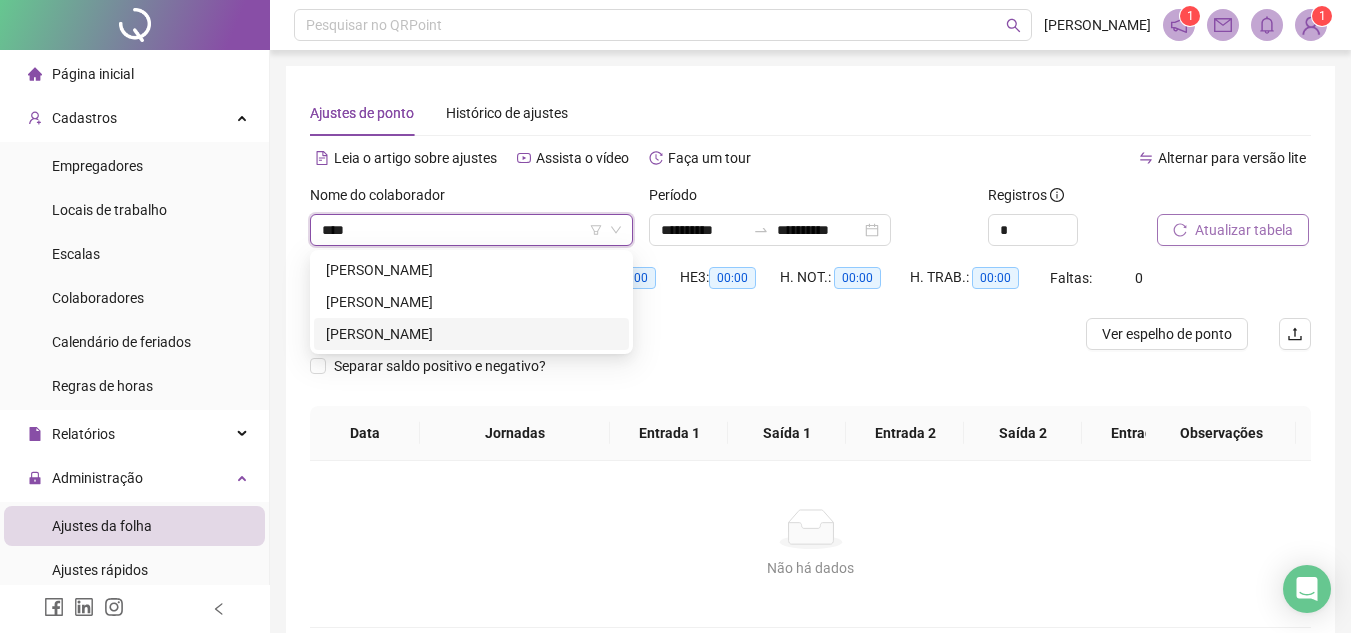 click on "[PERSON_NAME]" at bounding box center (471, 334) 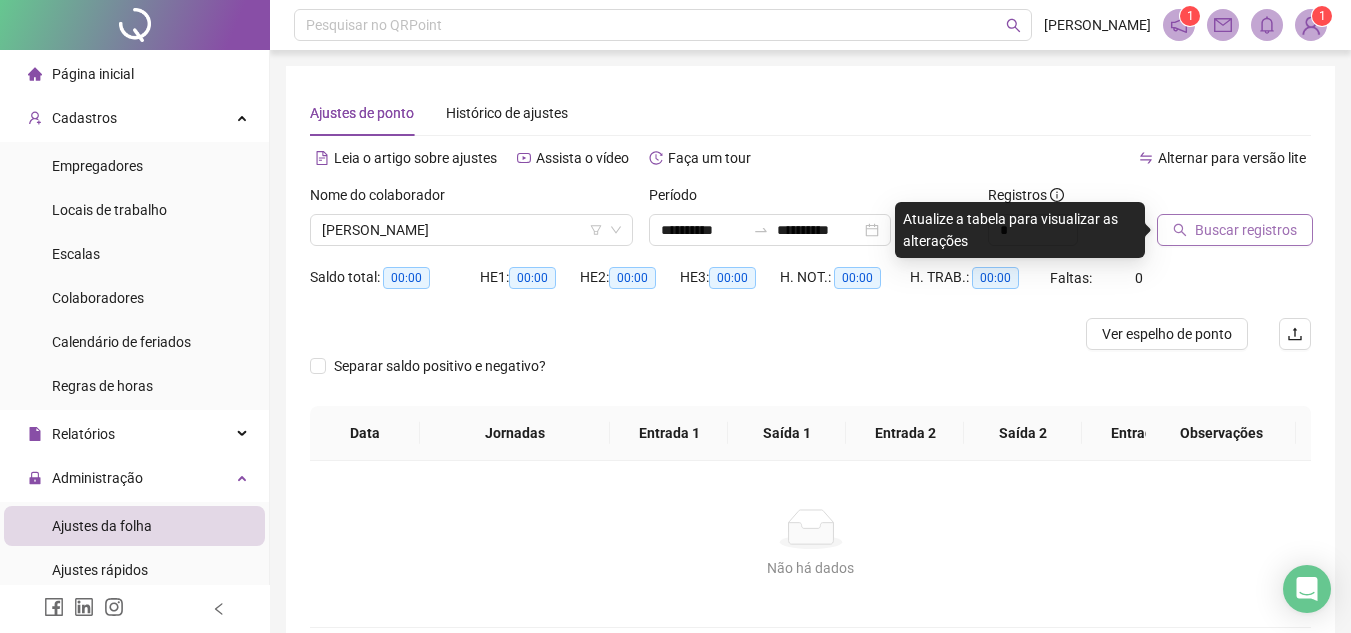 click on "Buscar registros" at bounding box center (1246, 230) 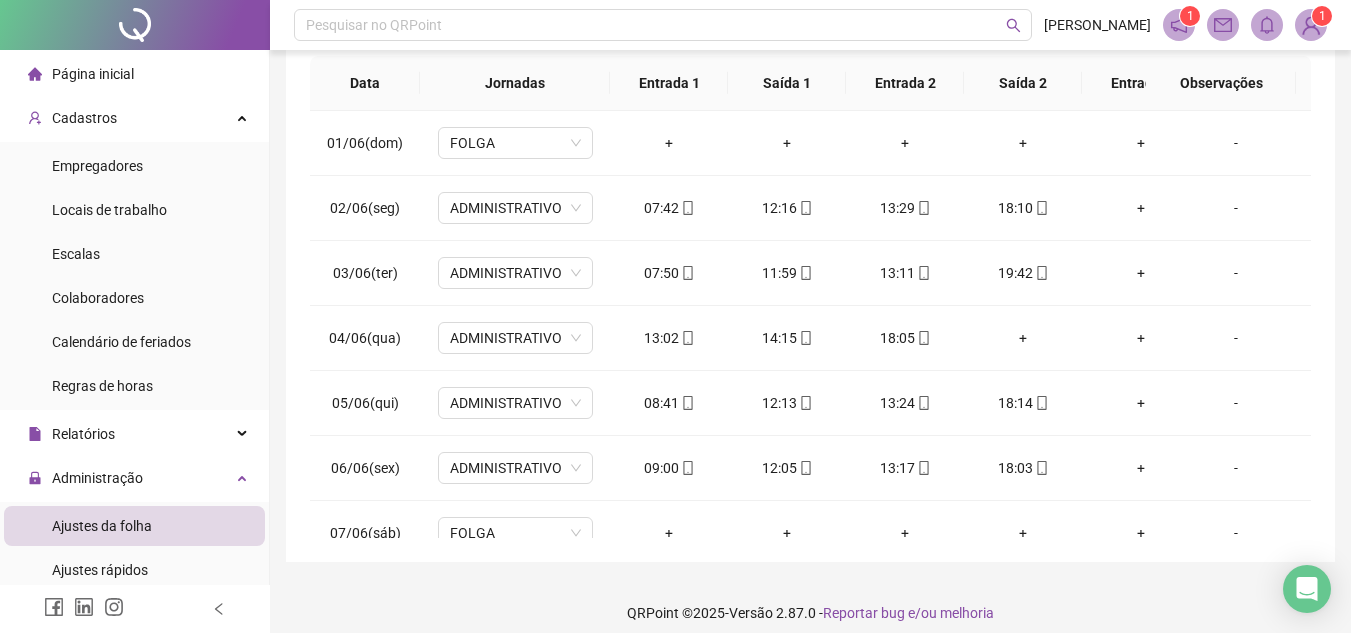scroll, scrollTop: 356, scrollLeft: 0, axis: vertical 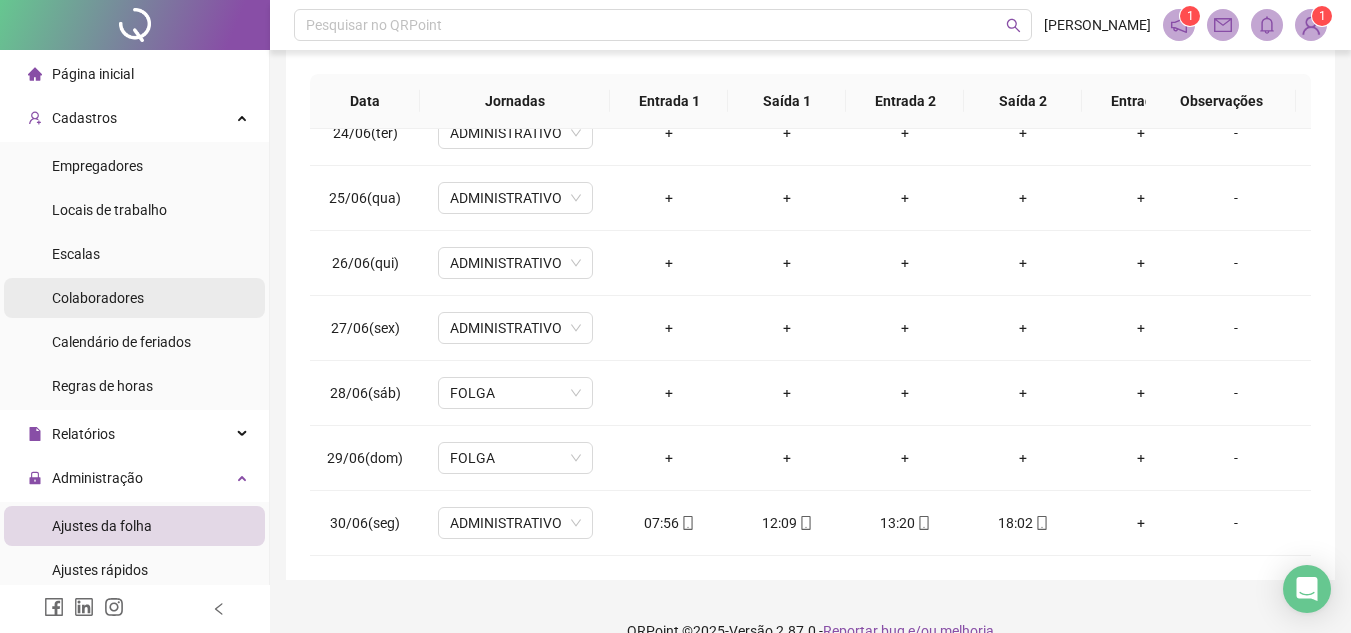 click on "Colaboradores" at bounding box center (98, 298) 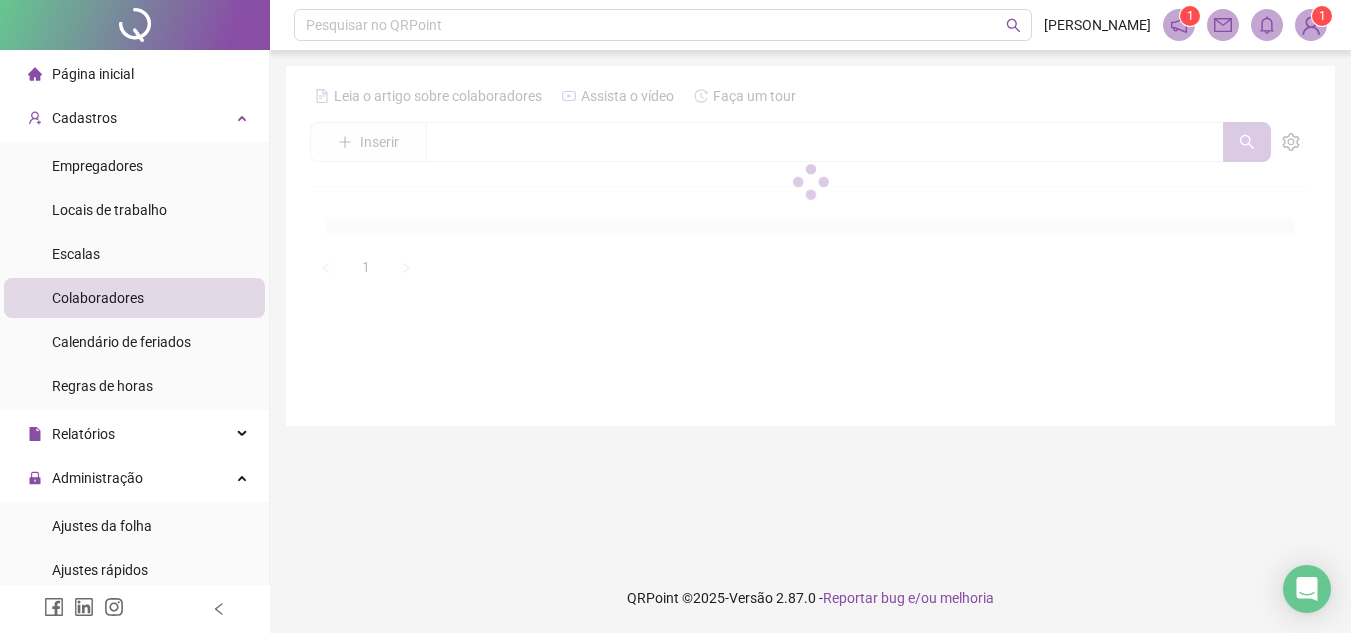 scroll, scrollTop: 0, scrollLeft: 0, axis: both 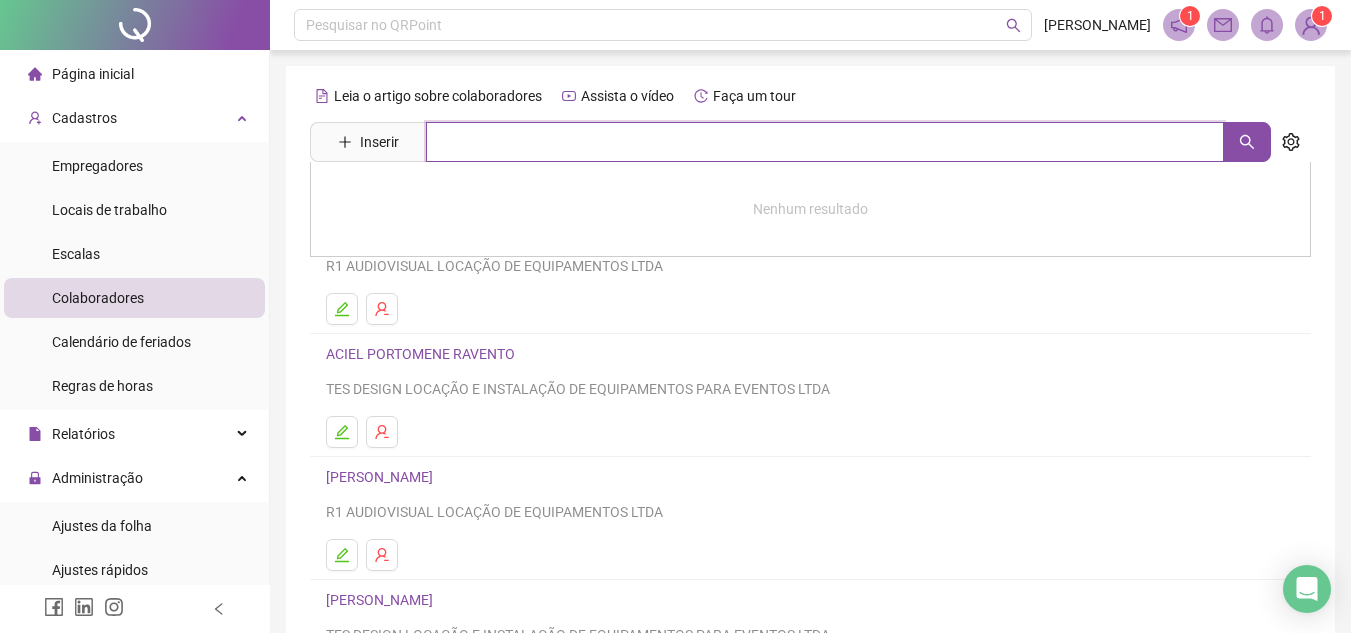 click at bounding box center (825, 142) 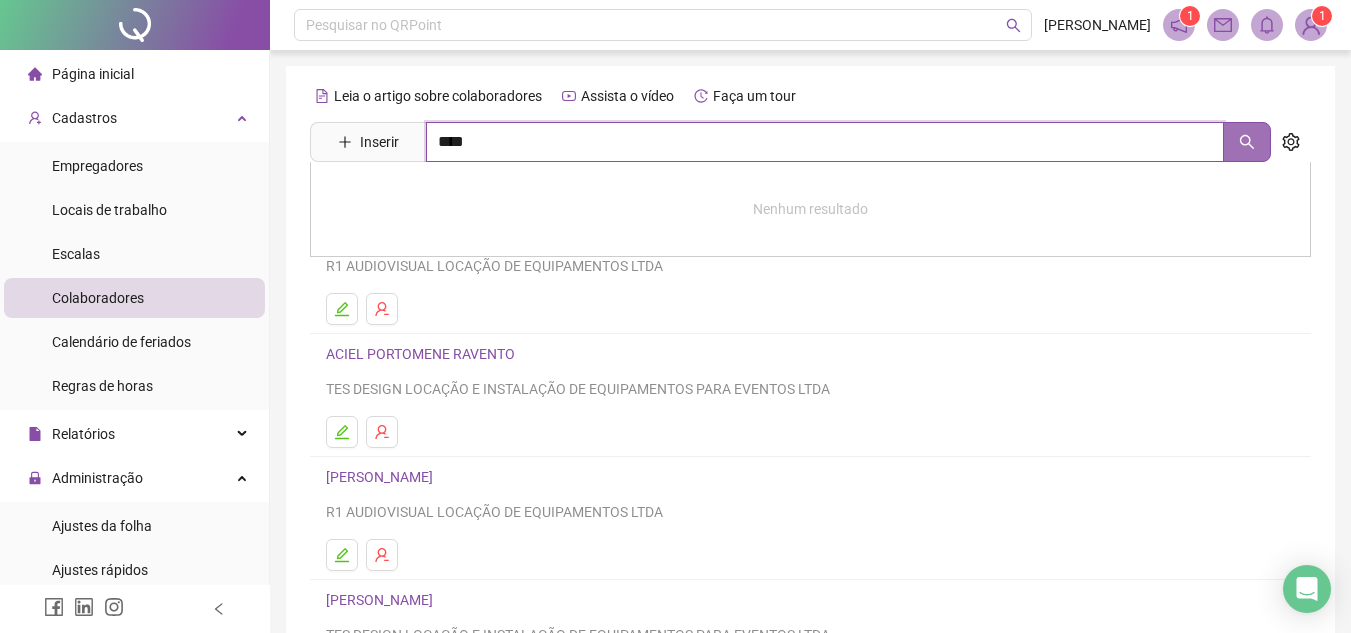 click 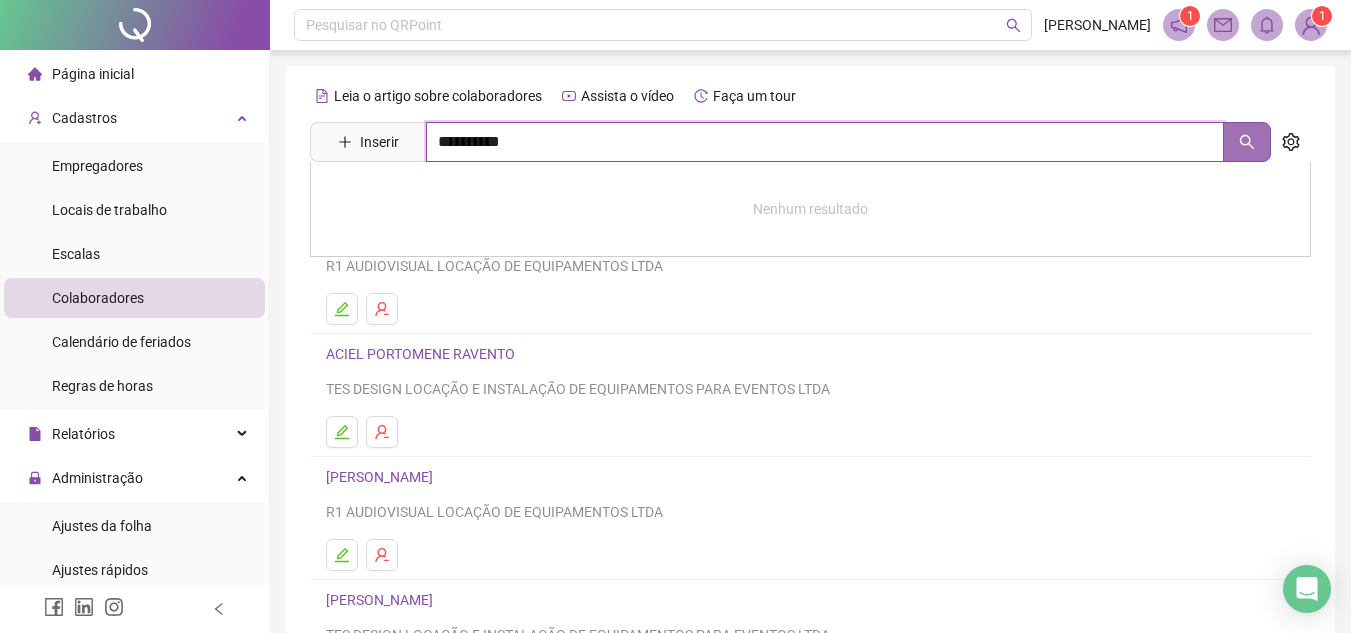 click at bounding box center (1247, 142) 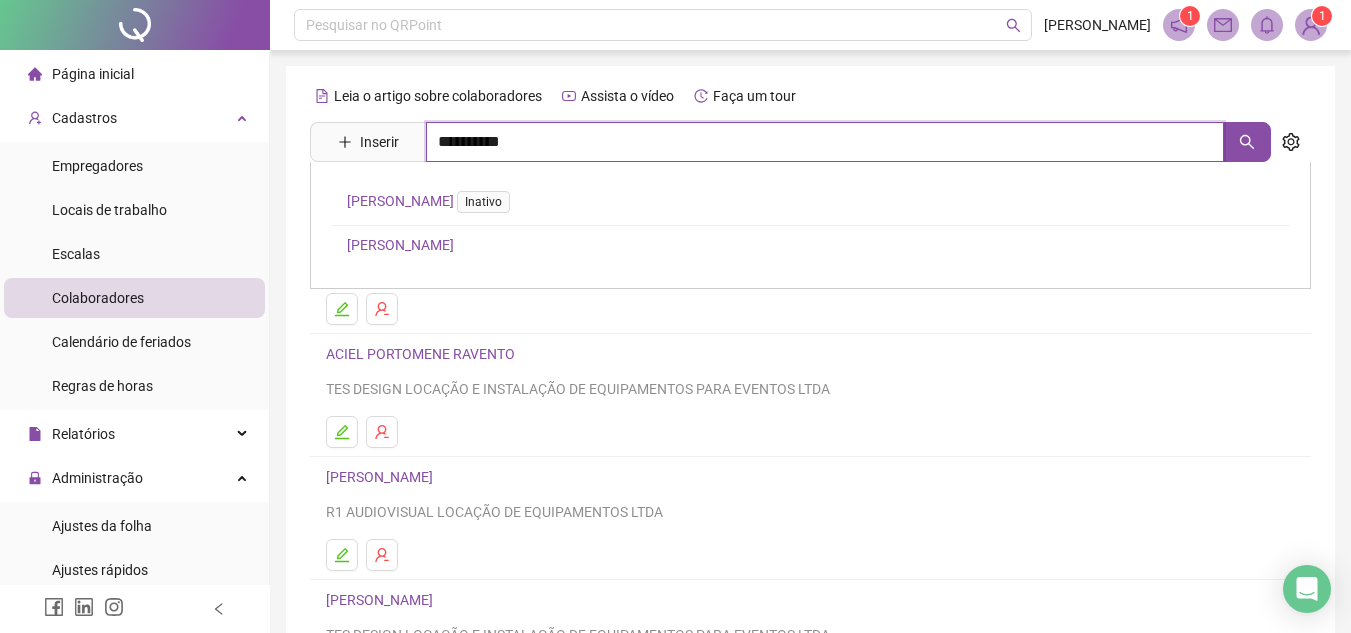 type on "**********" 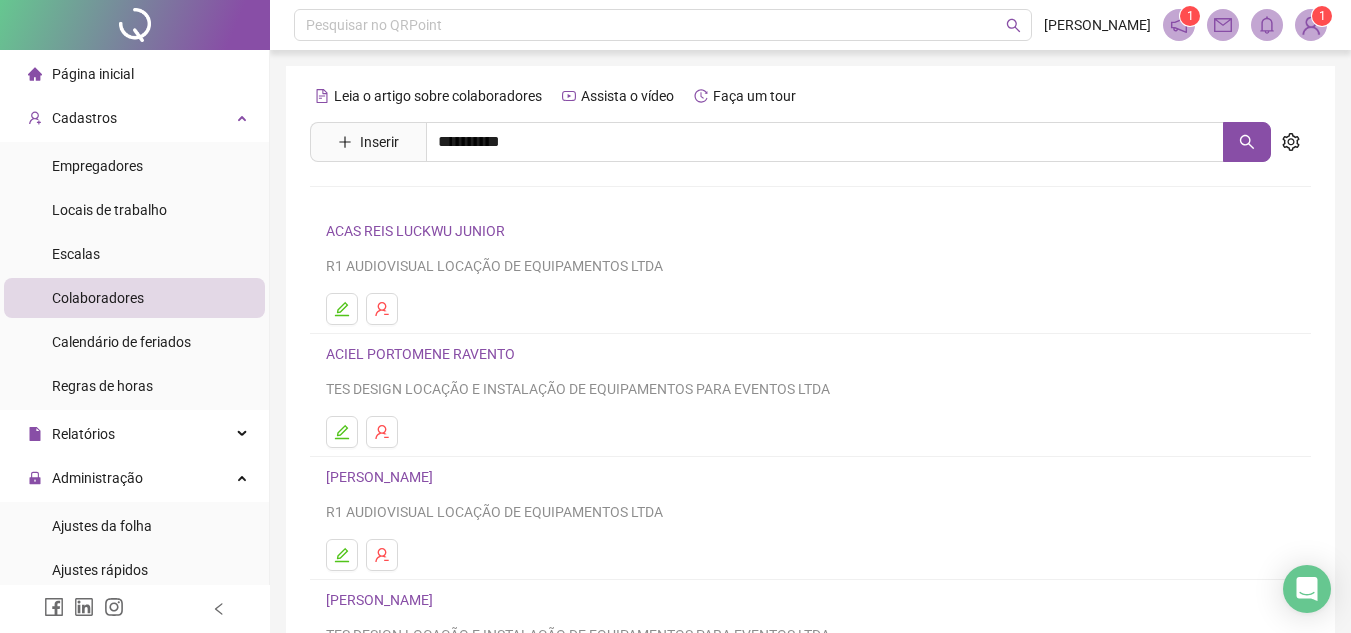 click on "[PERSON_NAME]" at bounding box center [400, 245] 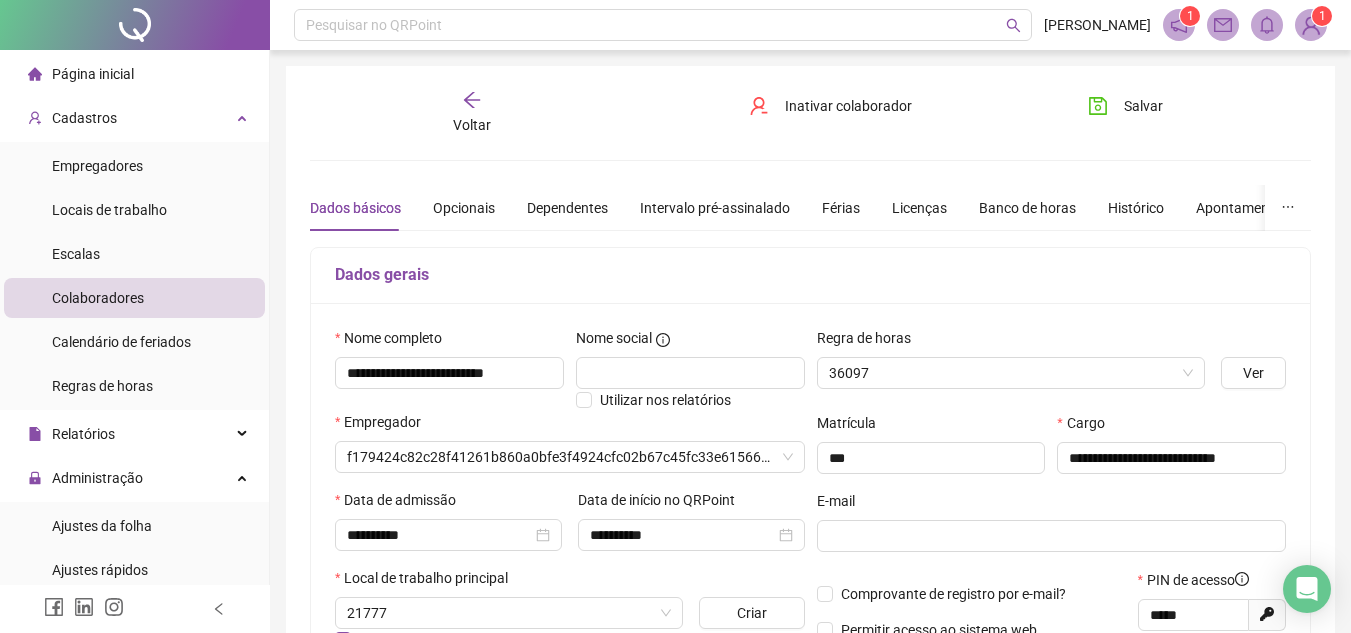 type on "**********" 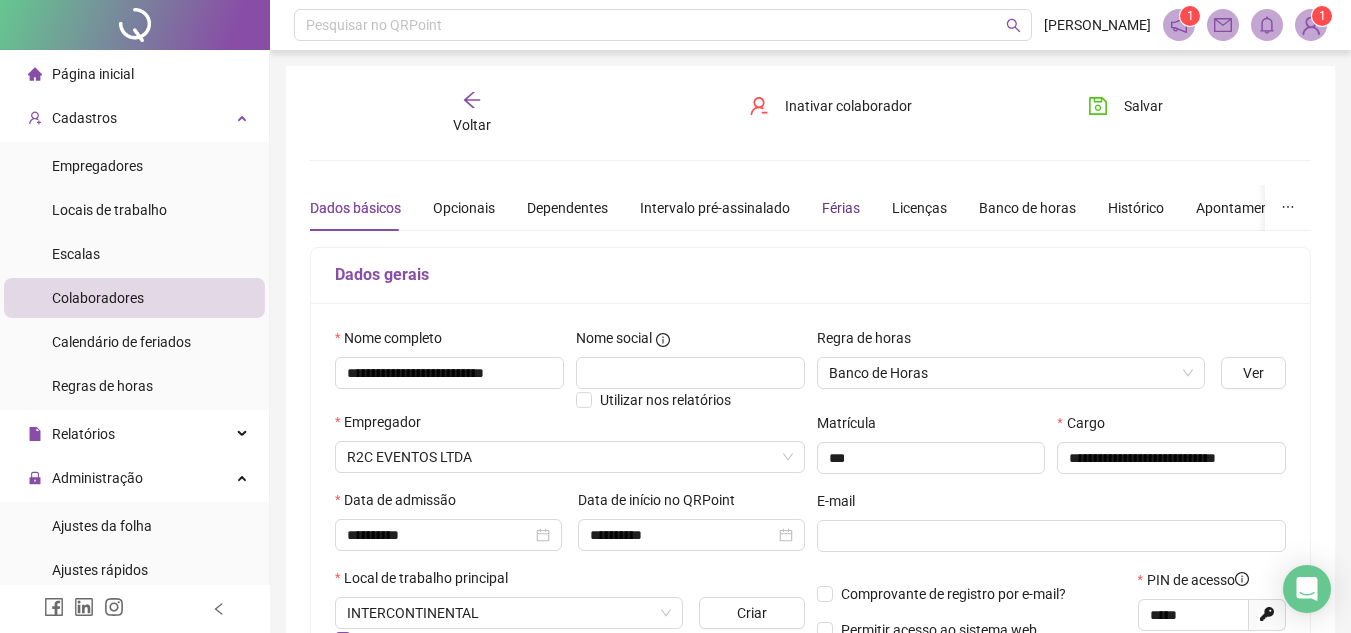 click on "Férias" at bounding box center (841, 208) 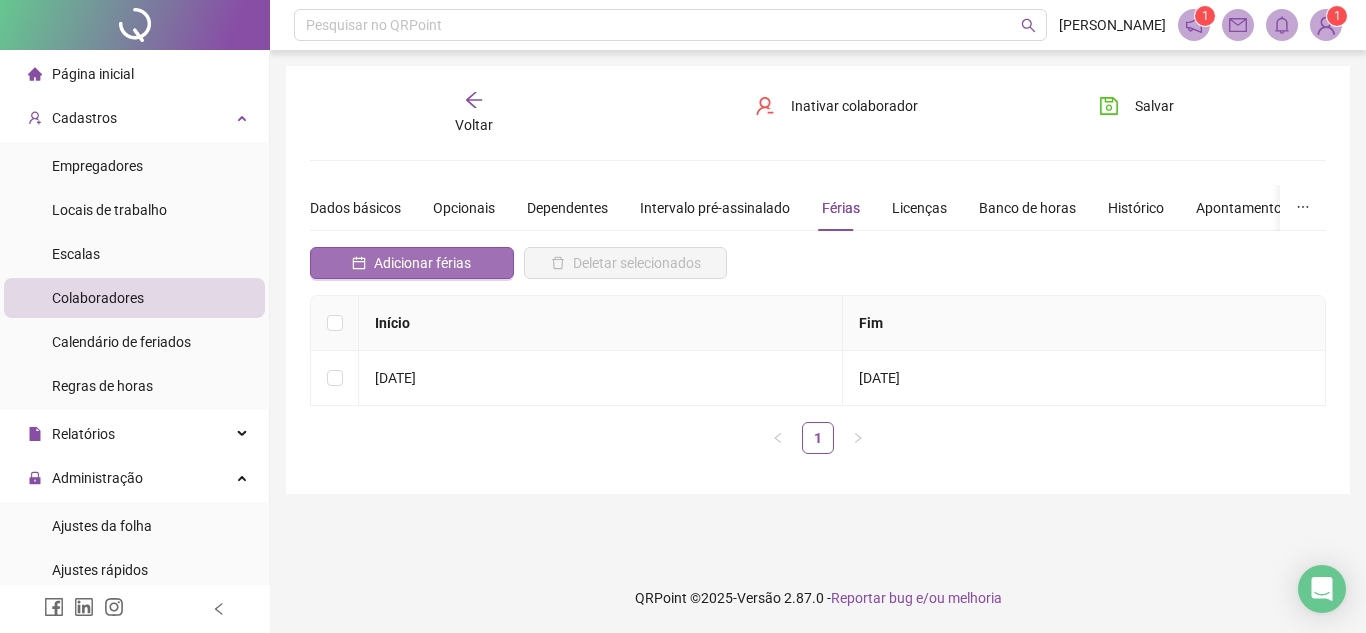 click on "Adicionar férias" at bounding box center (422, 263) 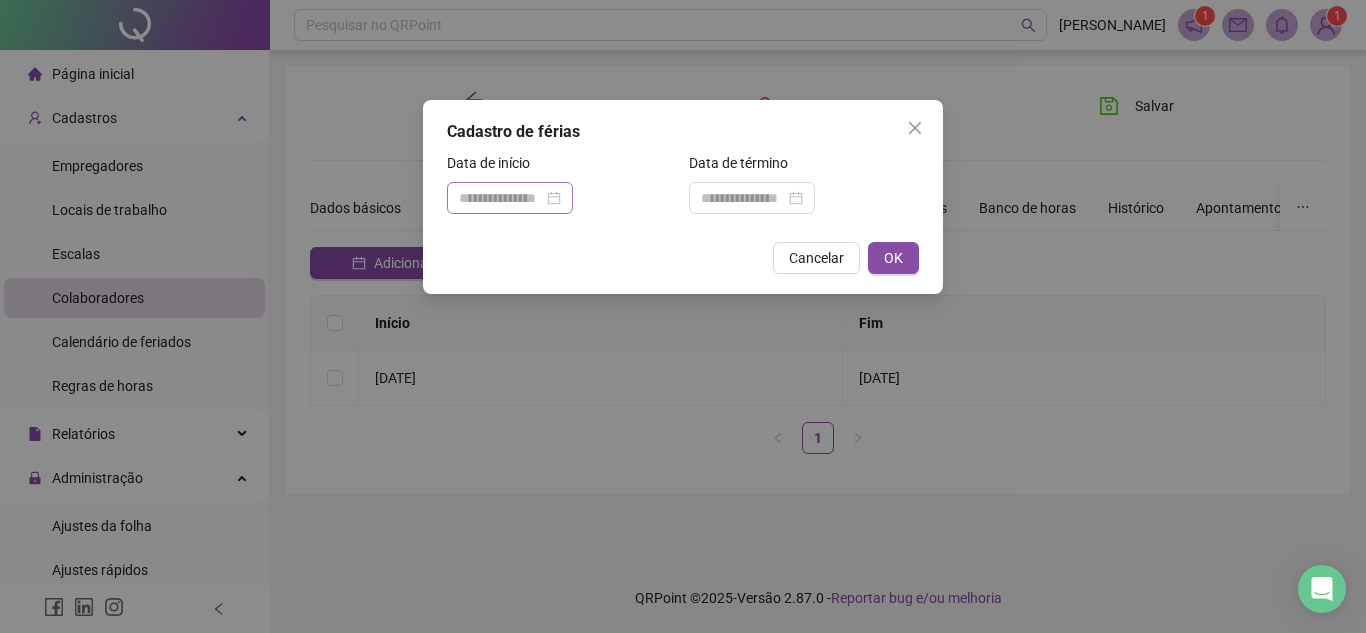 click at bounding box center [510, 198] 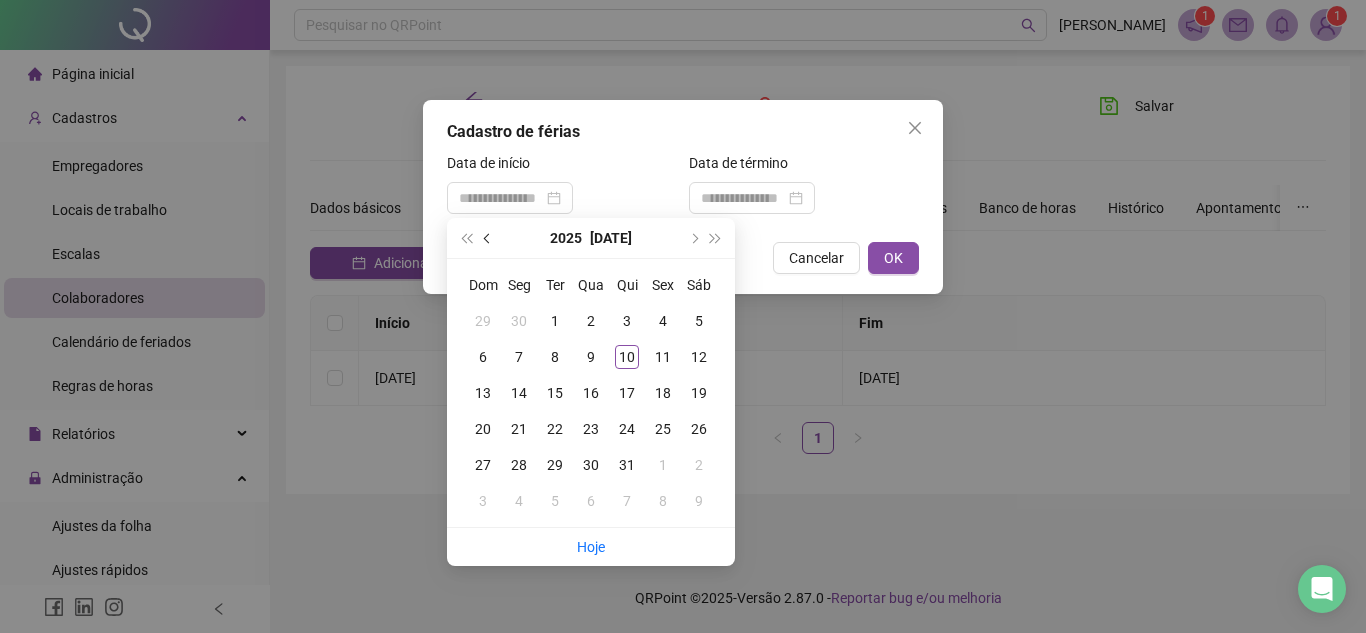 click at bounding box center [489, 238] 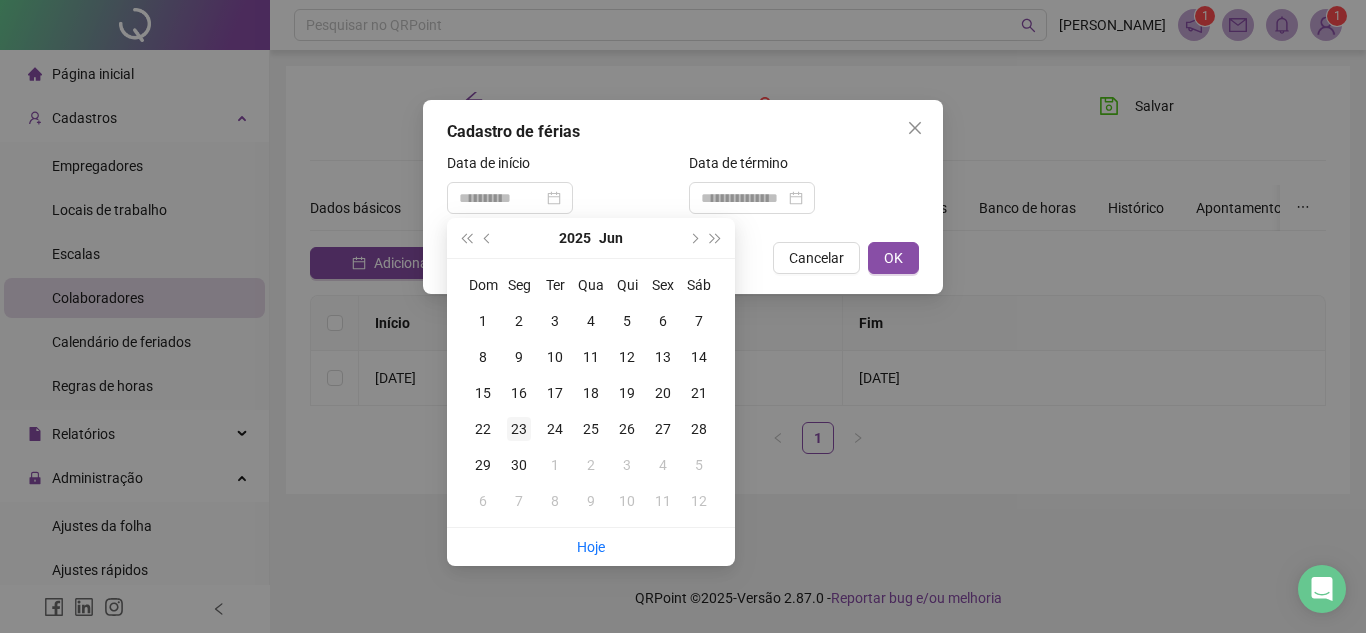 type on "**********" 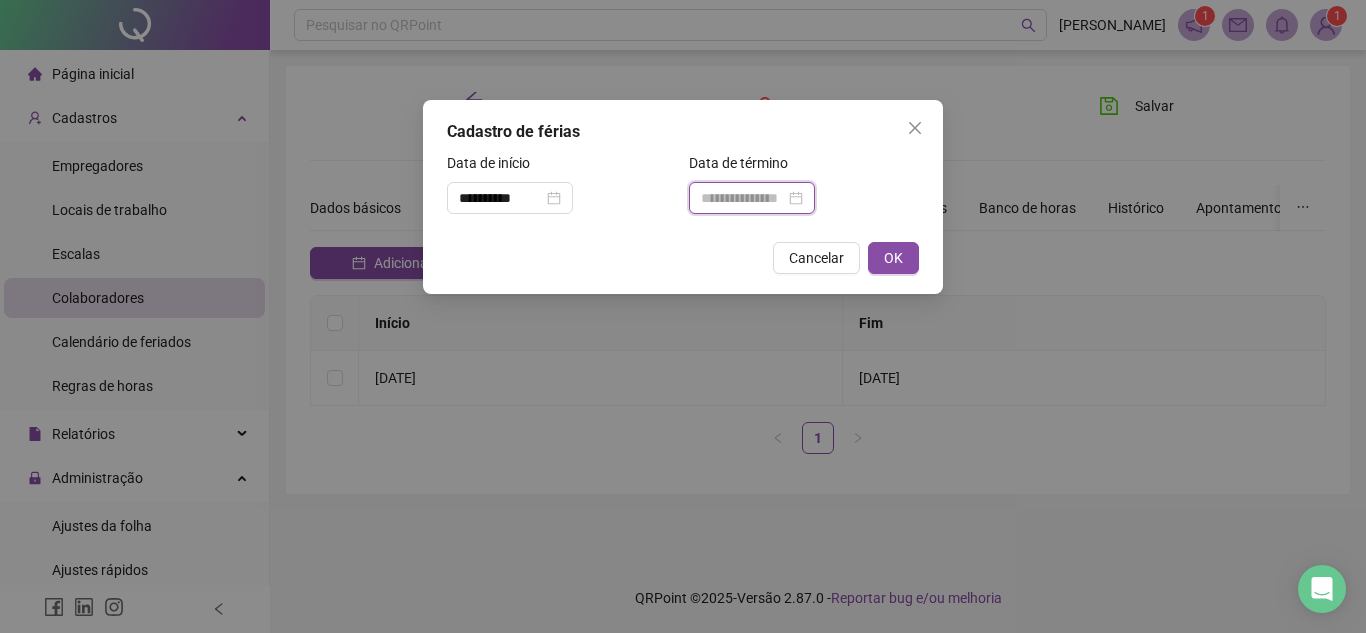 click at bounding box center (743, 198) 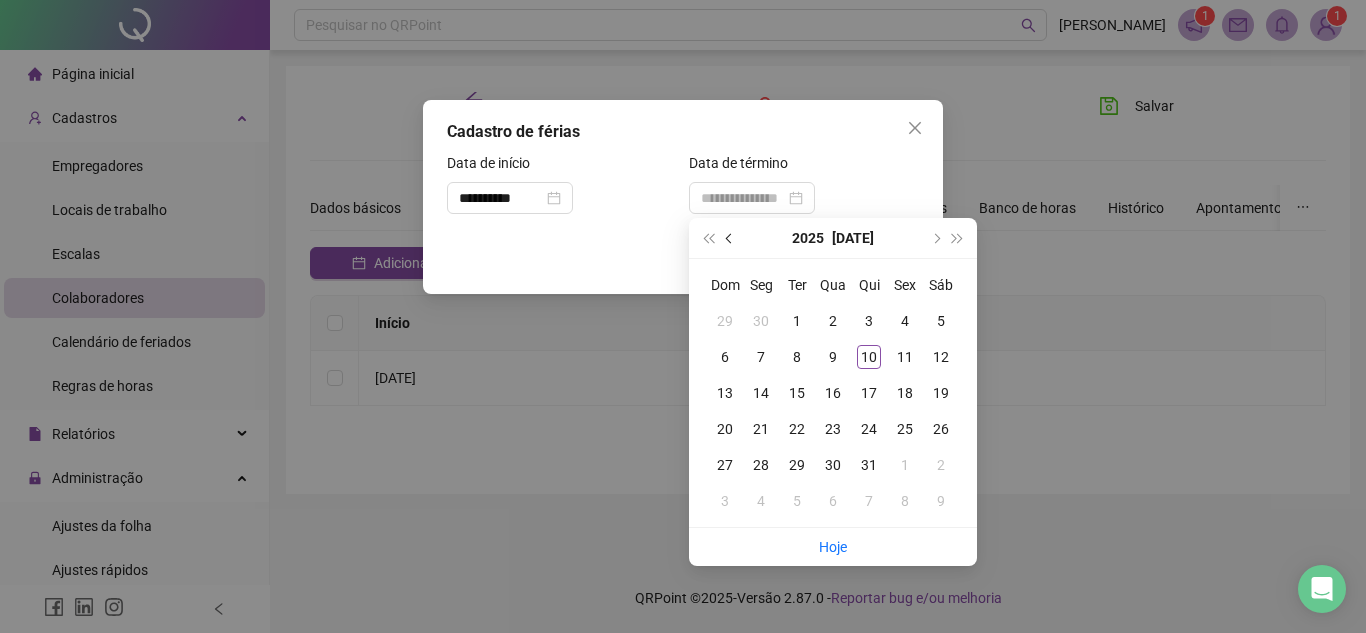 click at bounding box center [730, 238] 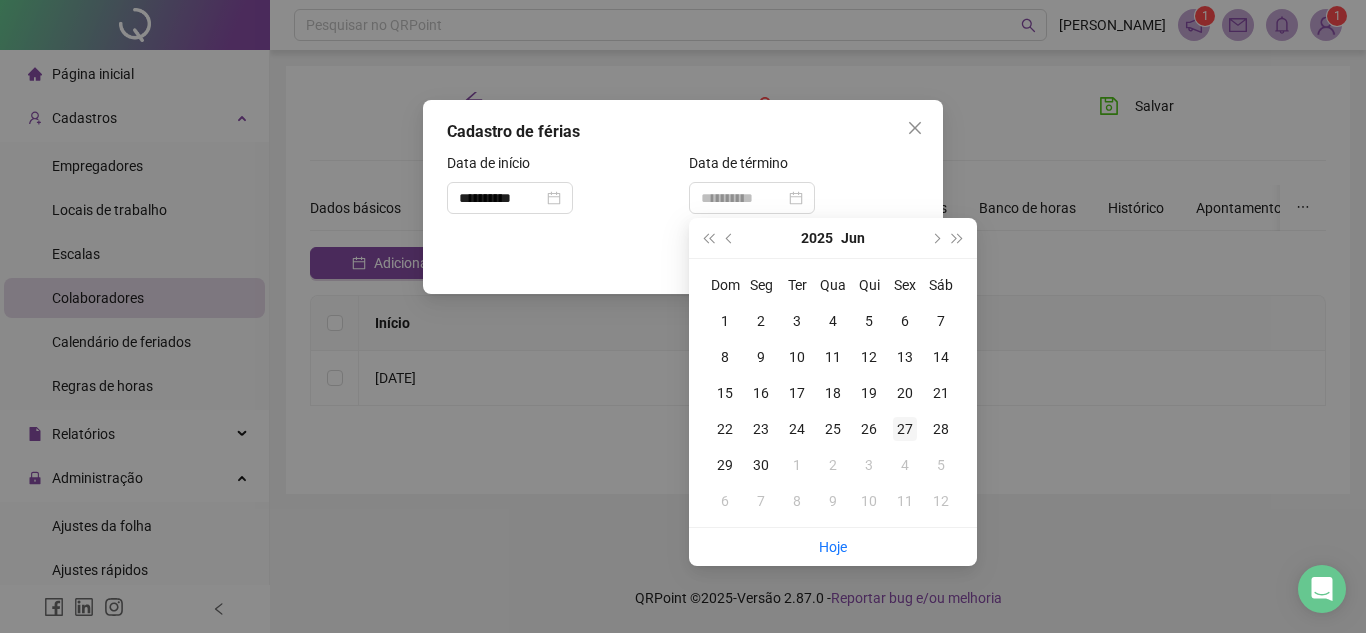 type on "**********" 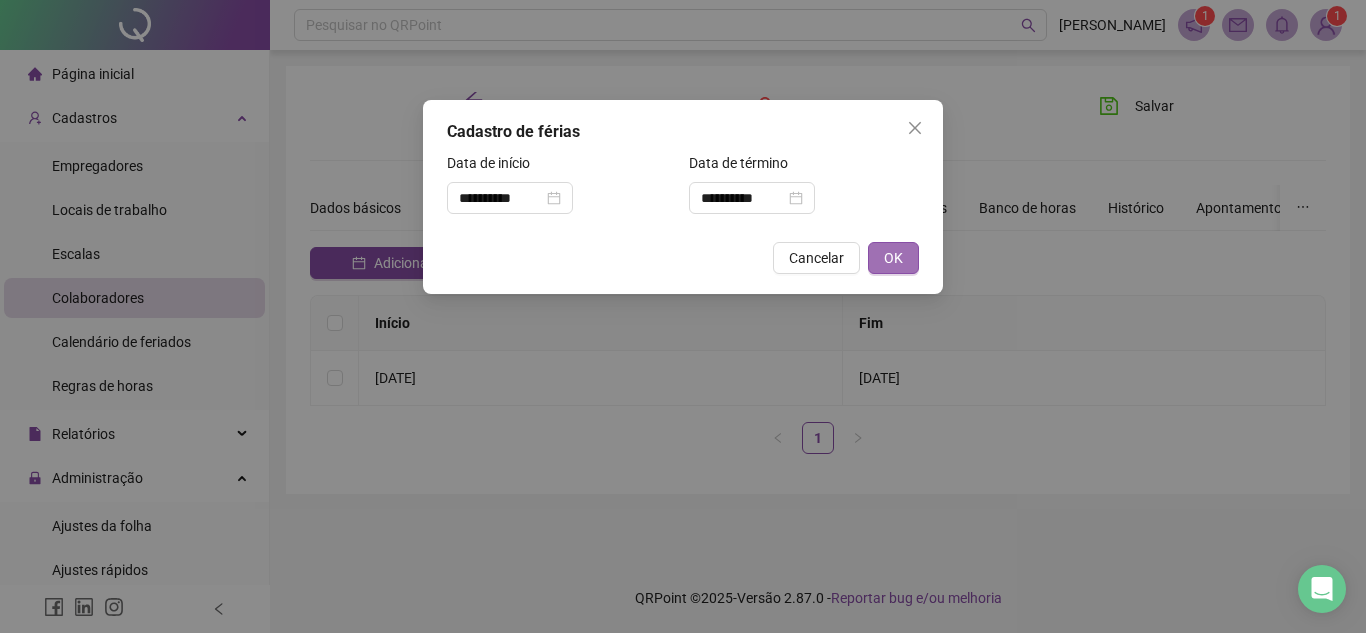 click on "OK" at bounding box center [893, 258] 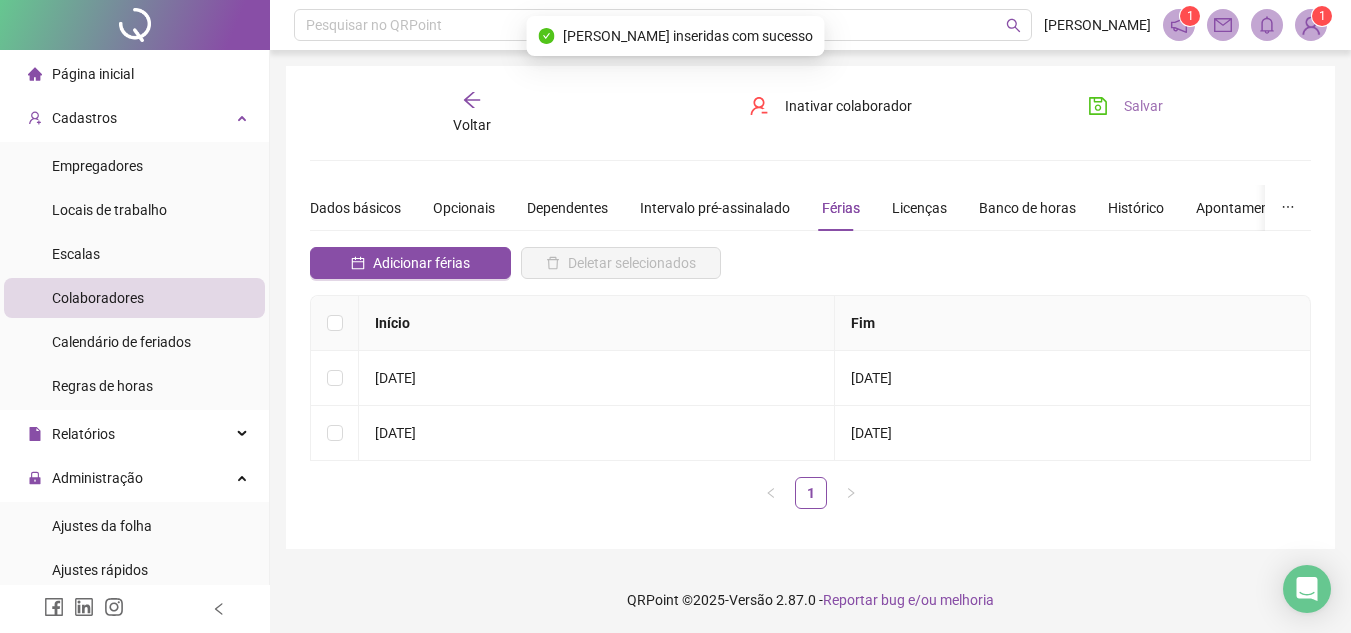 click on "Salvar" at bounding box center (1143, 106) 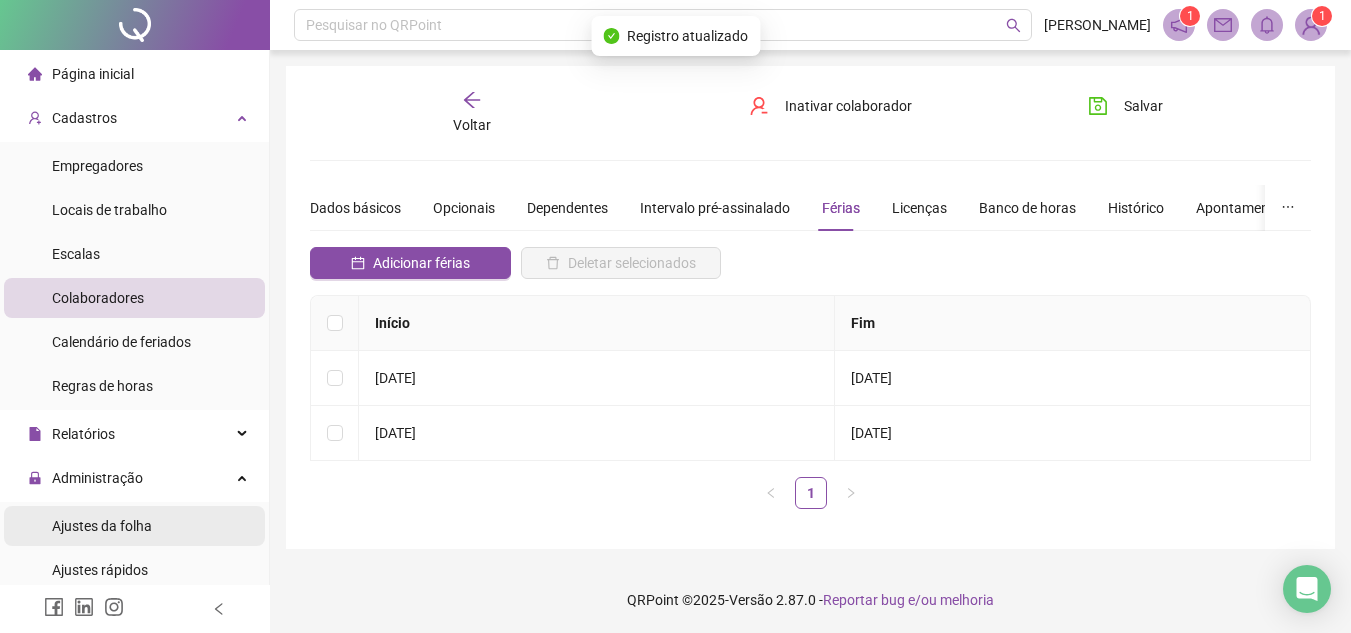click on "Ajustes da folha" at bounding box center [102, 526] 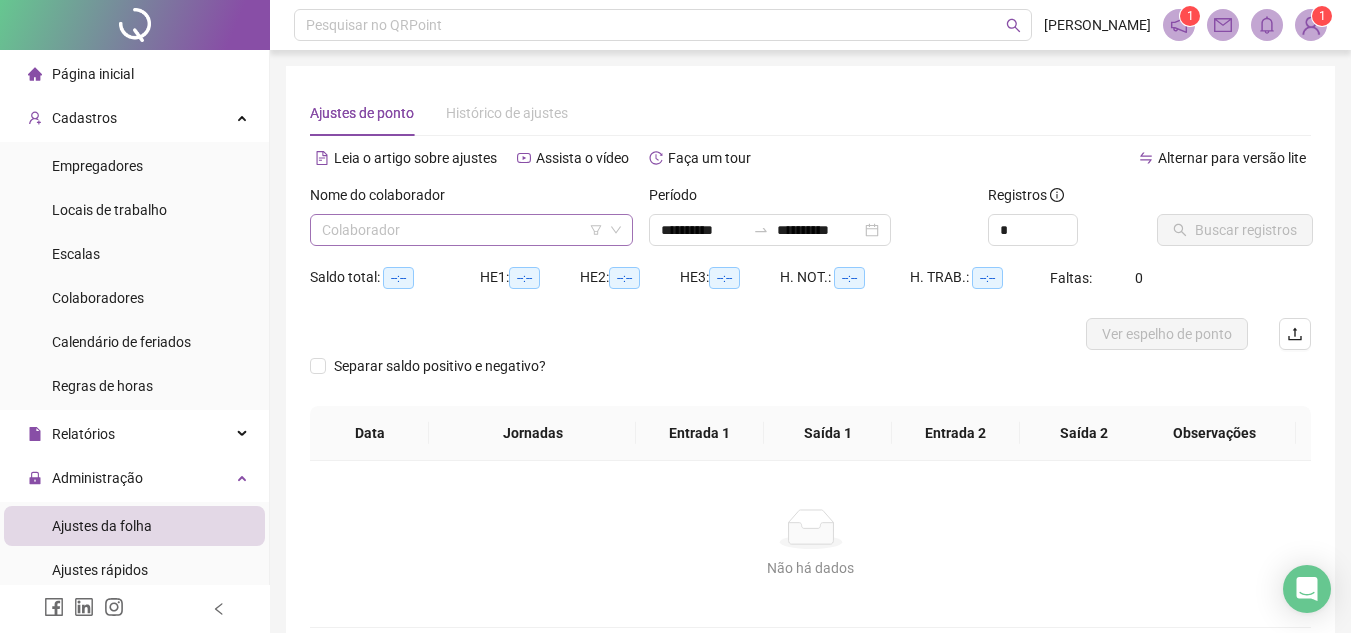 click at bounding box center [465, 230] 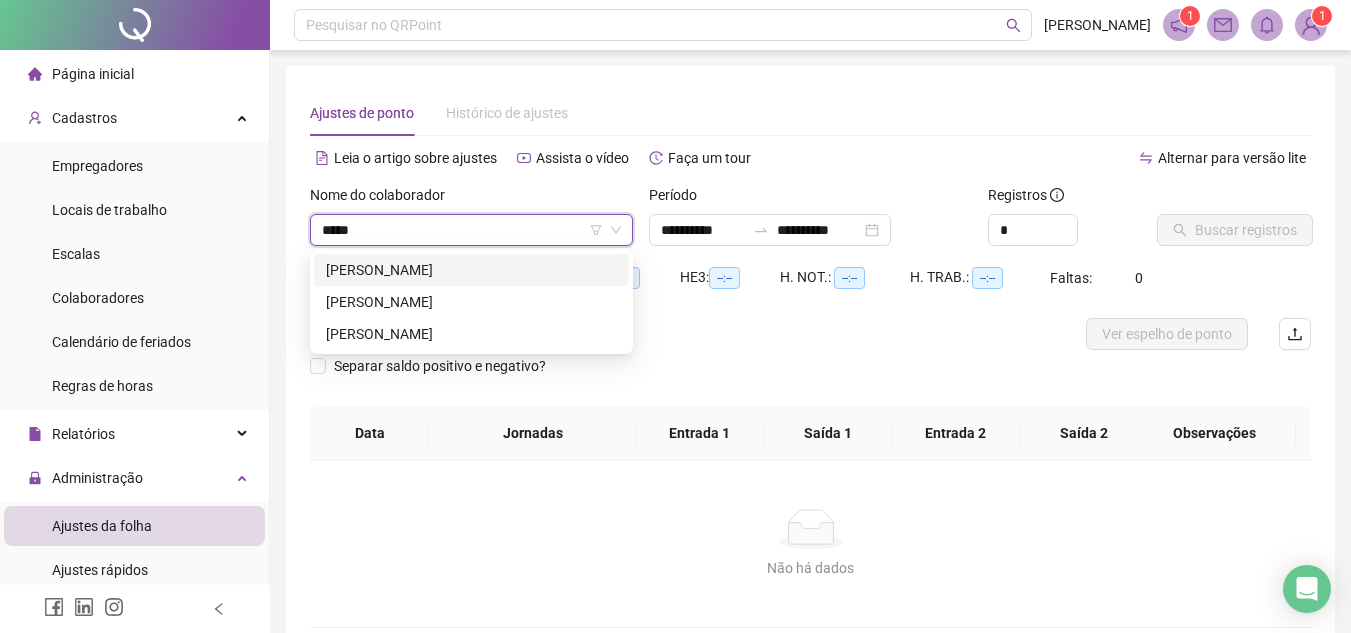 type on "******" 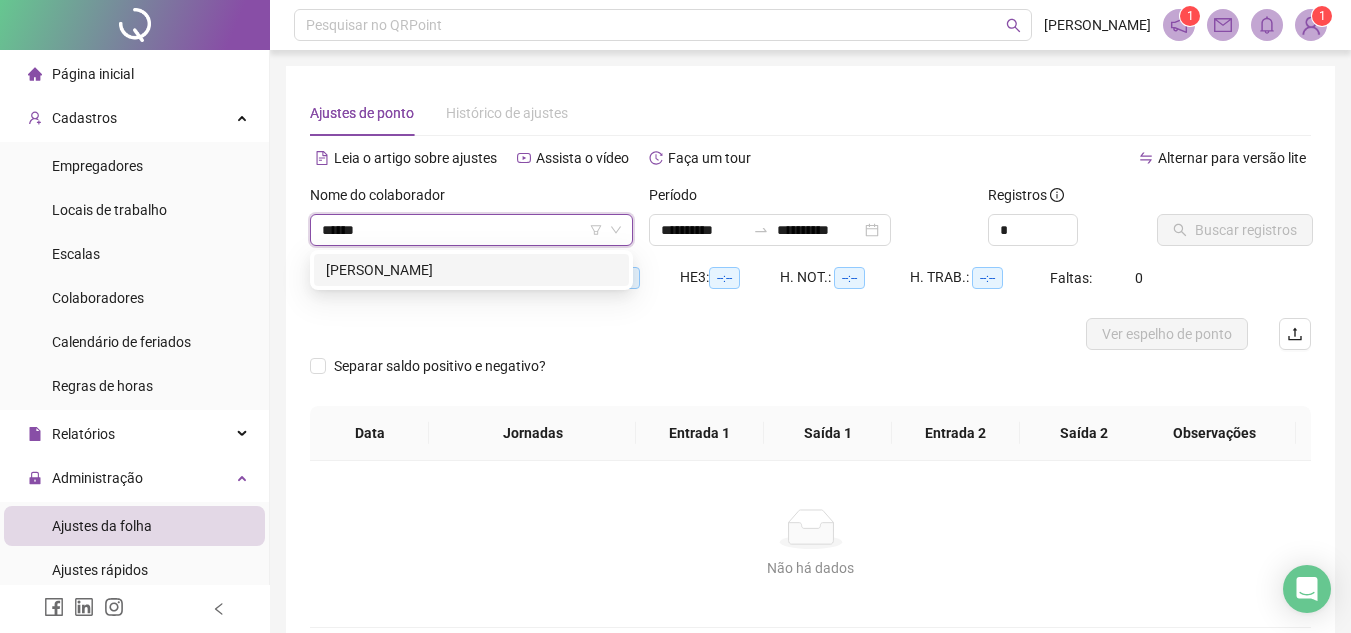 click on "[PERSON_NAME]" at bounding box center [471, 270] 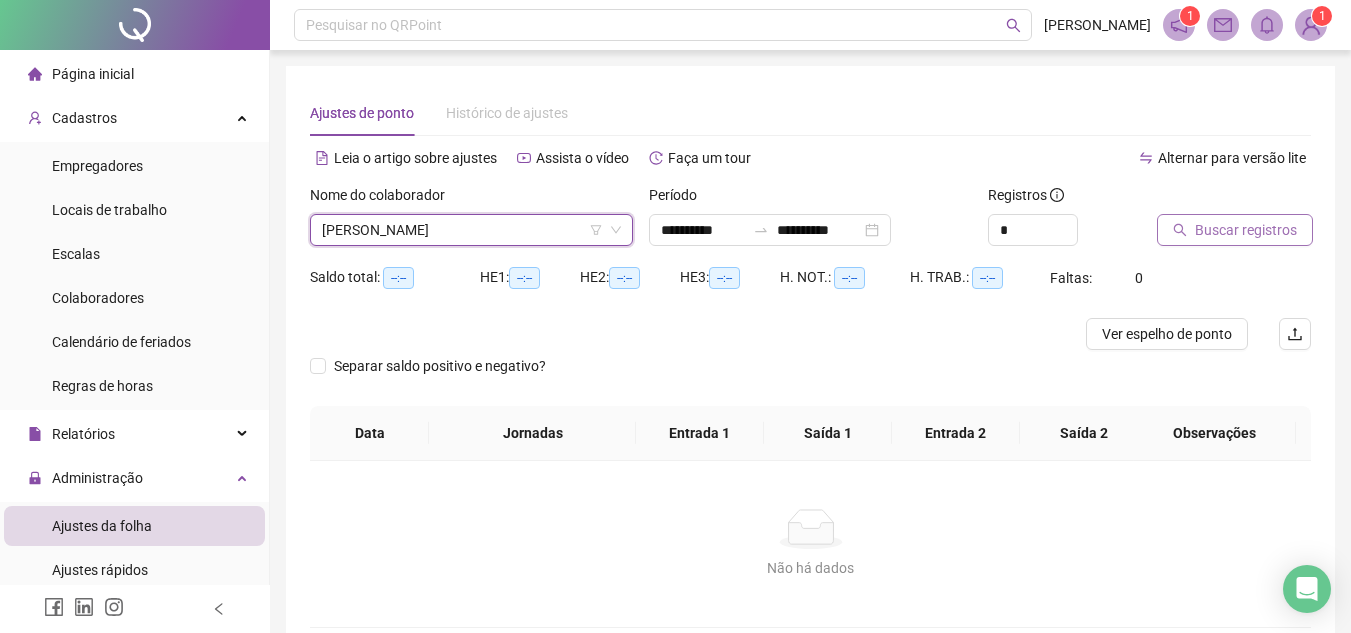 click on "Buscar registros" at bounding box center (1246, 230) 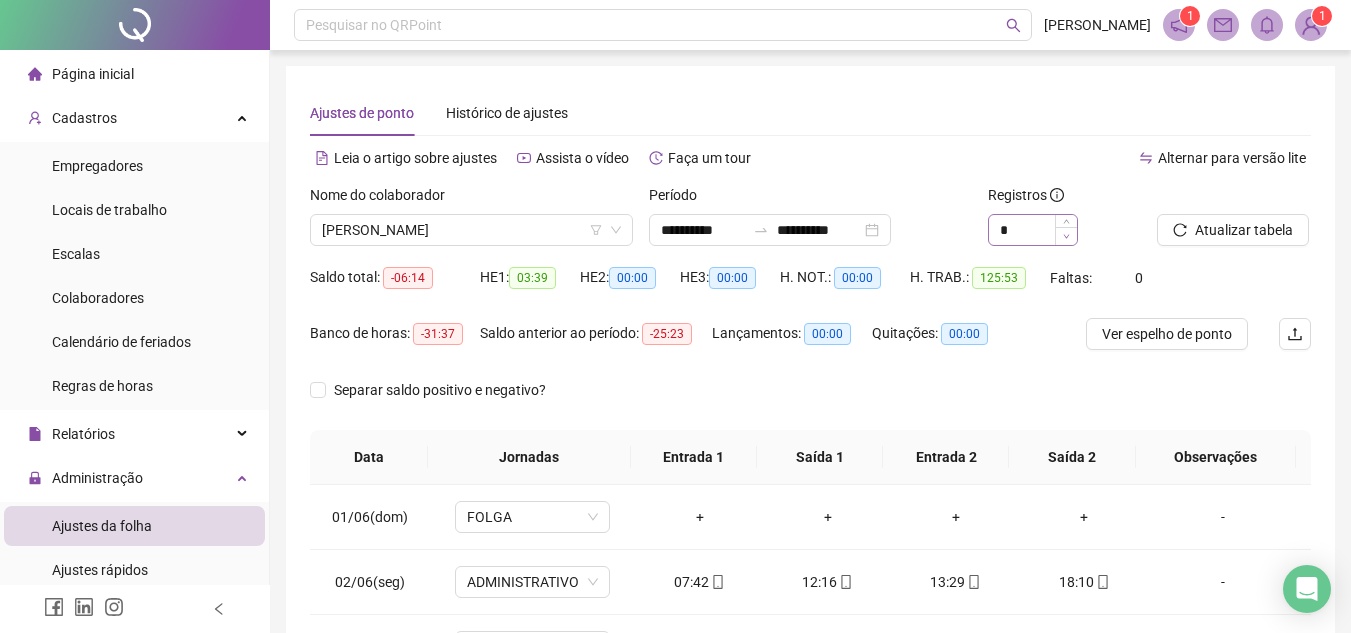 click at bounding box center (1066, 236) 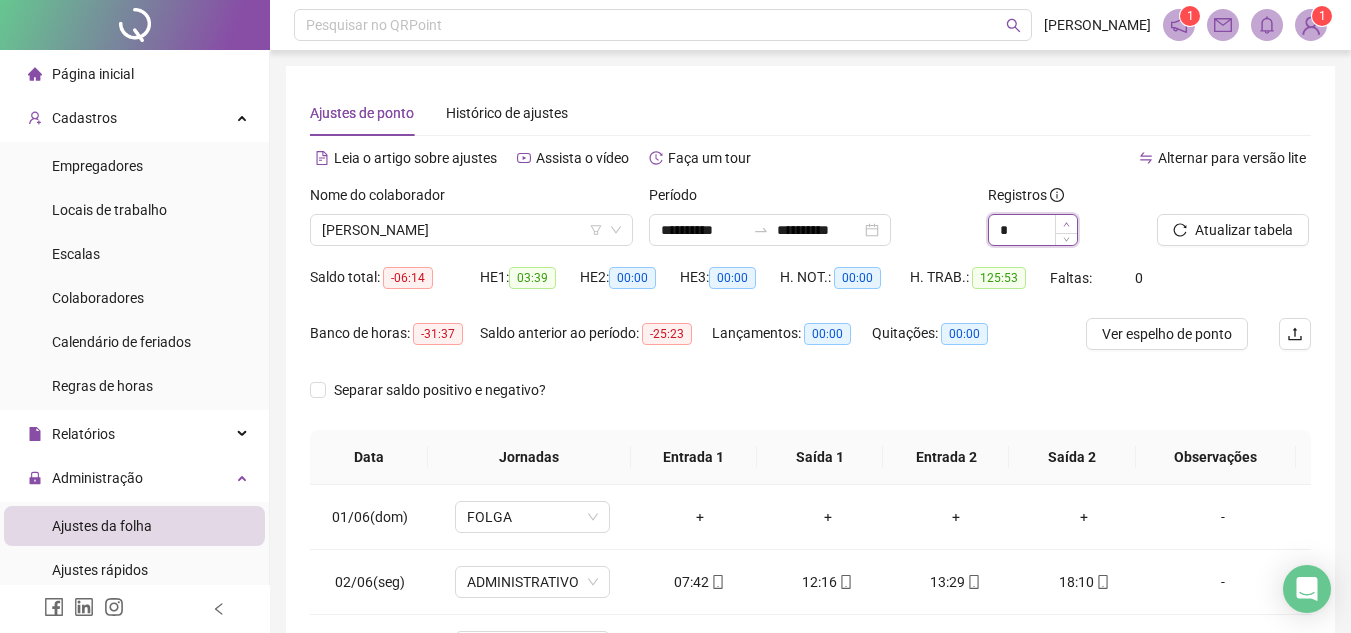 click 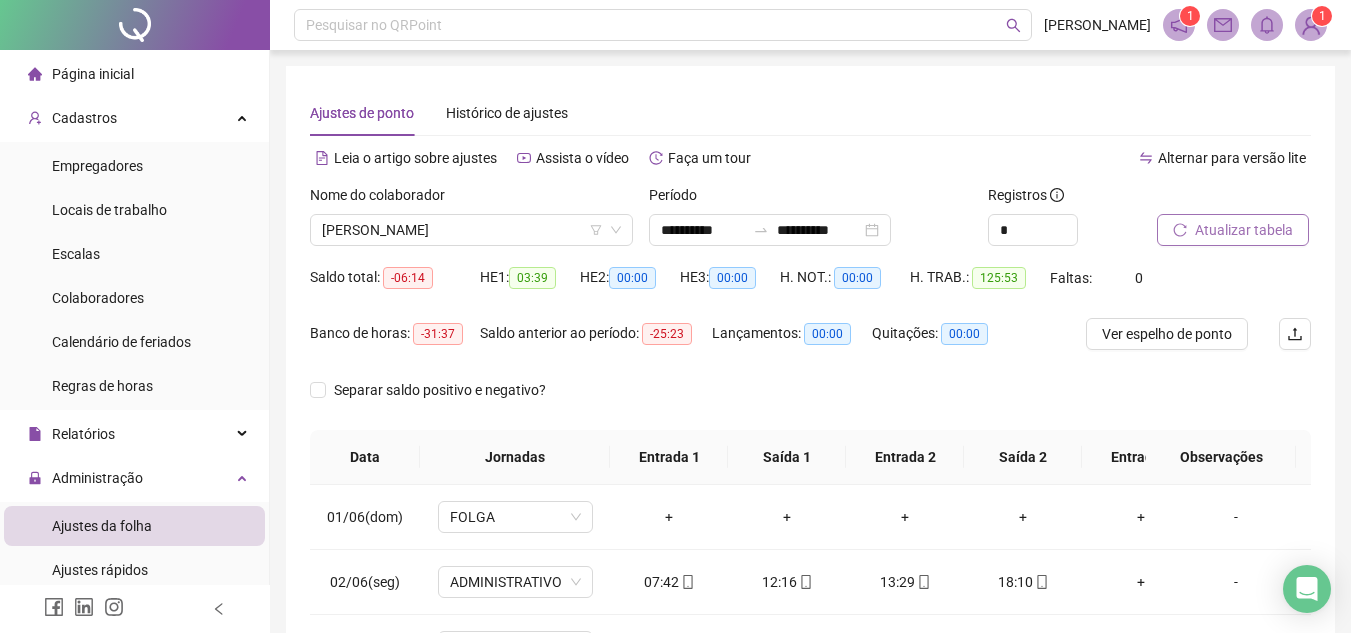 click on "Atualizar tabela" at bounding box center [1233, 230] 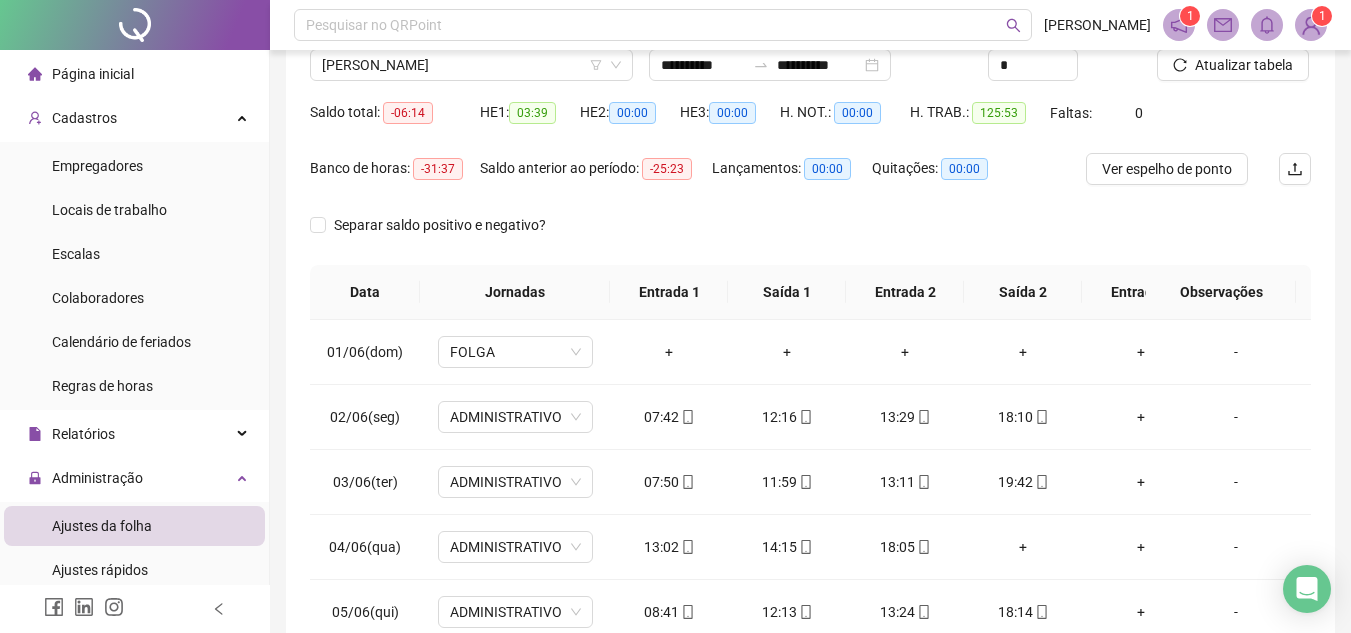 scroll, scrollTop: 200, scrollLeft: 0, axis: vertical 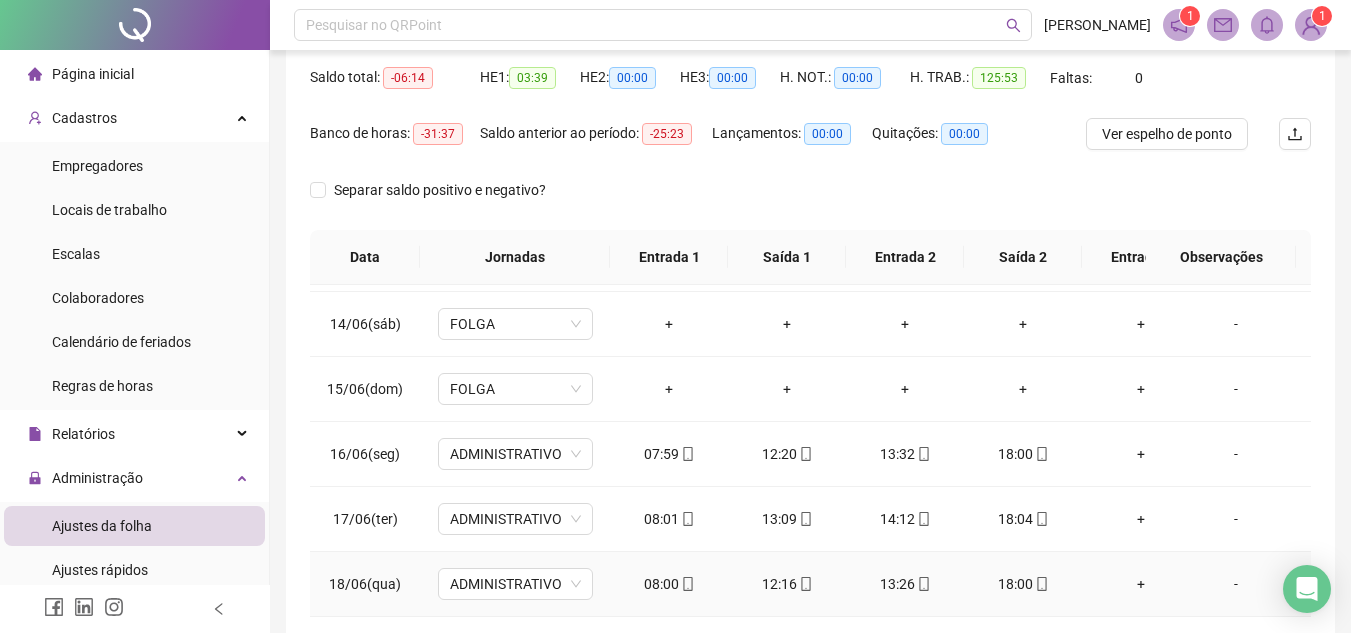 click on "18:00" at bounding box center (1023, 584) 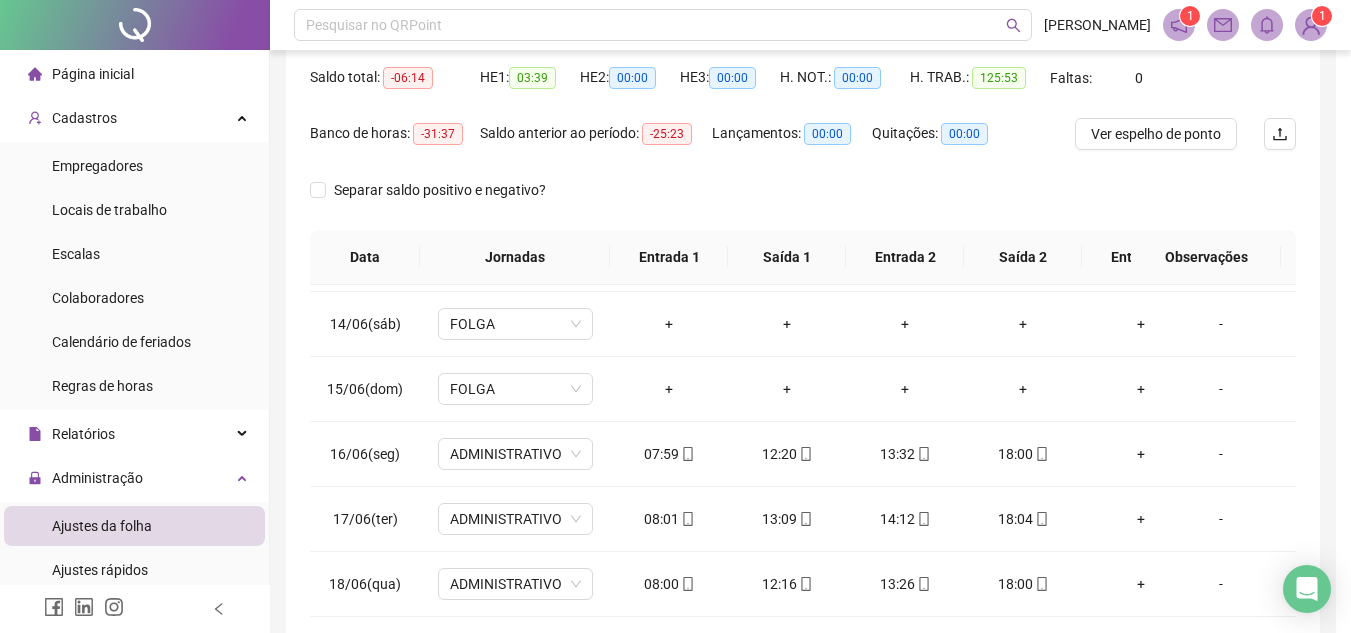 type on "**********" 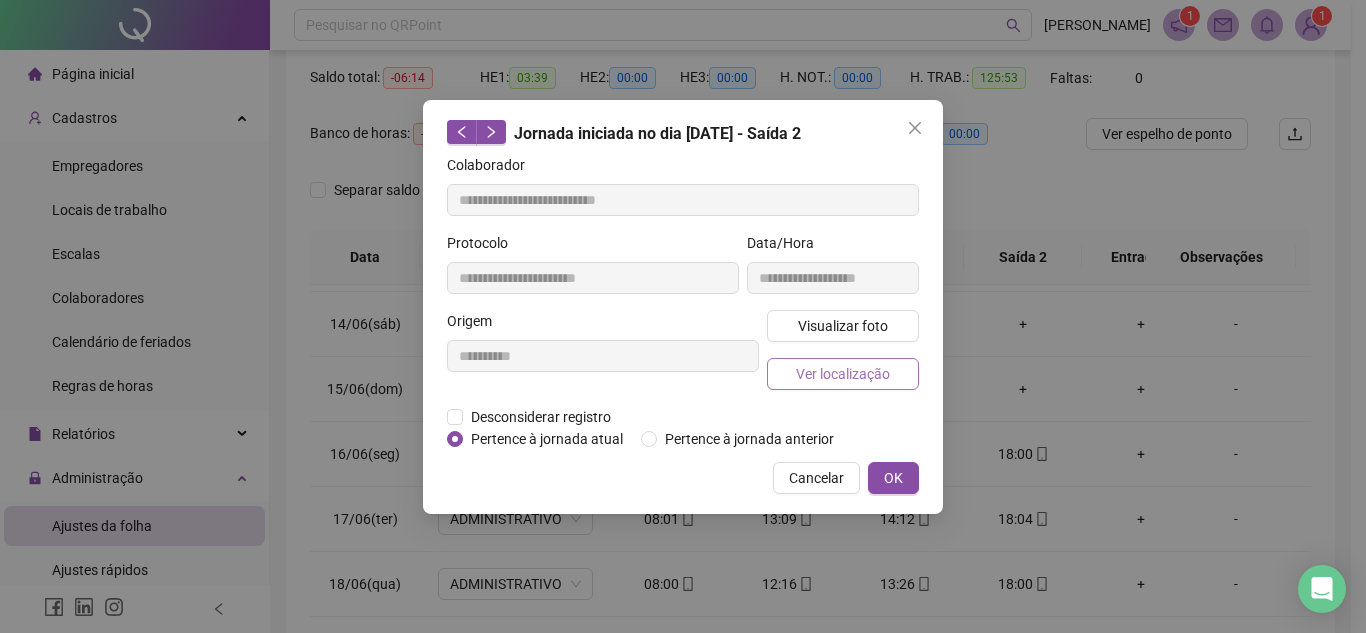 click on "Ver localização" at bounding box center (843, 374) 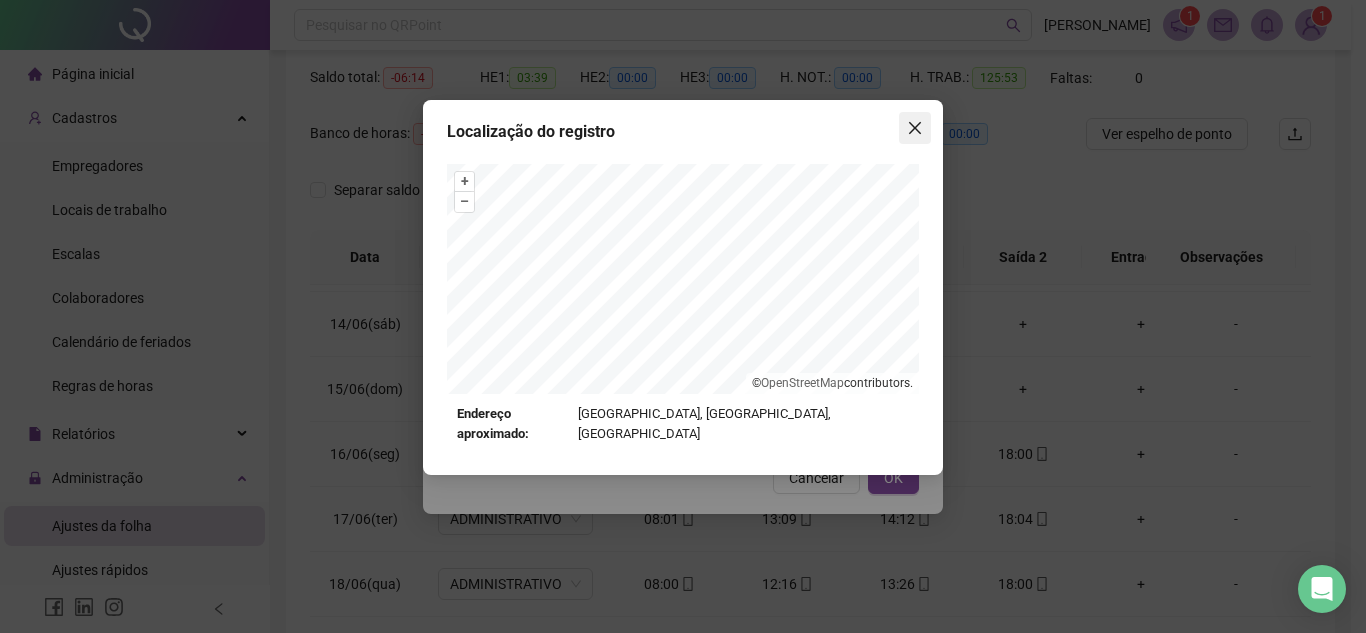 click 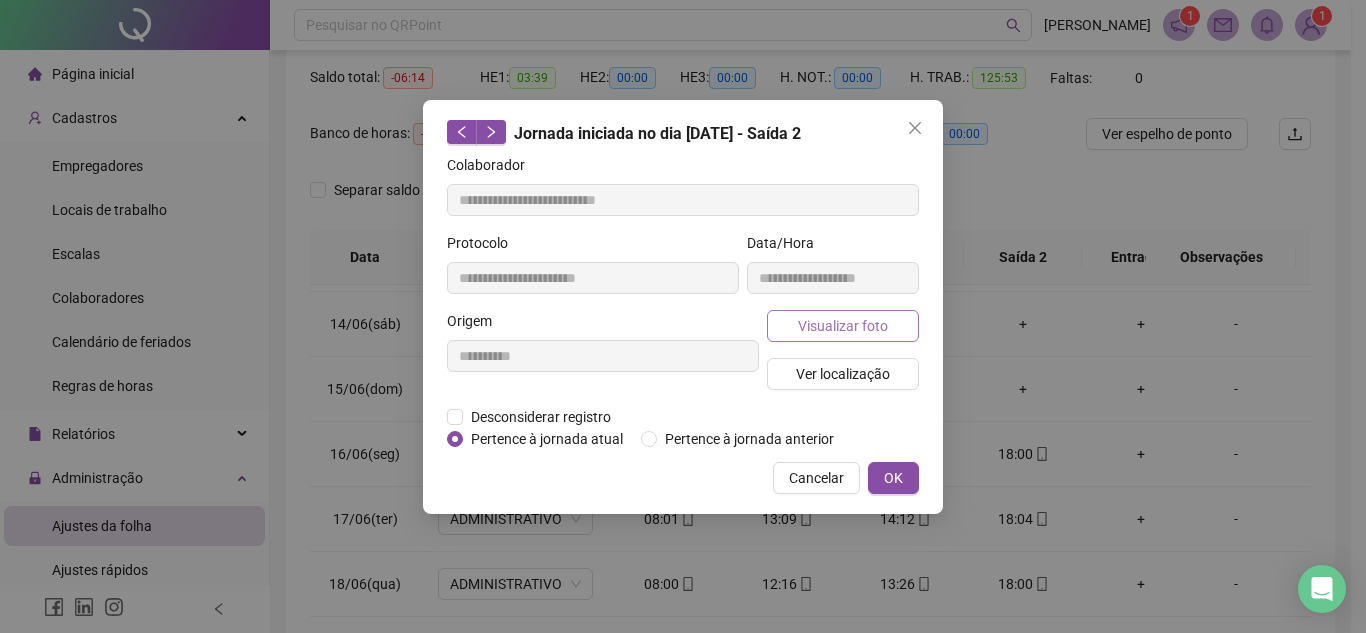 click on "Visualizar foto" at bounding box center (843, 326) 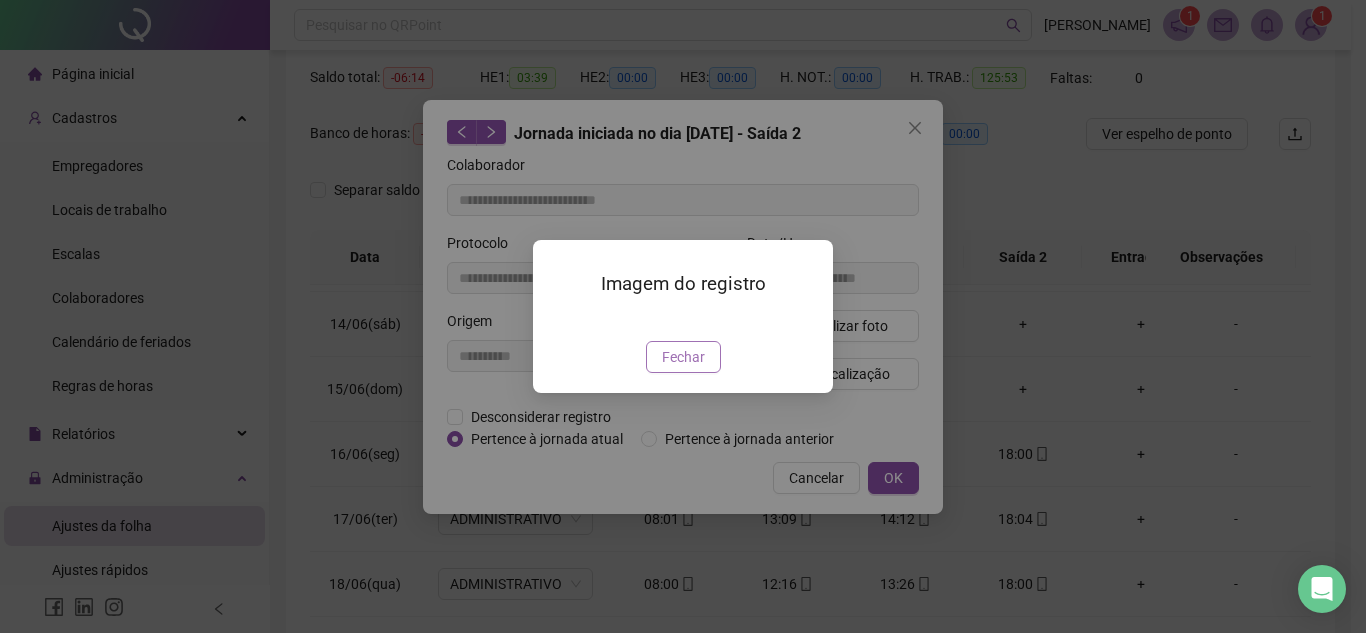 click on "Fechar" at bounding box center [683, 357] 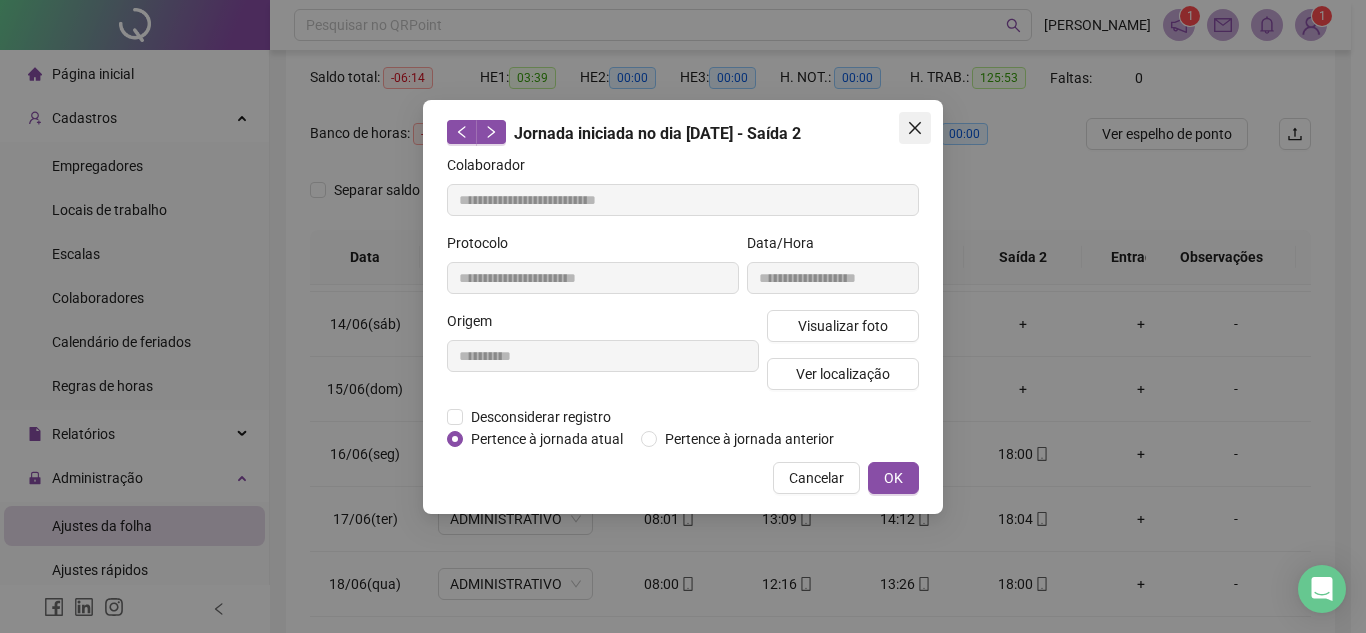 click 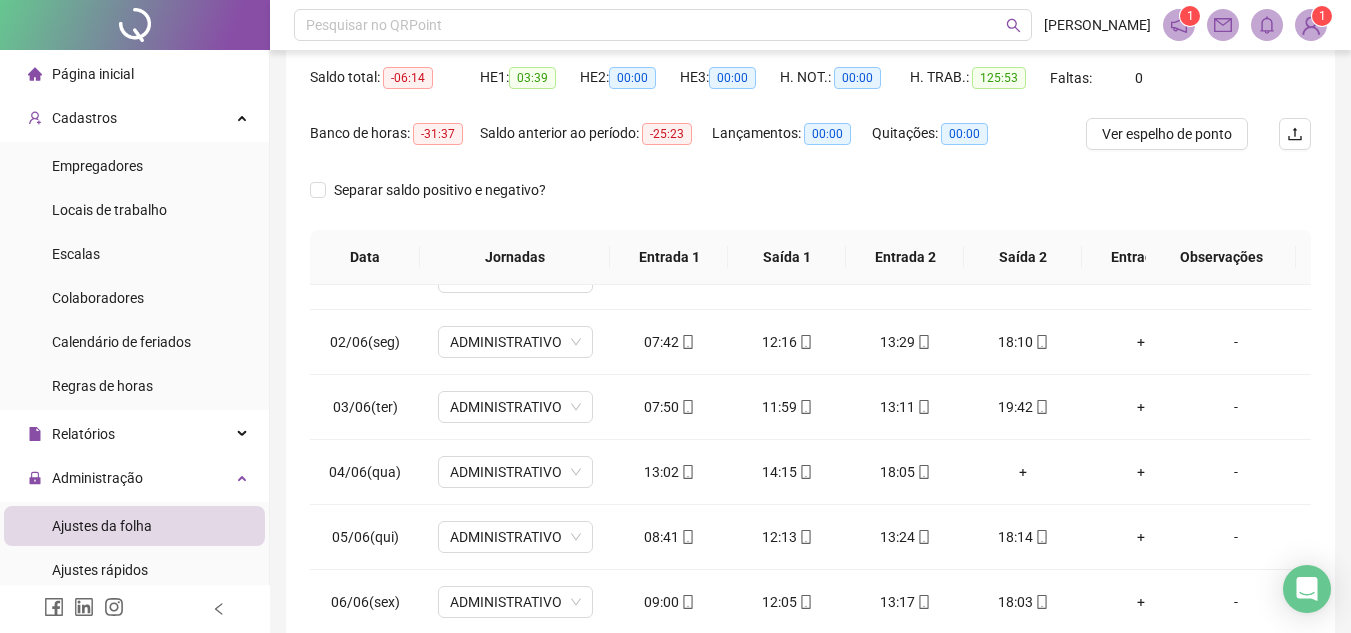 scroll, scrollTop: 38, scrollLeft: 0, axis: vertical 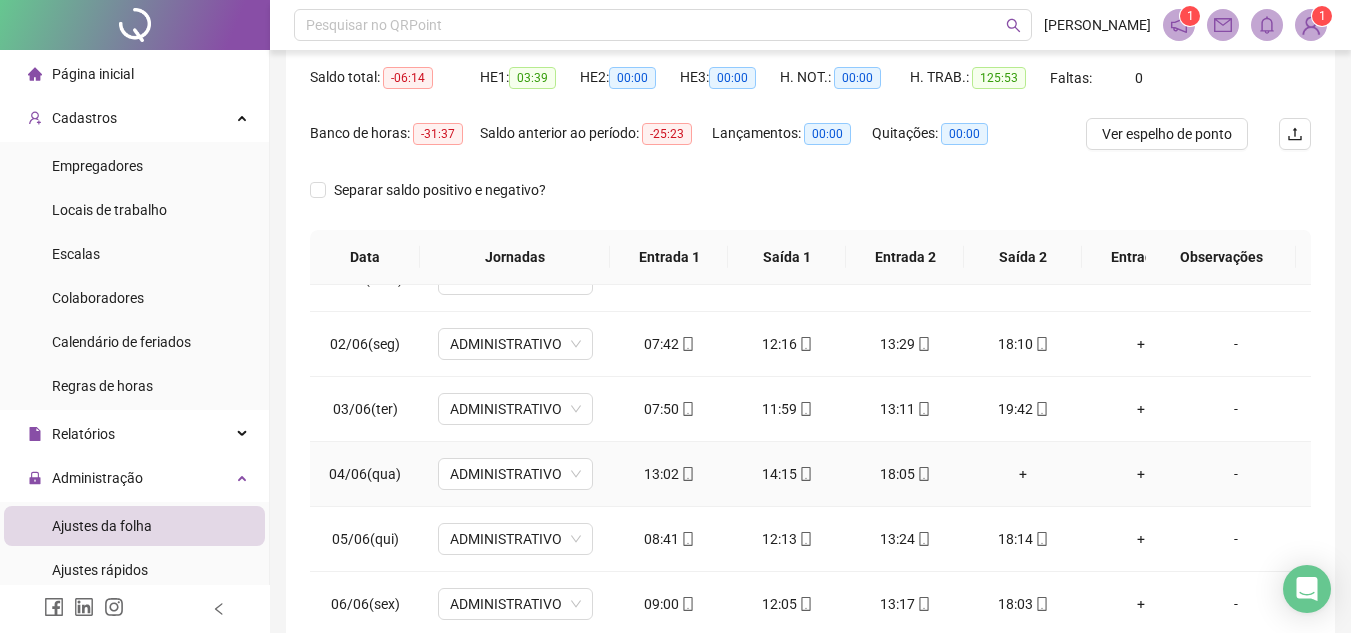 click on "+" at bounding box center (1023, 474) 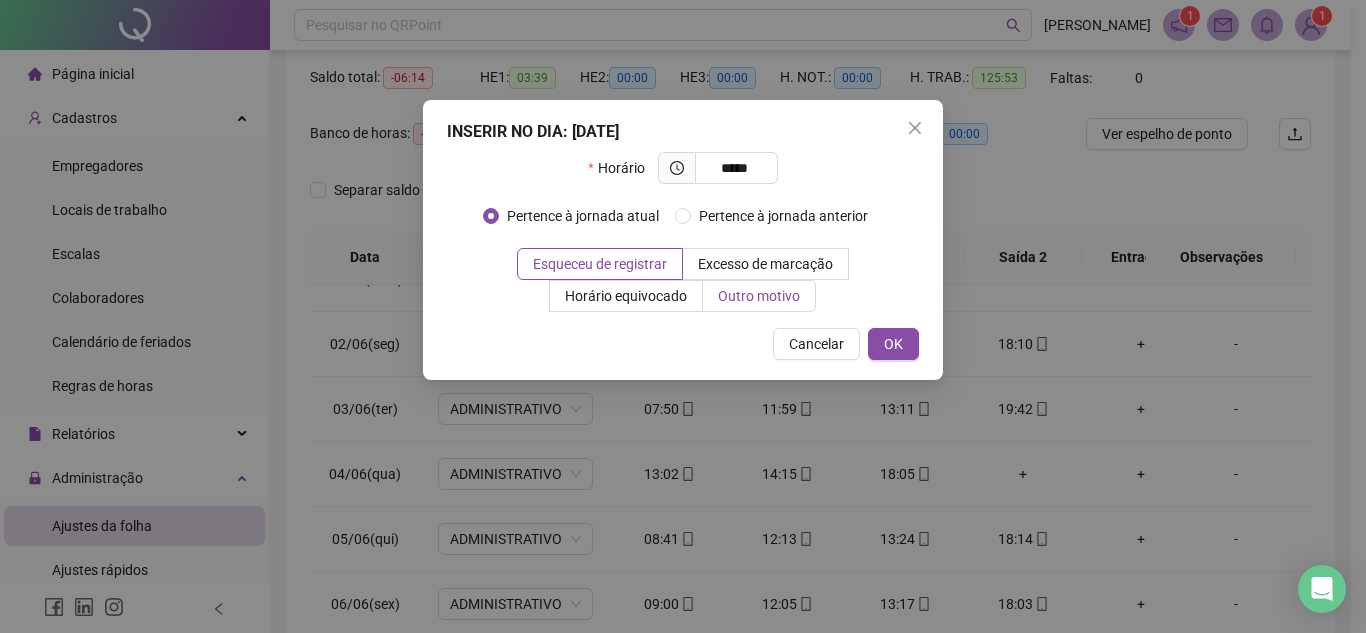 type on "*****" 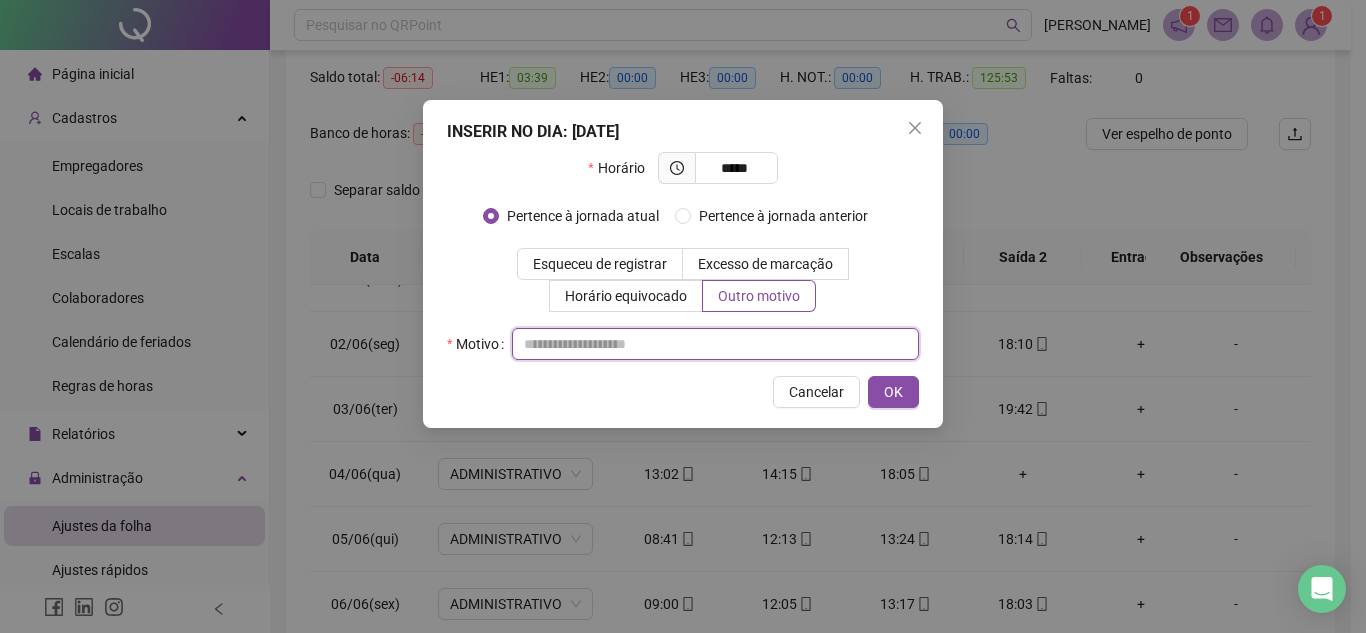 click at bounding box center (715, 344) 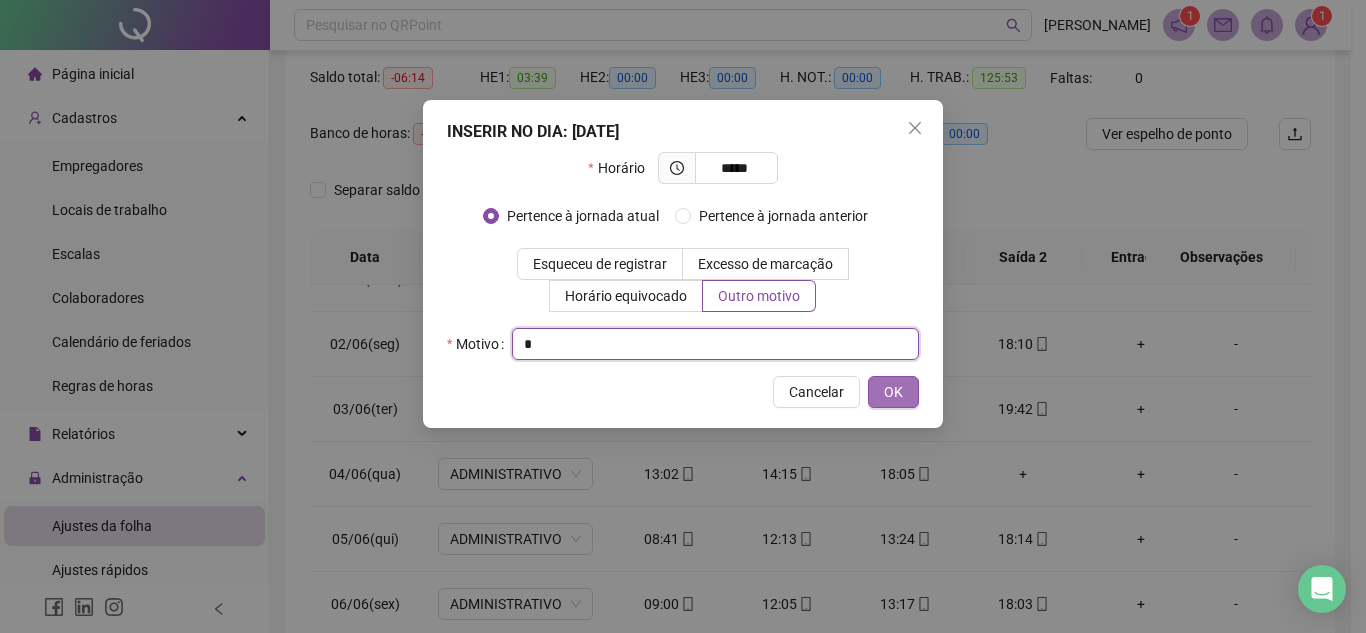 type on "*" 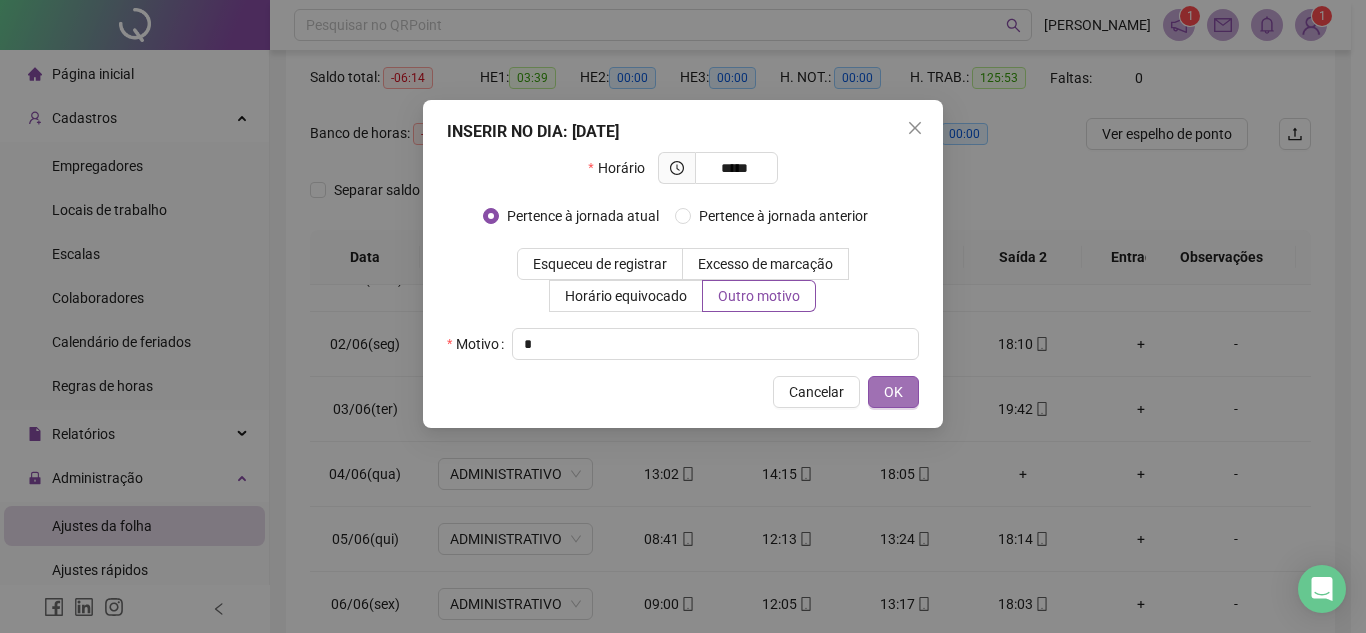 click on "OK" at bounding box center (893, 392) 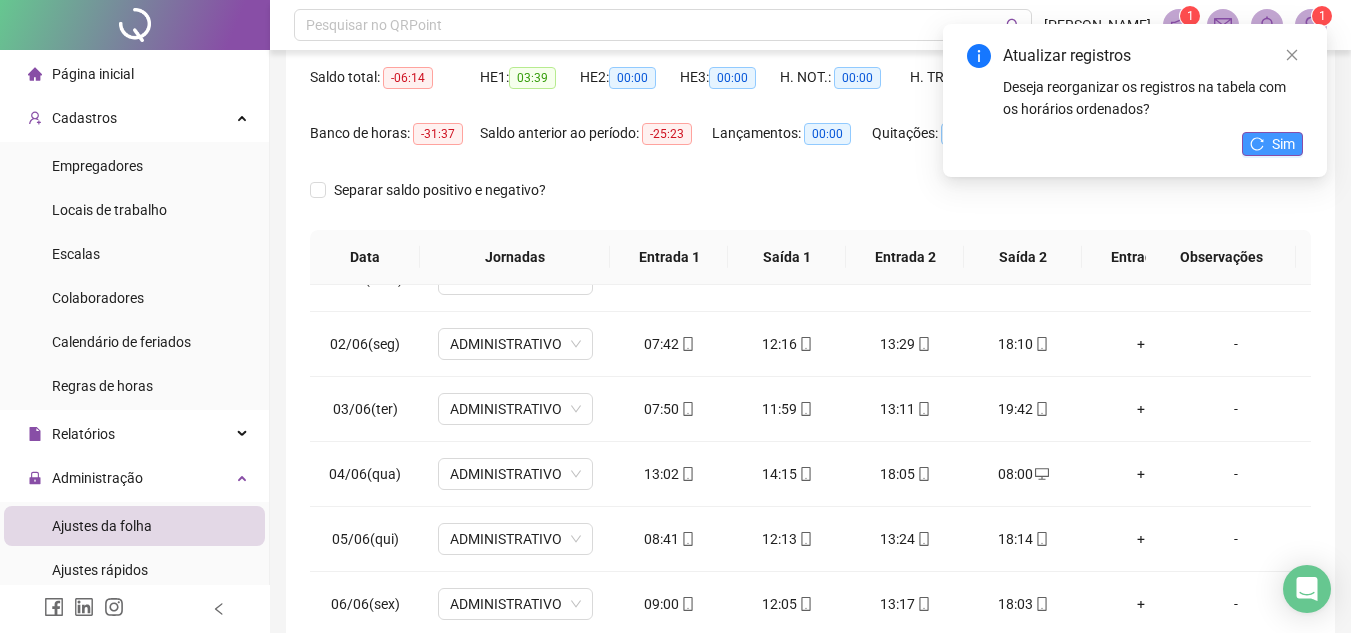 click on "Sim" at bounding box center [1283, 144] 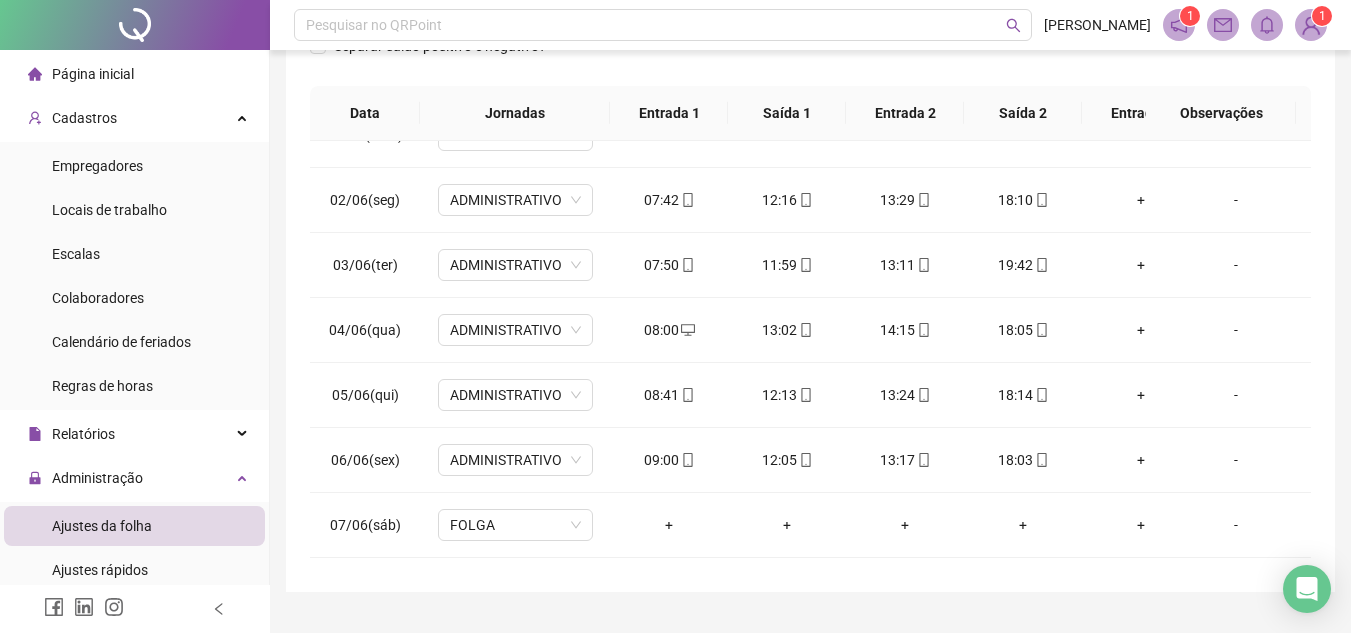 scroll, scrollTop: 389, scrollLeft: 0, axis: vertical 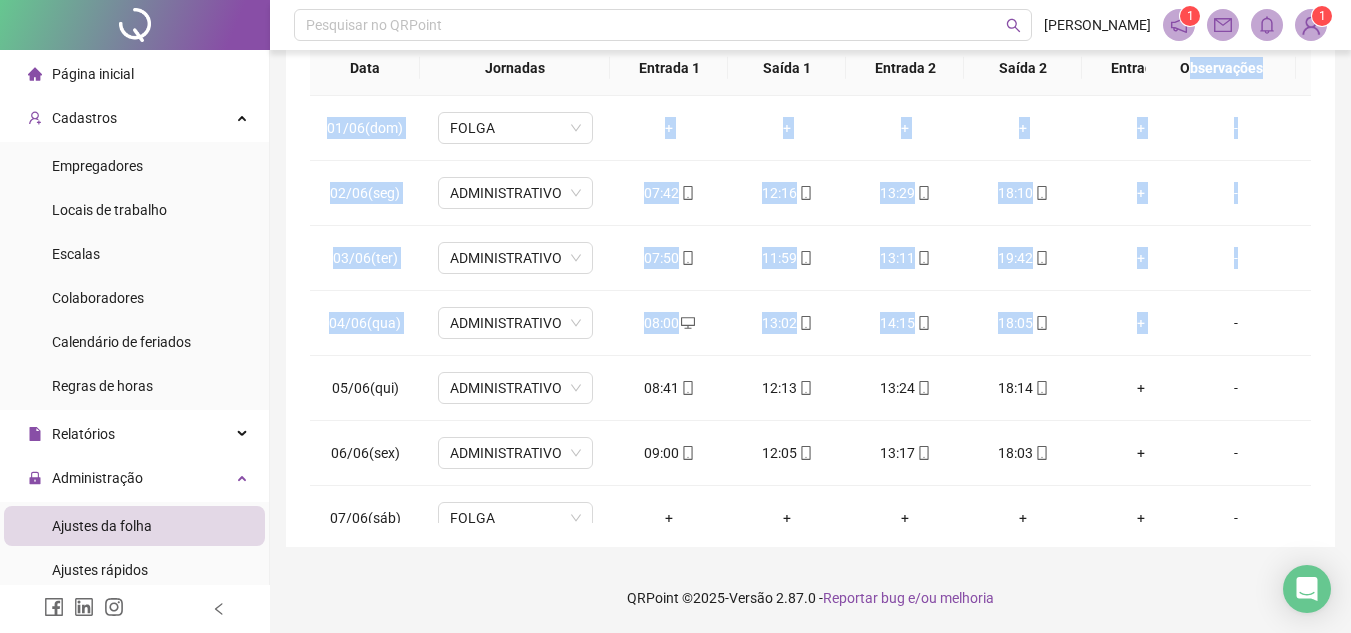 drag, startPoint x: 1344, startPoint y: 328, endPoint x: 1365, endPoint y: 94, distance: 234.94041 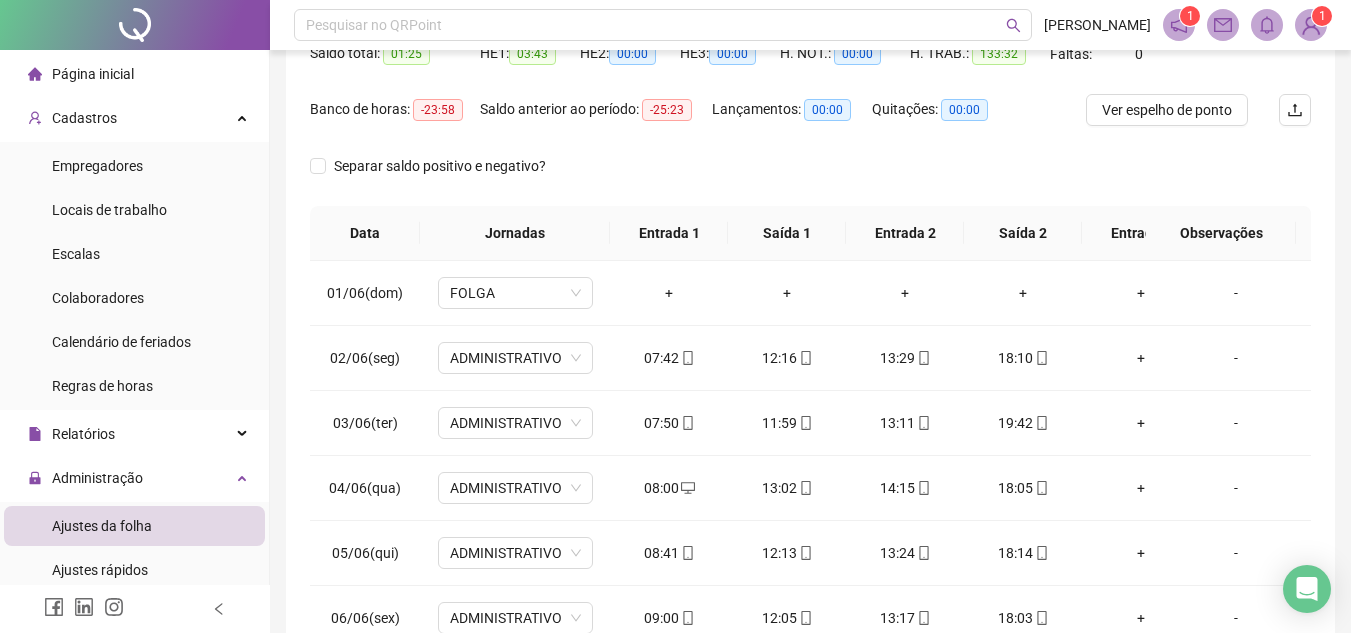 scroll, scrollTop: 0, scrollLeft: 0, axis: both 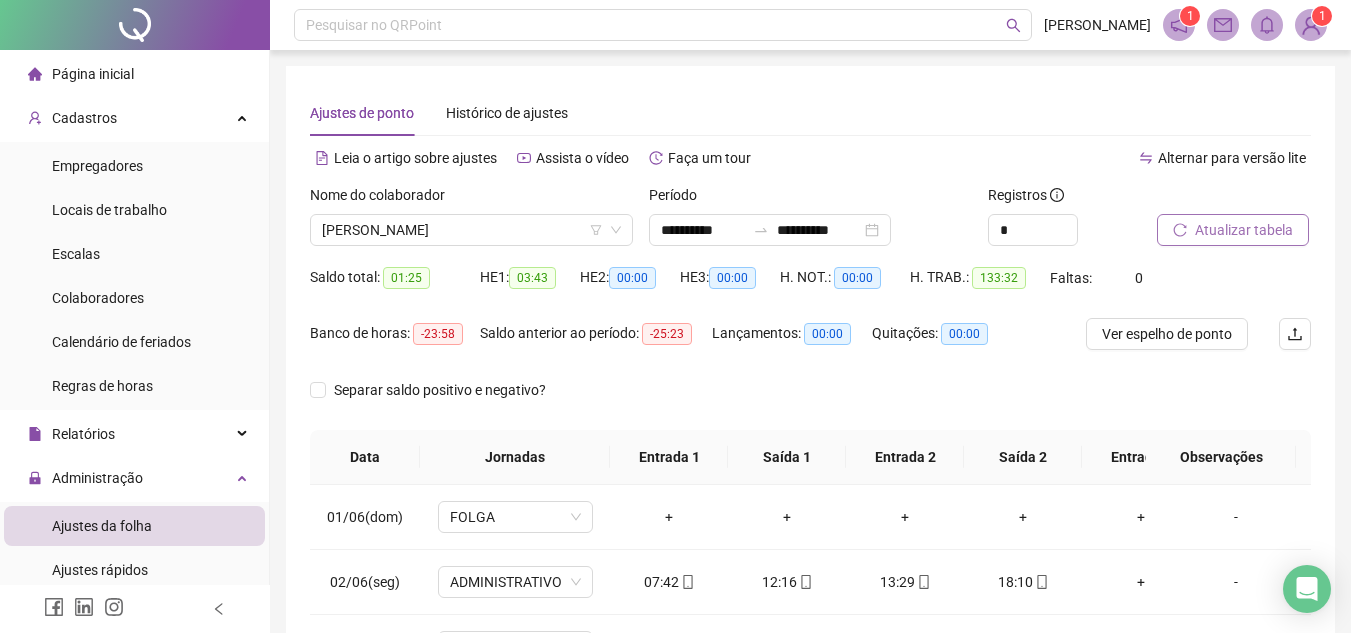 click on "Atualizar tabela" at bounding box center [1244, 230] 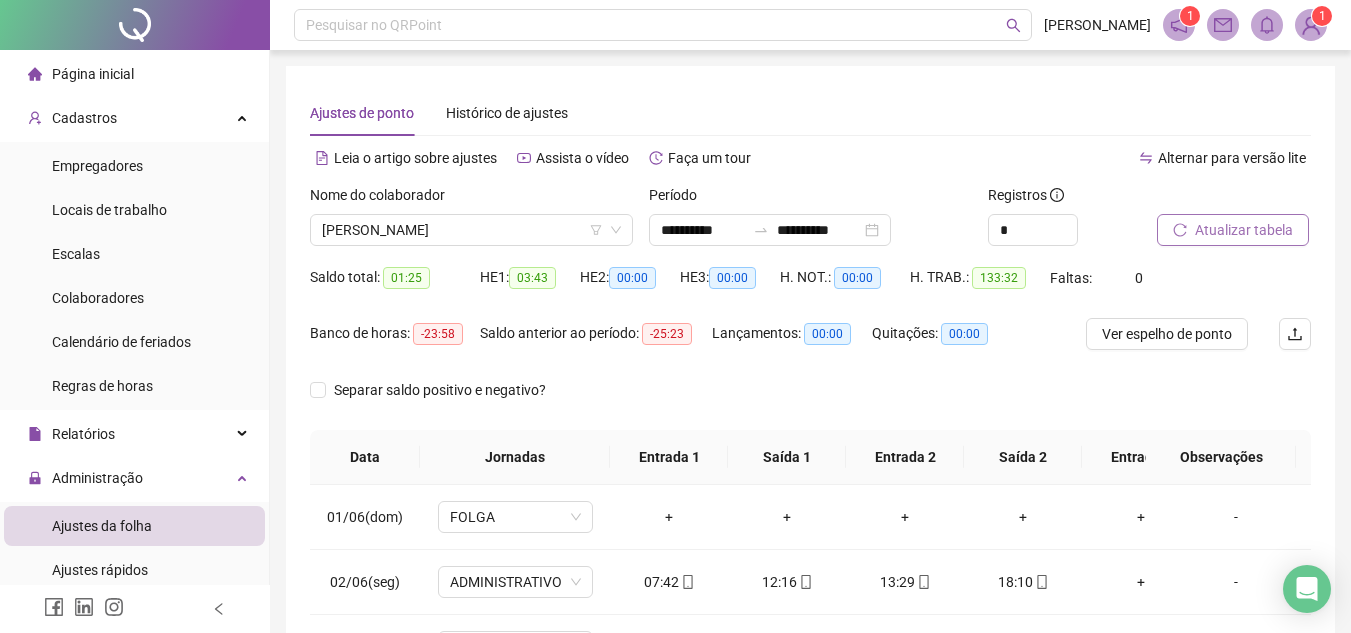 click on "Atualizar tabela" at bounding box center (1244, 230) 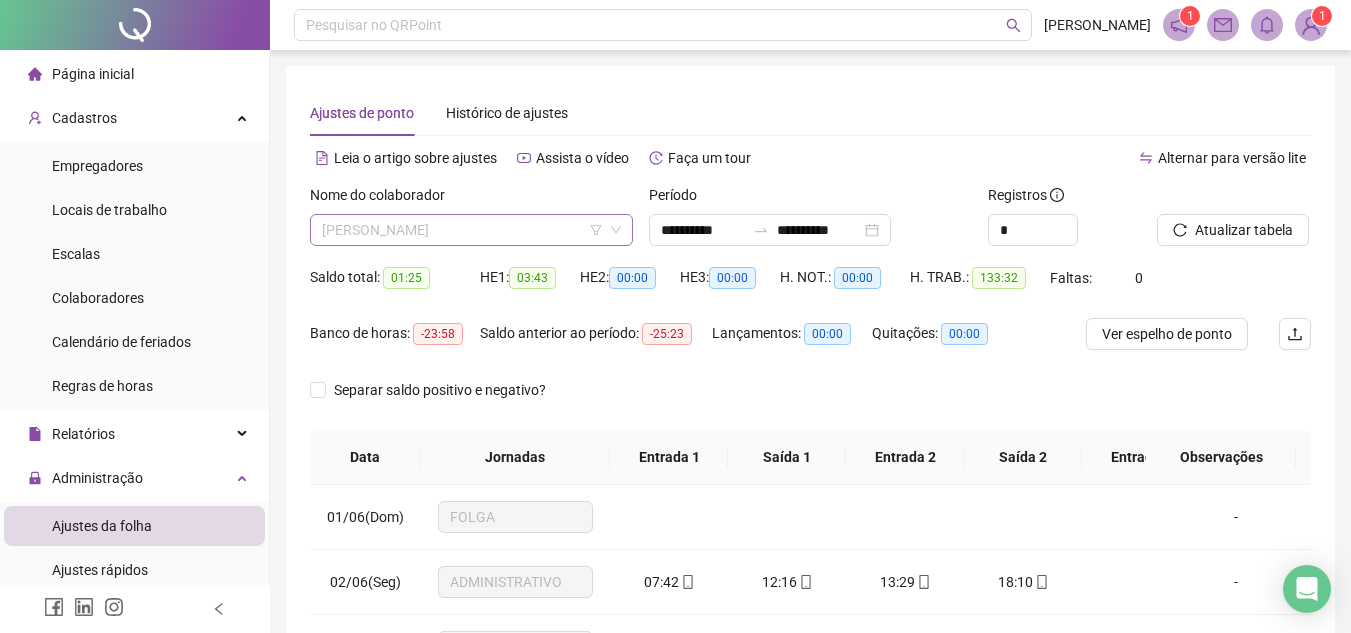 click on "[PERSON_NAME]" at bounding box center [471, 230] 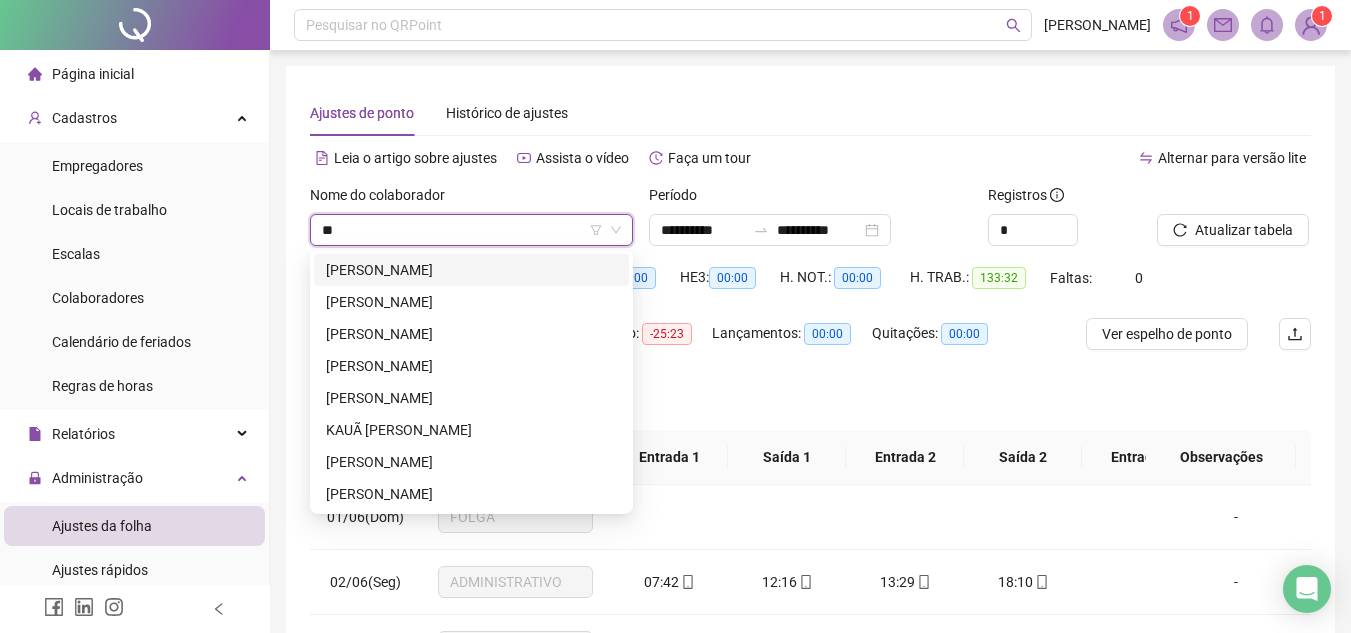 scroll, scrollTop: 0, scrollLeft: 0, axis: both 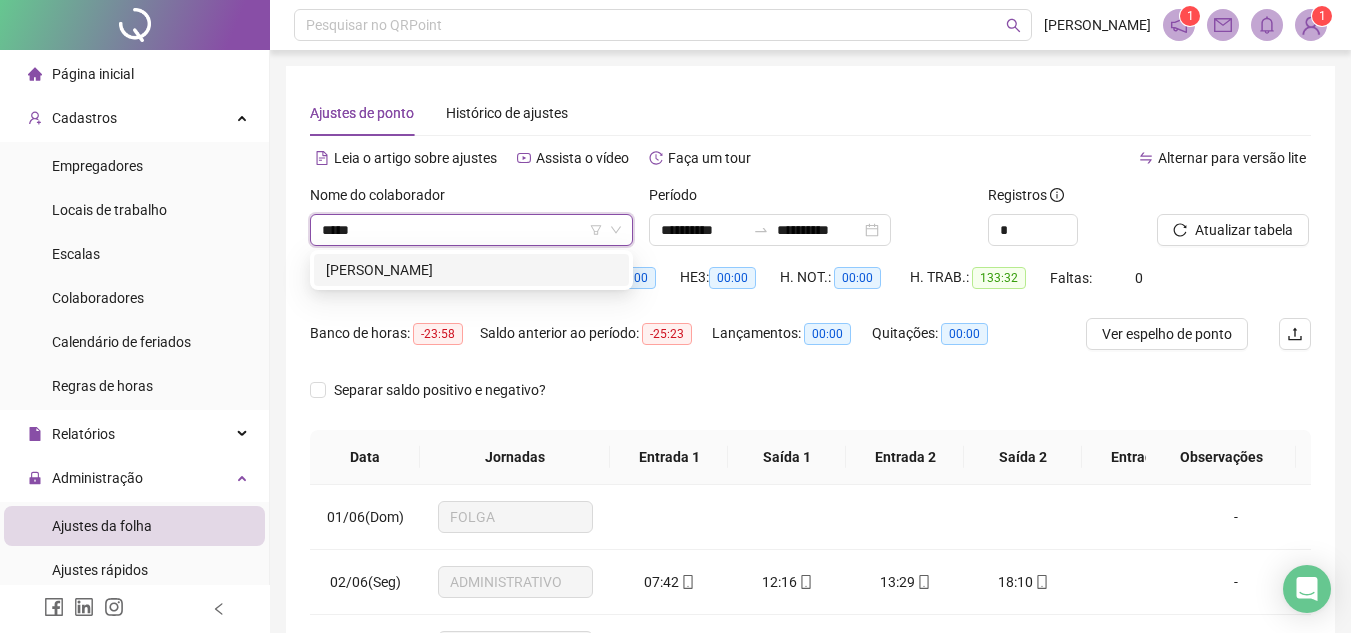 type on "******" 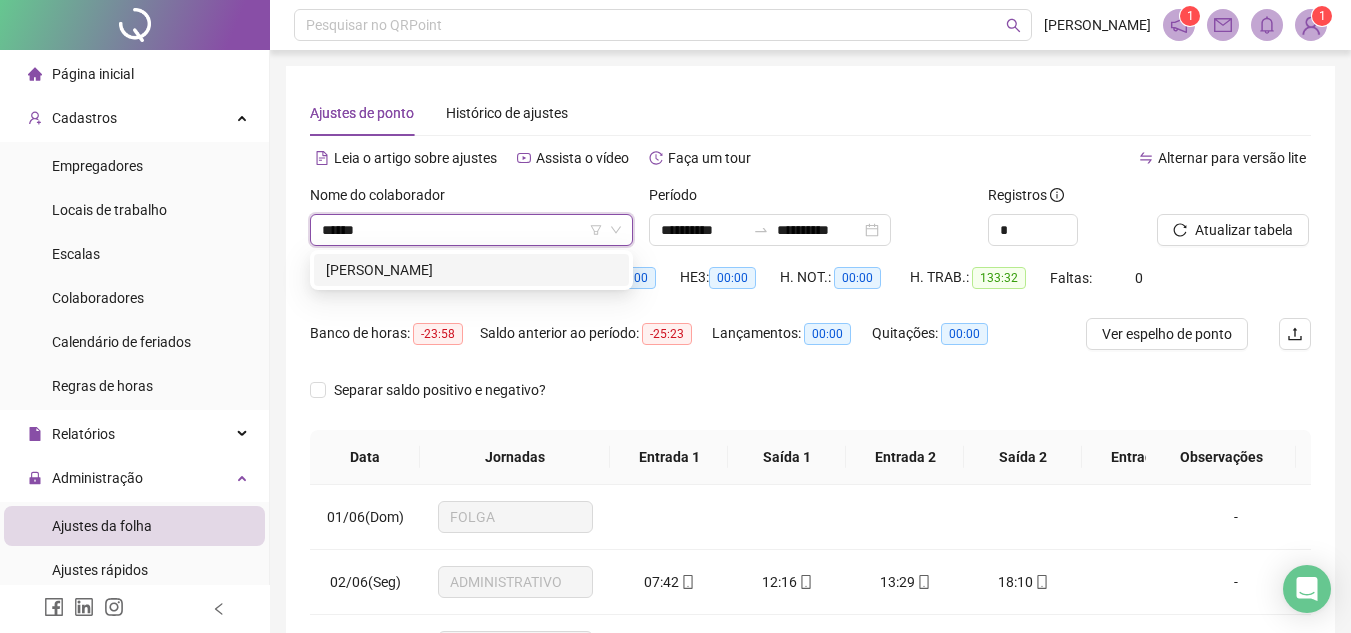 click on "[PERSON_NAME]" at bounding box center [471, 270] 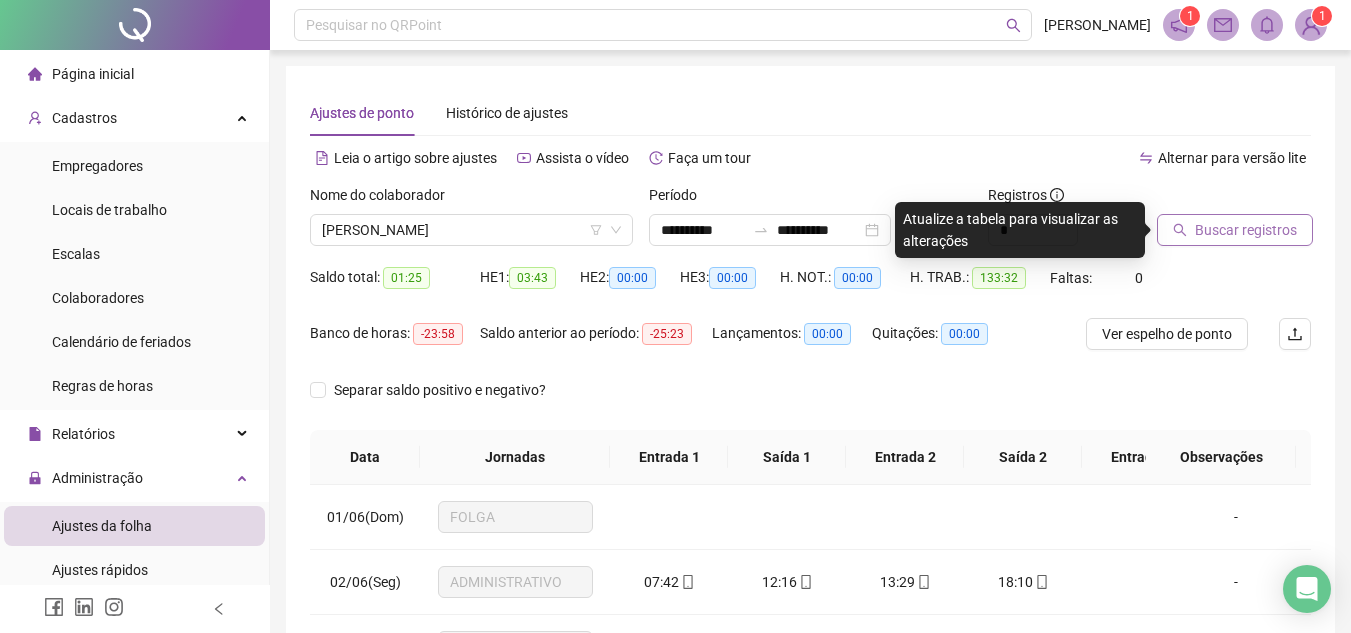 click on "Buscar registros" at bounding box center [1246, 230] 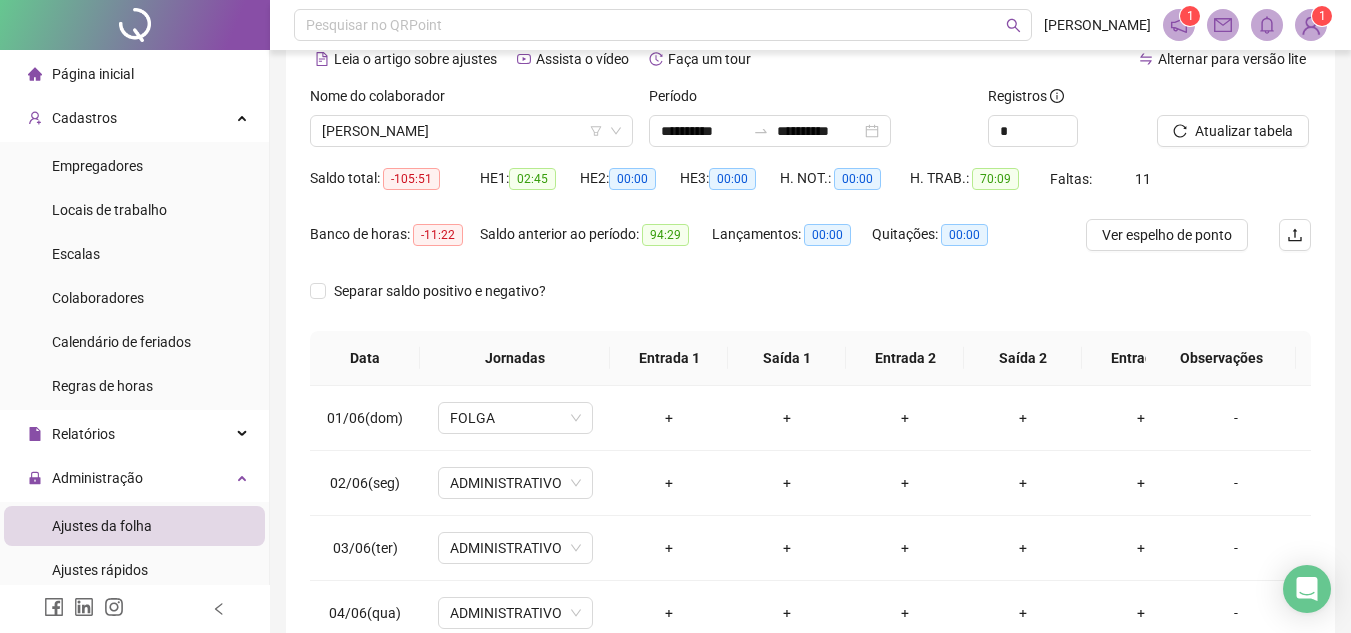 scroll, scrollTop: 350, scrollLeft: 0, axis: vertical 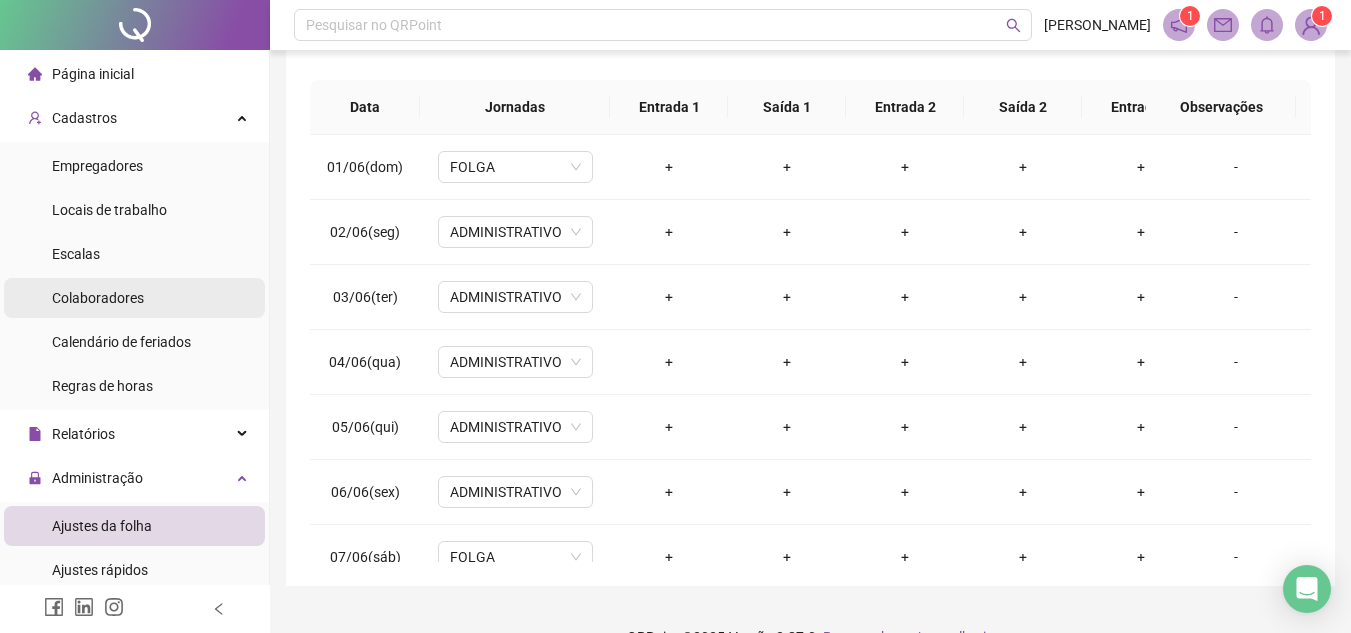 click on "Colaboradores" at bounding box center [98, 298] 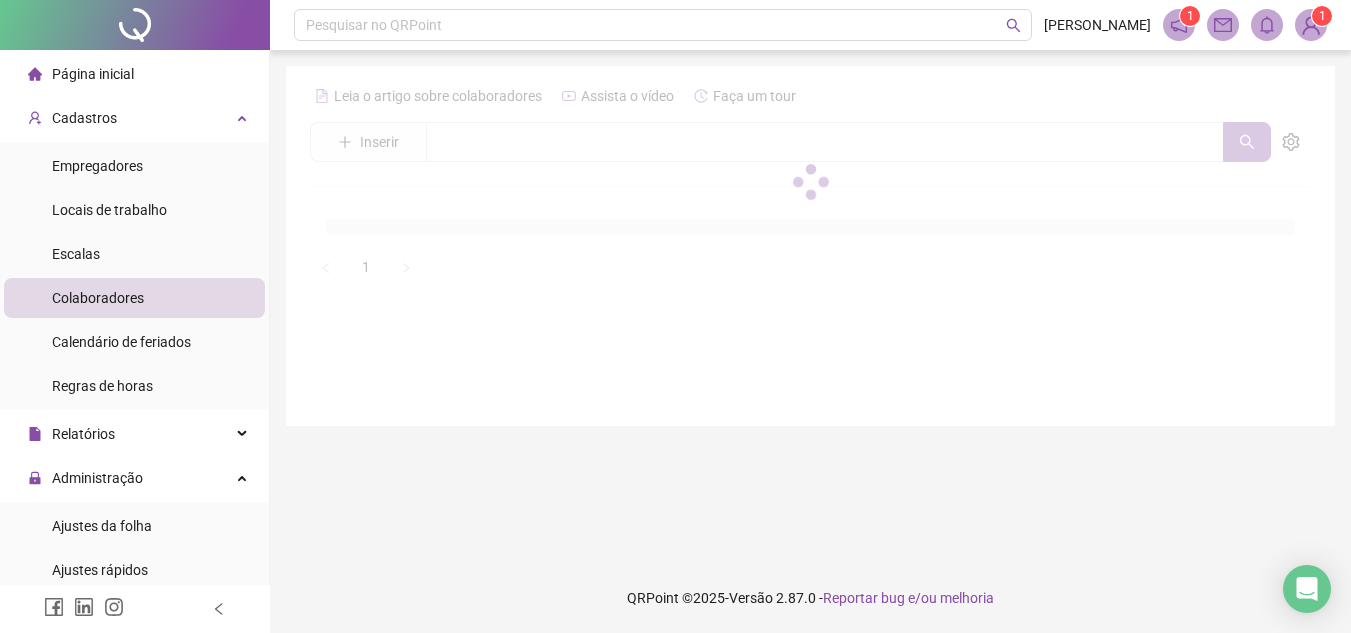 scroll, scrollTop: 0, scrollLeft: 0, axis: both 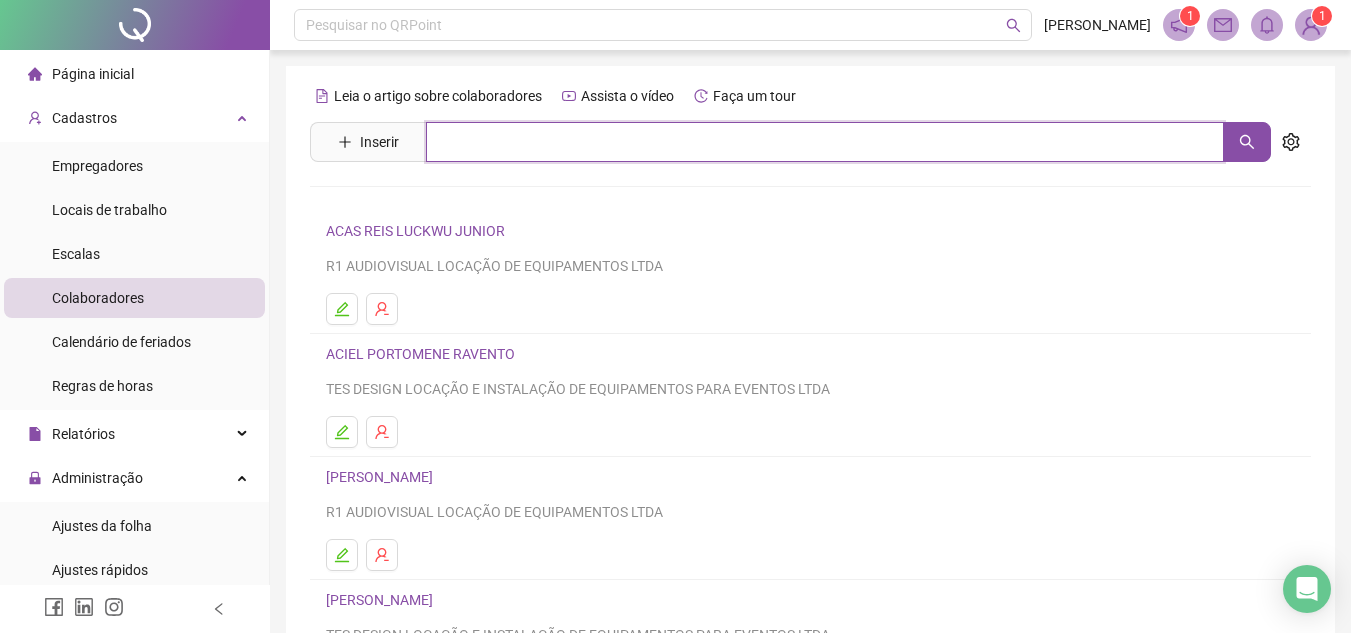 click at bounding box center [825, 142] 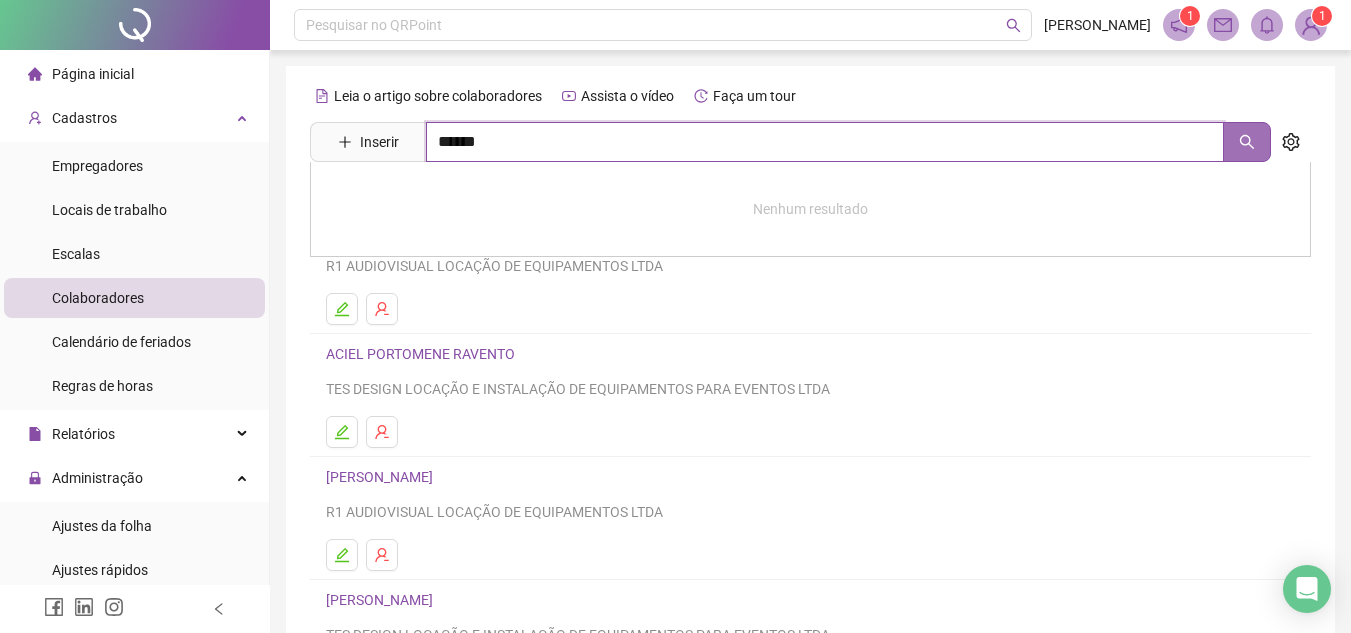 click 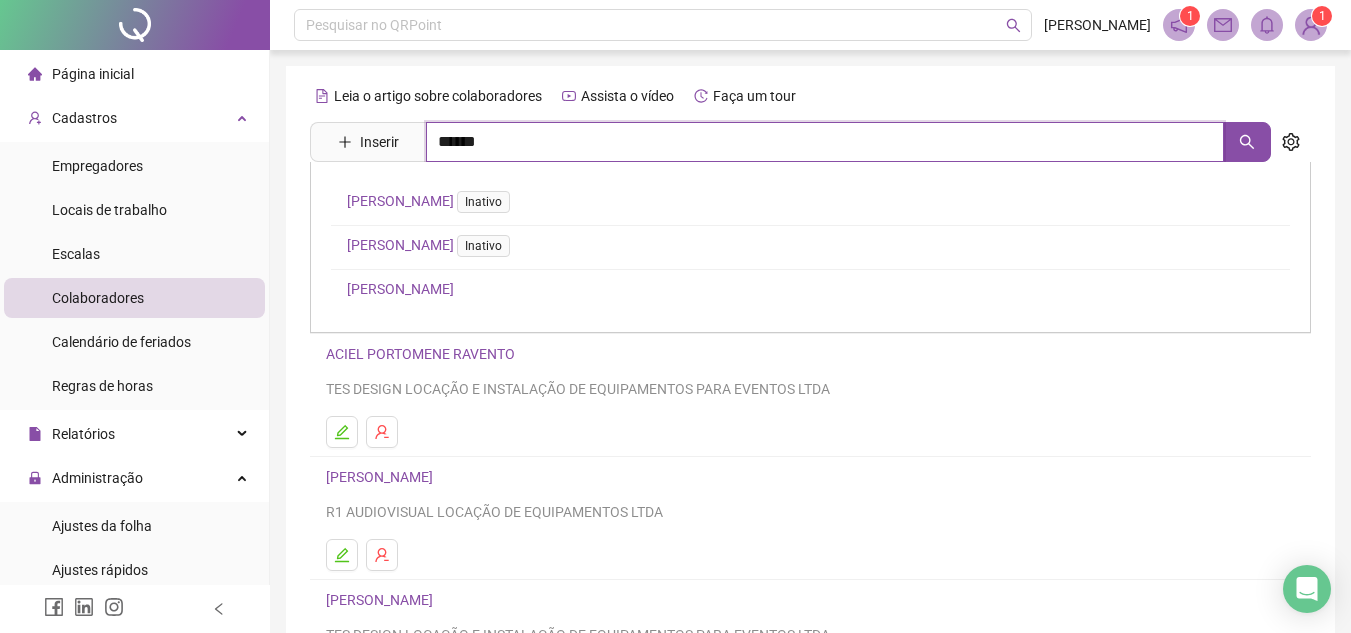 type on "******" 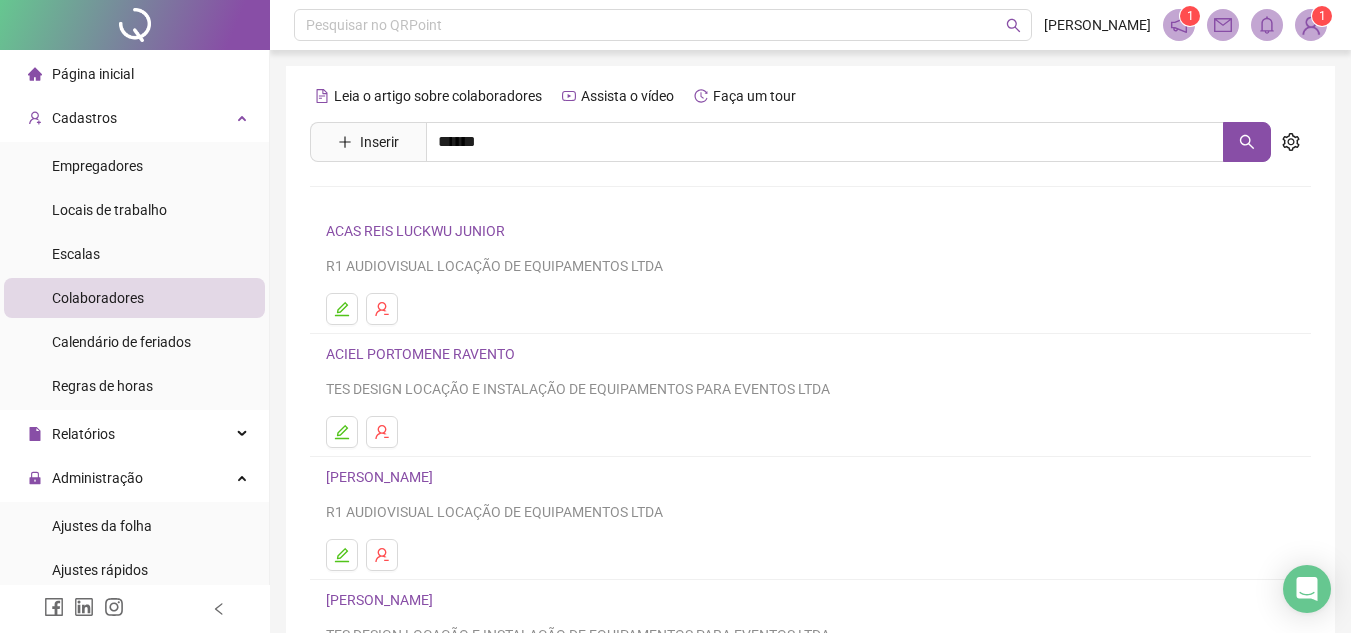 click on "[PERSON_NAME]" at bounding box center [400, 289] 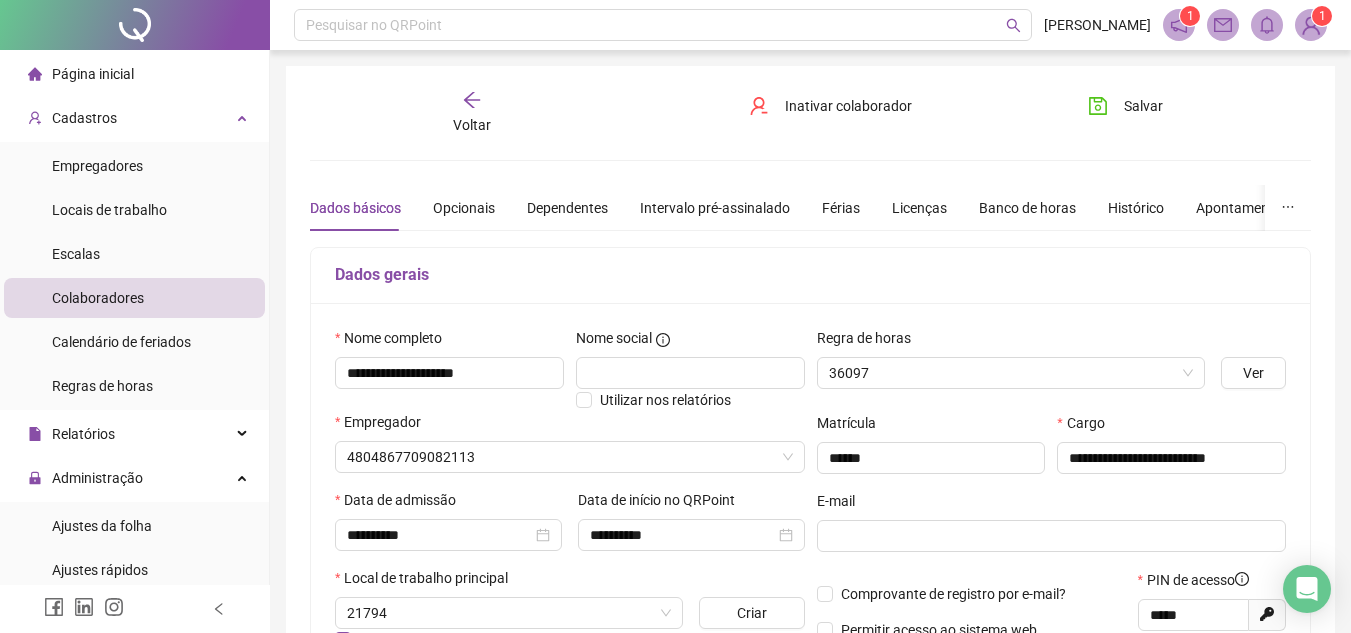 type on "**********" 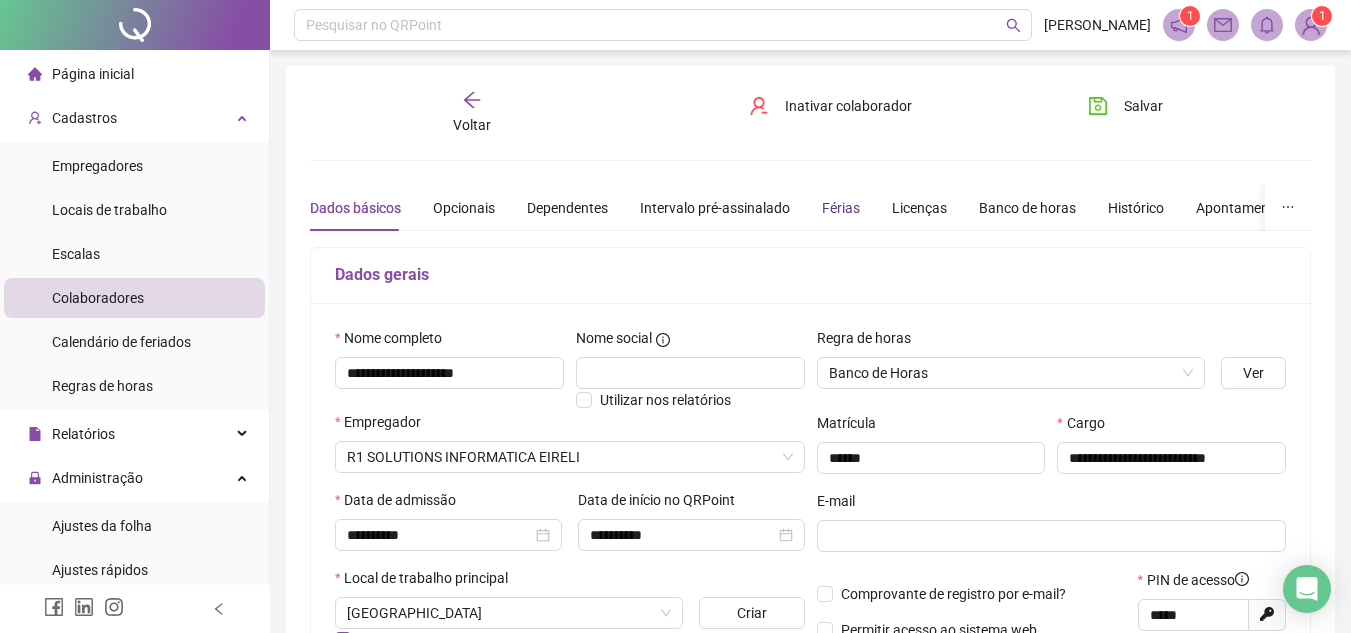 click on "Férias" at bounding box center [841, 208] 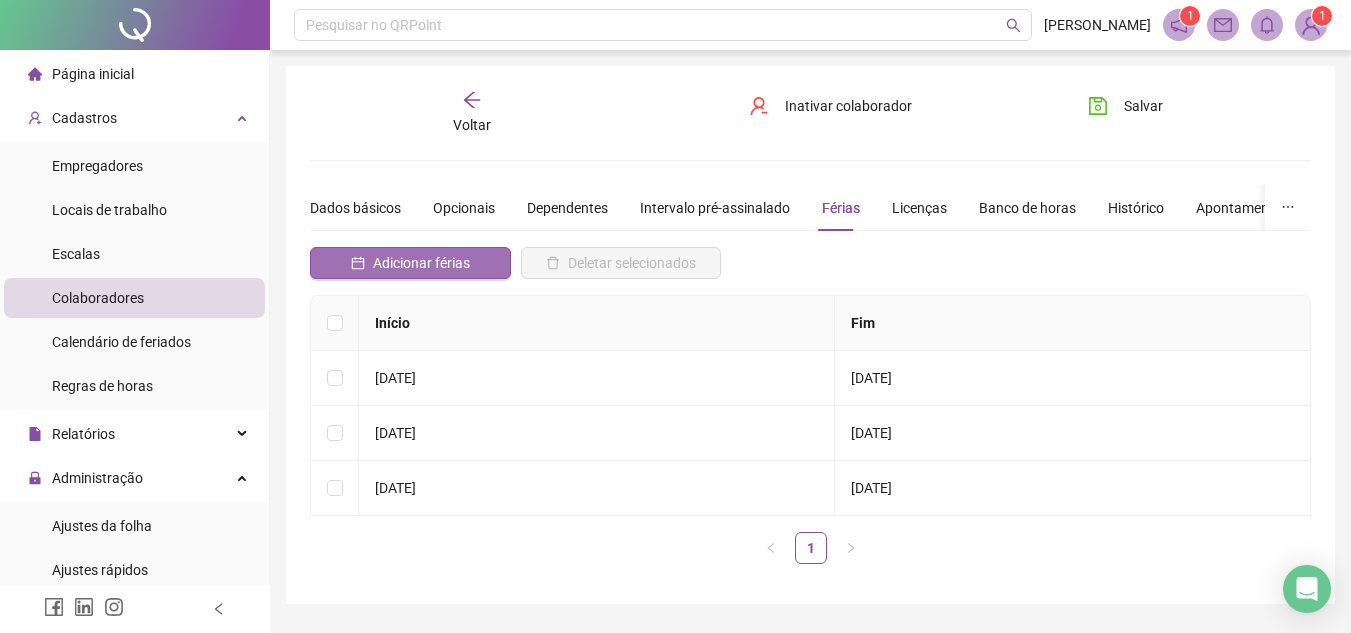 click on "Adicionar férias" at bounding box center [421, 263] 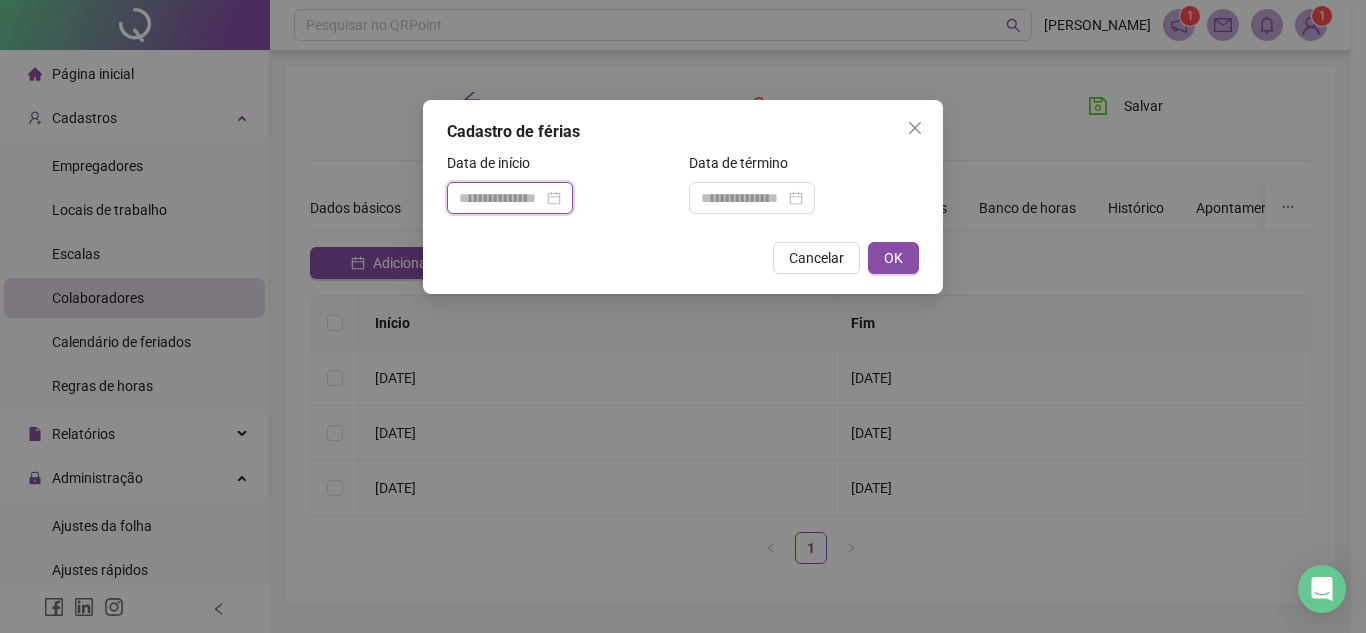 click at bounding box center [501, 198] 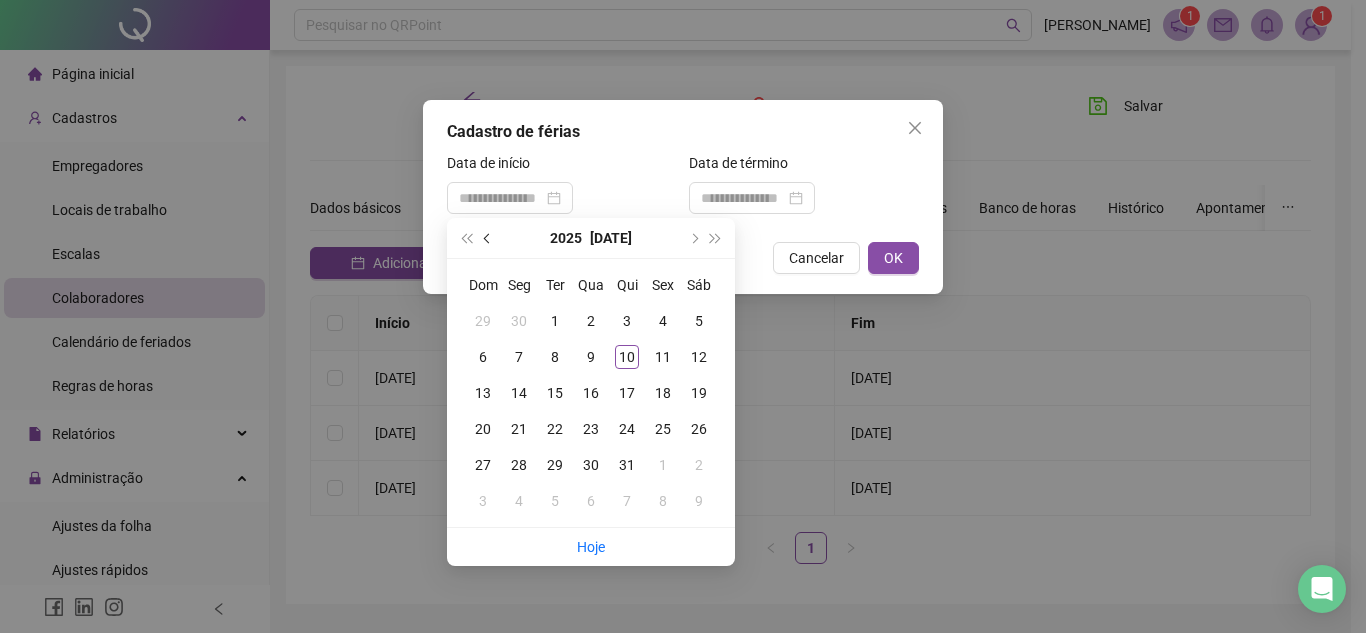 click at bounding box center [489, 238] 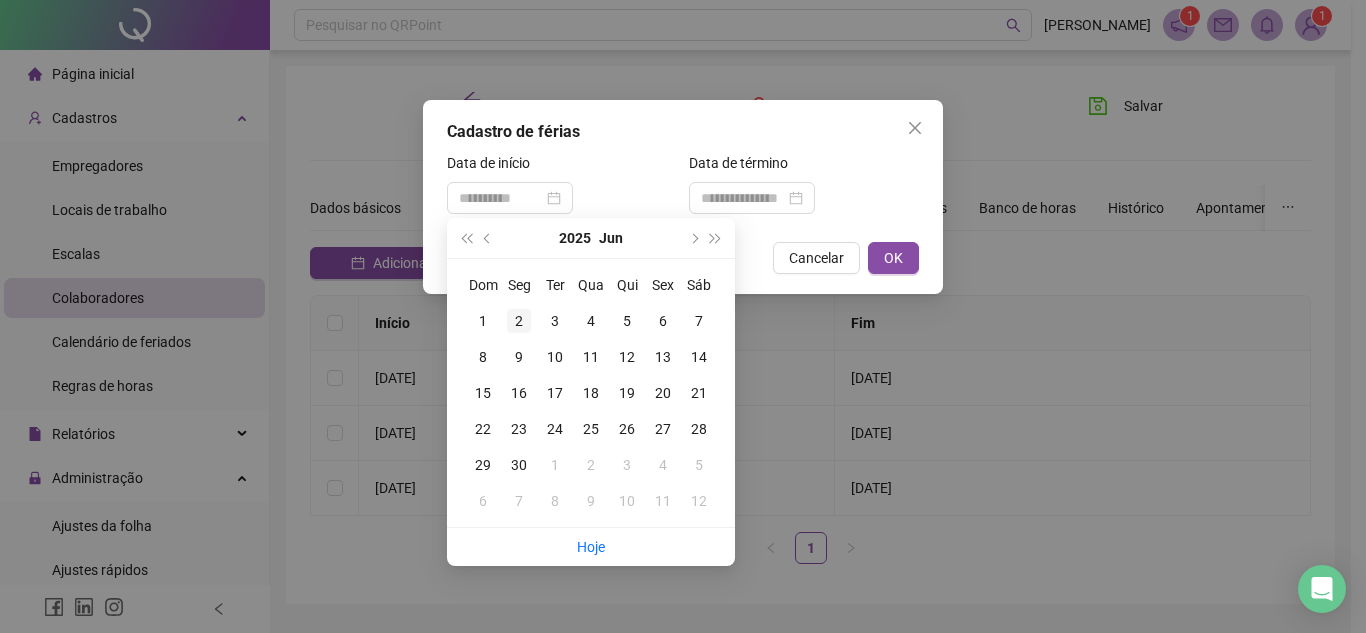 type on "**********" 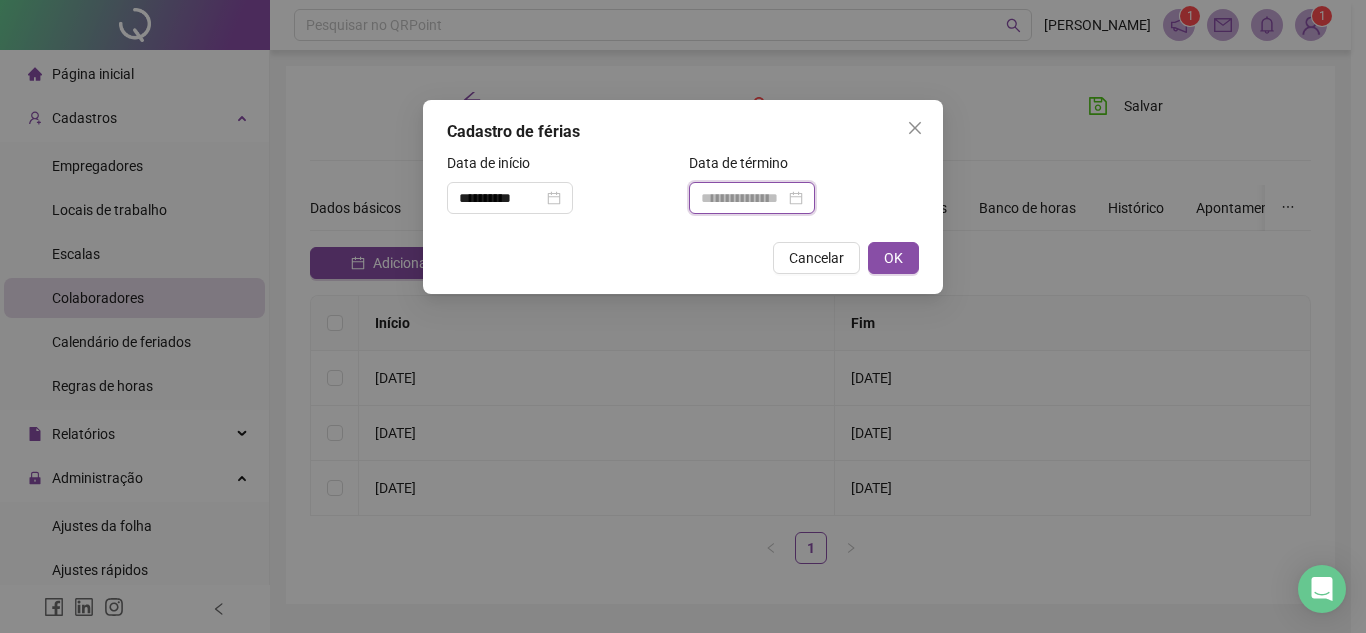 click at bounding box center (743, 198) 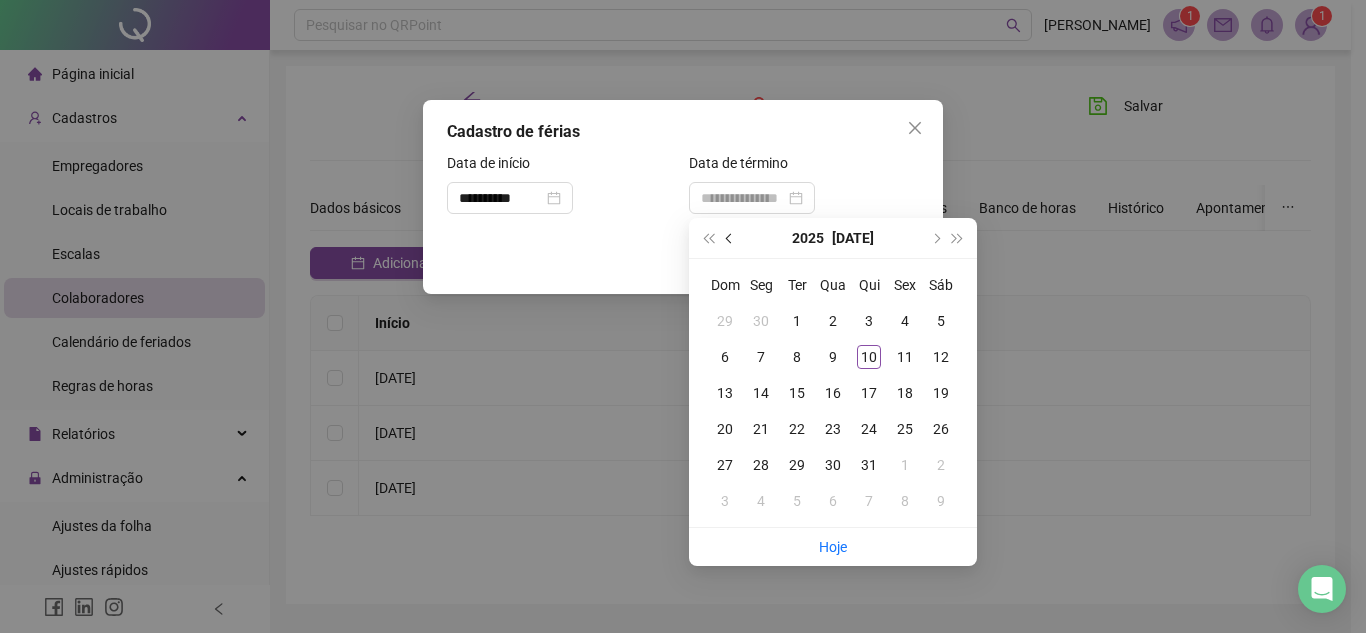 click at bounding box center [731, 238] 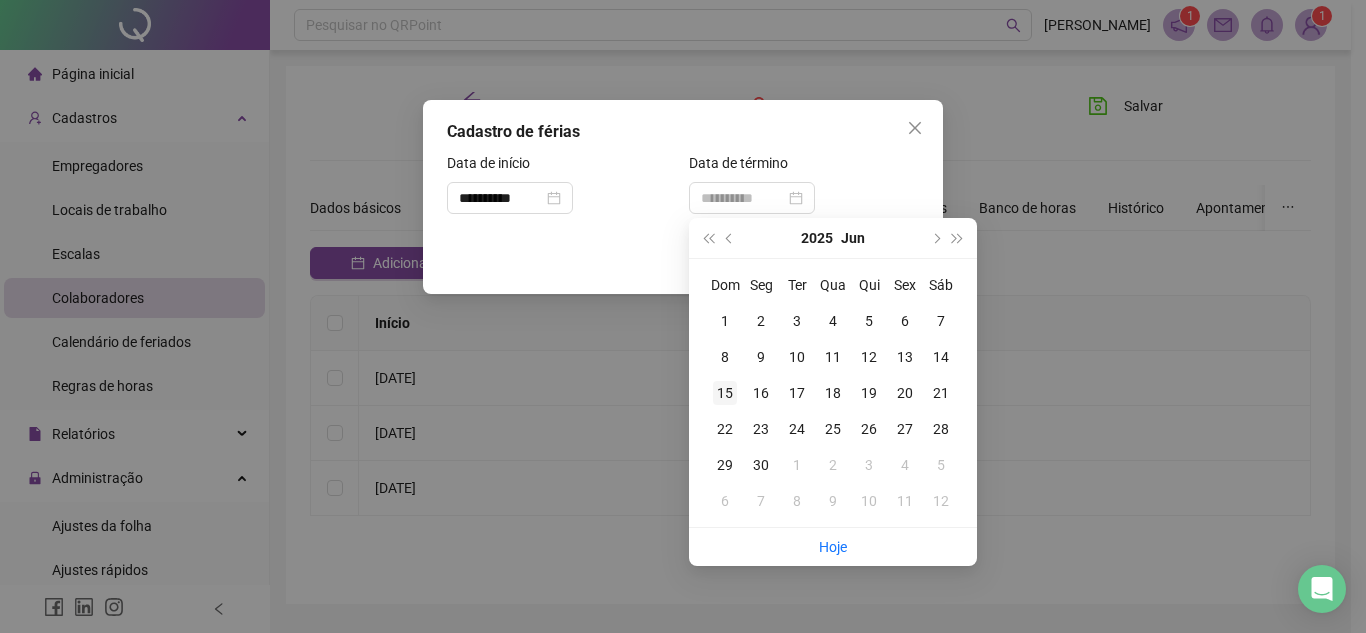 type on "**********" 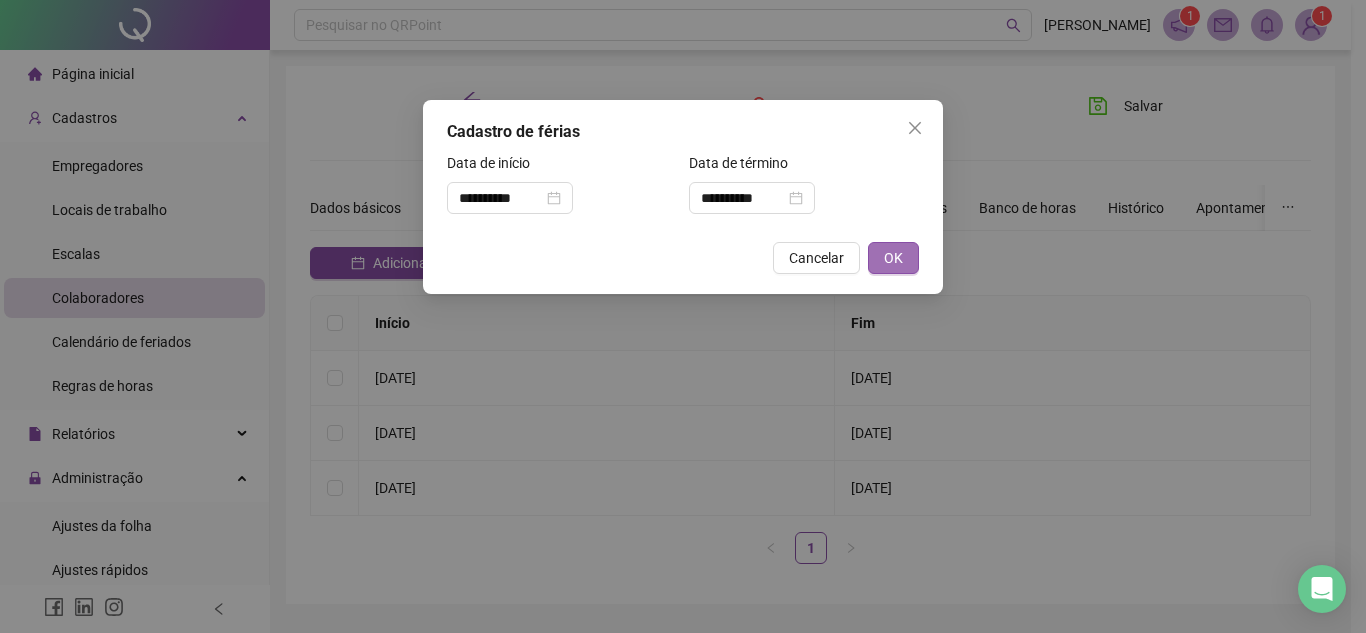 click on "OK" at bounding box center [893, 258] 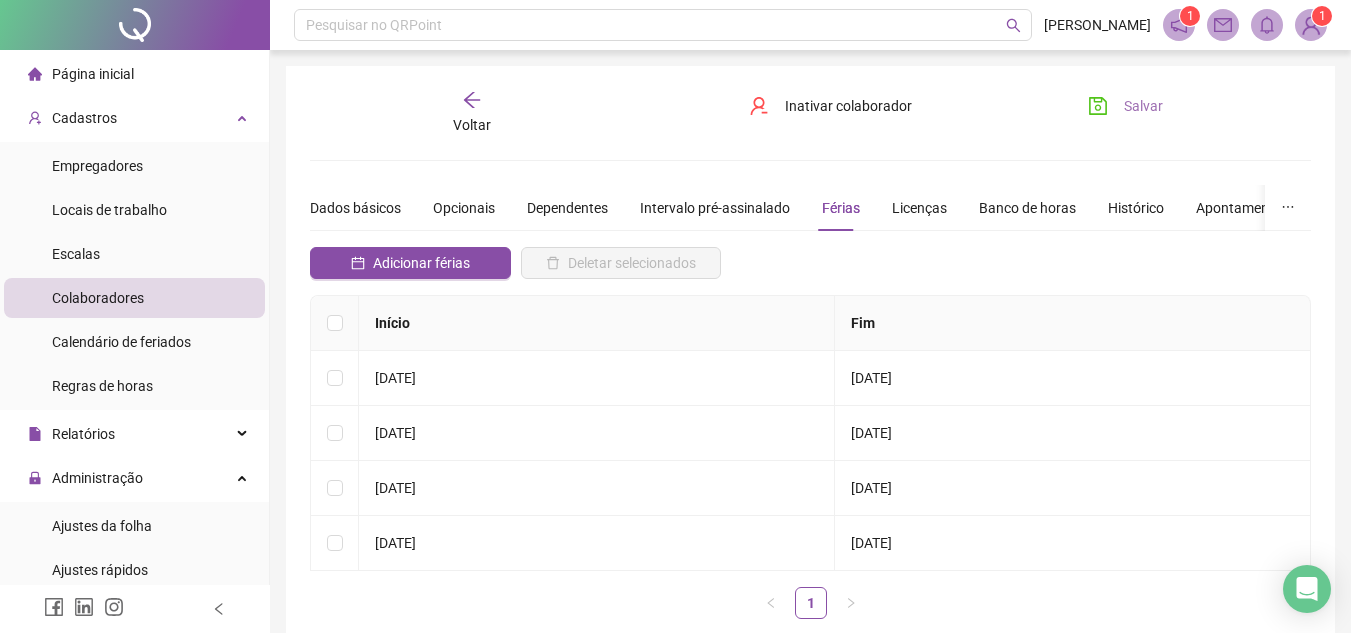 click on "Salvar" at bounding box center [1143, 106] 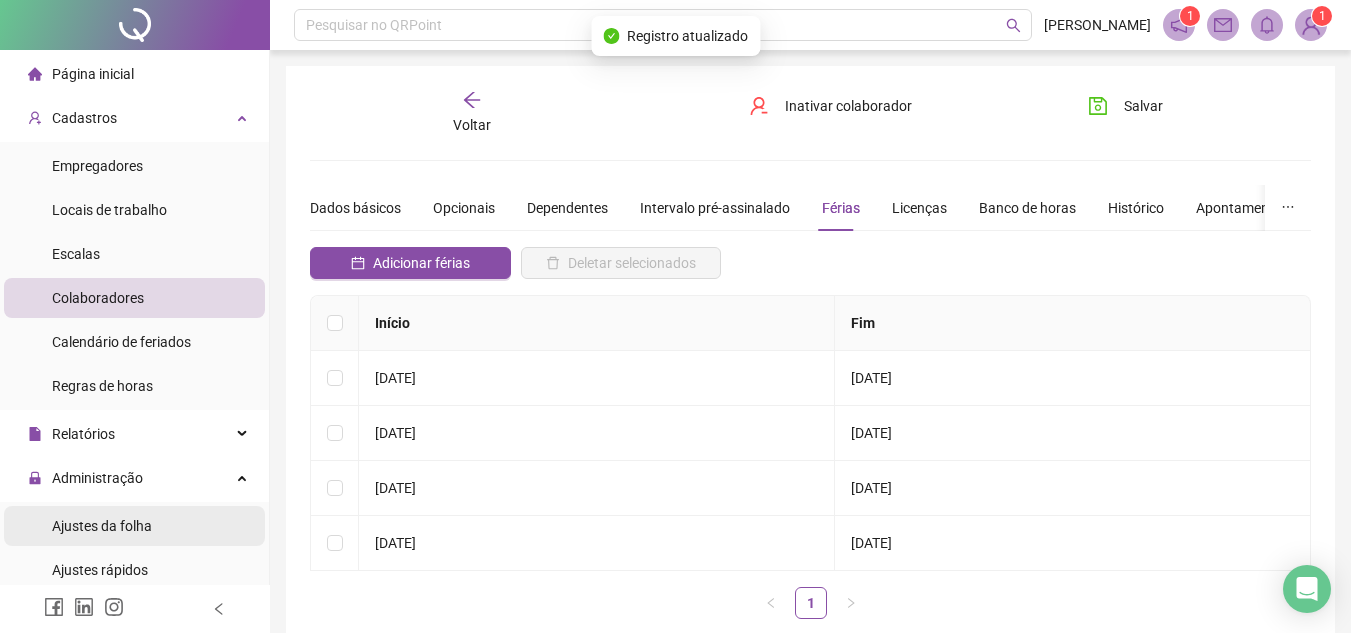 click on "Ajustes da folha" at bounding box center (102, 526) 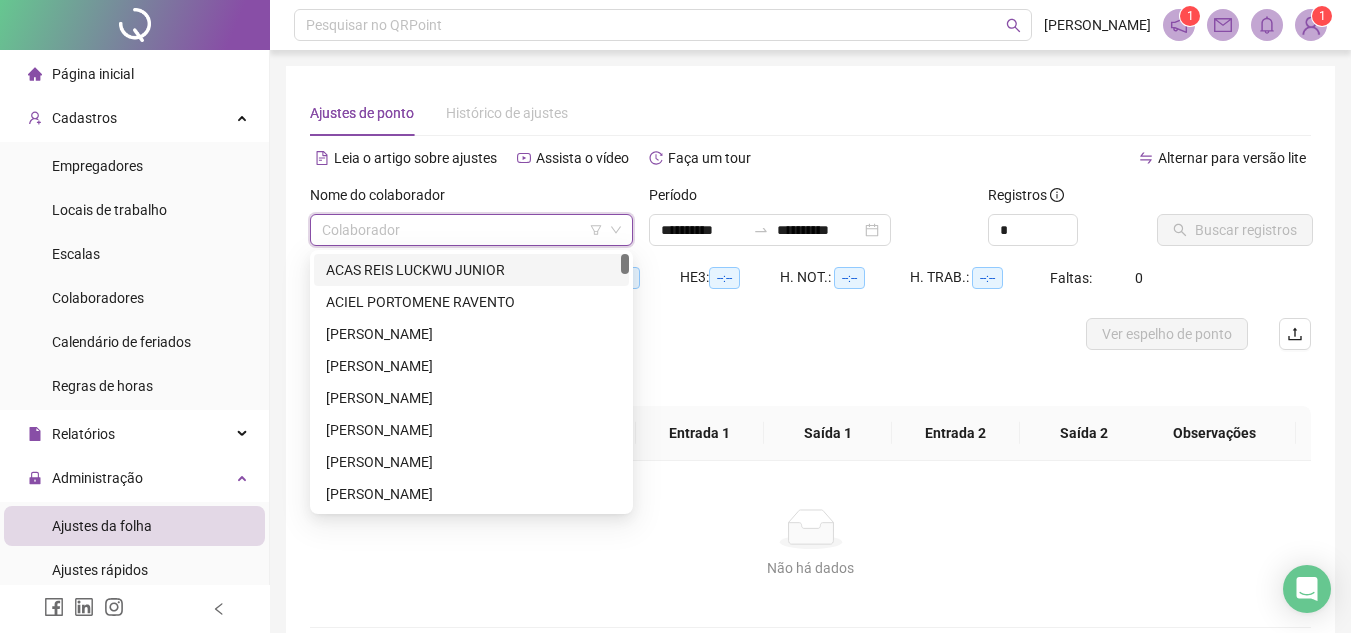 drag, startPoint x: 514, startPoint y: 231, endPoint x: 527, endPoint y: 213, distance: 22.203604 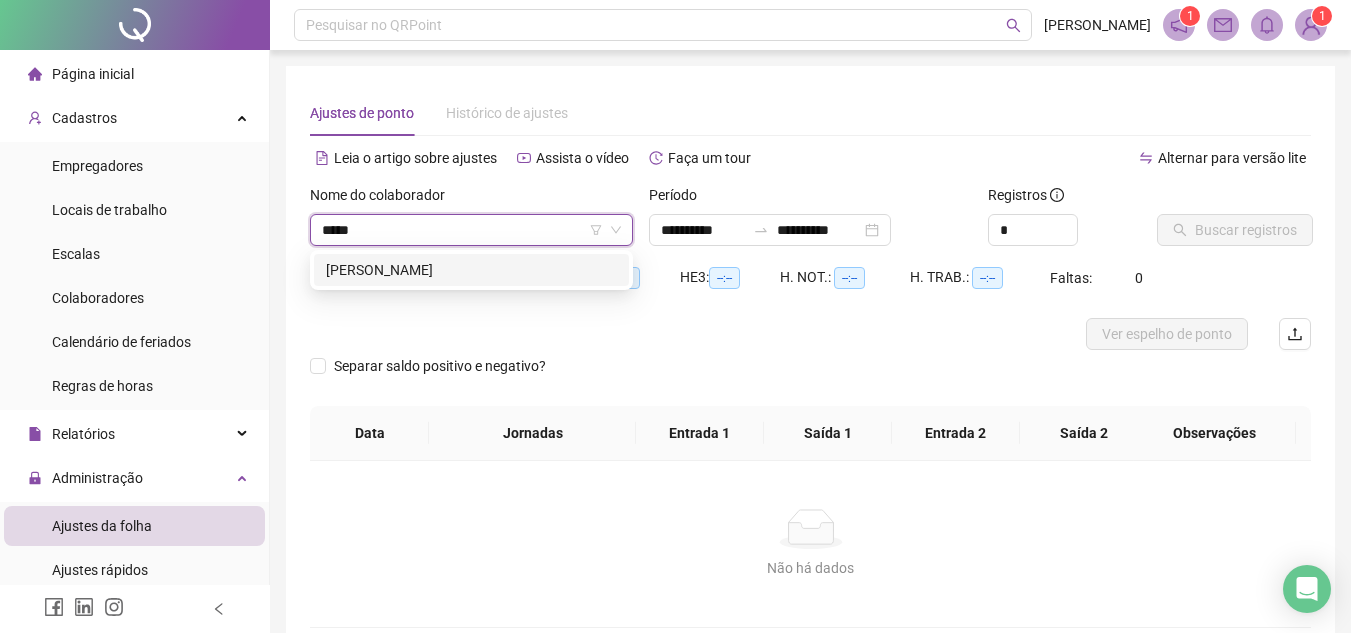 type on "******" 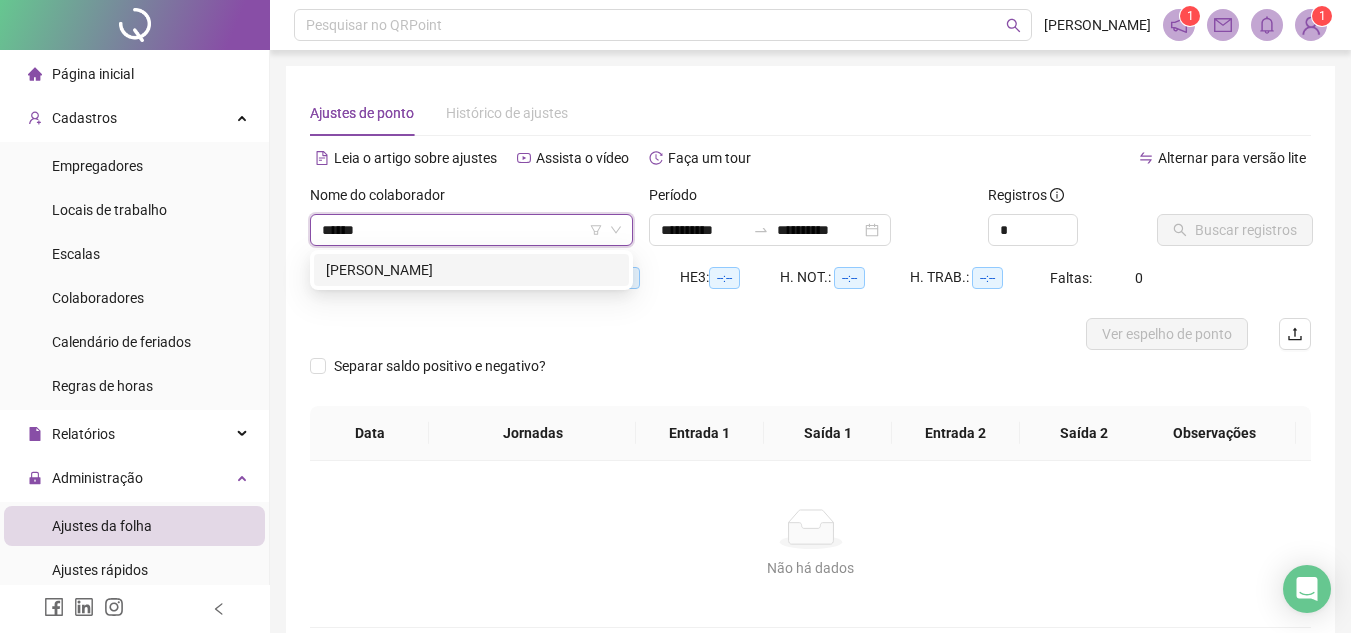 click on "[PERSON_NAME]" at bounding box center (471, 270) 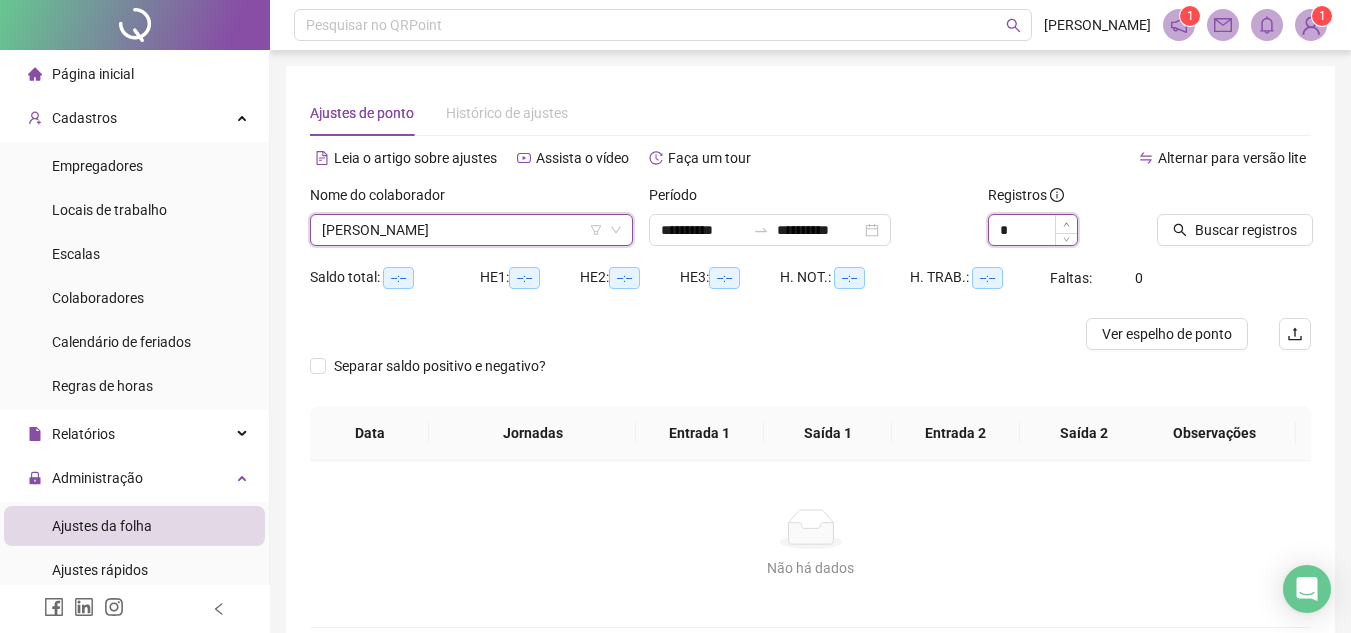 type on "*" 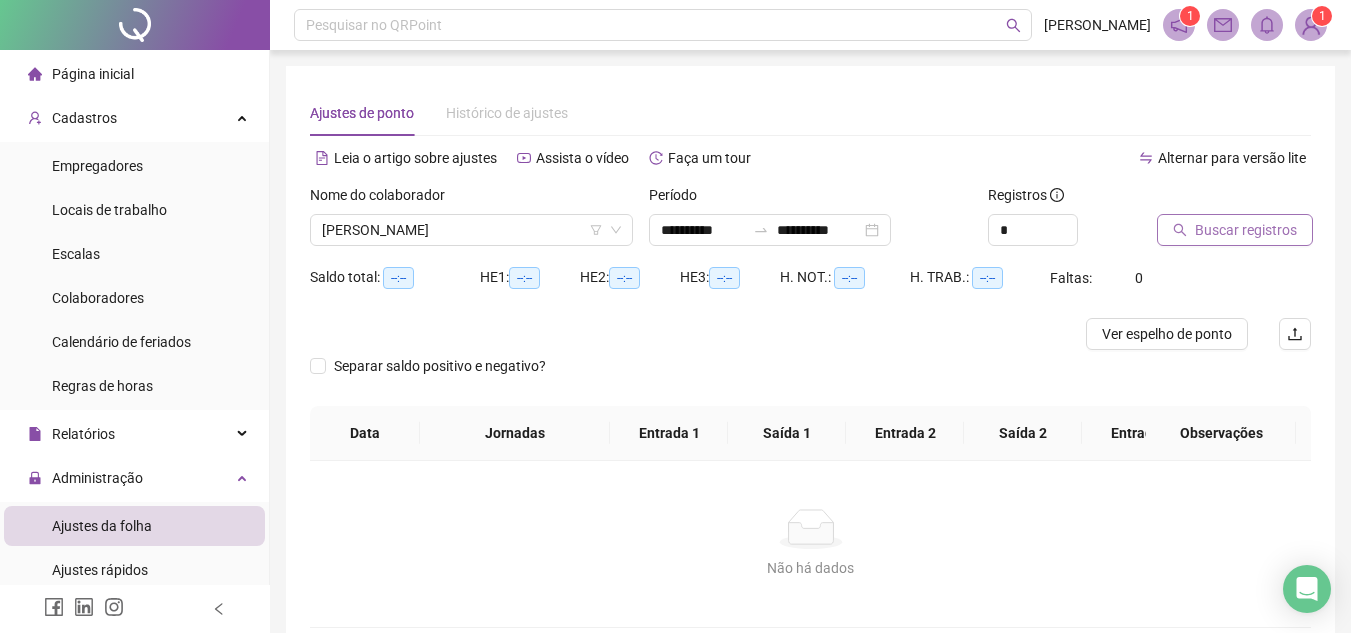 click on "Buscar registros" at bounding box center (1246, 230) 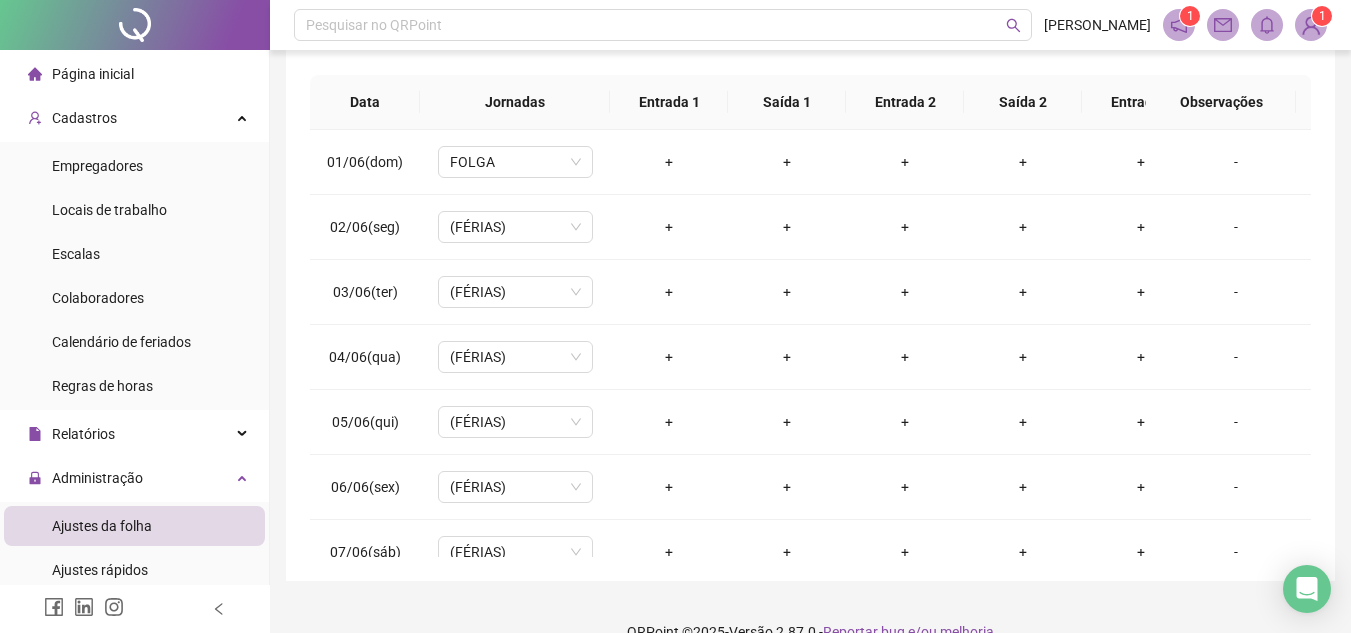 scroll, scrollTop: 360, scrollLeft: 0, axis: vertical 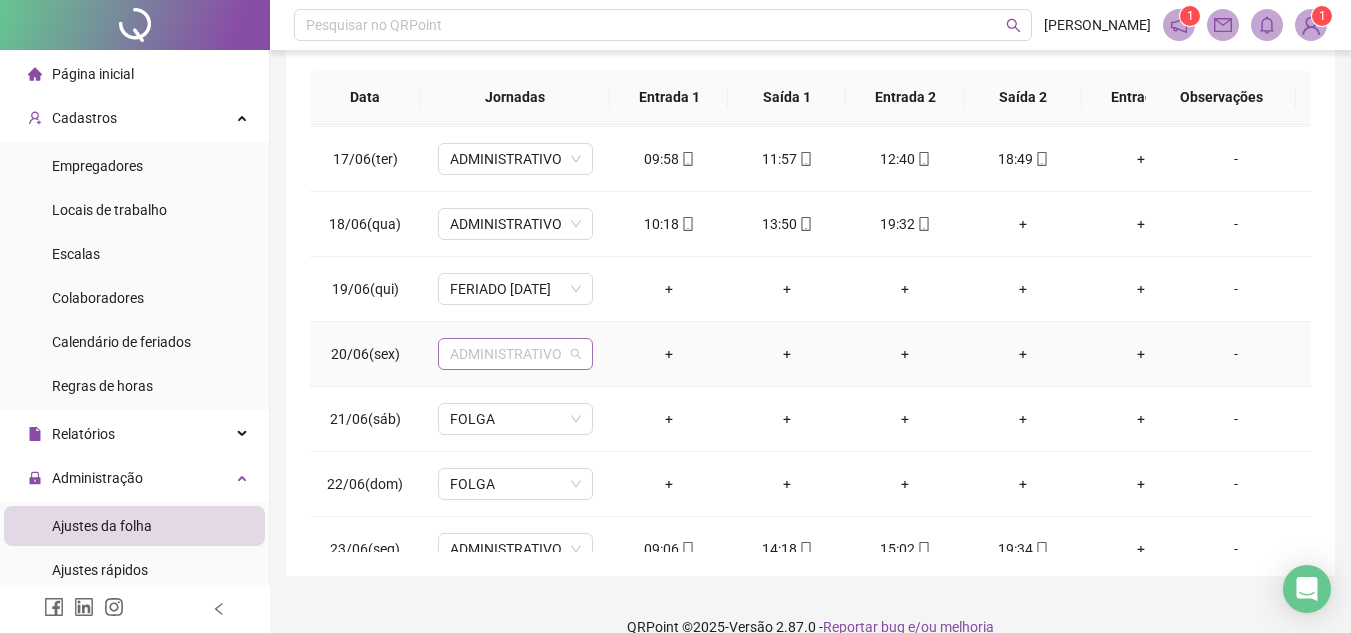 click on "ADMINISTRATIVO" at bounding box center (515, 354) 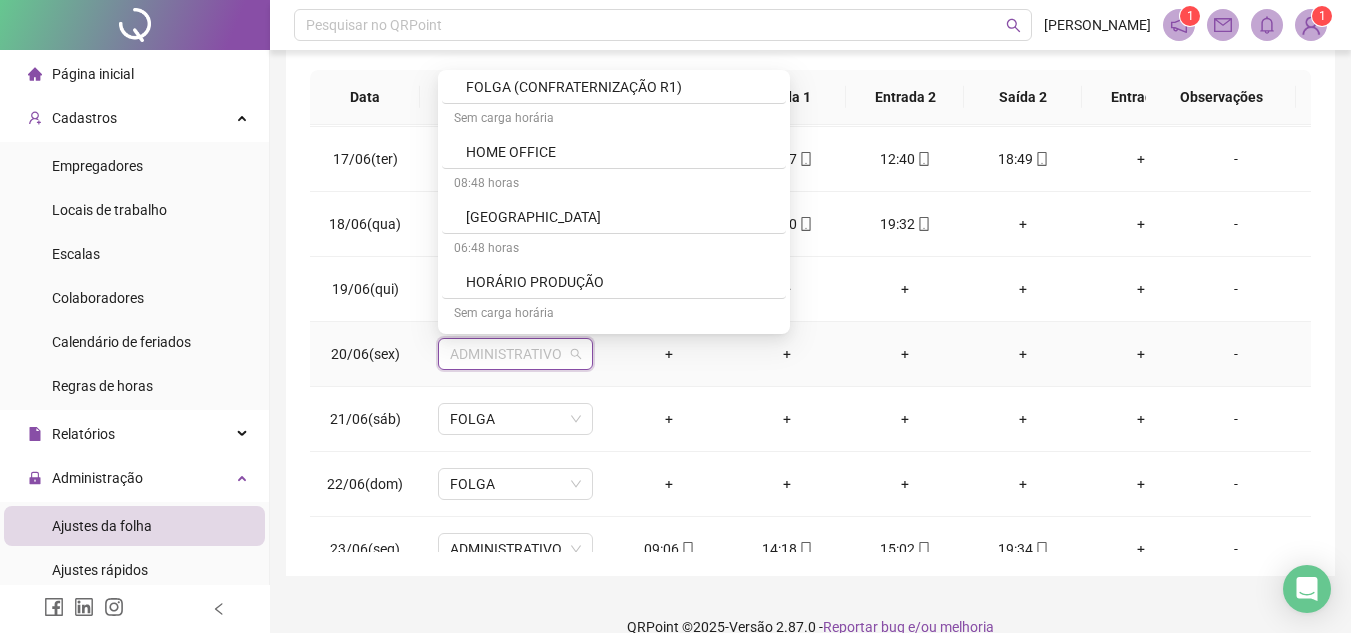 scroll, scrollTop: 1200, scrollLeft: 0, axis: vertical 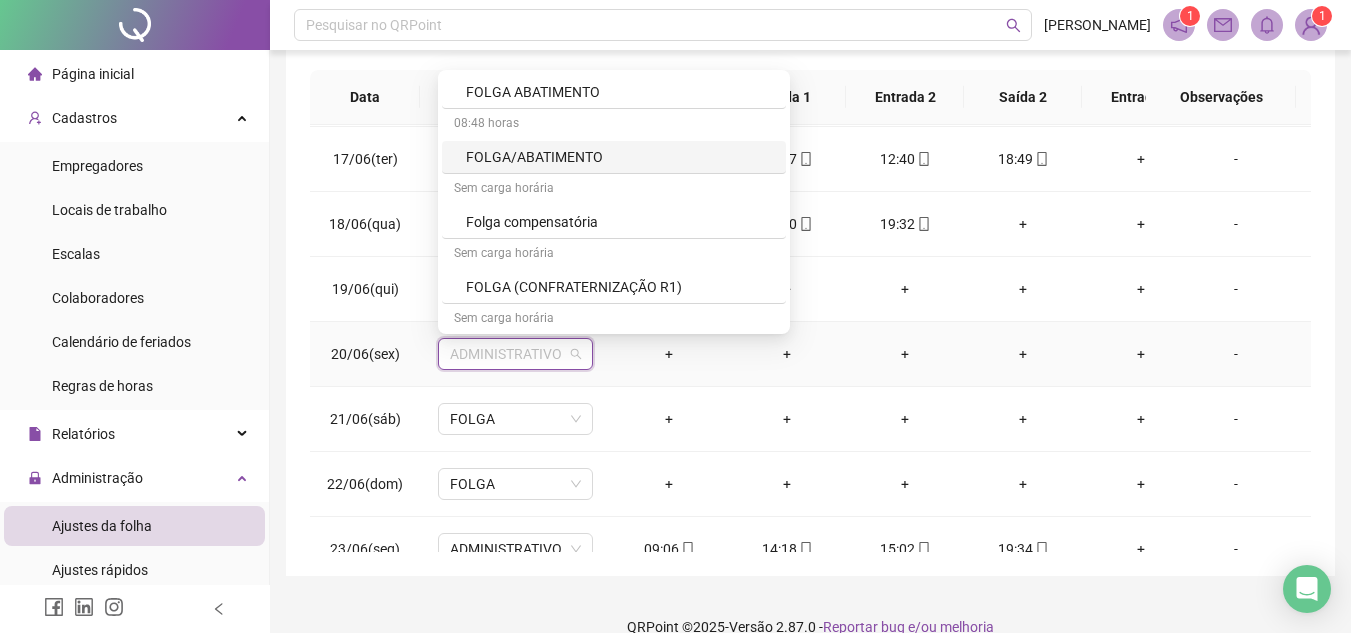 click on "FOLGA/ABATIMENTO" at bounding box center [620, 157] 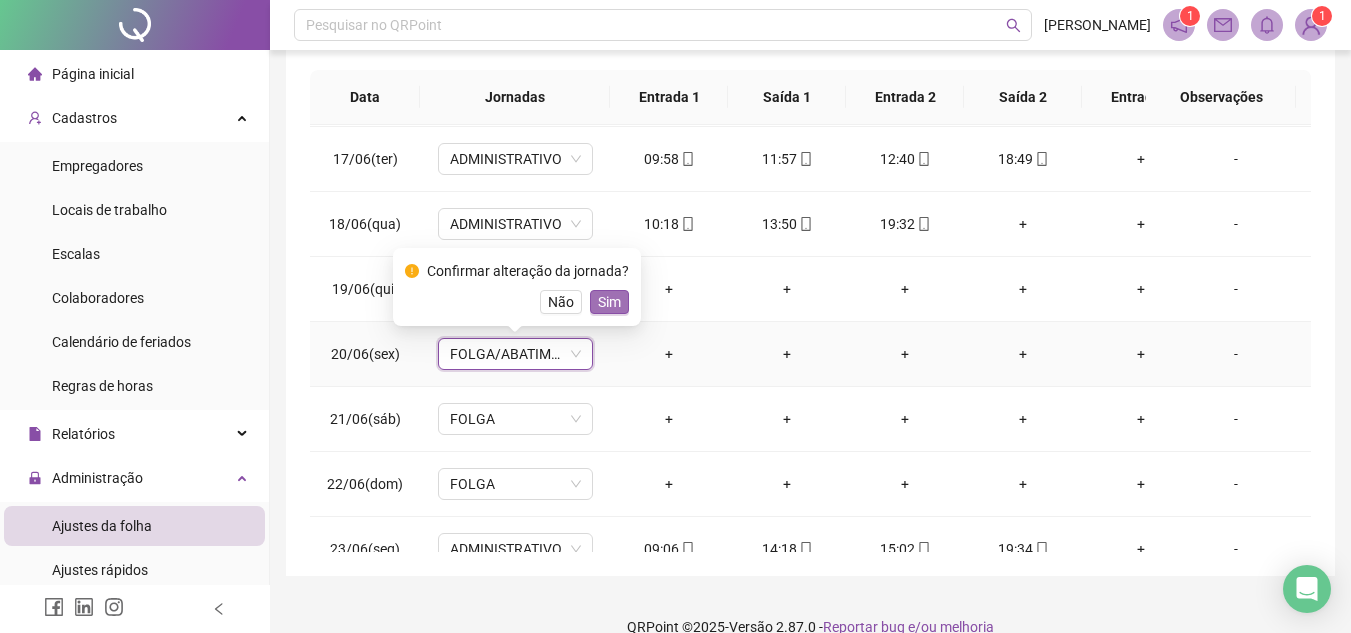 click on "Sim" at bounding box center (609, 302) 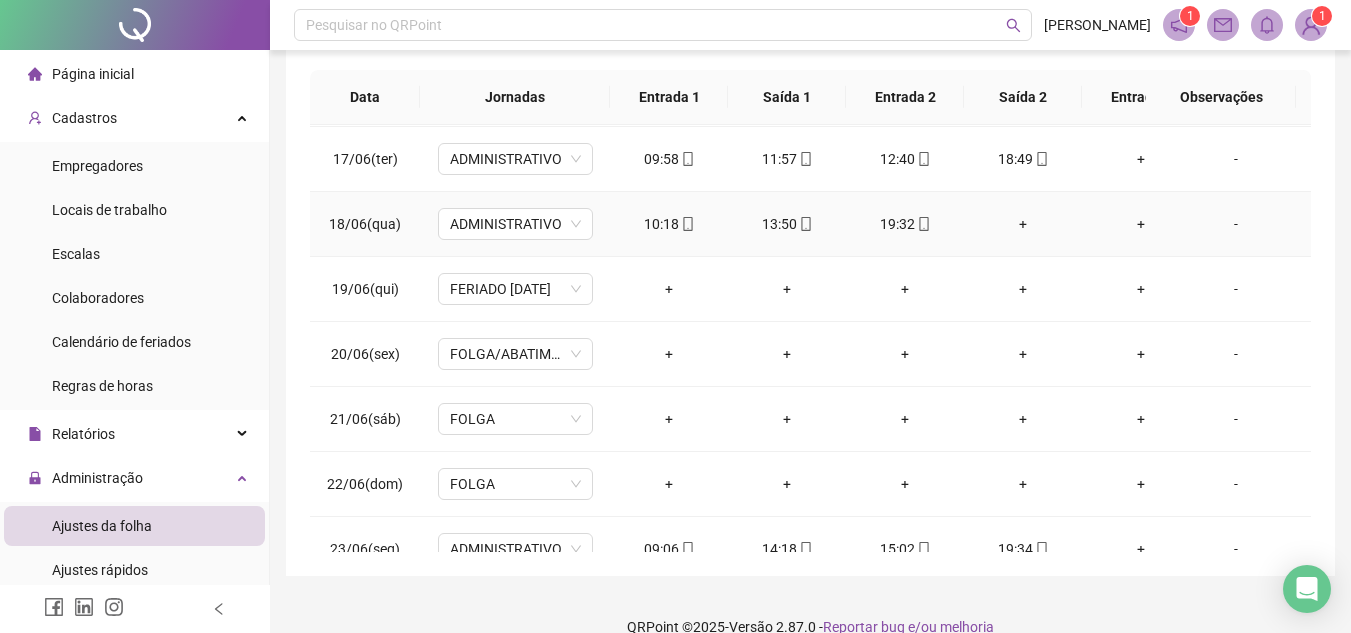 click on "+" at bounding box center [1023, 224] 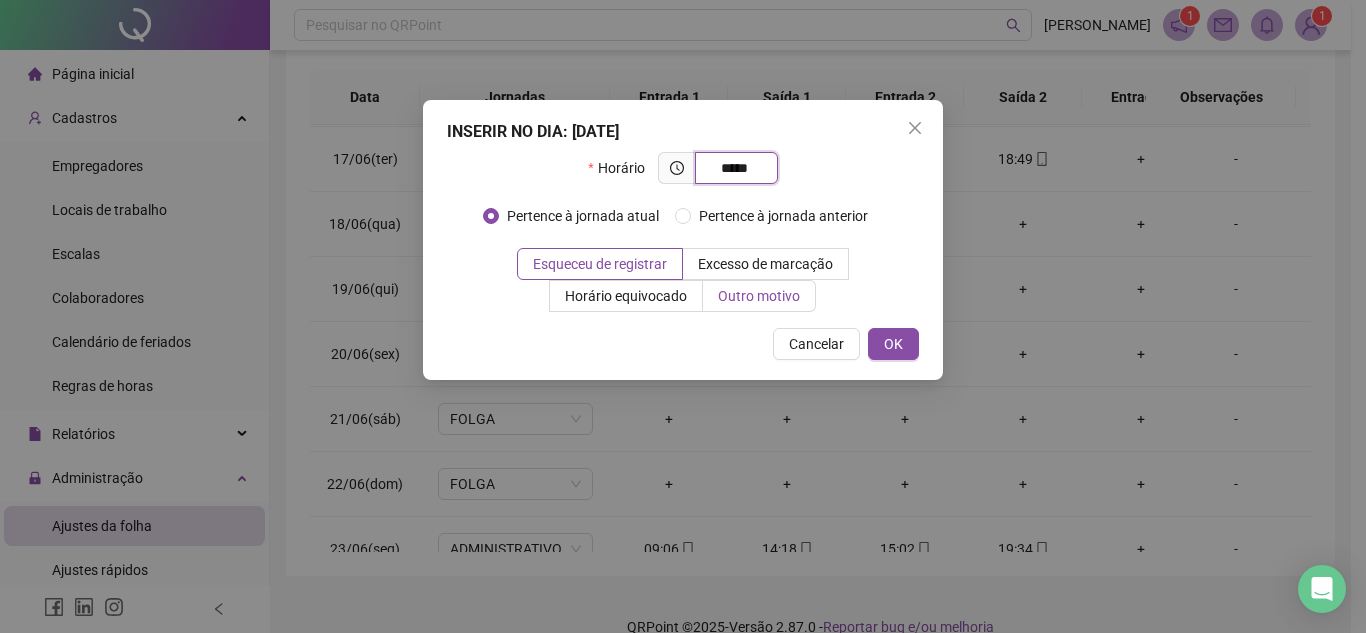 type on "*****" 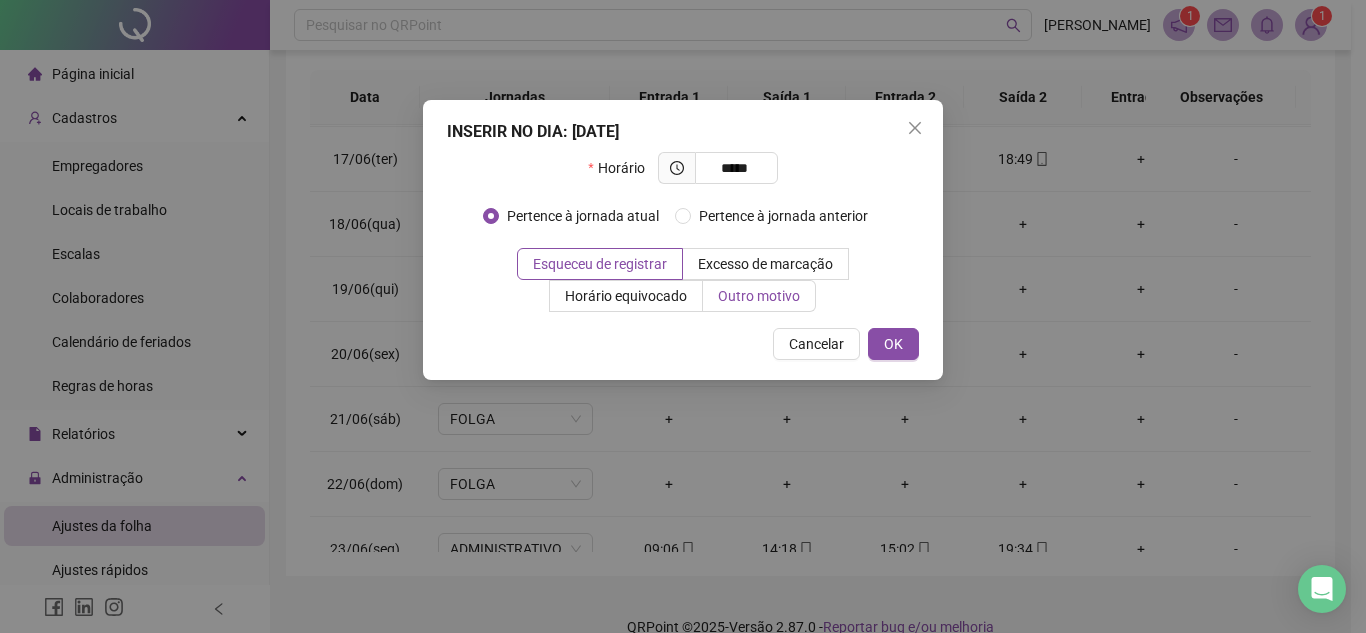 click on "Outro motivo" at bounding box center [759, 296] 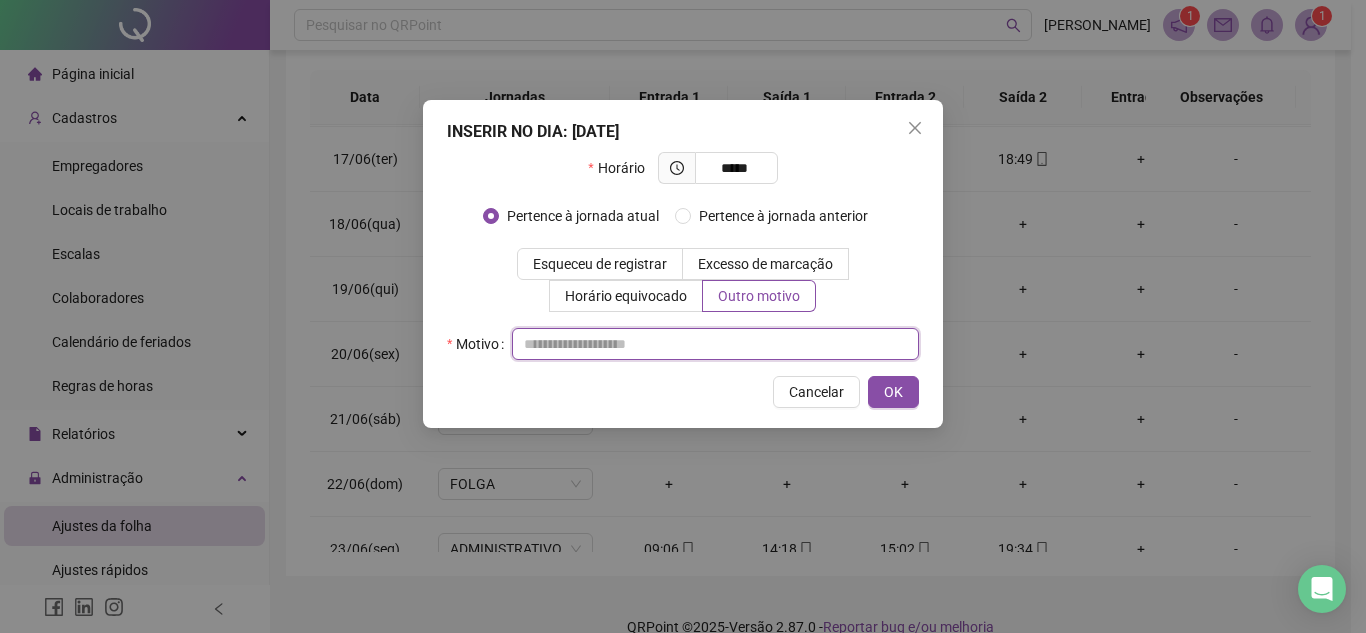 click at bounding box center (715, 344) 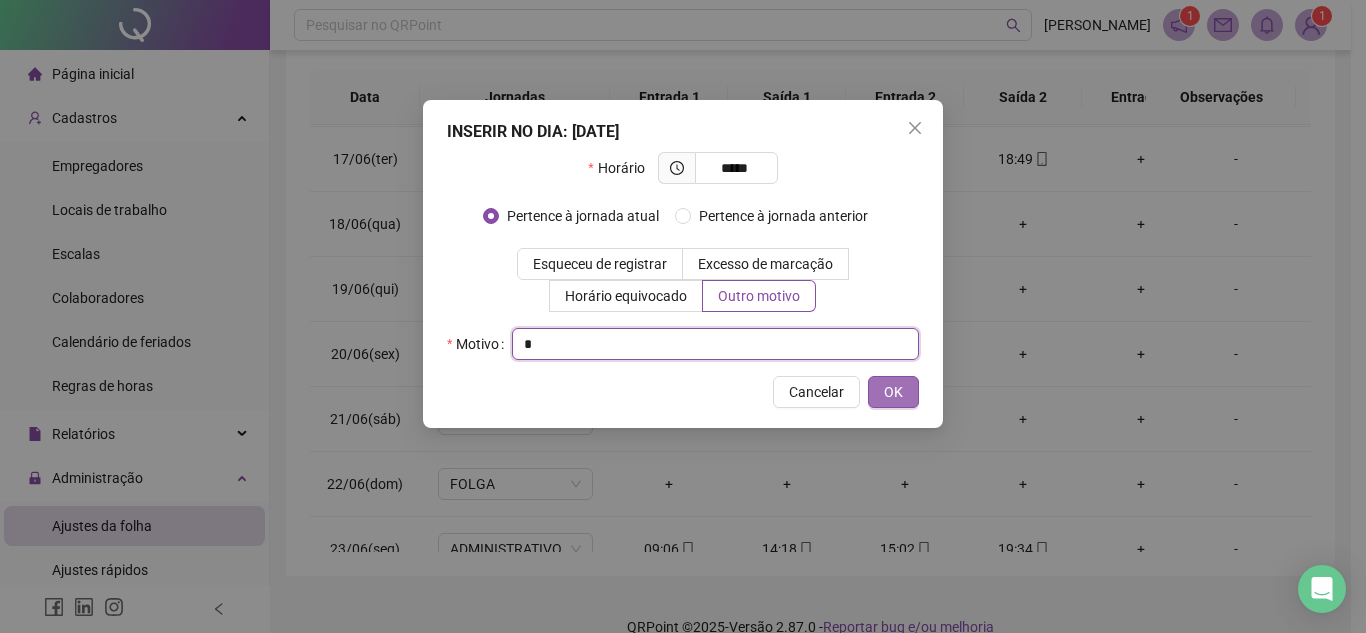 type on "*" 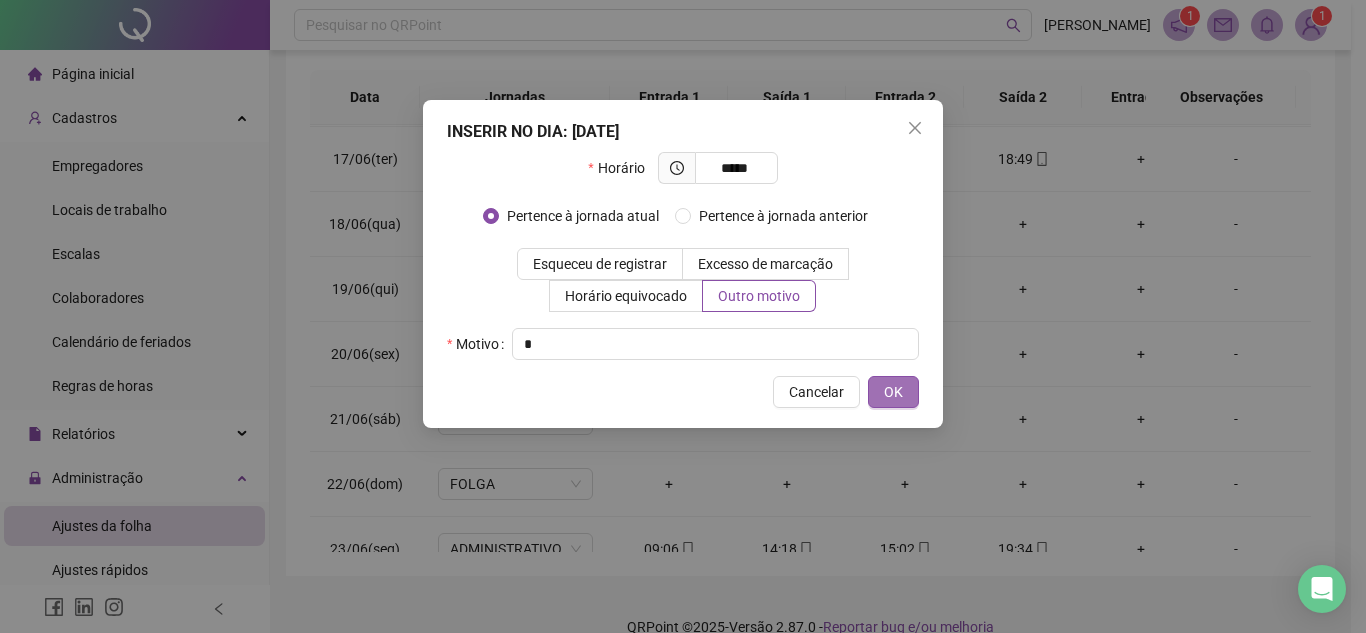 click on "OK" at bounding box center [893, 392] 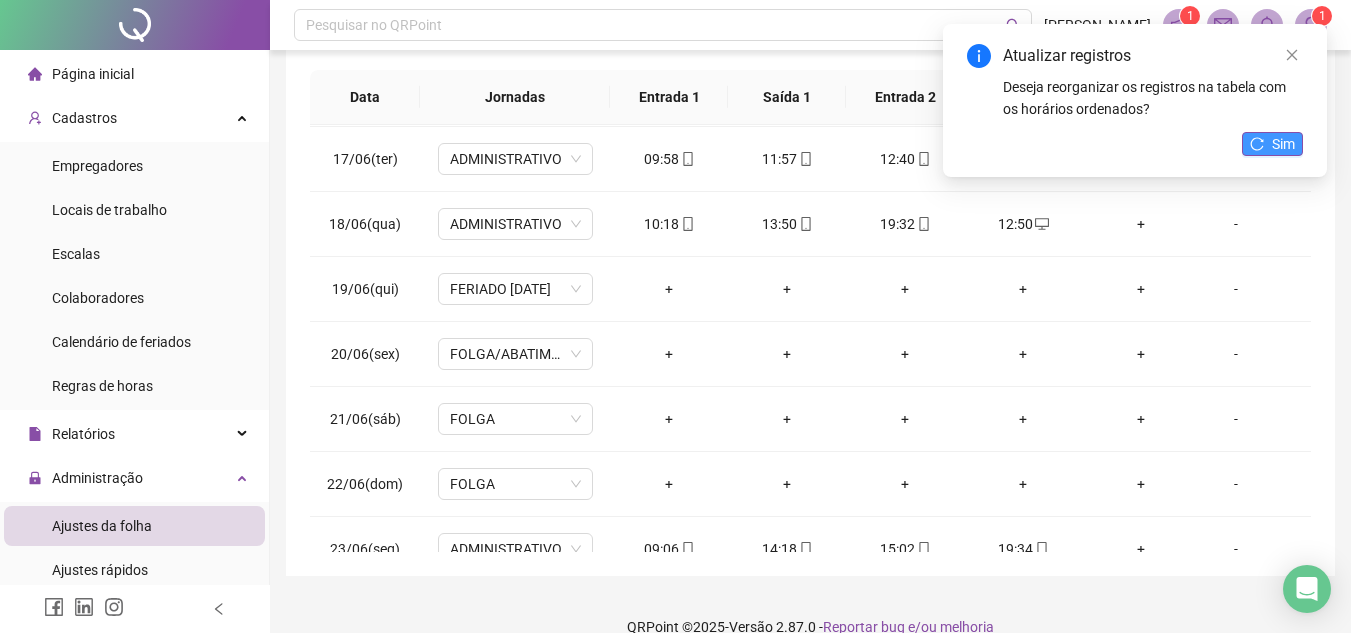 click on "Sim" at bounding box center [1283, 144] 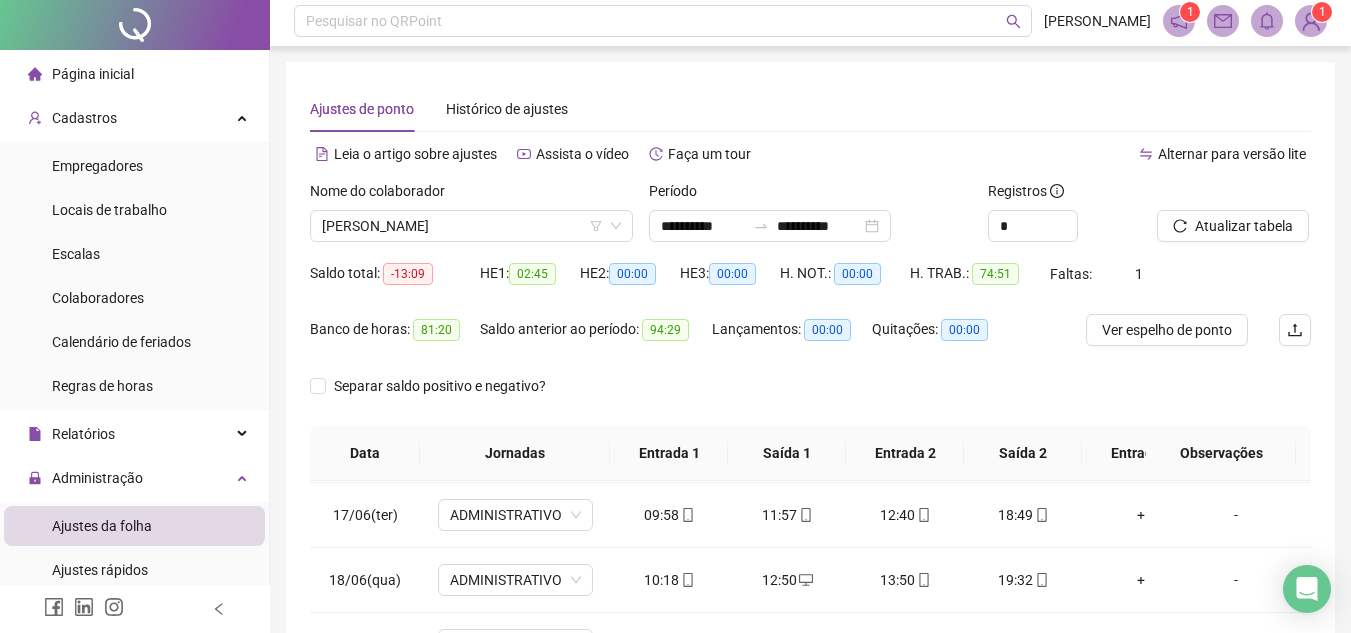 scroll, scrollTop: 0, scrollLeft: 0, axis: both 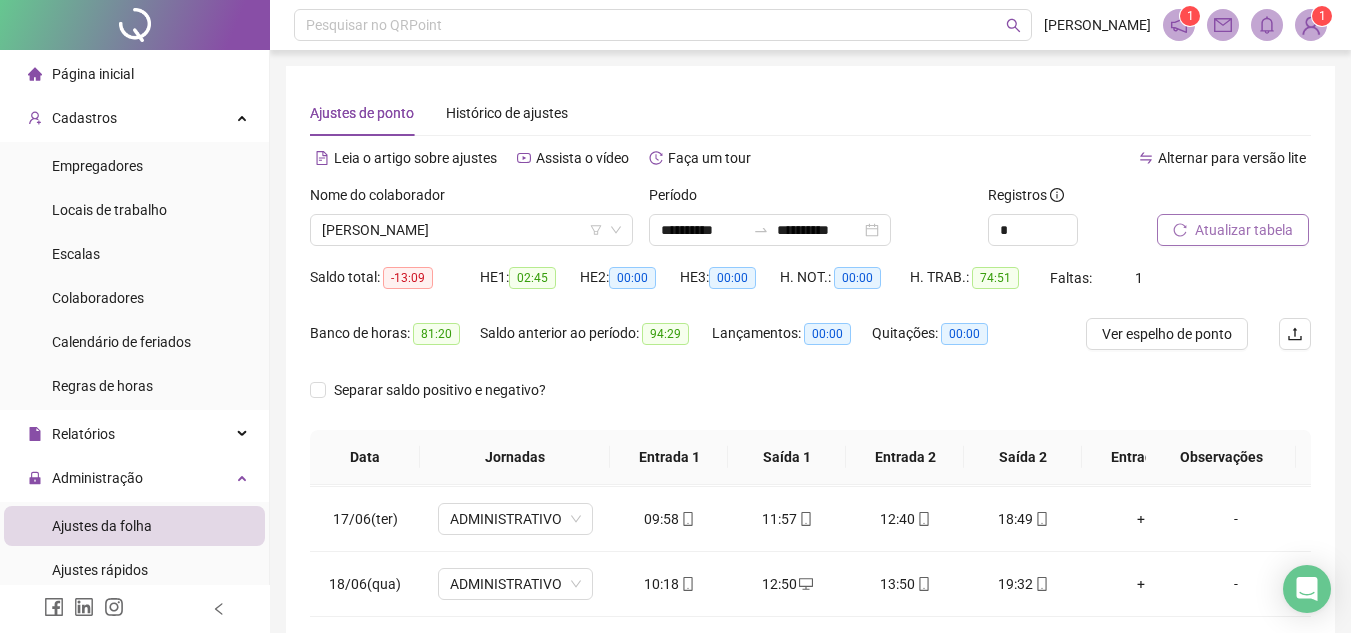 click on "Atualizar tabela" at bounding box center [1244, 230] 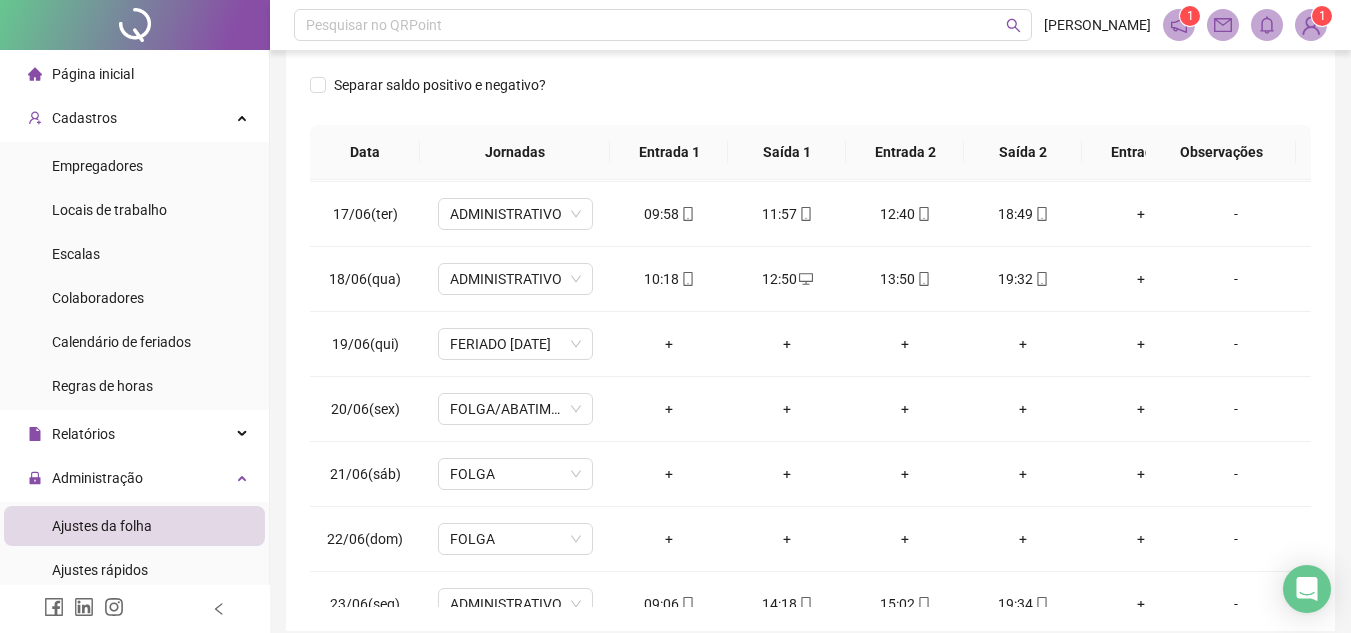 scroll, scrollTop: 281, scrollLeft: 0, axis: vertical 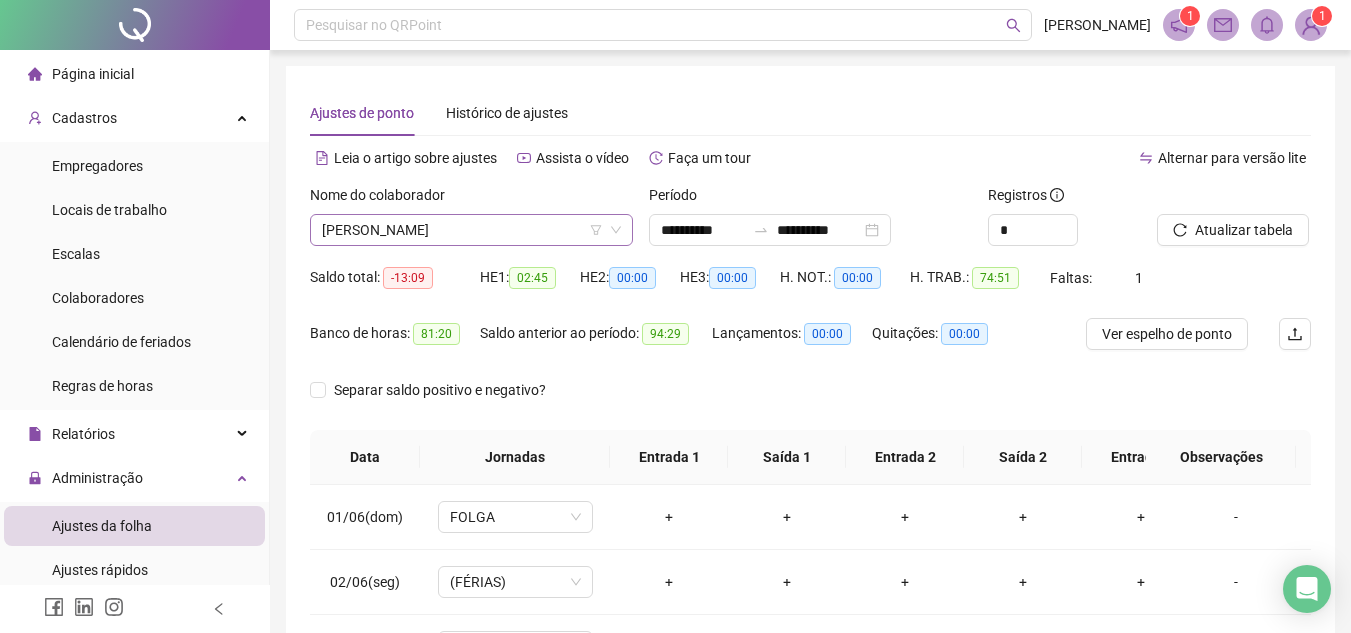 click on "[PERSON_NAME]" at bounding box center [471, 230] 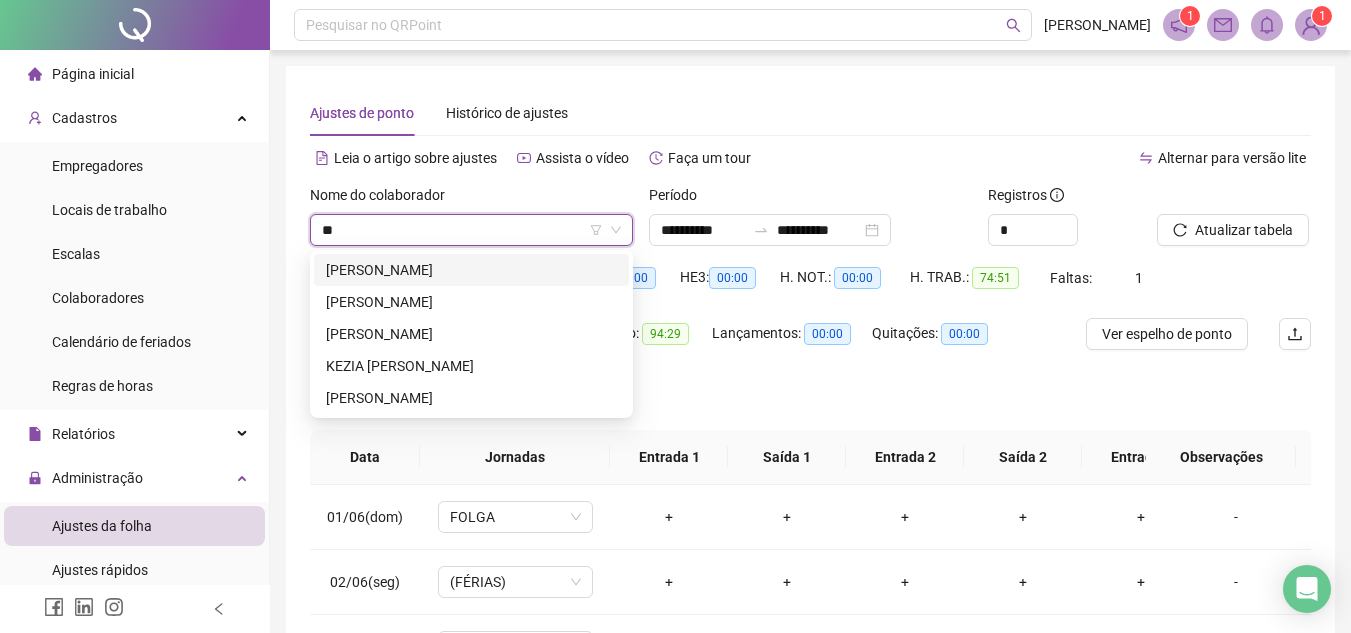 scroll, scrollTop: 0, scrollLeft: 0, axis: both 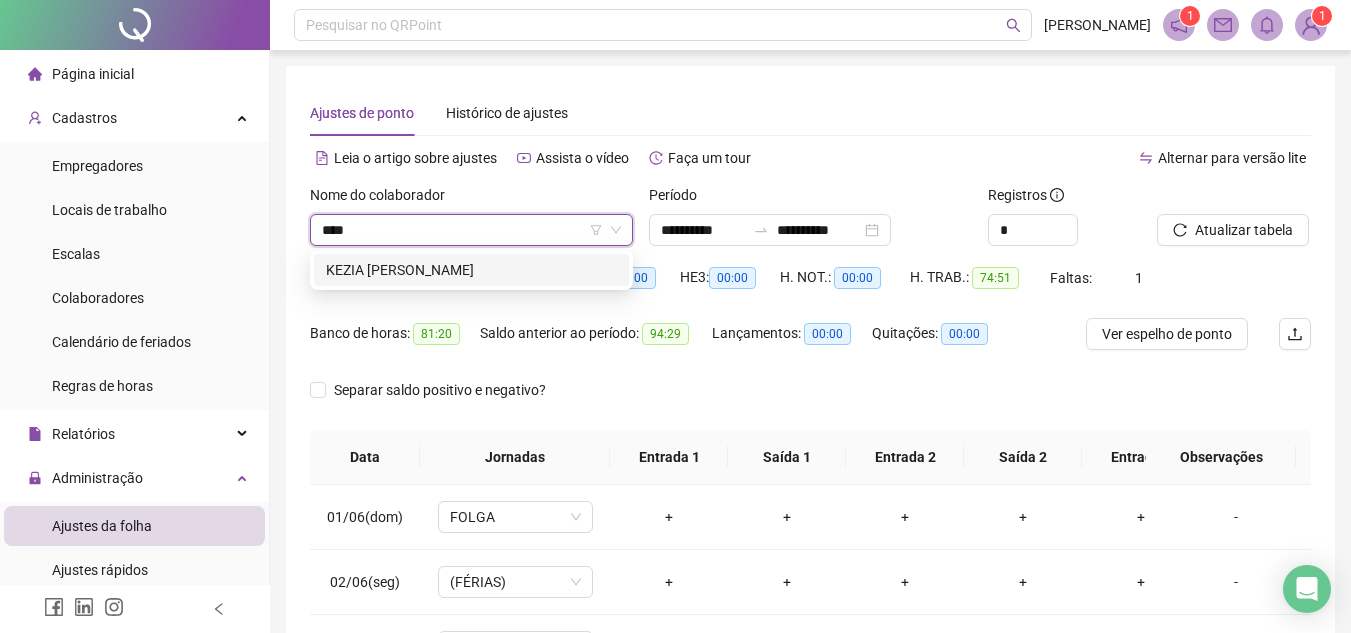 type on "*****" 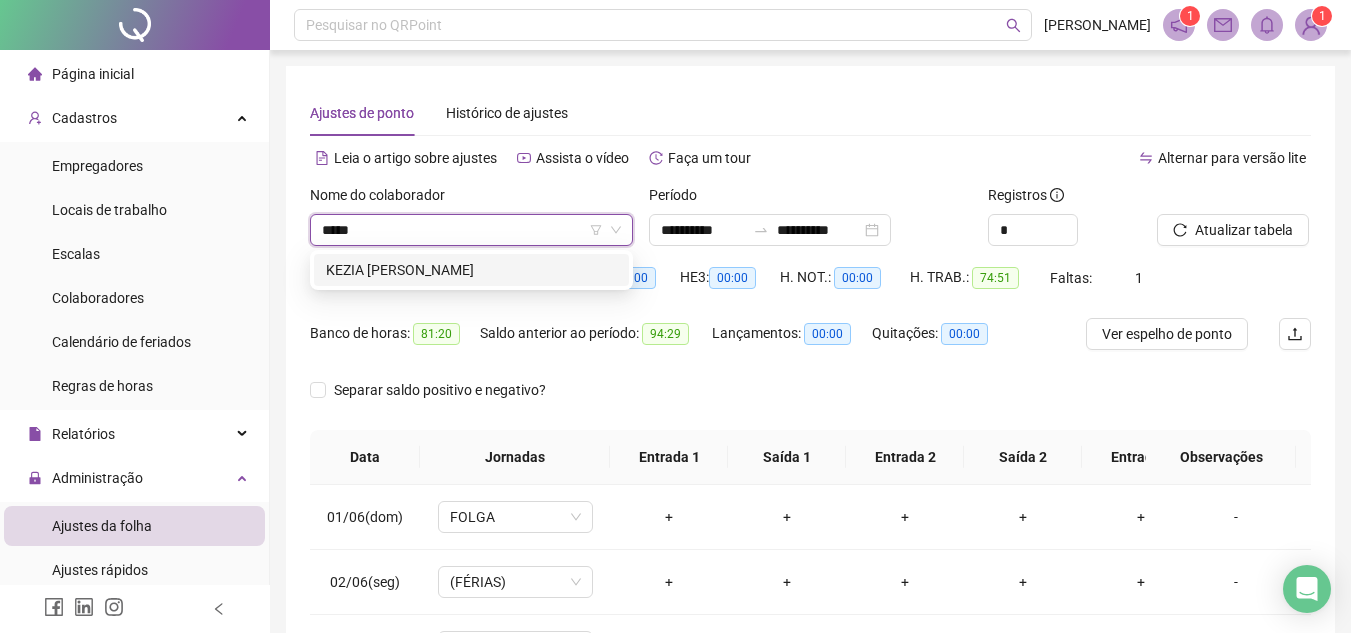 click on "KEZIA [PERSON_NAME]" at bounding box center (471, 270) 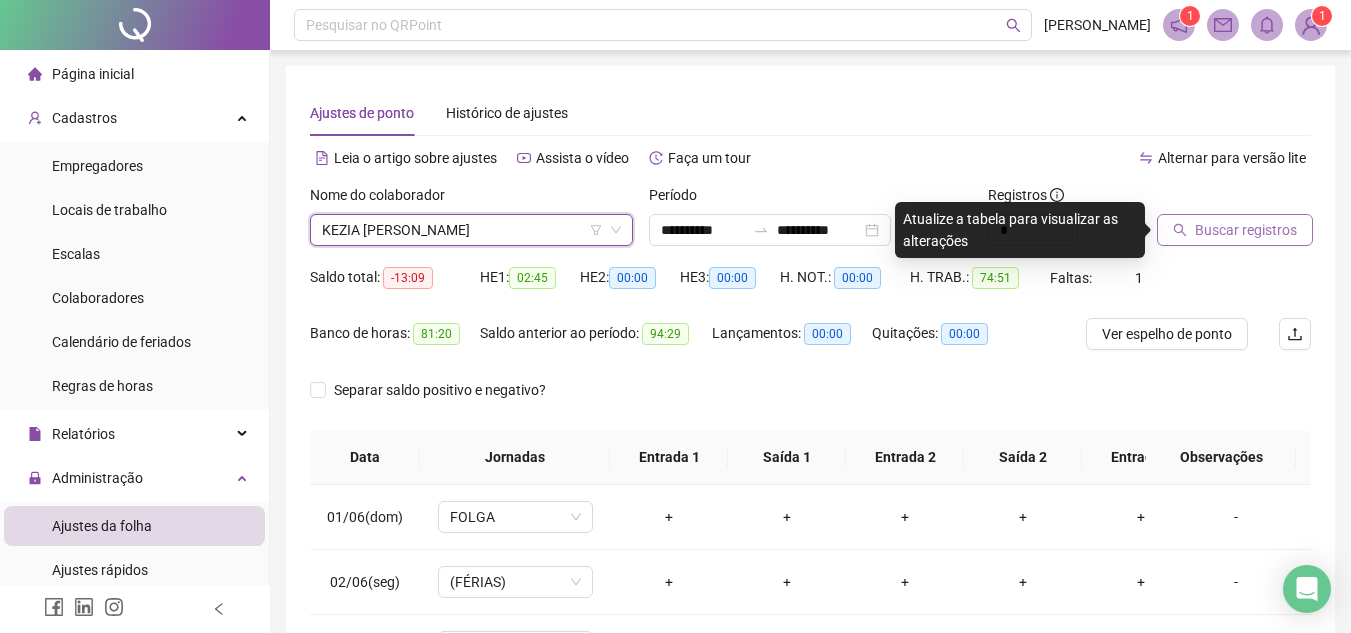 click on "Buscar registros" at bounding box center [1246, 230] 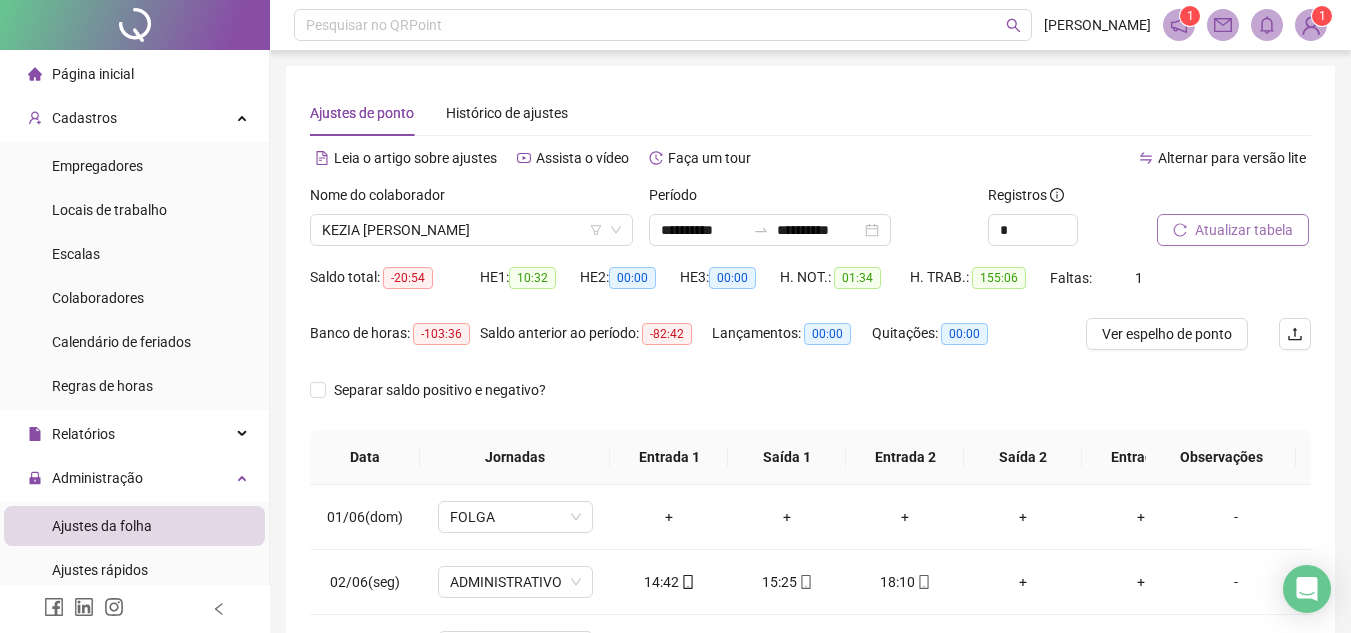 click on "Atualizar tabela" at bounding box center [1244, 230] 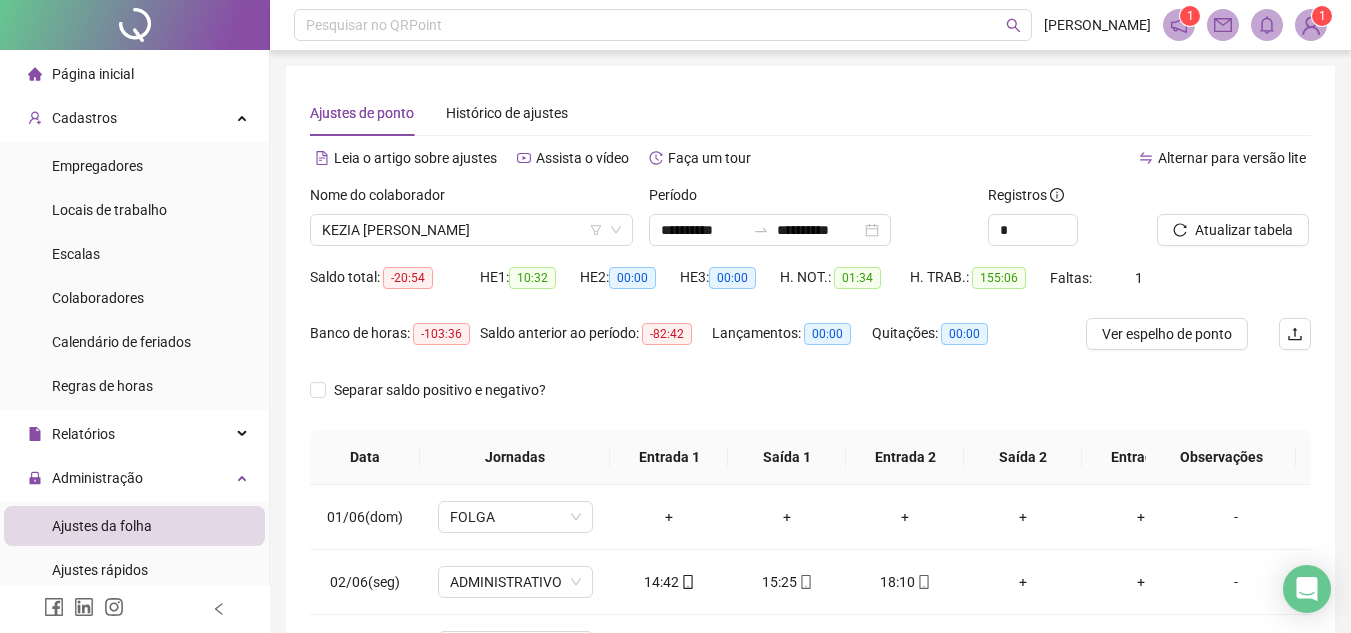scroll, scrollTop: 296, scrollLeft: 0, axis: vertical 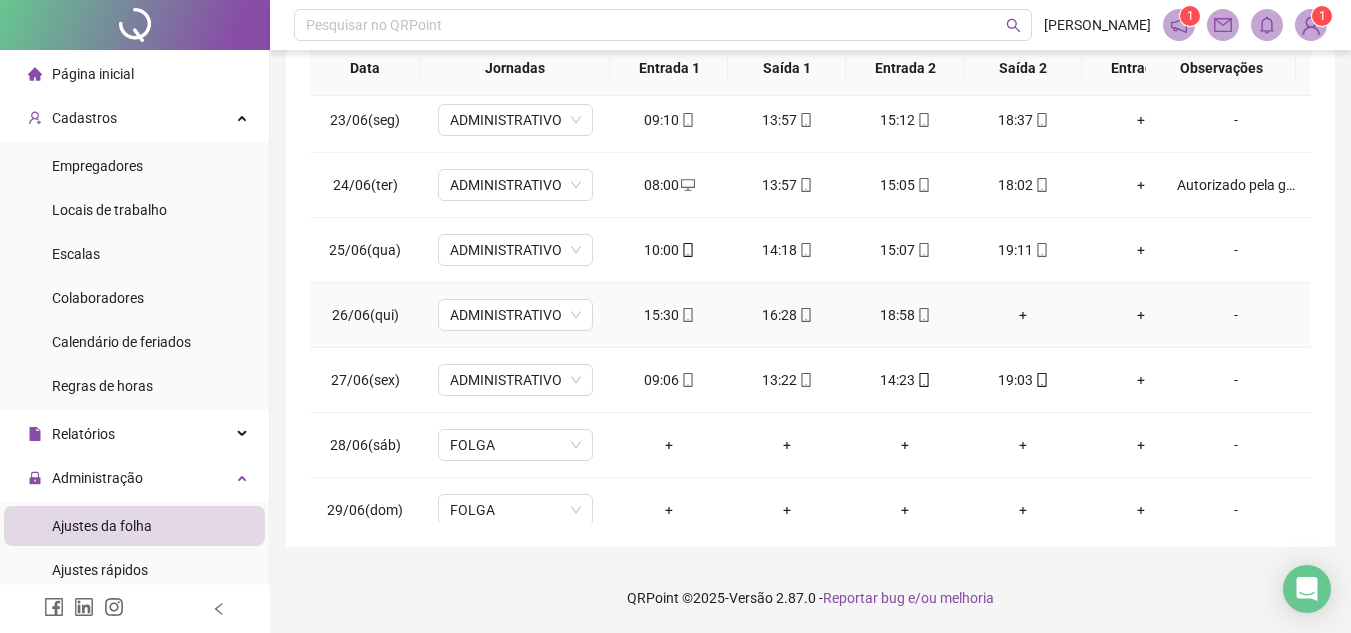 click on "+" at bounding box center [1023, 315] 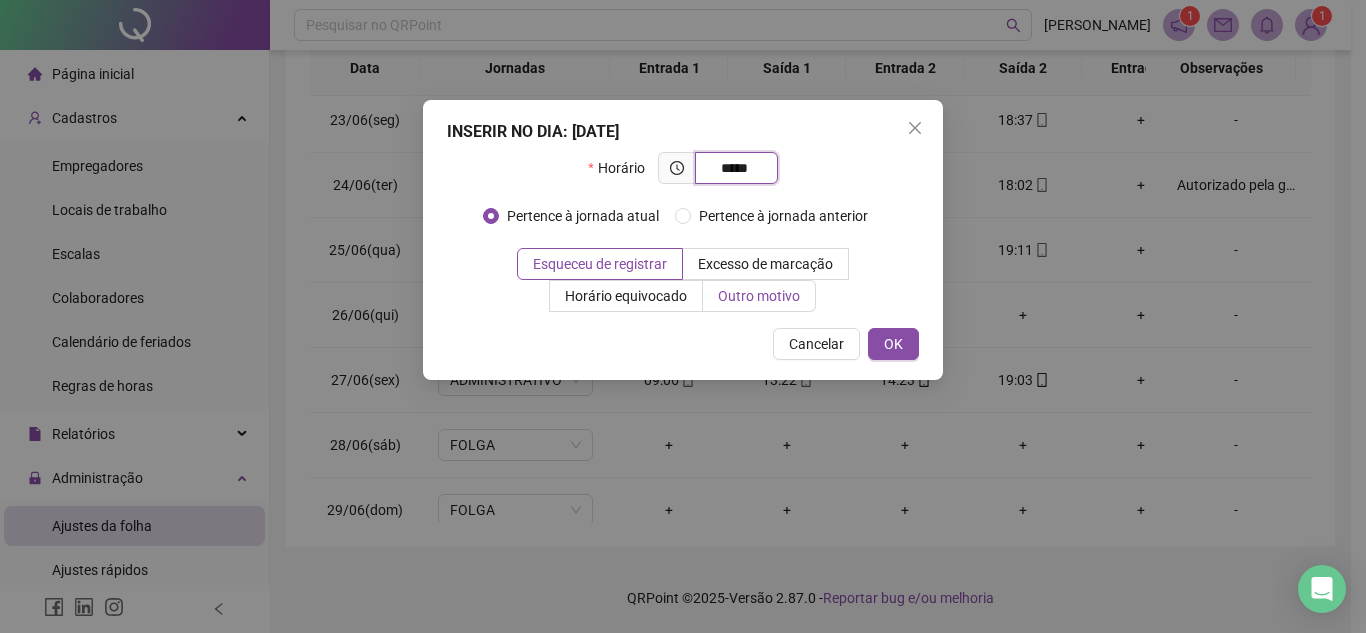 type on "*****" 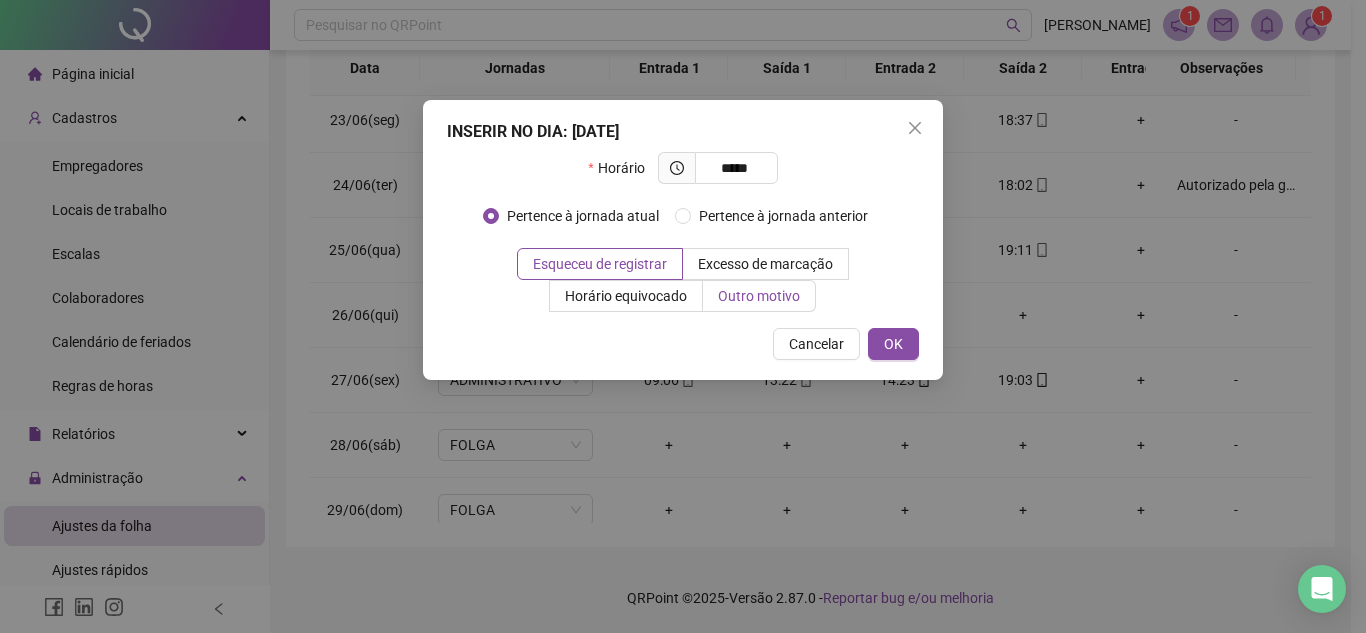 click on "Outro motivo" at bounding box center [759, 296] 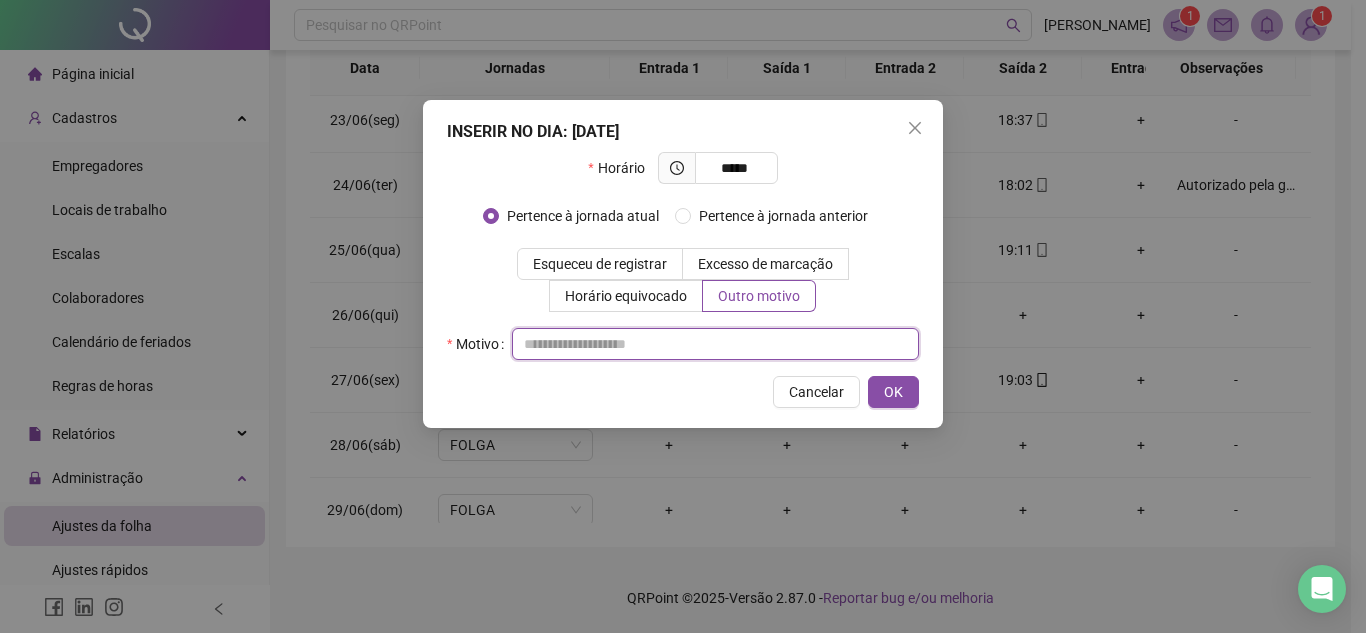 click at bounding box center (715, 344) 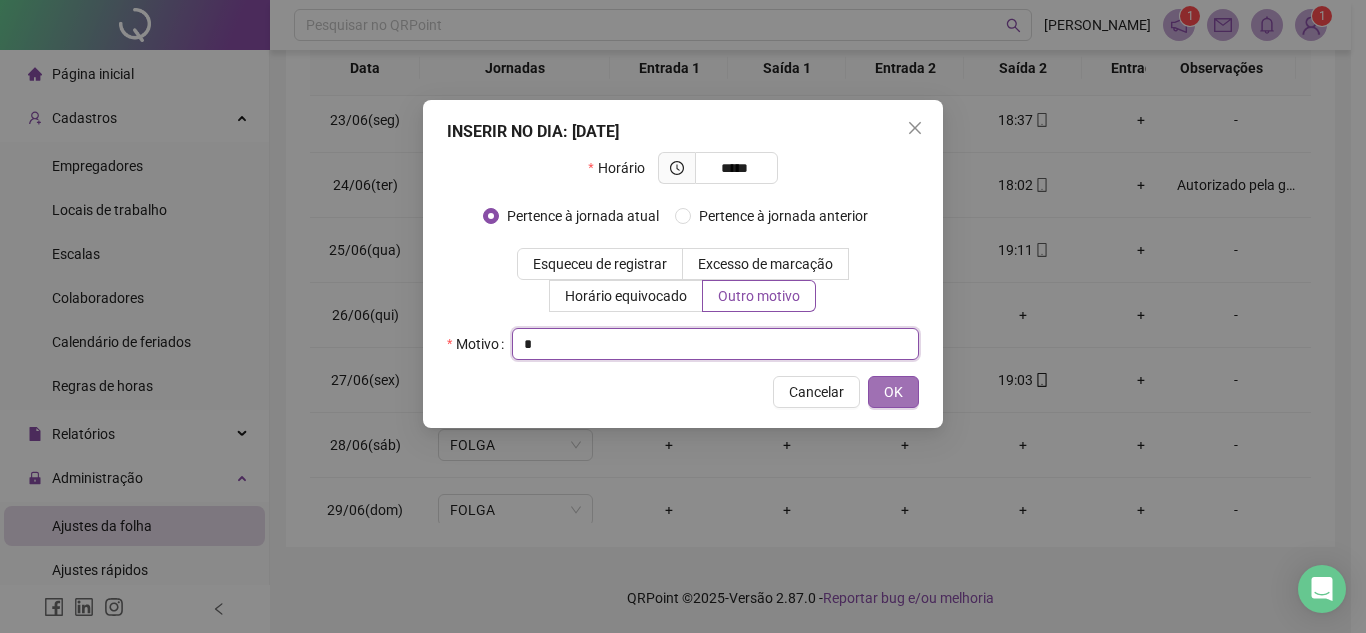type on "*" 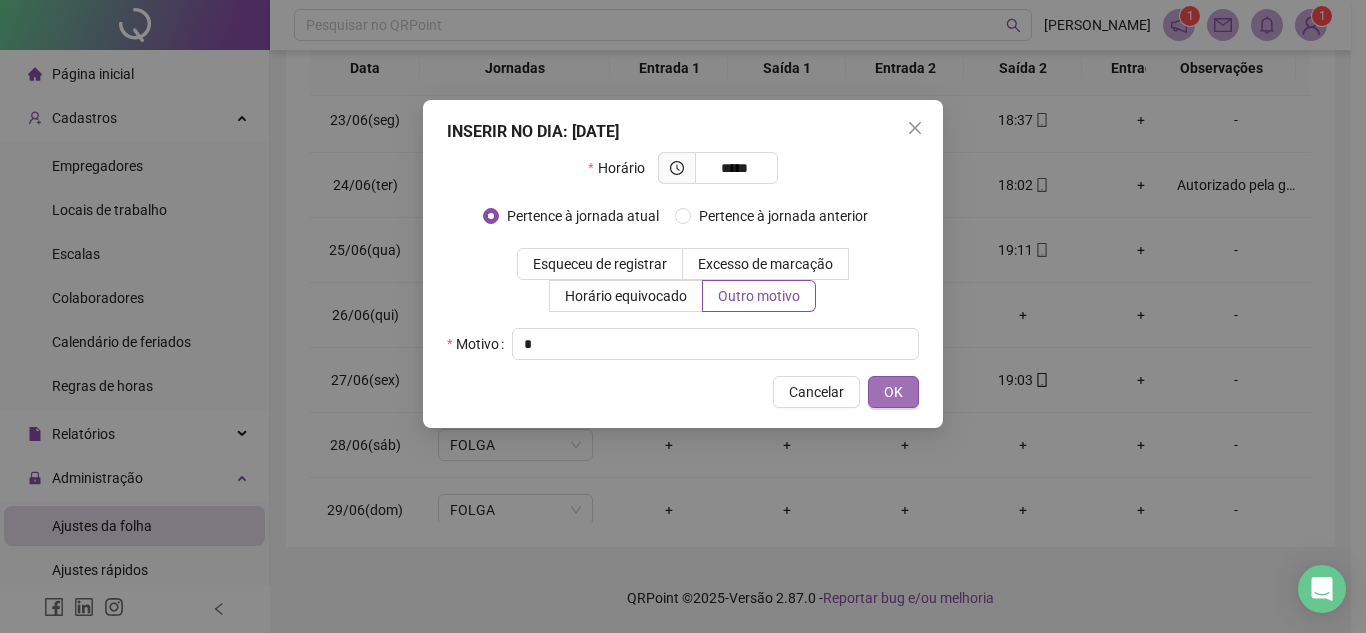 click on "OK" at bounding box center [893, 392] 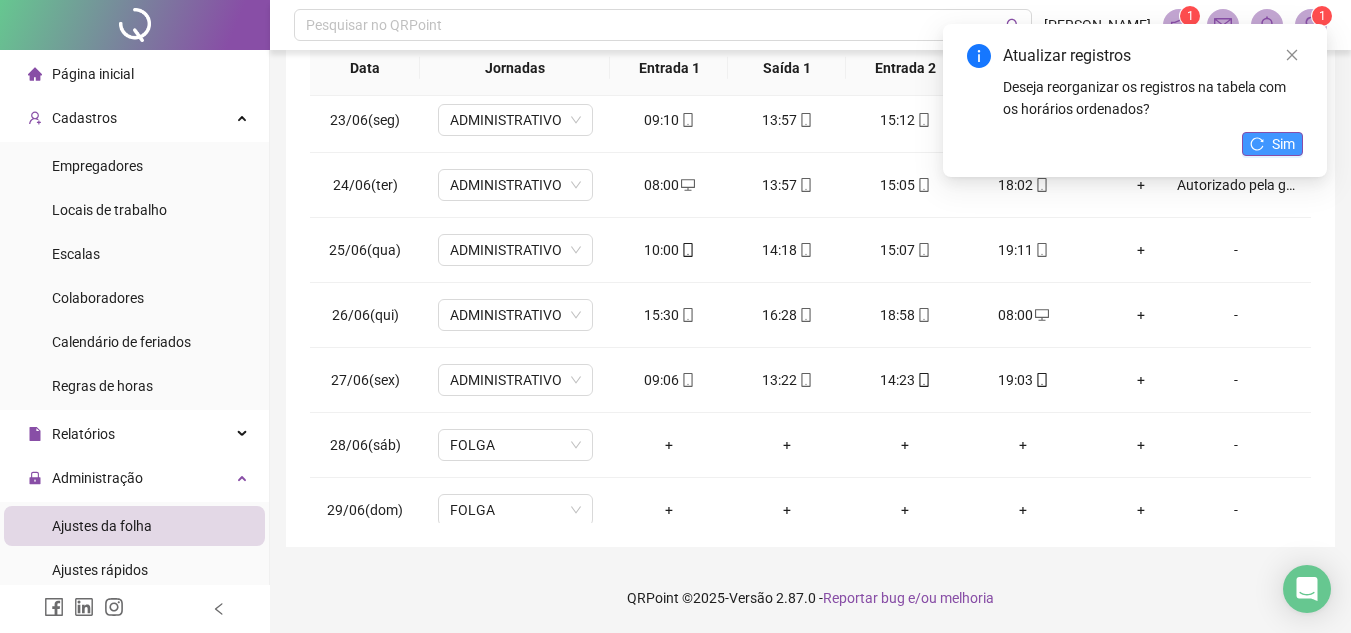 click 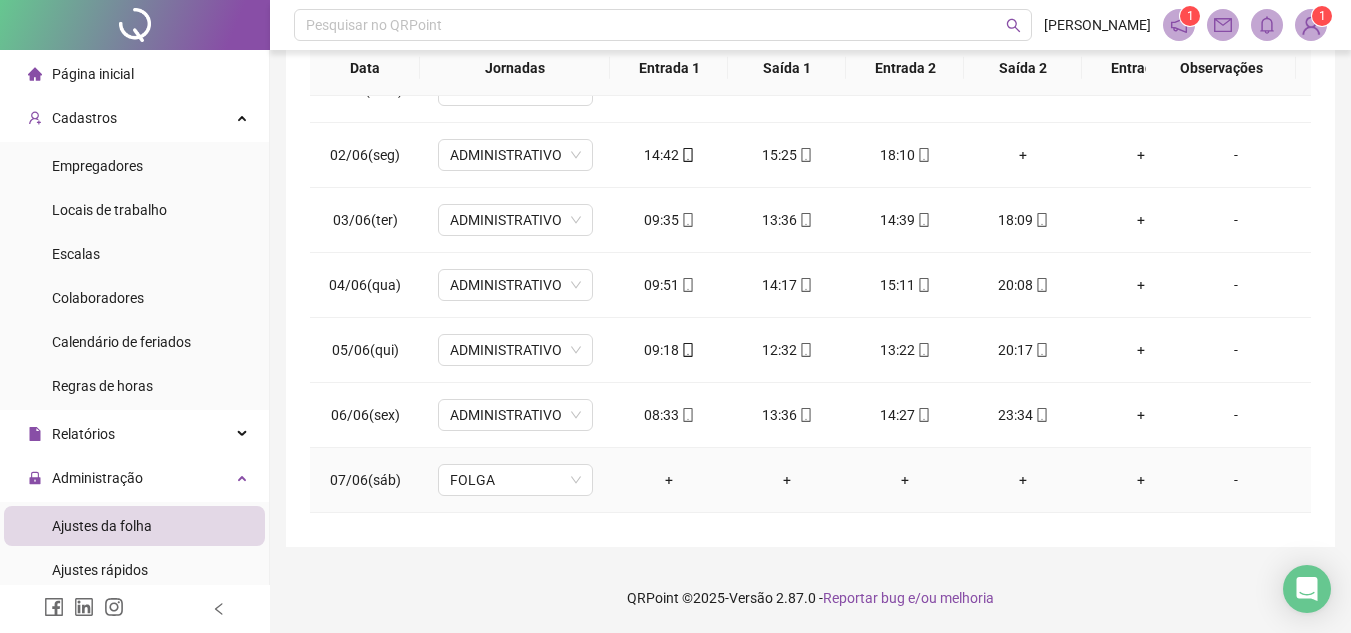 scroll, scrollTop: 0, scrollLeft: 0, axis: both 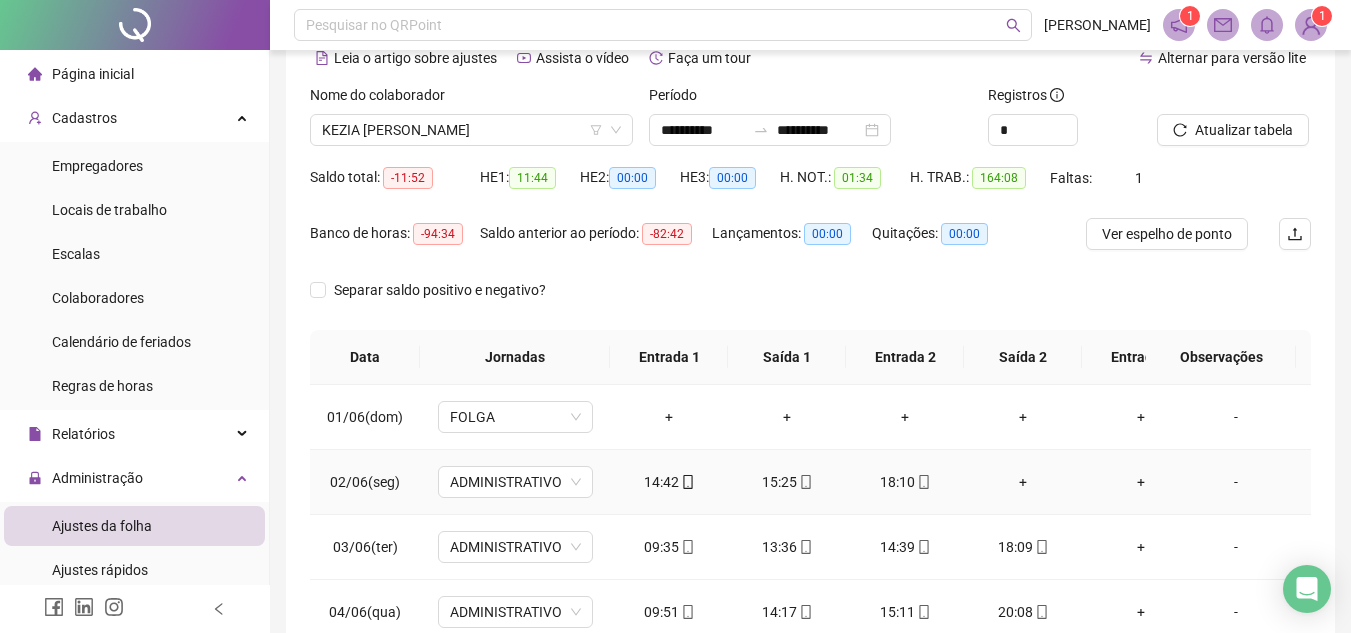 click on "+" at bounding box center (1023, 482) 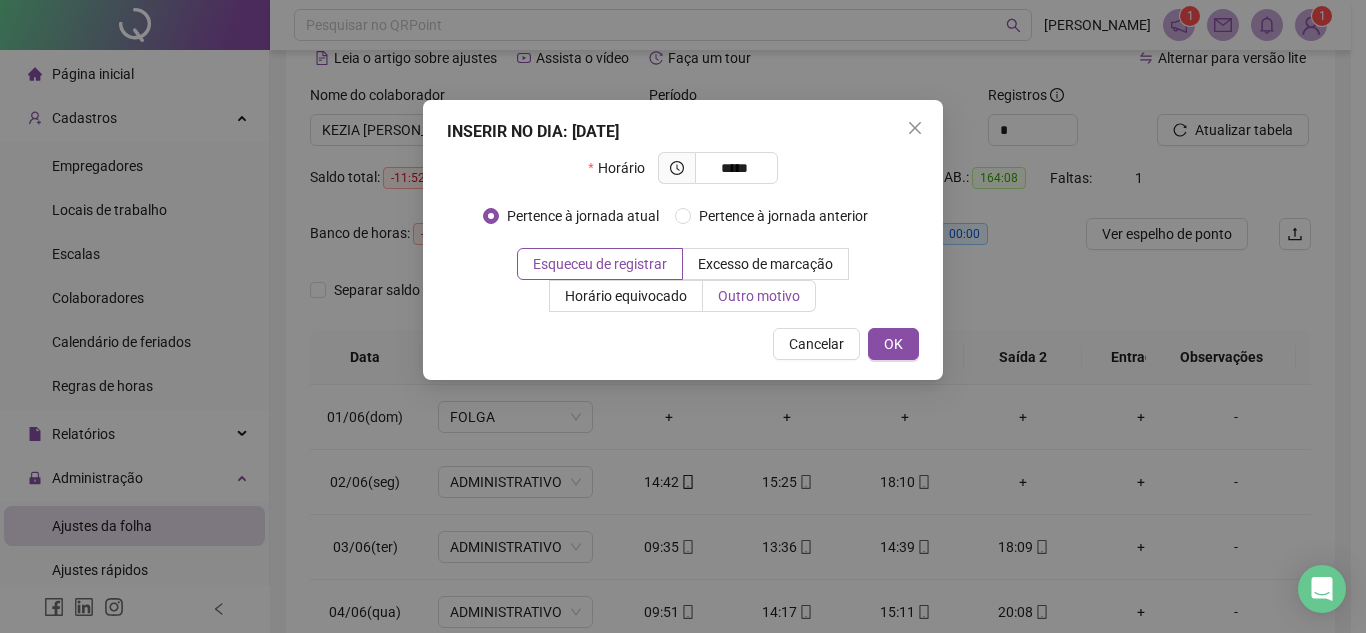 type on "*****" 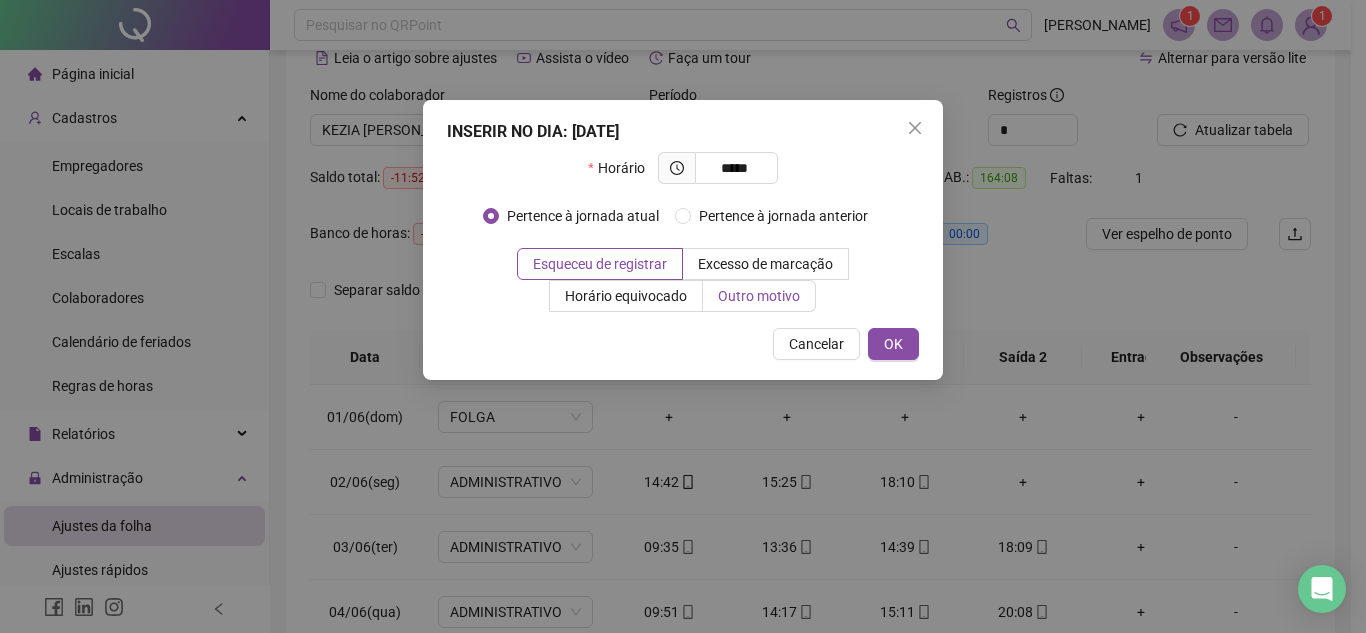 click on "Outro motivo" at bounding box center (759, 296) 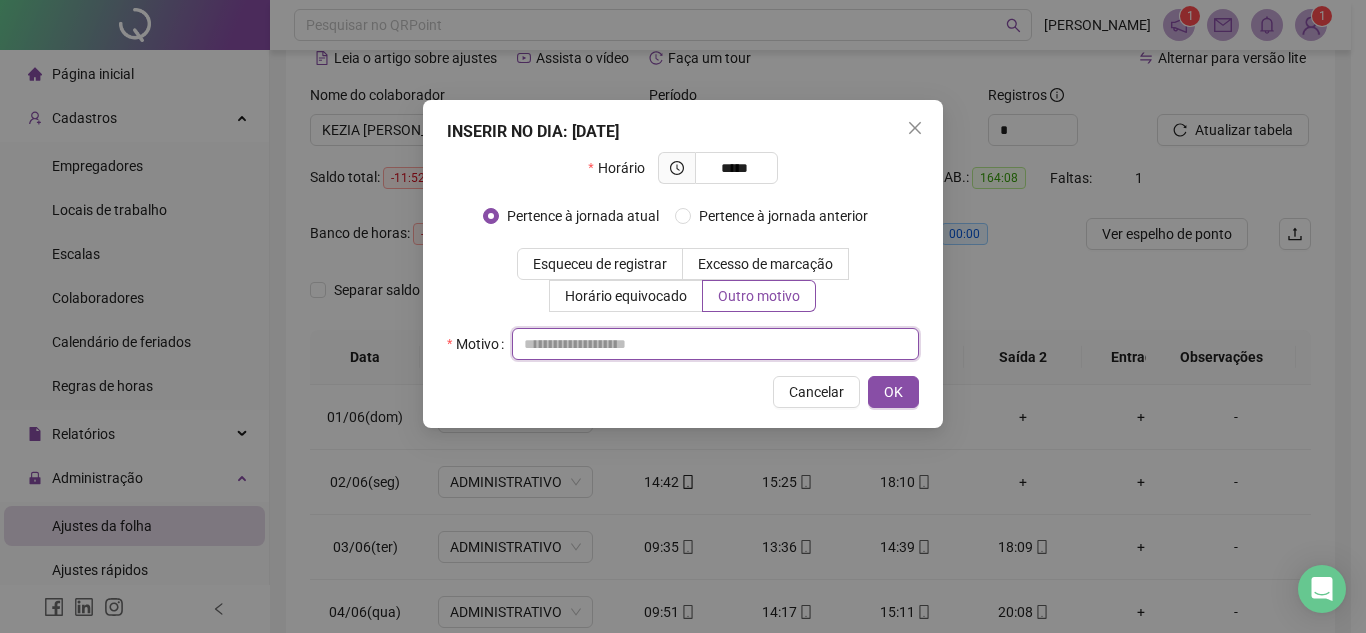 click at bounding box center (715, 344) 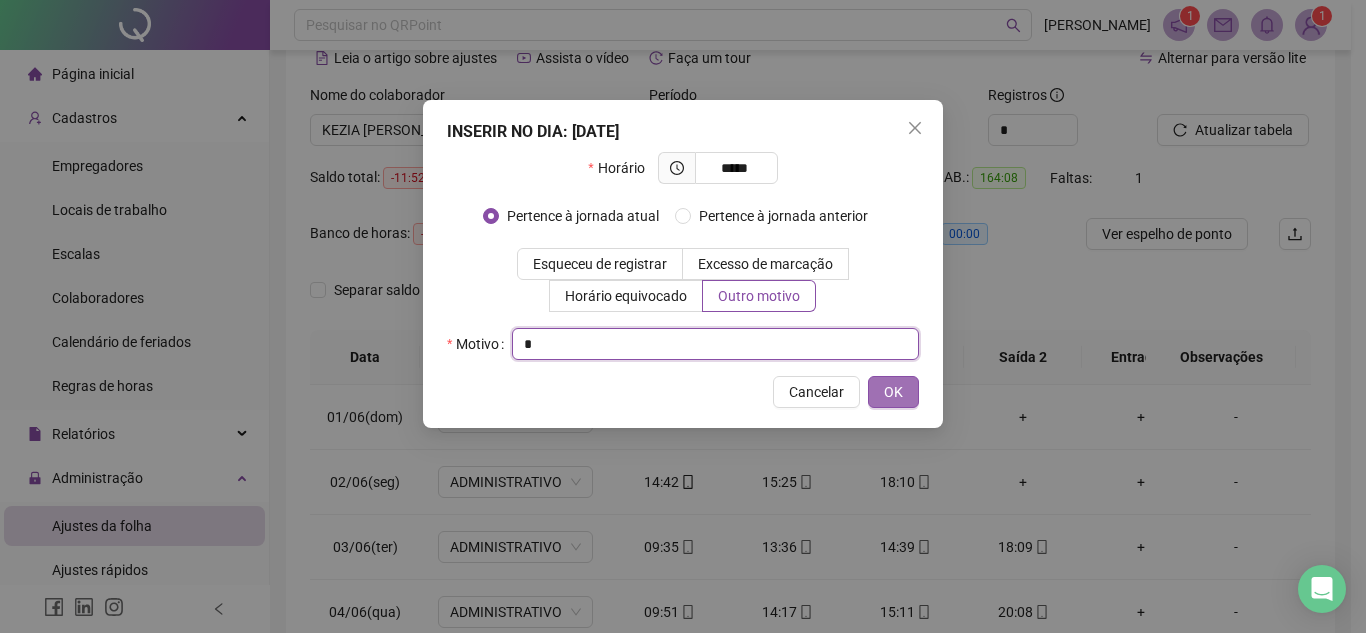 type on "*" 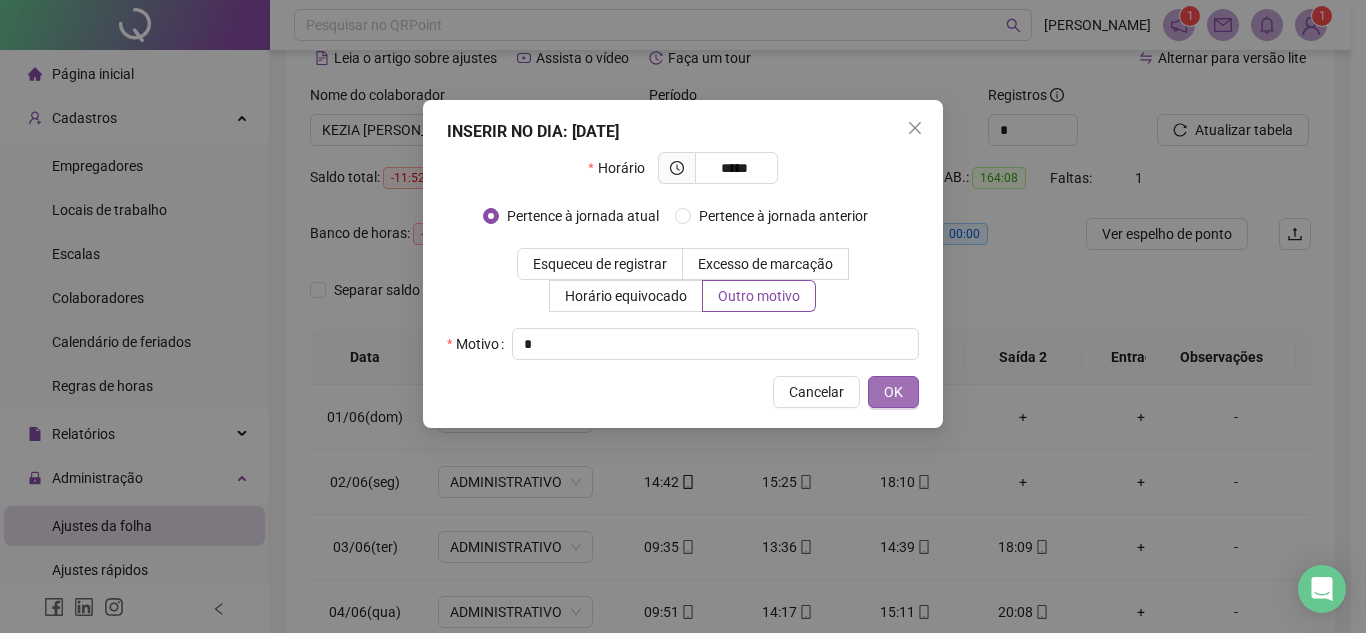 click on "OK" at bounding box center [893, 392] 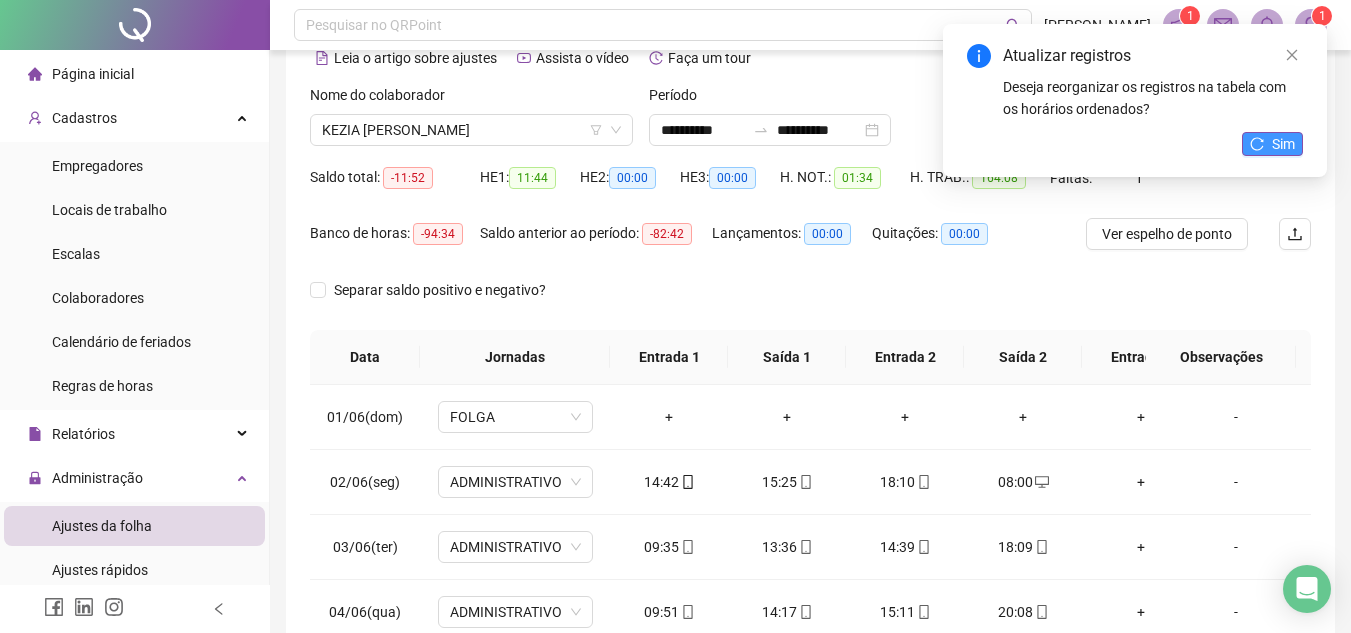 click on "Sim" at bounding box center (1272, 144) 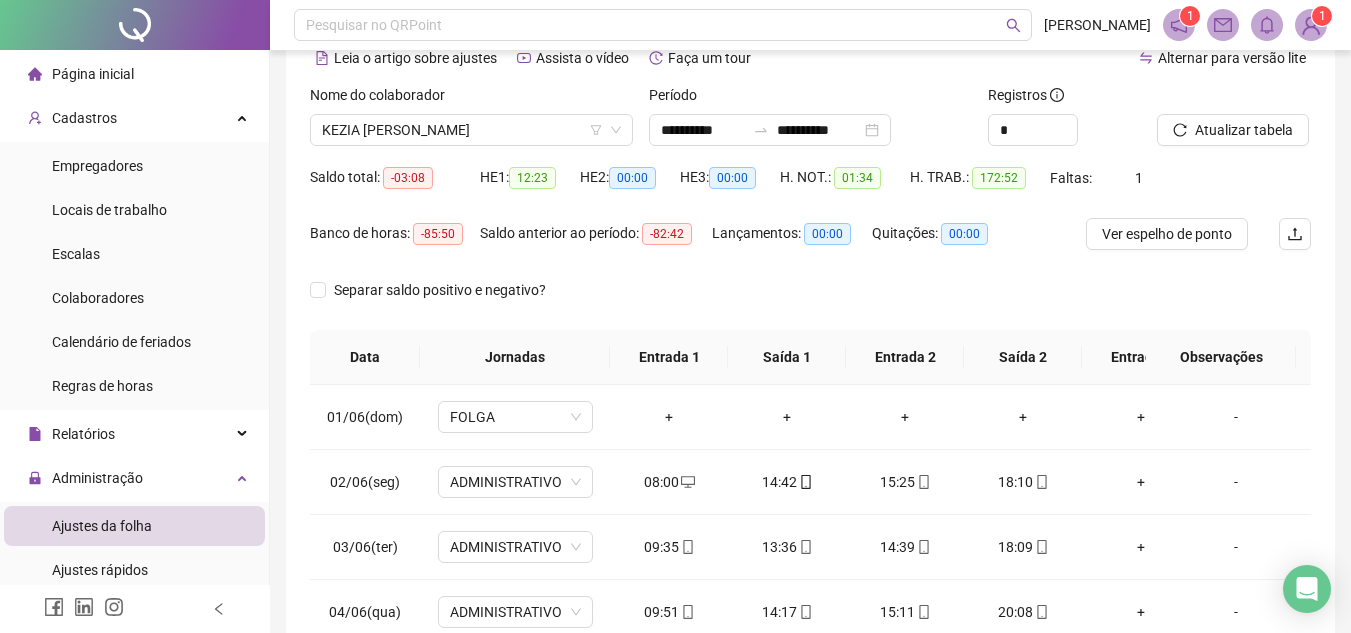 scroll, scrollTop: 389, scrollLeft: 0, axis: vertical 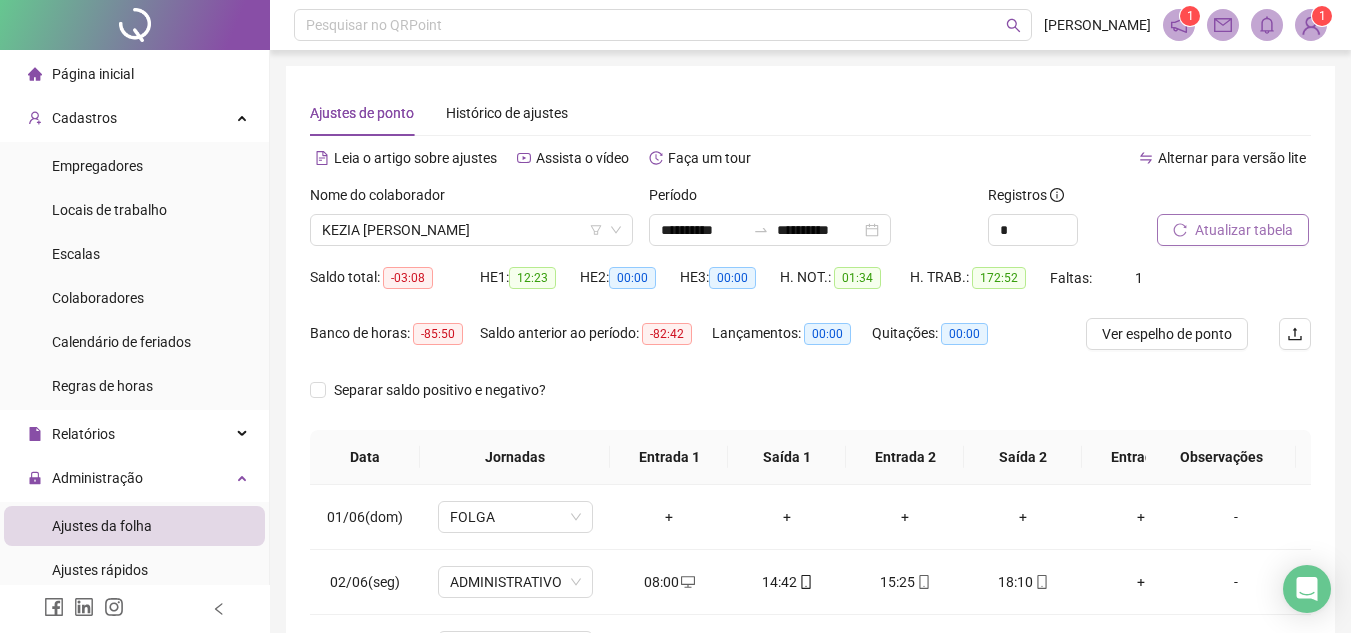 click on "Atualizar tabela" at bounding box center (1244, 230) 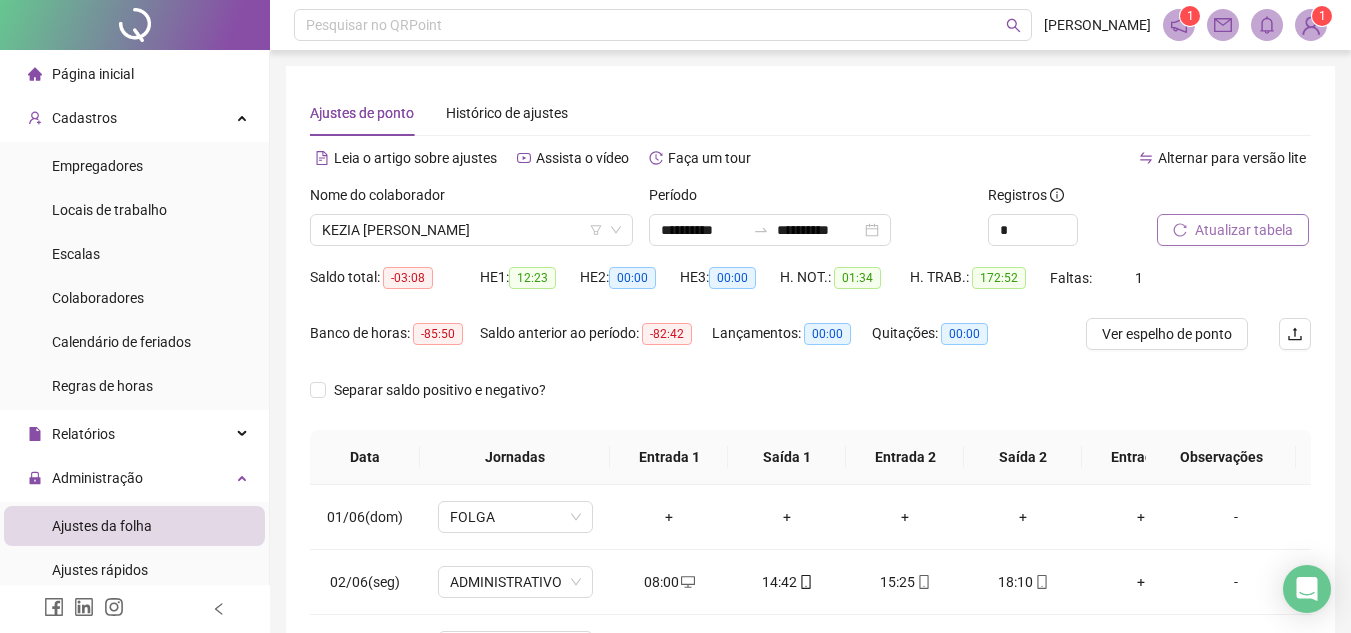 click on "Atualizar tabela" at bounding box center [1244, 230] 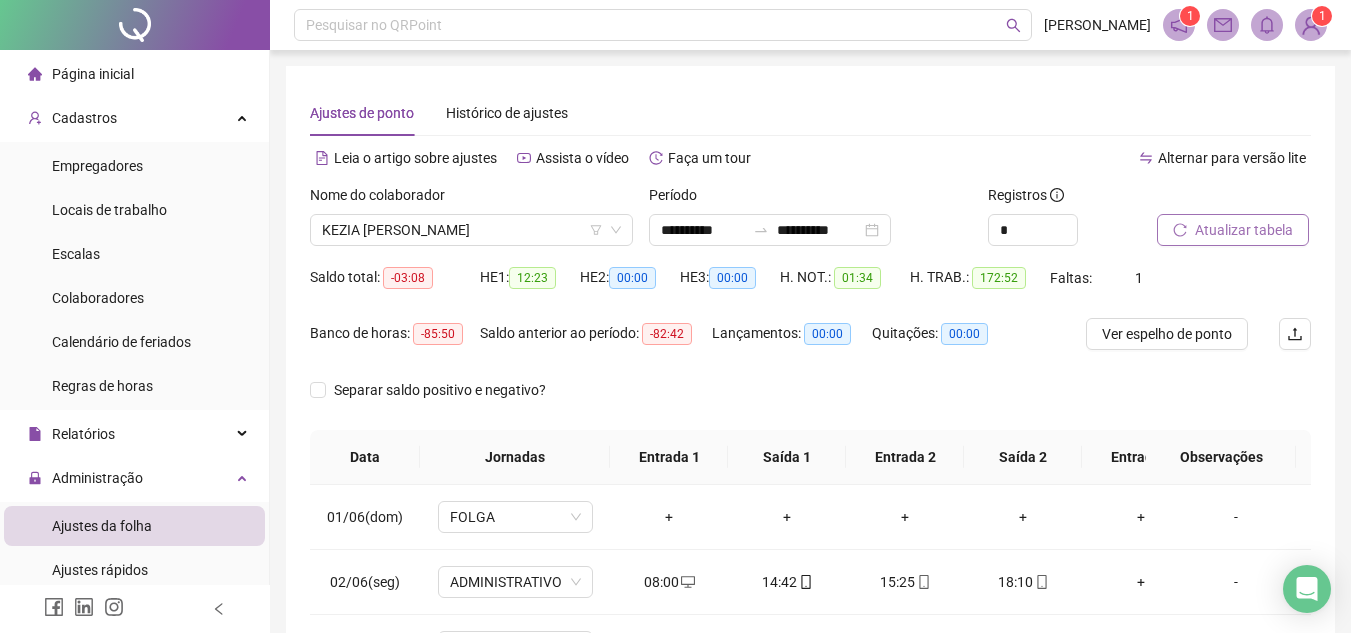 click on "Atualizar tabela" at bounding box center (1244, 230) 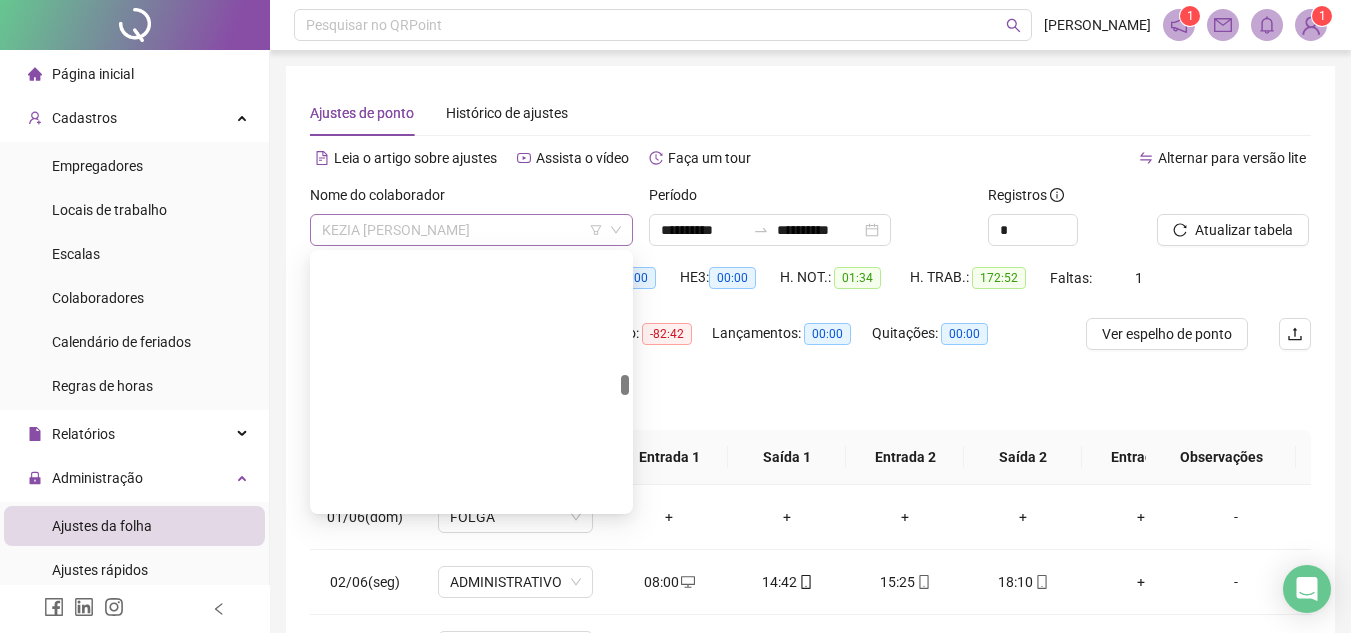 scroll, scrollTop: 4640, scrollLeft: 0, axis: vertical 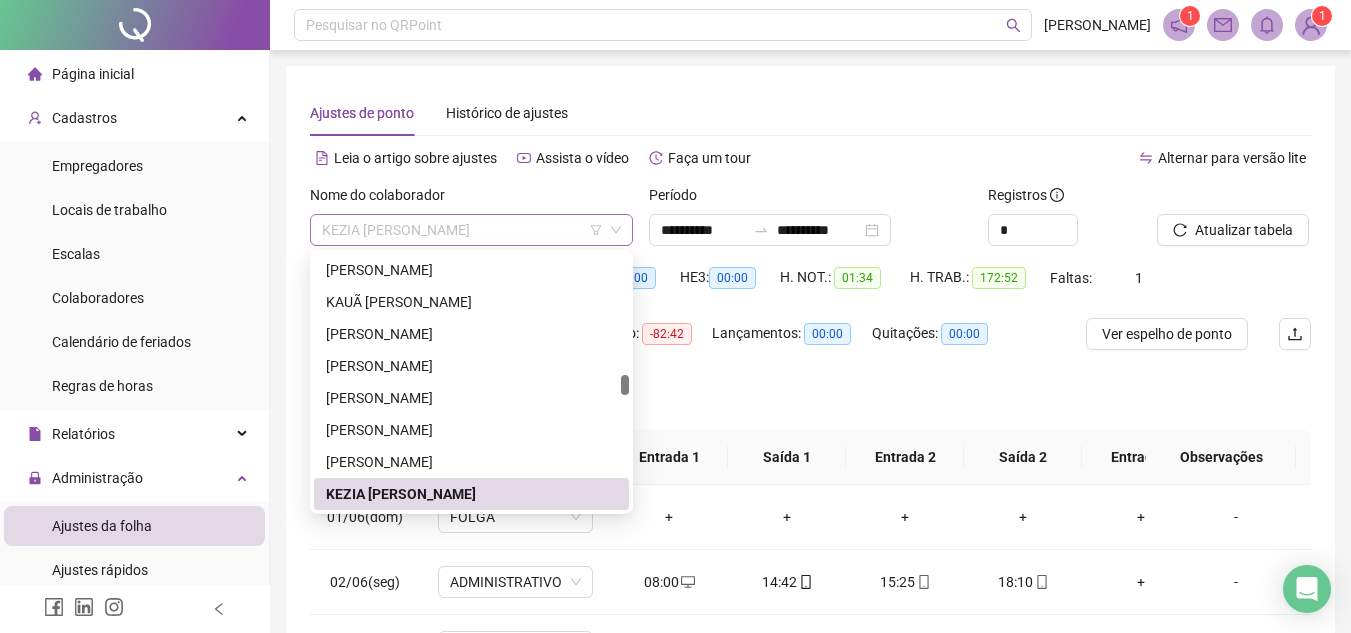 click on "KEZIA [PERSON_NAME]" at bounding box center [471, 230] 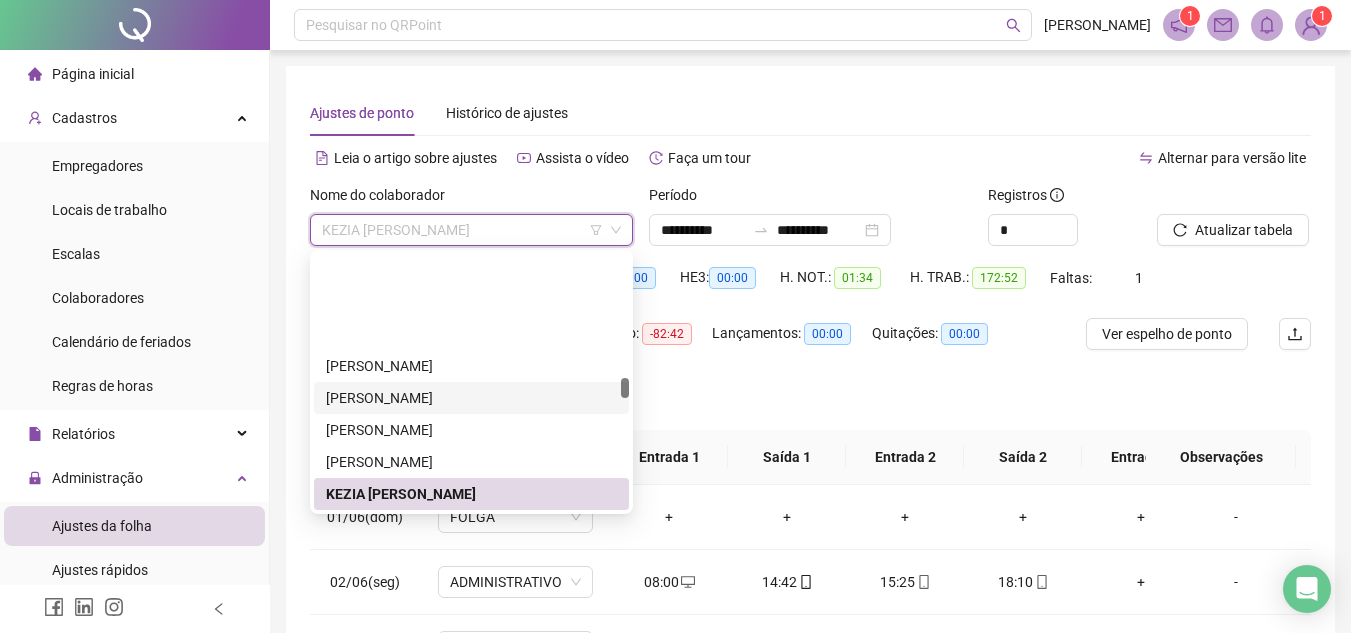 scroll, scrollTop: 4740, scrollLeft: 0, axis: vertical 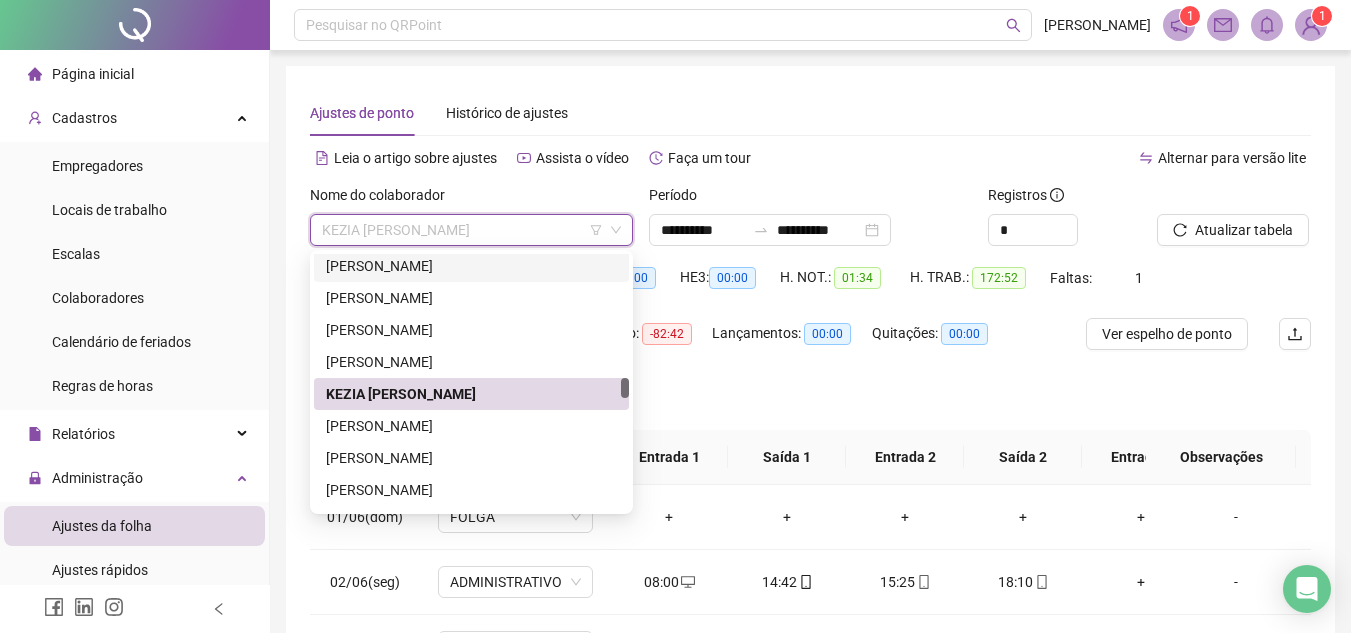 click on "Ajustes de ponto Histórico de ajustes" at bounding box center [810, 113] 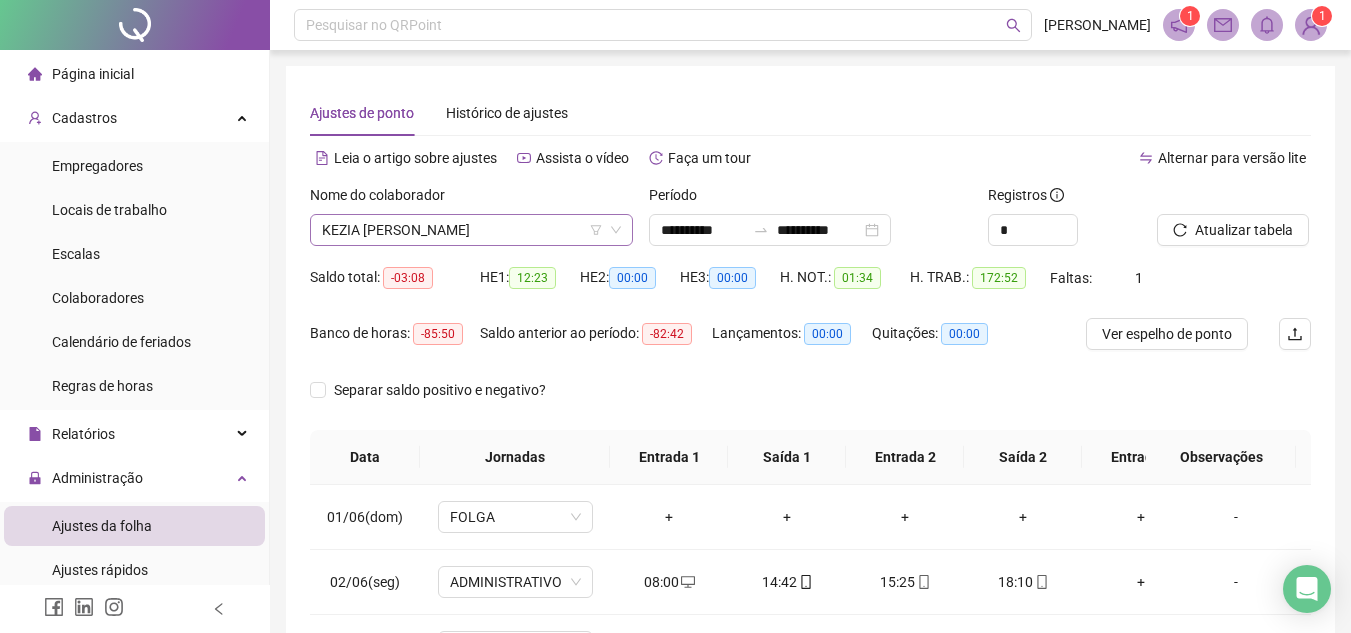 click on "KEZIA [PERSON_NAME]" at bounding box center [471, 230] 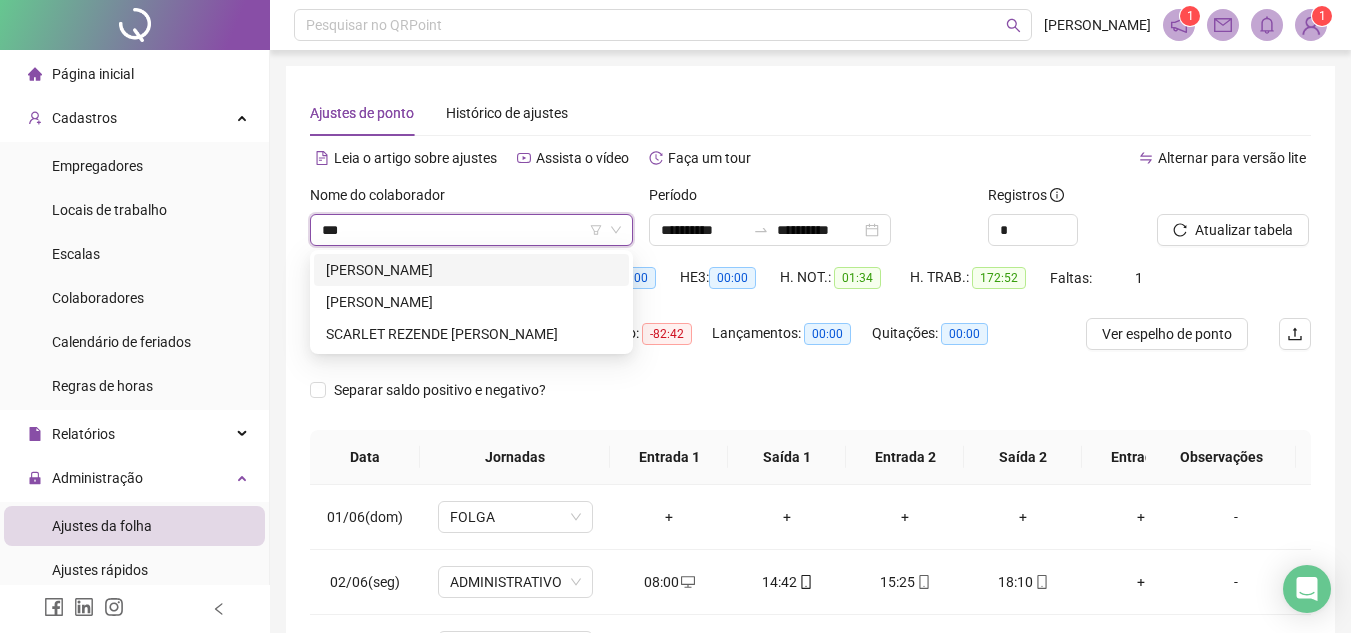 scroll, scrollTop: 0, scrollLeft: 0, axis: both 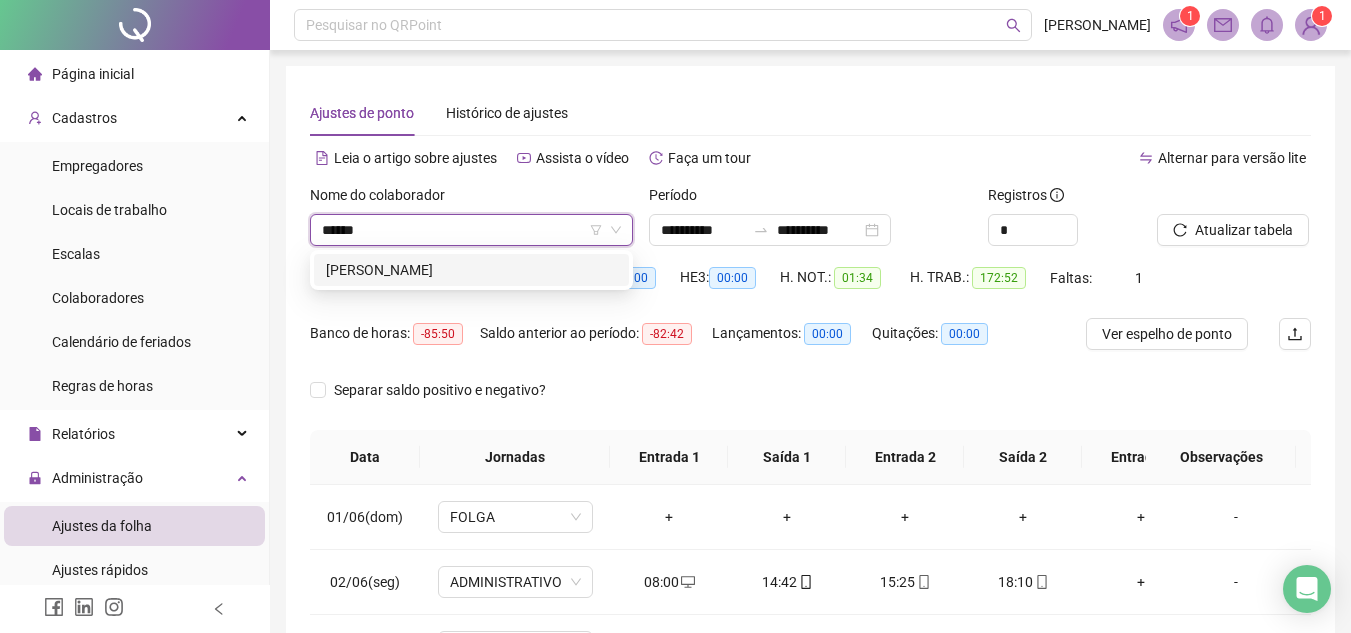 type on "*******" 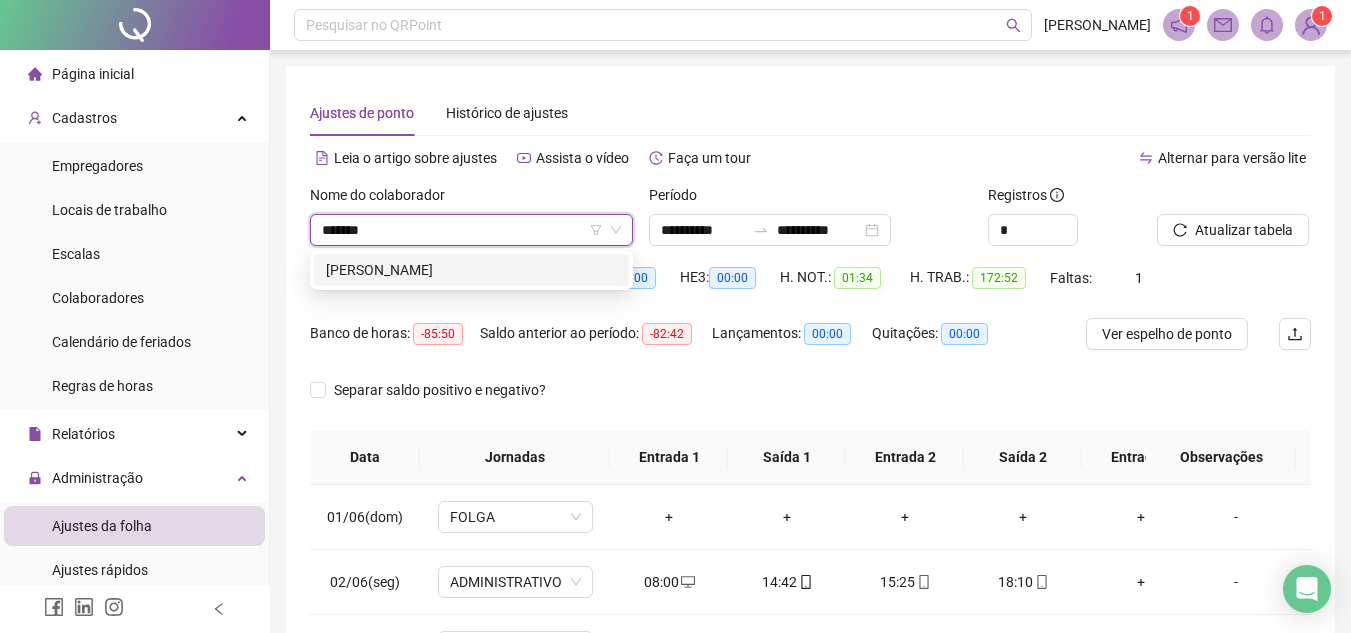 click on "[PERSON_NAME]" at bounding box center [471, 270] 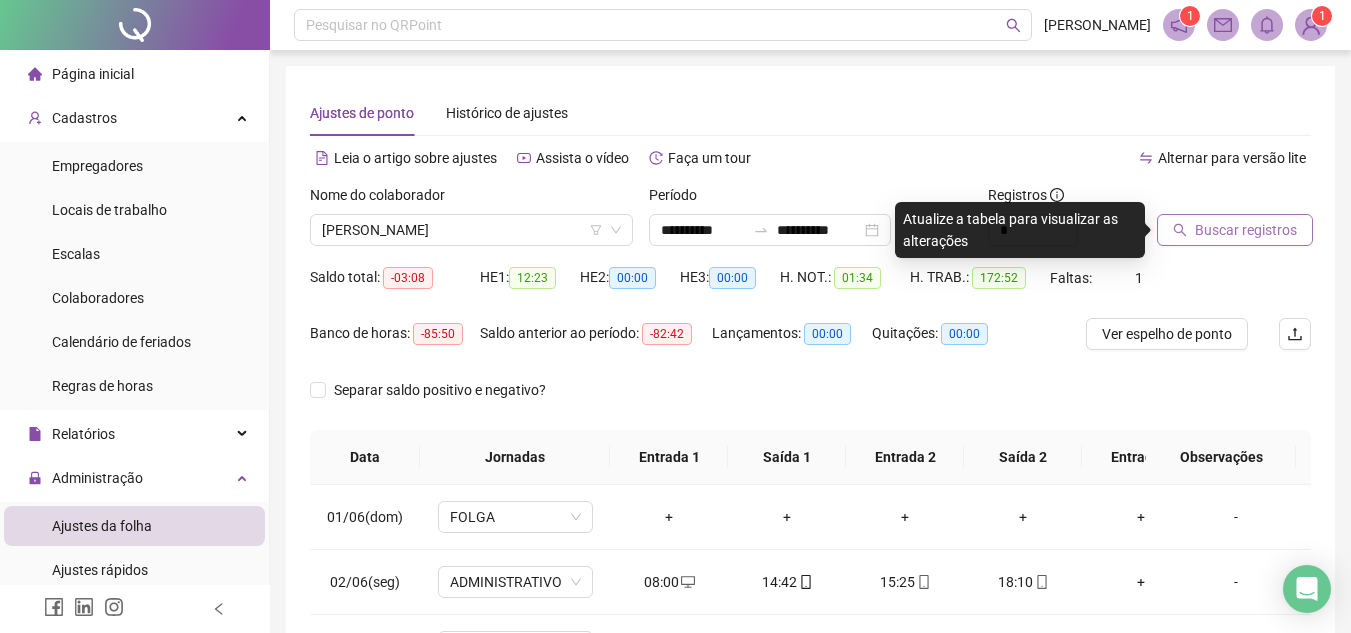 click on "Buscar registros" at bounding box center (1246, 230) 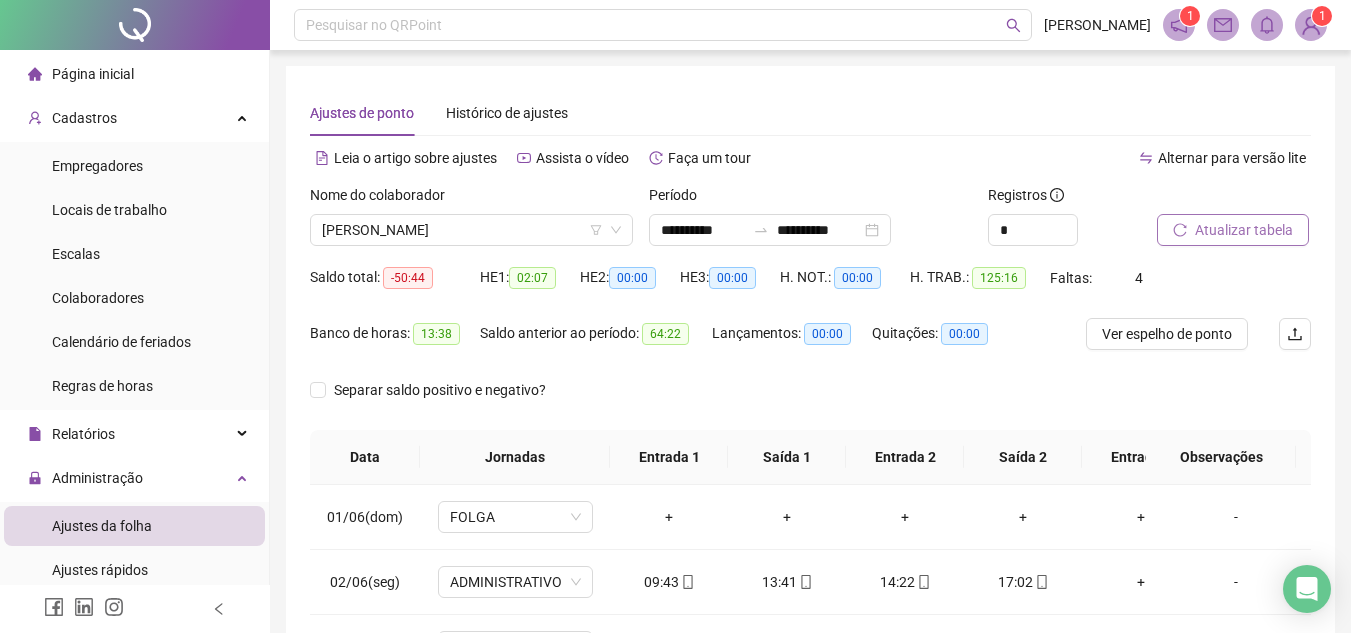 click on "Atualizar tabela" at bounding box center [1244, 230] 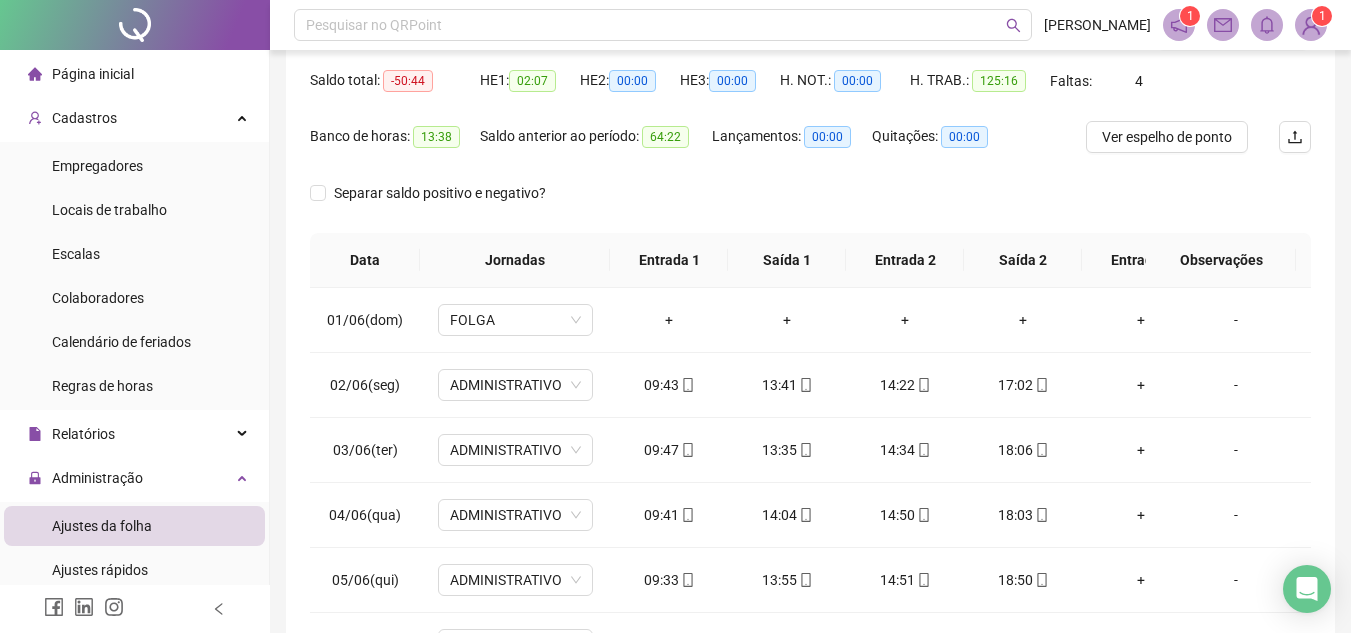 scroll, scrollTop: 200, scrollLeft: 0, axis: vertical 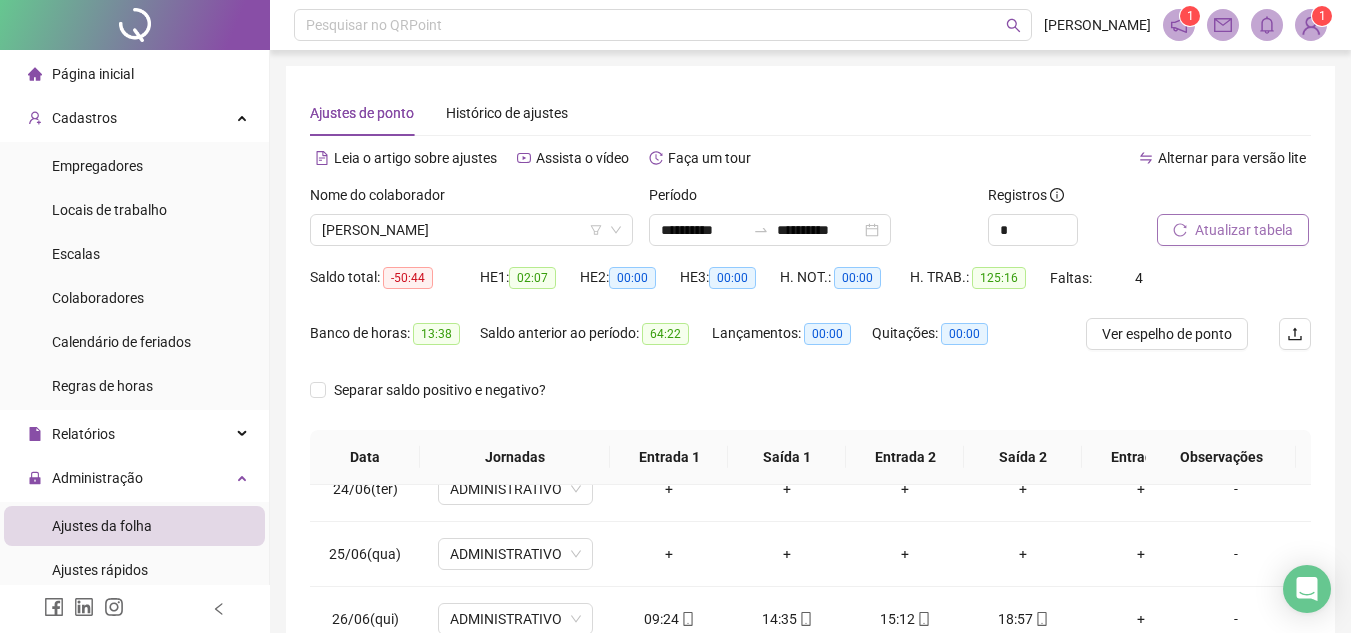 click on "Atualizar tabela" at bounding box center (1244, 230) 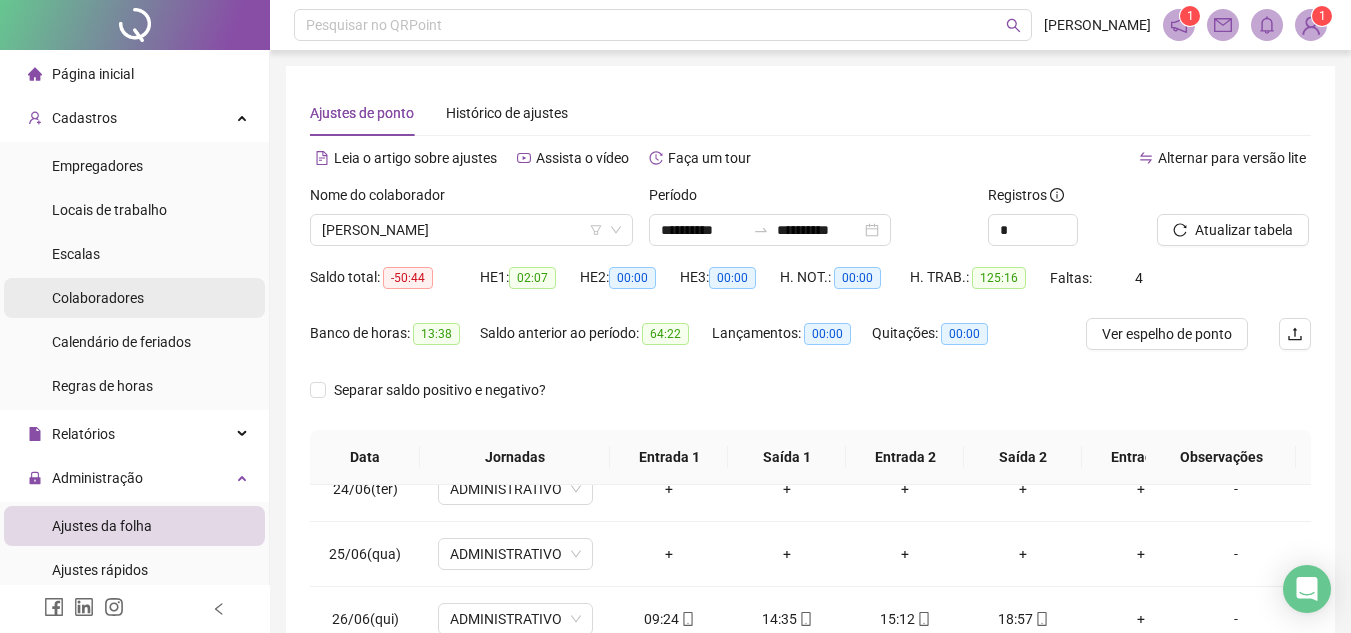 click on "Colaboradores" at bounding box center [98, 298] 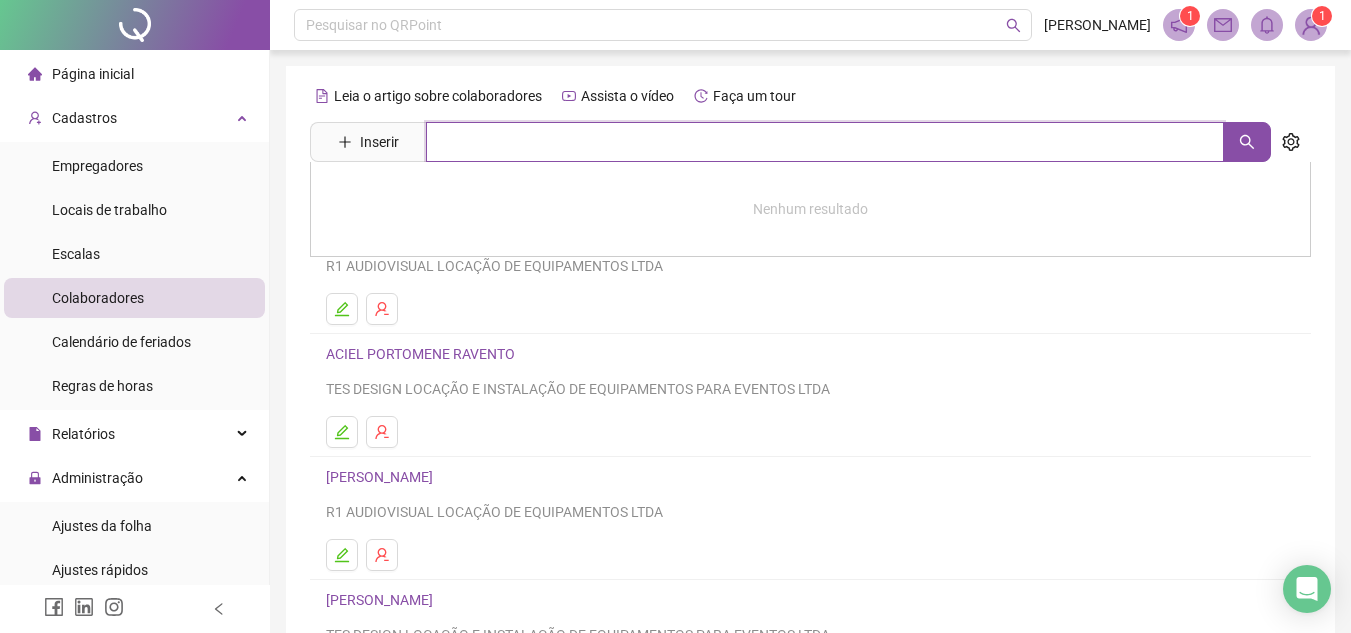 drag, startPoint x: 602, startPoint y: 154, endPoint x: 615, endPoint y: 137, distance: 21.400934 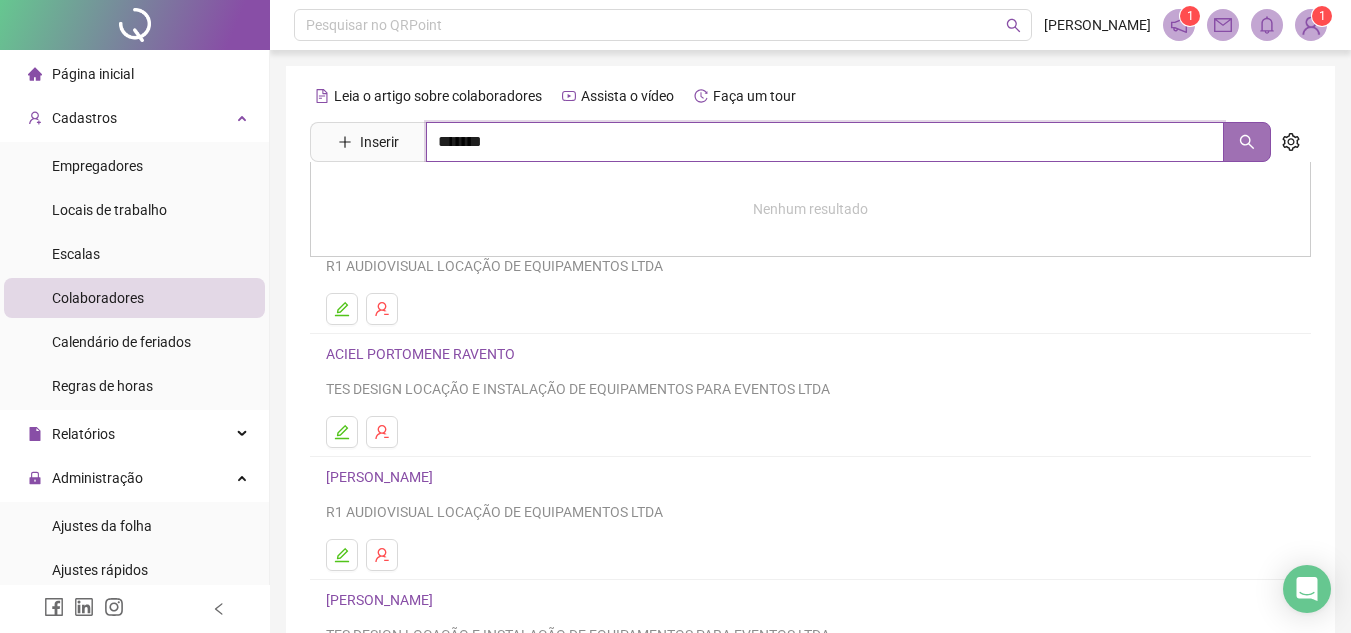 click at bounding box center [1247, 142] 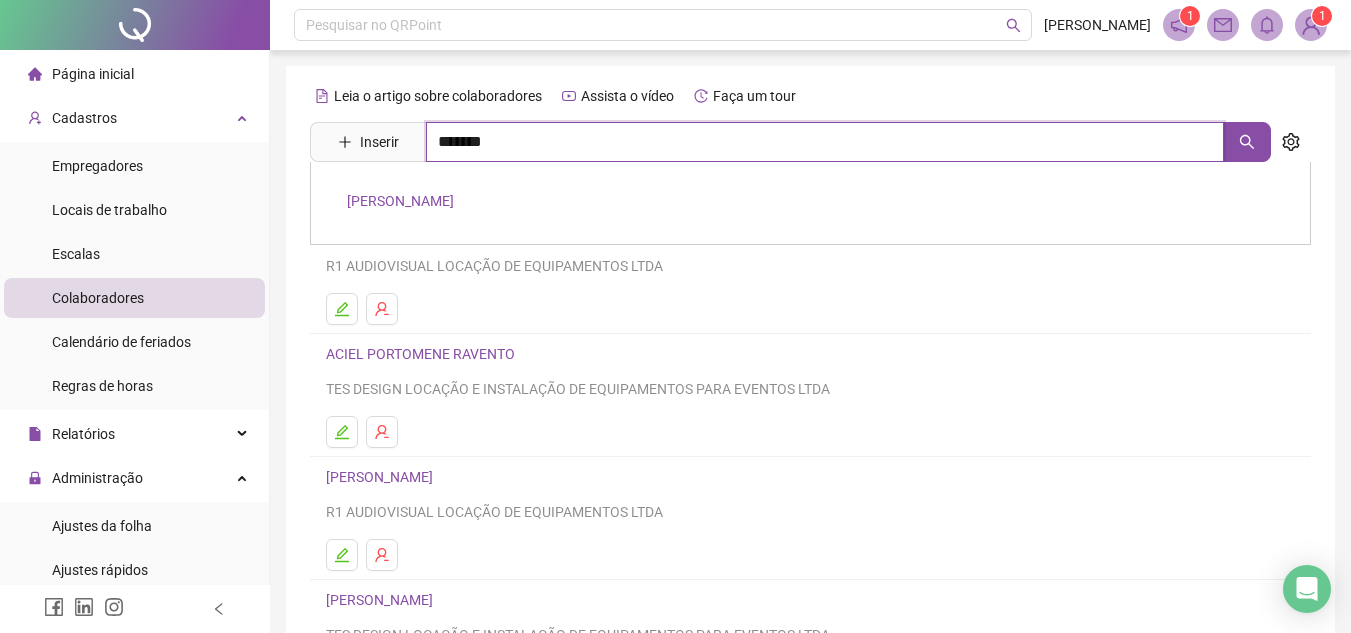 type on "*******" 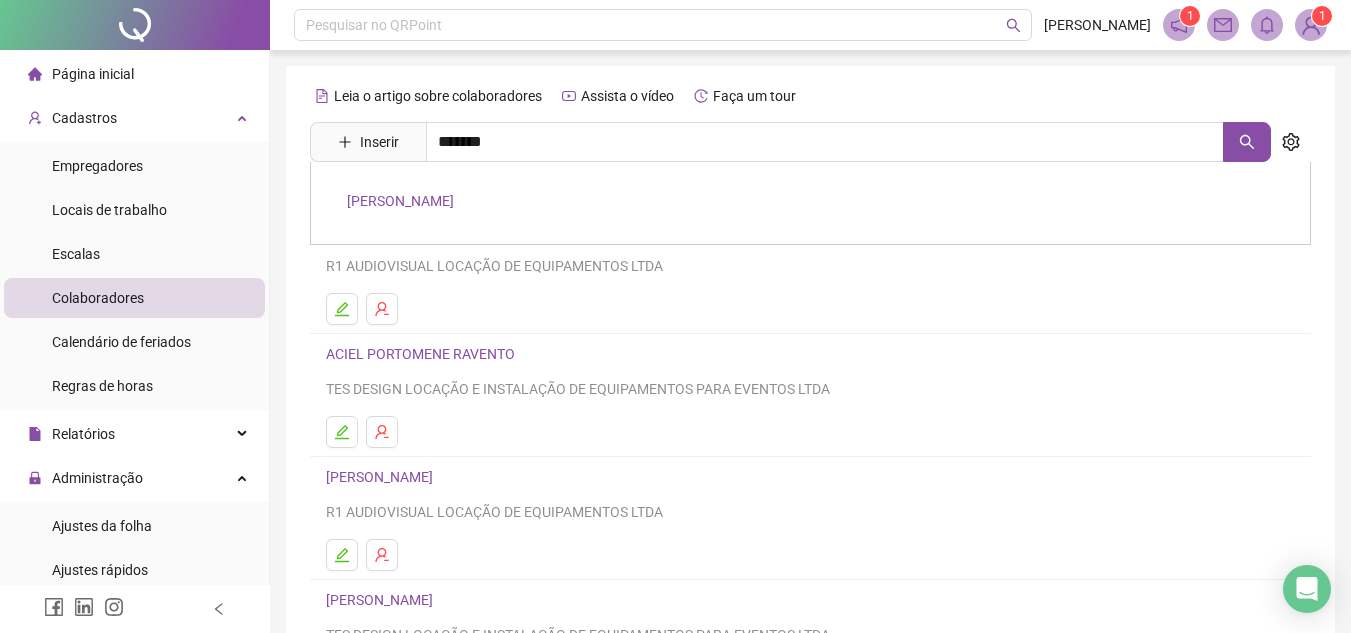 click on "[PERSON_NAME]" at bounding box center [400, 201] 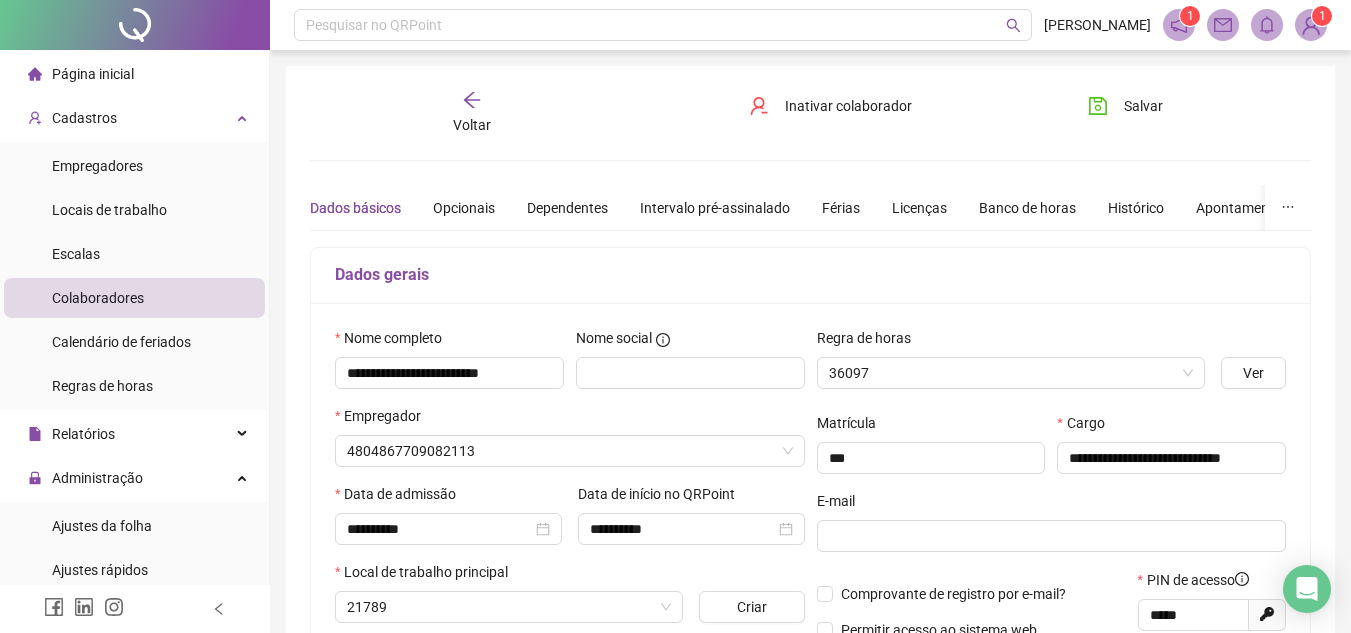 type on "**********" 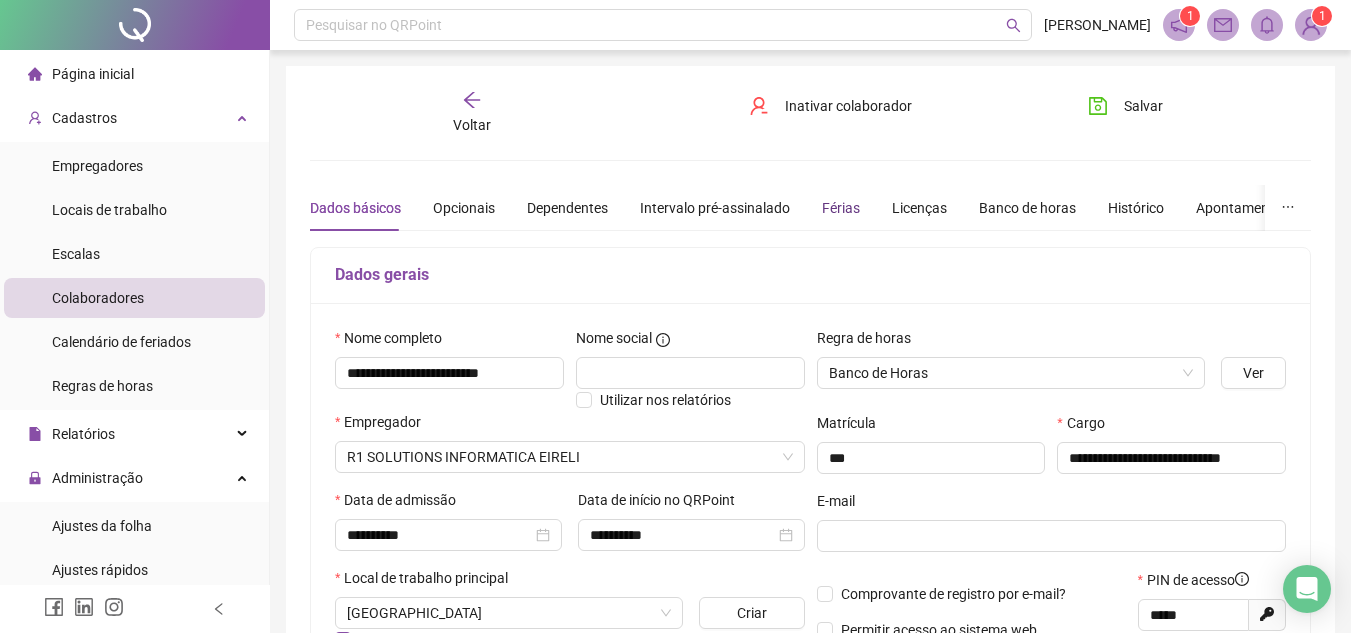 click on "Férias" at bounding box center [841, 208] 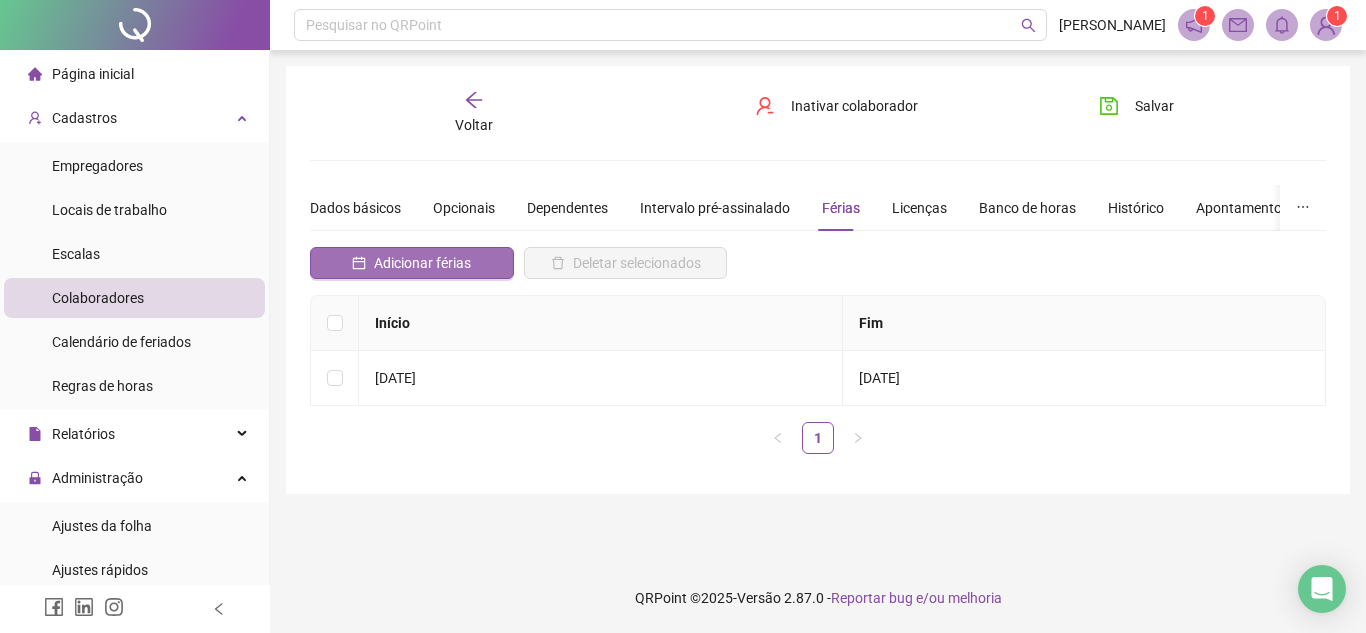 click on "Adicionar férias" at bounding box center [422, 263] 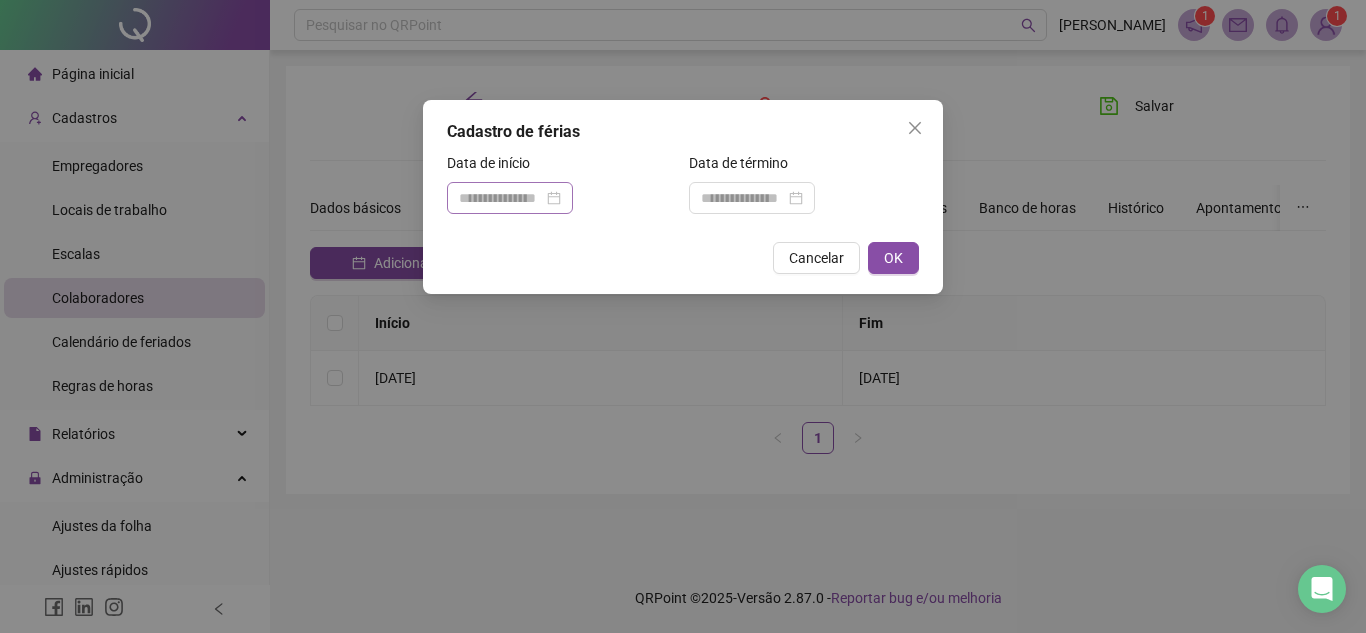 click at bounding box center (510, 198) 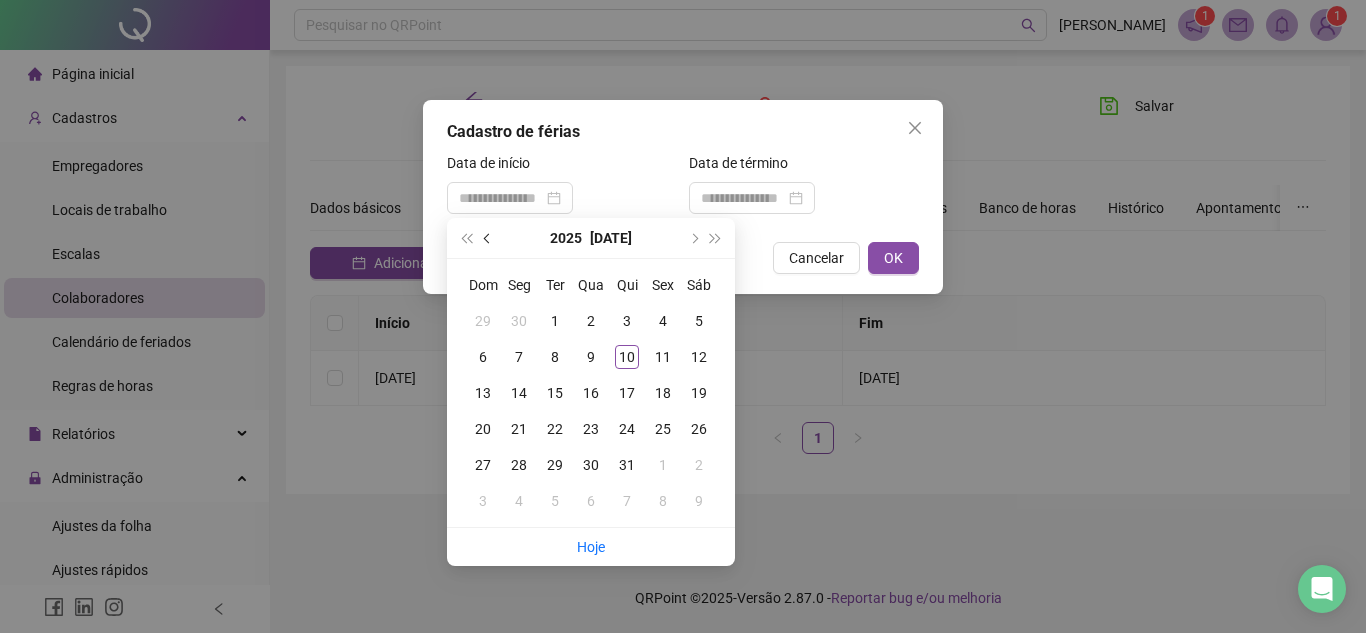 click at bounding box center (489, 238) 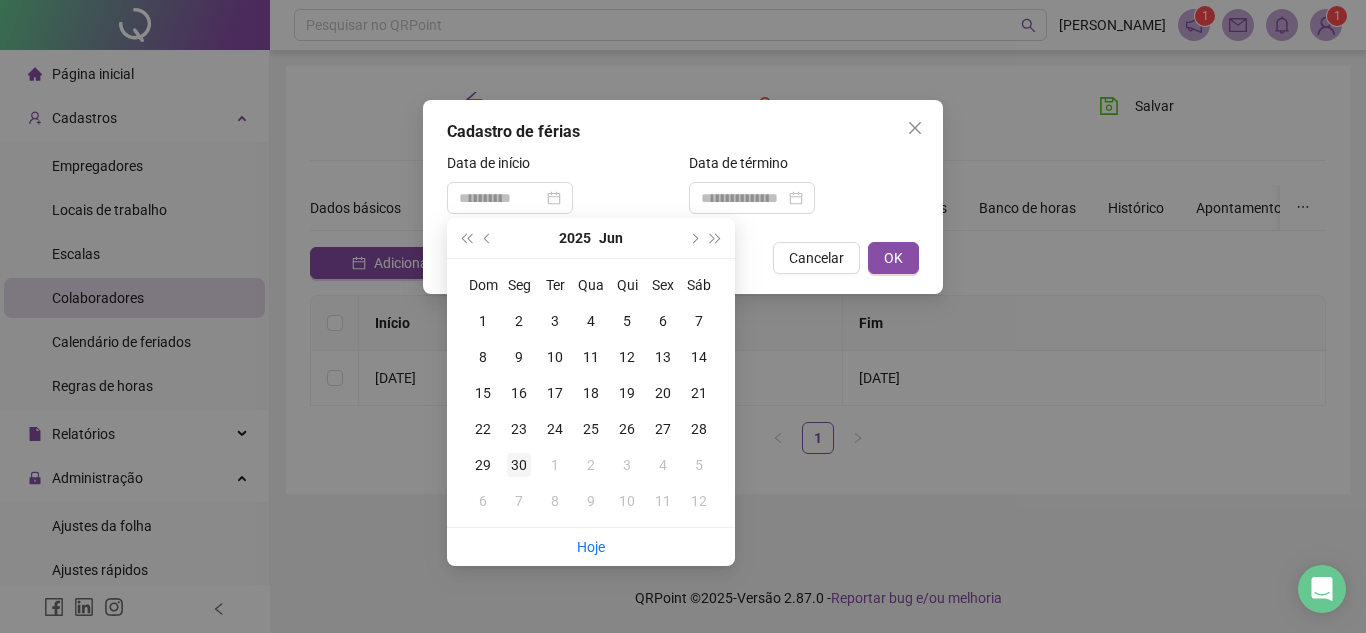 type on "**********" 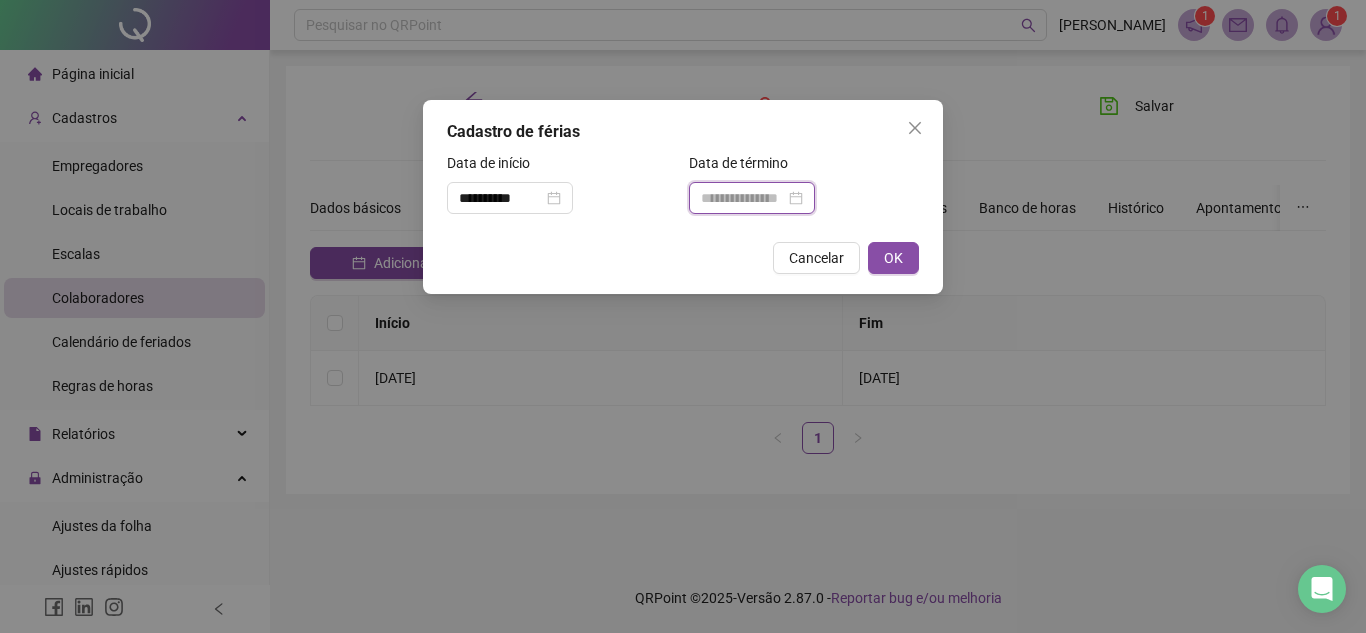click at bounding box center [743, 198] 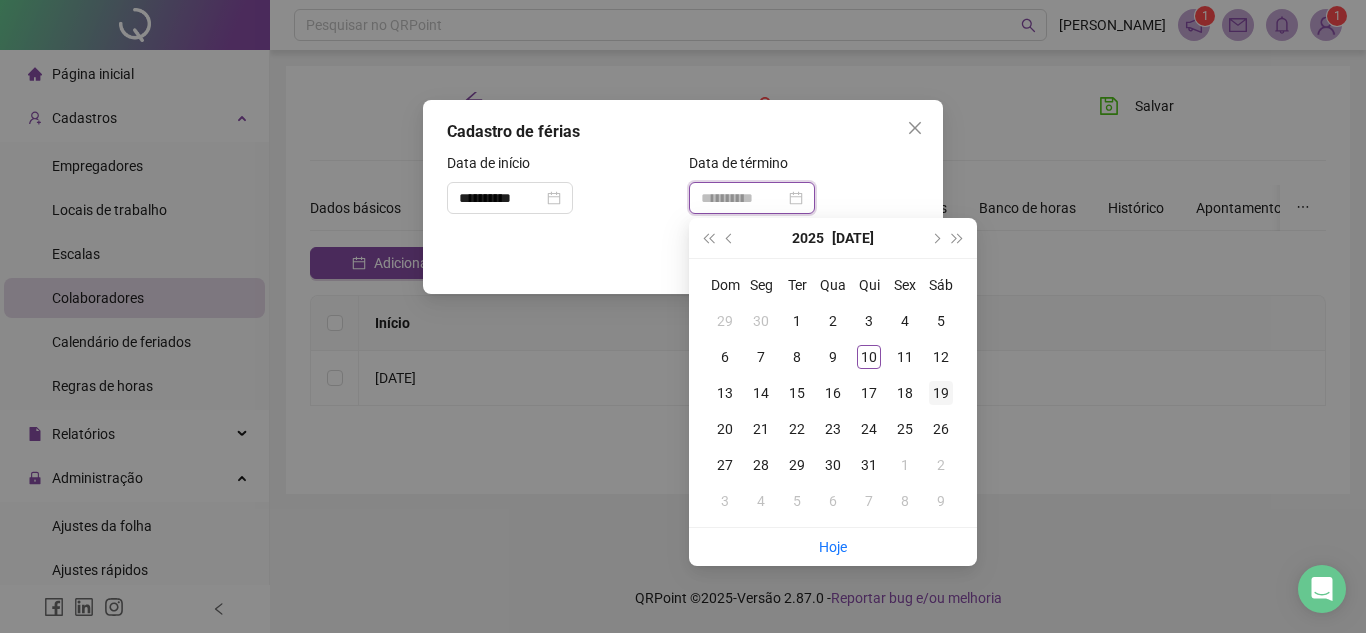 type on "**********" 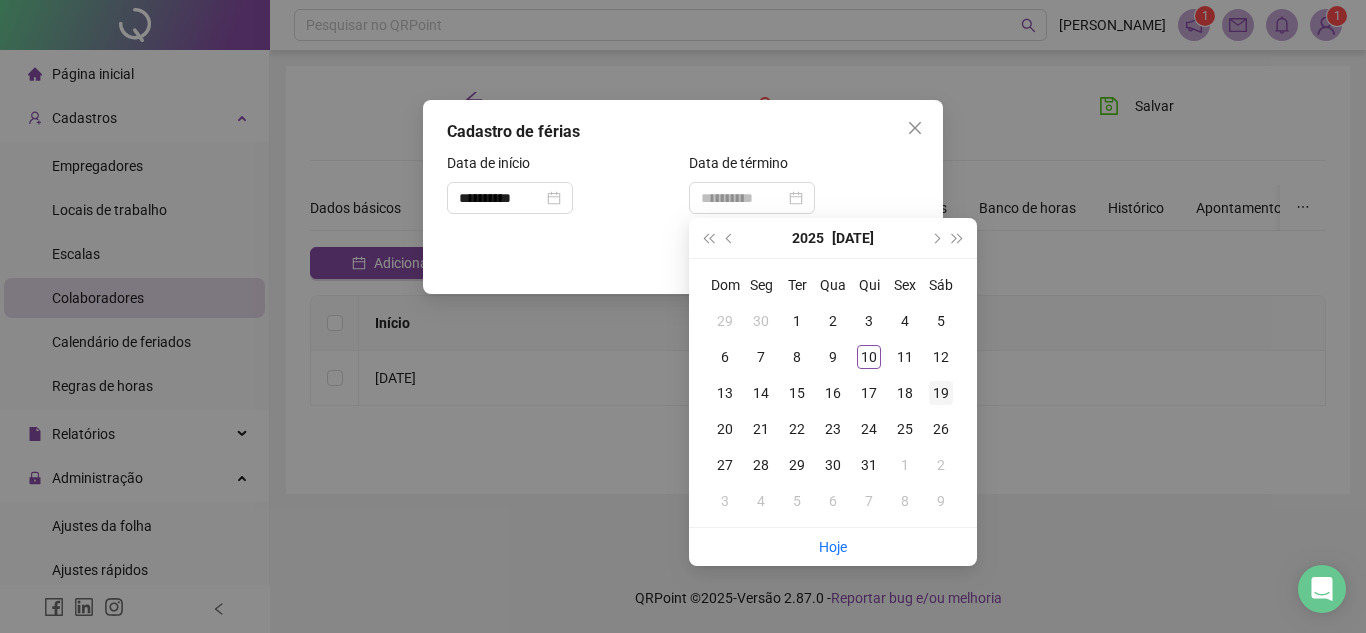click on "19" at bounding box center (941, 393) 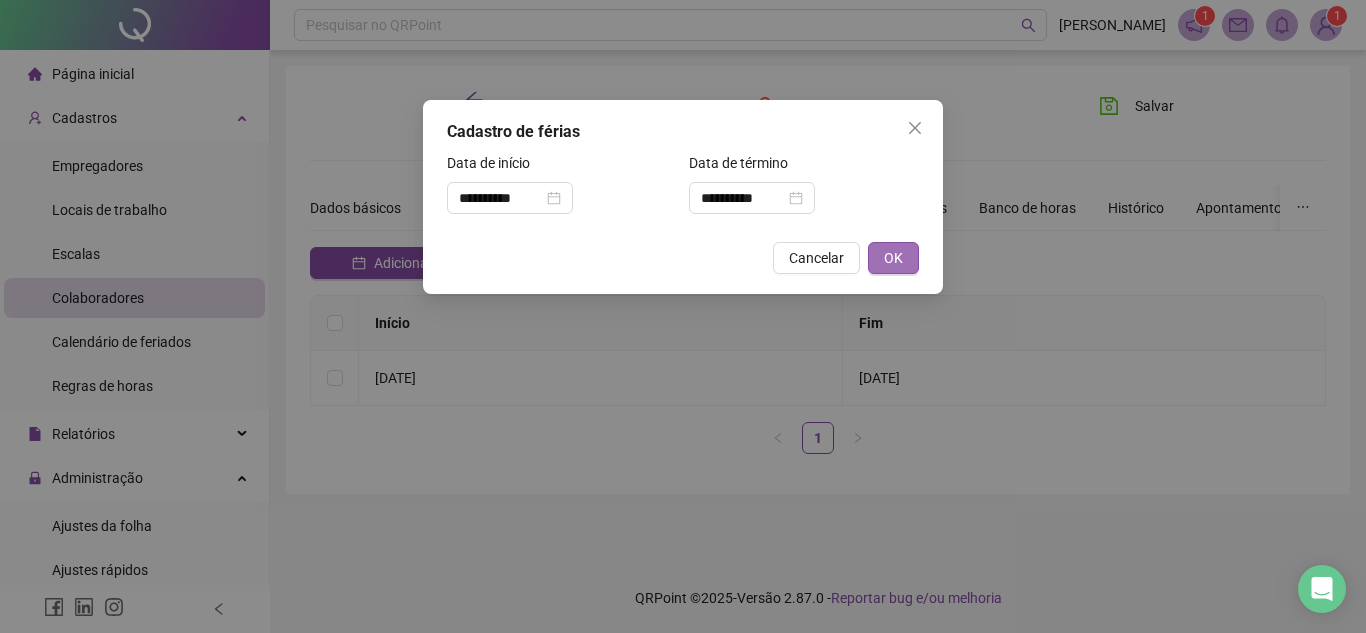 click on "OK" at bounding box center (893, 258) 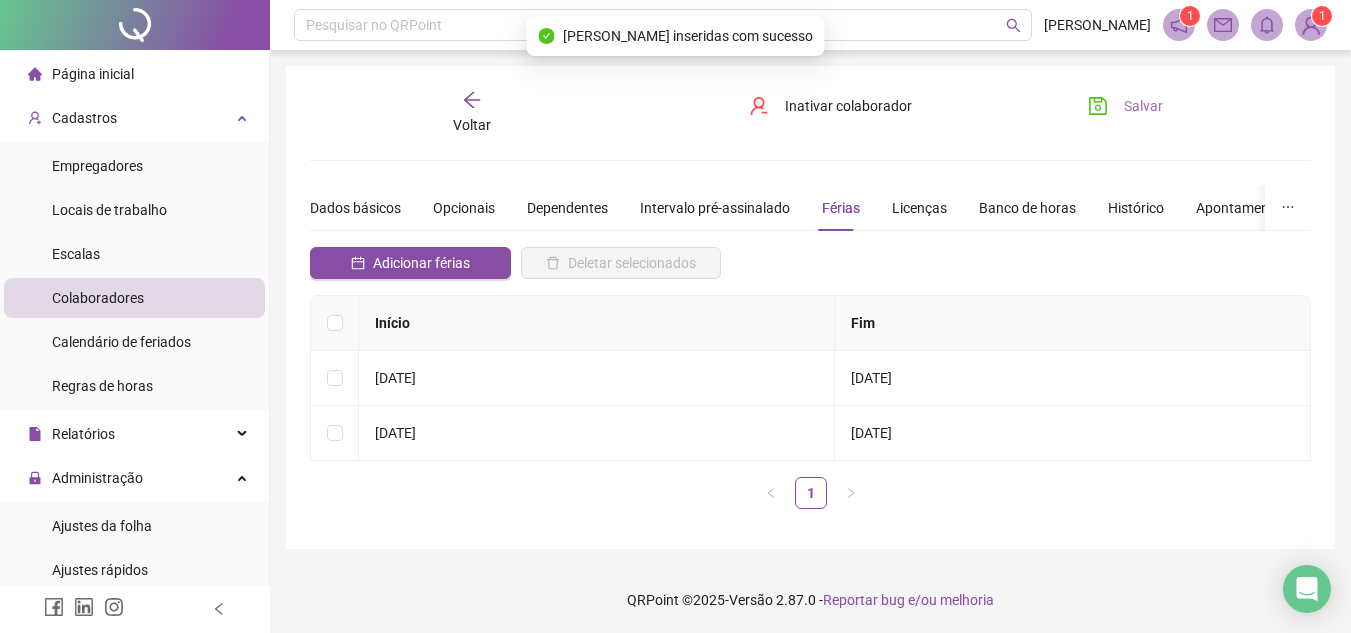 click on "Salvar" at bounding box center [1143, 106] 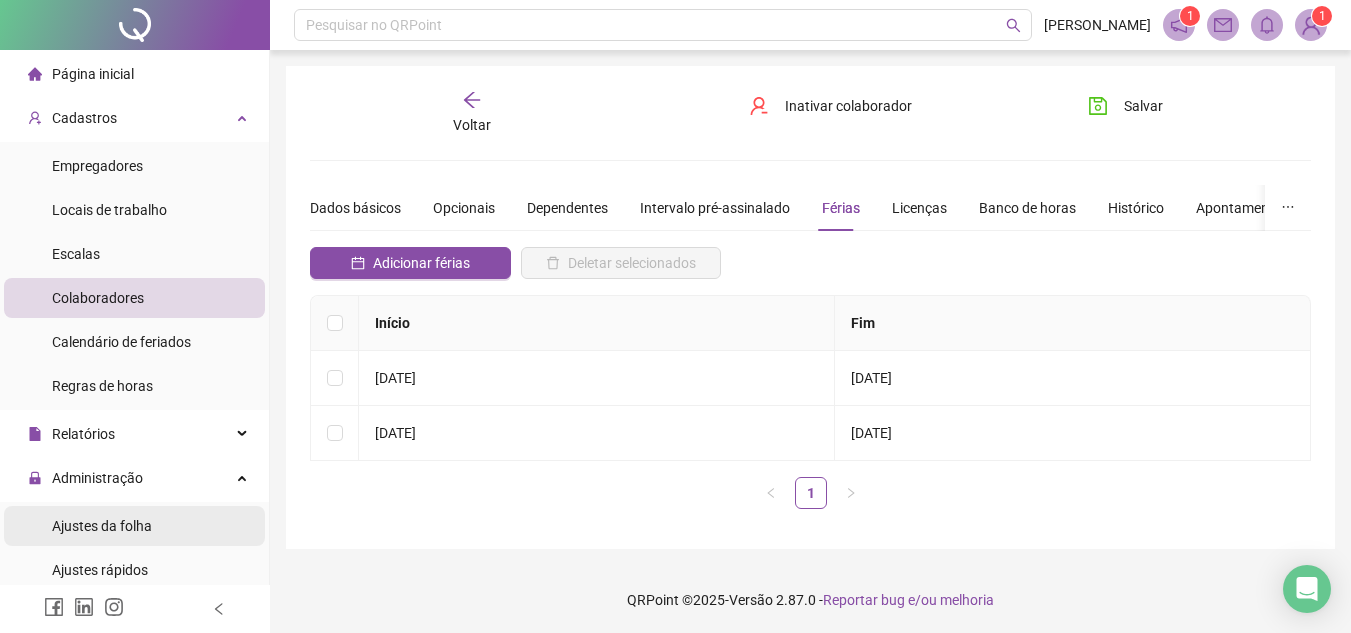 click on "Ajustes da folha" at bounding box center (102, 526) 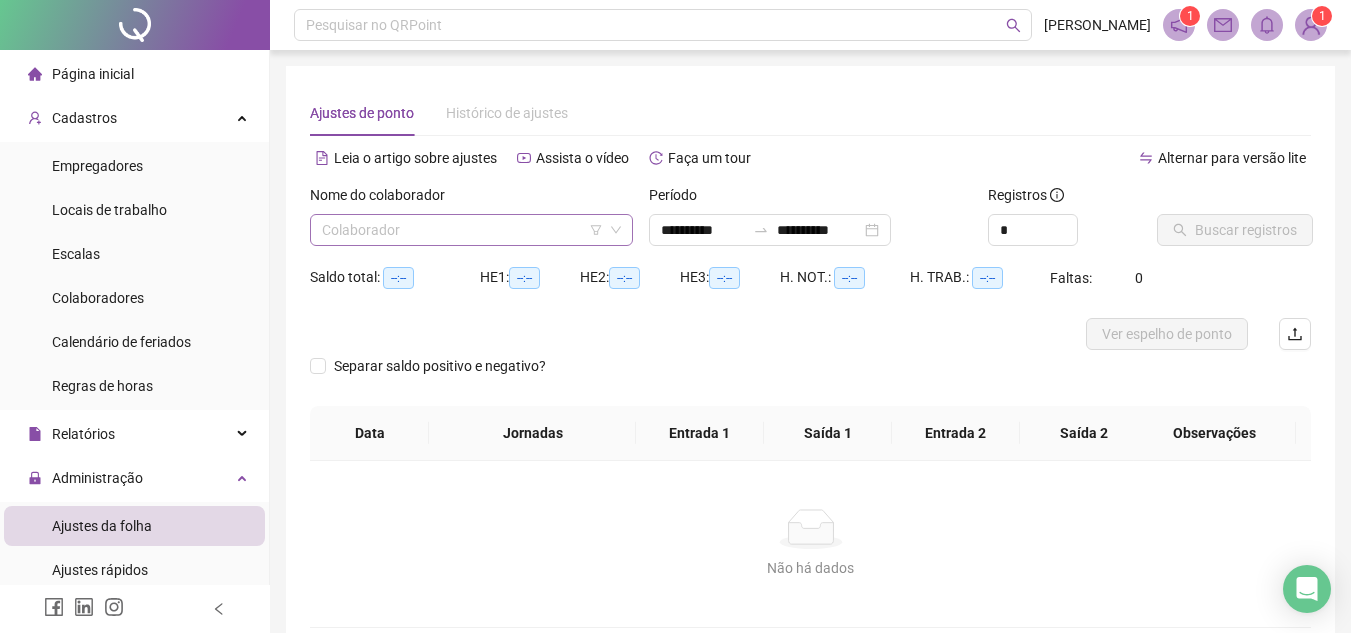 drag, startPoint x: 443, startPoint y: 231, endPoint x: 450, endPoint y: 223, distance: 10.630146 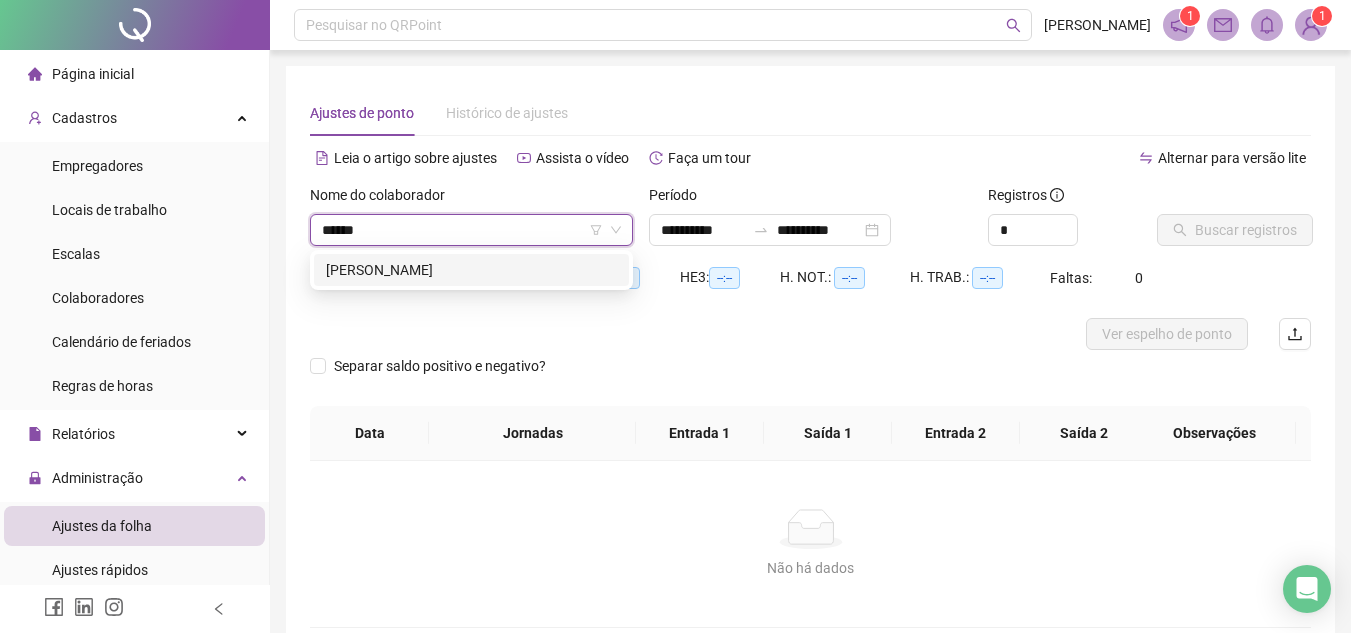 type on "*******" 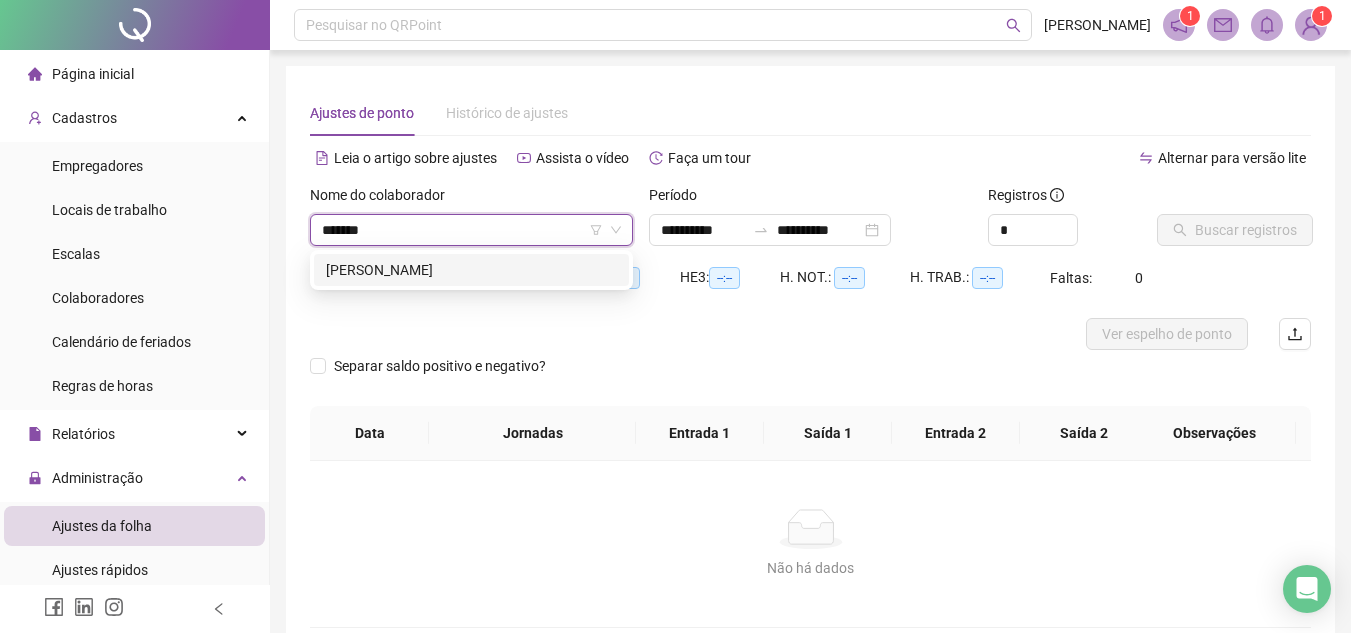 click on "[PERSON_NAME]" at bounding box center [471, 270] 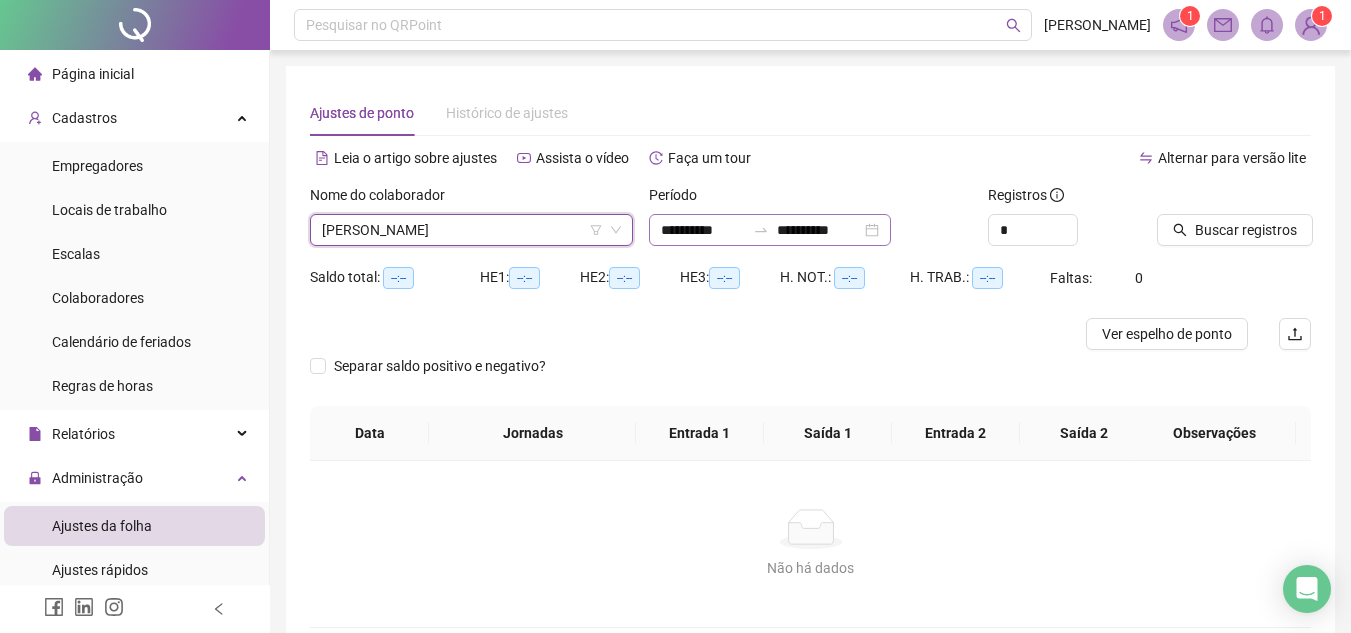 click on "**********" at bounding box center (770, 230) 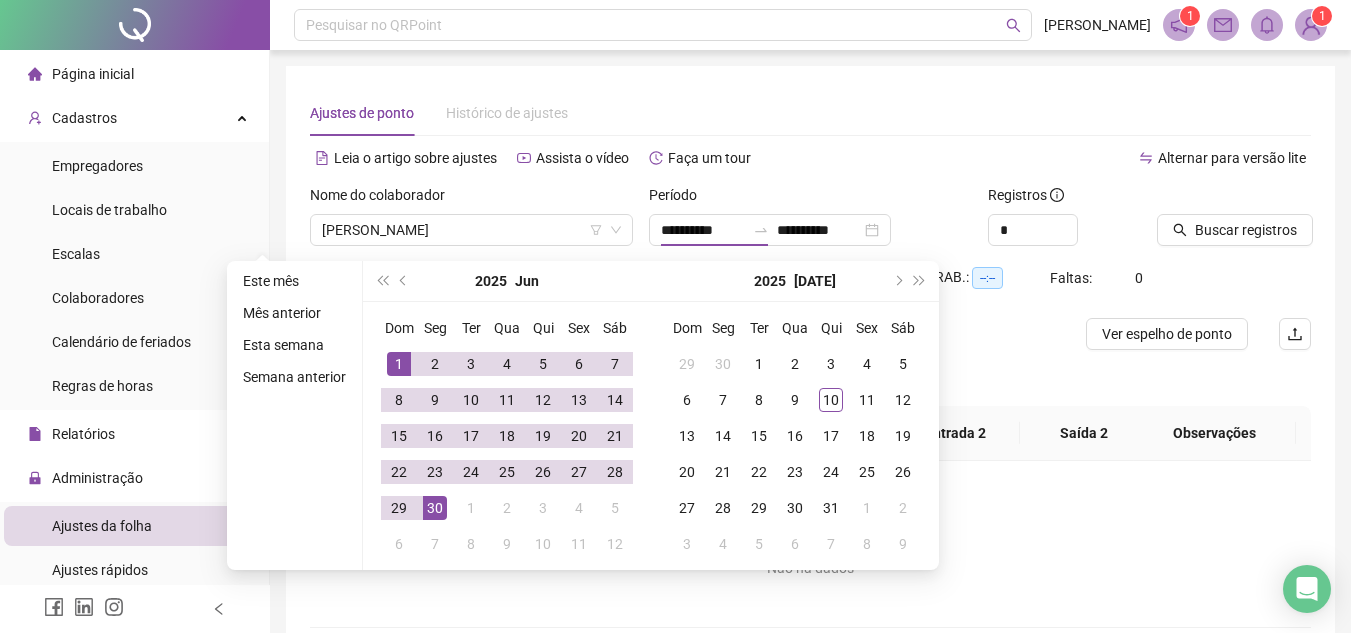 click on "Ajustes de ponto Histórico de ajustes" at bounding box center (810, 113) 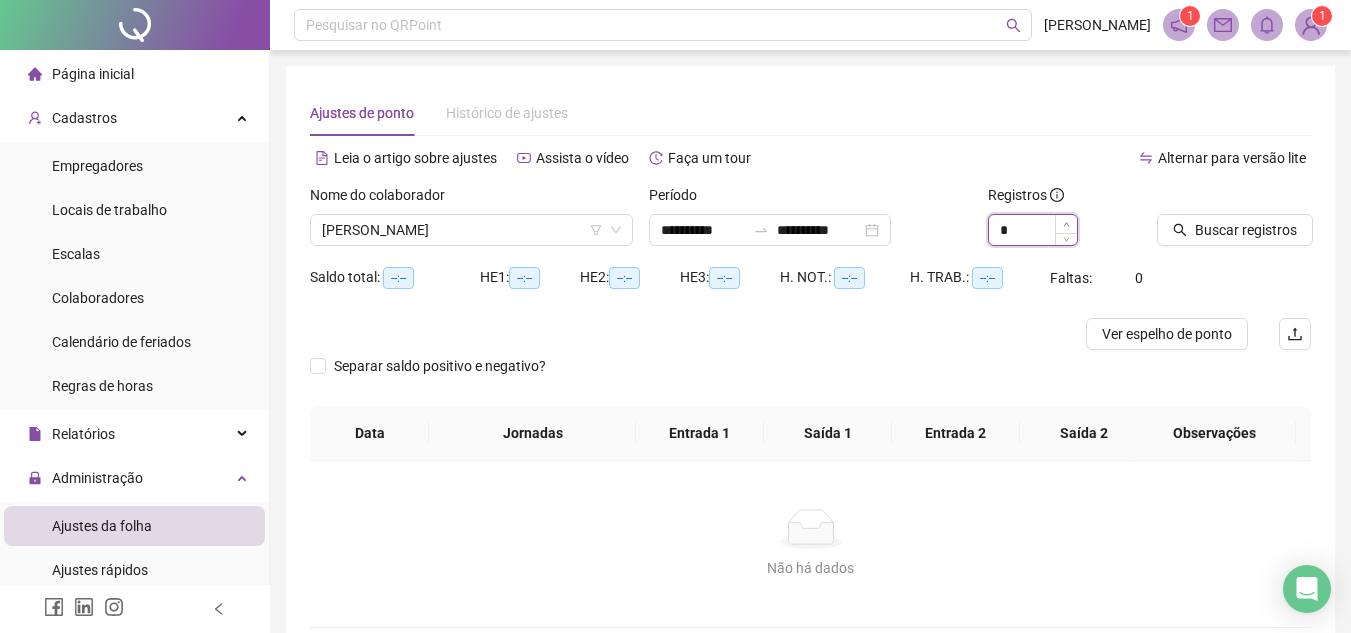 type on "*" 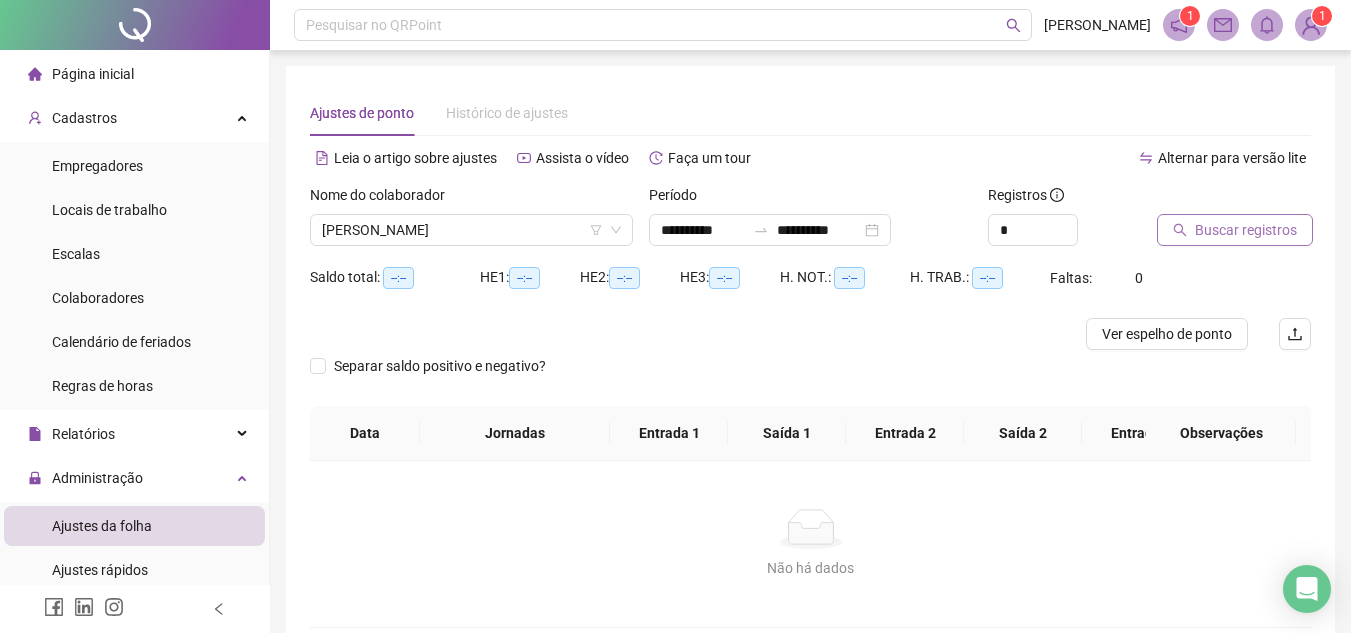 click on "Buscar registros" at bounding box center (1246, 230) 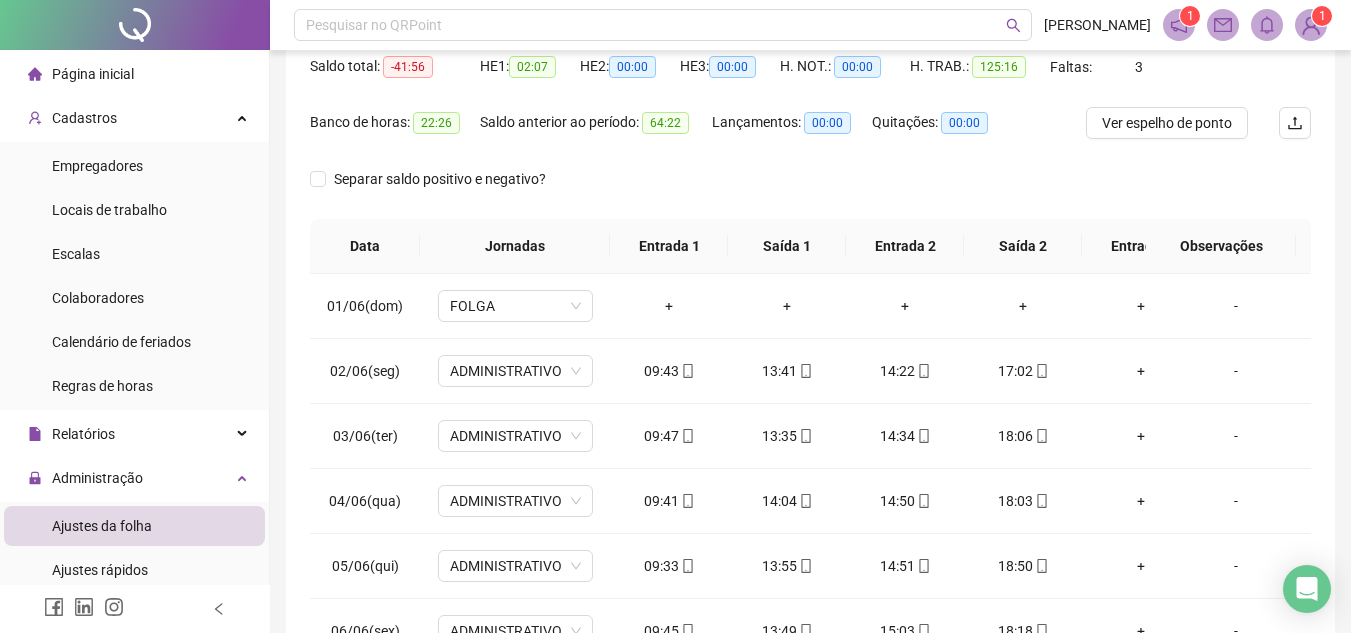 scroll, scrollTop: 226, scrollLeft: 0, axis: vertical 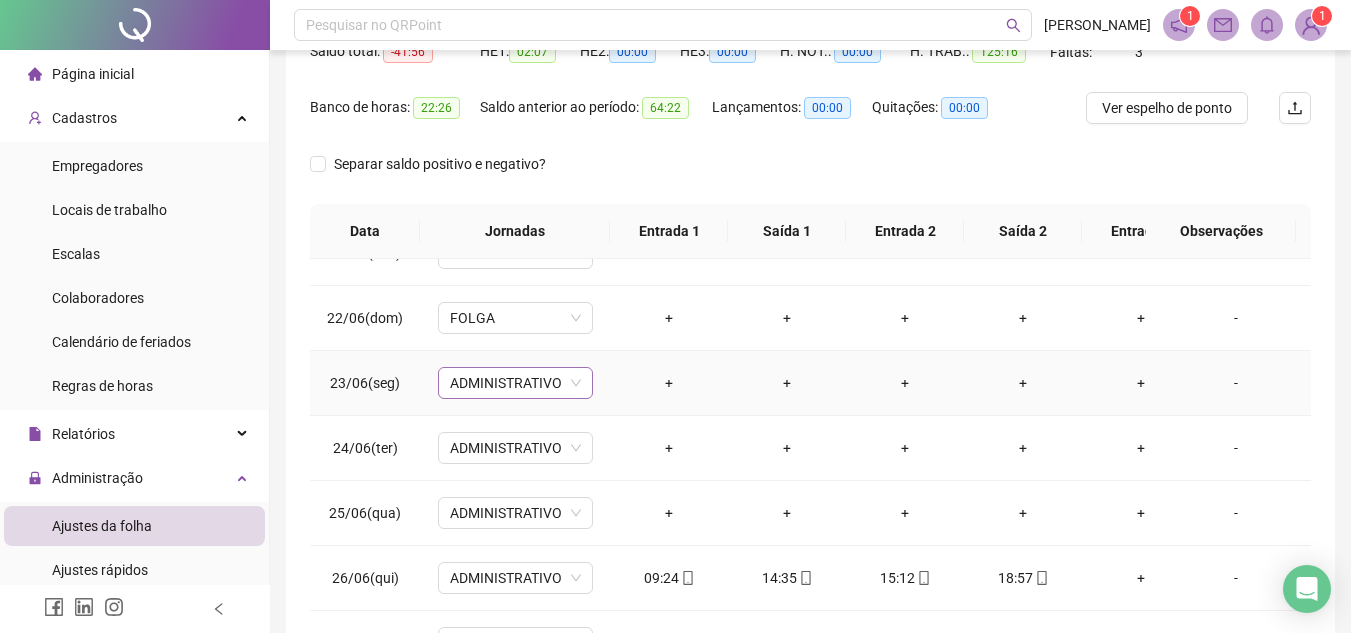 click on "ADMINISTRATIVO" at bounding box center (515, 383) 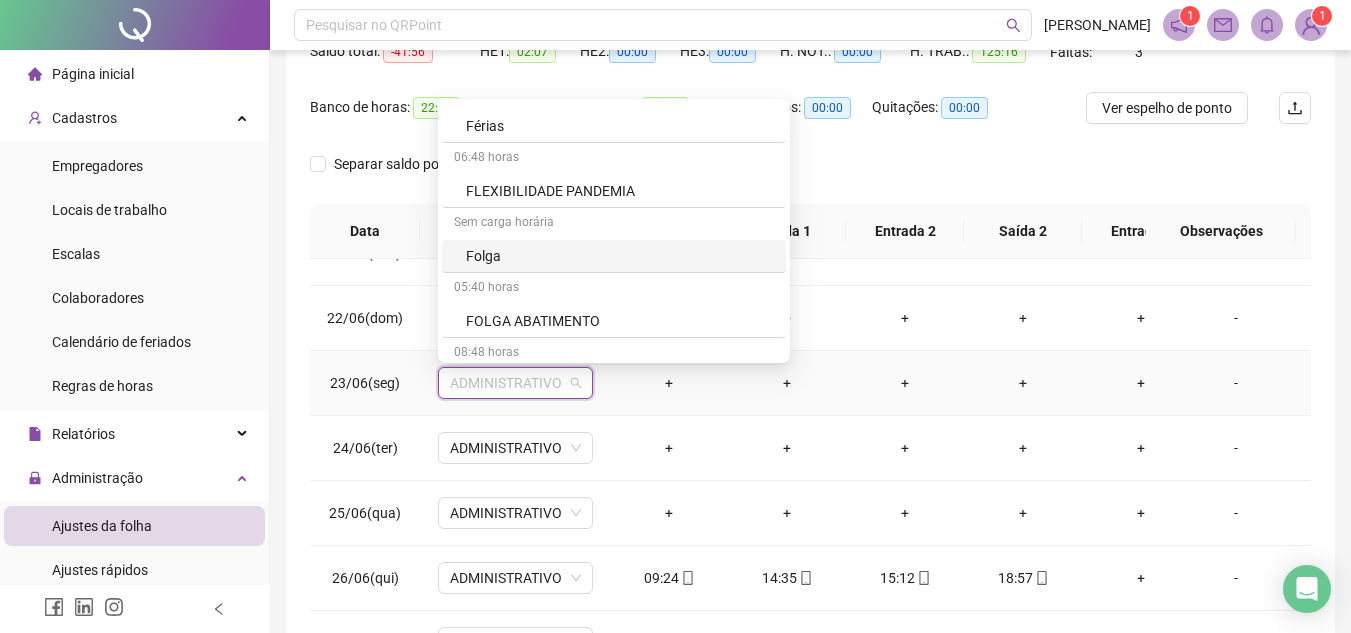 scroll, scrollTop: 1100, scrollLeft: 0, axis: vertical 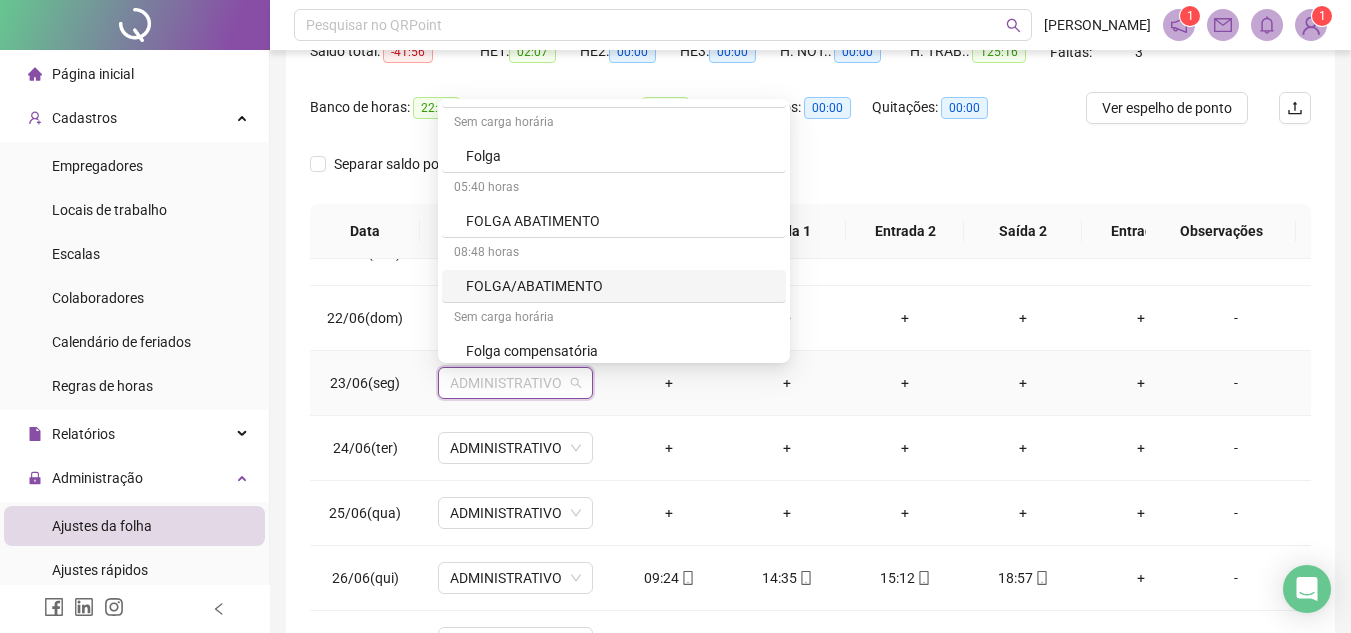 click on "FOLGA/ABATIMENTO" at bounding box center [620, 286] 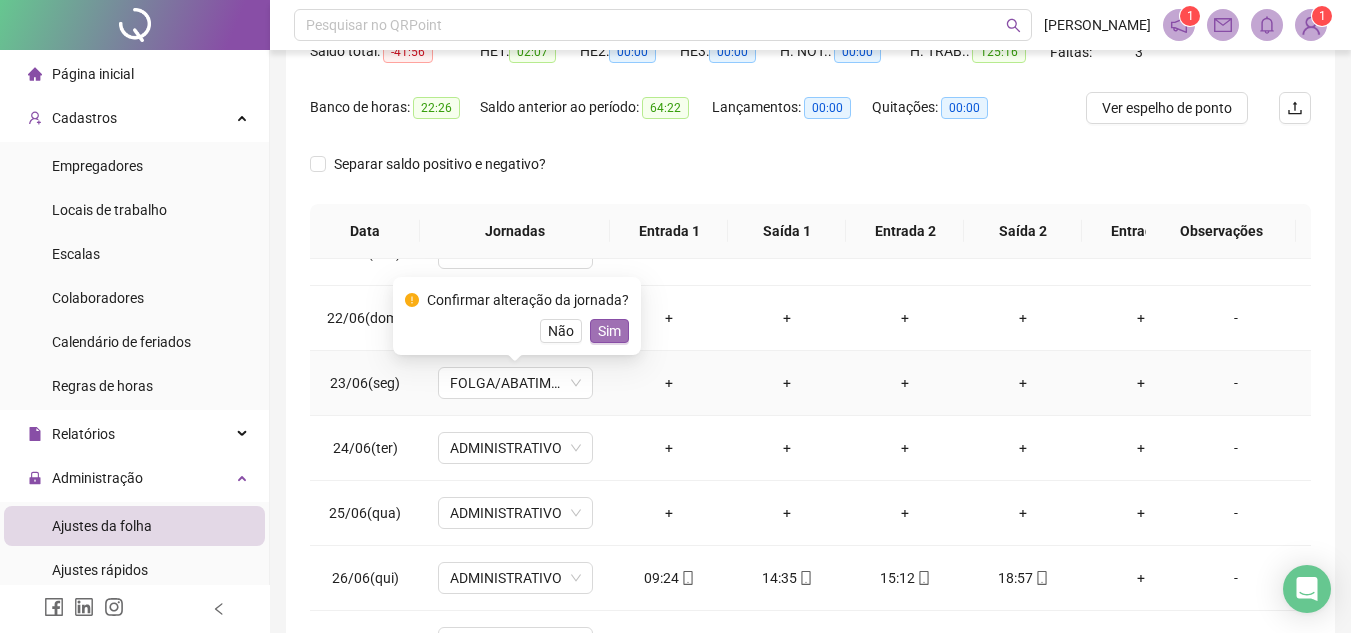click on "Sim" at bounding box center [609, 331] 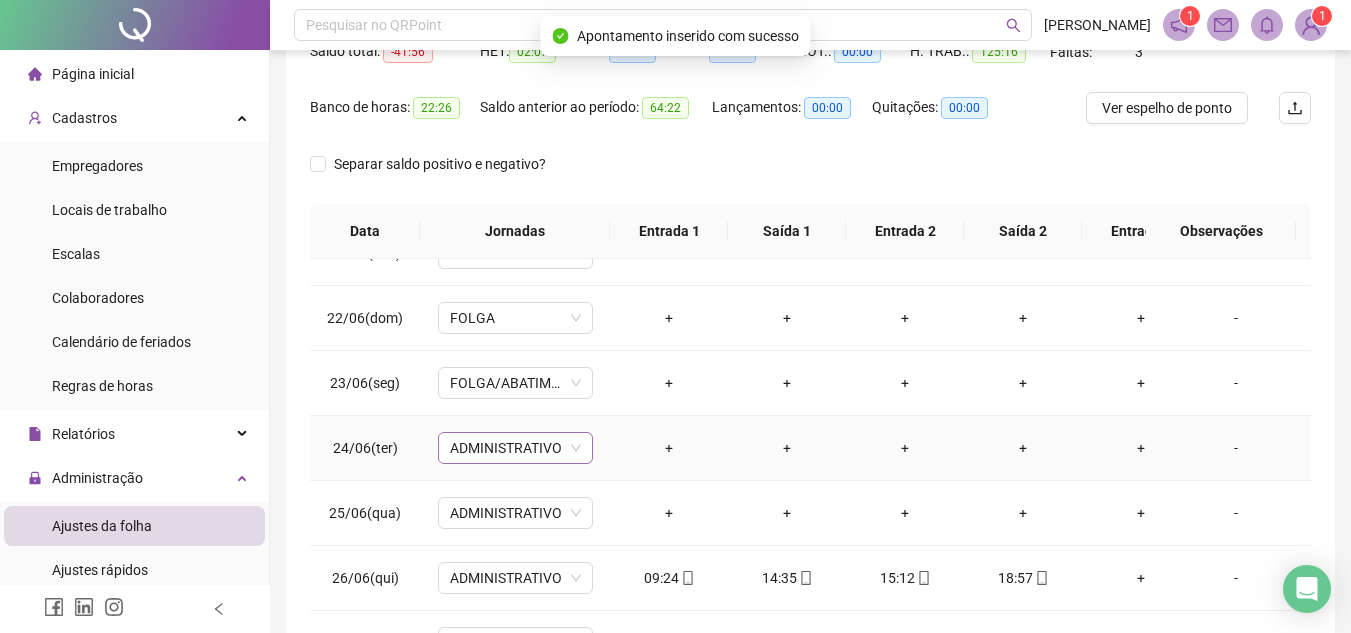click on "ADMINISTRATIVO" at bounding box center [515, 448] 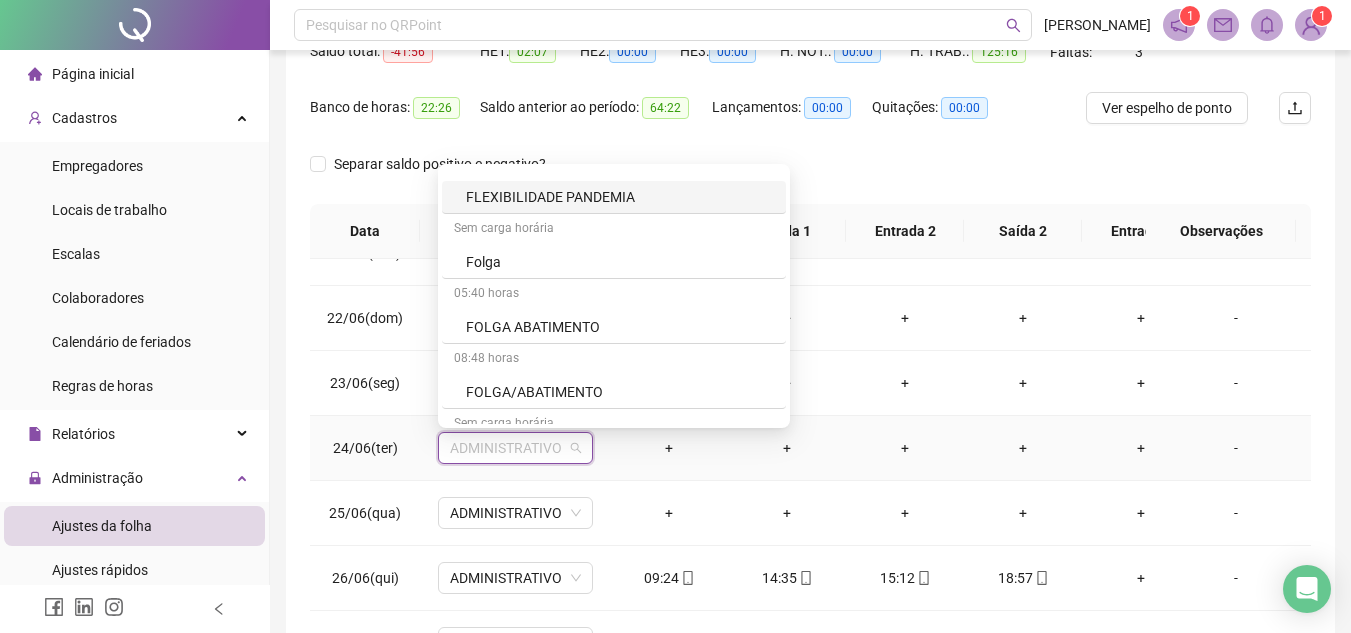 scroll, scrollTop: 1100, scrollLeft: 0, axis: vertical 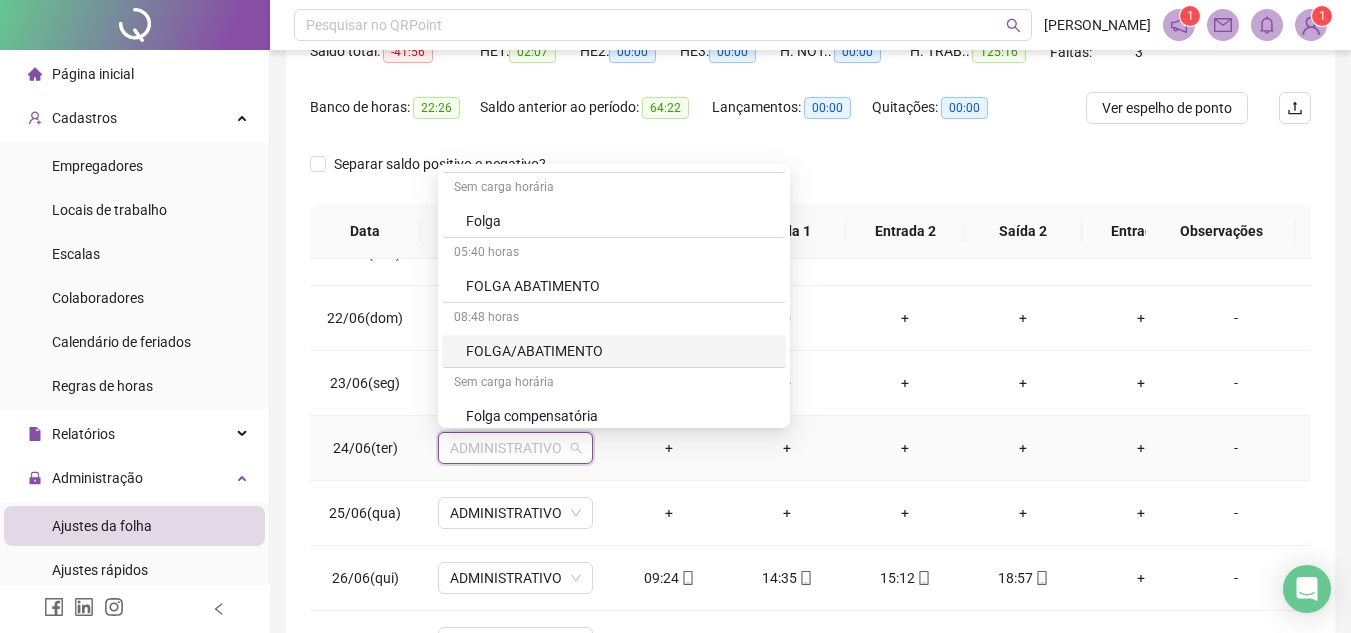 click on "FOLGA/ABATIMENTO" at bounding box center [620, 351] 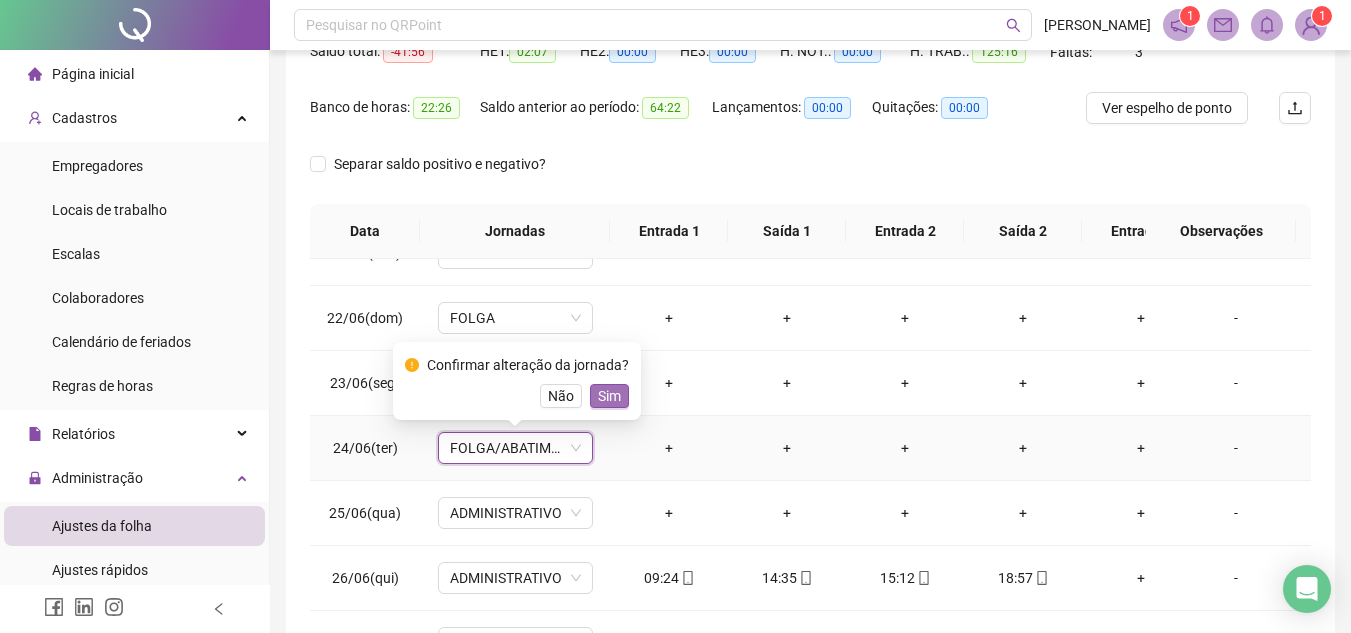 click on "Sim" at bounding box center [609, 396] 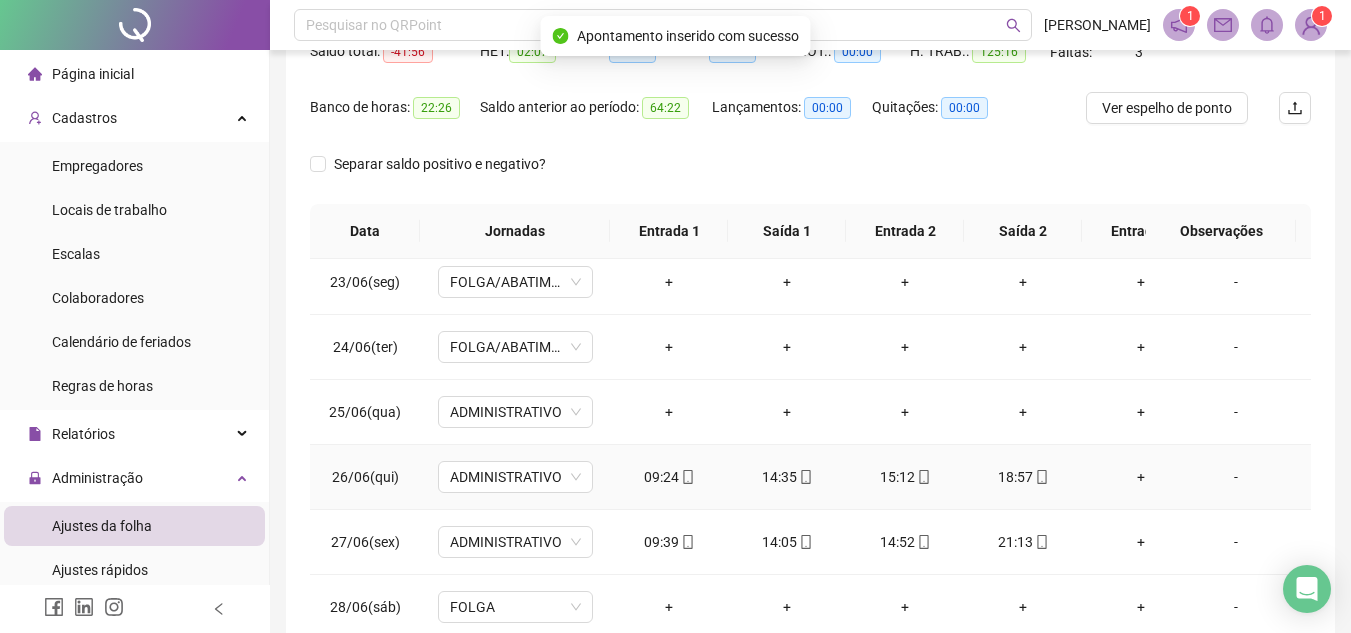 scroll, scrollTop: 1438, scrollLeft: 0, axis: vertical 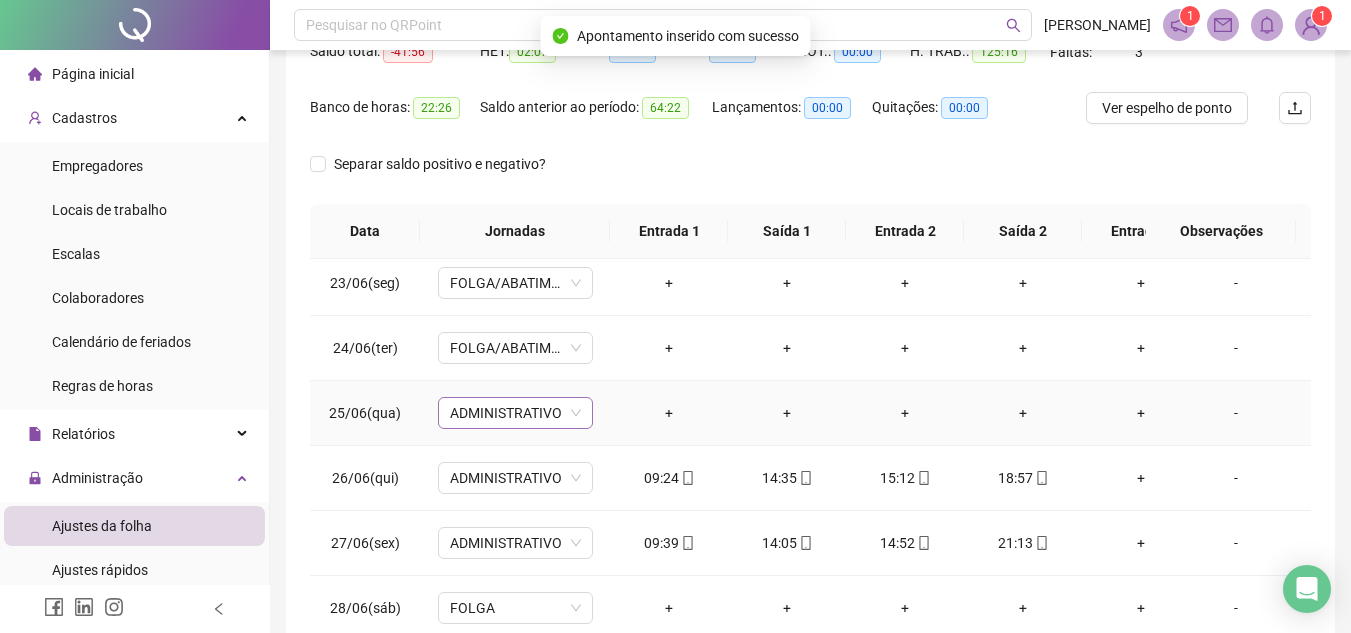 click on "ADMINISTRATIVO" at bounding box center (515, 413) 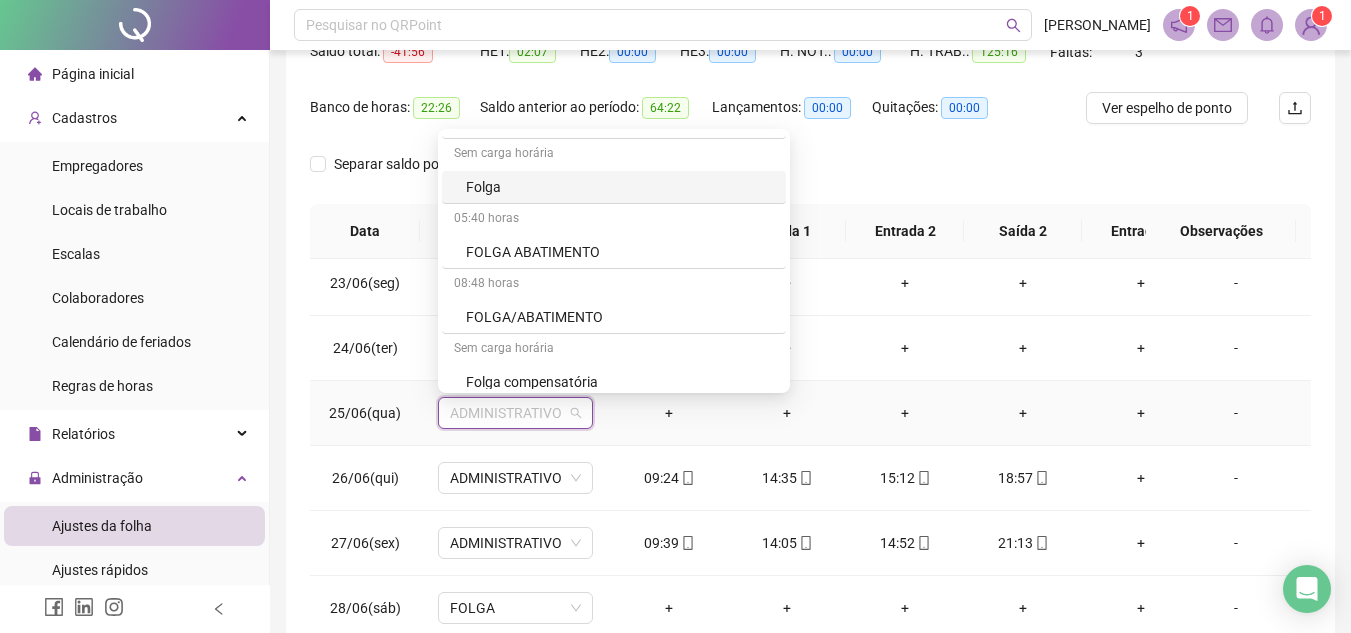 scroll, scrollTop: 1100, scrollLeft: 0, axis: vertical 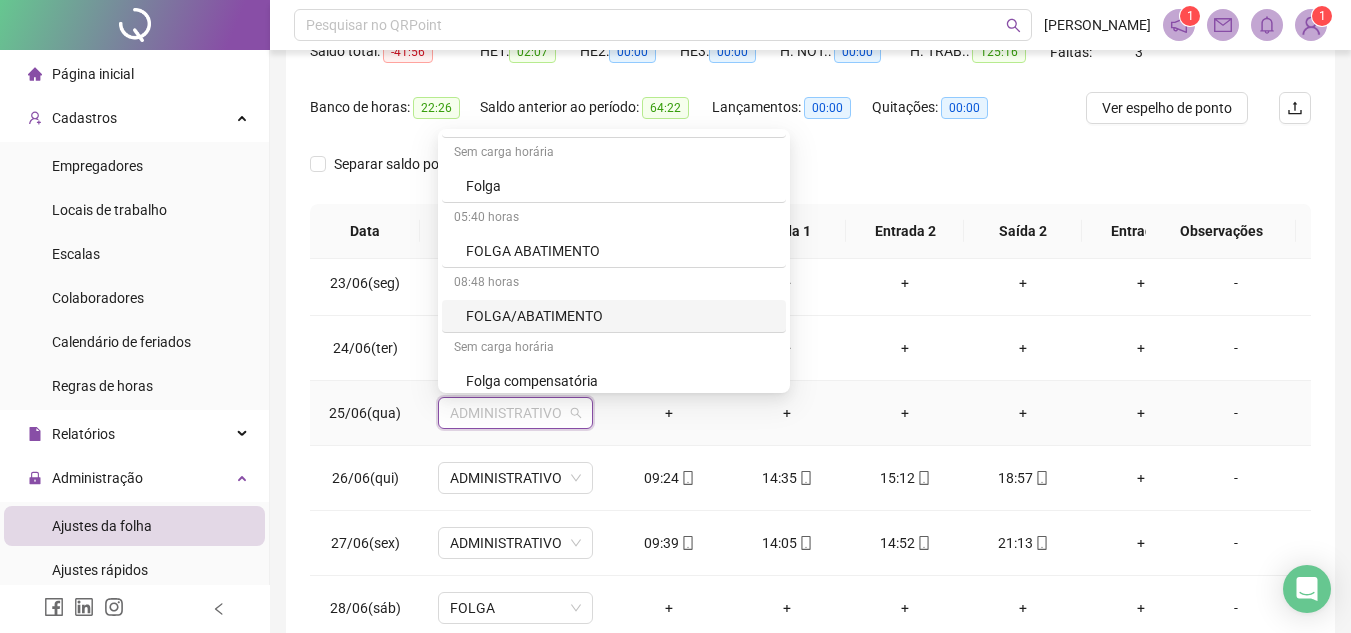 click on "FOLGA/ABATIMENTO" at bounding box center [620, 316] 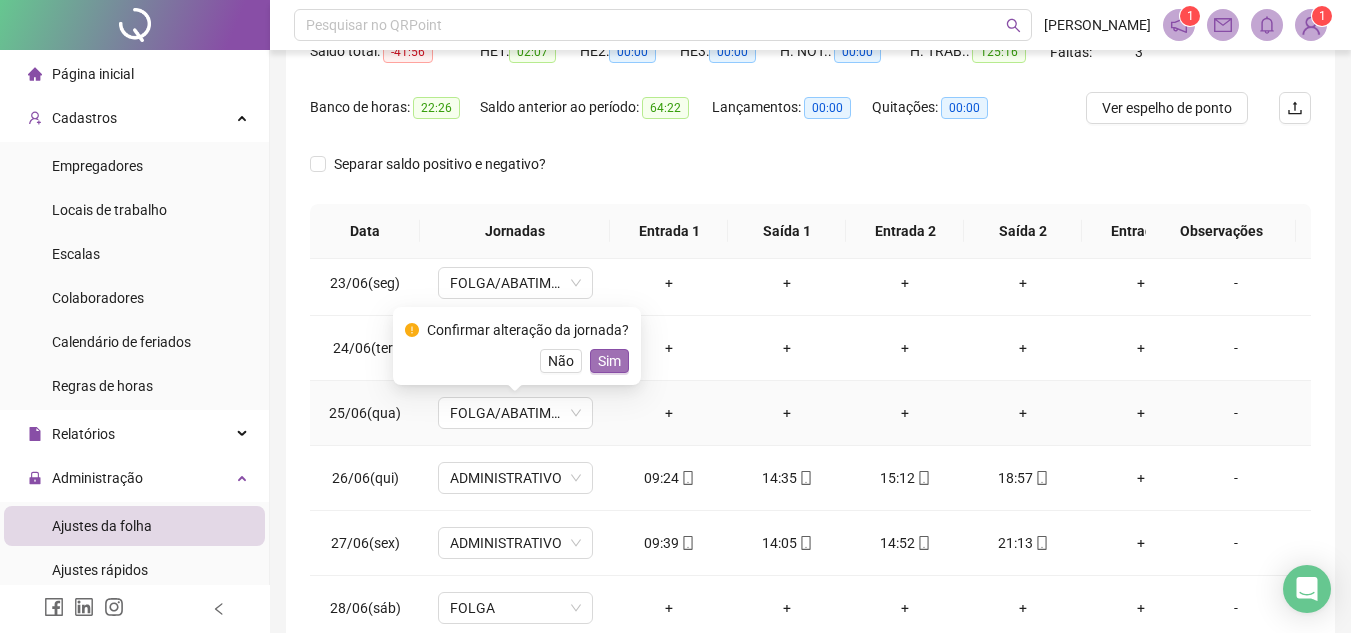 click on "Sim" at bounding box center [609, 361] 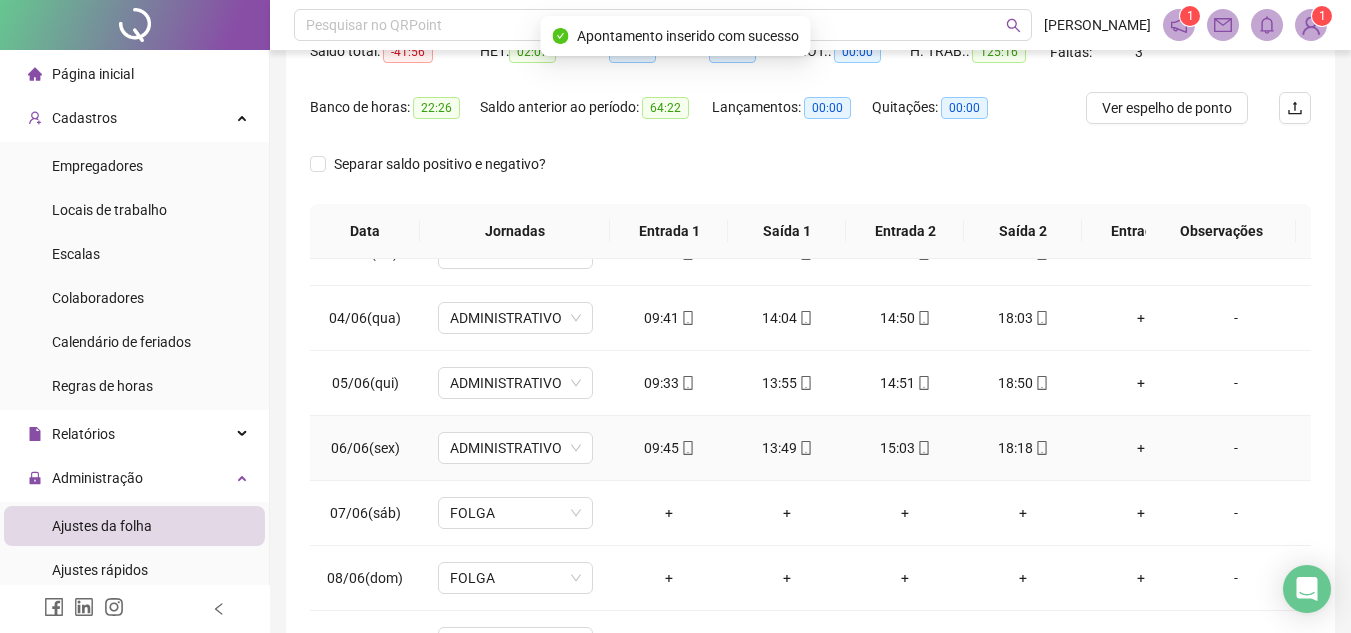 scroll, scrollTop: 0, scrollLeft: 0, axis: both 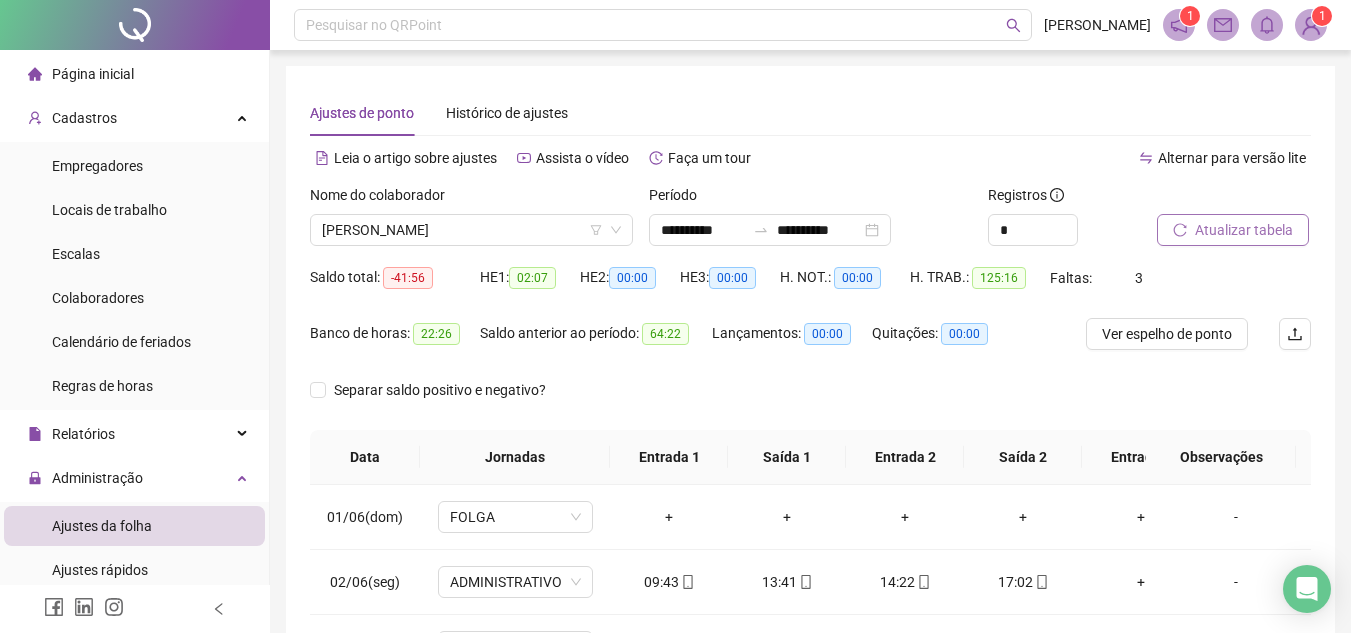 click 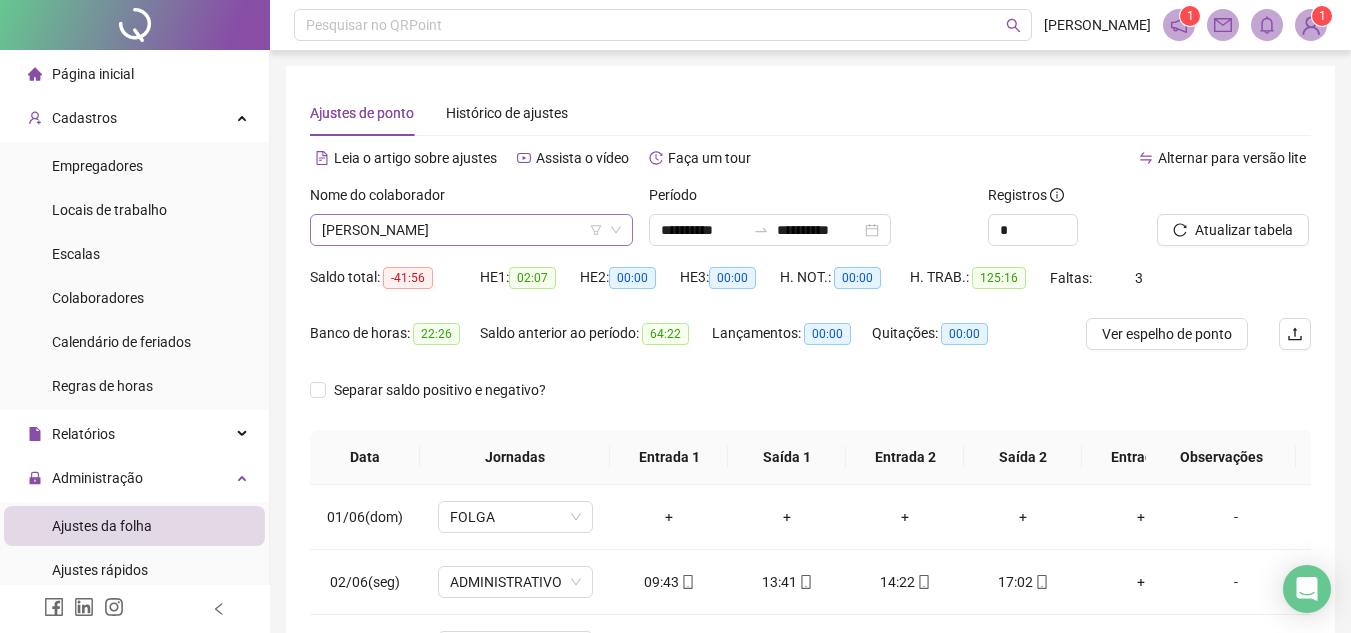 click on "[PERSON_NAME]" at bounding box center (471, 230) 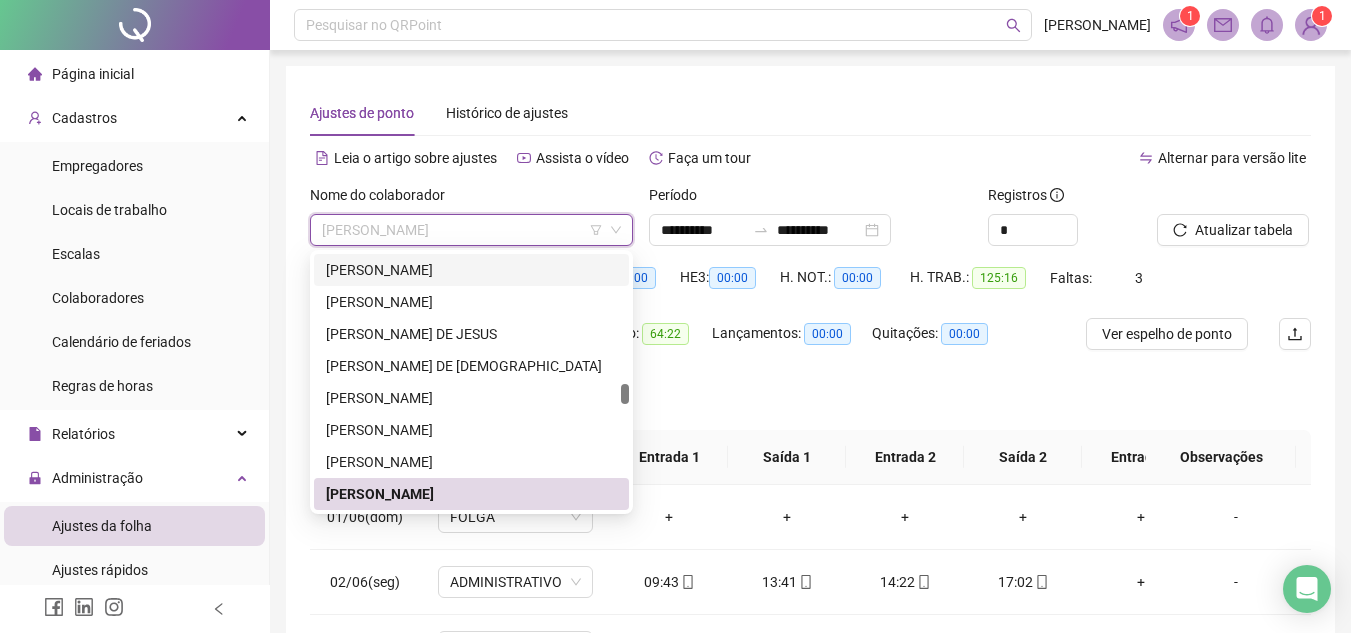 scroll, scrollTop: 5060, scrollLeft: 0, axis: vertical 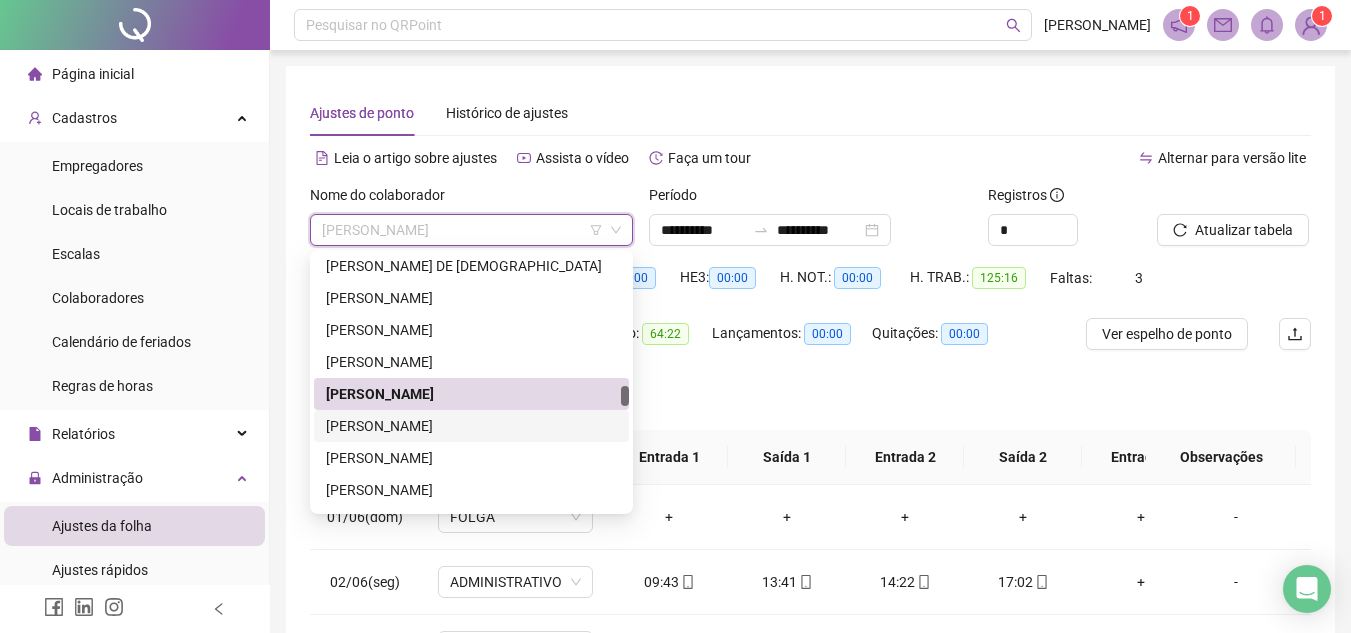 click on "[PERSON_NAME]" at bounding box center (471, 426) 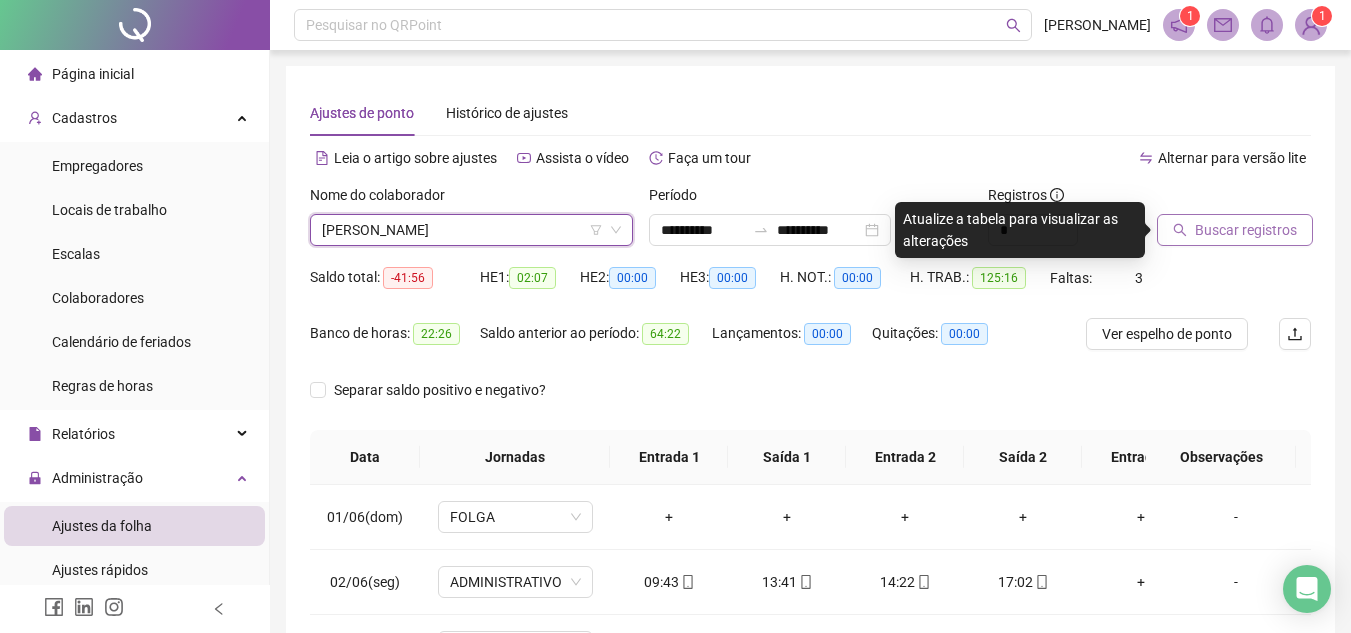 click on "Buscar registros" at bounding box center [1246, 230] 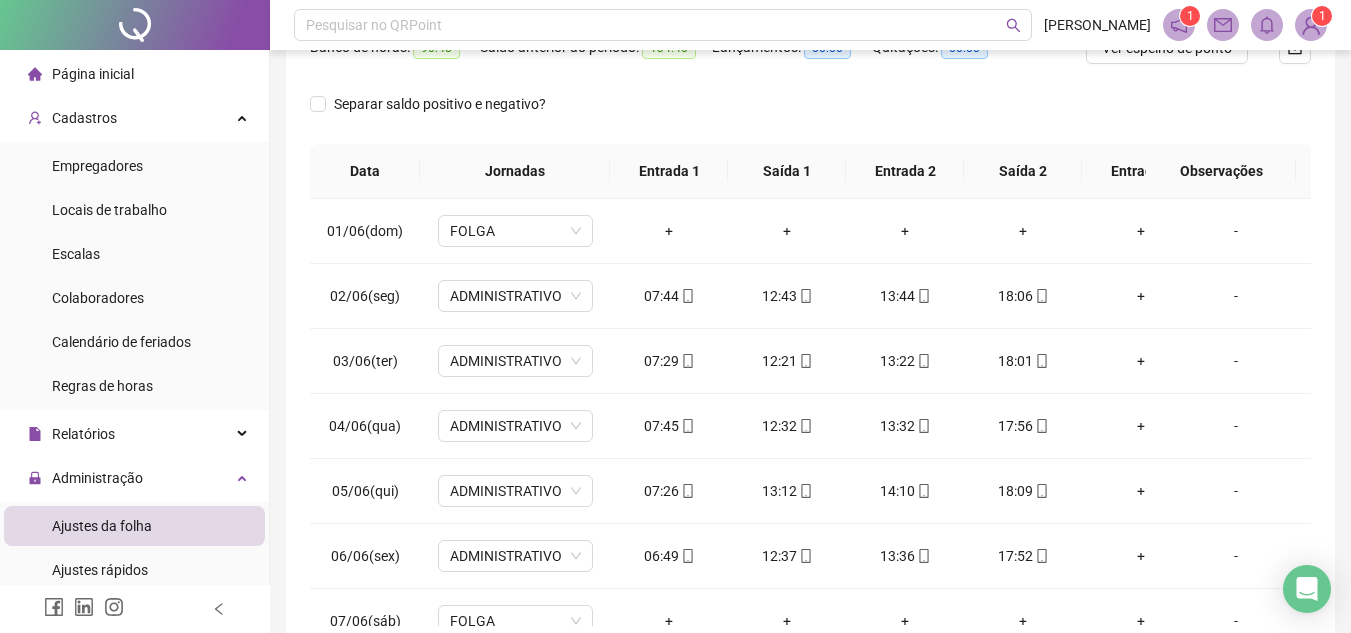 scroll, scrollTop: 290, scrollLeft: 0, axis: vertical 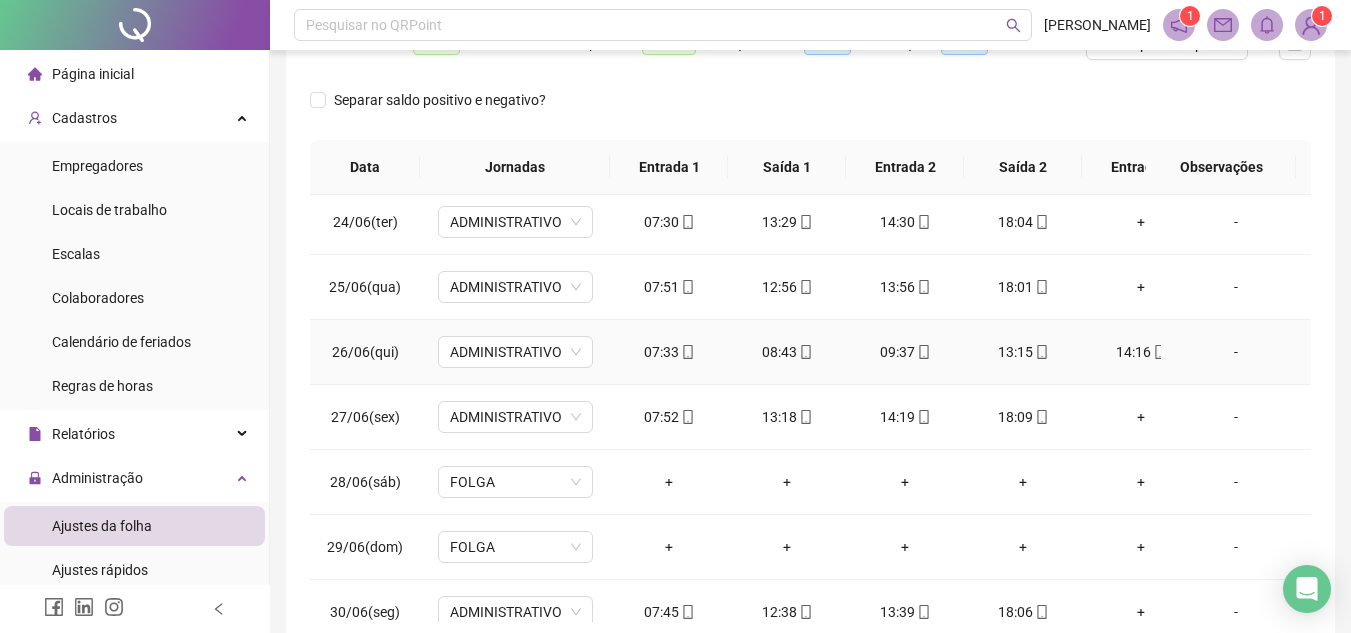 click on "07:33" at bounding box center (669, 352) 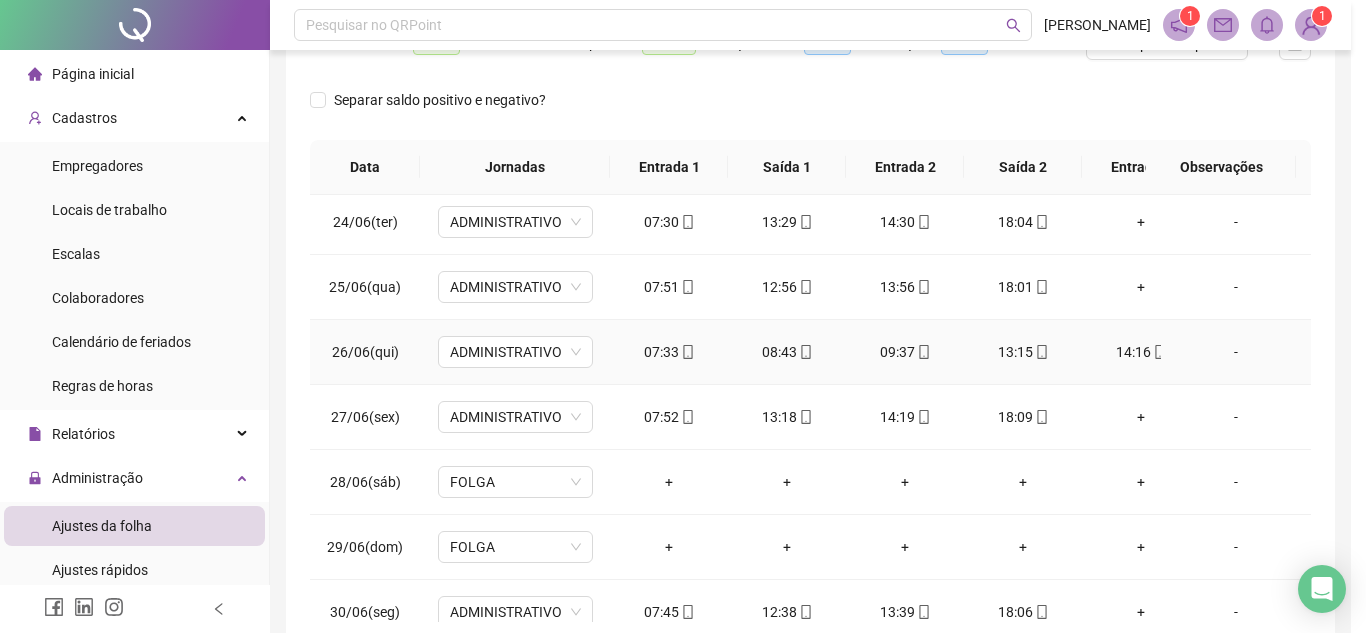 type on "**********" 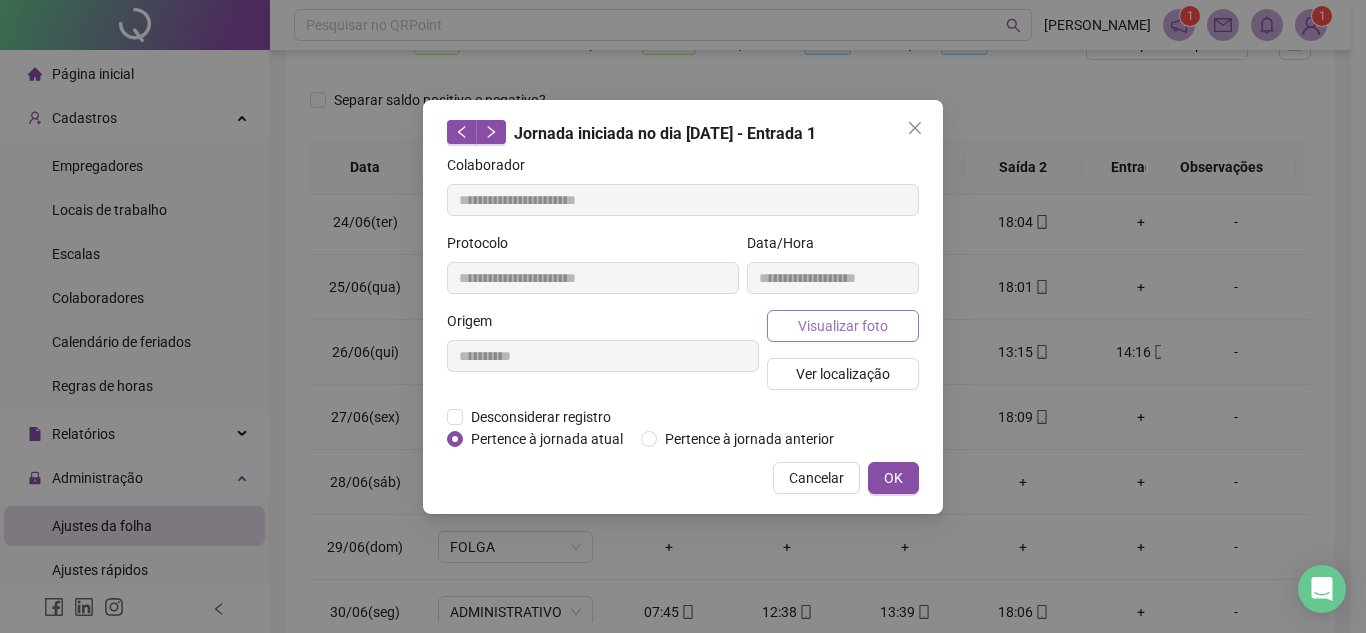 click on "Visualizar foto" at bounding box center [843, 326] 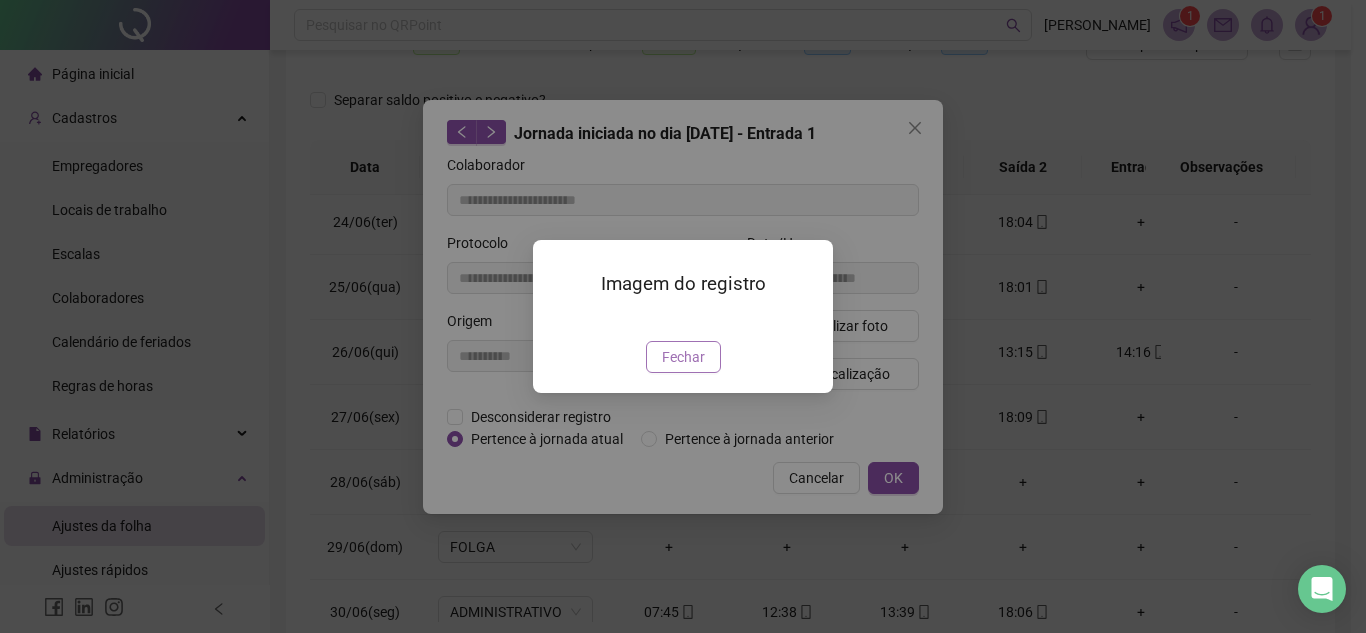 click on "Fechar" at bounding box center [683, 357] 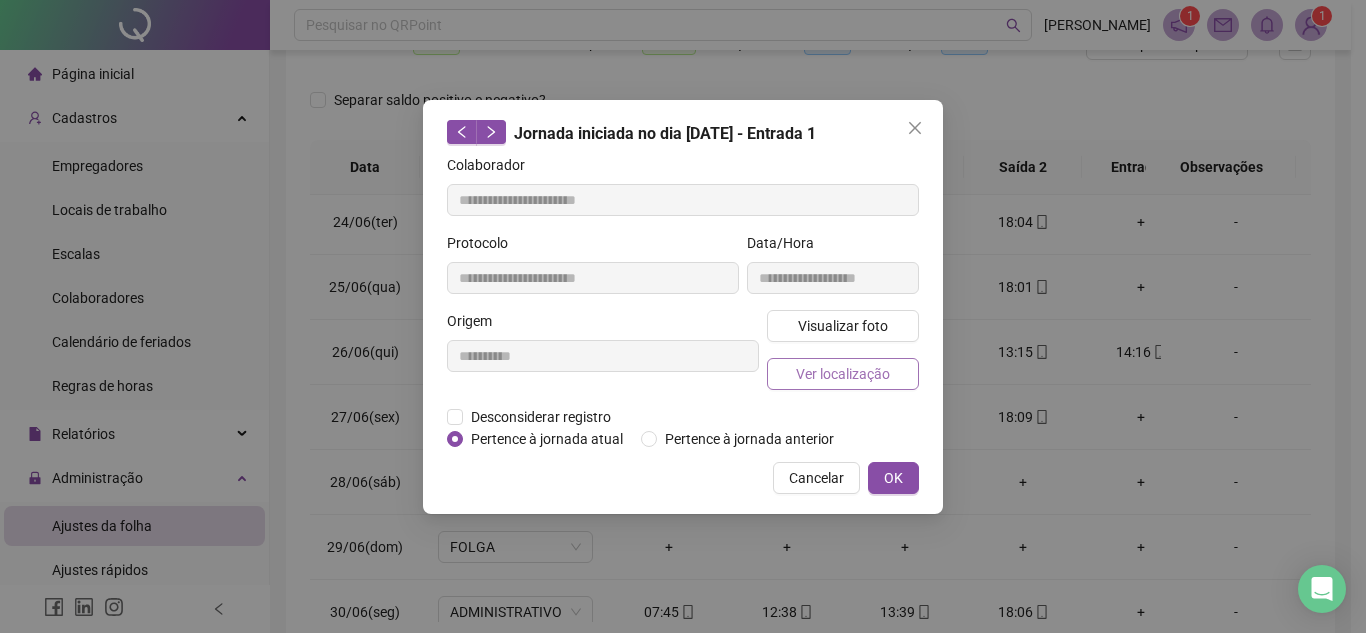 click on "Ver localização" at bounding box center [843, 374] 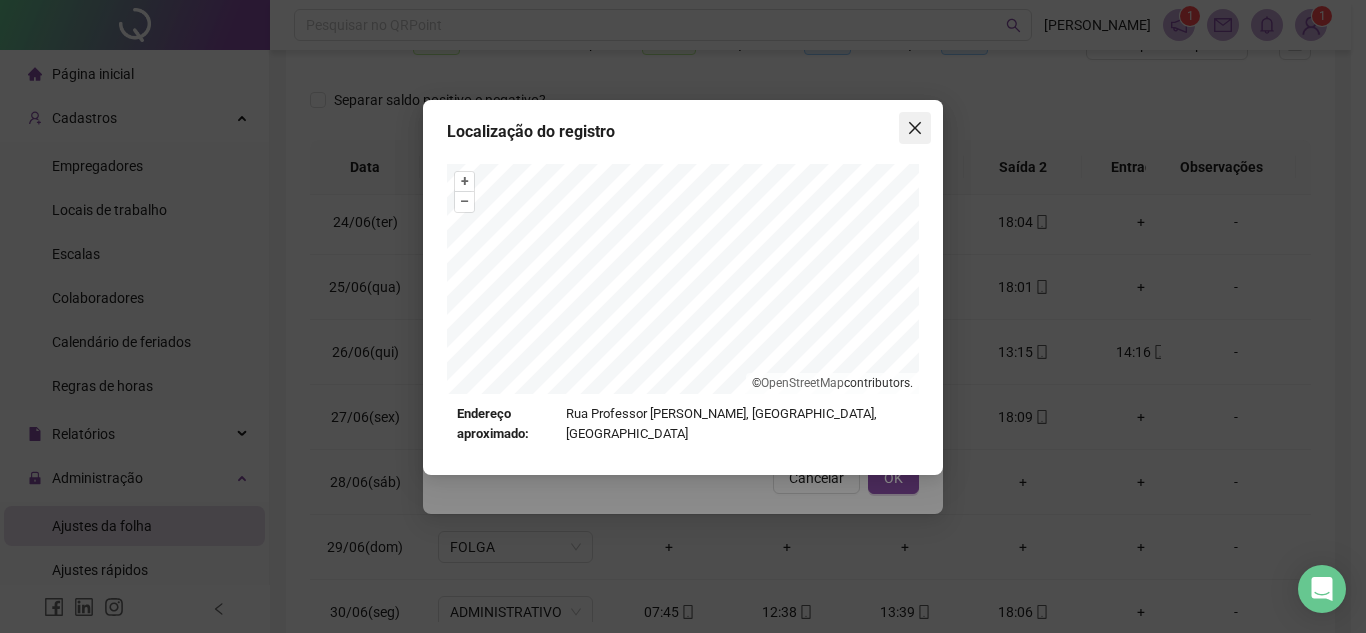 click at bounding box center [915, 128] 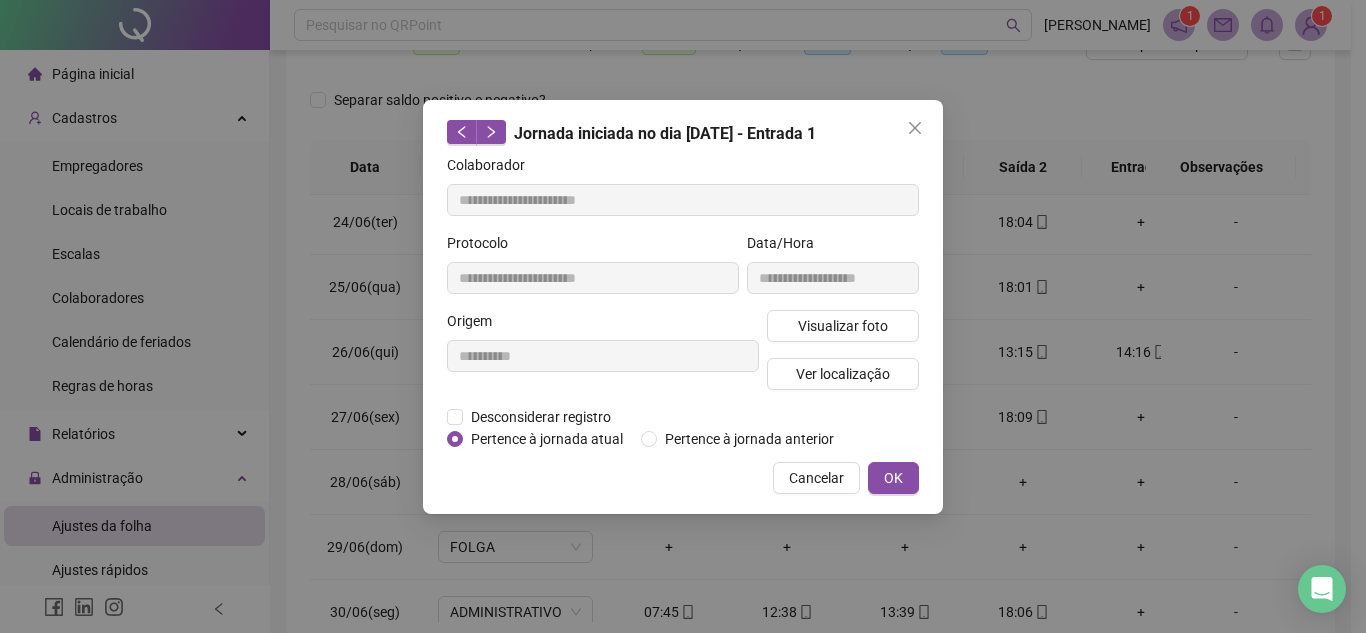 click at bounding box center [915, 128] 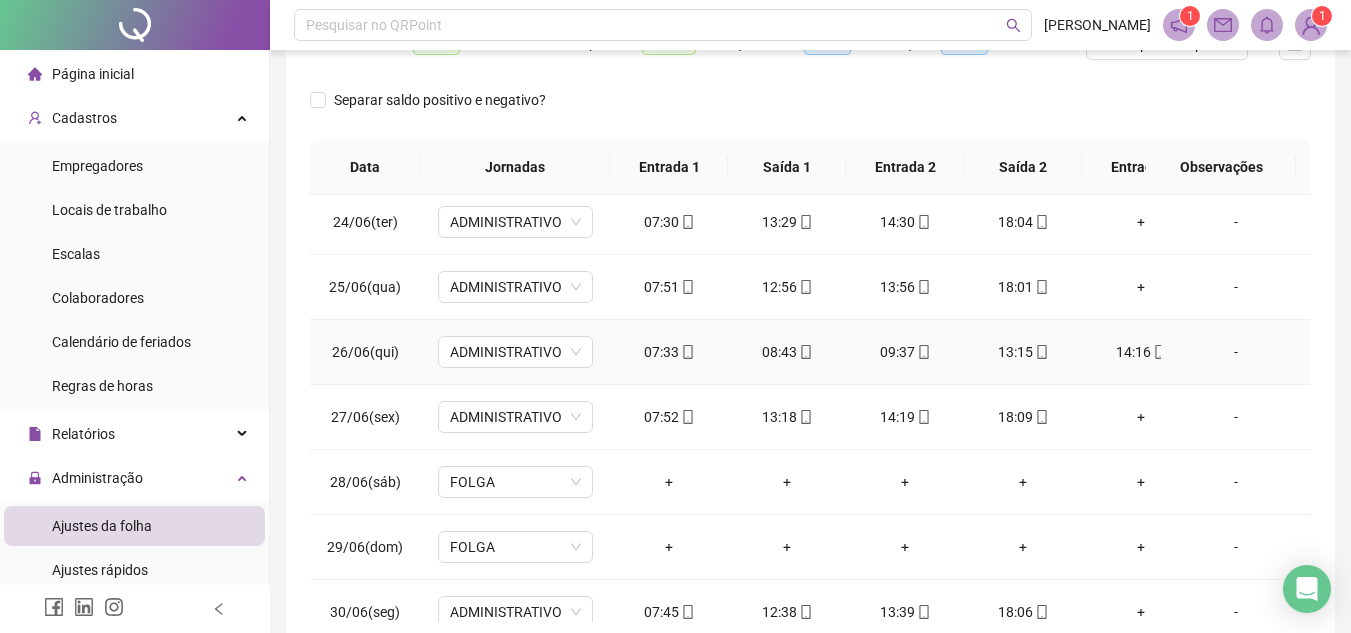 click on "08:43" at bounding box center [787, 352] 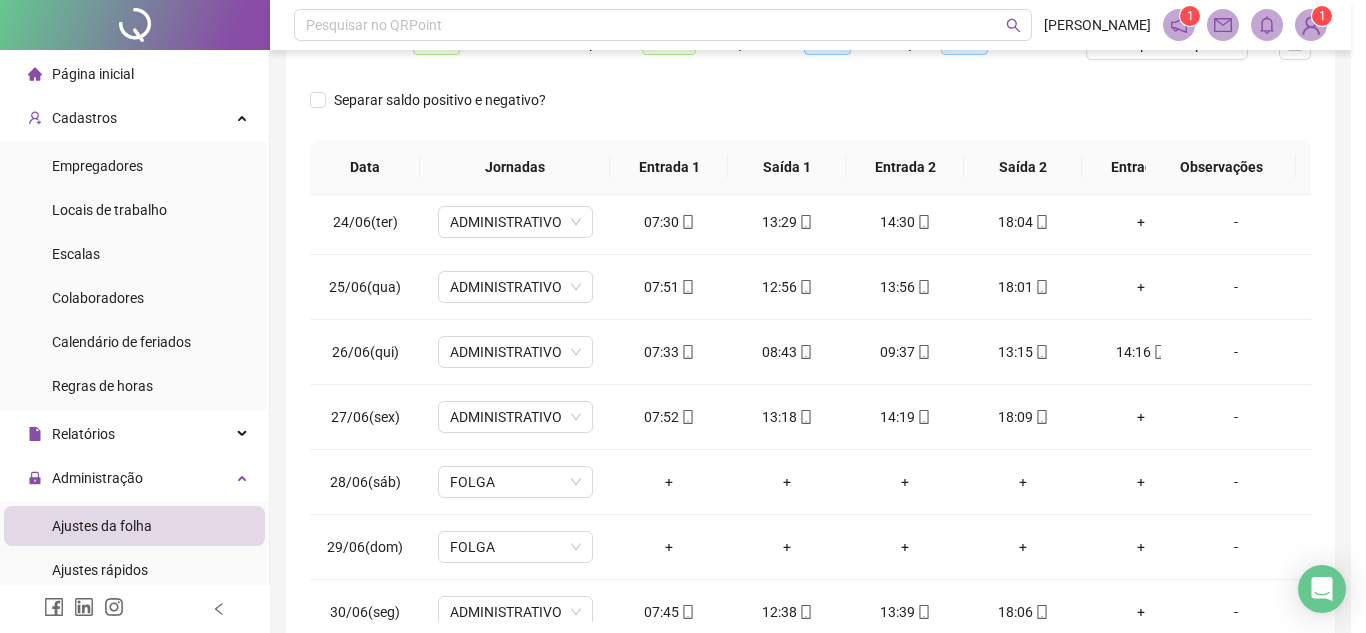 type on "**********" 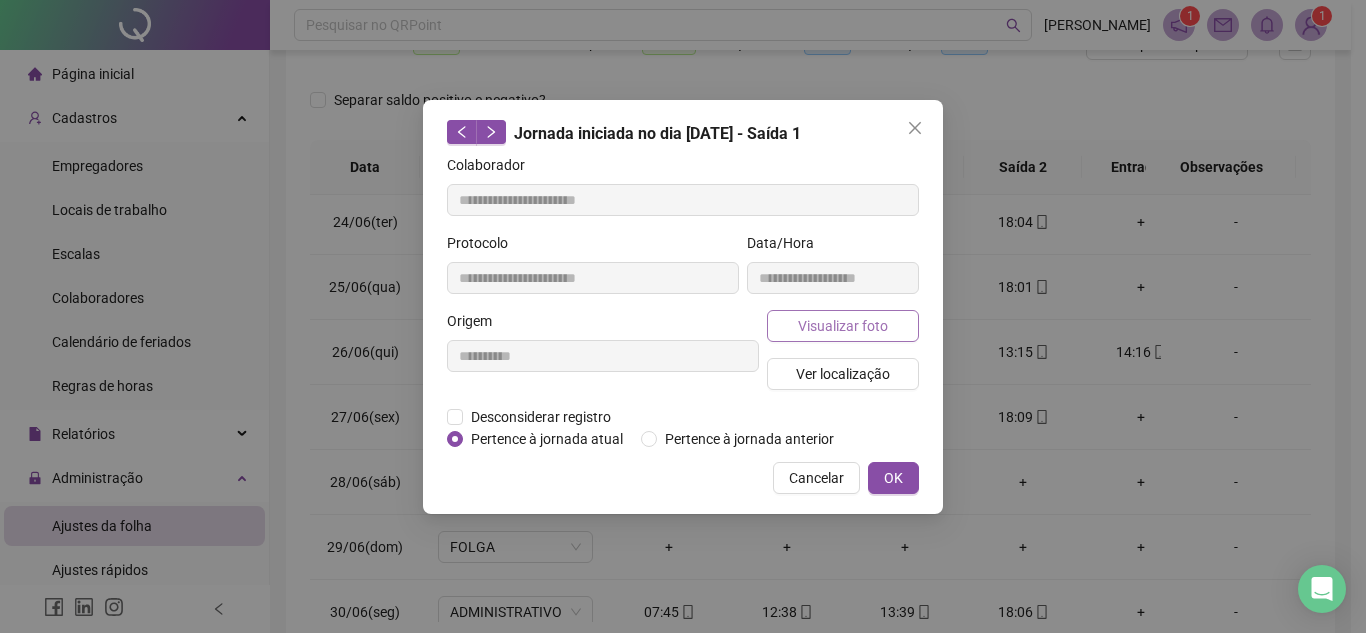 click on "Visualizar foto" at bounding box center [843, 326] 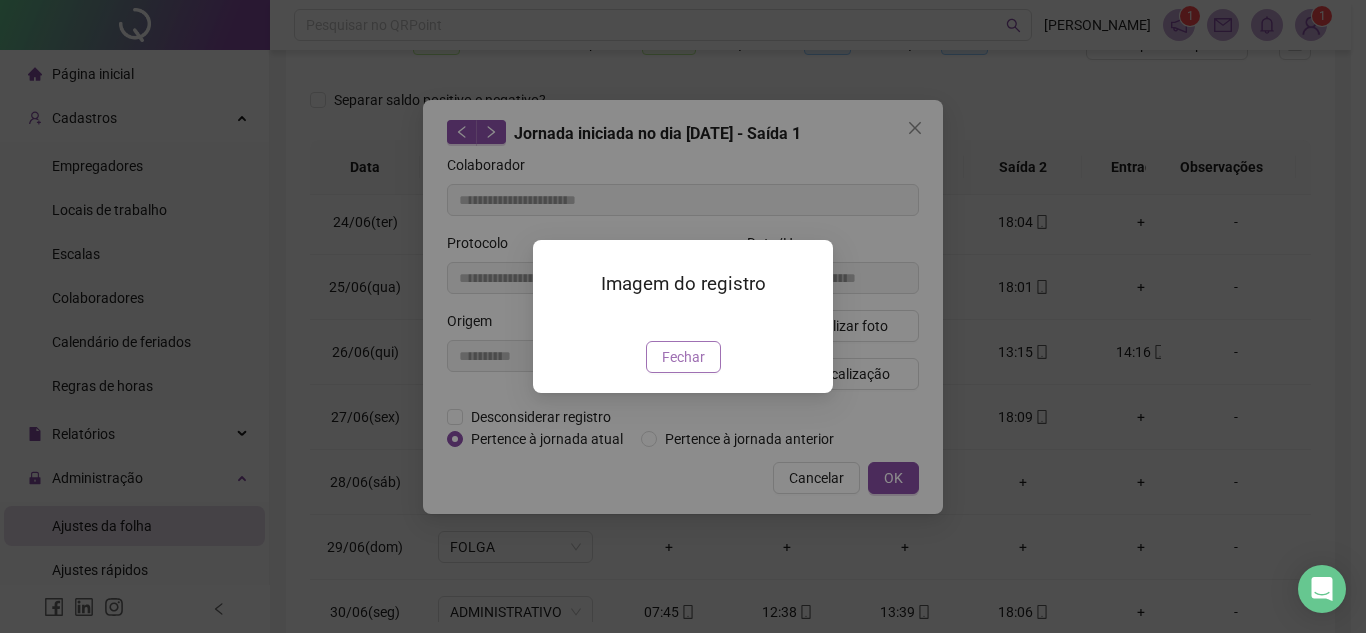 click on "Fechar" at bounding box center (683, 357) 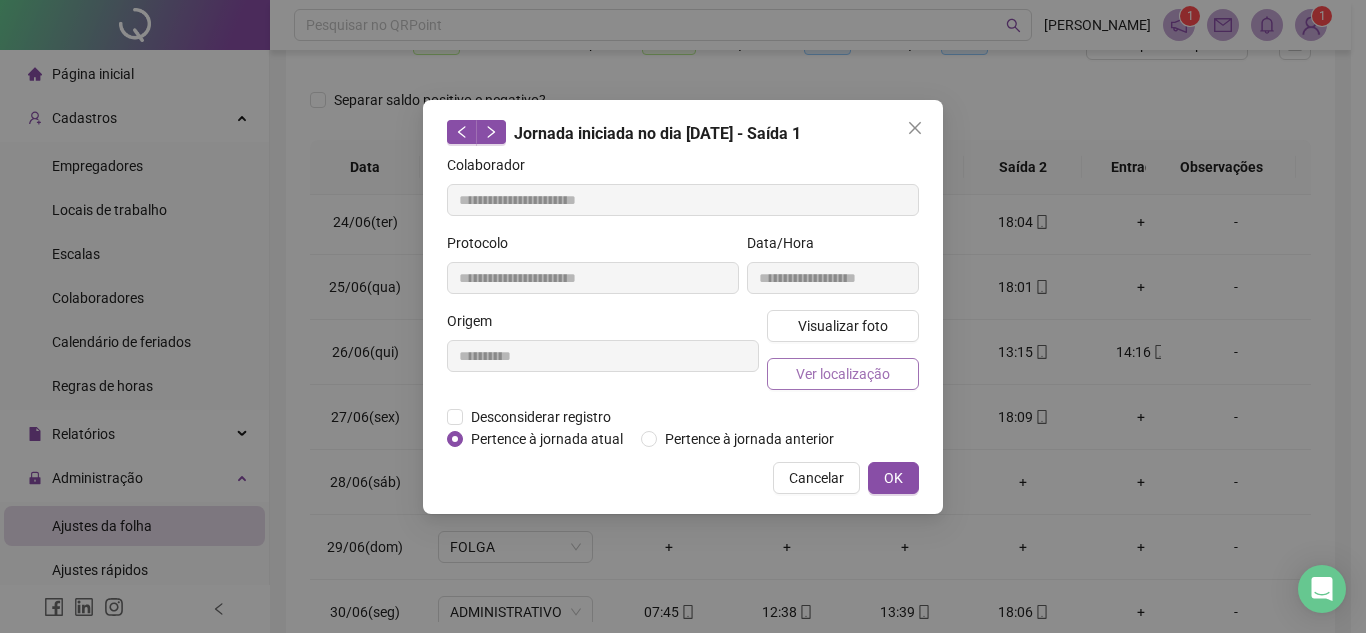 click on "Ver localização" at bounding box center [843, 374] 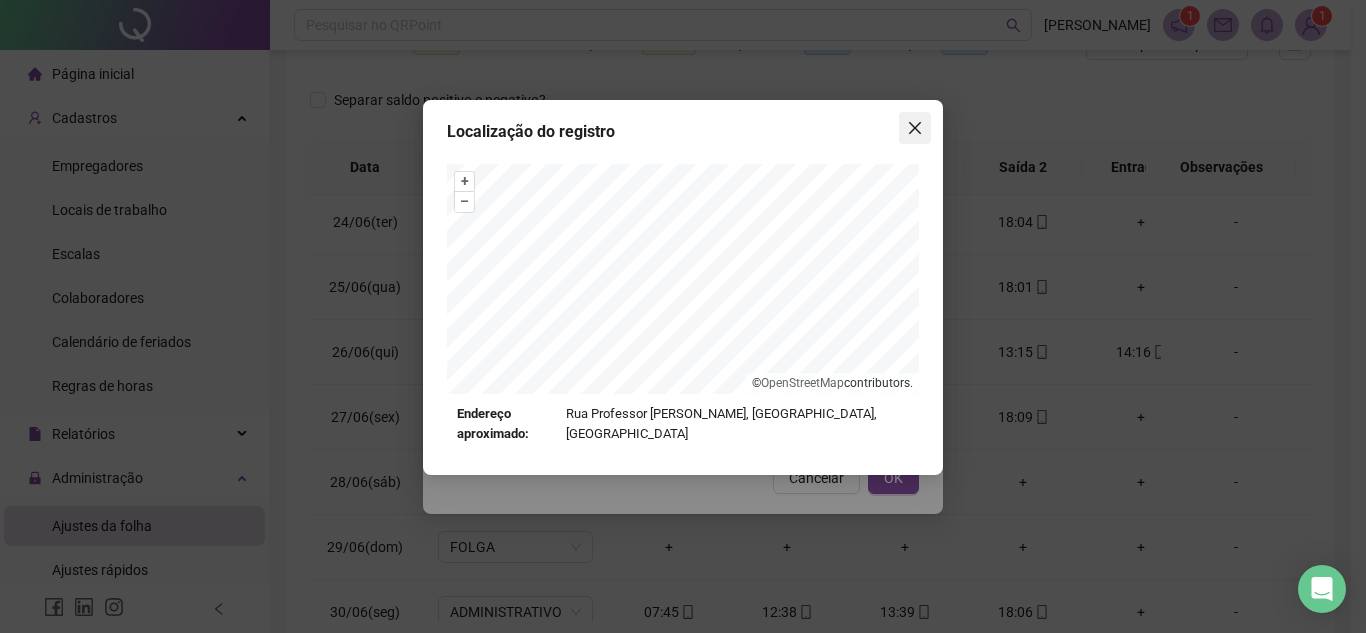 click 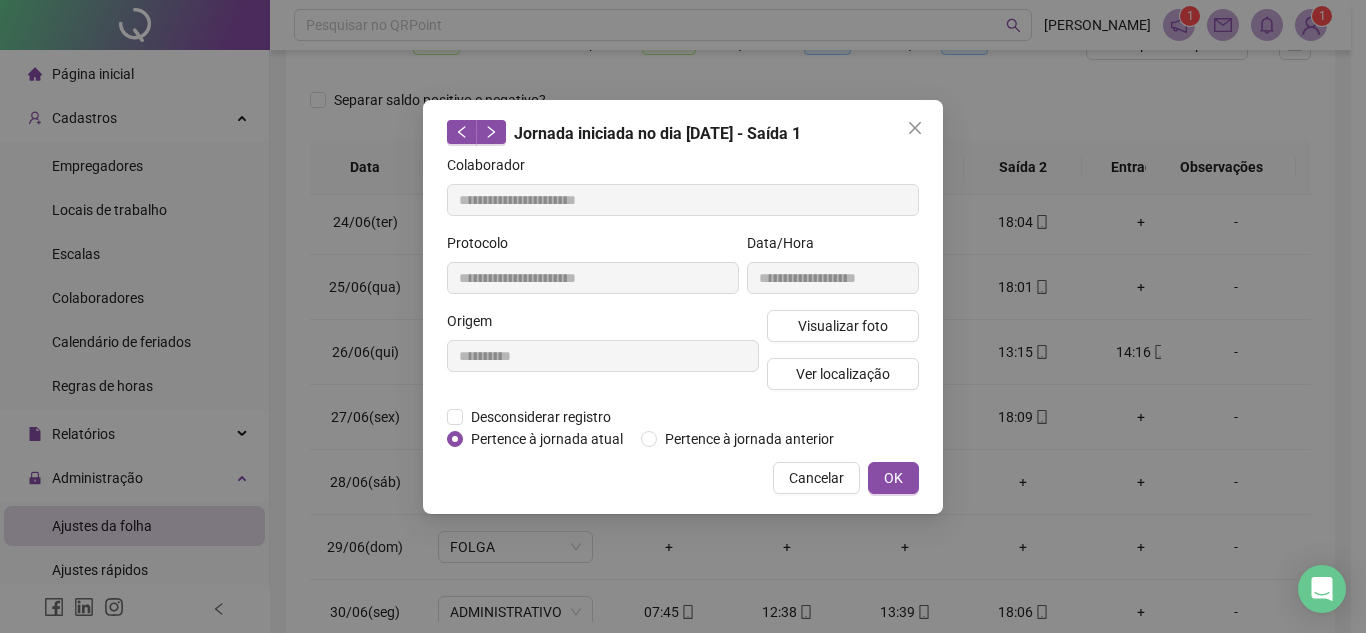 click 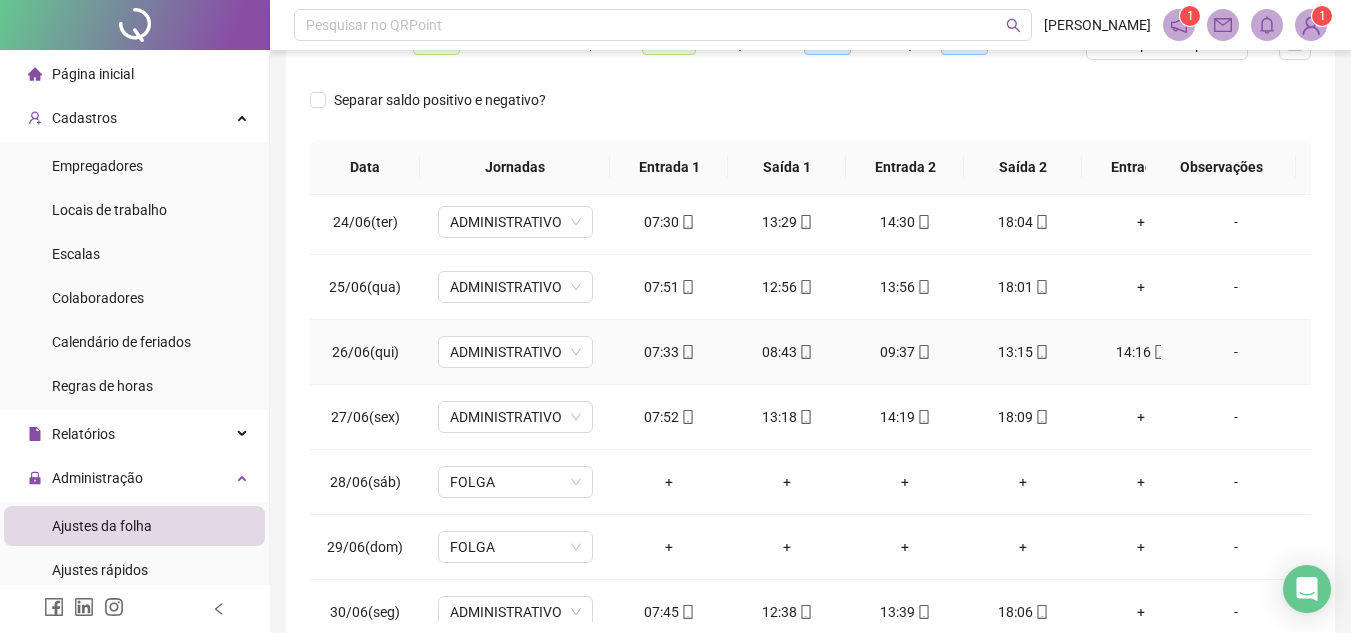 click on "09:37" at bounding box center (905, 352) 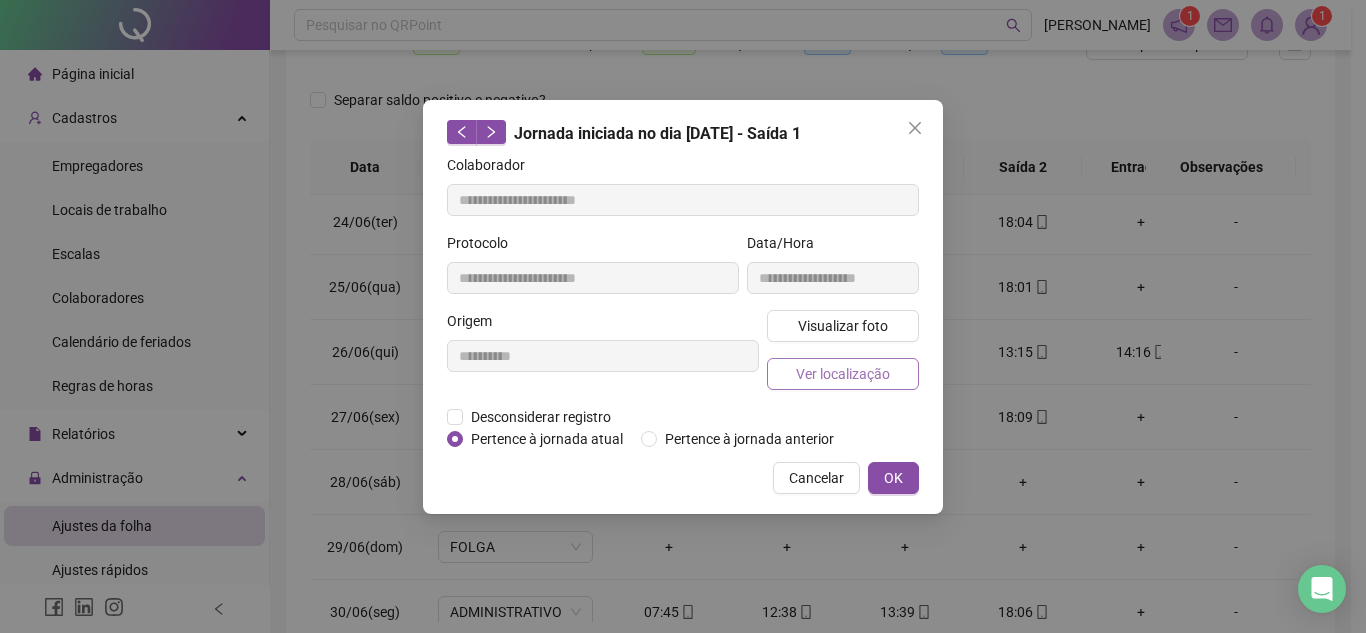 type on "**********" 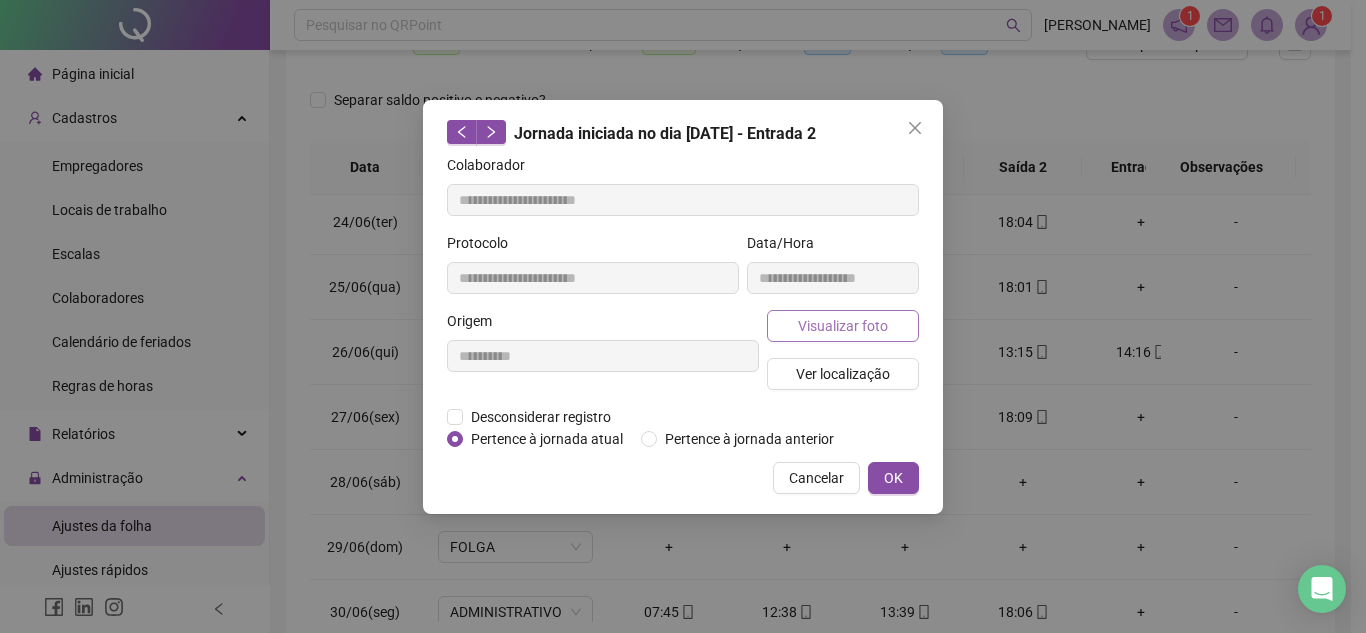 click on "Visualizar foto" at bounding box center [843, 326] 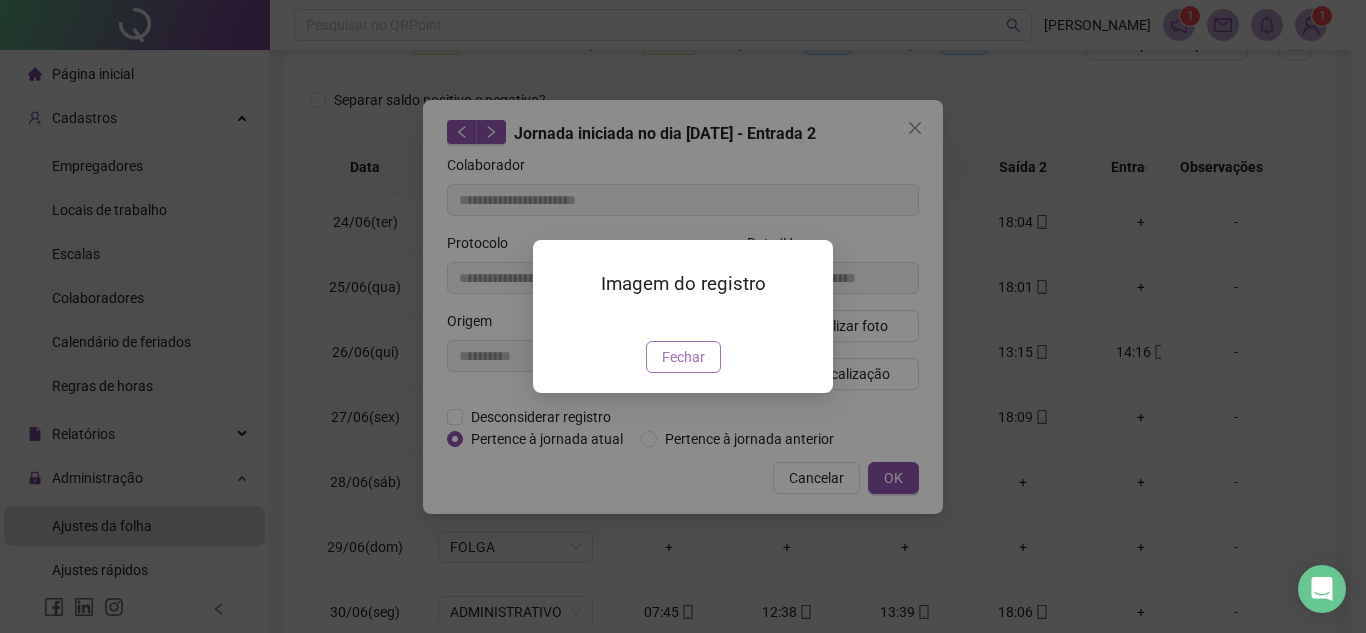 click on "Fechar" at bounding box center [683, 357] 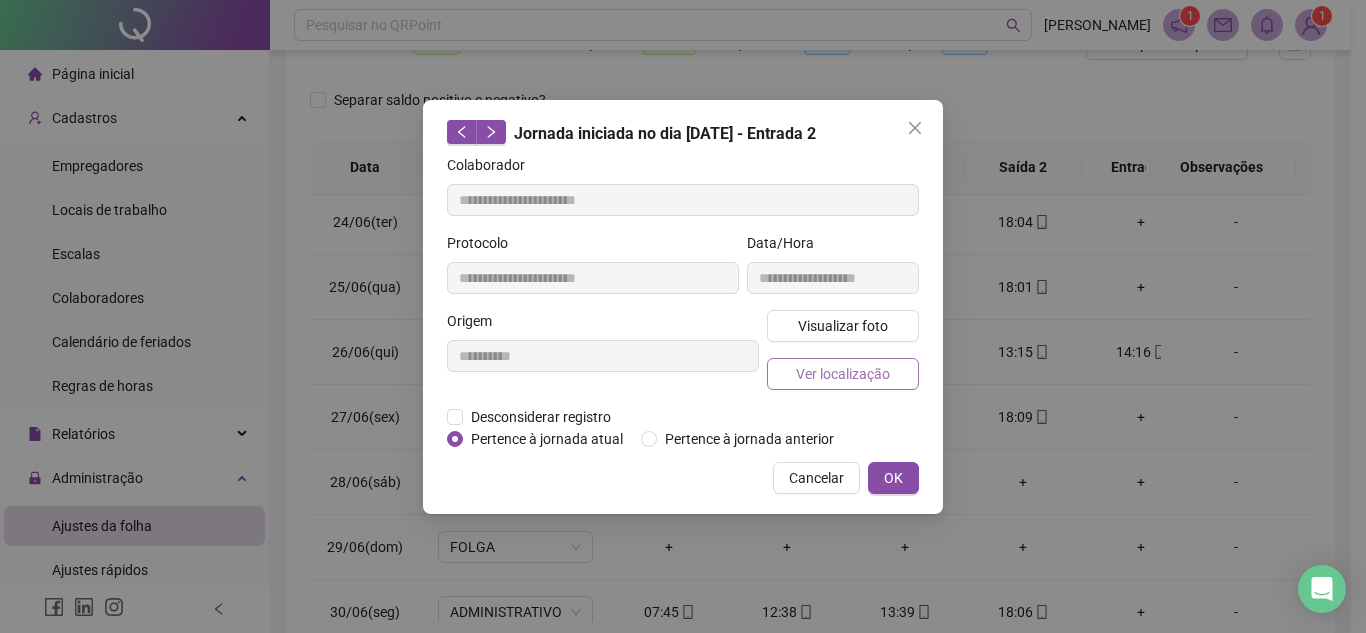 click on "Ver localização" at bounding box center [843, 374] 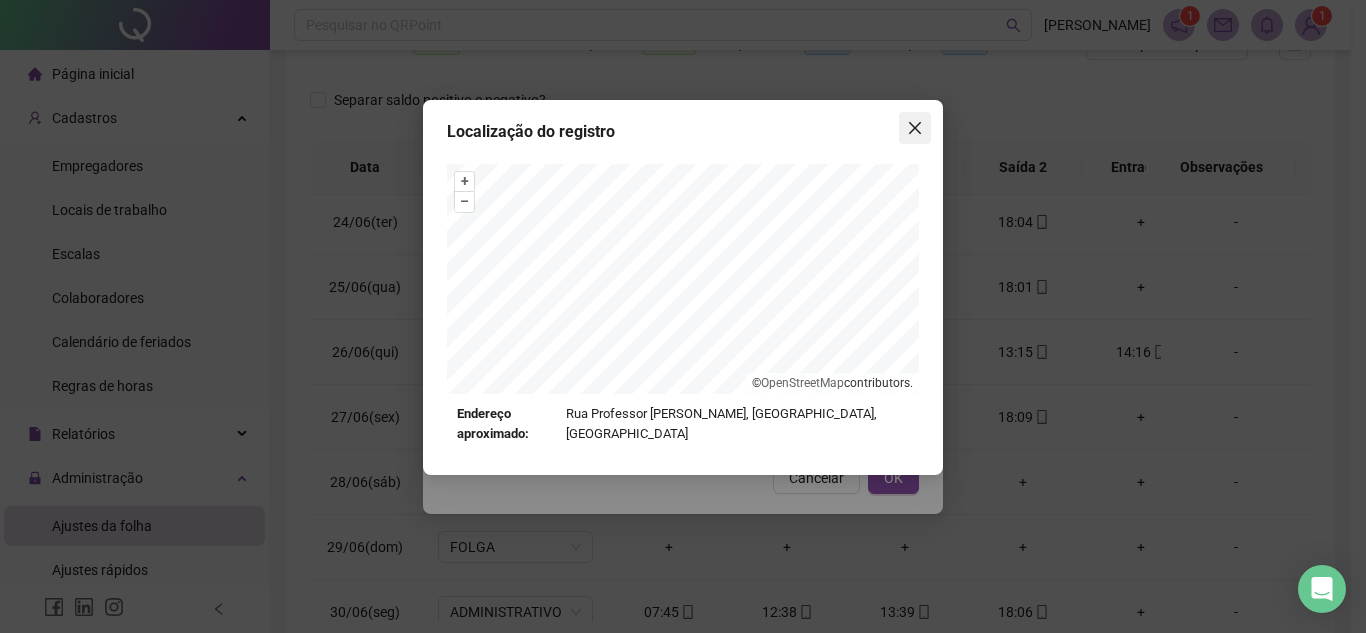click at bounding box center [915, 128] 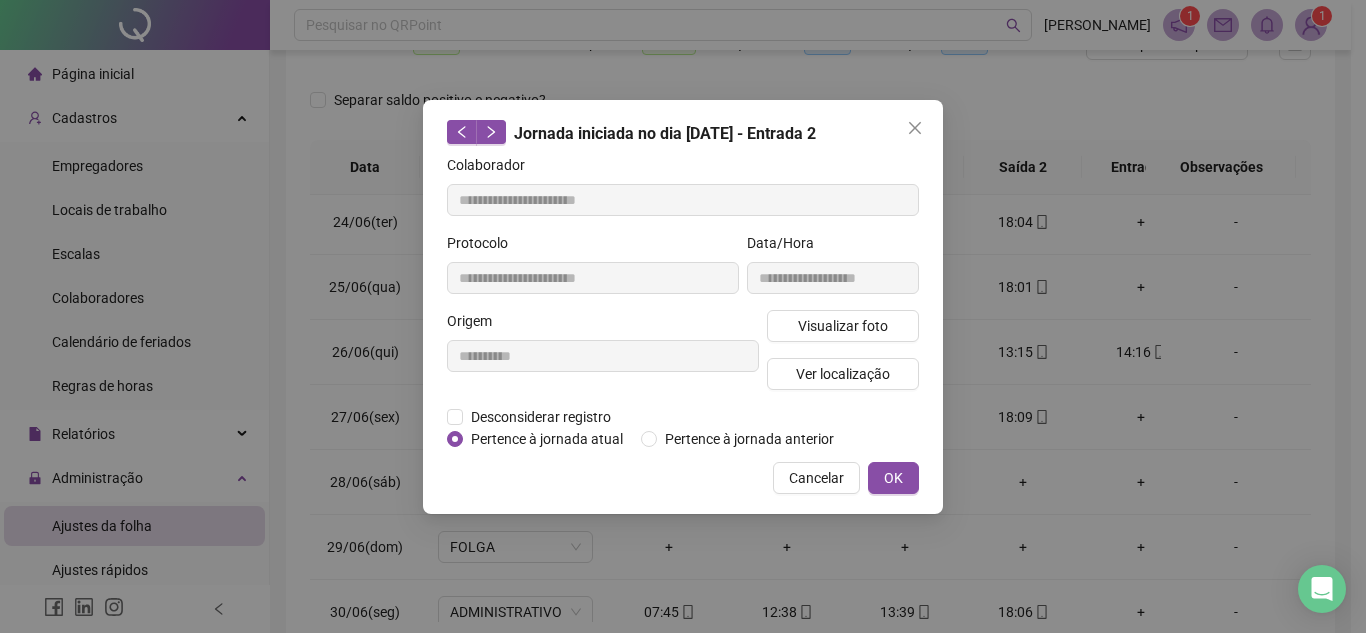 click at bounding box center [915, 128] 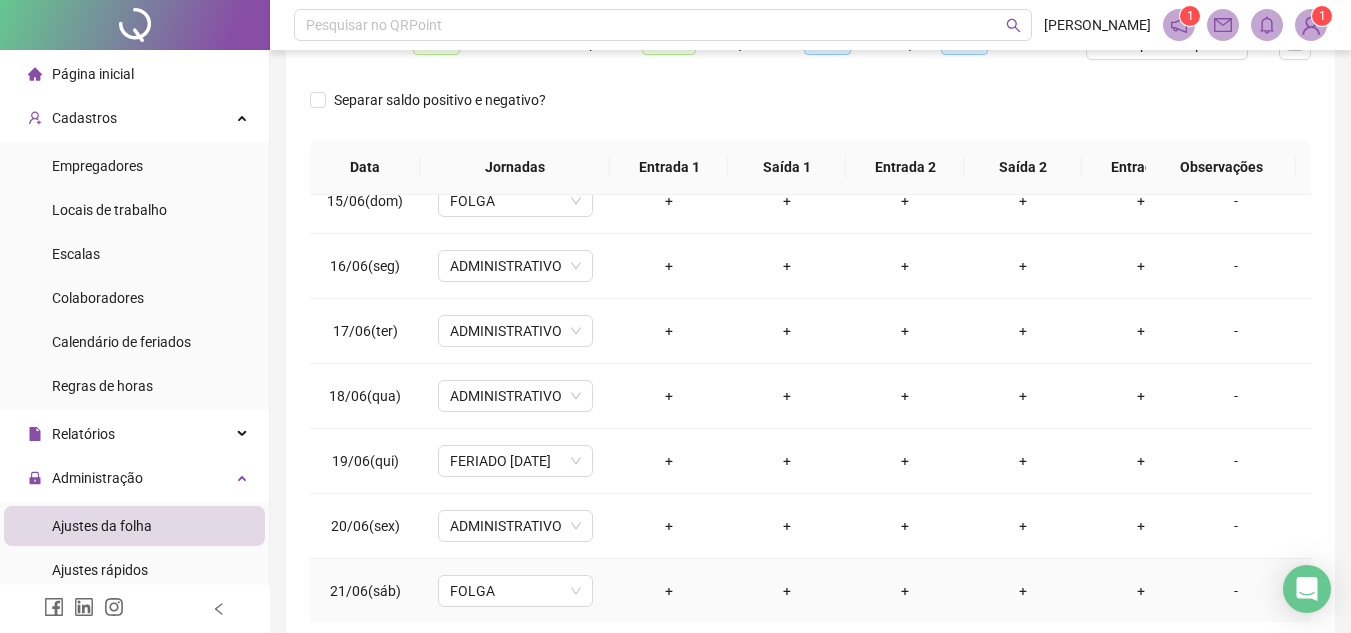 scroll, scrollTop: 900, scrollLeft: 0, axis: vertical 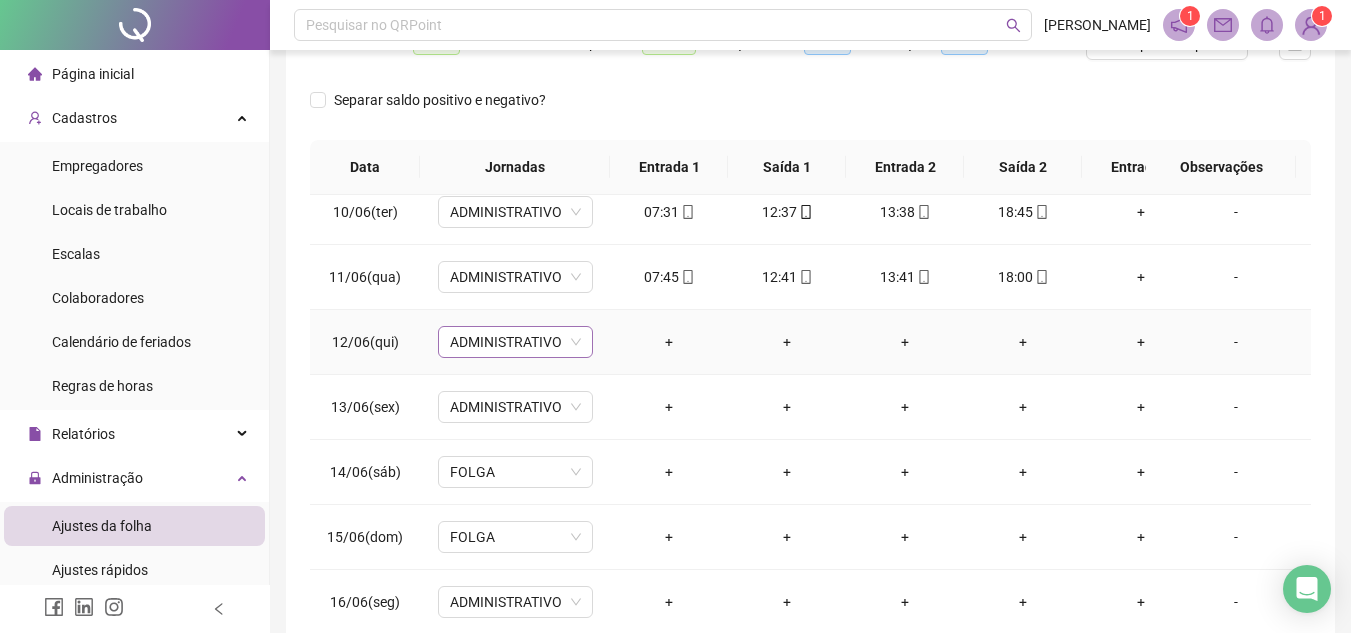 click on "ADMINISTRATIVO" at bounding box center [515, 342] 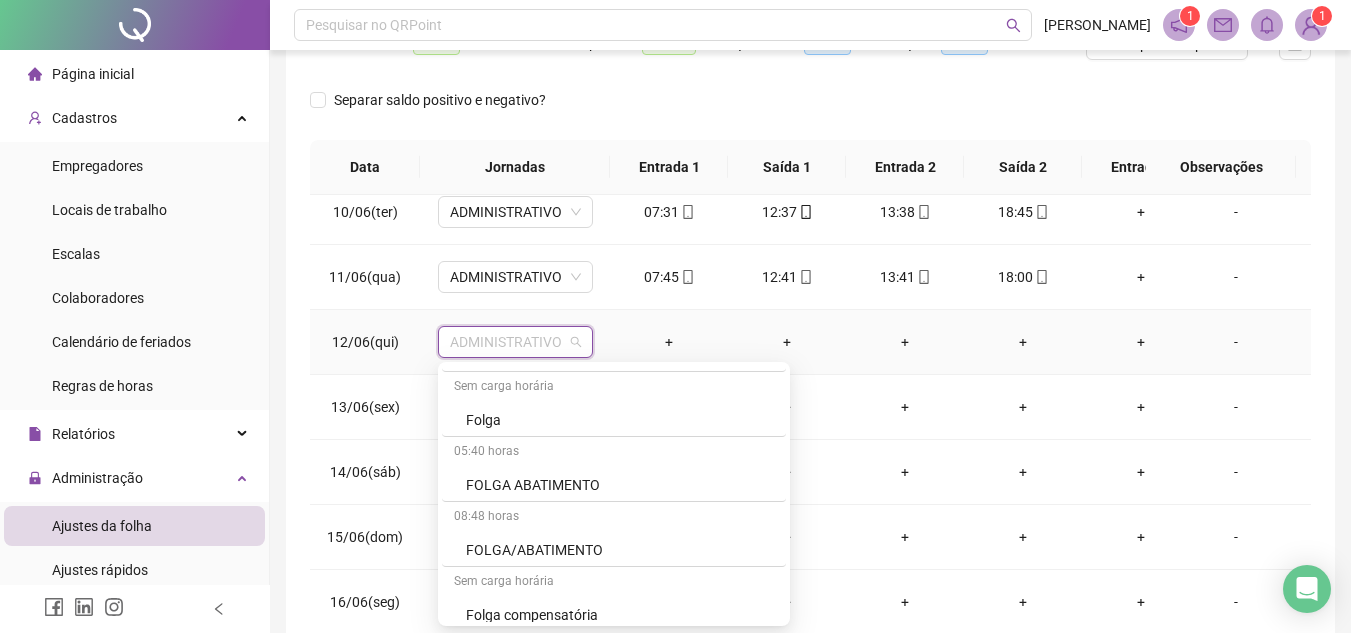scroll, scrollTop: 1100, scrollLeft: 0, axis: vertical 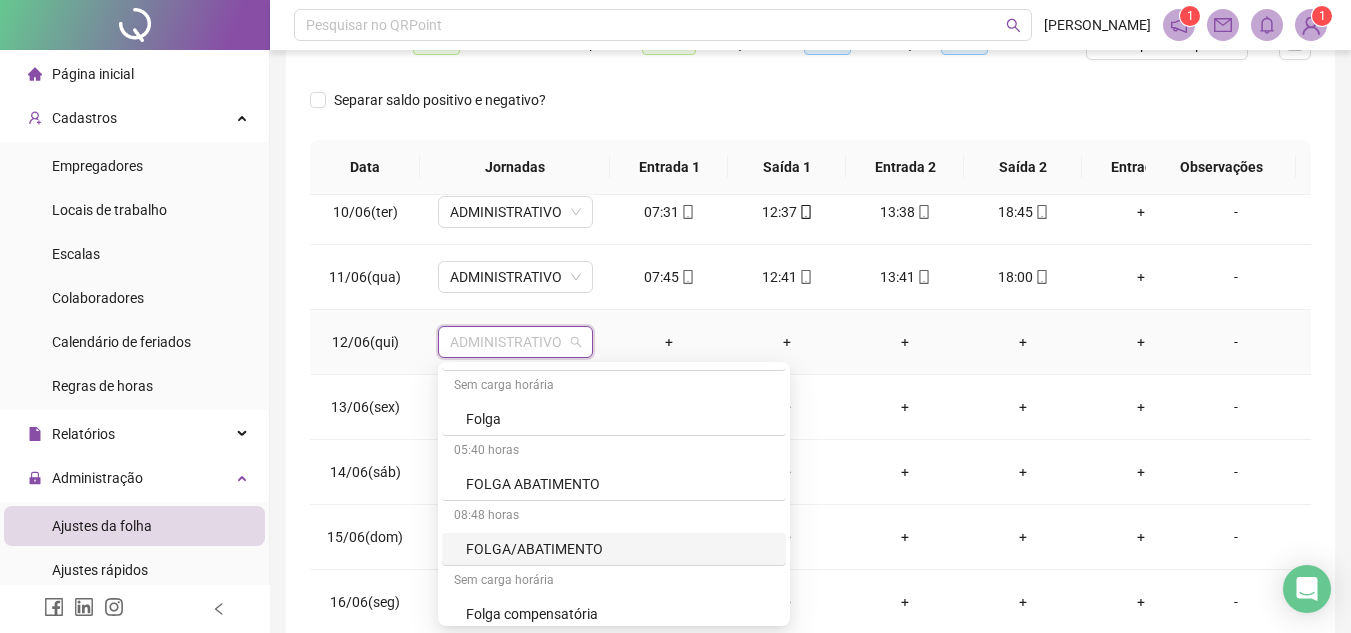 click on "FOLGA/ABATIMENTO" at bounding box center [620, 549] 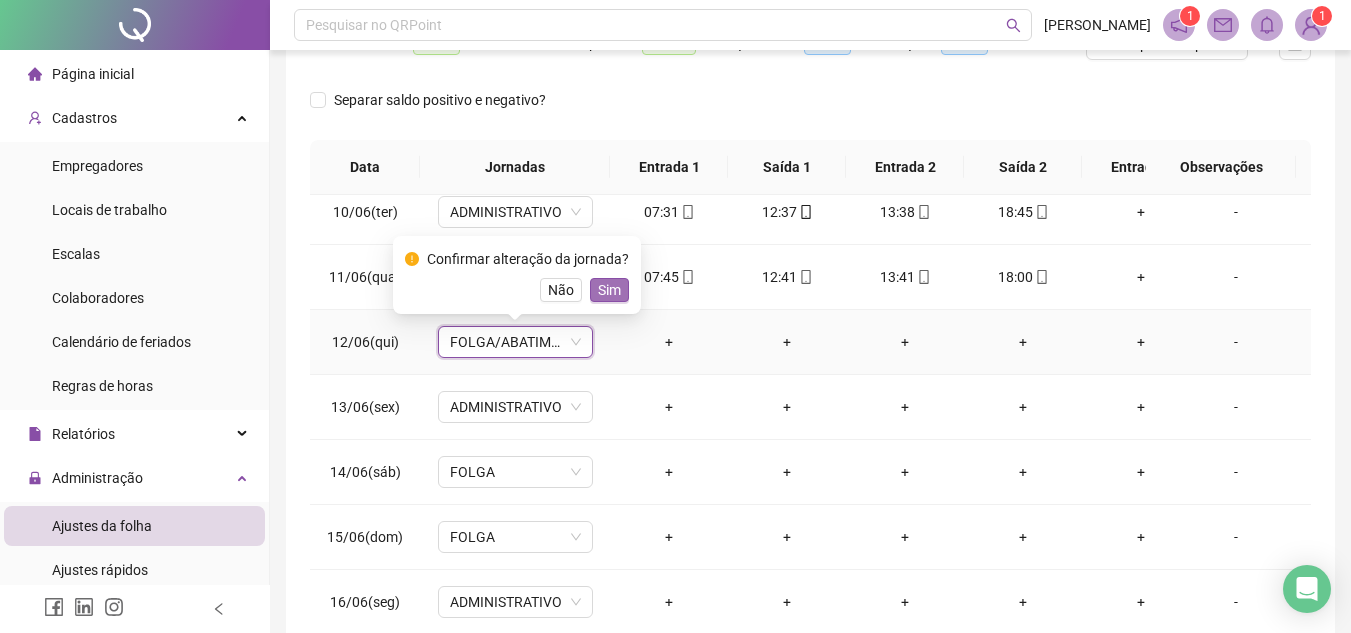 click on "Sim" at bounding box center (609, 290) 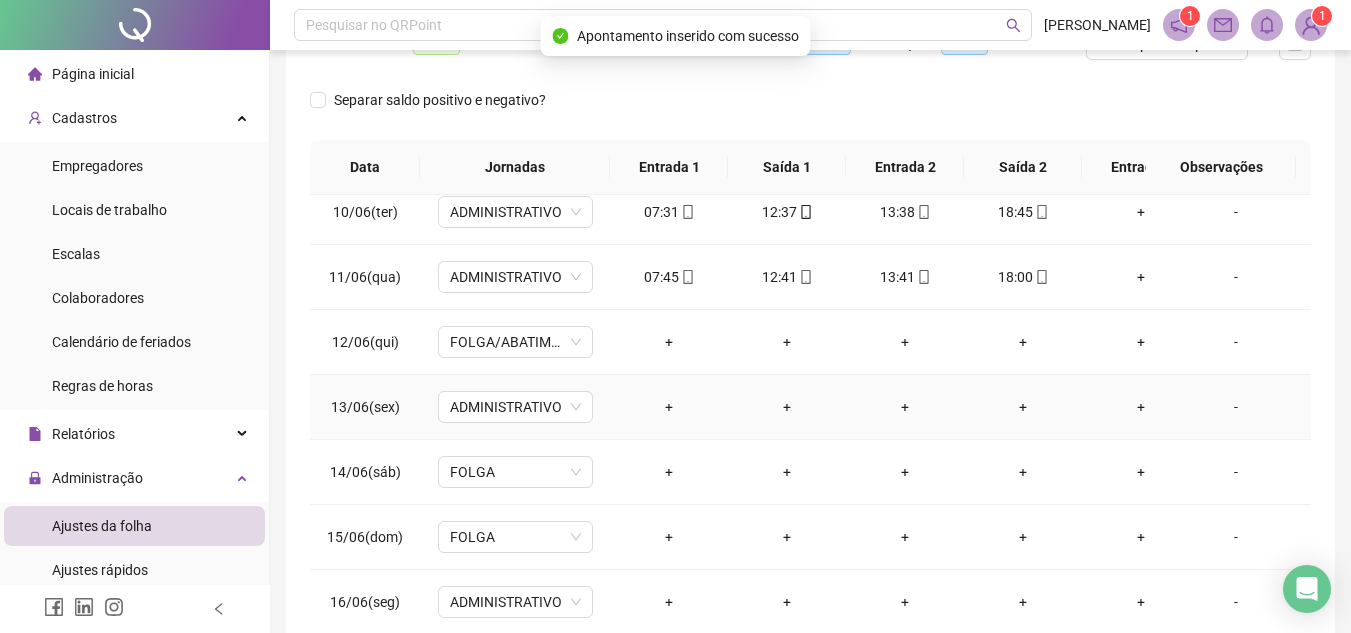 scroll, scrollTop: 700, scrollLeft: 0, axis: vertical 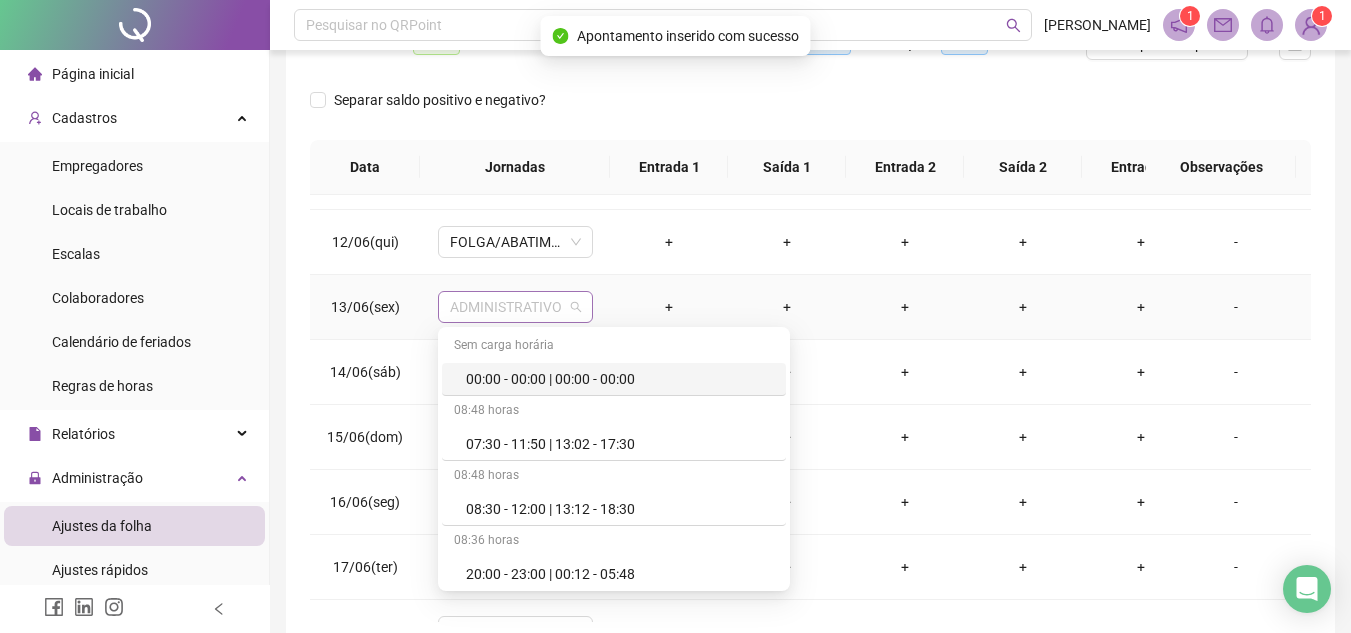 click on "ADMINISTRATIVO" at bounding box center [515, 307] 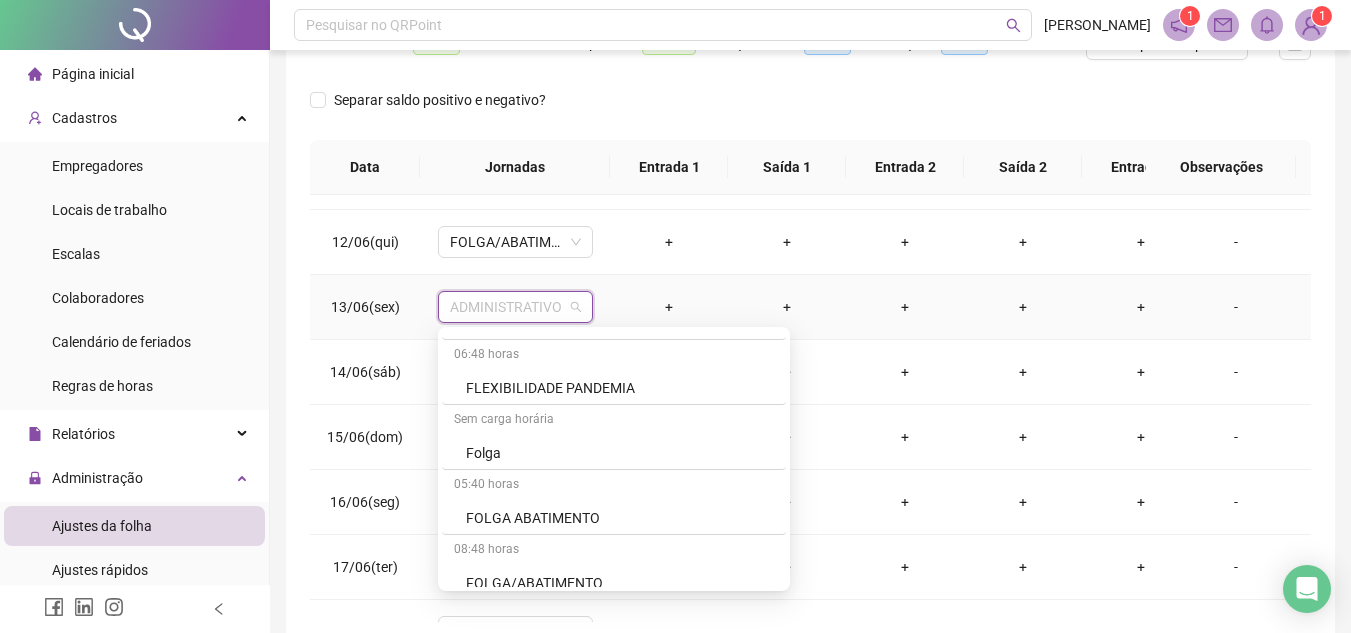 scroll, scrollTop: 1100, scrollLeft: 0, axis: vertical 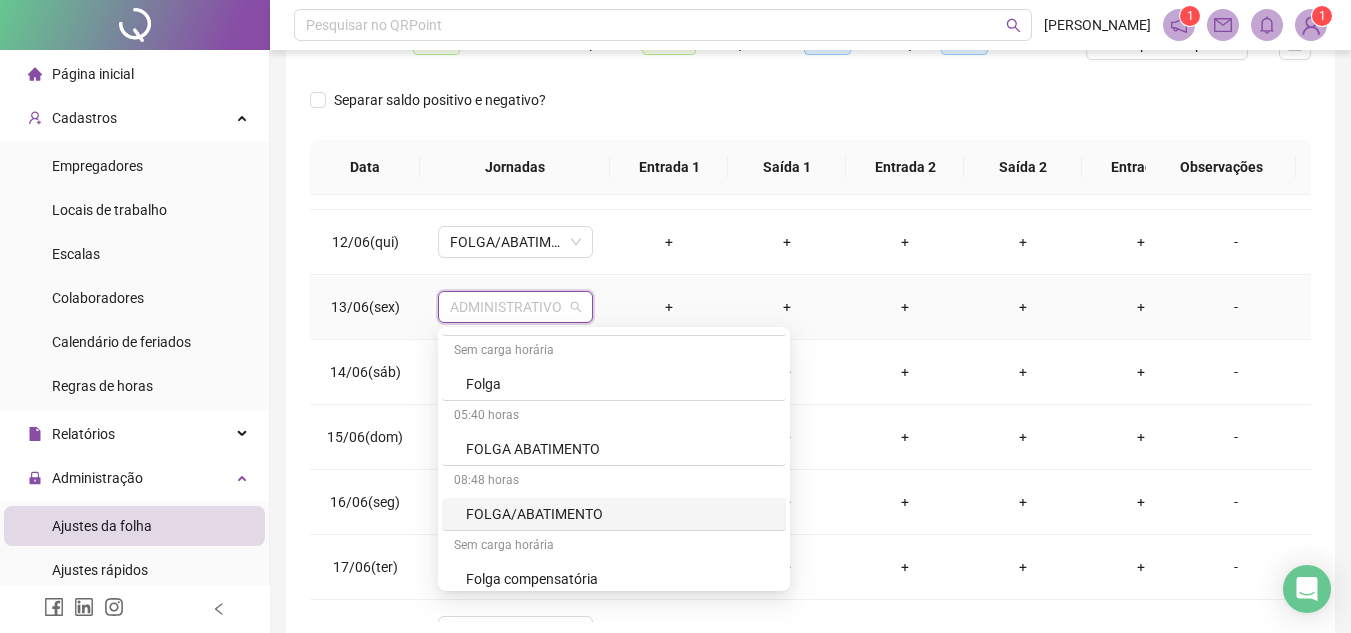 click on "FOLGA/ABATIMENTO" at bounding box center (620, 514) 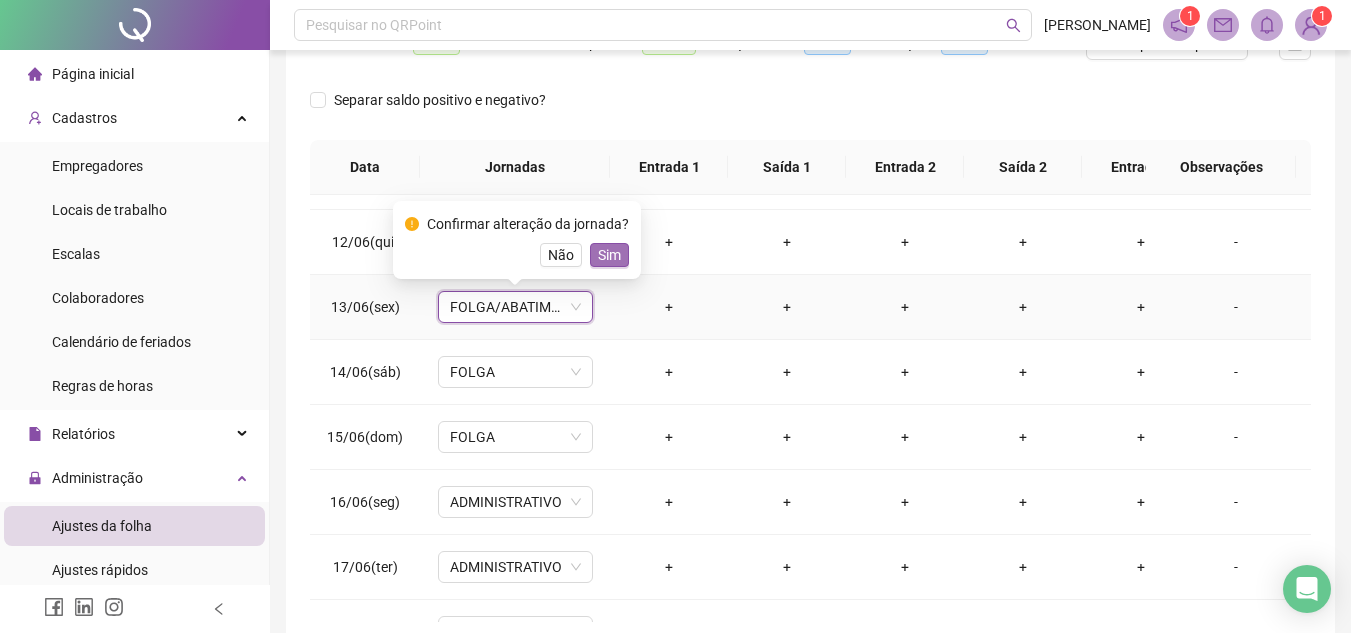 click on "Sim" at bounding box center [609, 255] 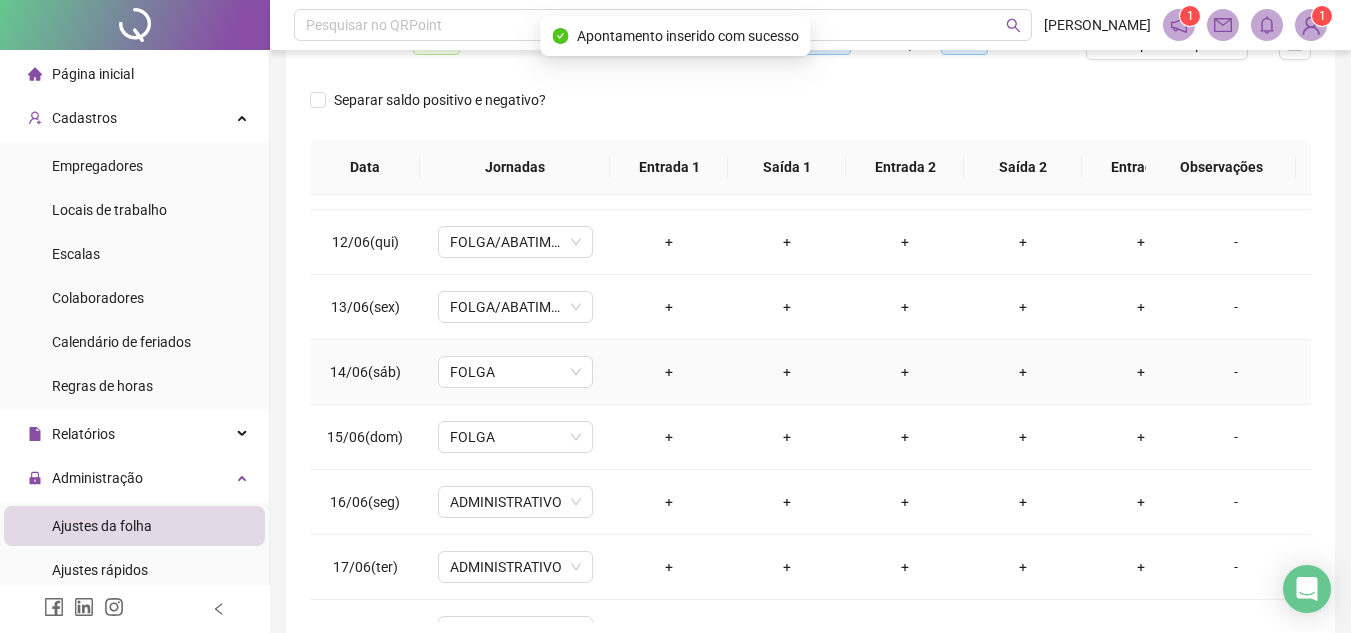 scroll, scrollTop: 800, scrollLeft: 0, axis: vertical 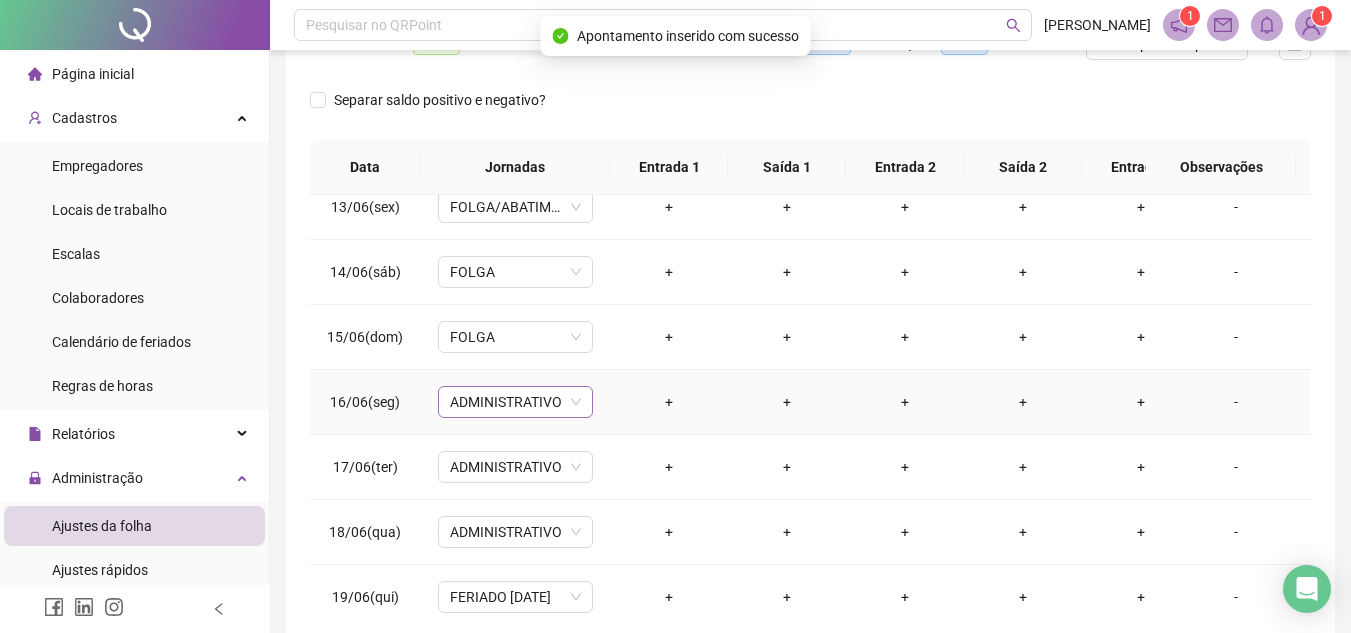 click on "ADMINISTRATIVO" at bounding box center (515, 402) 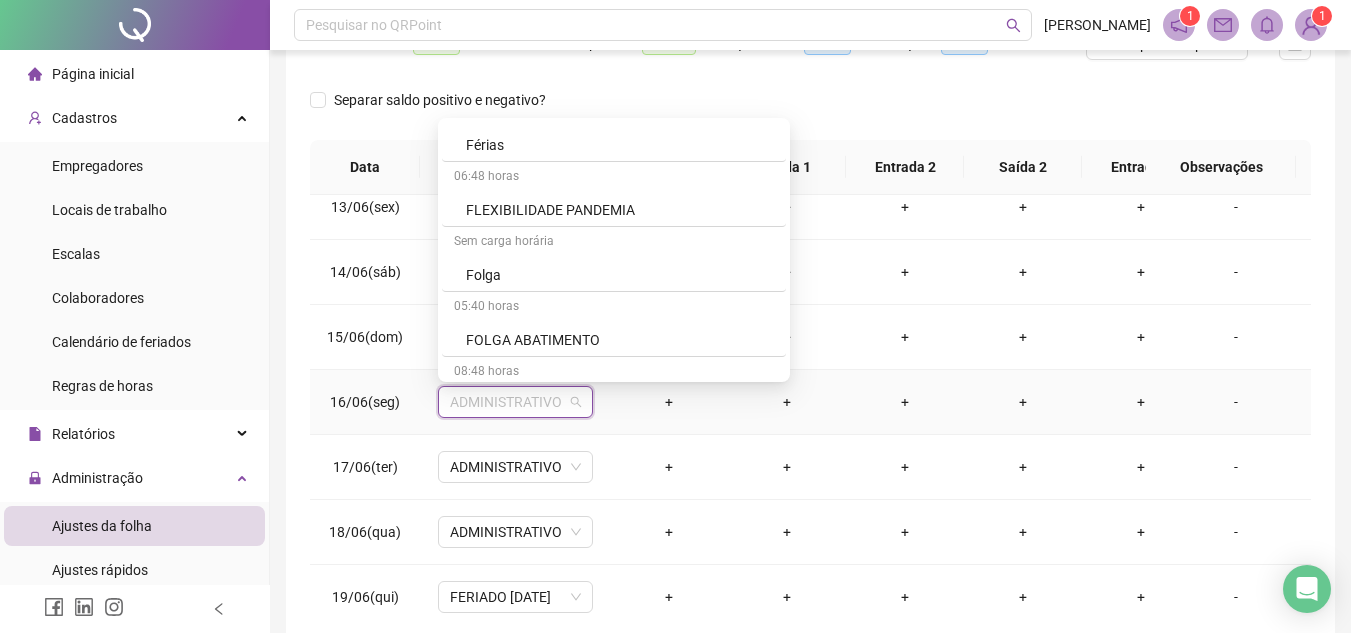 scroll, scrollTop: 1100, scrollLeft: 0, axis: vertical 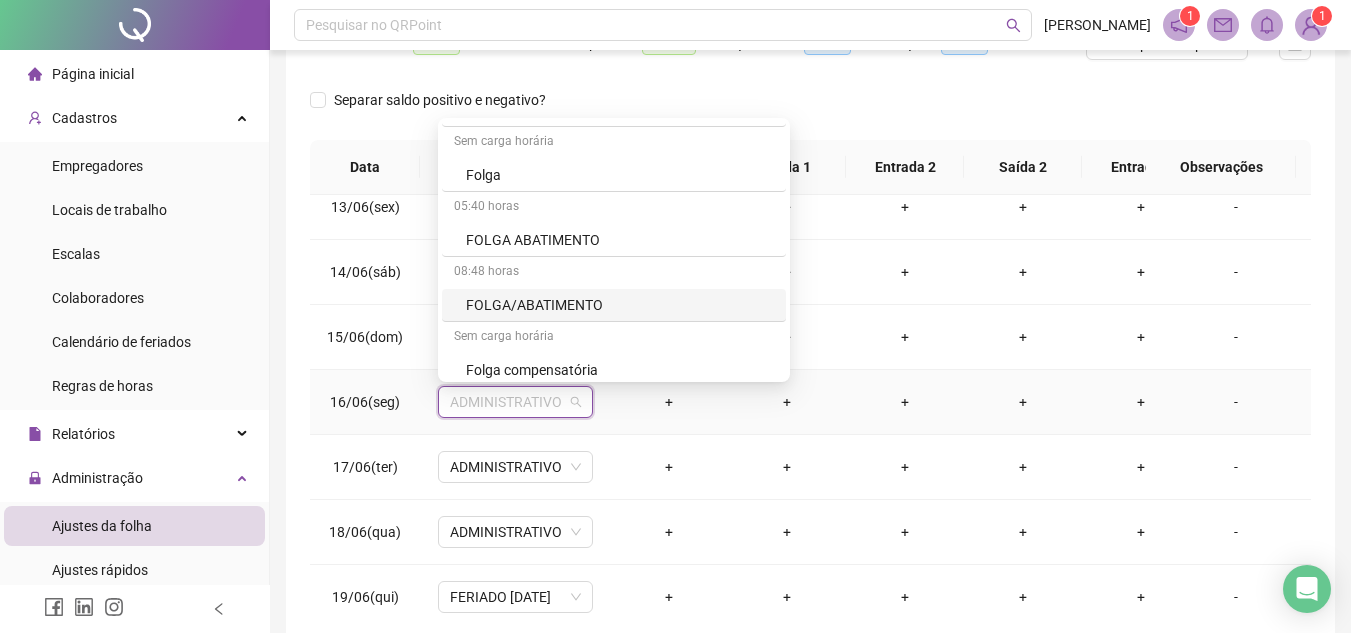 click on "FOLGA/ABATIMENTO" at bounding box center (620, 305) 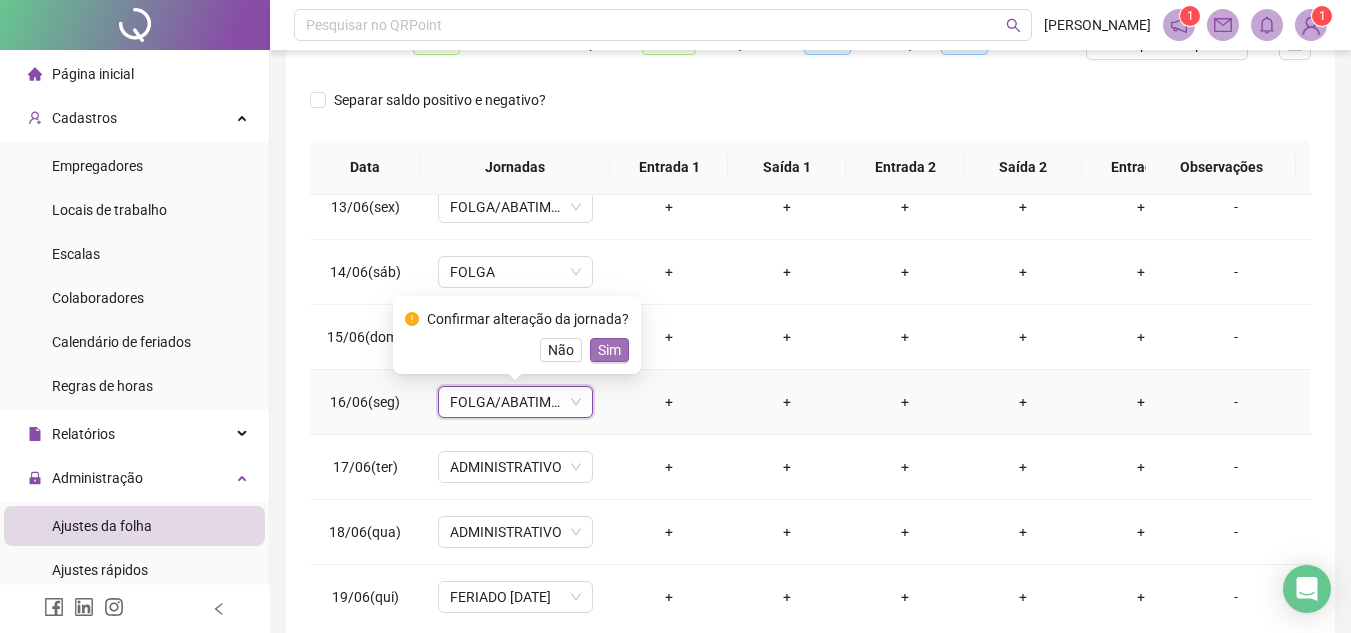 click on "Sim" at bounding box center [609, 350] 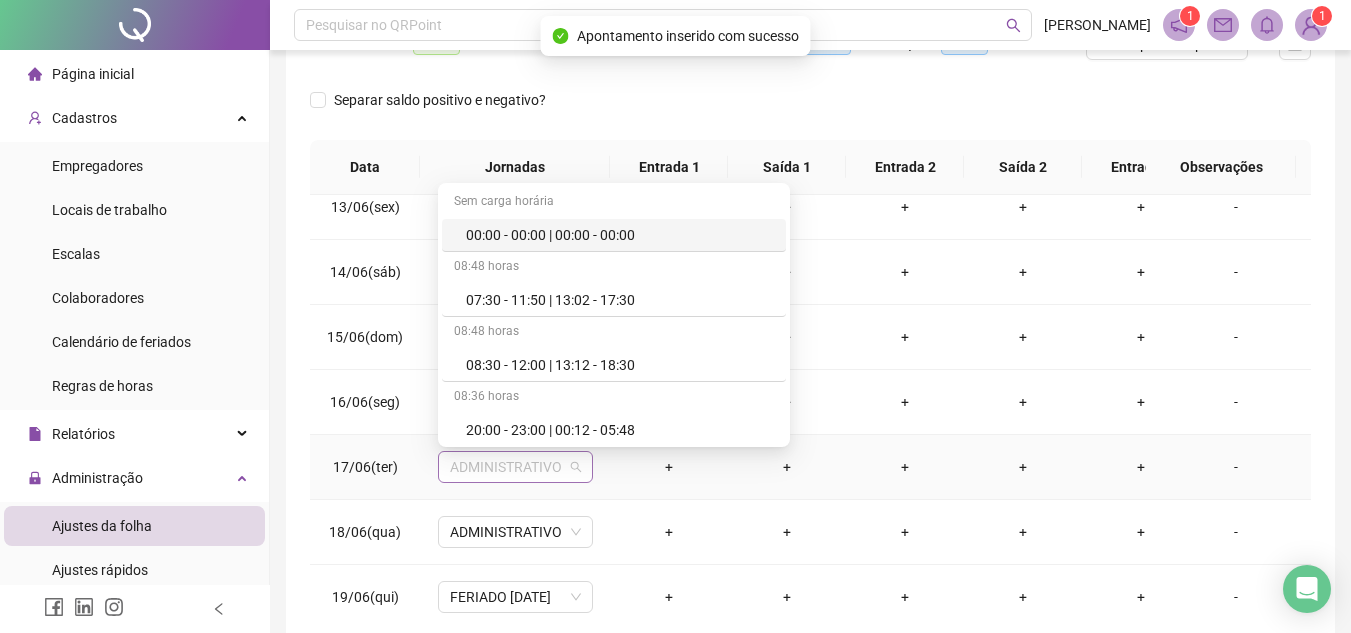 click on "ADMINISTRATIVO" at bounding box center (515, 467) 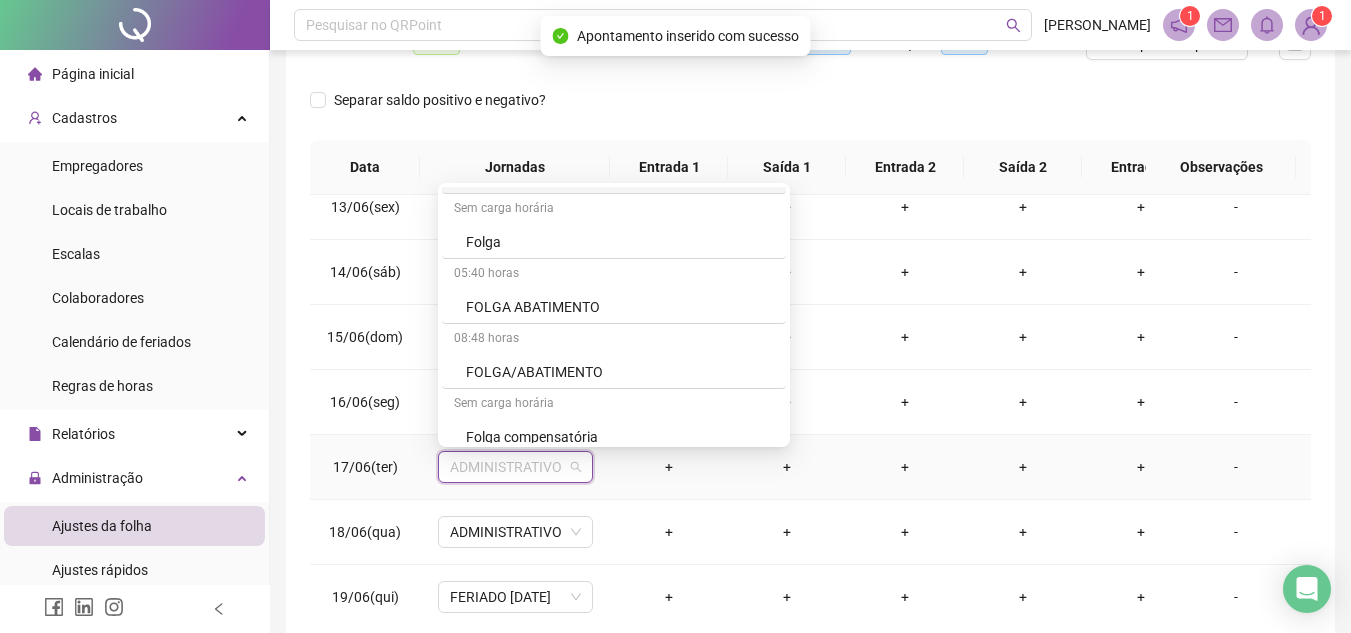 scroll, scrollTop: 1100, scrollLeft: 0, axis: vertical 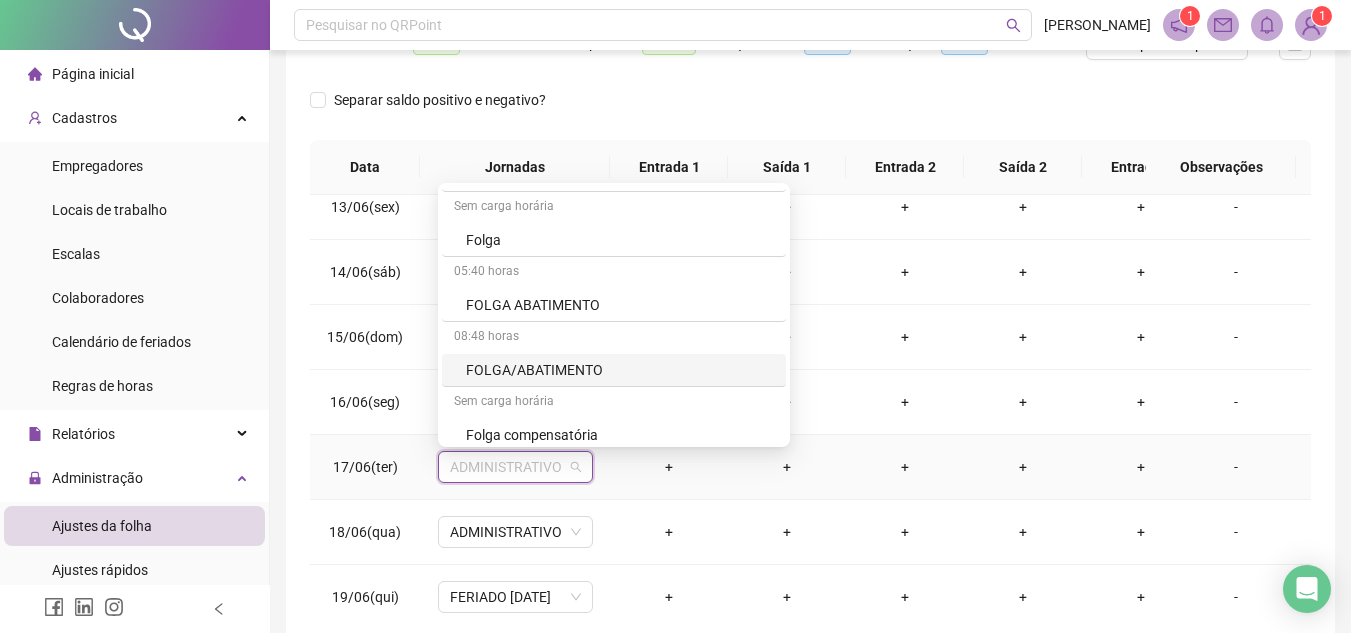 click on "FOLGA/ABATIMENTO" at bounding box center [620, 370] 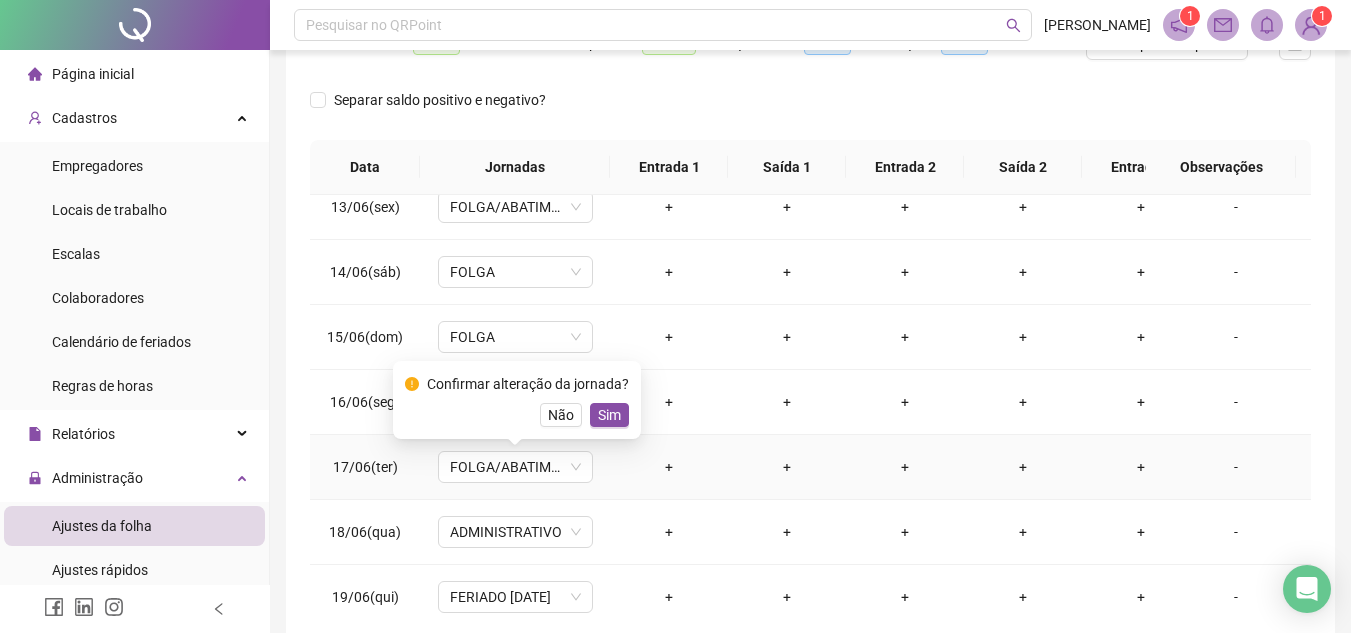 click on "Sim" at bounding box center [609, 415] 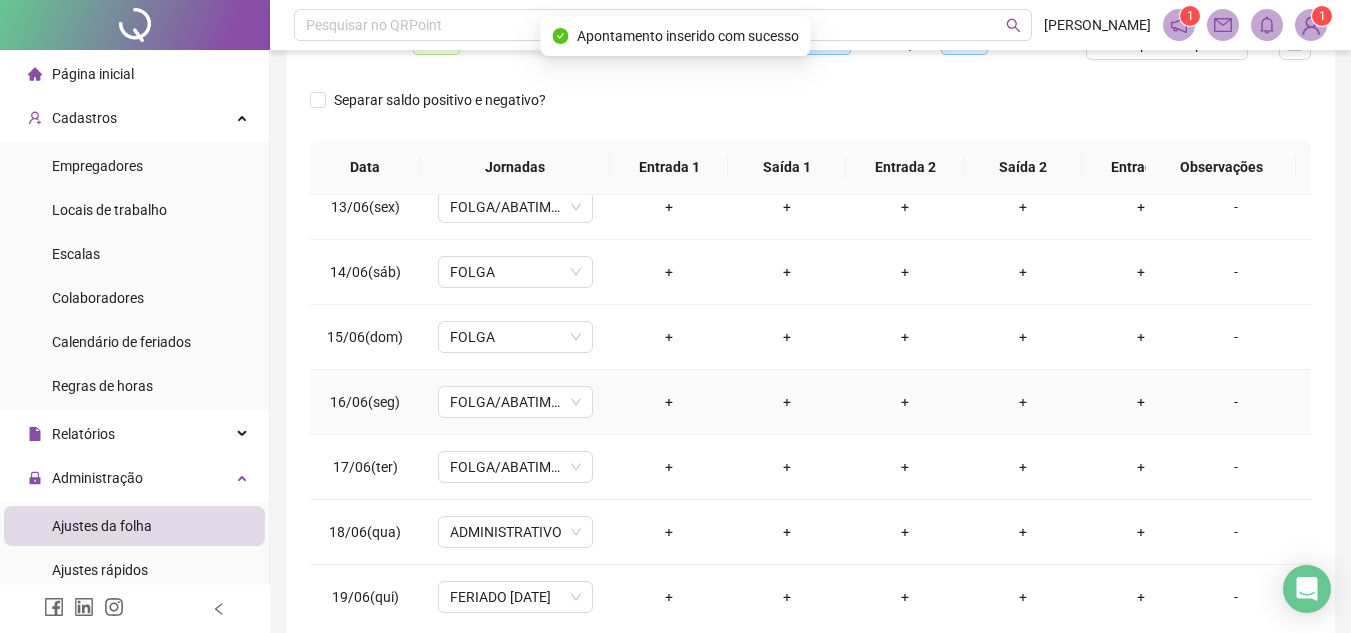 scroll, scrollTop: 900, scrollLeft: 0, axis: vertical 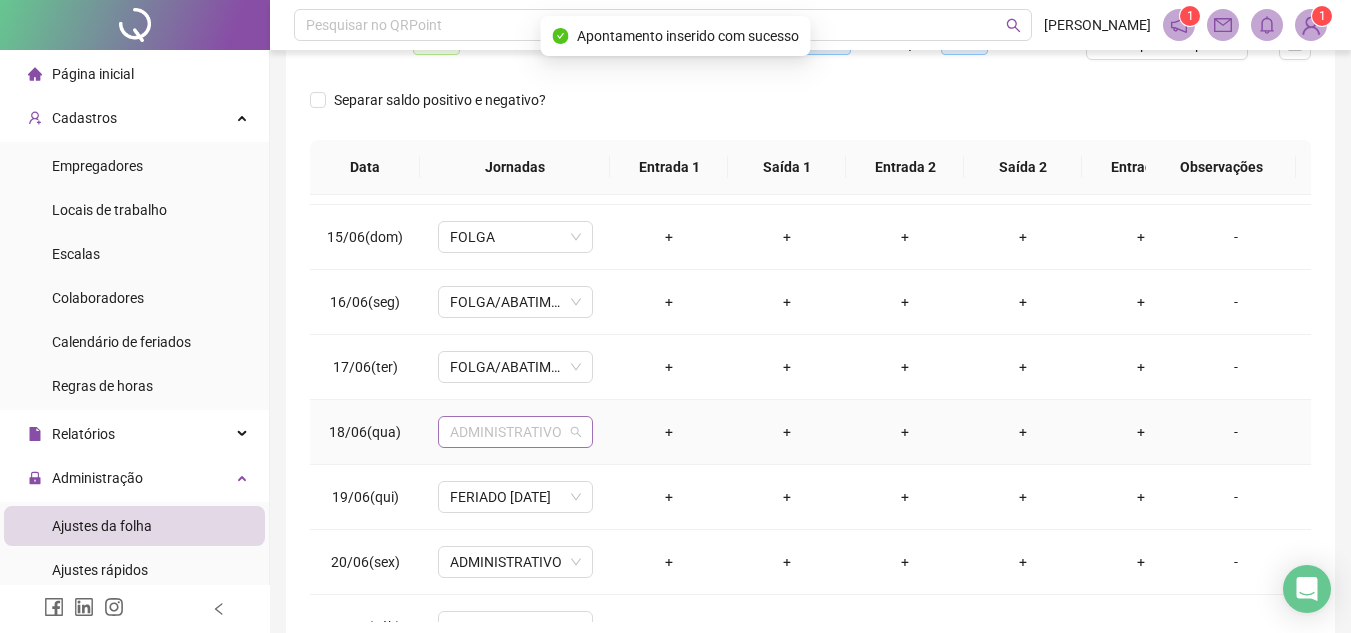 click on "ADMINISTRATIVO" at bounding box center [515, 432] 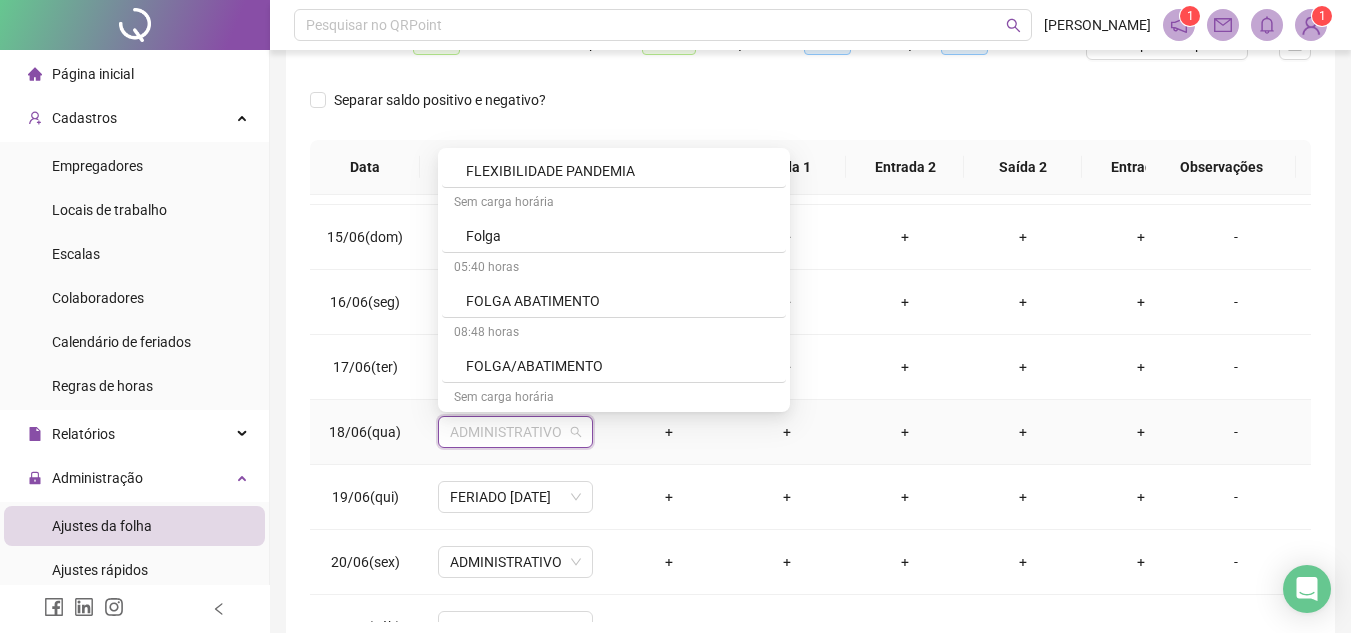 scroll, scrollTop: 1100, scrollLeft: 0, axis: vertical 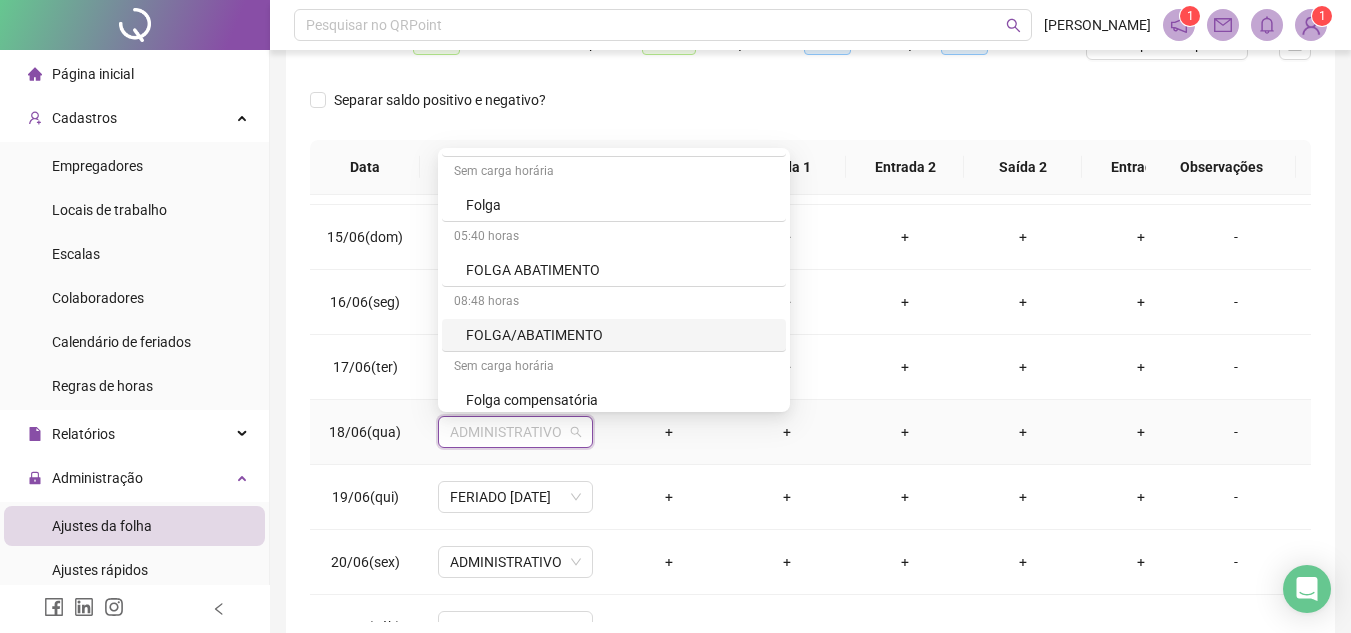 click on "FOLGA/ABATIMENTO" at bounding box center (620, 335) 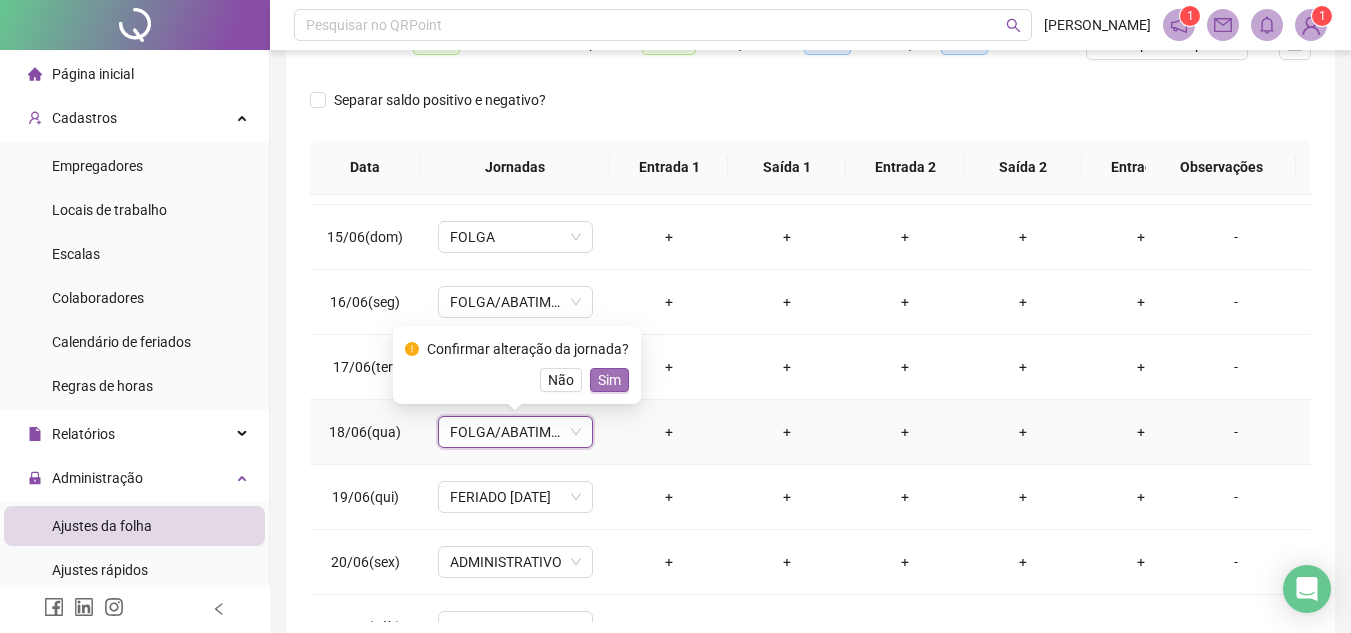 click on "Sim" at bounding box center [609, 380] 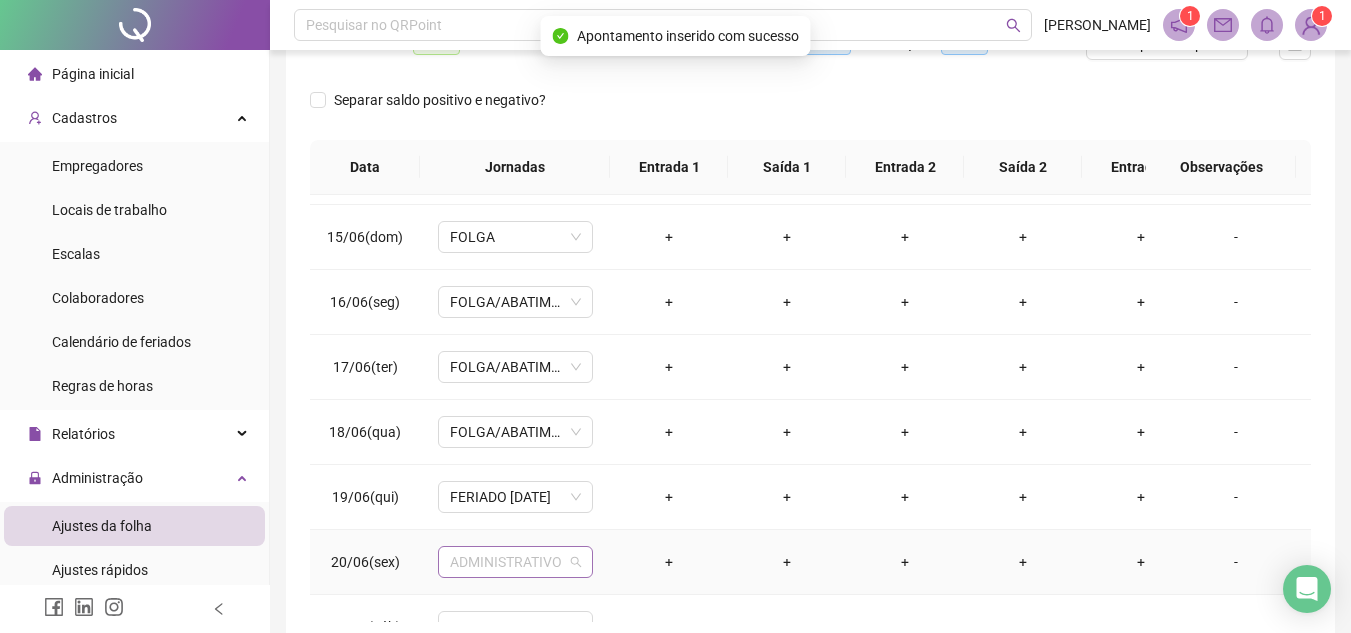 click on "ADMINISTRATIVO" at bounding box center (515, 562) 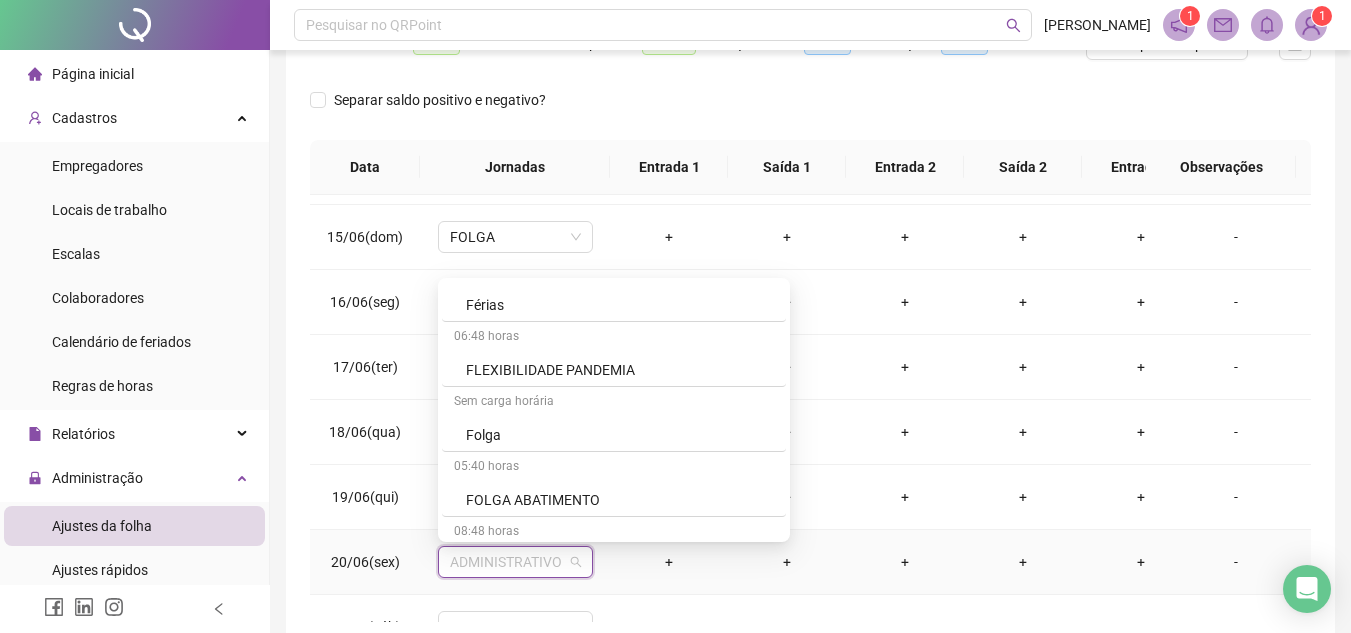 scroll, scrollTop: 1100, scrollLeft: 0, axis: vertical 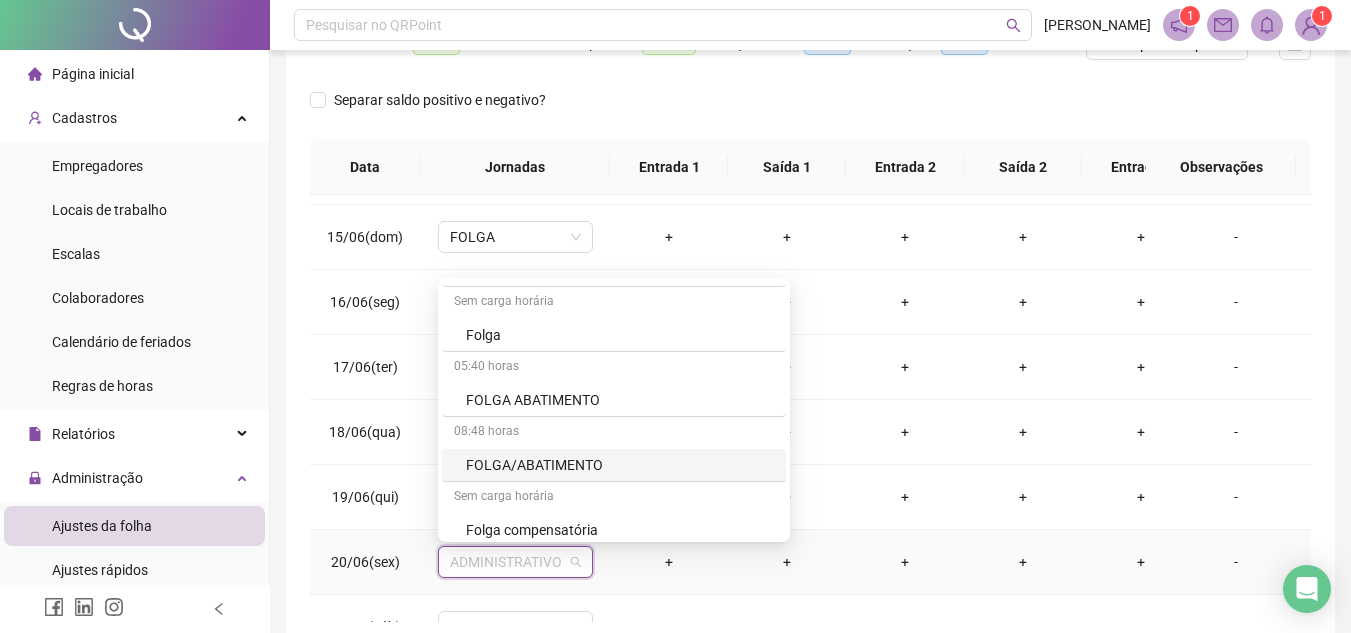 click on "FOLGA/ABATIMENTO" at bounding box center (620, 465) 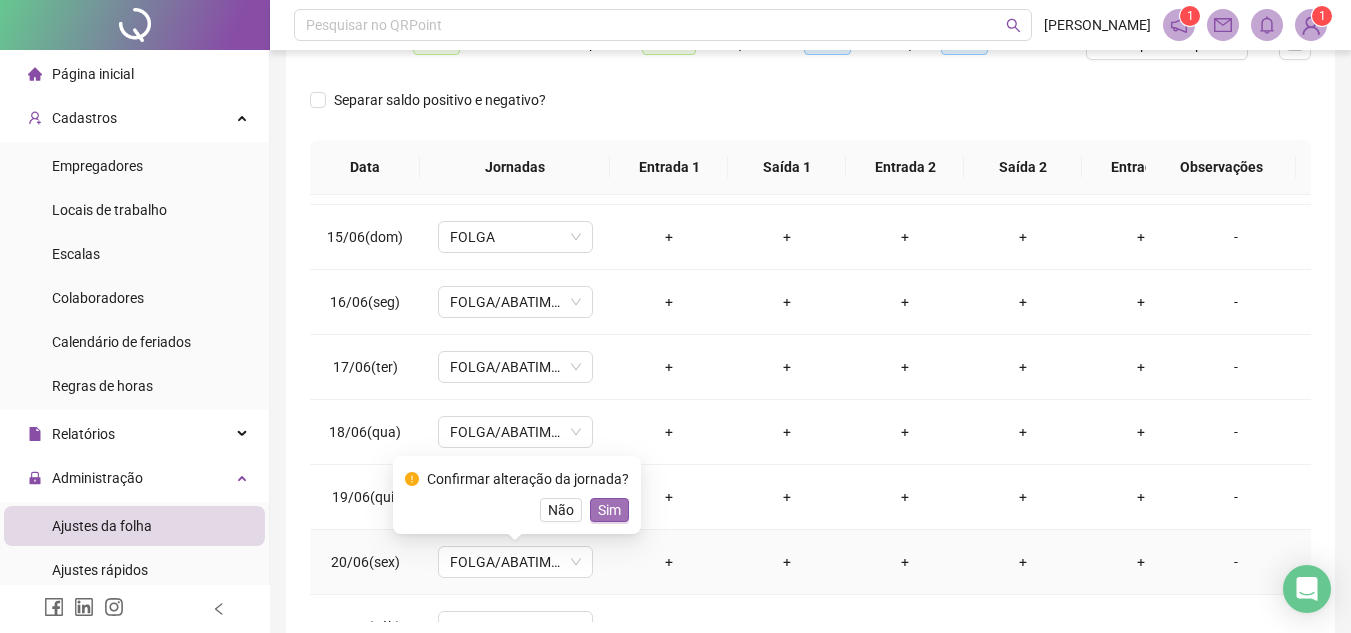 click on "Sim" at bounding box center (609, 510) 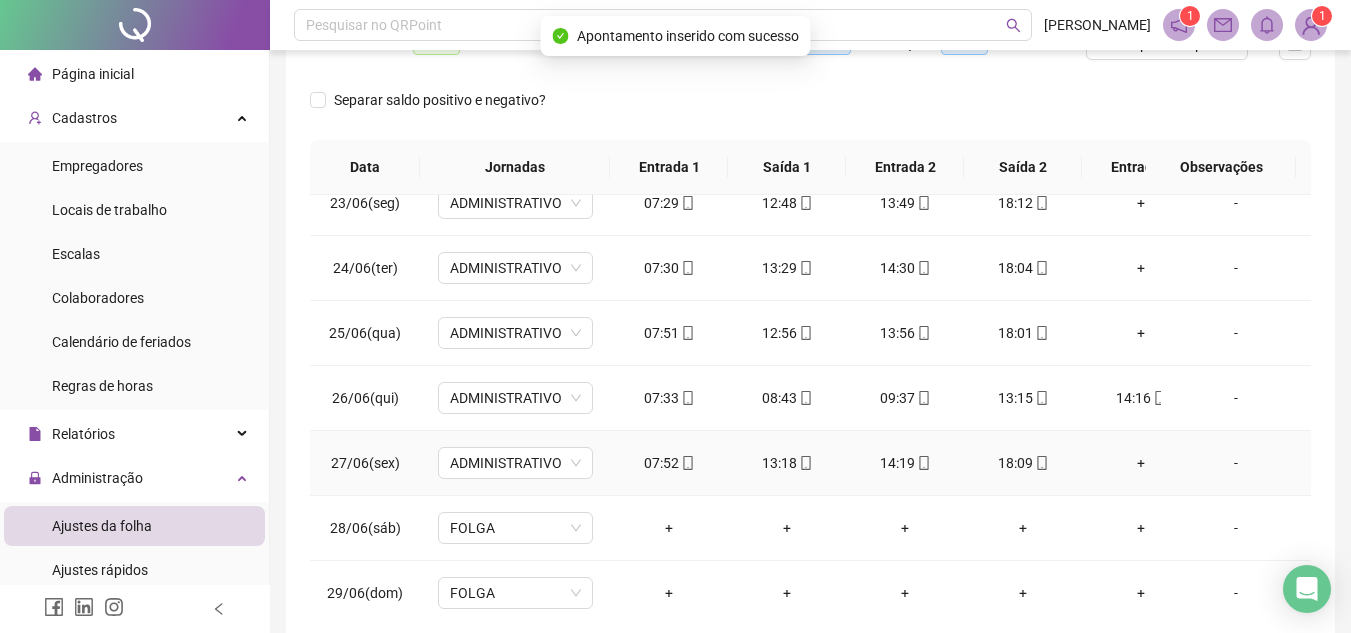 scroll, scrollTop: 1500, scrollLeft: 0, axis: vertical 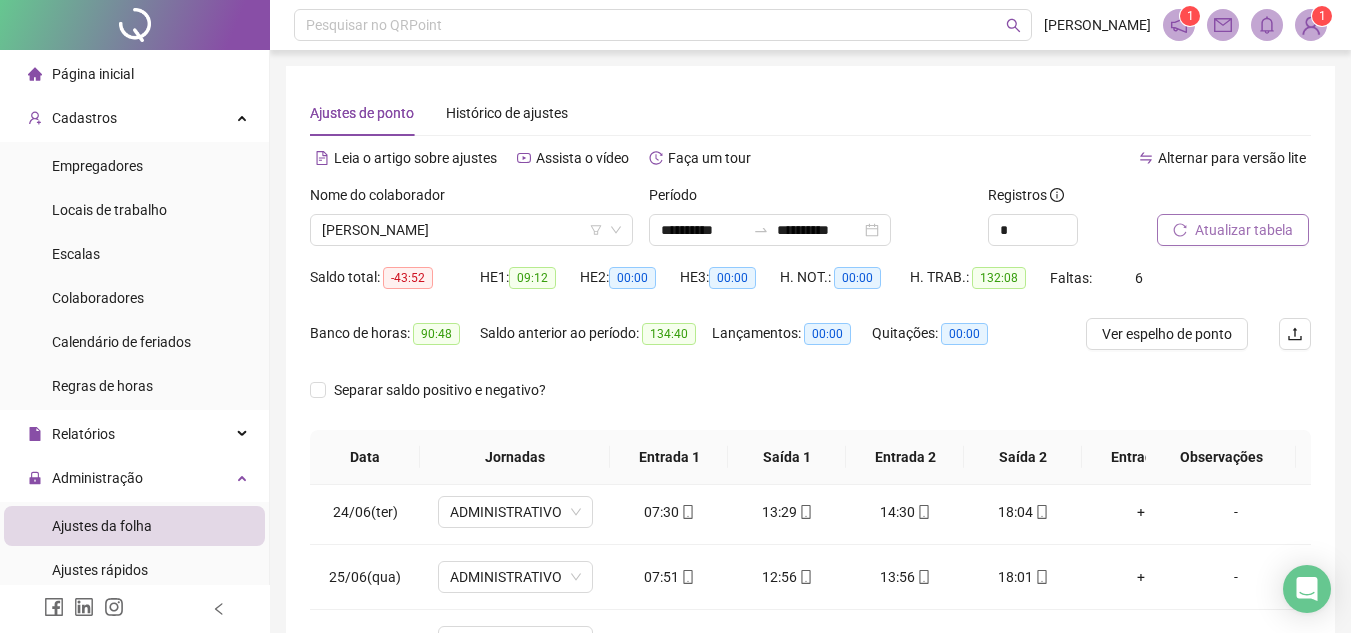 click on "Atualizar tabela" at bounding box center (1233, 230) 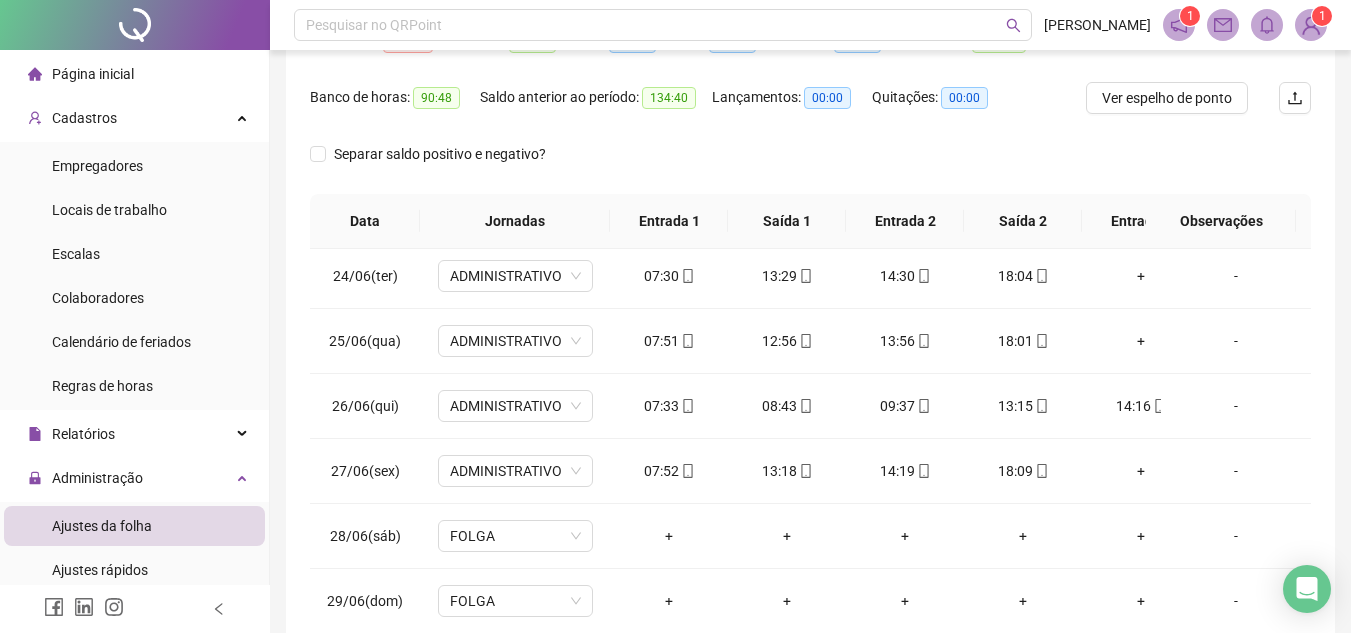 scroll, scrollTop: 389, scrollLeft: 0, axis: vertical 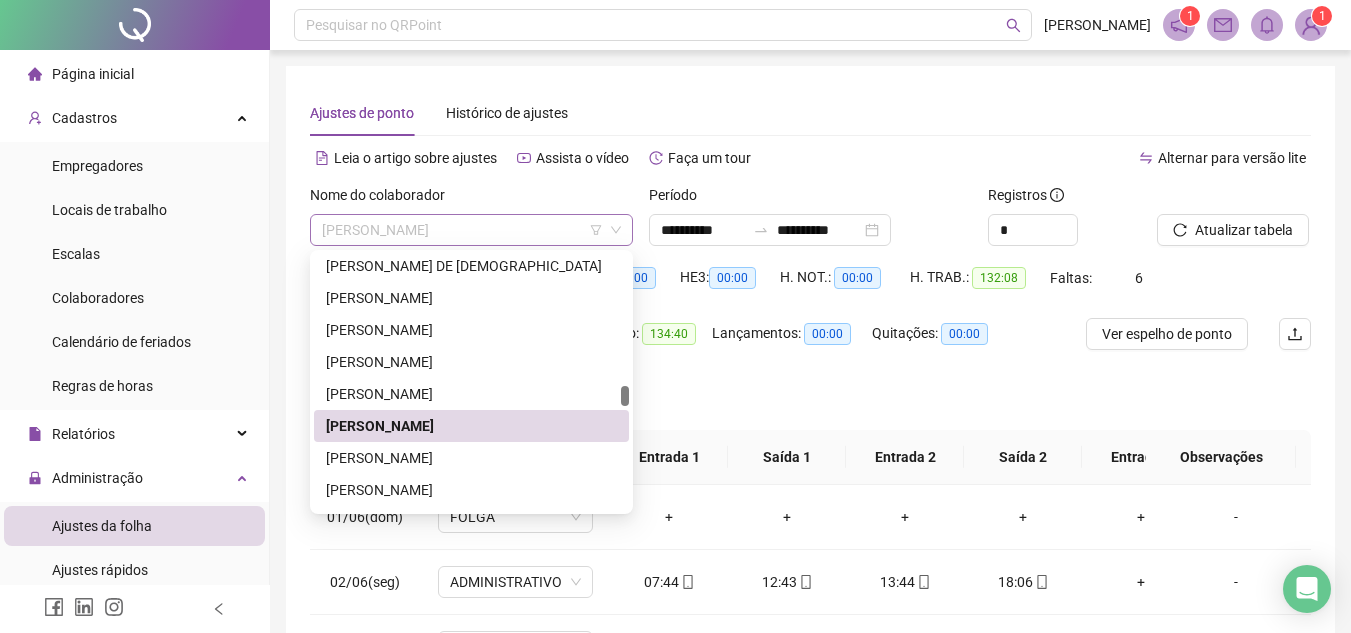 drag, startPoint x: 476, startPoint y: 238, endPoint x: 482, endPoint y: 220, distance: 18.973665 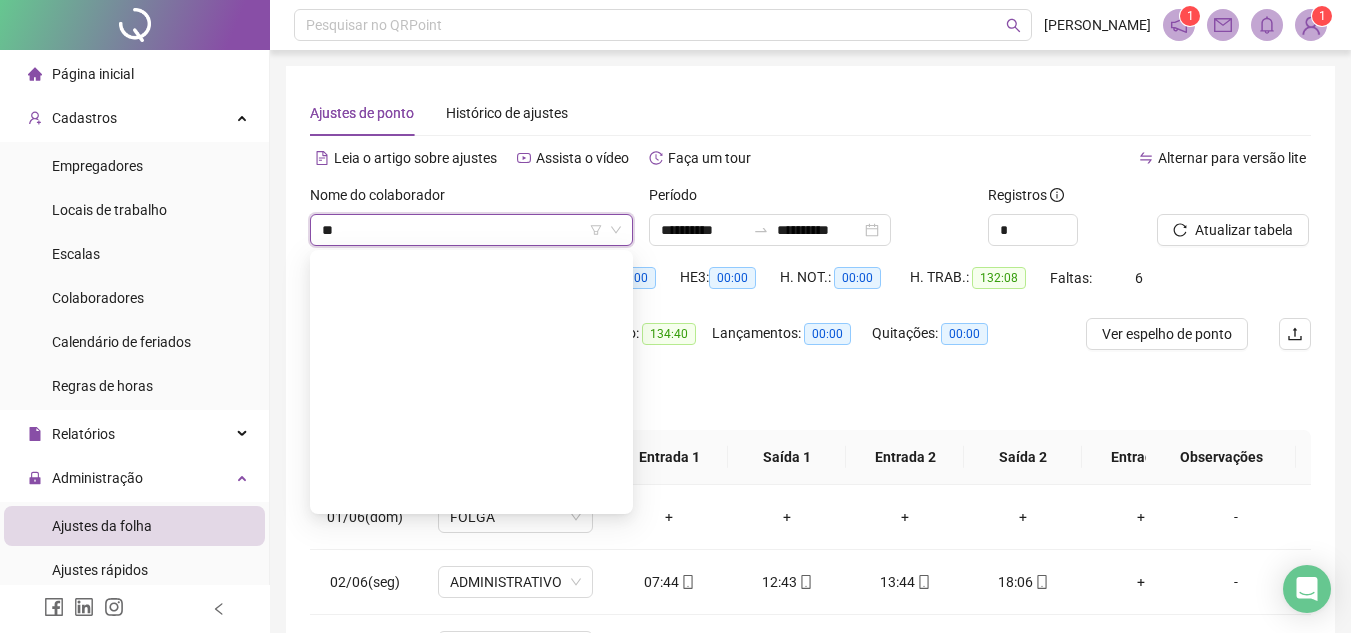 scroll, scrollTop: 0, scrollLeft: 0, axis: both 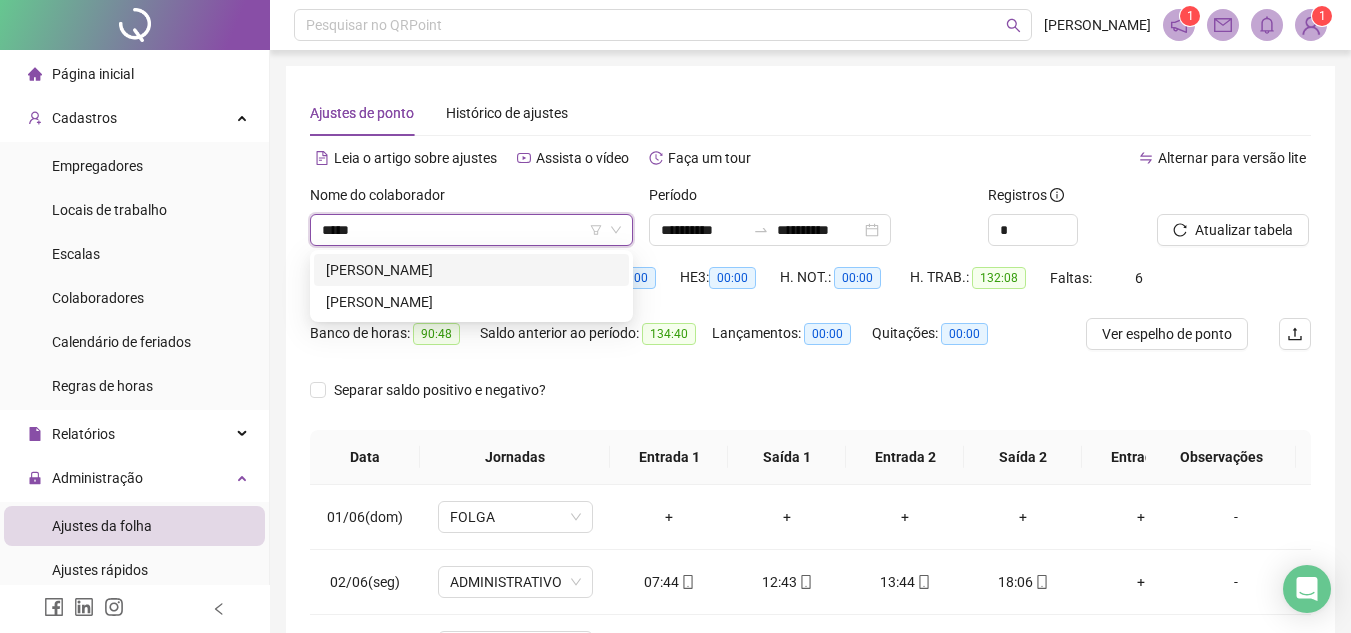 type on "******" 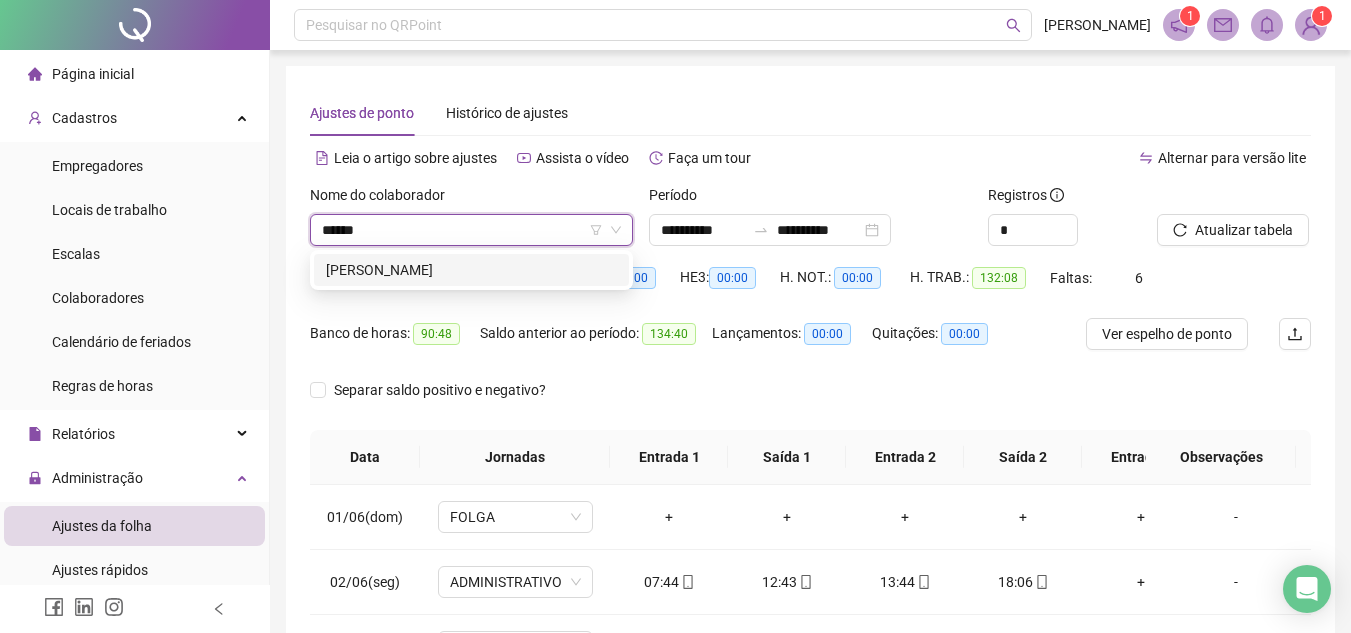 click on "[PERSON_NAME]" at bounding box center (471, 270) 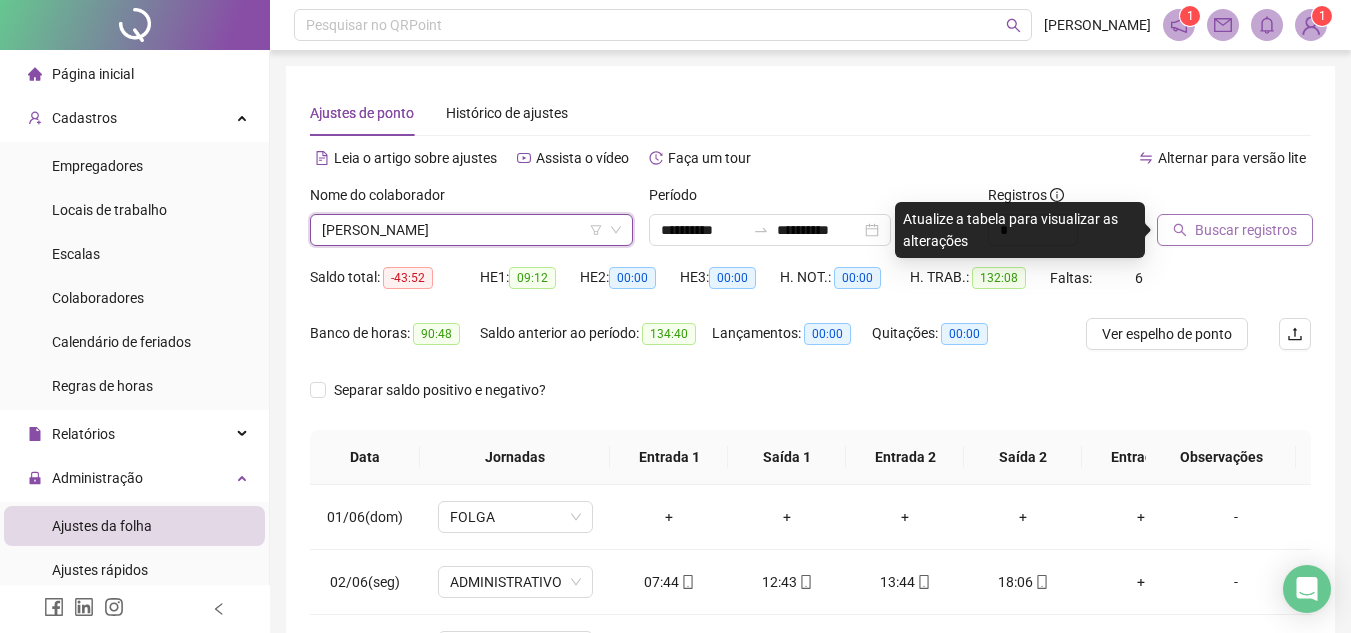 click on "Buscar registros" at bounding box center [1246, 230] 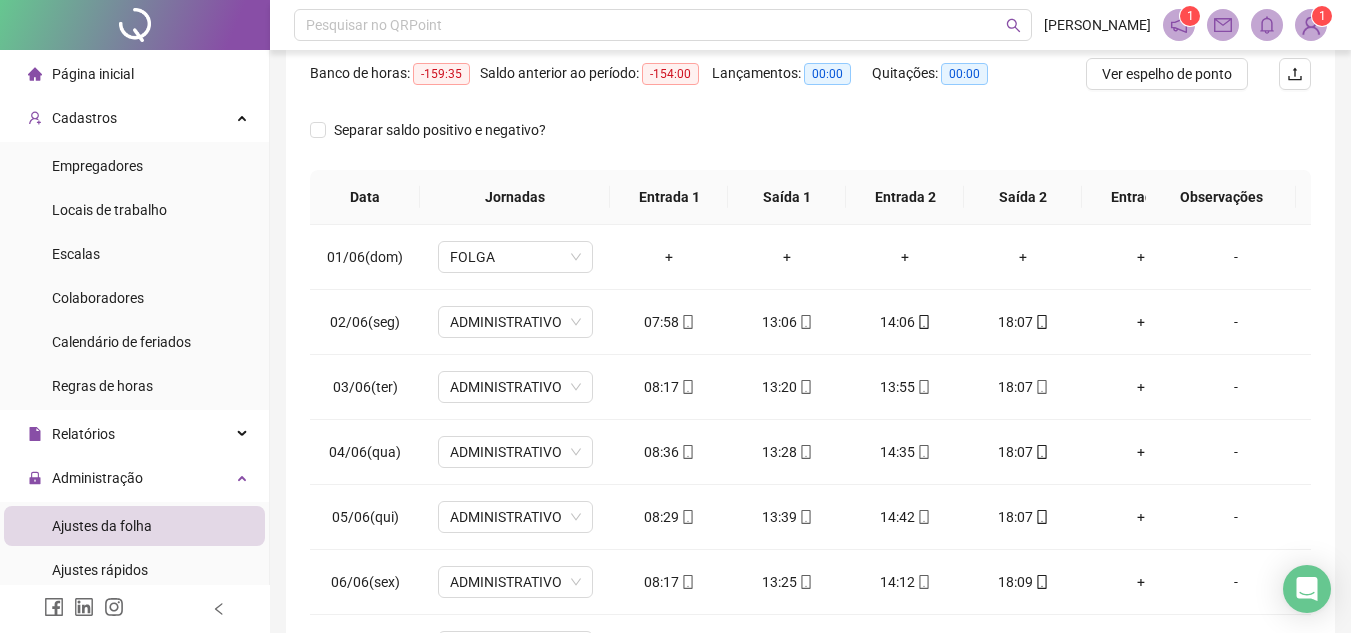 scroll, scrollTop: 262, scrollLeft: 0, axis: vertical 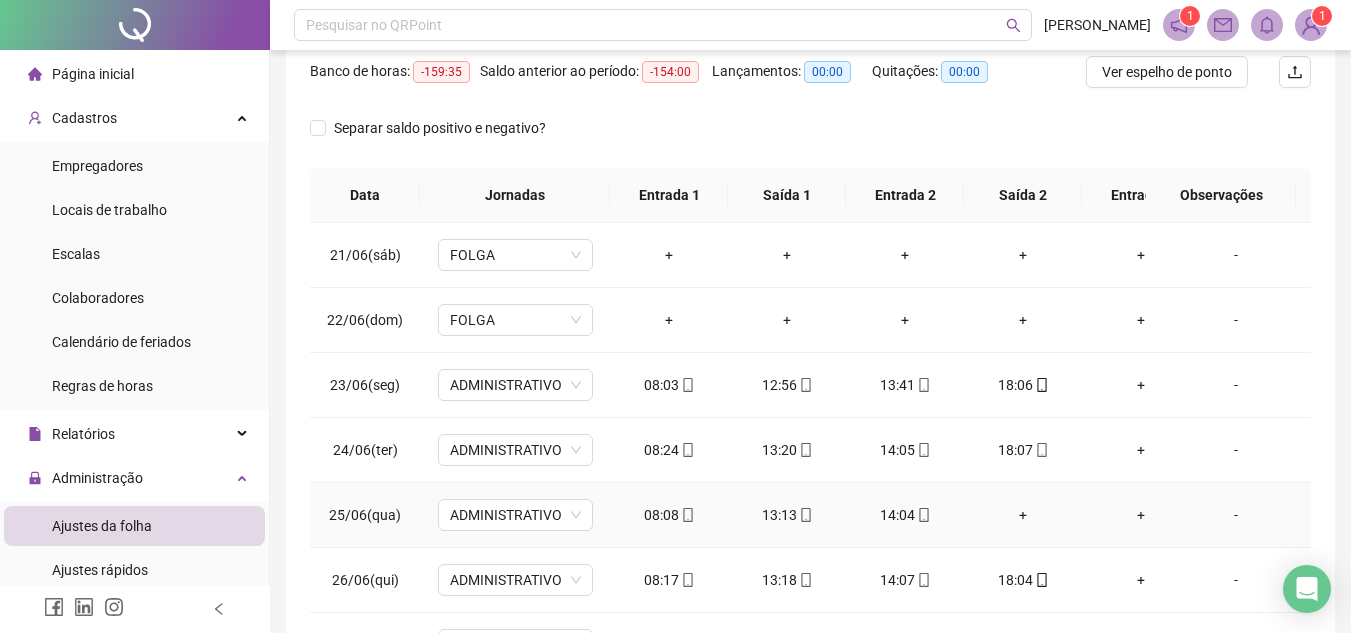 click on "+" at bounding box center [1023, 515] 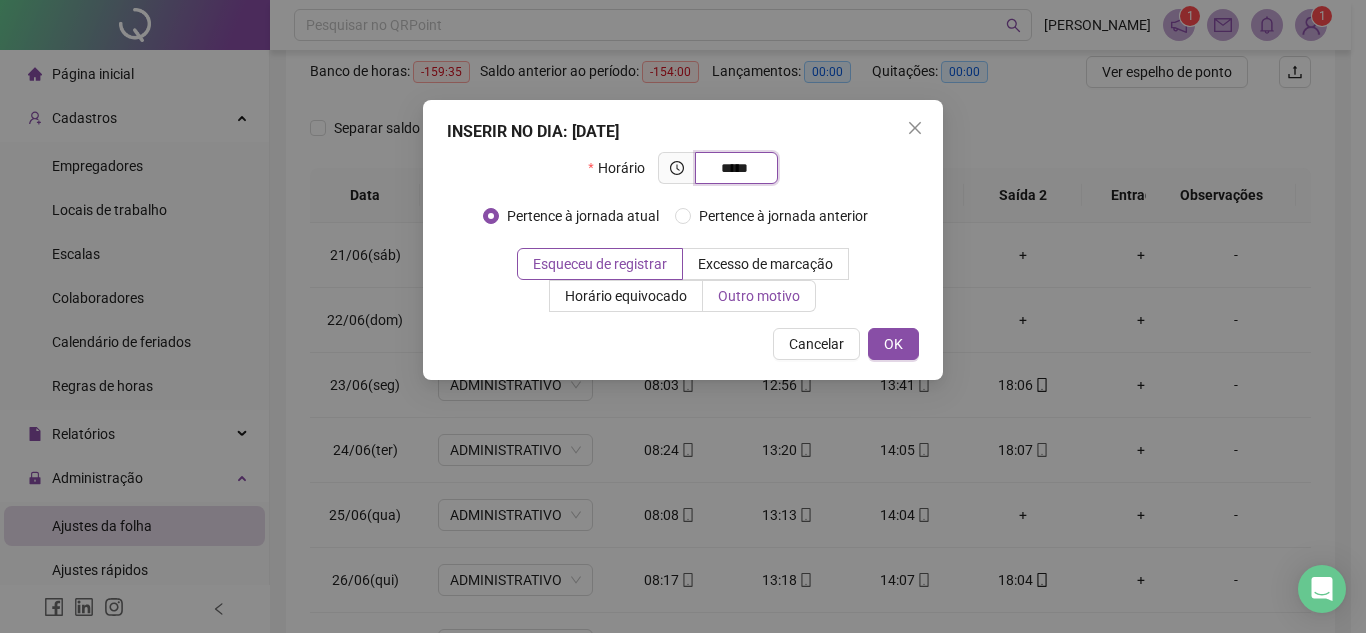 type on "*****" 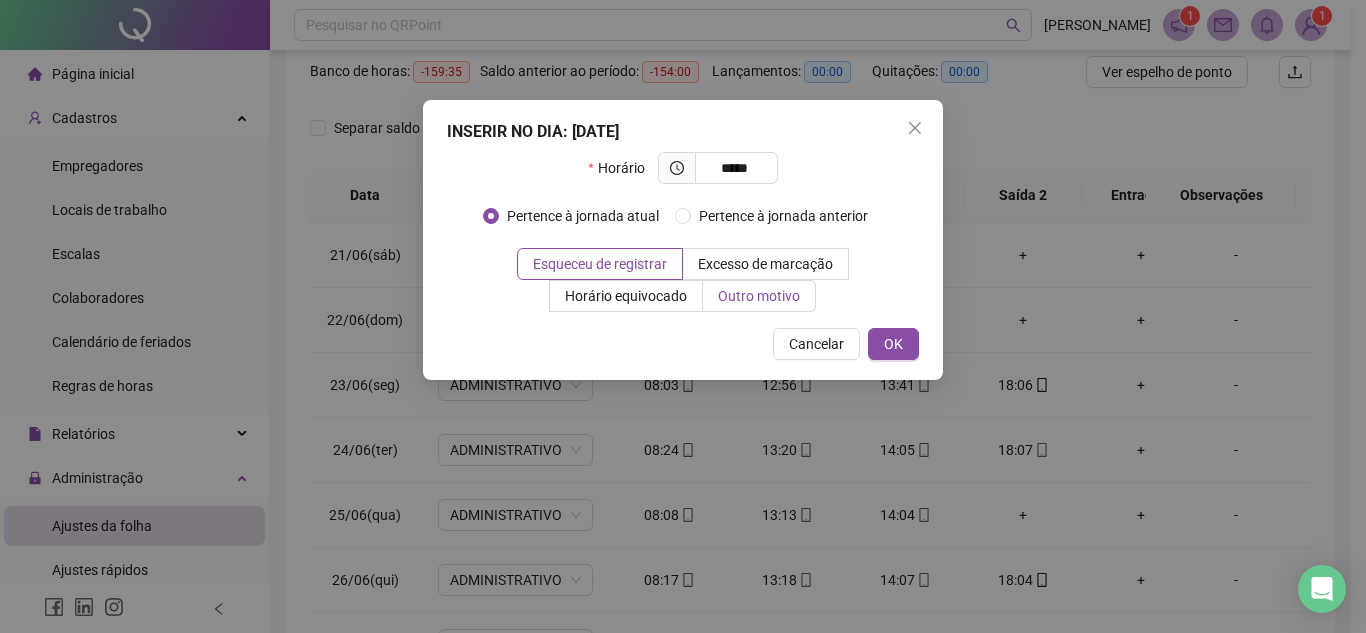click on "Outro motivo" at bounding box center (759, 296) 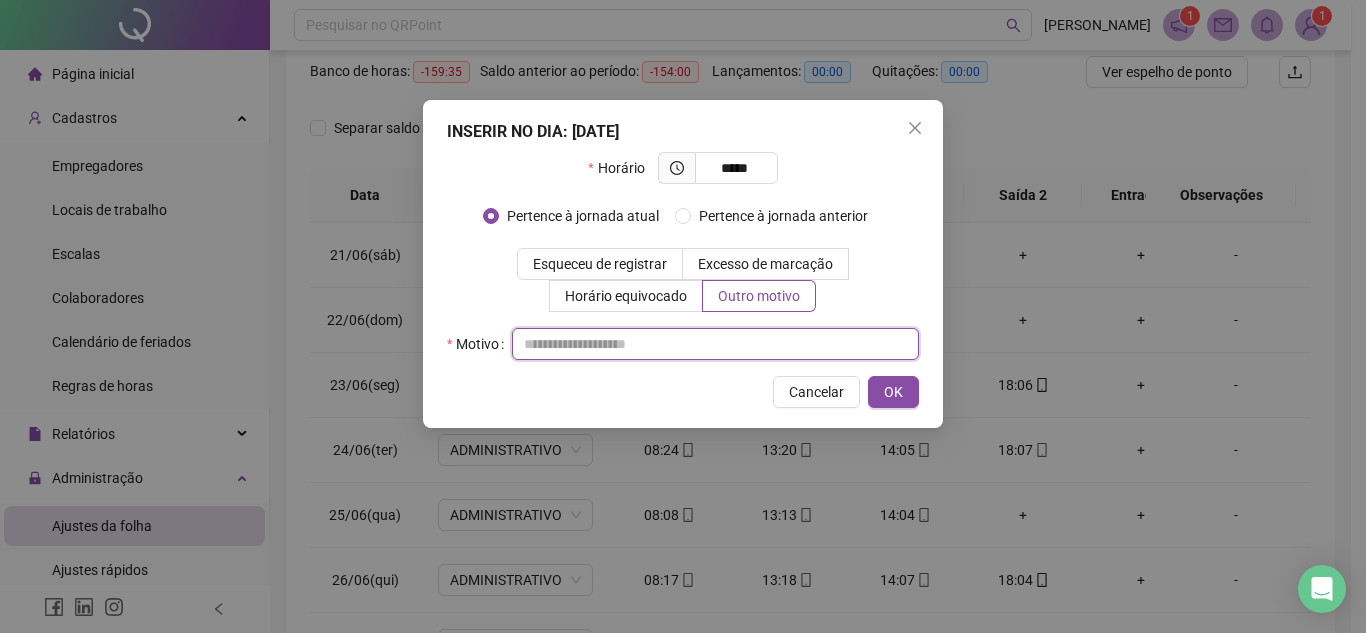 click at bounding box center (715, 344) 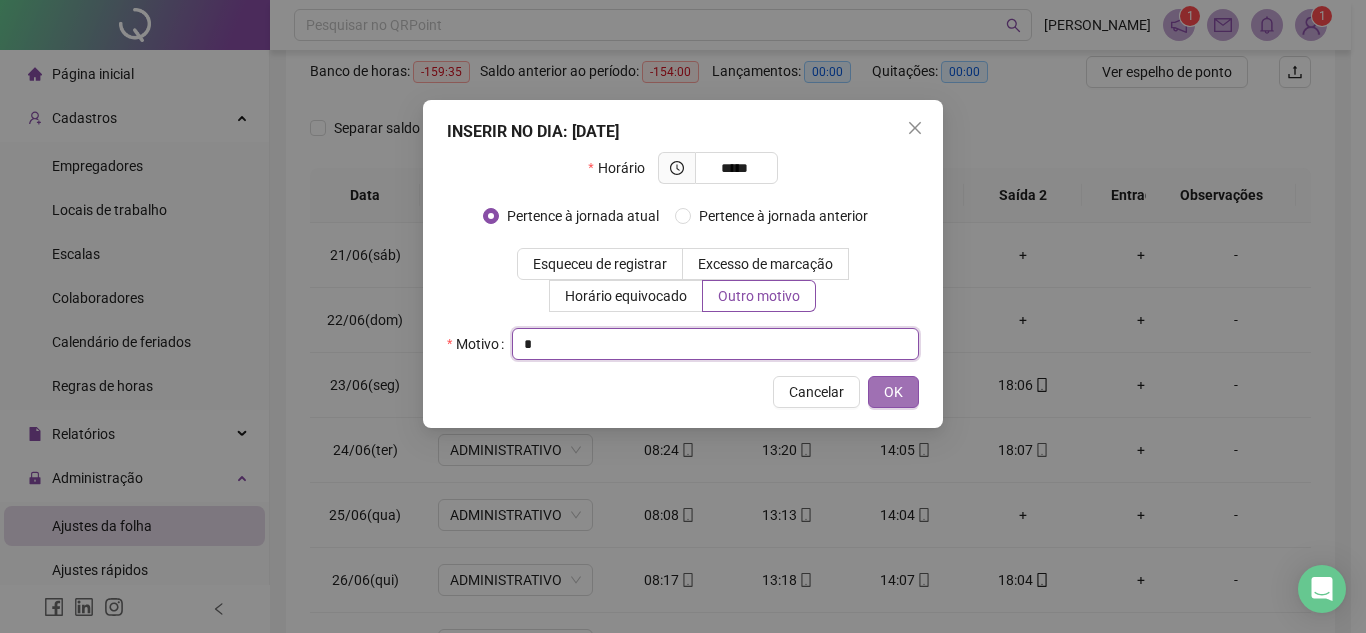 type on "*" 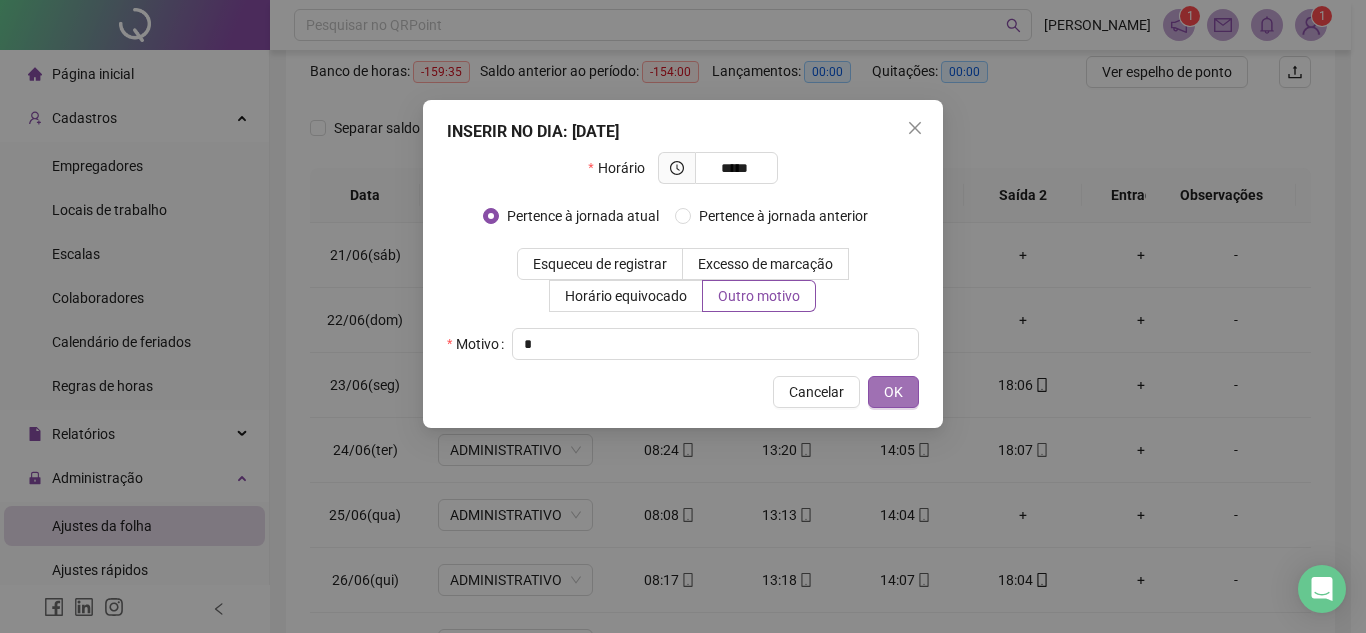click on "OK" at bounding box center (893, 392) 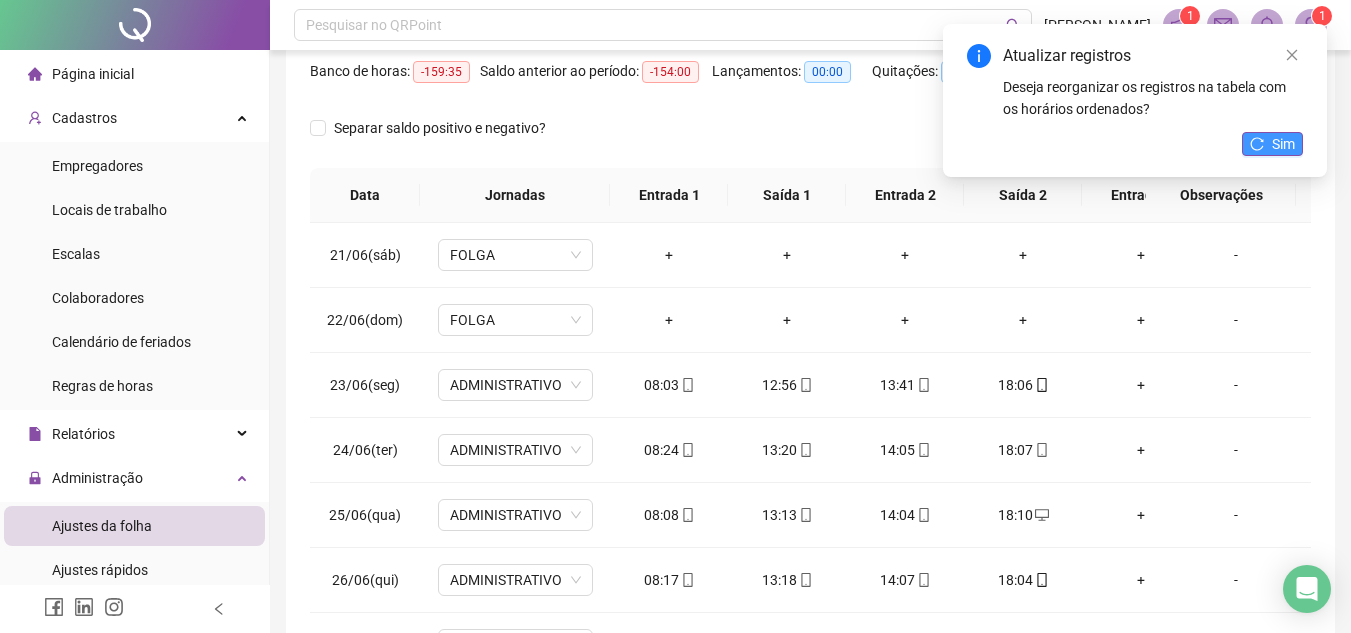 click 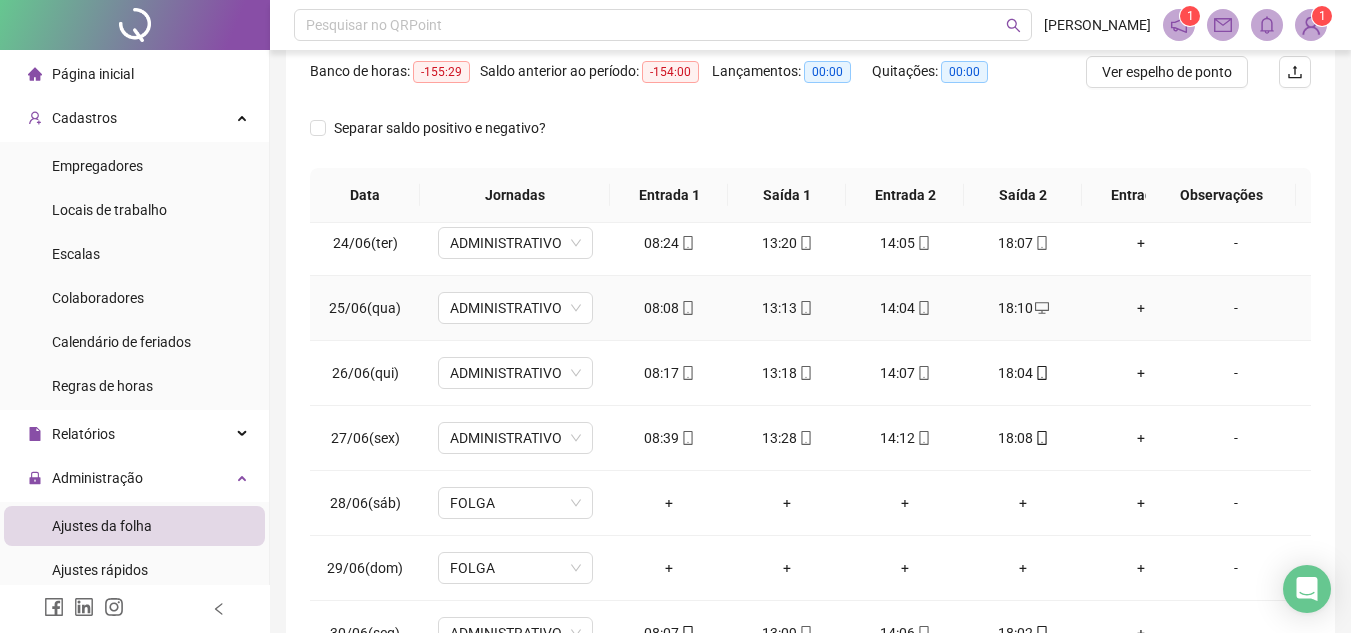 scroll, scrollTop: 1538, scrollLeft: 0, axis: vertical 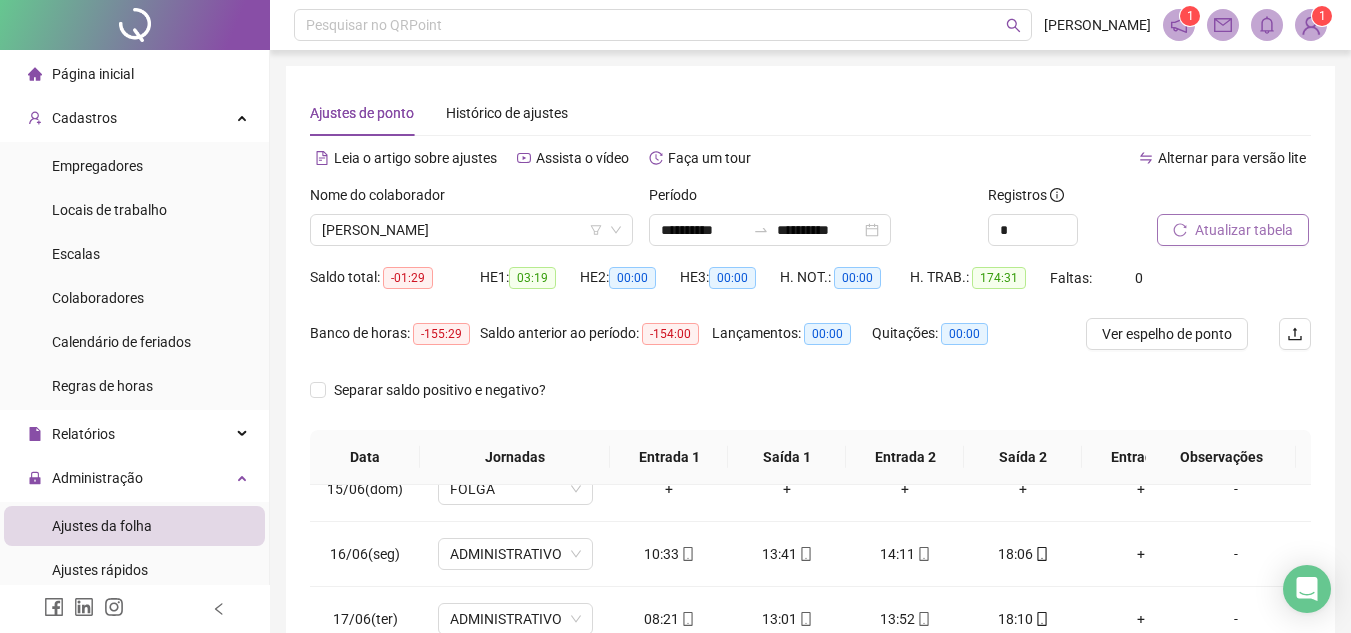 click on "Atualizar tabela" at bounding box center [1244, 230] 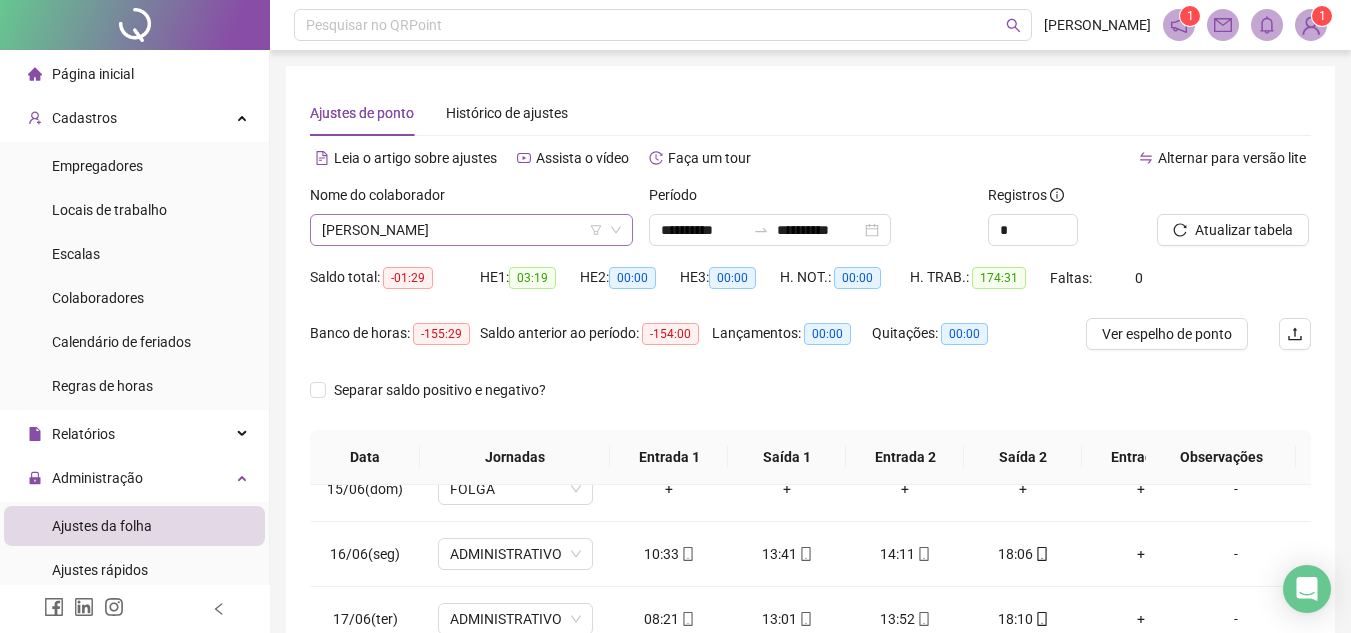 click on "[PERSON_NAME]" at bounding box center (471, 230) 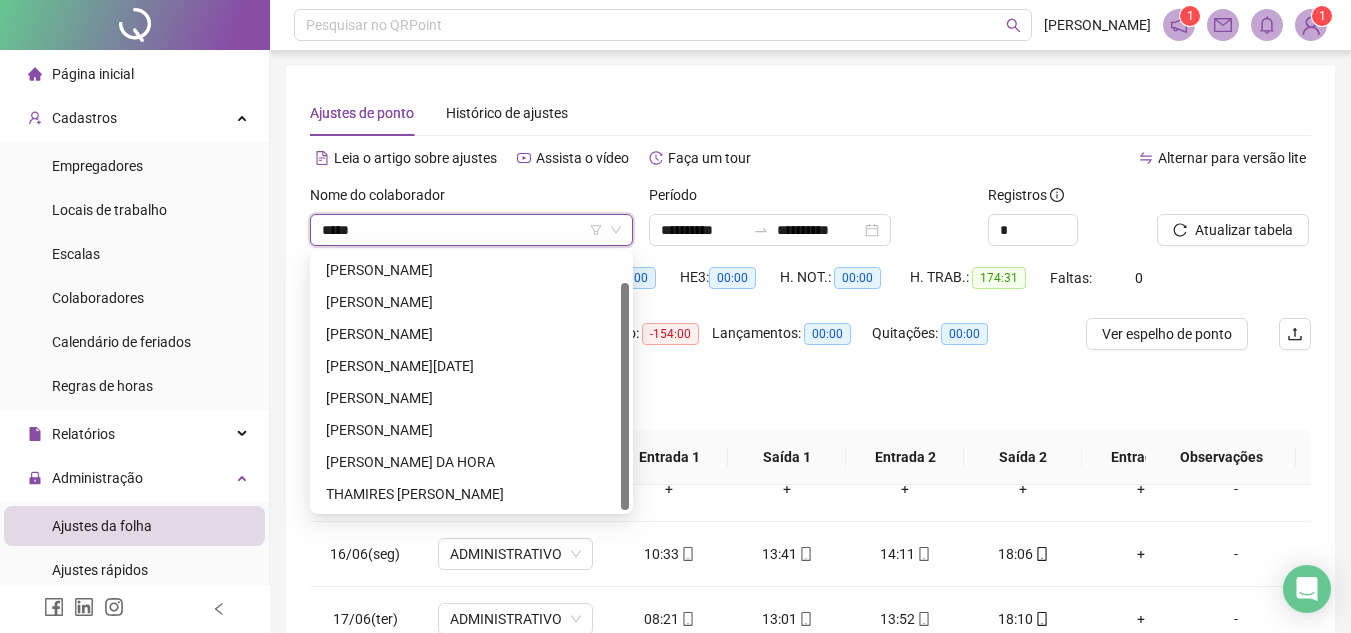 scroll, scrollTop: 0, scrollLeft: 0, axis: both 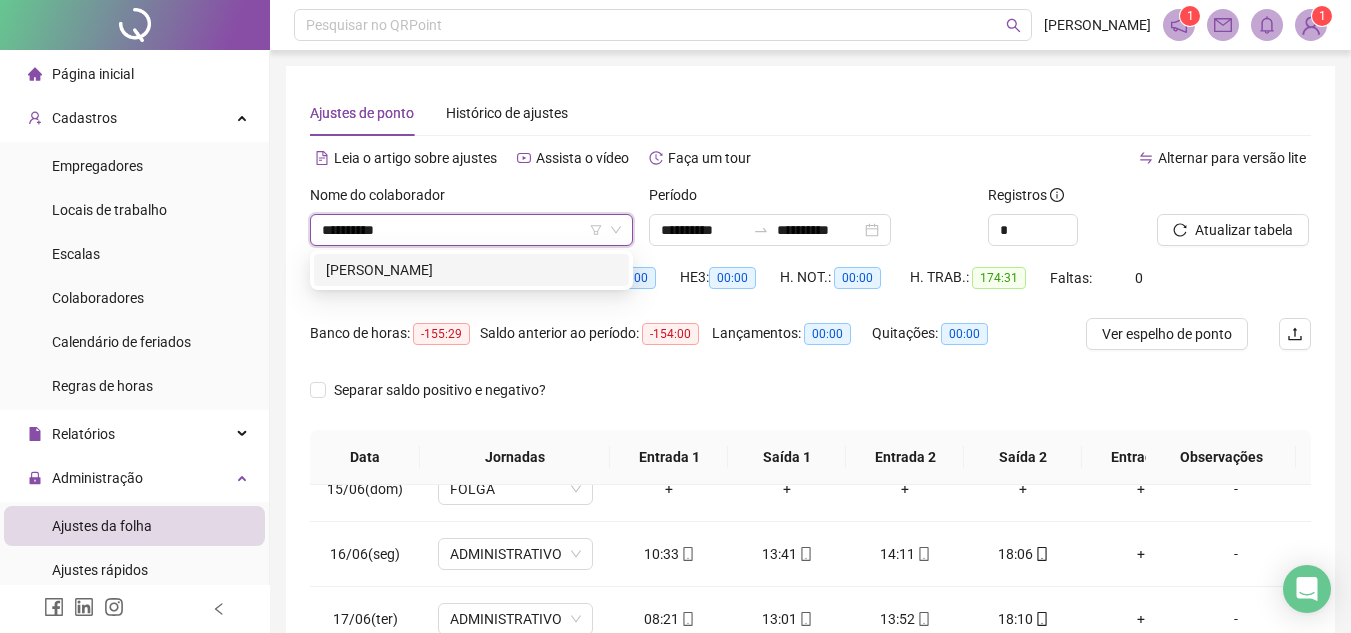 type on "**********" 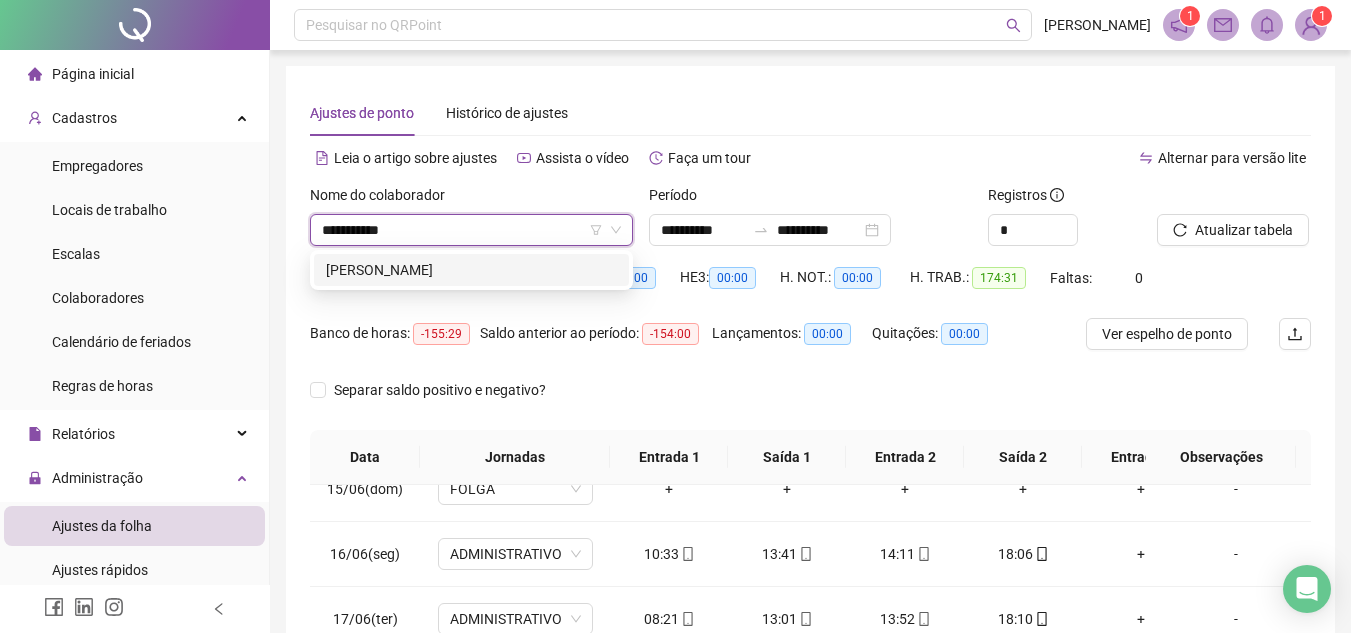 click on "[PERSON_NAME]" at bounding box center (471, 270) 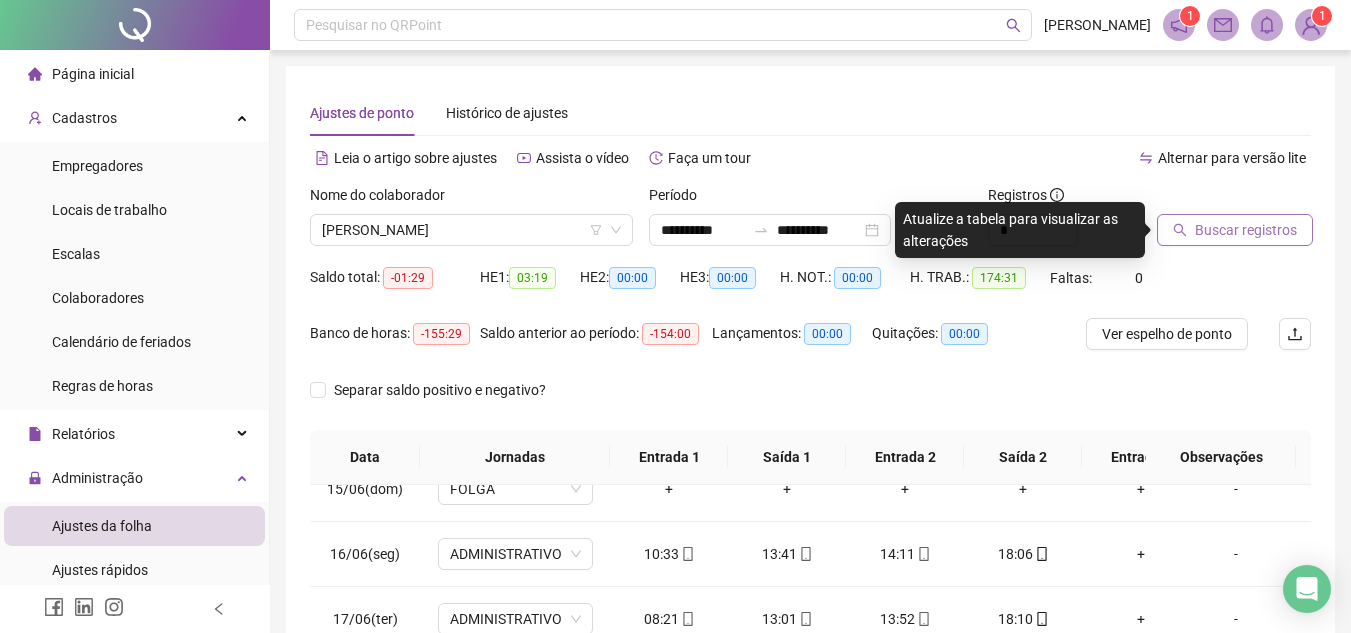 click on "Buscar registros" at bounding box center (1246, 230) 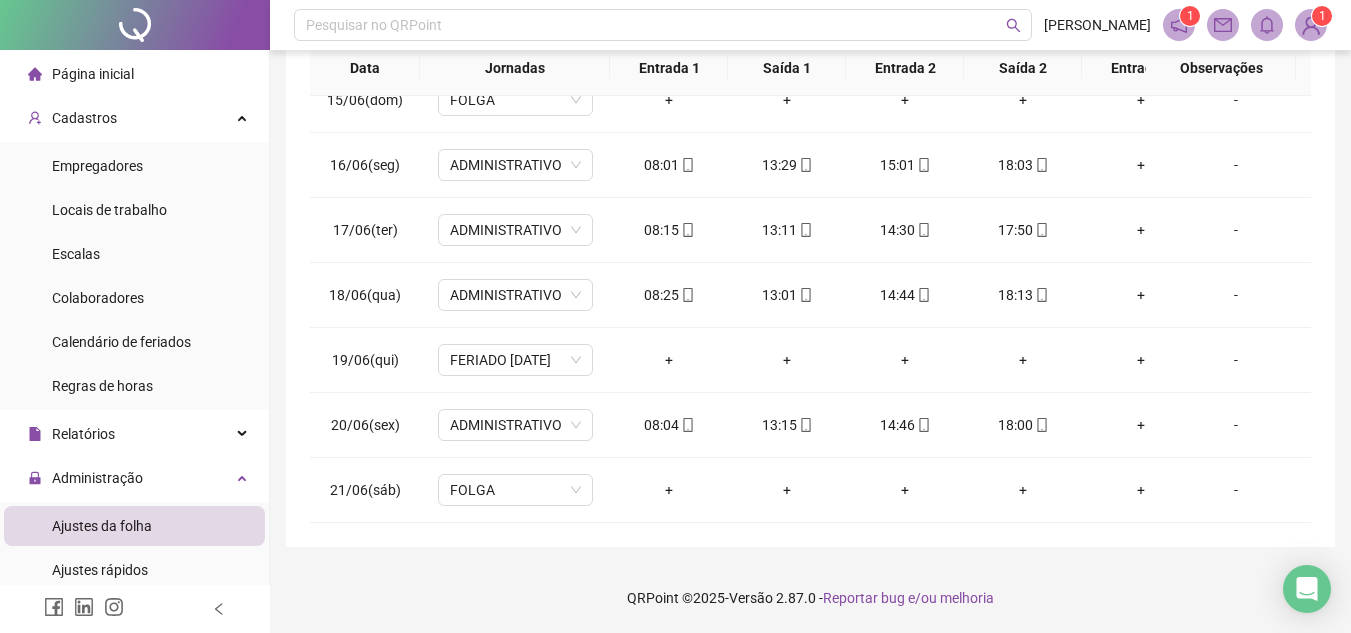 scroll, scrollTop: 387, scrollLeft: 0, axis: vertical 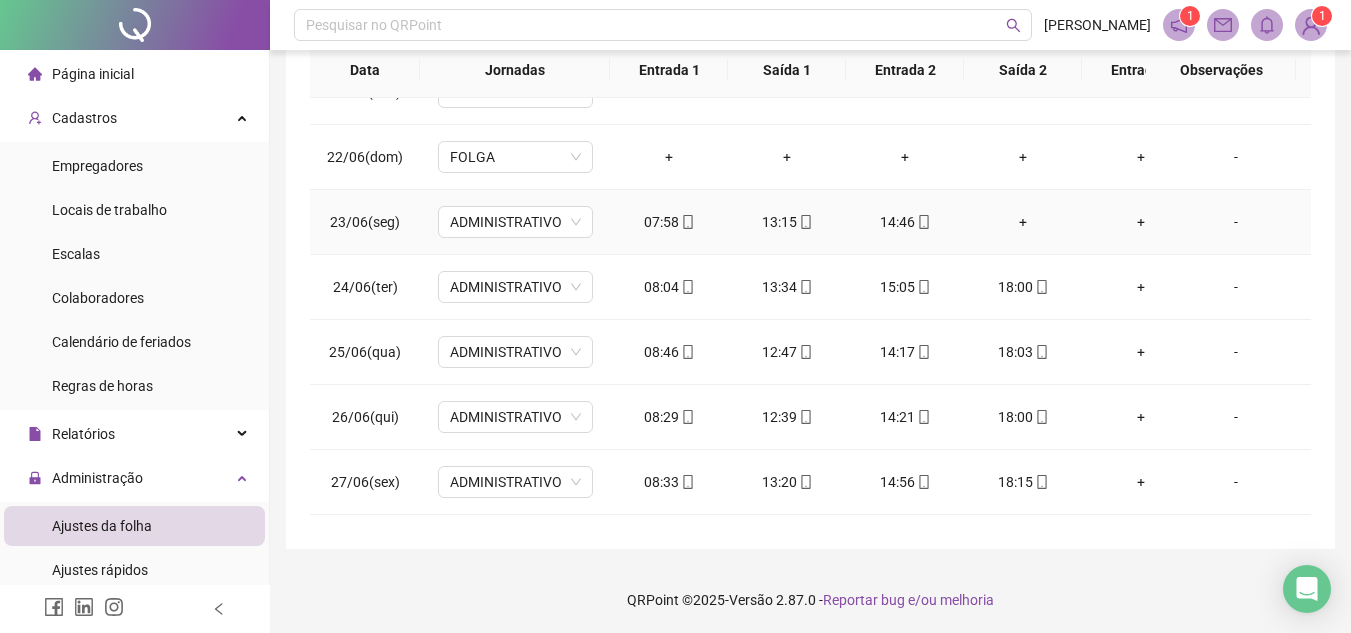 click on "+" at bounding box center (1023, 222) 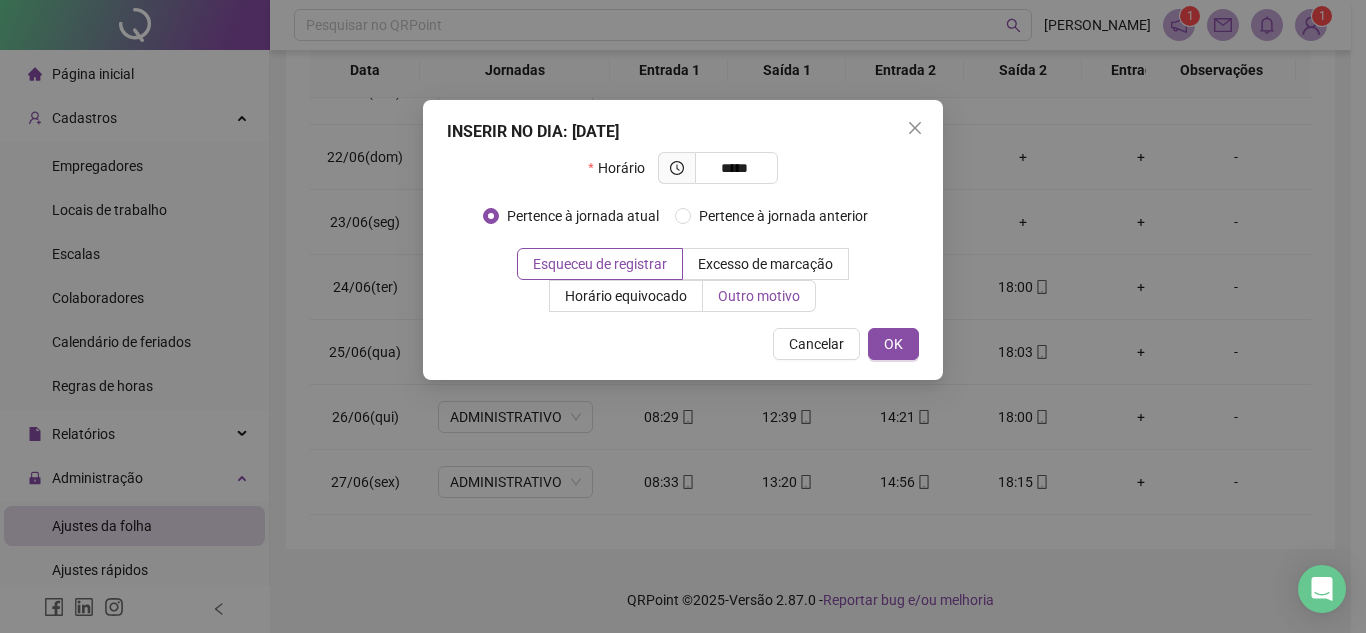type on "*****" 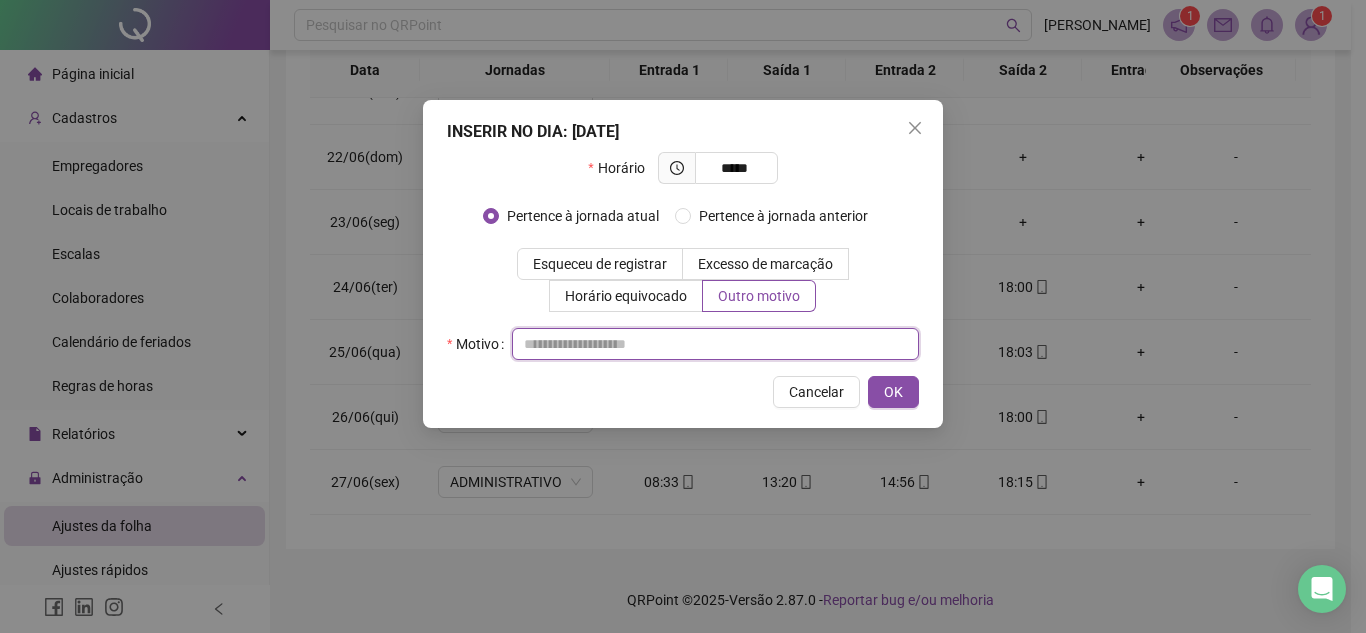 click at bounding box center (715, 344) 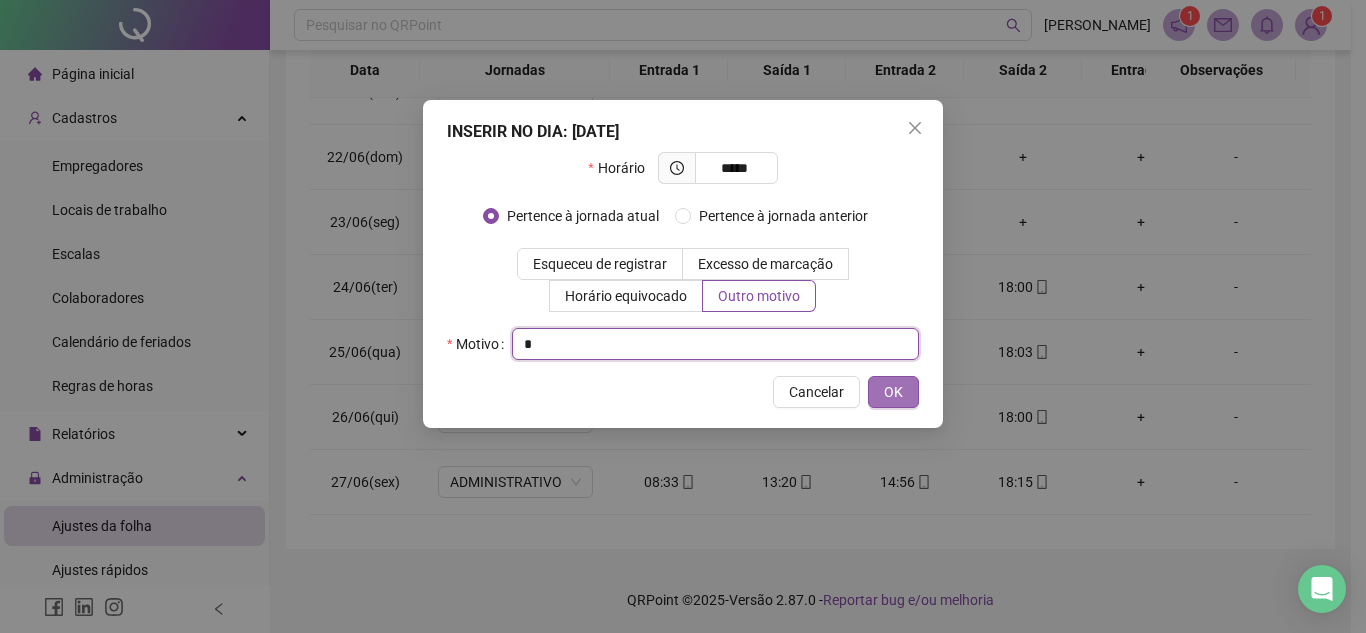 type on "*" 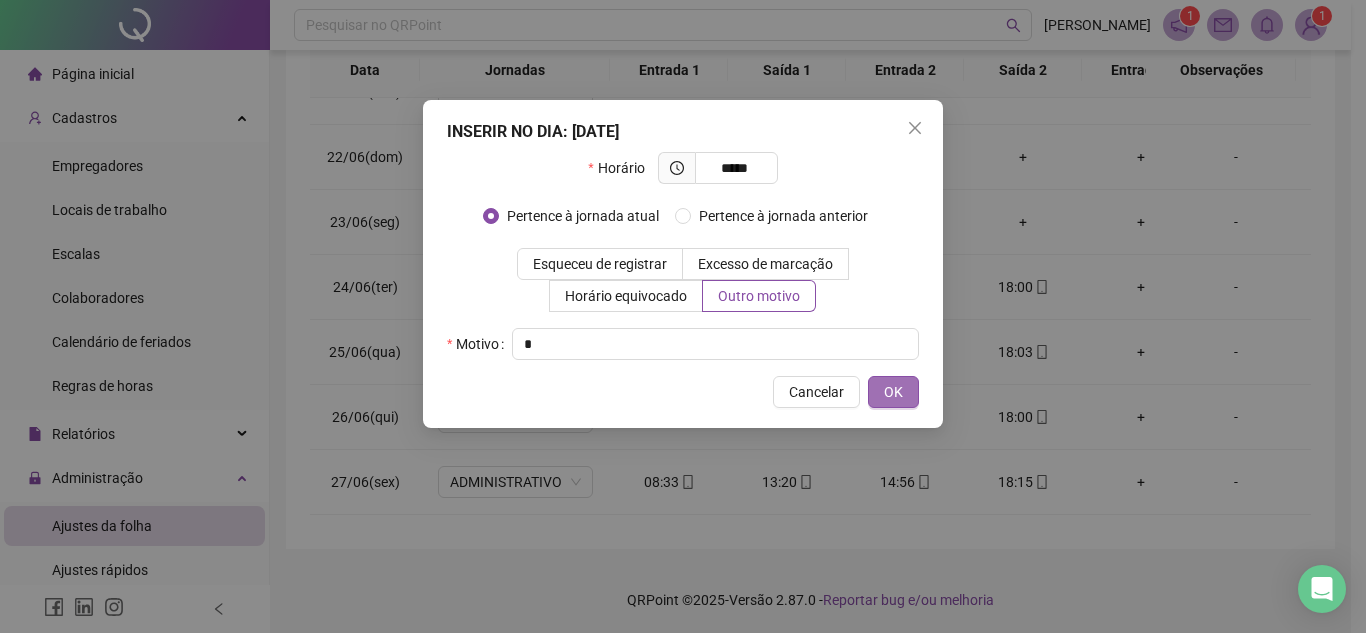 click on "OK" at bounding box center [893, 392] 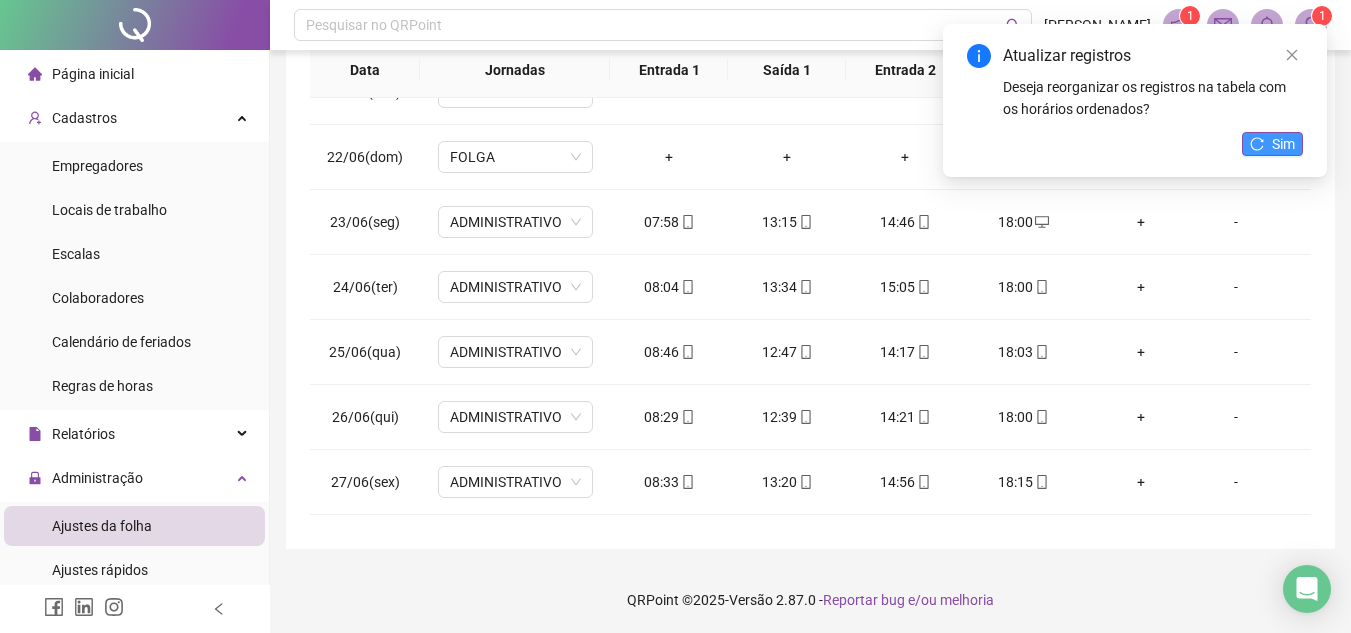 click 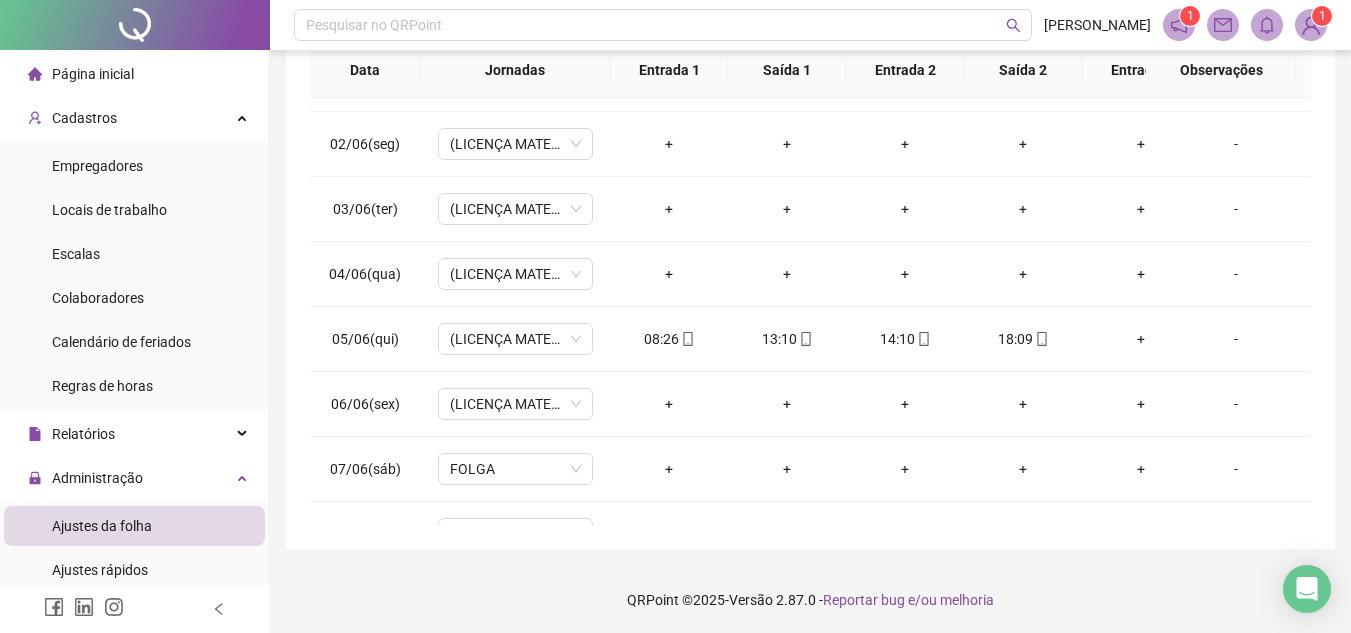 scroll, scrollTop: 0, scrollLeft: 0, axis: both 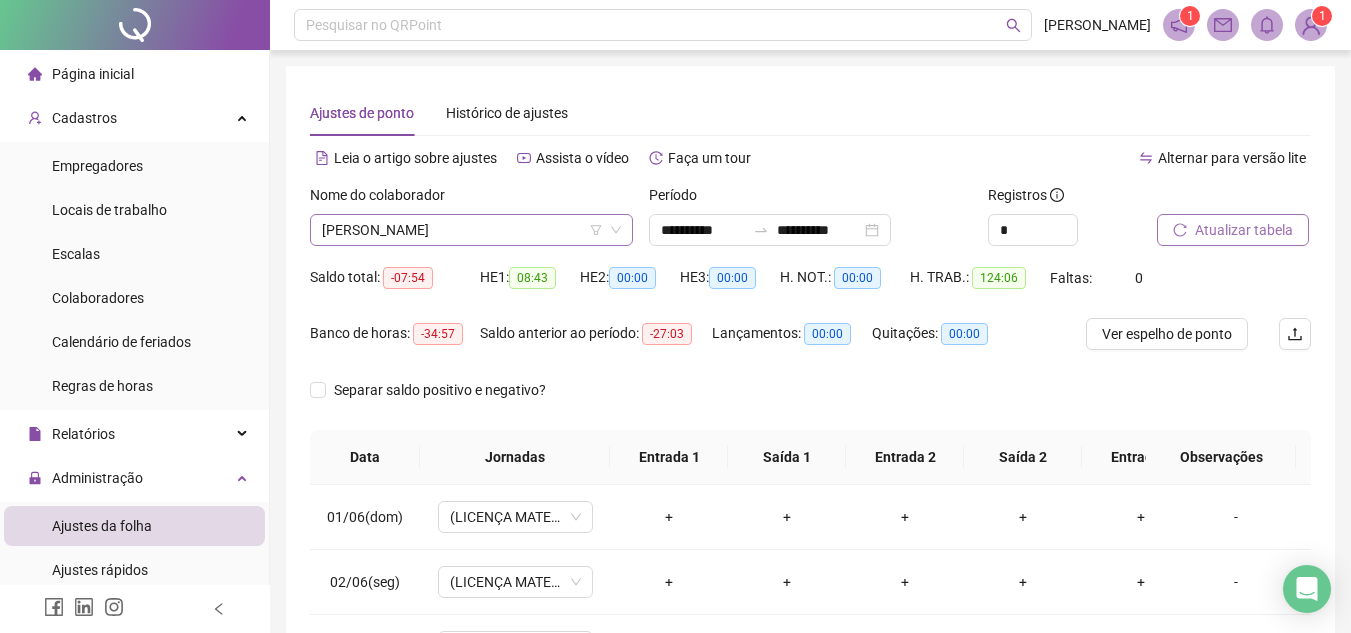click on "[PERSON_NAME]" at bounding box center (471, 230) 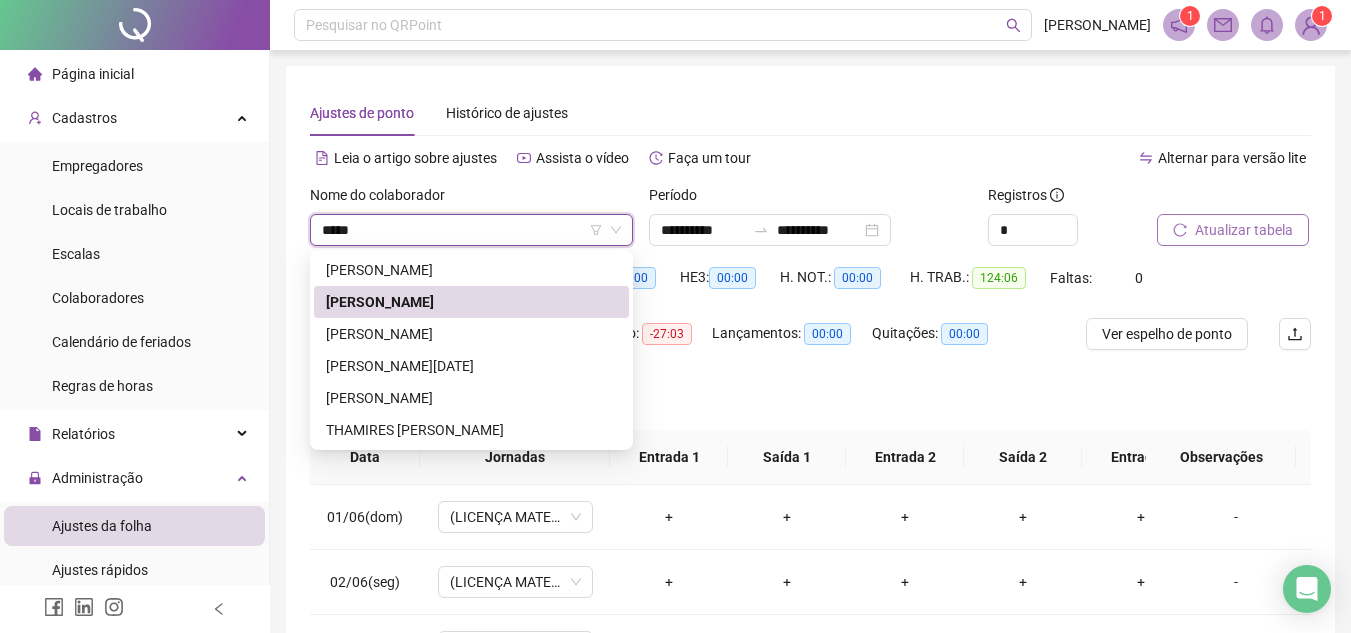 scroll, scrollTop: 0, scrollLeft: 0, axis: both 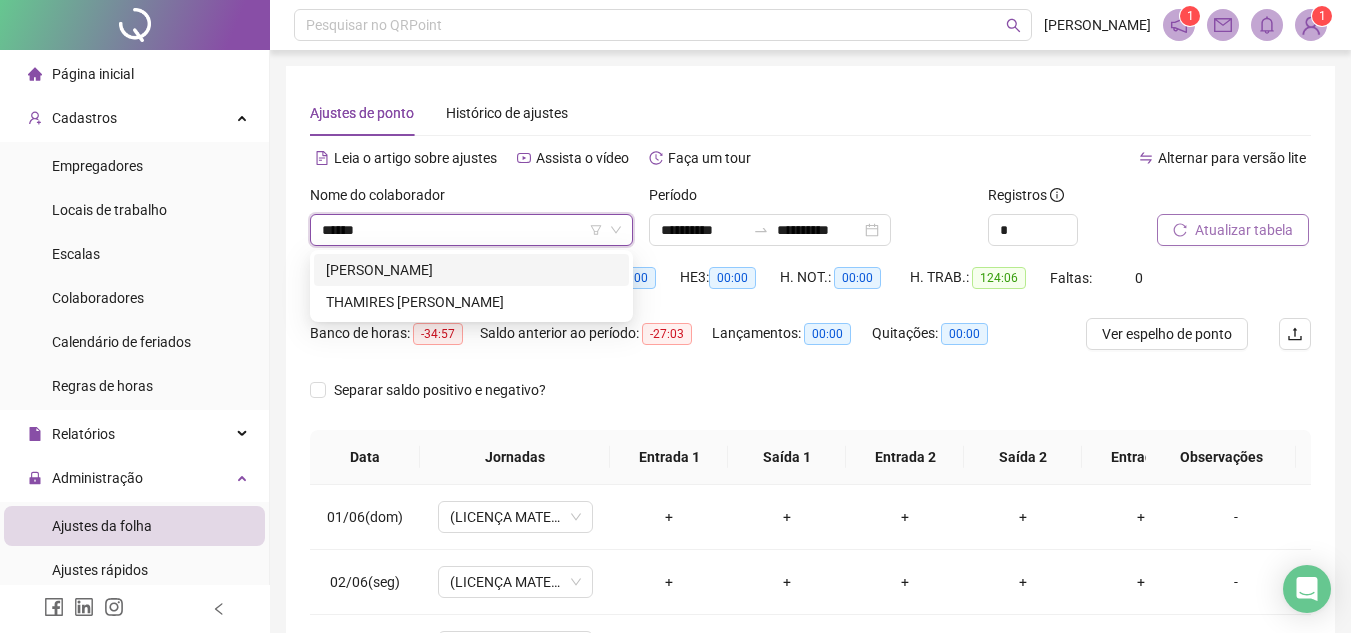 type on "*******" 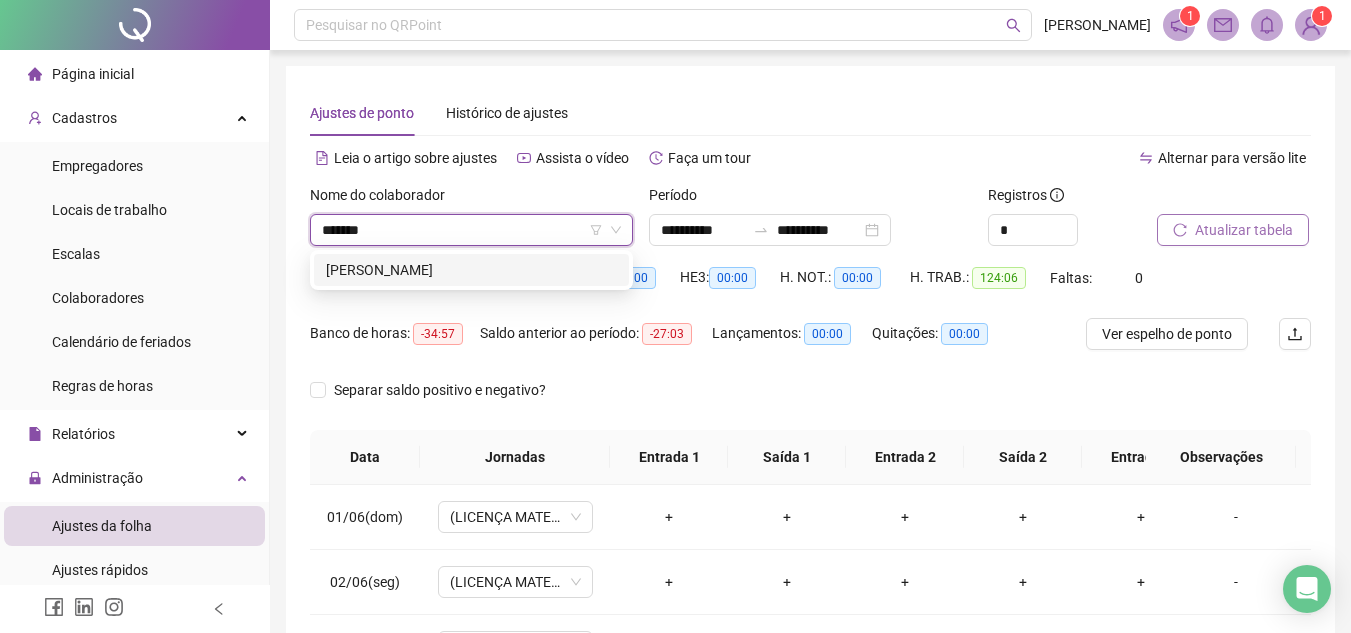 click on "[PERSON_NAME]" at bounding box center (471, 270) 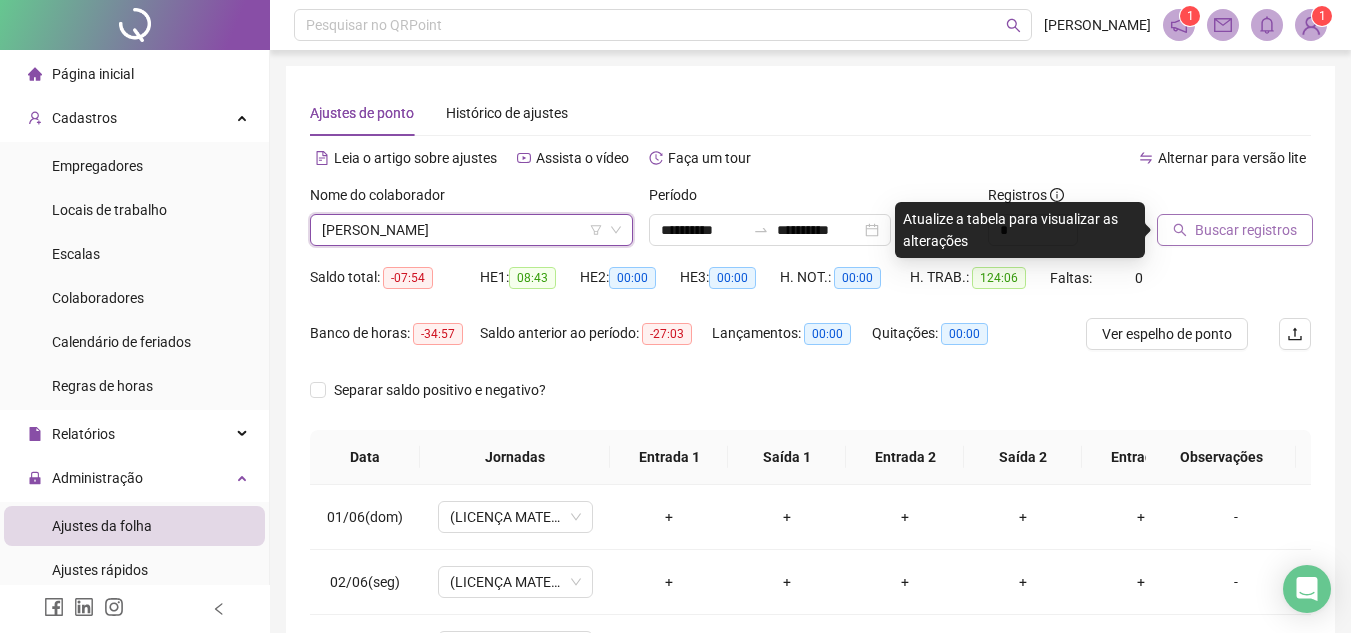 click on "Buscar registros" at bounding box center (1246, 230) 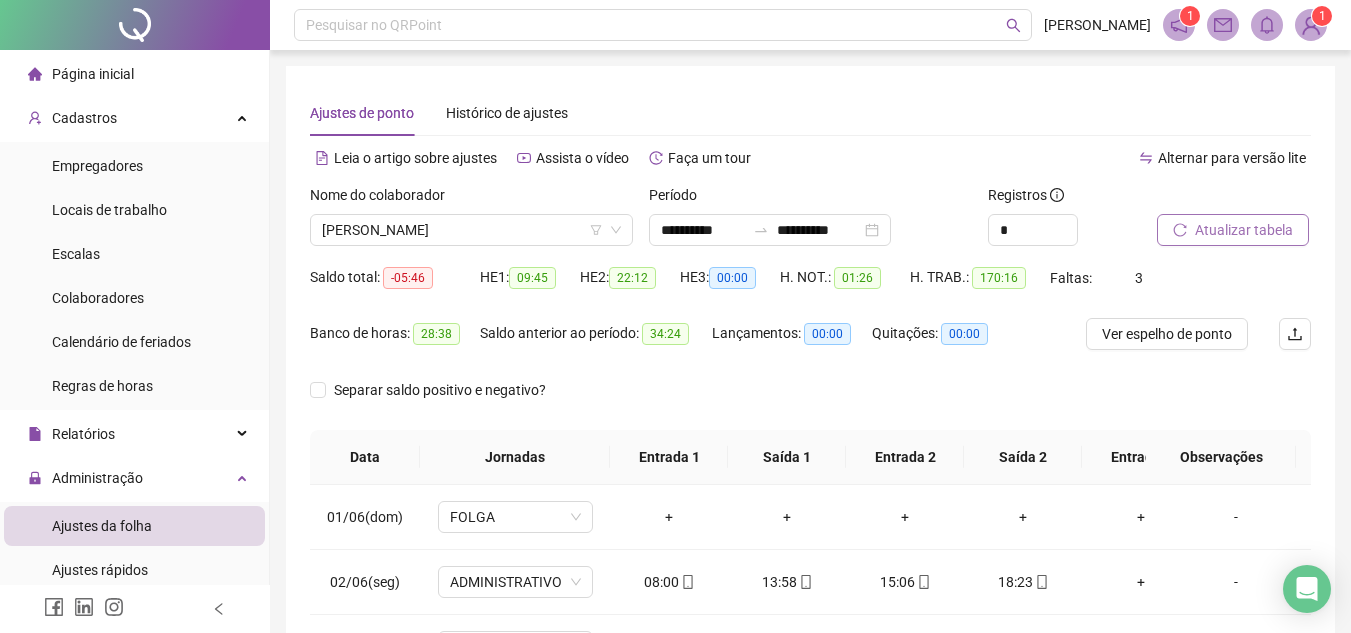 click on "Atualizar tabela" at bounding box center (1244, 230) 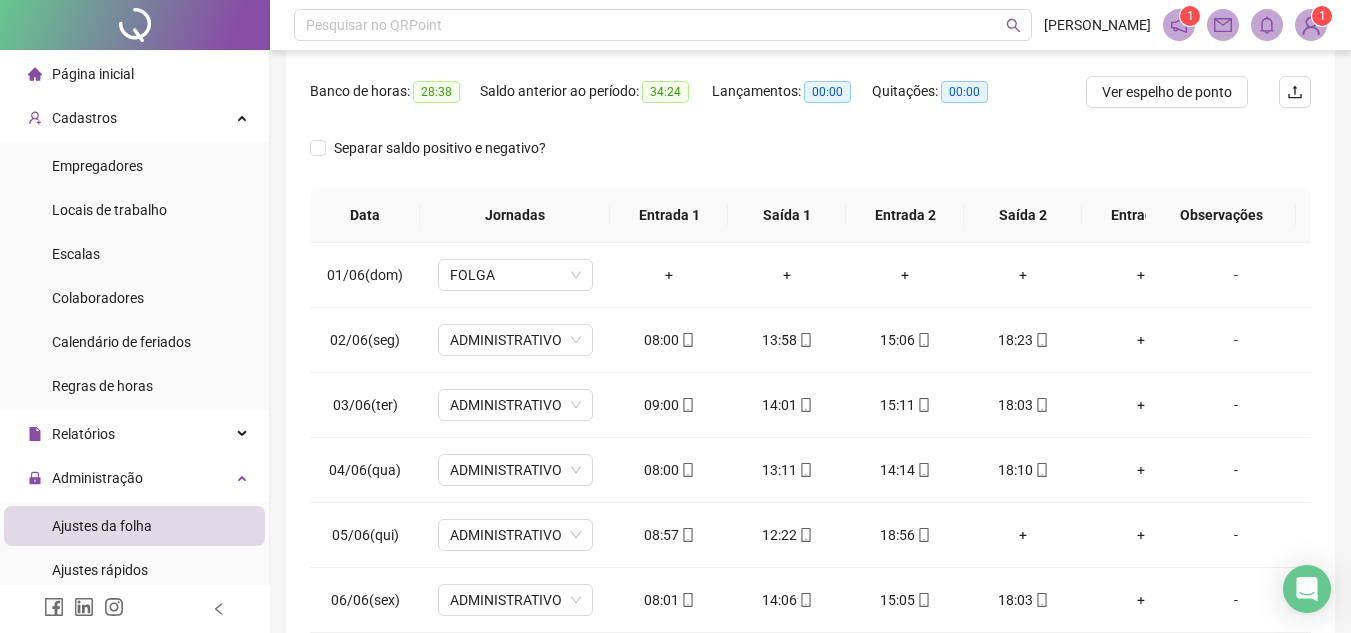 scroll, scrollTop: 248, scrollLeft: 0, axis: vertical 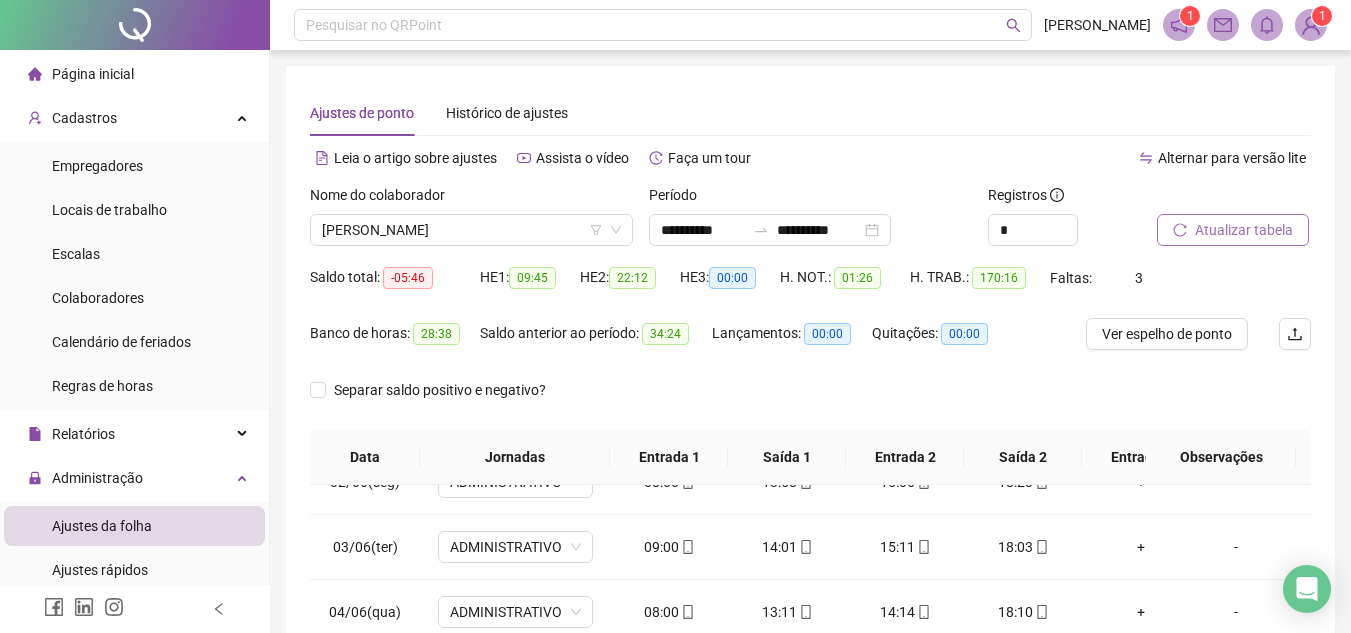 click on "Atualizar tabela" at bounding box center (1233, 230) 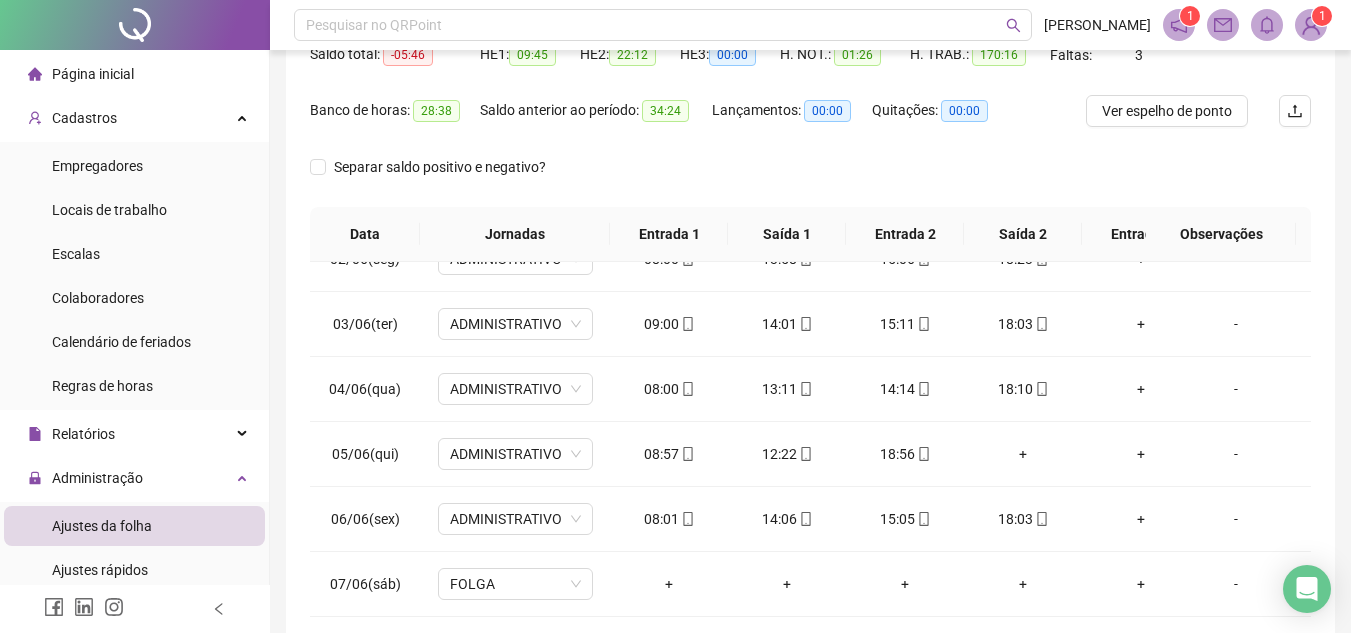 scroll, scrollTop: 242, scrollLeft: 0, axis: vertical 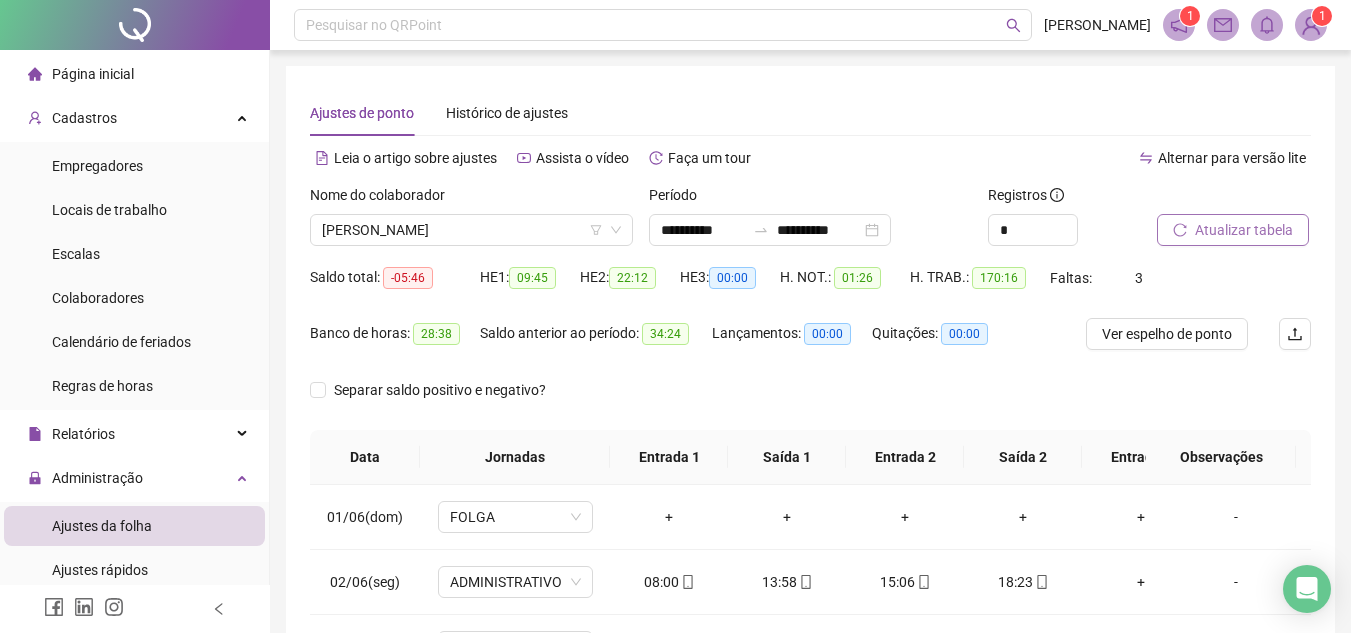 click on "Atualizar tabela" at bounding box center (1244, 230) 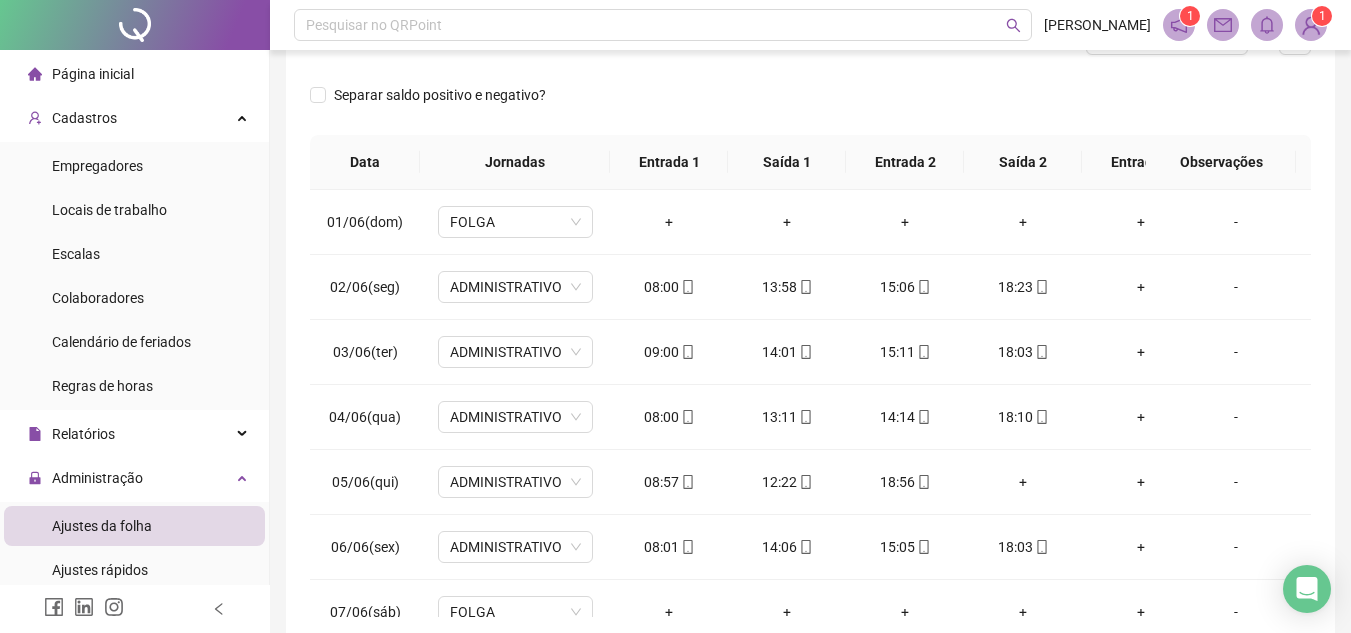scroll, scrollTop: 298, scrollLeft: 0, axis: vertical 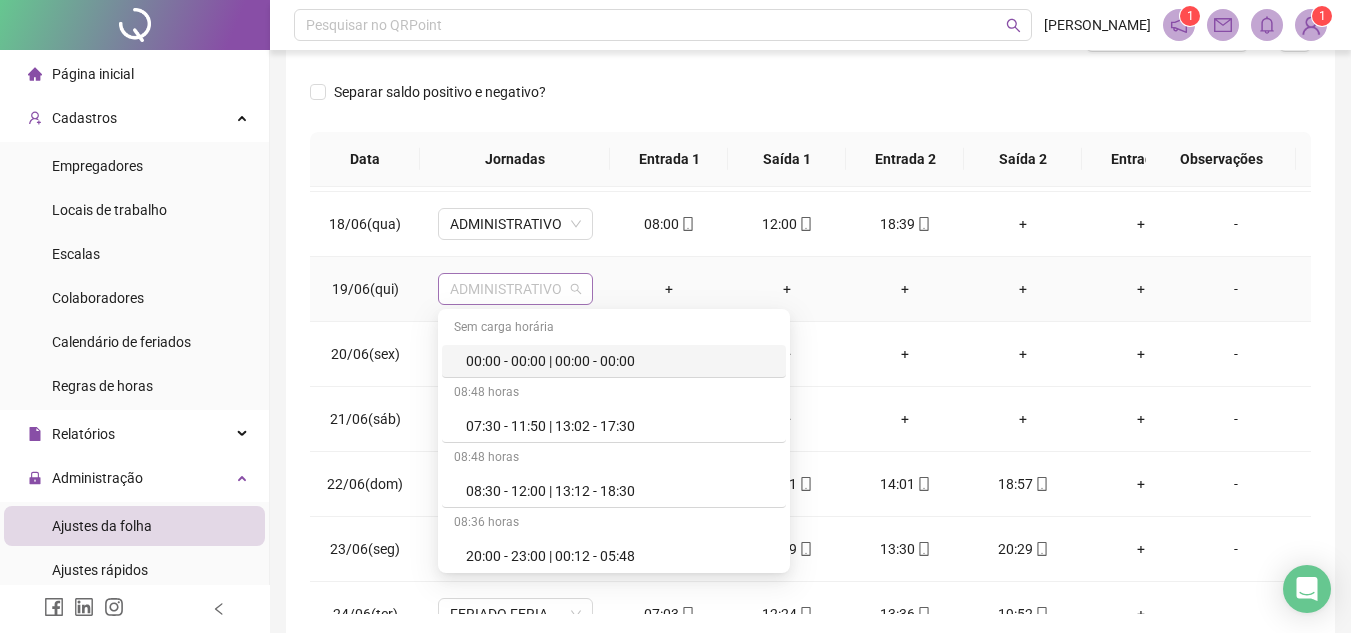 click on "ADMINISTRATIVO" at bounding box center (515, 289) 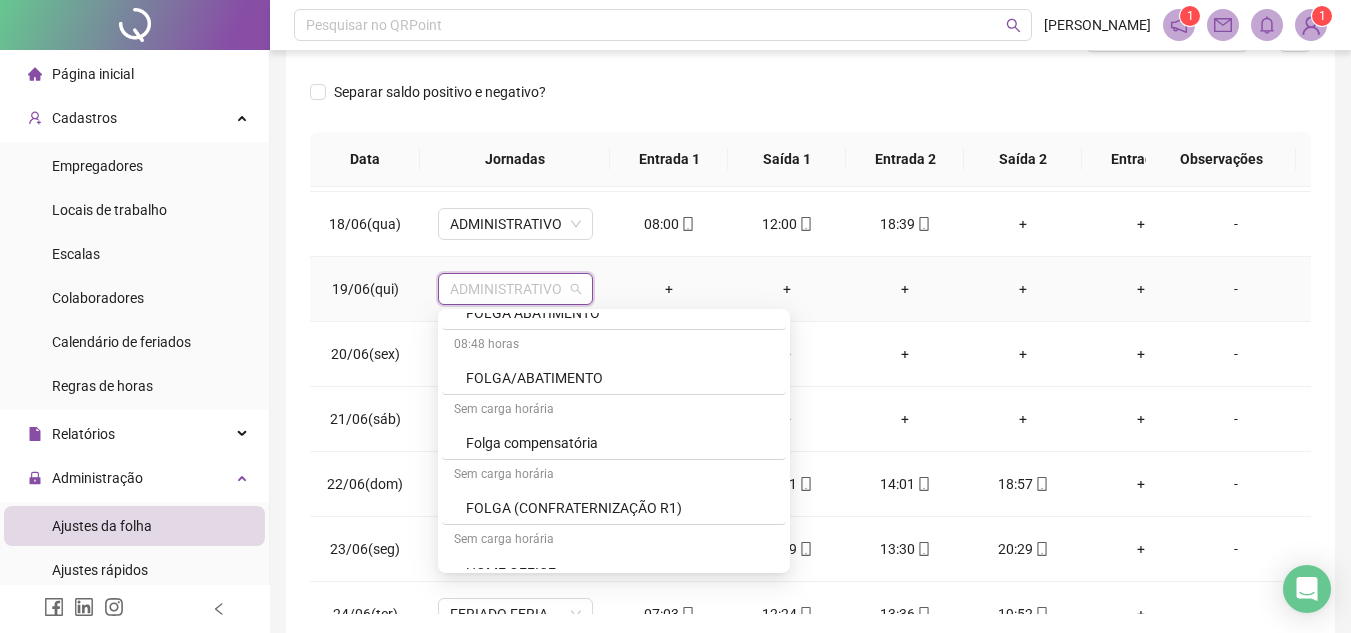 scroll, scrollTop: 1200, scrollLeft: 0, axis: vertical 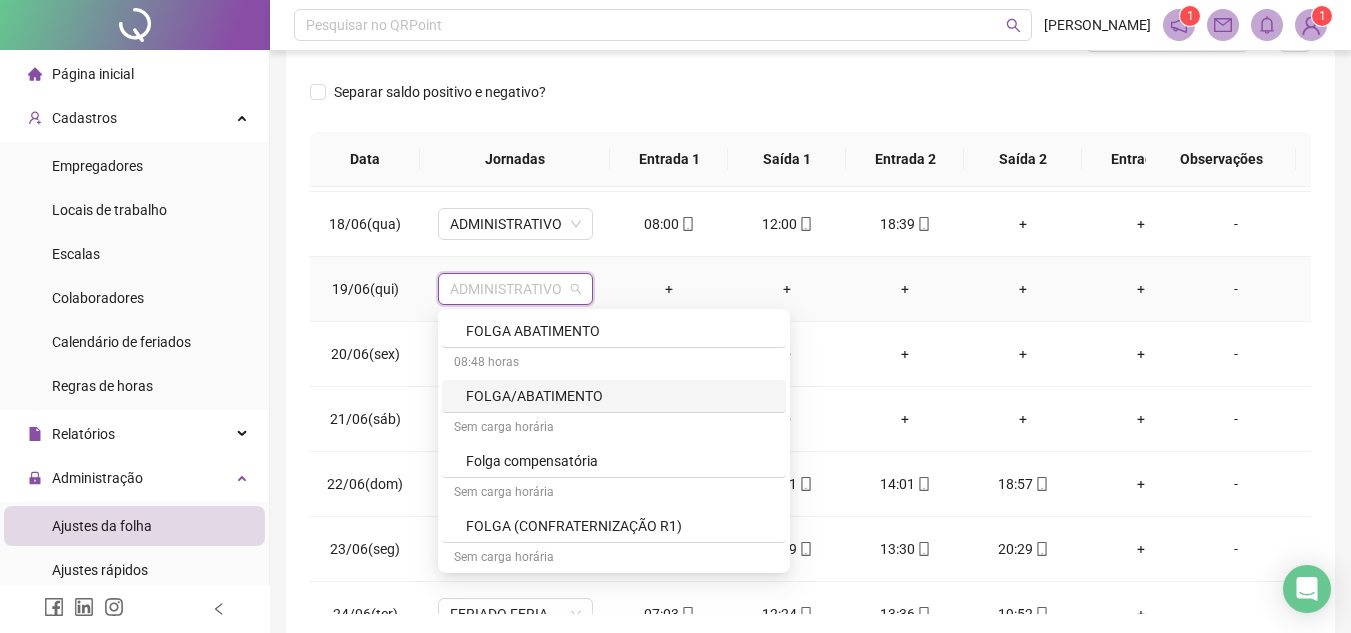 click on "FOLGA/ABATIMENTO" at bounding box center (620, 396) 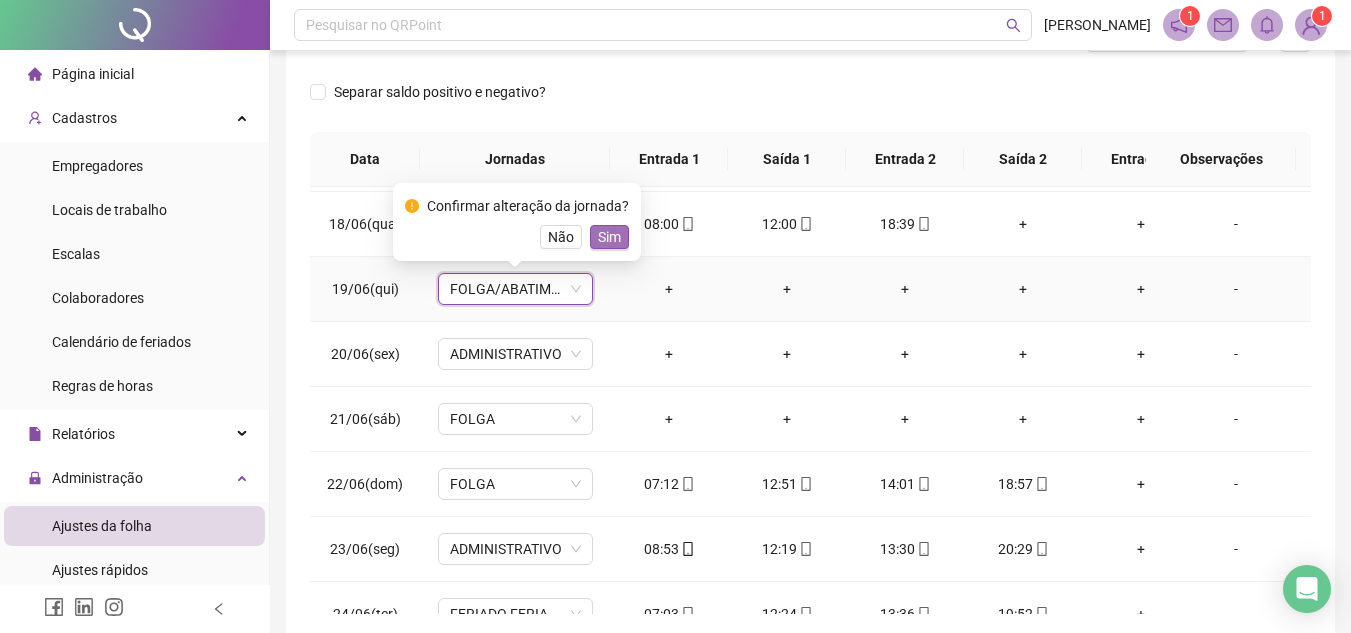 click on "Sim" at bounding box center (609, 237) 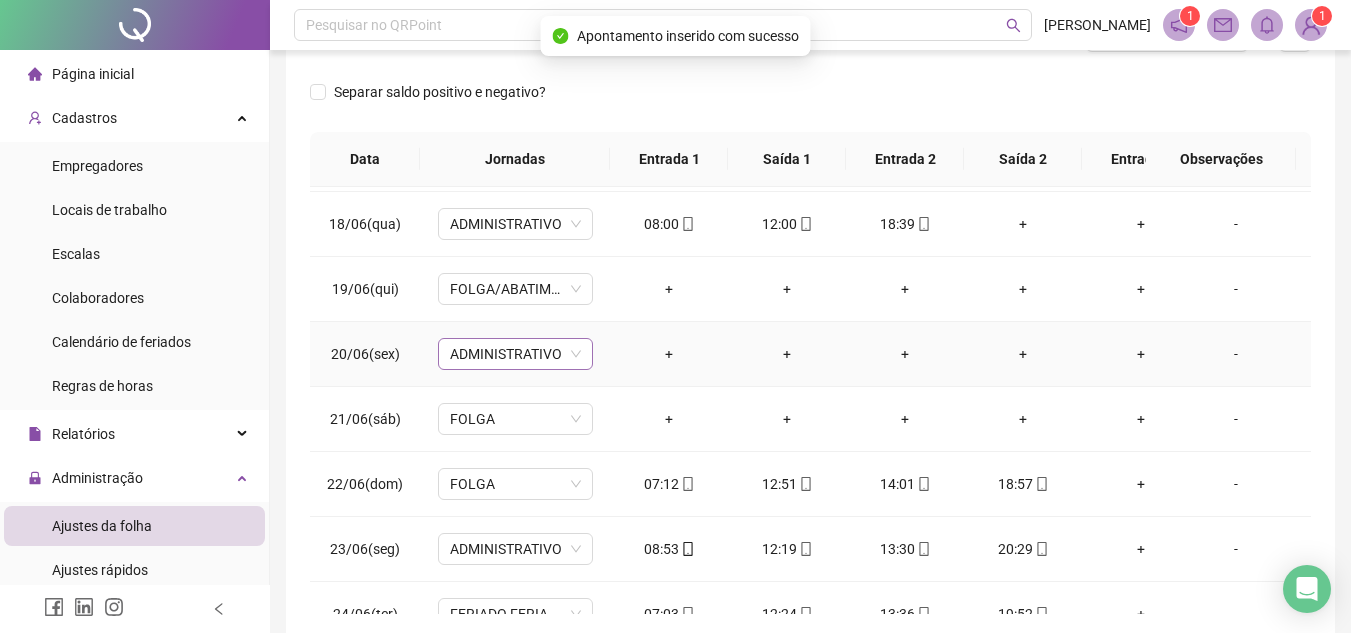 click on "ADMINISTRATIVO" at bounding box center [515, 354] 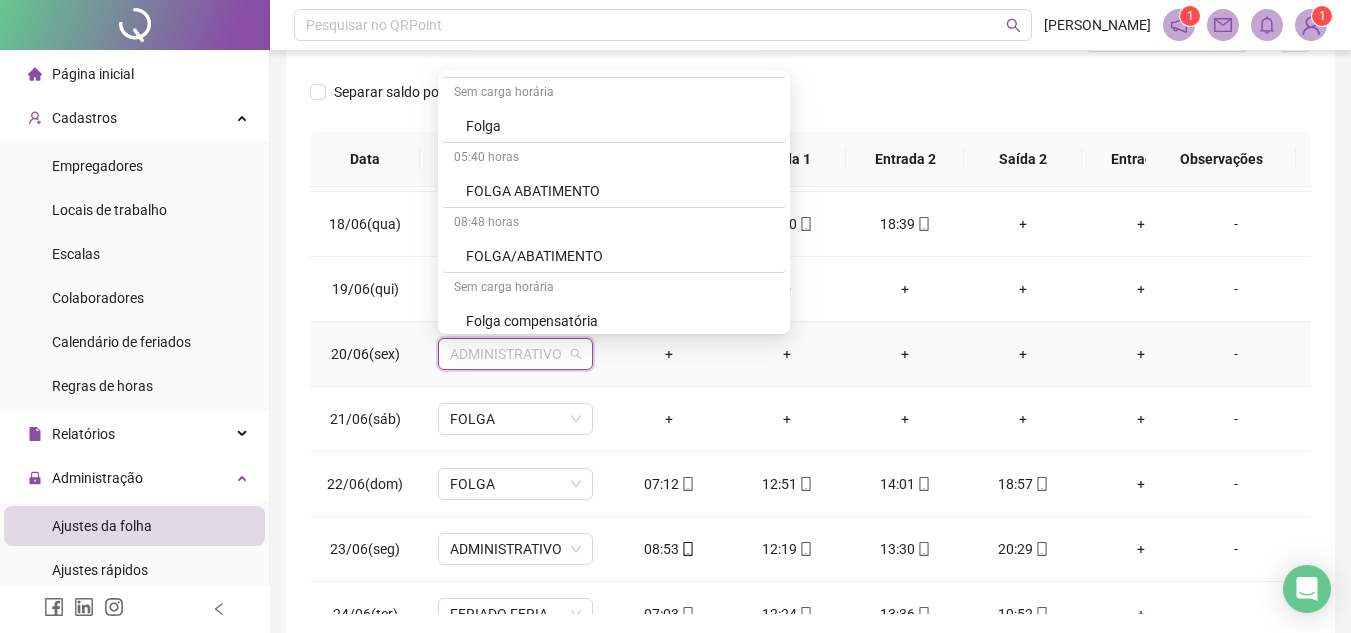 scroll, scrollTop: 1200, scrollLeft: 0, axis: vertical 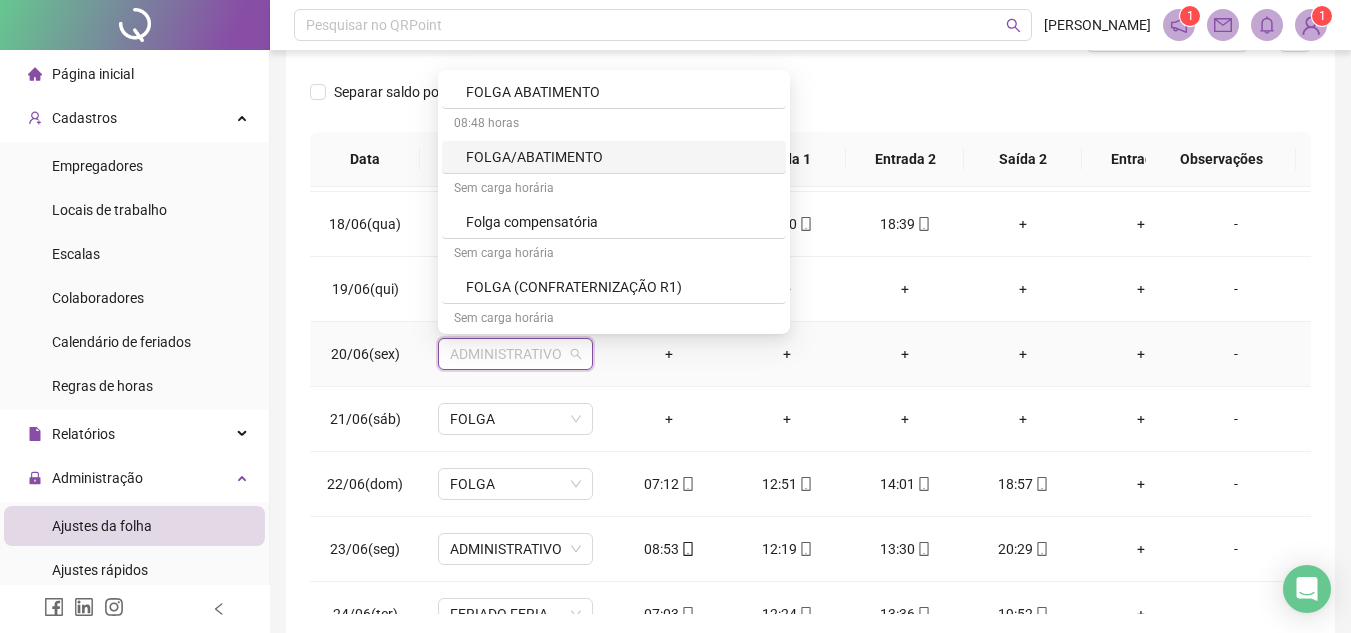 click on "FOLGA/ABATIMENTO" at bounding box center [620, 157] 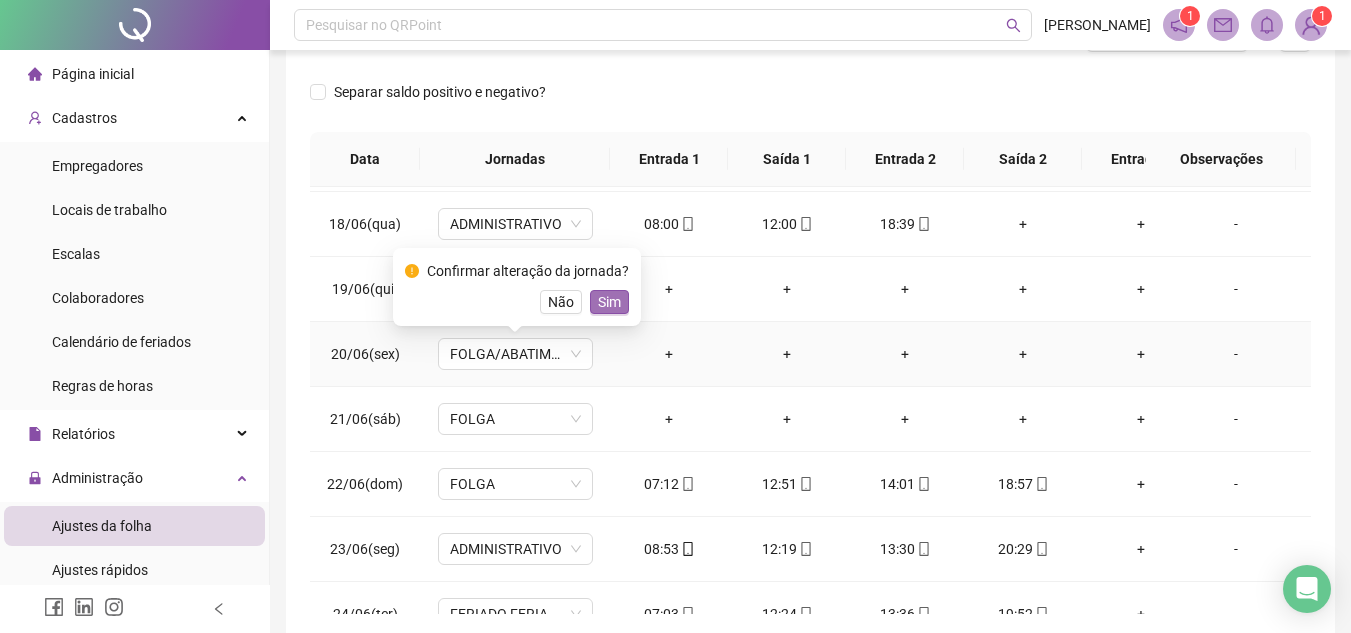 click on "Sim" at bounding box center [609, 302] 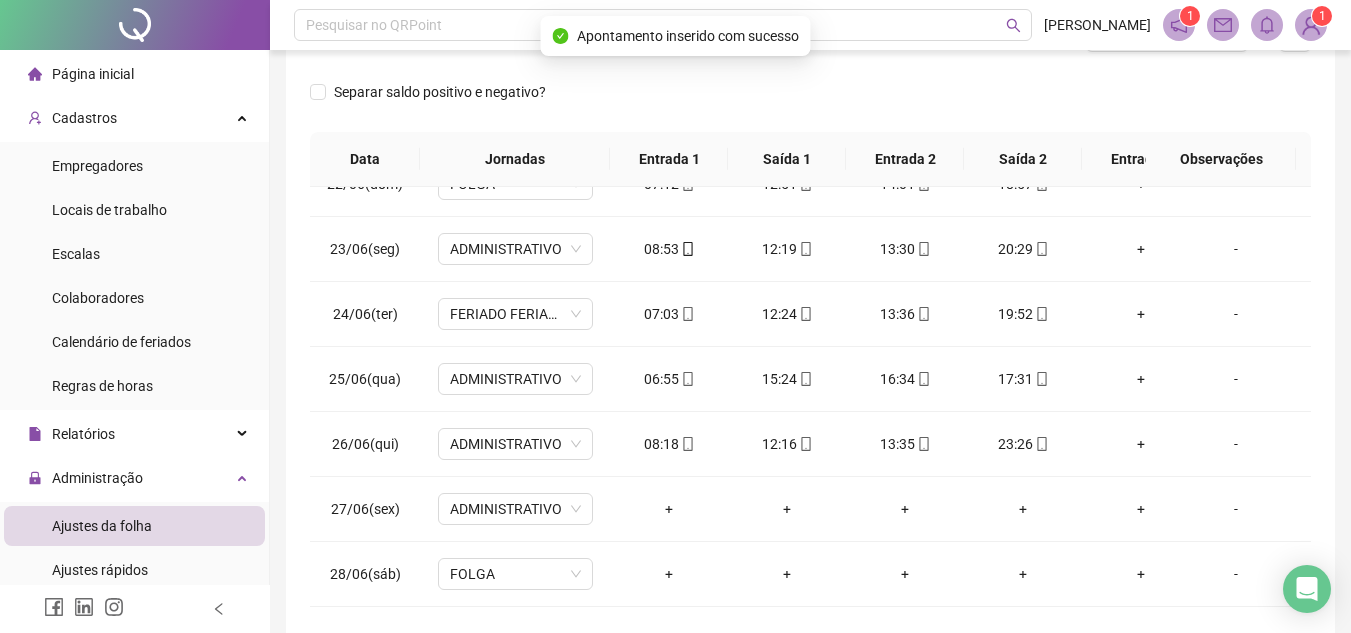 scroll, scrollTop: 1500, scrollLeft: 0, axis: vertical 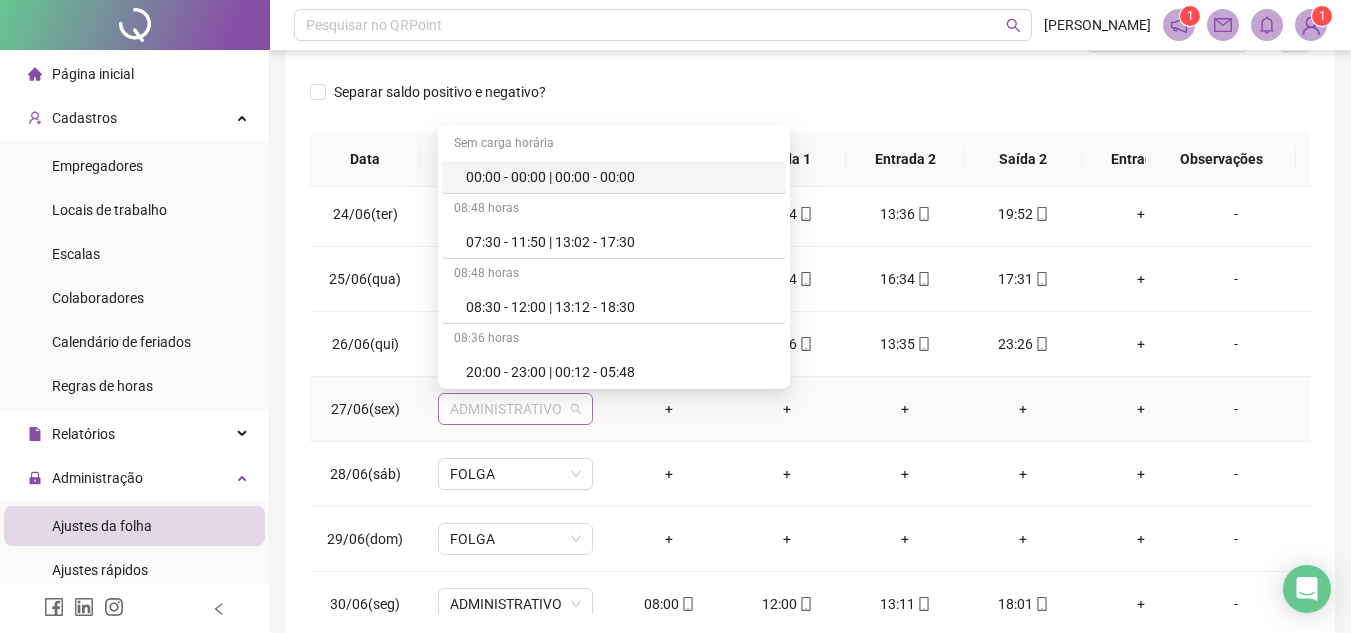 click on "ADMINISTRATIVO" at bounding box center [515, 409] 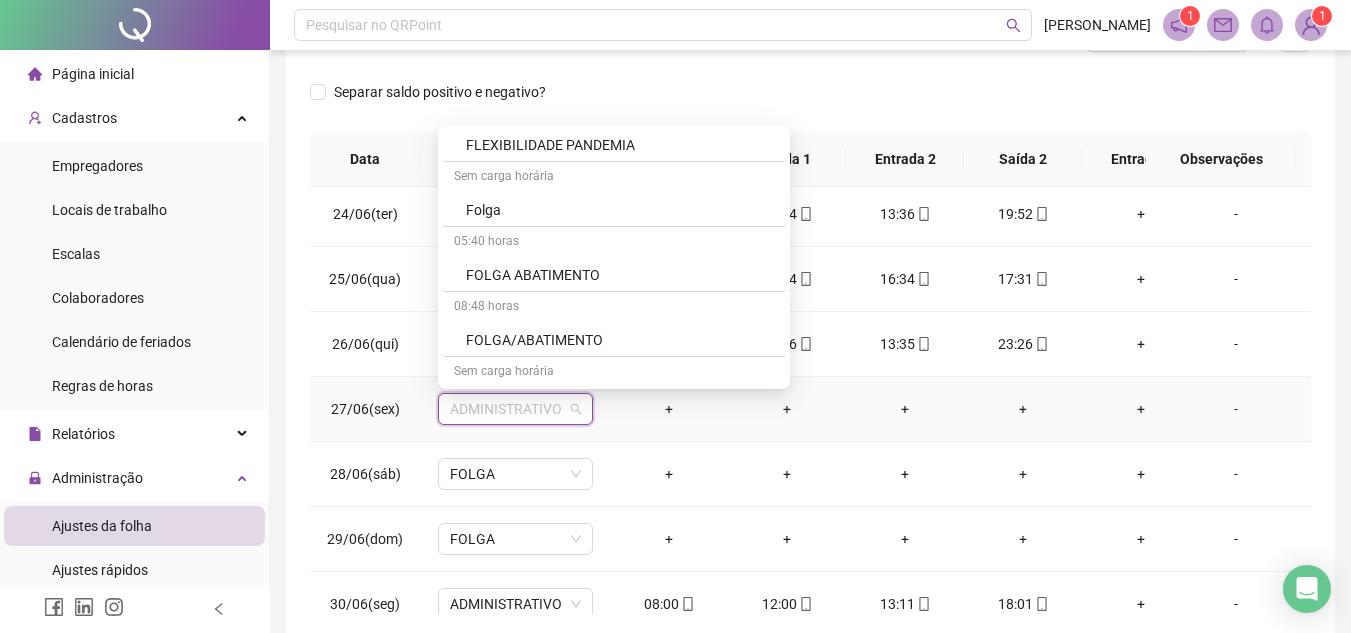 scroll, scrollTop: 1100, scrollLeft: 0, axis: vertical 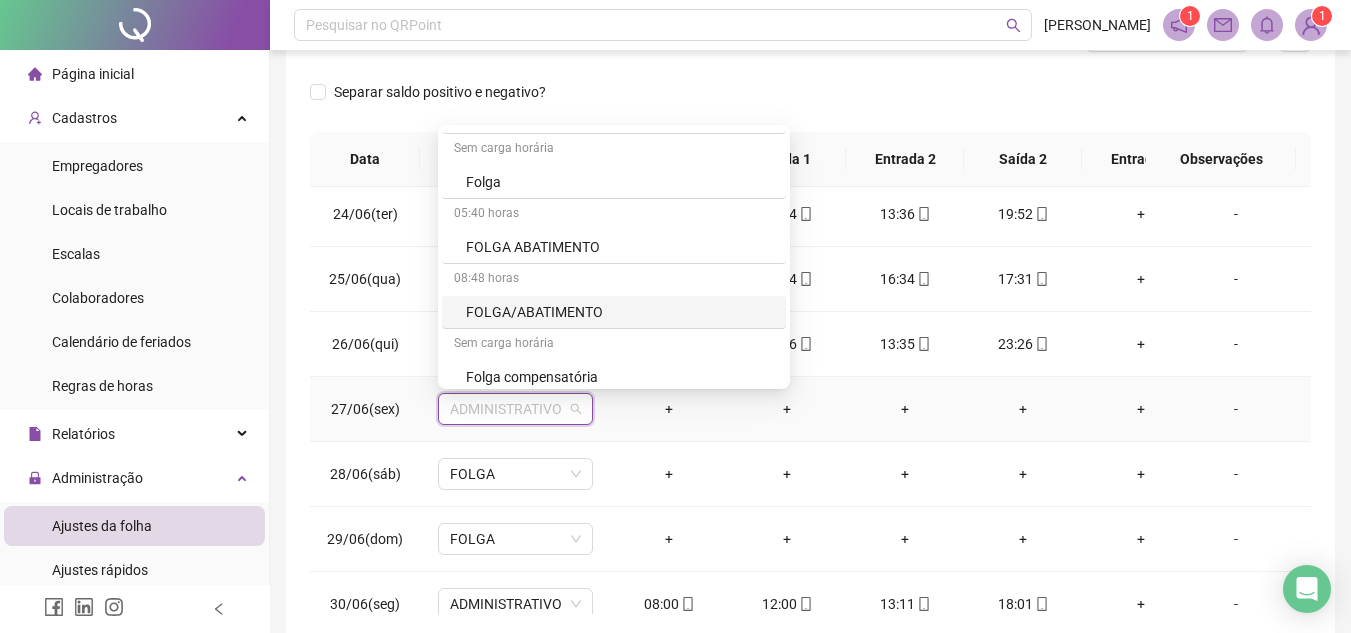click on "FOLGA/ABATIMENTO" at bounding box center [620, 312] 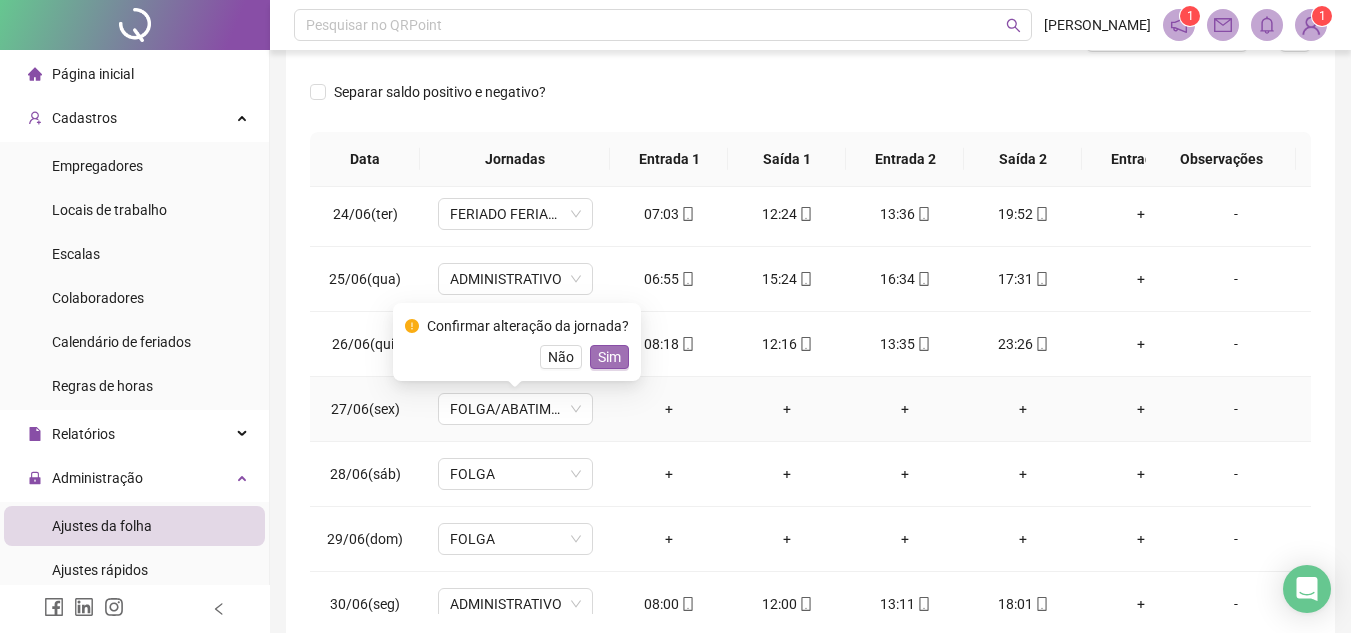 click on "Sim" at bounding box center (609, 357) 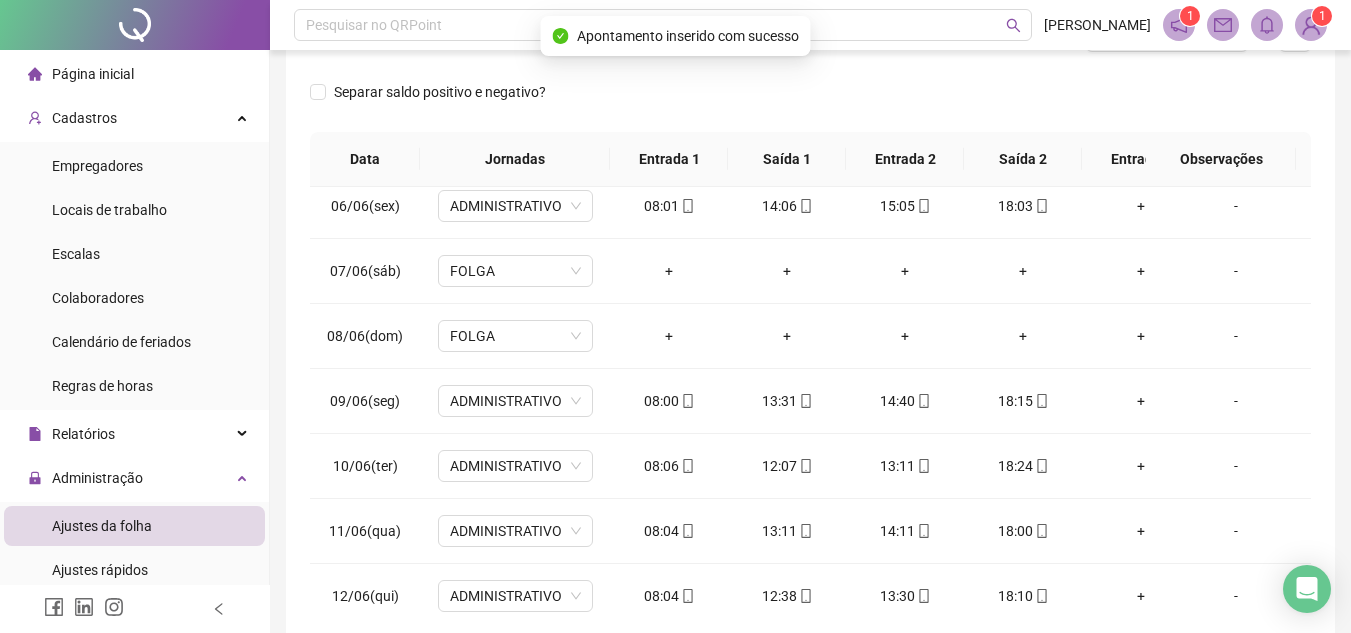 scroll, scrollTop: 0, scrollLeft: 0, axis: both 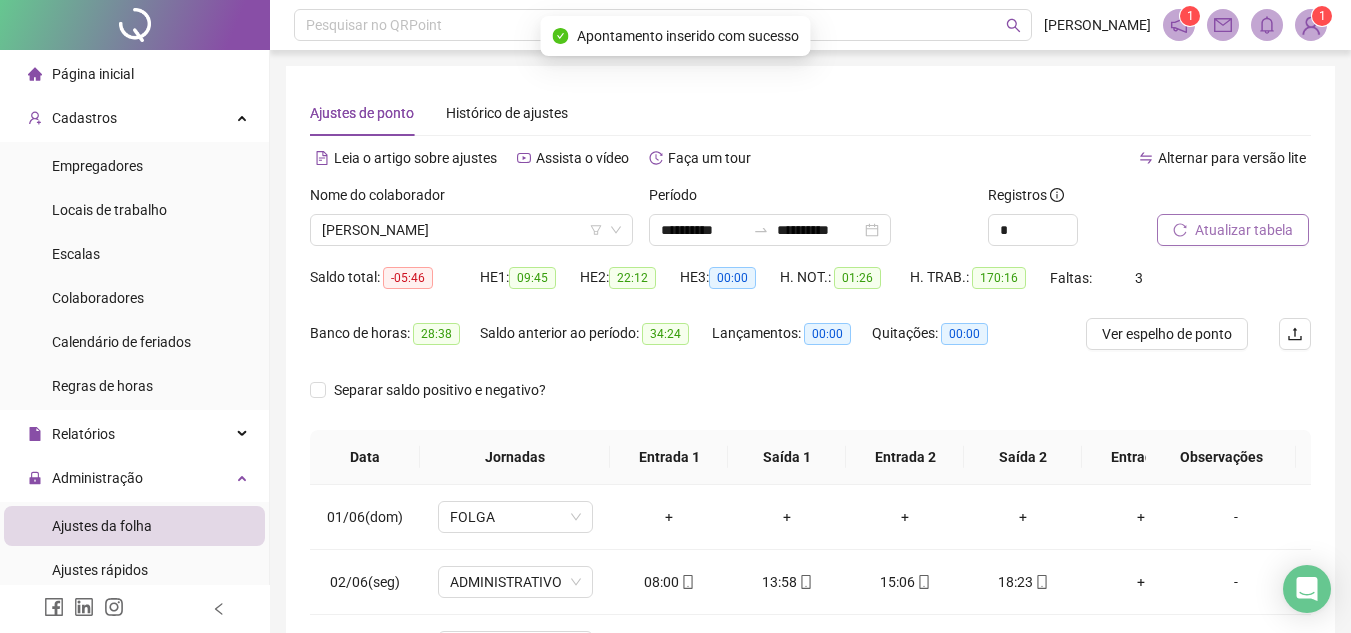 click on "Atualizar tabela" at bounding box center (1244, 230) 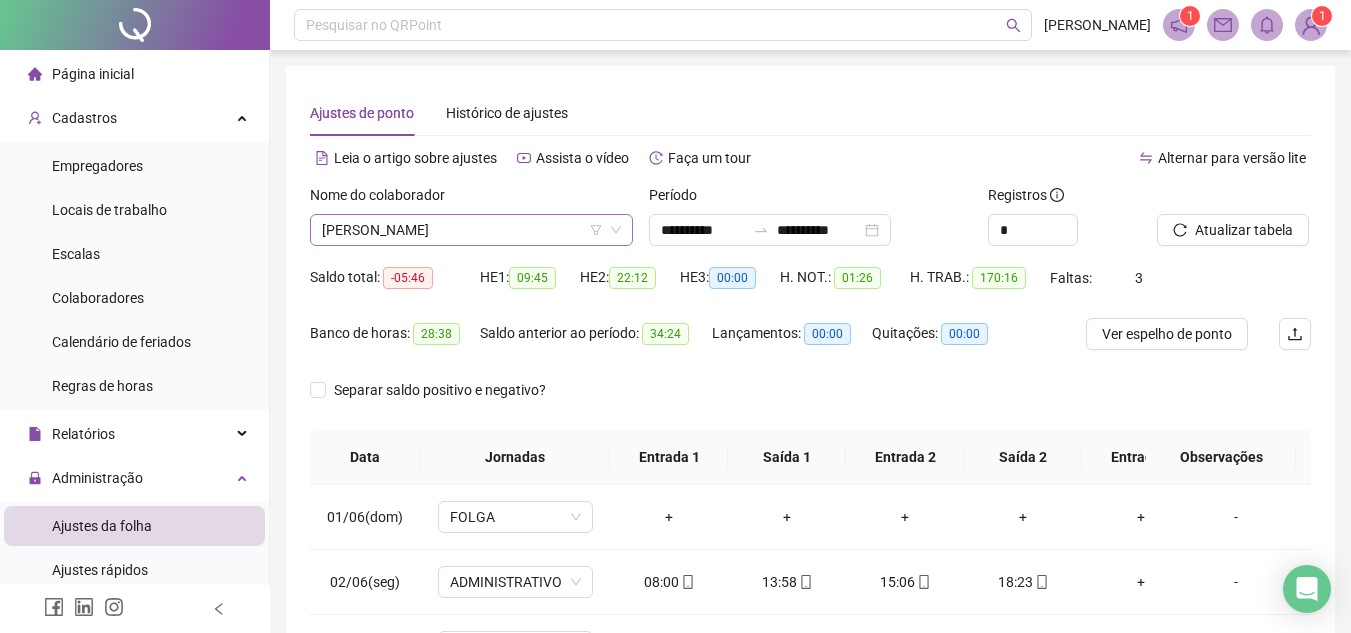 click on "[PERSON_NAME]" at bounding box center (471, 230) 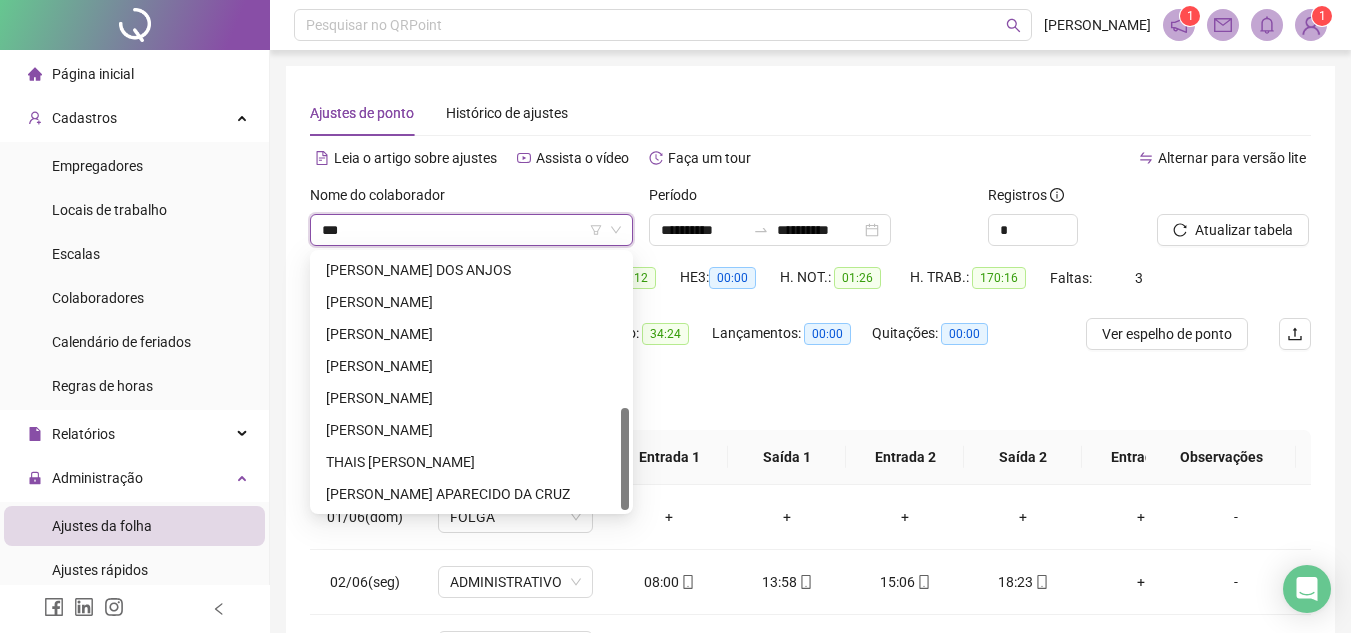 scroll, scrollTop: 0, scrollLeft: 0, axis: both 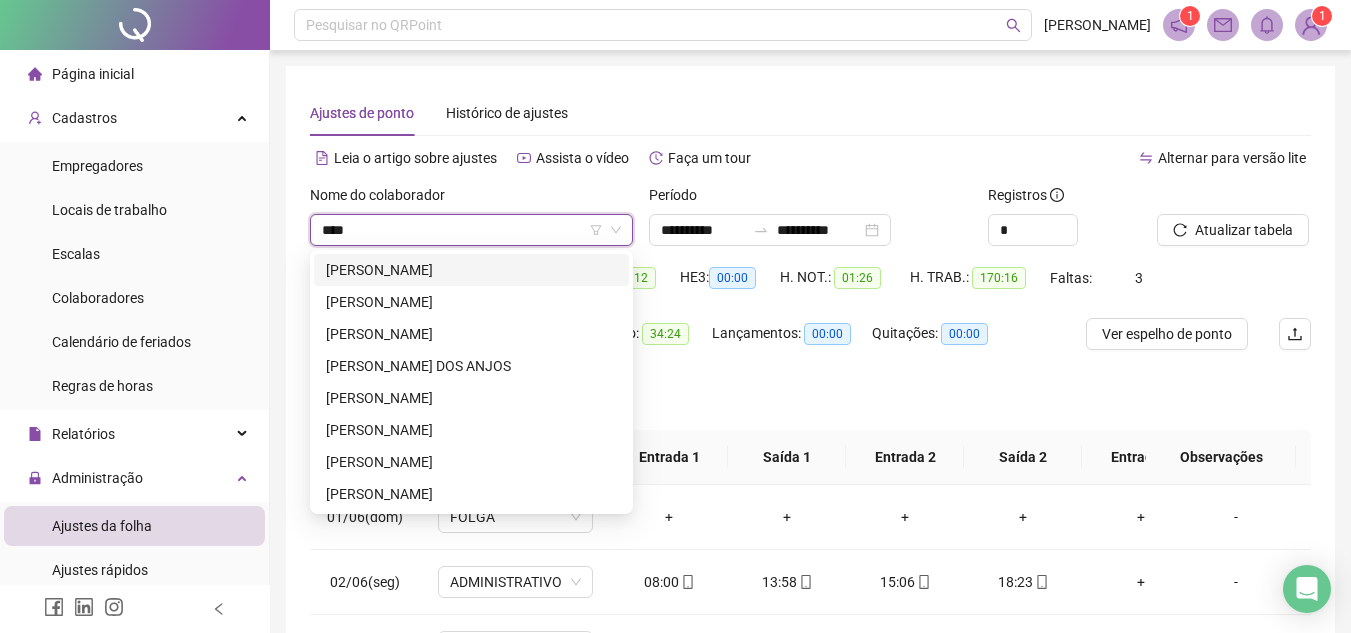 type on "*****" 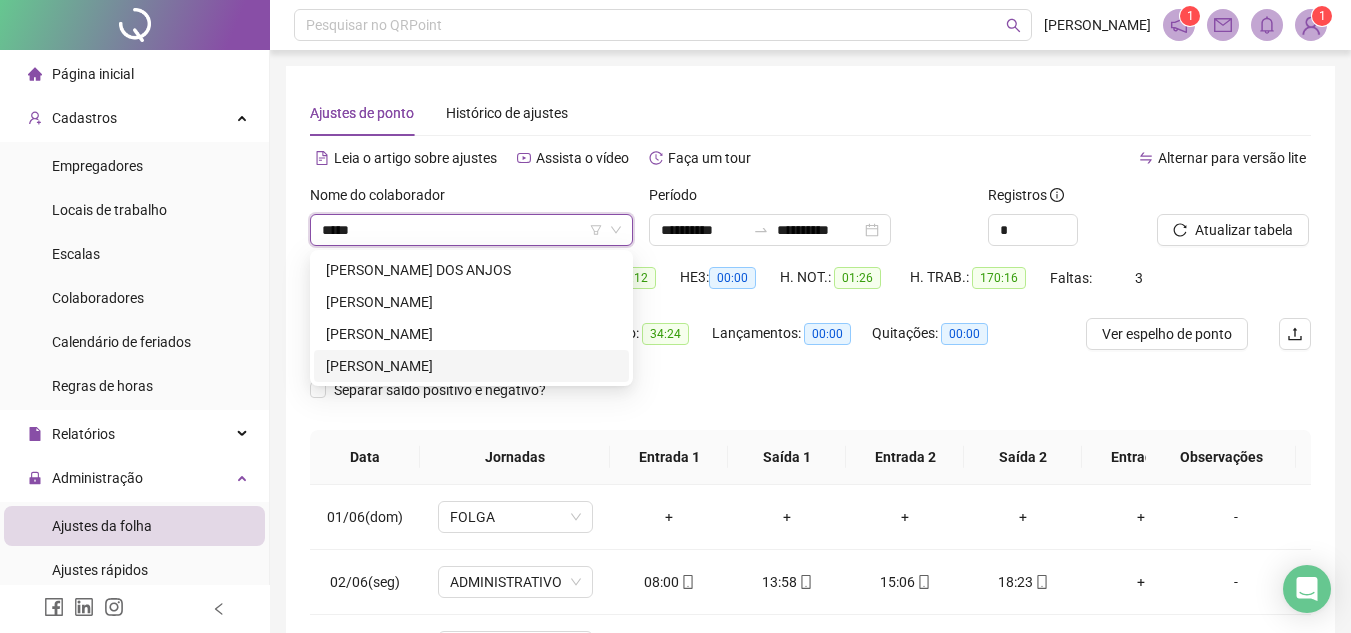 click on "[PERSON_NAME]" at bounding box center [471, 366] 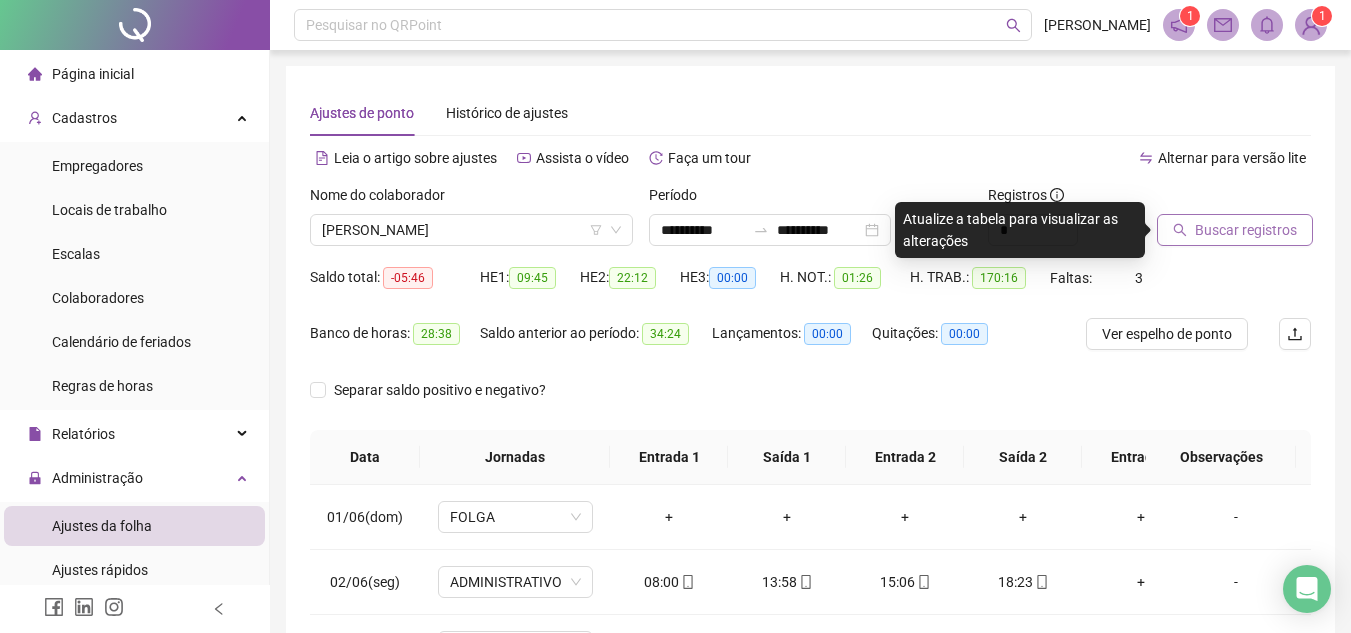 click on "Buscar registros" at bounding box center [1246, 230] 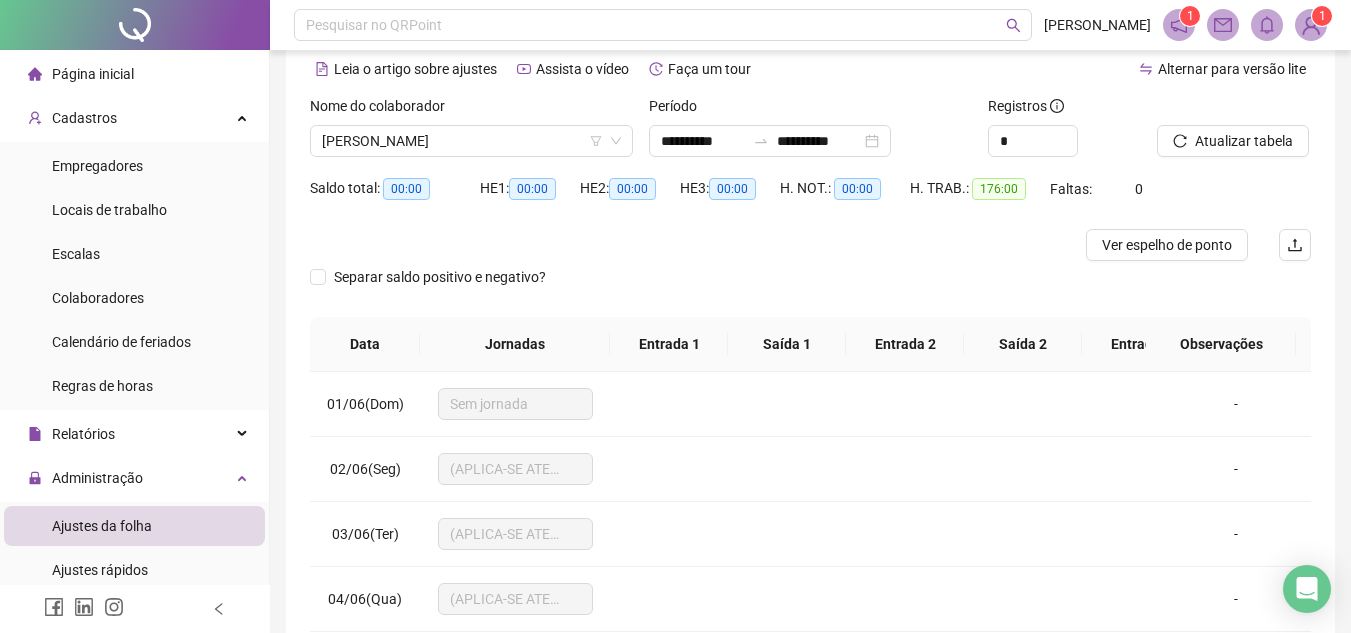 scroll, scrollTop: 90, scrollLeft: 0, axis: vertical 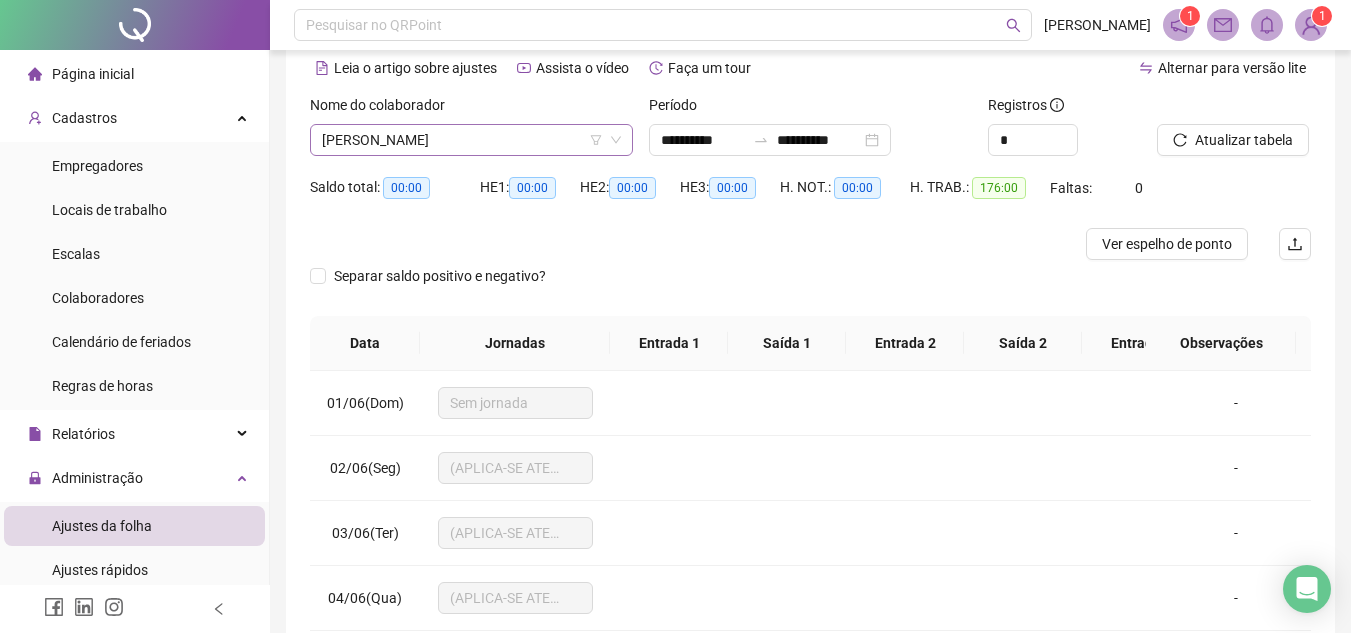 click on "[PERSON_NAME]" at bounding box center (471, 140) 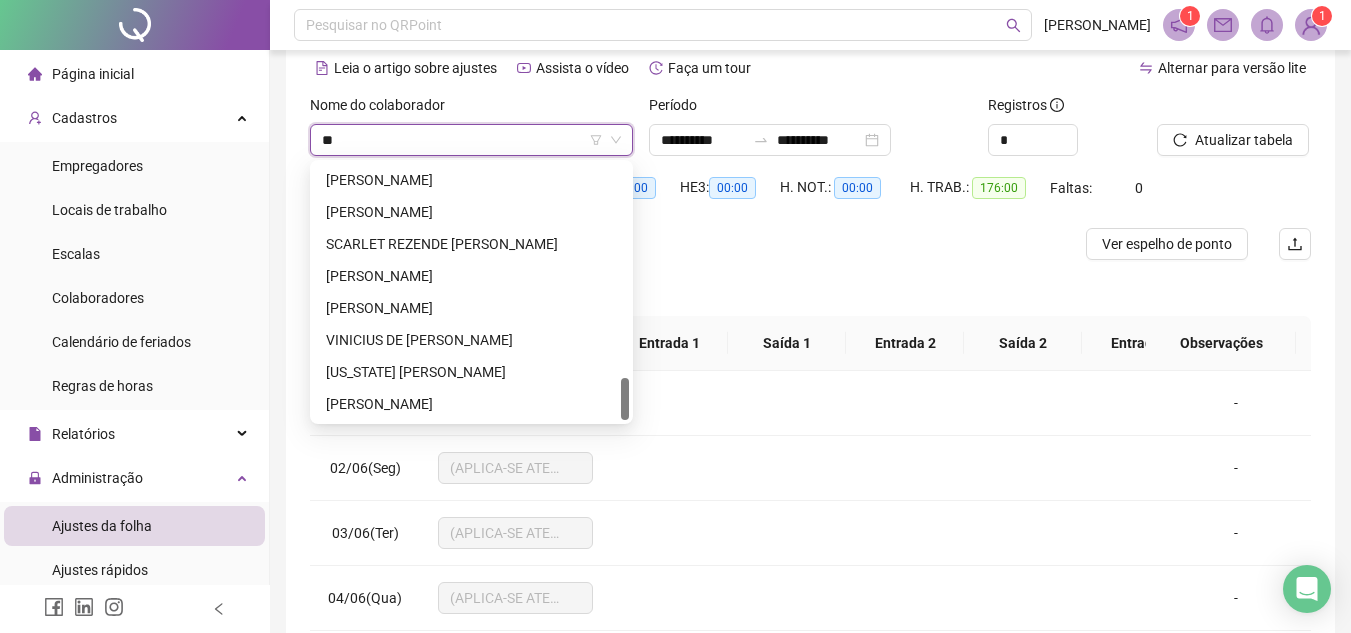 scroll, scrollTop: 1280, scrollLeft: 0, axis: vertical 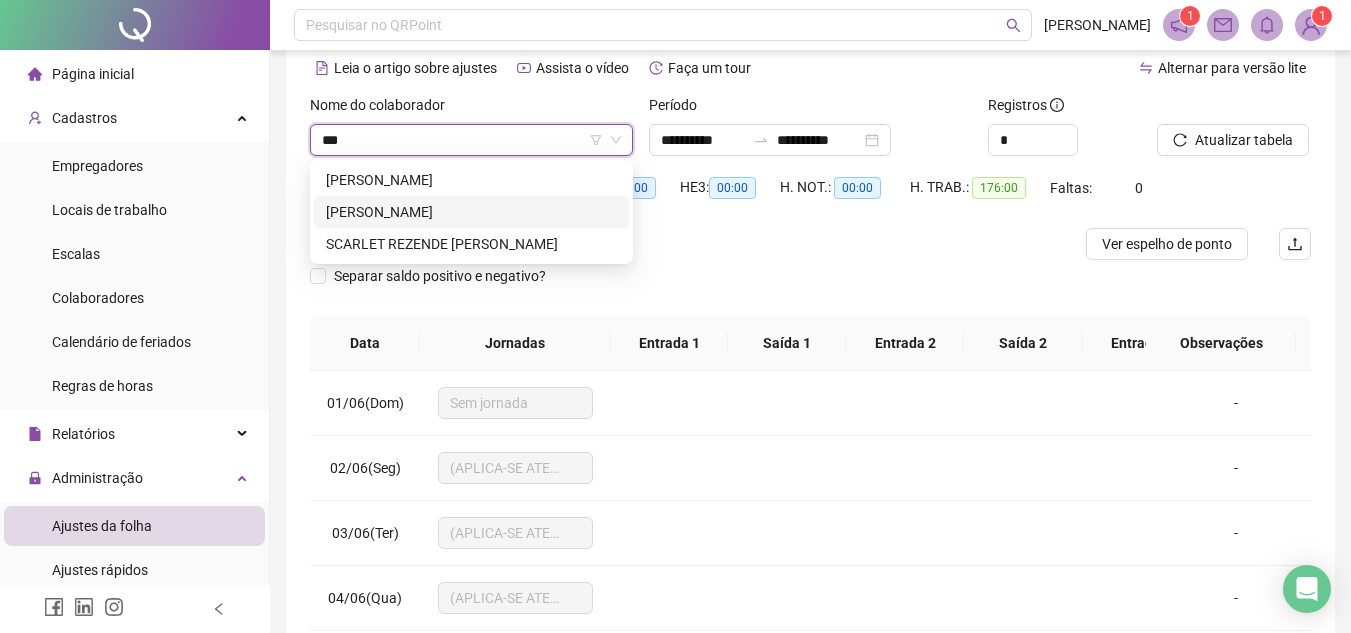 click on "[PERSON_NAME]" at bounding box center [471, 212] 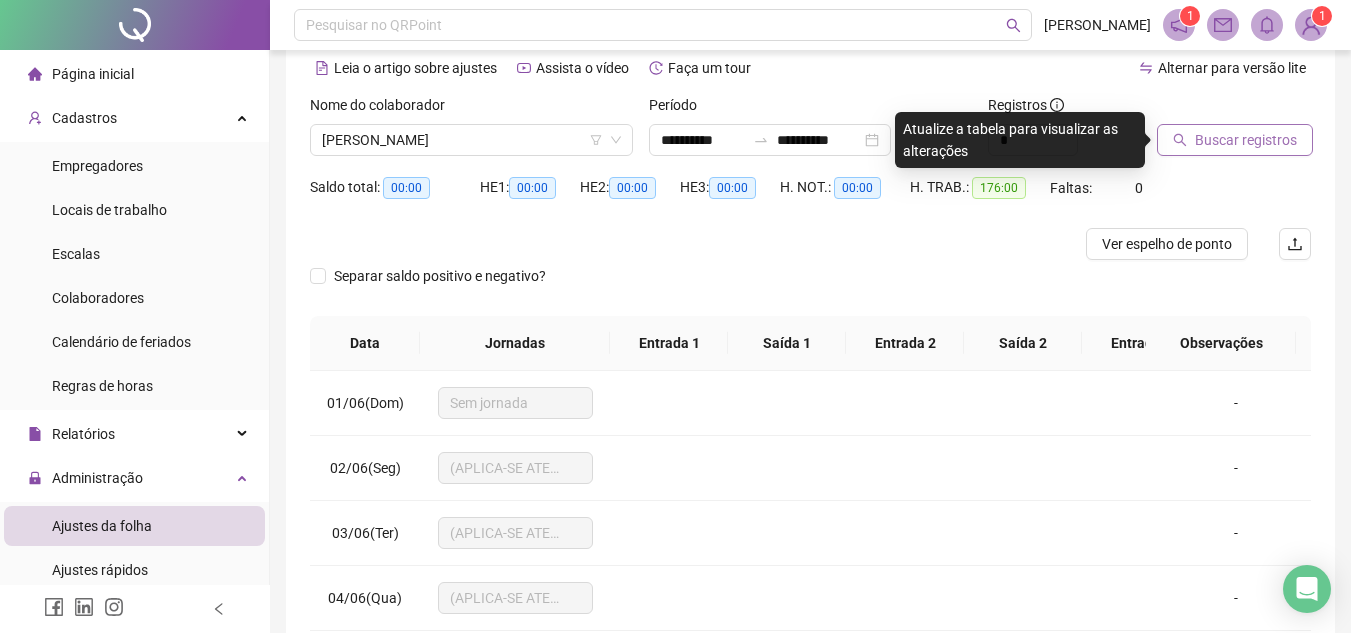 click on "Buscar registros" at bounding box center [1246, 140] 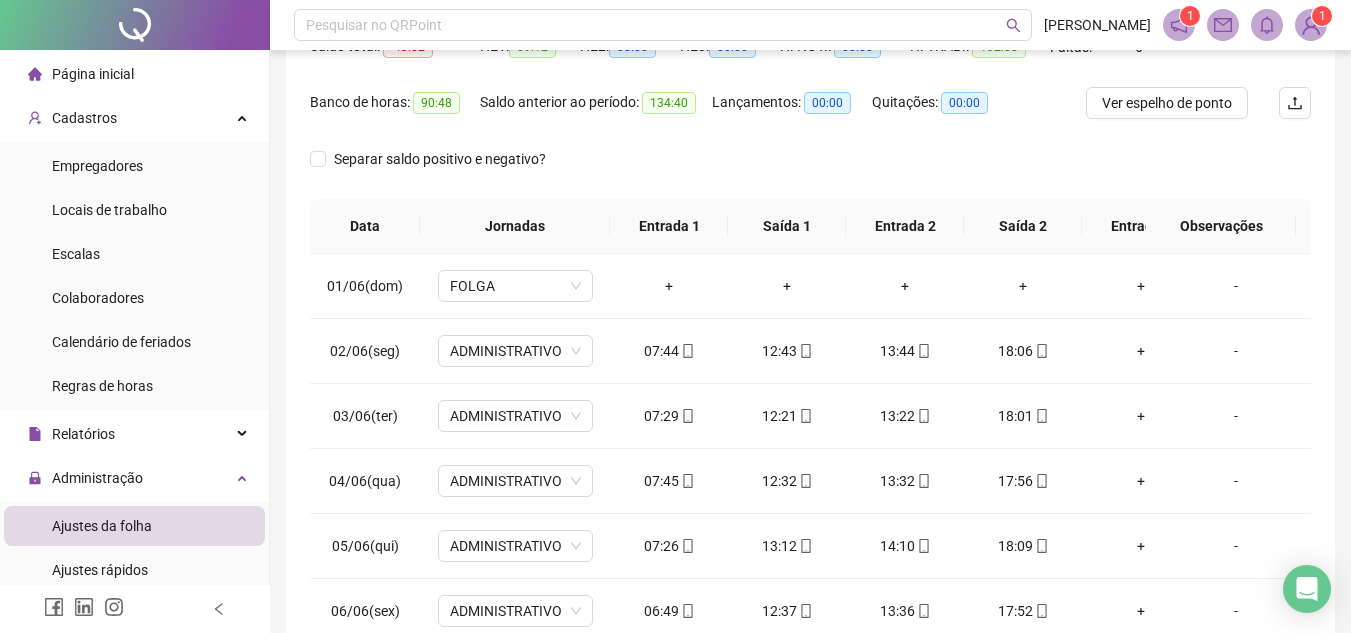 scroll, scrollTop: 389, scrollLeft: 0, axis: vertical 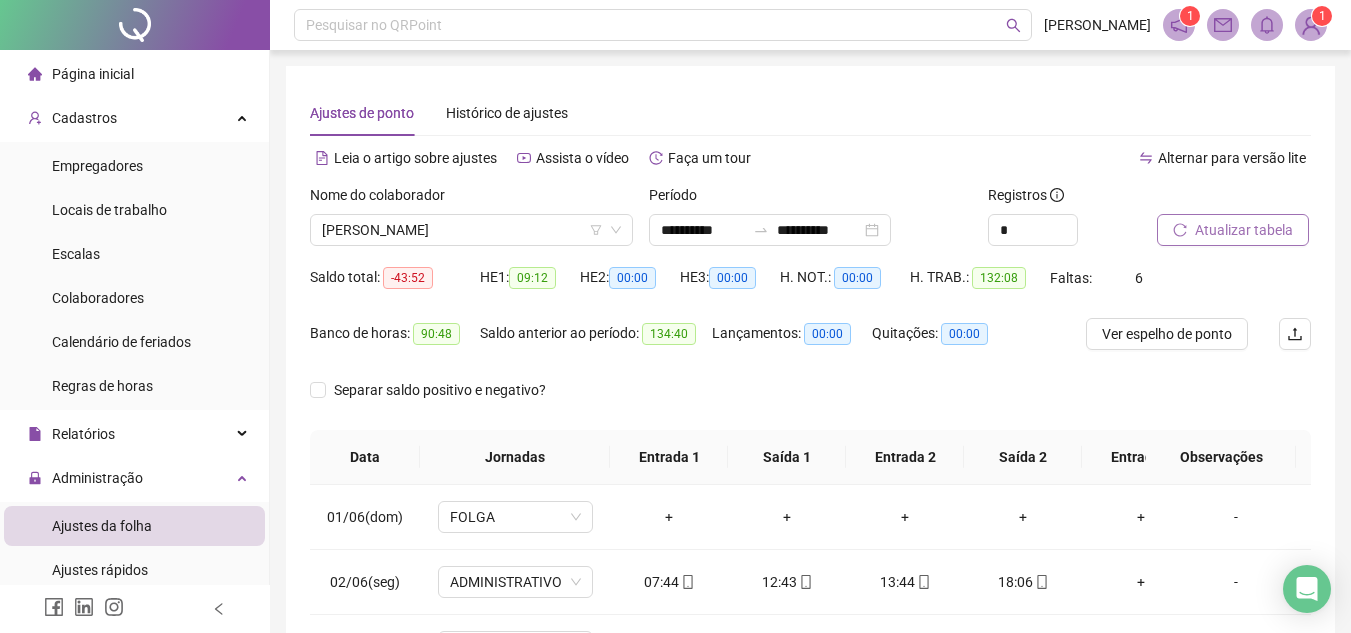 click on "Nome do colaborador" at bounding box center [471, 199] 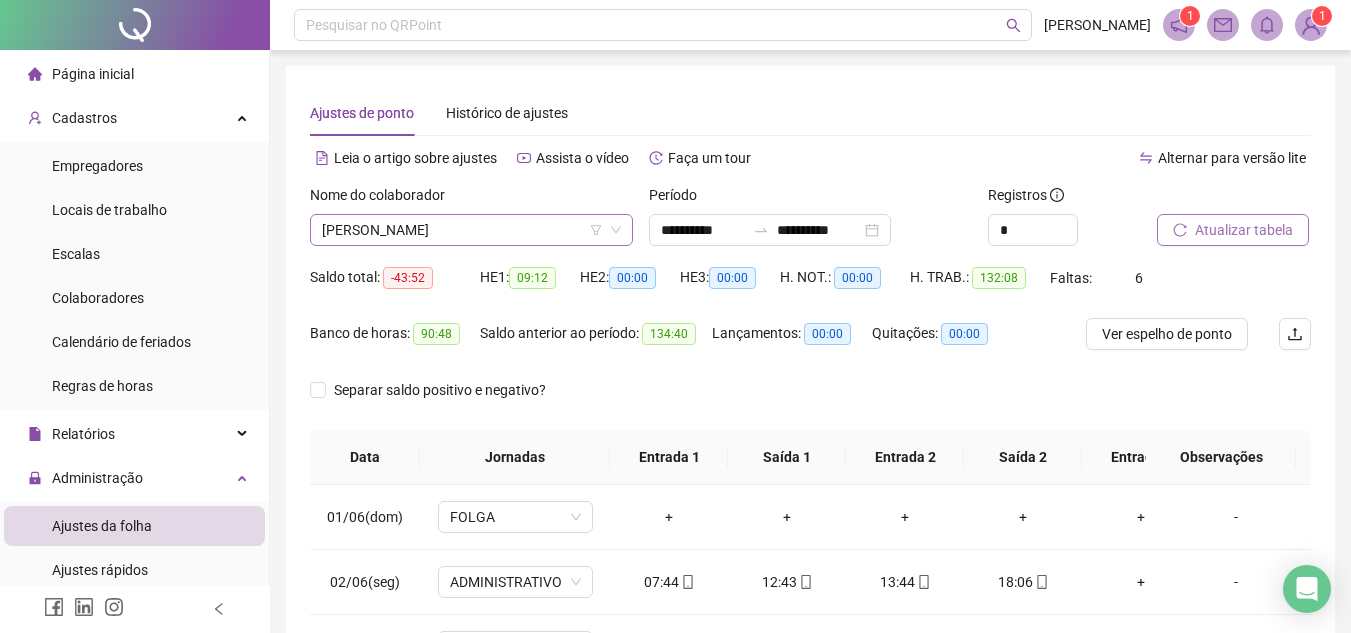 click on "[PERSON_NAME]" at bounding box center (471, 230) 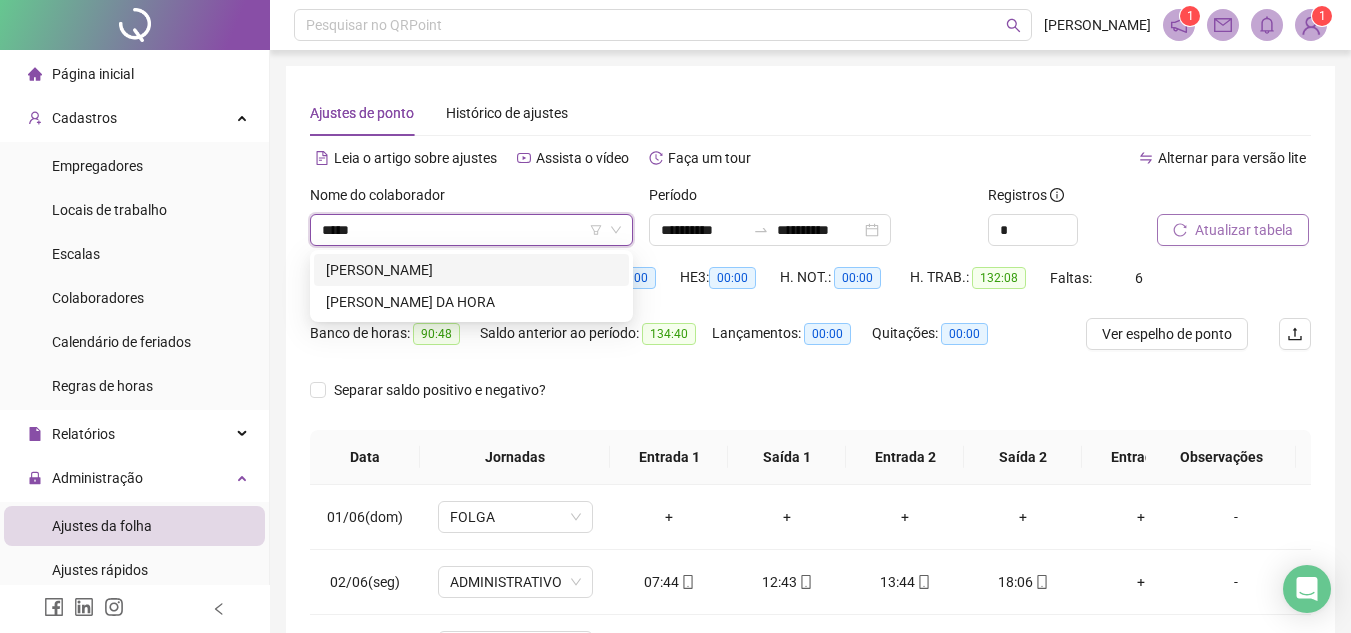scroll, scrollTop: 0, scrollLeft: 0, axis: both 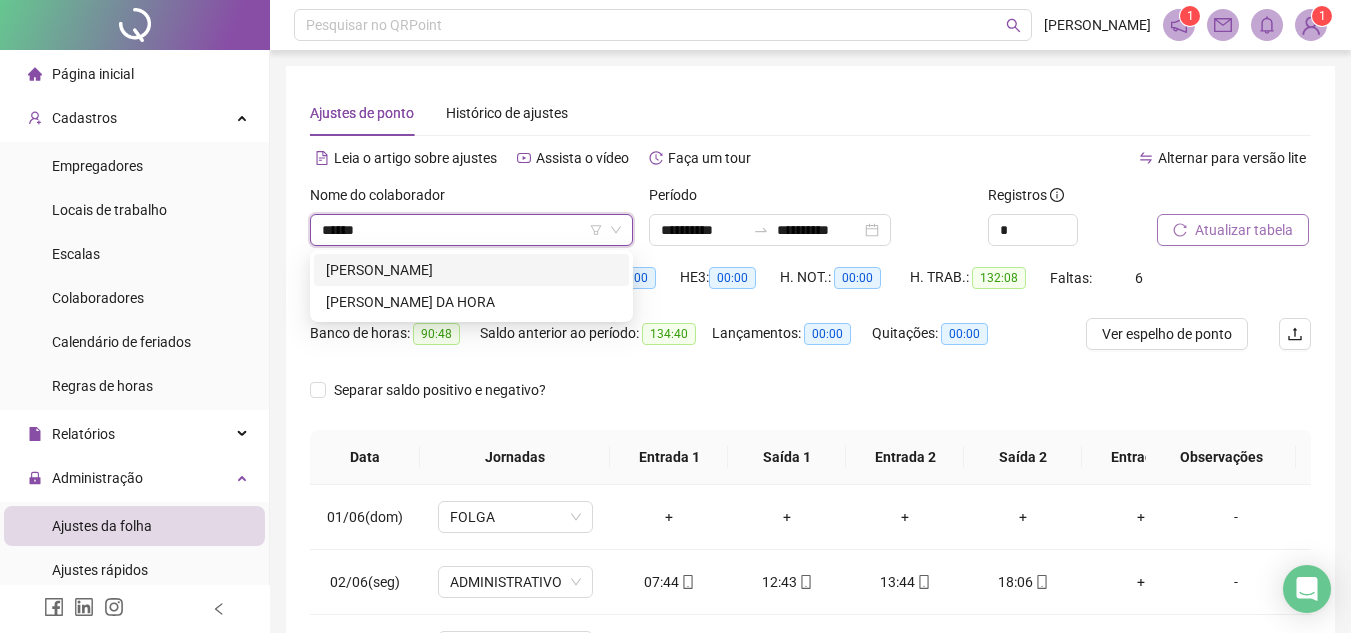 click on "[PERSON_NAME]" at bounding box center [471, 270] 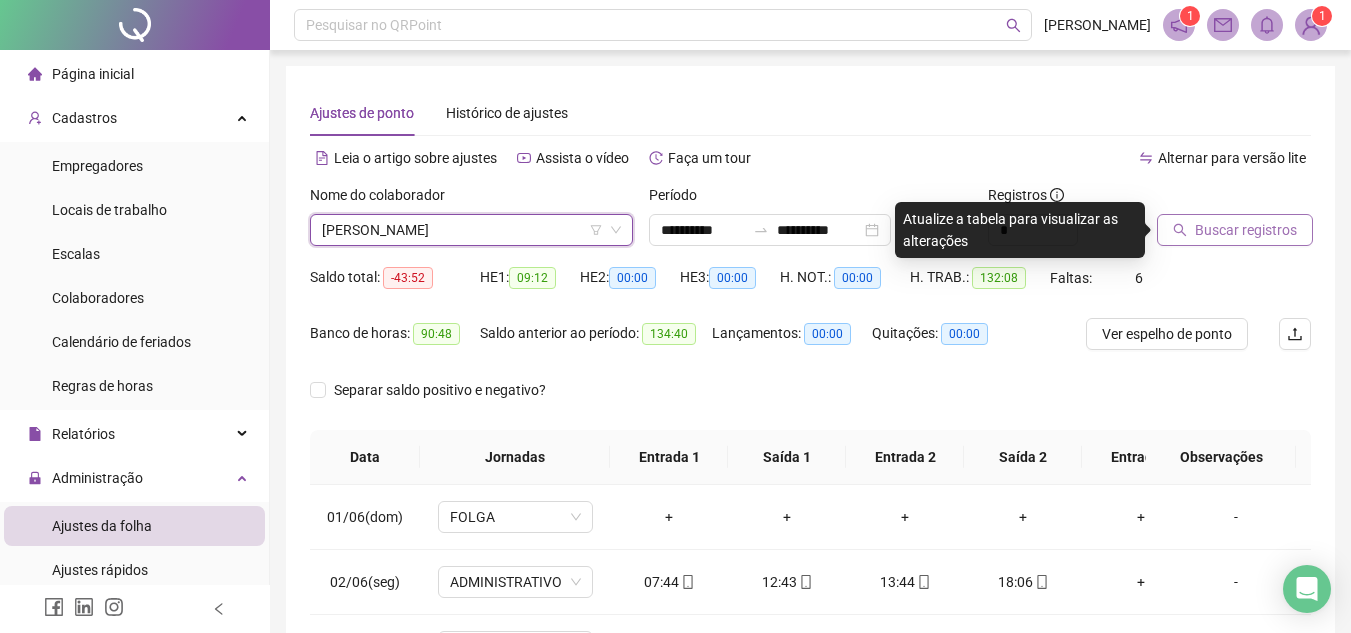 click on "Buscar registros" at bounding box center (1246, 230) 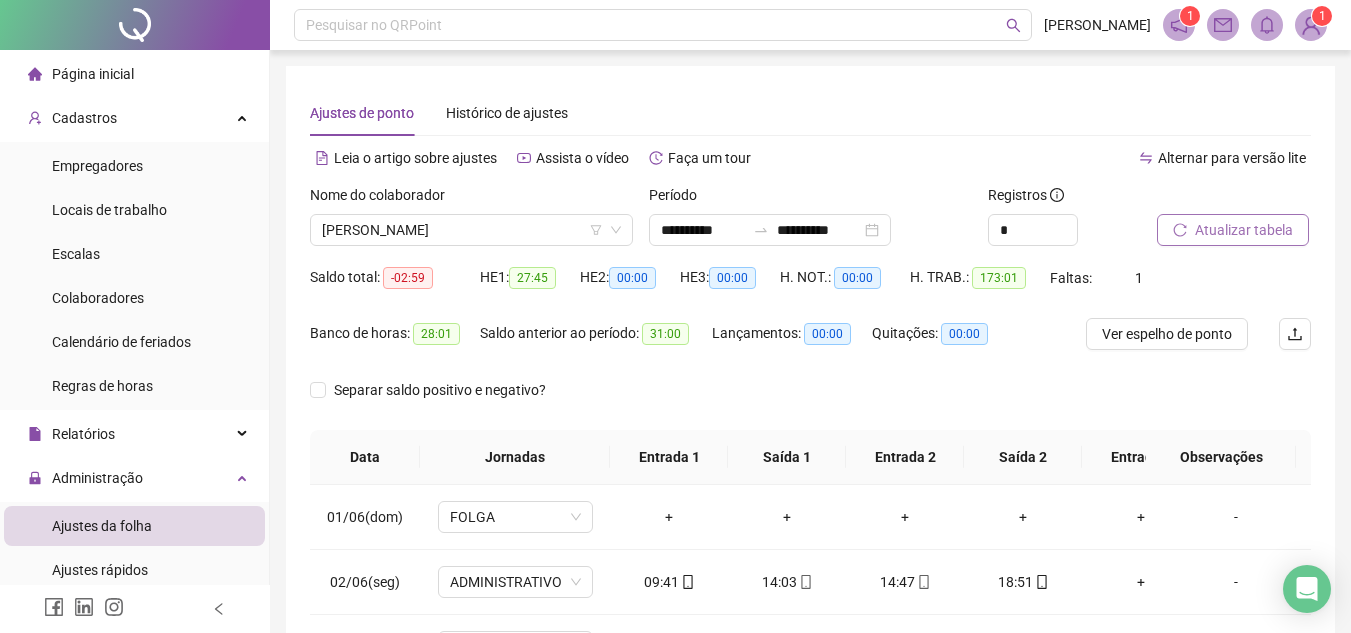 click on "Atualizar tabela" at bounding box center (1244, 230) 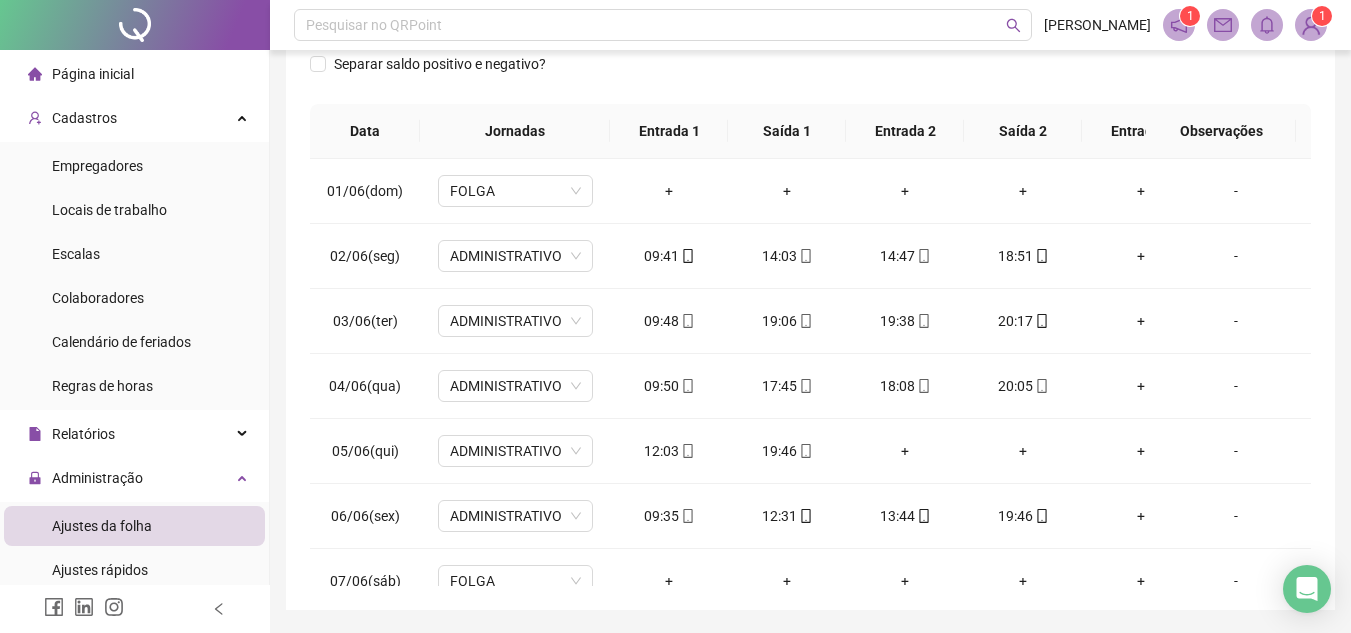 scroll, scrollTop: 389, scrollLeft: 0, axis: vertical 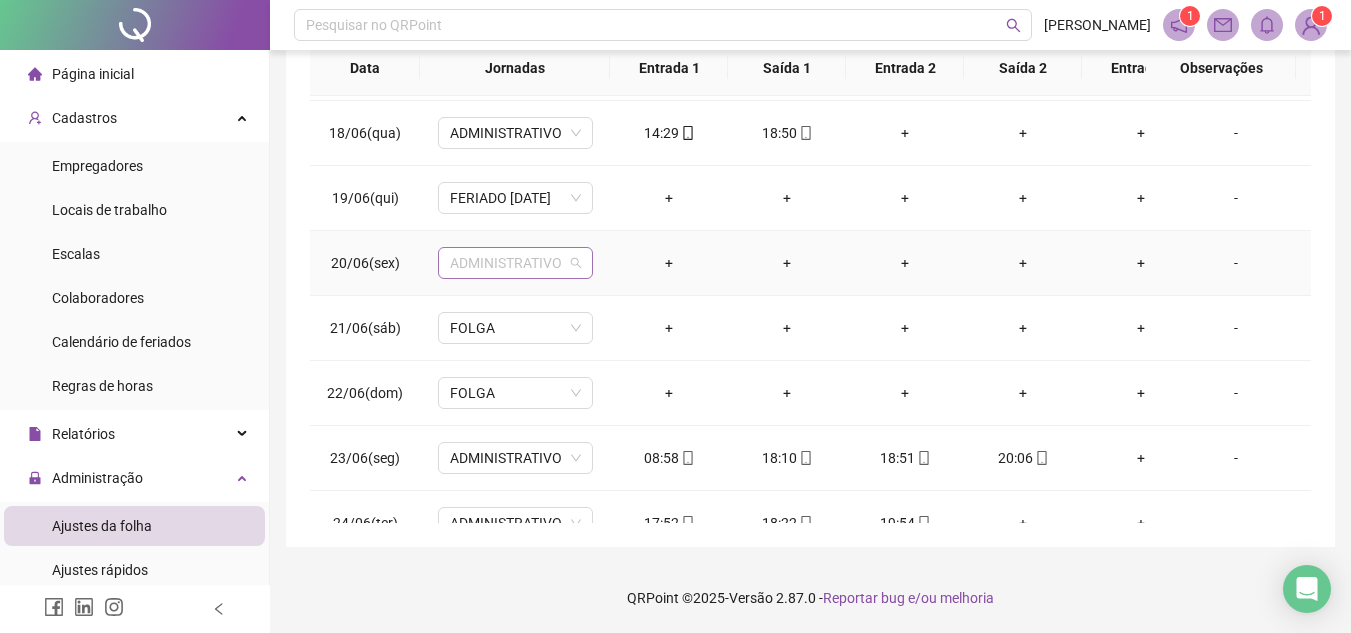 click on "ADMINISTRATIVO" at bounding box center [515, 263] 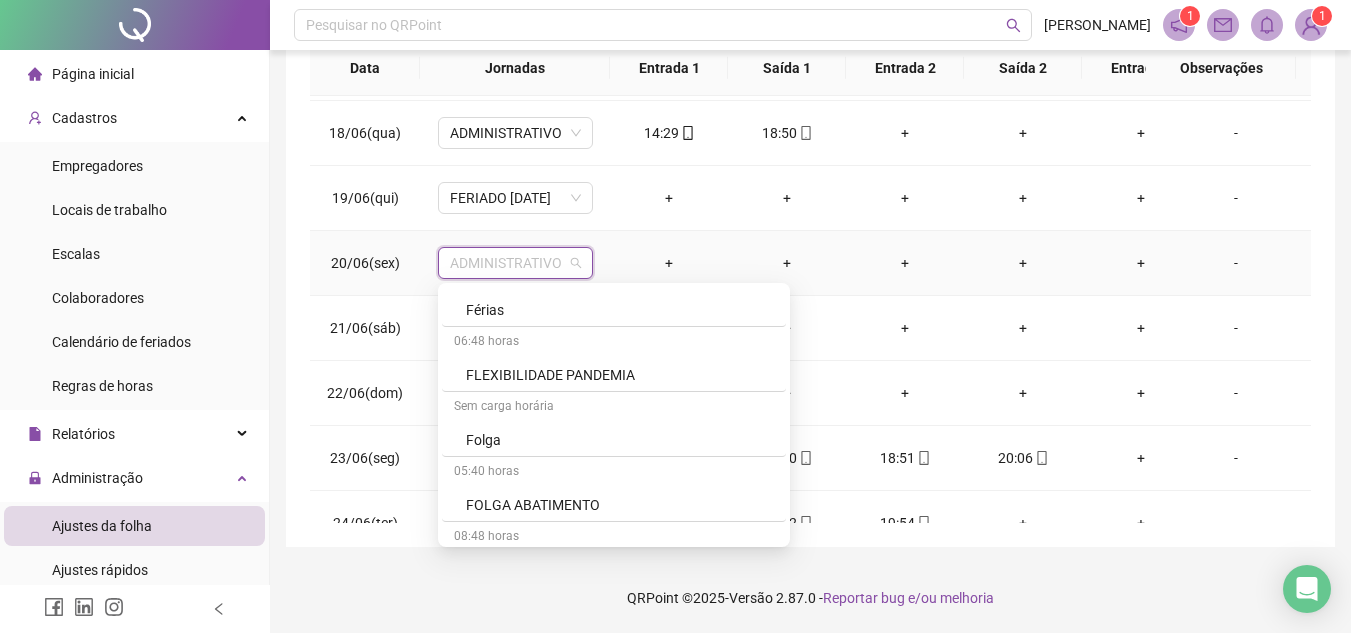 scroll, scrollTop: 1200, scrollLeft: 0, axis: vertical 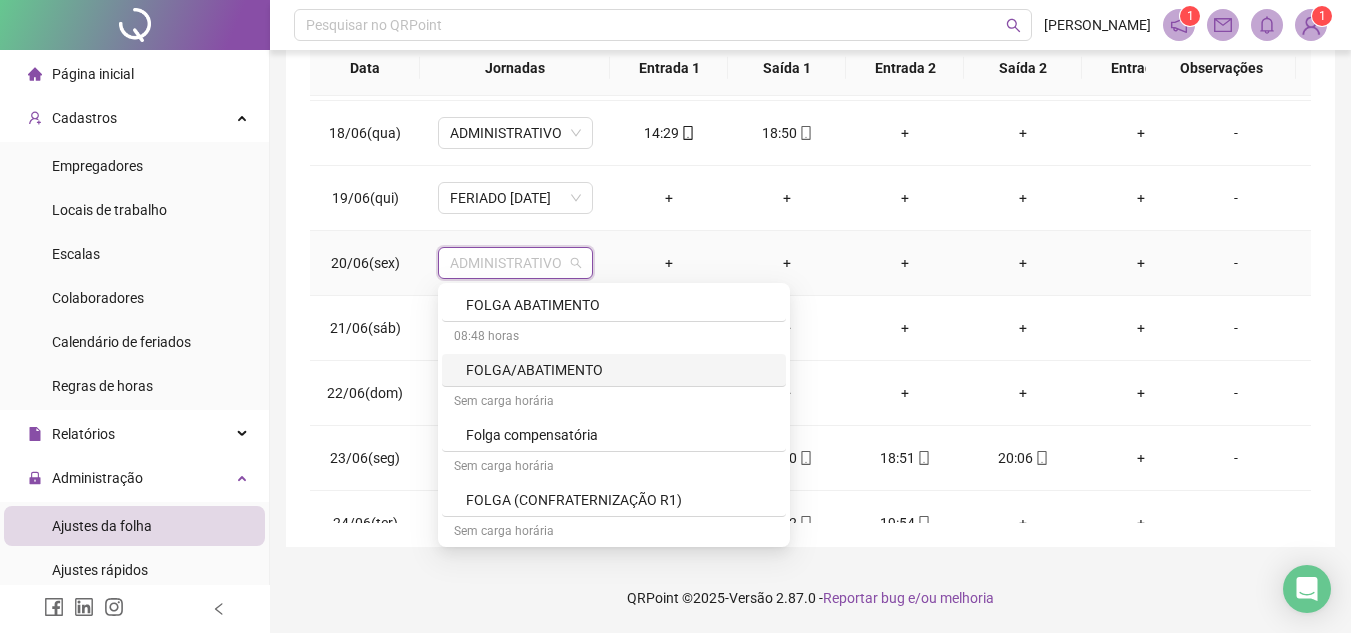 click on "FOLGA/ABATIMENTO" at bounding box center [620, 370] 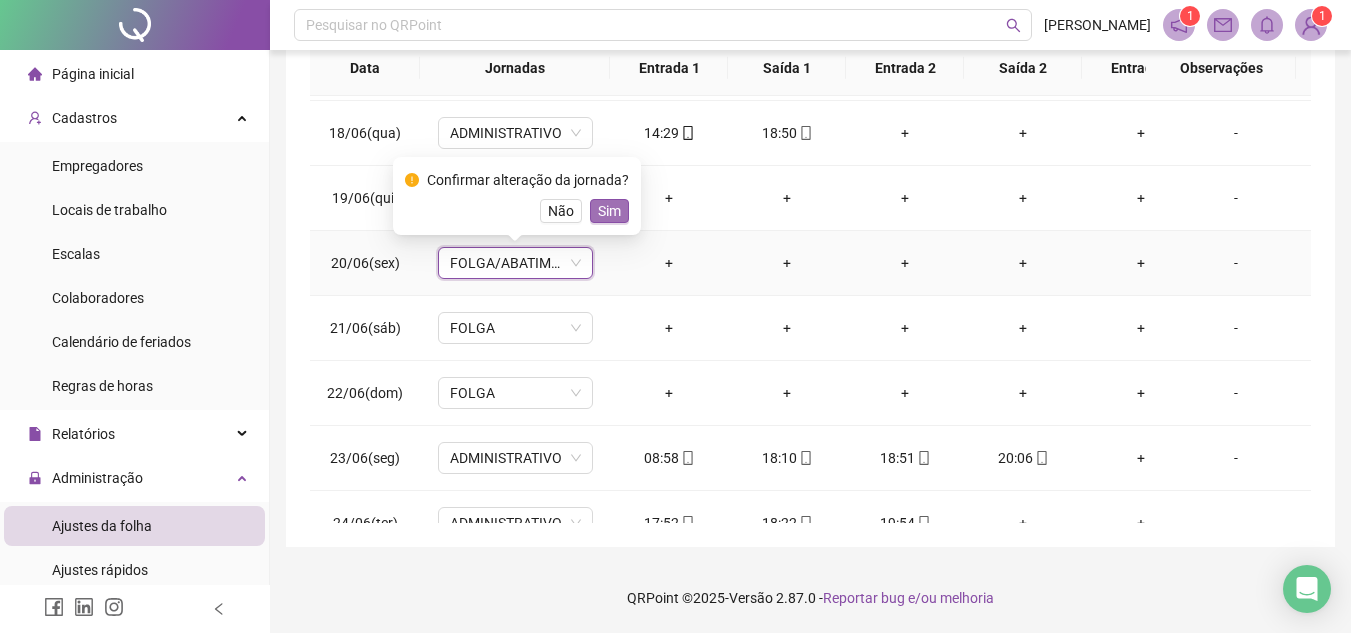 click on "Sim" at bounding box center [609, 211] 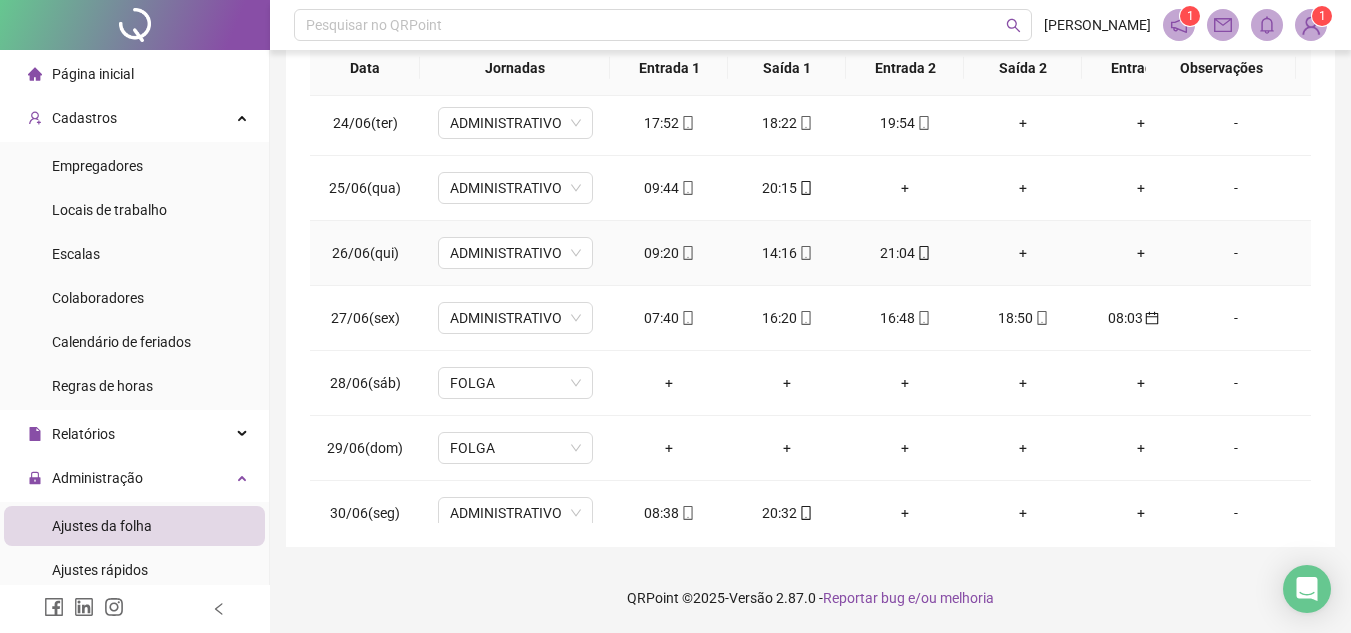 scroll, scrollTop: 1538, scrollLeft: 0, axis: vertical 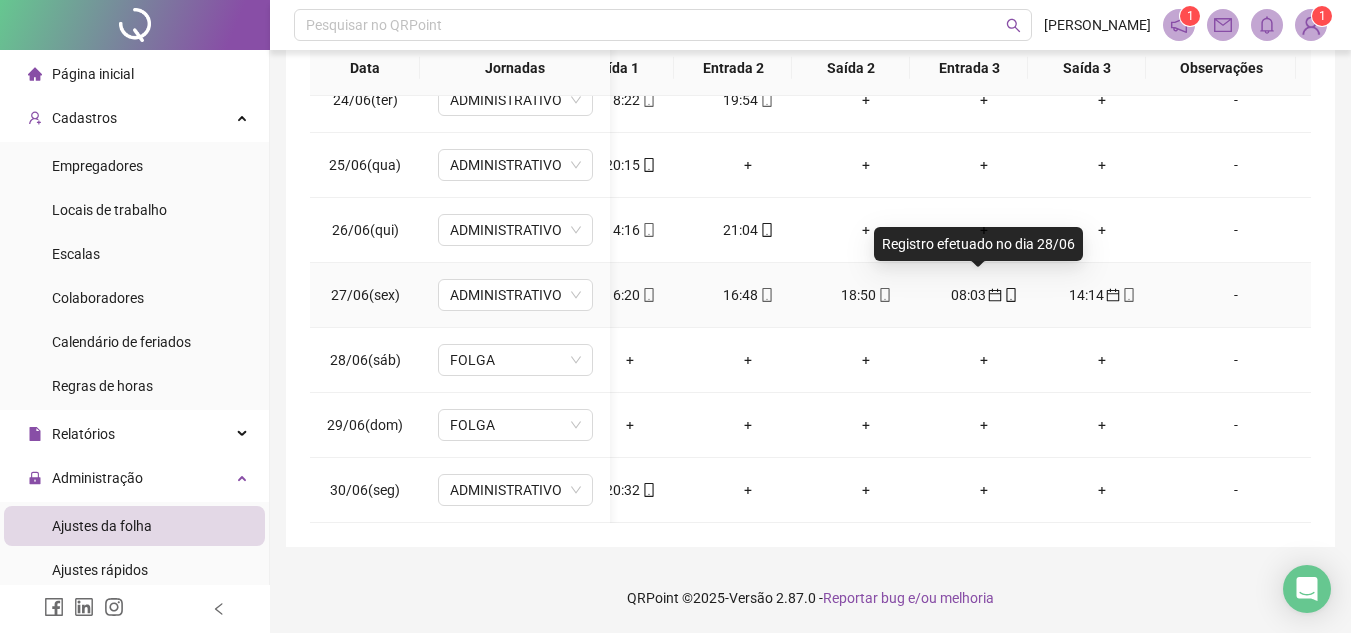 click 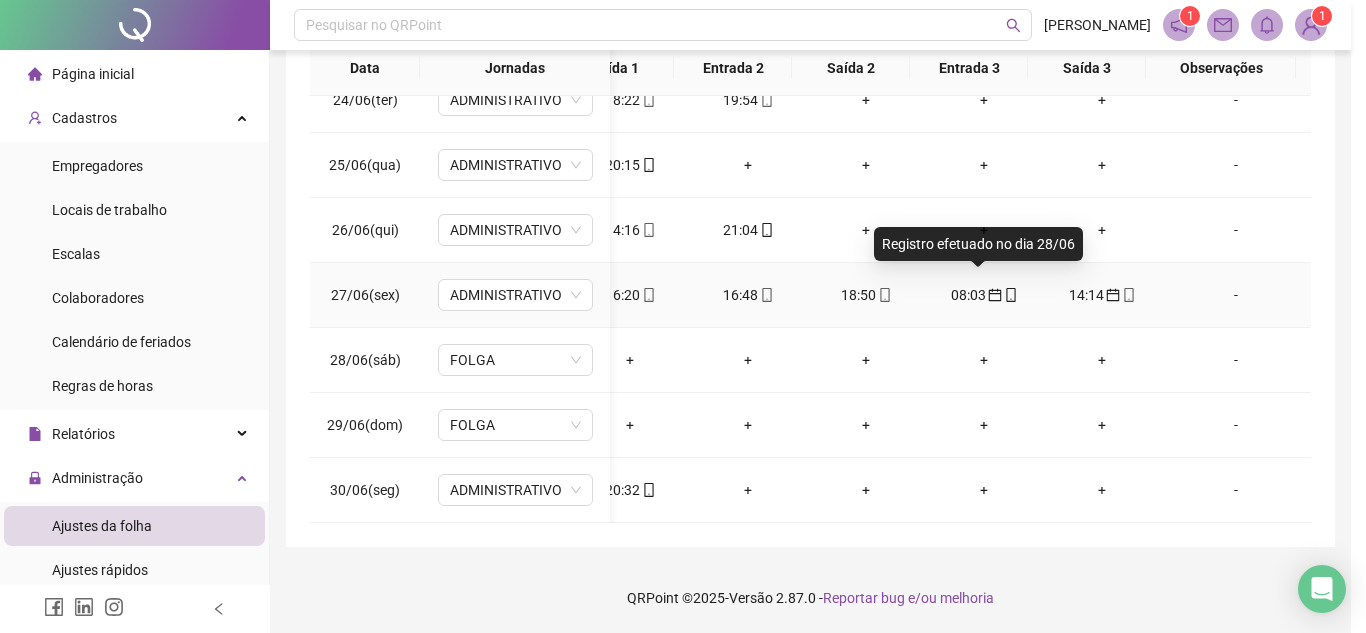 type on "**********" 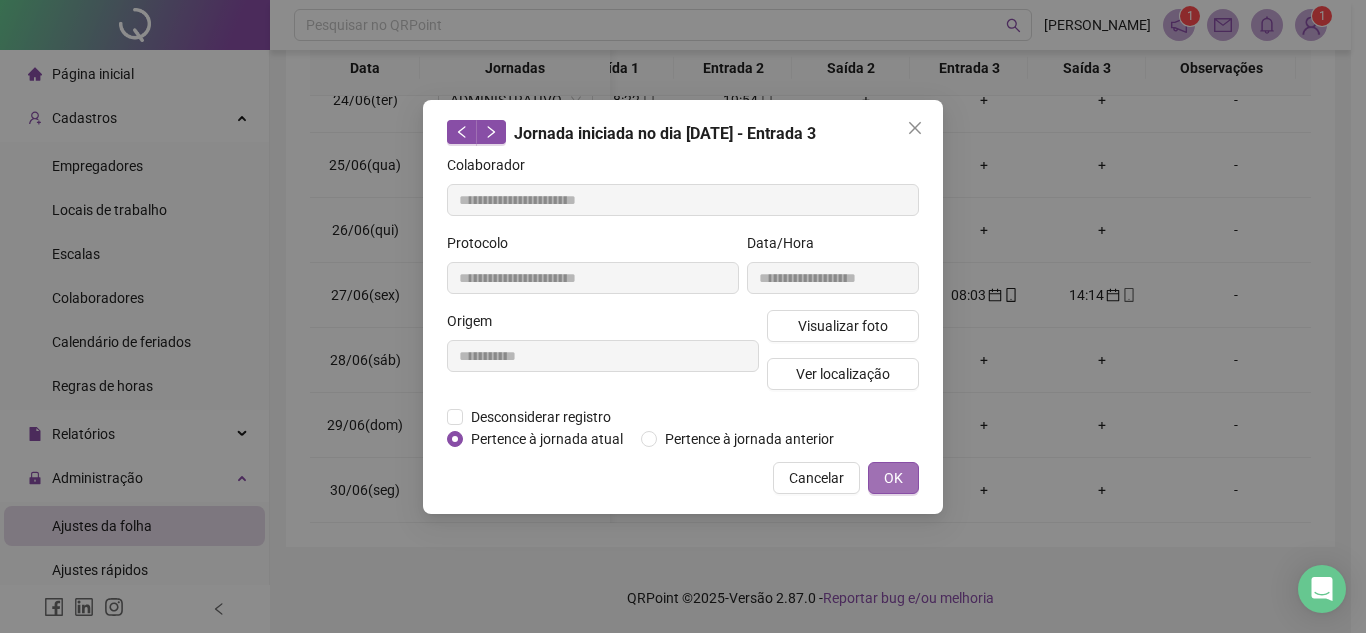 click on "OK" at bounding box center (893, 478) 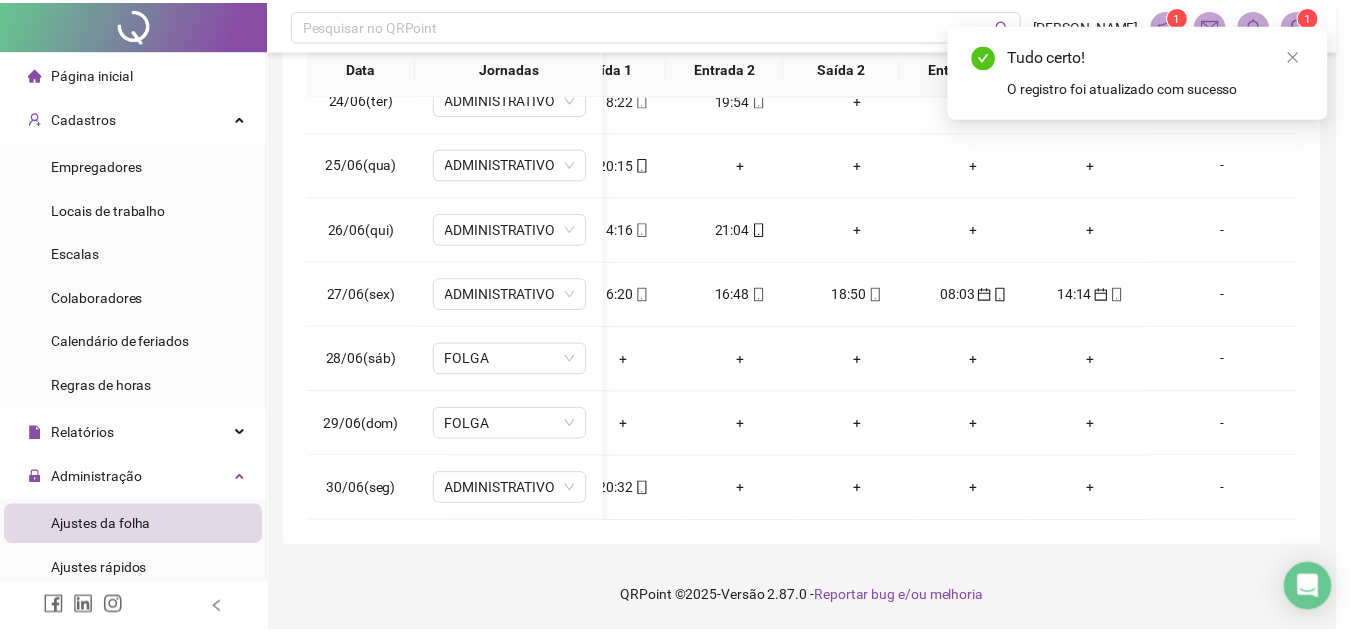 scroll, scrollTop: 0, scrollLeft: 157, axis: horizontal 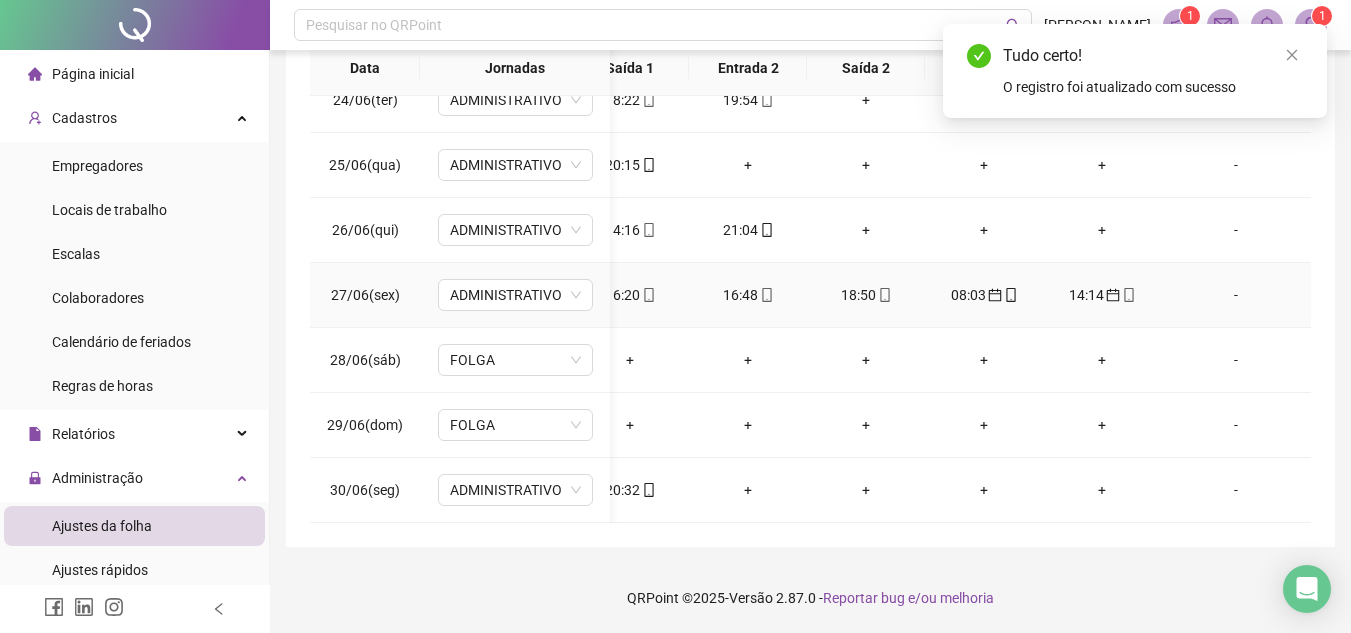 click on "14:14" at bounding box center (1102, 295) 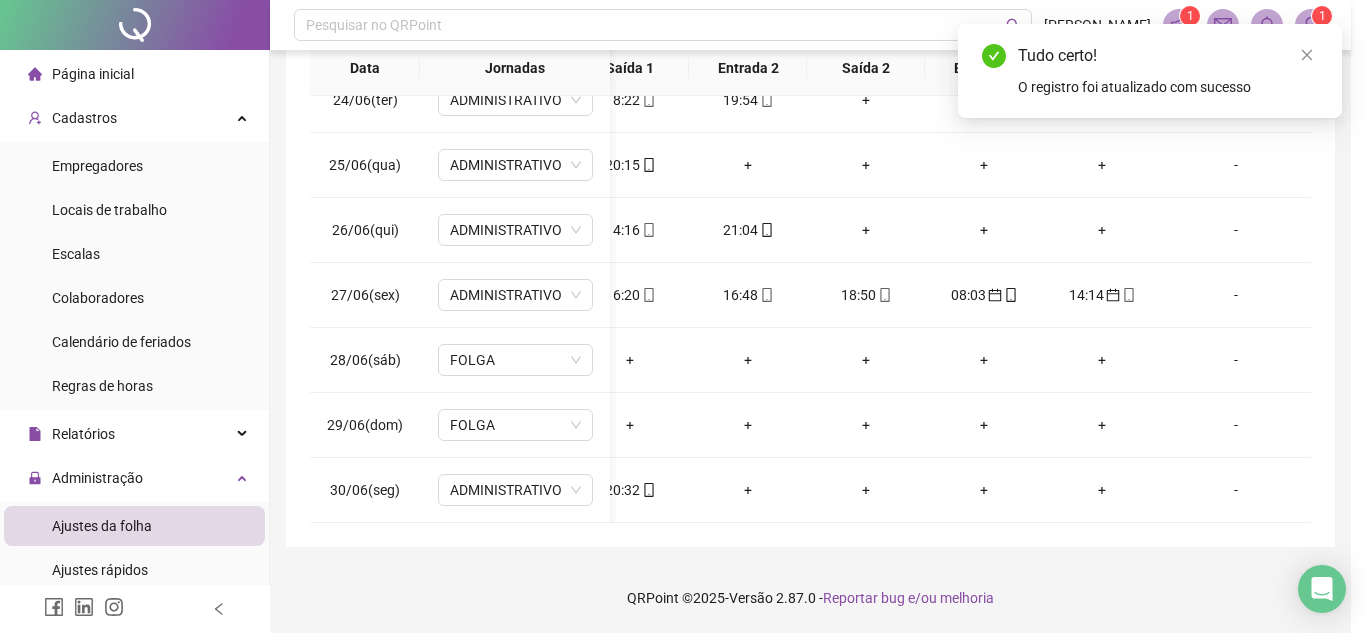 type on "**********" 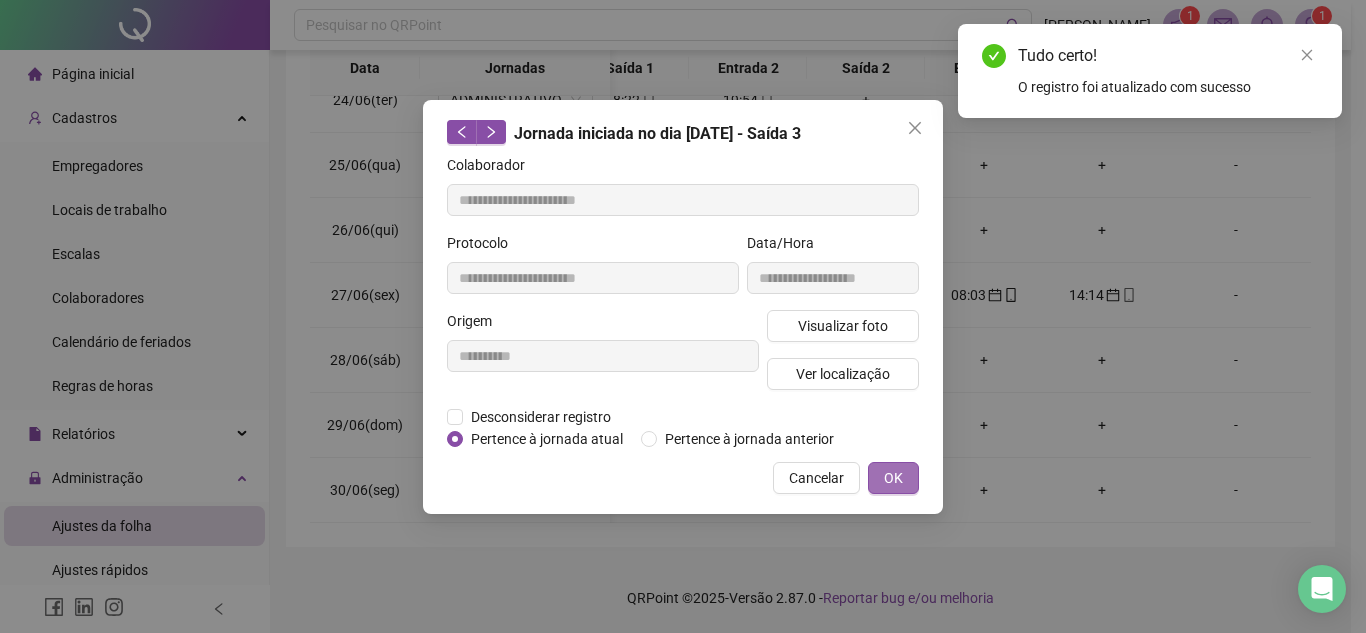 drag, startPoint x: 897, startPoint y: 483, endPoint x: 905, endPoint y: 471, distance: 14.422205 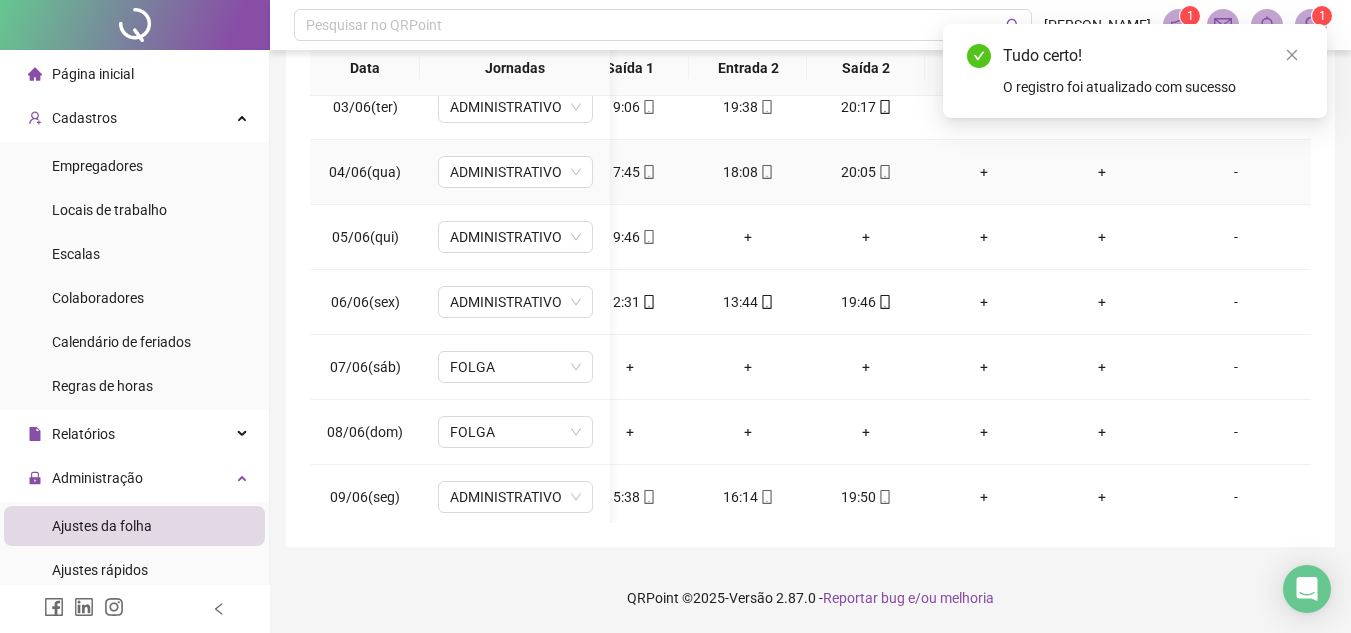 scroll, scrollTop: 0, scrollLeft: 157, axis: horizontal 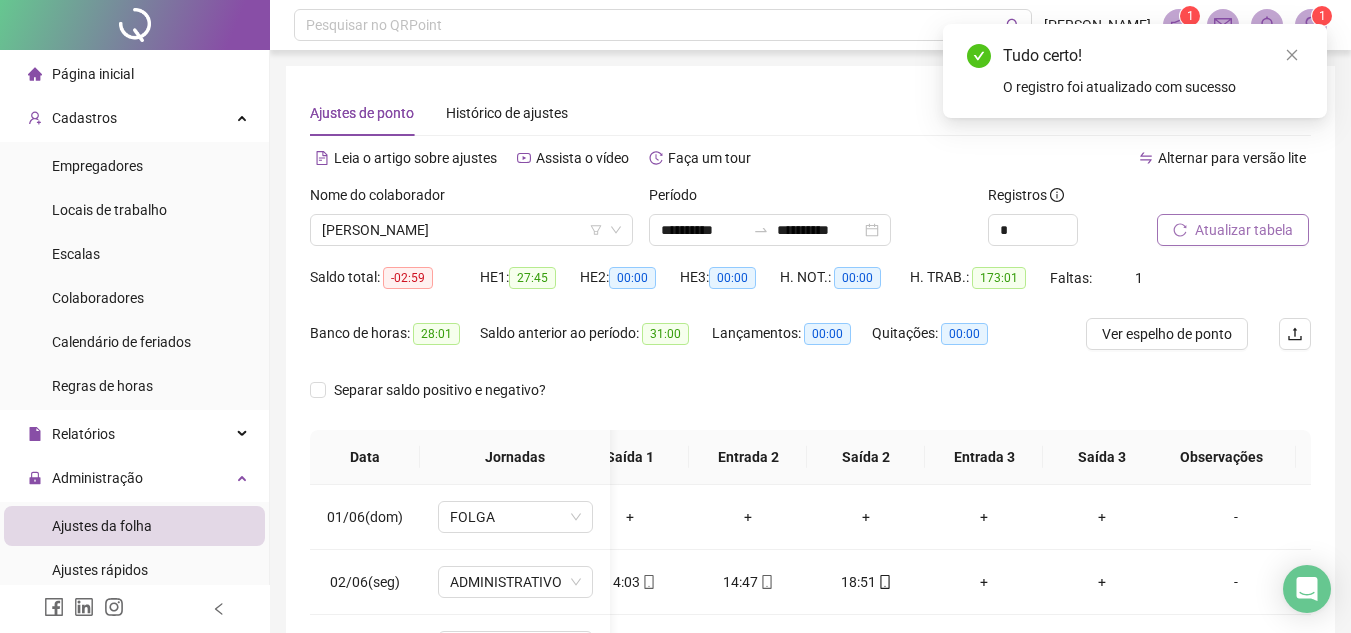 click on "Atualizar tabela" at bounding box center (1244, 230) 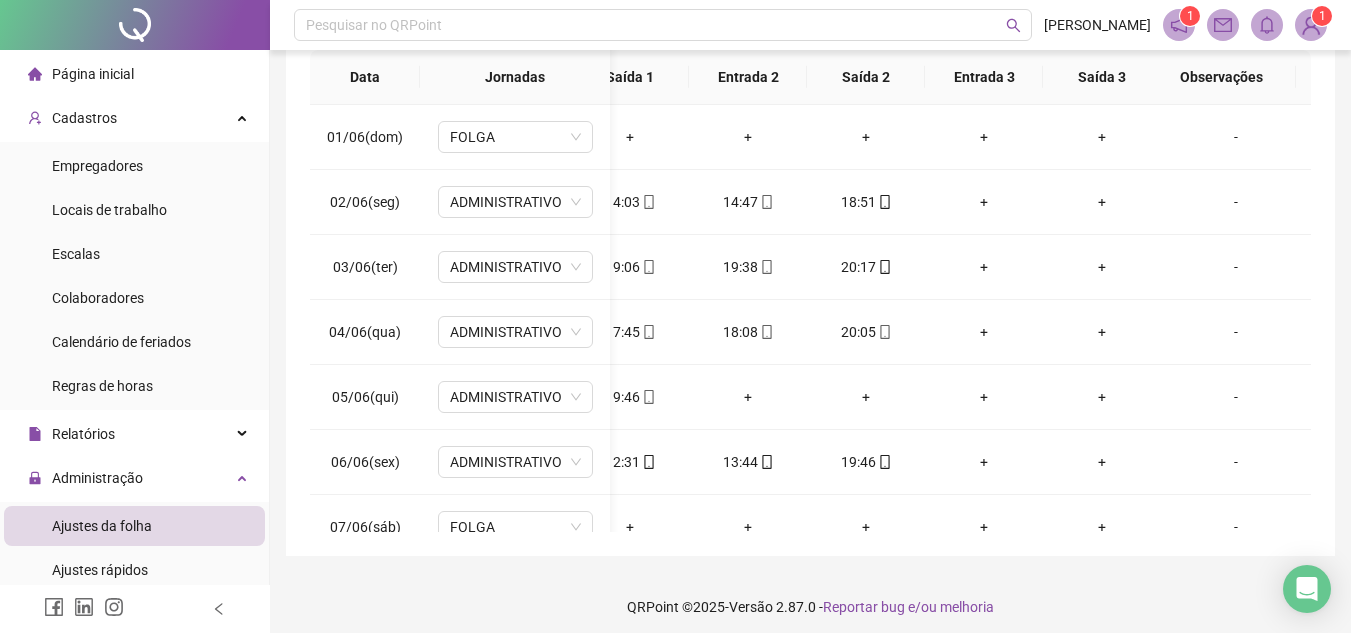 scroll, scrollTop: 389, scrollLeft: 0, axis: vertical 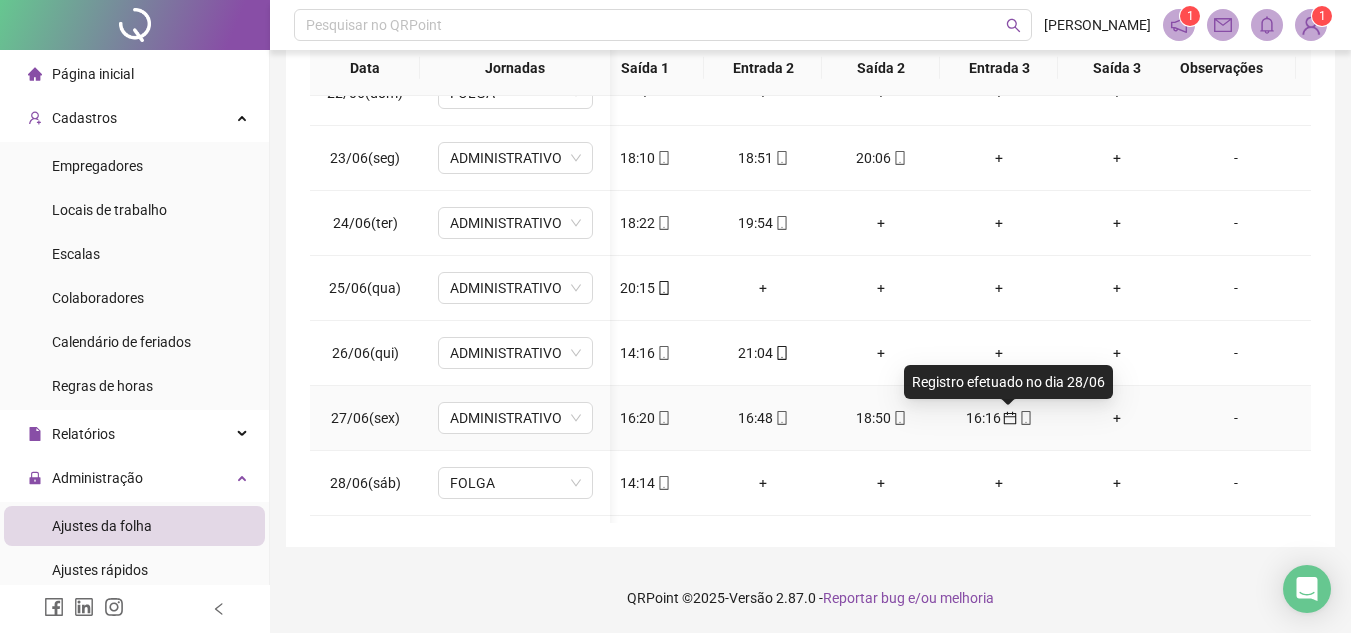 click at bounding box center [1009, 418] 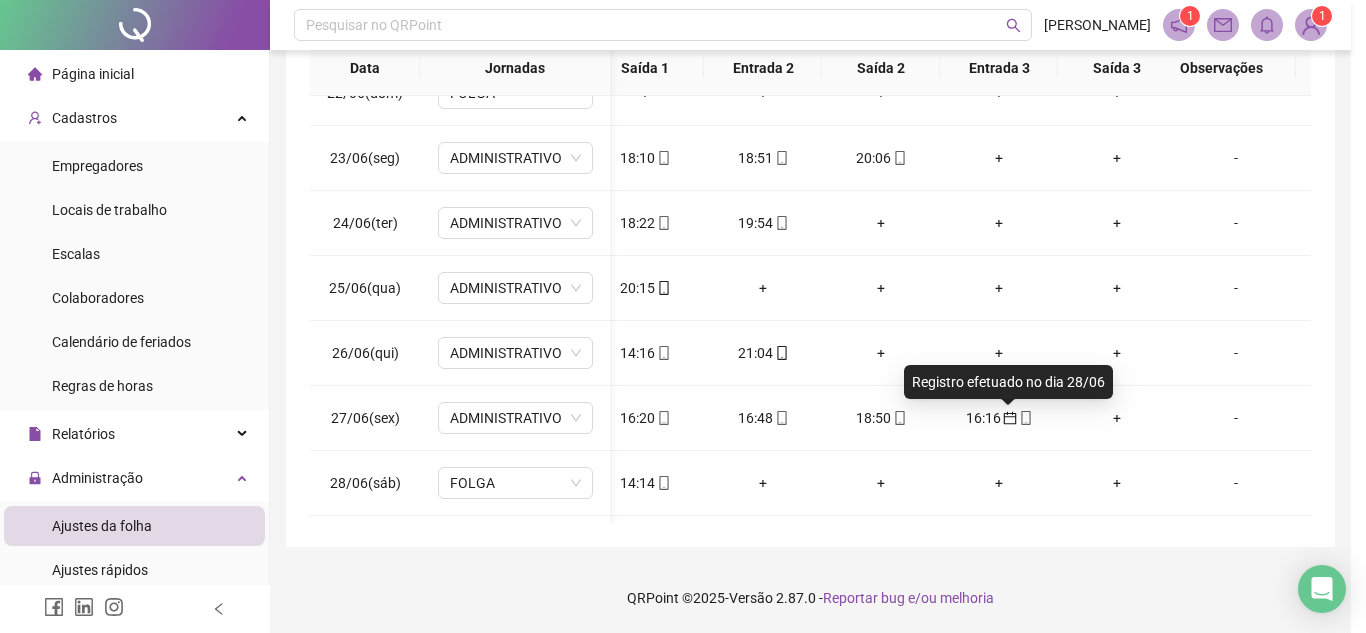 type on "**********" 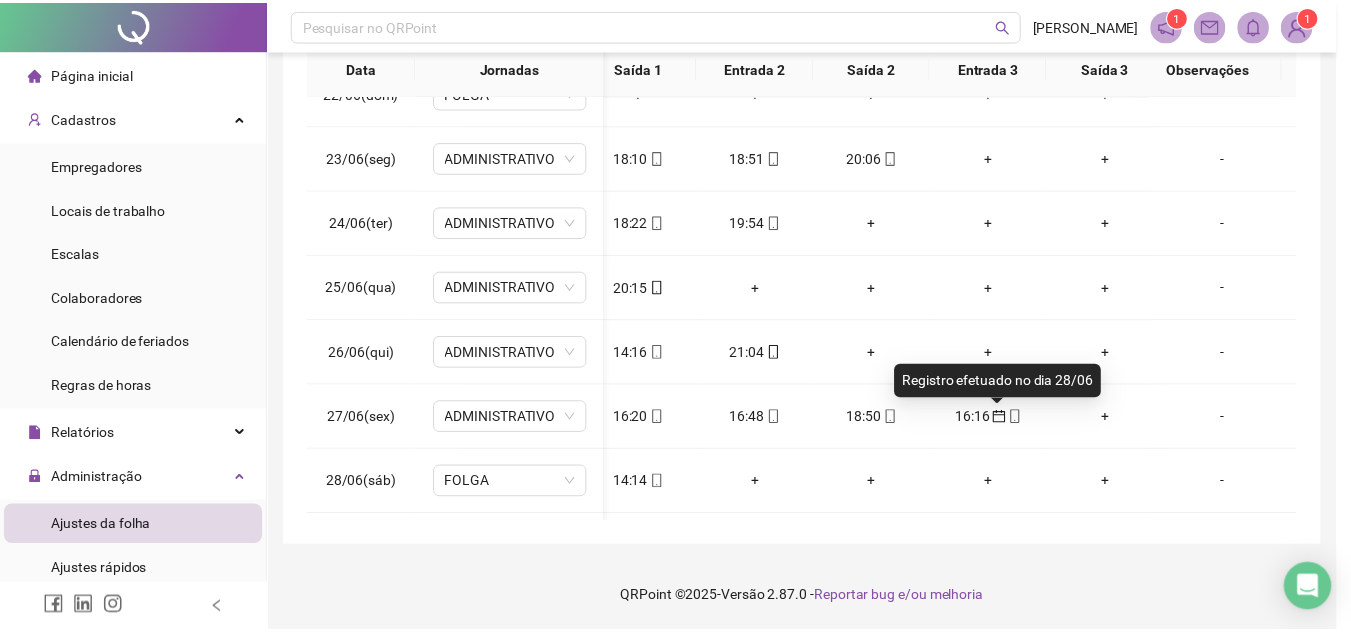 type 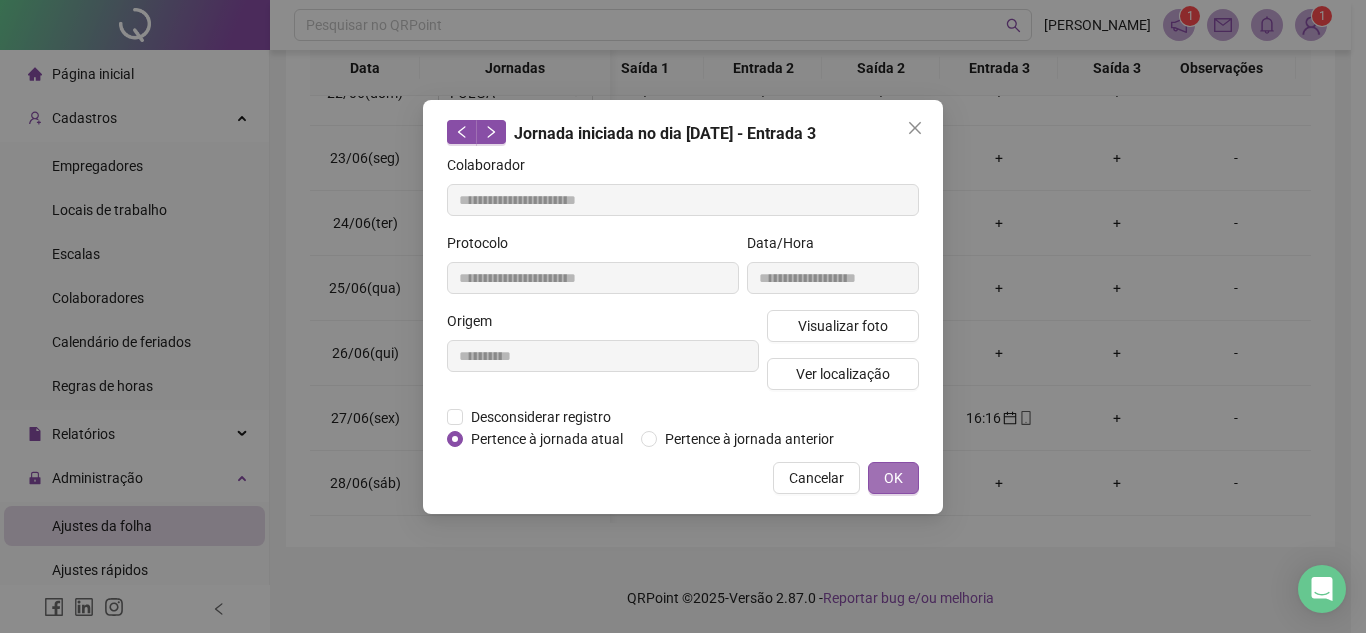 click on "OK" at bounding box center (893, 478) 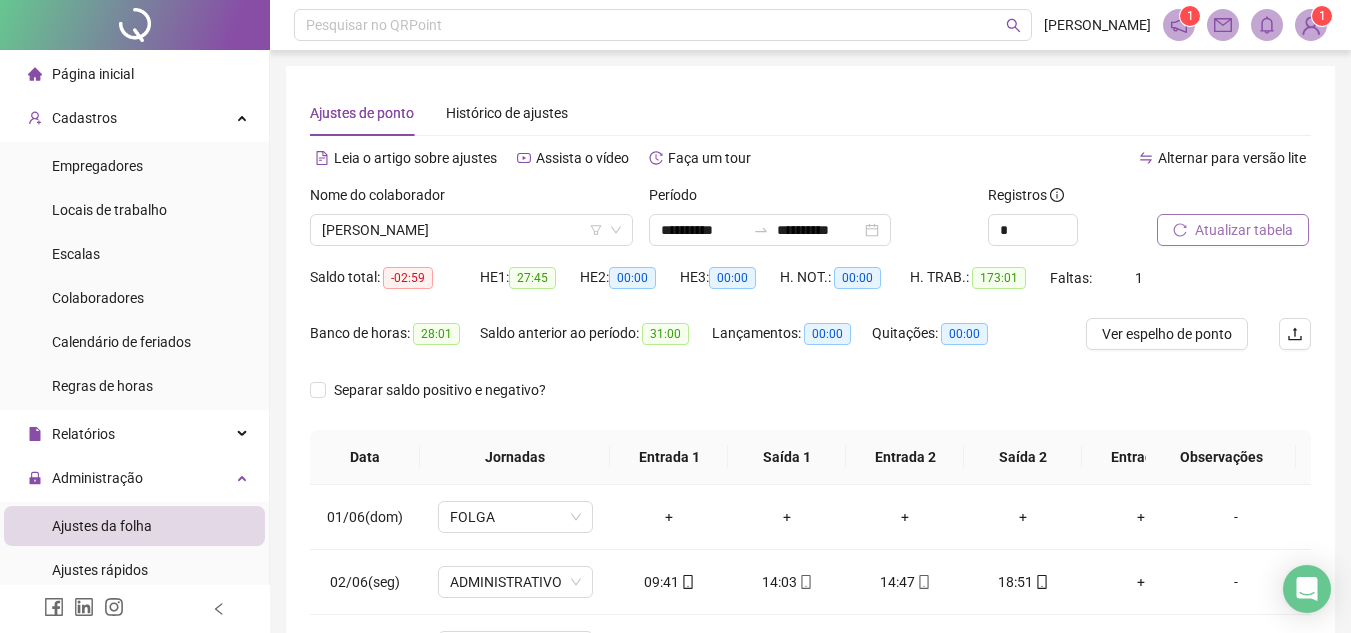 click on "Atualizar tabela" at bounding box center (1233, 230) 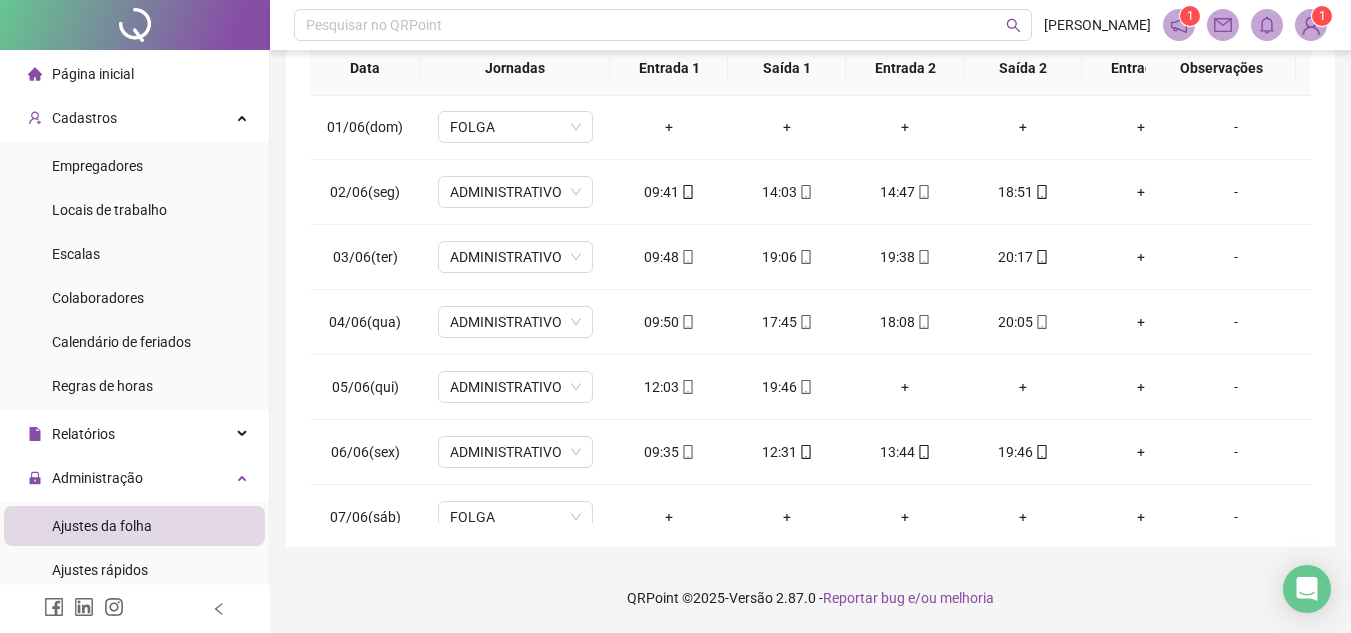 scroll, scrollTop: 0, scrollLeft: 0, axis: both 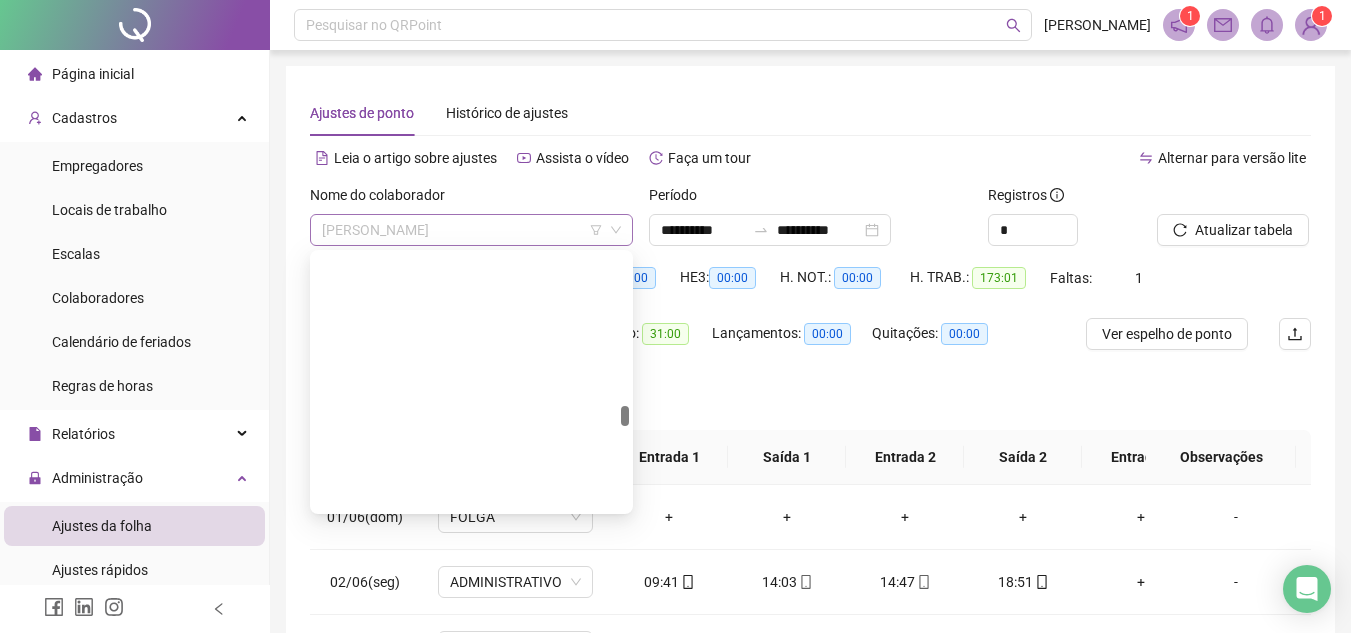 click on "[PERSON_NAME]" at bounding box center (471, 230) 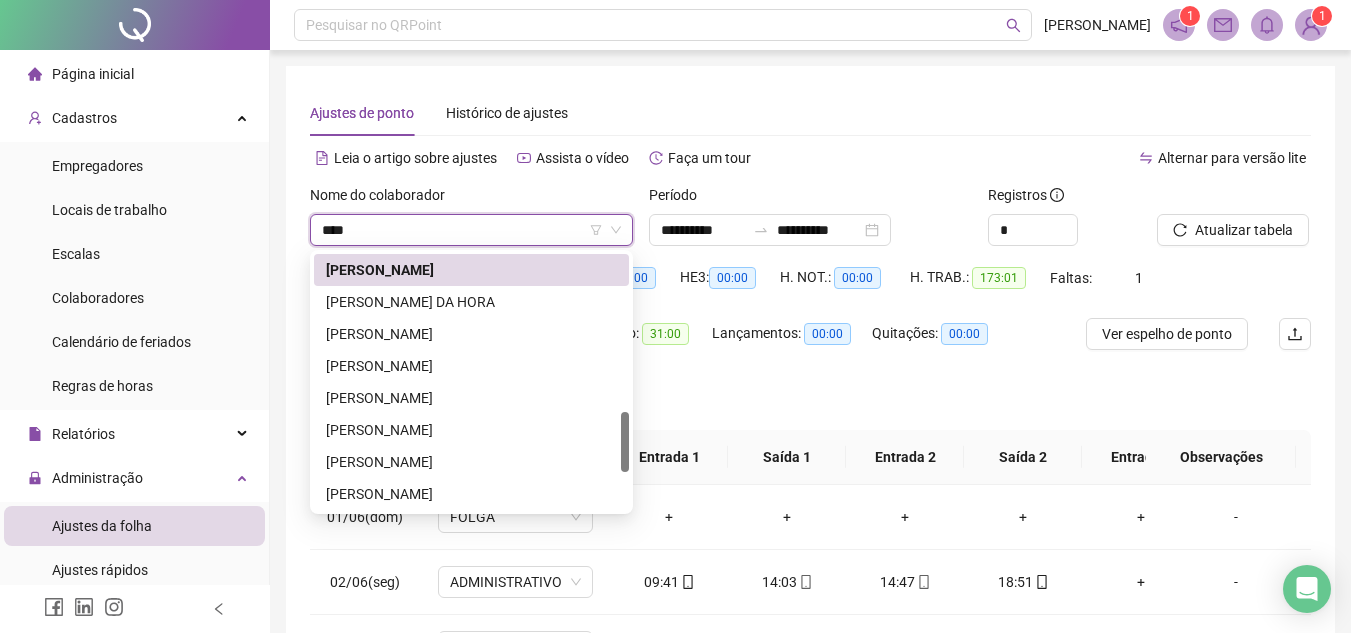 scroll, scrollTop: 0, scrollLeft: 0, axis: both 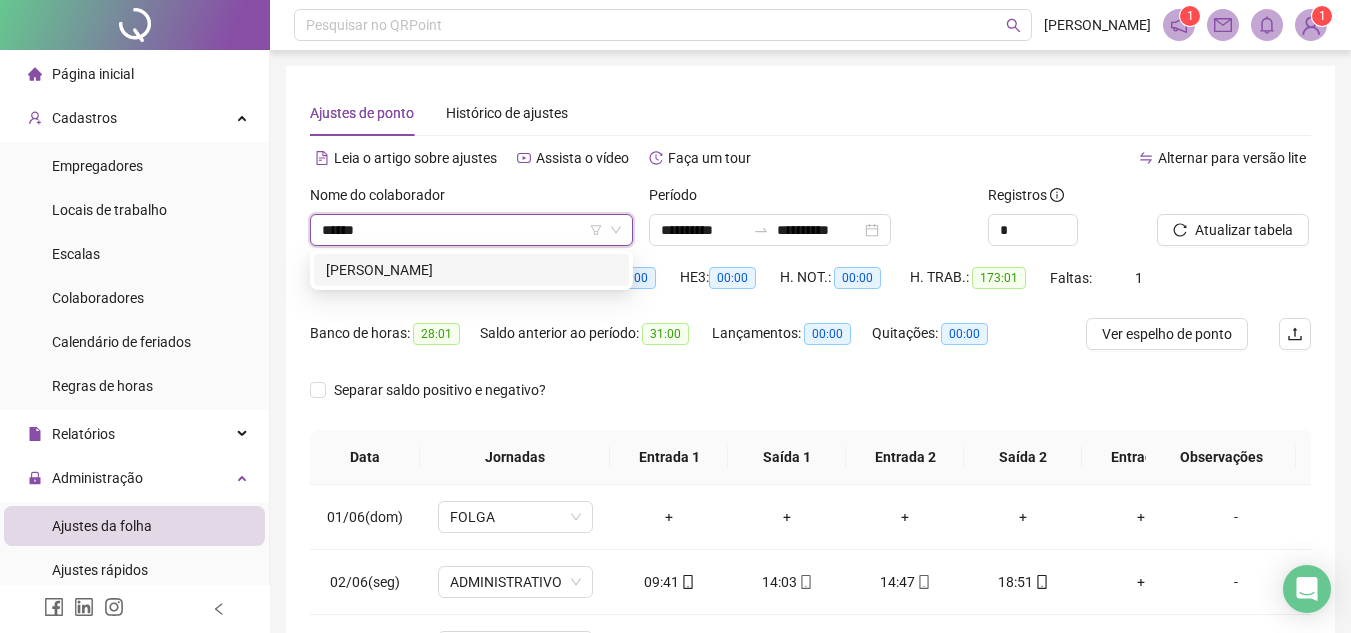 click on "[PERSON_NAME]" at bounding box center [471, 270] 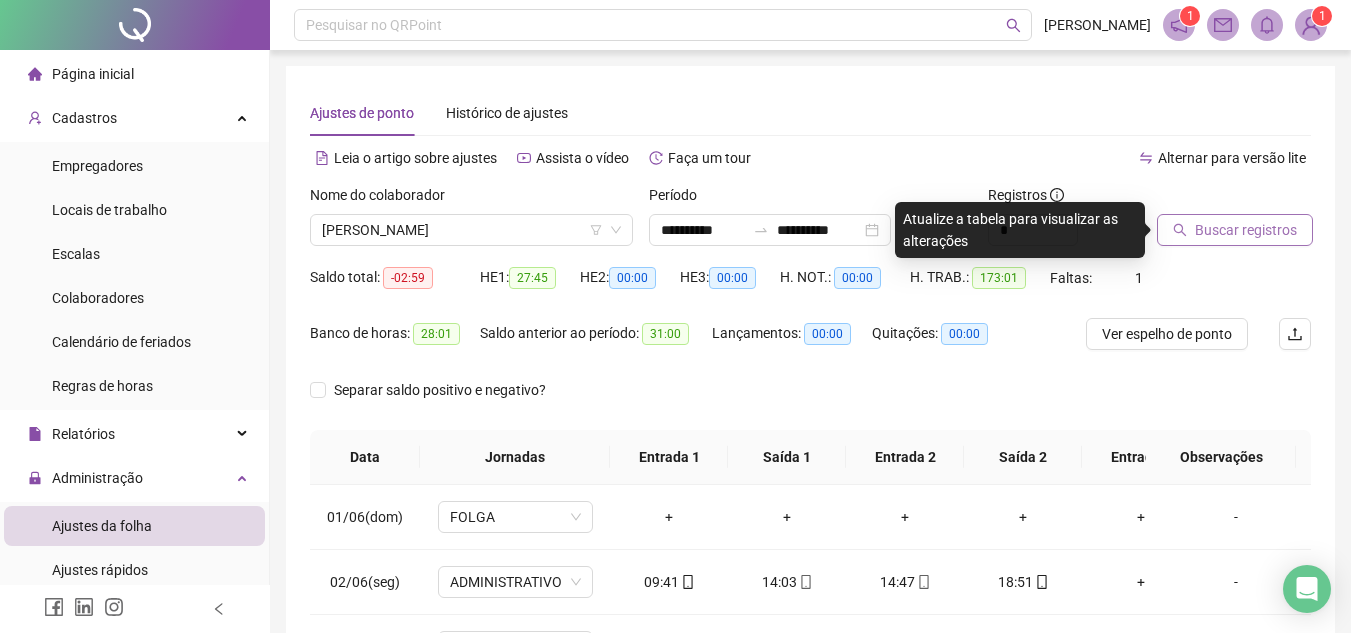 click on "Buscar registros" at bounding box center [1235, 230] 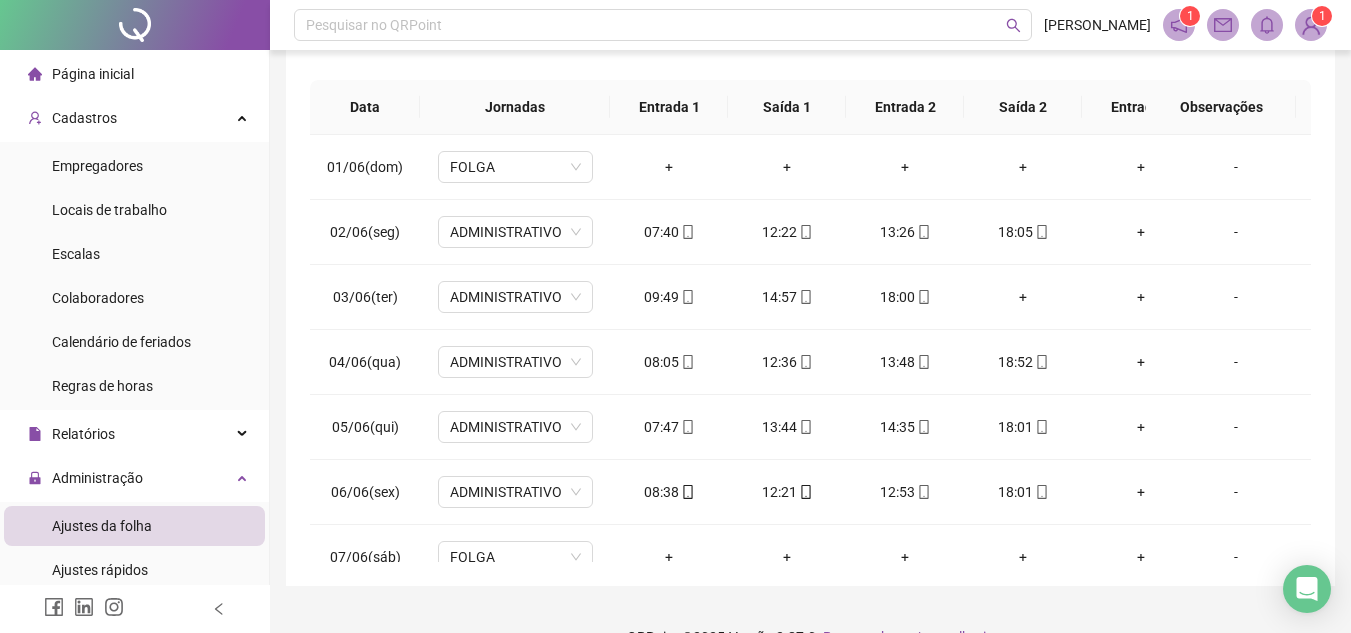 scroll, scrollTop: 358, scrollLeft: 0, axis: vertical 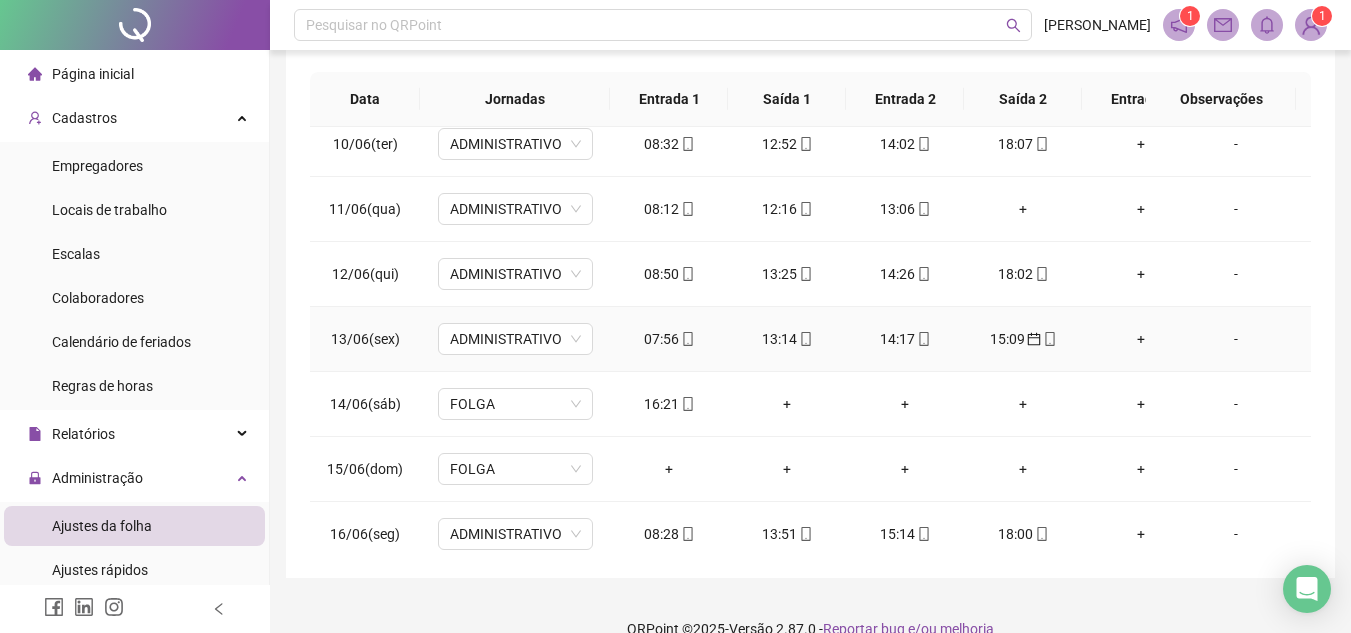 click on "15:09" at bounding box center (1023, 339) 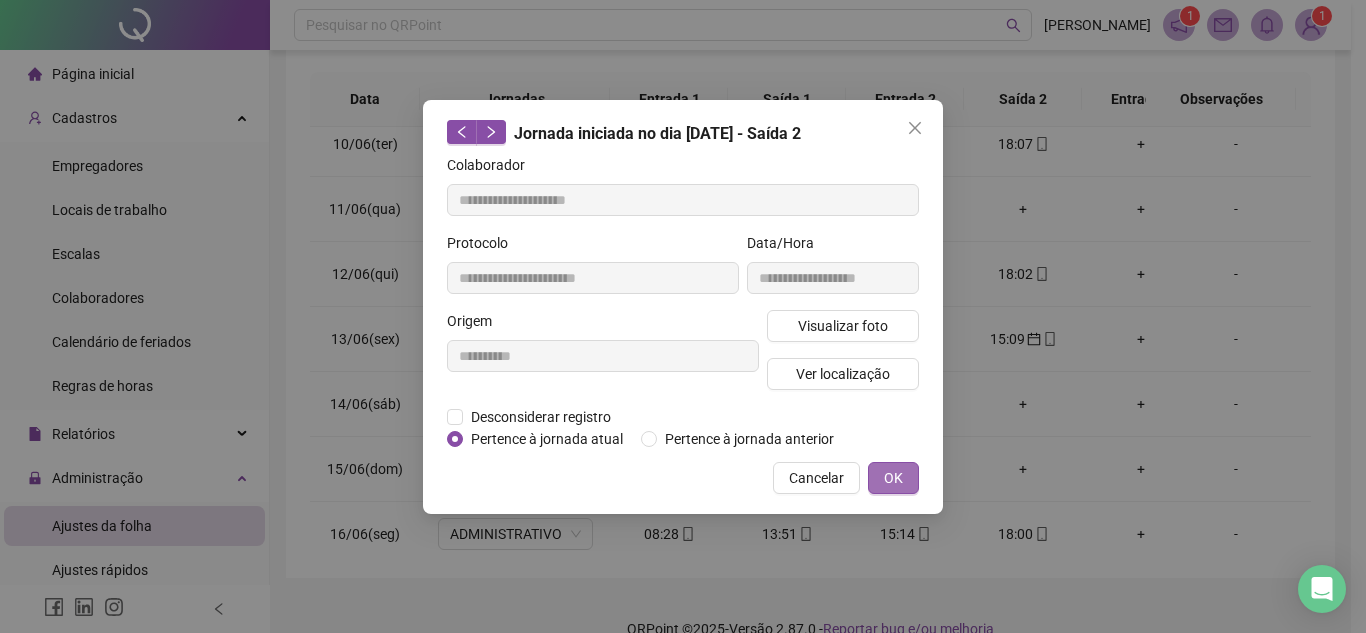 click on "OK" at bounding box center [893, 478] 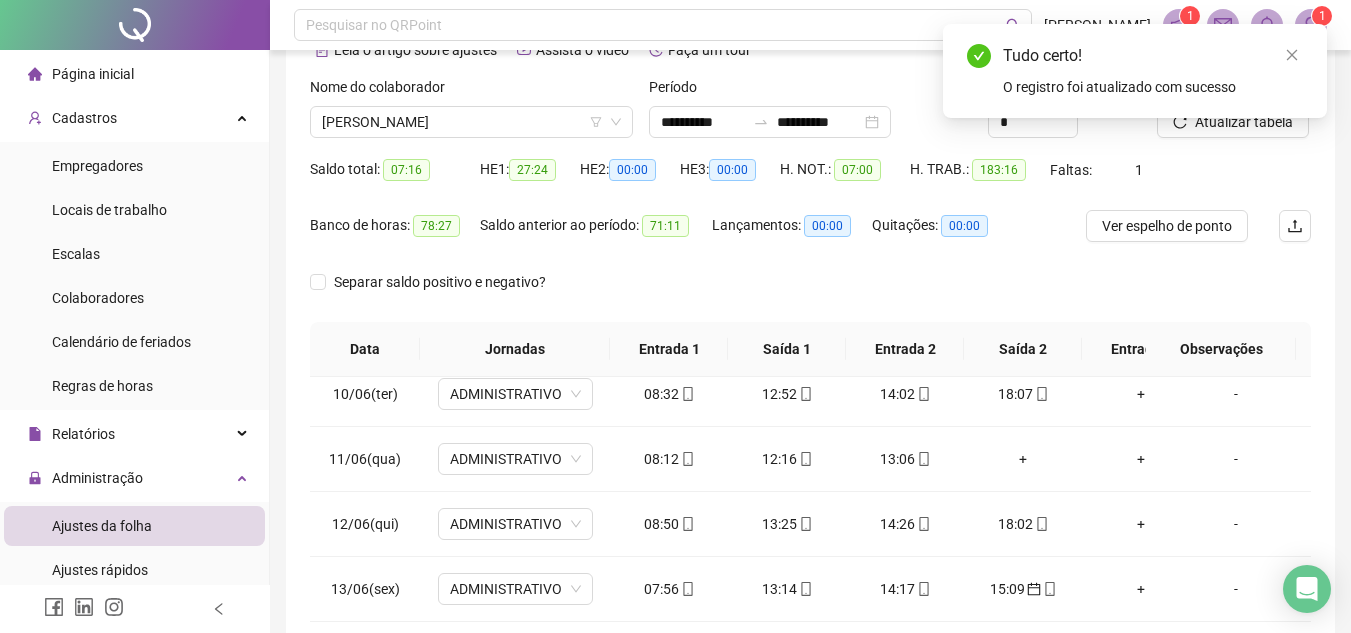 scroll, scrollTop: 0, scrollLeft: 0, axis: both 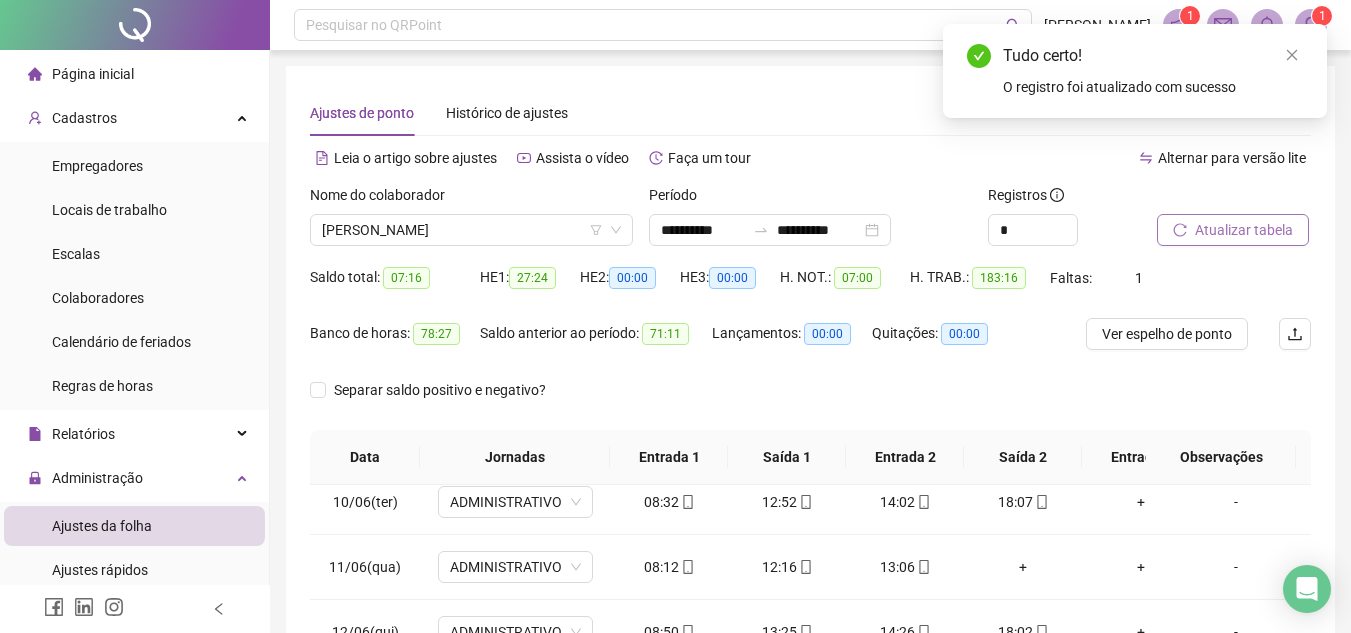click on "Atualizar tabela" at bounding box center (1244, 230) 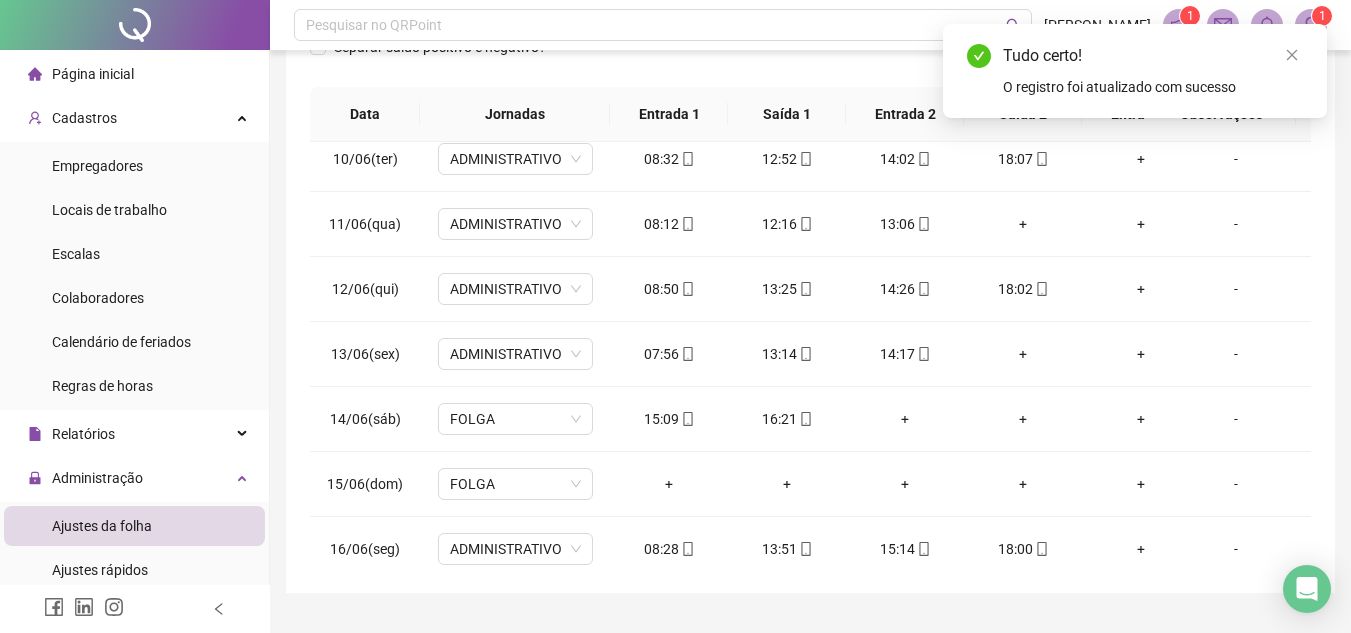 scroll, scrollTop: 389, scrollLeft: 0, axis: vertical 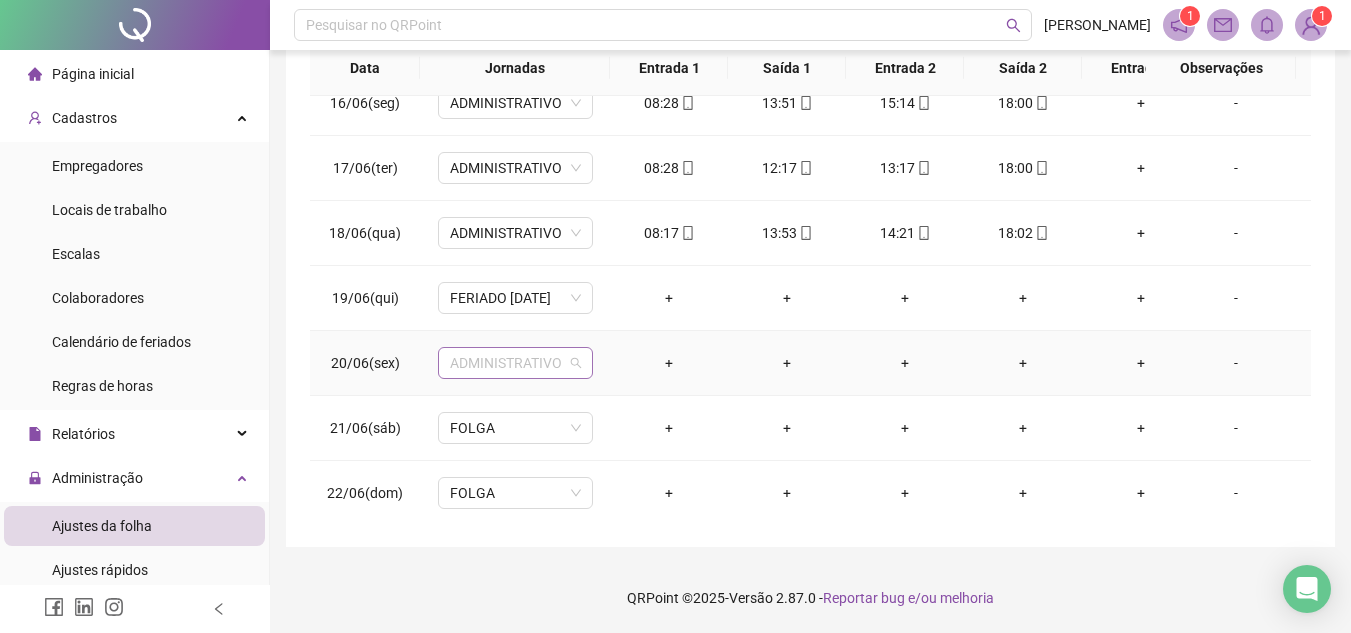 click on "ADMINISTRATIVO" at bounding box center [515, 363] 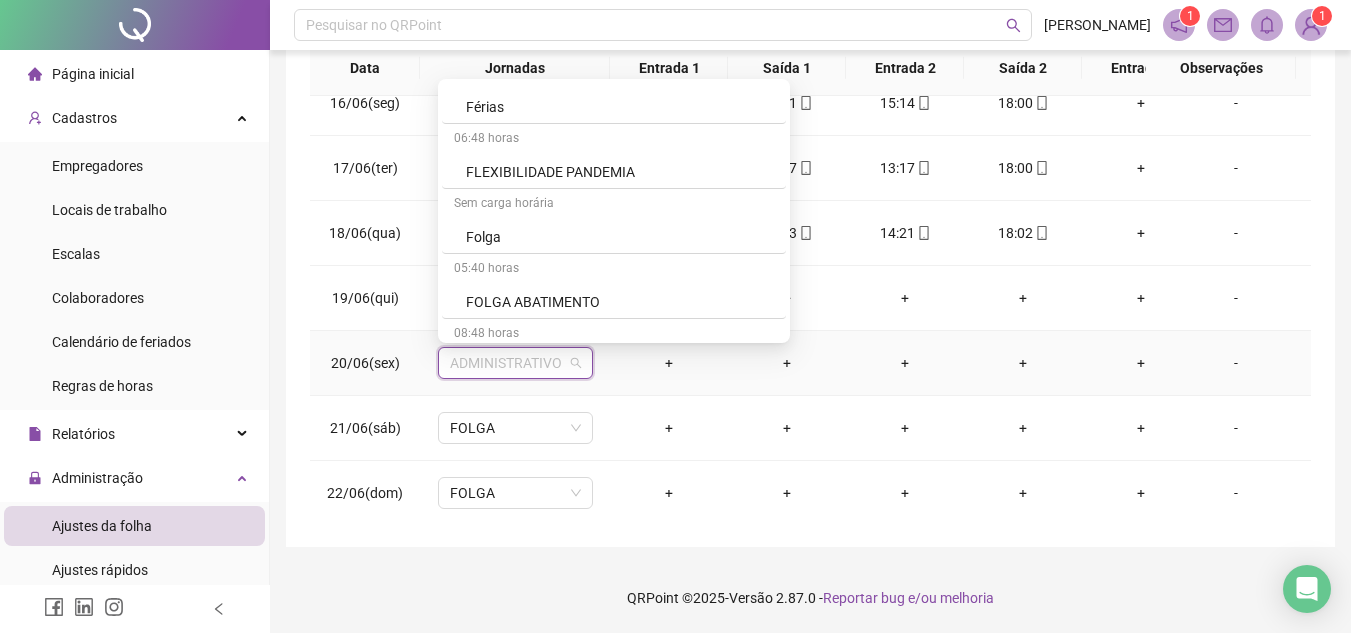 scroll, scrollTop: 1200, scrollLeft: 0, axis: vertical 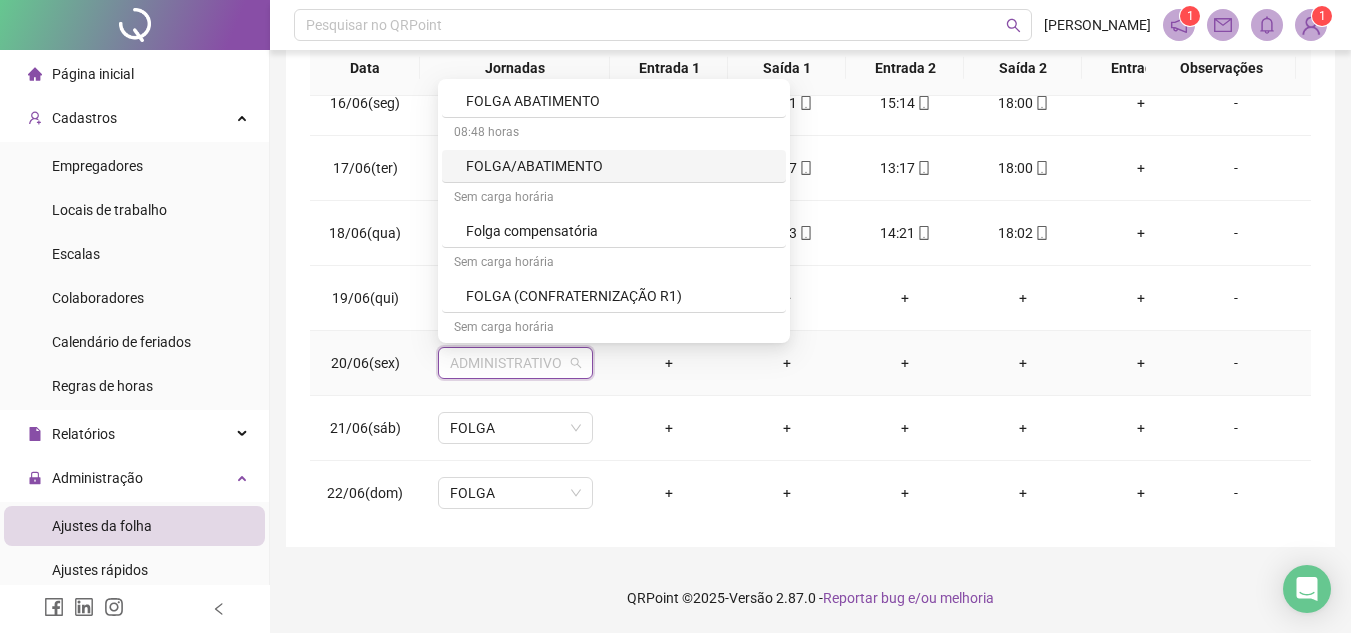 click on "FOLGA/ABATIMENTO" at bounding box center [620, 166] 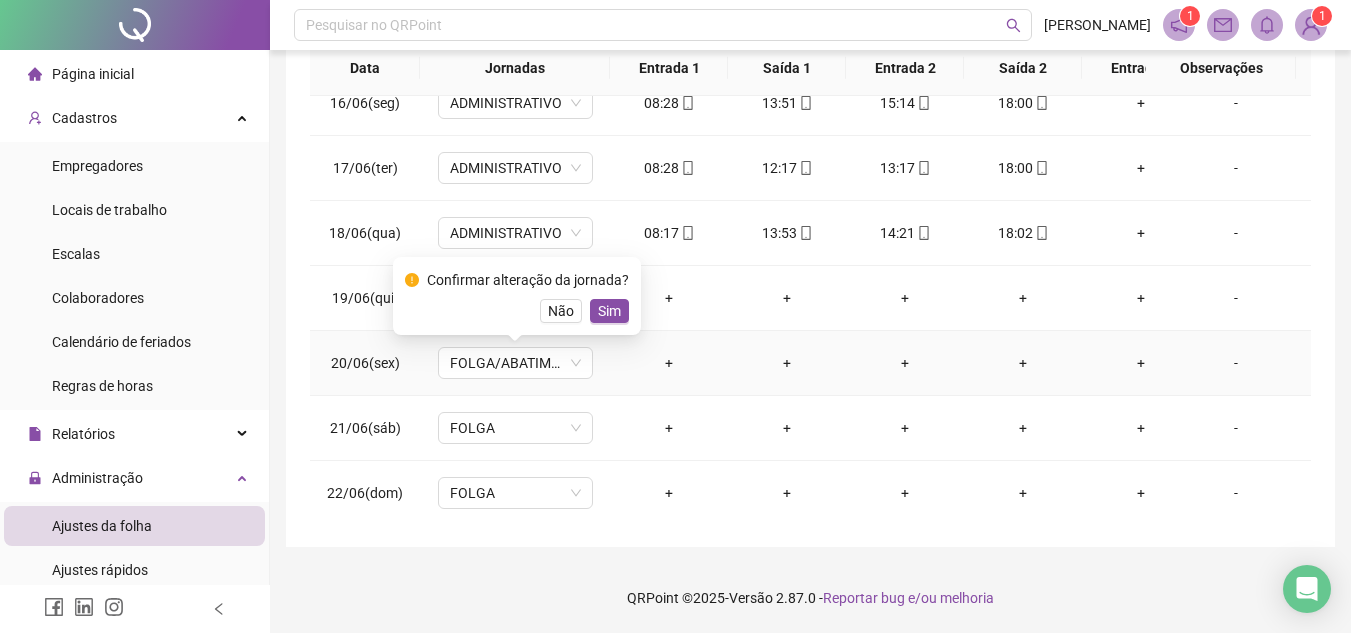click on "Sim" at bounding box center (609, 311) 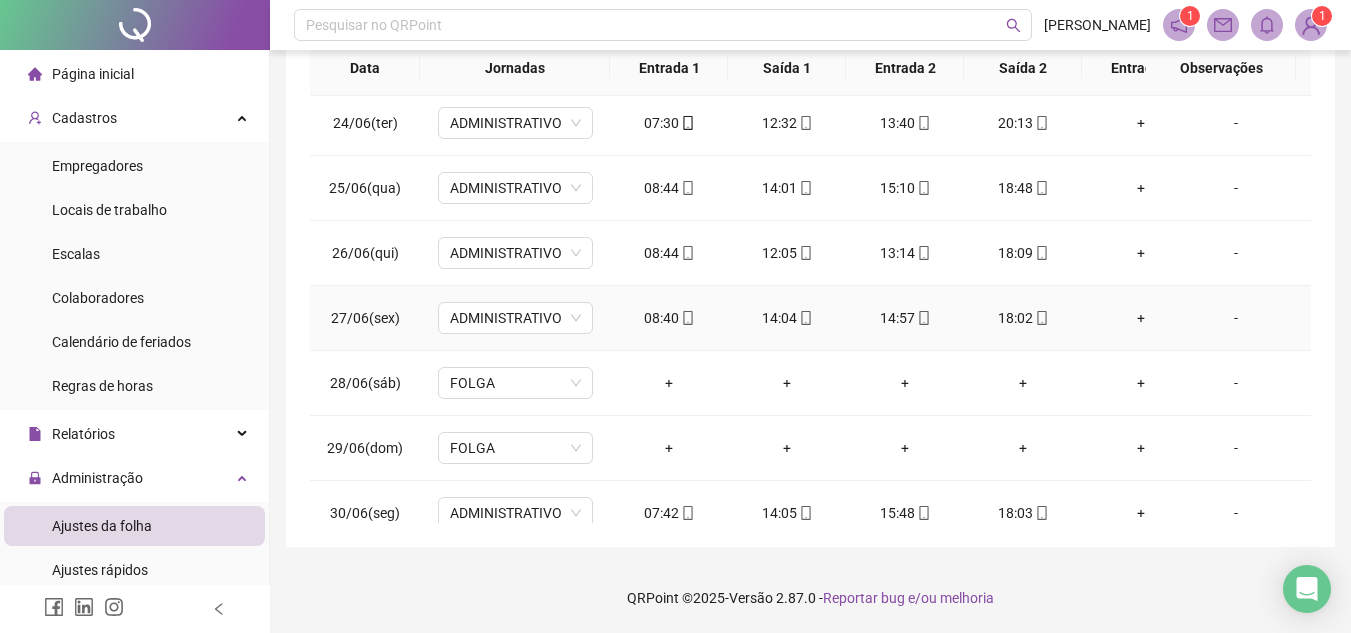 scroll, scrollTop: 1538, scrollLeft: 0, axis: vertical 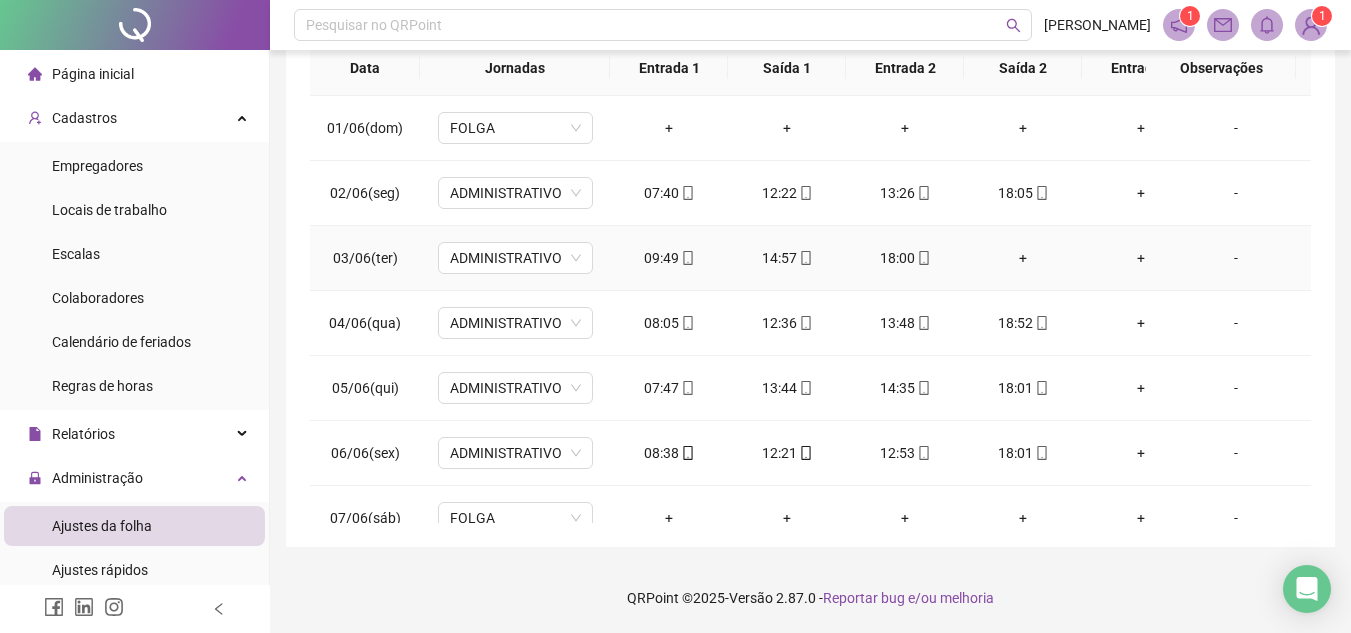 click on "+" at bounding box center (1023, 258) 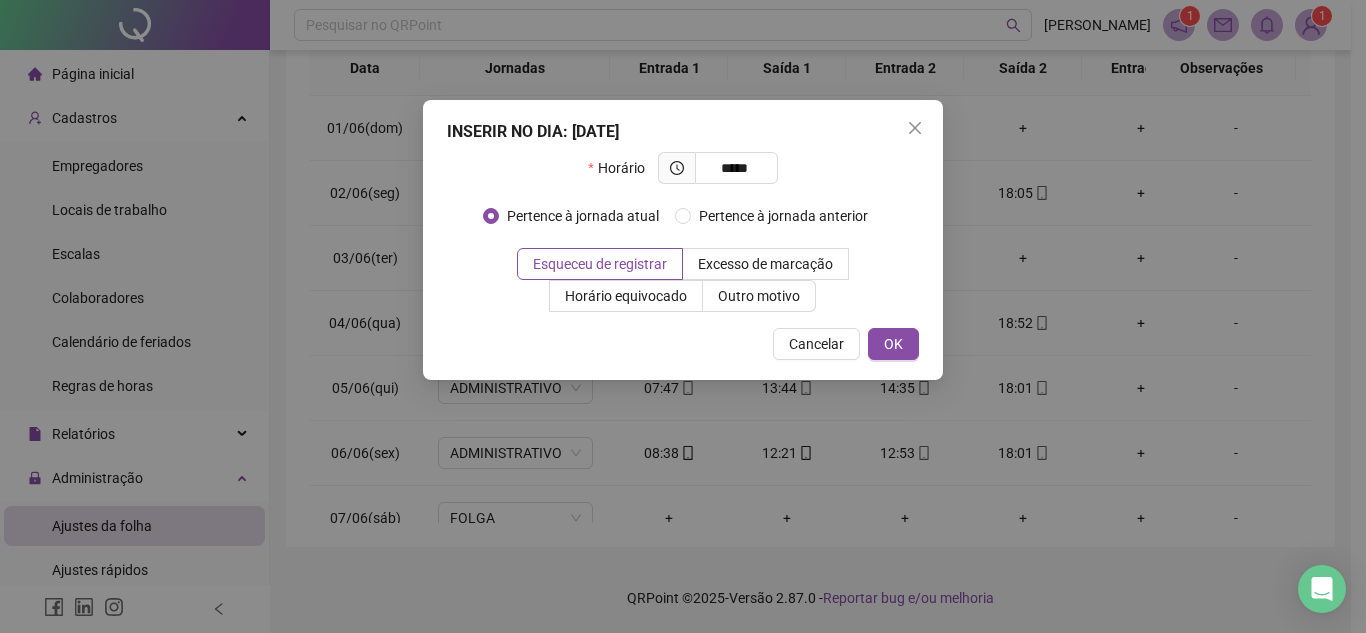 drag, startPoint x: 774, startPoint y: 291, endPoint x: 774, endPoint y: 320, distance: 29 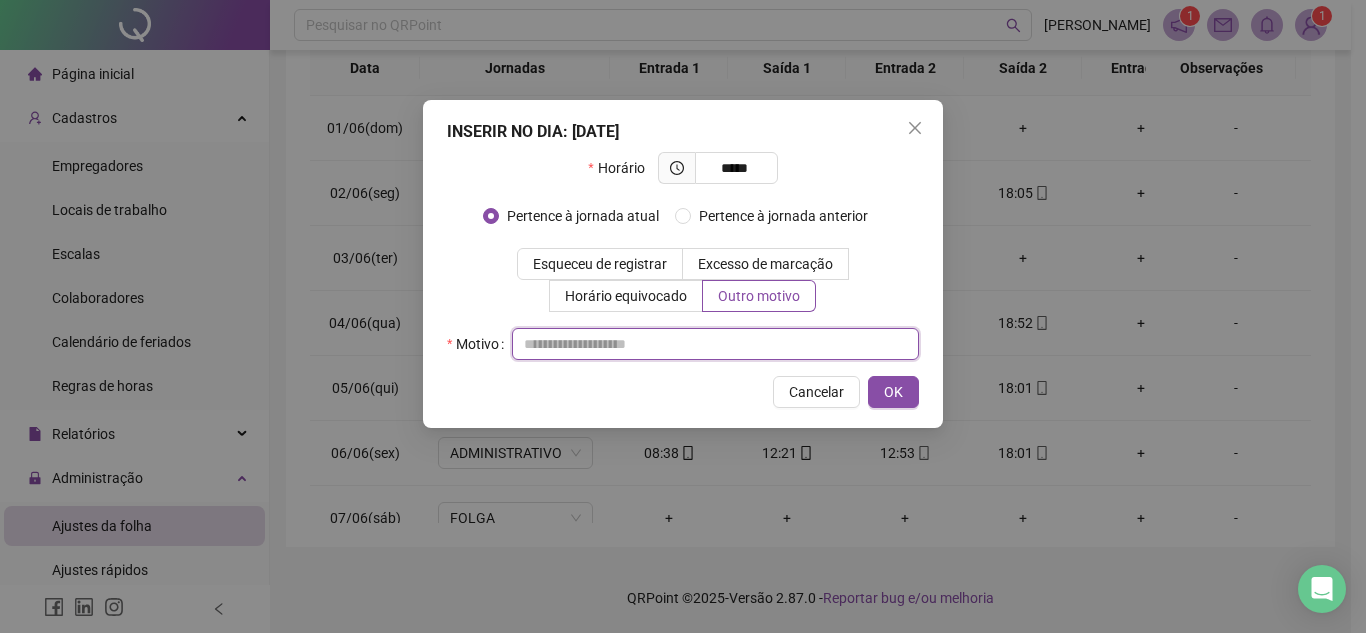 click at bounding box center (715, 344) 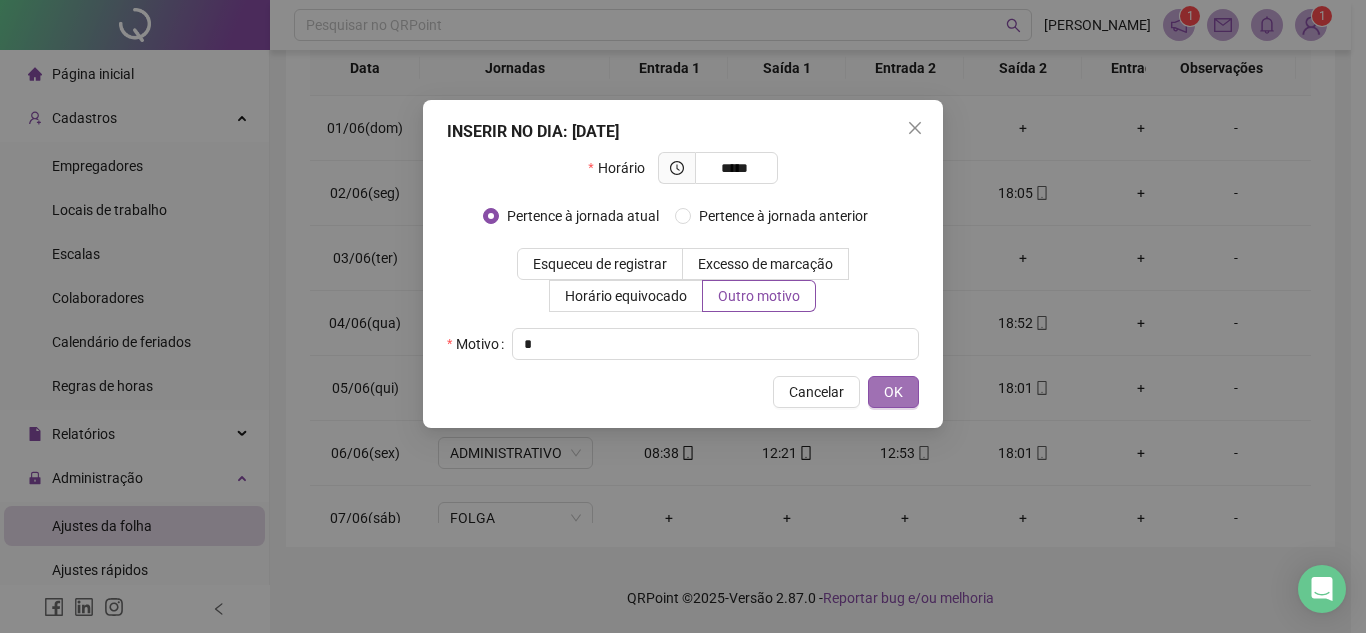 click on "OK" at bounding box center [893, 392] 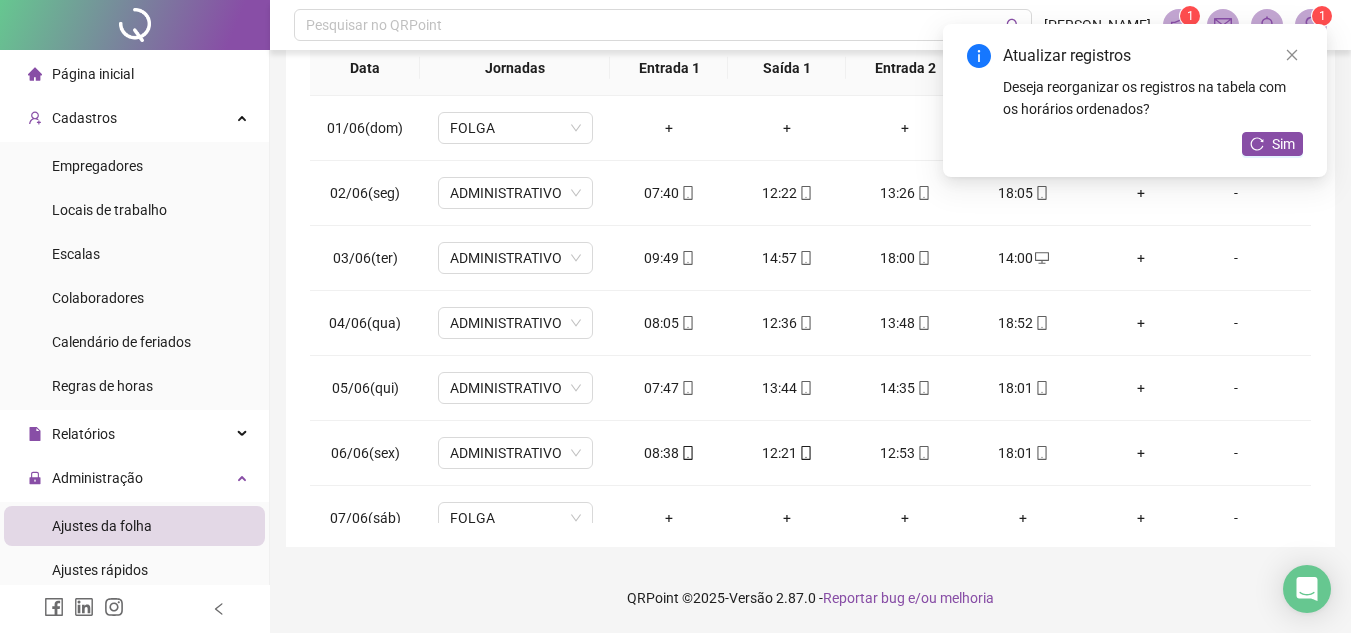 click on "Atualizar registros Deseja reorganizar os registros na tabela com os horários ordenados? Sim" at bounding box center [1135, 100] 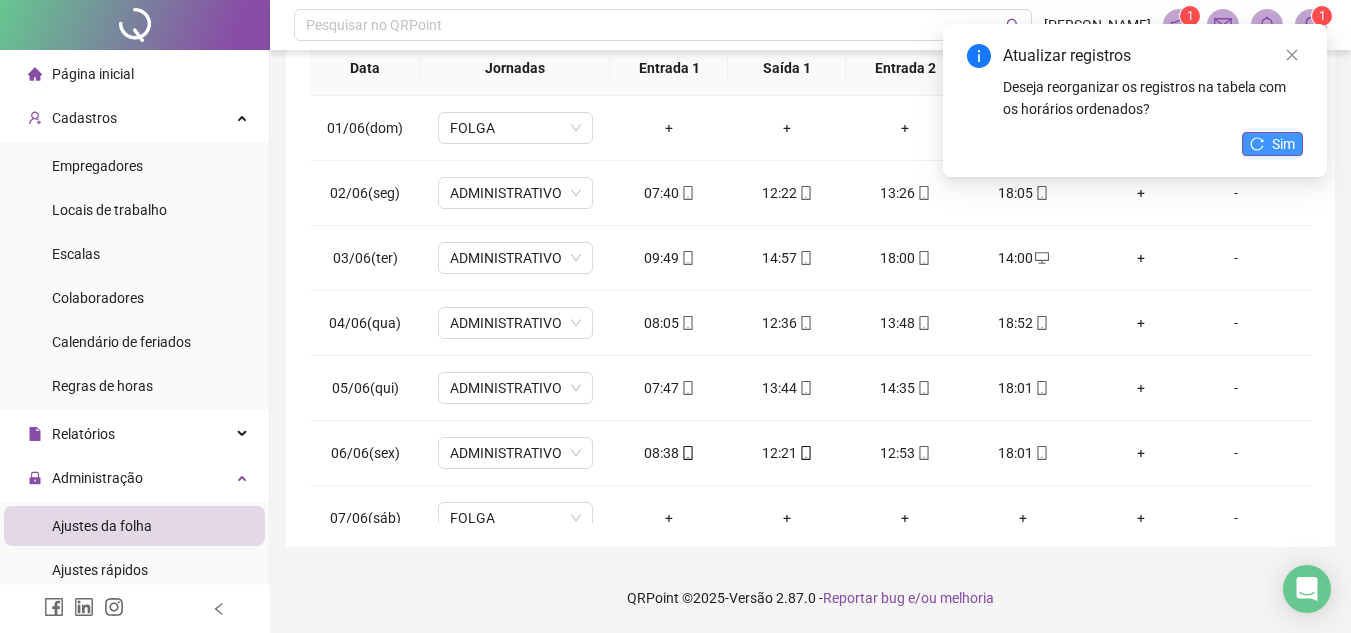 click 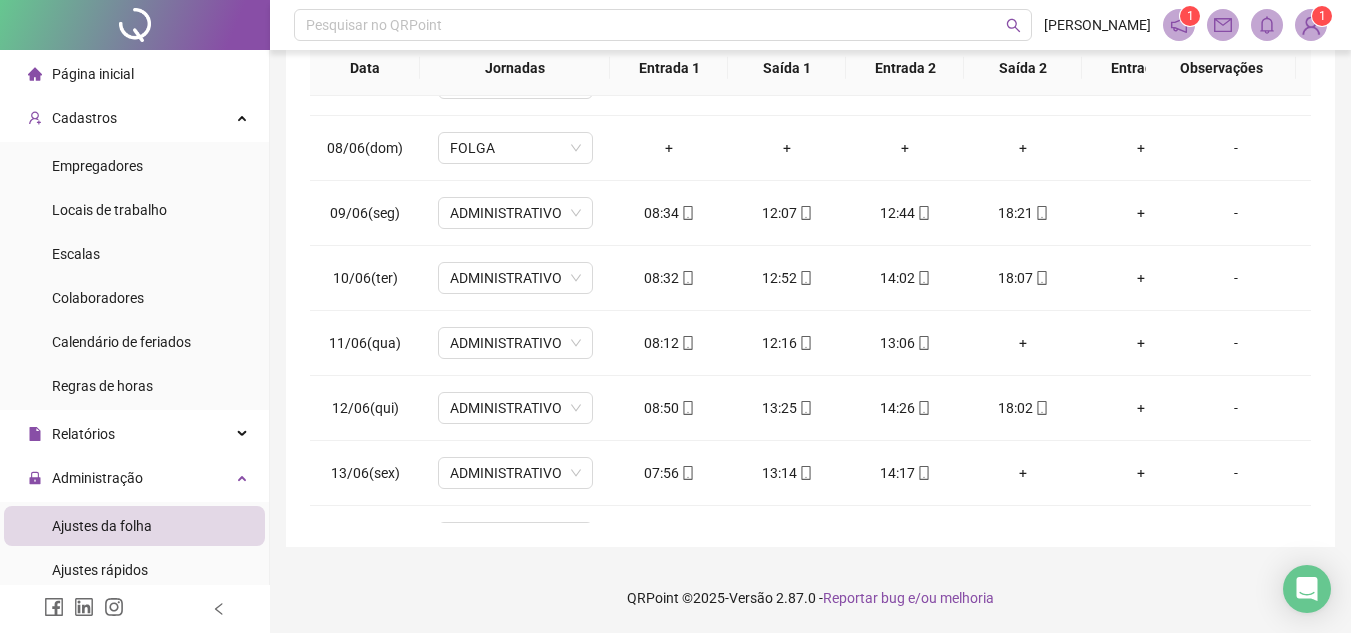 scroll, scrollTop: 482, scrollLeft: 0, axis: vertical 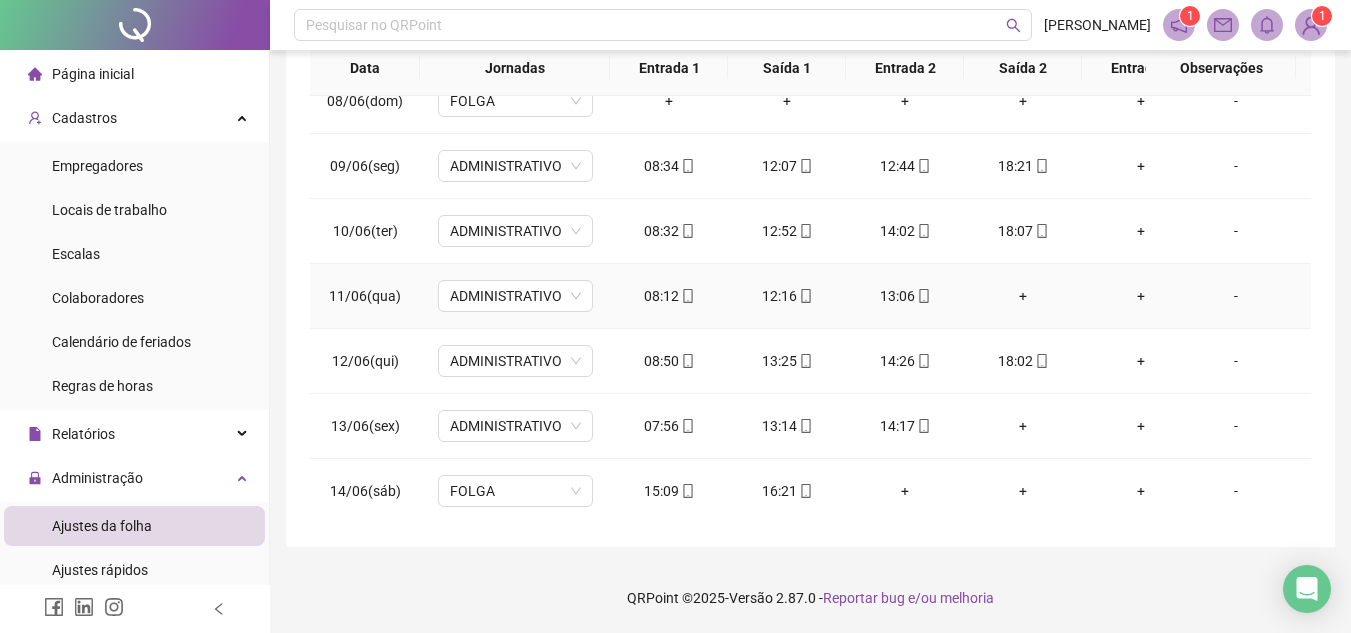 click on "+" at bounding box center (1023, 296) 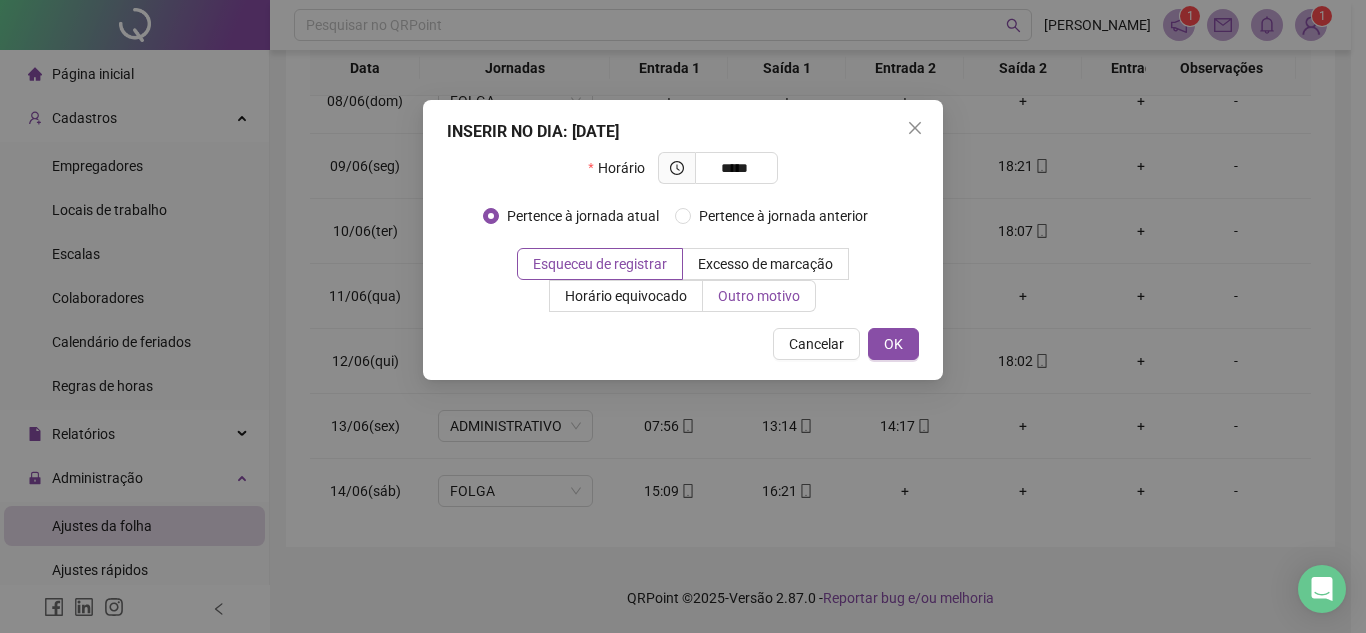 click on "Outro motivo" at bounding box center (759, 296) 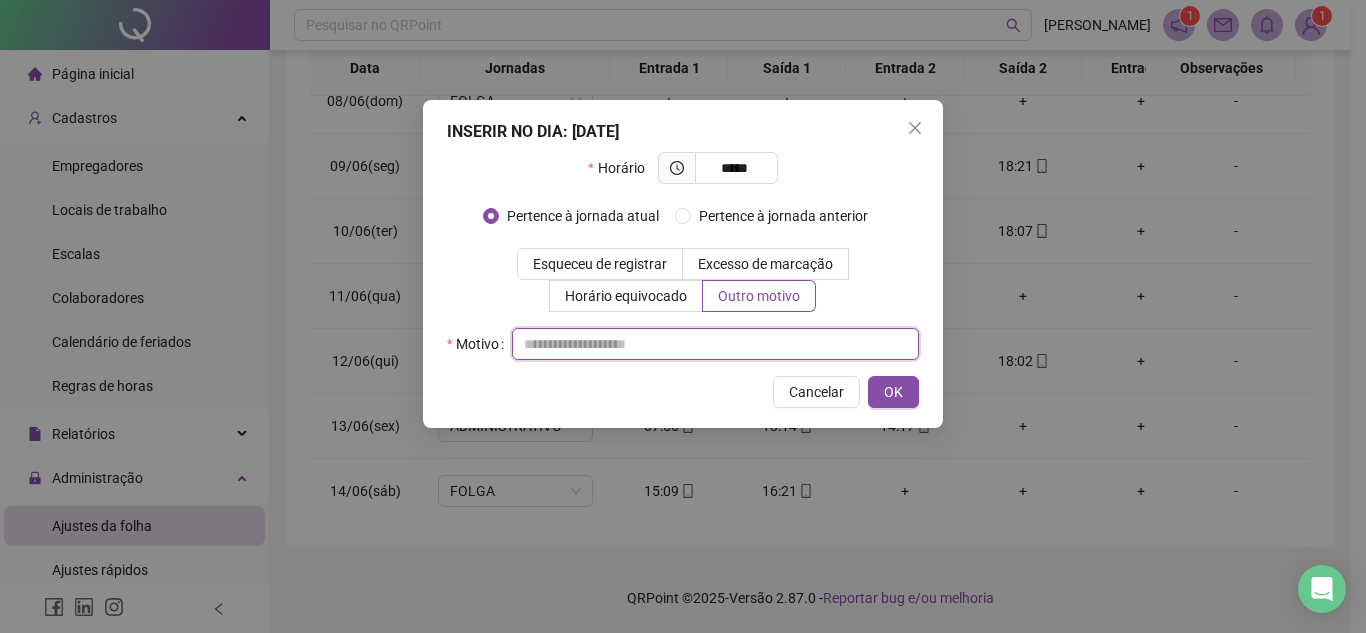 click at bounding box center (715, 344) 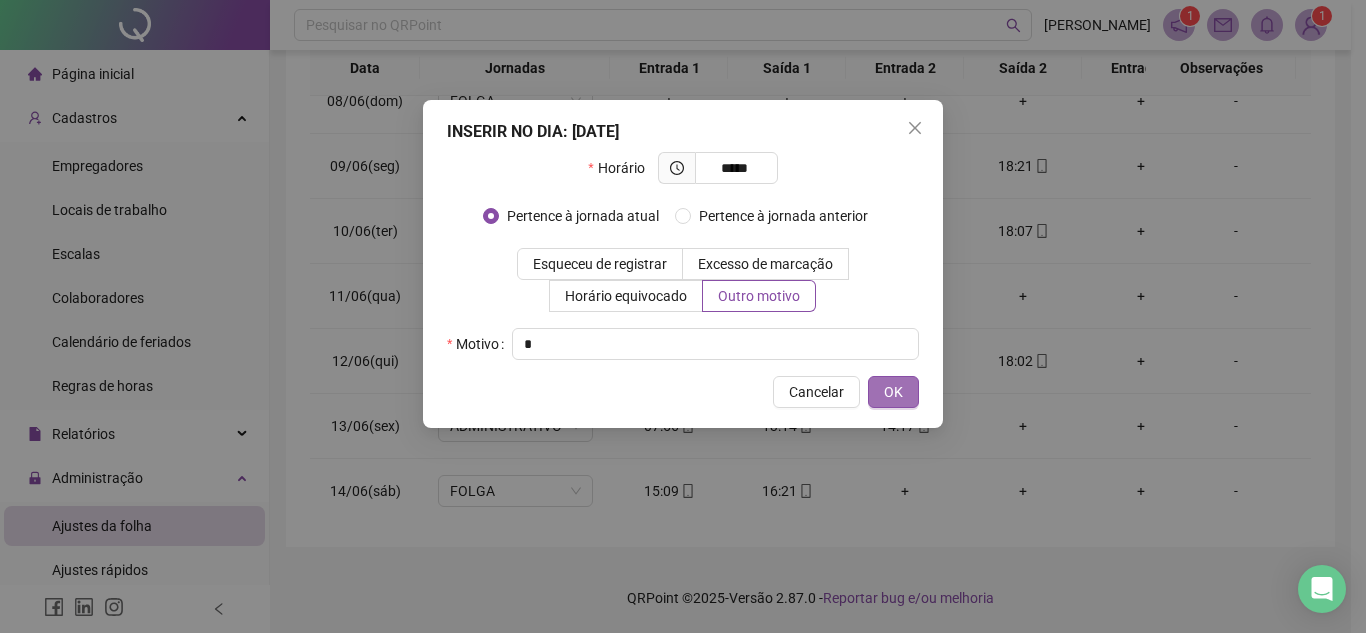 click on "OK" at bounding box center [893, 392] 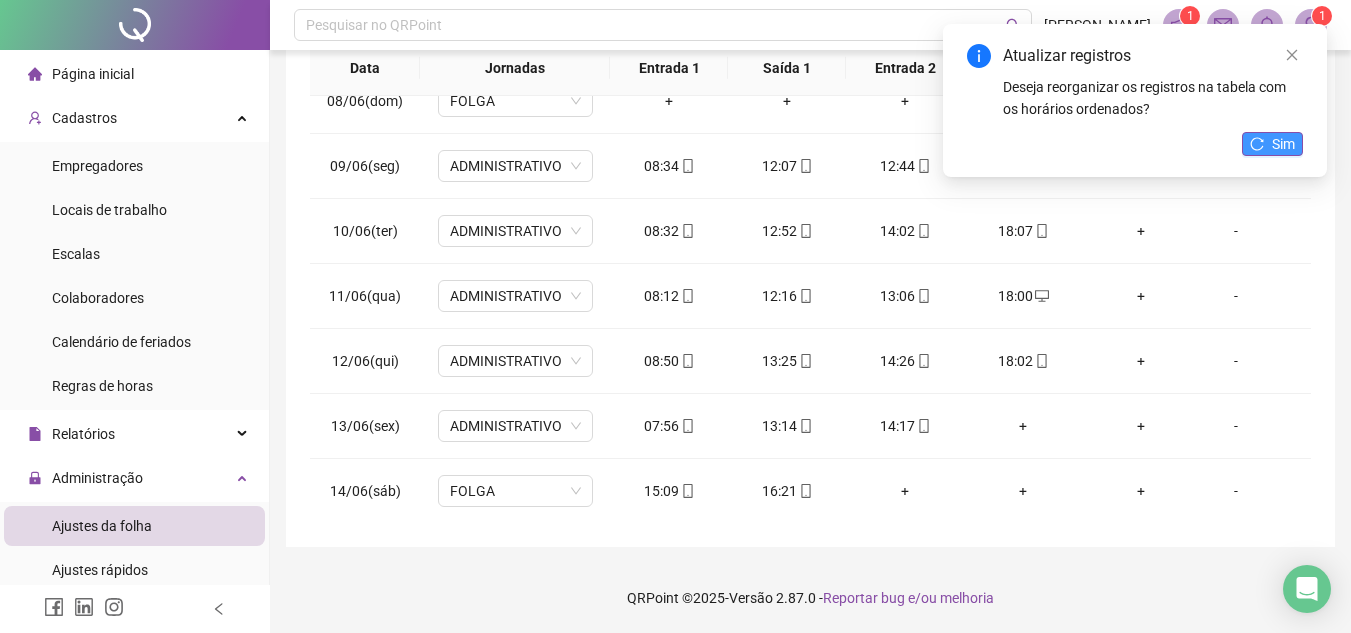 click on "Sim" at bounding box center (1272, 144) 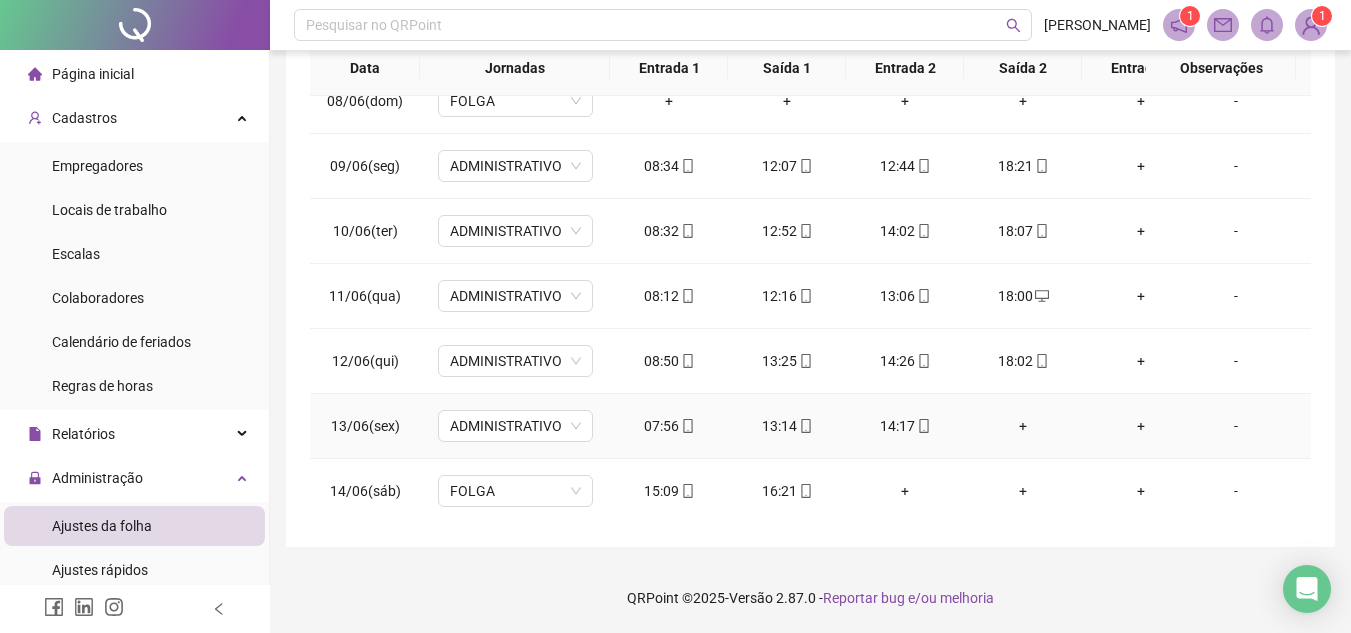 scroll, scrollTop: 582, scrollLeft: 0, axis: vertical 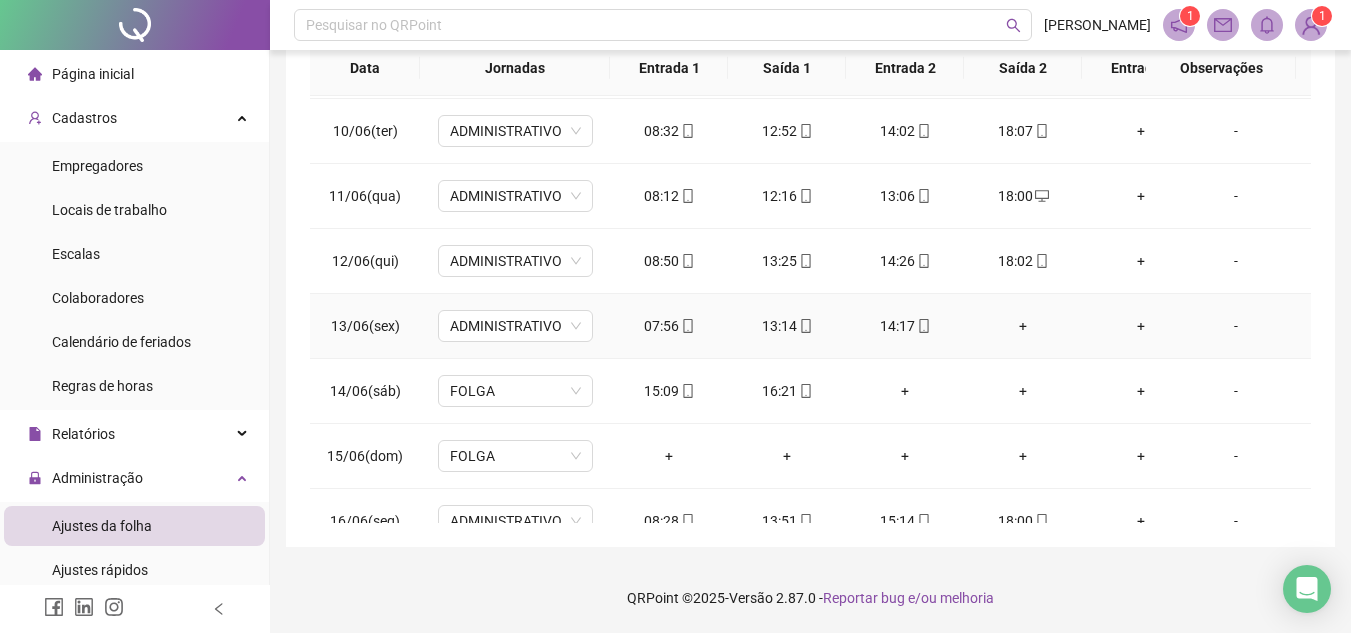 click on "+" at bounding box center [1023, 326] 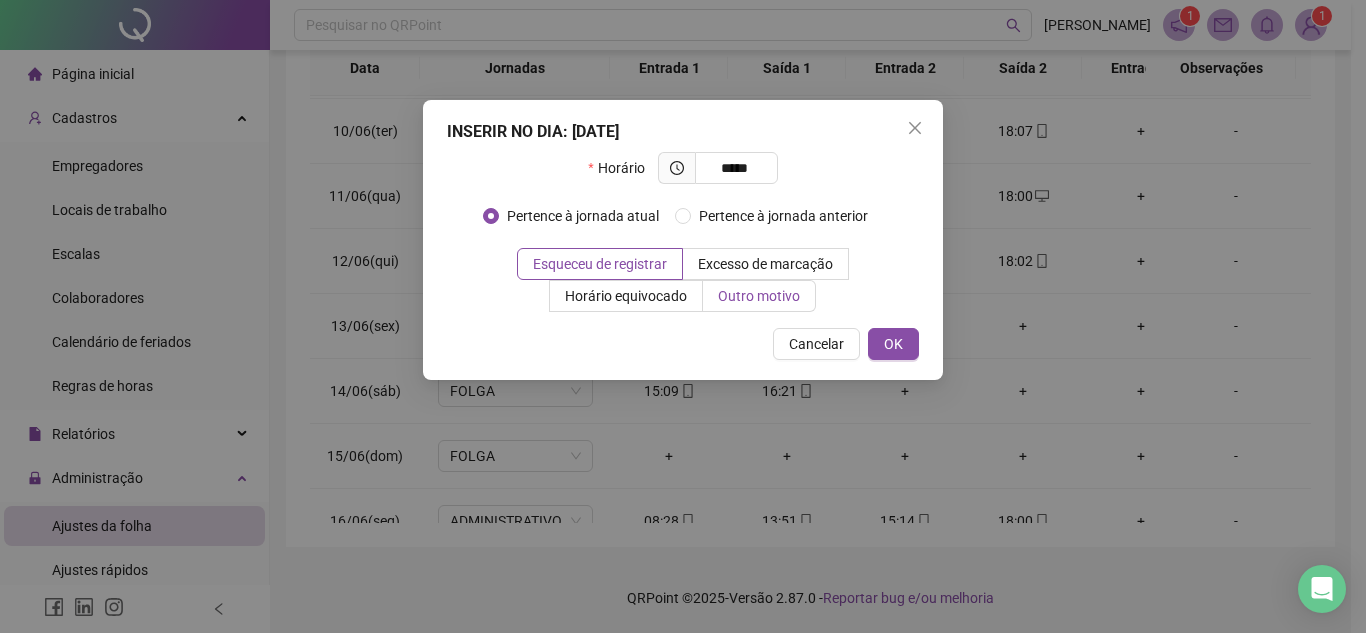 click on "Outro motivo" at bounding box center (759, 296) 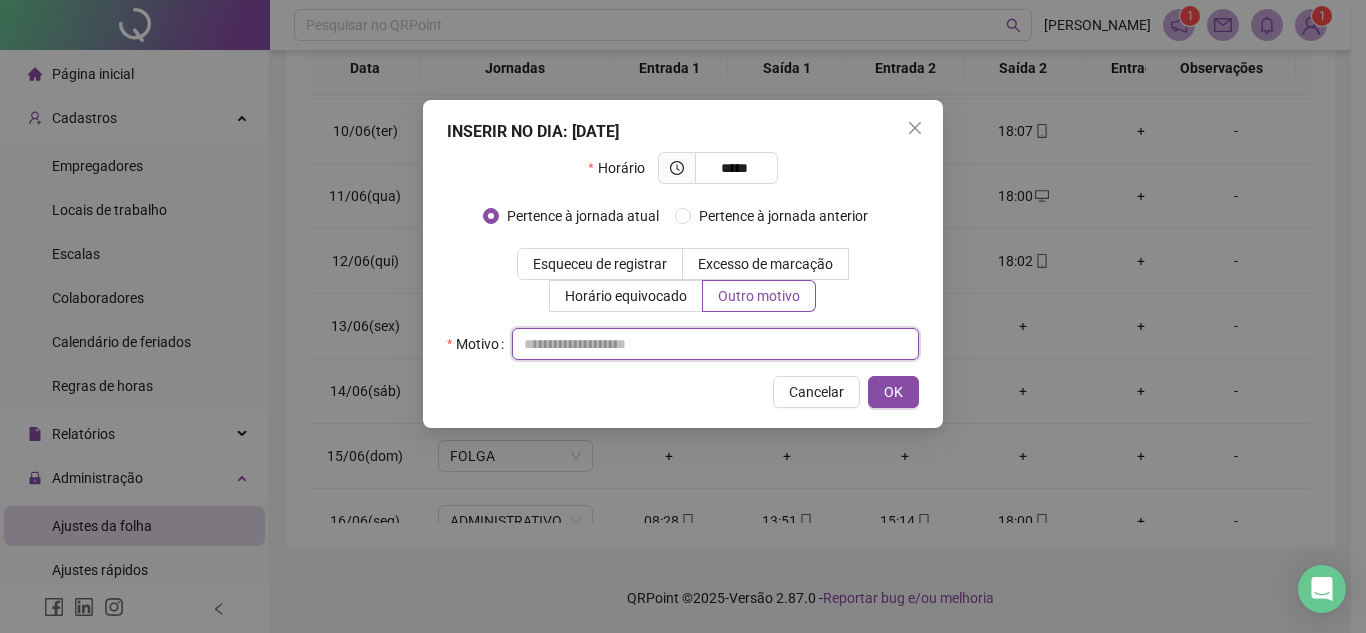 click at bounding box center [715, 344] 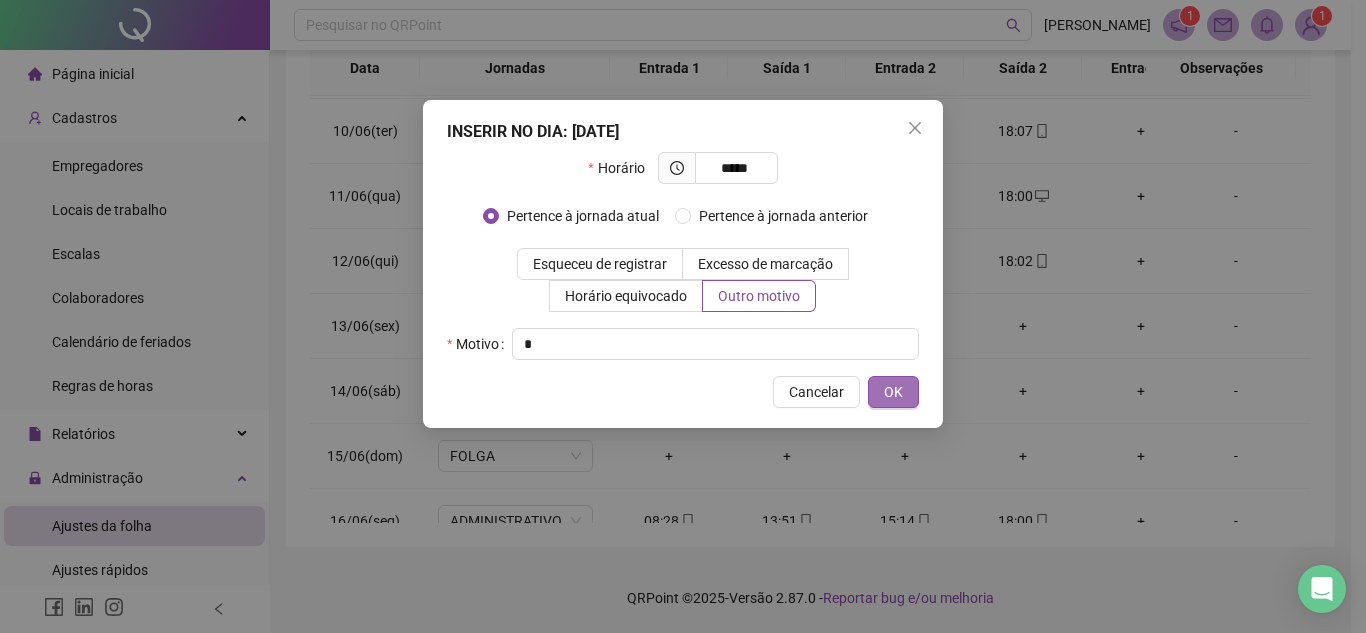 click on "OK" at bounding box center (893, 392) 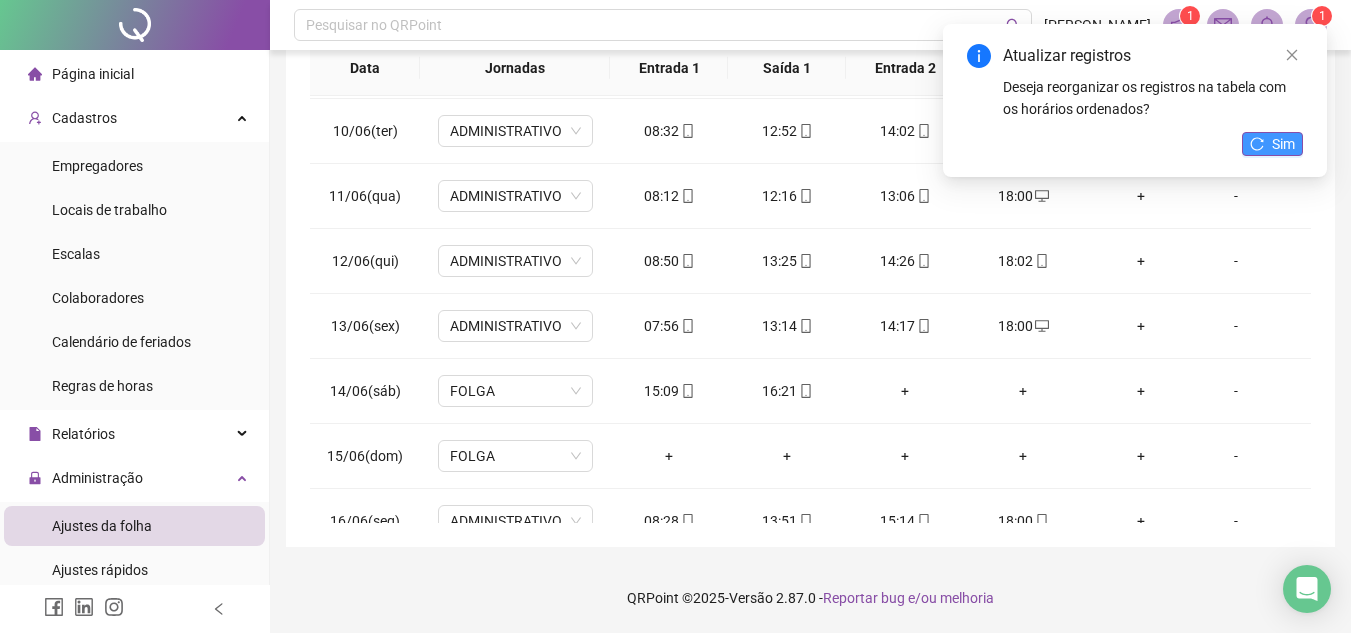 click on "Sim" at bounding box center (1283, 144) 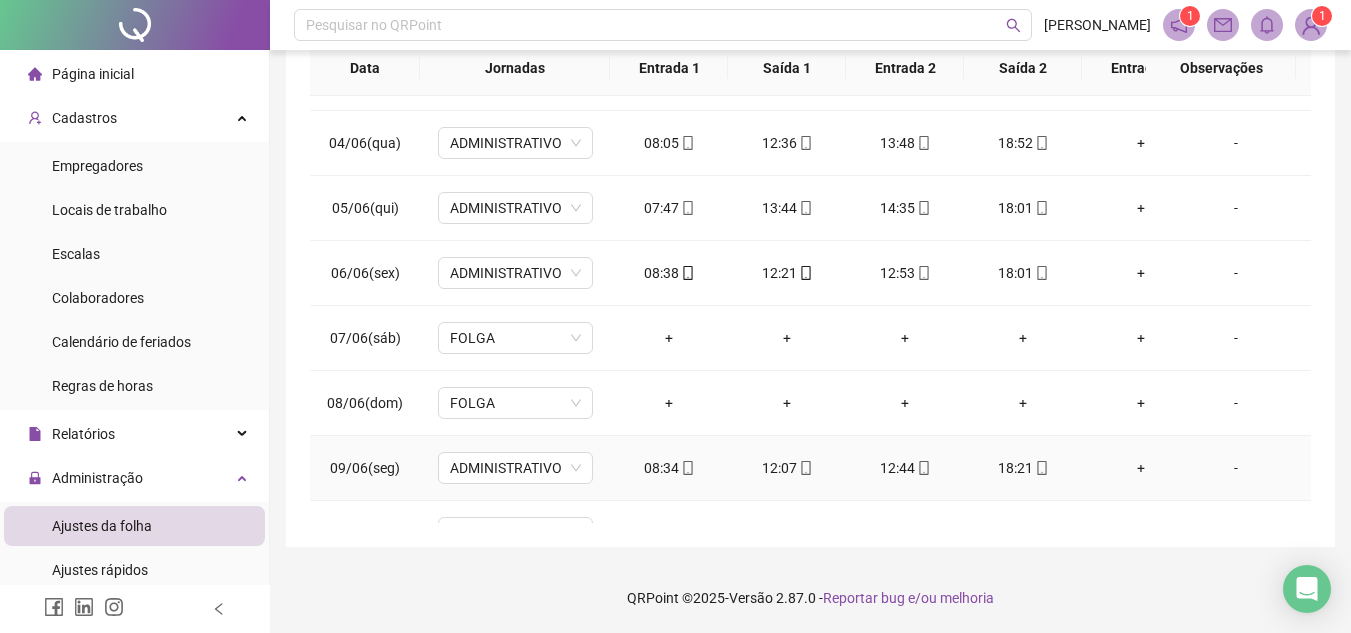 scroll, scrollTop: 0, scrollLeft: 0, axis: both 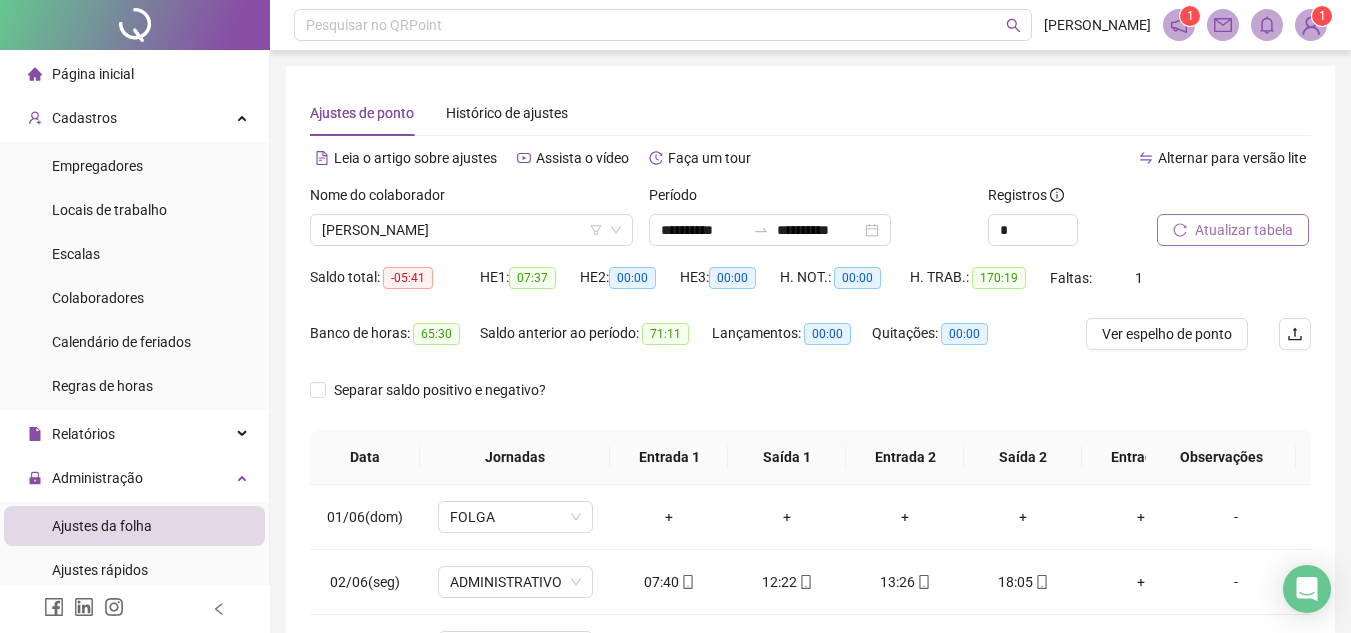 click on "Atualizar tabela" at bounding box center [1244, 230] 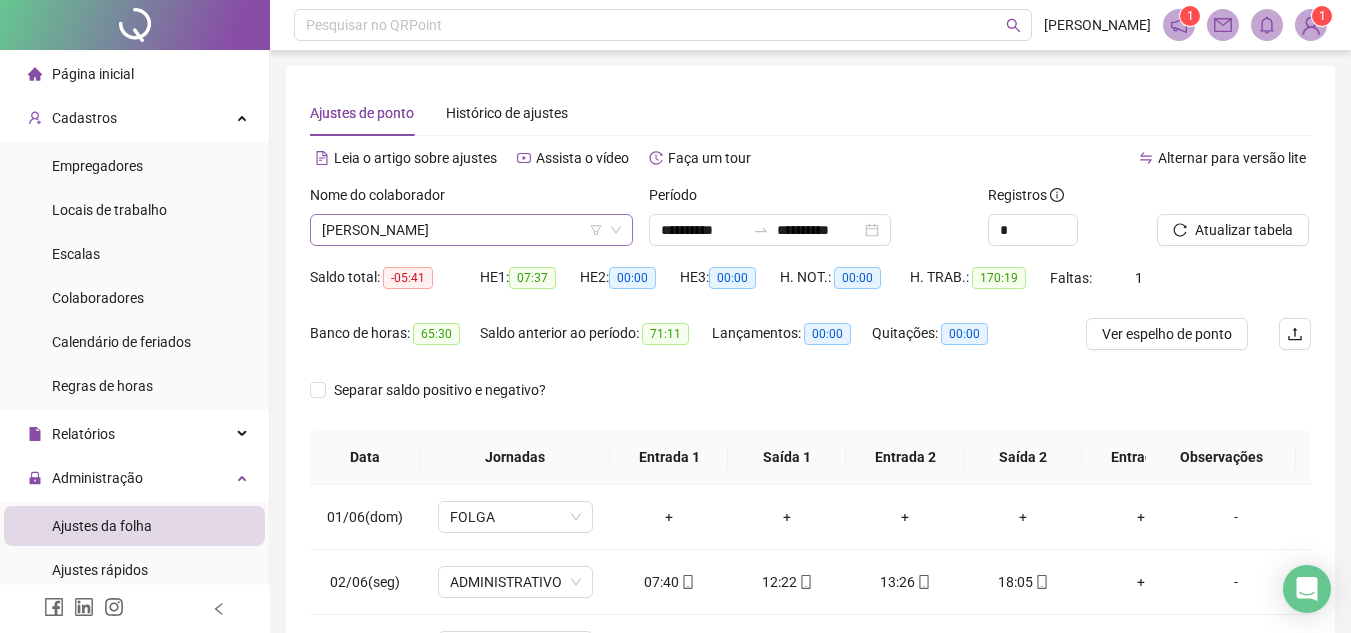 click on "[PERSON_NAME]" at bounding box center [471, 230] 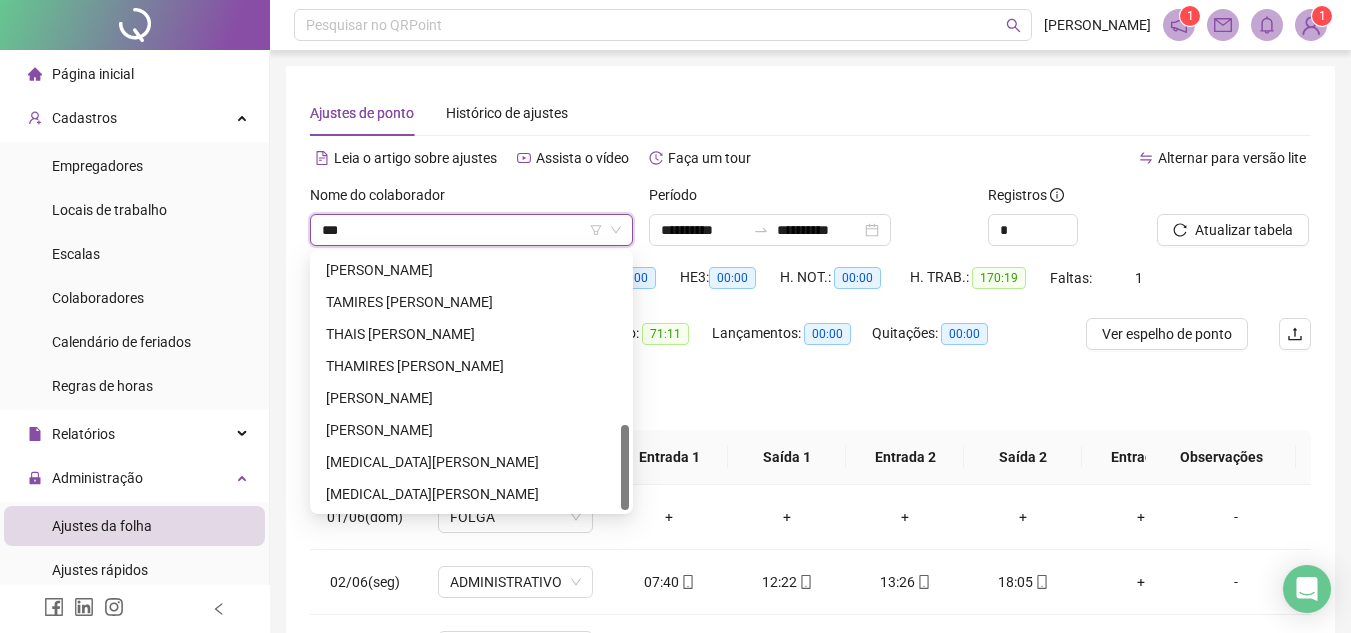 scroll, scrollTop: 0, scrollLeft: 0, axis: both 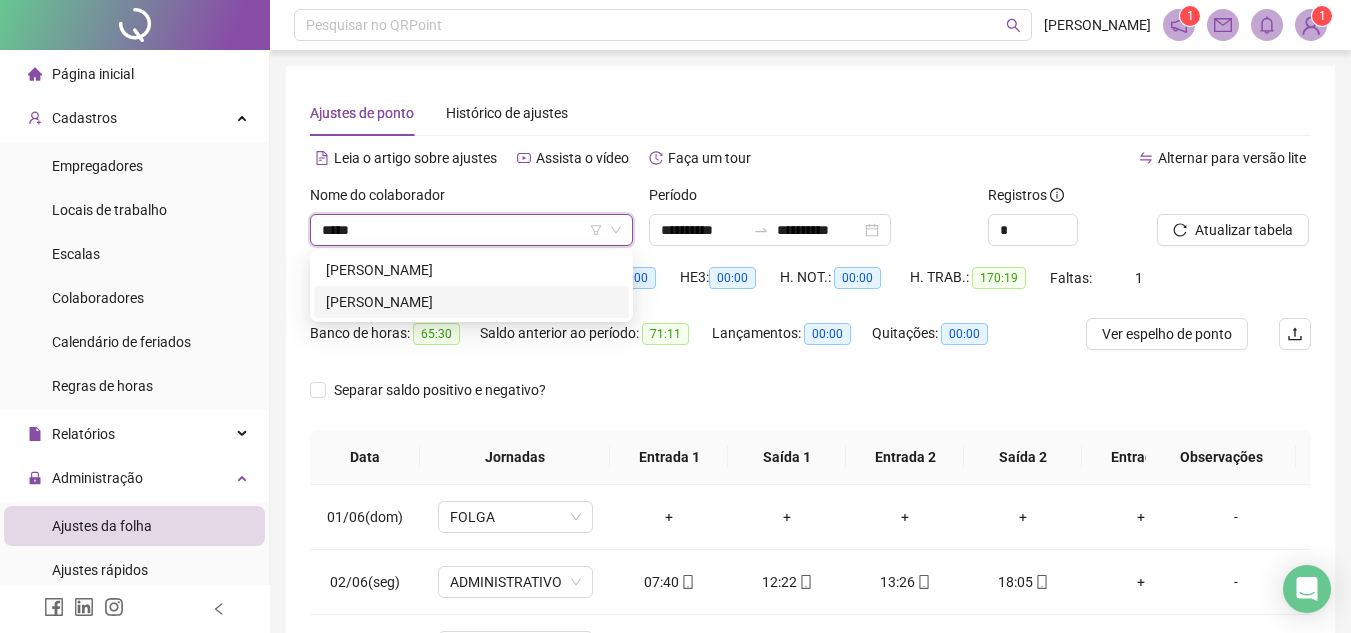 click on "[PERSON_NAME]" at bounding box center (471, 302) 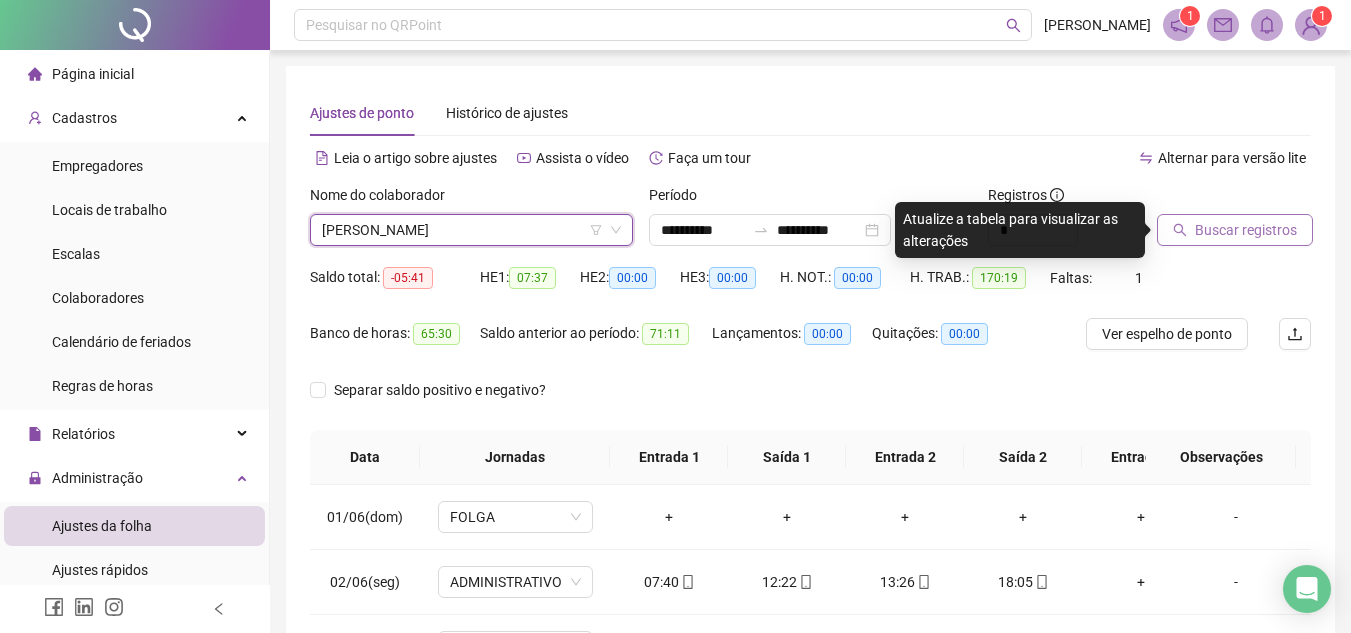 click on "Buscar registros" at bounding box center [1246, 230] 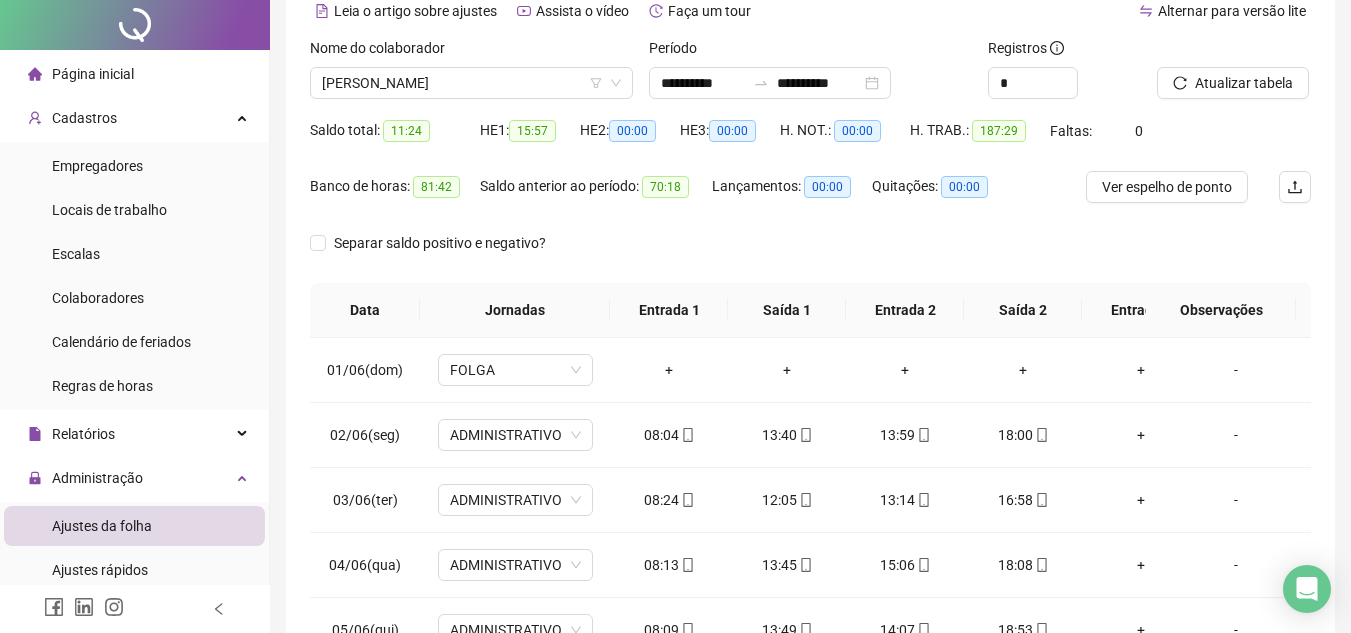 scroll, scrollTop: 389, scrollLeft: 0, axis: vertical 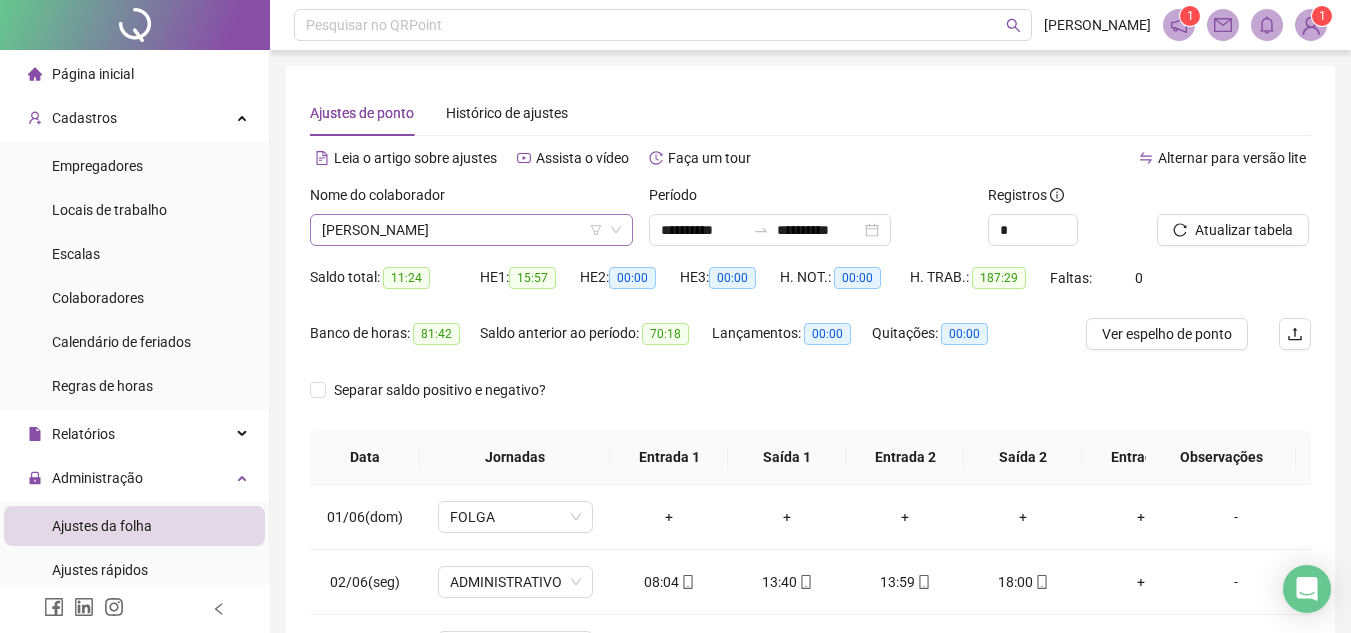 click on "[PERSON_NAME]" at bounding box center [471, 230] 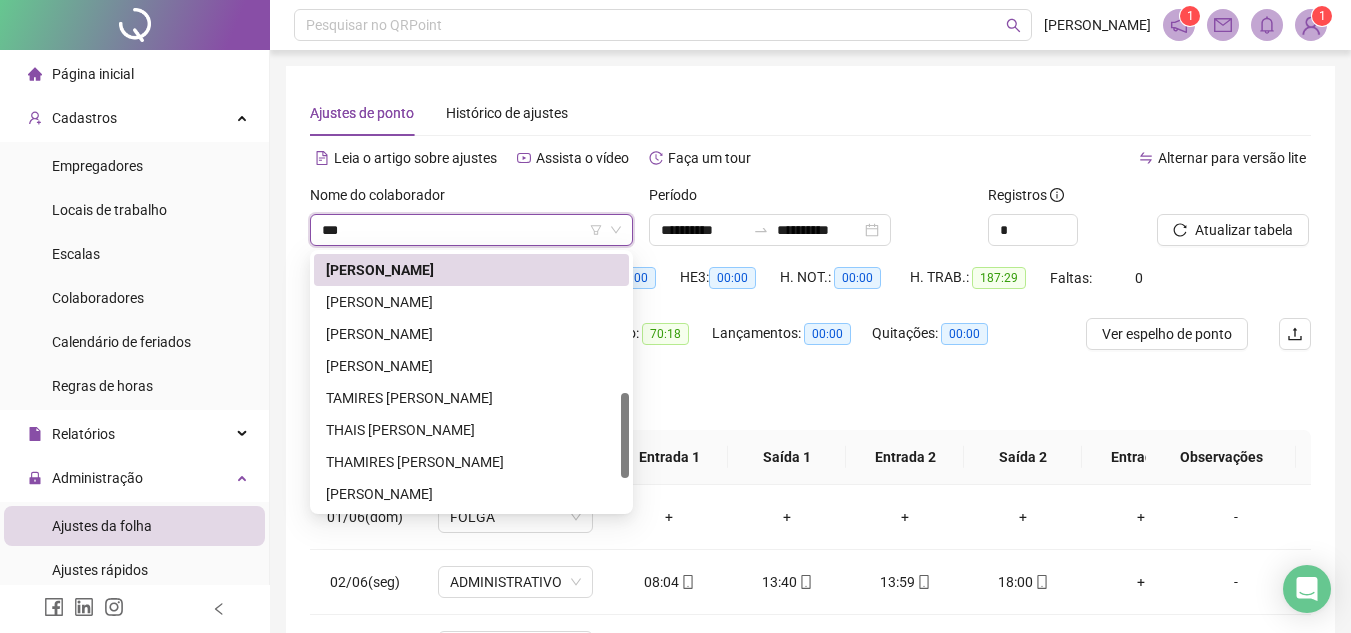 scroll, scrollTop: 0, scrollLeft: 0, axis: both 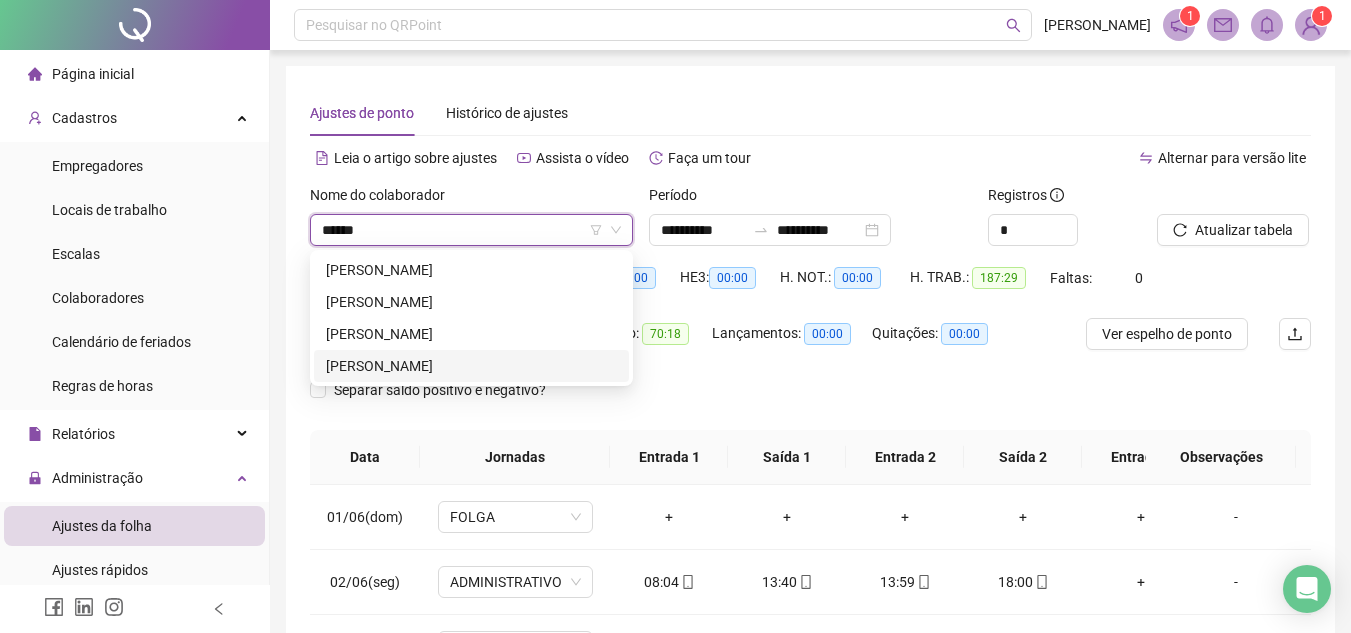 click on "[PERSON_NAME]" at bounding box center [471, 366] 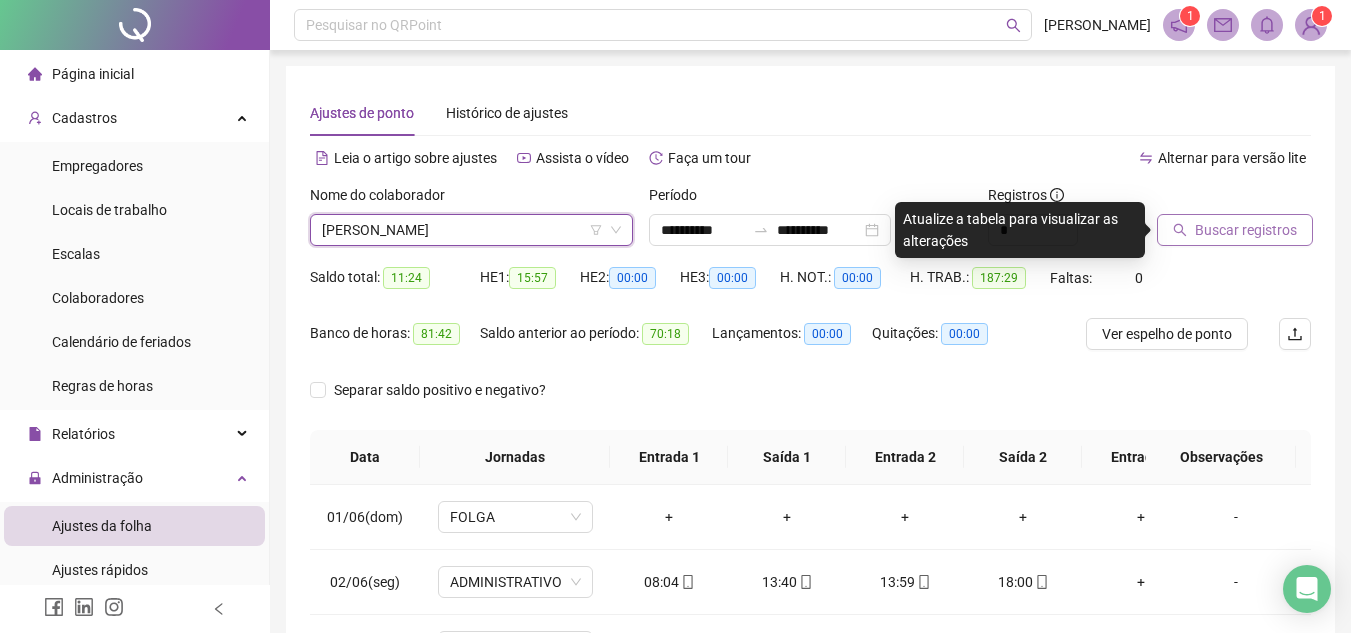 click on "Buscar registros" at bounding box center [1235, 230] 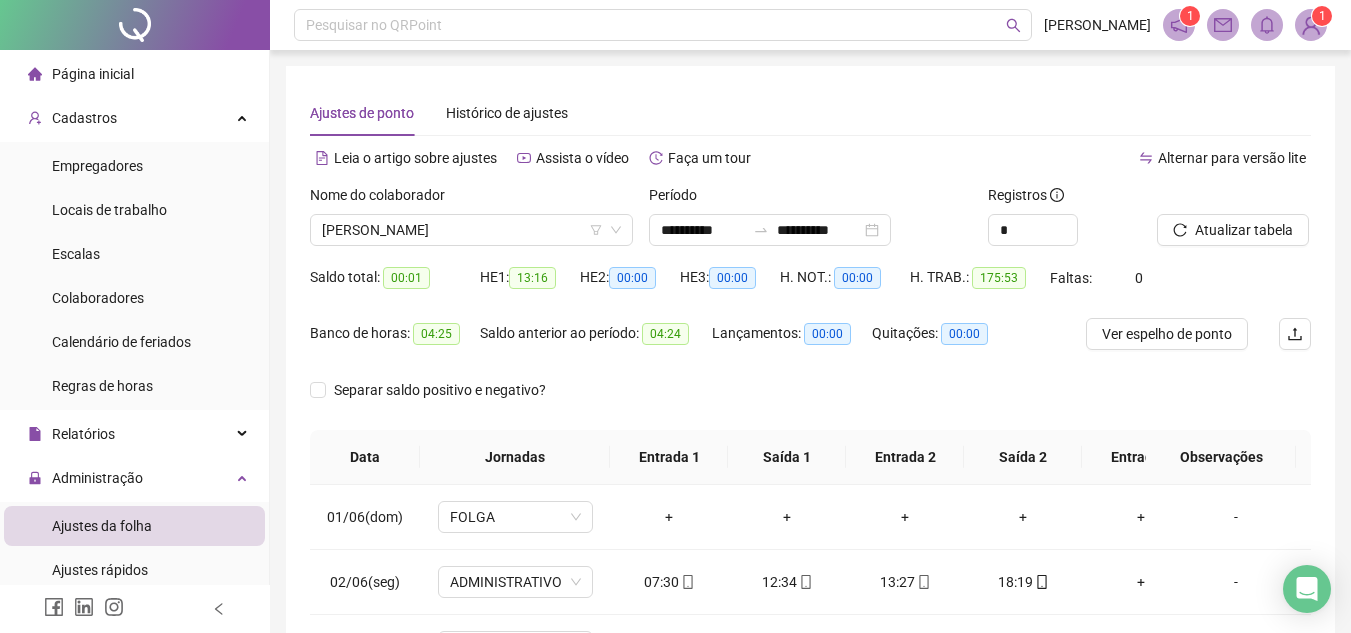 click on "Atualizar tabela" at bounding box center (1233, 230) 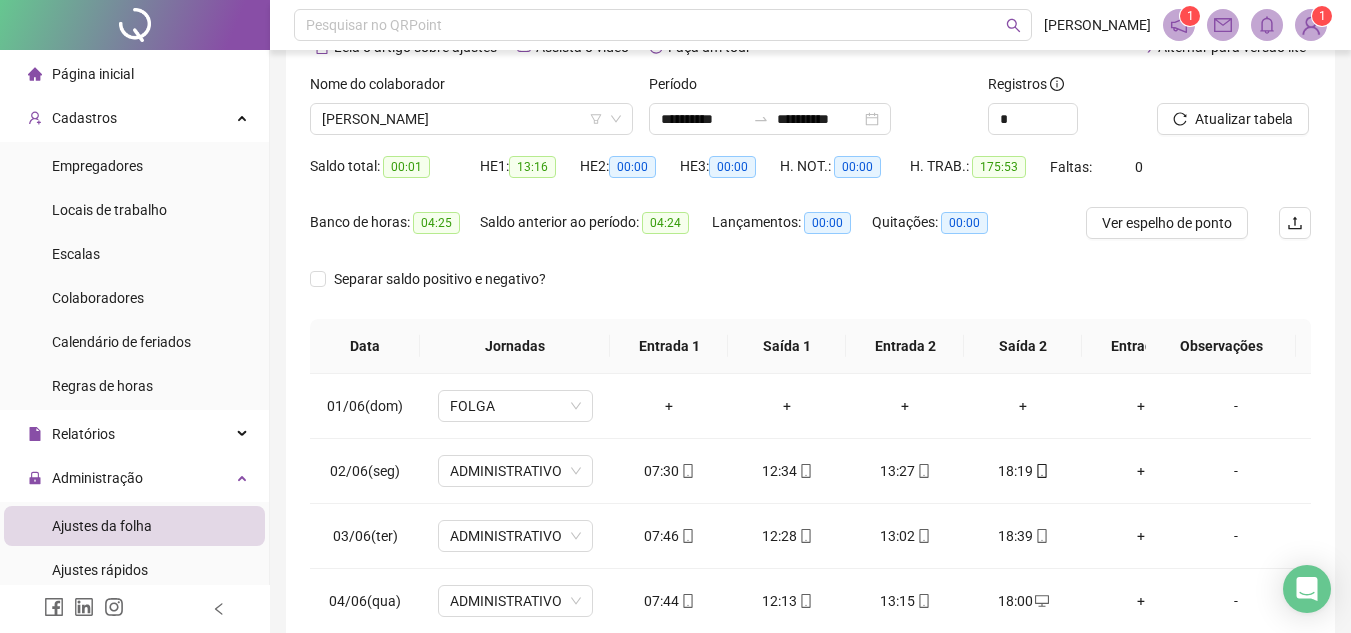 scroll, scrollTop: 326, scrollLeft: 0, axis: vertical 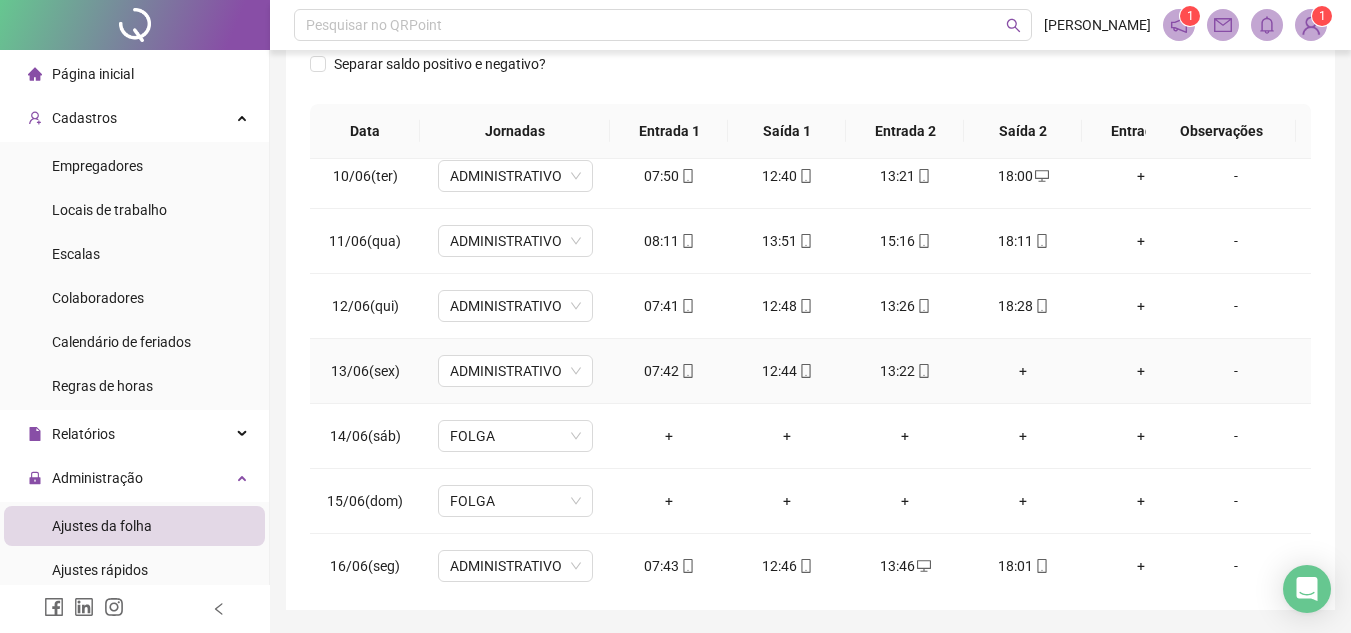 click on "+" at bounding box center [1023, 371] 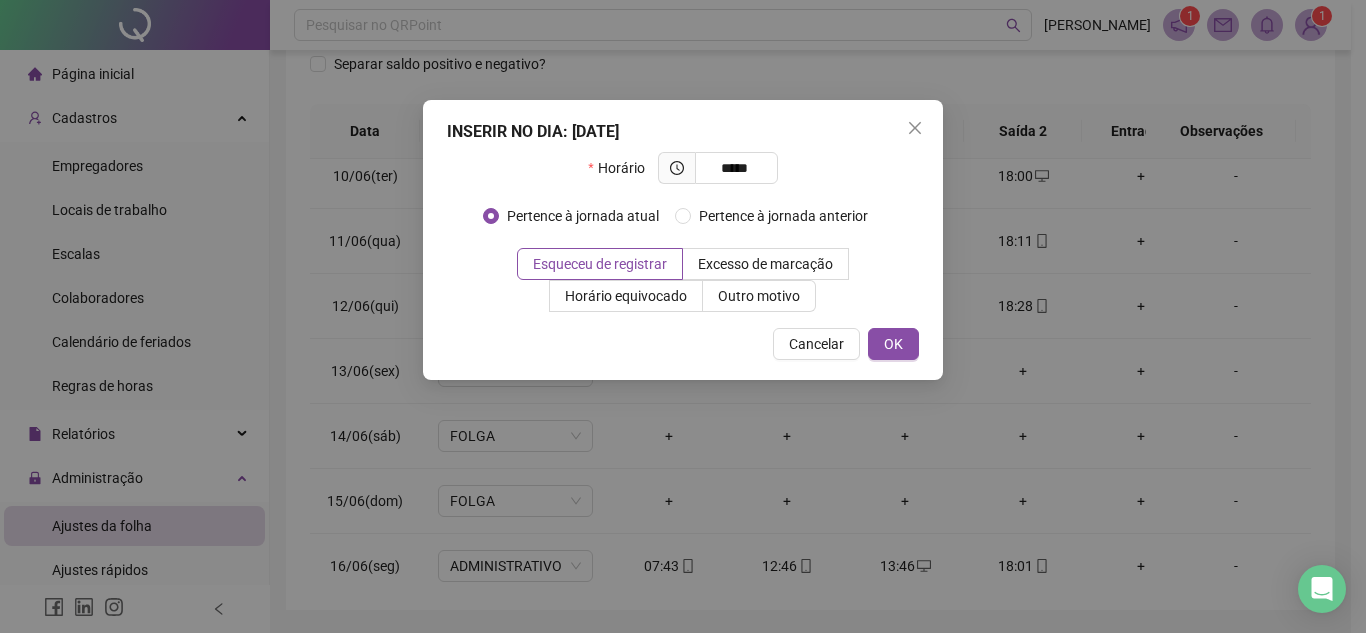 drag, startPoint x: 786, startPoint y: 294, endPoint x: 794, endPoint y: 318, distance: 25.298222 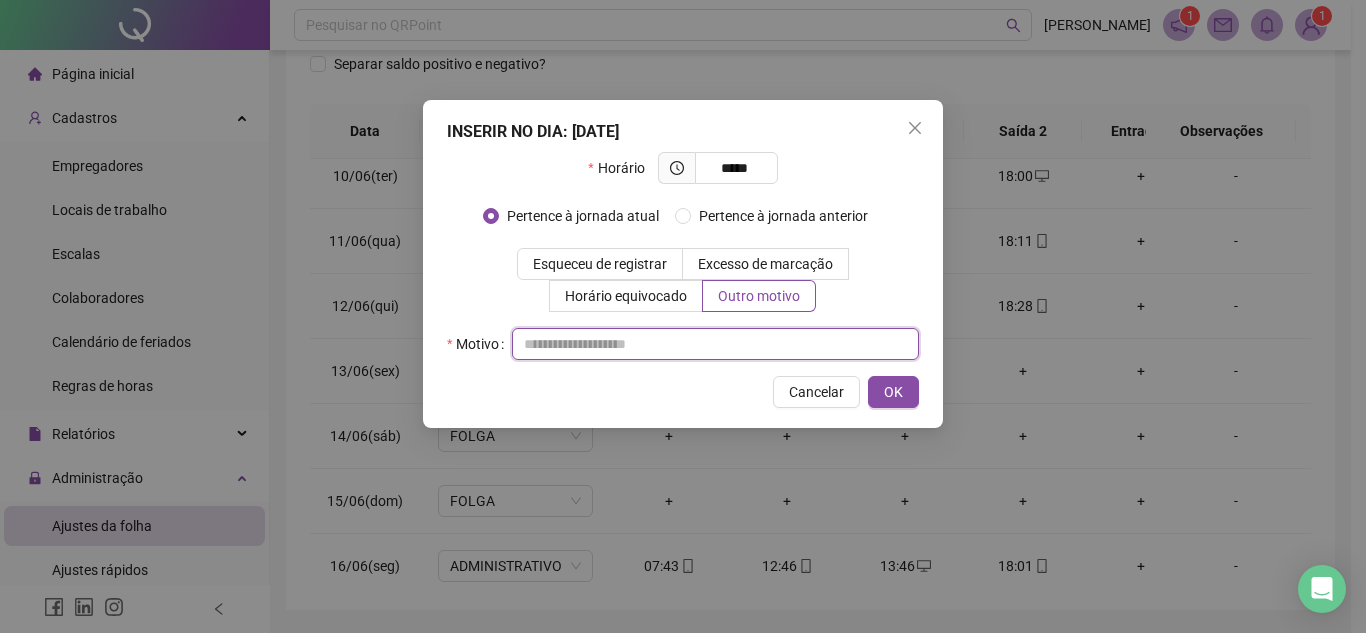 click at bounding box center [715, 344] 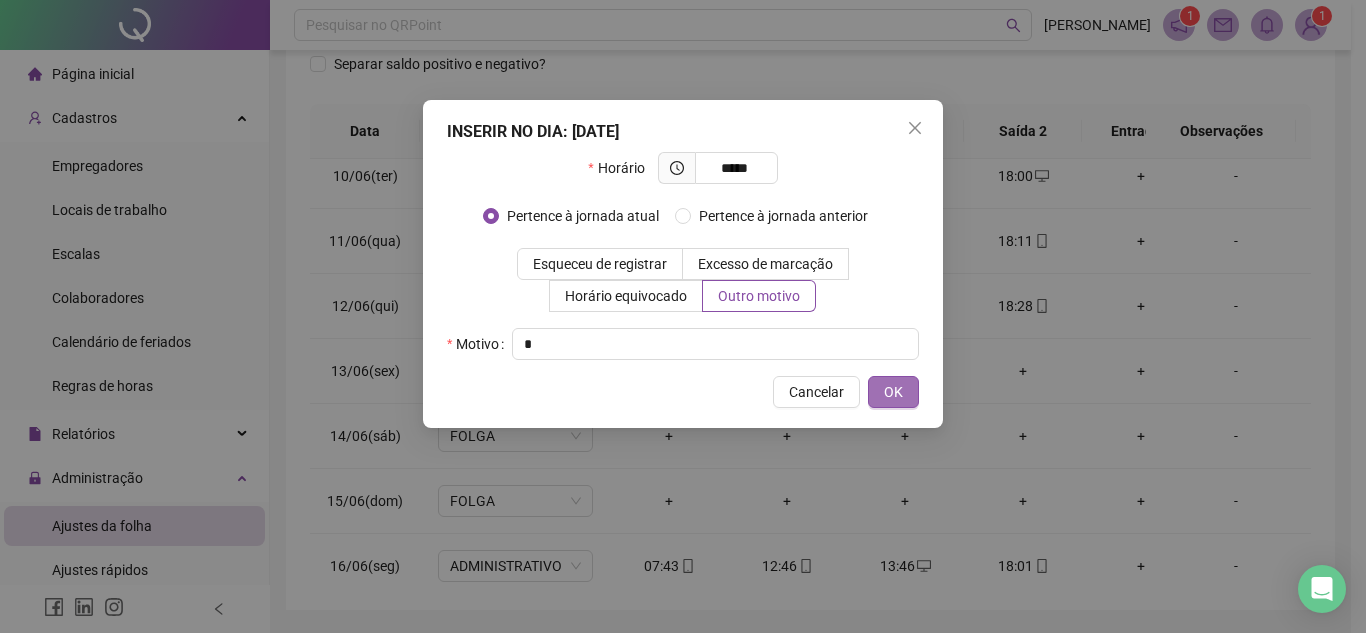 click on "OK" at bounding box center (893, 392) 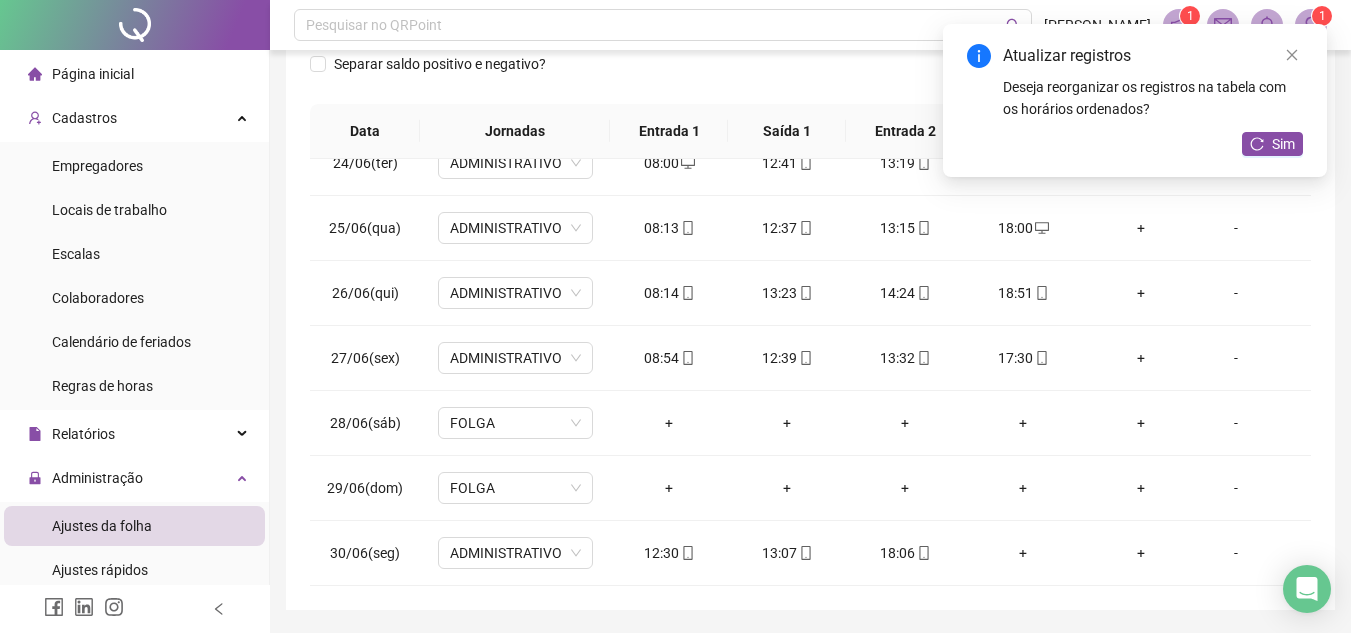 scroll, scrollTop: 1538, scrollLeft: 0, axis: vertical 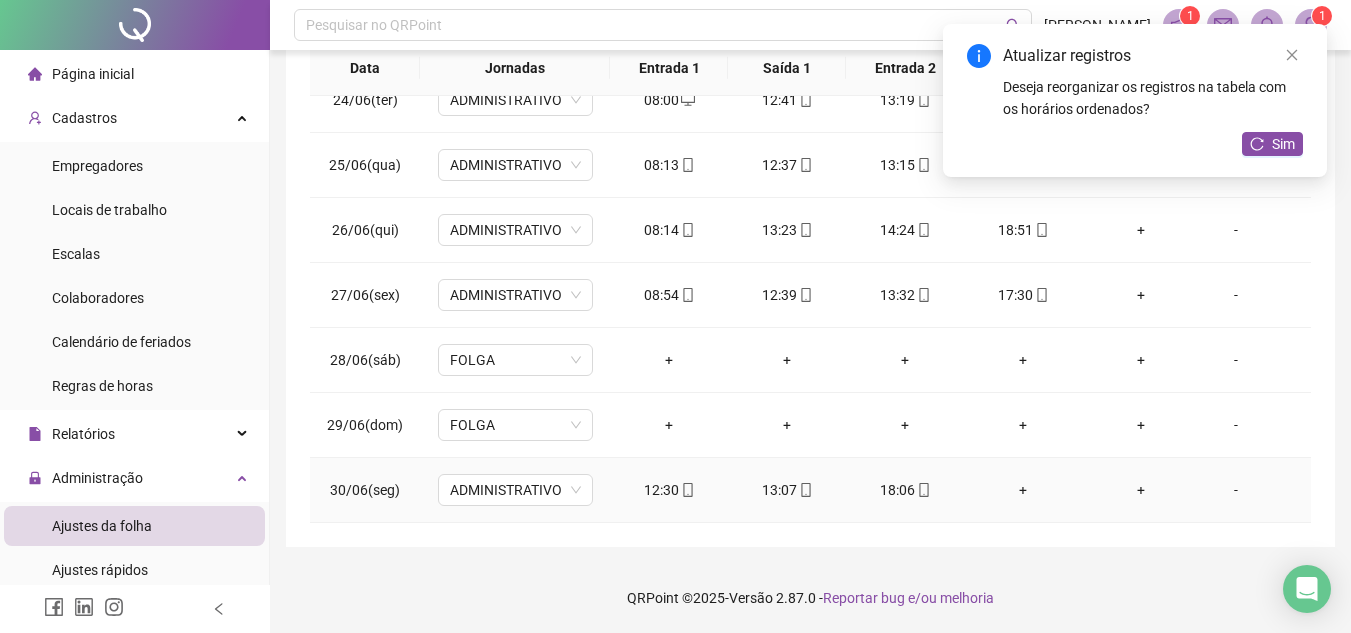 click on "+" at bounding box center [1023, 490] 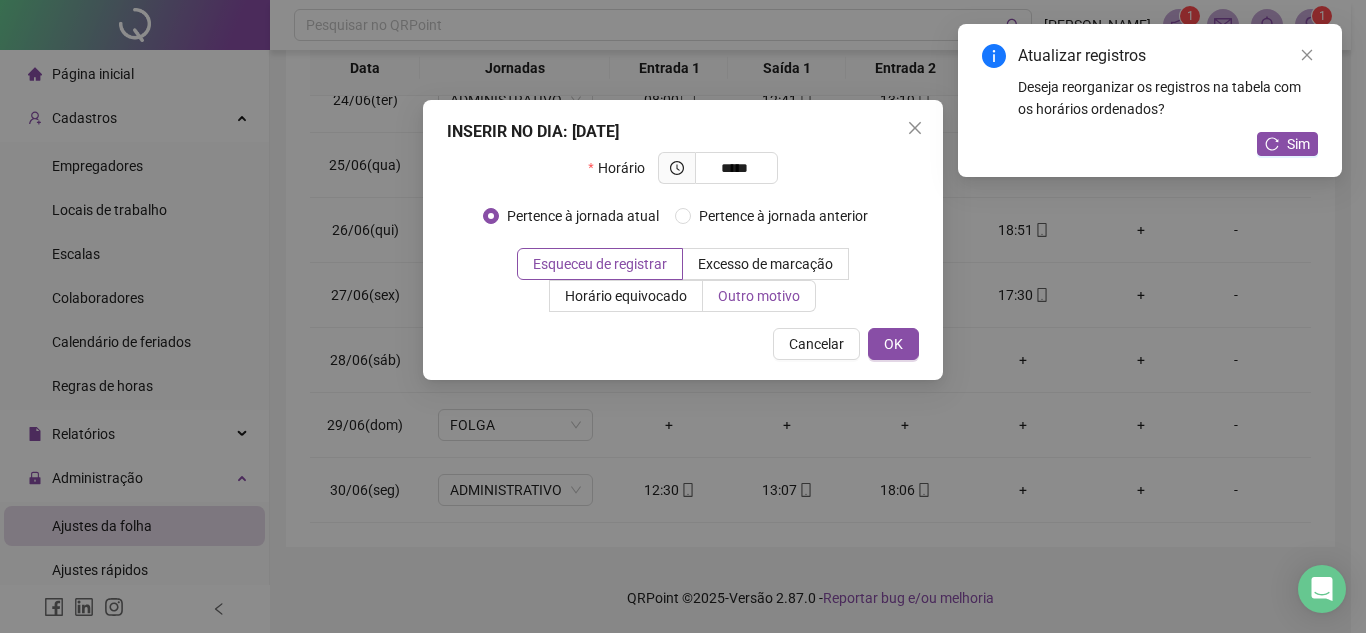 click on "Outro motivo" at bounding box center (759, 296) 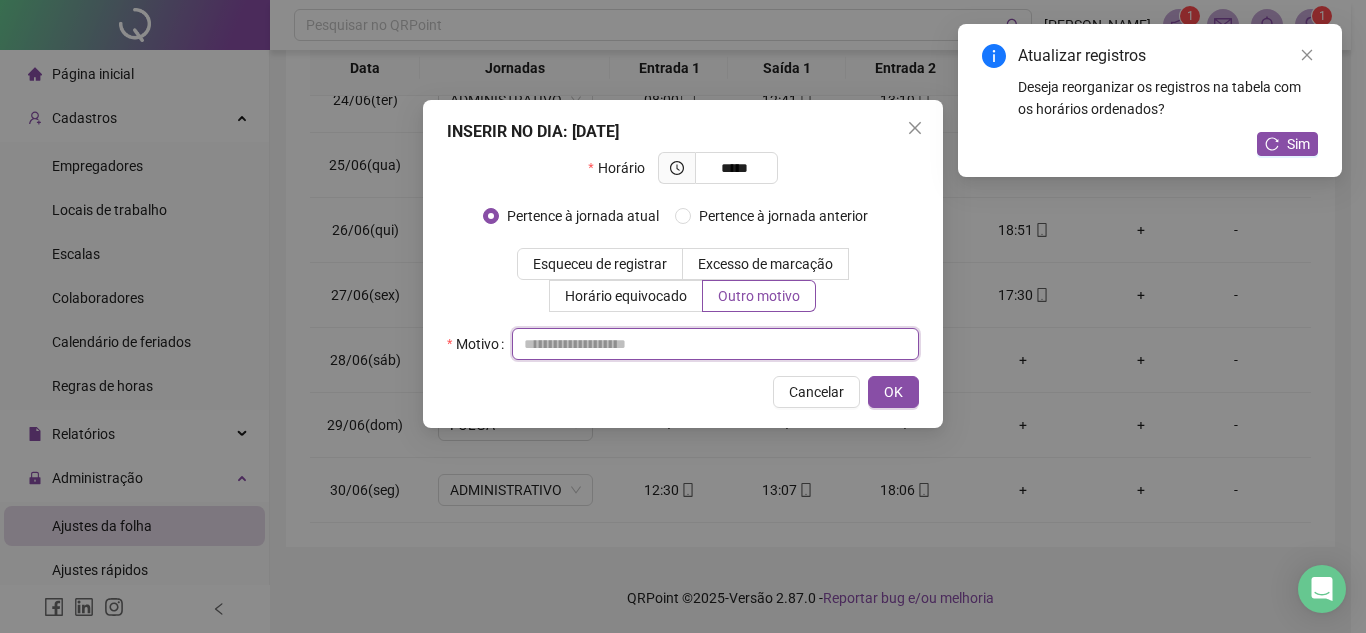 click at bounding box center (715, 344) 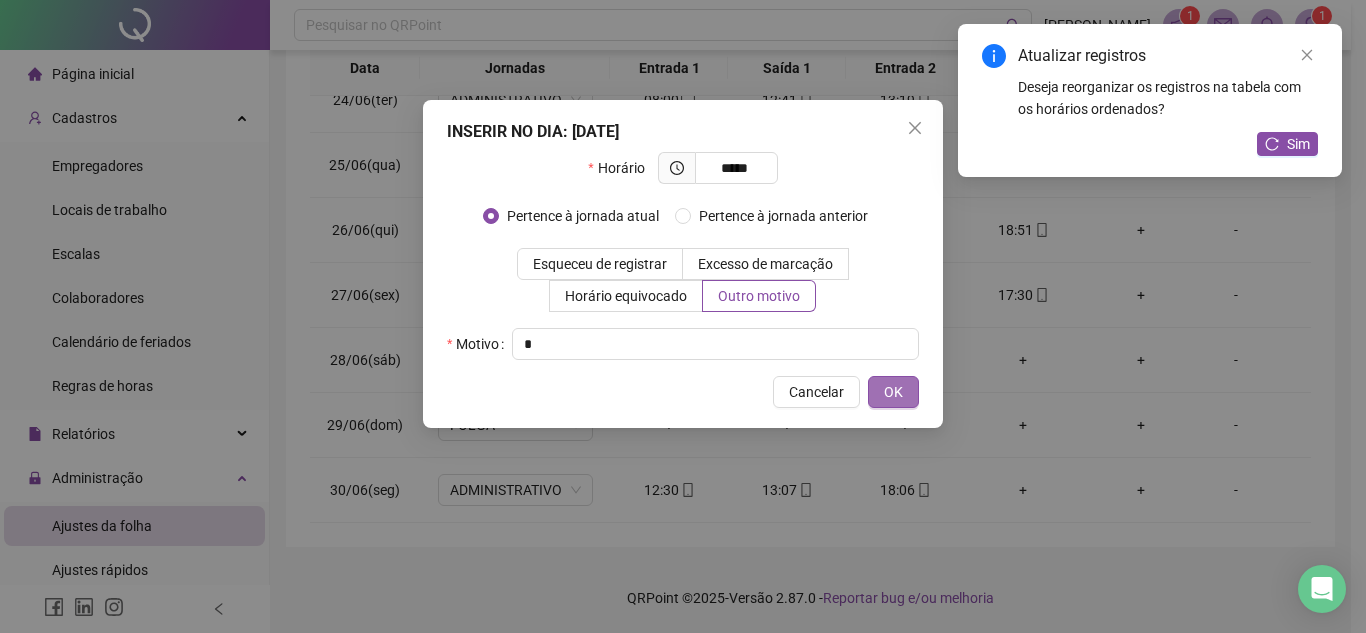 click on "OK" at bounding box center [893, 392] 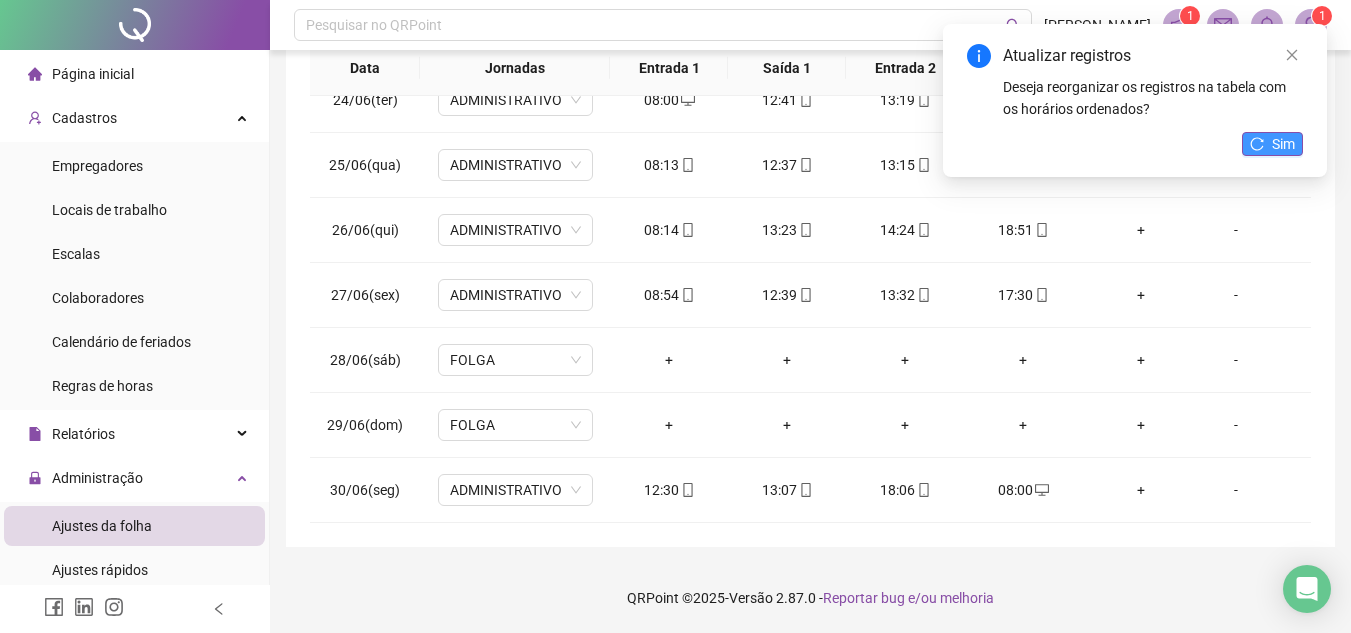 click 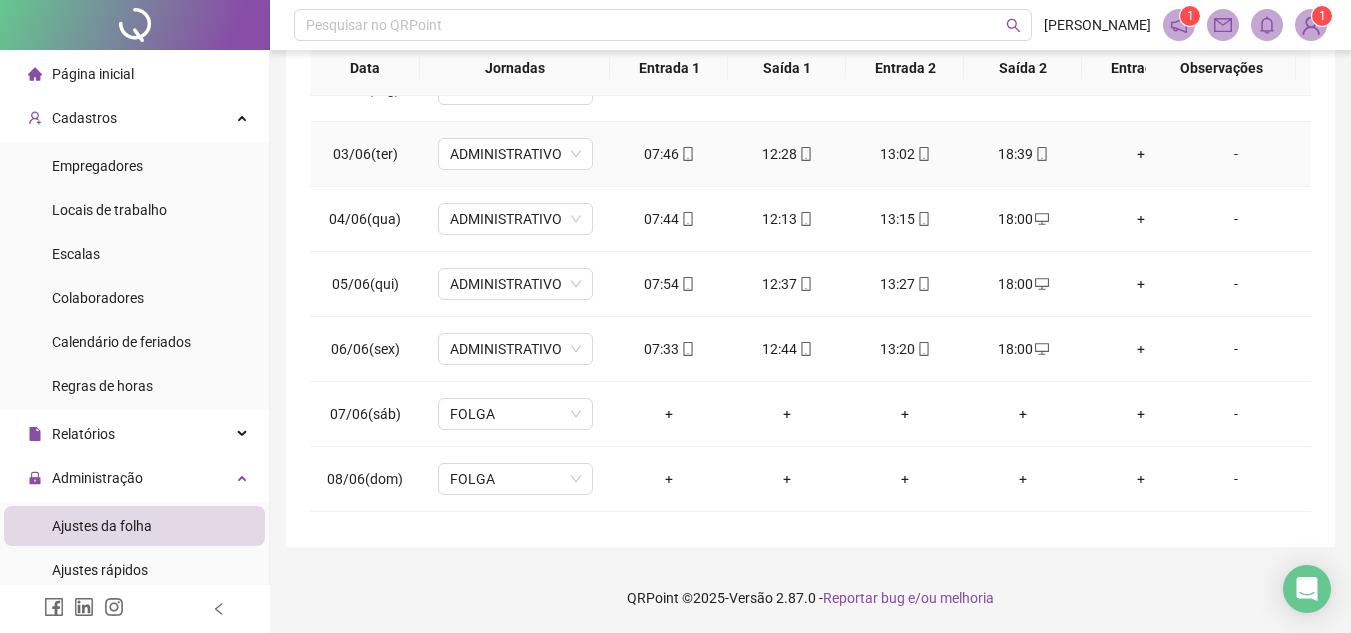 scroll, scrollTop: 0, scrollLeft: 0, axis: both 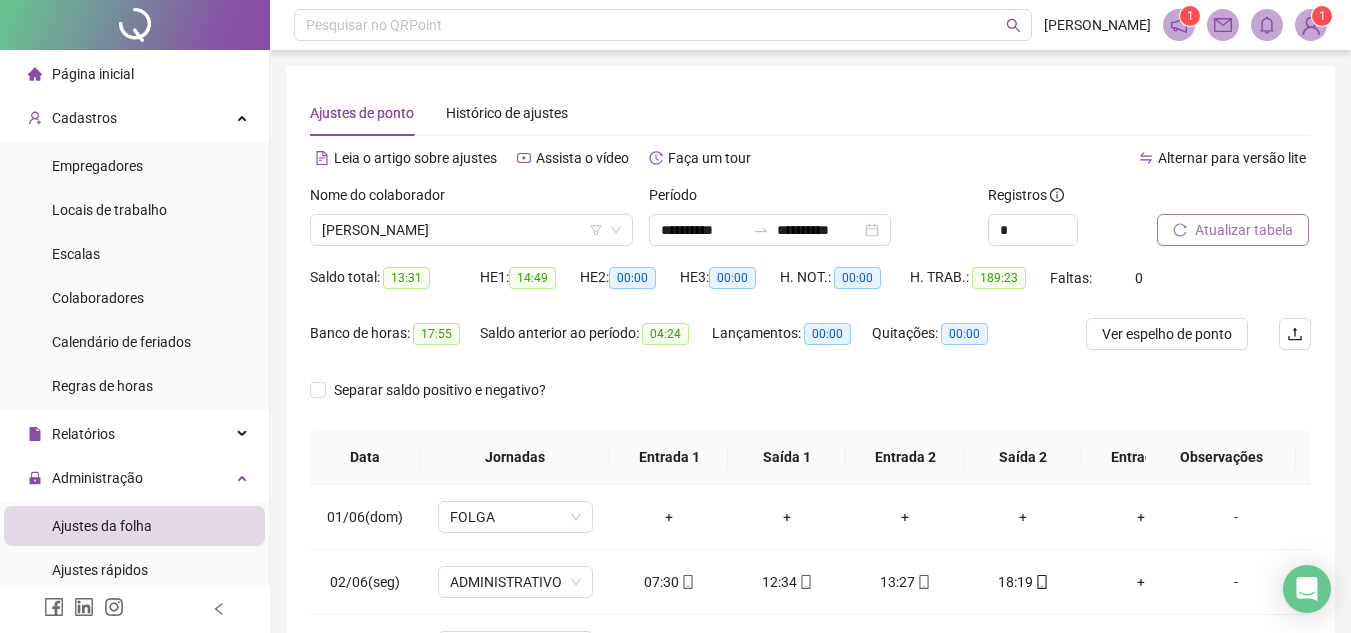click on "Atualizar tabela" at bounding box center (1244, 230) 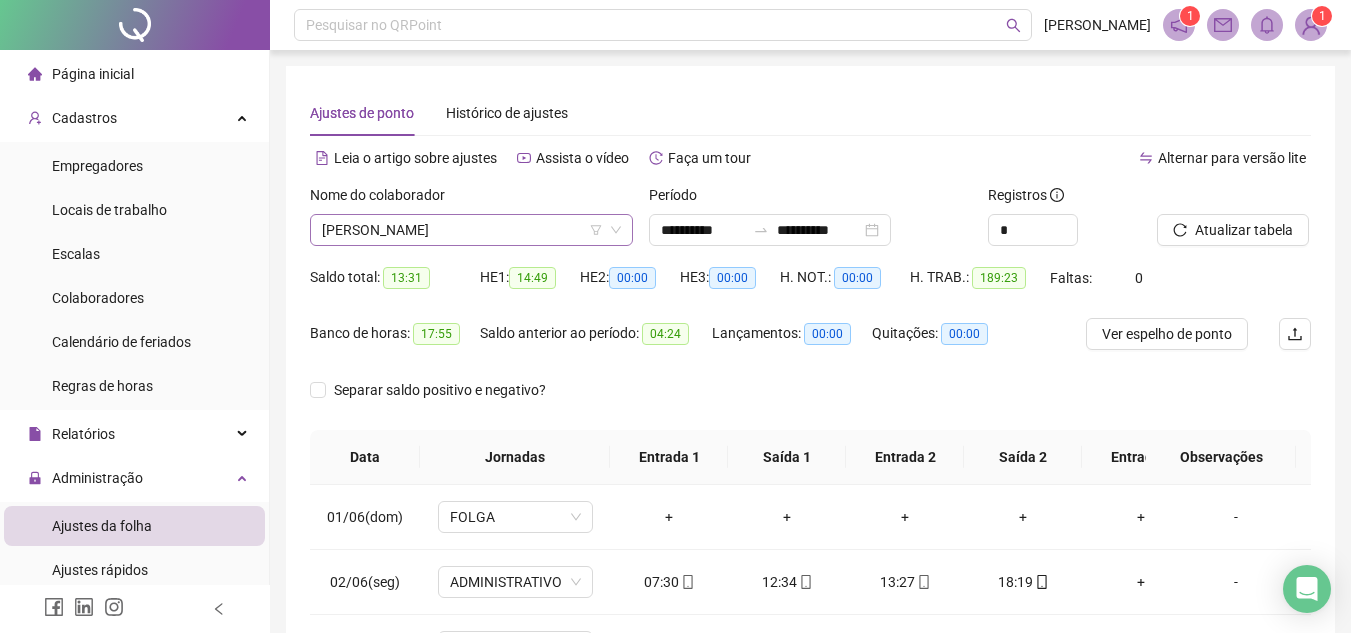 click on "[PERSON_NAME]" at bounding box center (471, 230) 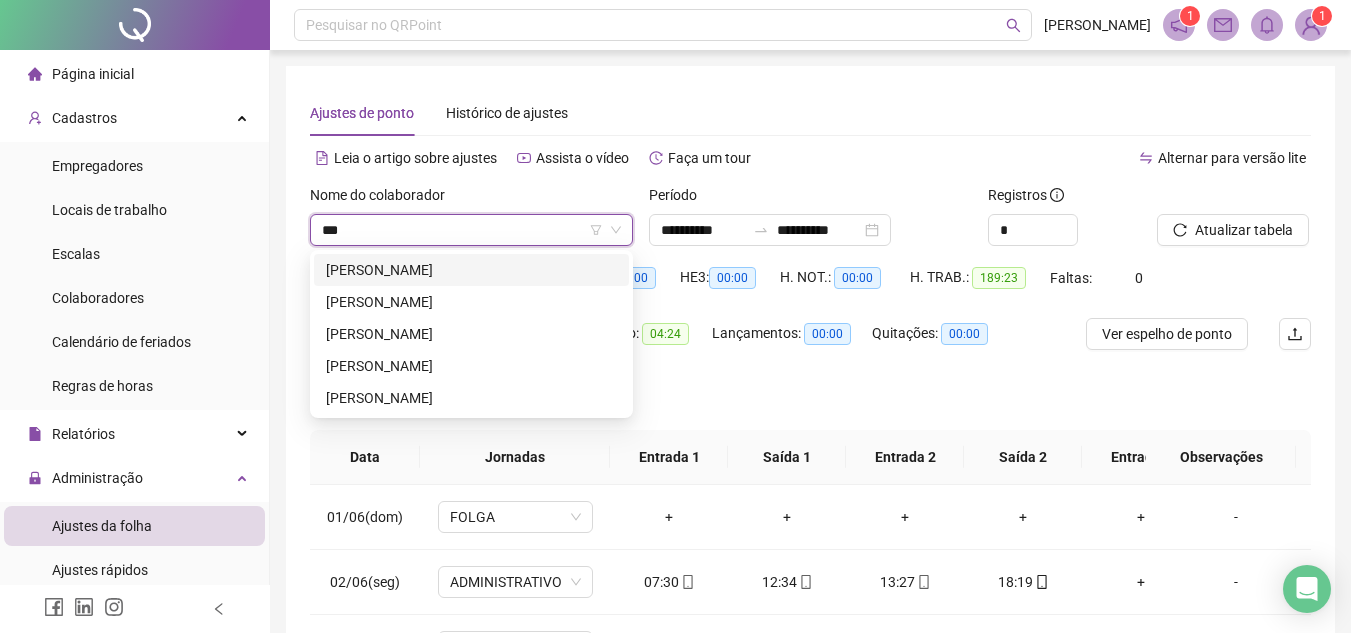 scroll, scrollTop: 0, scrollLeft: 0, axis: both 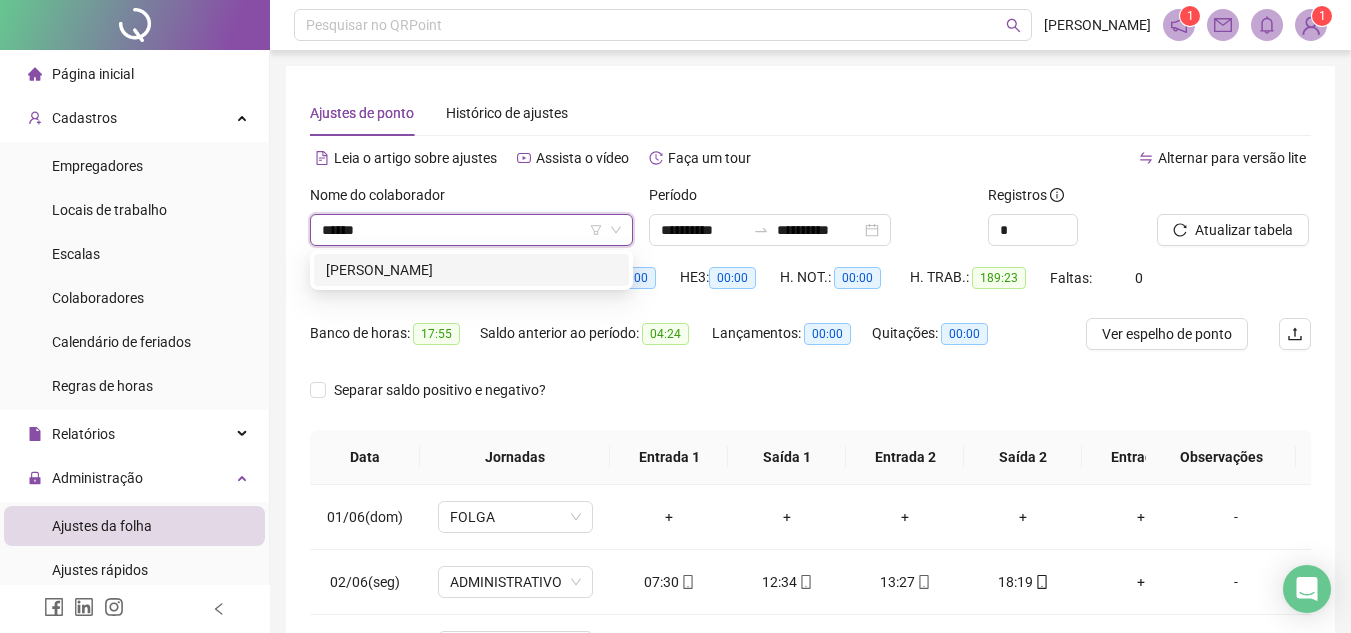 click on "[PERSON_NAME]" at bounding box center [471, 270] 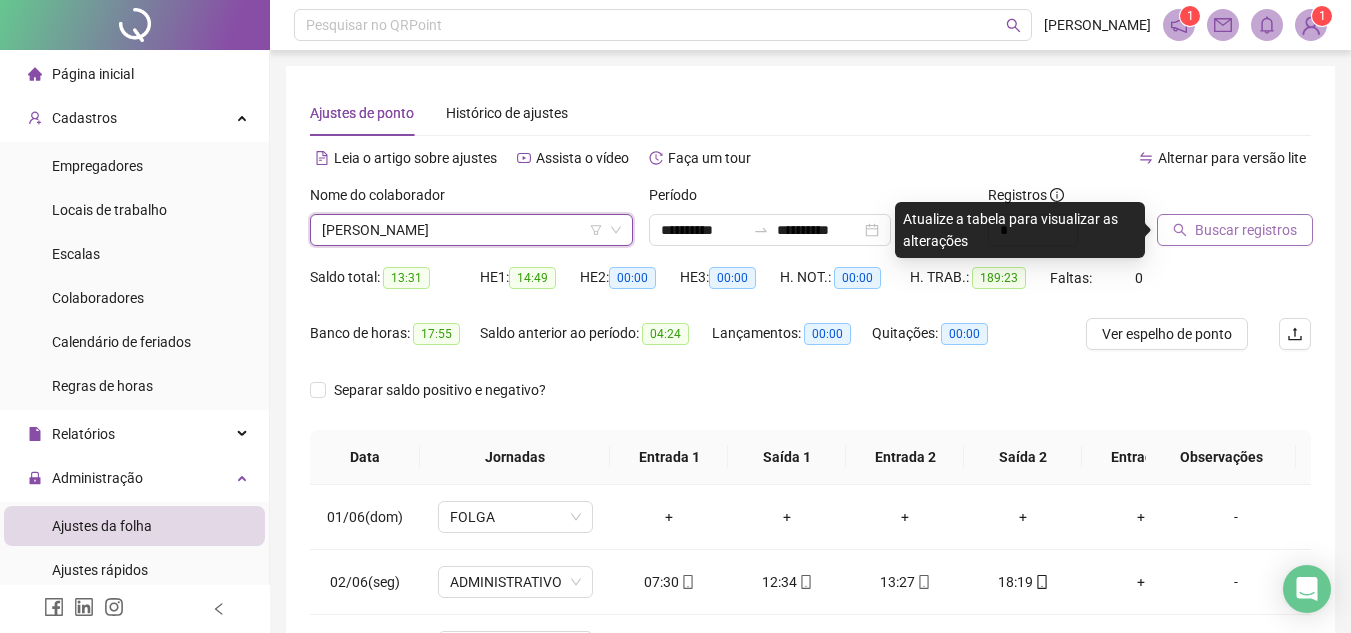 click on "Buscar registros" at bounding box center [1246, 230] 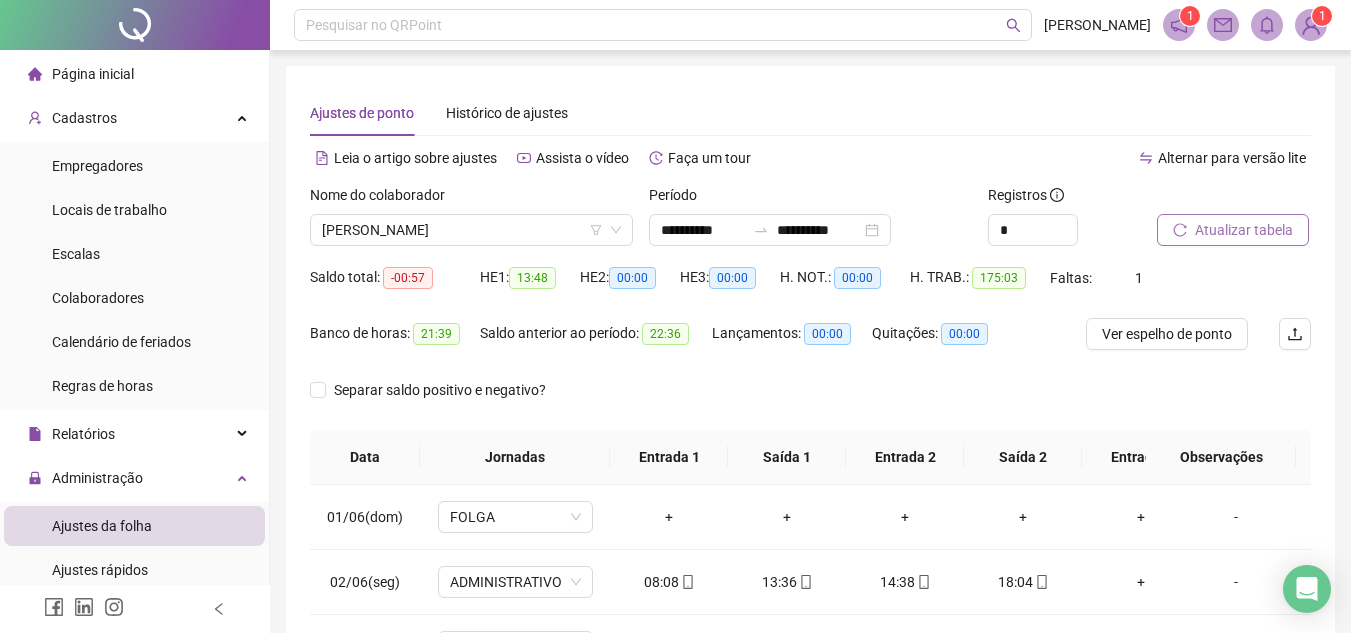 click on "Atualizar tabela" at bounding box center [1233, 230] 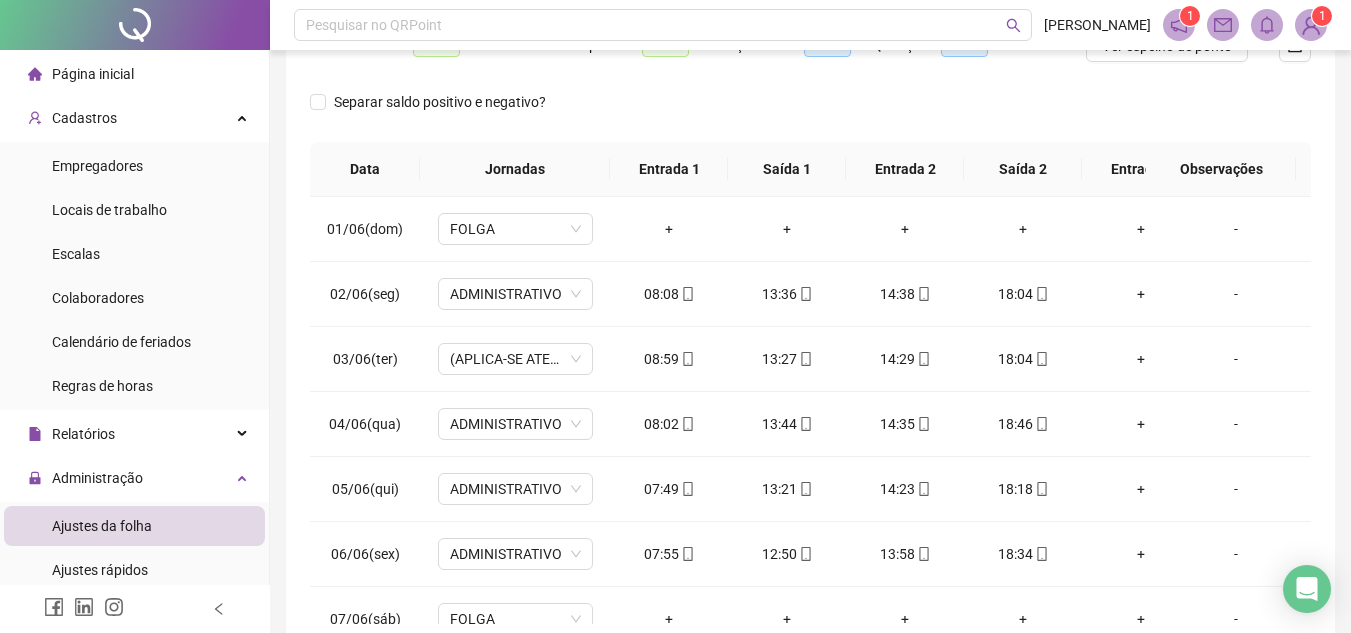 scroll, scrollTop: 298, scrollLeft: 0, axis: vertical 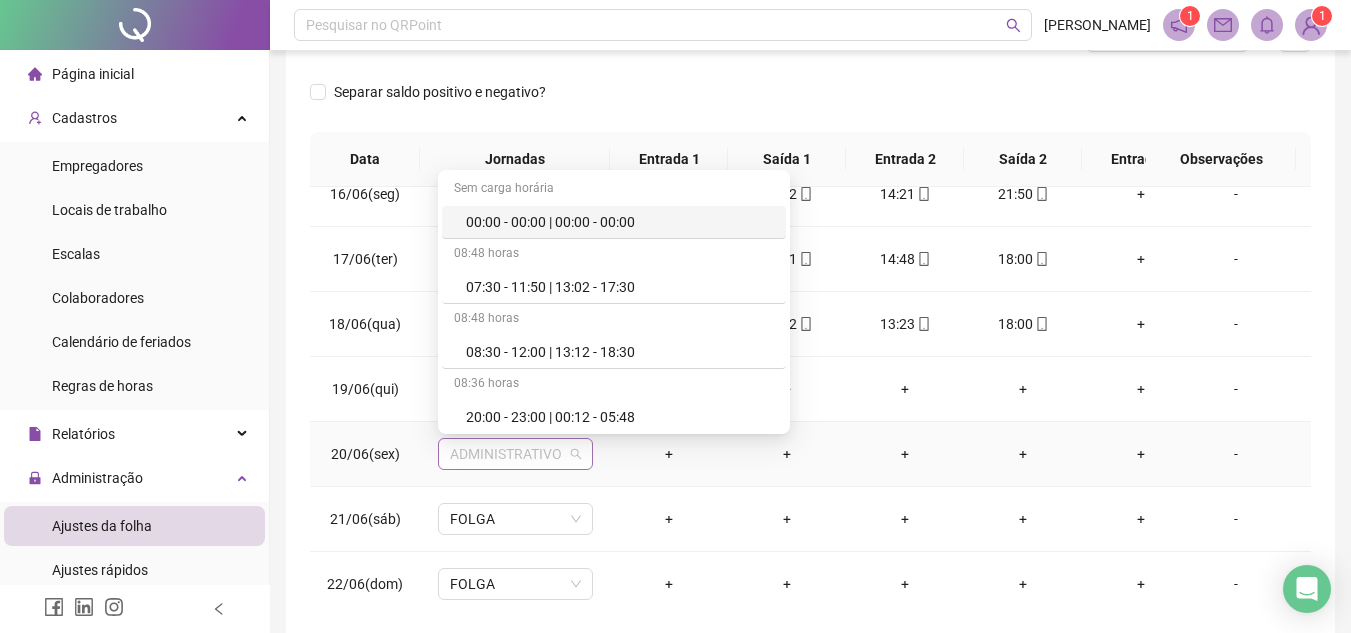 click on "ADMINISTRATIVO" at bounding box center [515, 454] 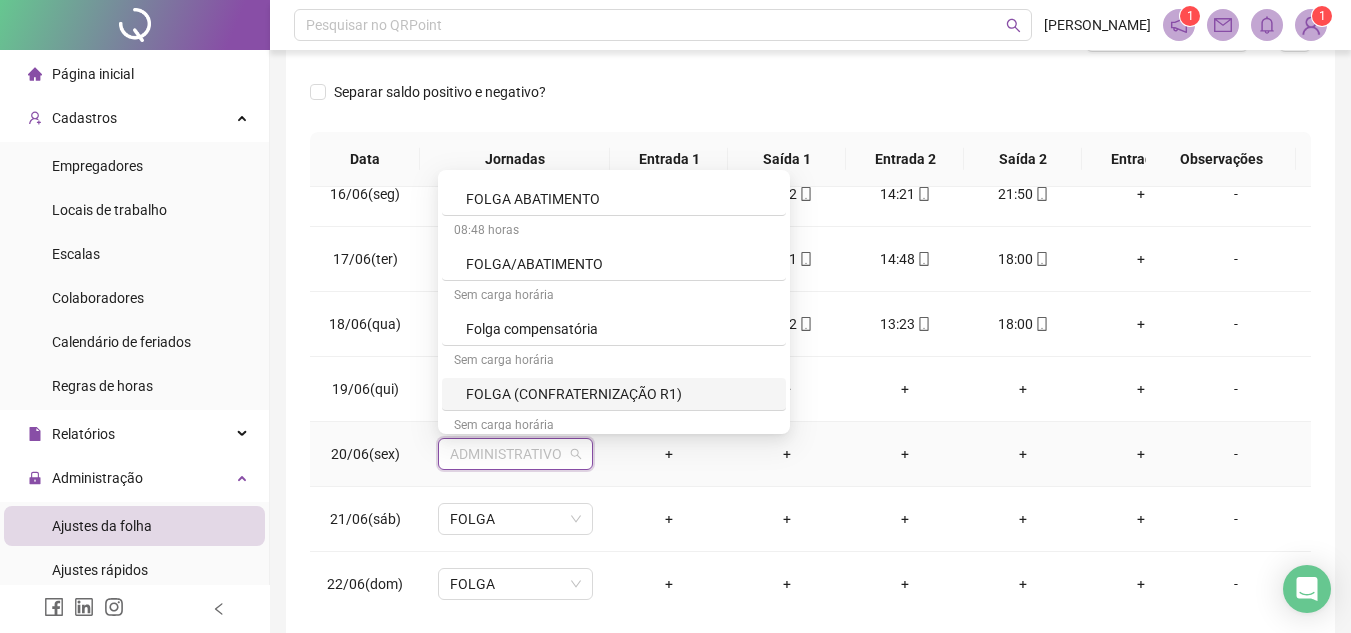 scroll, scrollTop: 1100, scrollLeft: 0, axis: vertical 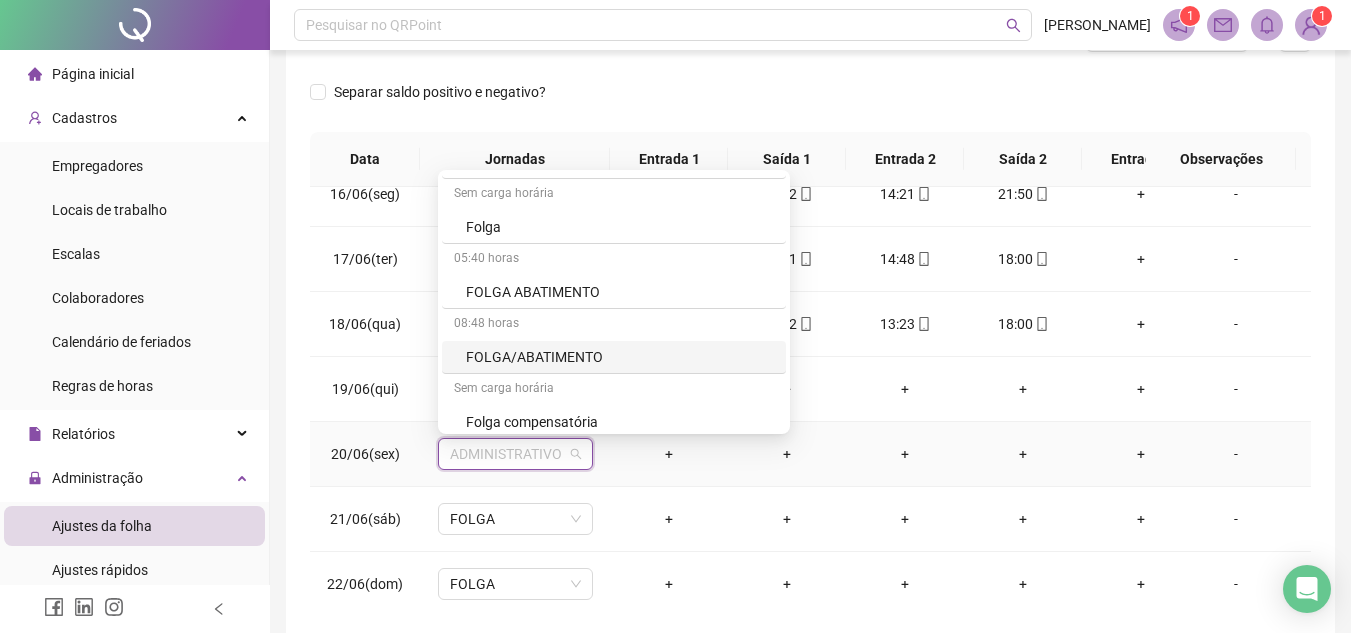 click on "FOLGA/ABATIMENTO" at bounding box center [620, 357] 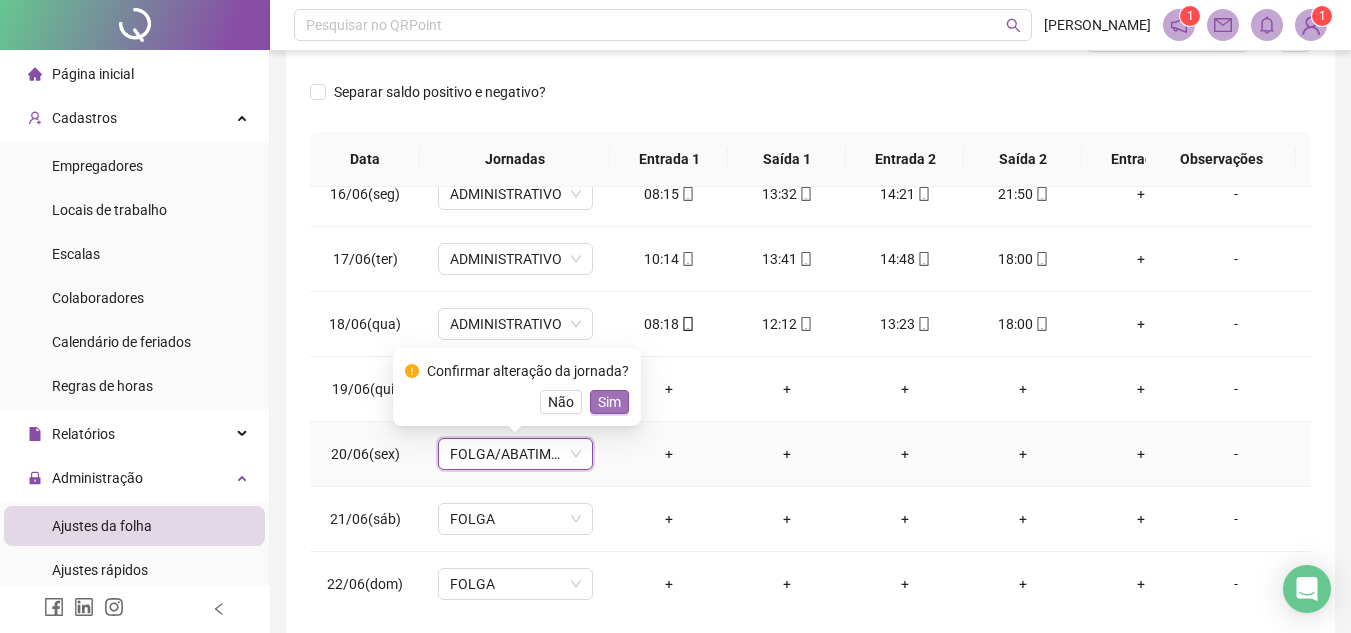 click on "Sim" at bounding box center (609, 402) 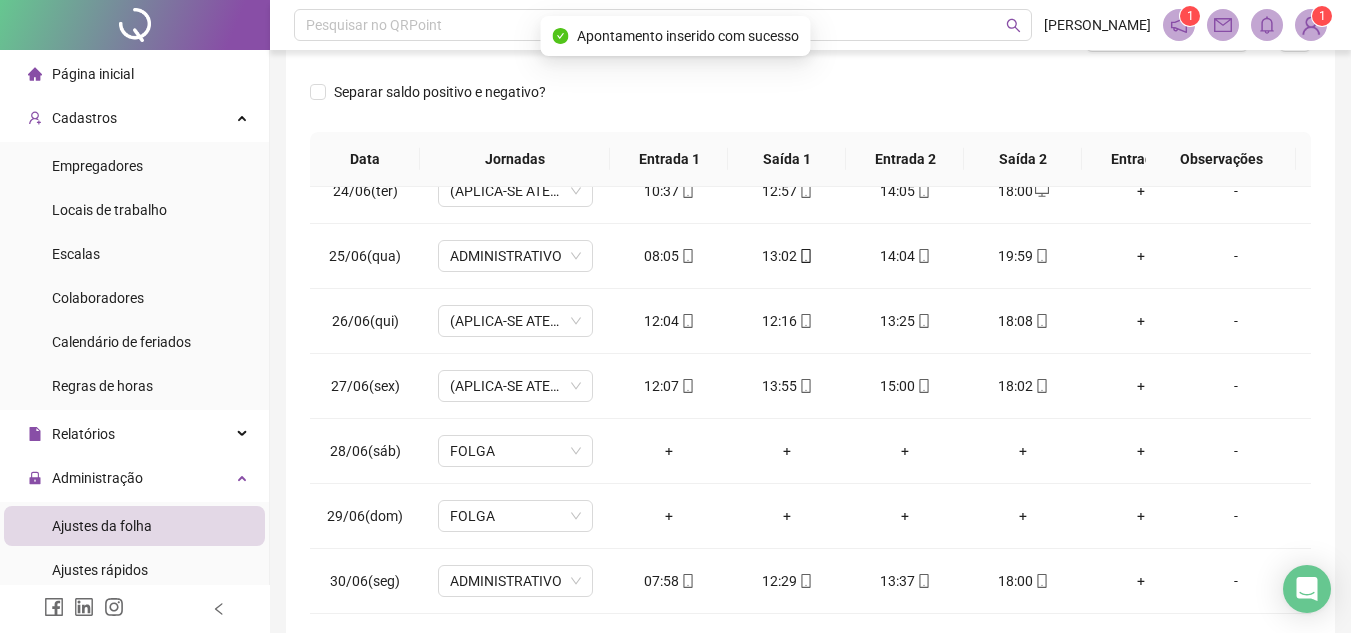 scroll, scrollTop: 1538, scrollLeft: 0, axis: vertical 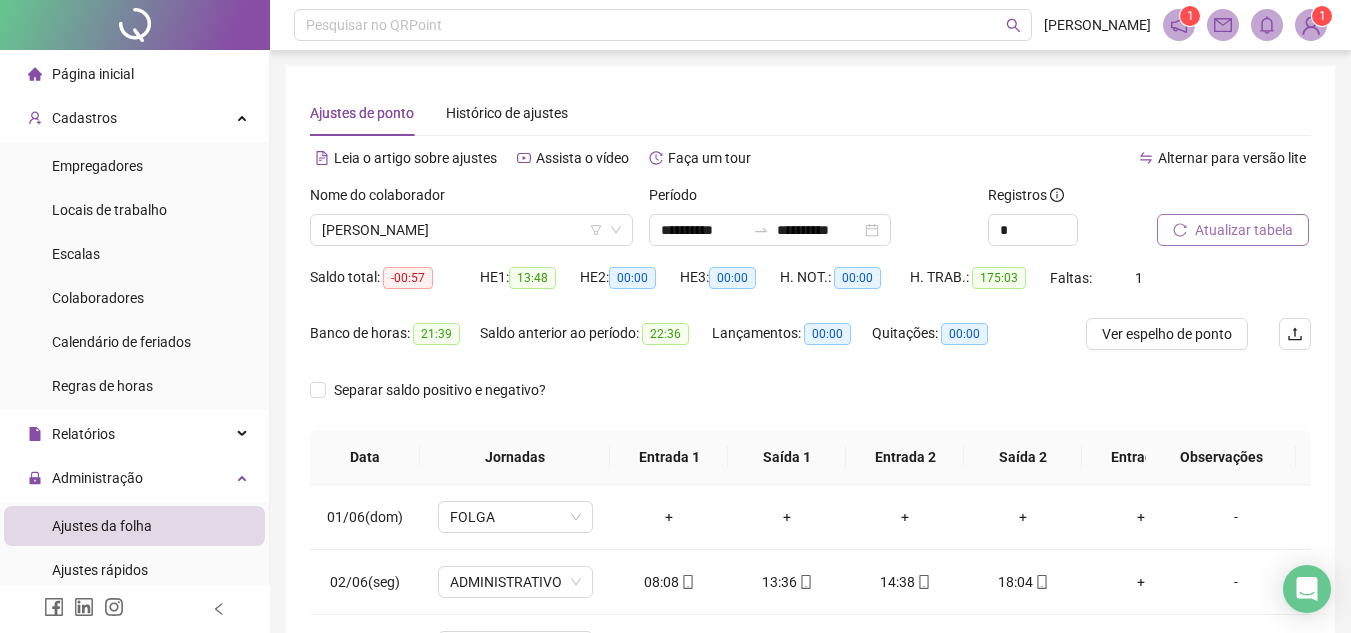 click on "Atualizar tabela" at bounding box center [1244, 230] 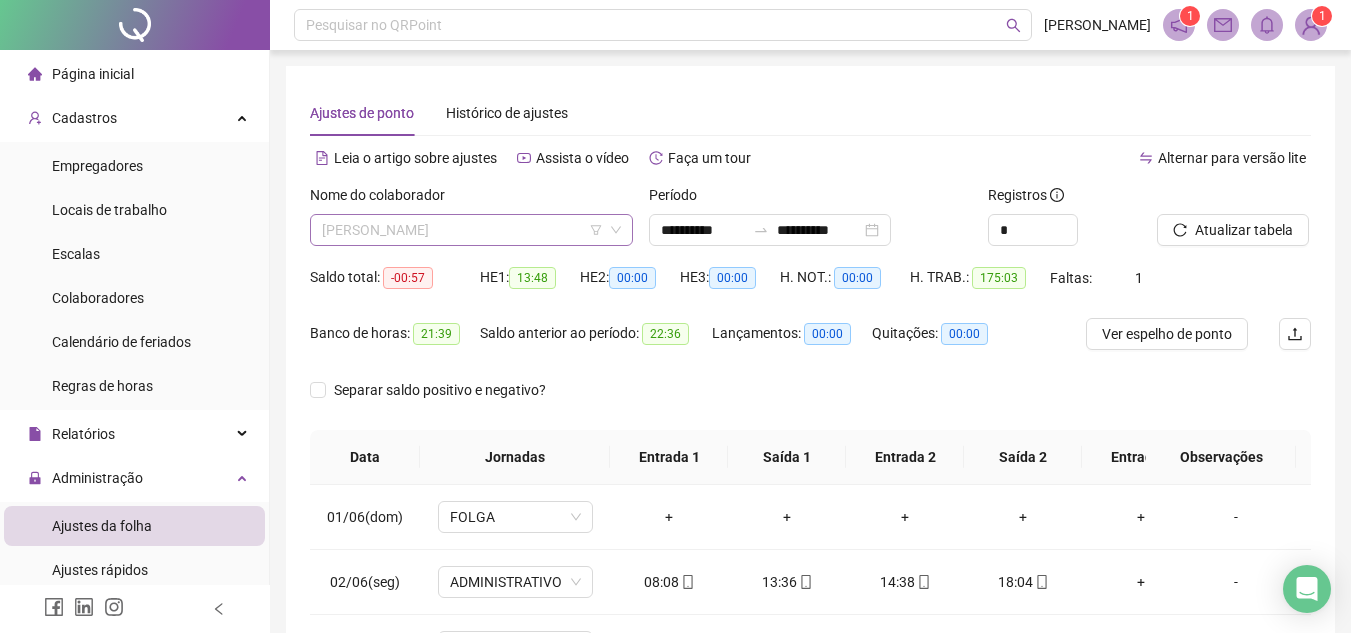 click on "[PERSON_NAME]" at bounding box center [471, 230] 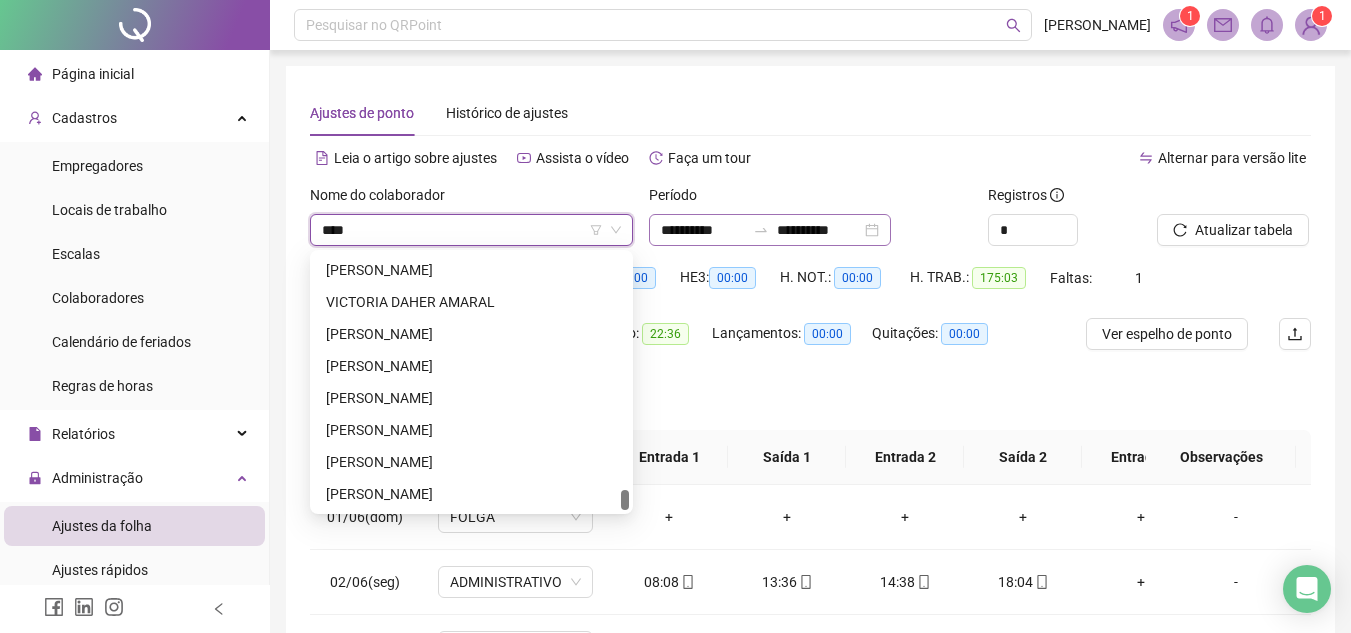 scroll, scrollTop: 0, scrollLeft: 0, axis: both 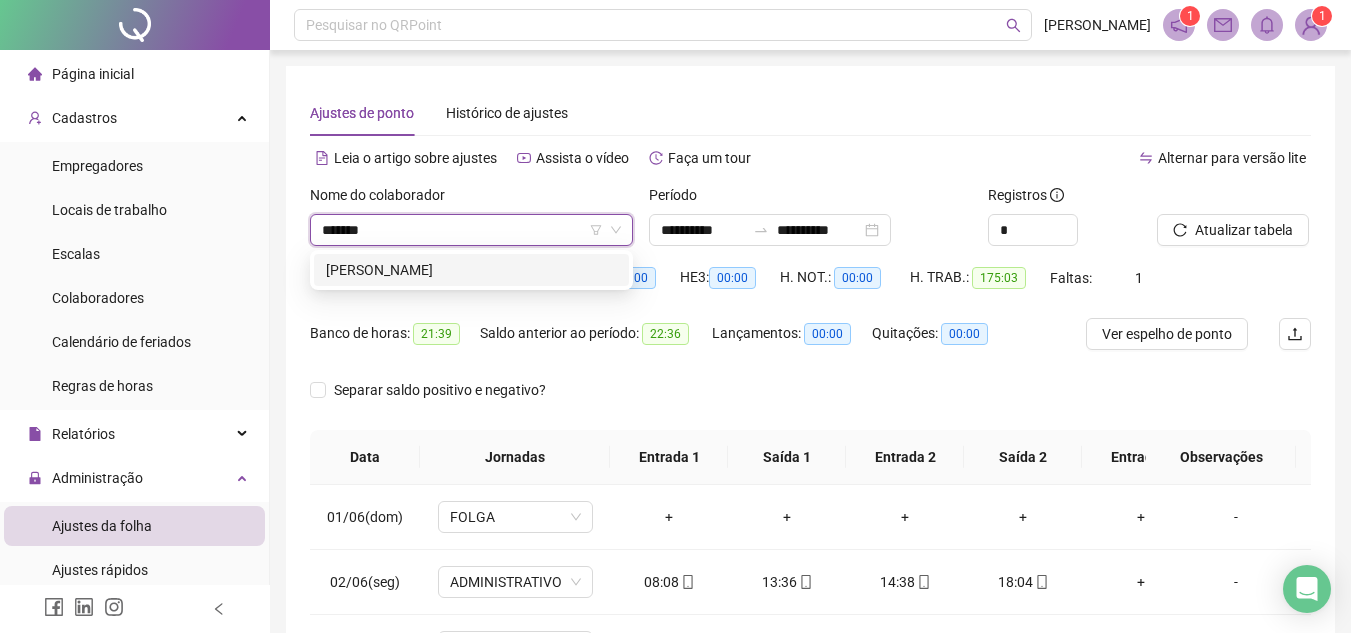click on "[PERSON_NAME]" at bounding box center [471, 270] 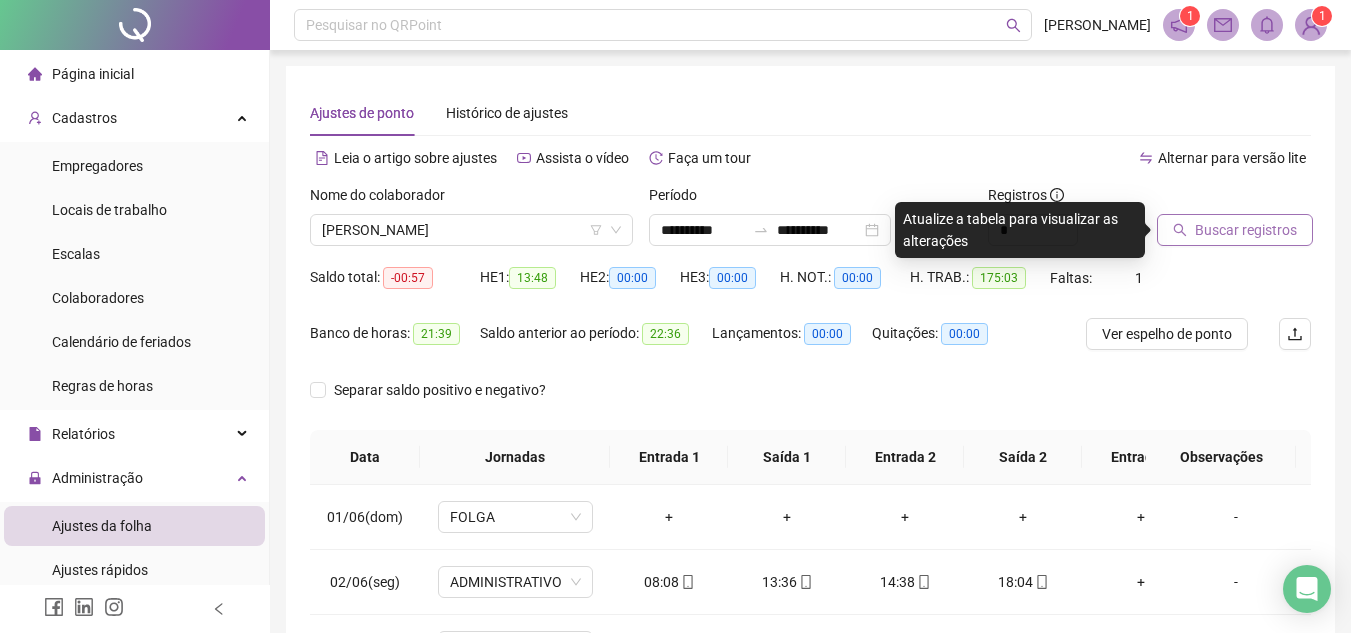 click on "Buscar registros" at bounding box center [1246, 230] 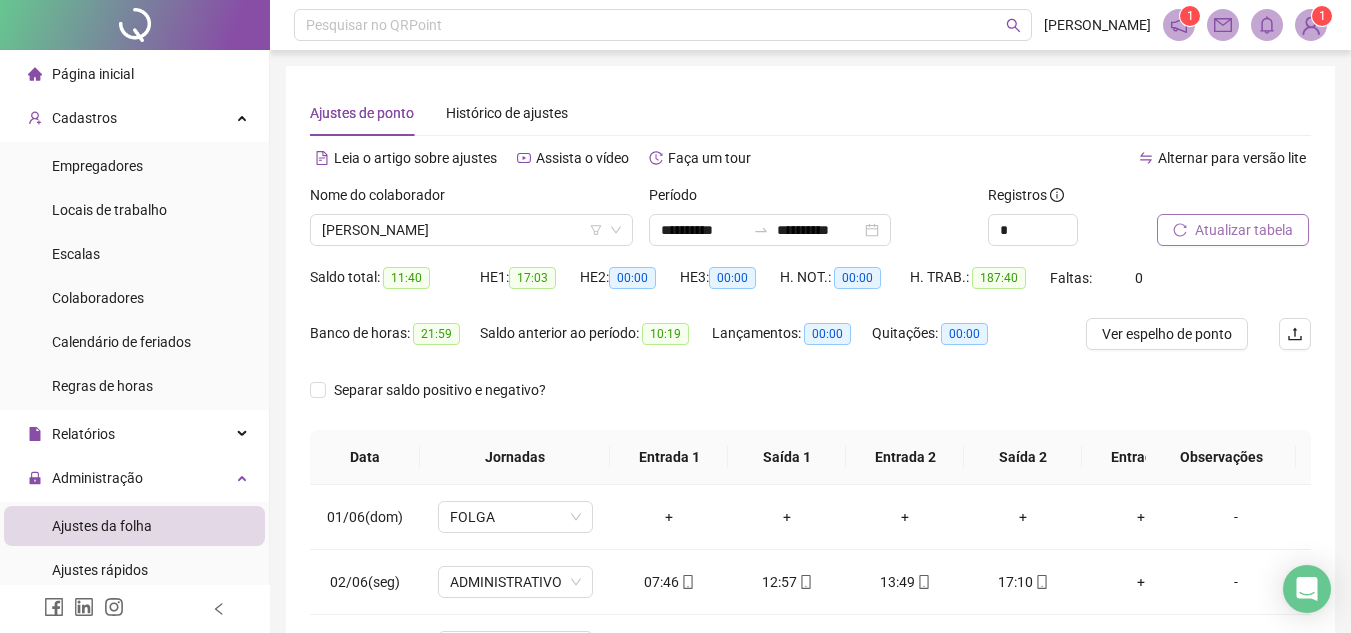 click on "Atualizar tabela" at bounding box center [1244, 230] 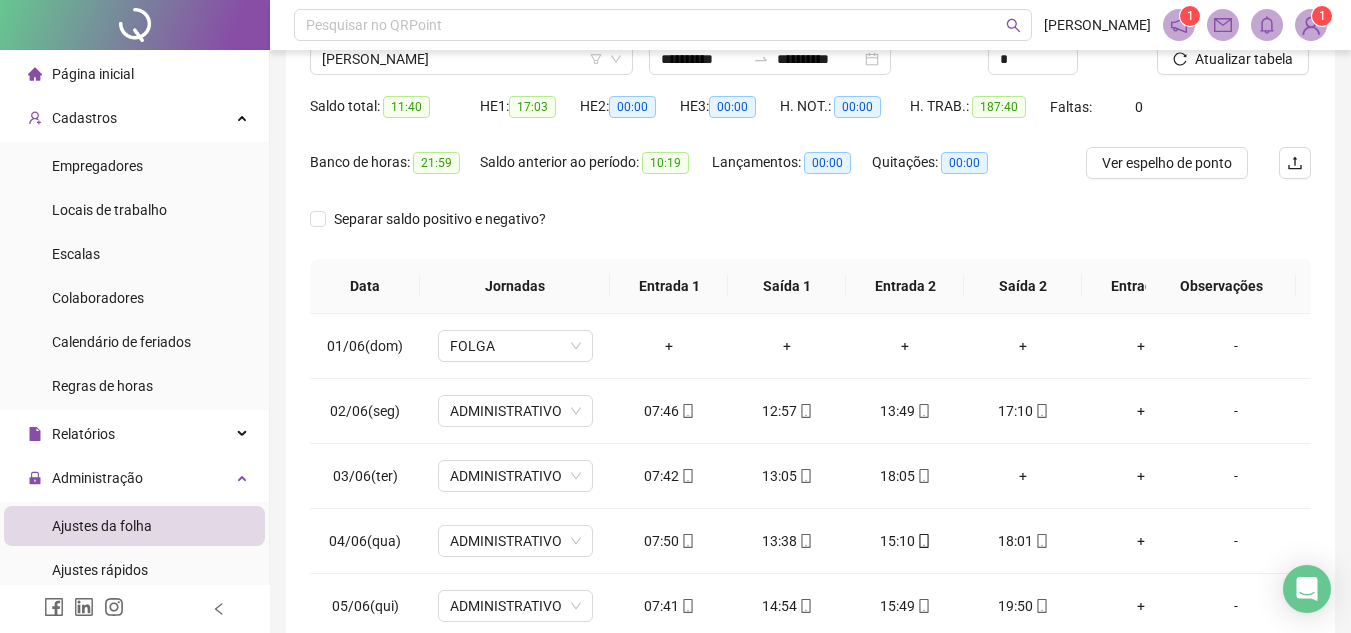 scroll, scrollTop: 389, scrollLeft: 0, axis: vertical 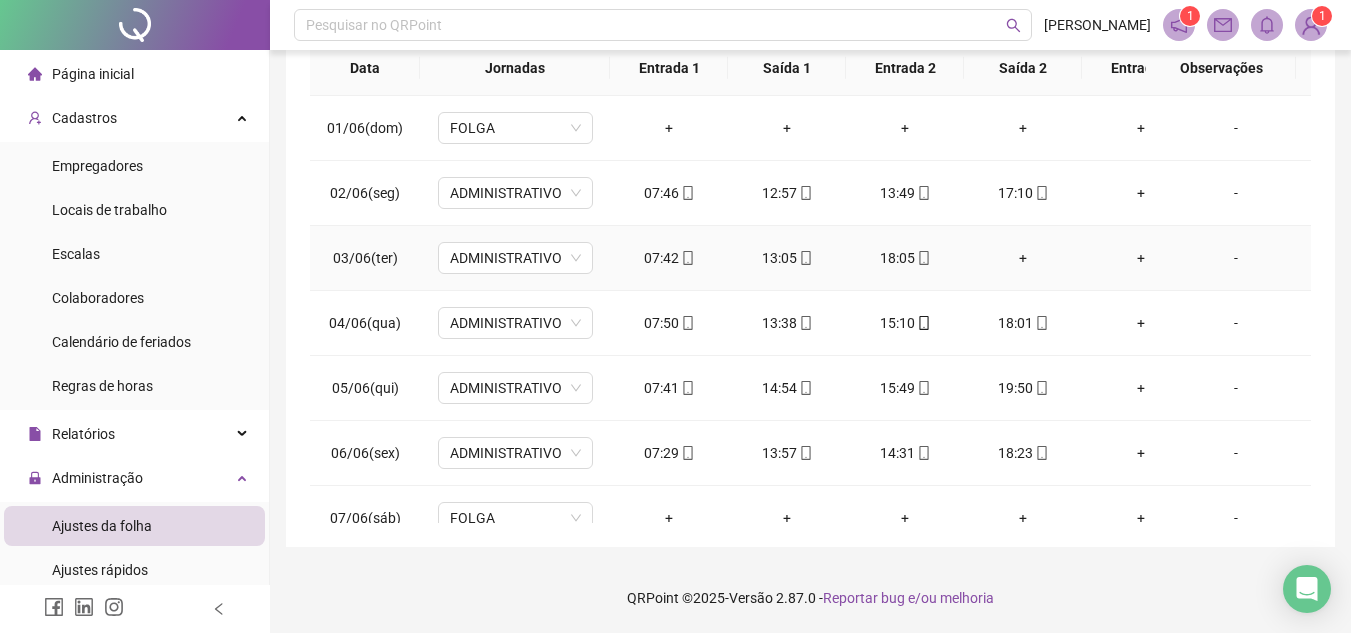 click on "+" at bounding box center (1023, 258) 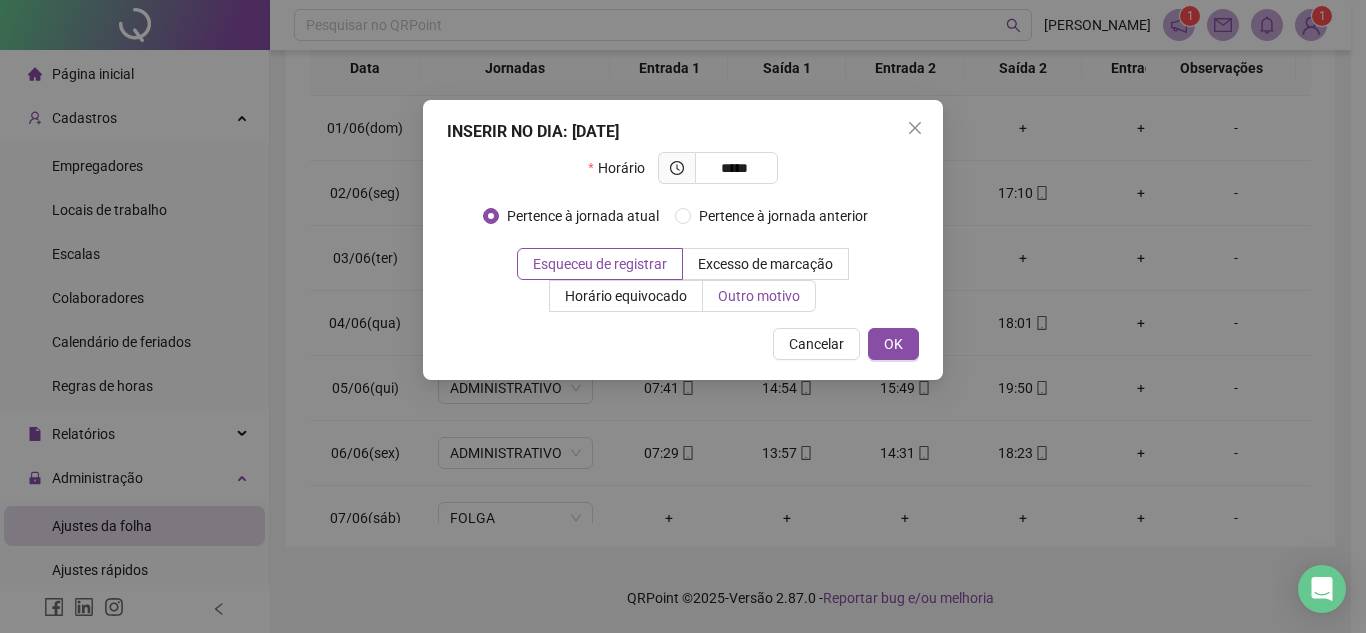 click on "Outro motivo" at bounding box center [759, 296] 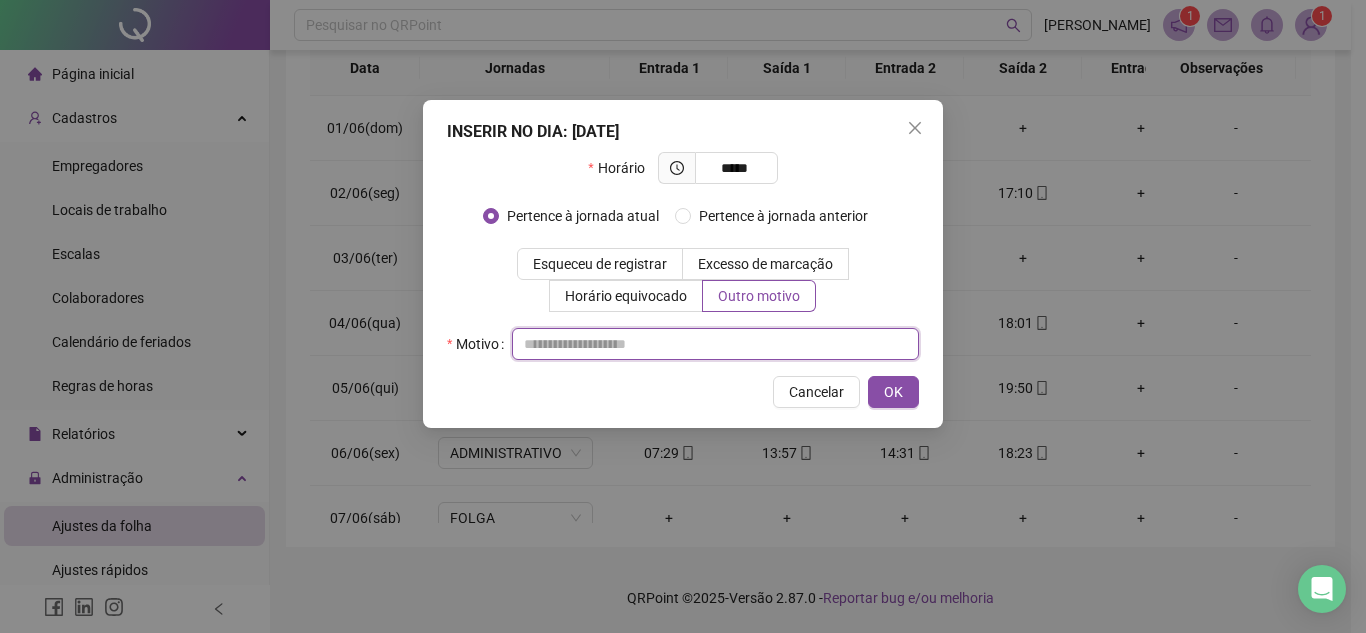 drag, startPoint x: 780, startPoint y: 341, endPoint x: 783, endPoint y: 328, distance: 13.341664 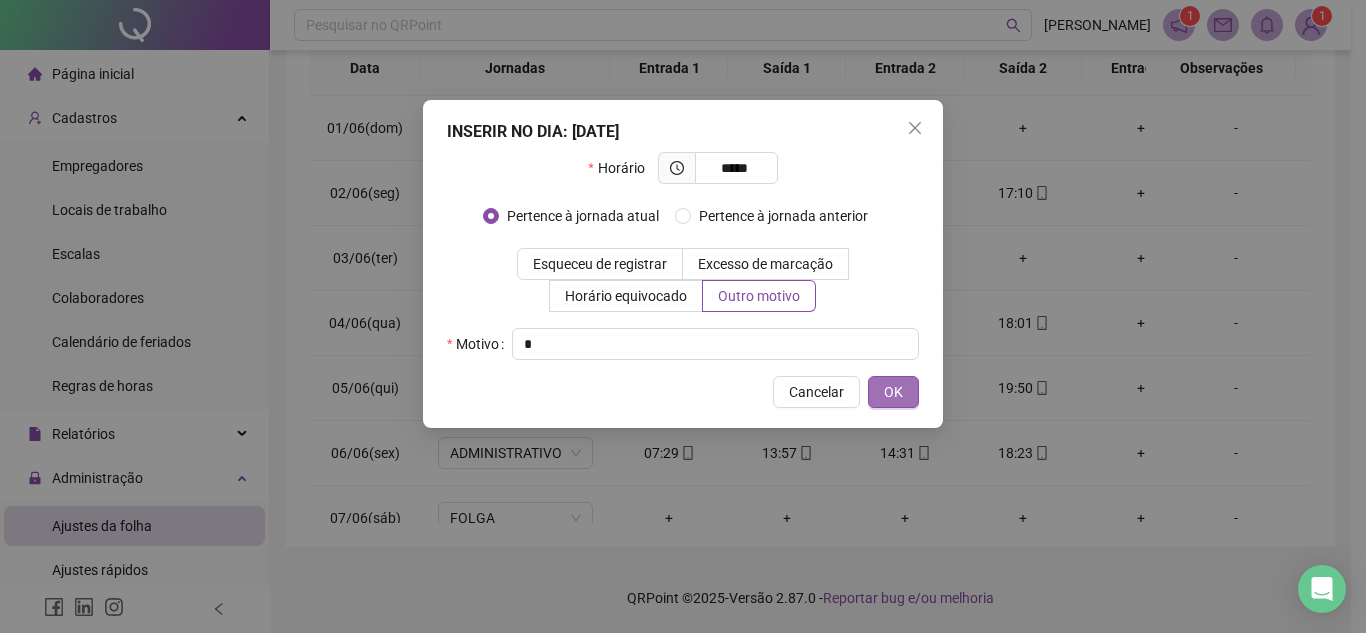 click on "OK" at bounding box center (893, 392) 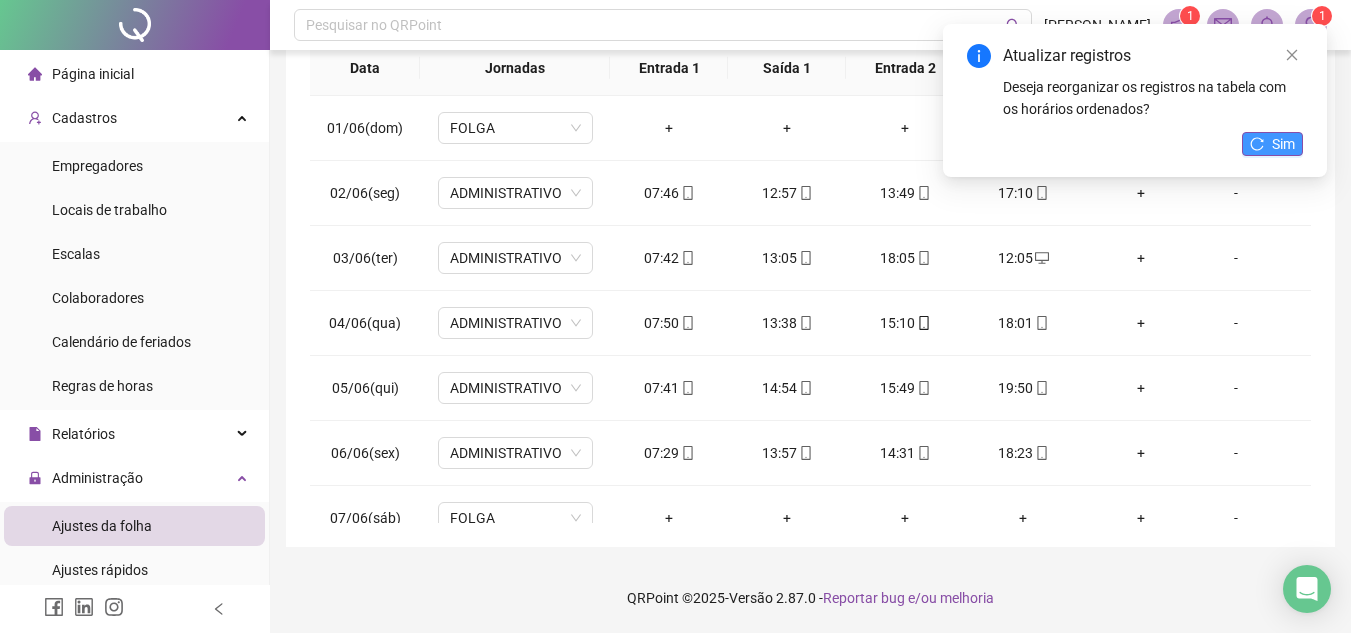 click on "Sim" at bounding box center (1272, 144) 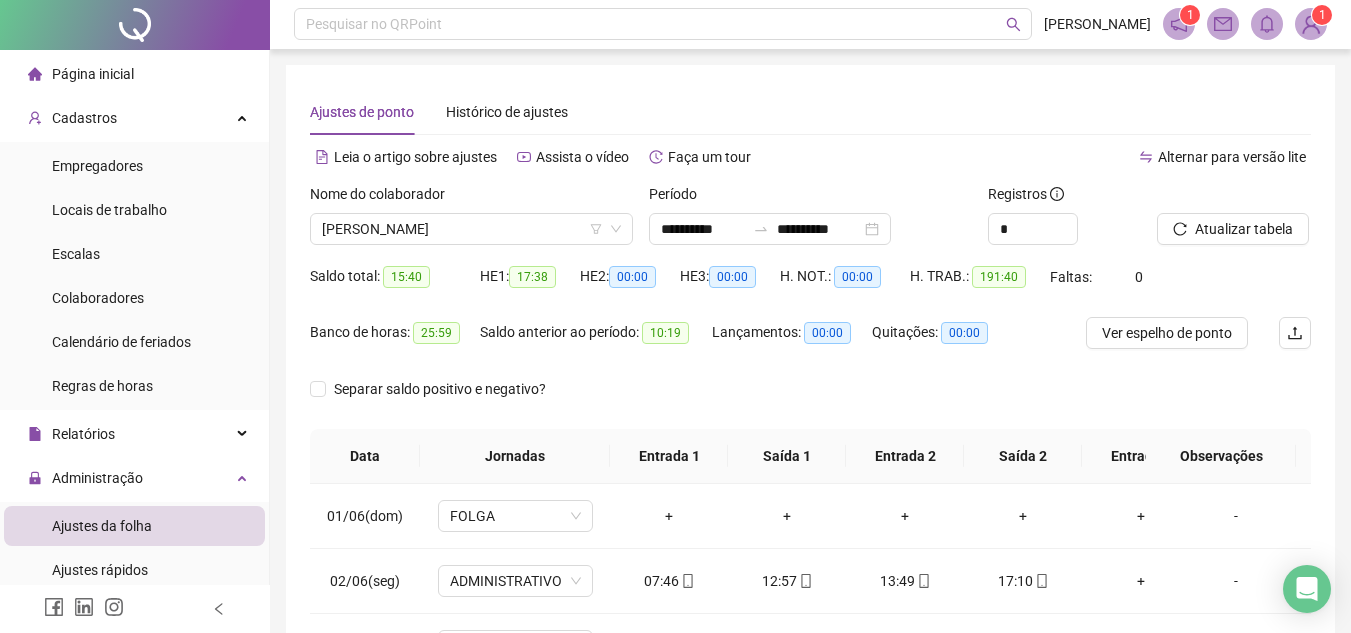 scroll, scrollTop: 0, scrollLeft: 0, axis: both 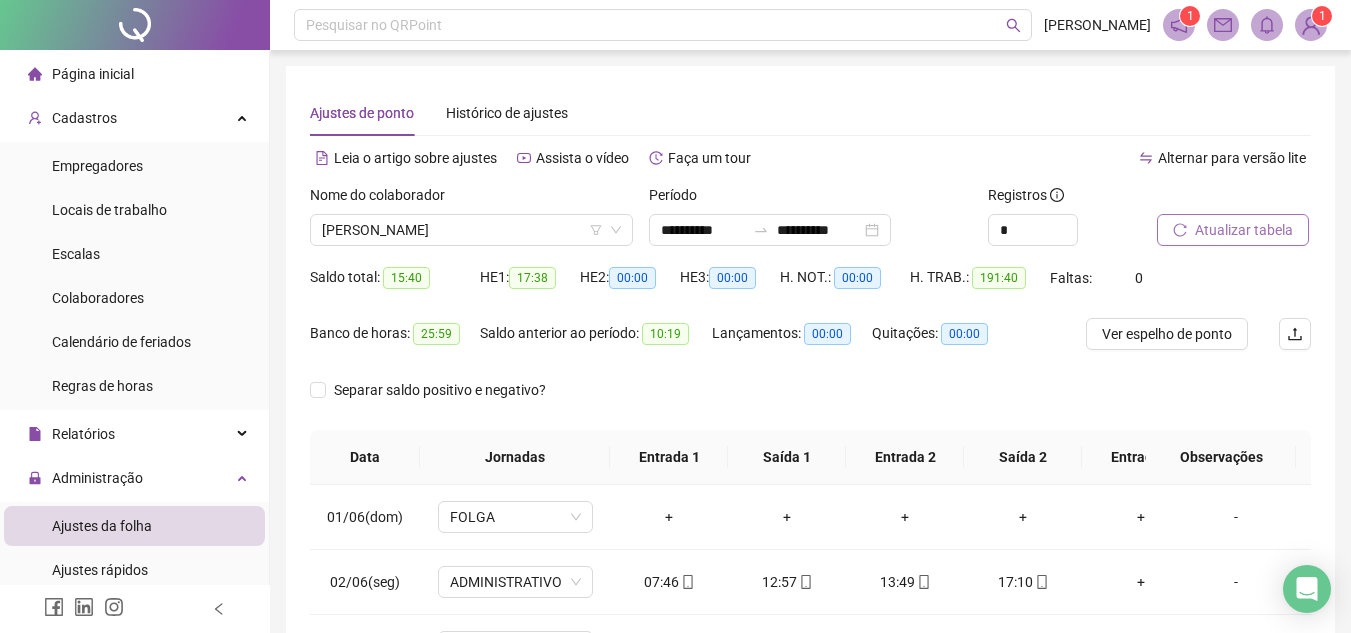 click on "Atualizar tabela" at bounding box center [1244, 230] 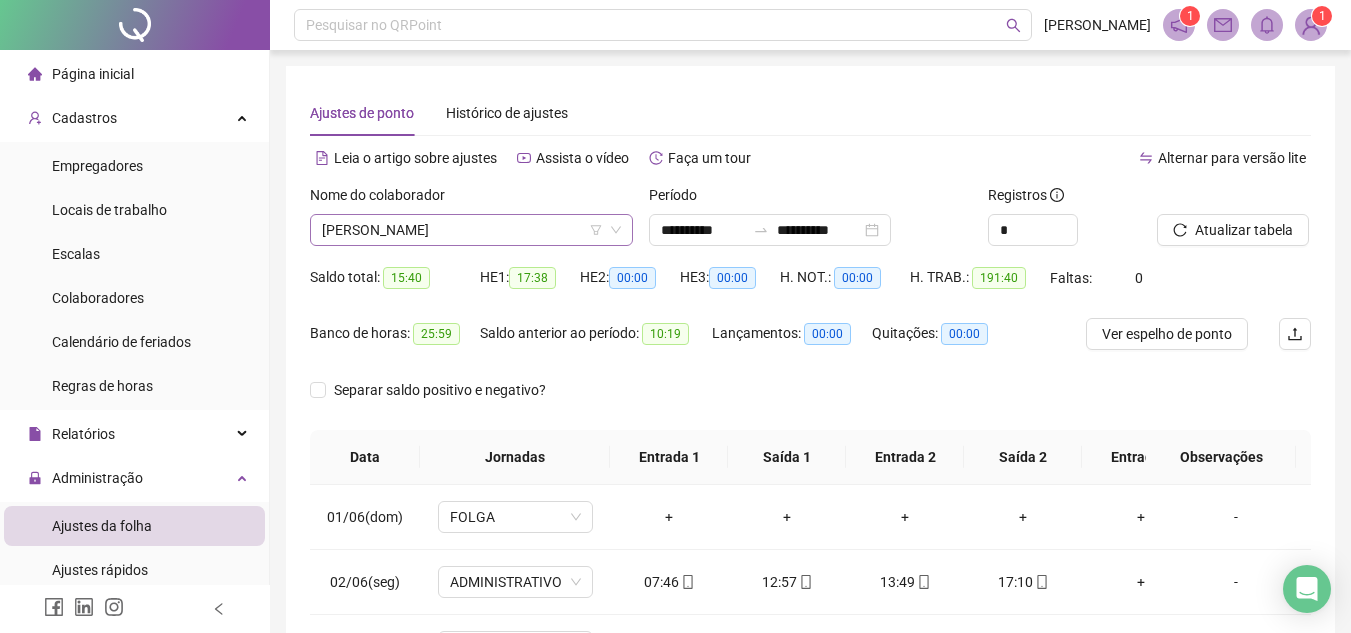click on "[PERSON_NAME]" at bounding box center [471, 230] 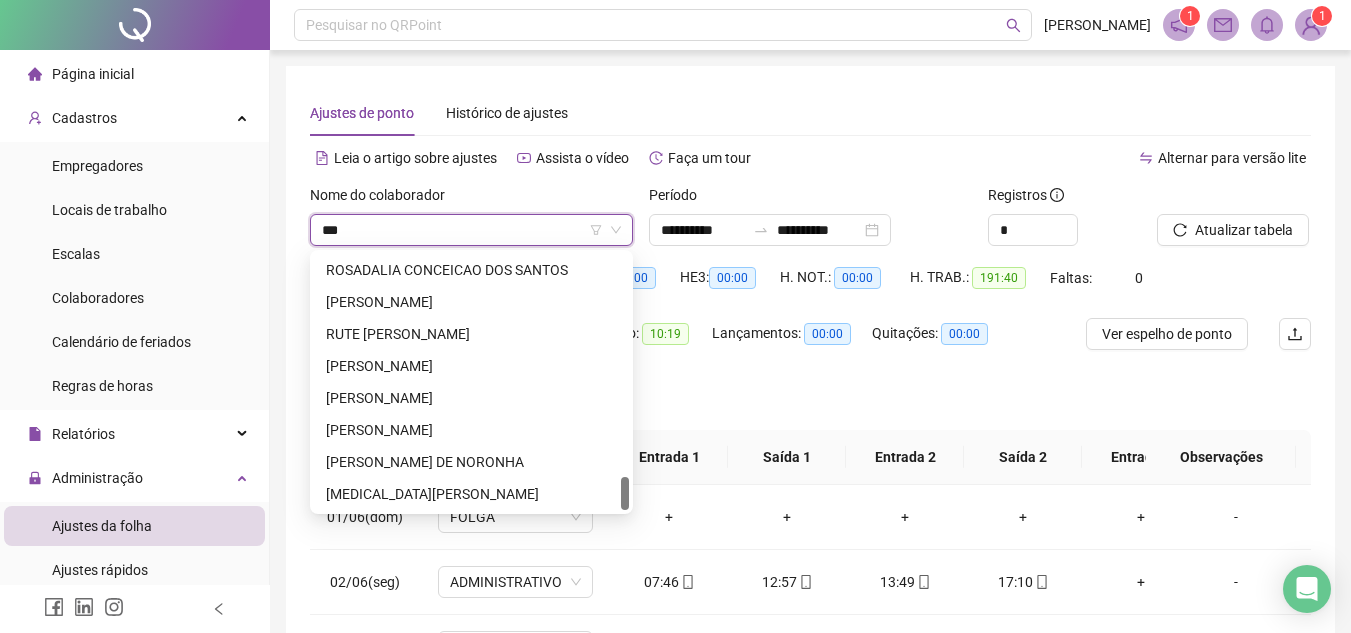 scroll, scrollTop: 0, scrollLeft: 0, axis: both 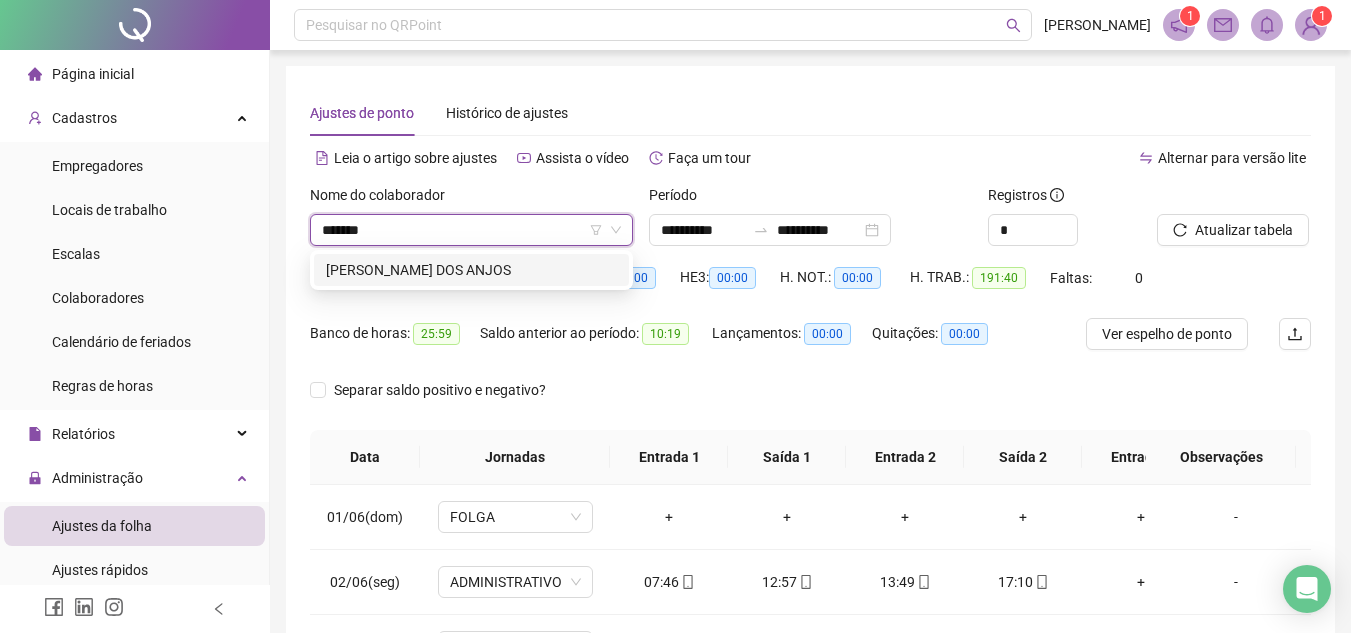click on "[PERSON_NAME] DOS ANJOS" at bounding box center (471, 270) 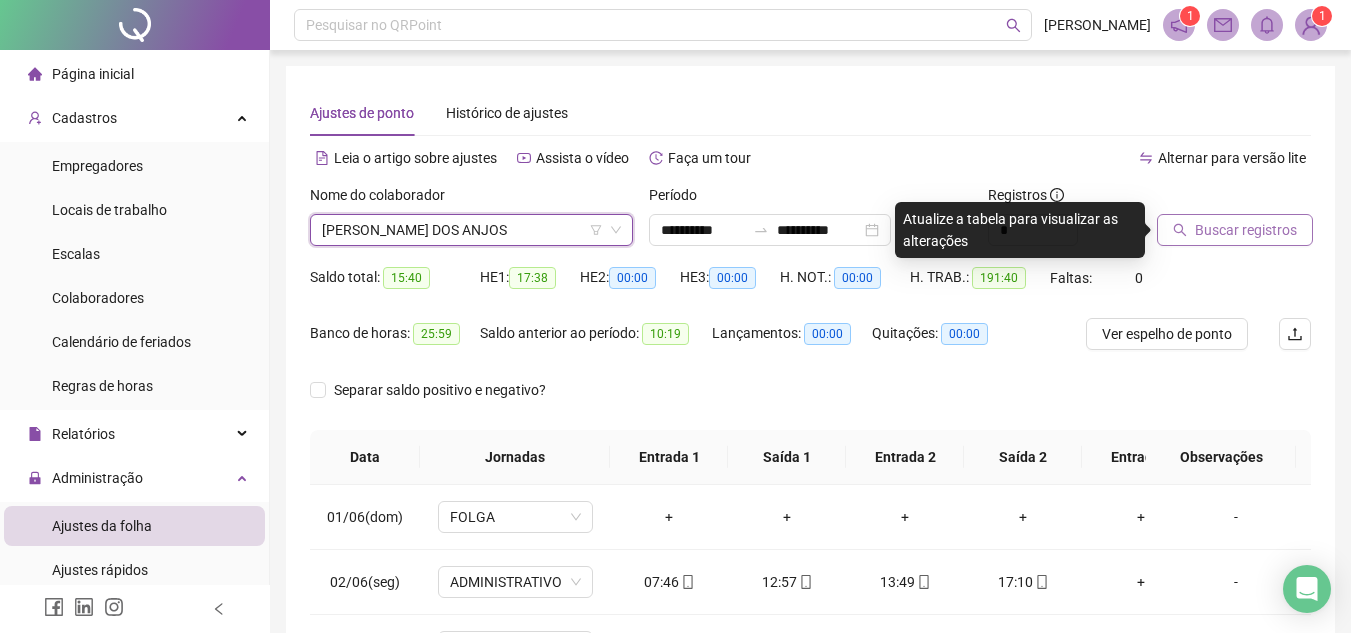 click on "Buscar registros" at bounding box center [1246, 230] 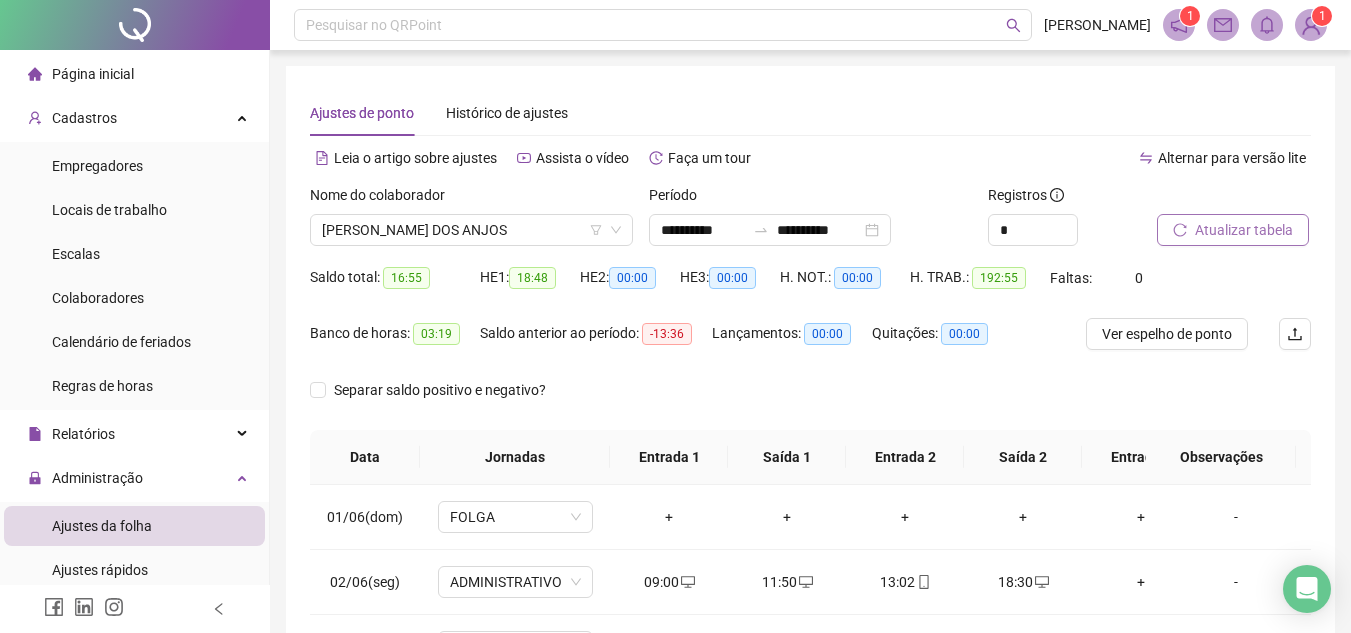 click on "Atualizar tabela" at bounding box center [1244, 230] 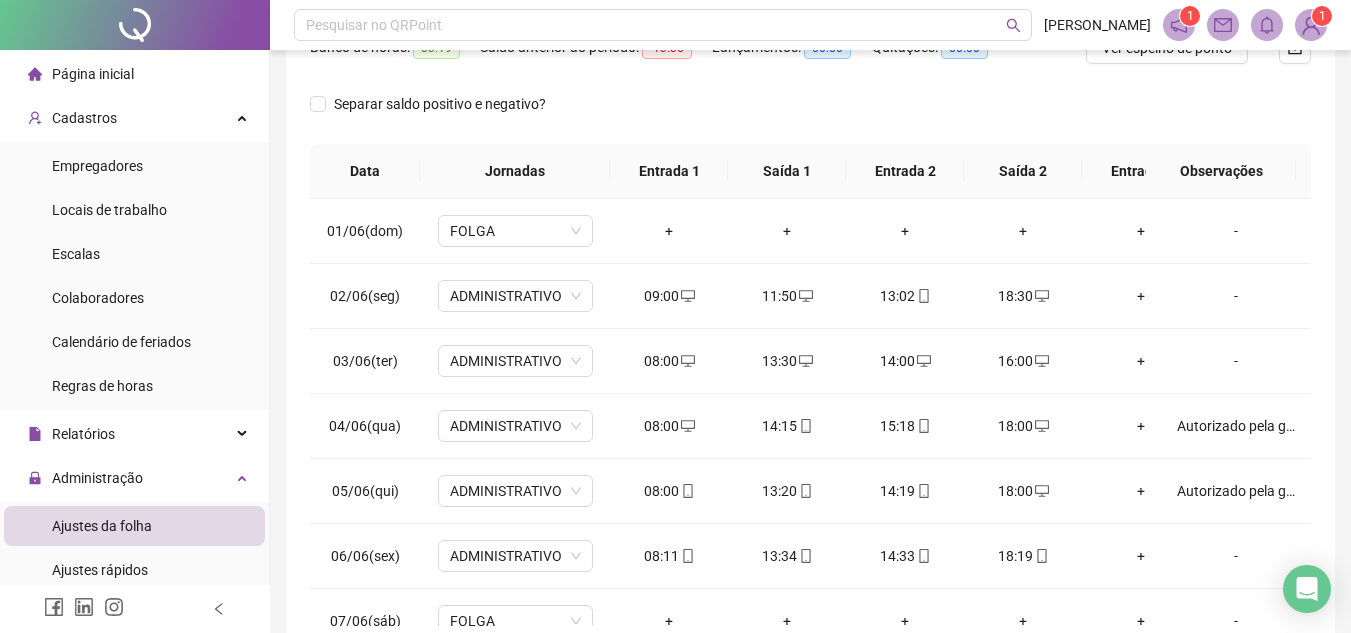 scroll, scrollTop: 290, scrollLeft: 0, axis: vertical 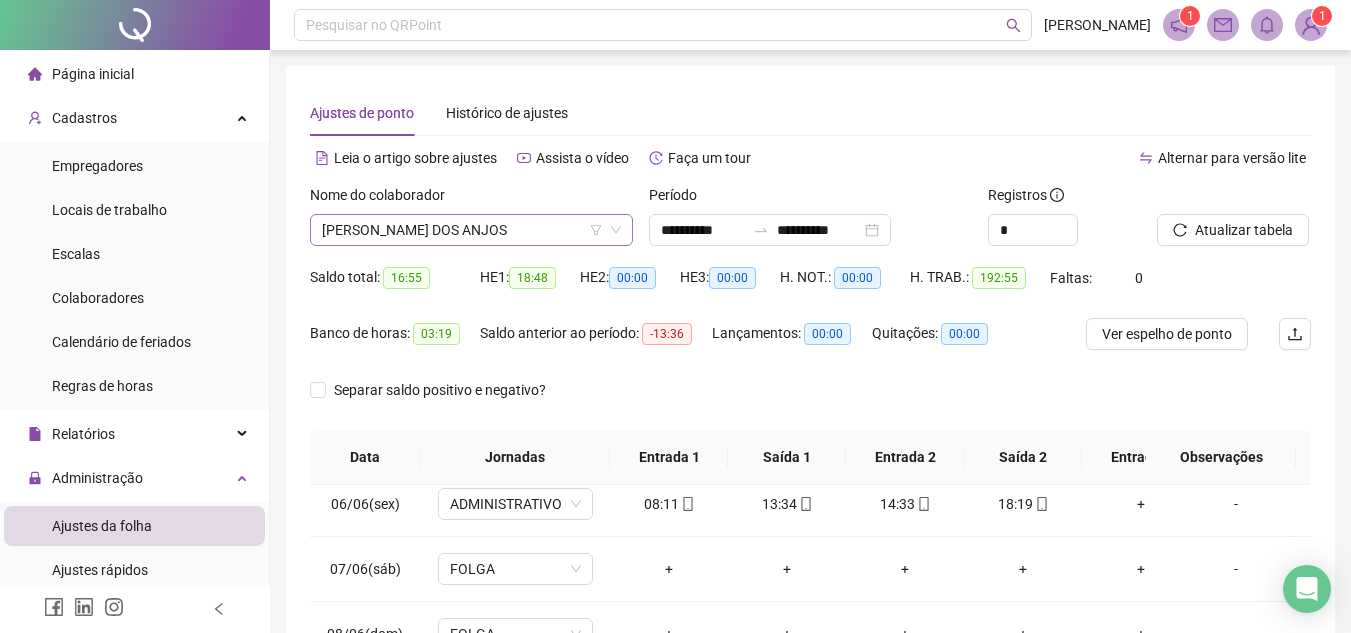click on "[PERSON_NAME] DOS ANJOS" at bounding box center [471, 230] 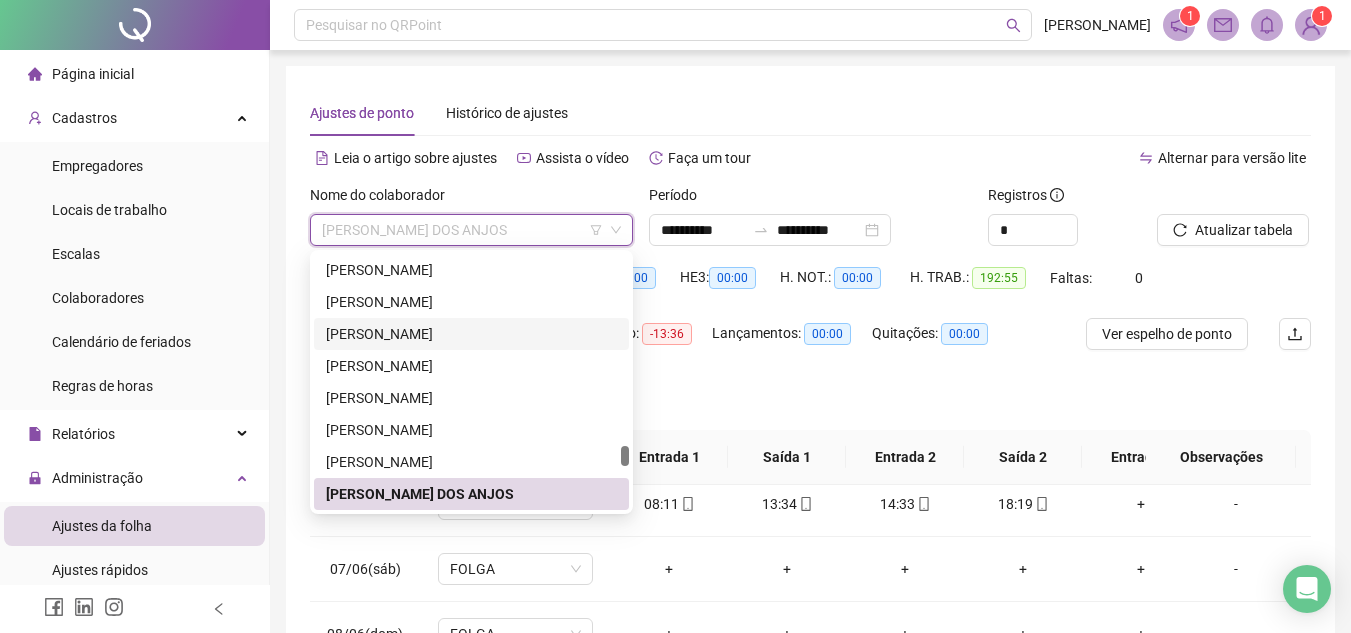scroll, scrollTop: 100, scrollLeft: 0, axis: vertical 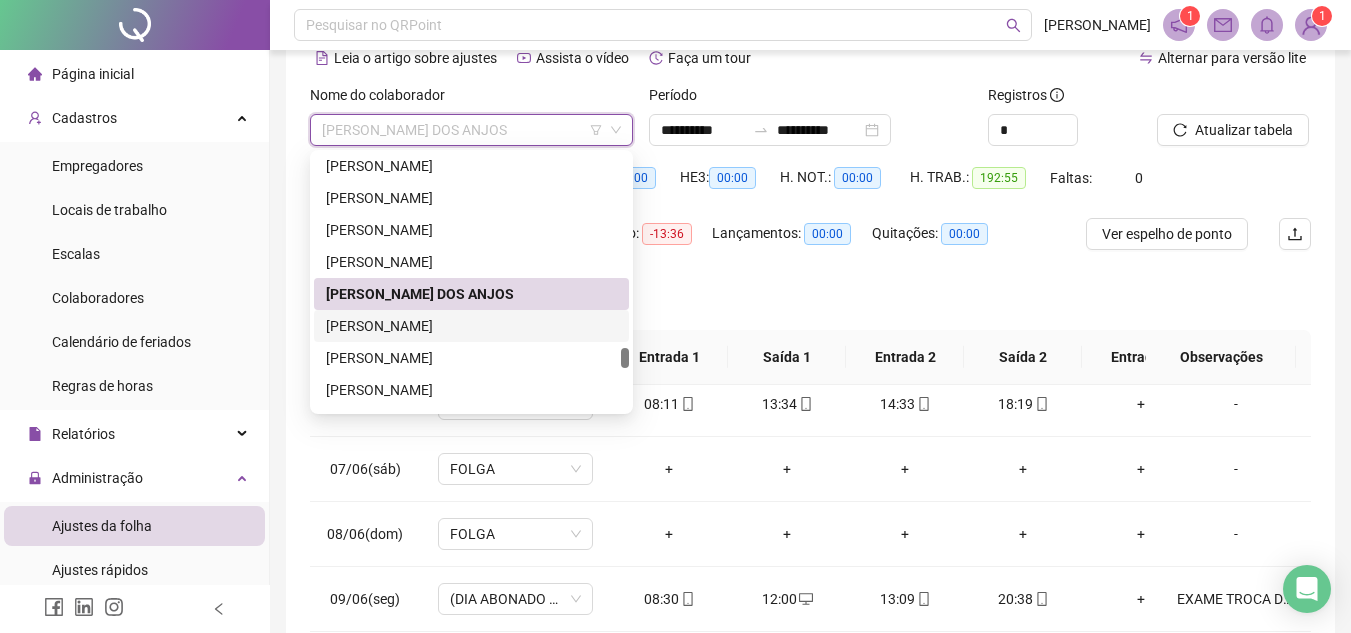 click on "[PERSON_NAME]" at bounding box center [471, 326] 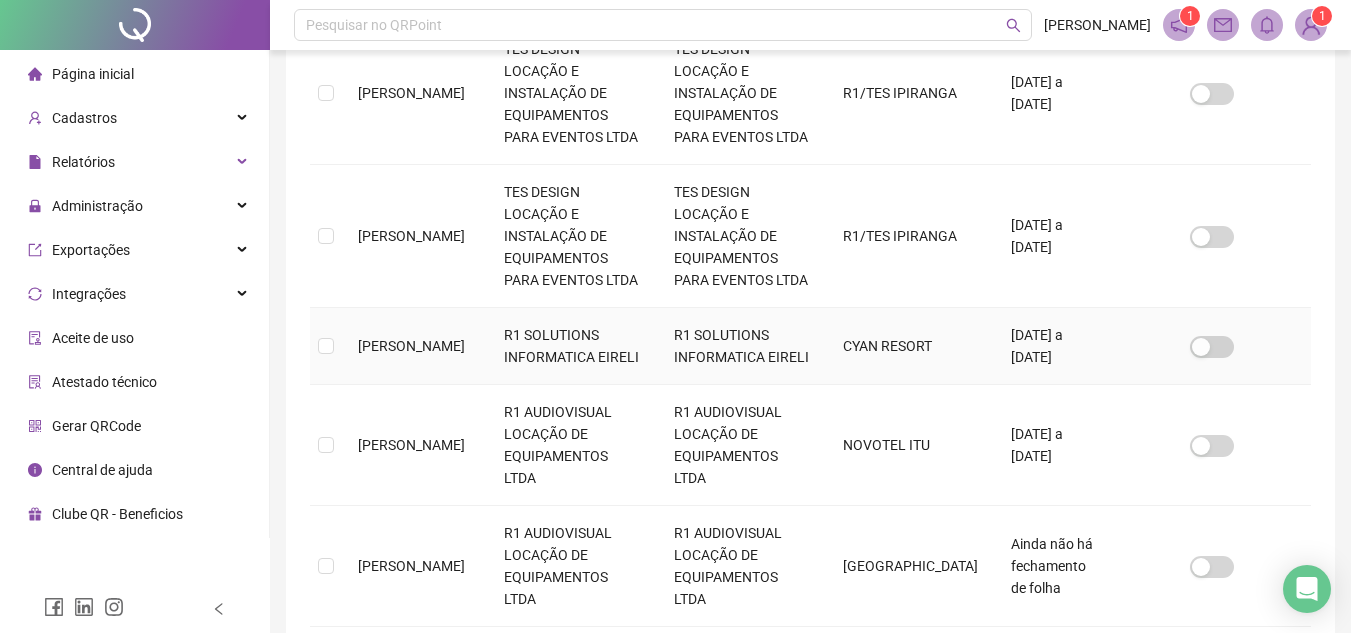 scroll, scrollTop: 493, scrollLeft: 0, axis: vertical 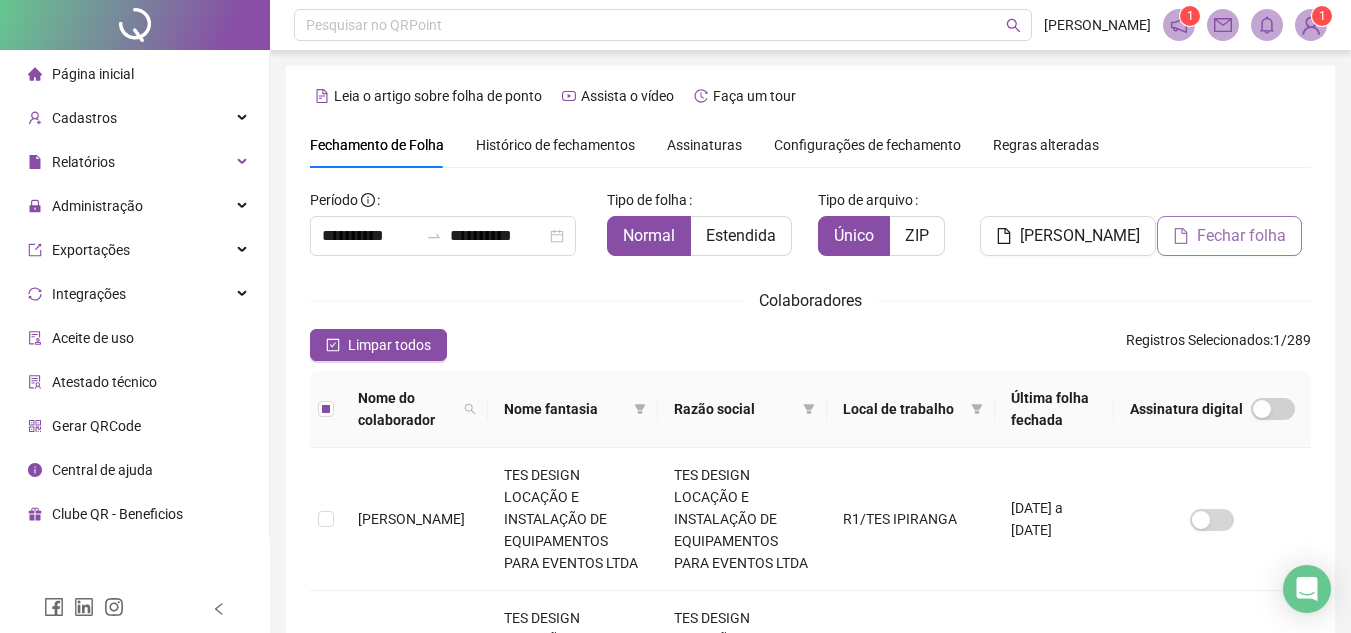 click on "Fechar folha" at bounding box center (1241, 236) 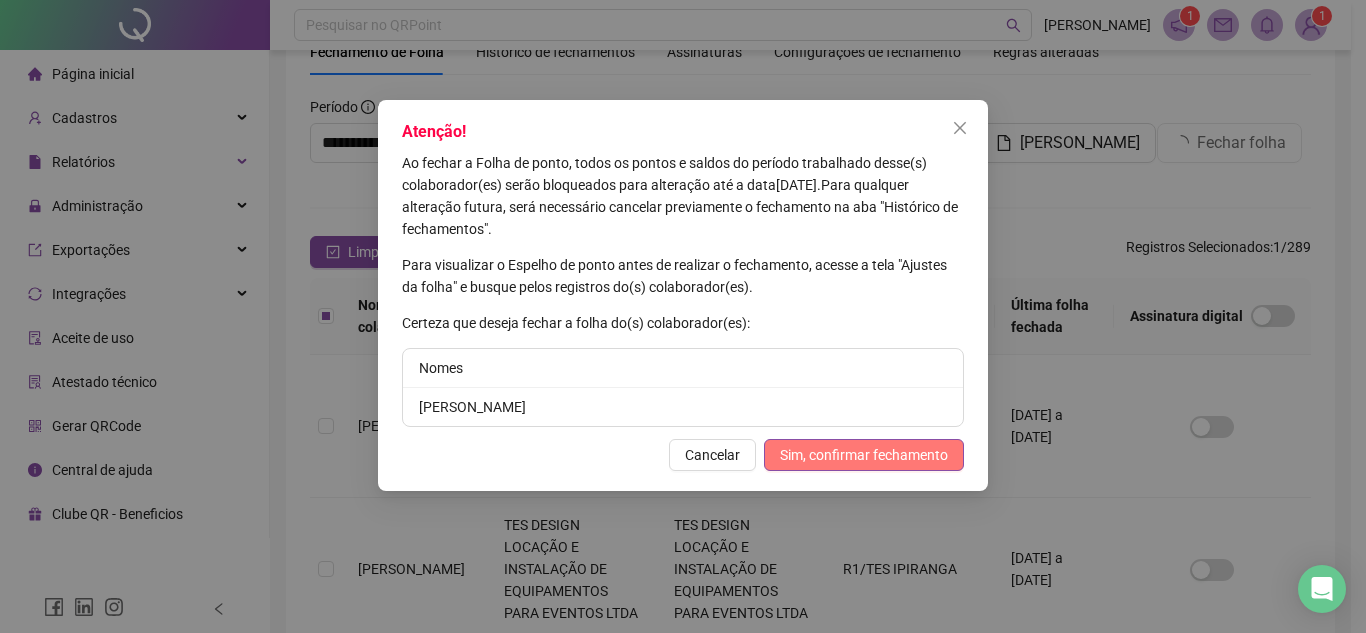 click on "Sim, confirmar fechamento" at bounding box center (864, 455) 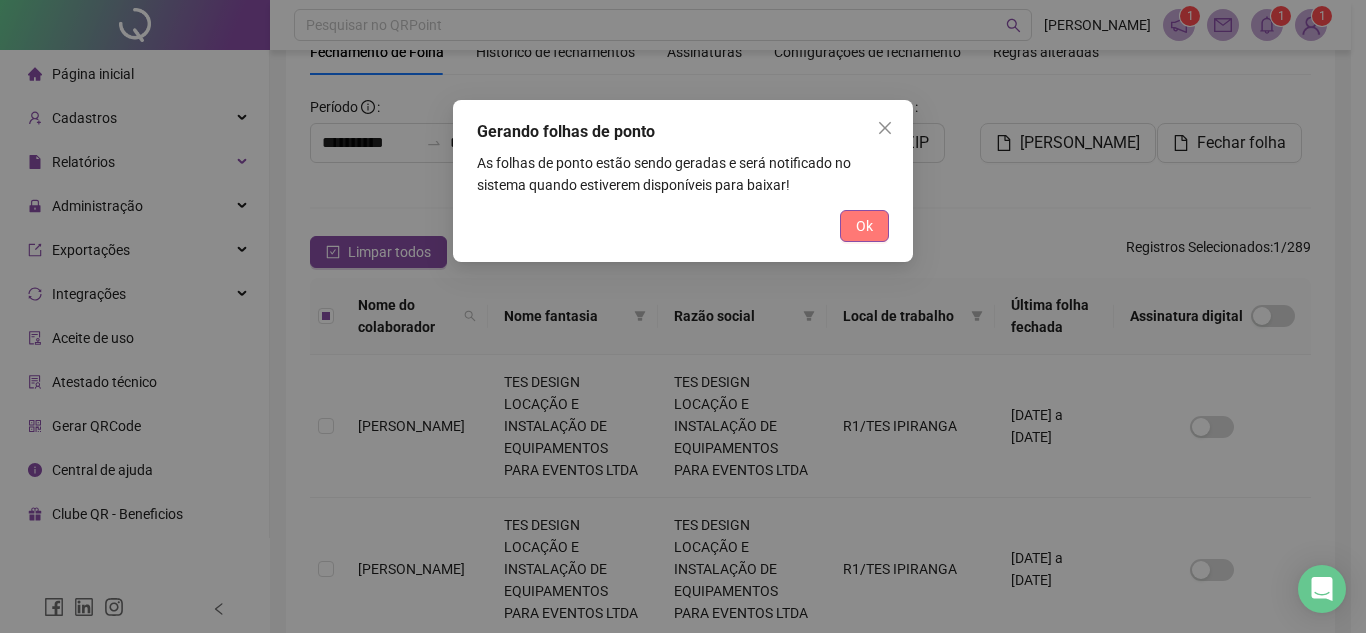 click on "Ok" at bounding box center [864, 226] 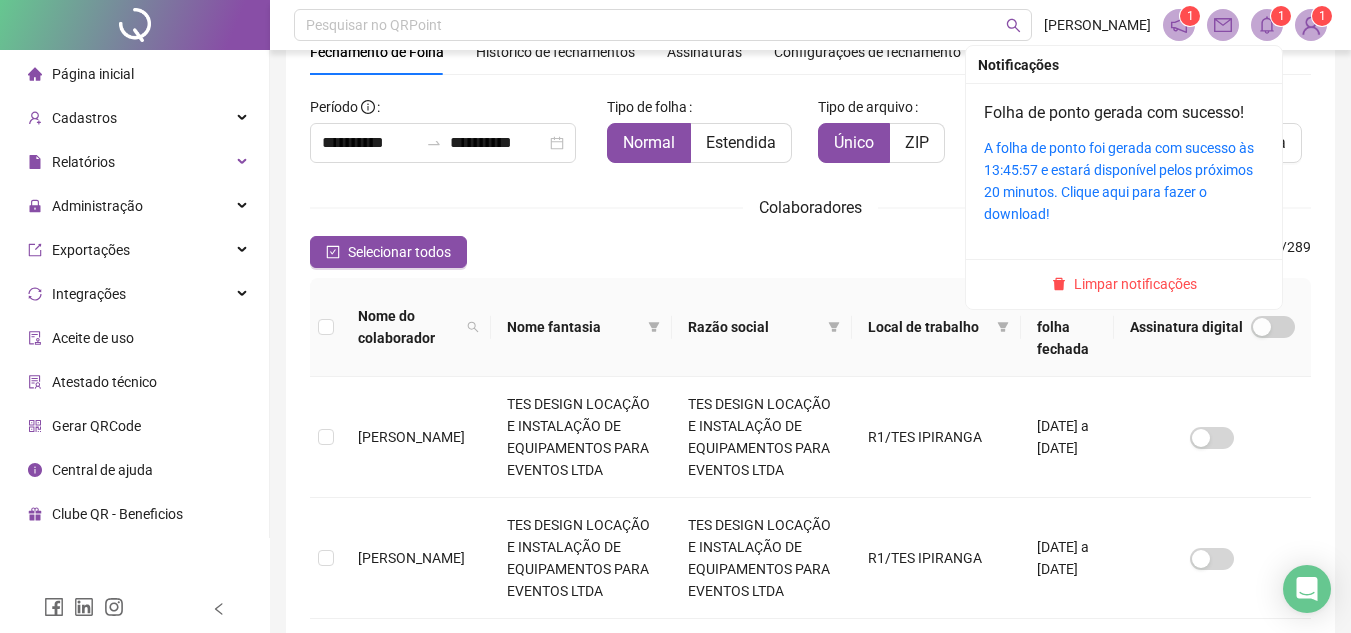 click 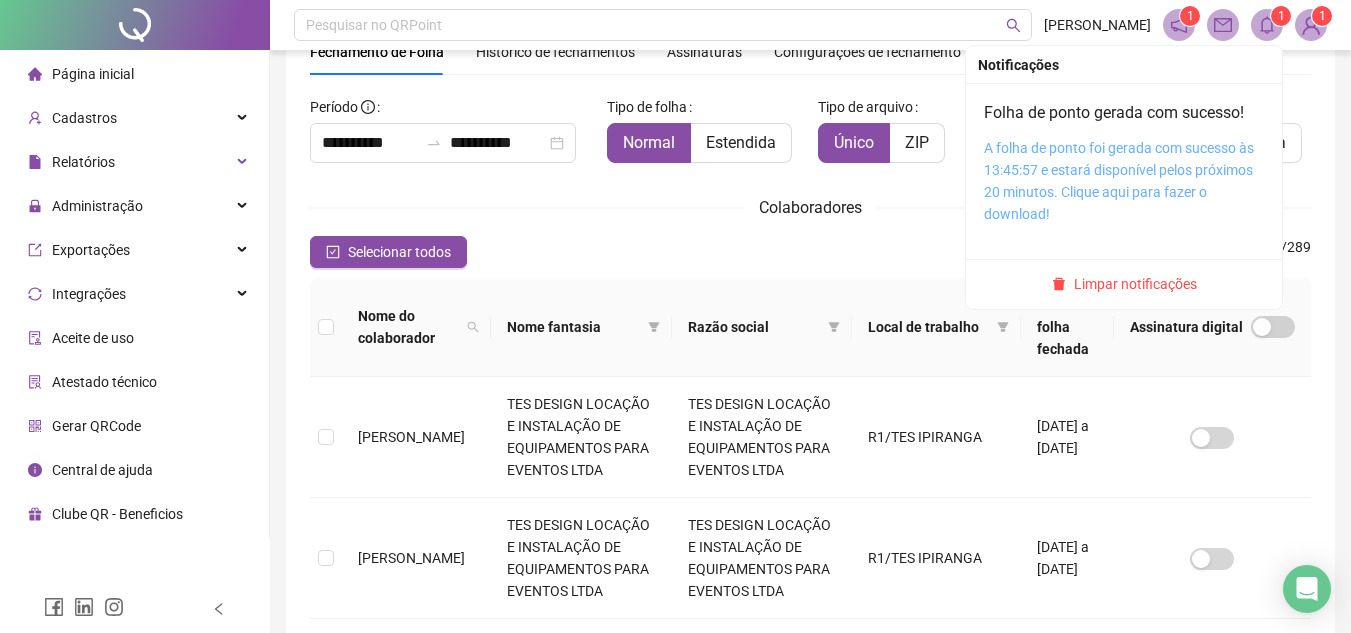 click on "A folha de ponto foi gerada com sucesso às 13:45:57 e estará disponível pelos próximos 20 minutos.
Clique aqui para fazer o download!" at bounding box center [1119, 181] 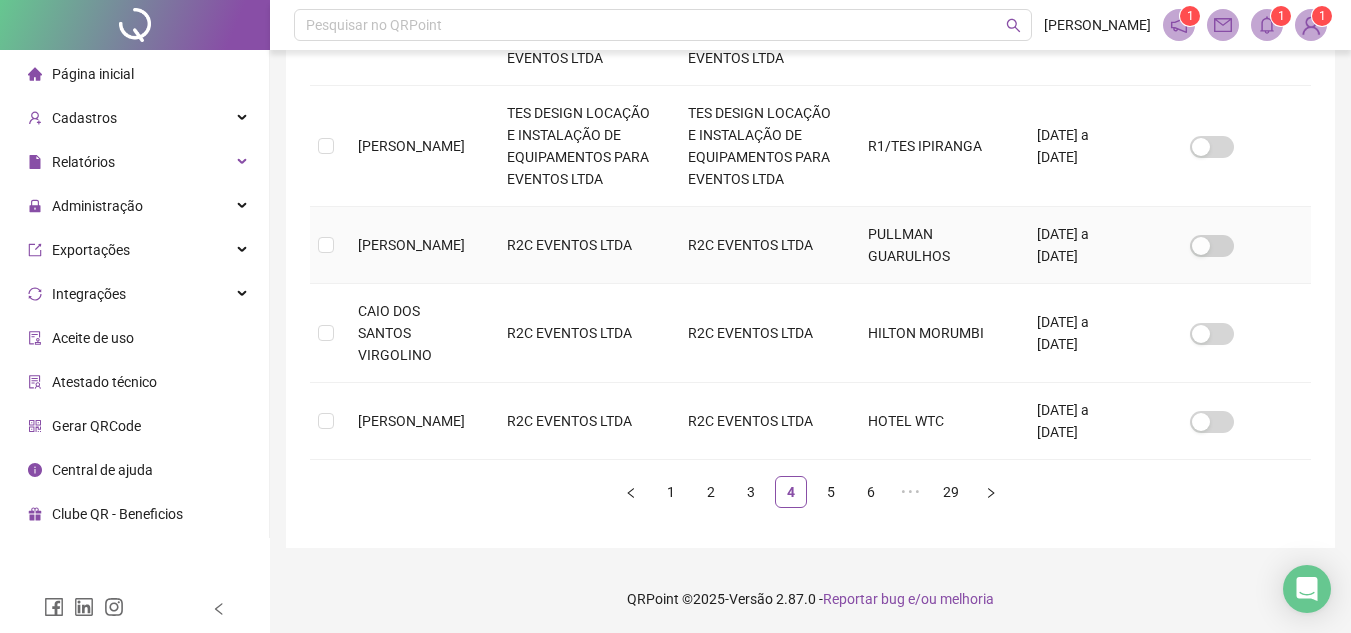 scroll, scrollTop: 1023, scrollLeft: 0, axis: vertical 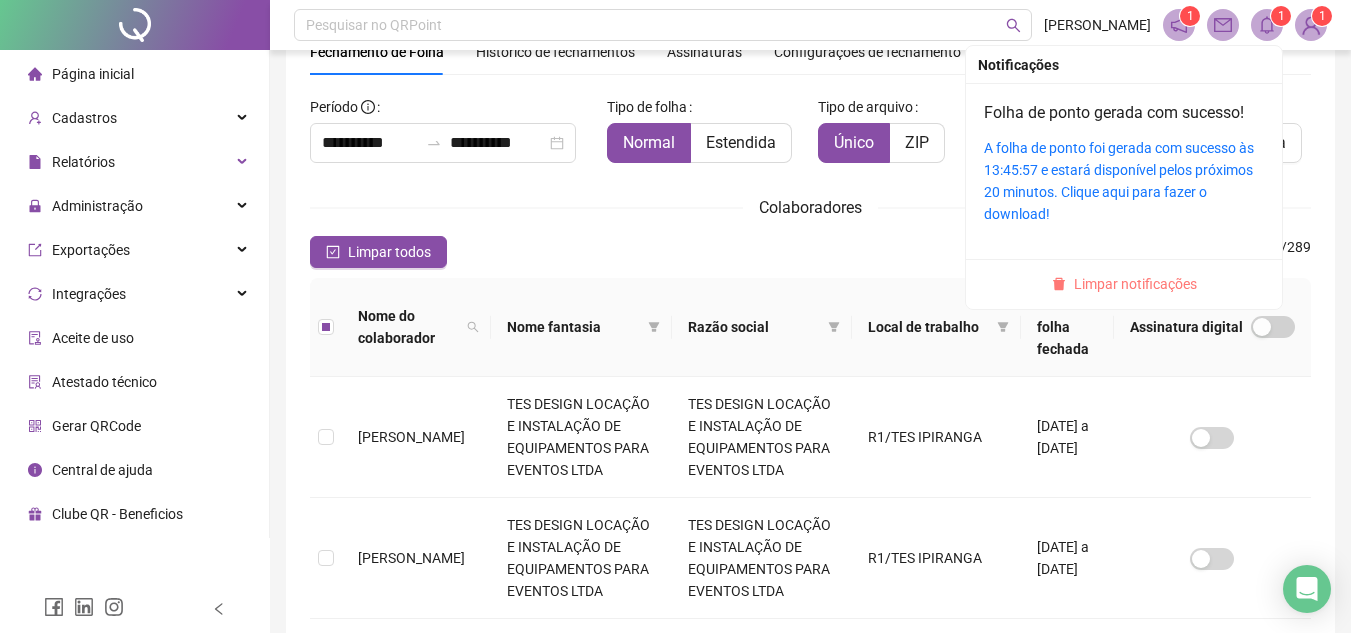 click on "Limpar notificações" at bounding box center [1135, 284] 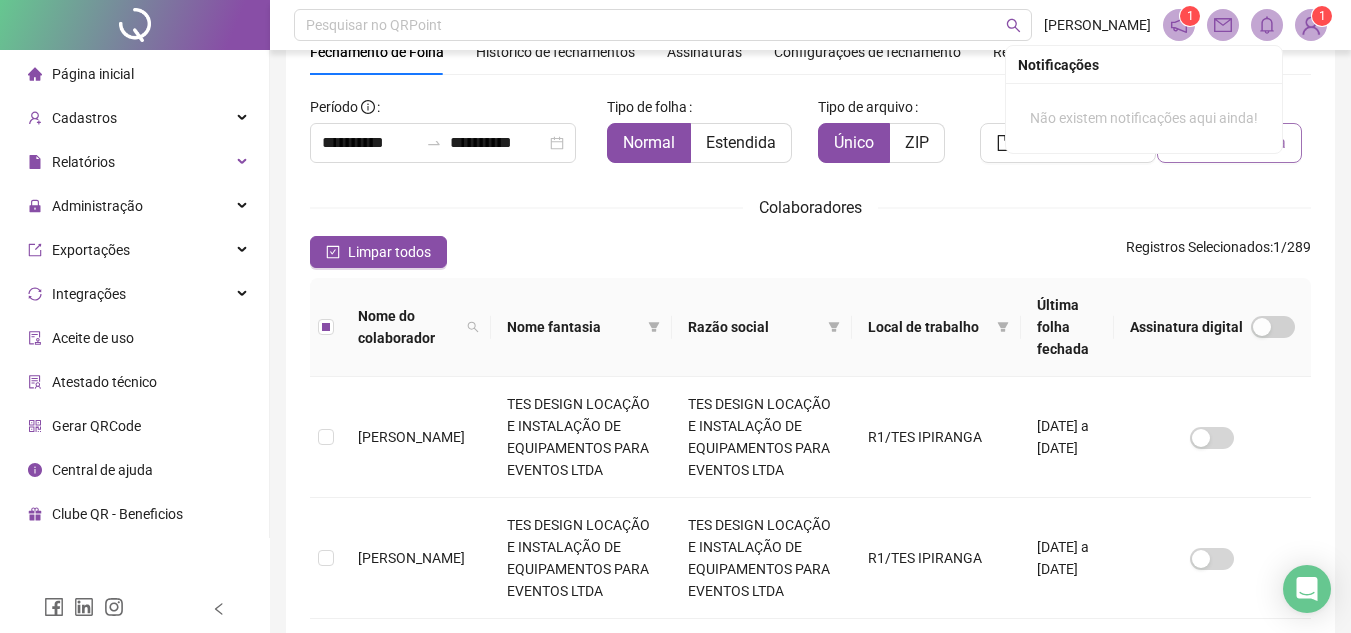 click on "Fechar folha" at bounding box center [1241, 143] 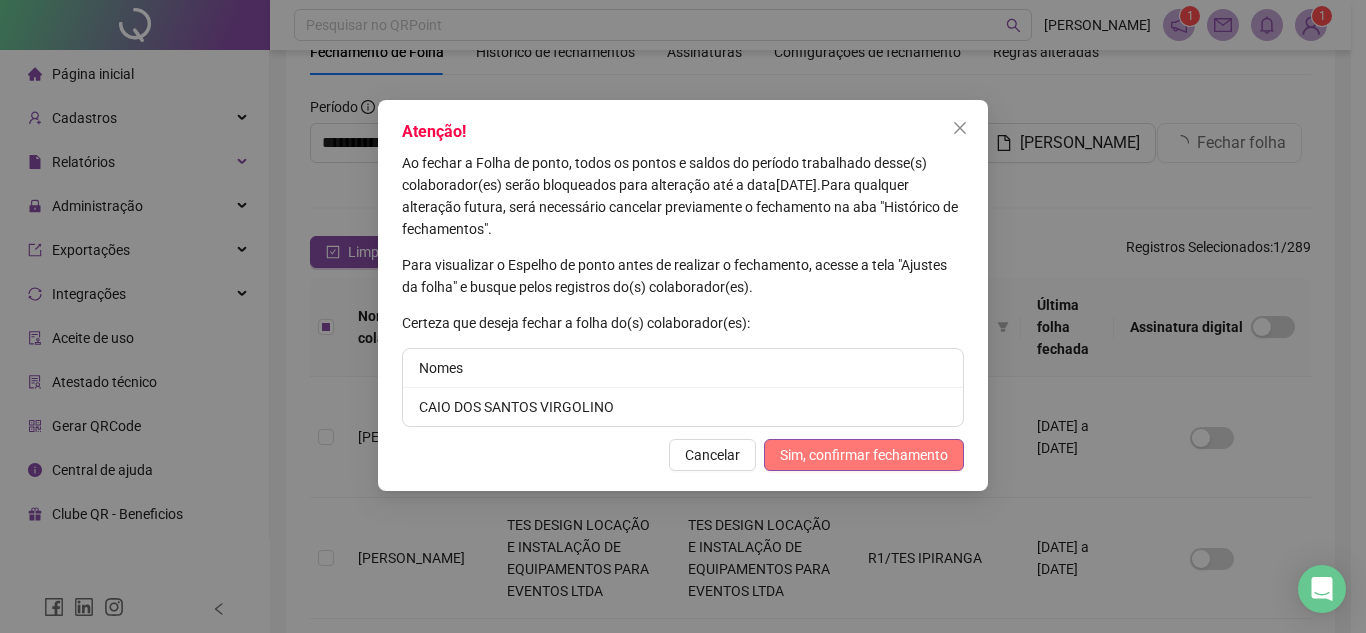 click on "Sim, confirmar fechamento" at bounding box center [864, 455] 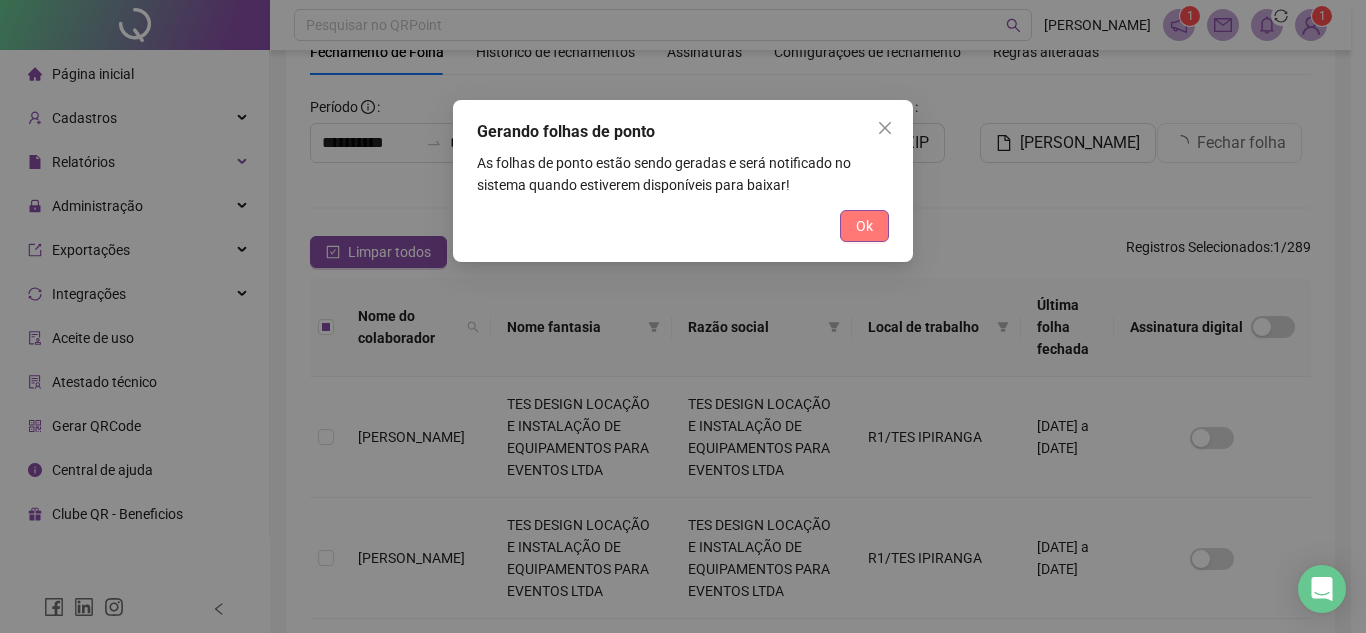click on "Ok" at bounding box center (864, 226) 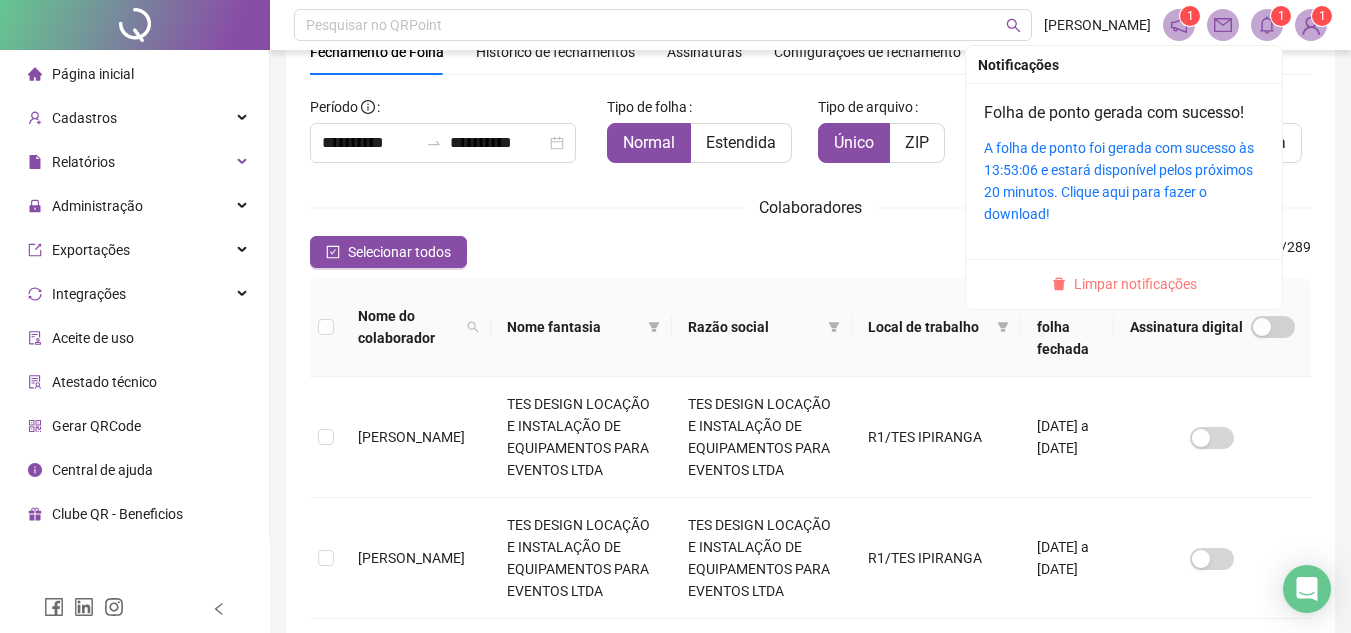 click on "Limpar notificações" at bounding box center (1135, 284) 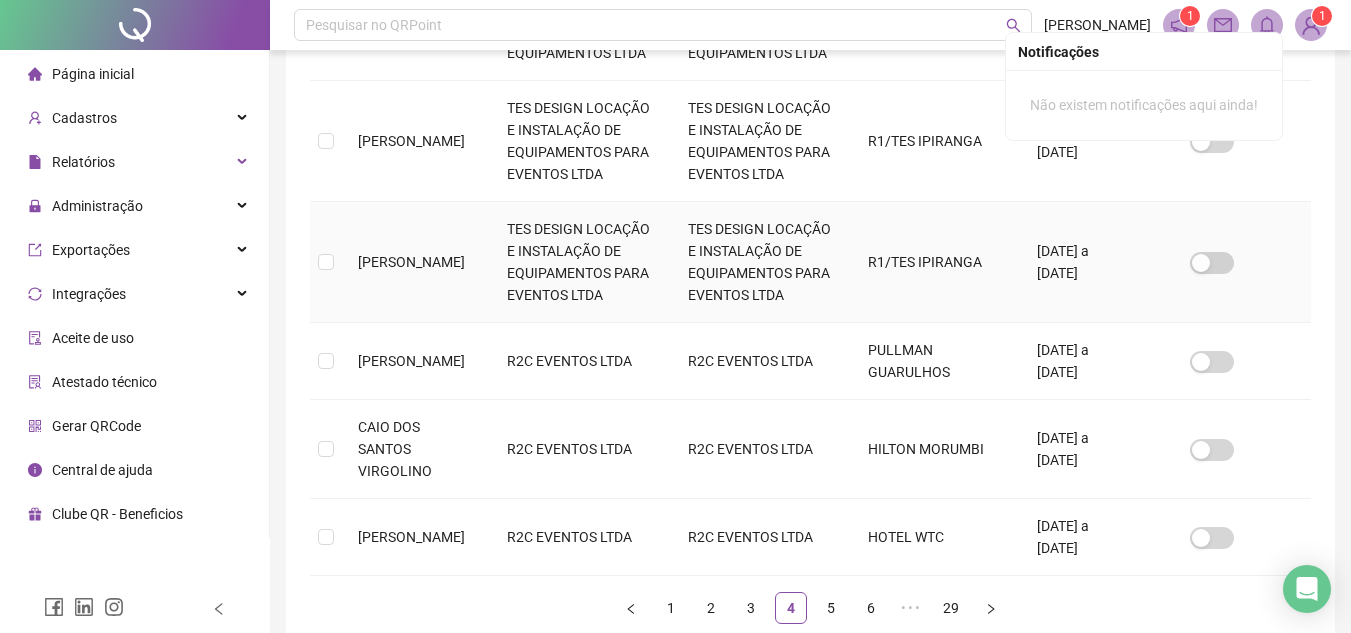 scroll, scrollTop: 1023, scrollLeft: 0, axis: vertical 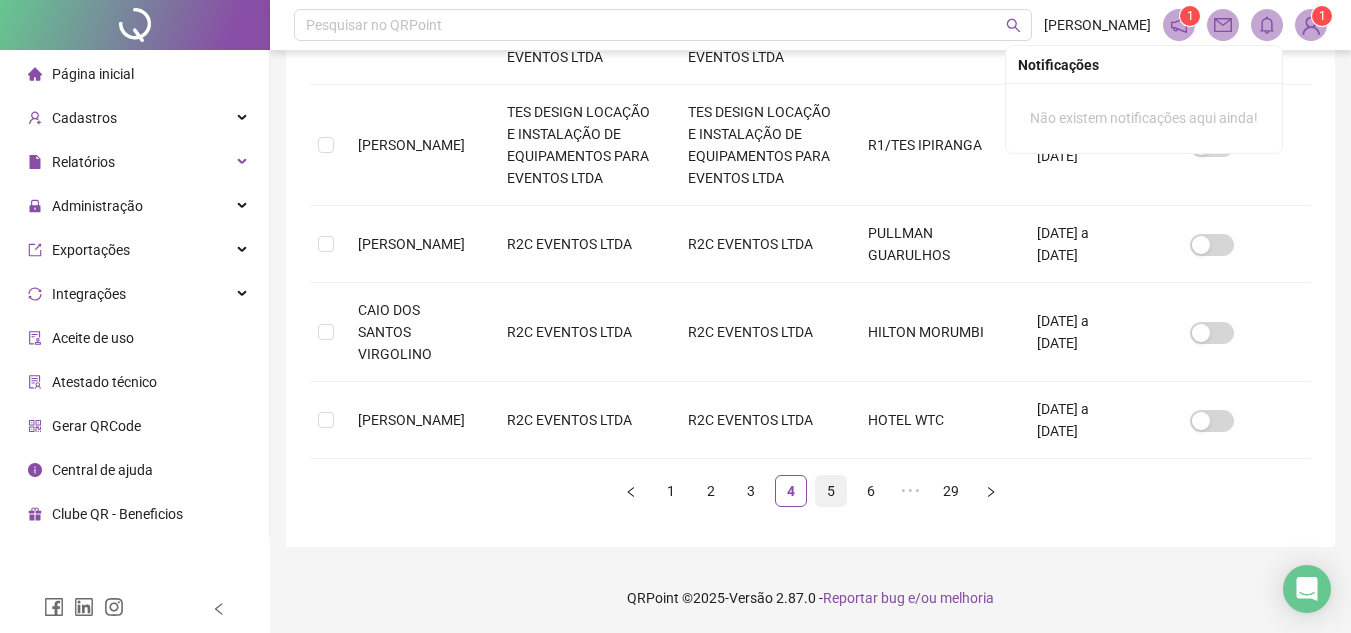 click on "5" at bounding box center (831, 491) 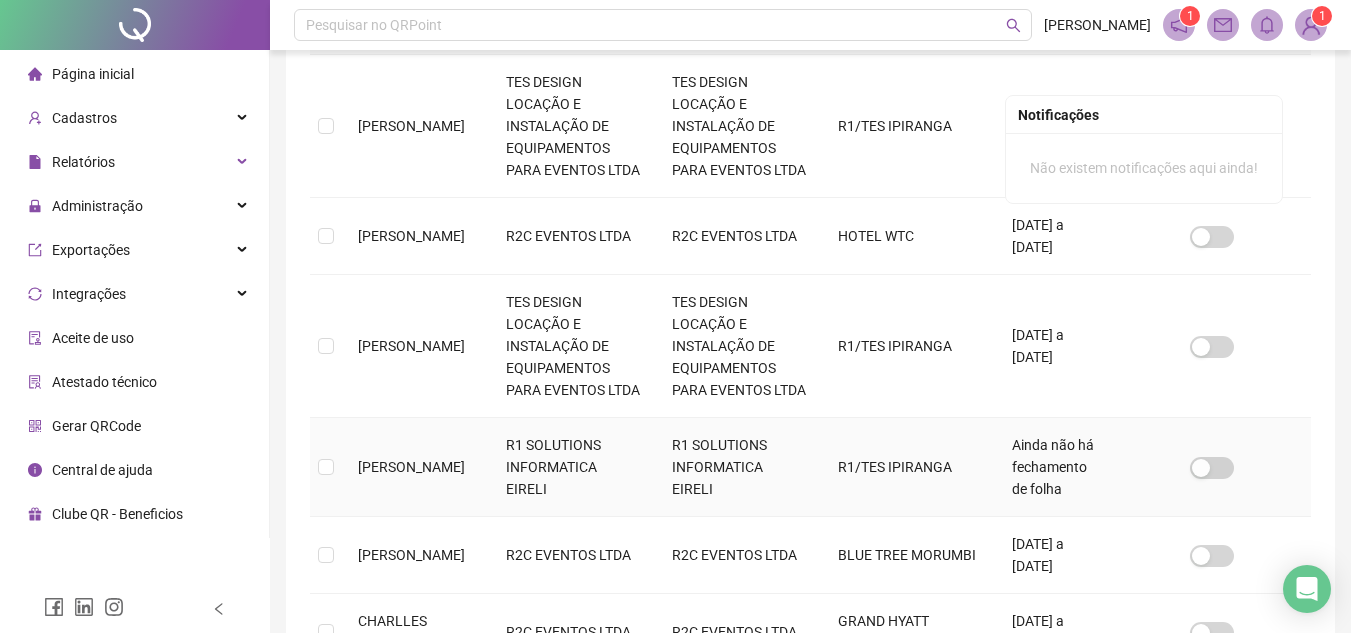 scroll, scrollTop: 493, scrollLeft: 0, axis: vertical 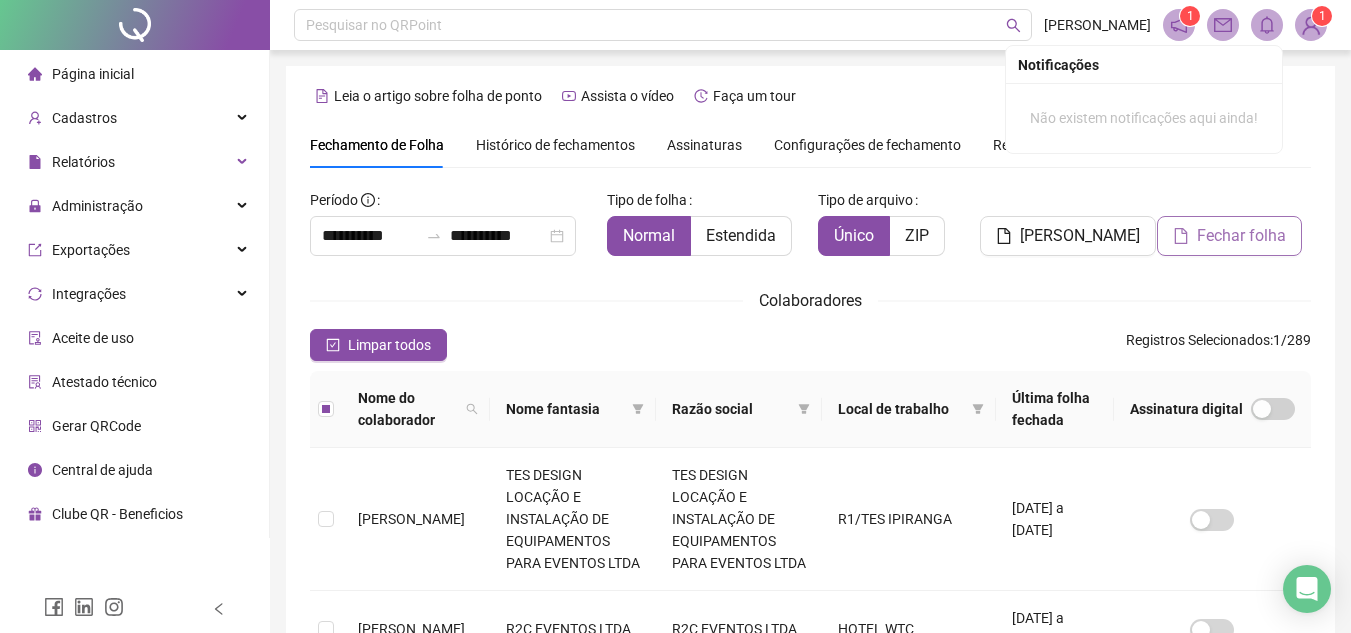 click on "Fechar folha" at bounding box center [1241, 236] 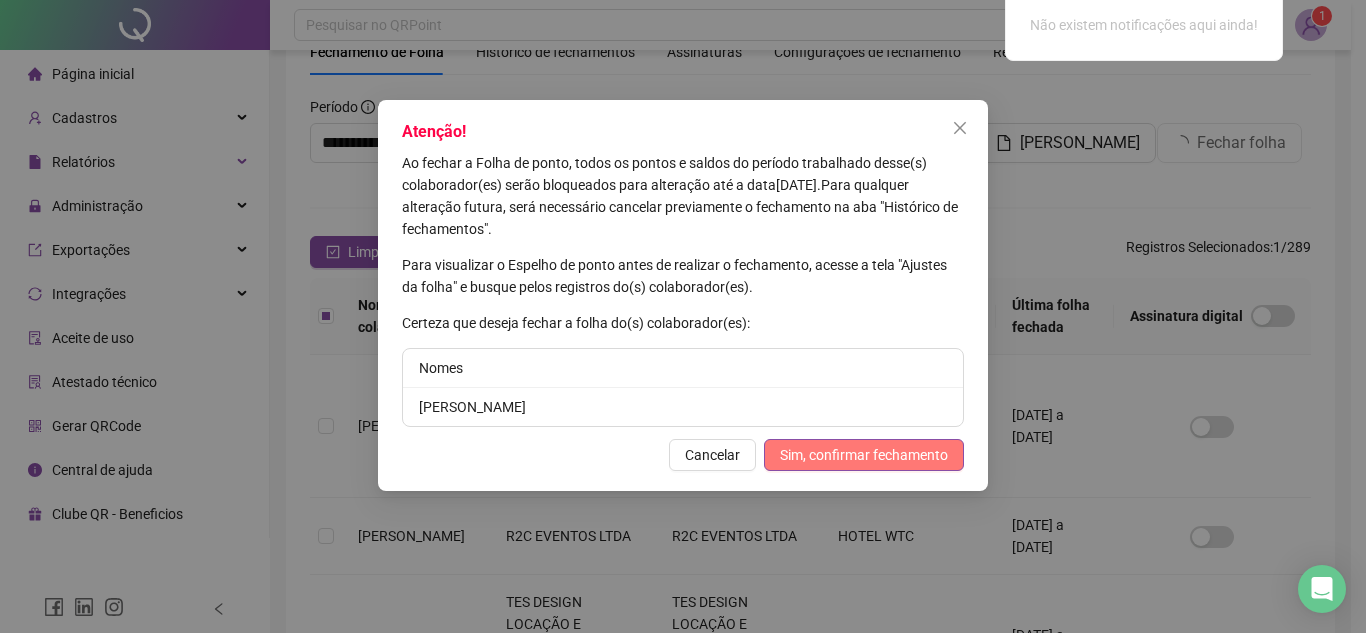 click on "Sim, confirmar fechamento" at bounding box center [864, 455] 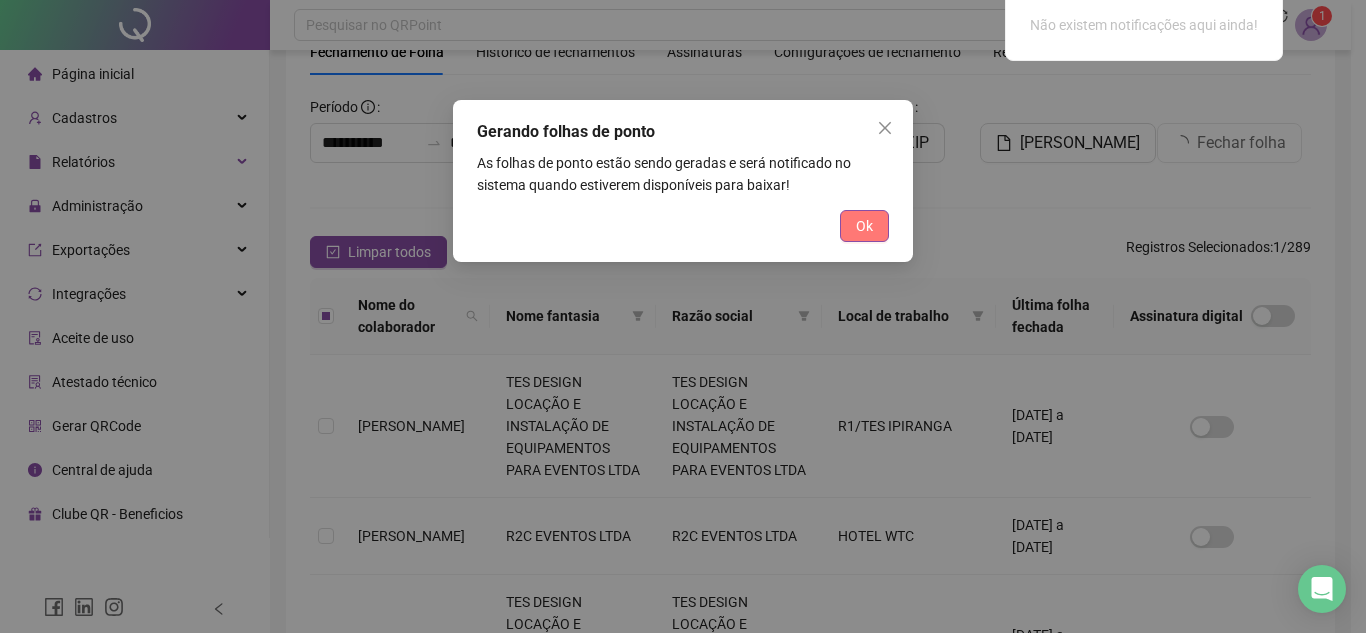 click on "Ok" at bounding box center (864, 226) 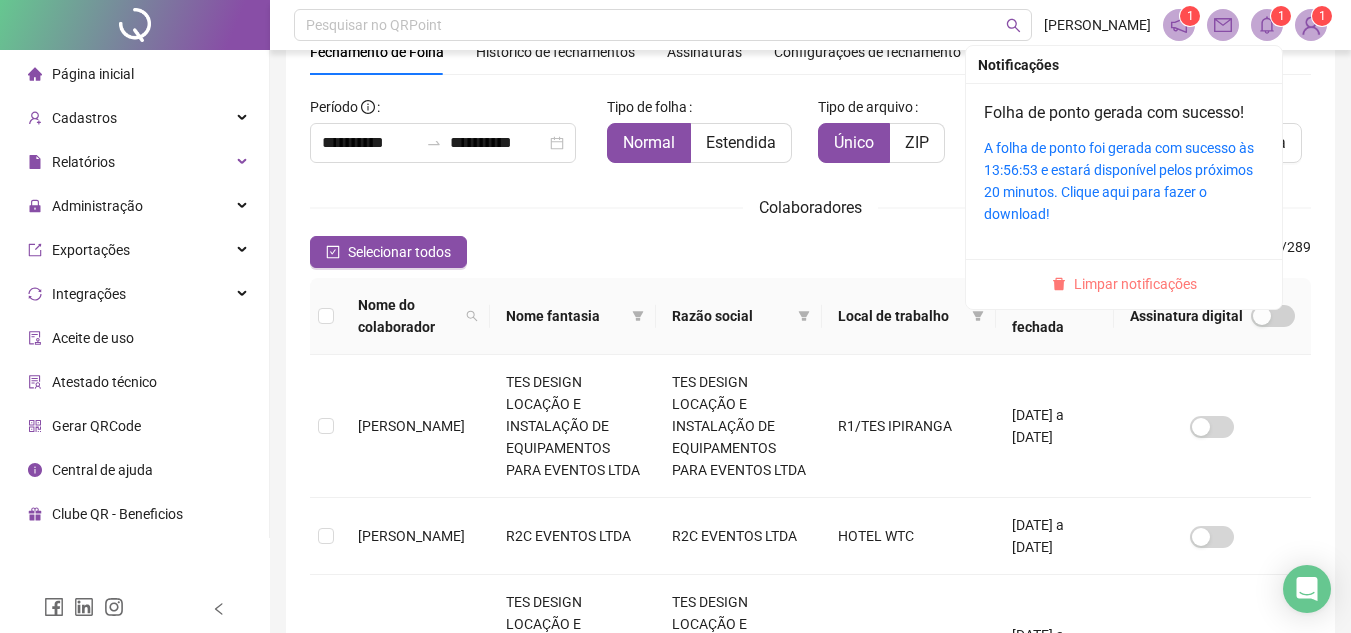 click on "Limpar notificações" at bounding box center (1135, 284) 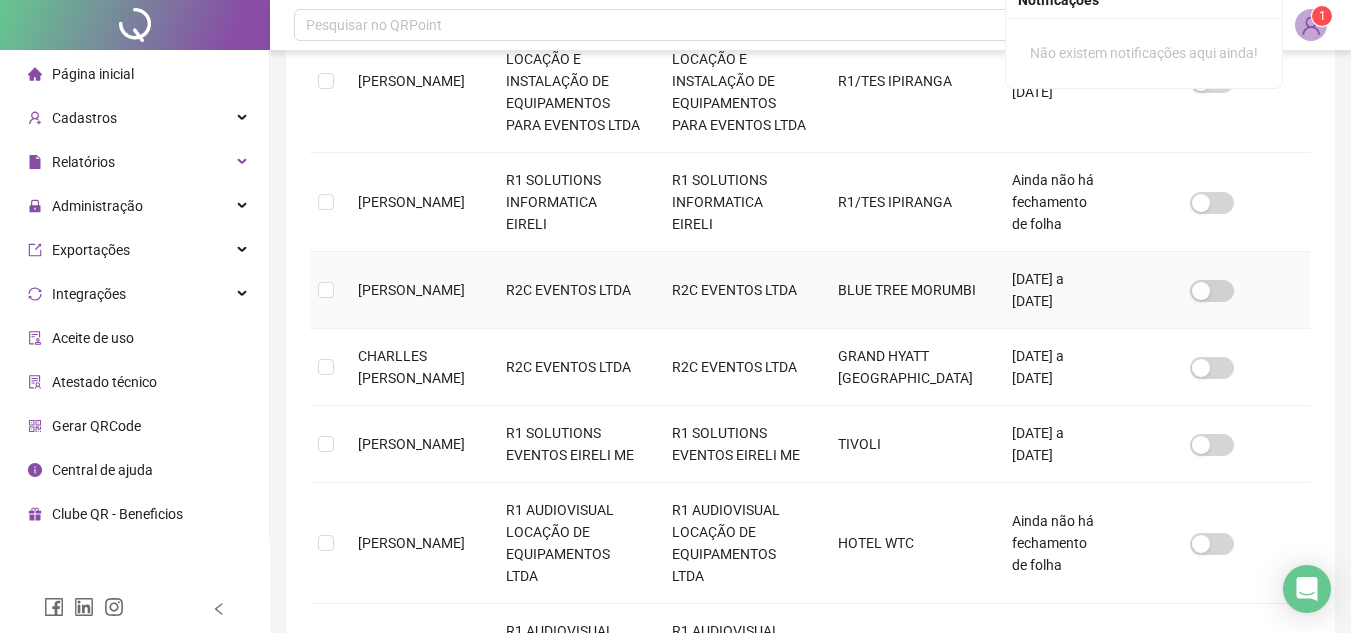 scroll, scrollTop: 693, scrollLeft: 0, axis: vertical 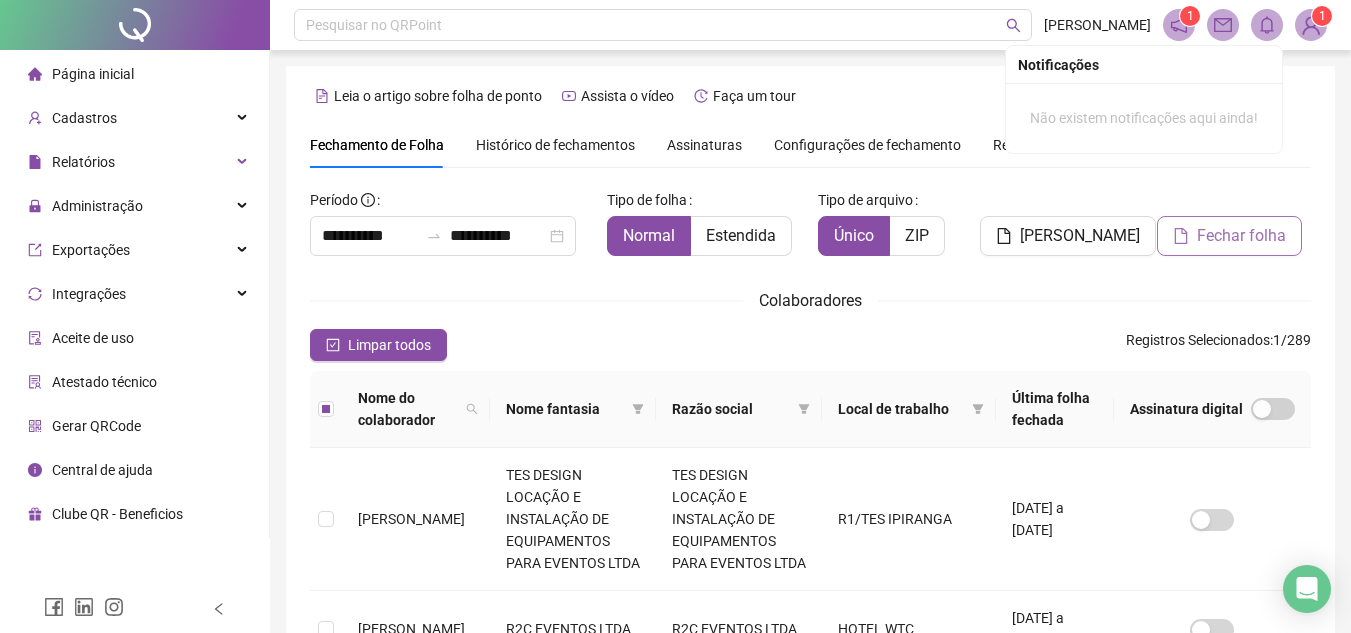 click on "Fechar folha" at bounding box center (1241, 236) 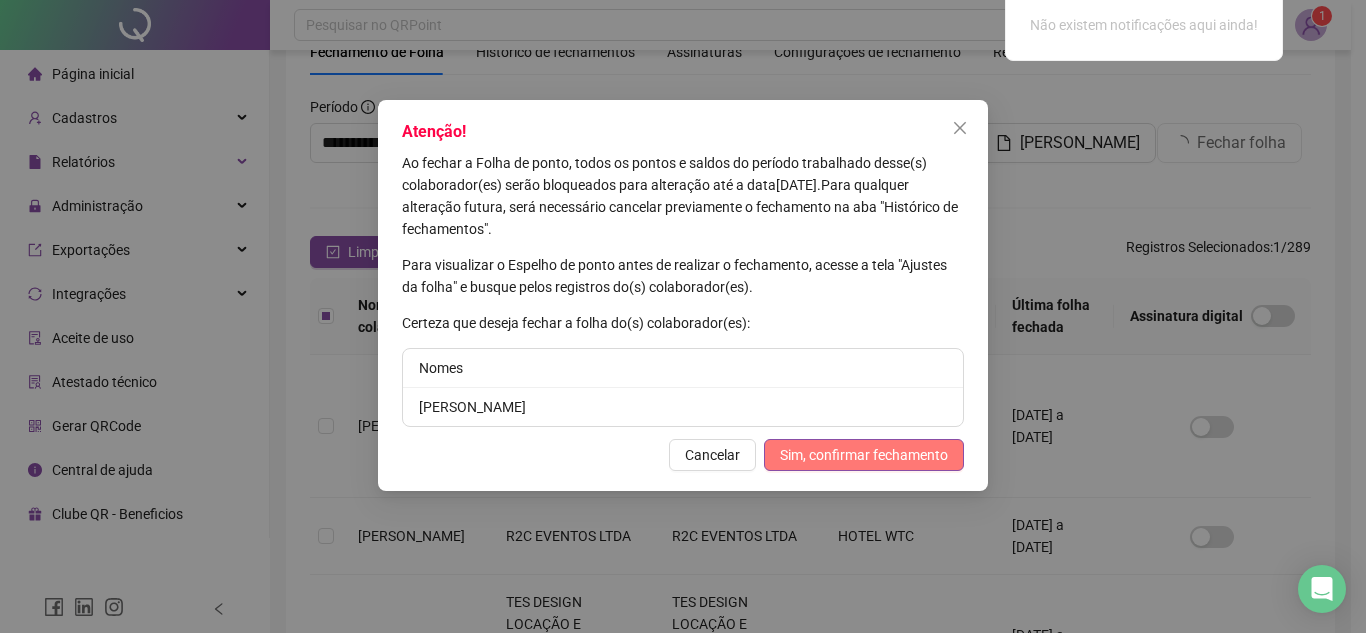 click on "Sim, confirmar fechamento" at bounding box center (864, 455) 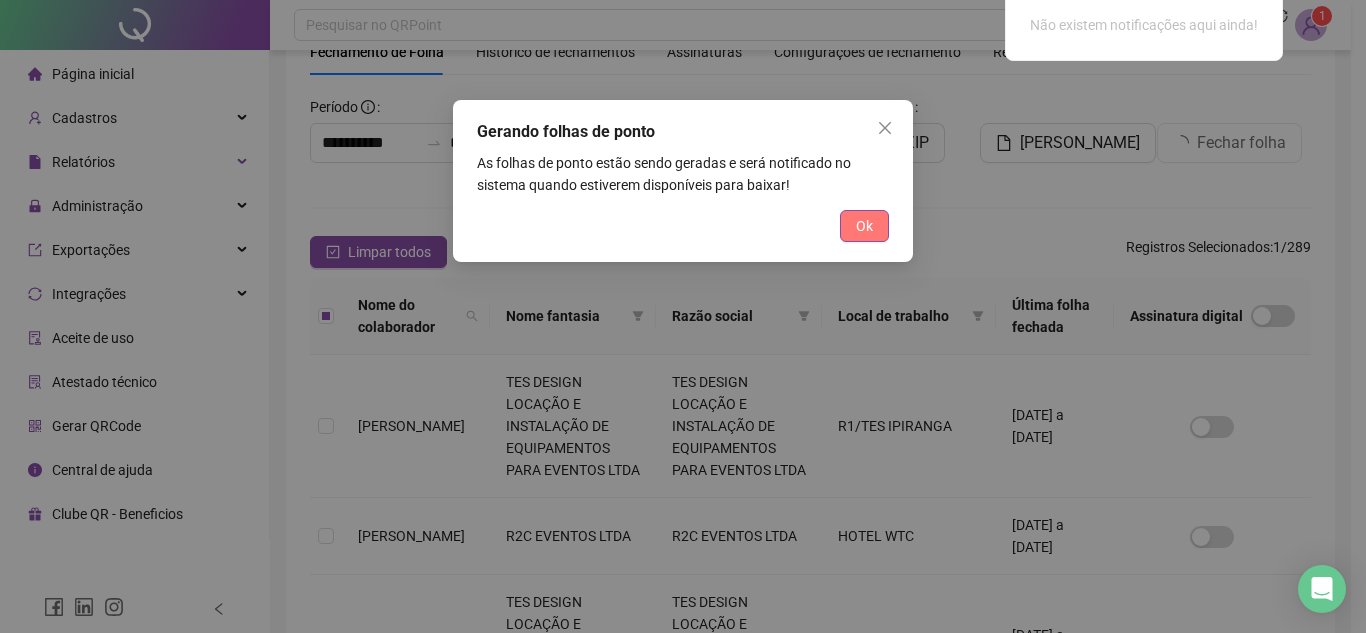 click on "Ok" at bounding box center [864, 226] 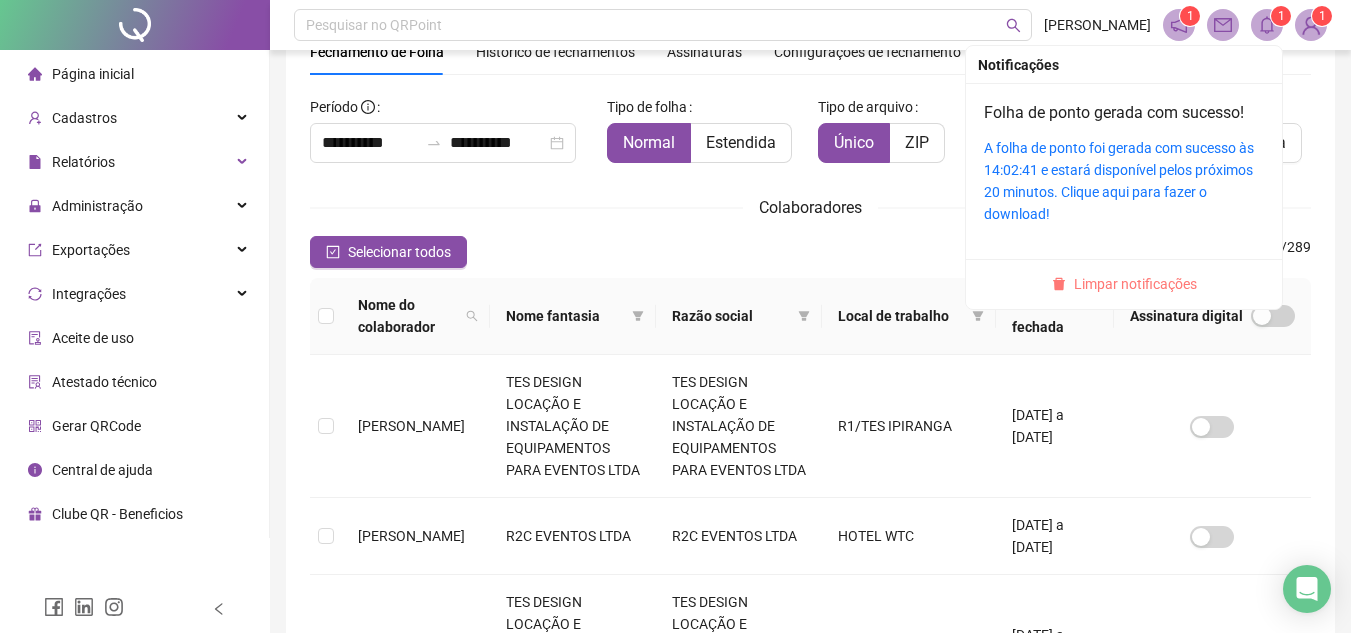 click on "Limpar notificações" at bounding box center (1135, 284) 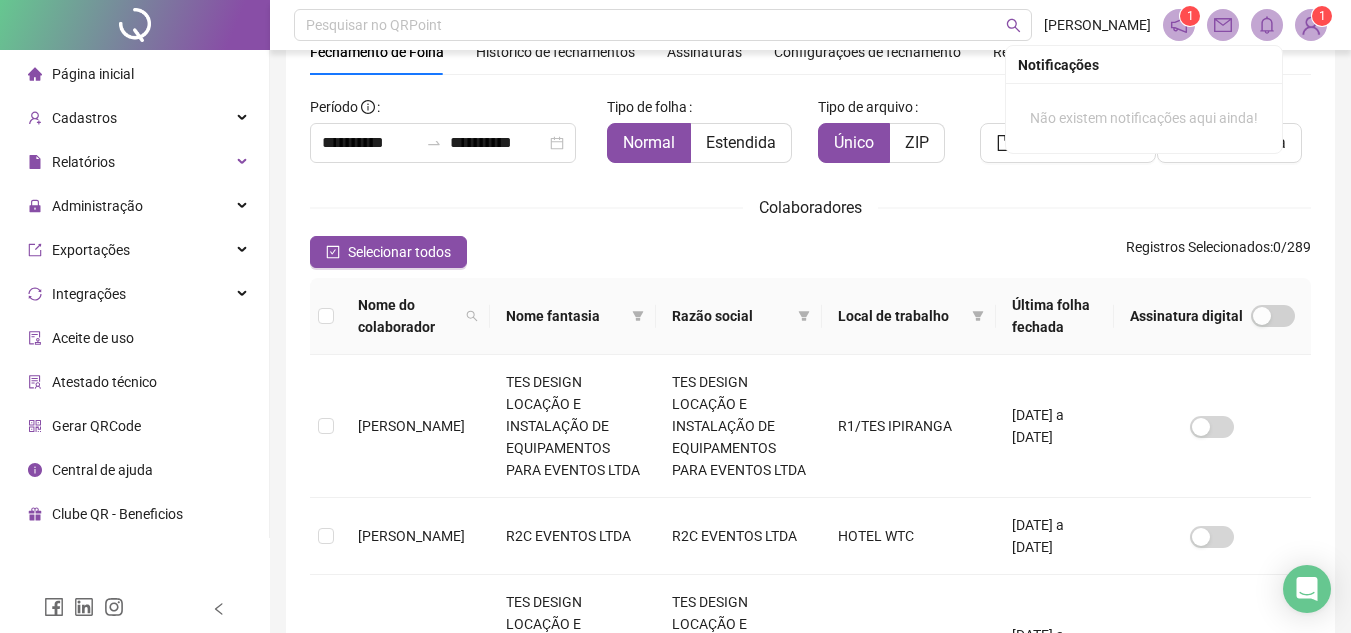 click on "**********" at bounding box center (810, 794) 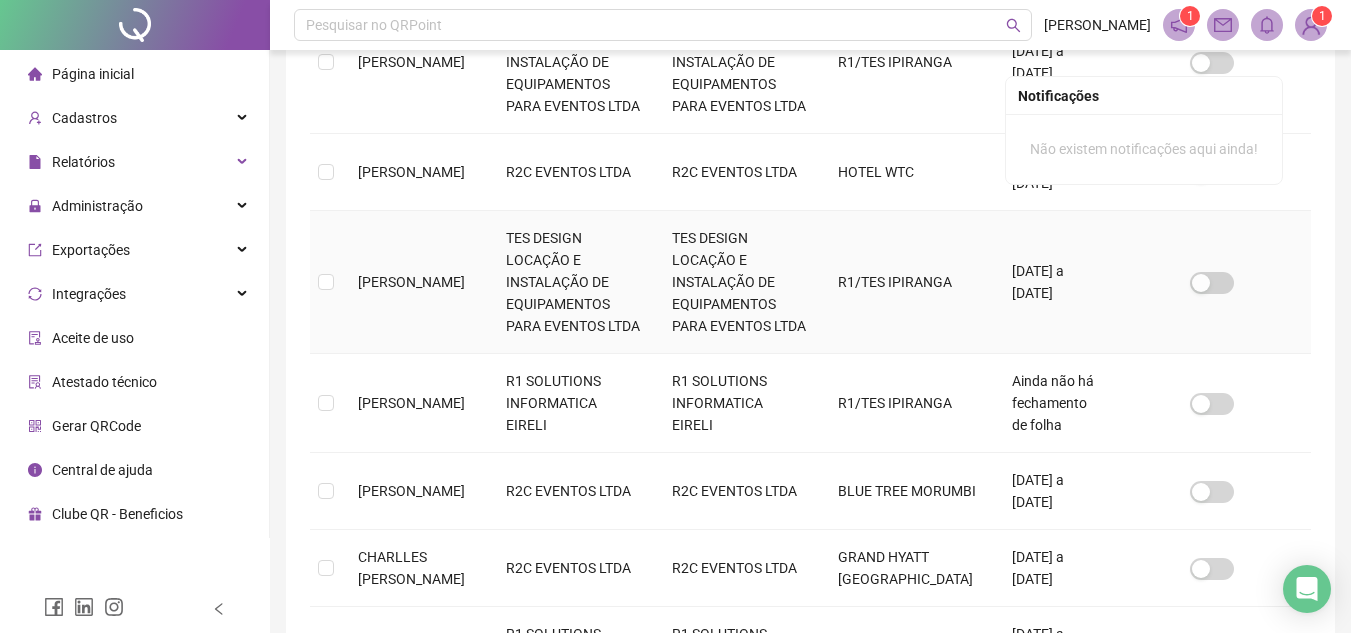 scroll, scrollTop: 493, scrollLeft: 0, axis: vertical 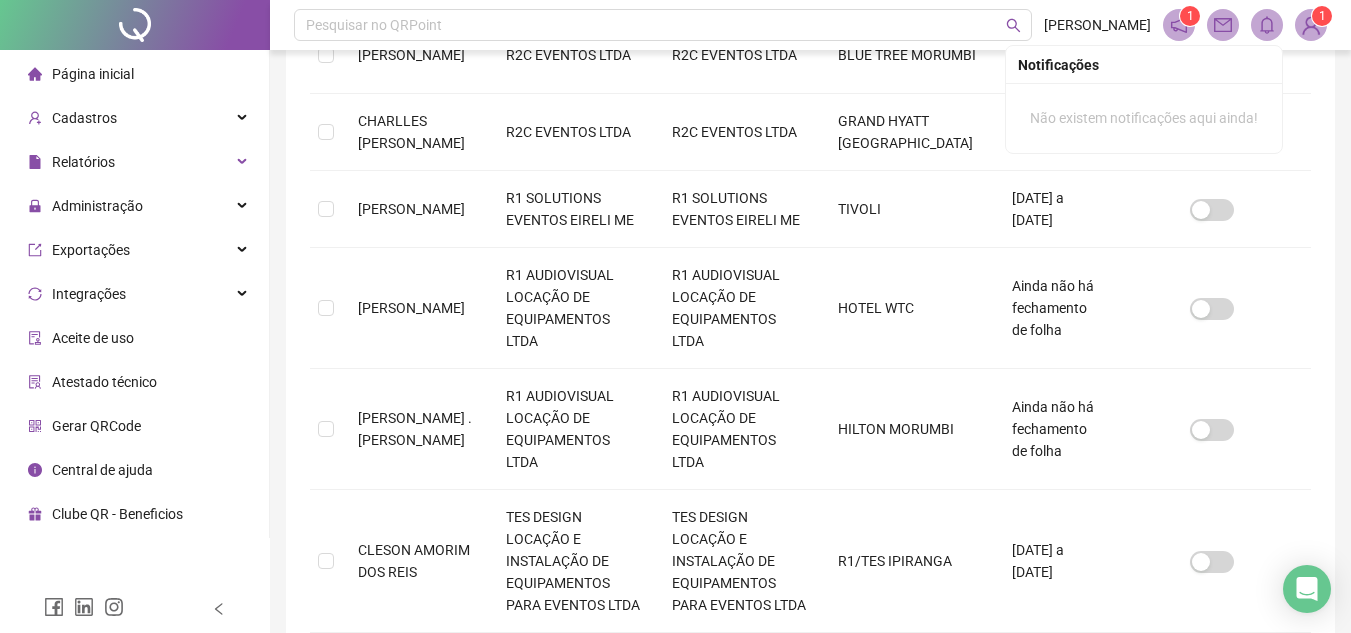 click on "6" at bounding box center (851, 665) 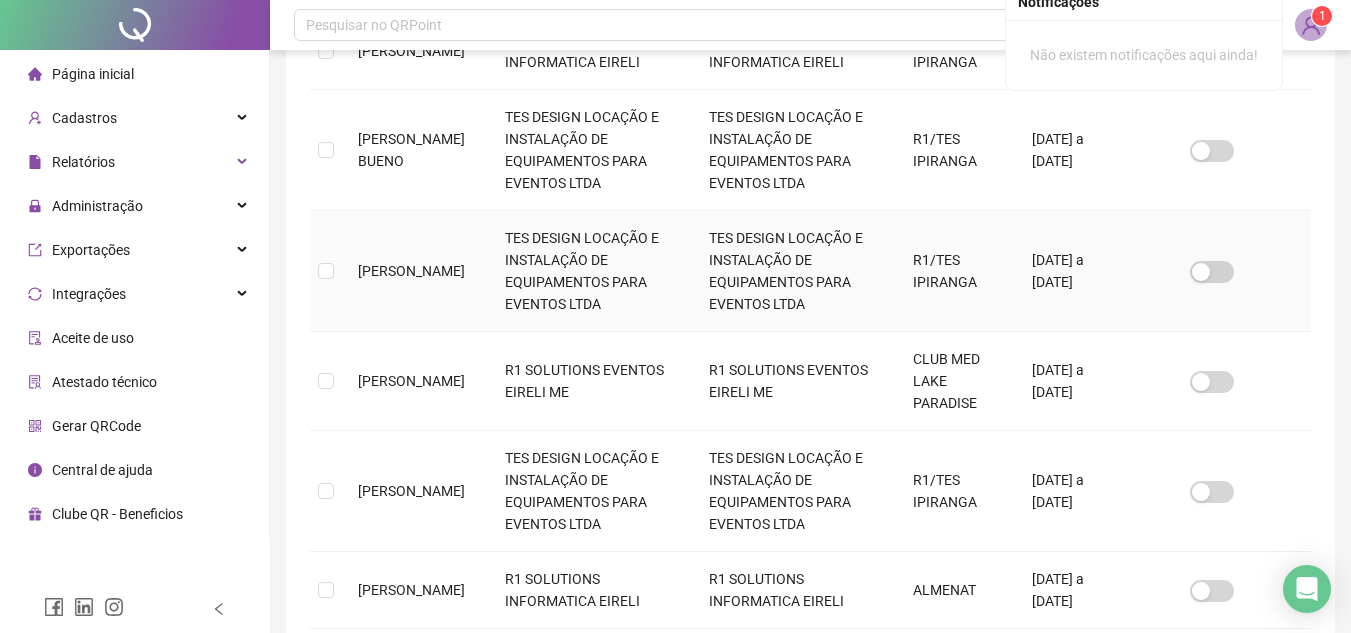 scroll, scrollTop: 493, scrollLeft: 0, axis: vertical 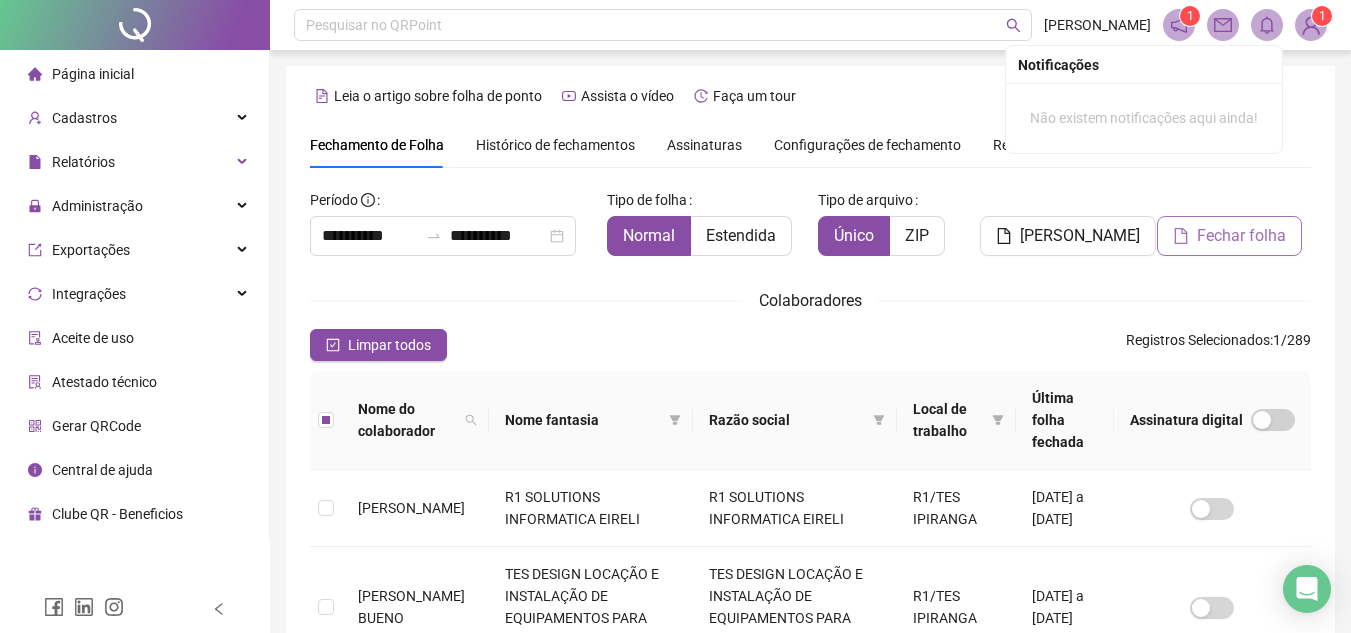 click on "Fechar folha" at bounding box center [1229, 236] 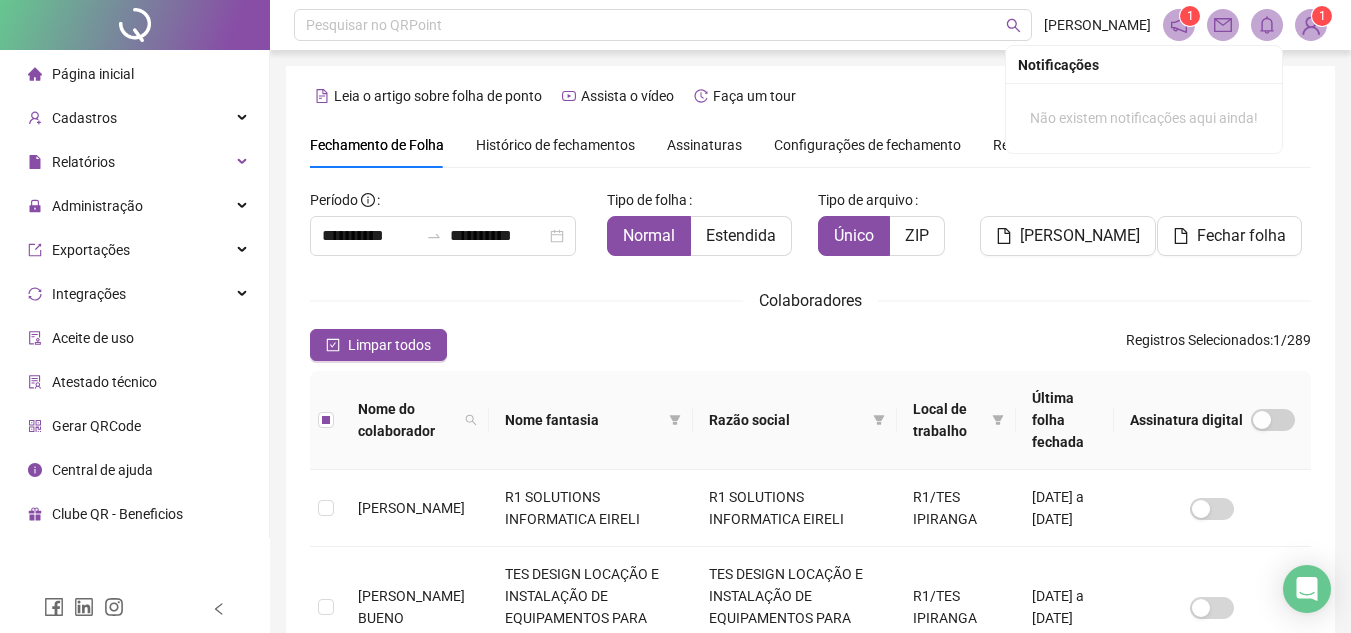 scroll, scrollTop: 93, scrollLeft: 0, axis: vertical 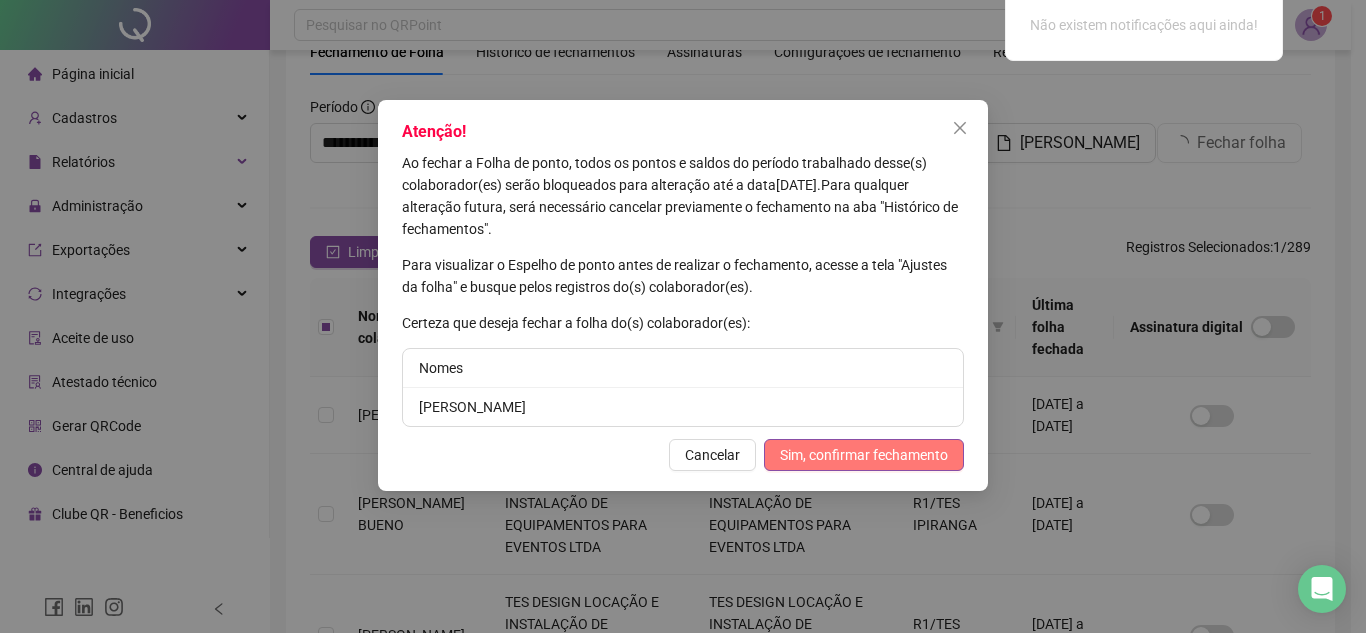 click on "Sim, confirmar fechamento" at bounding box center [864, 455] 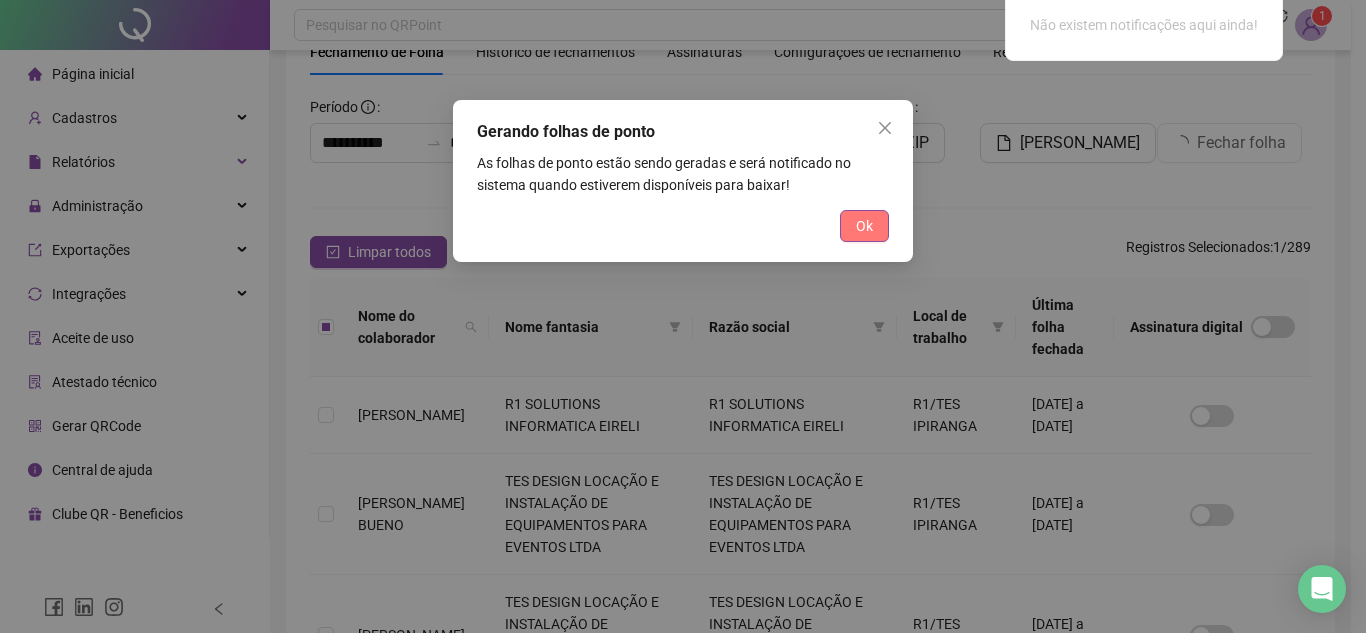 click on "Ok" at bounding box center [864, 226] 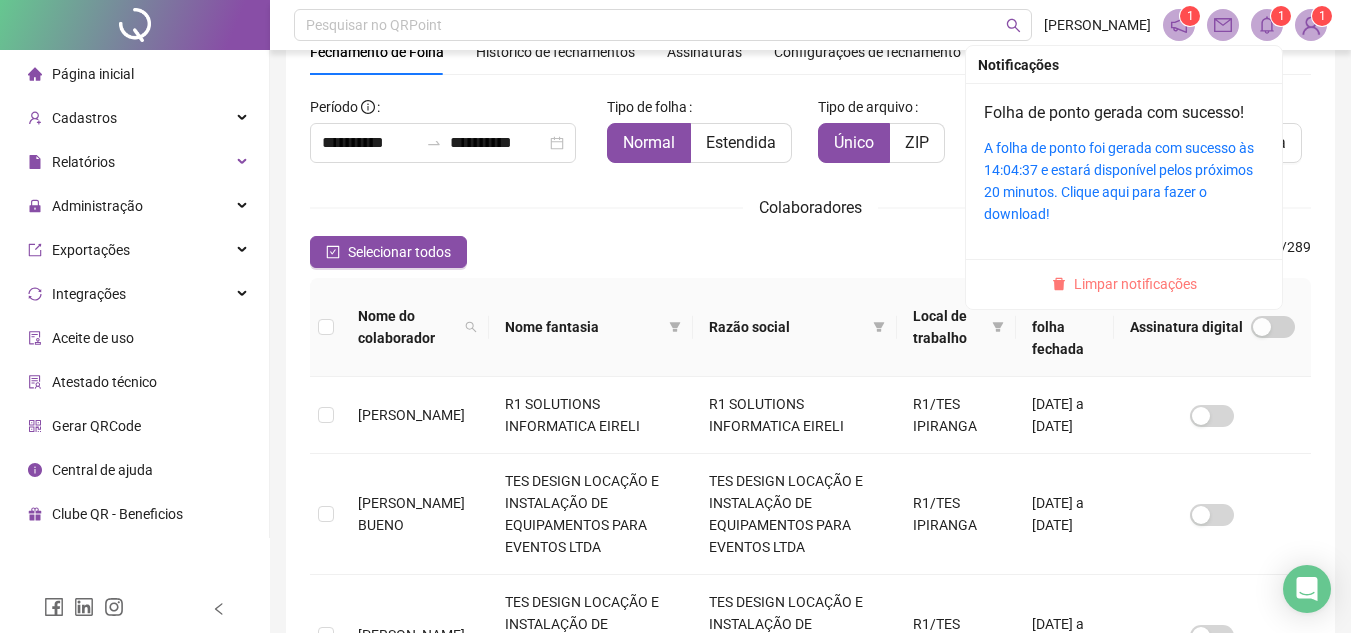click on "Limpar notificações" at bounding box center (1135, 284) 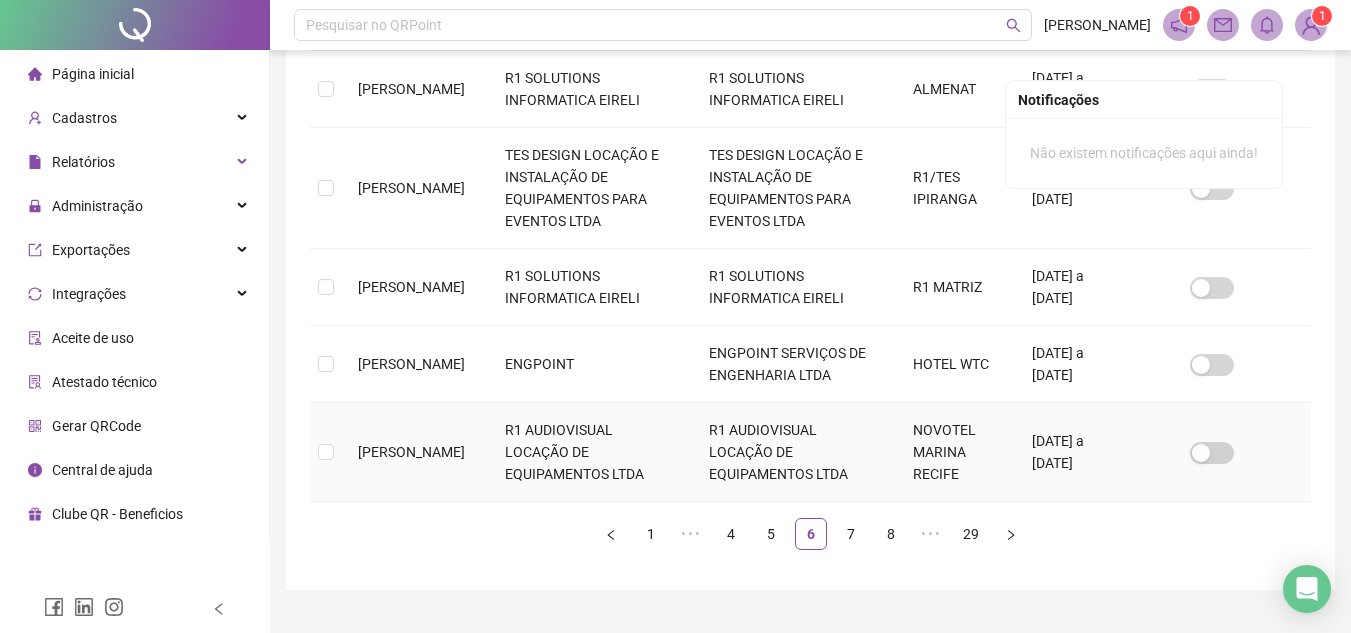 scroll, scrollTop: 993, scrollLeft: 0, axis: vertical 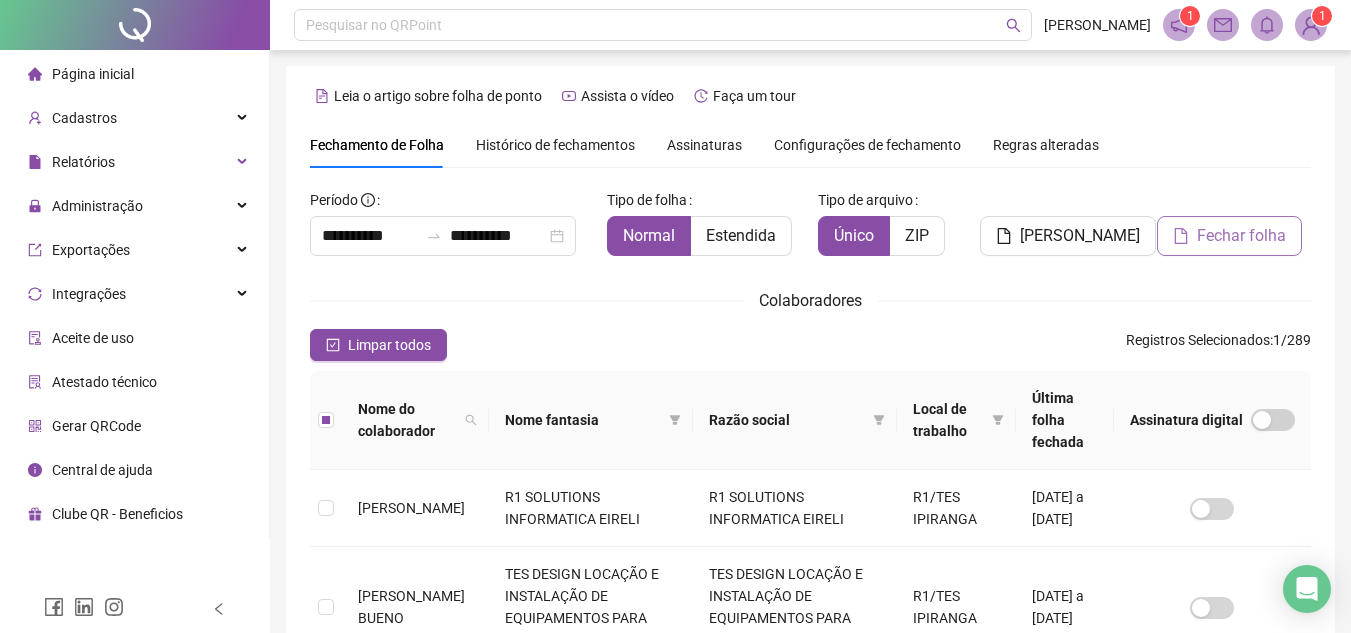 click on "Fechar folha" at bounding box center (1241, 236) 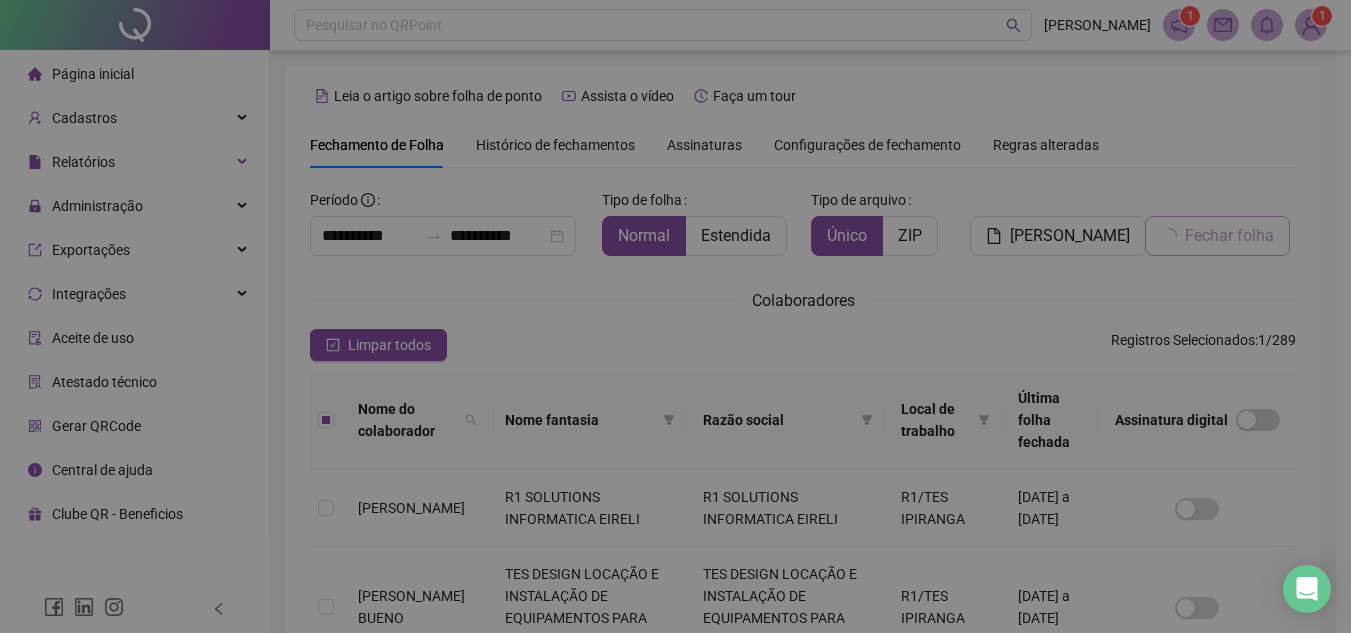scroll, scrollTop: 93, scrollLeft: 0, axis: vertical 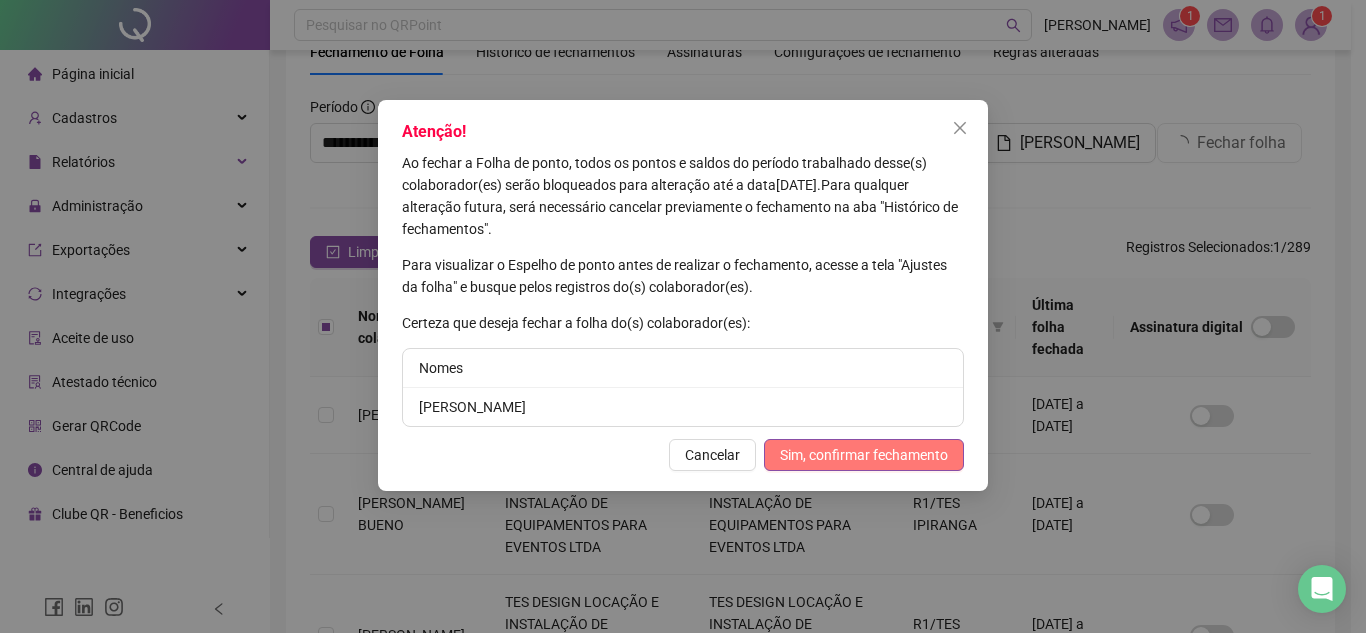 click on "Sim, confirmar fechamento" at bounding box center (864, 455) 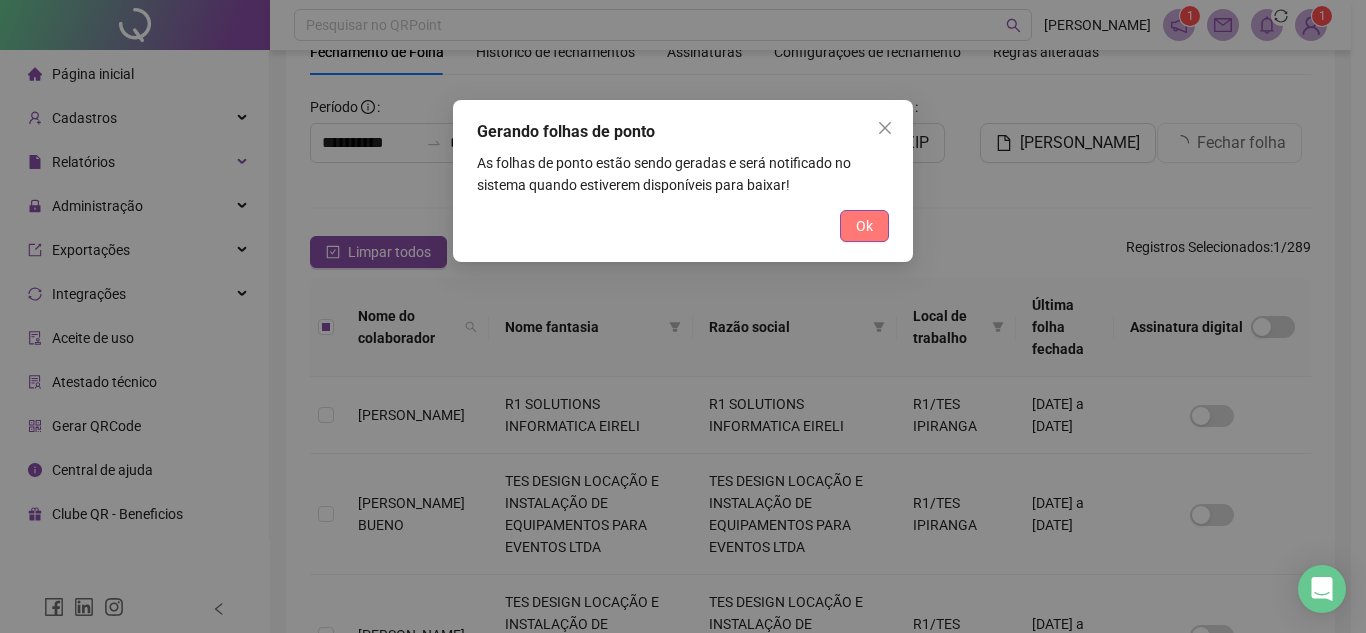 click on "Ok" at bounding box center [864, 226] 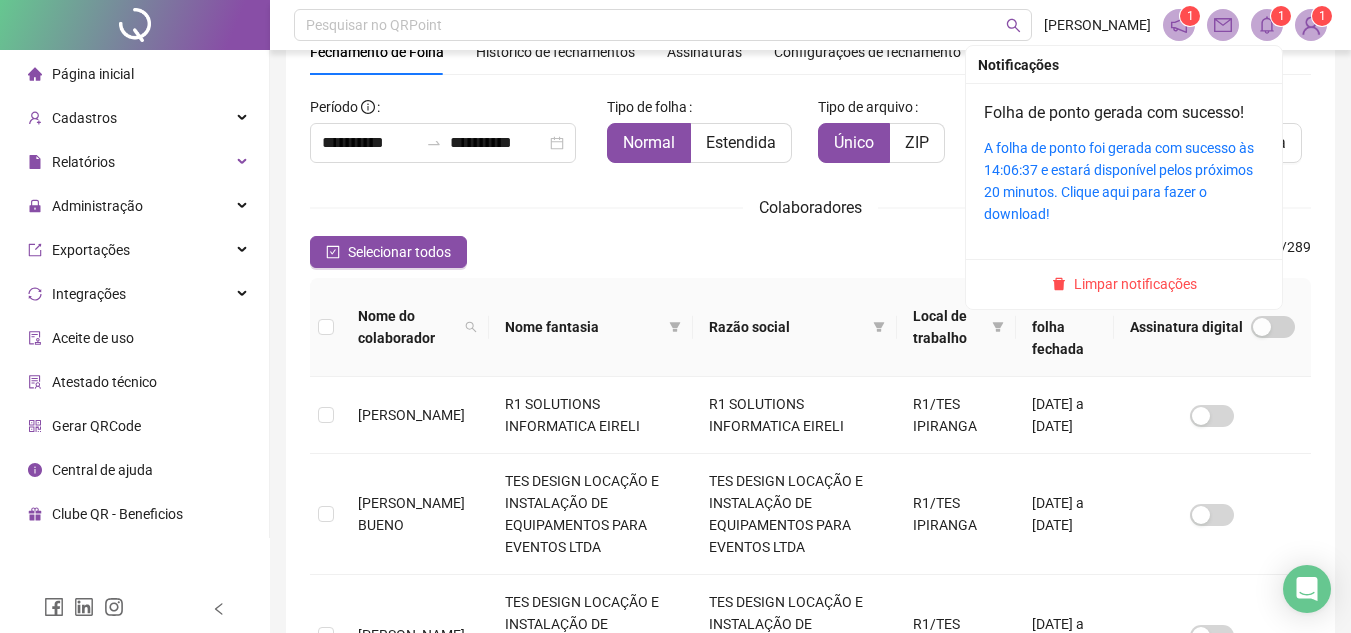 drag, startPoint x: 1148, startPoint y: 279, endPoint x: 809, endPoint y: 326, distance: 342.2426 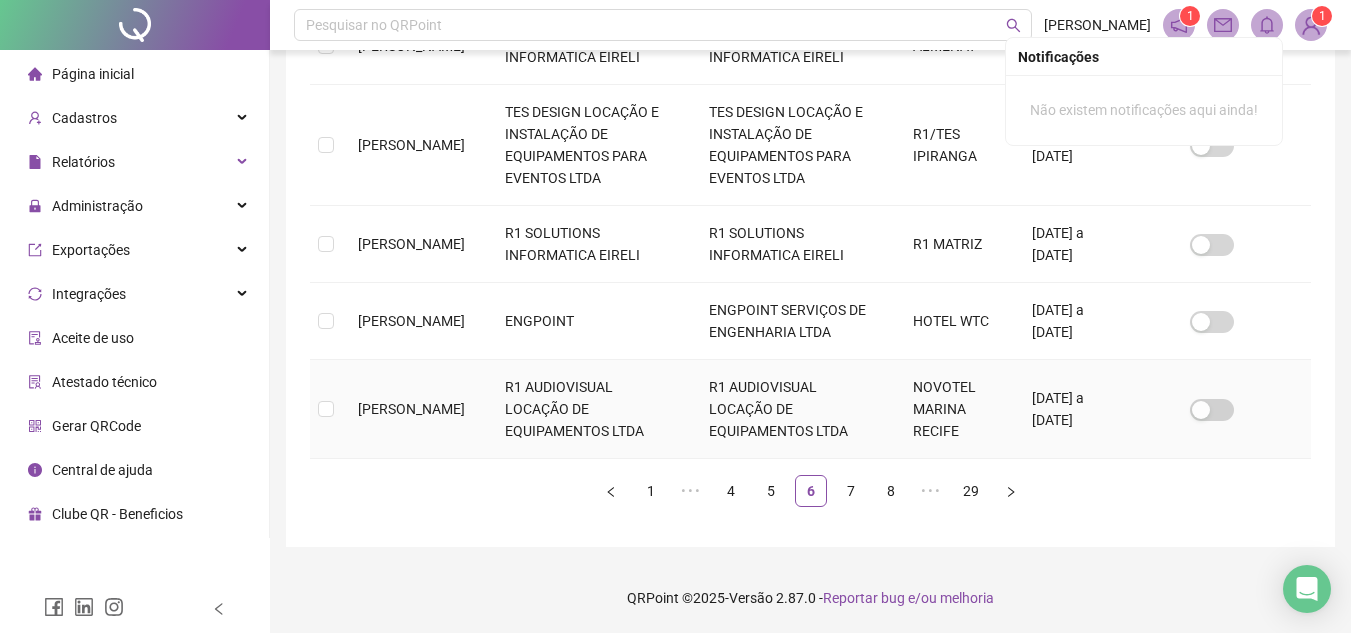 scroll, scrollTop: 1023, scrollLeft: 0, axis: vertical 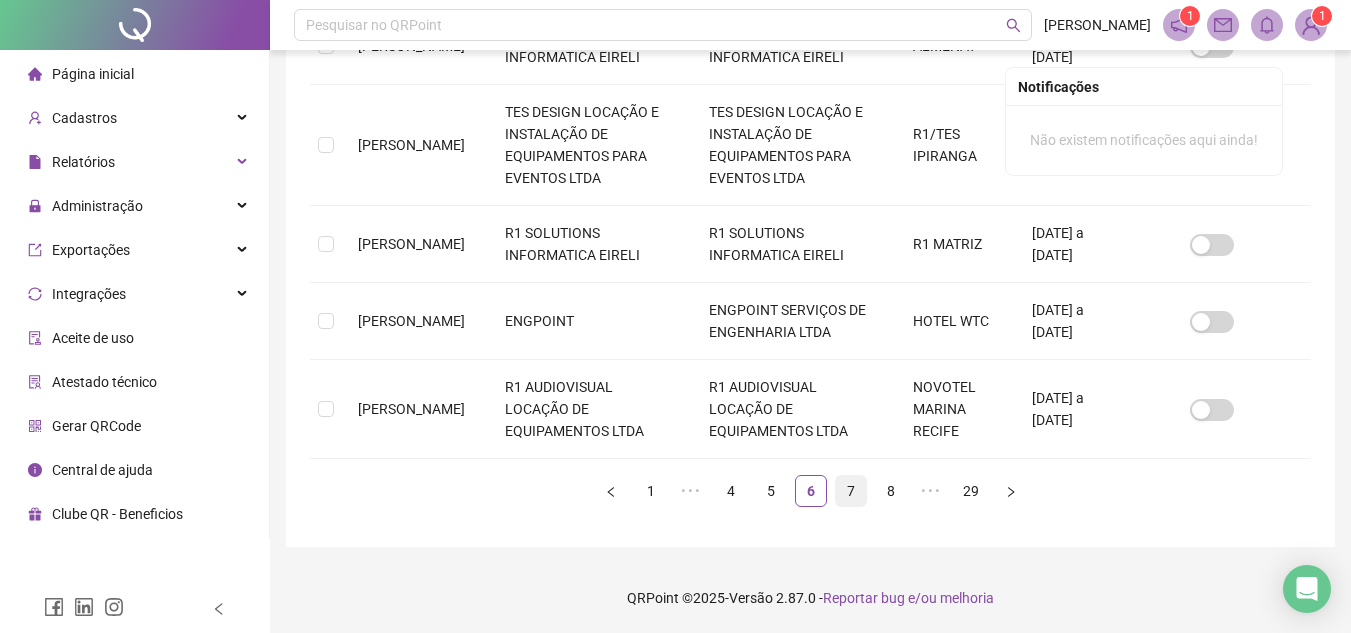 click on "7" at bounding box center (851, 491) 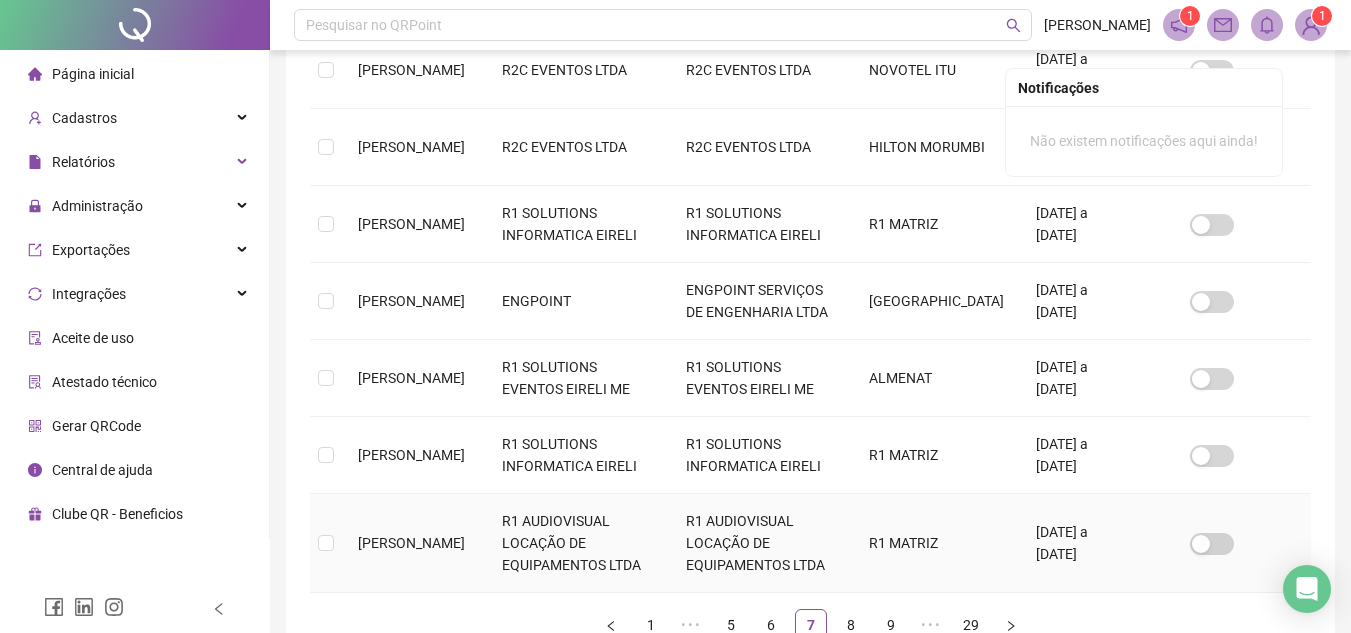 scroll, scrollTop: 793, scrollLeft: 0, axis: vertical 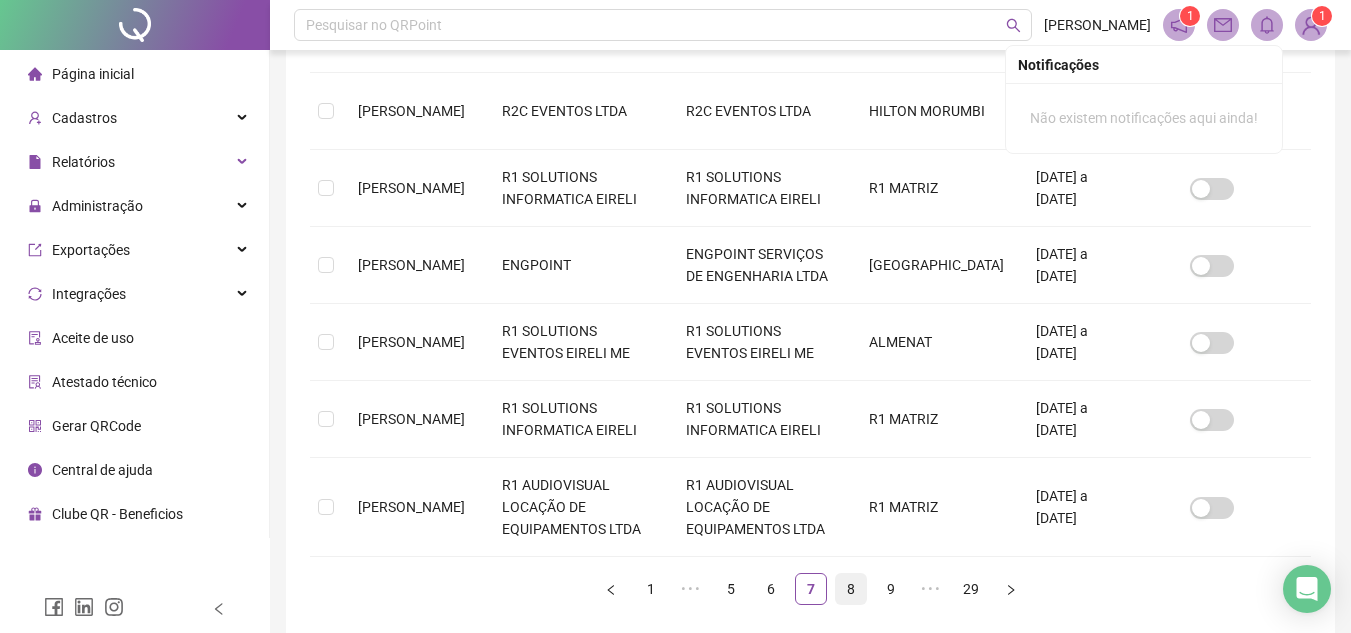 click on "8" at bounding box center (851, 589) 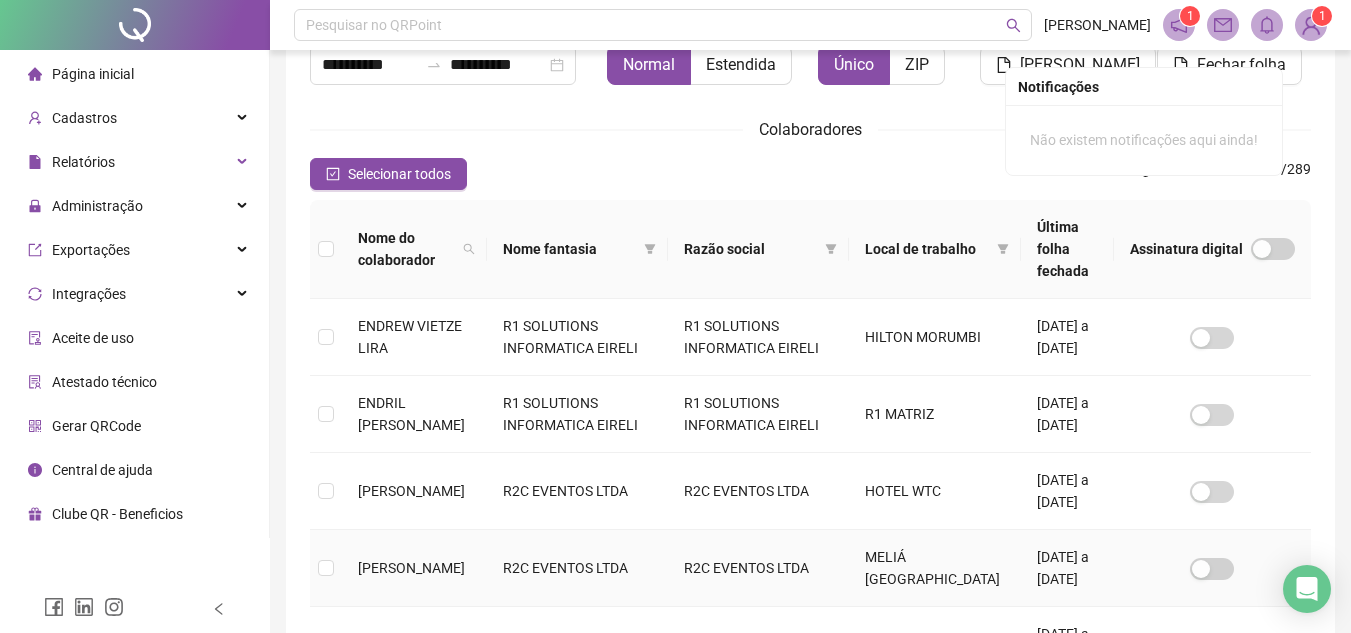 scroll, scrollTop: 193, scrollLeft: 0, axis: vertical 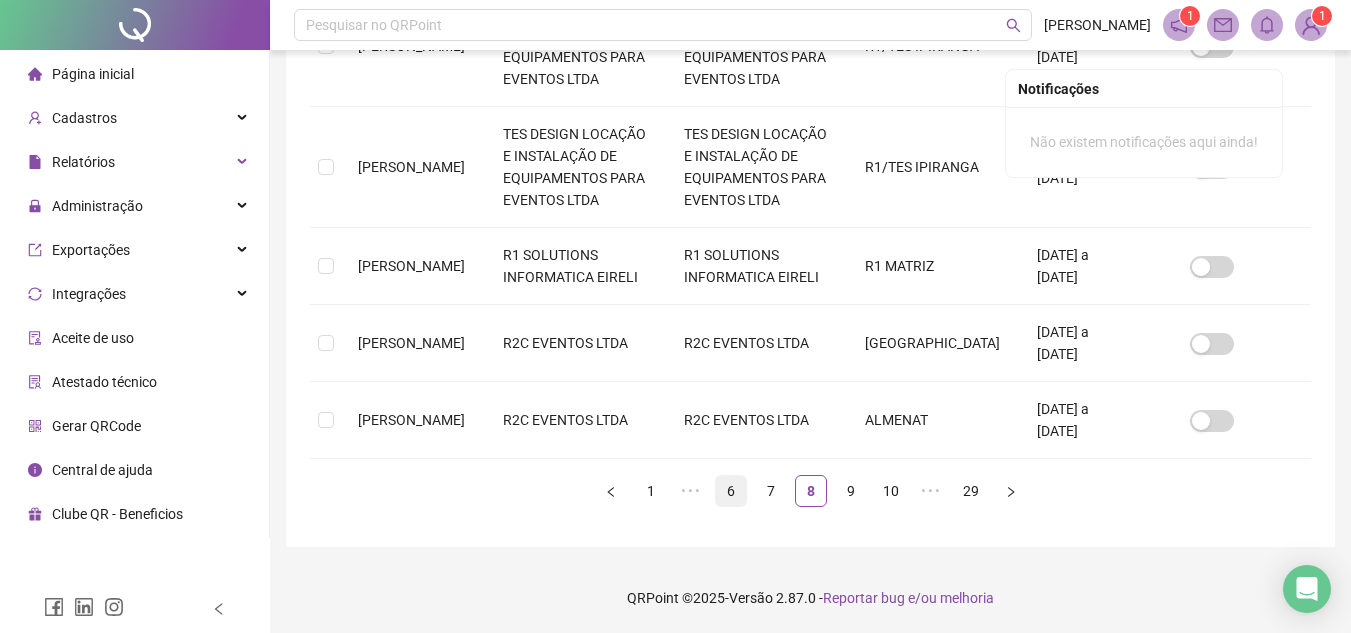 click on "6" at bounding box center (731, 491) 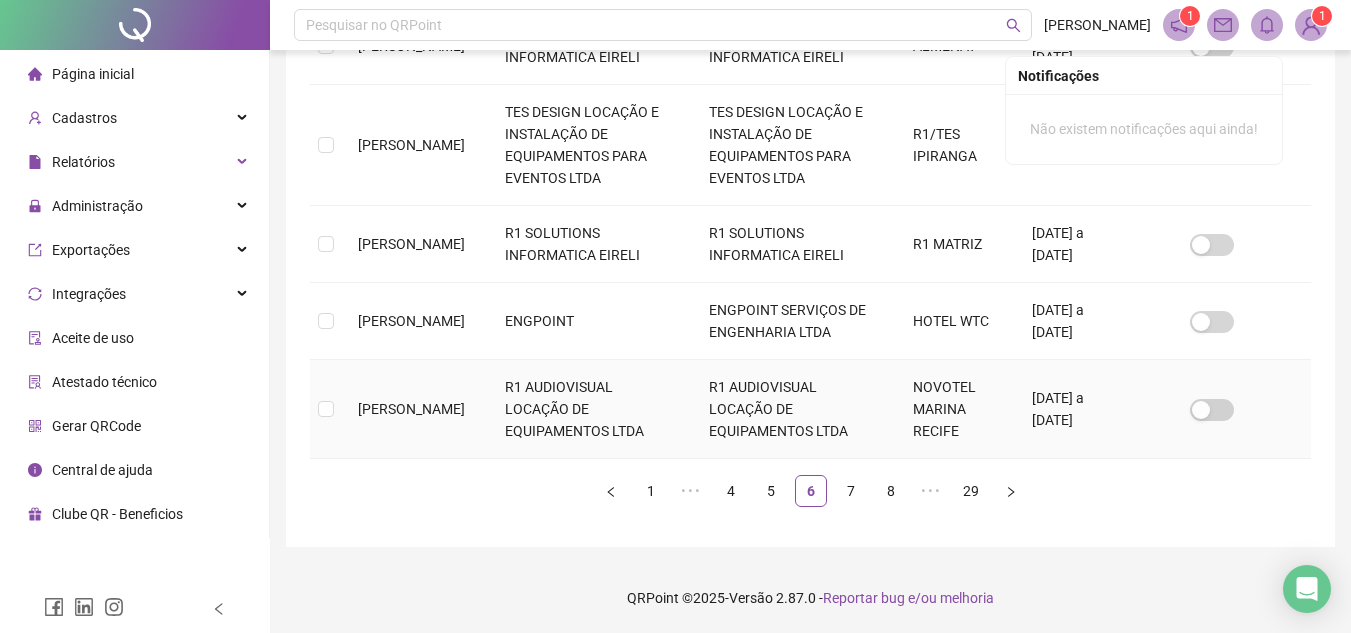 scroll, scrollTop: 1023, scrollLeft: 0, axis: vertical 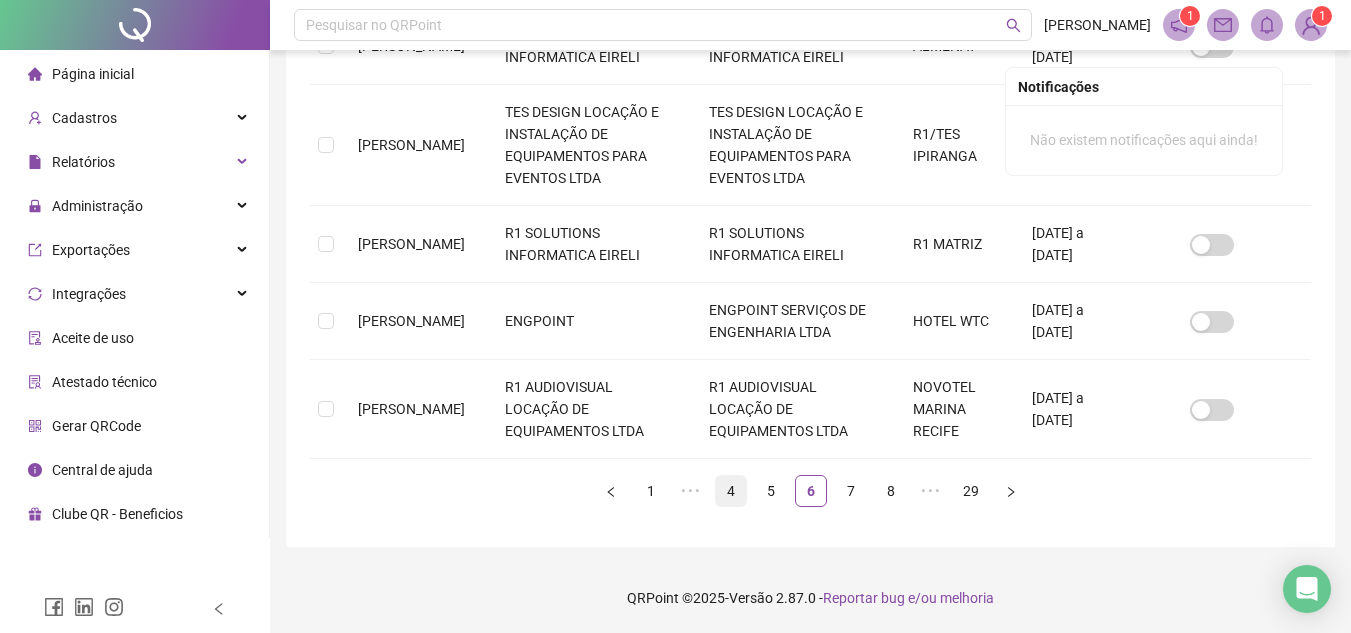 click on "4" at bounding box center [731, 491] 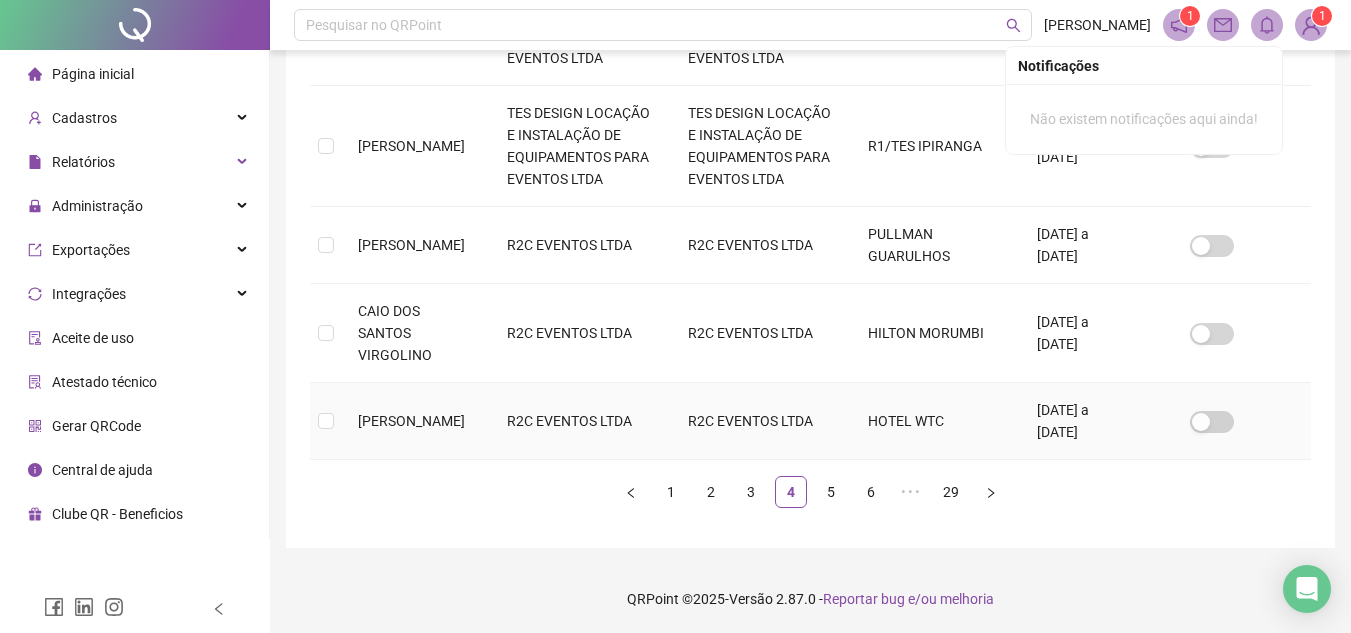 scroll, scrollTop: 1023, scrollLeft: 0, axis: vertical 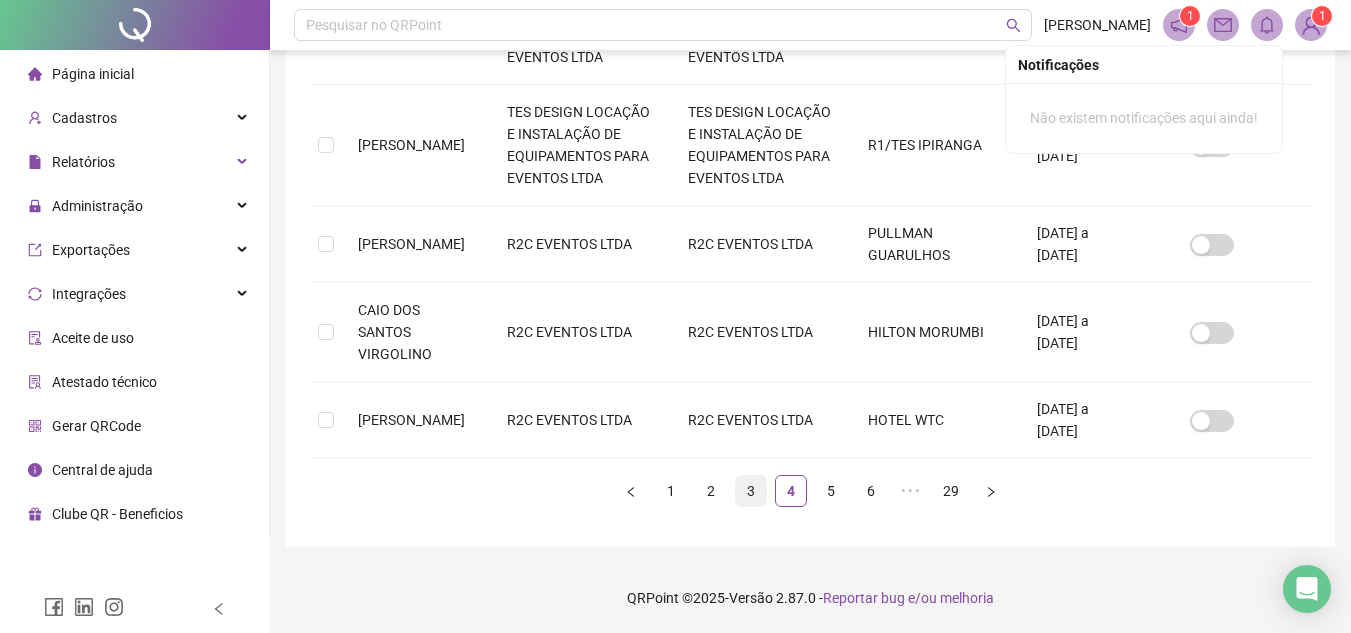 click on "3" at bounding box center [751, 491] 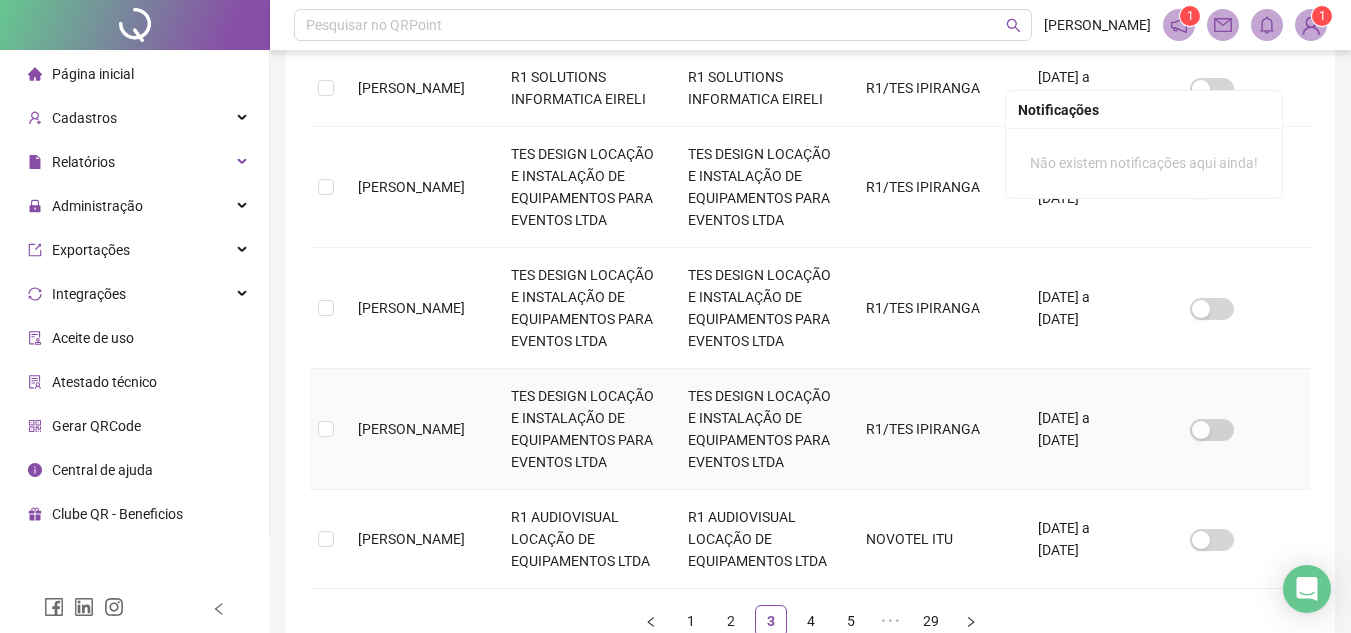 scroll, scrollTop: 1067, scrollLeft: 0, axis: vertical 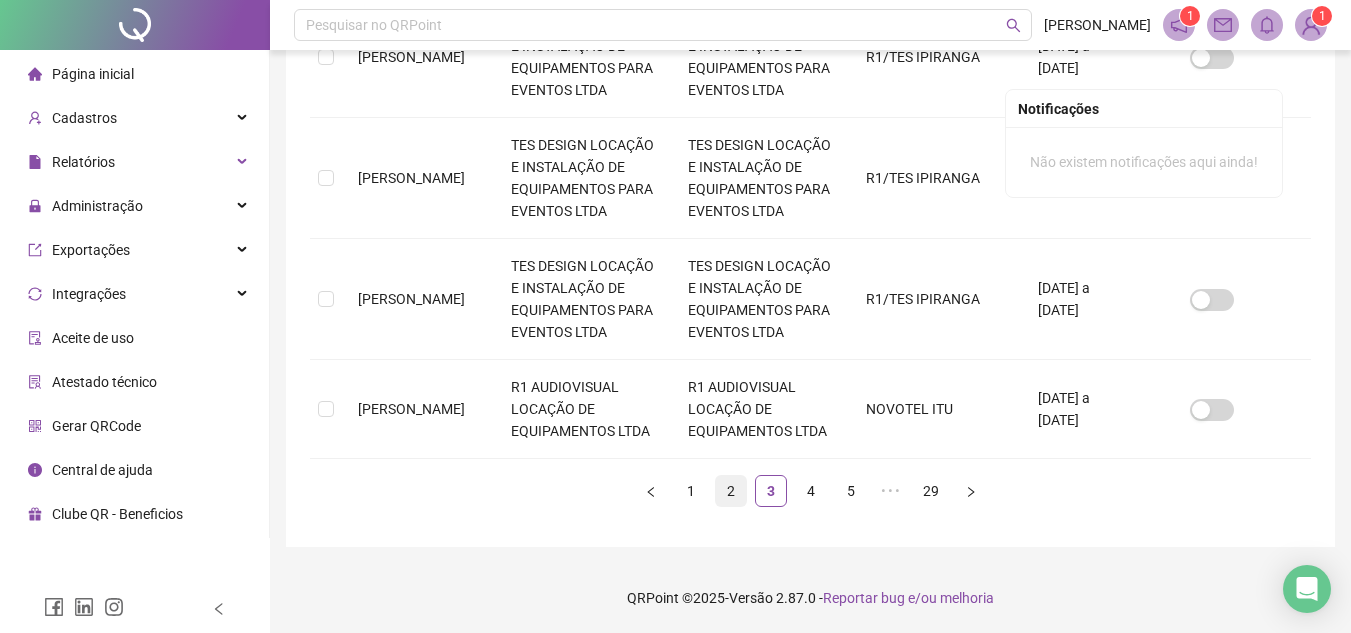 click on "2" at bounding box center [731, 491] 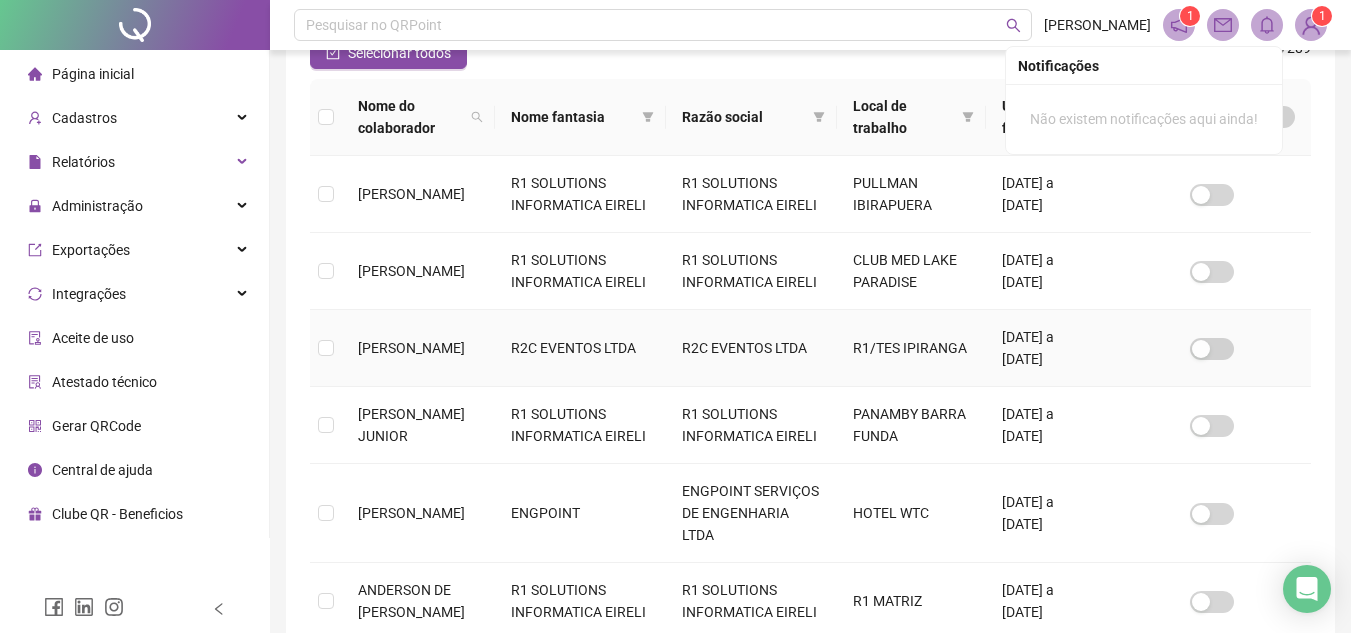 scroll, scrollTop: 293, scrollLeft: 0, axis: vertical 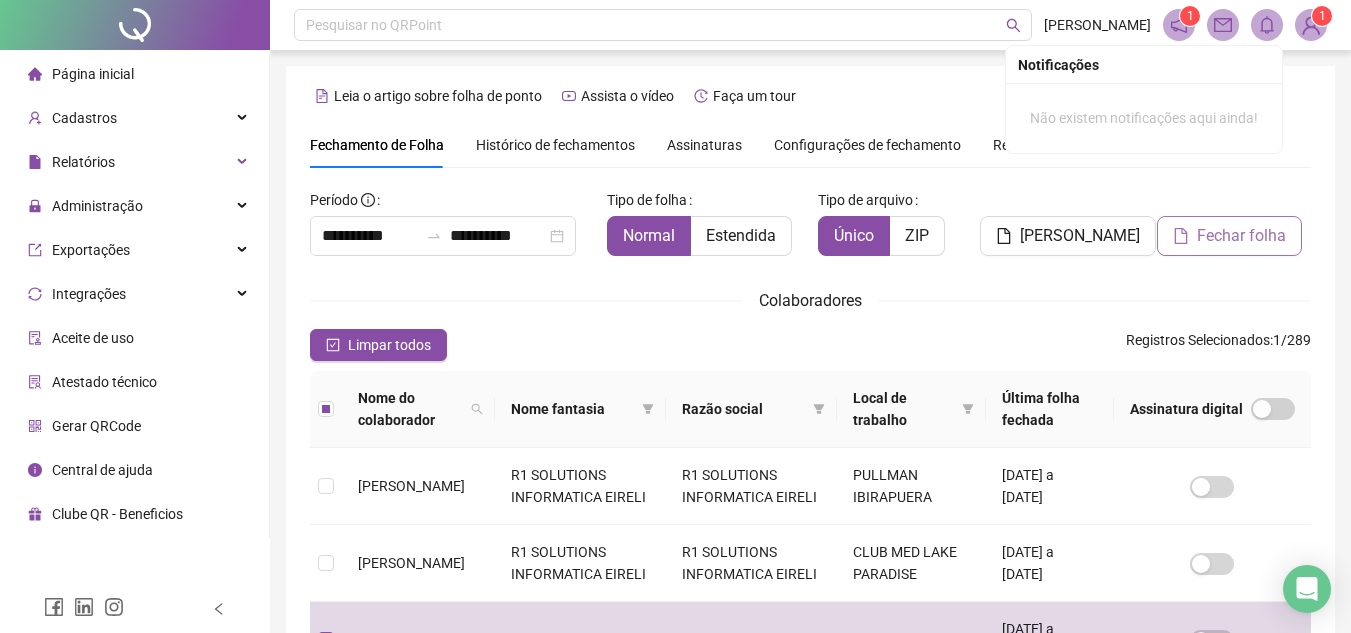 click on "Fechar folha" at bounding box center (1229, 236) 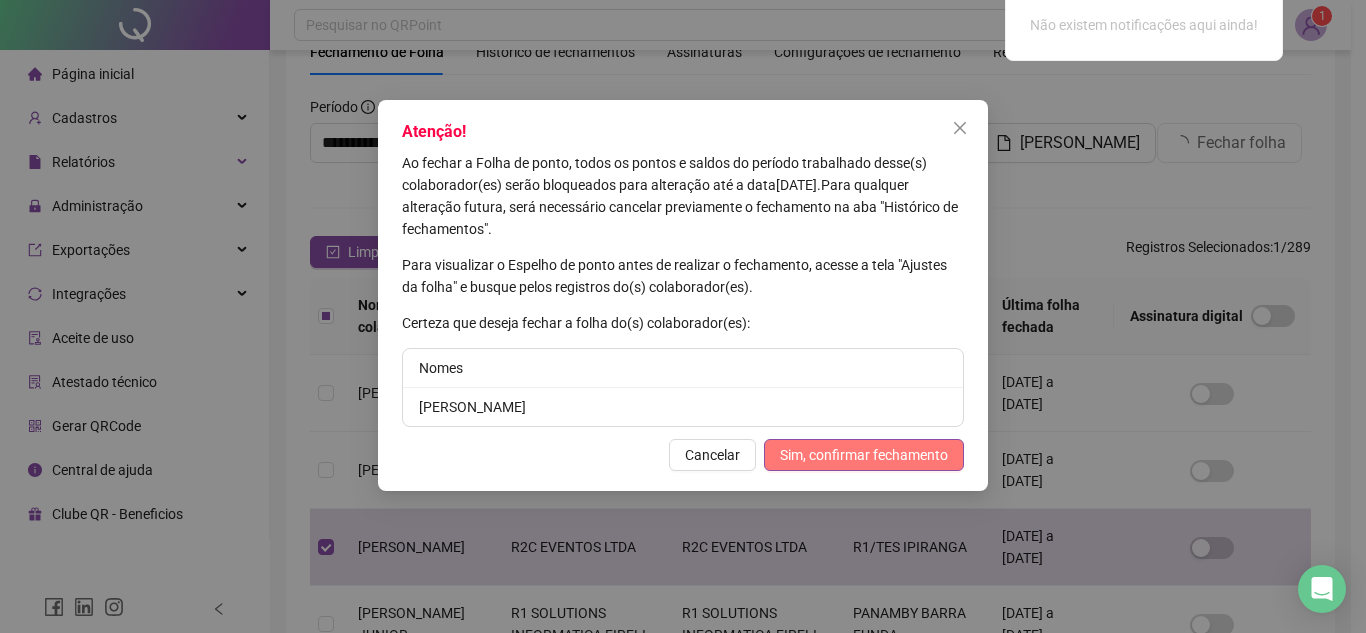 click on "Sim, confirmar fechamento" at bounding box center [864, 455] 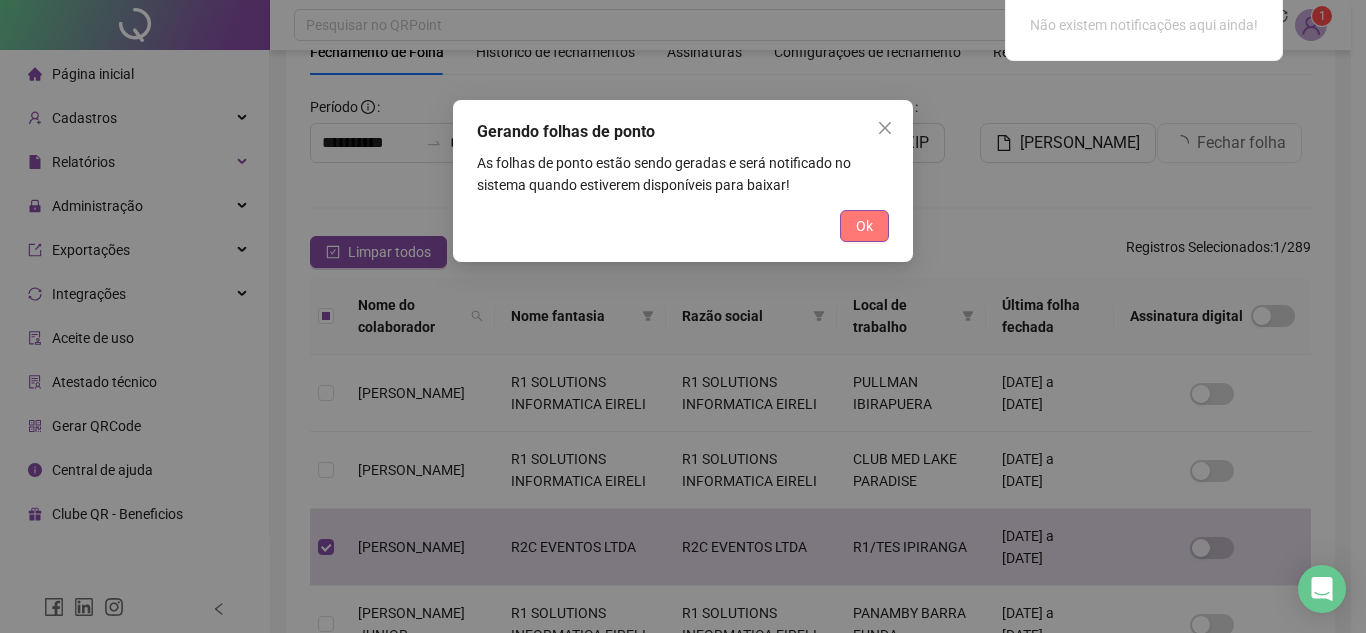 click on "Ok" at bounding box center (864, 226) 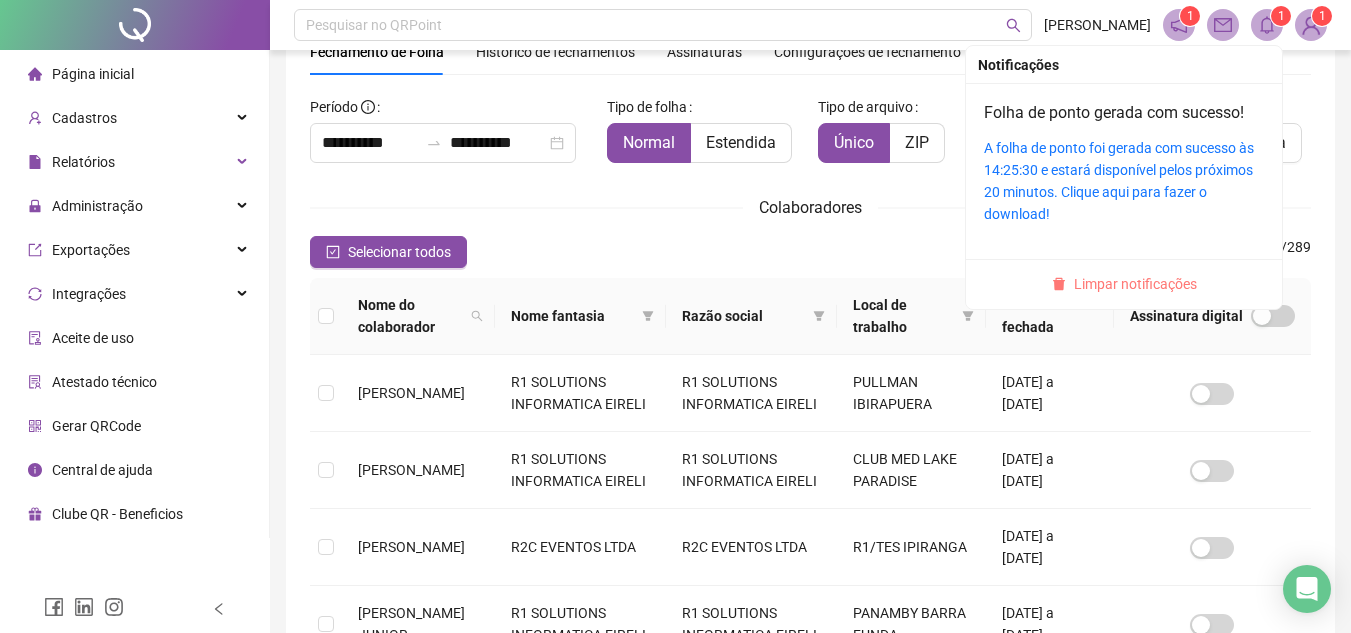 drag, startPoint x: 1155, startPoint y: 280, endPoint x: 491, endPoint y: 128, distance: 681.1755 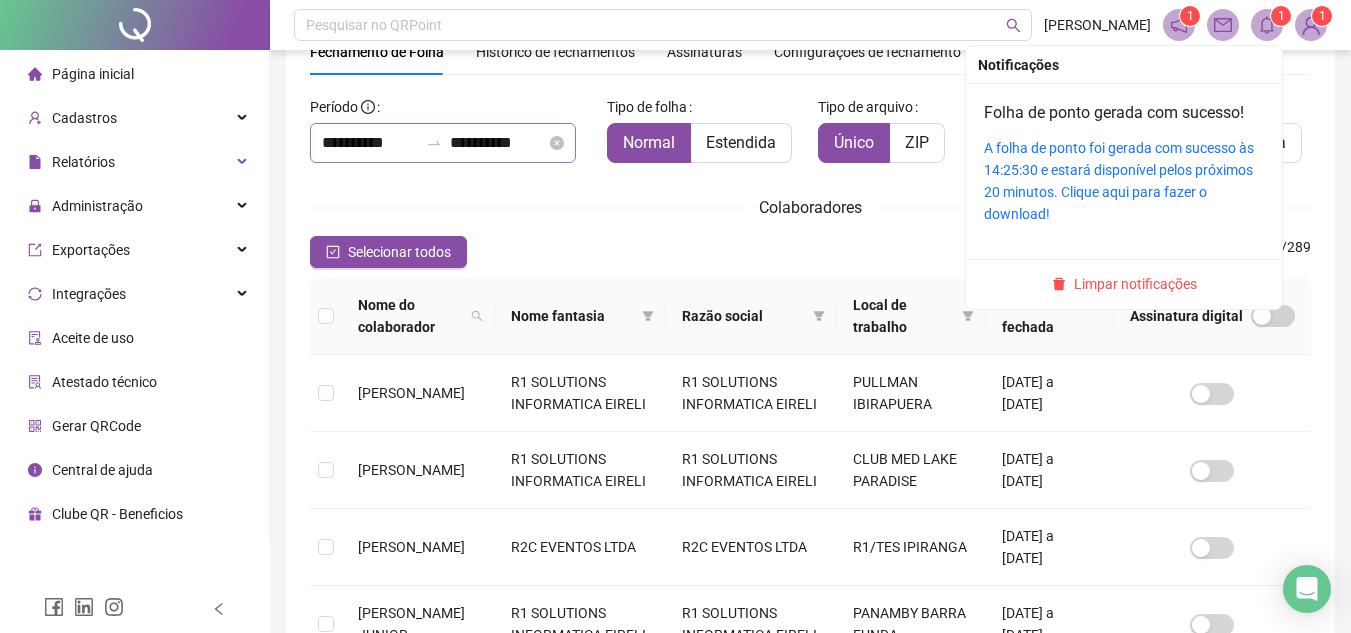 click on "Limpar notificações" at bounding box center [1135, 284] 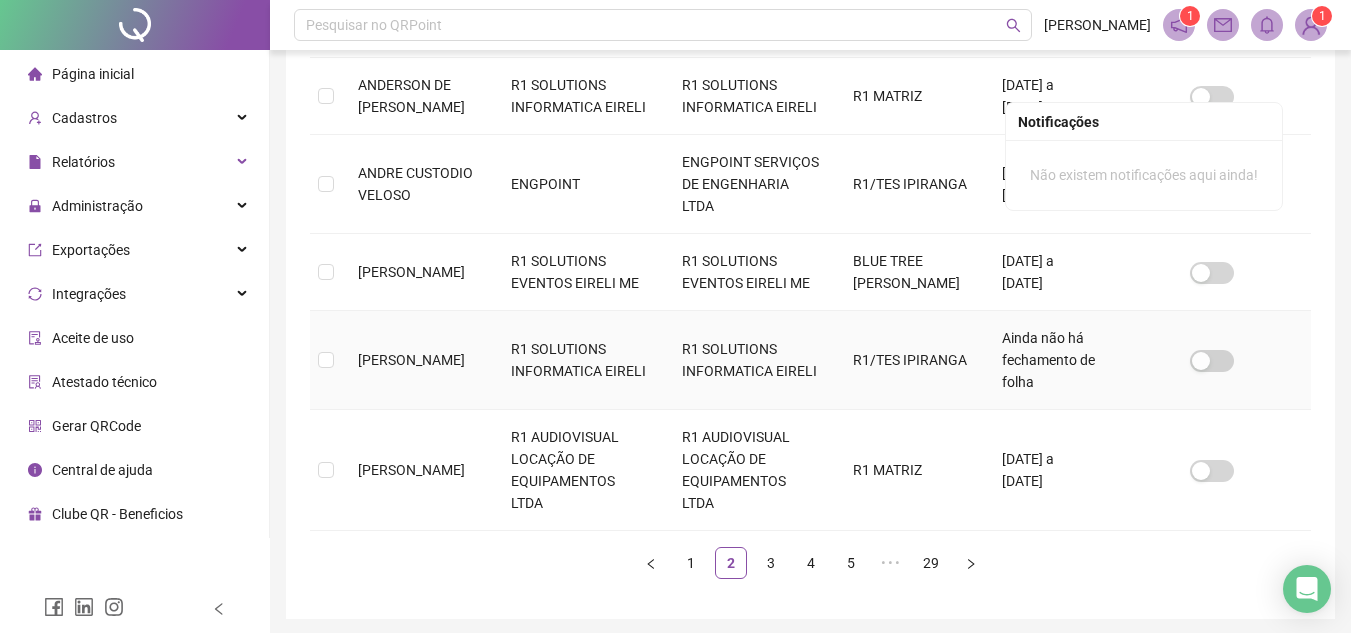 scroll, scrollTop: 891, scrollLeft: 0, axis: vertical 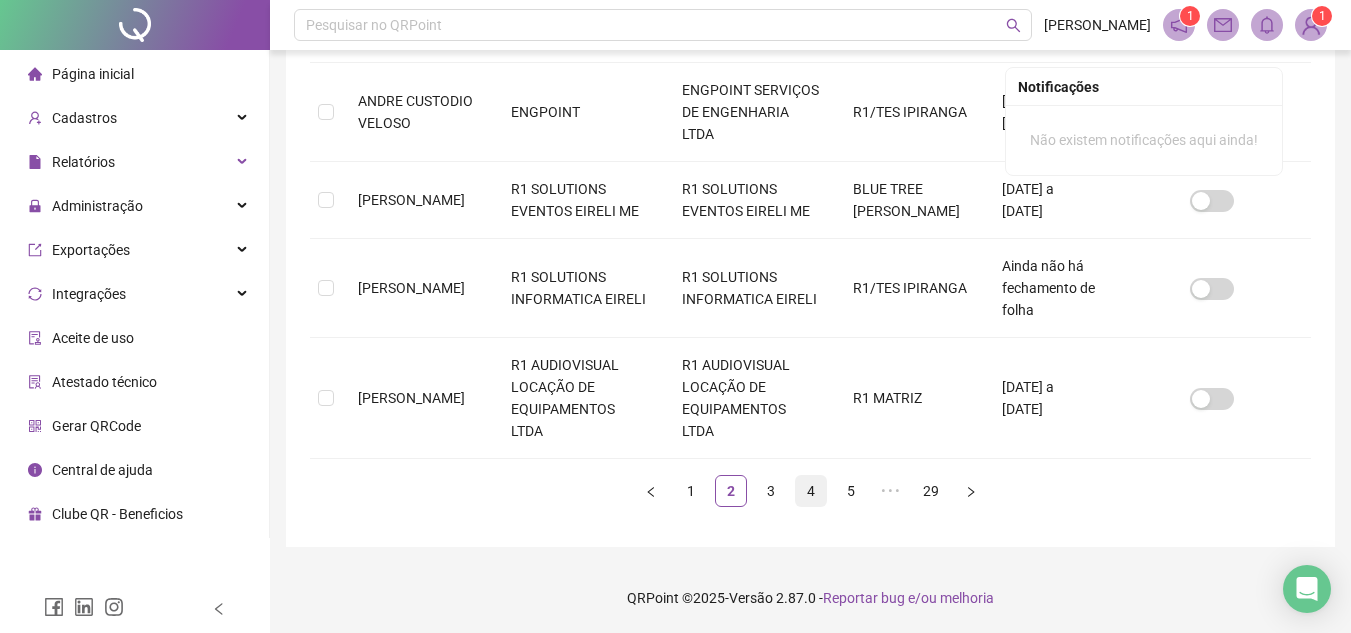click on "4" at bounding box center (811, 491) 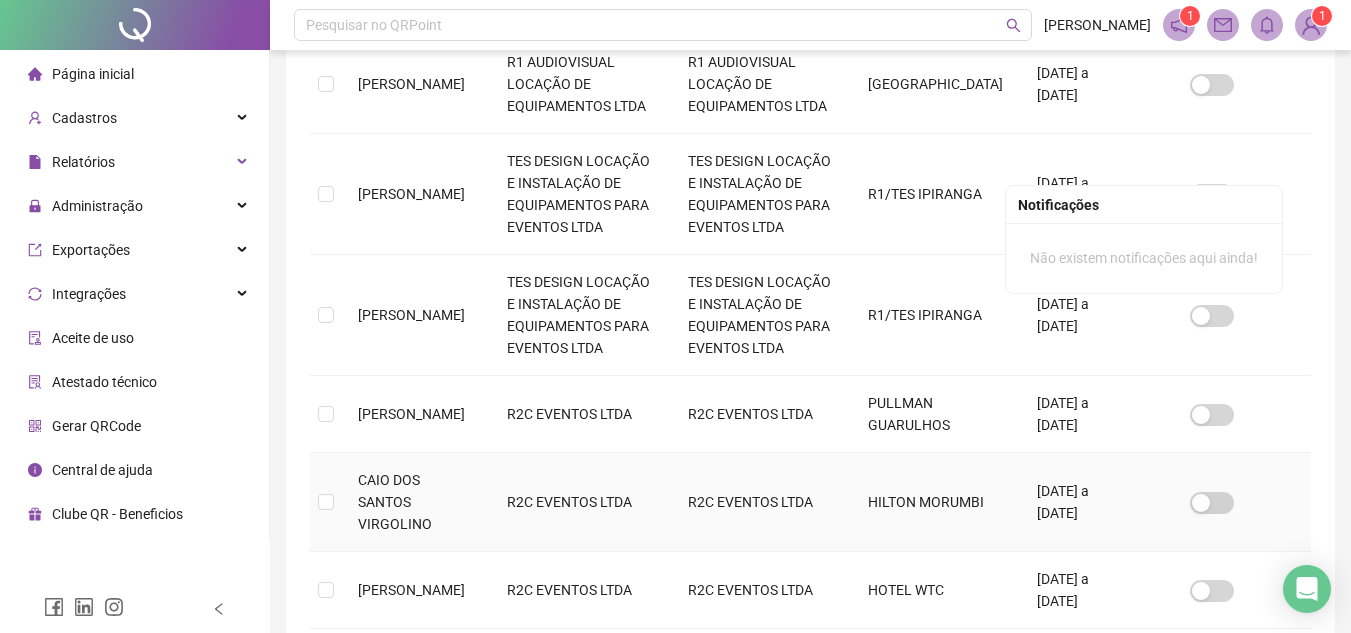 scroll, scrollTop: 993, scrollLeft: 0, axis: vertical 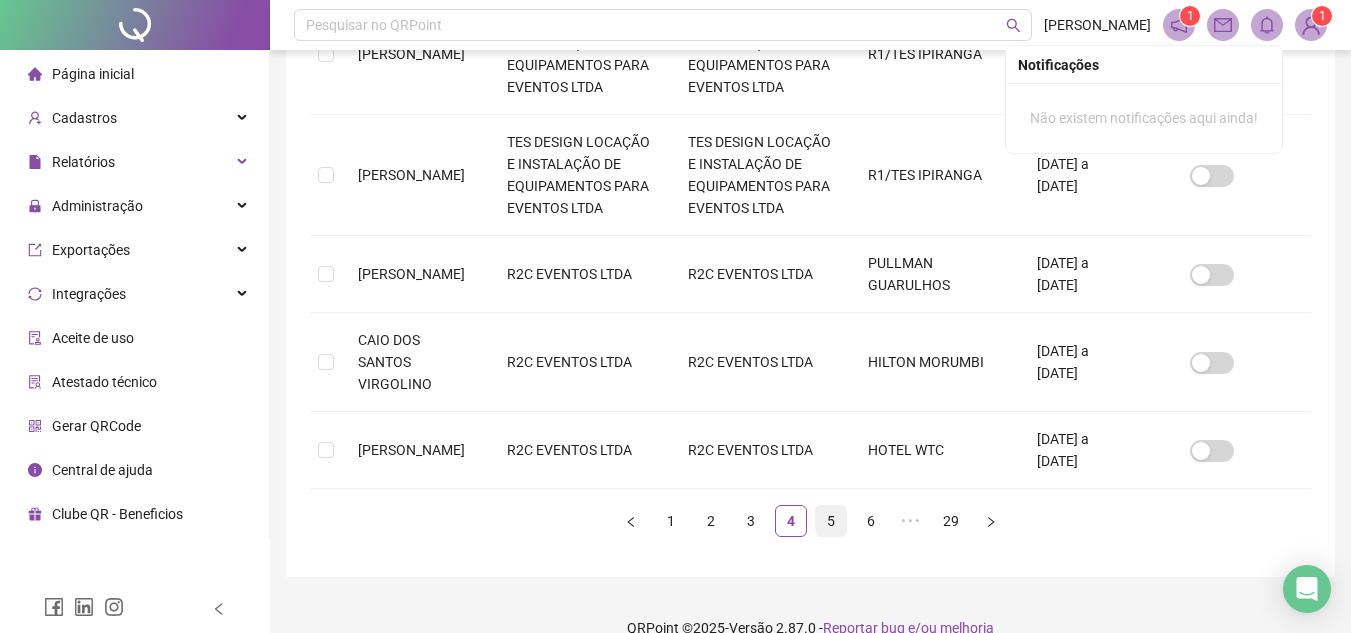 click on "5" at bounding box center [831, 521] 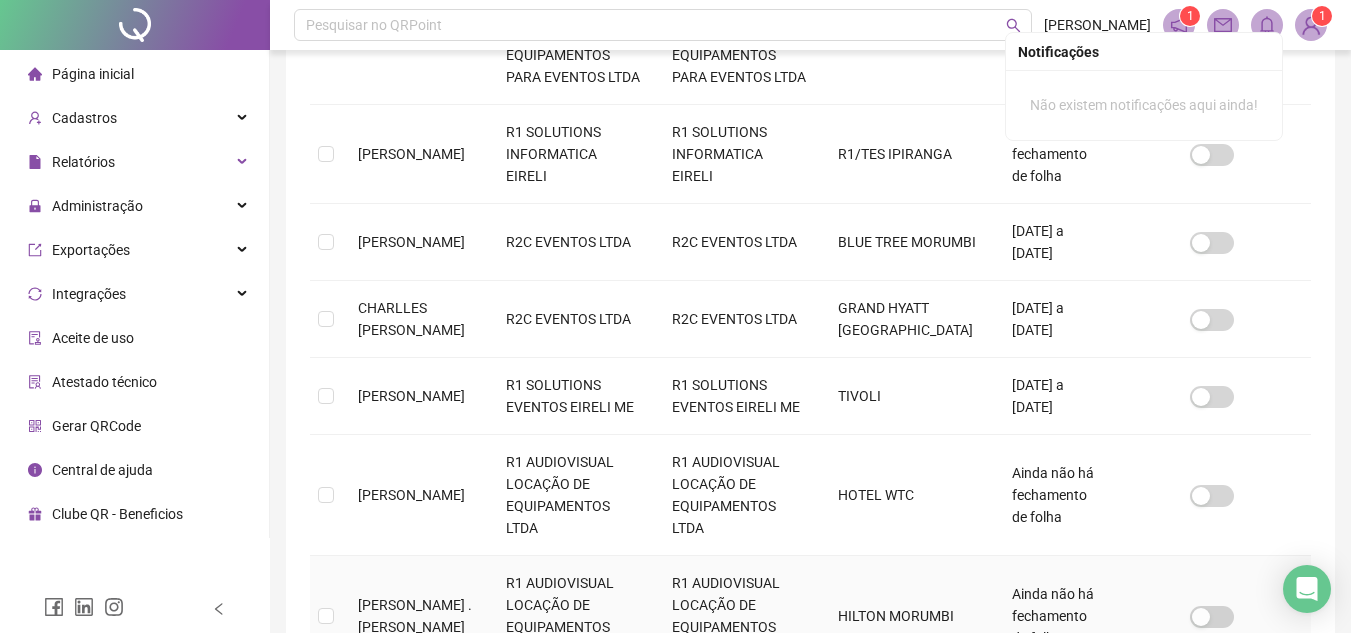 scroll, scrollTop: 1001, scrollLeft: 0, axis: vertical 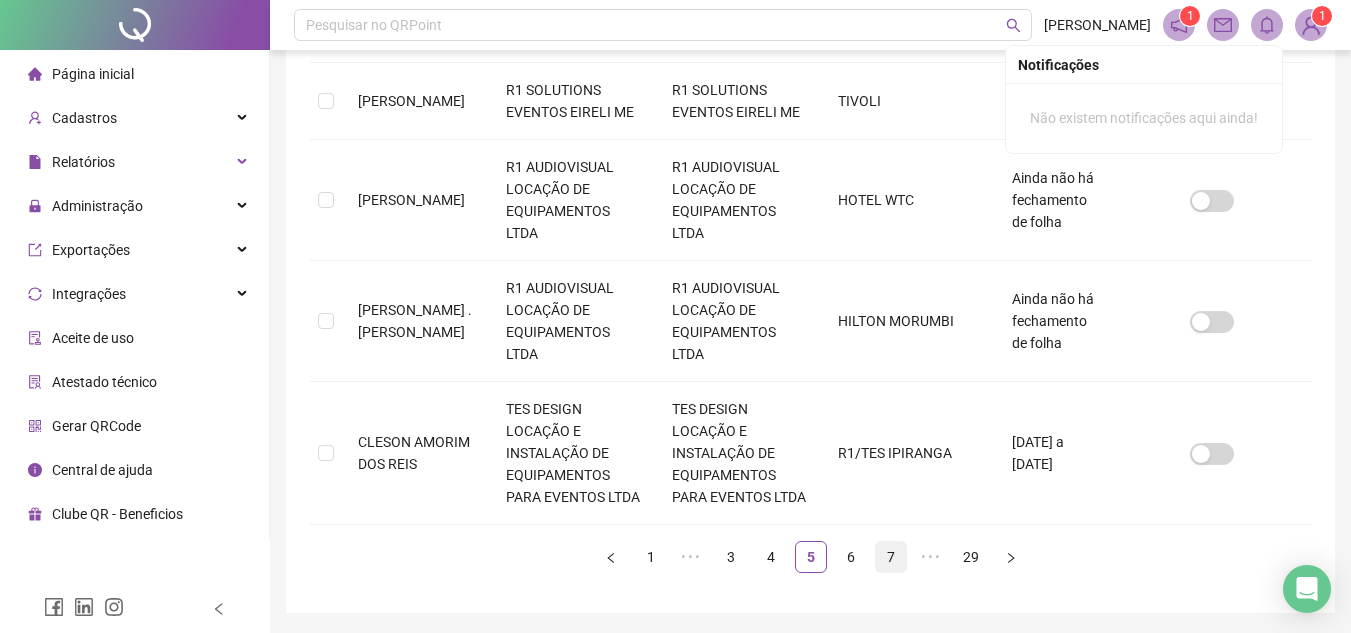 click on "7" at bounding box center [891, 557] 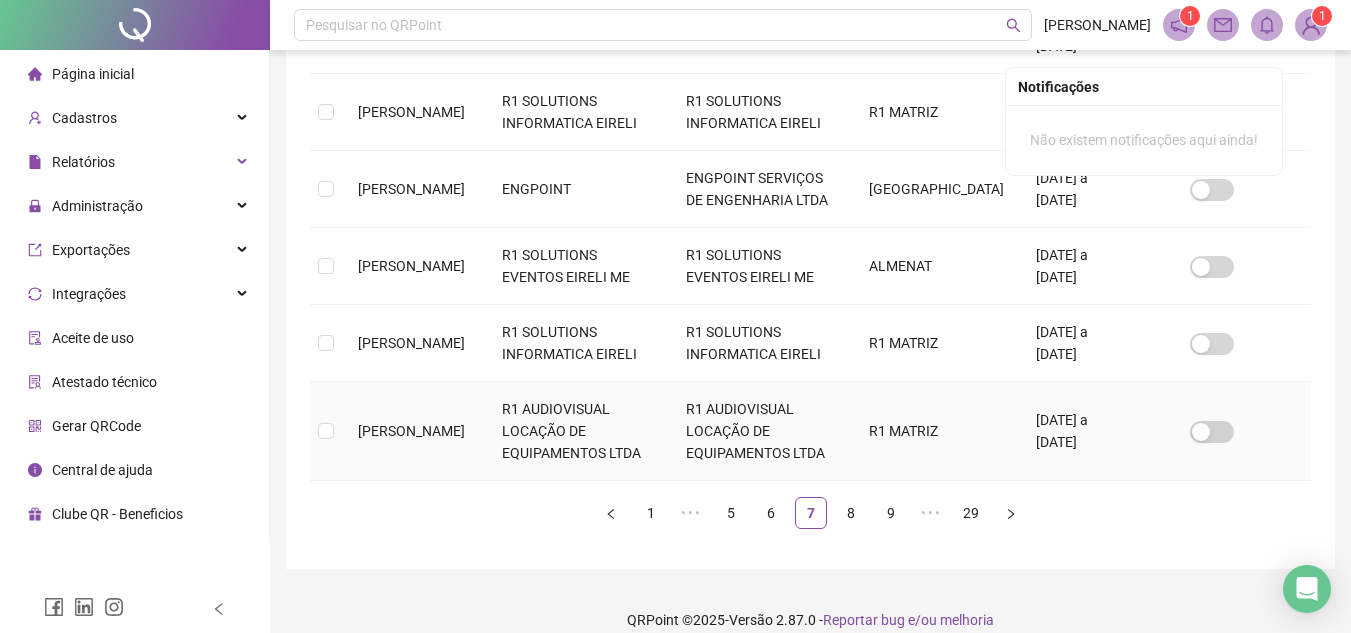 scroll, scrollTop: 891, scrollLeft: 0, axis: vertical 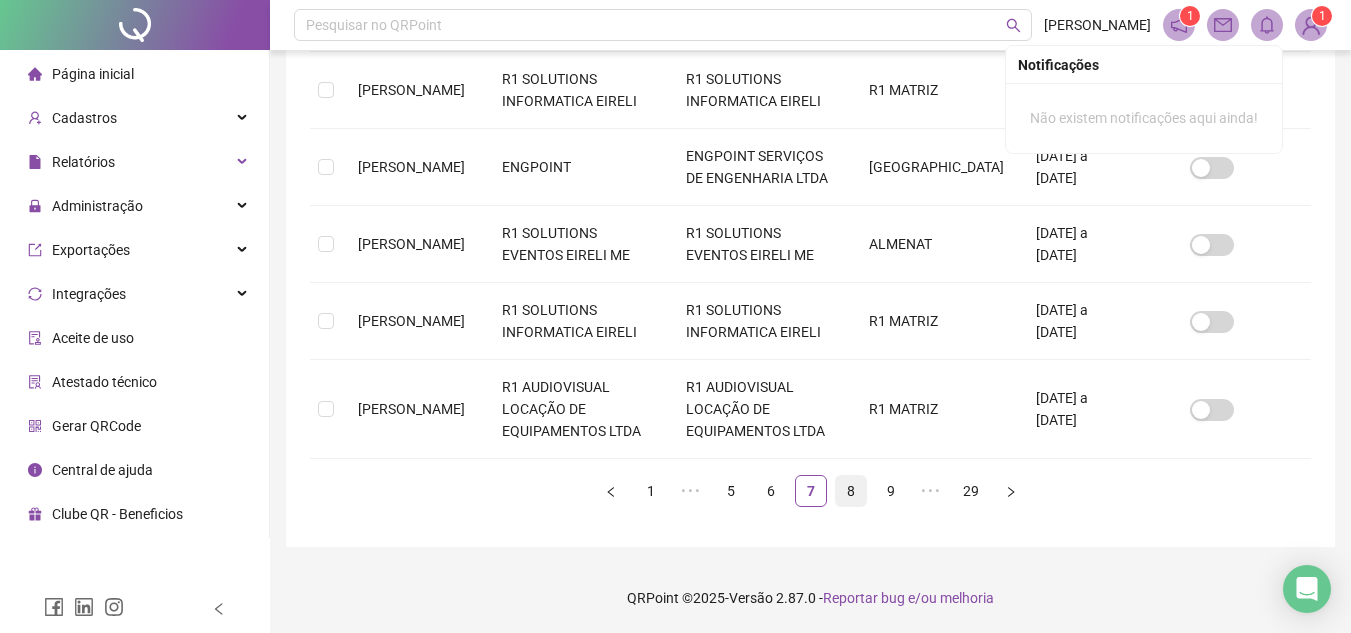 click on "8" at bounding box center (851, 491) 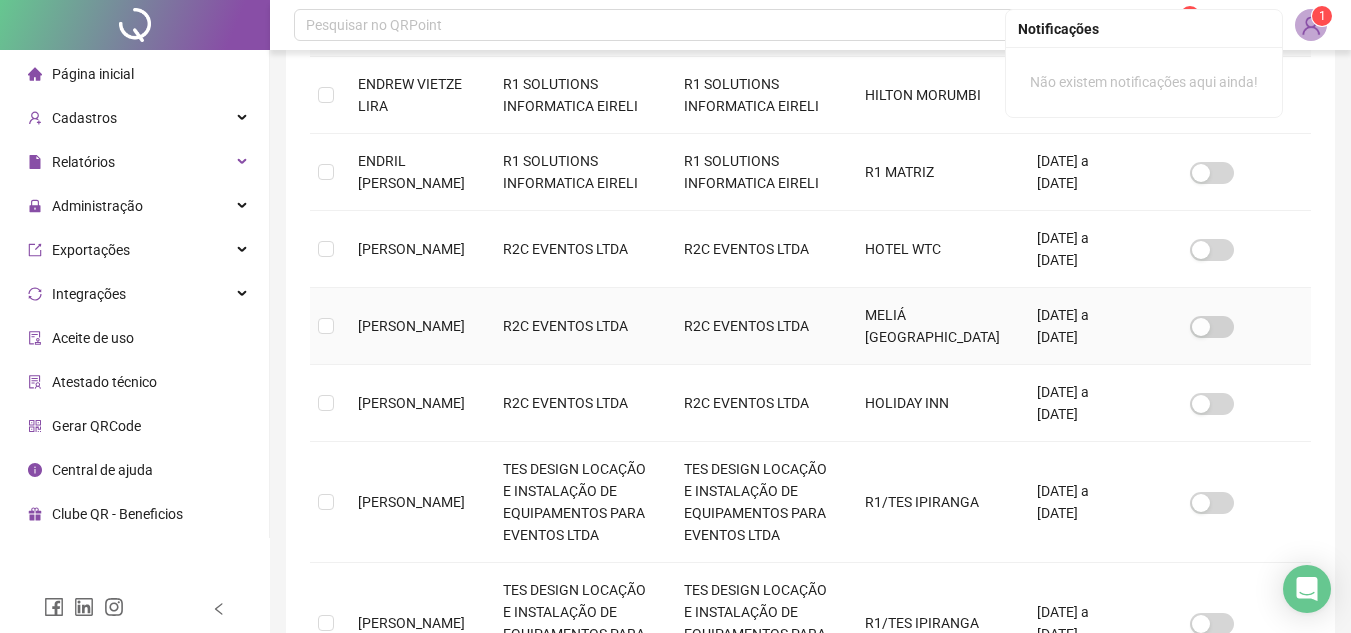 scroll, scrollTop: 313, scrollLeft: 0, axis: vertical 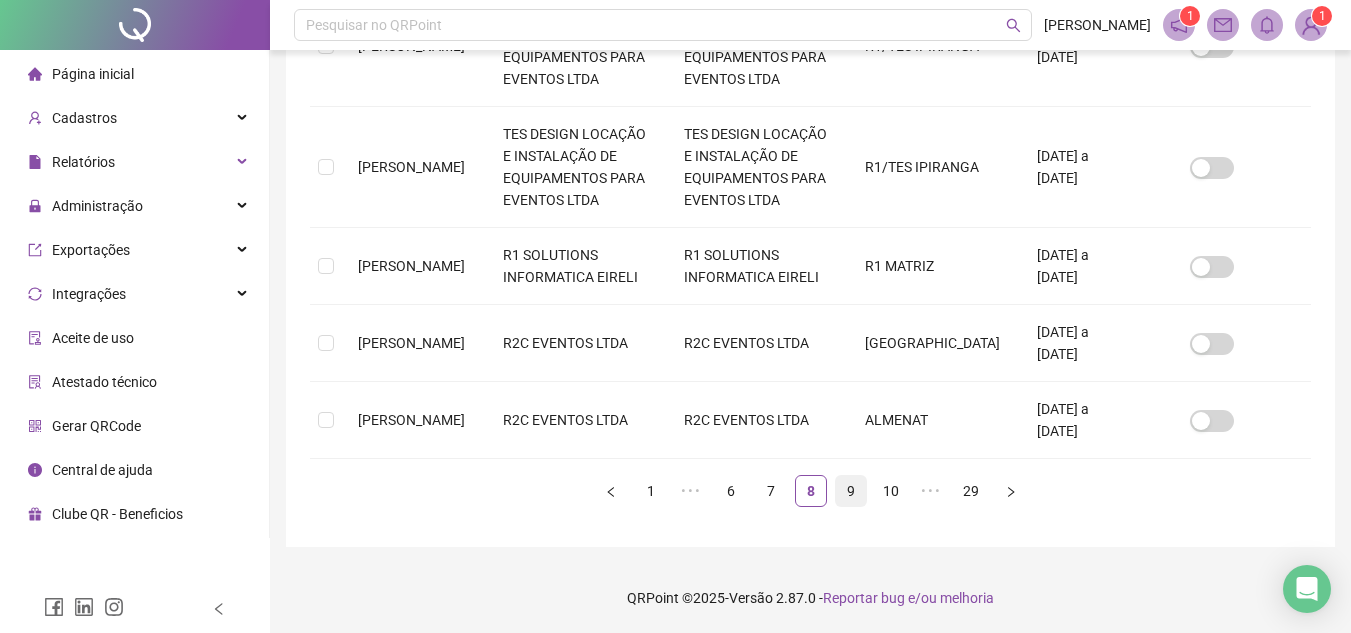 click on "9" at bounding box center [851, 491] 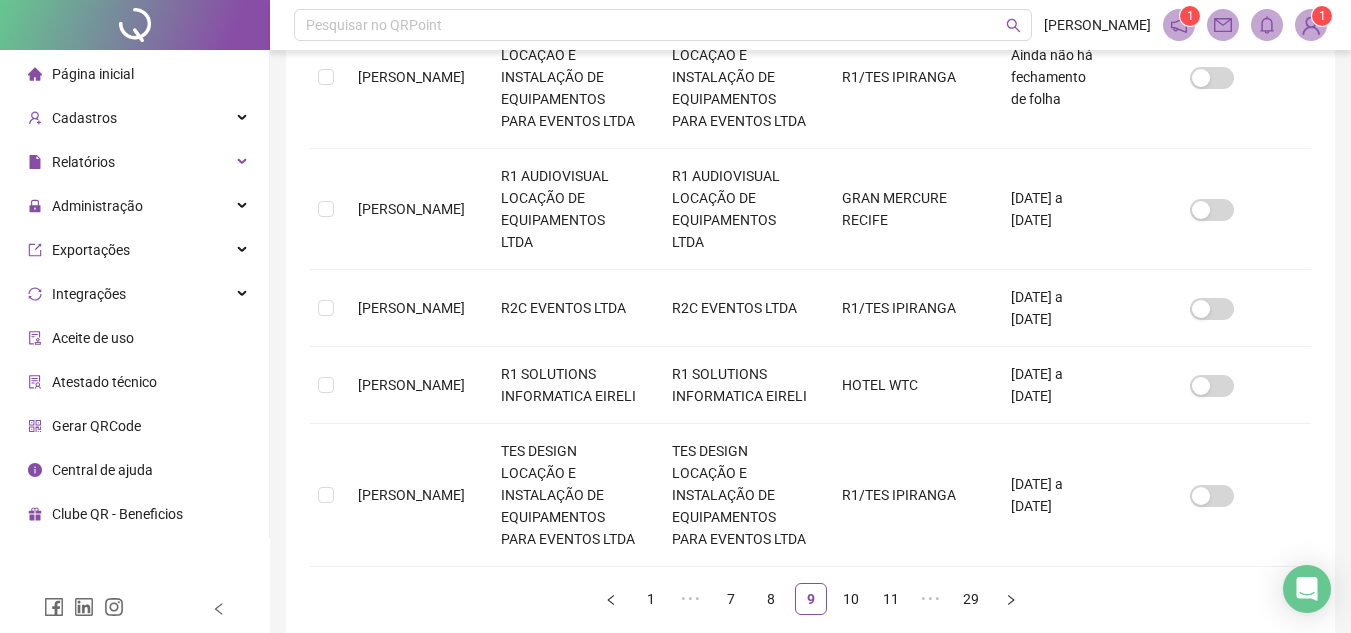 scroll, scrollTop: 93, scrollLeft: 0, axis: vertical 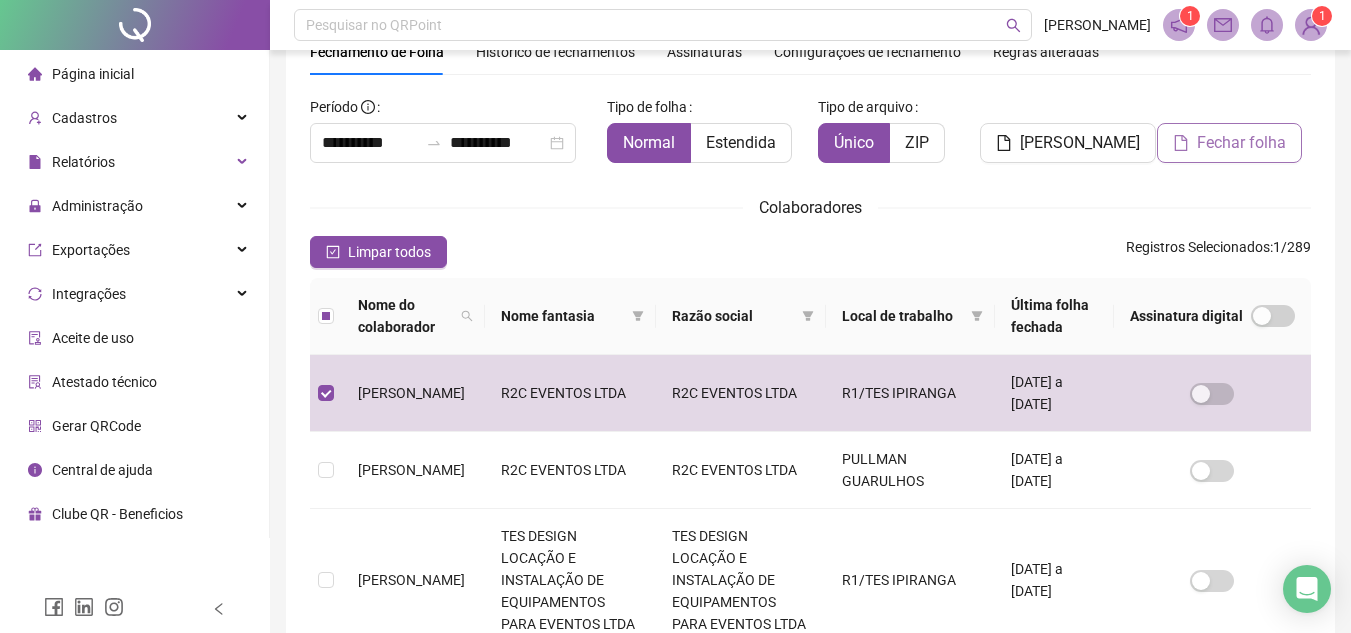 click on "Fechar folha" at bounding box center (1241, 143) 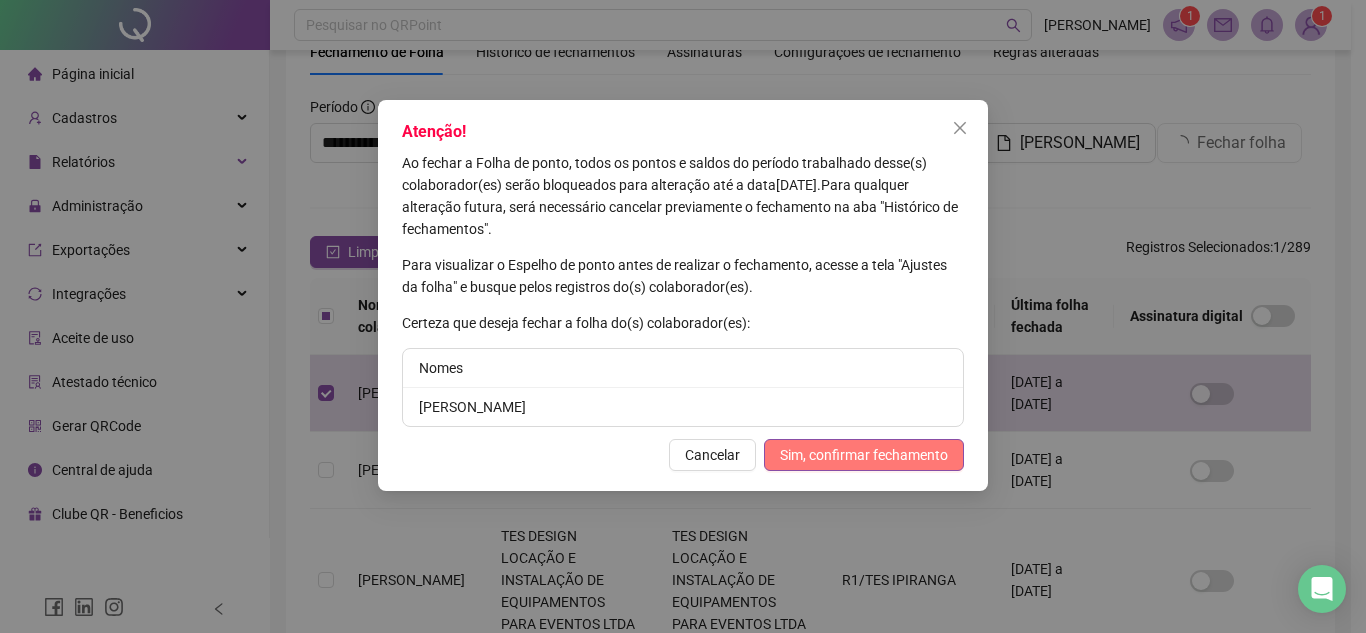 click on "Sim, confirmar fechamento" at bounding box center (864, 455) 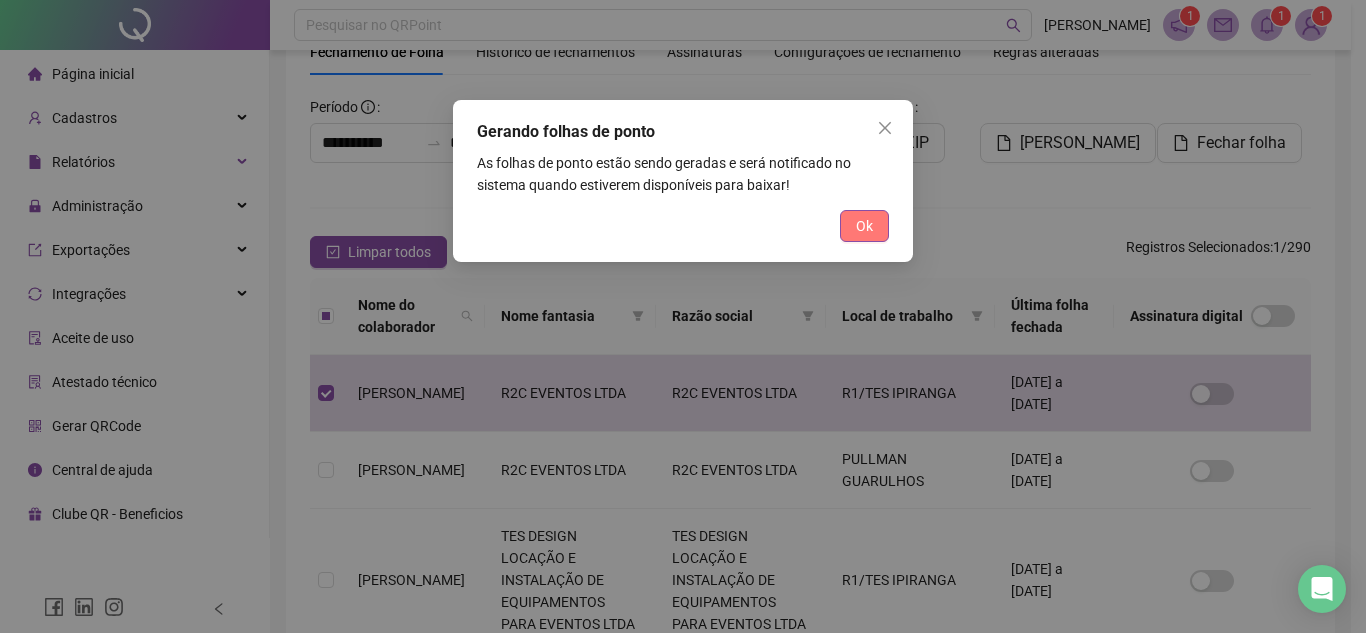 click on "Ok" at bounding box center [864, 226] 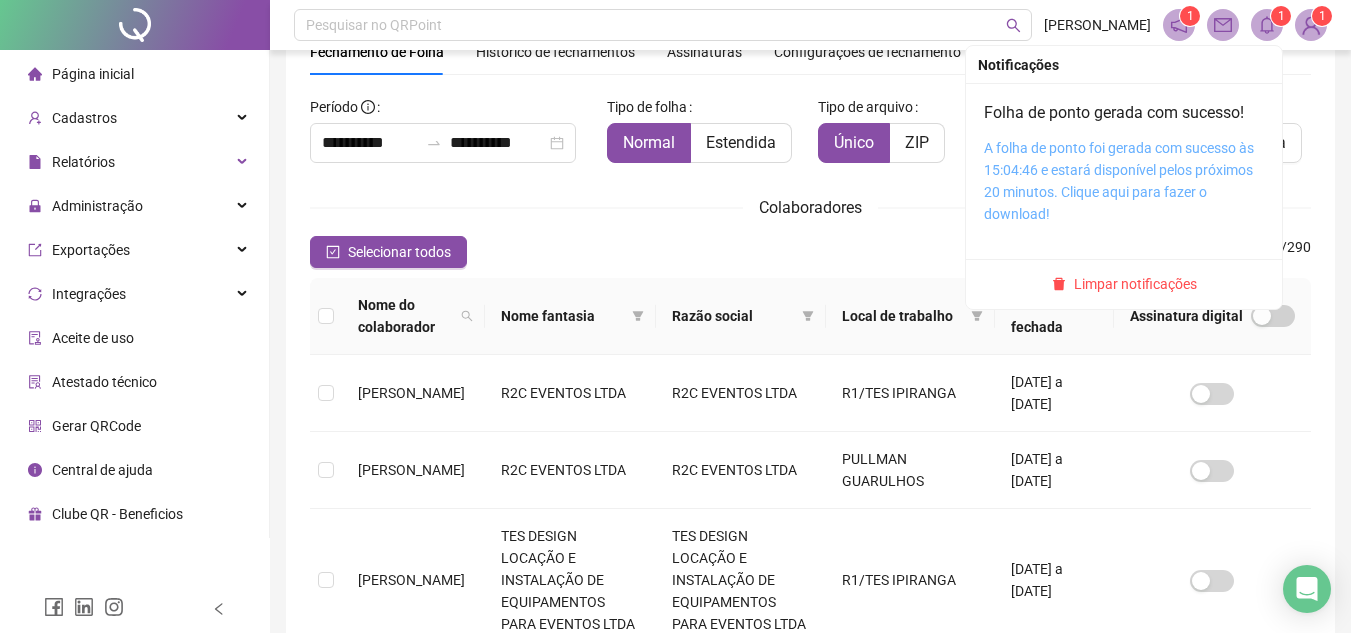 click on "A folha de ponto foi gerada com sucesso às 15:04:46 e estará disponível pelos próximos 20 minutos.
Clique aqui para fazer o download!" at bounding box center (1119, 181) 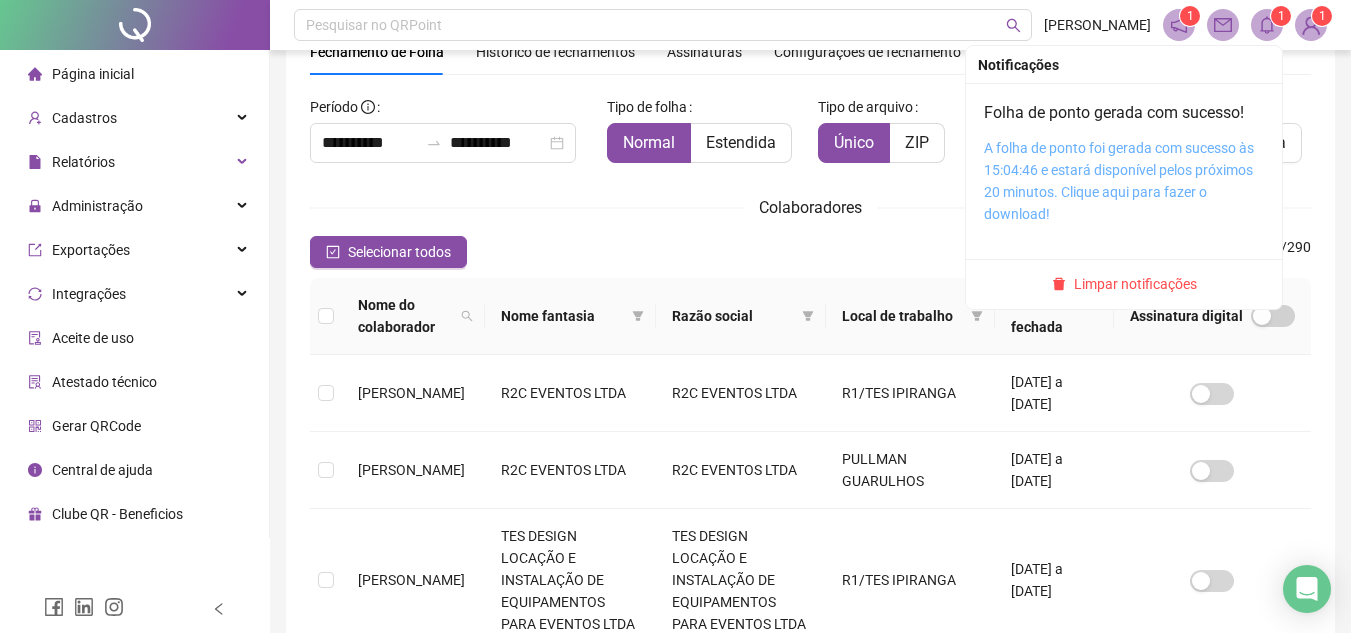 click on "A folha de ponto foi gerada com sucesso às 15:04:46 e estará disponível pelos próximos 20 minutos.
Clique aqui para fazer o download!" at bounding box center [1119, 181] 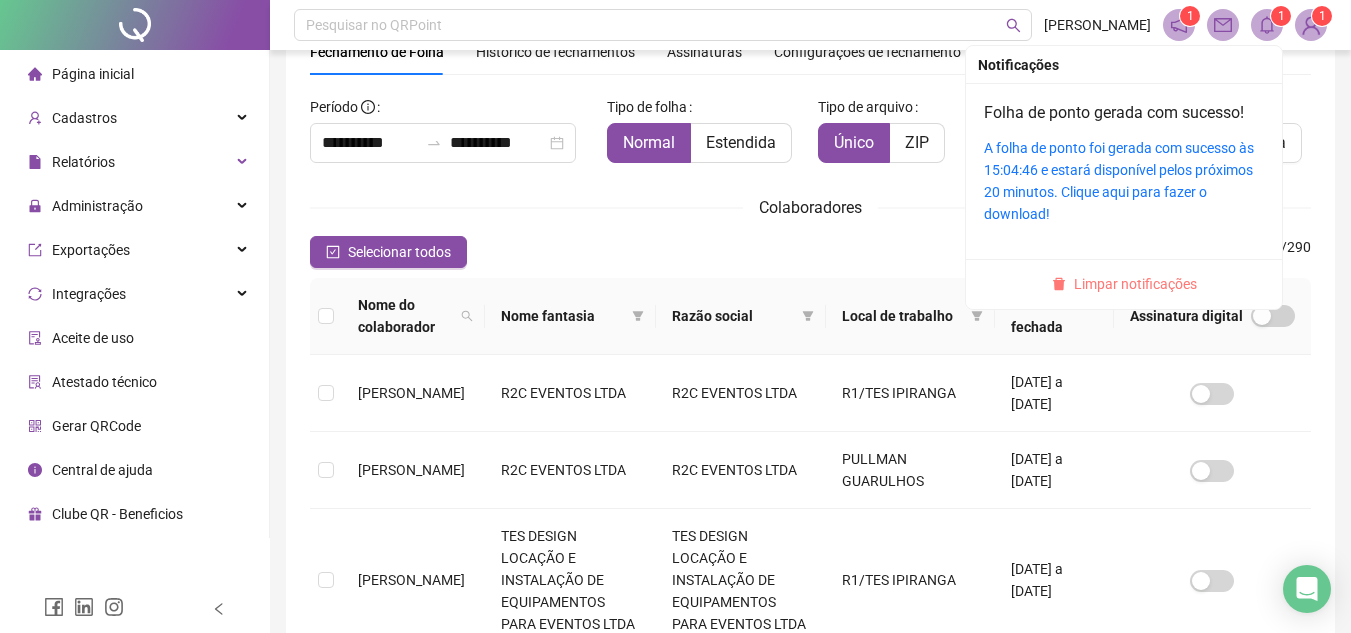 click on "Limpar notificações" at bounding box center (1135, 284) 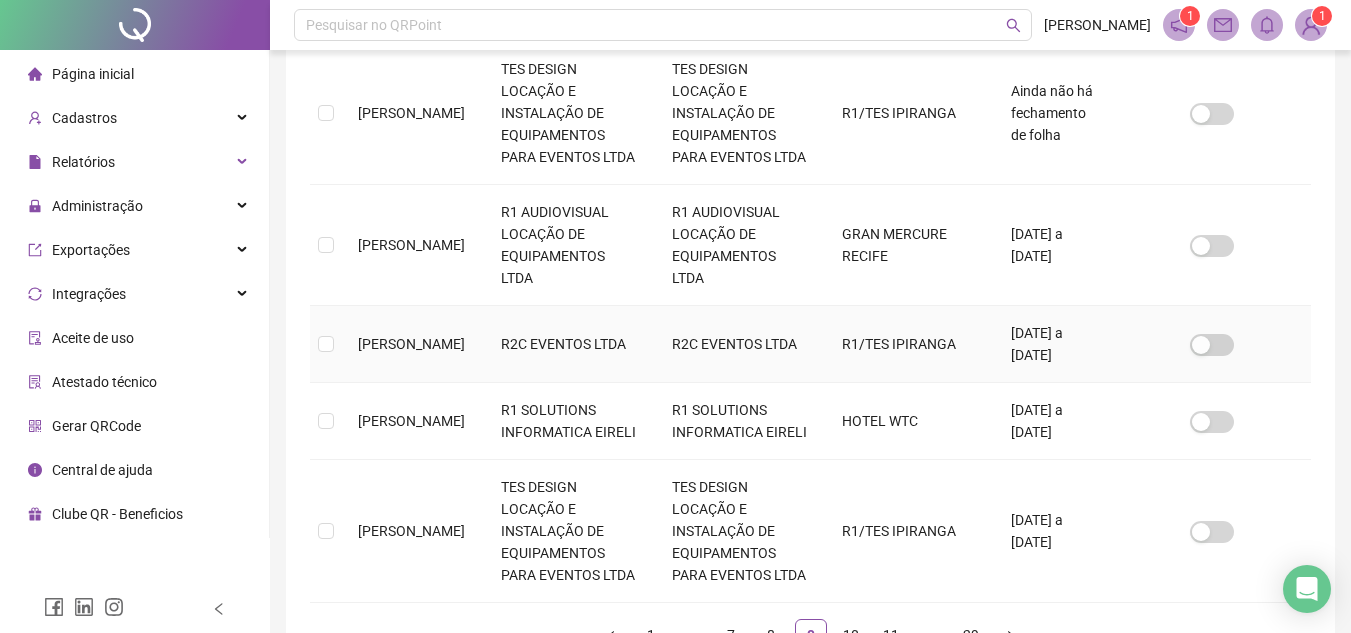 scroll, scrollTop: 893, scrollLeft: 0, axis: vertical 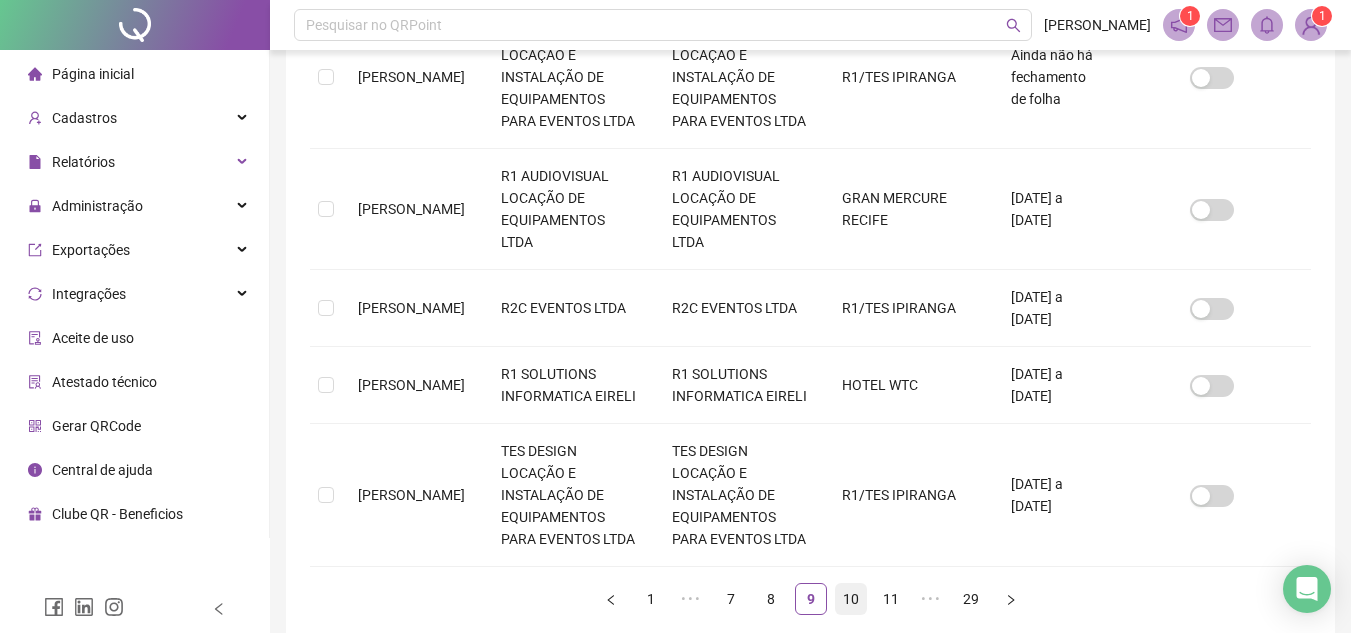 click on "10" at bounding box center (851, 599) 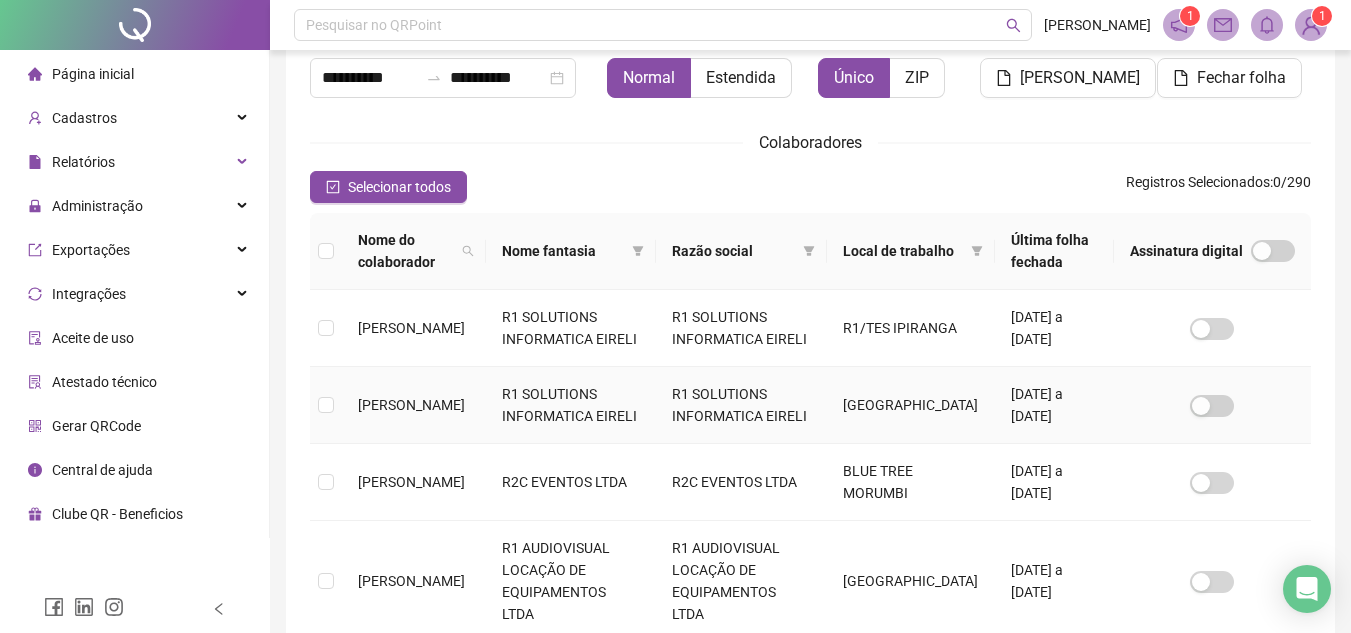 scroll, scrollTop: 193, scrollLeft: 0, axis: vertical 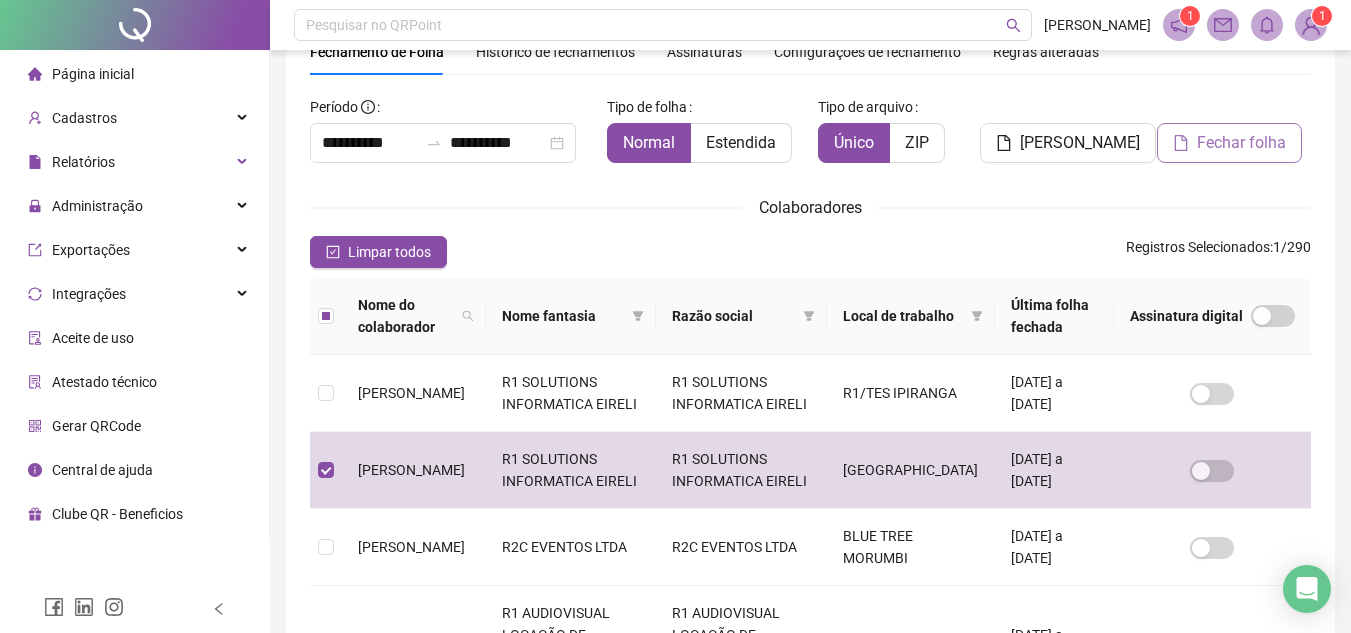 click on "Fechar folha" at bounding box center (1241, 143) 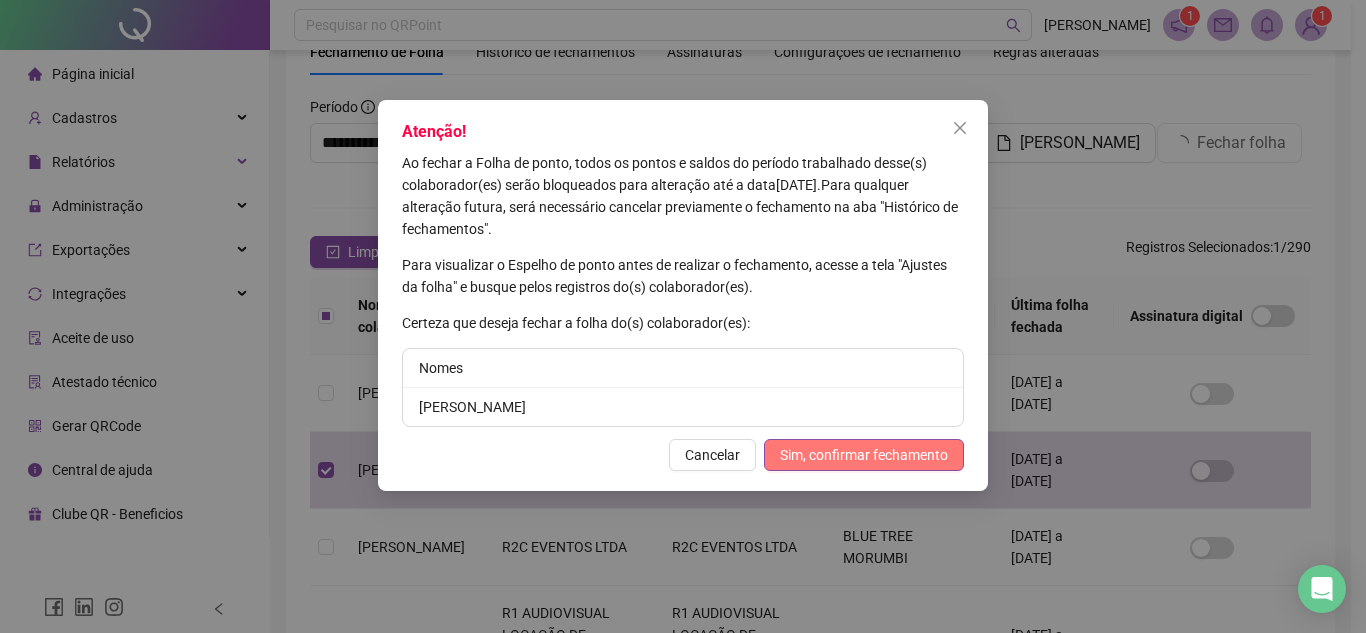 click on "Sim, confirmar fechamento" at bounding box center [864, 455] 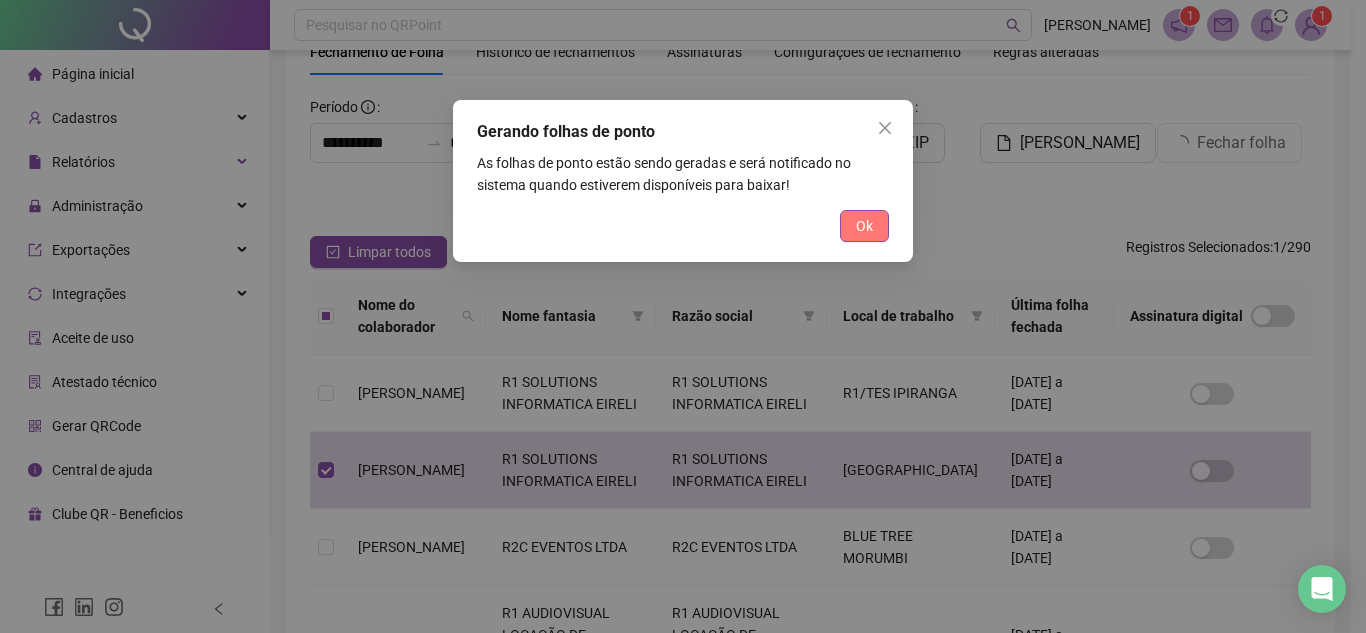 click on "Ok" at bounding box center (864, 226) 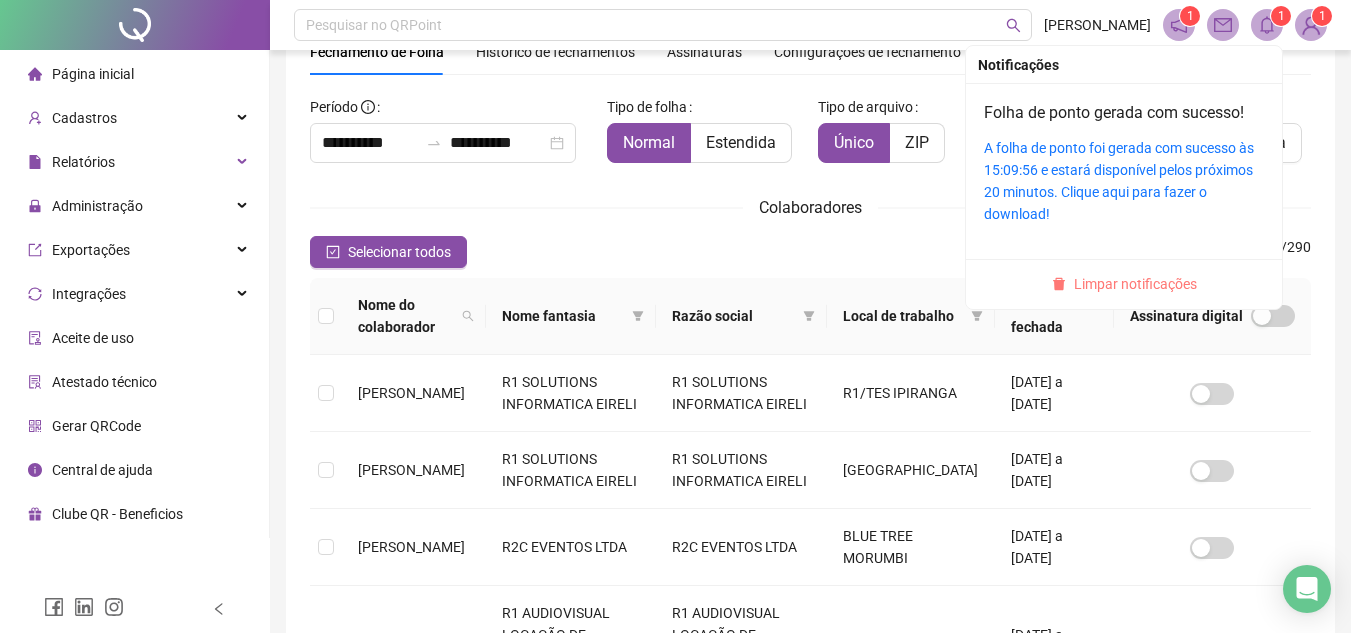 click on "Limpar notificações" at bounding box center [1135, 284] 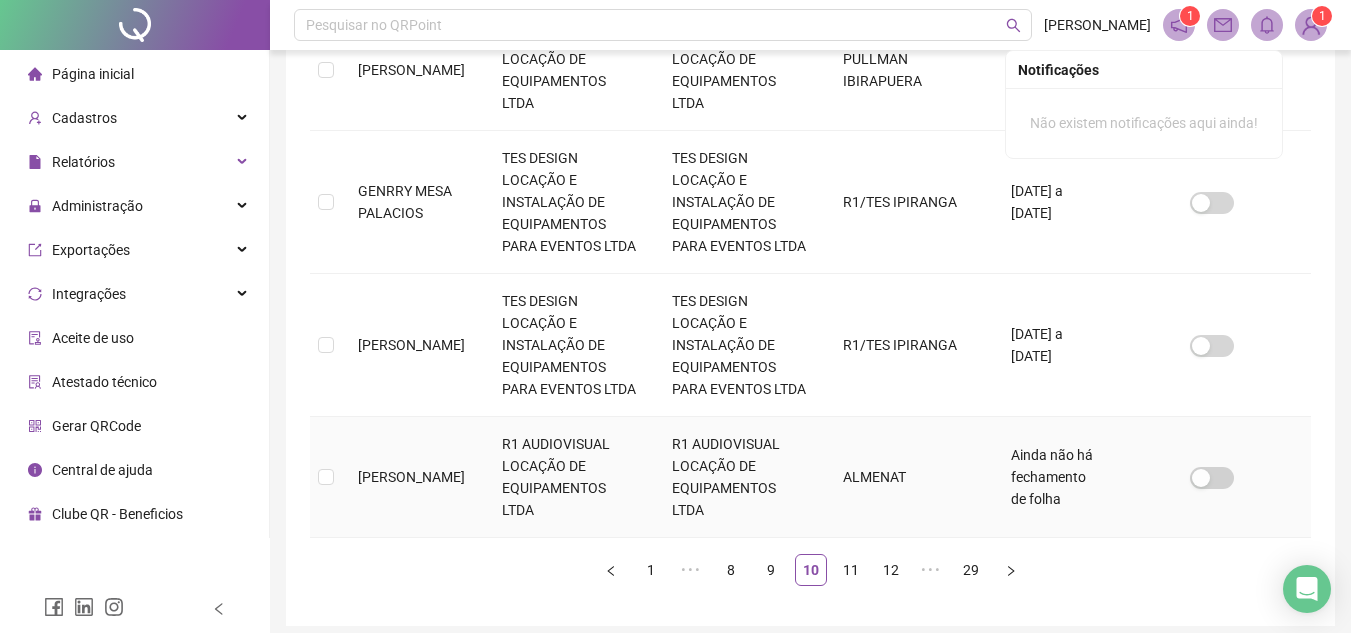 scroll, scrollTop: 993, scrollLeft: 0, axis: vertical 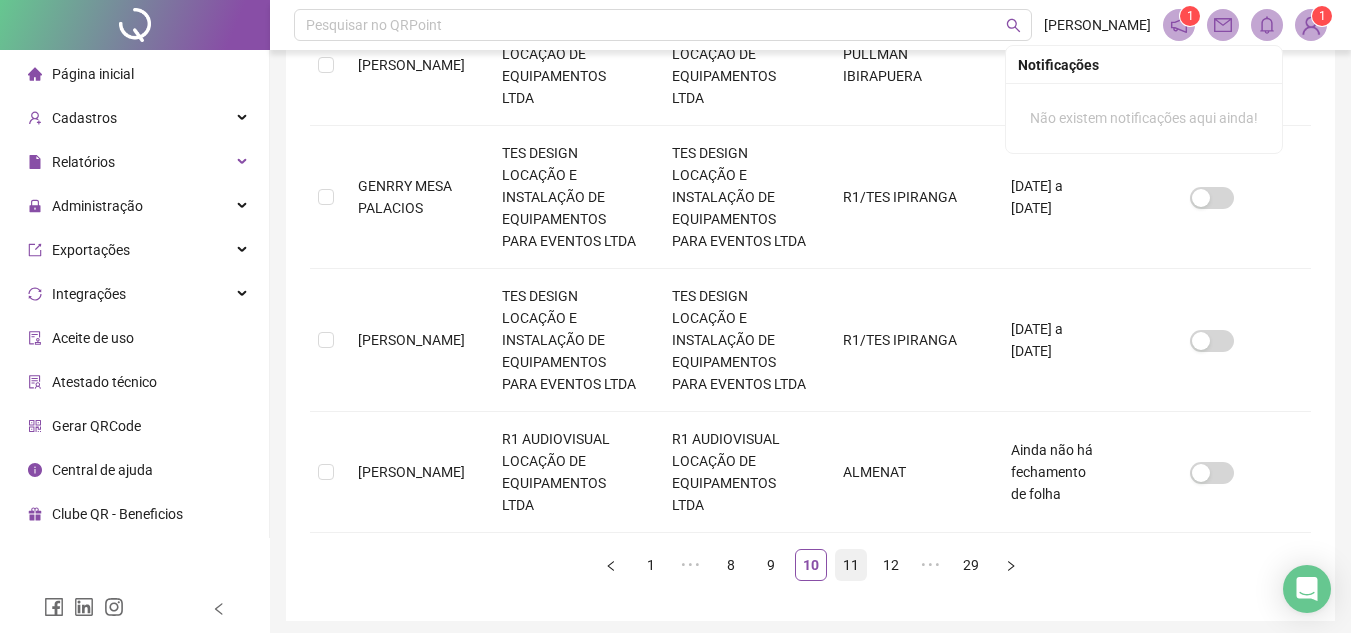 click on "11" at bounding box center (851, 565) 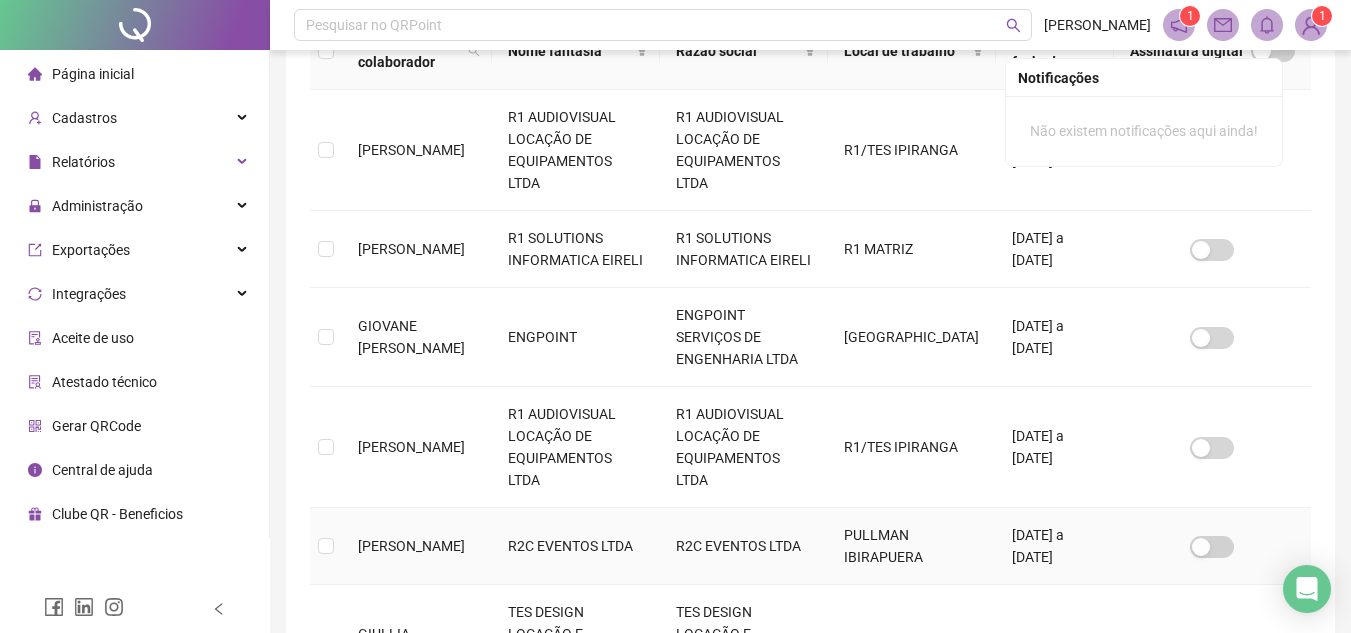 scroll, scrollTop: 393, scrollLeft: 0, axis: vertical 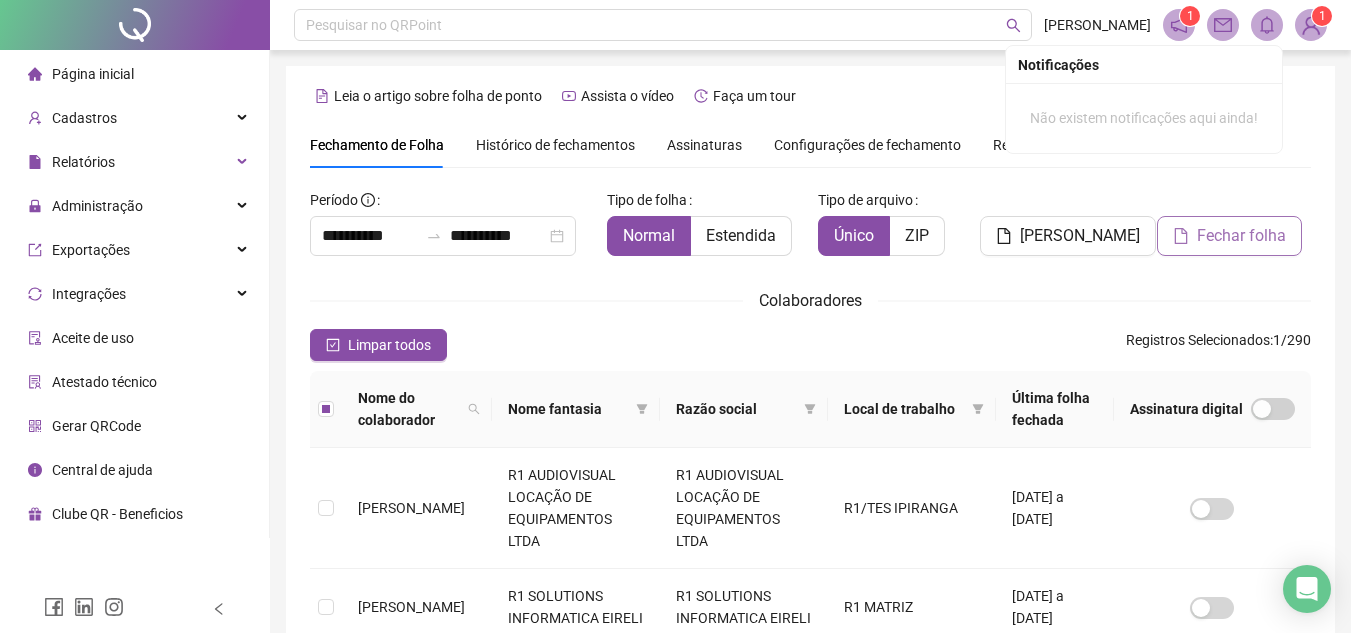 click on "Fechar folha" at bounding box center [1241, 236] 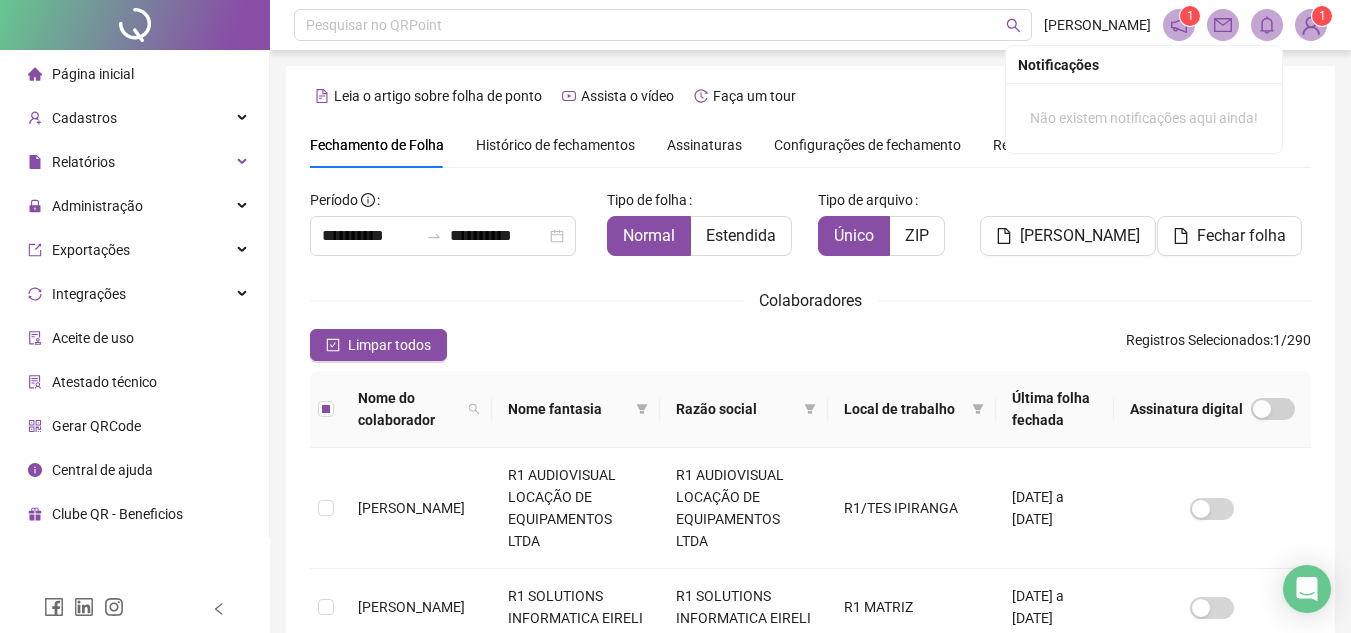 scroll, scrollTop: 93, scrollLeft: 0, axis: vertical 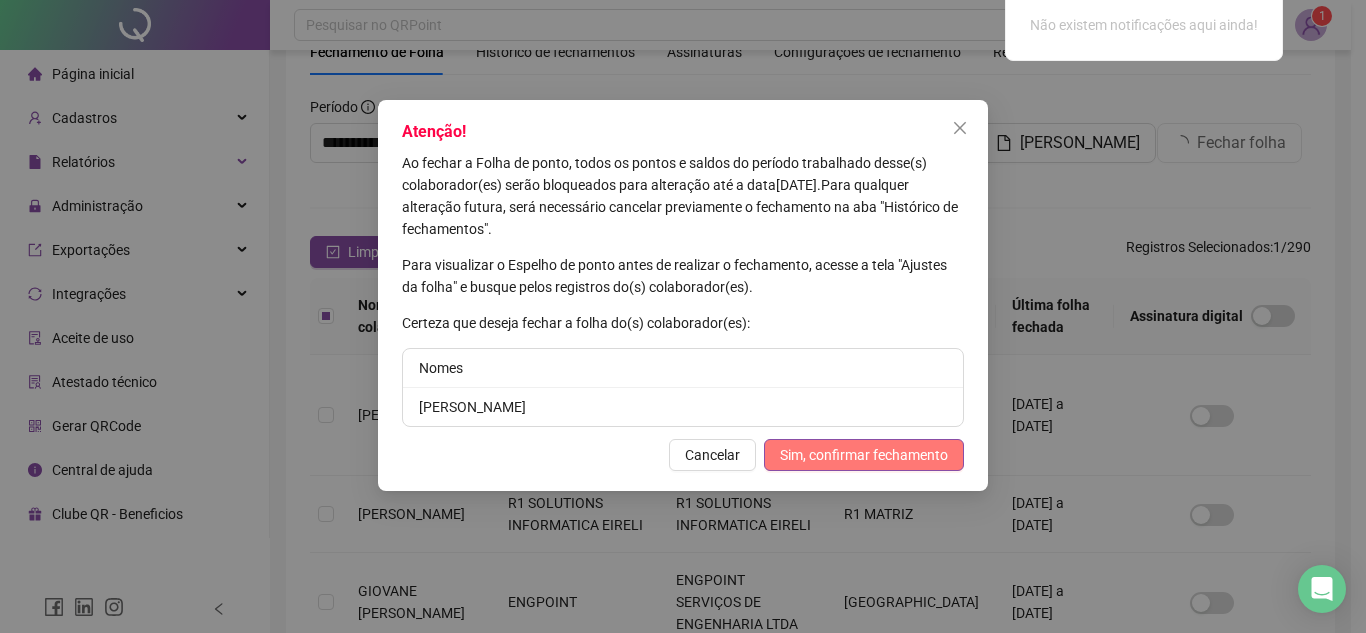 click on "Sim, confirmar fechamento" at bounding box center [864, 455] 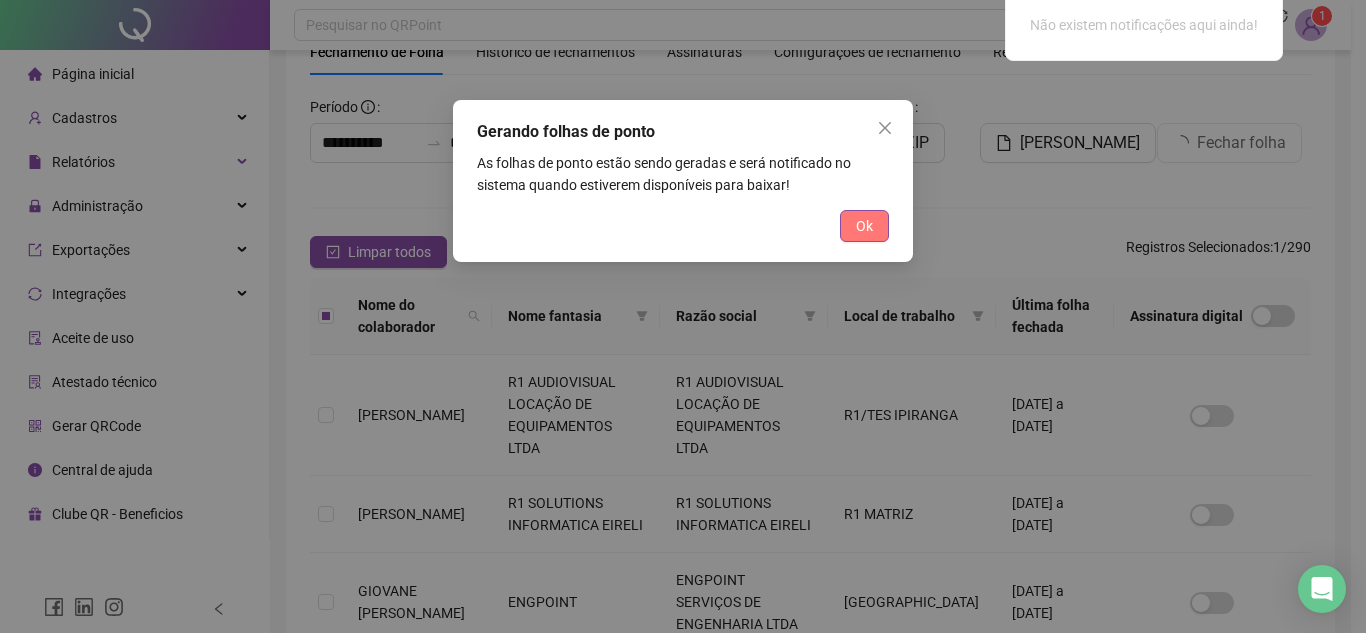 click on "Ok" at bounding box center (864, 226) 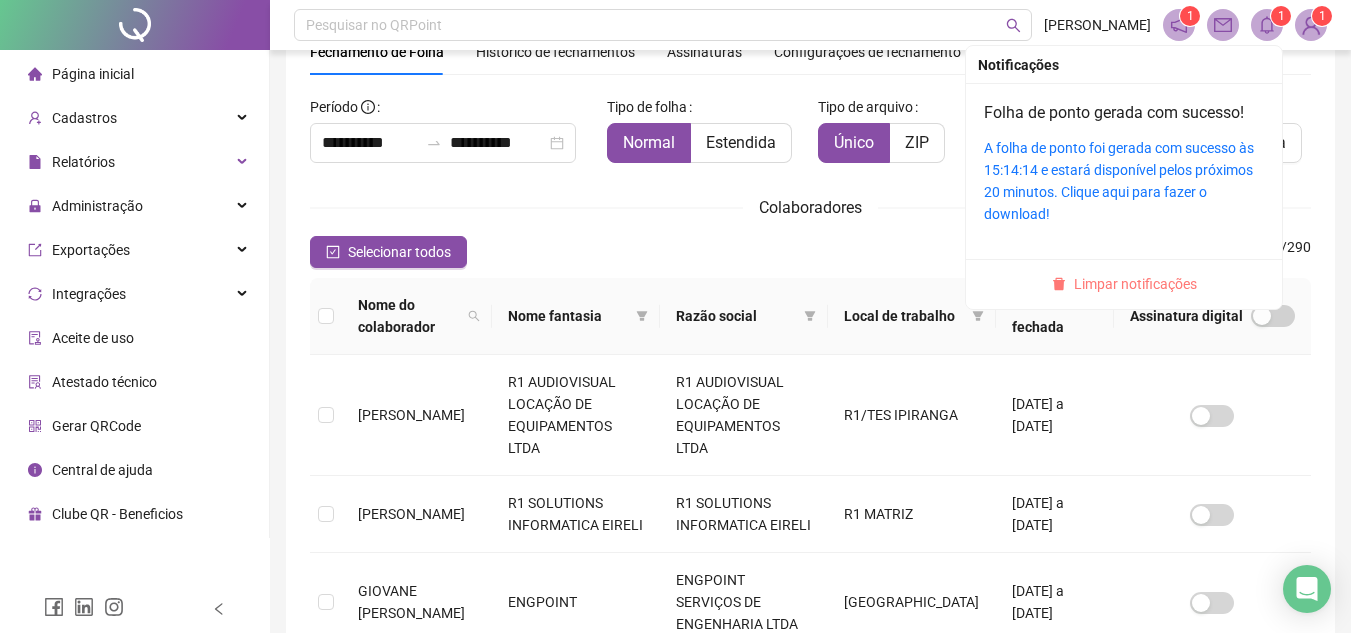 click on "Limpar notificações" at bounding box center (1135, 284) 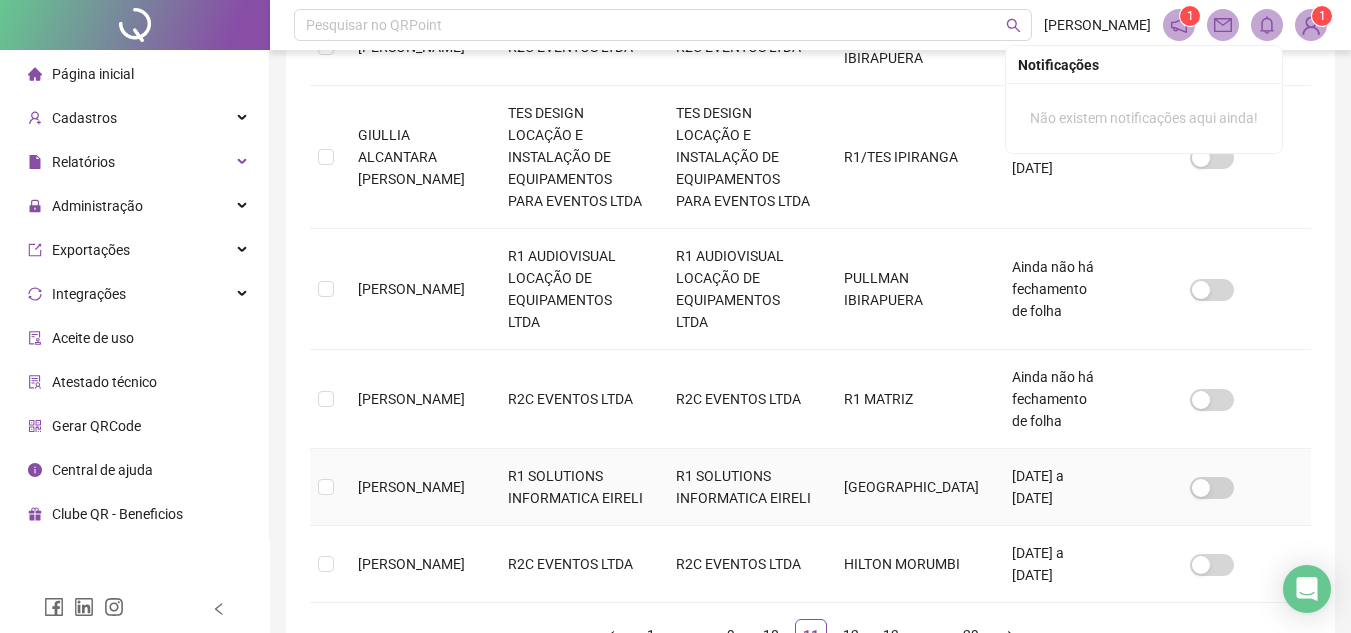 scroll, scrollTop: 893, scrollLeft: 0, axis: vertical 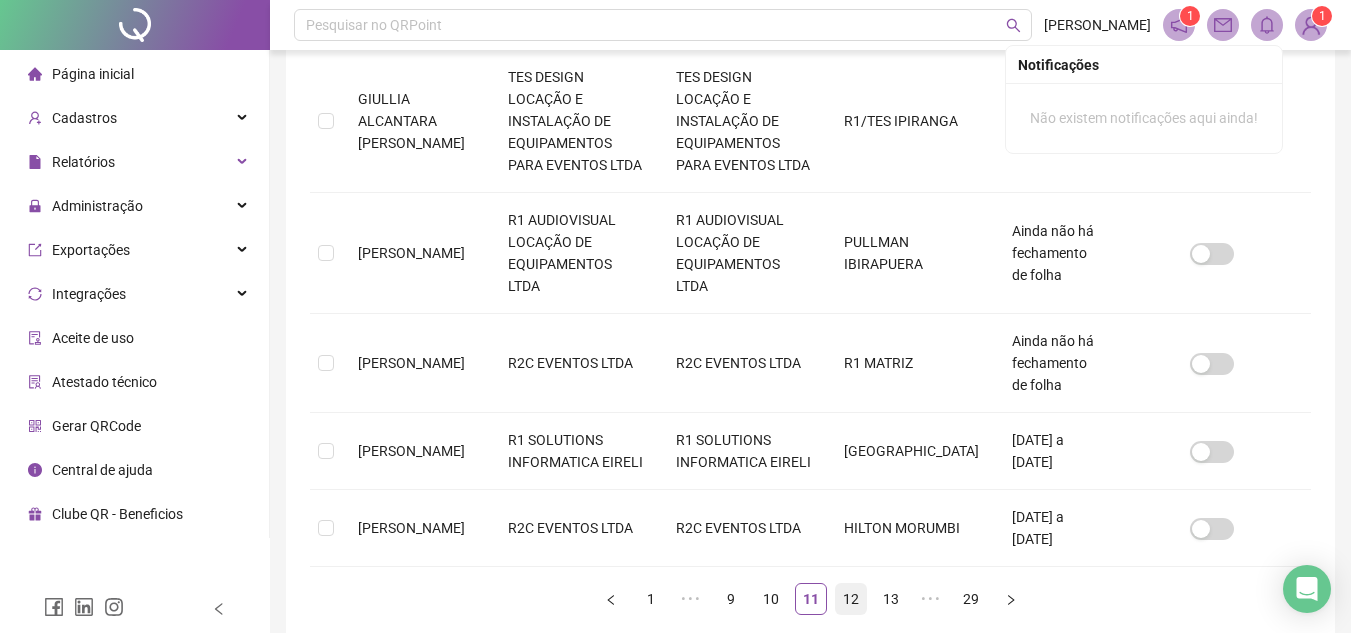 click on "12" at bounding box center [851, 599] 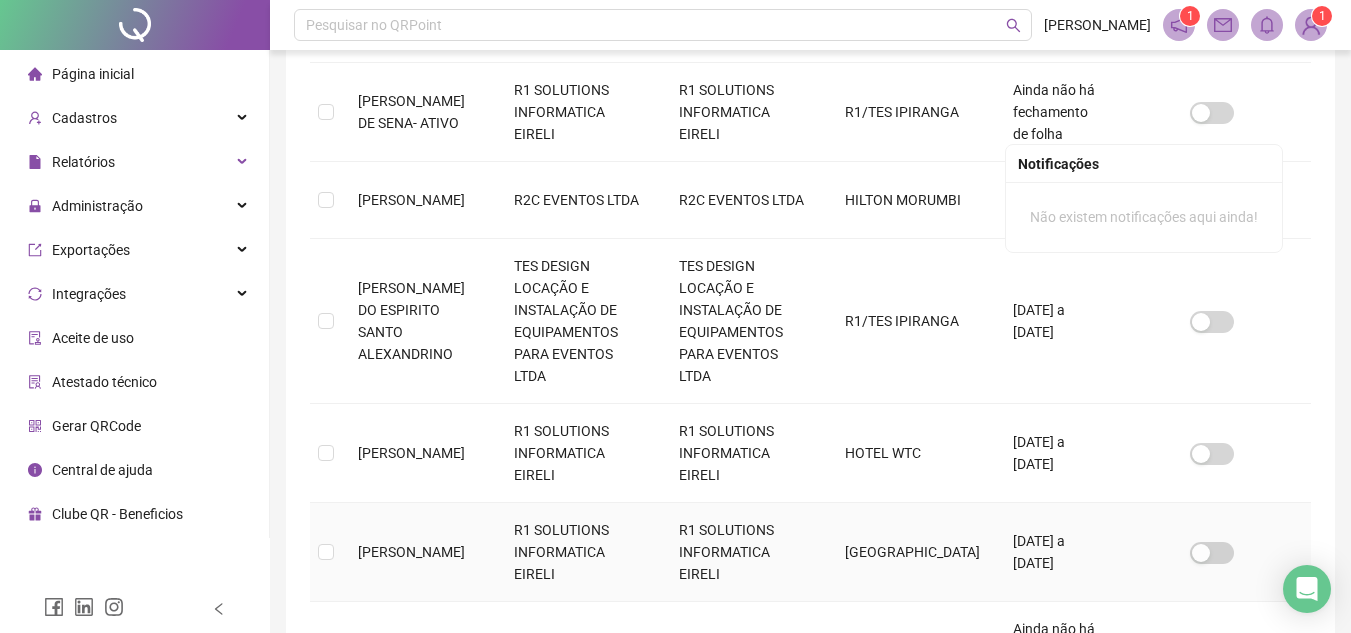 scroll, scrollTop: 693, scrollLeft: 0, axis: vertical 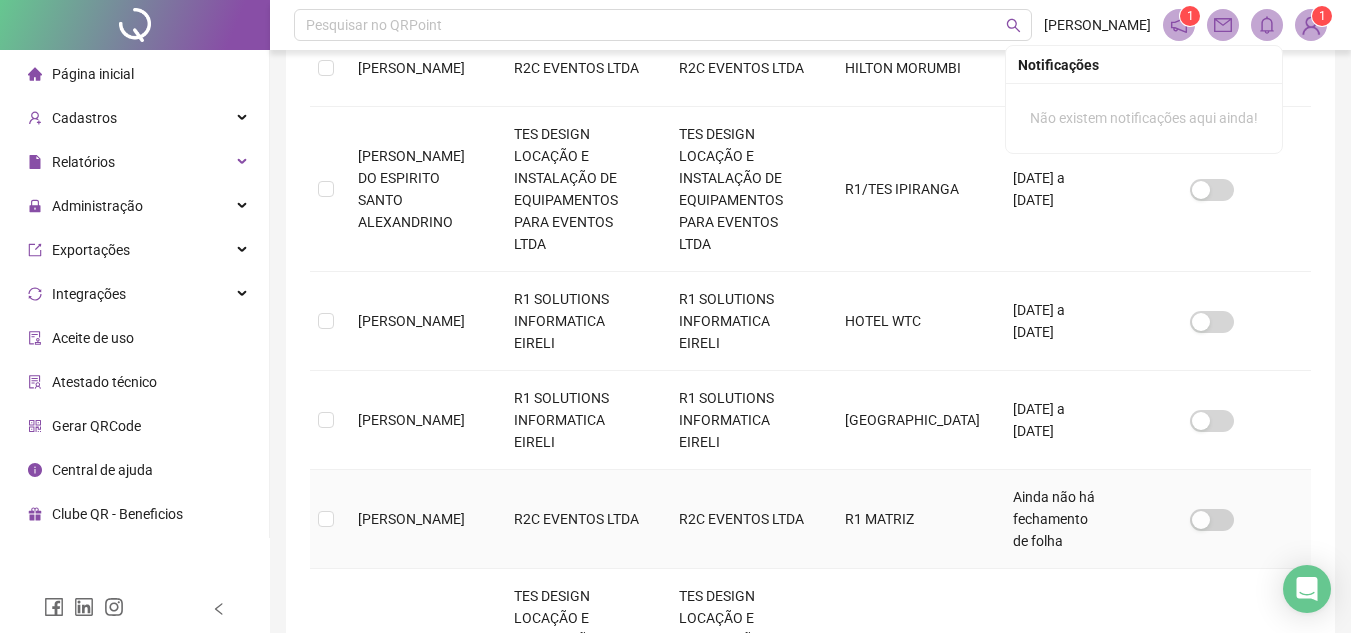 click on "[PERSON_NAME]" at bounding box center (411, 519) 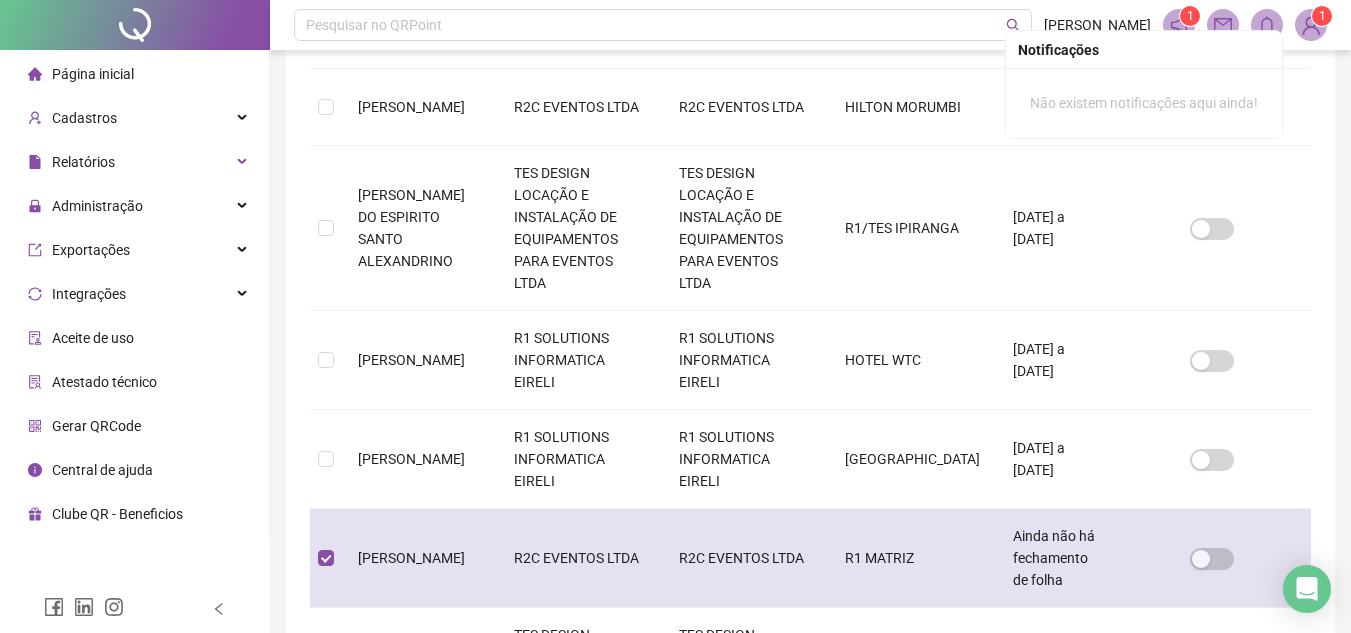 scroll, scrollTop: 693, scrollLeft: 0, axis: vertical 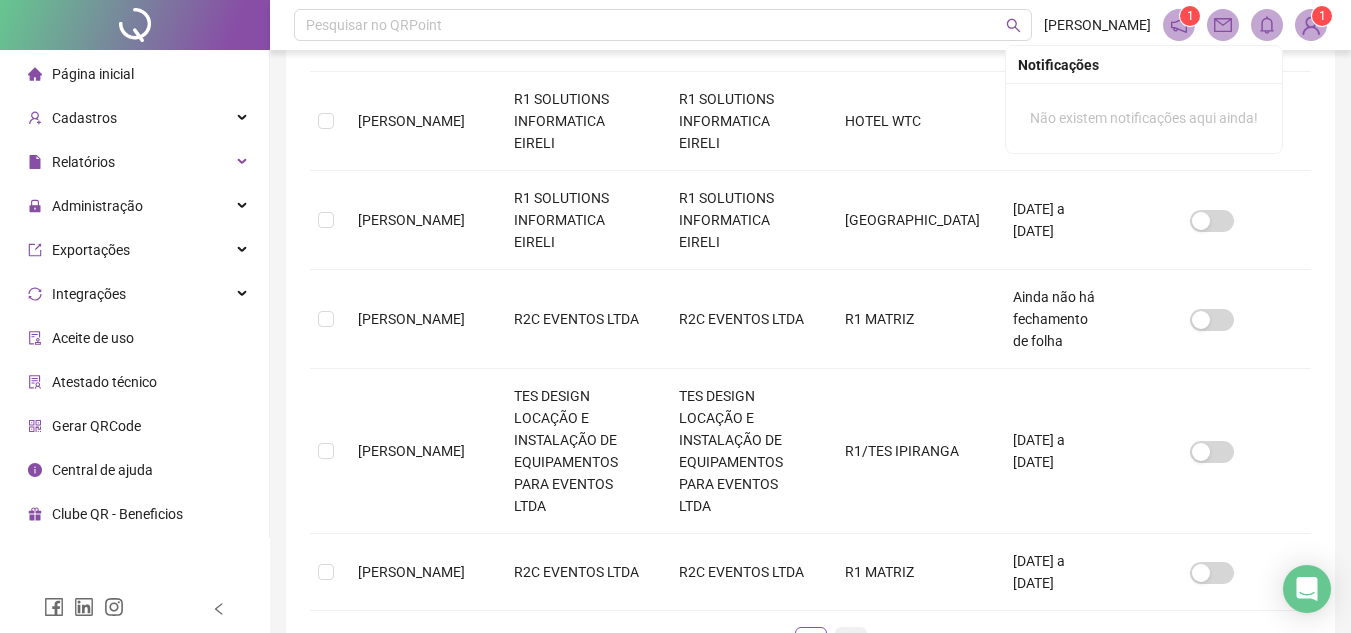 click on "13" at bounding box center [851, 643] 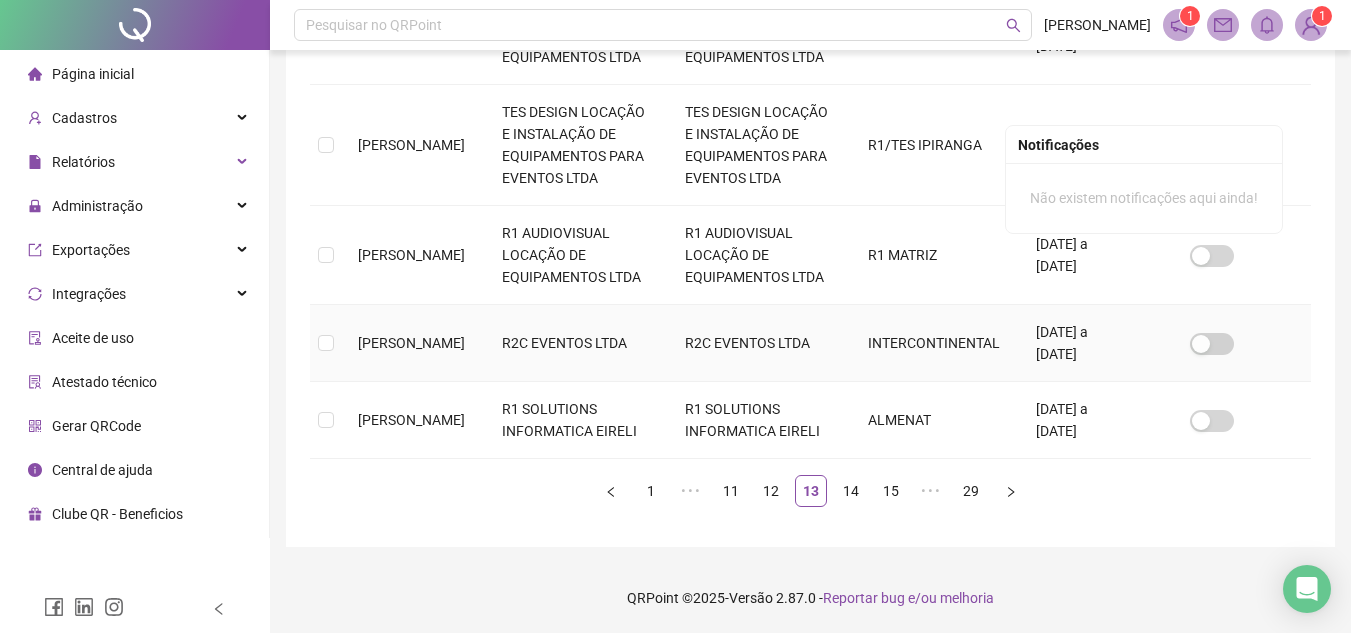 scroll, scrollTop: 993, scrollLeft: 0, axis: vertical 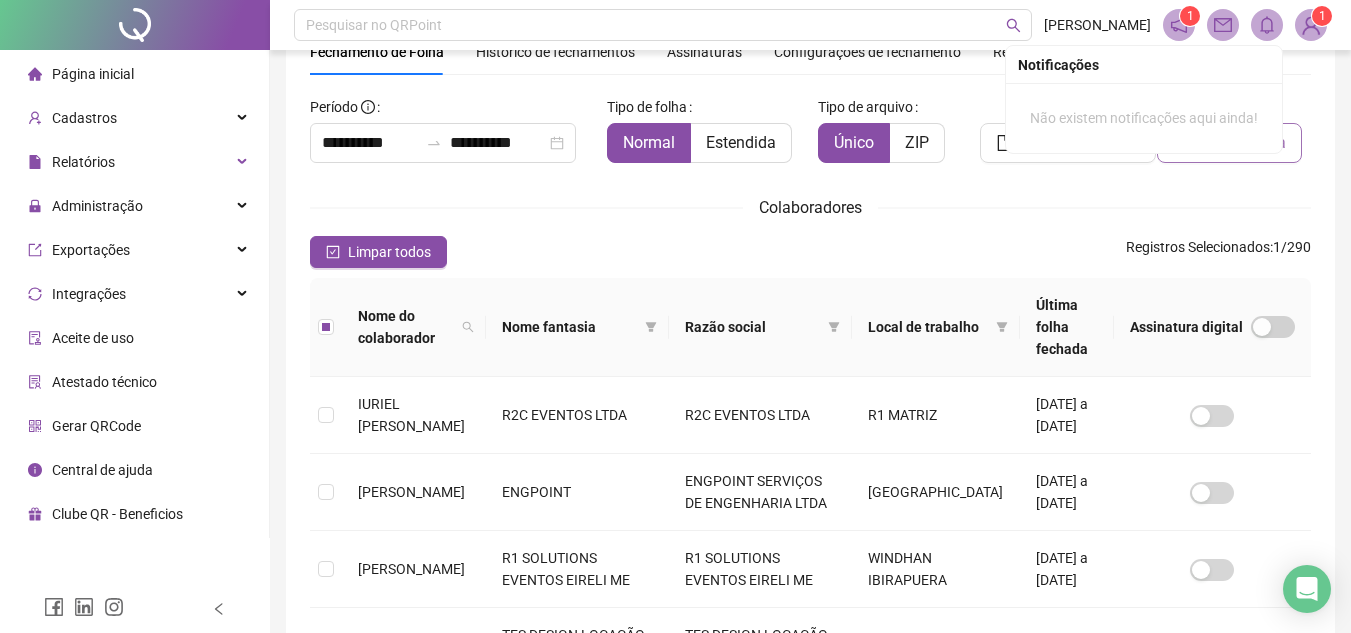 click on "Fechar folha" at bounding box center (1229, 143) 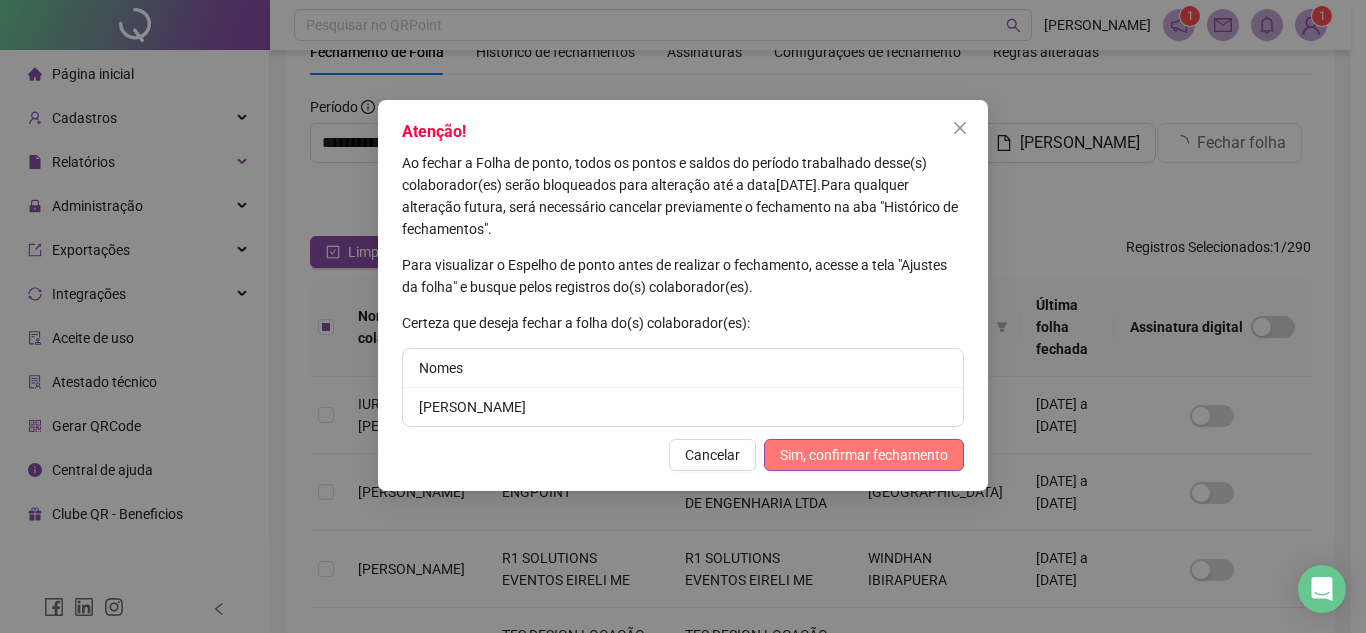 click on "Sim, confirmar fechamento" at bounding box center (864, 455) 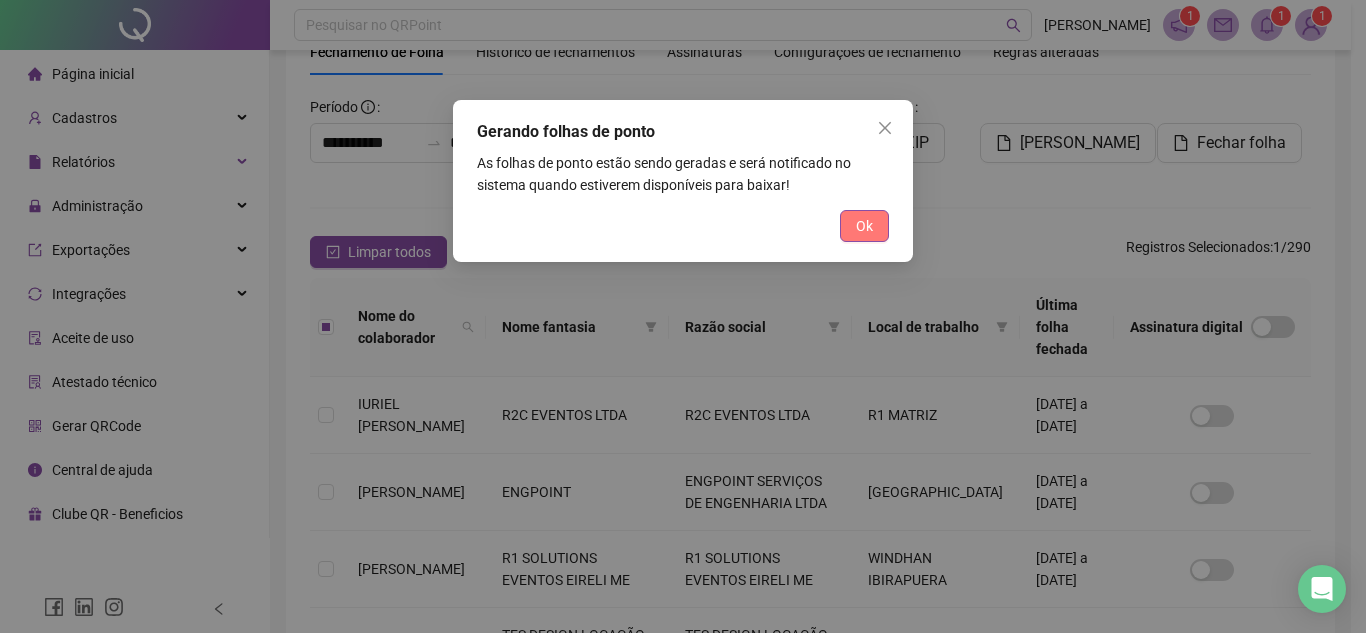 click on "Ok" at bounding box center (864, 226) 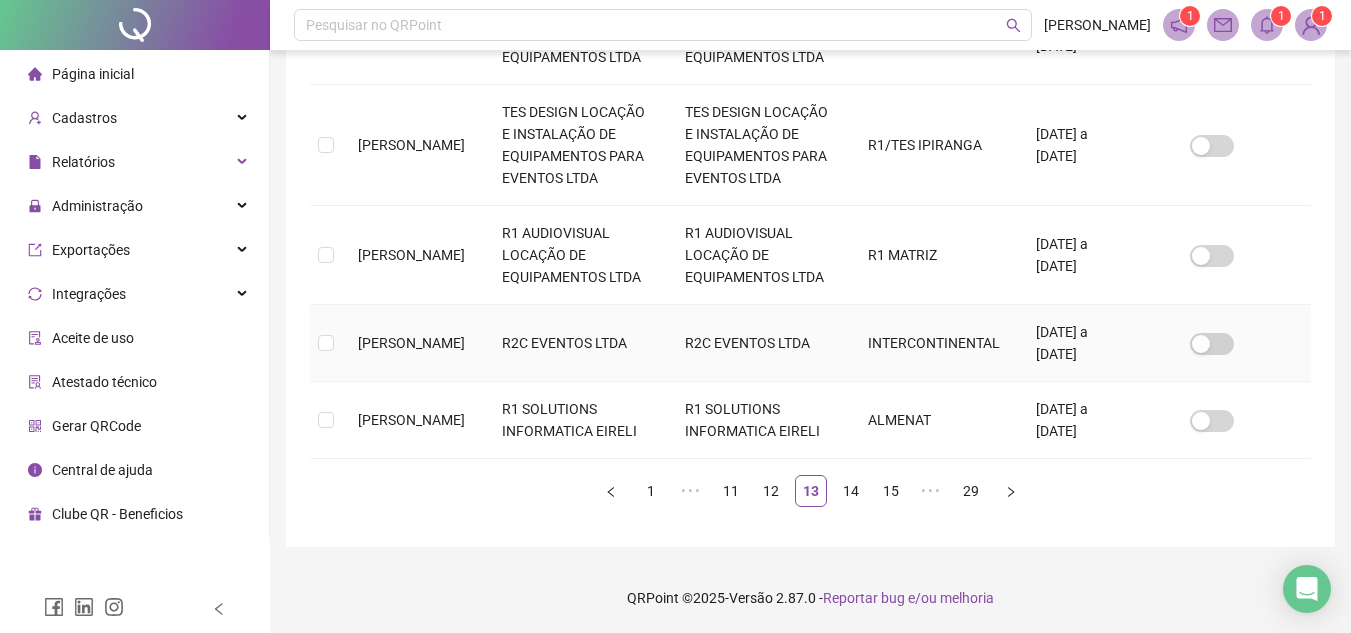 scroll, scrollTop: 1045, scrollLeft: 0, axis: vertical 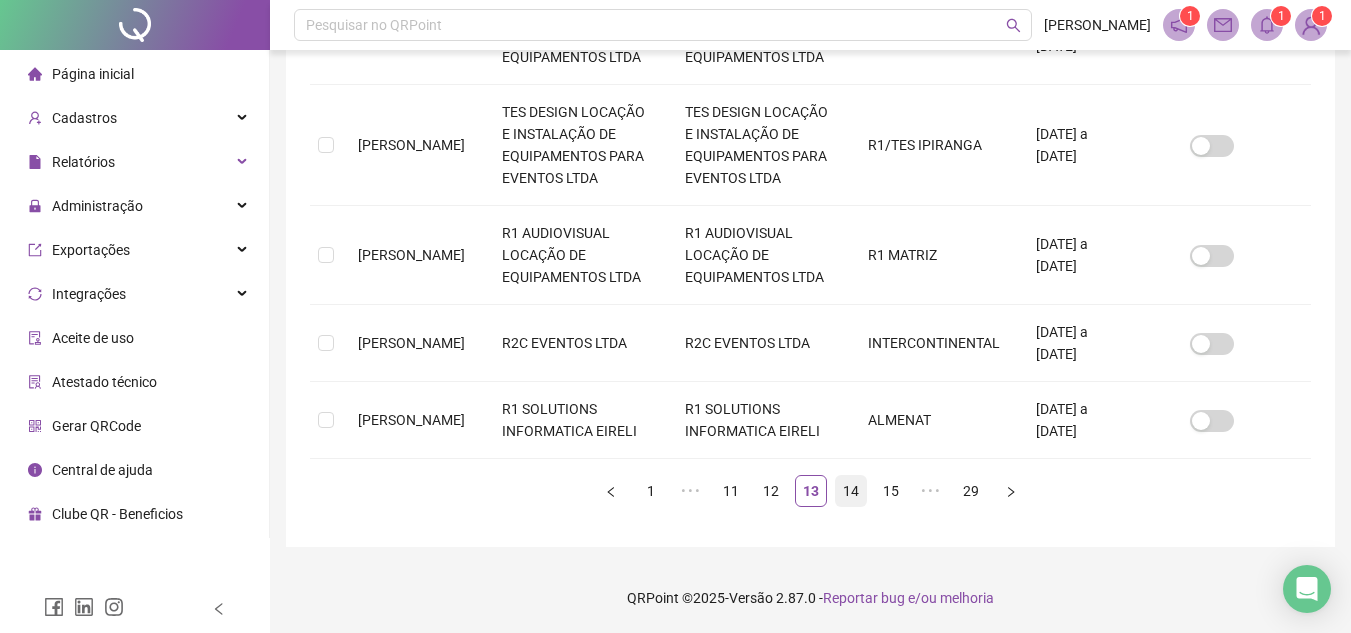 click on "14" at bounding box center (851, 491) 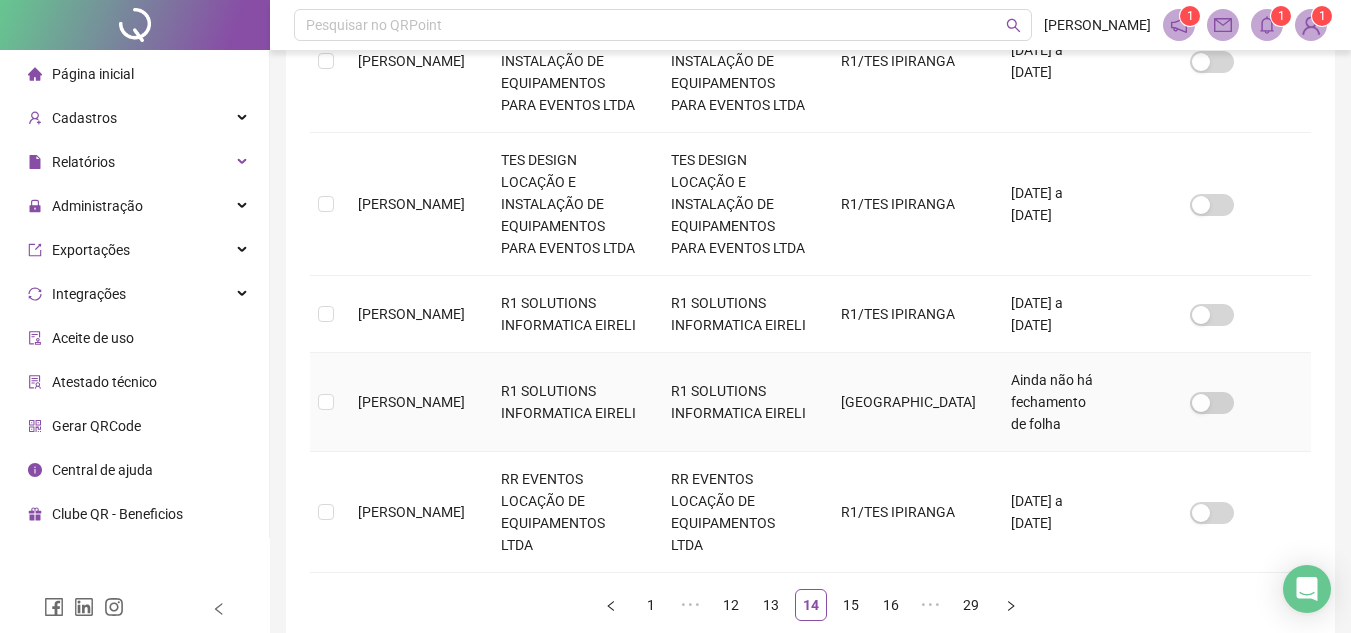 scroll, scrollTop: 1045, scrollLeft: 0, axis: vertical 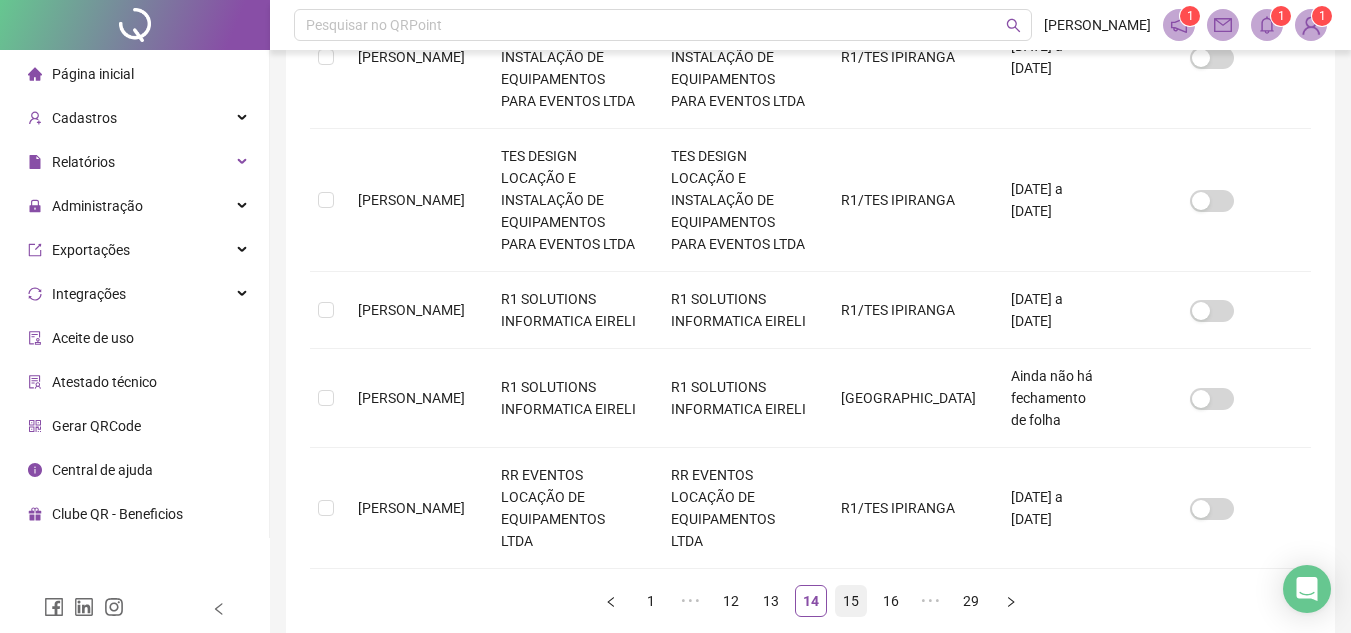 click on "15" at bounding box center [851, 601] 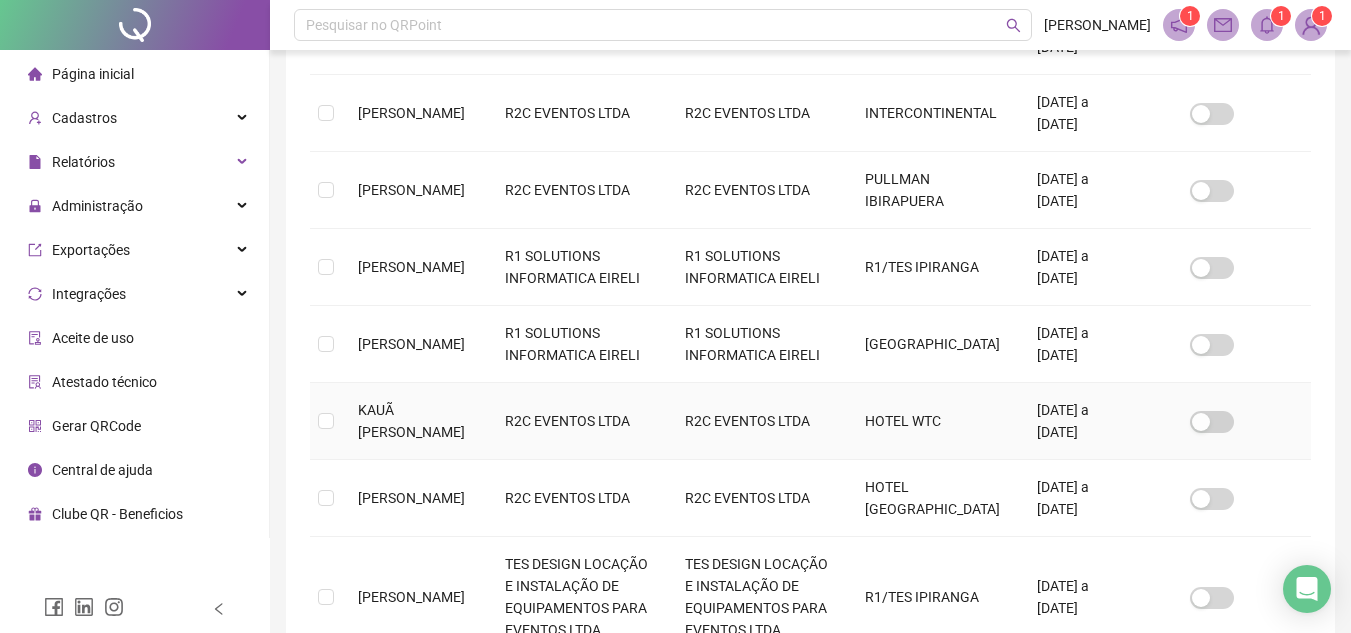 scroll, scrollTop: 693, scrollLeft: 0, axis: vertical 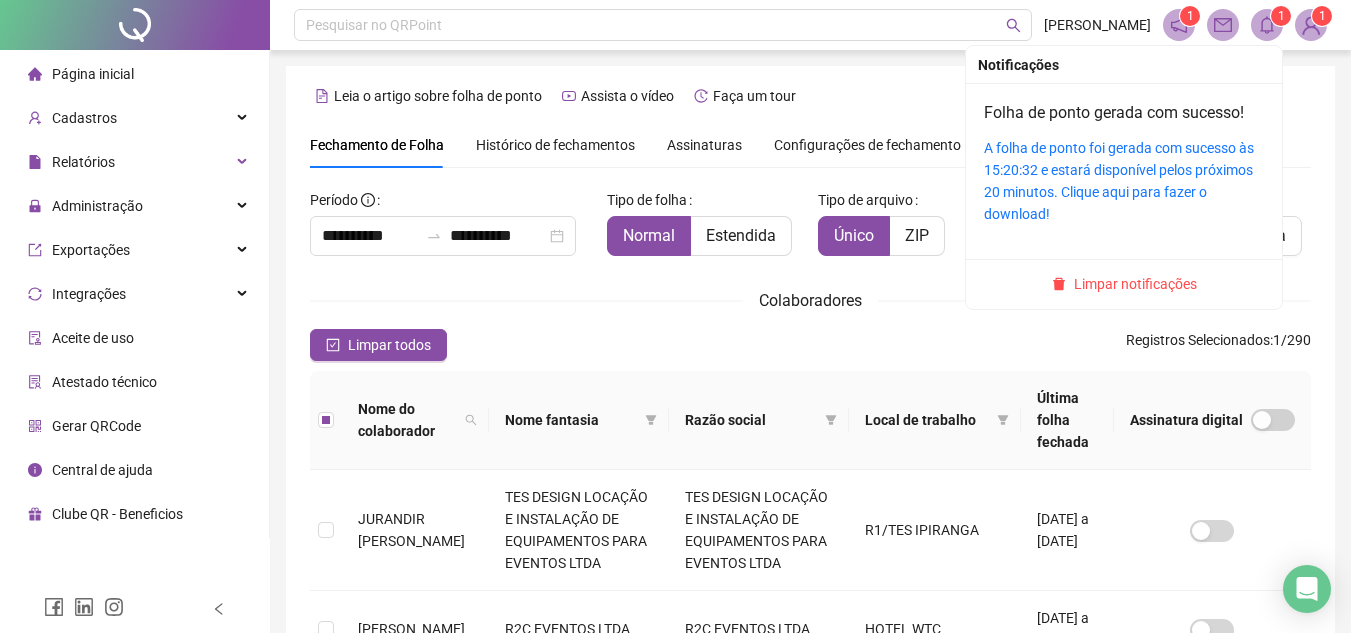 click on "Limpar notificações" at bounding box center [1135, 284] 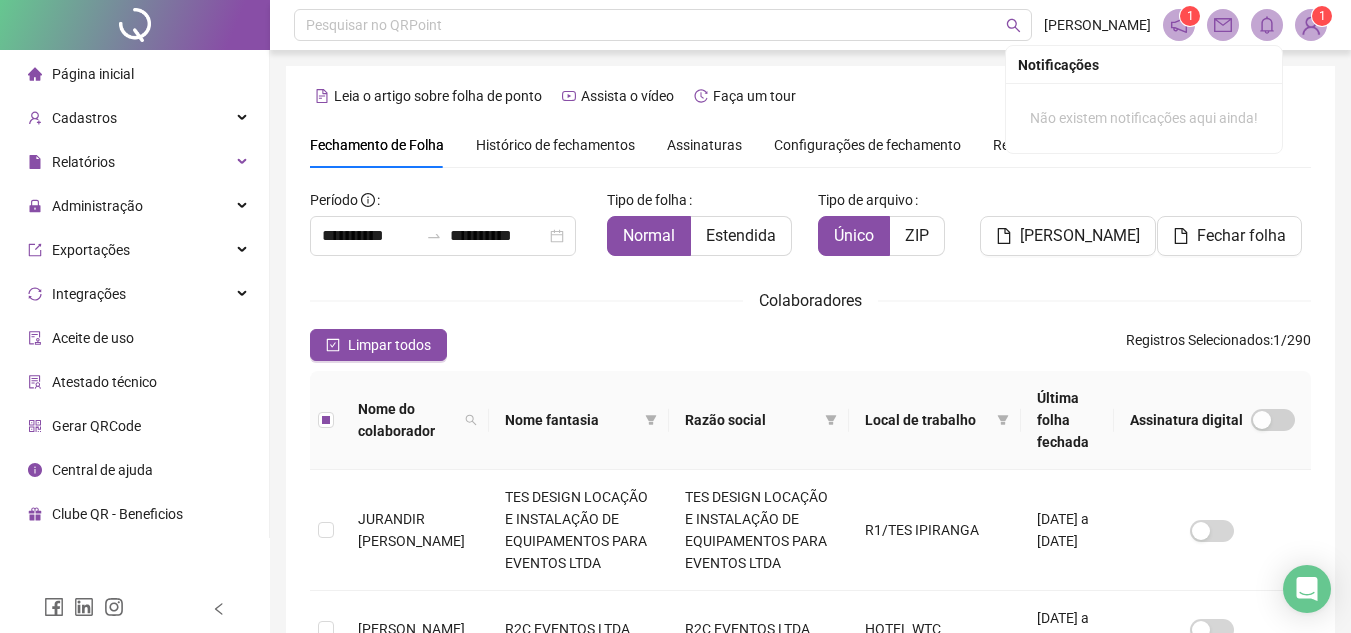 scroll, scrollTop: 93, scrollLeft: 0, axis: vertical 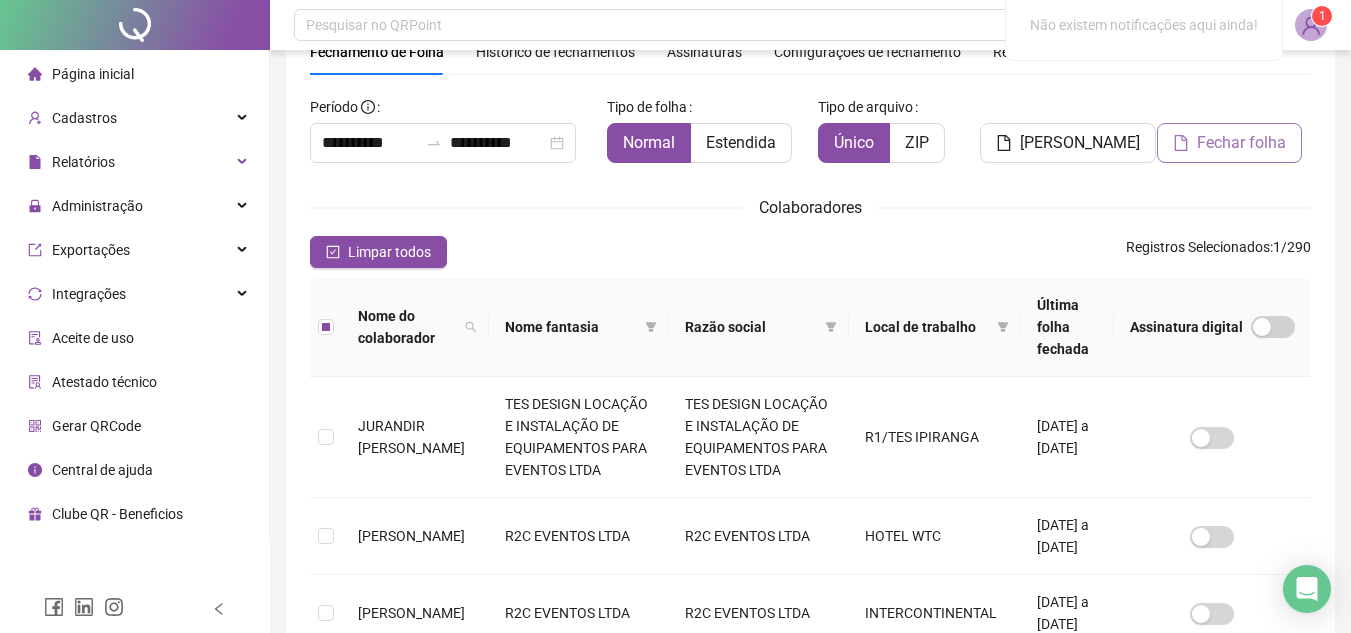 click on "Fechar folha" at bounding box center (1241, 143) 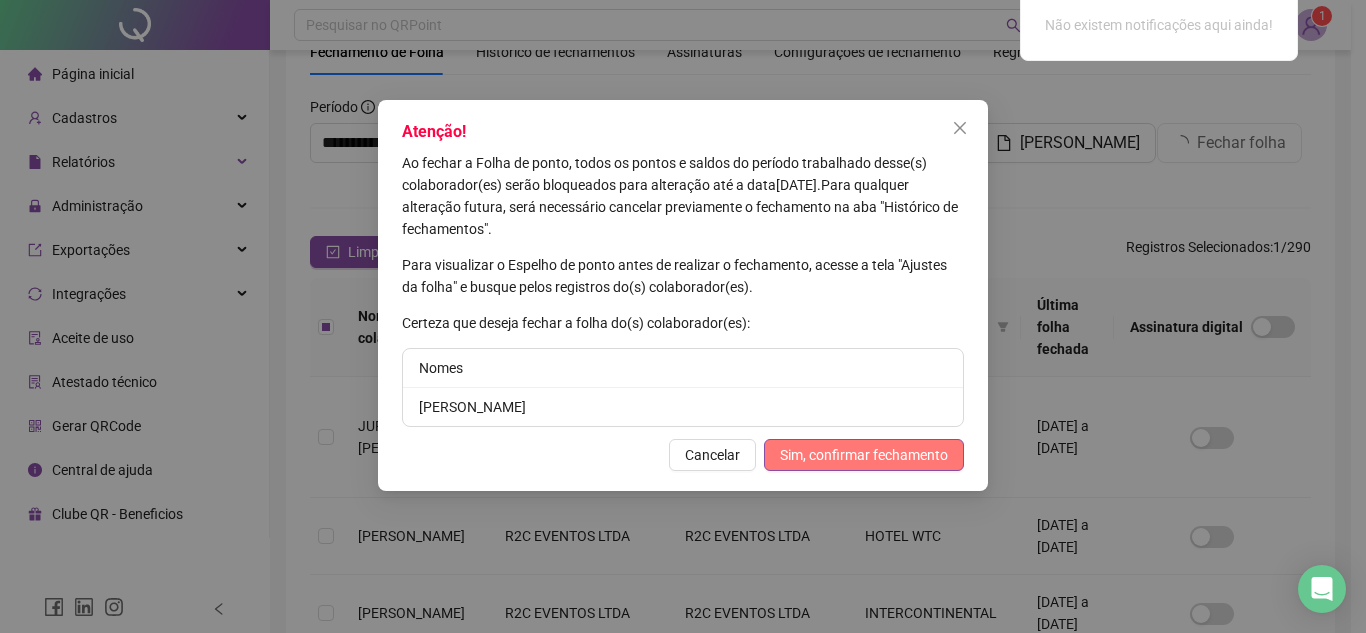 click on "Sim, confirmar fechamento" at bounding box center (864, 455) 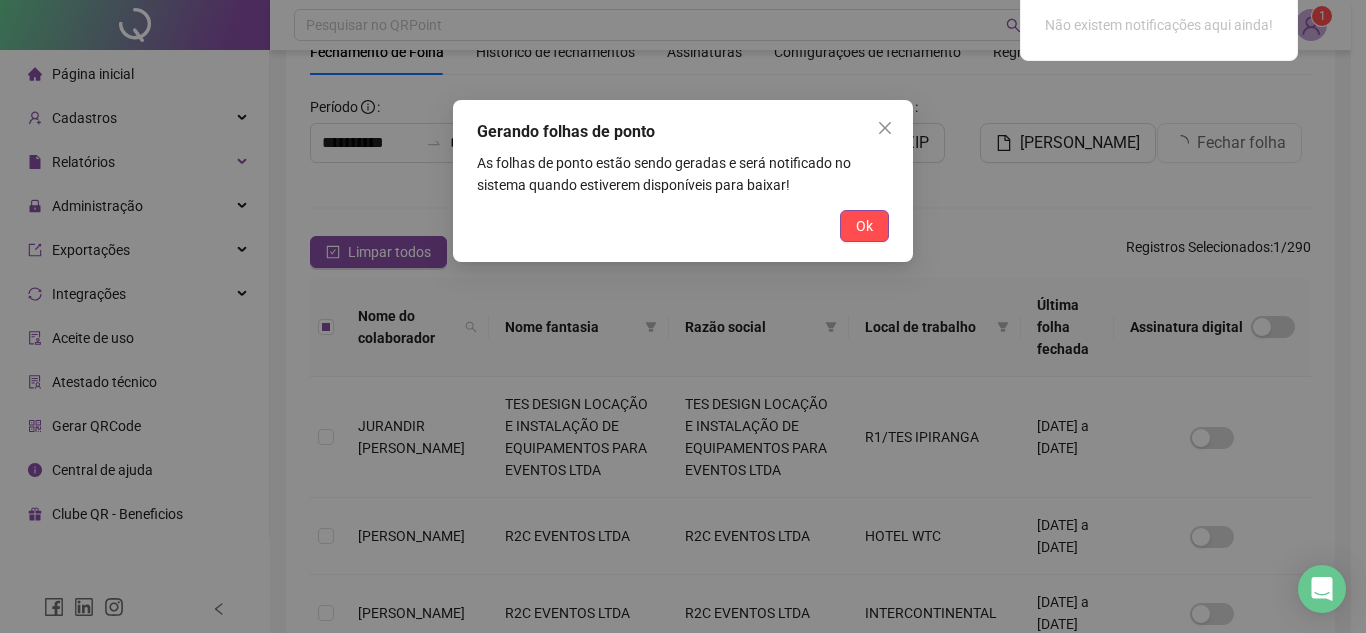 click on "Ok" at bounding box center [864, 226] 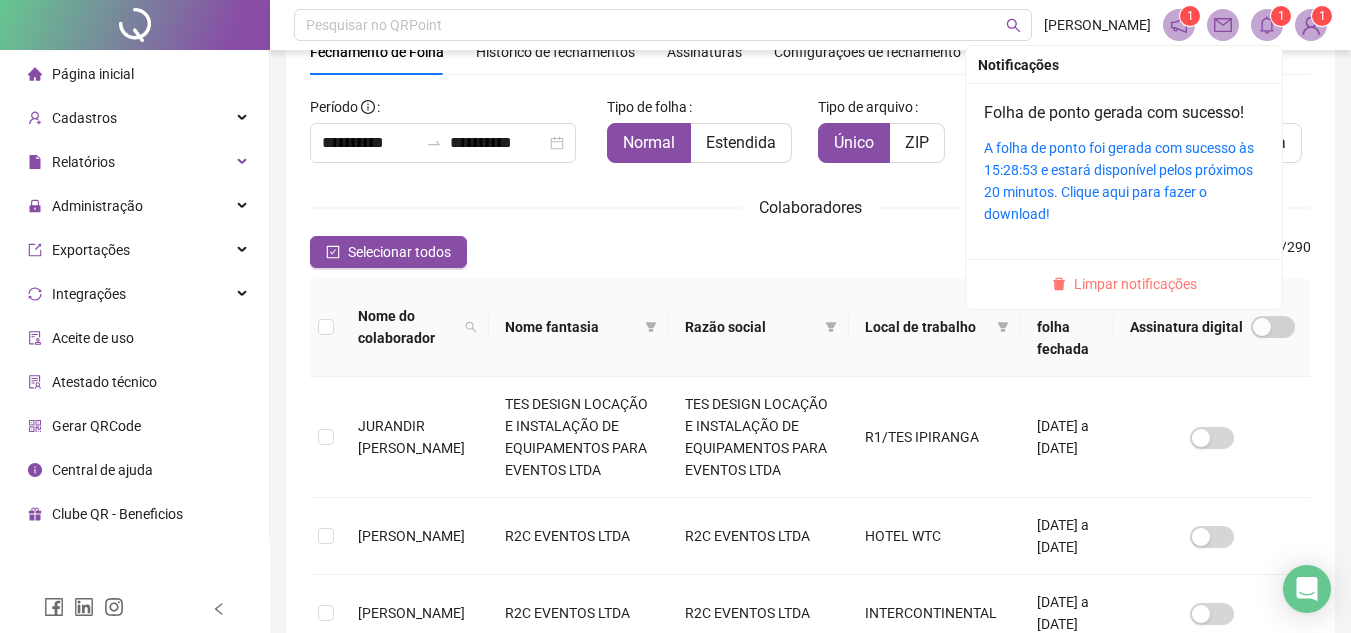 click on "Limpar notificações" at bounding box center (1135, 284) 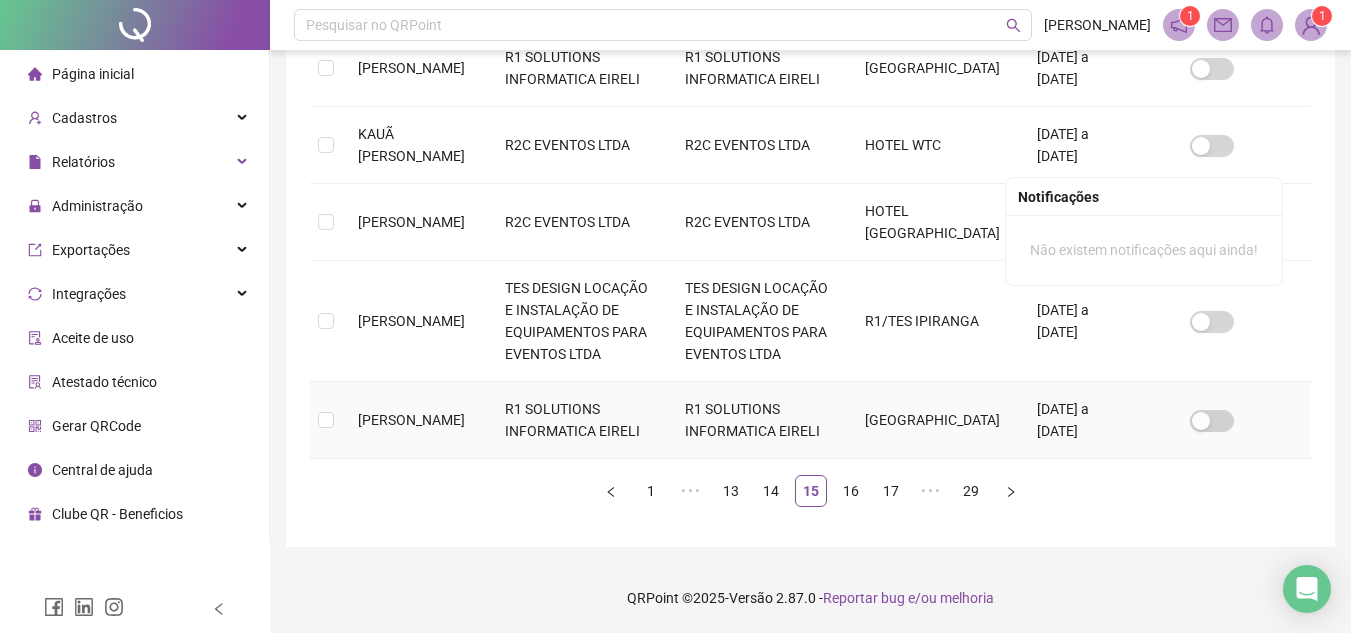 scroll, scrollTop: 1023, scrollLeft: 0, axis: vertical 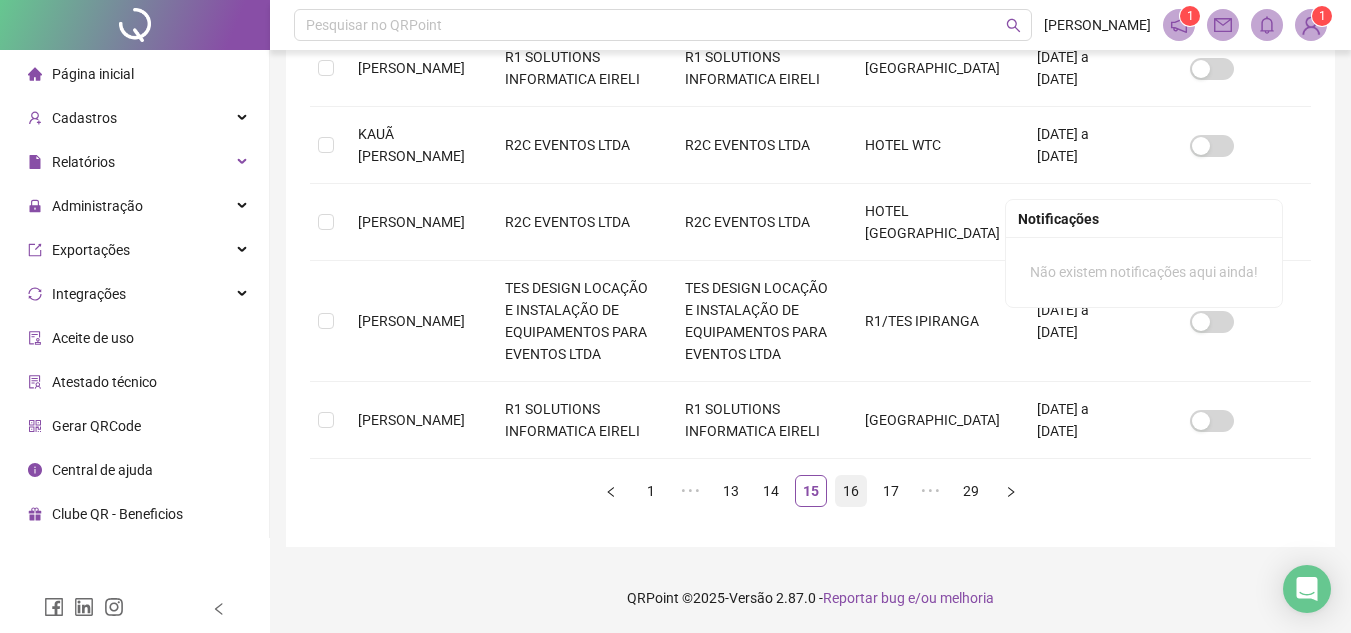 click on "16" at bounding box center (851, 491) 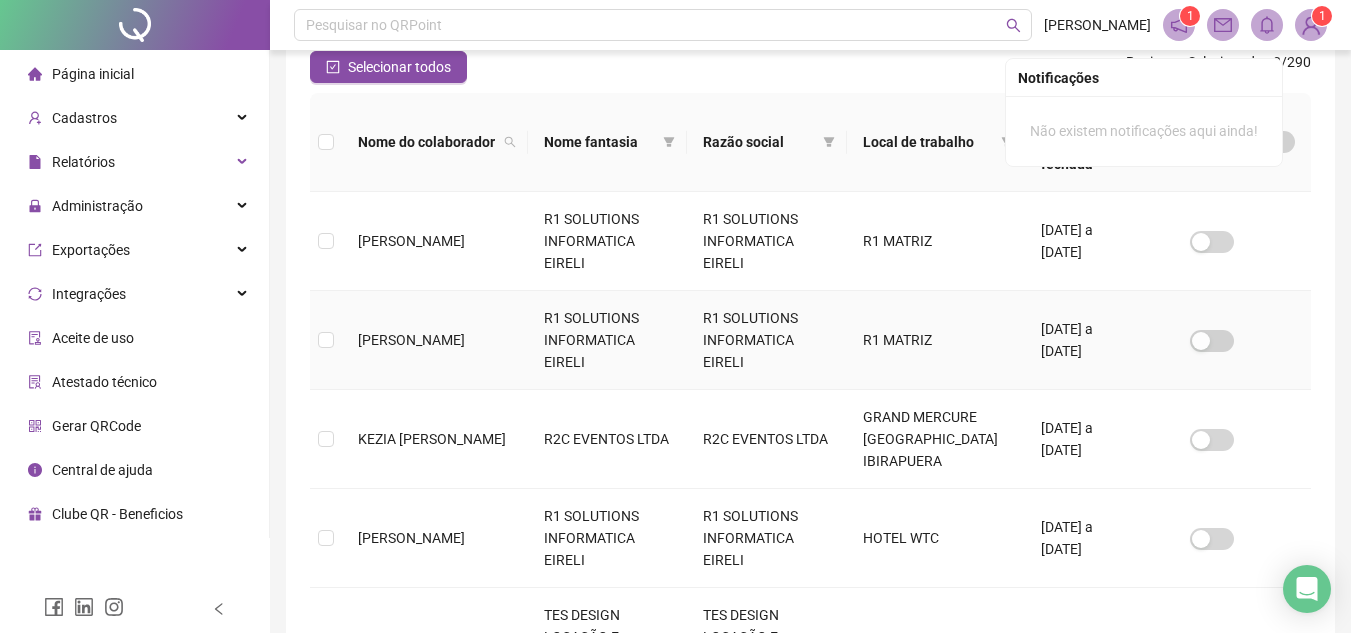 scroll, scrollTop: 293, scrollLeft: 0, axis: vertical 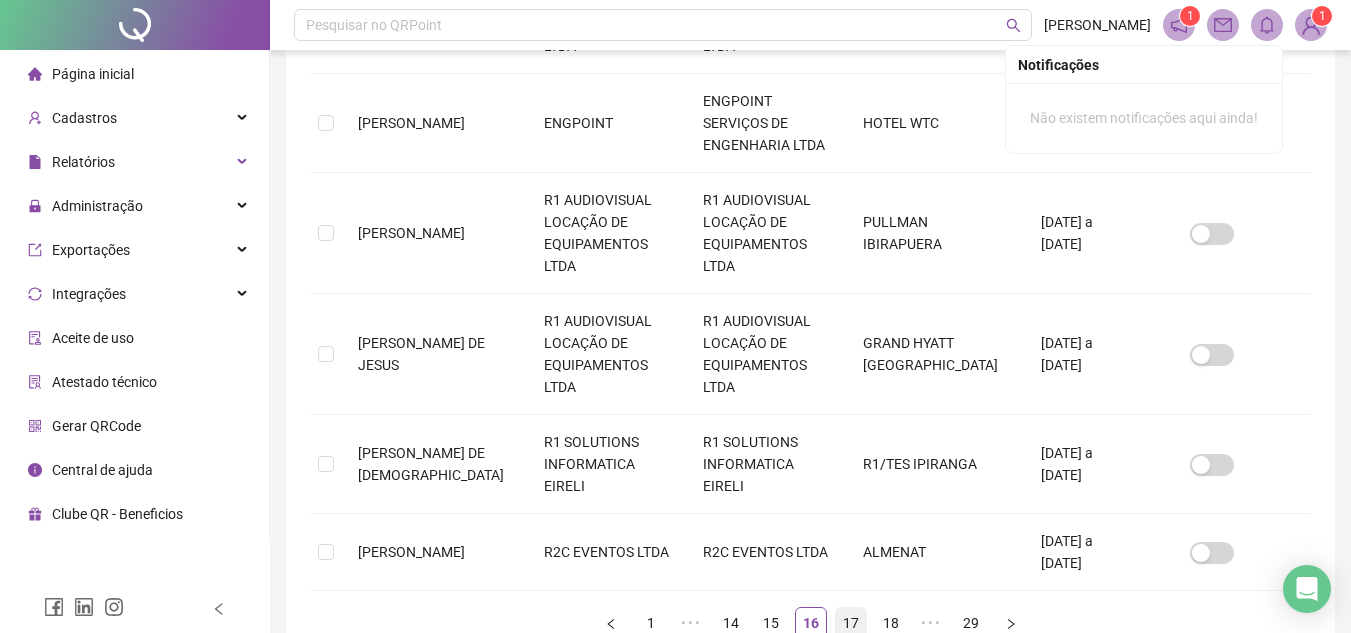 click on "17" at bounding box center (851, 623) 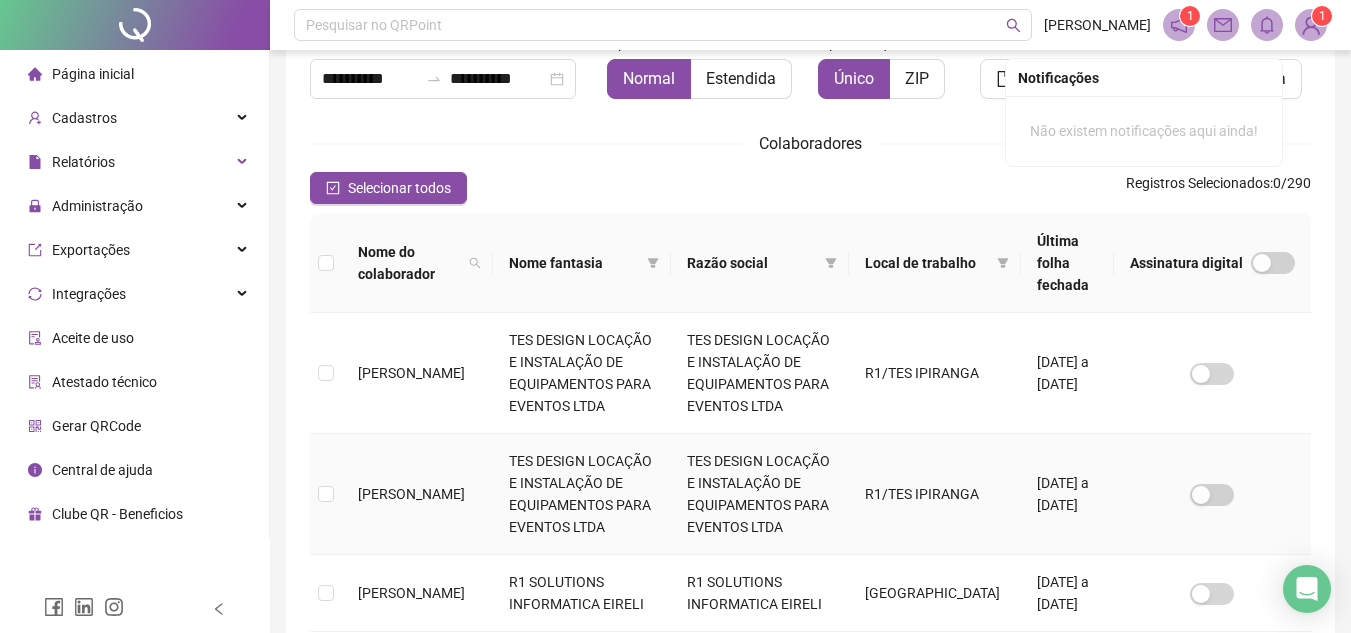 scroll, scrollTop: 193, scrollLeft: 0, axis: vertical 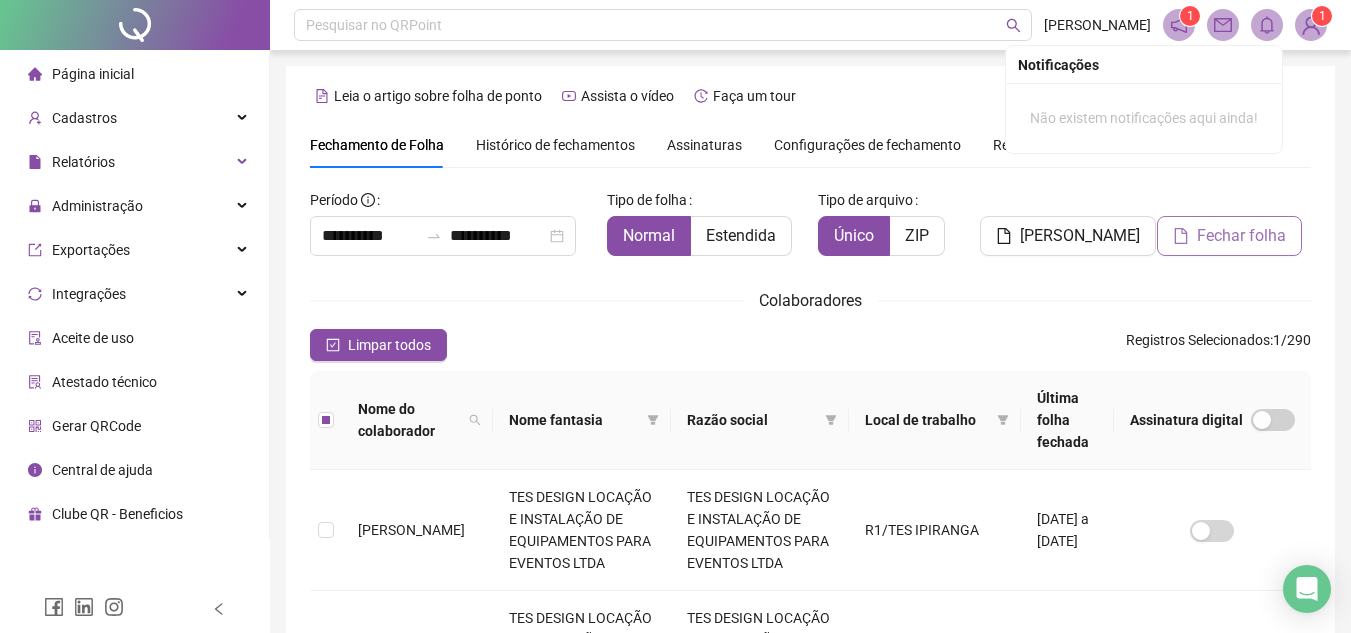 click on "Fechar folha" at bounding box center (1241, 236) 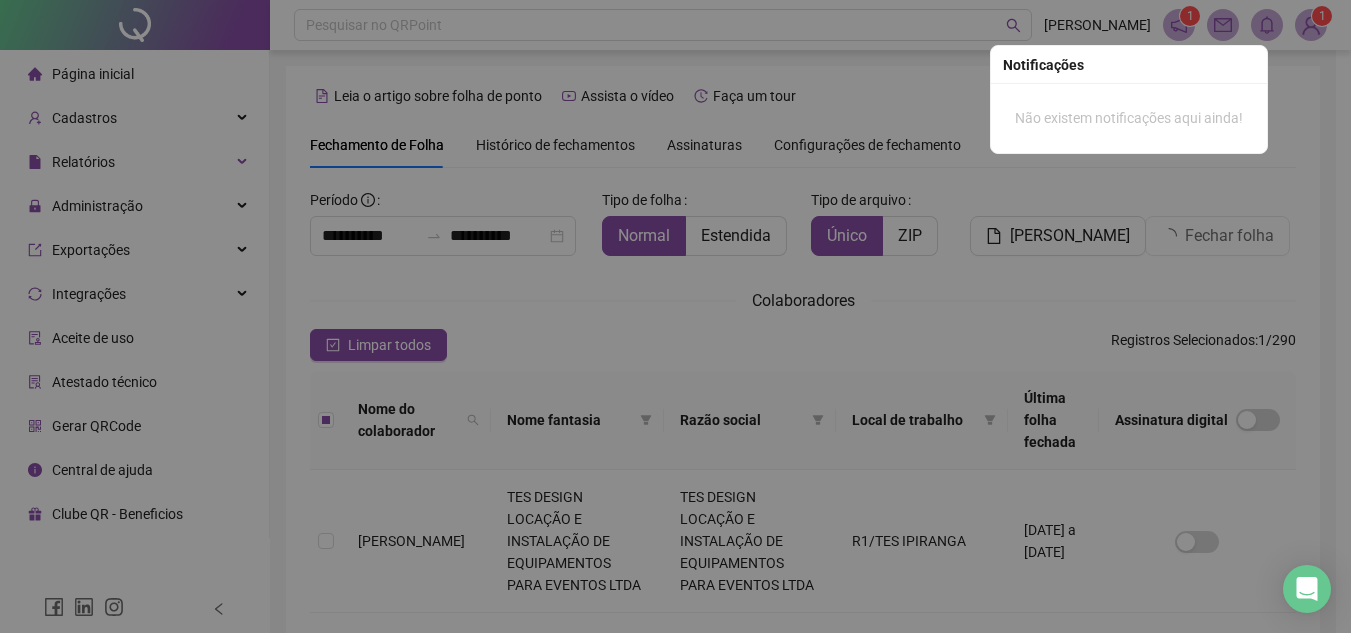 scroll, scrollTop: 93, scrollLeft: 0, axis: vertical 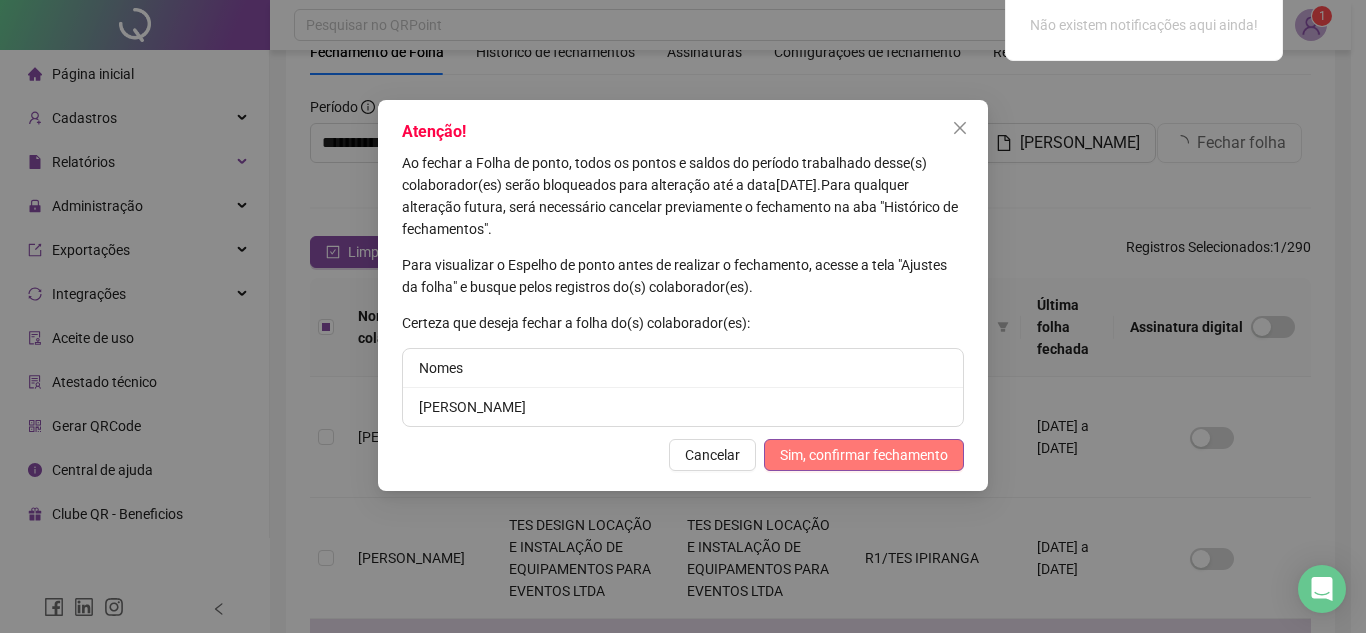 click on "Sim, confirmar fechamento" at bounding box center [864, 455] 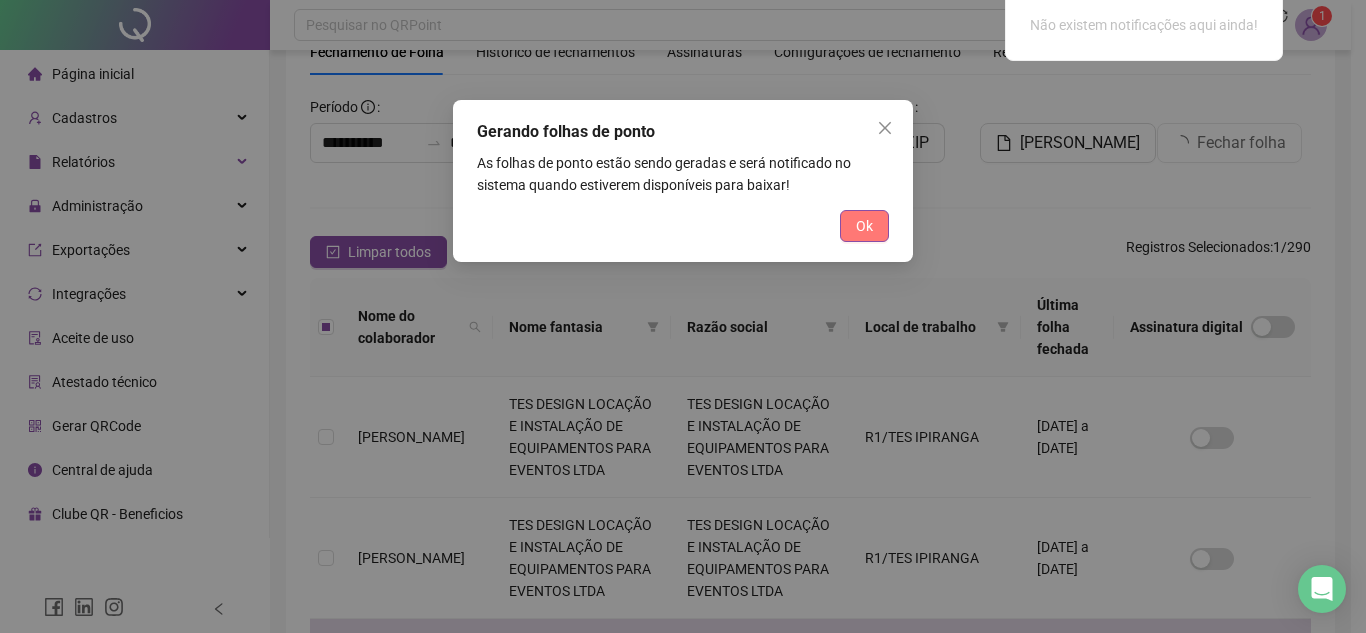 click on "Ok" at bounding box center [864, 226] 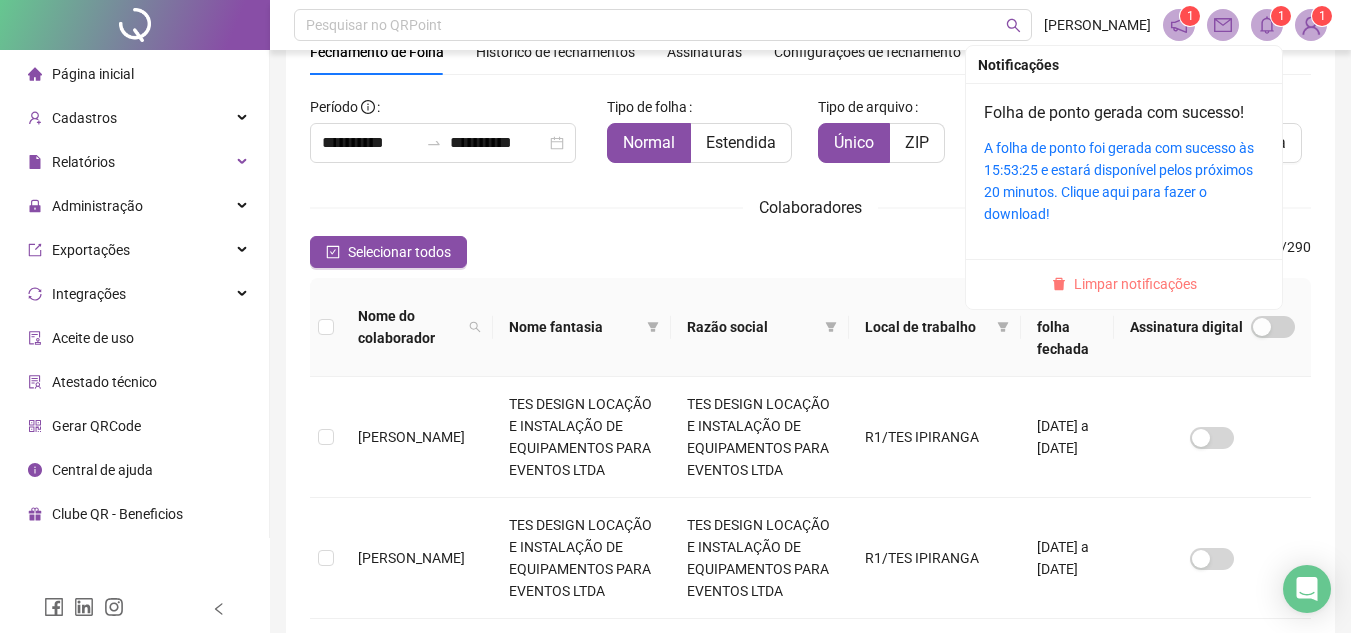 click on "Limpar notificações" at bounding box center (1135, 284) 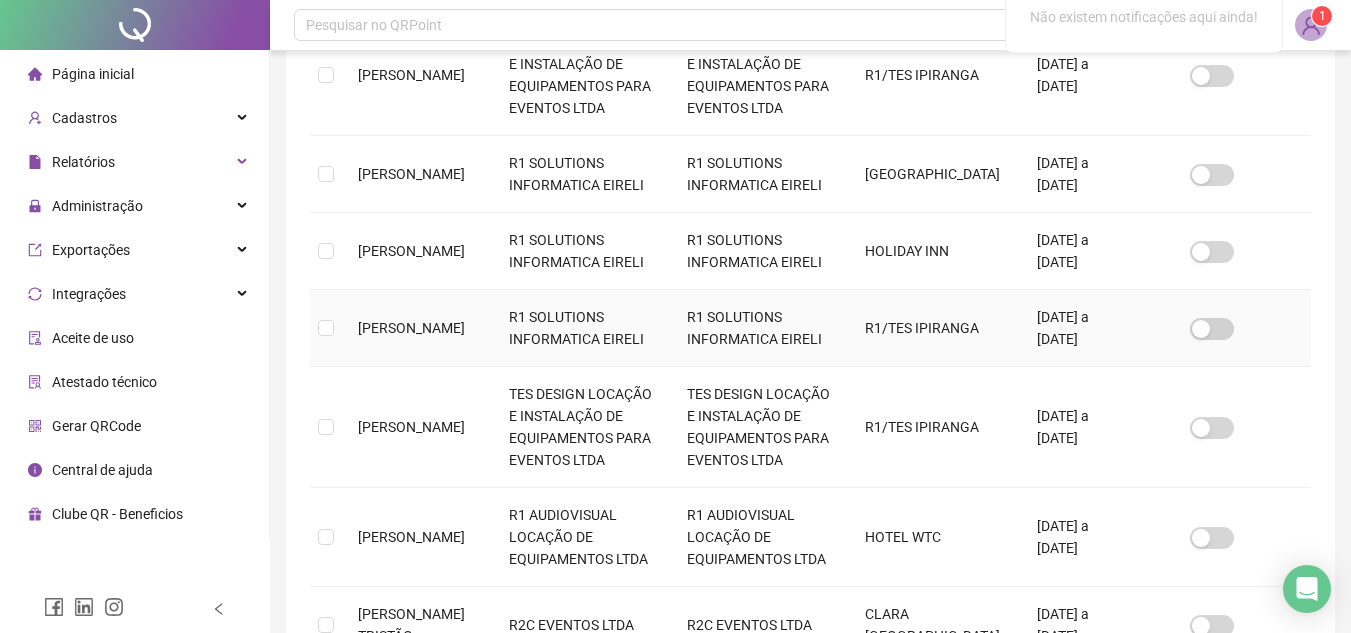 scroll, scrollTop: 593, scrollLeft: 0, axis: vertical 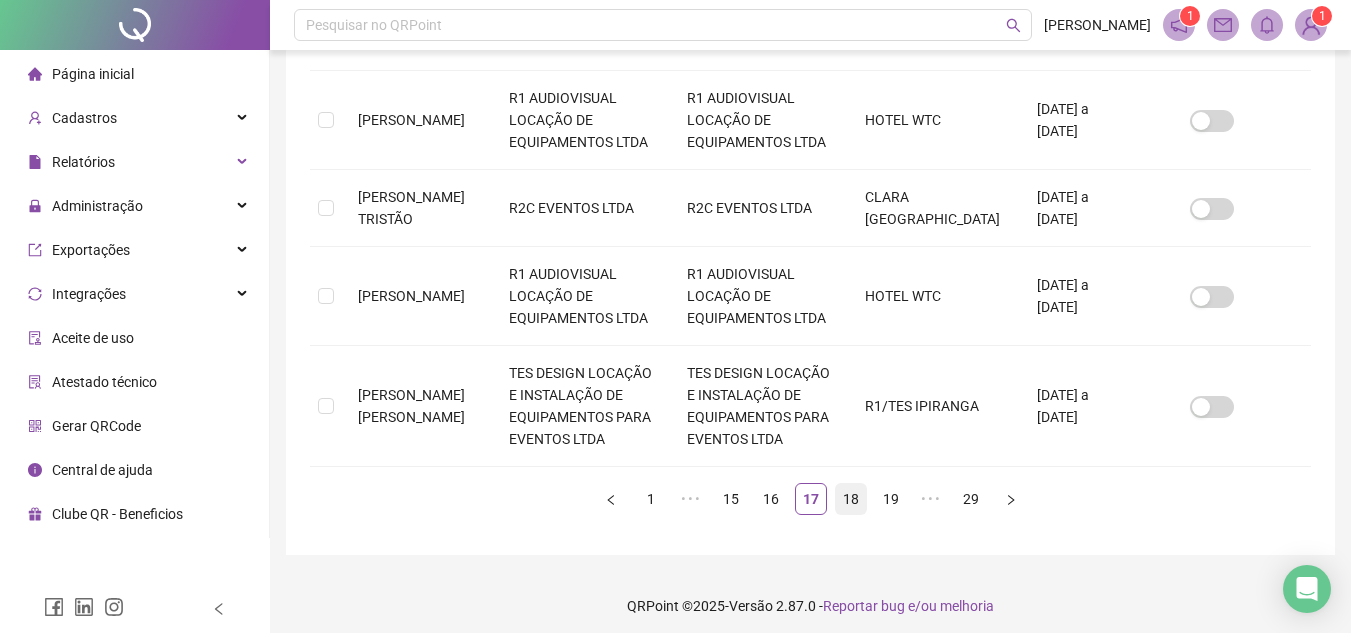 click on "18" at bounding box center [851, 499] 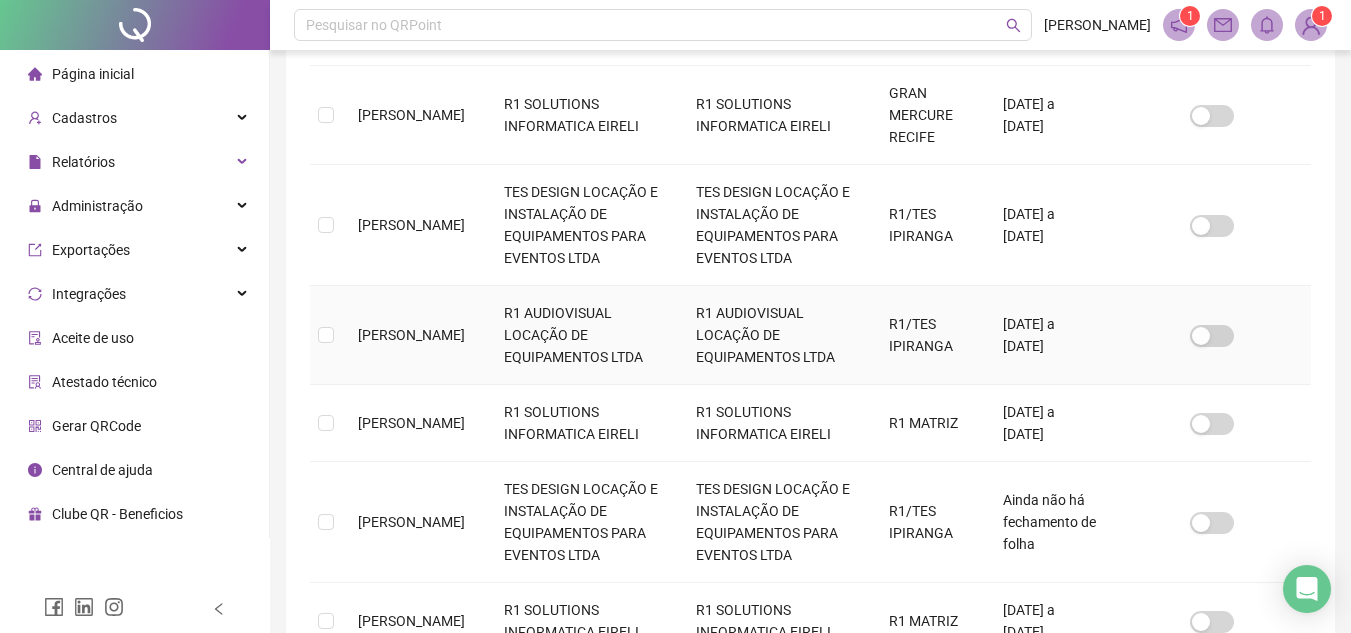 scroll, scrollTop: 593, scrollLeft: 0, axis: vertical 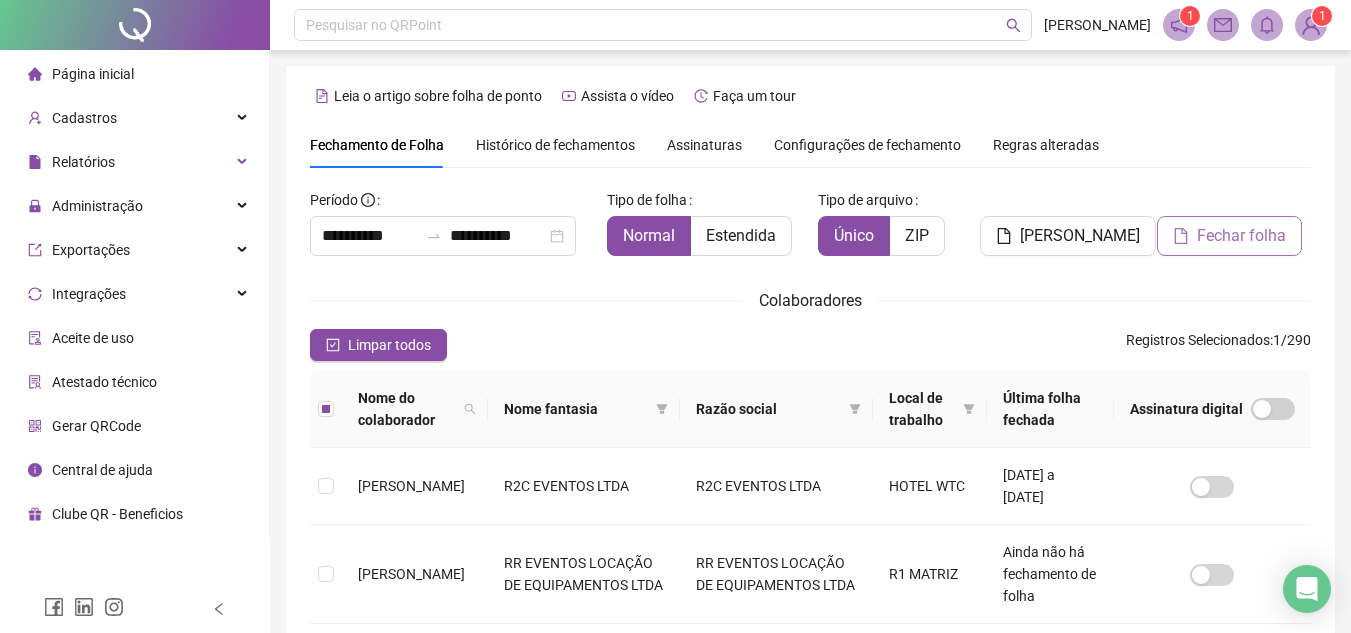 click on "Fechar folha" at bounding box center (1241, 236) 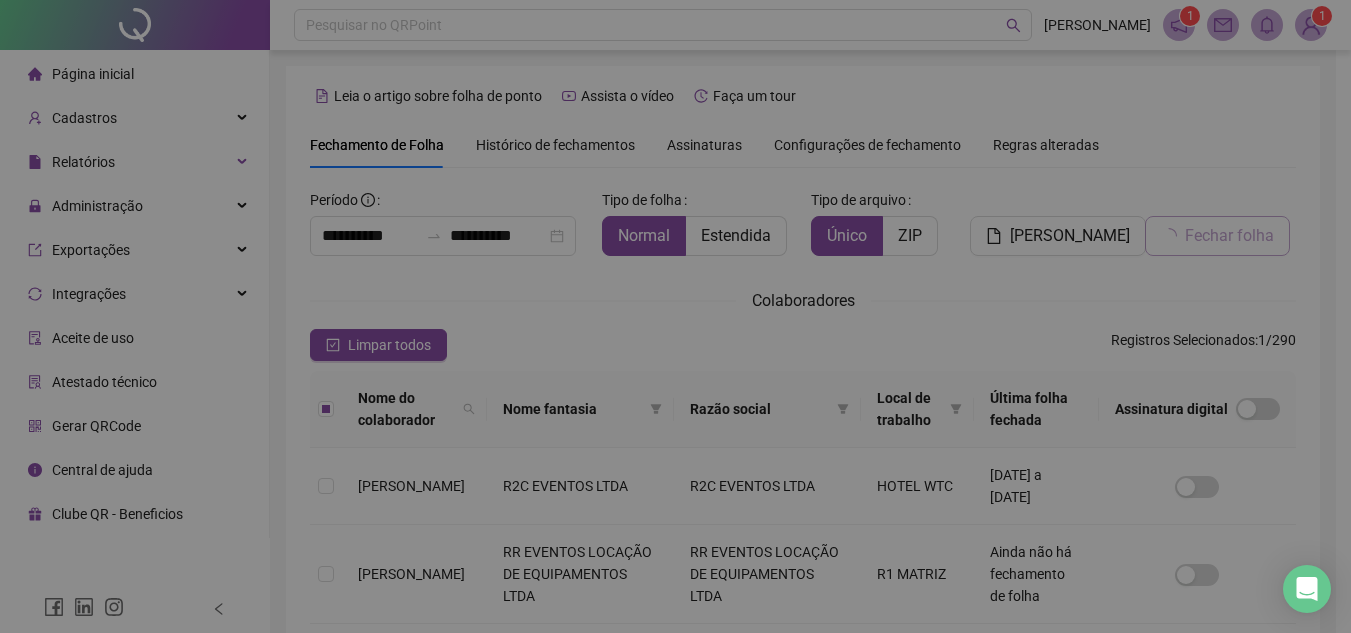 scroll, scrollTop: 93, scrollLeft: 0, axis: vertical 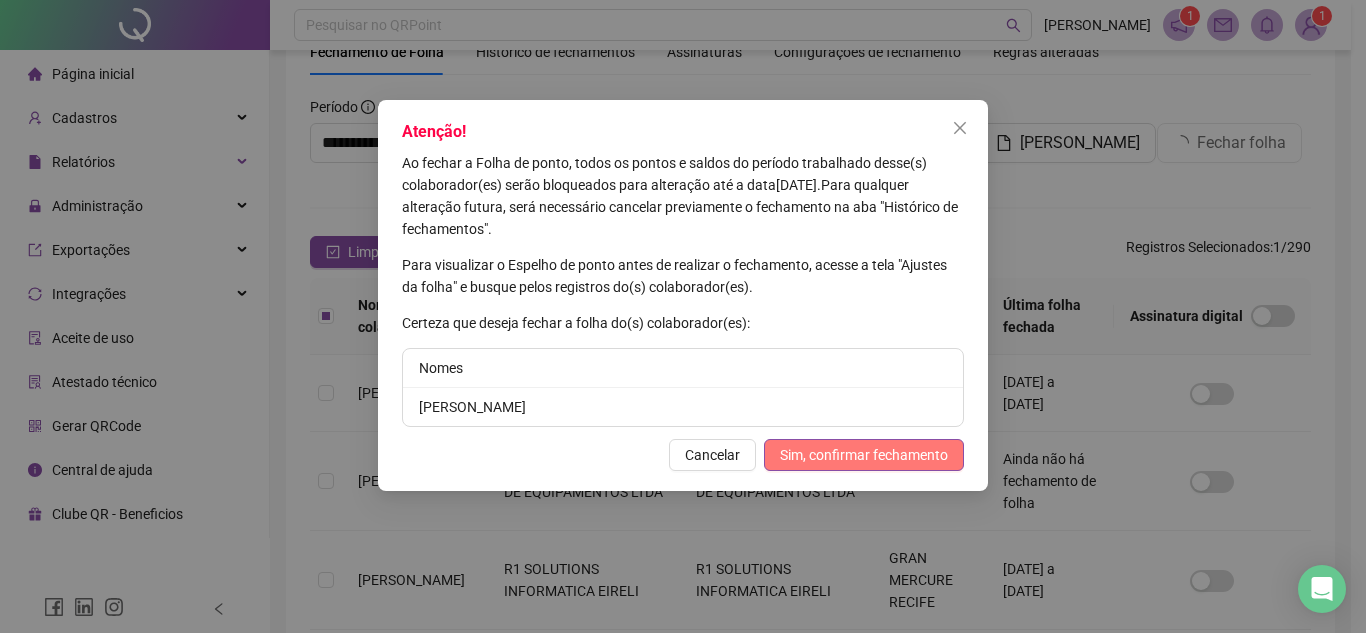 click on "Sim, confirmar fechamento" at bounding box center (864, 455) 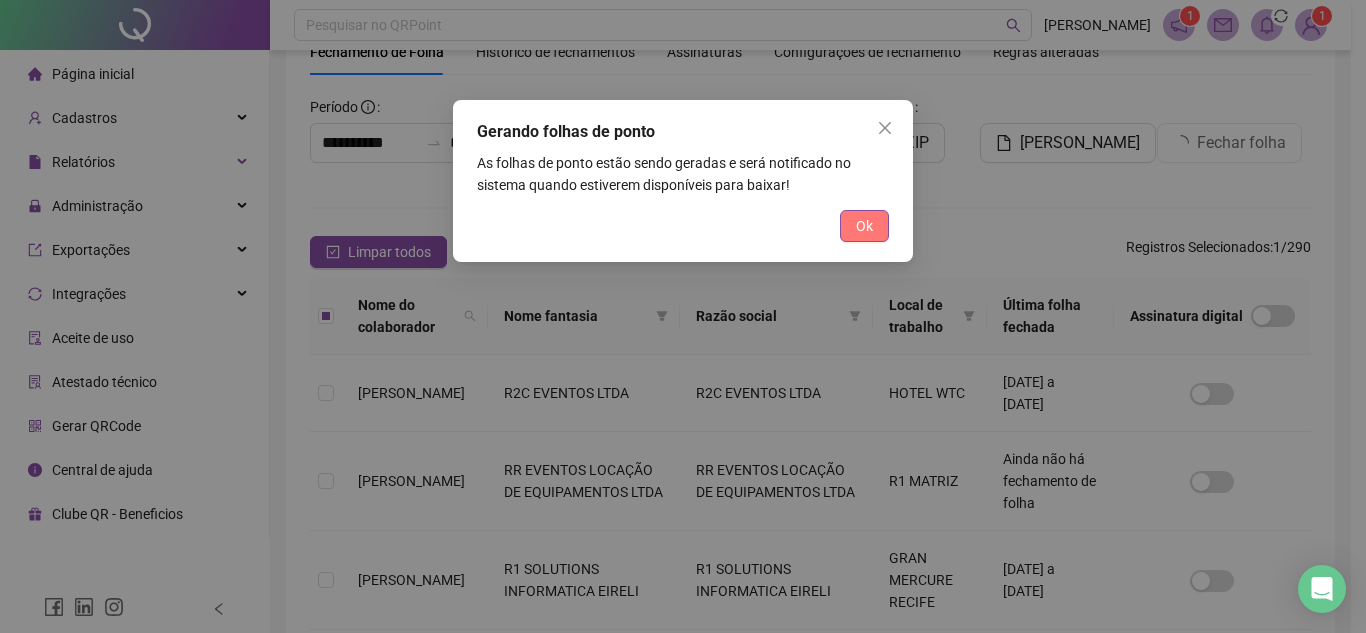 click on "Ok" at bounding box center [864, 226] 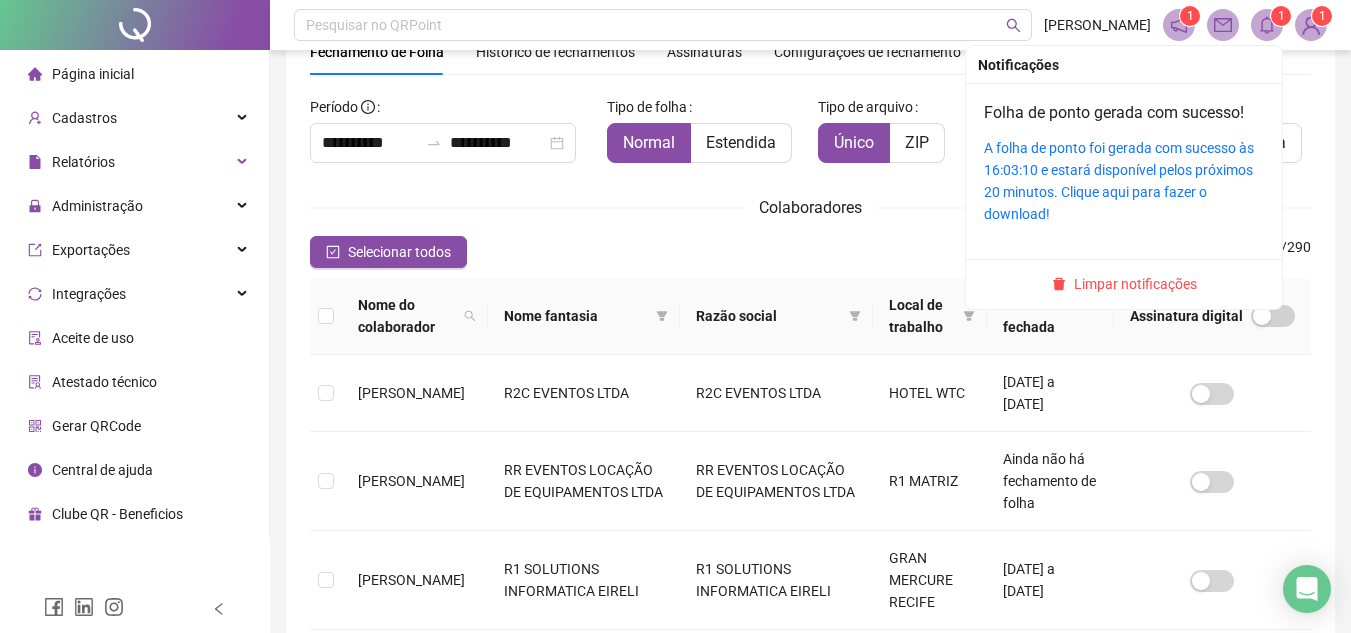 drag, startPoint x: 1125, startPoint y: 285, endPoint x: 1100, endPoint y: 277, distance: 26.24881 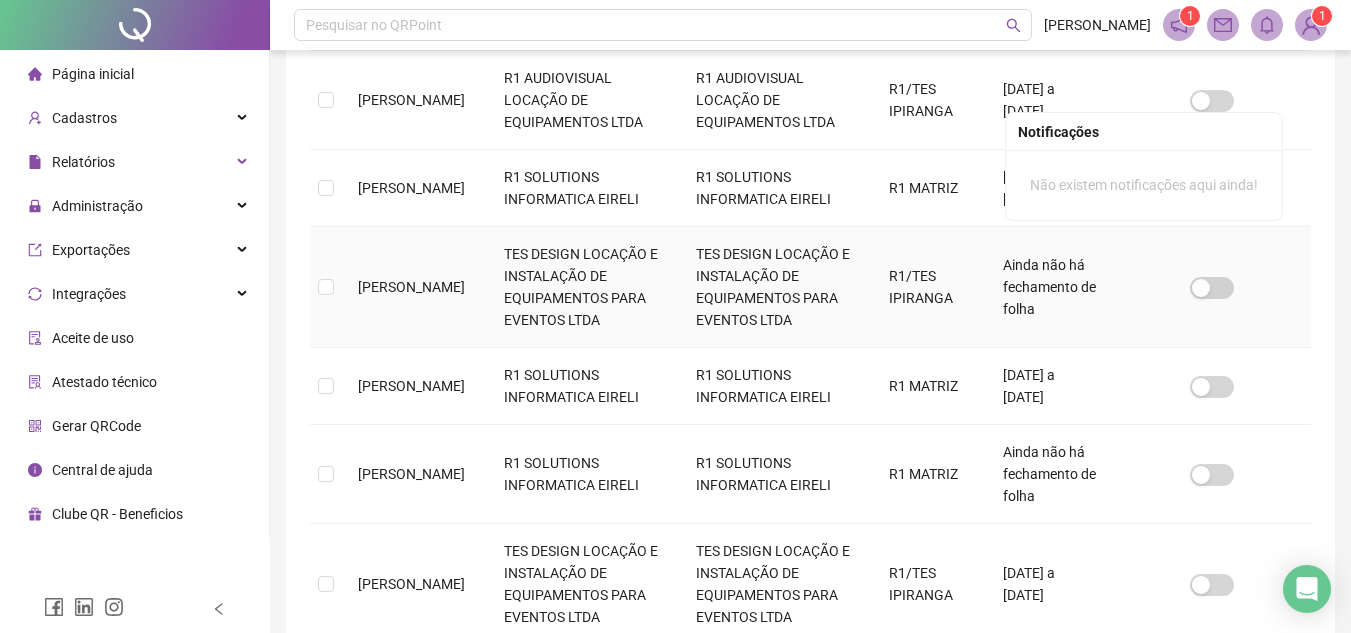 scroll, scrollTop: 1001, scrollLeft: 0, axis: vertical 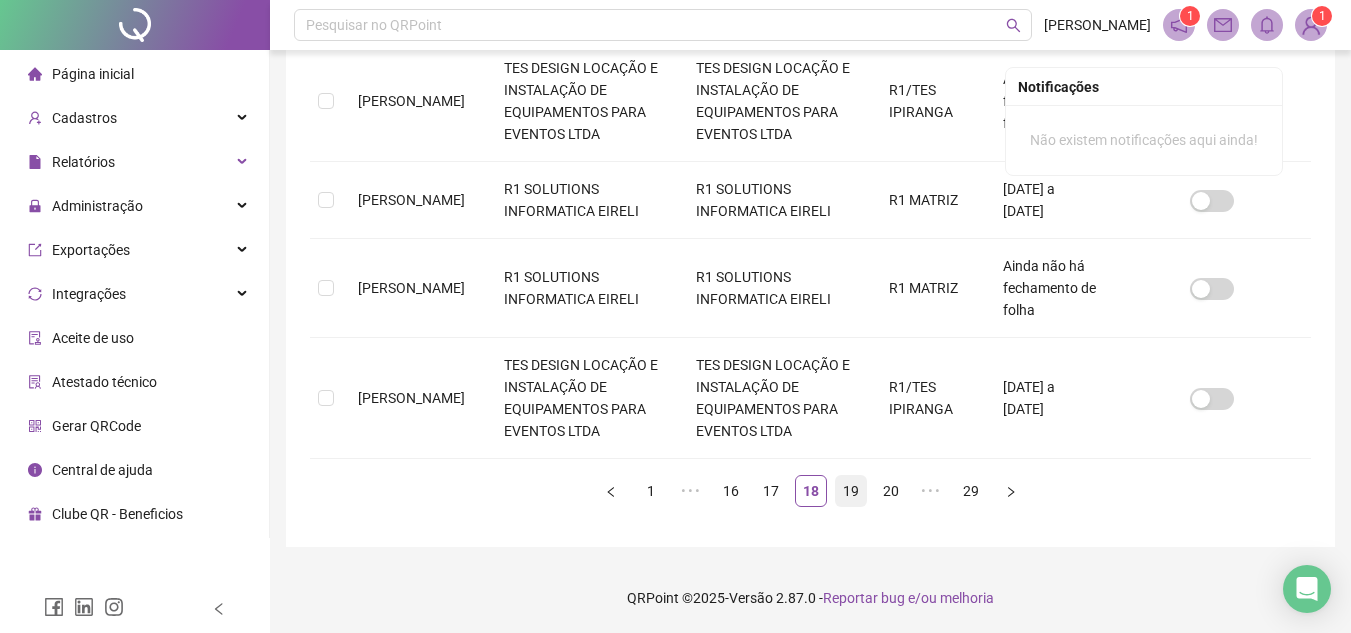 click on "19" at bounding box center (851, 491) 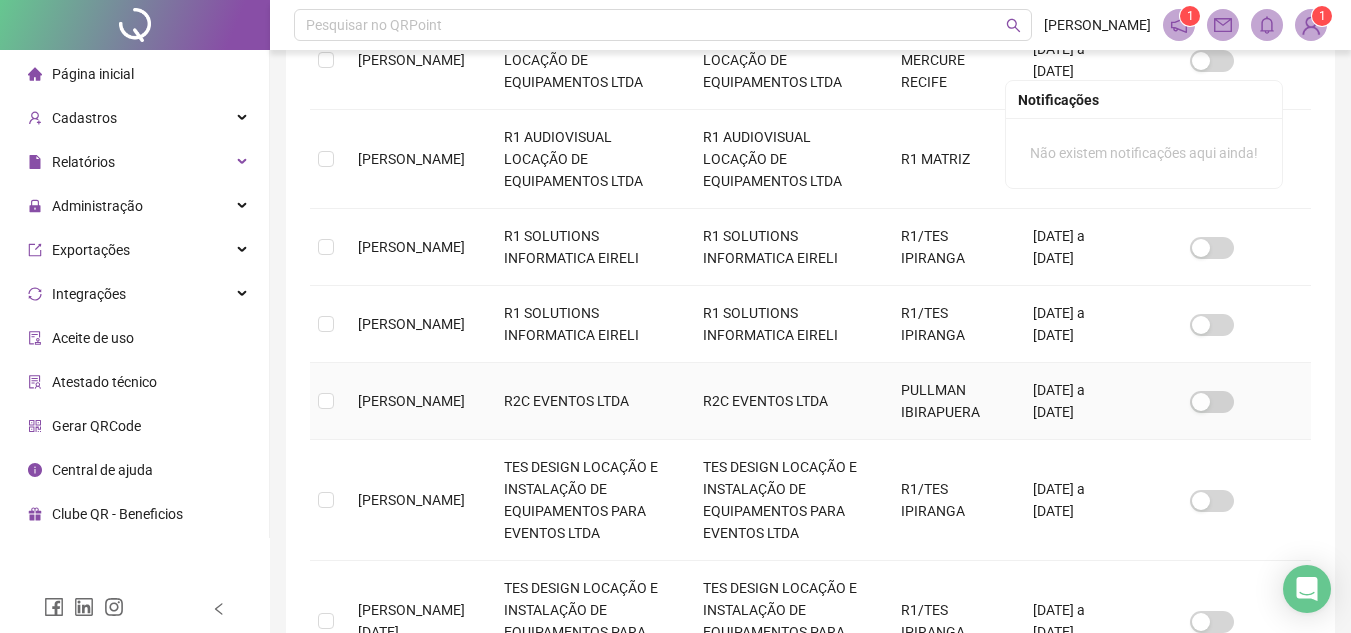 scroll, scrollTop: 593, scrollLeft: 0, axis: vertical 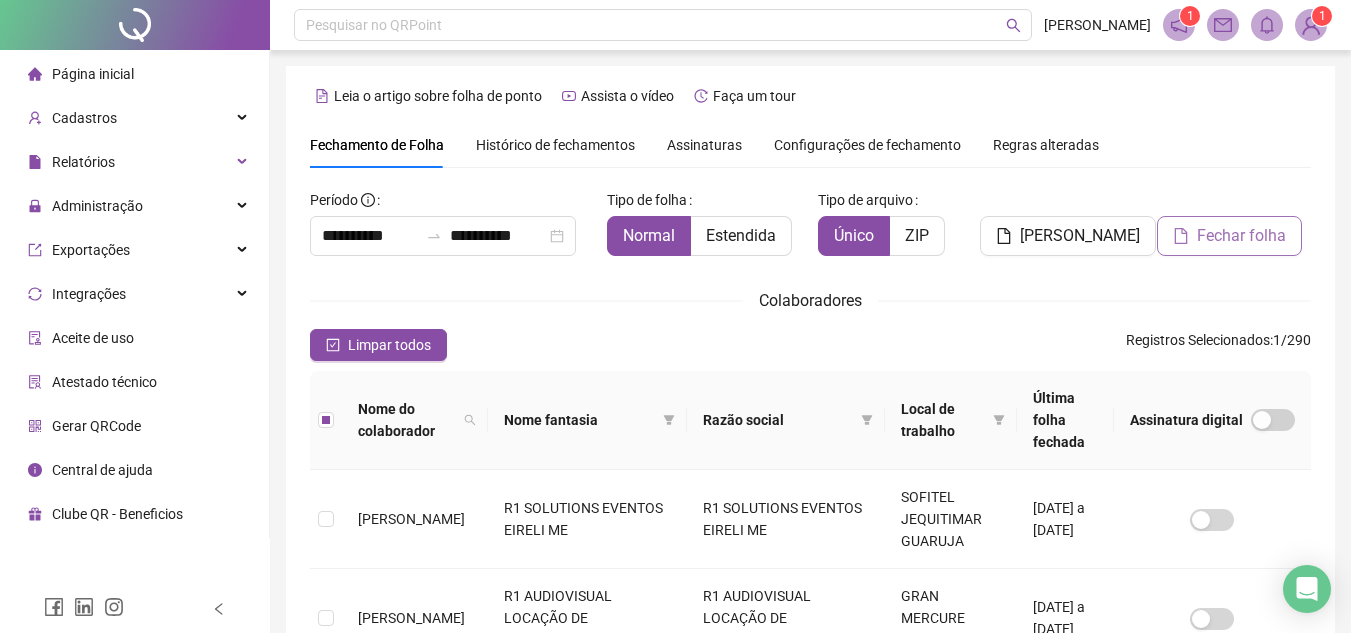 click on "Fechar folha" at bounding box center (1229, 236) 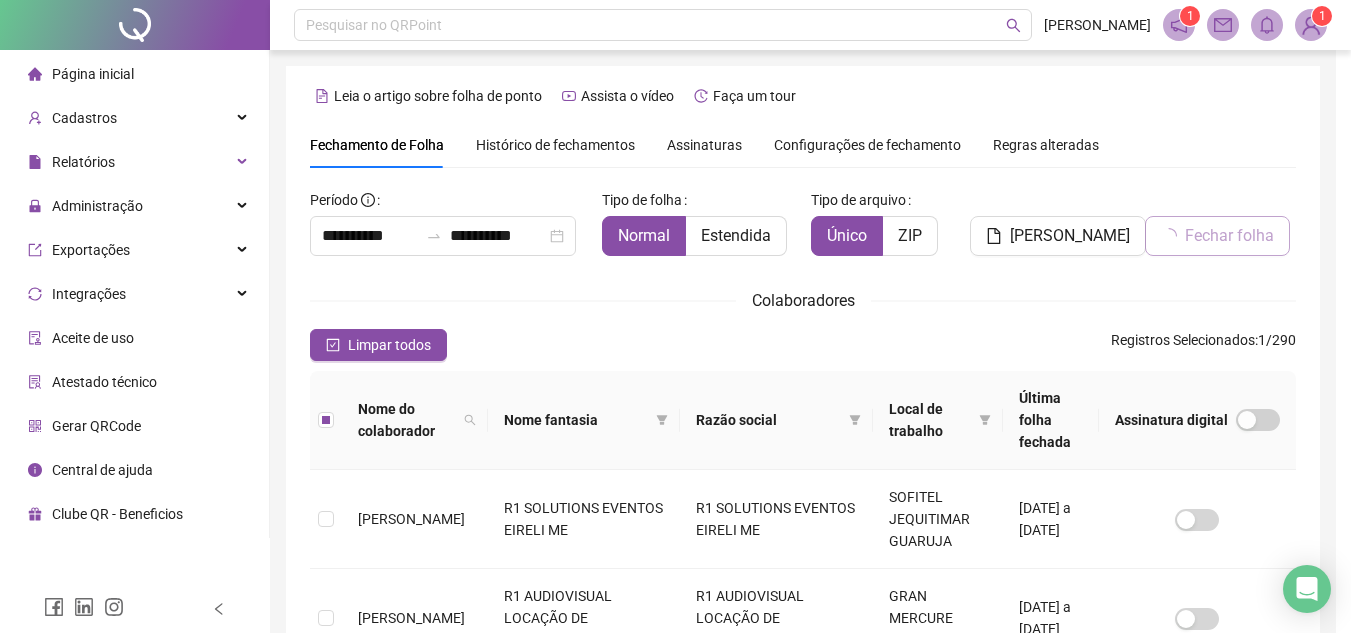 scroll, scrollTop: 93, scrollLeft: 0, axis: vertical 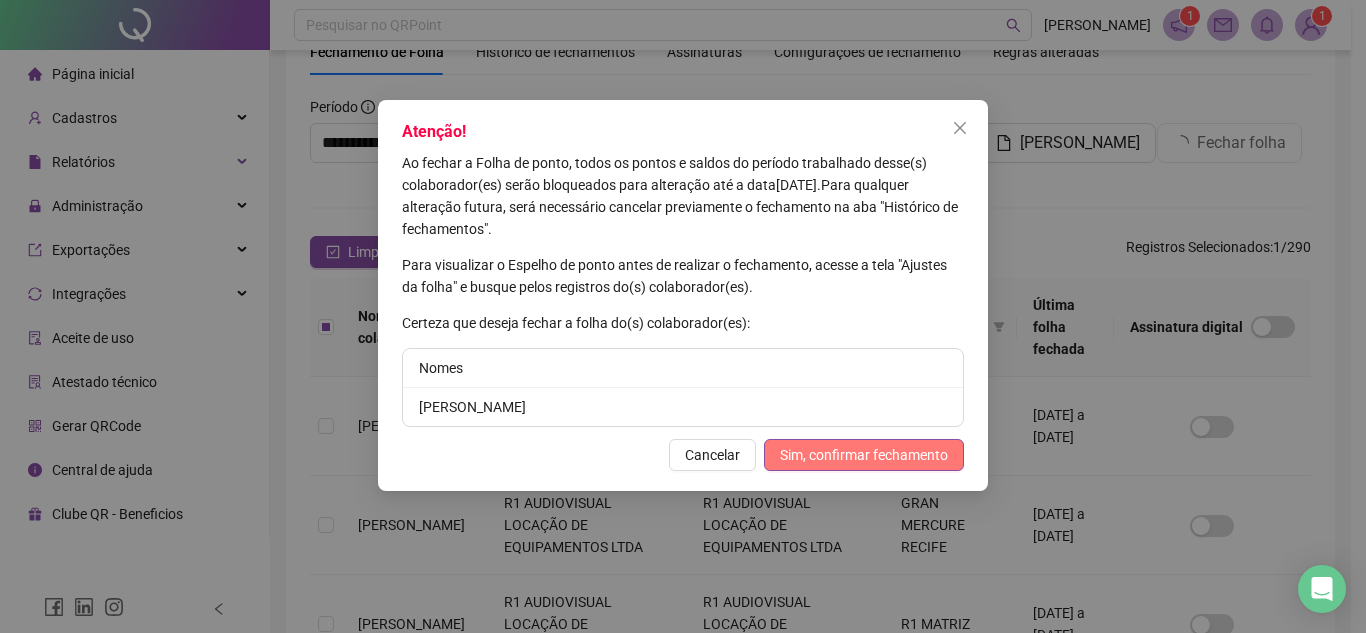 click on "Sim, confirmar fechamento" at bounding box center [864, 455] 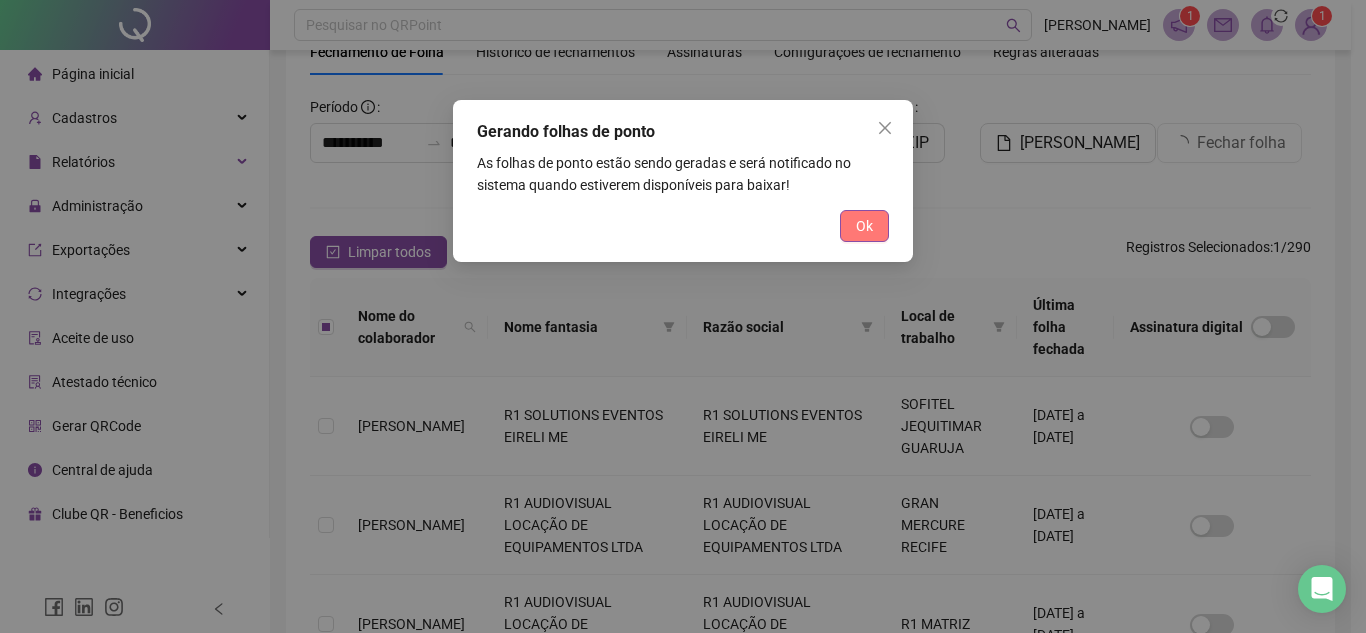click on "Ok" at bounding box center (864, 226) 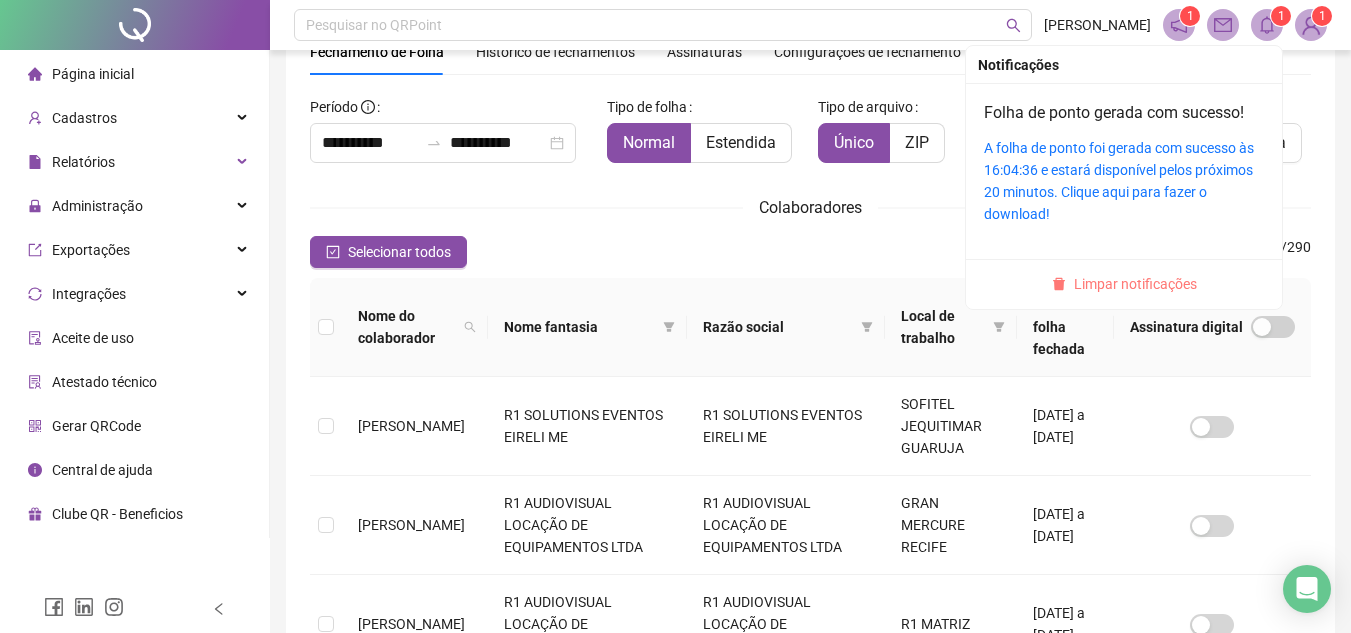 click on "Limpar notificações" at bounding box center [1135, 284] 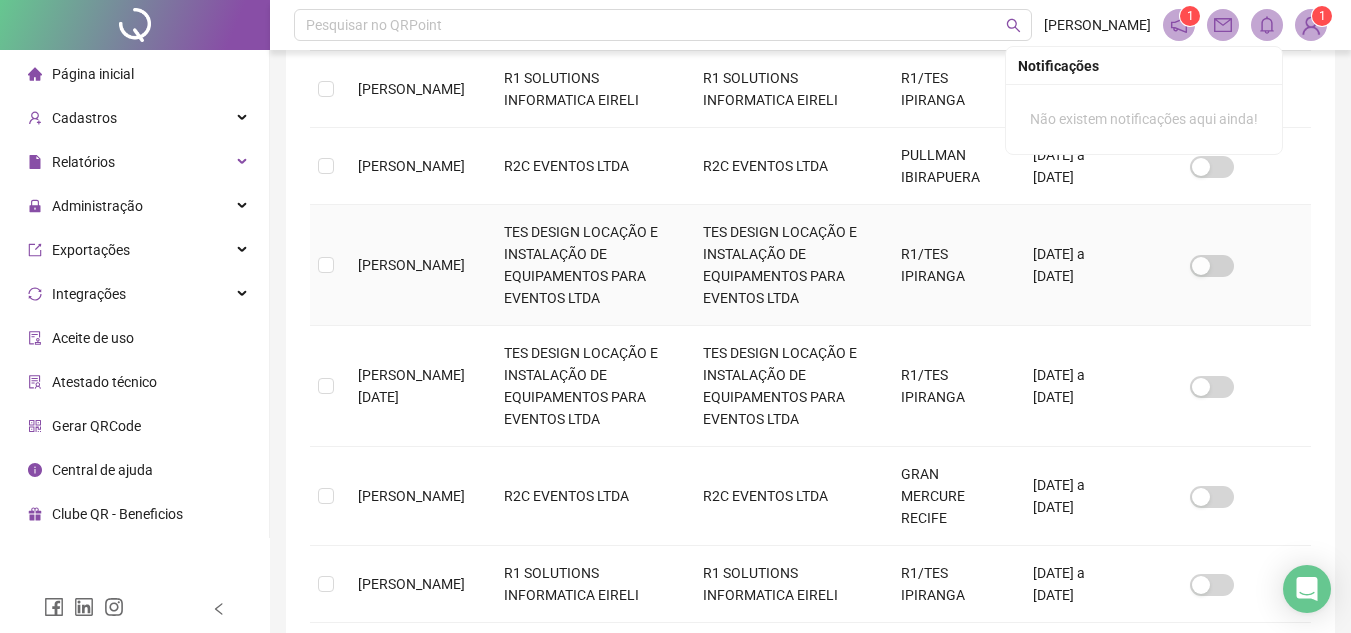 scroll, scrollTop: 893, scrollLeft: 0, axis: vertical 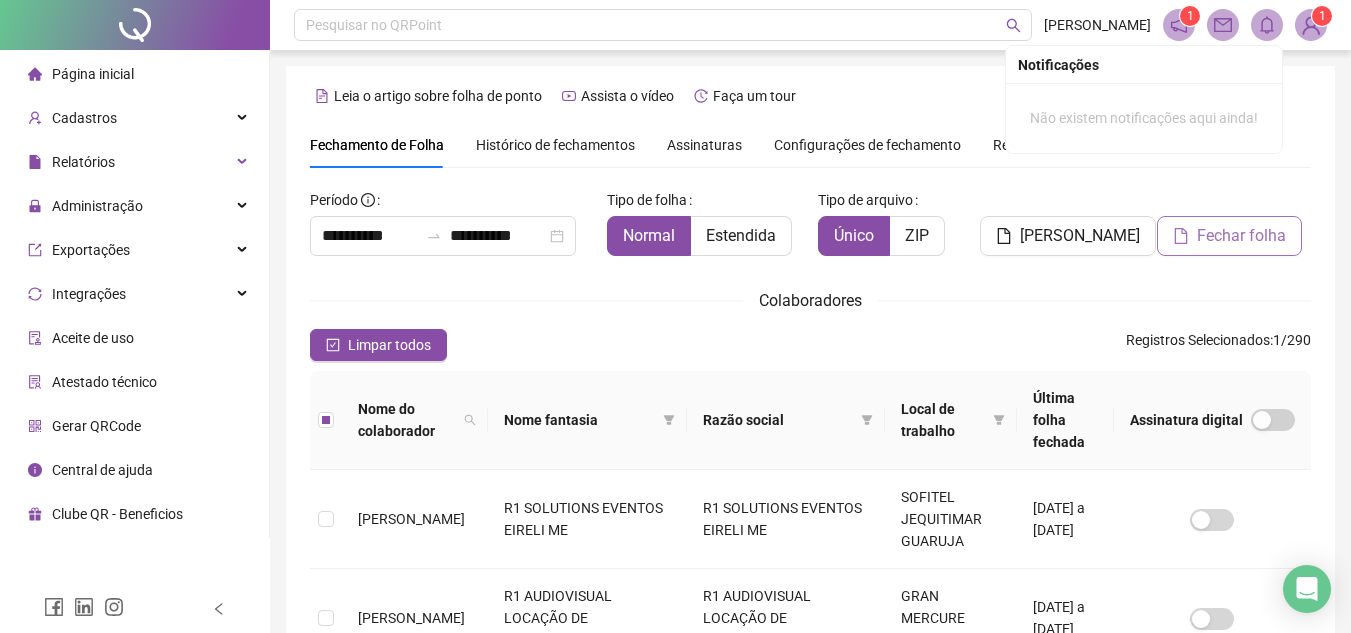 click on "Fechar folha" at bounding box center (1241, 236) 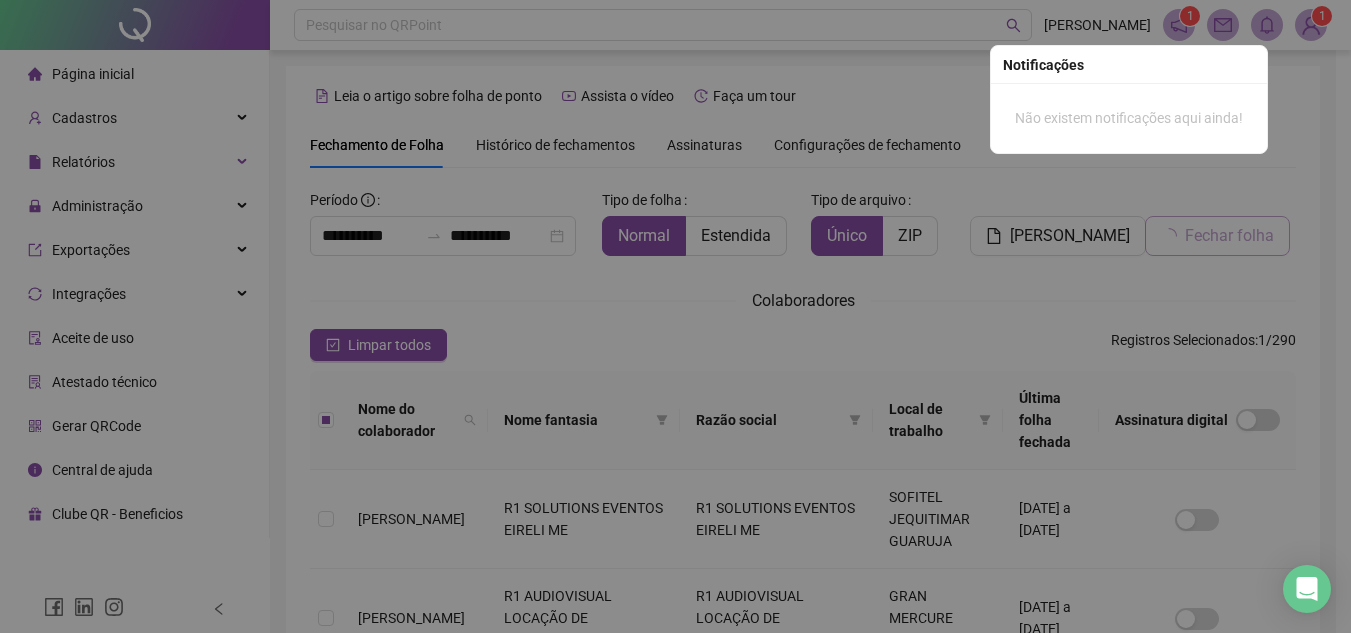 scroll, scrollTop: 93, scrollLeft: 0, axis: vertical 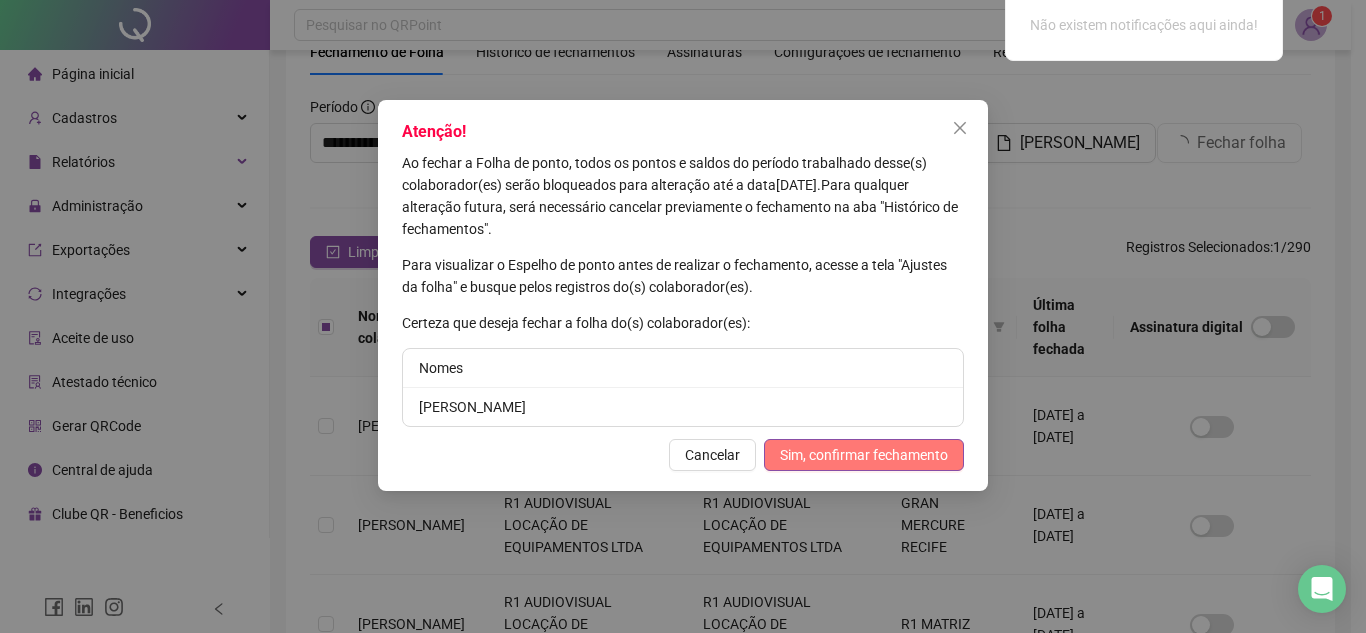 click on "Sim, confirmar fechamento" at bounding box center (864, 455) 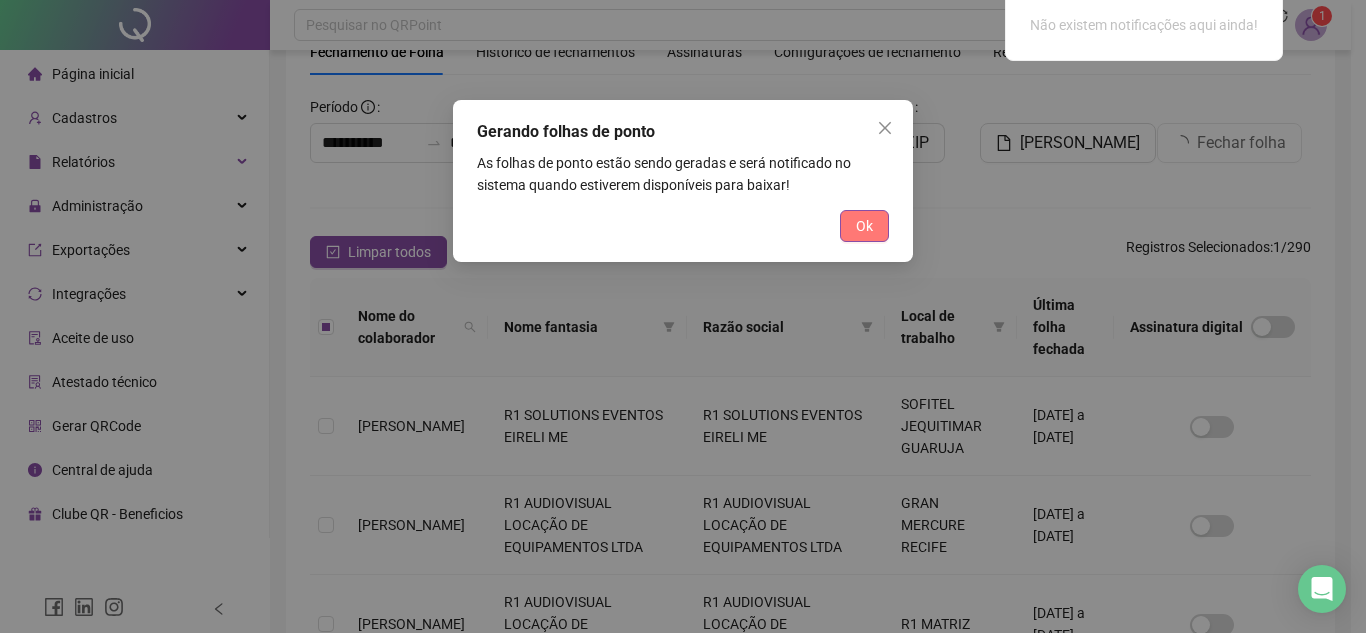 click on "Ok" at bounding box center (864, 226) 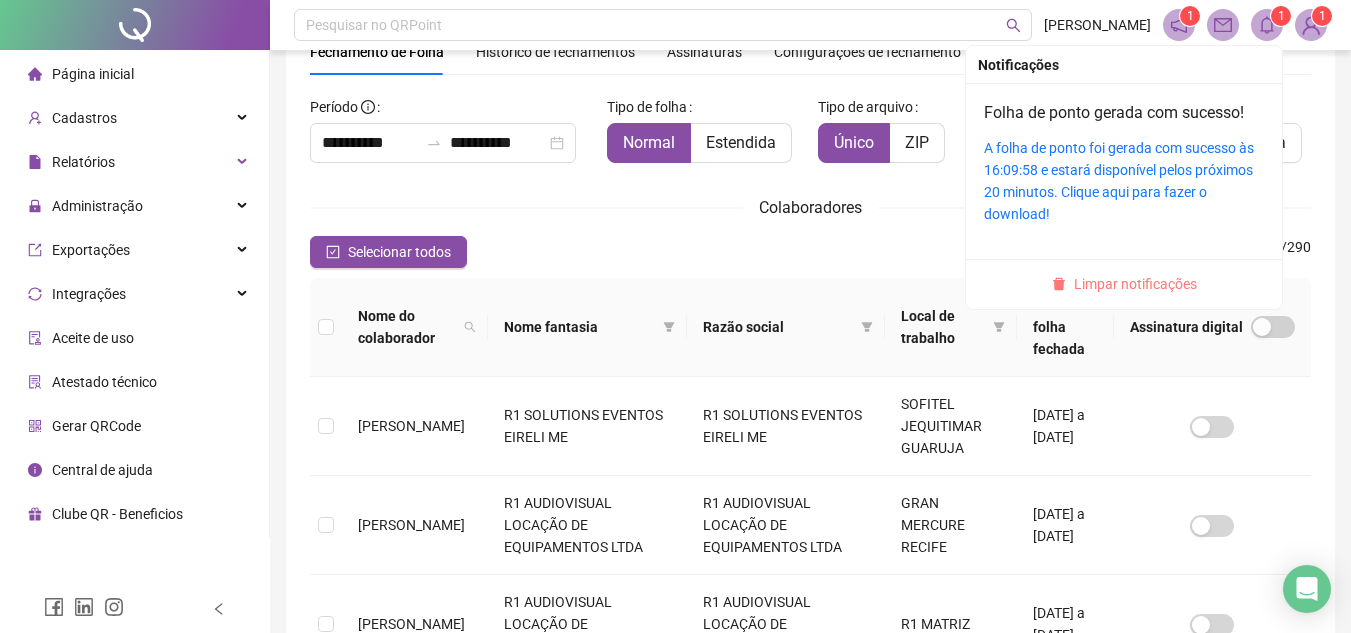 click on "Limpar notificações" at bounding box center [1135, 284] 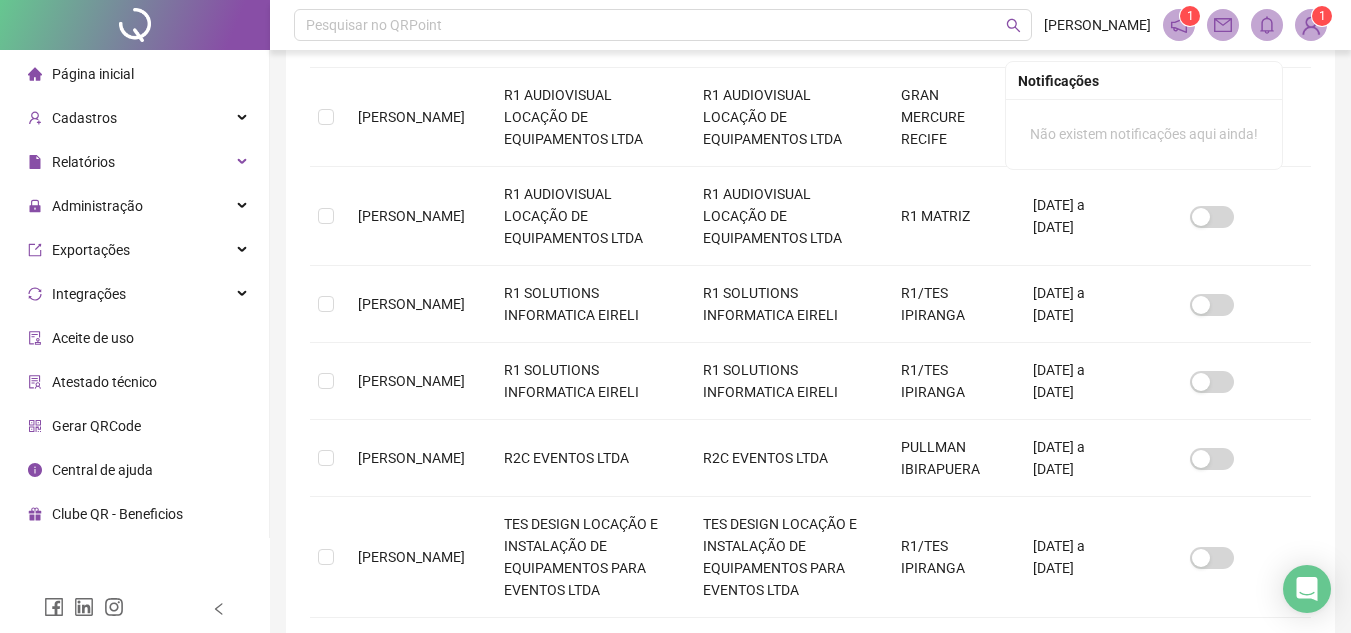 scroll, scrollTop: 602, scrollLeft: 0, axis: vertical 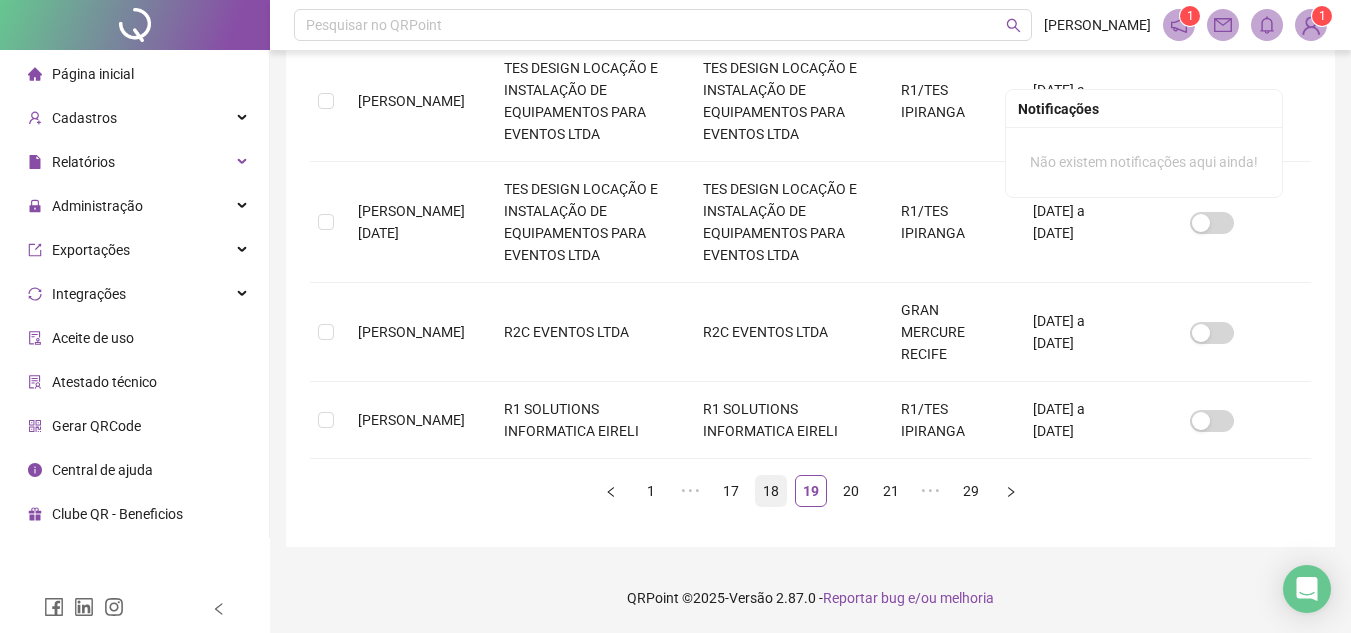 click on "18" at bounding box center (771, 491) 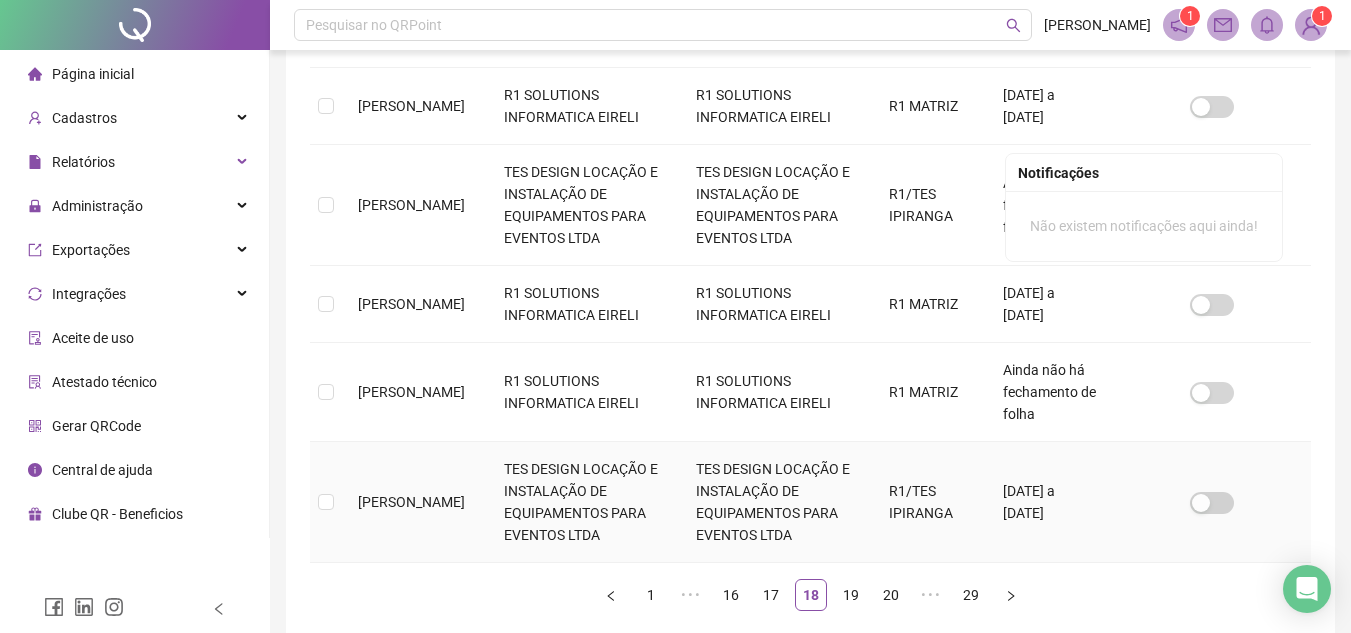 scroll, scrollTop: 1001, scrollLeft: 0, axis: vertical 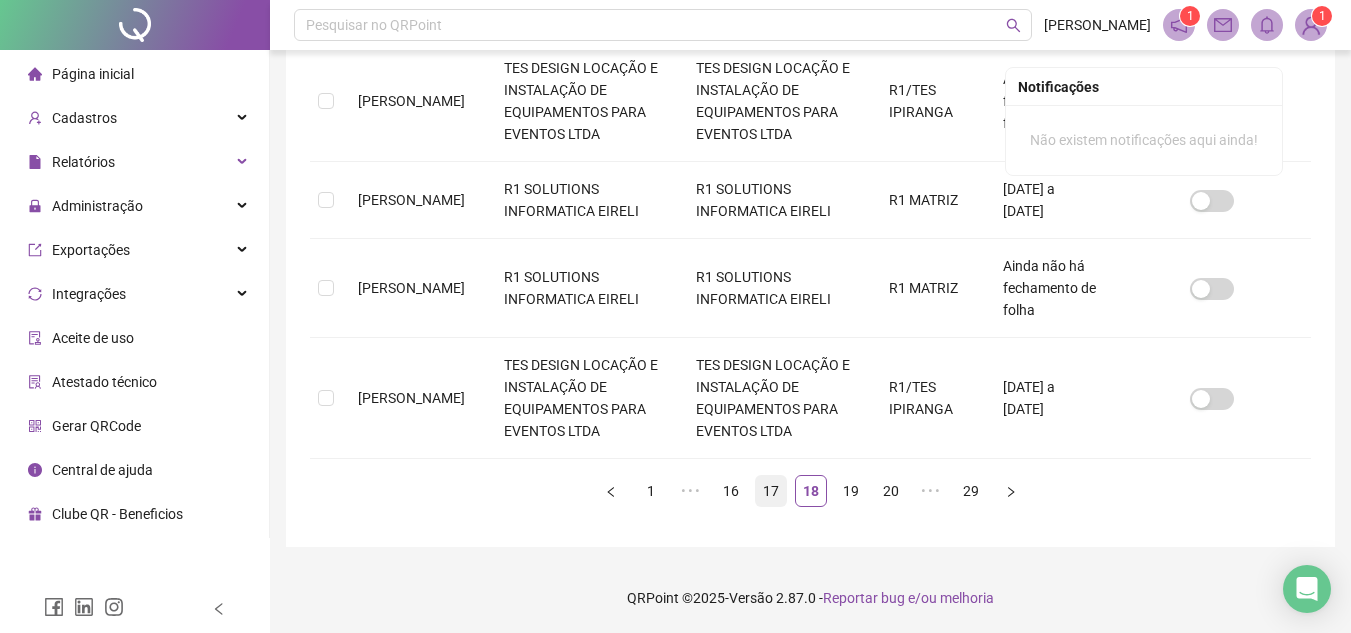 click on "17" at bounding box center [771, 491] 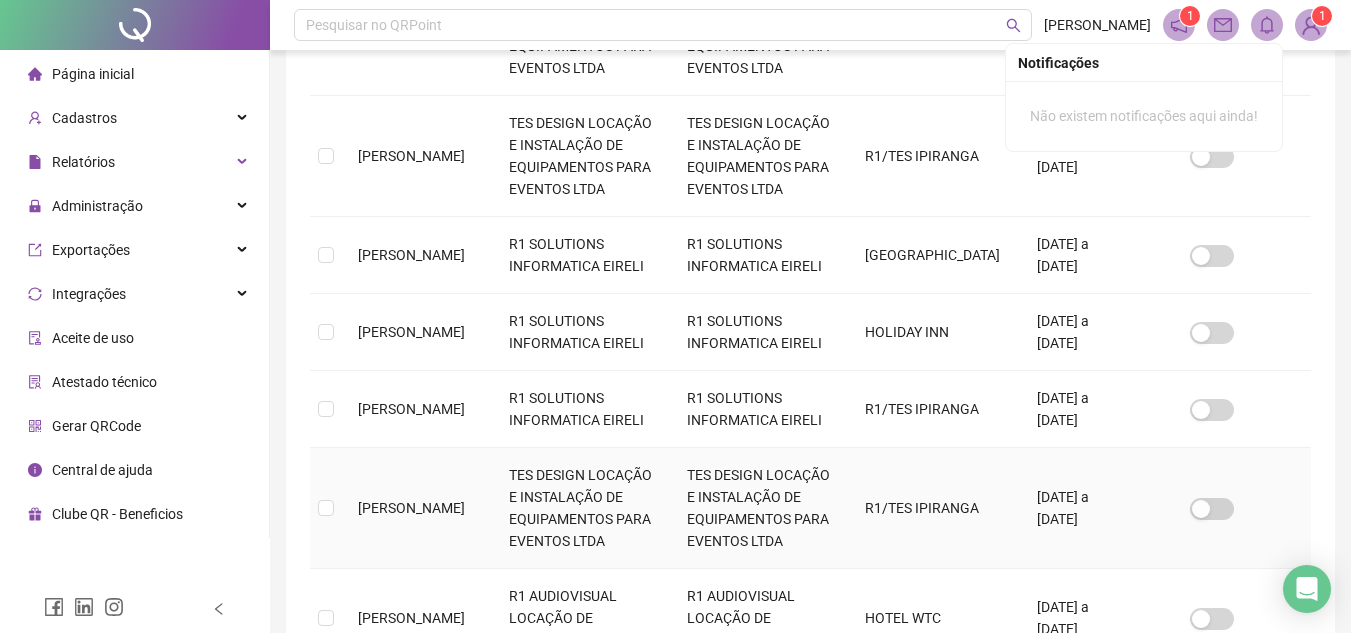 scroll, scrollTop: 493, scrollLeft: 0, axis: vertical 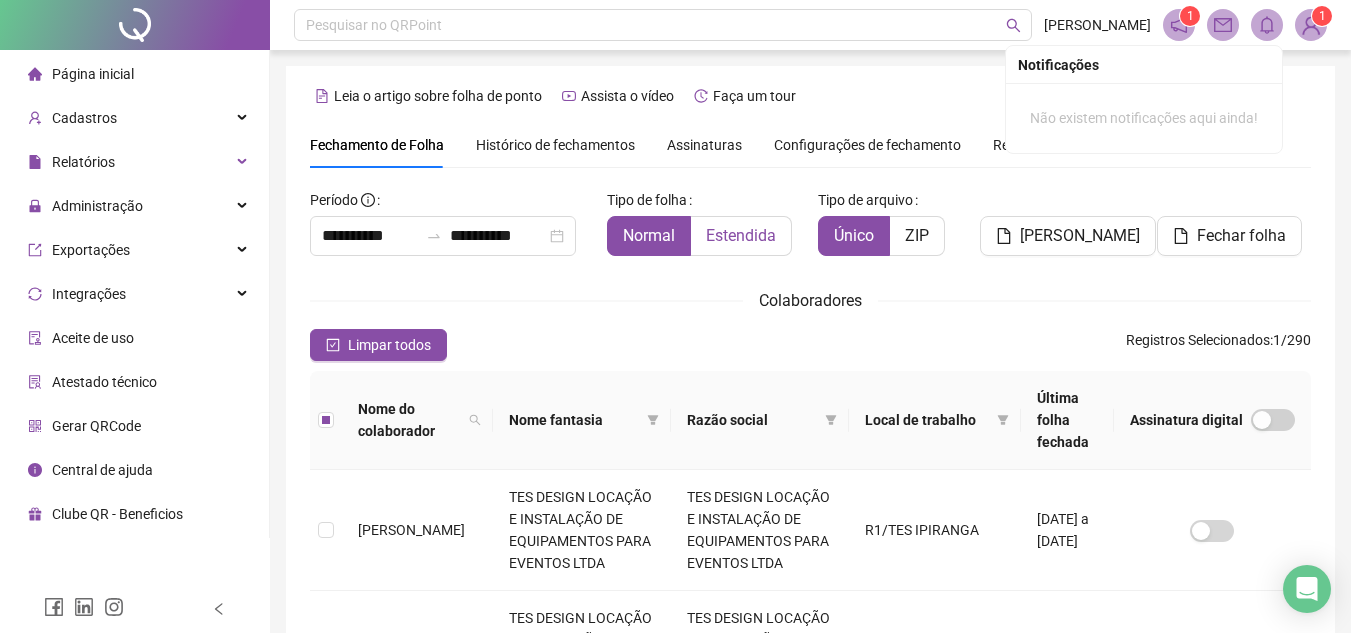 click on "Estendida" at bounding box center [741, 235] 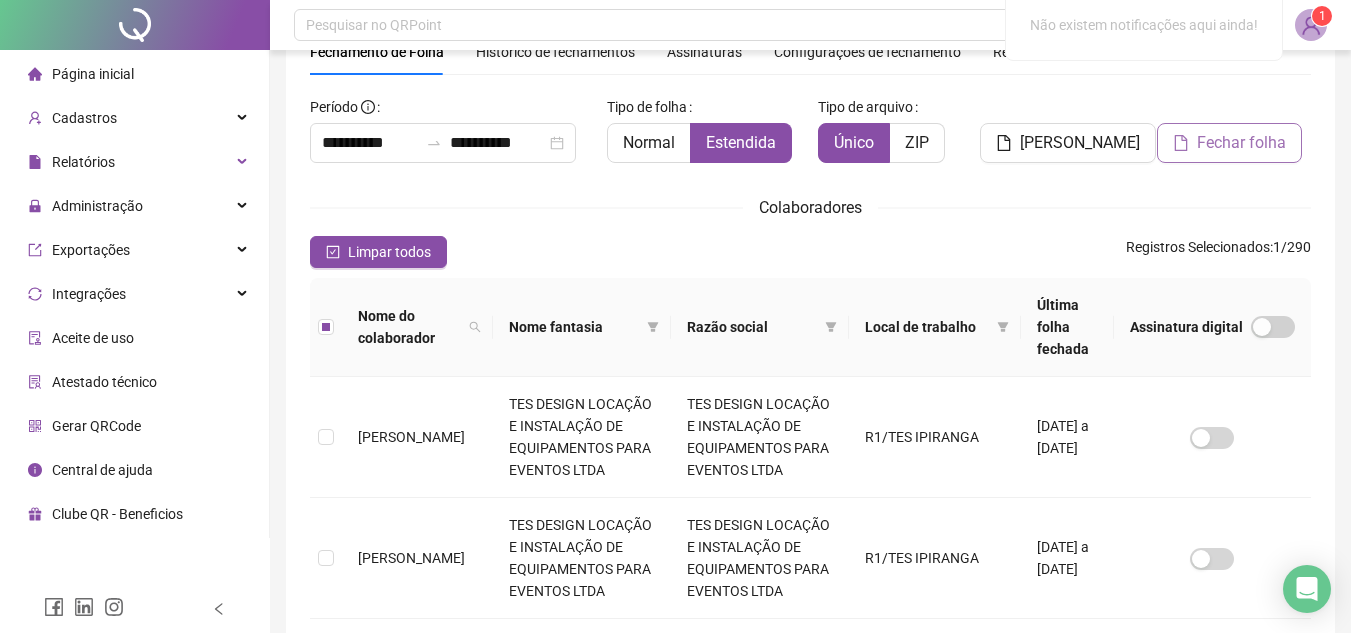click on "Fechar folha" at bounding box center (1241, 143) 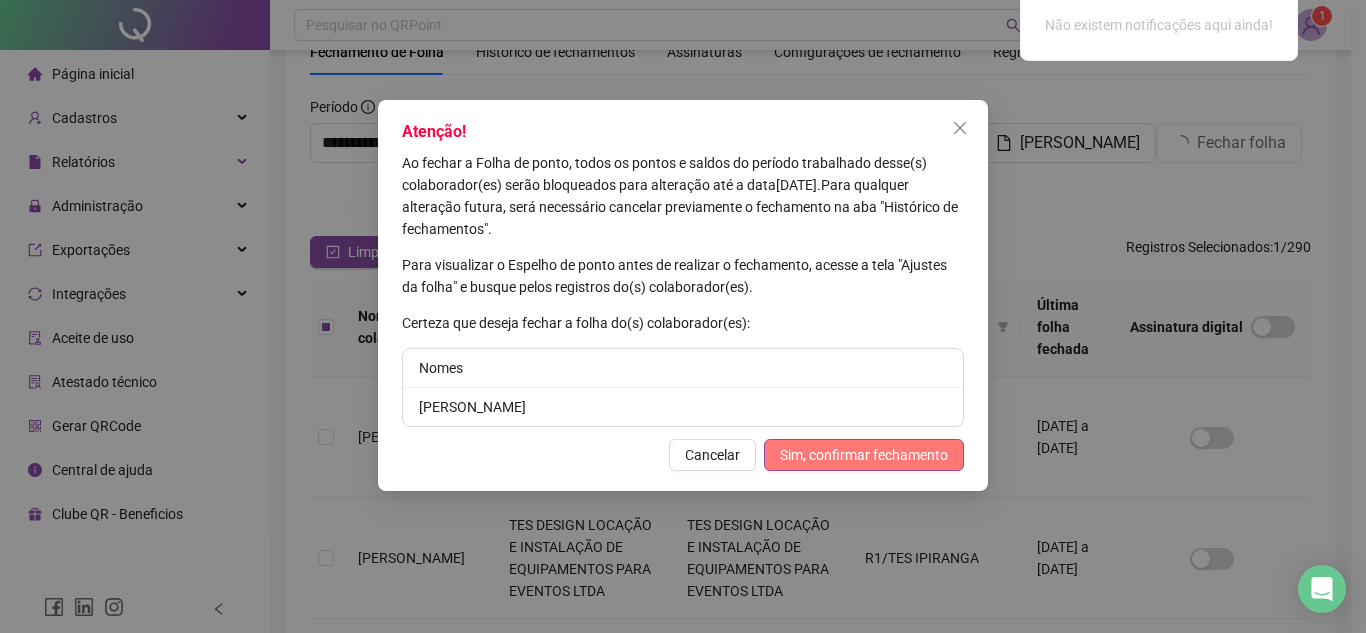 click on "Sim, confirmar fechamento" at bounding box center (864, 455) 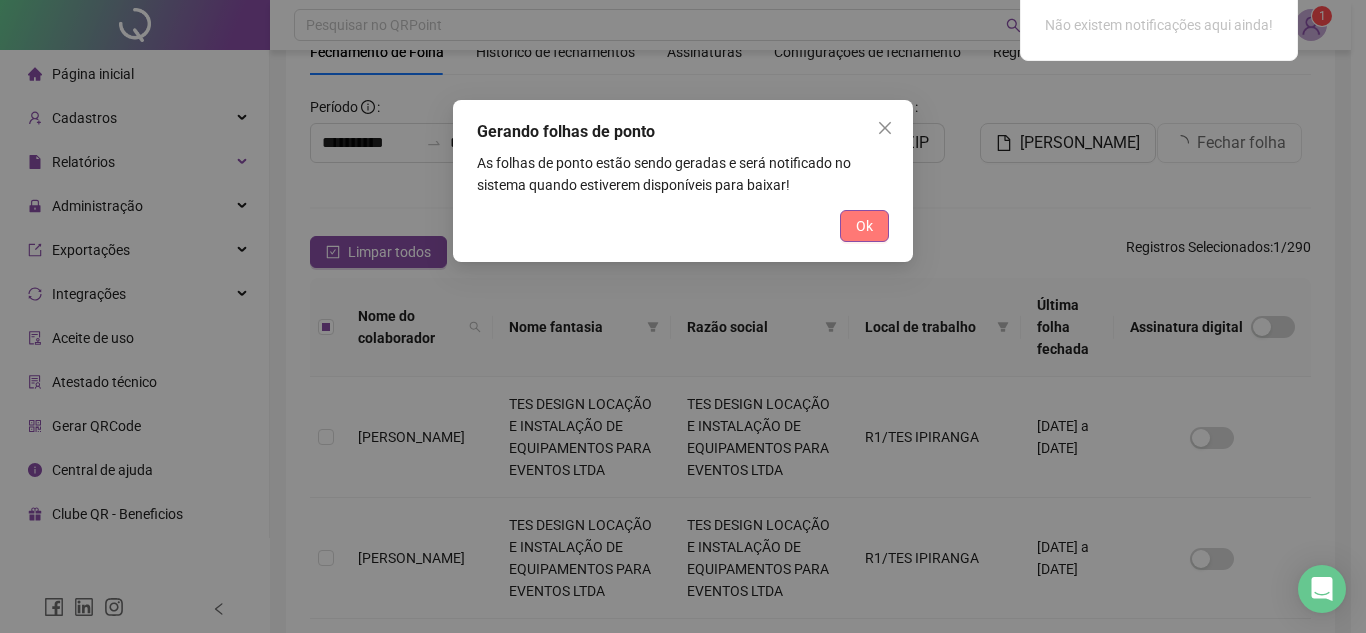 click on "Ok" at bounding box center (864, 226) 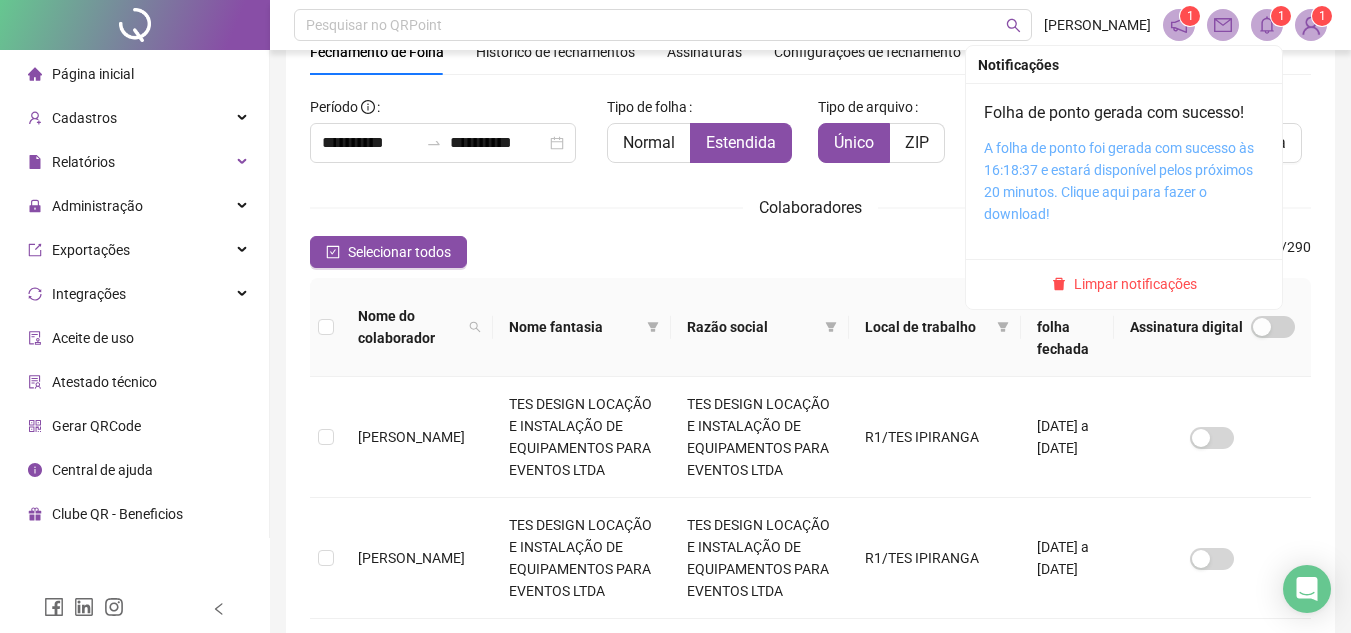 click on "A folha de ponto foi gerada com sucesso às 16:18:37 e estará disponível pelos próximos 20 minutos.
Clique aqui para fazer o download!" at bounding box center [1119, 181] 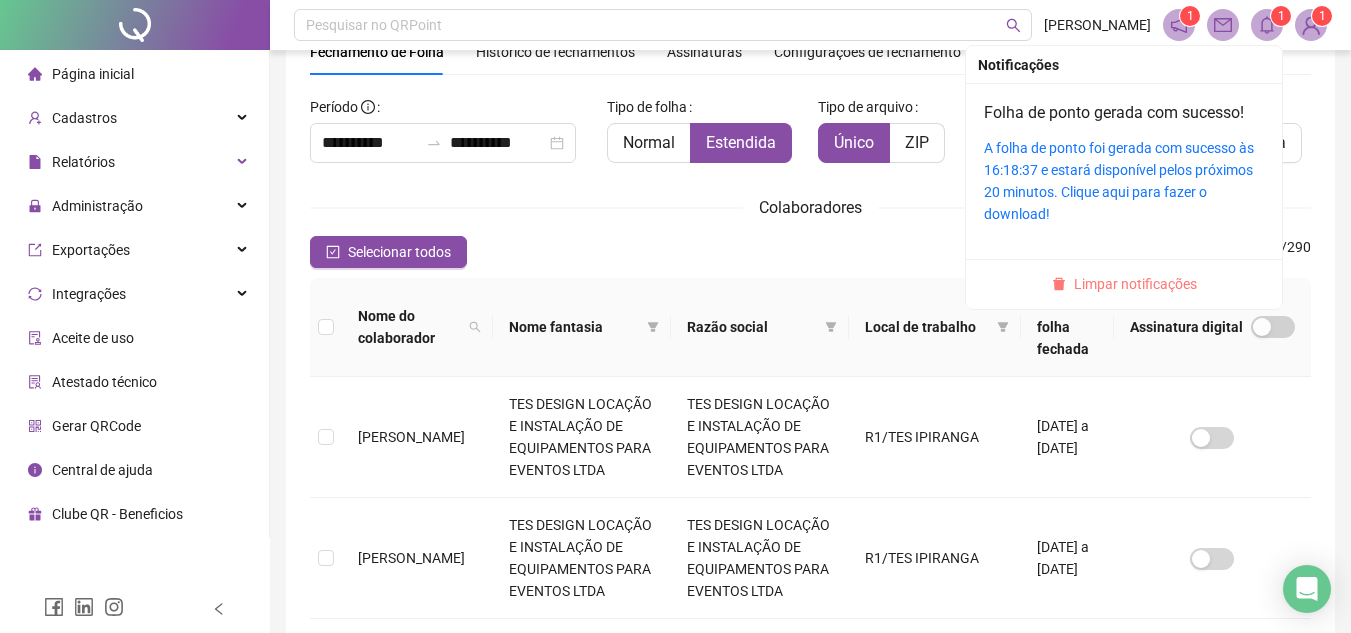 click on "Limpar notificações" at bounding box center [1135, 284] 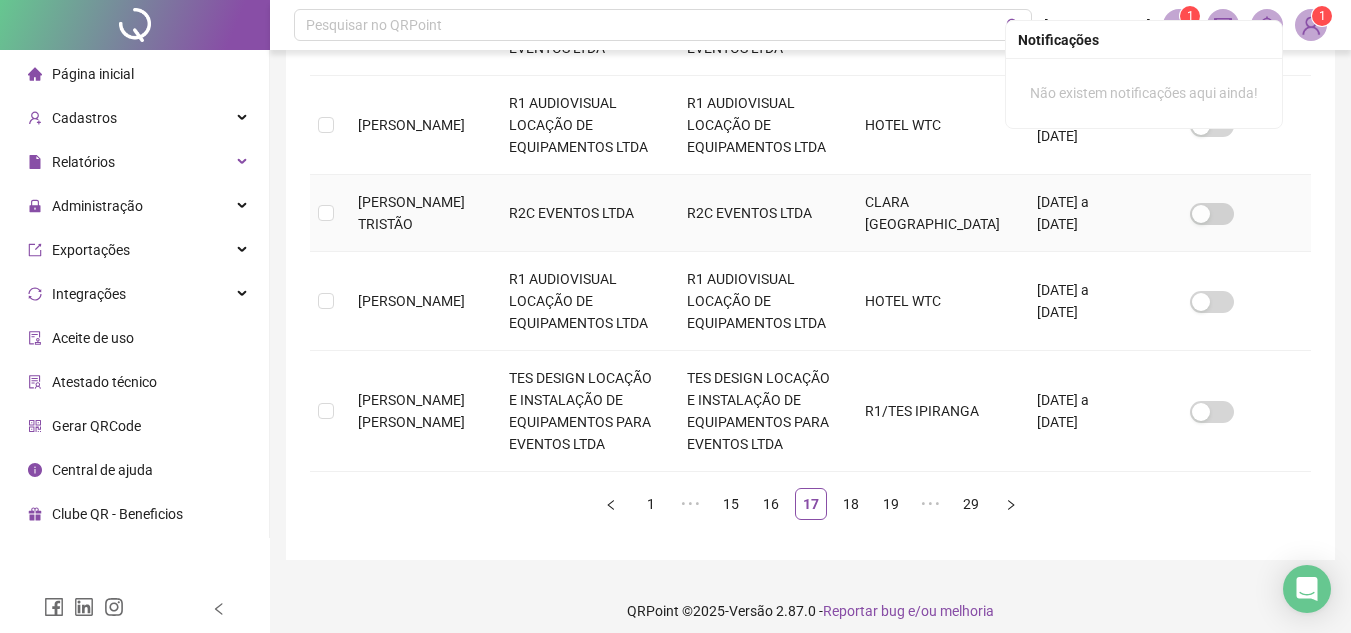 scroll, scrollTop: 1001, scrollLeft: 0, axis: vertical 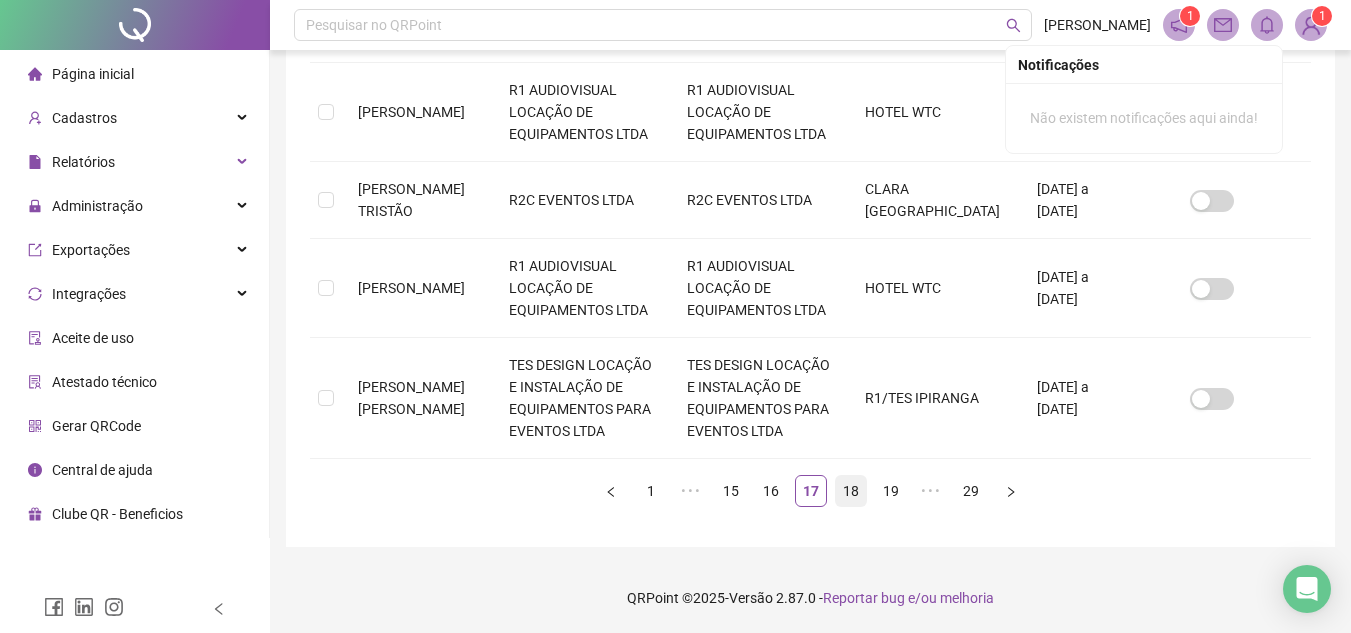 click on "18" at bounding box center [851, 491] 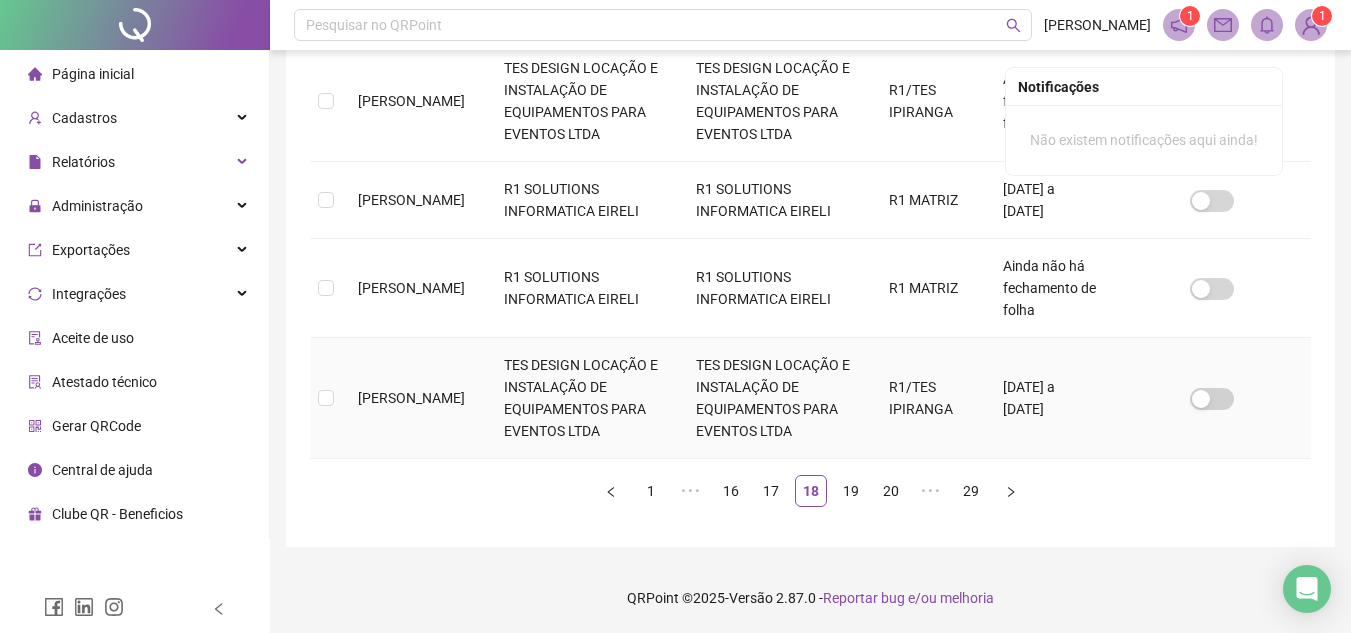 scroll, scrollTop: 1001, scrollLeft: 0, axis: vertical 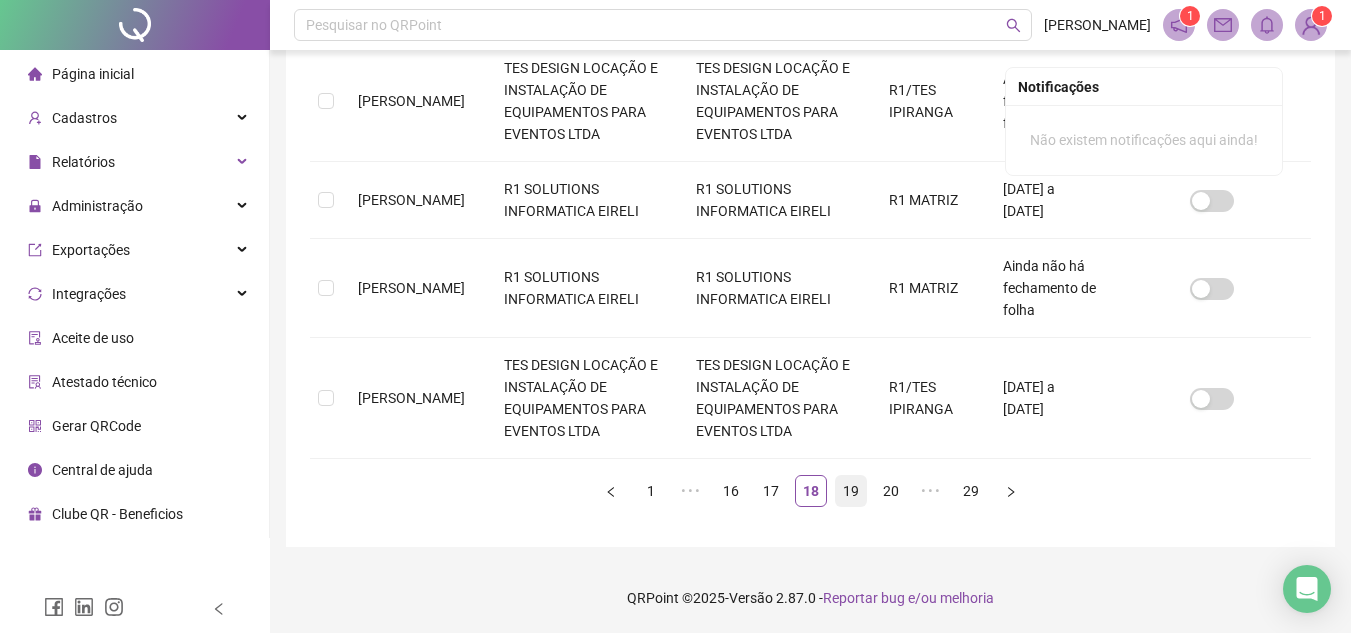 click on "19" at bounding box center [851, 491] 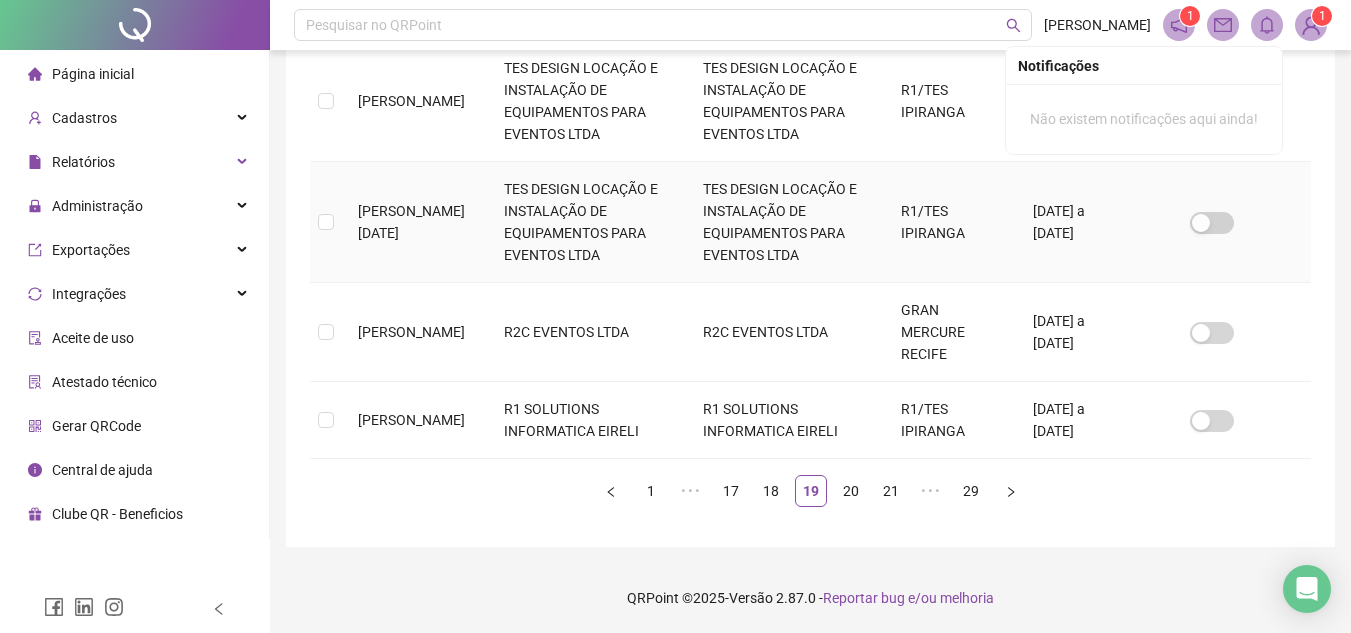 scroll, scrollTop: 993, scrollLeft: 0, axis: vertical 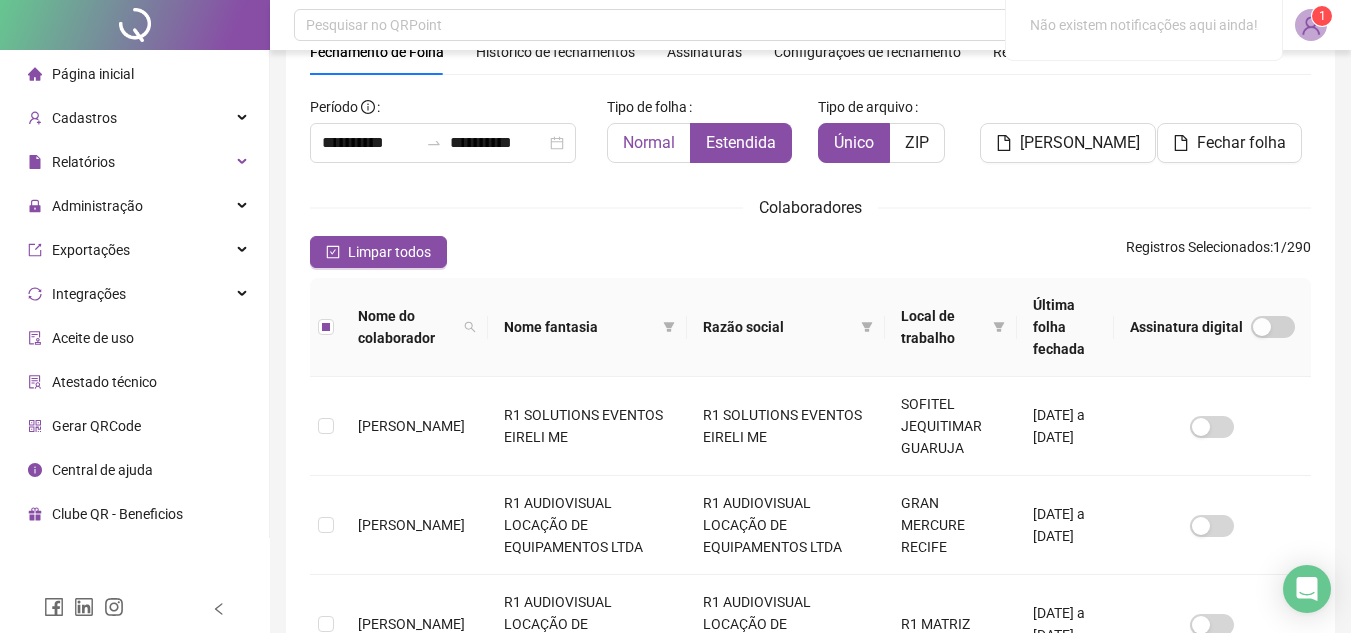 click on "Normal" at bounding box center [649, 142] 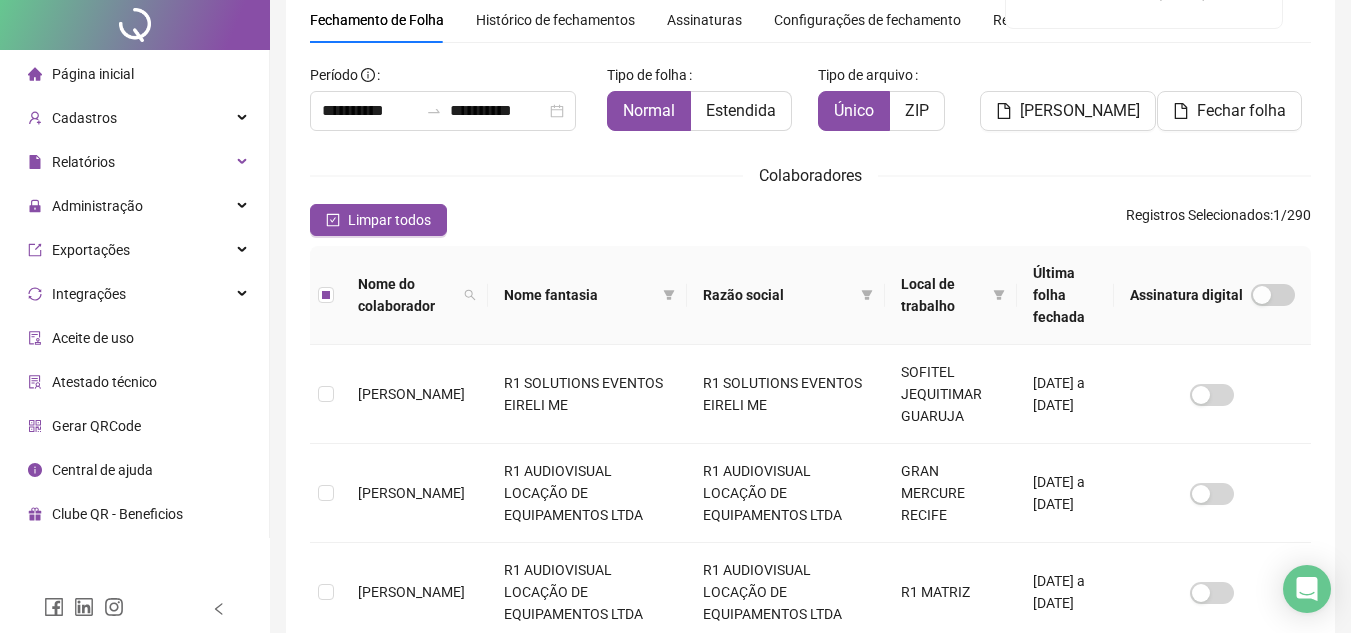 scroll, scrollTop: 0, scrollLeft: 0, axis: both 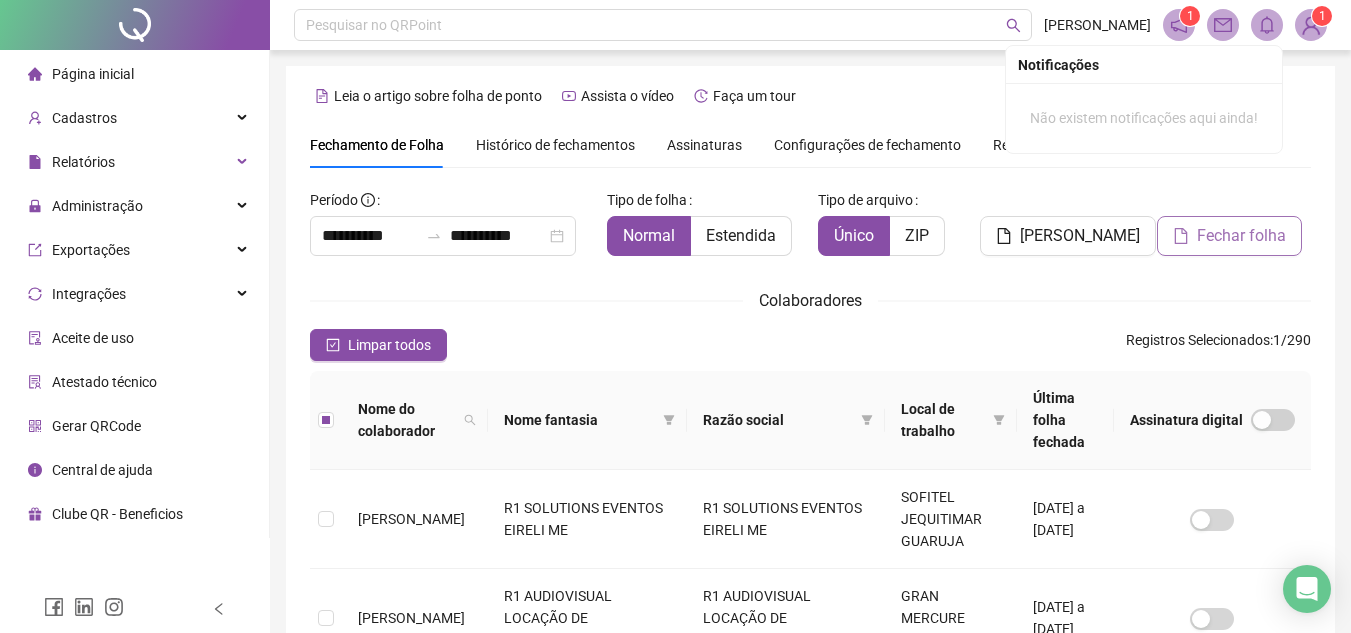 click on "Fechar folha" at bounding box center [1229, 236] 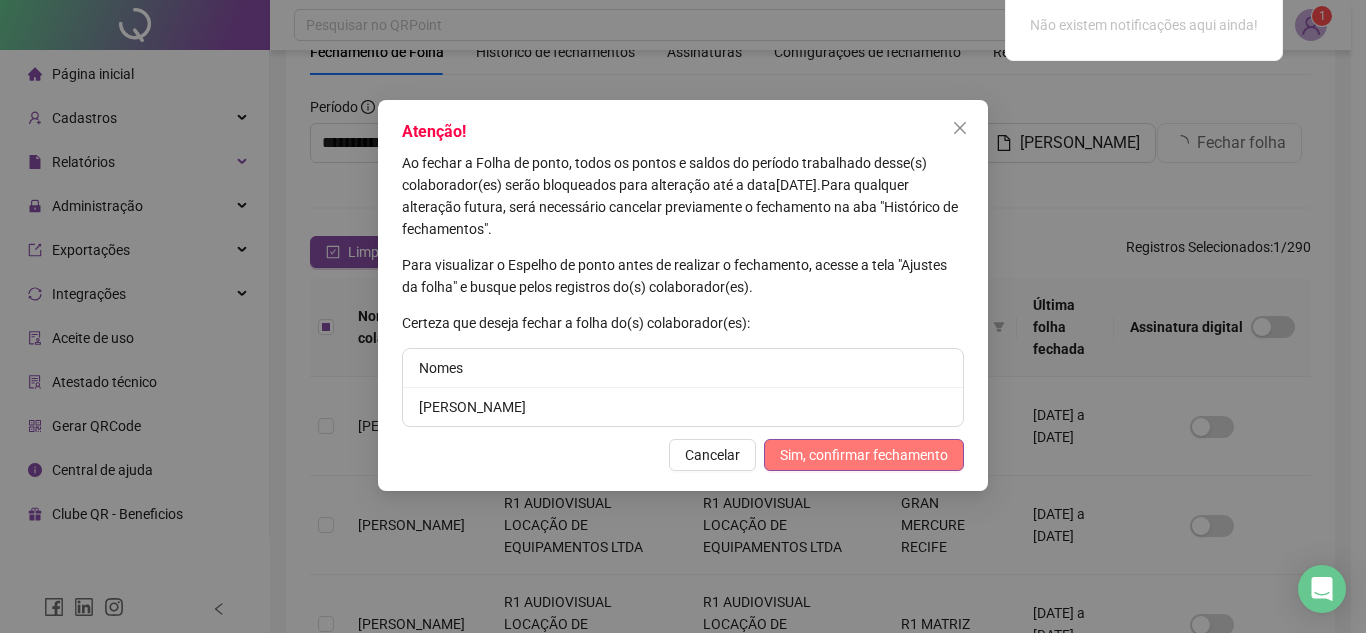click on "Sim, confirmar fechamento" at bounding box center (864, 455) 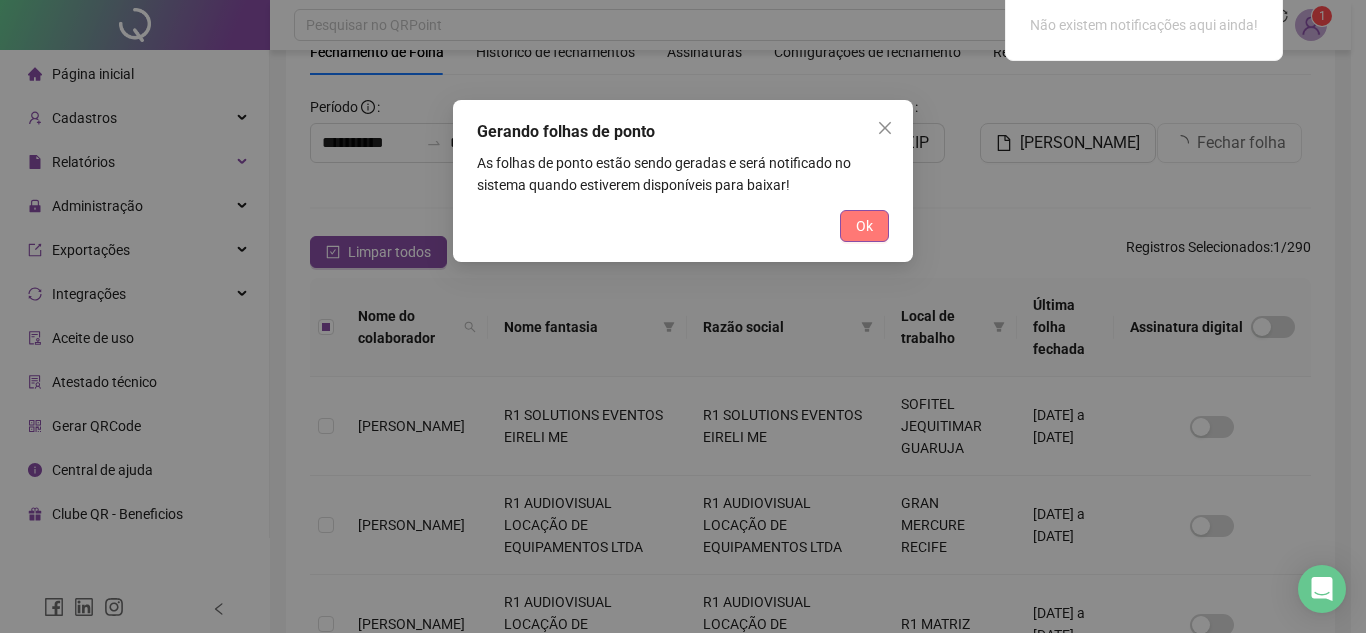 click on "Ok" at bounding box center (864, 226) 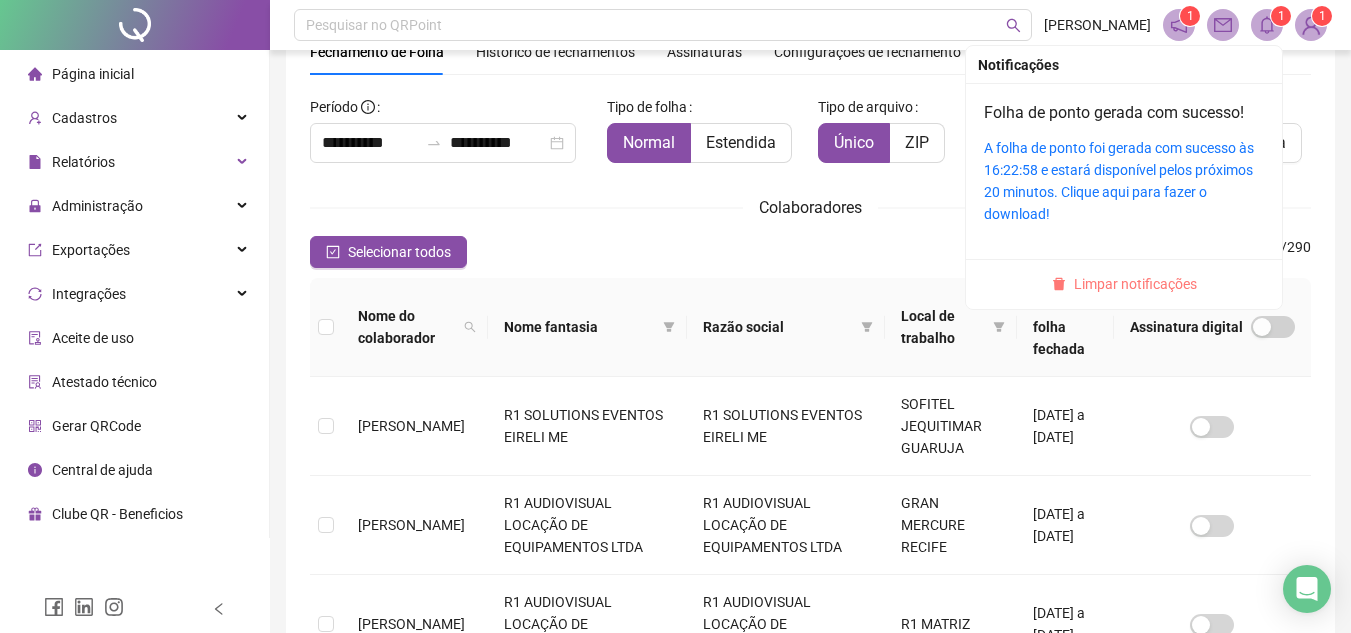 click on "Limpar notificações" at bounding box center [1124, 284] 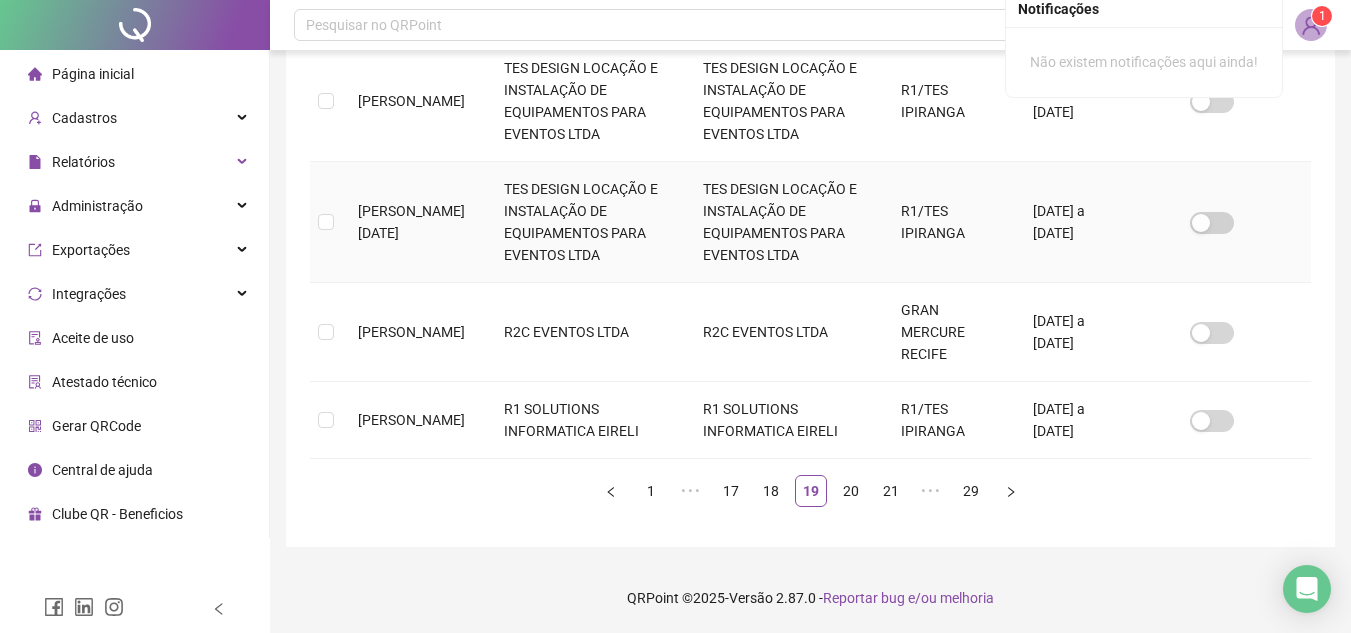 scroll, scrollTop: 1001, scrollLeft: 0, axis: vertical 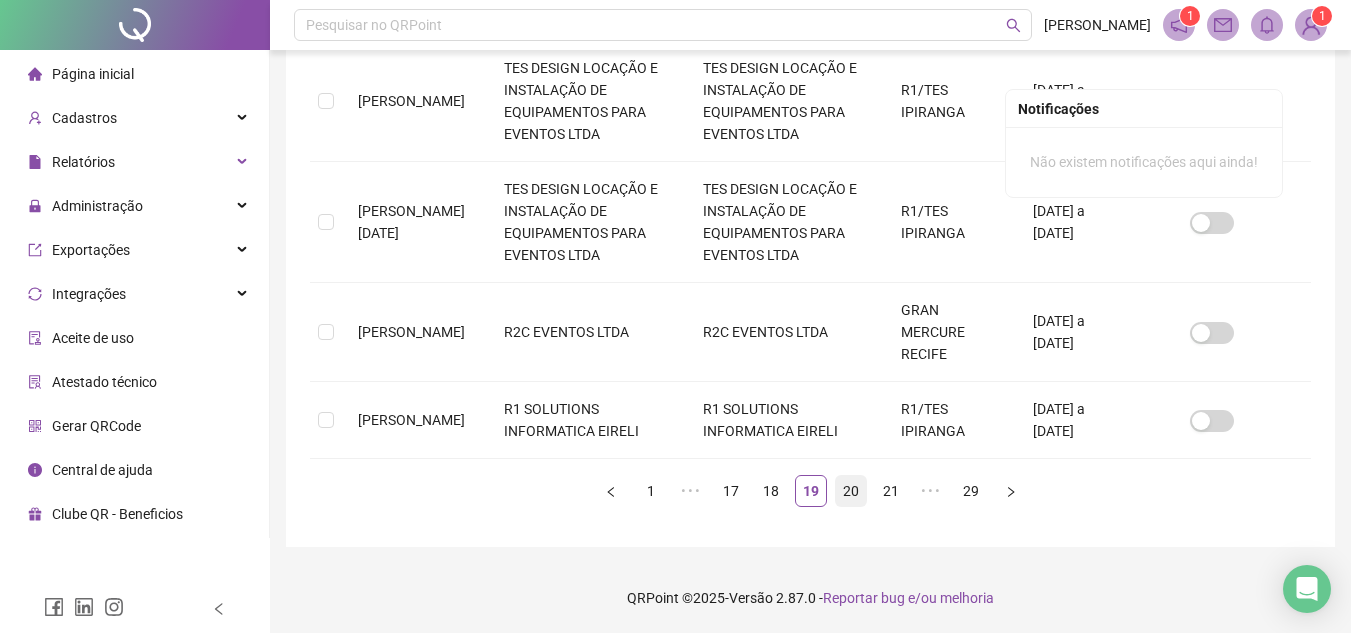 click on "20" at bounding box center (851, 491) 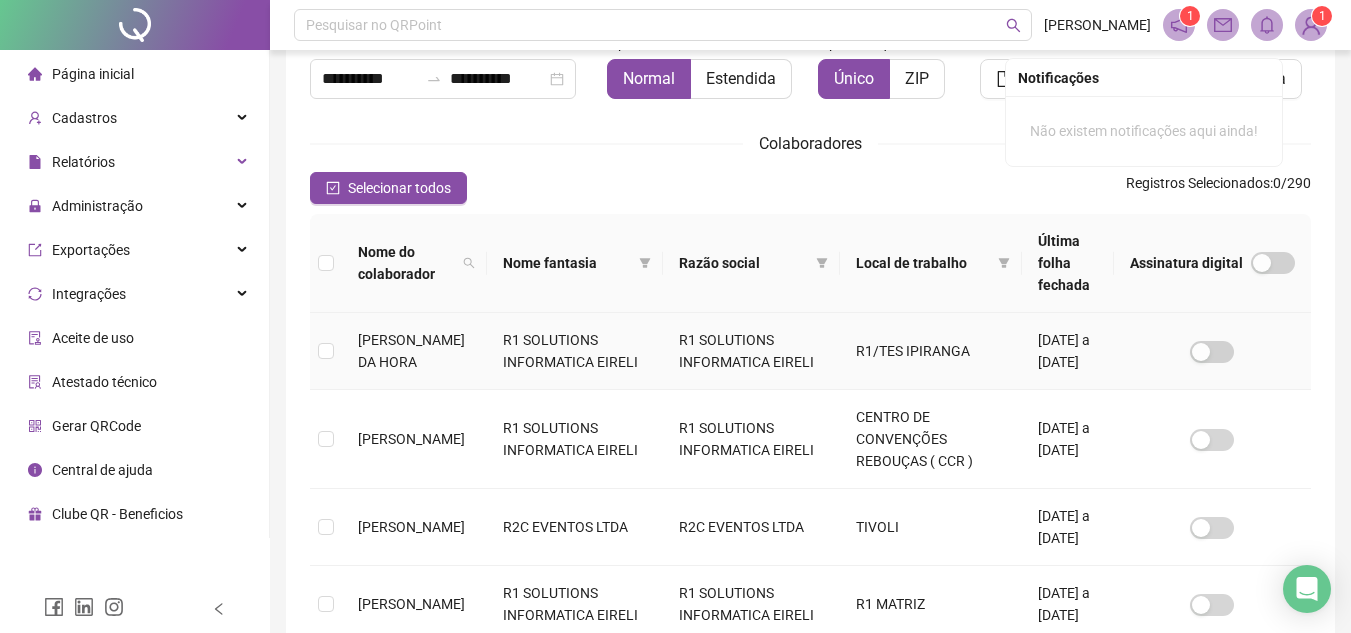 scroll, scrollTop: 193, scrollLeft: 0, axis: vertical 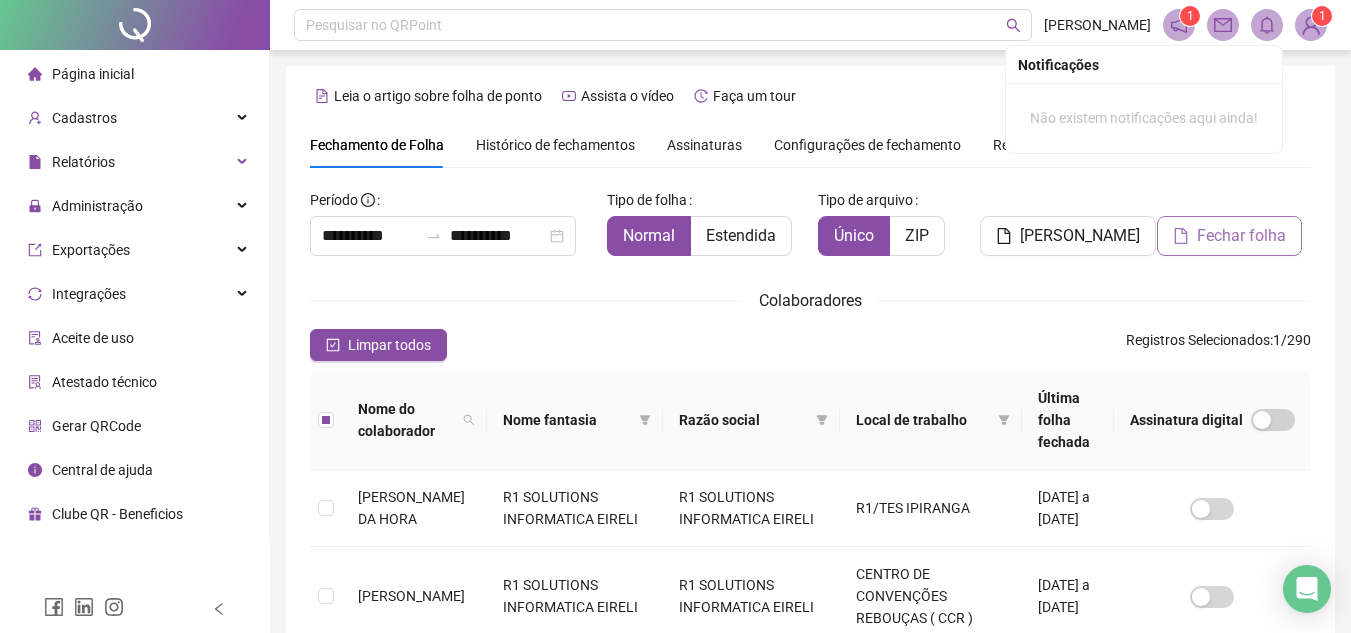 click on "Fechar folha" at bounding box center [1241, 236] 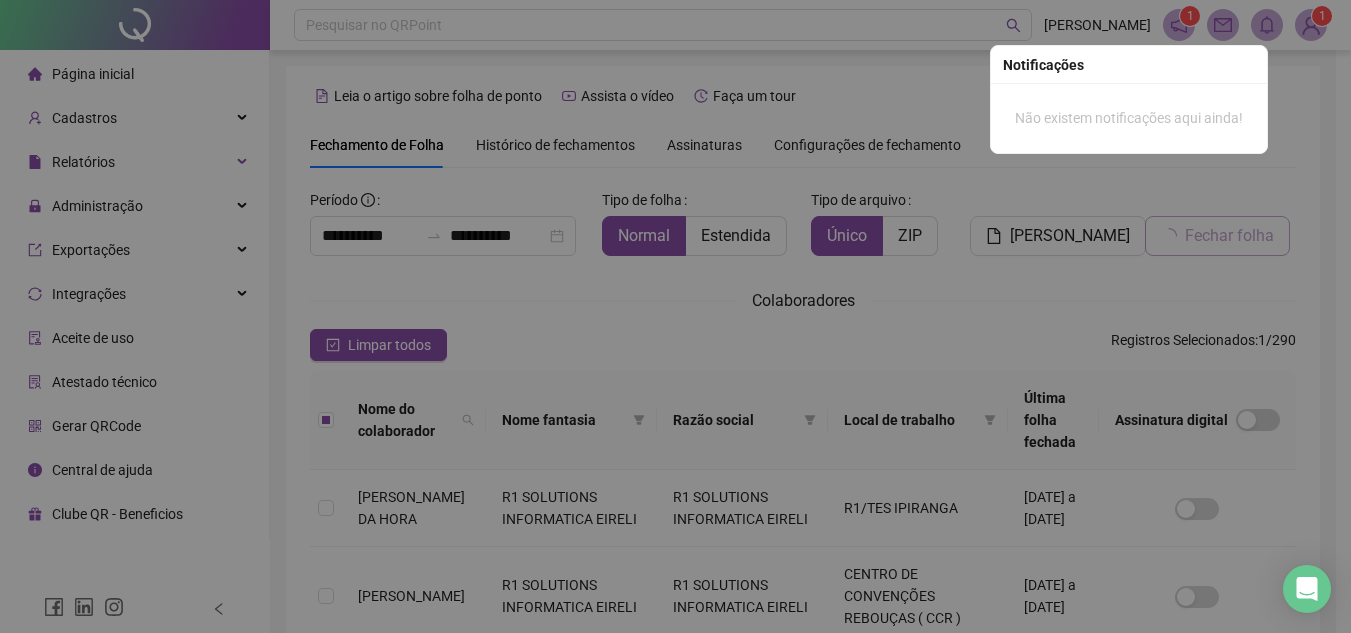 scroll, scrollTop: 93, scrollLeft: 0, axis: vertical 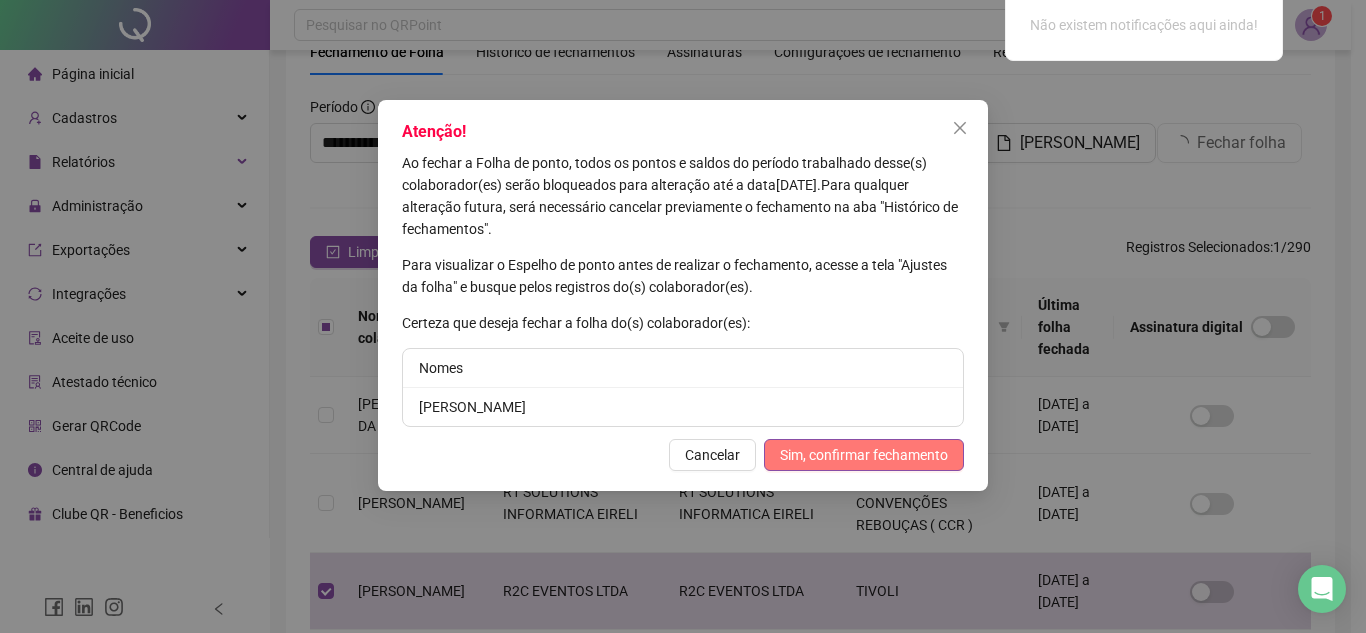 click on "Sim, confirmar fechamento" at bounding box center (864, 455) 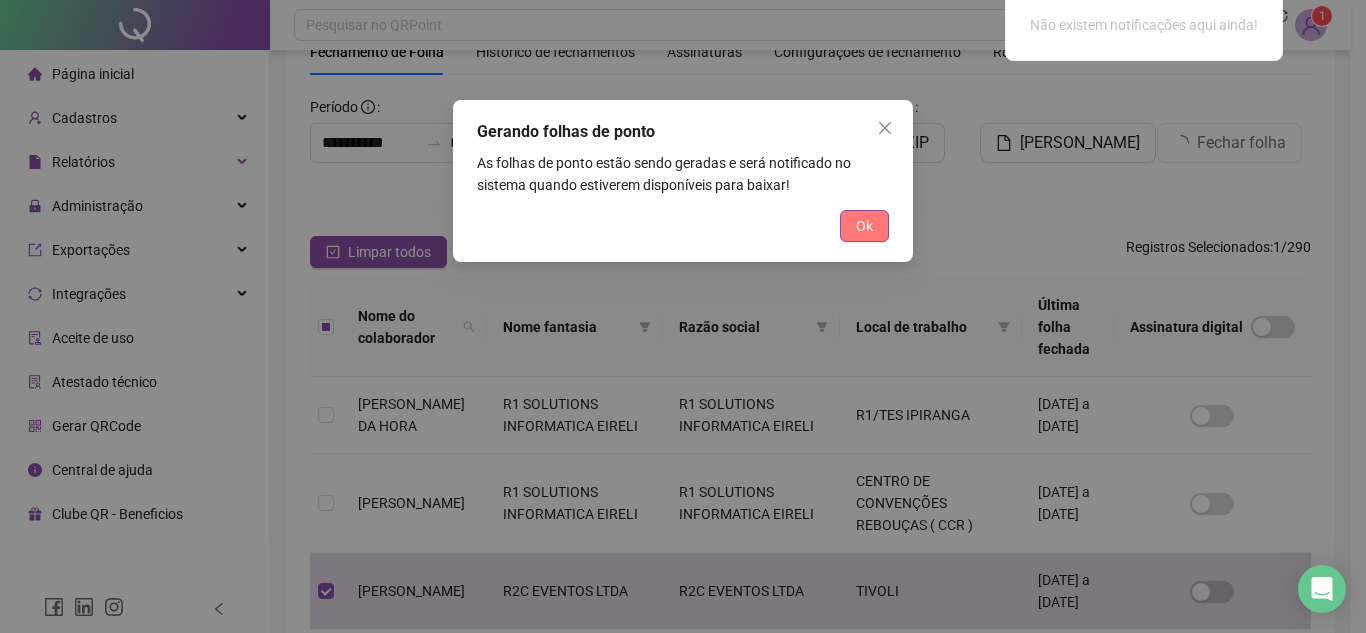 click on "Ok" at bounding box center (864, 226) 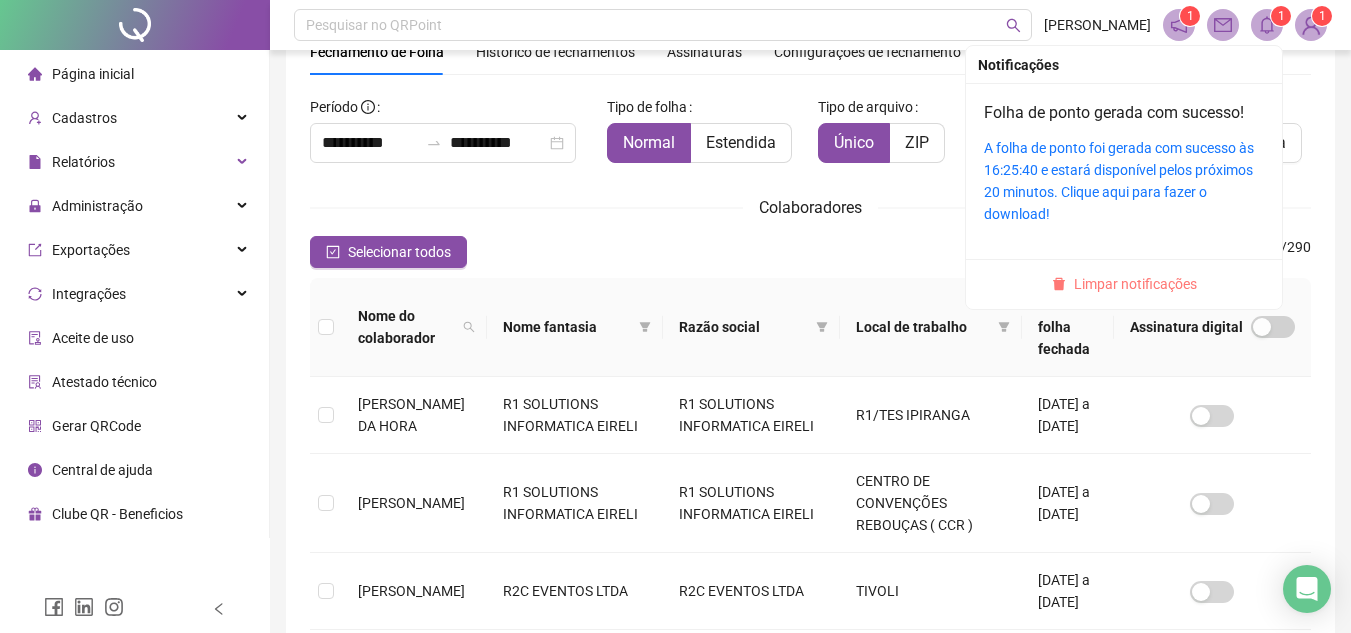 click on "Limpar notificações" at bounding box center (1135, 284) 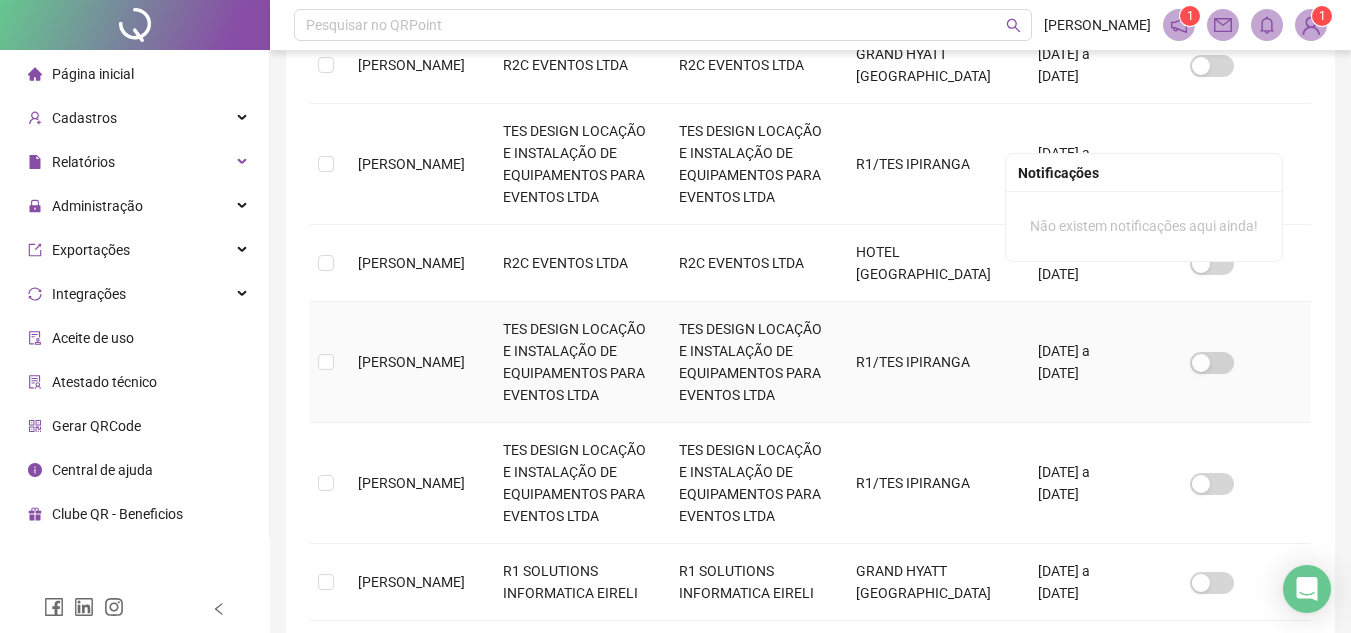 scroll, scrollTop: 893, scrollLeft: 0, axis: vertical 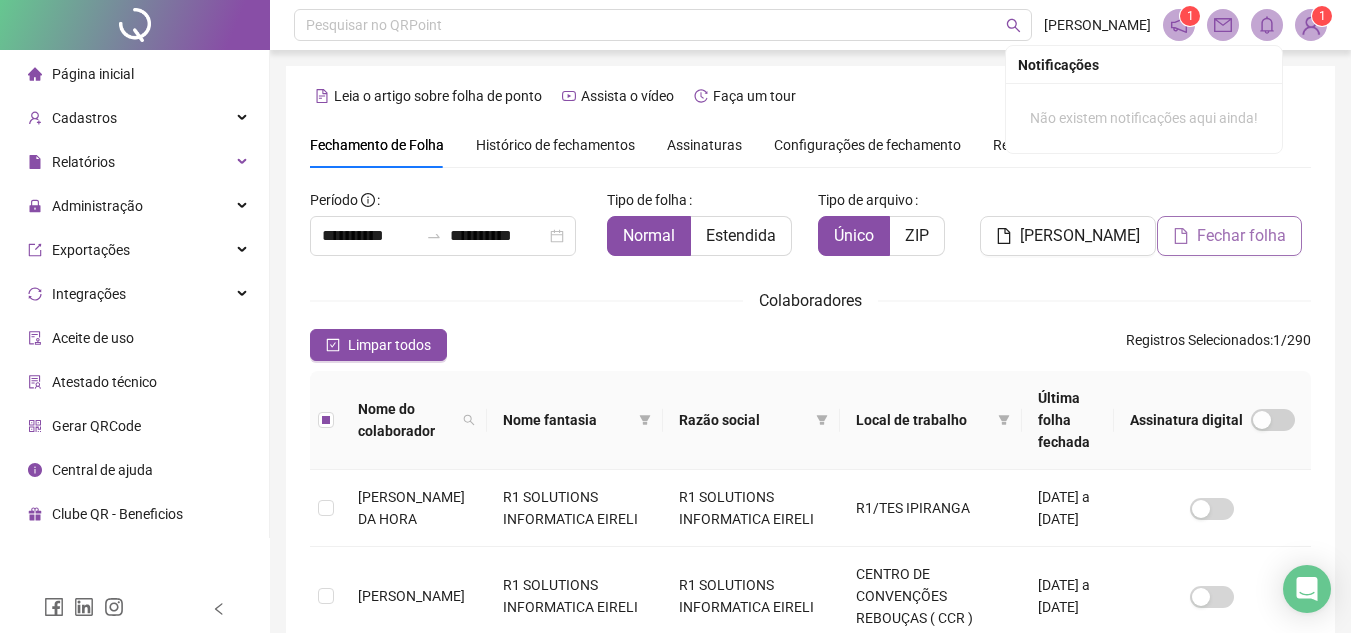 click on "Fechar folha" at bounding box center (1241, 236) 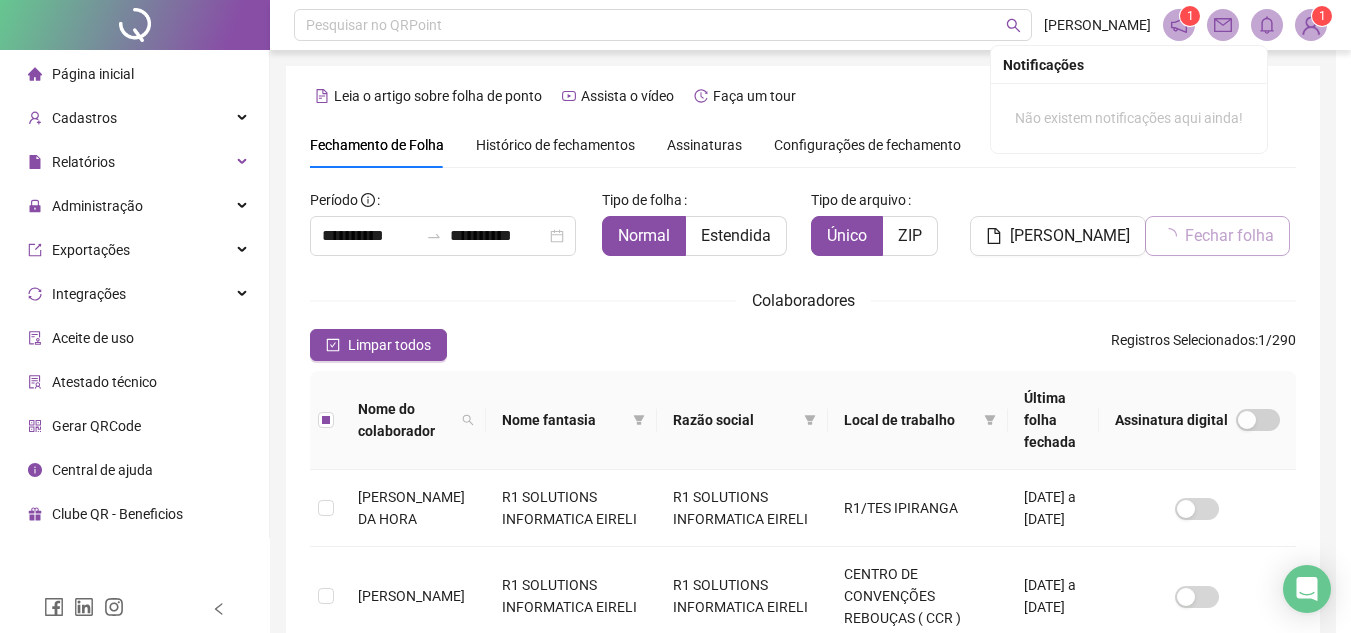 scroll, scrollTop: 93, scrollLeft: 0, axis: vertical 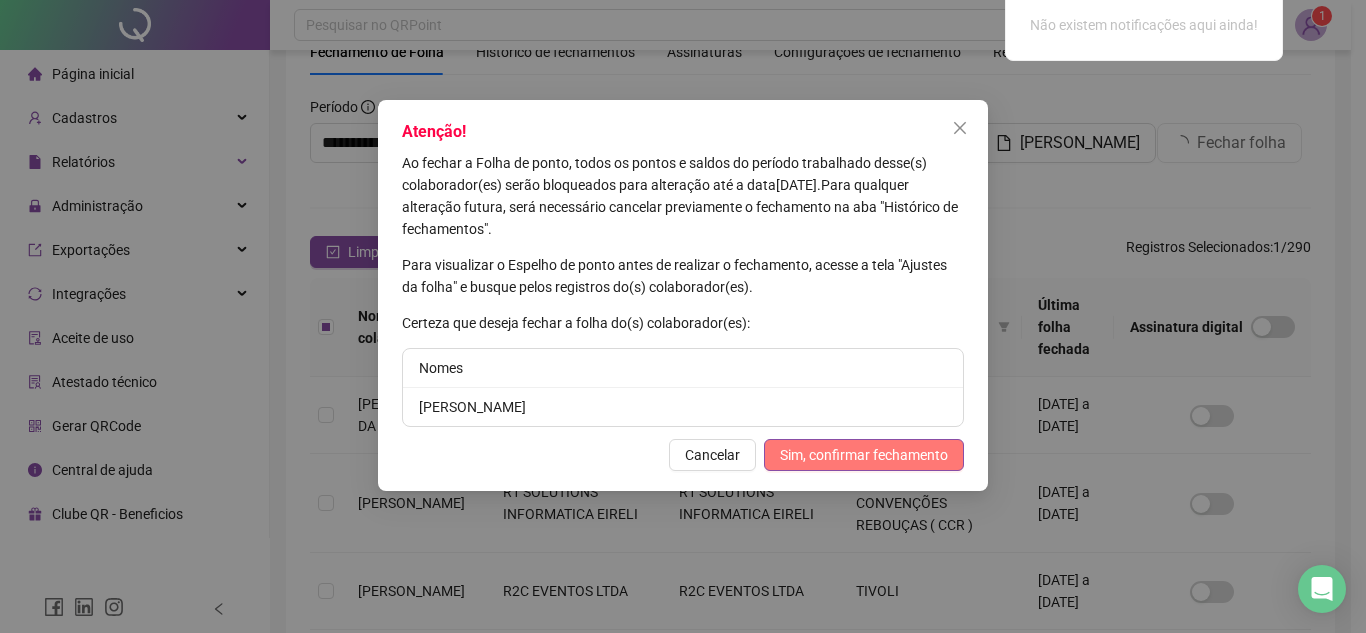 click on "Sim, confirmar fechamento" at bounding box center [864, 455] 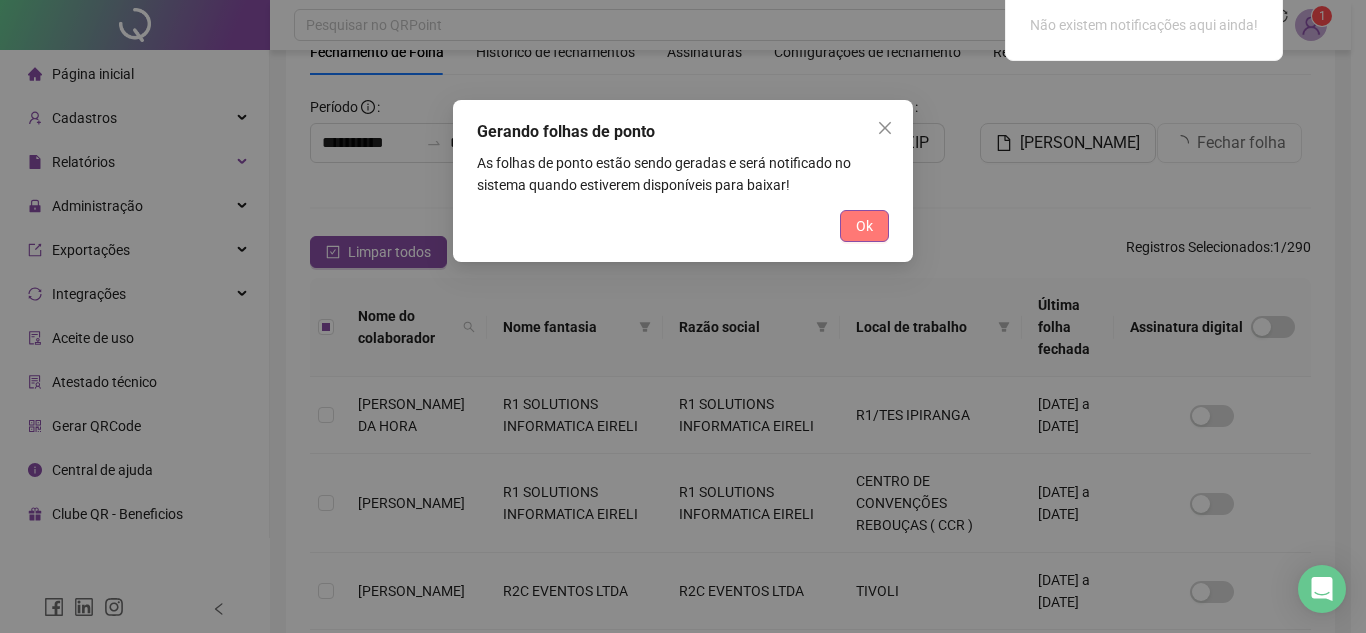 click on "Ok" at bounding box center [864, 226] 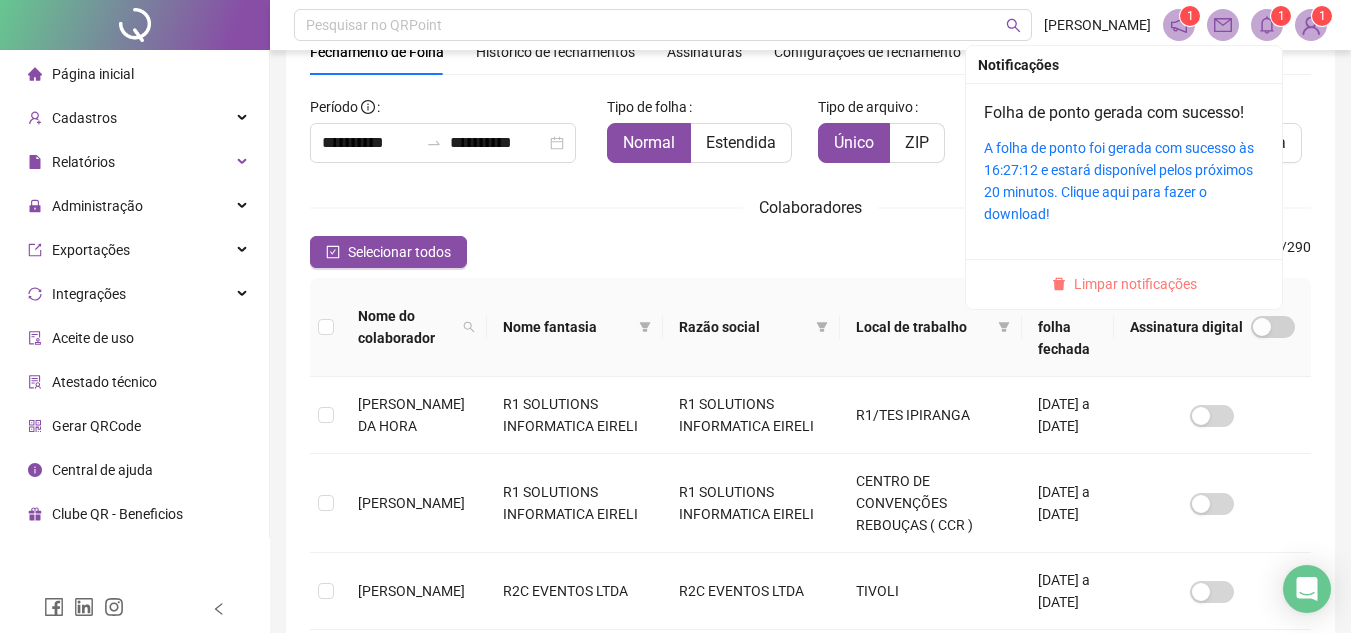 click on "Limpar notificações" at bounding box center [1135, 284] 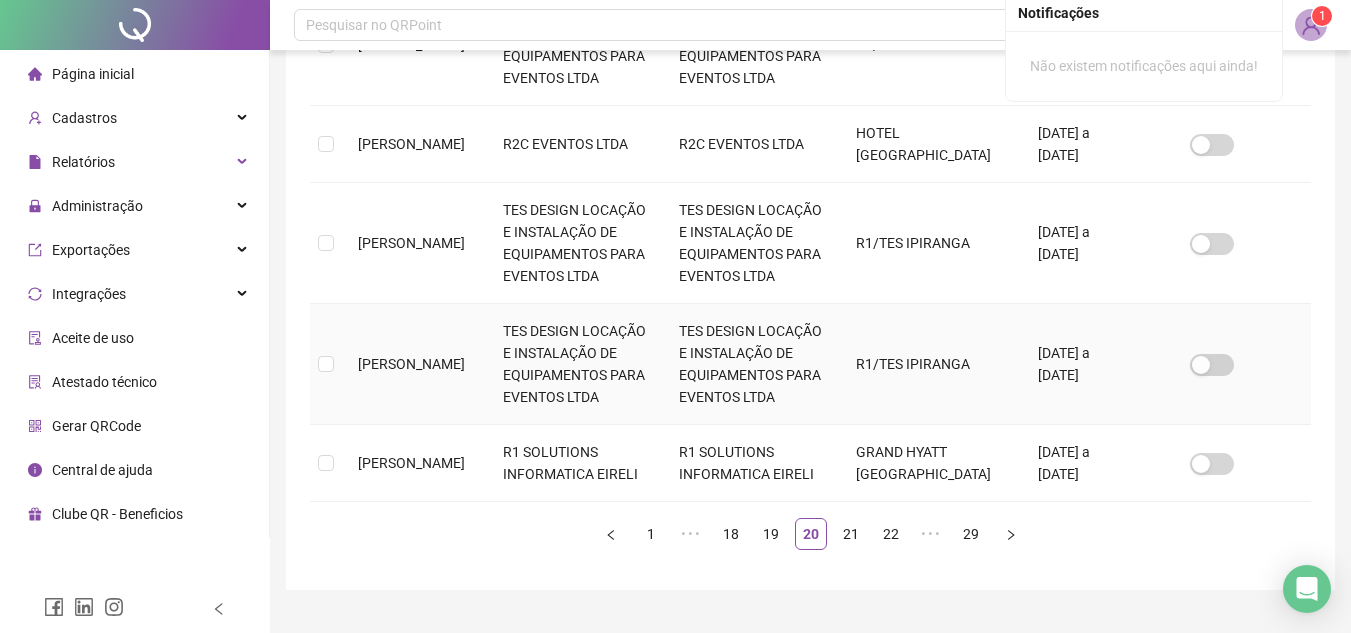 scroll, scrollTop: 893, scrollLeft: 0, axis: vertical 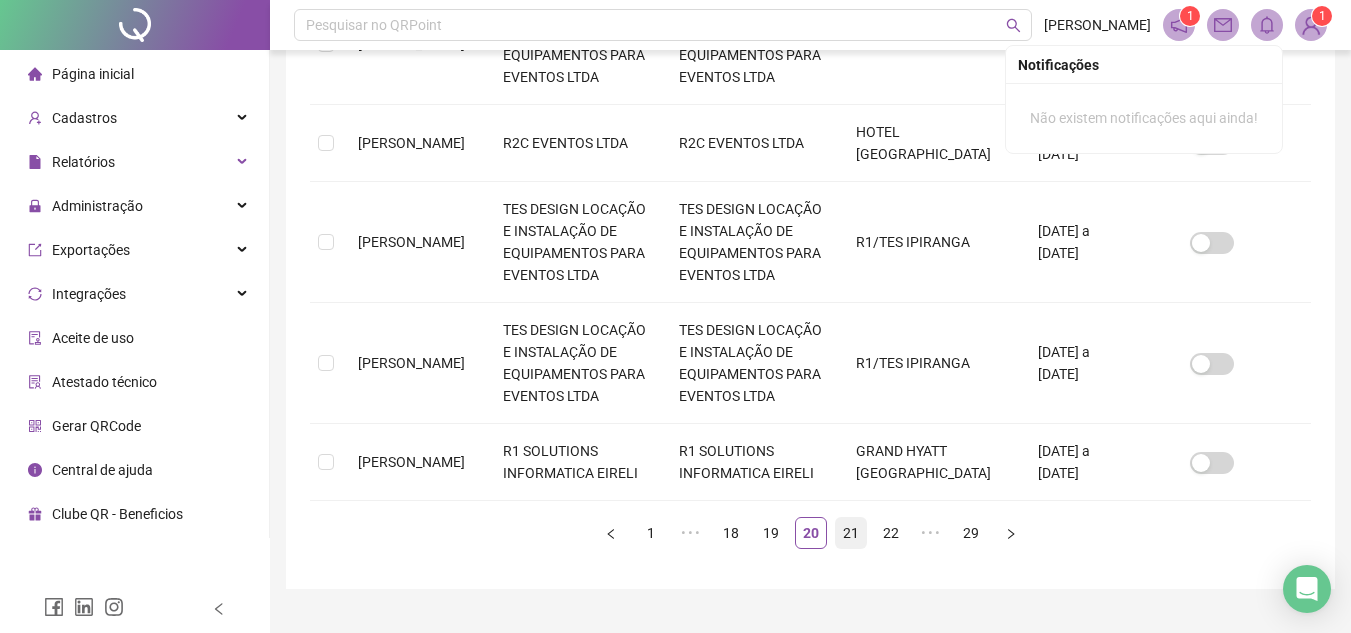 click on "21" at bounding box center (851, 533) 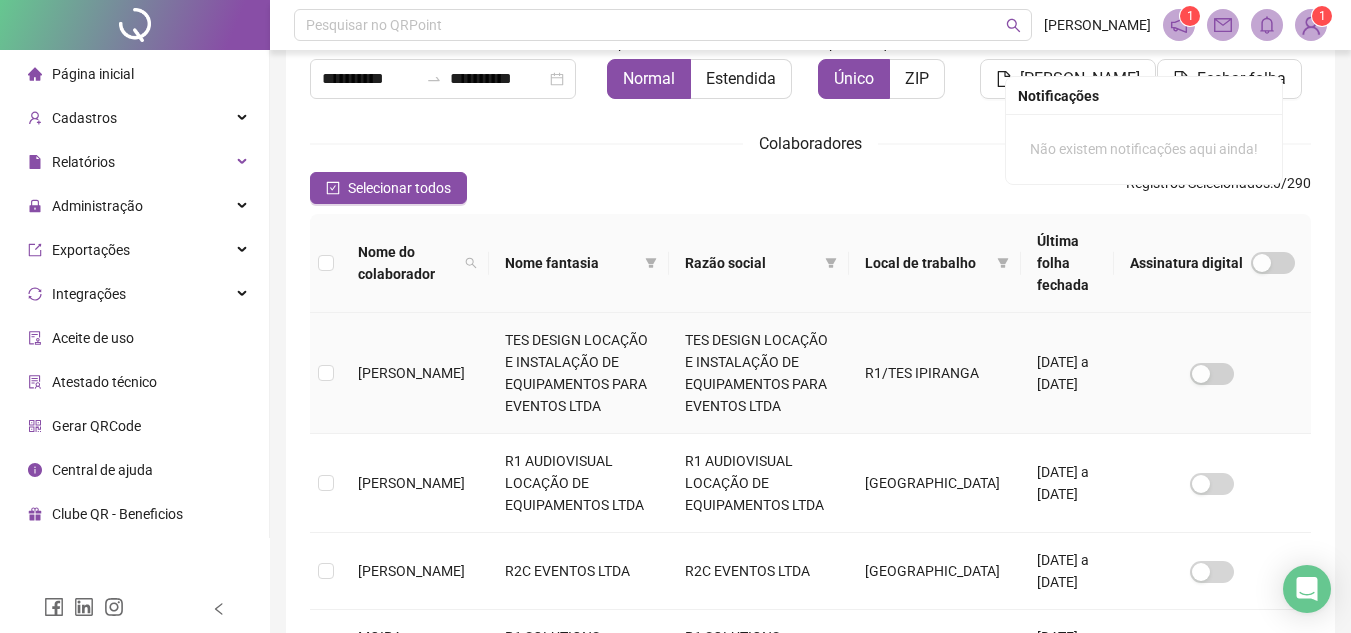 scroll, scrollTop: 193, scrollLeft: 0, axis: vertical 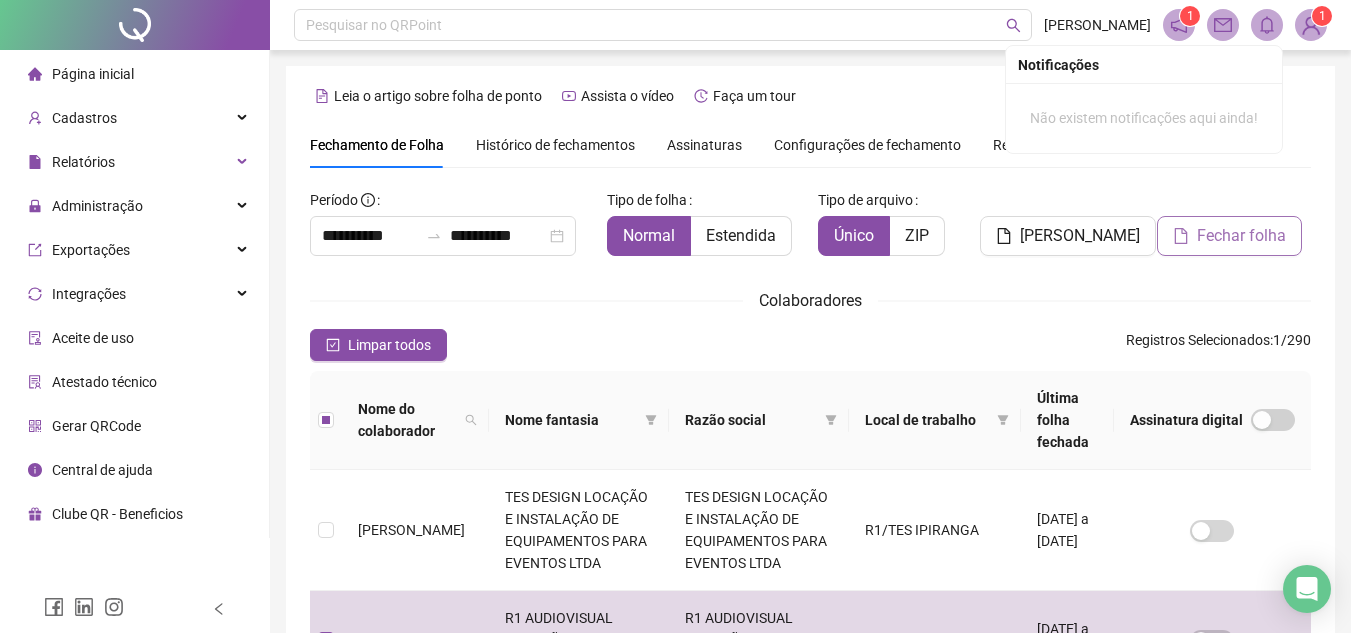 click on "Fechar folha" at bounding box center [1241, 236] 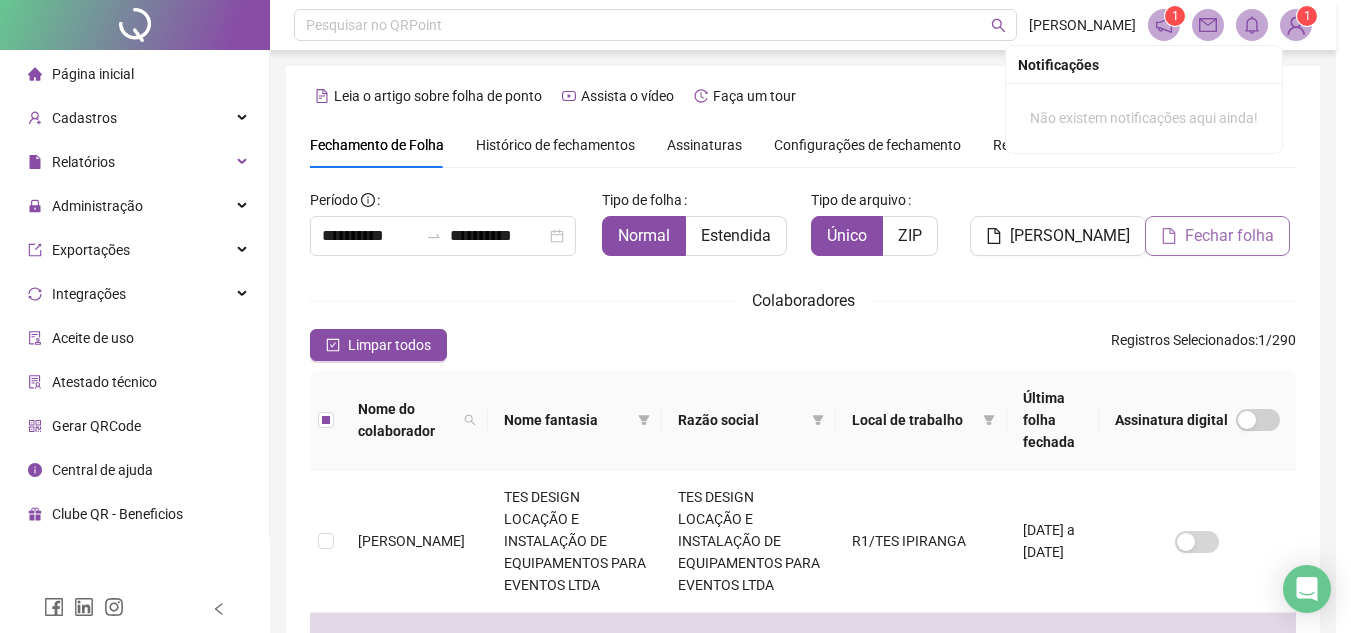 scroll, scrollTop: 93, scrollLeft: 0, axis: vertical 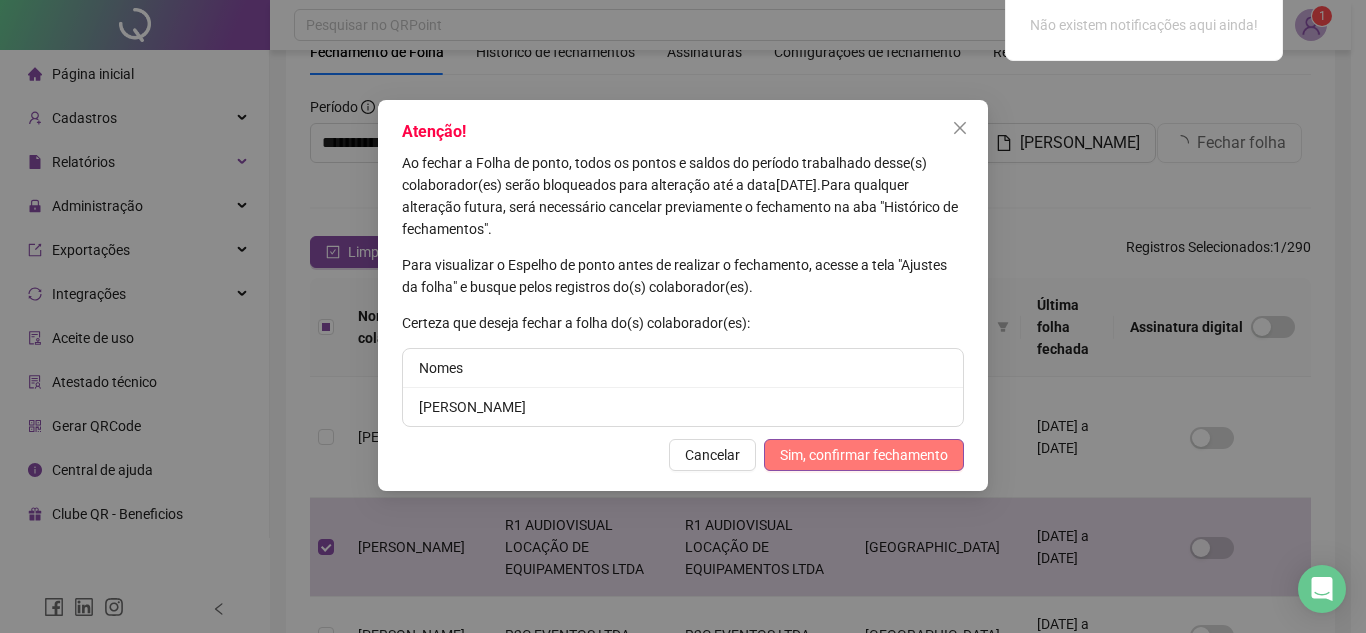 click on "Sim, confirmar fechamento" at bounding box center (864, 455) 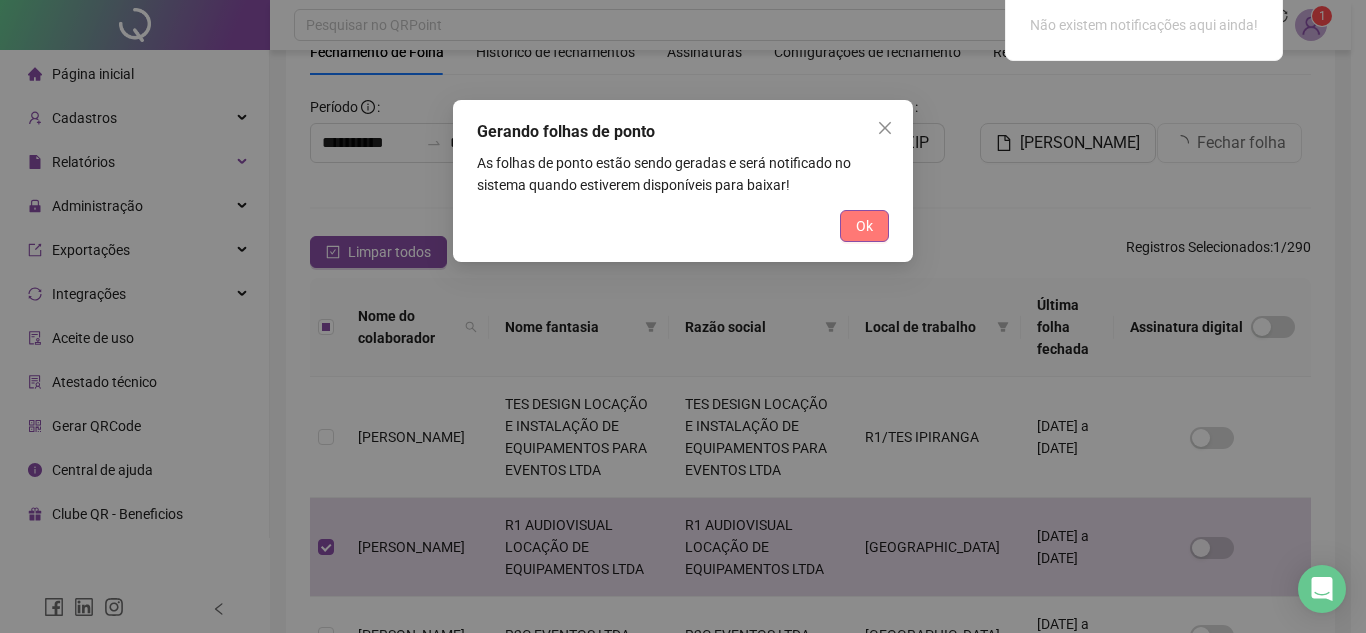 click on "Ok" at bounding box center (864, 226) 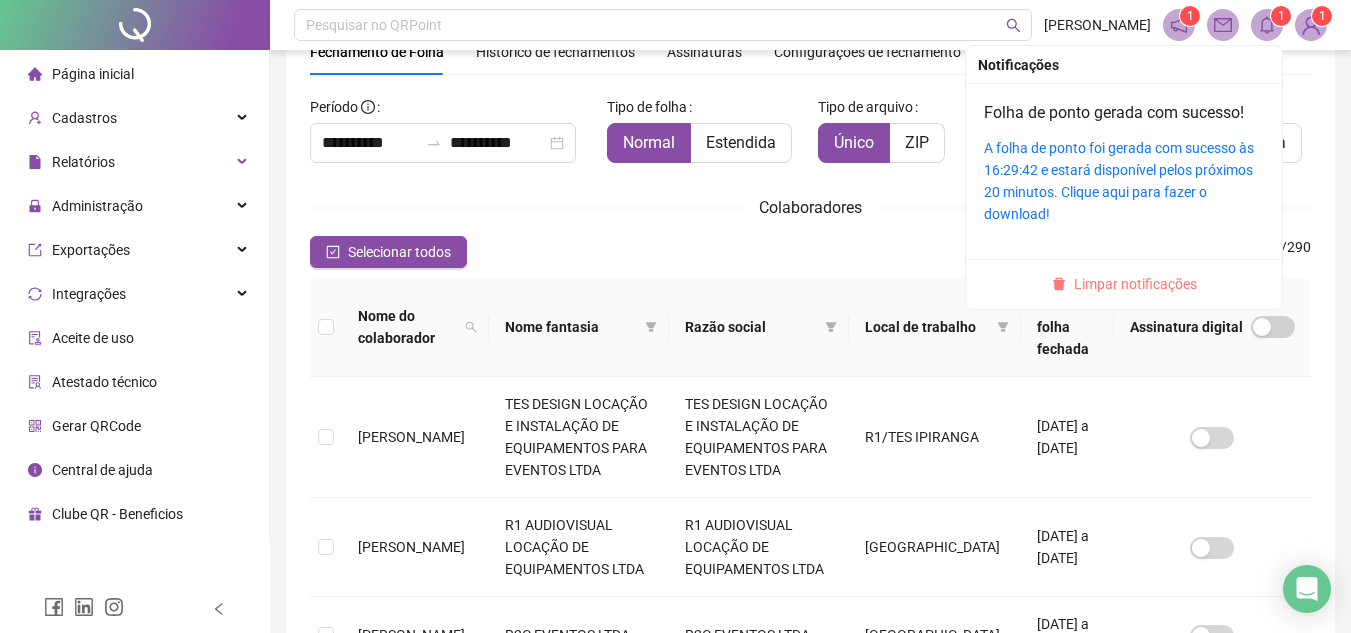 click on "Limpar notificações" at bounding box center (1135, 284) 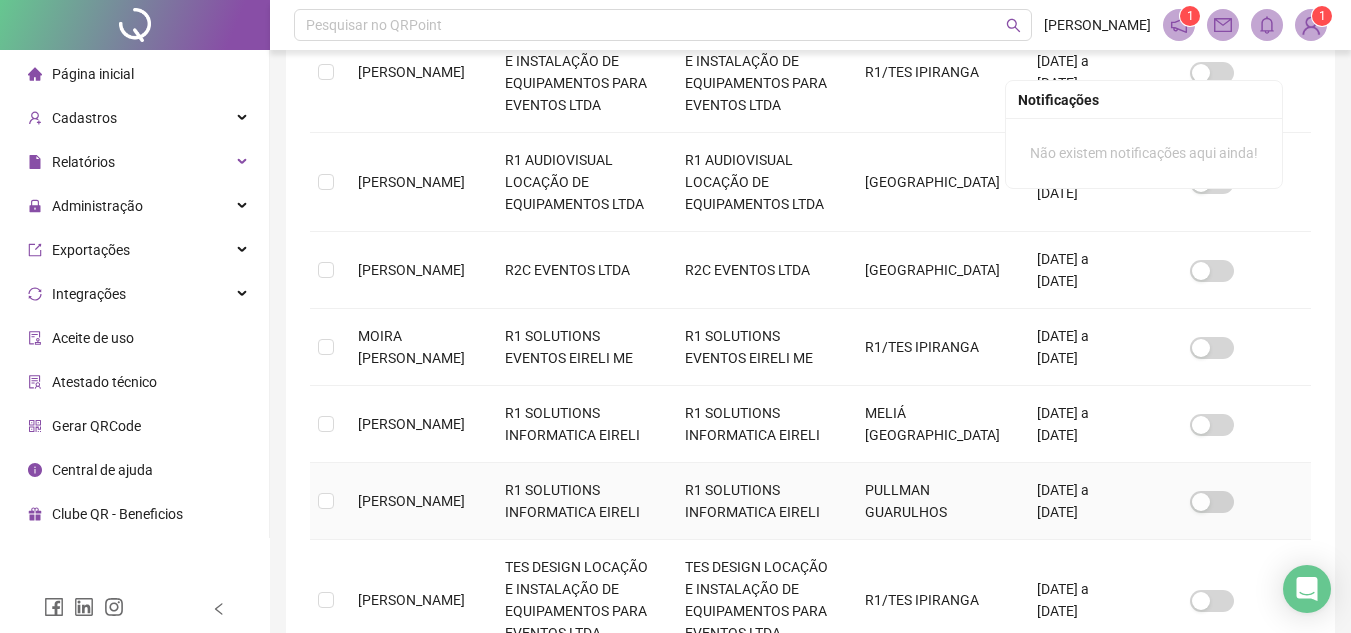 scroll, scrollTop: 493, scrollLeft: 0, axis: vertical 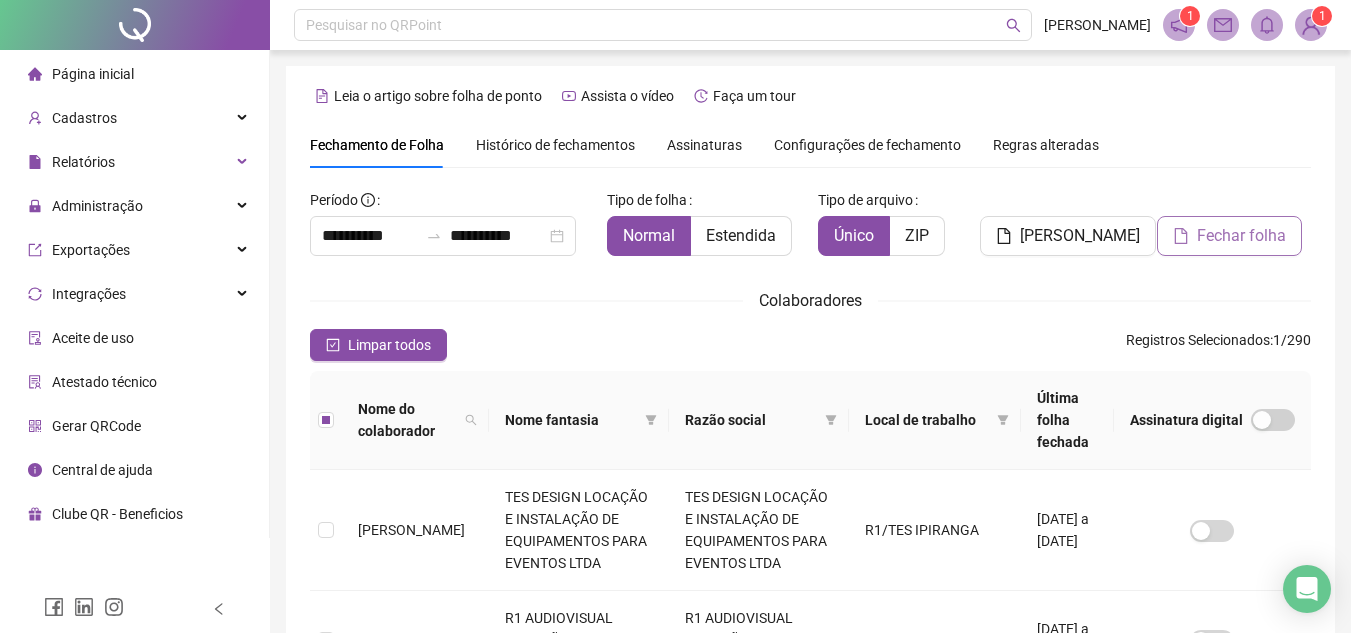 click on "Fechar folha" at bounding box center (1241, 236) 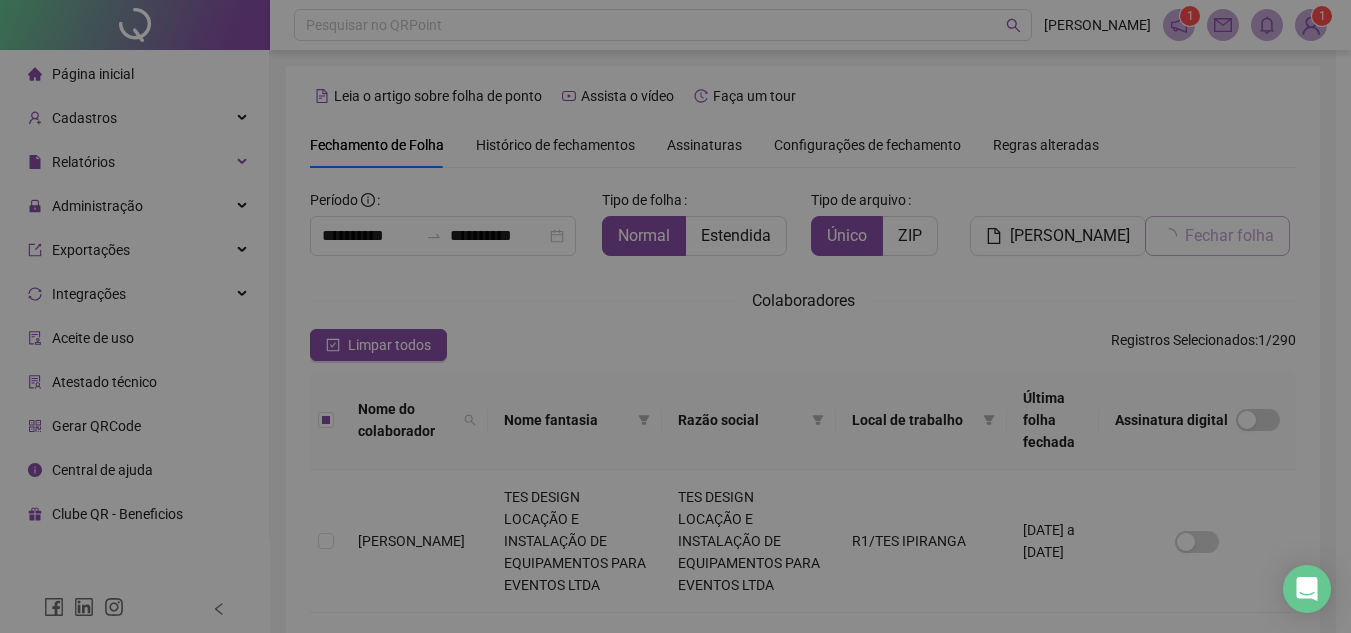 scroll, scrollTop: 93, scrollLeft: 0, axis: vertical 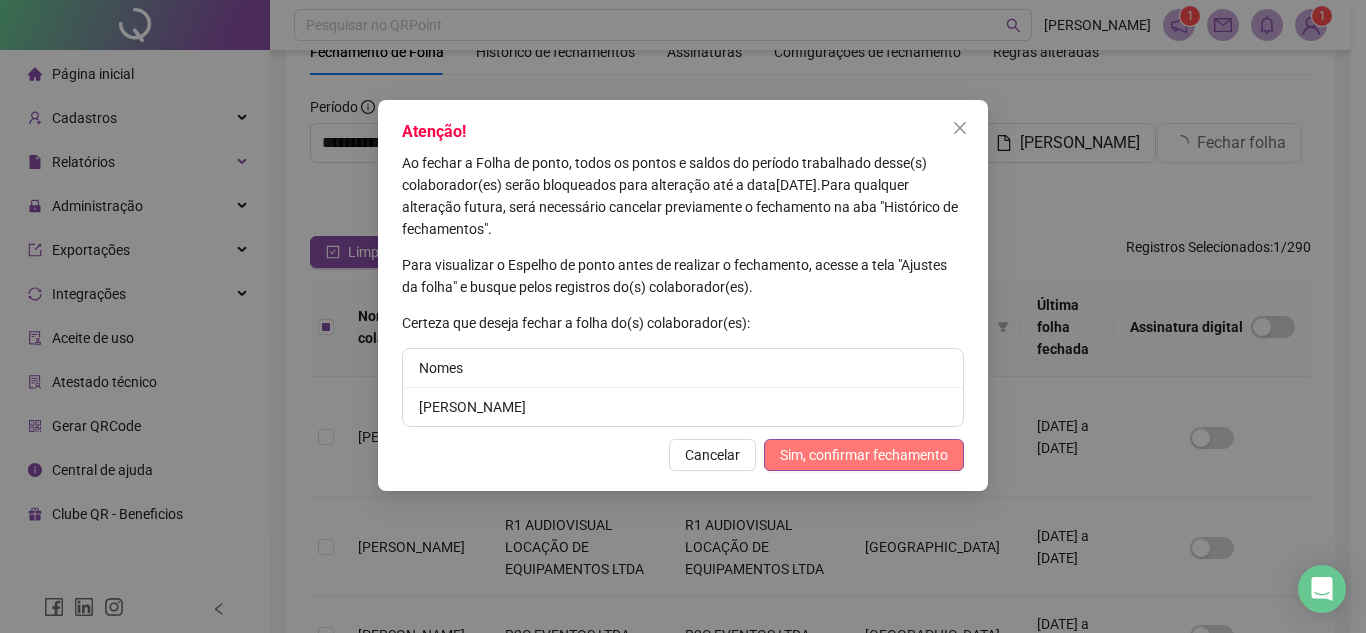 click on "Sim, confirmar fechamento" at bounding box center (864, 455) 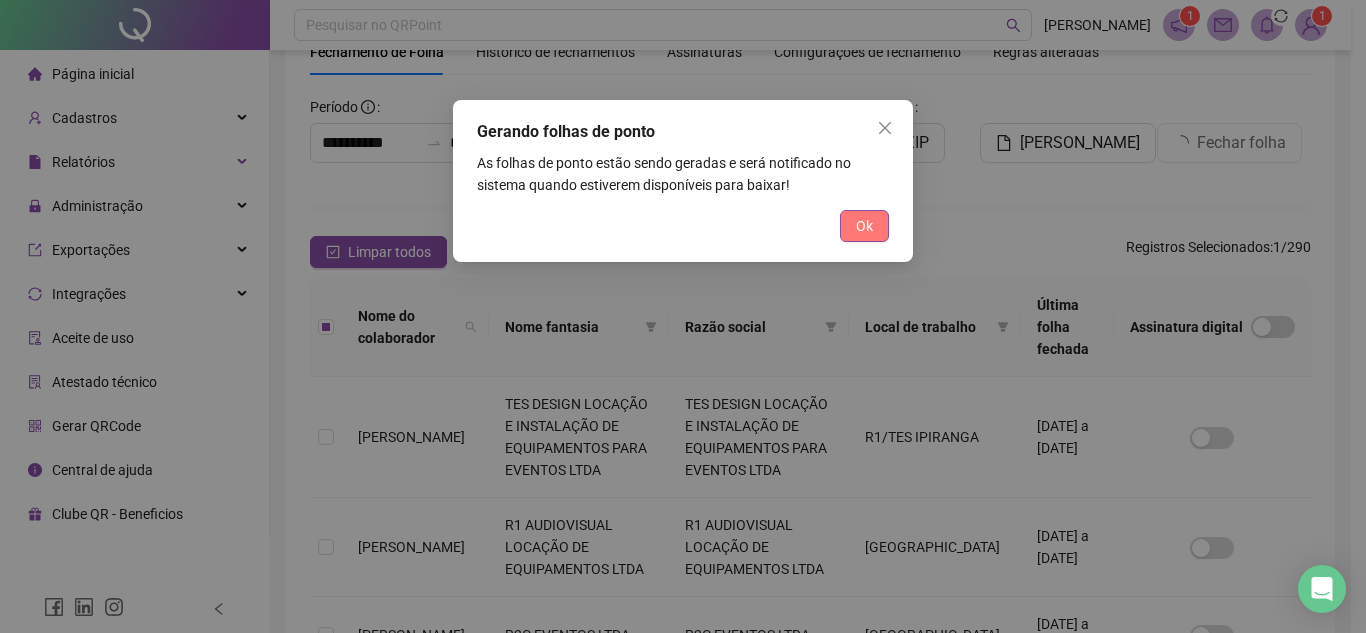 click on "Ok" at bounding box center [864, 226] 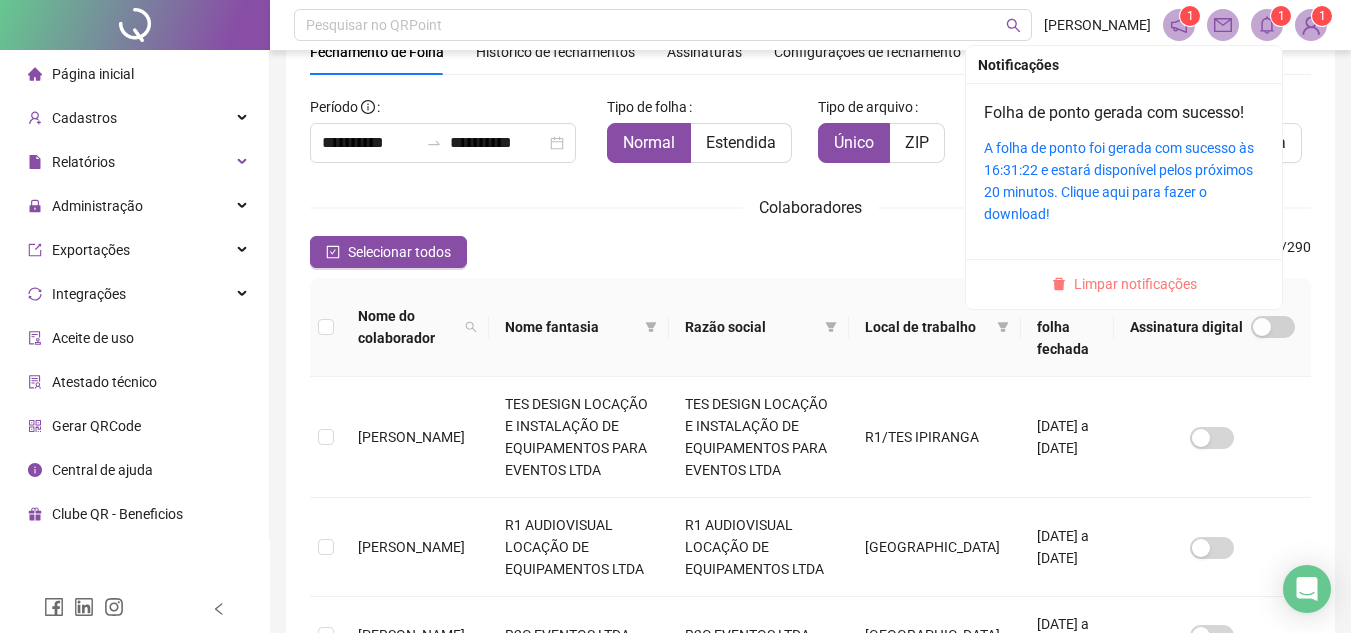 click on "Limpar notificações" at bounding box center [1135, 284] 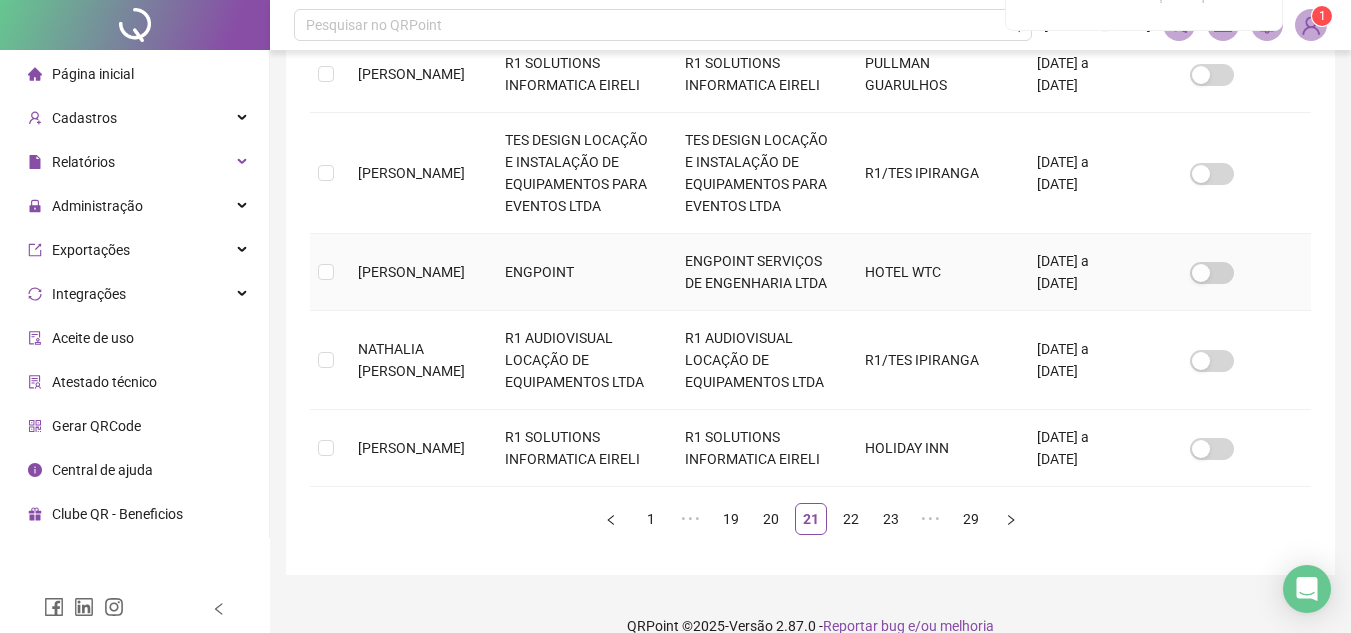 scroll, scrollTop: 893, scrollLeft: 0, axis: vertical 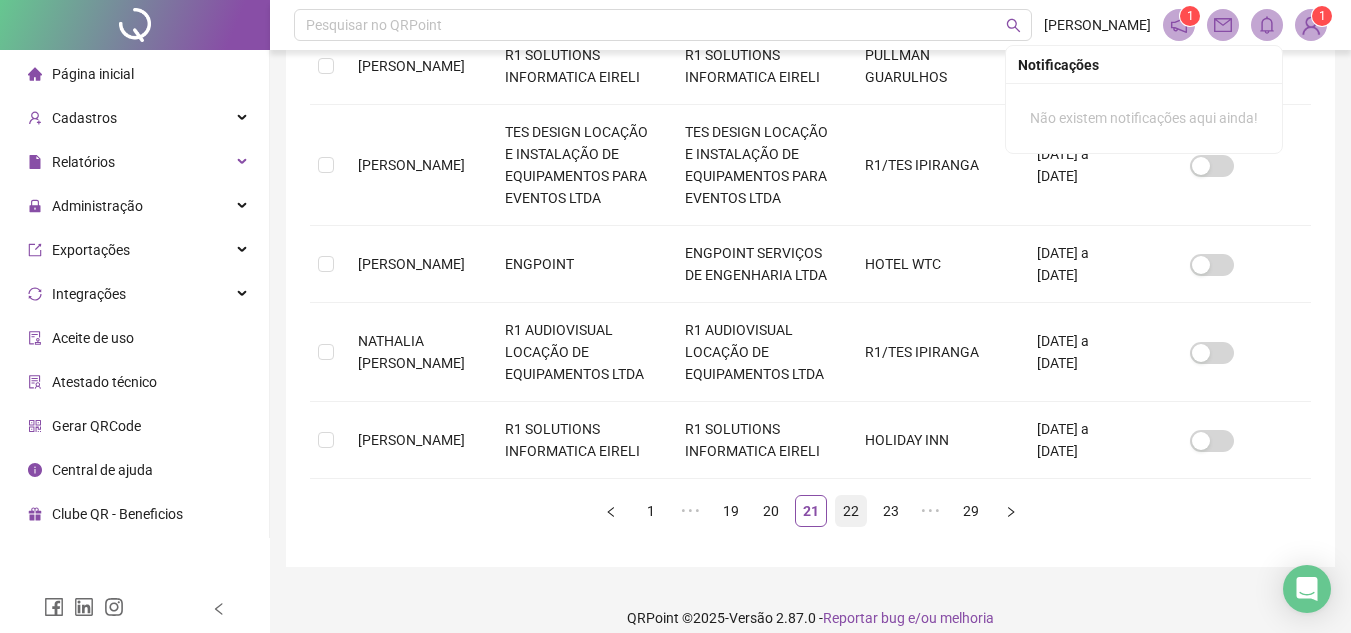 click on "22" at bounding box center (851, 511) 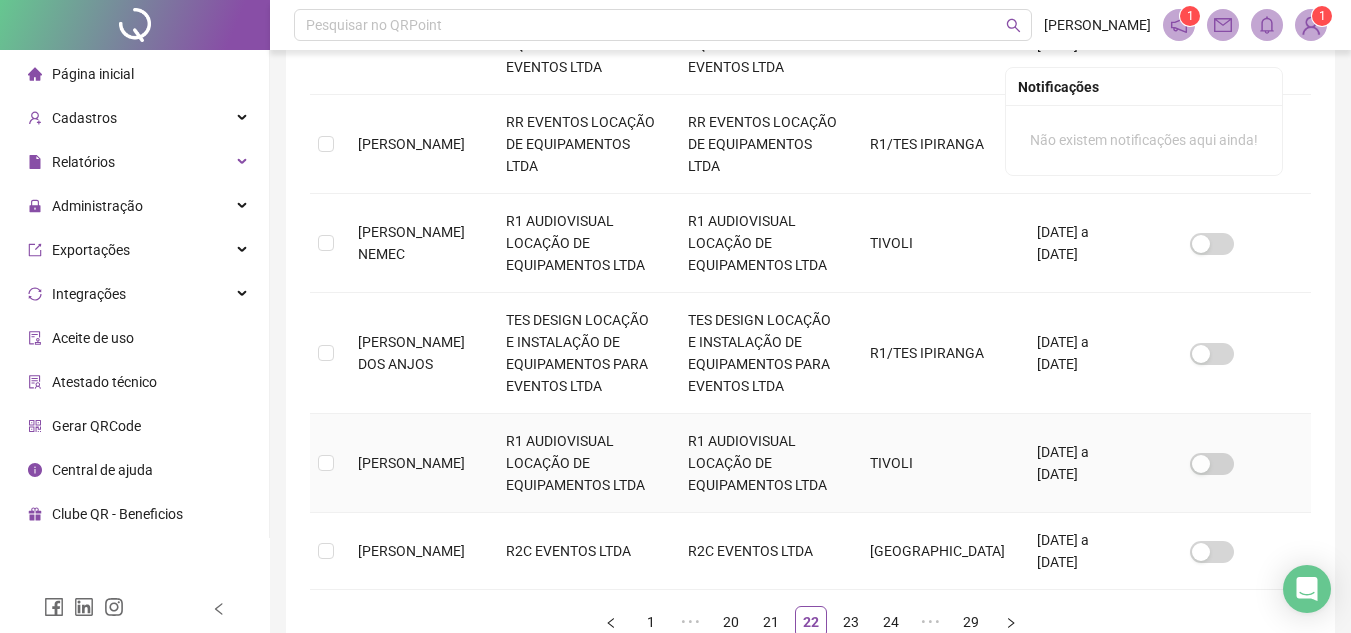 scroll, scrollTop: 993, scrollLeft: 0, axis: vertical 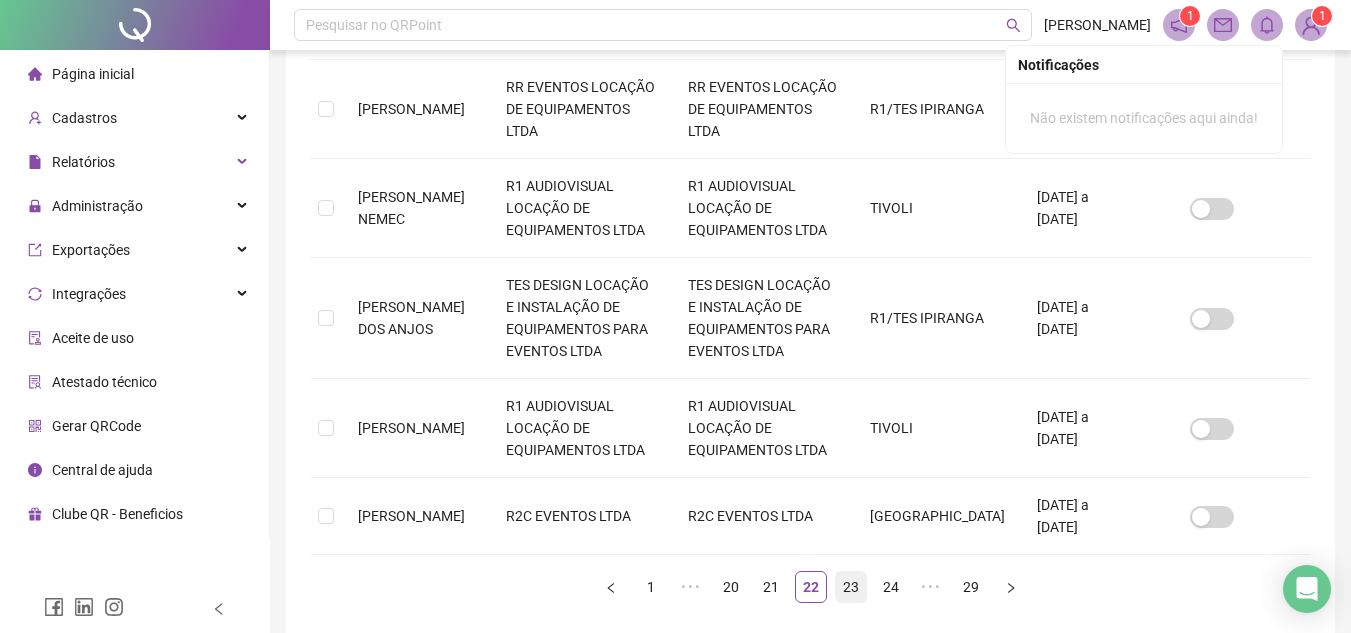 click on "23" at bounding box center (851, 587) 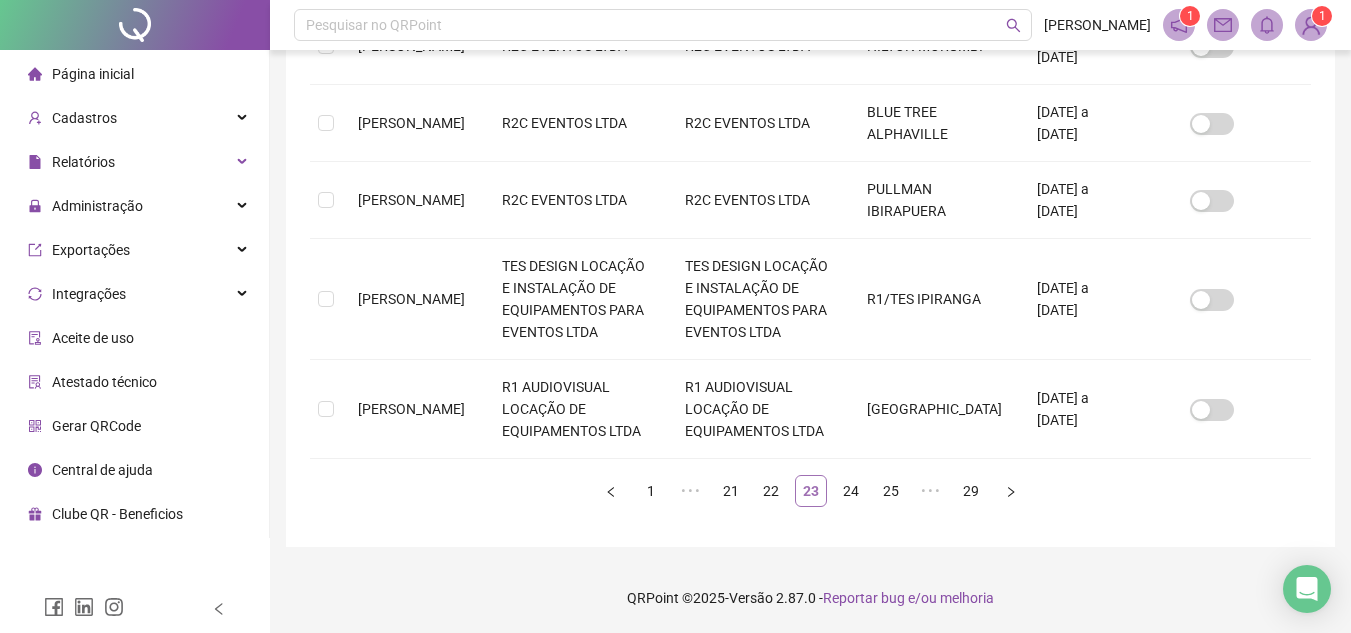 scroll, scrollTop: 93, scrollLeft: 0, axis: vertical 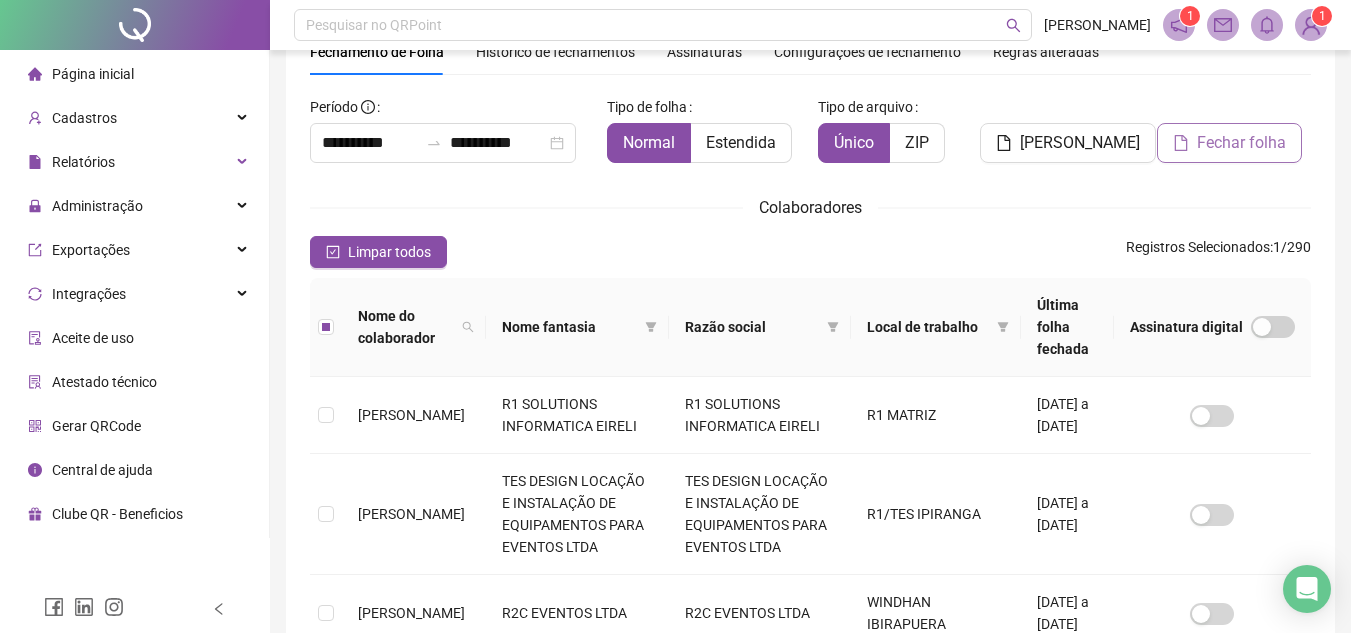 click on "Fechar folha" at bounding box center (1241, 143) 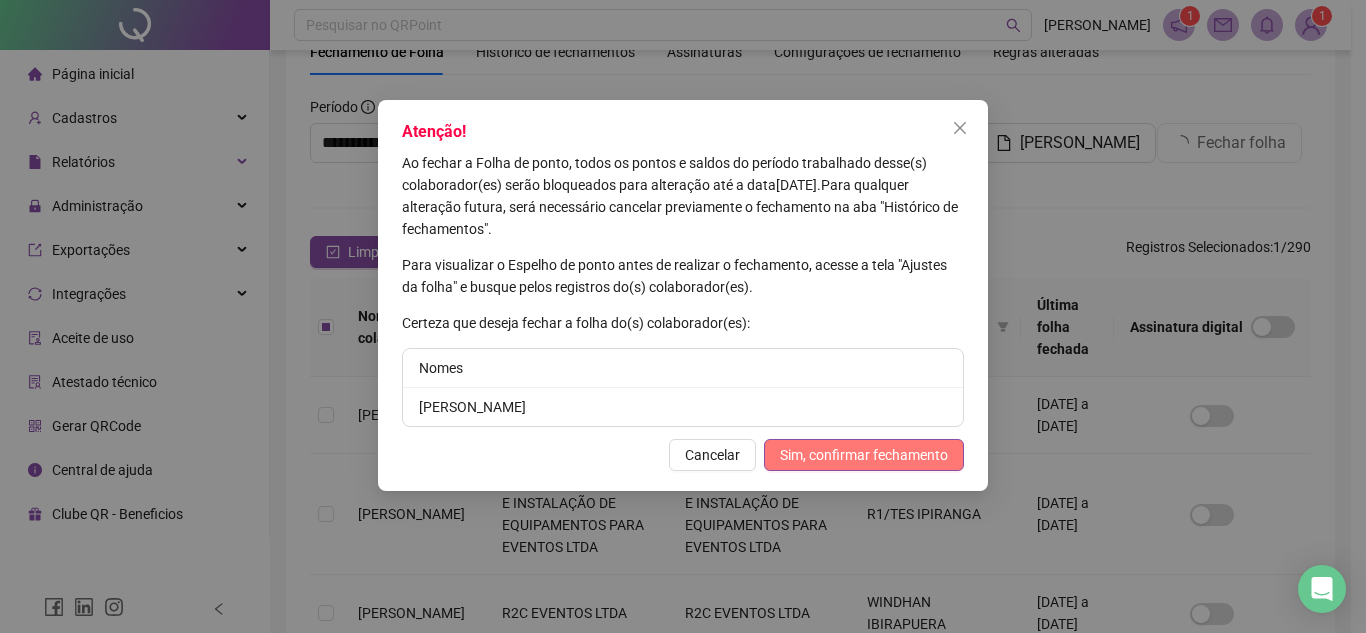 click on "Sim, confirmar fechamento" at bounding box center (864, 455) 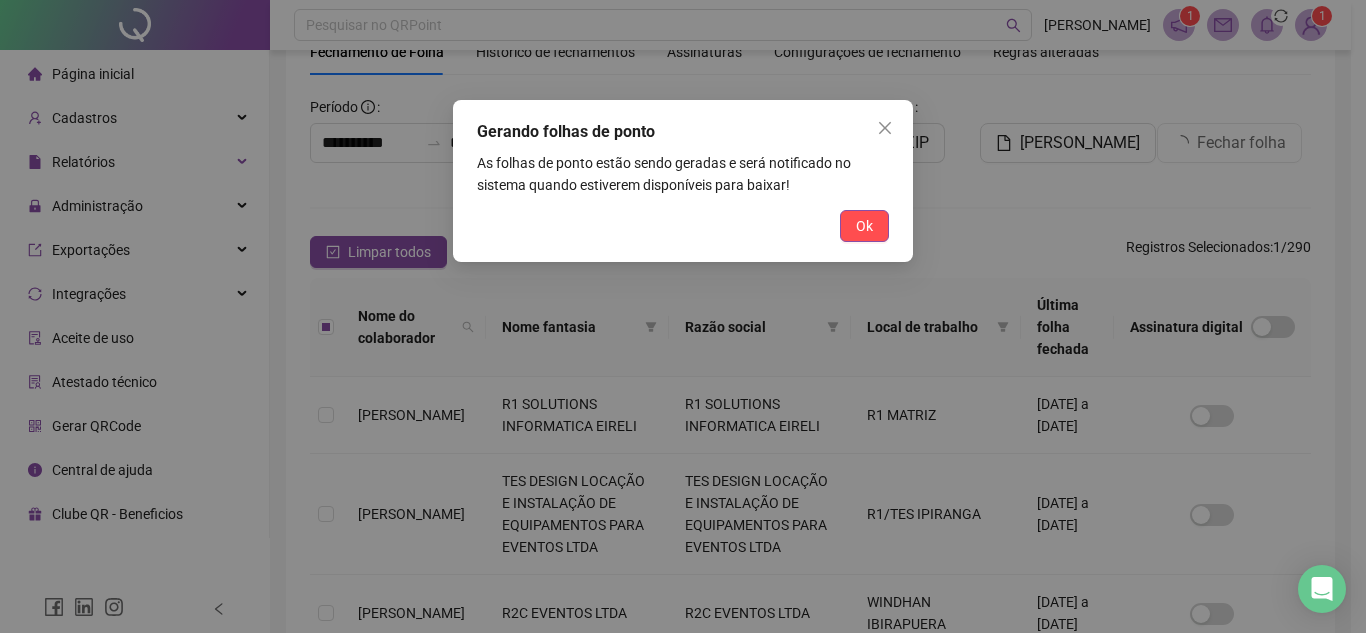 click on "Ok" at bounding box center (864, 226) 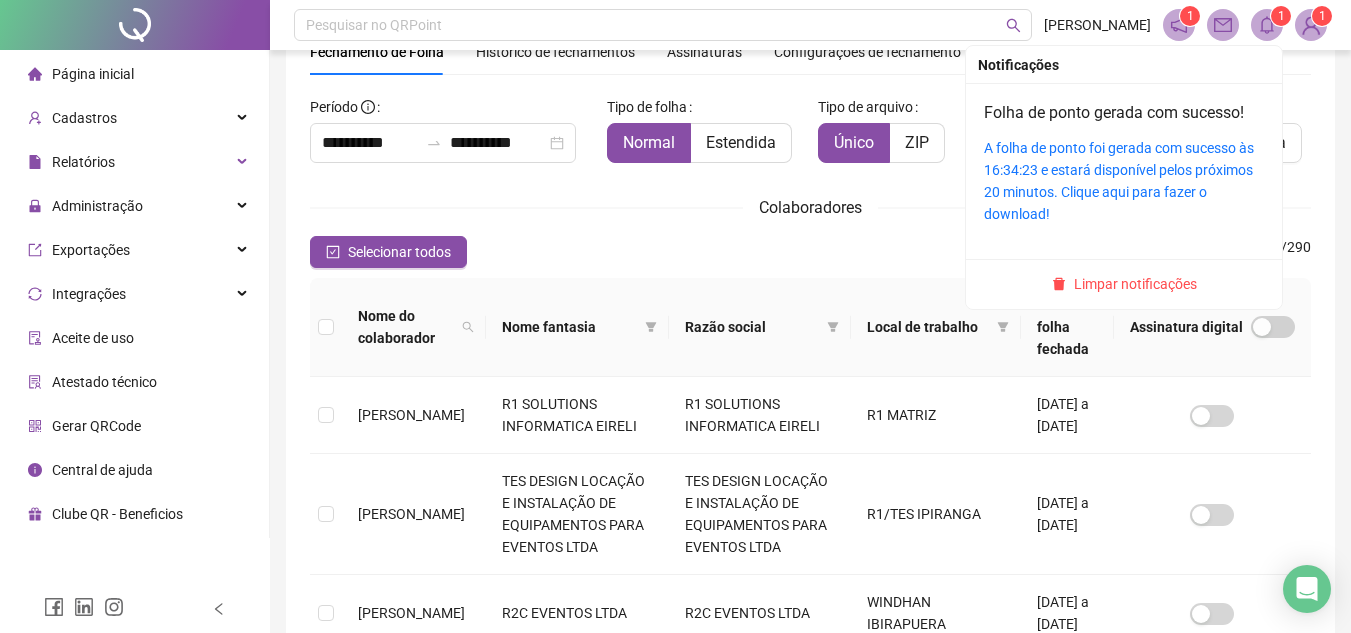 click on "Limpar notificações" at bounding box center (1135, 284) 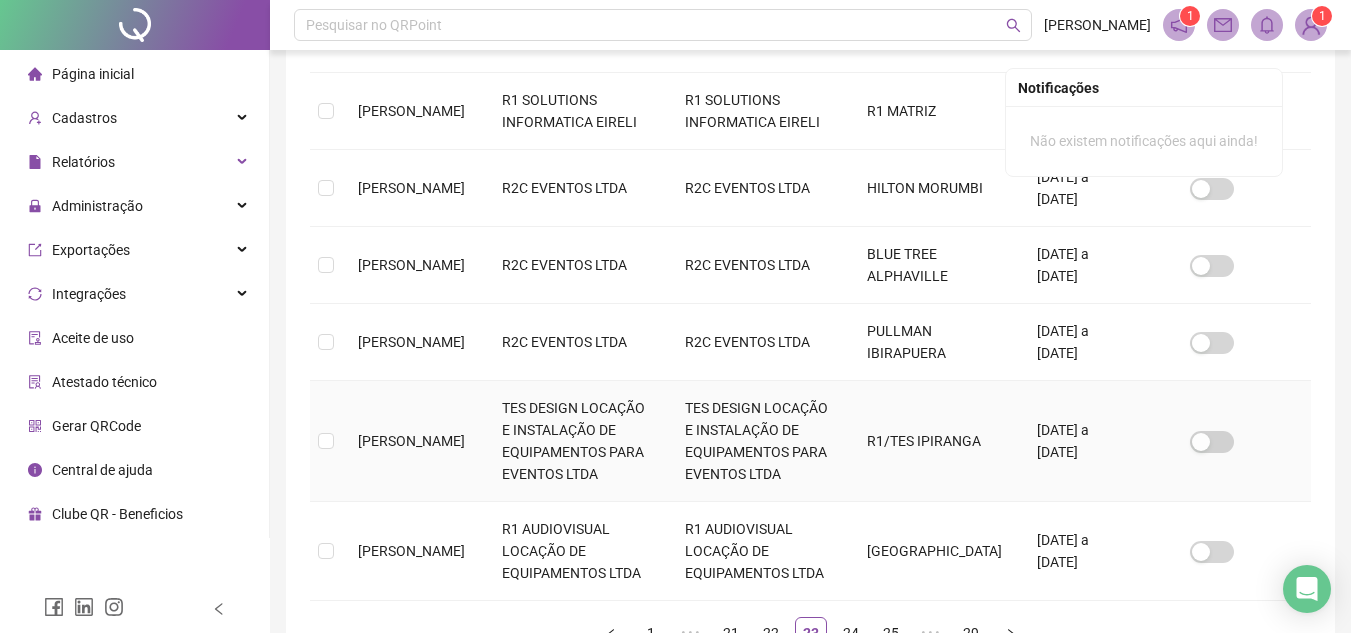 scroll, scrollTop: 935, scrollLeft: 0, axis: vertical 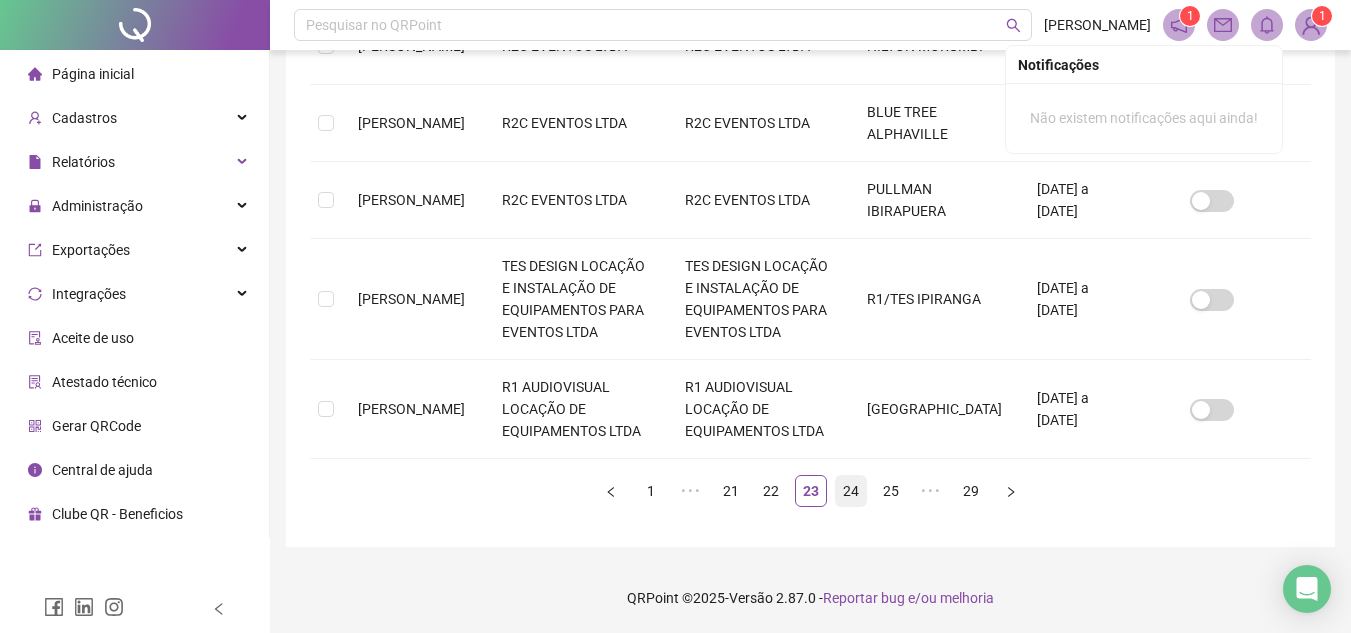 click on "24" at bounding box center (851, 491) 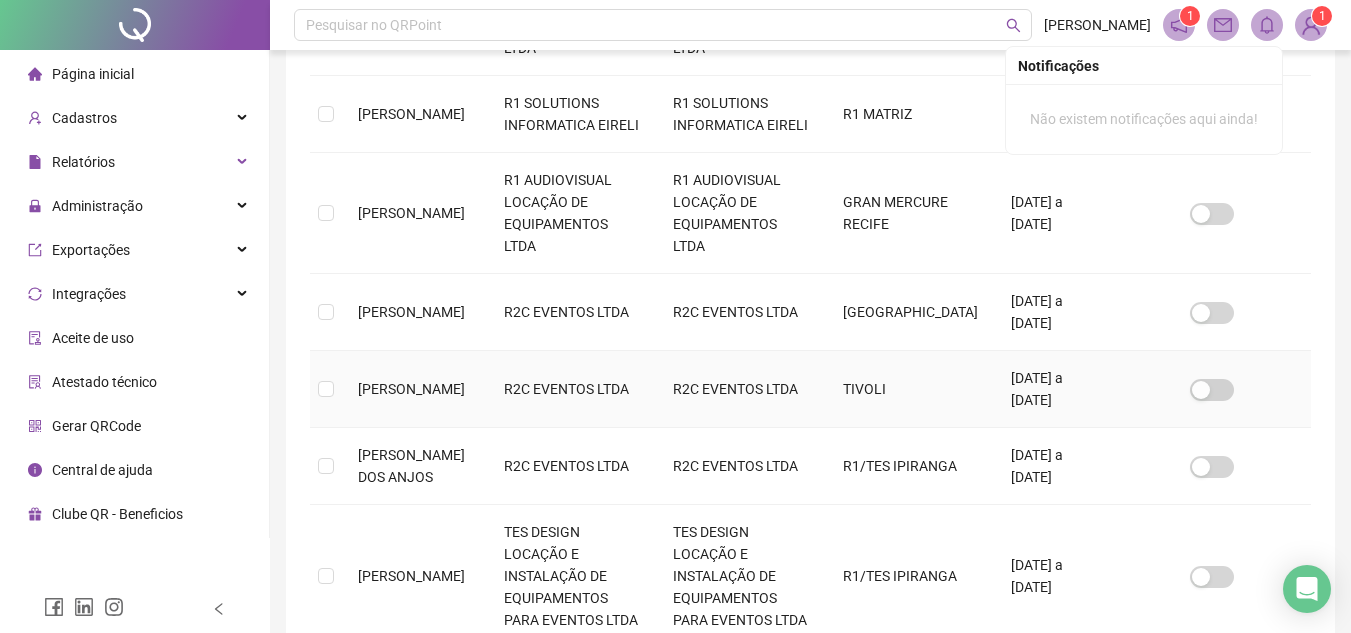scroll, scrollTop: 593, scrollLeft: 0, axis: vertical 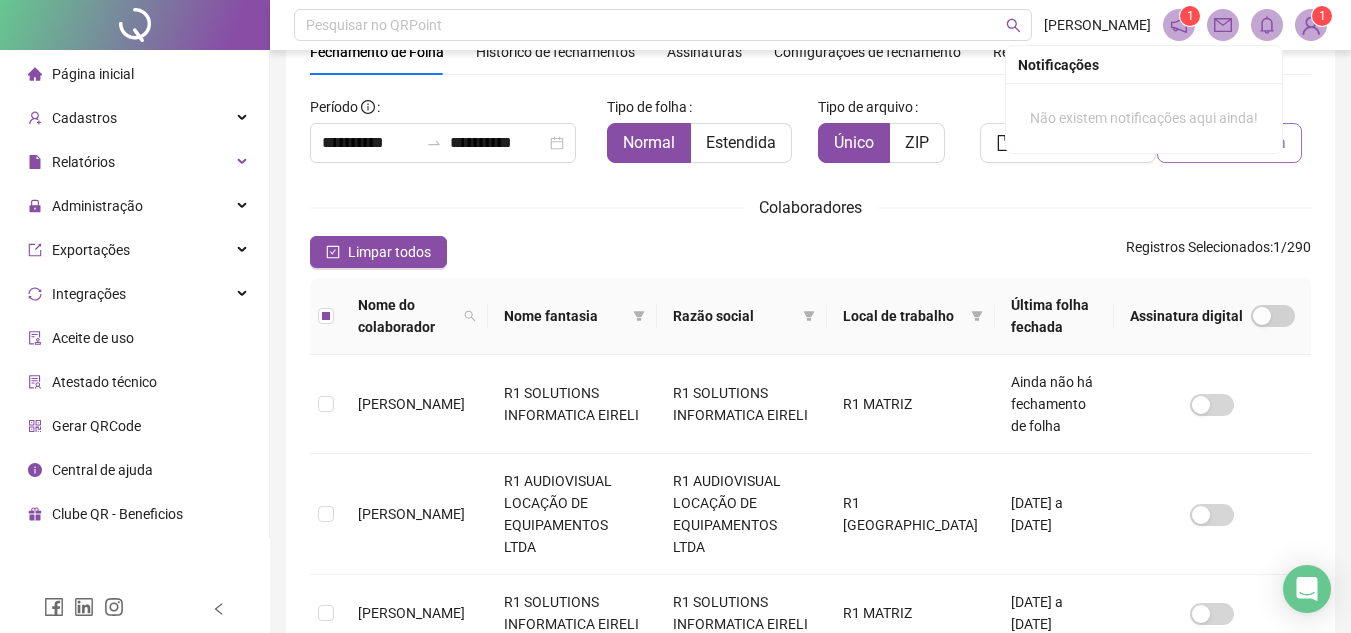 click on "Fechar folha" at bounding box center [1229, 143] 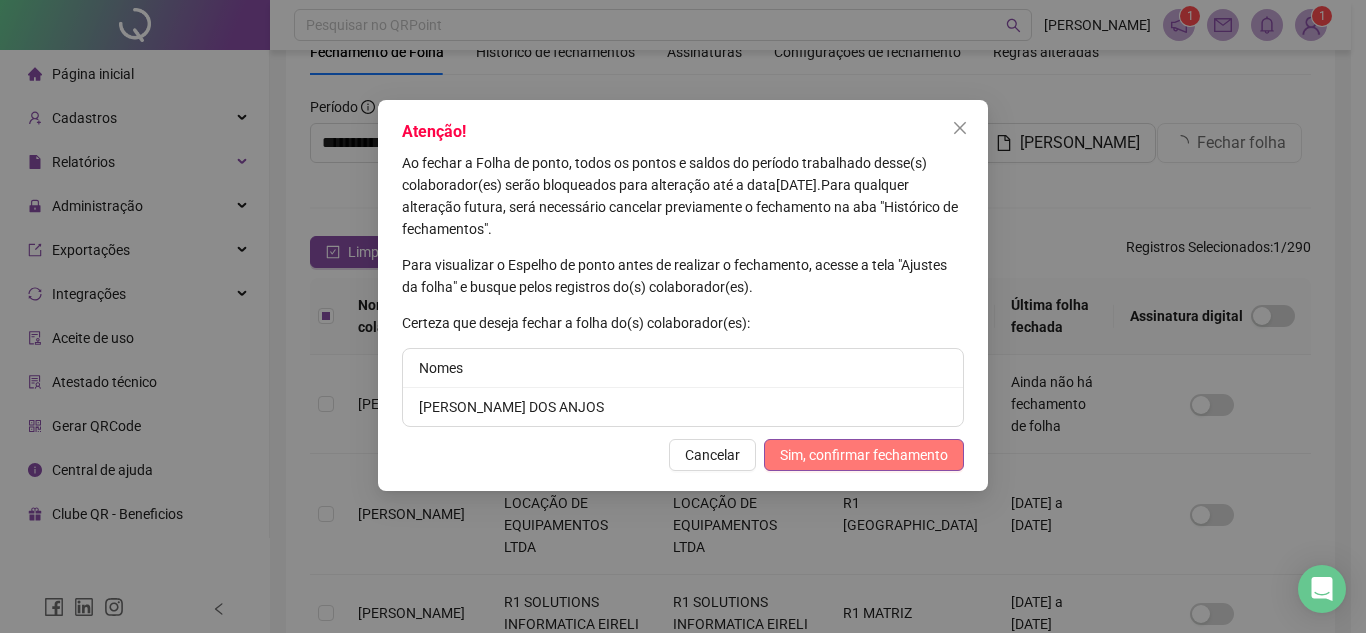 click on "Sim, confirmar fechamento" at bounding box center [864, 455] 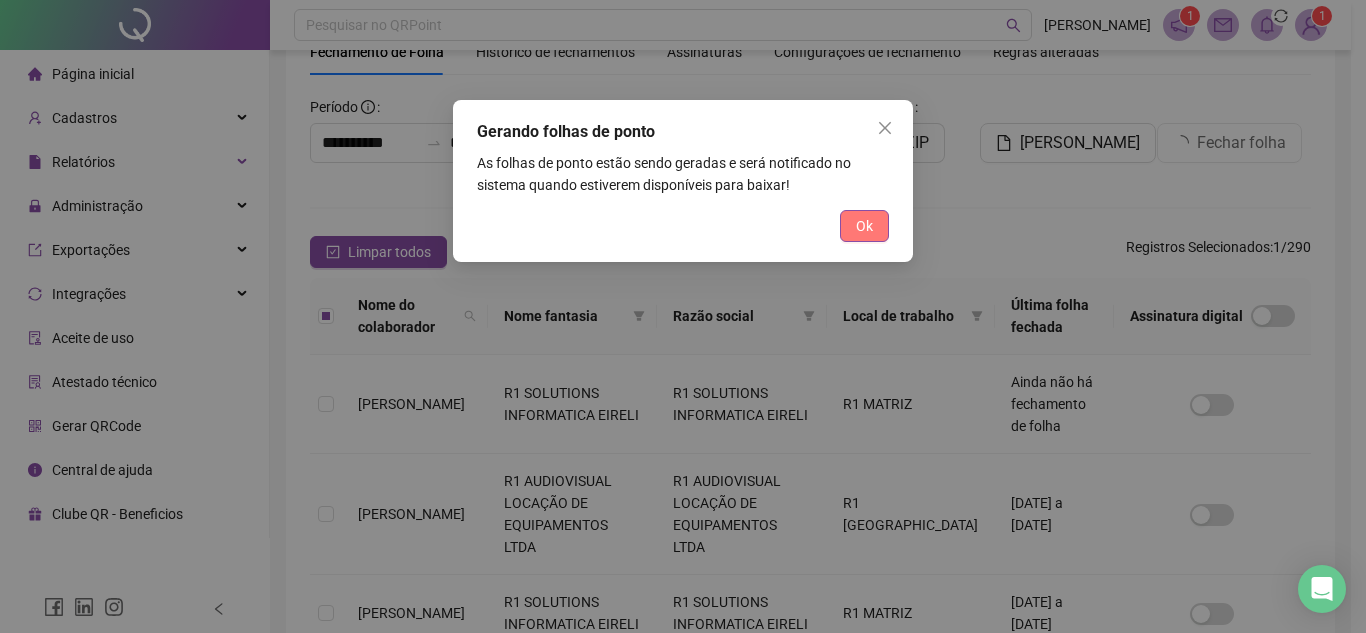 click on "Ok" at bounding box center [864, 226] 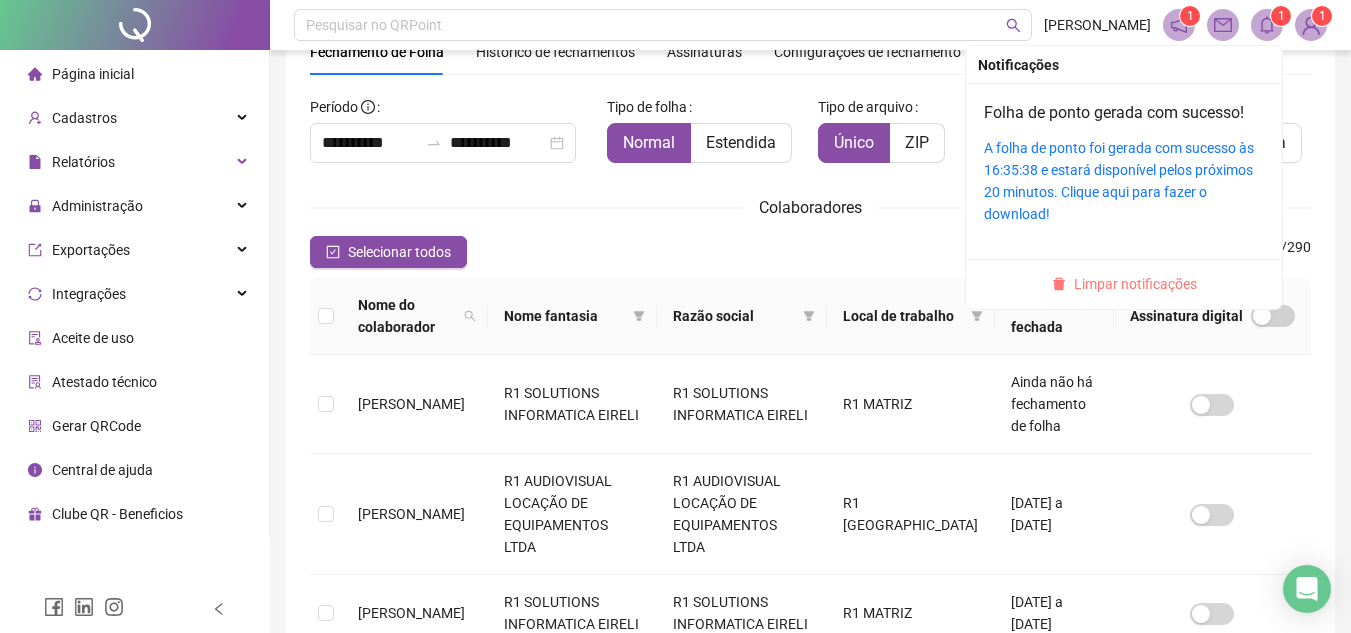 drag, startPoint x: 1137, startPoint y: 287, endPoint x: 1116, endPoint y: 273, distance: 25.23886 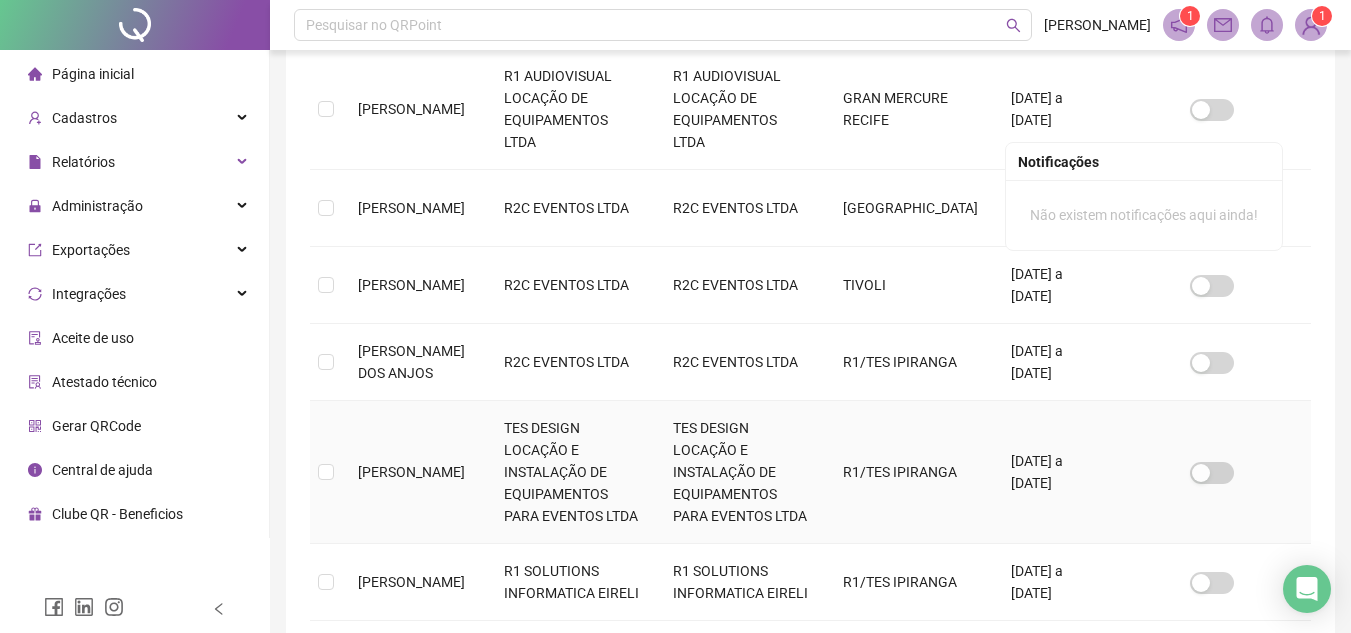 scroll, scrollTop: 793, scrollLeft: 0, axis: vertical 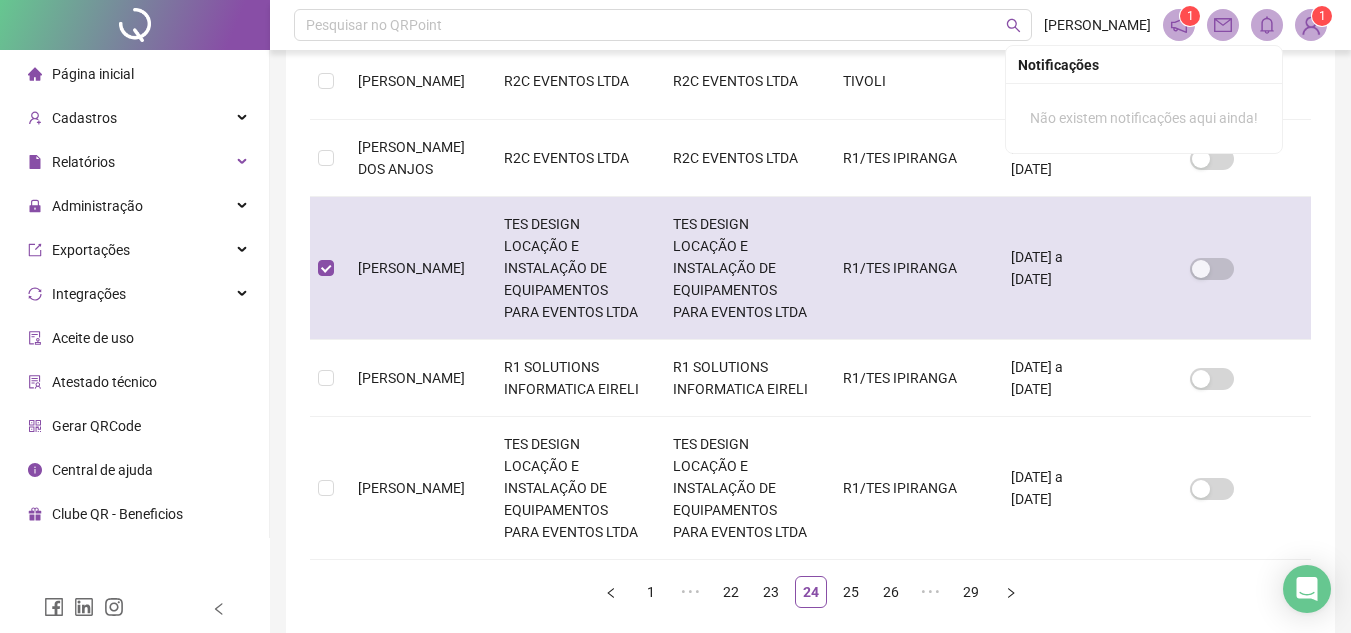 click at bounding box center (326, 268) 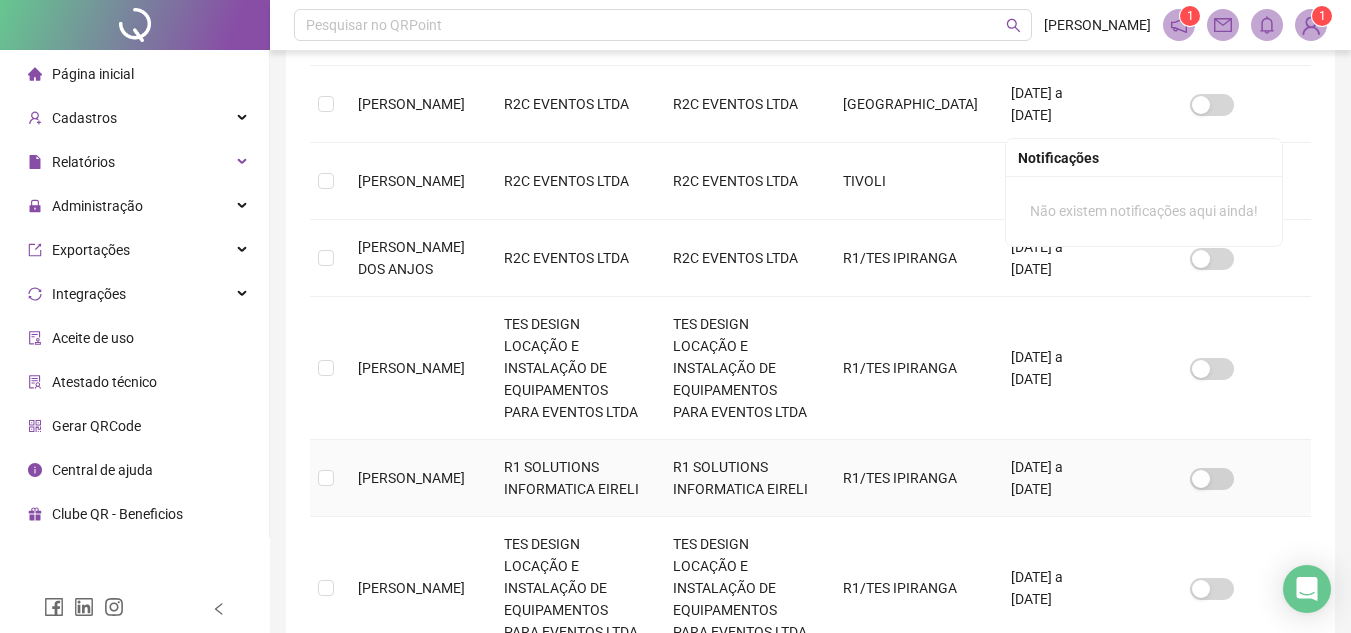 scroll, scrollTop: 893, scrollLeft: 0, axis: vertical 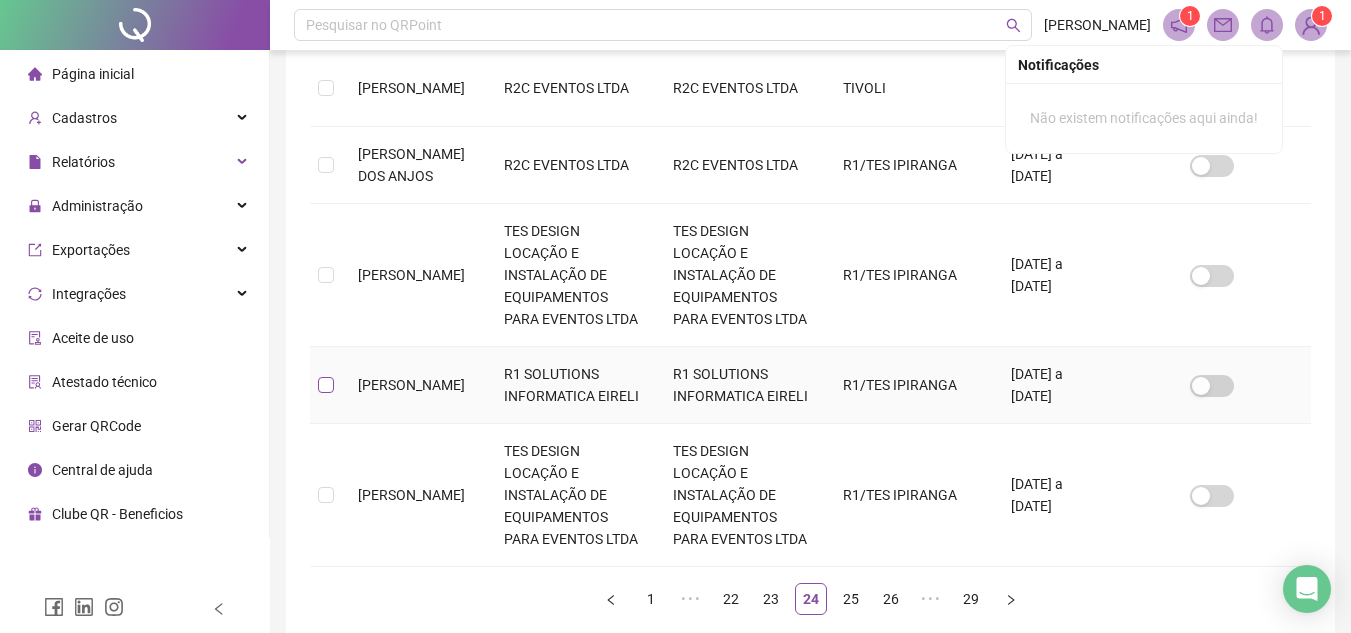 click at bounding box center (326, 385) 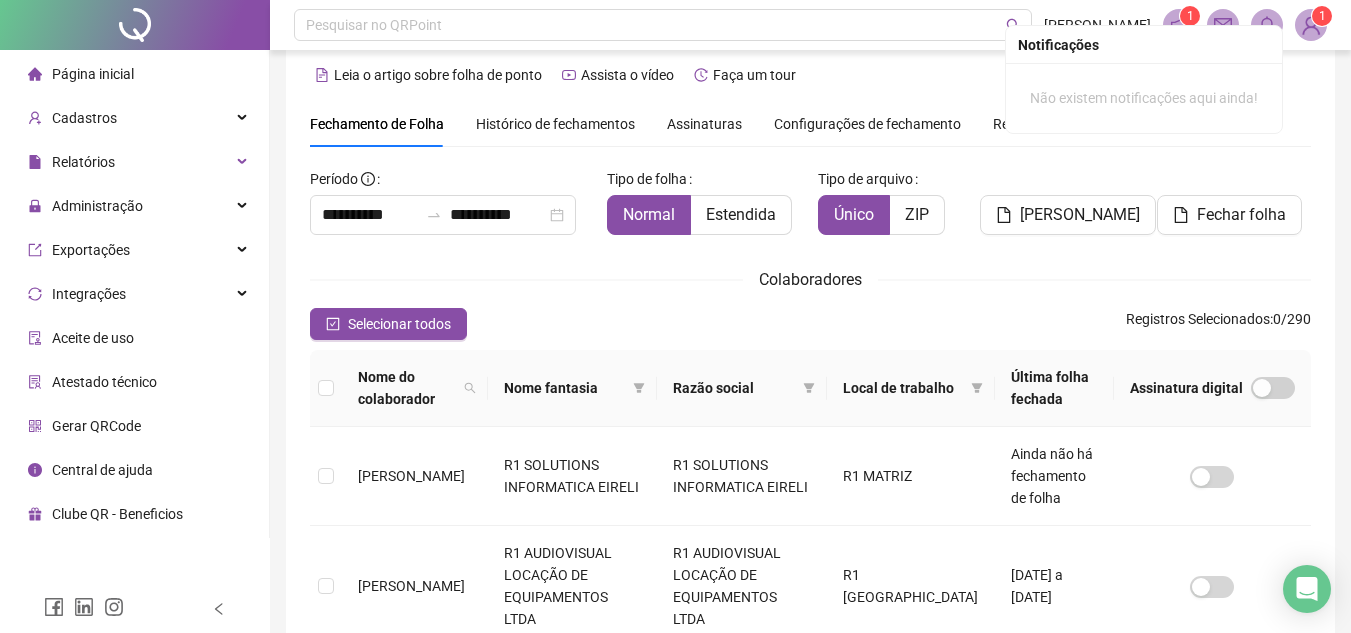 scroll, scrollTop: 0, scrollLeft: 0, axis: both 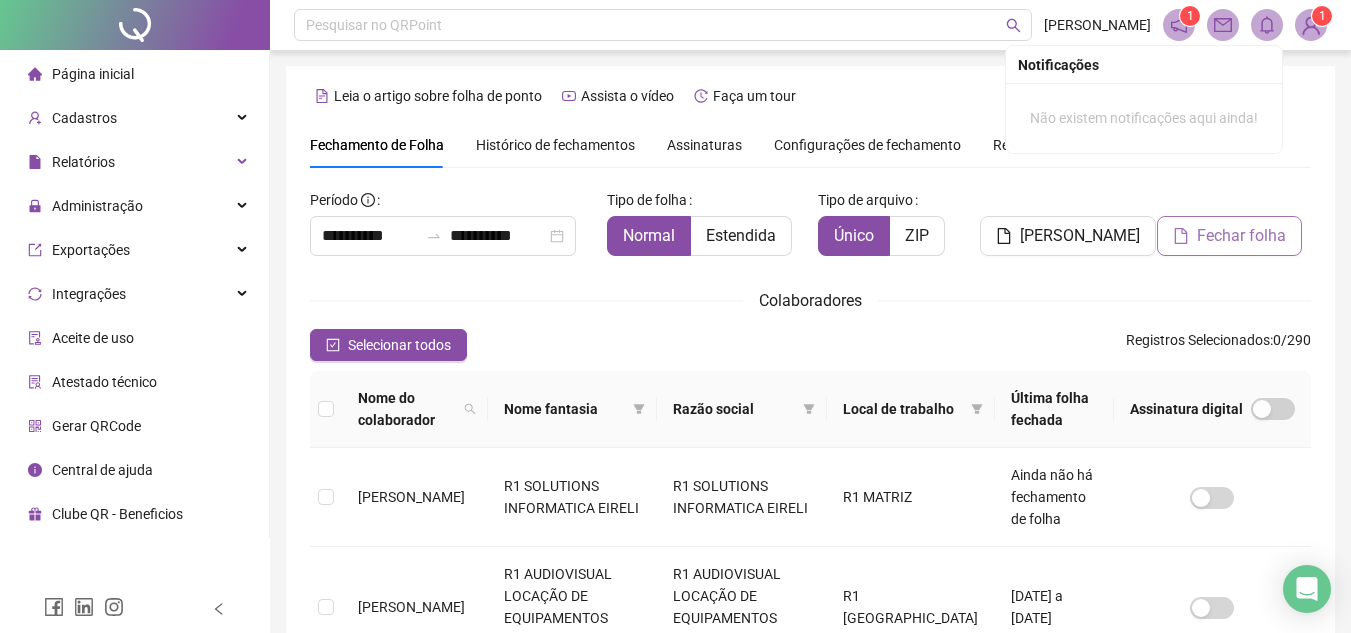 click on "Fechar folha" at bounding box center (1241, 236) 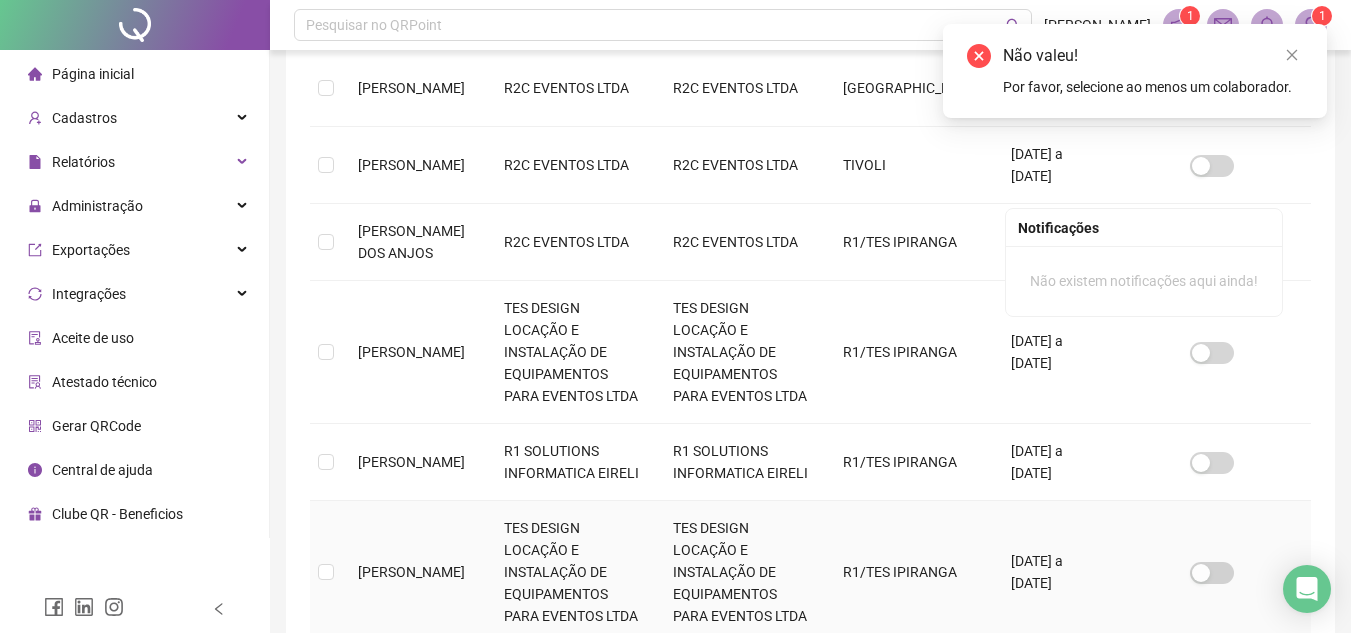 scroll, scrollTop: 979, scrollLeft: 0, axis: vertical 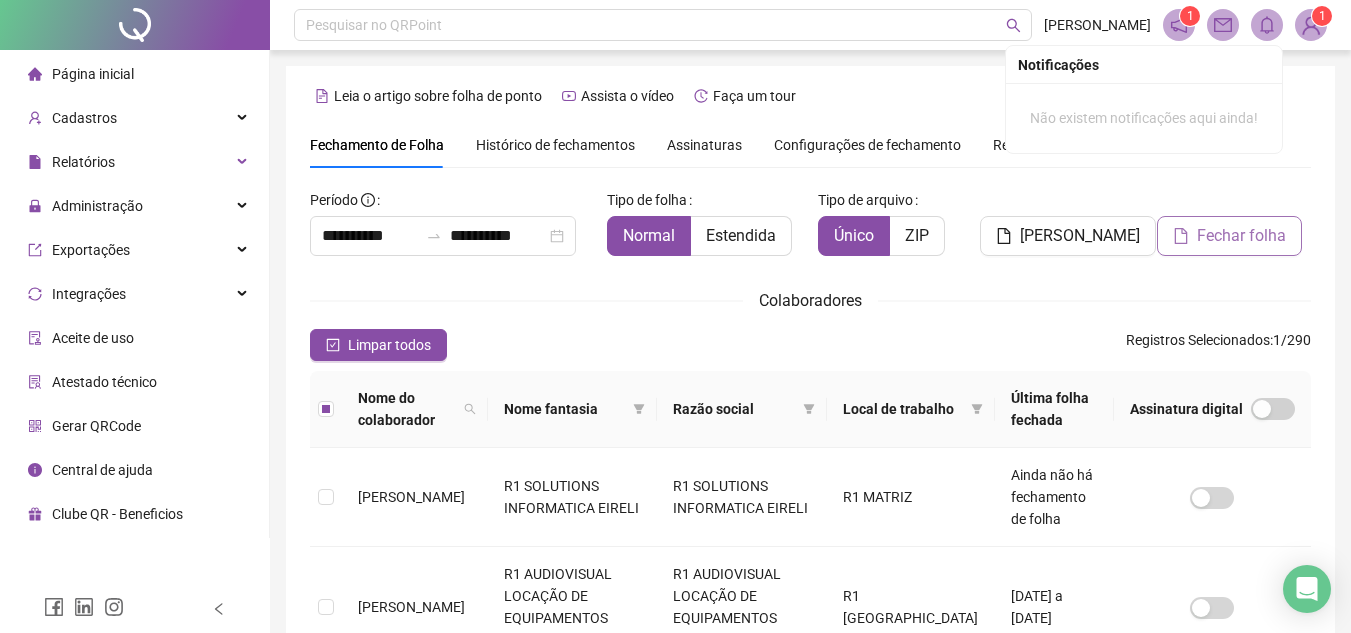 click on "Fechar folha" at bounding box center (1241, 236) 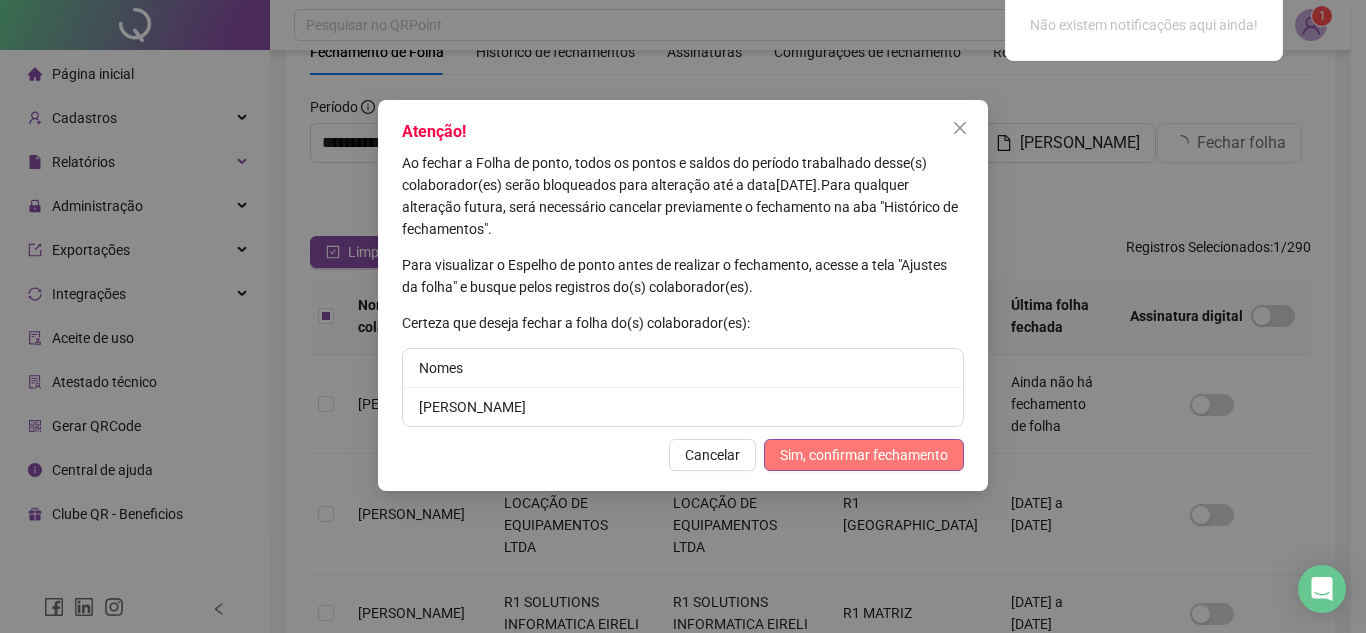 click on "Sim, confirmar fechamento" at bounding box center [864, 455] 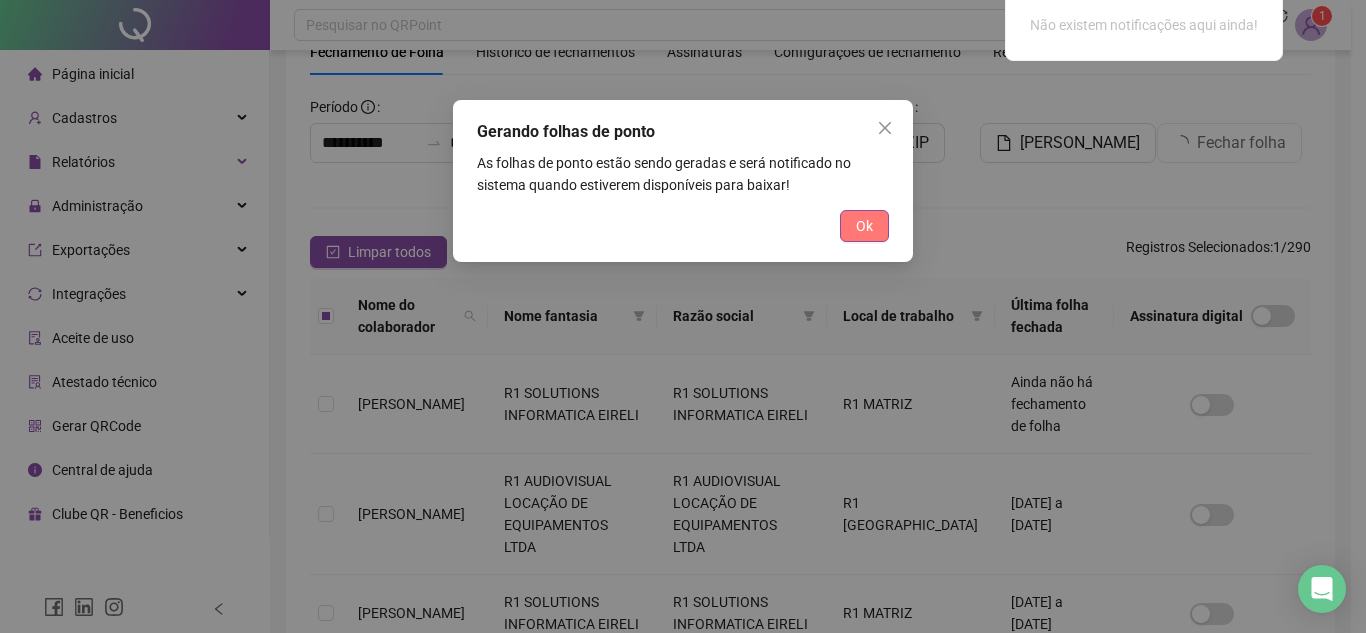 click on "Ok" at bounding box center (864, 226) 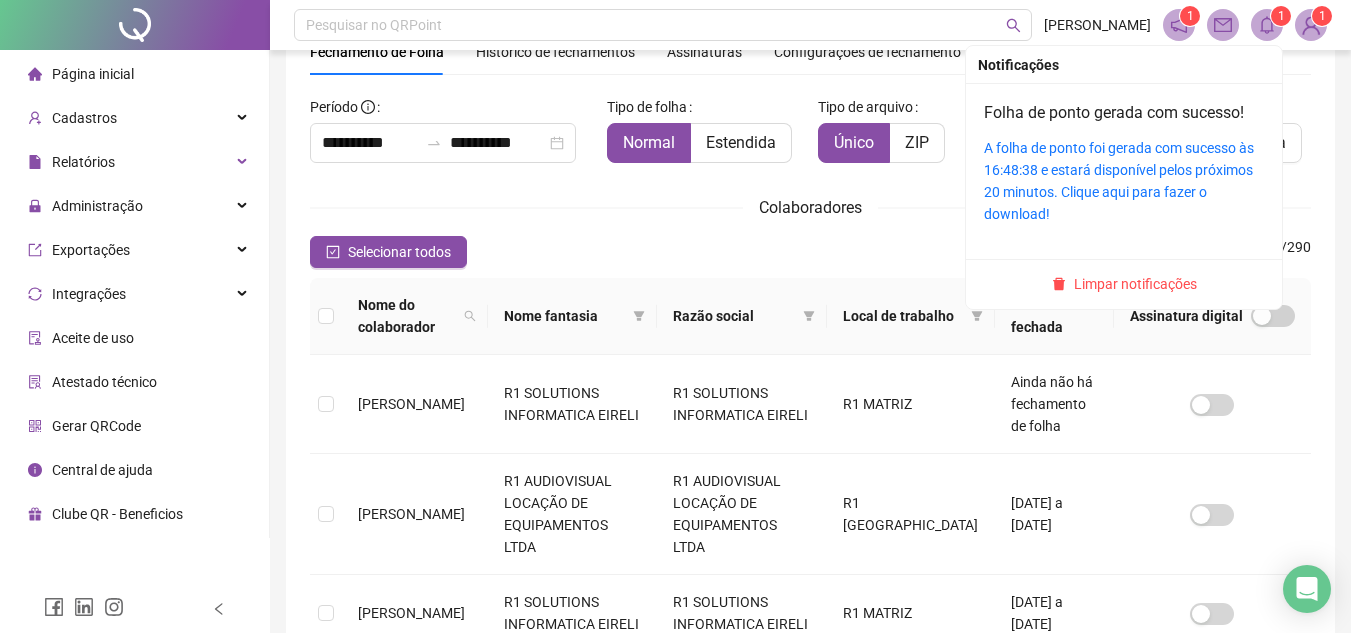 drag, startPoint x: 1144, startPoint y: 280, endPoint x: 948, endPoint y: 280, distance: 196 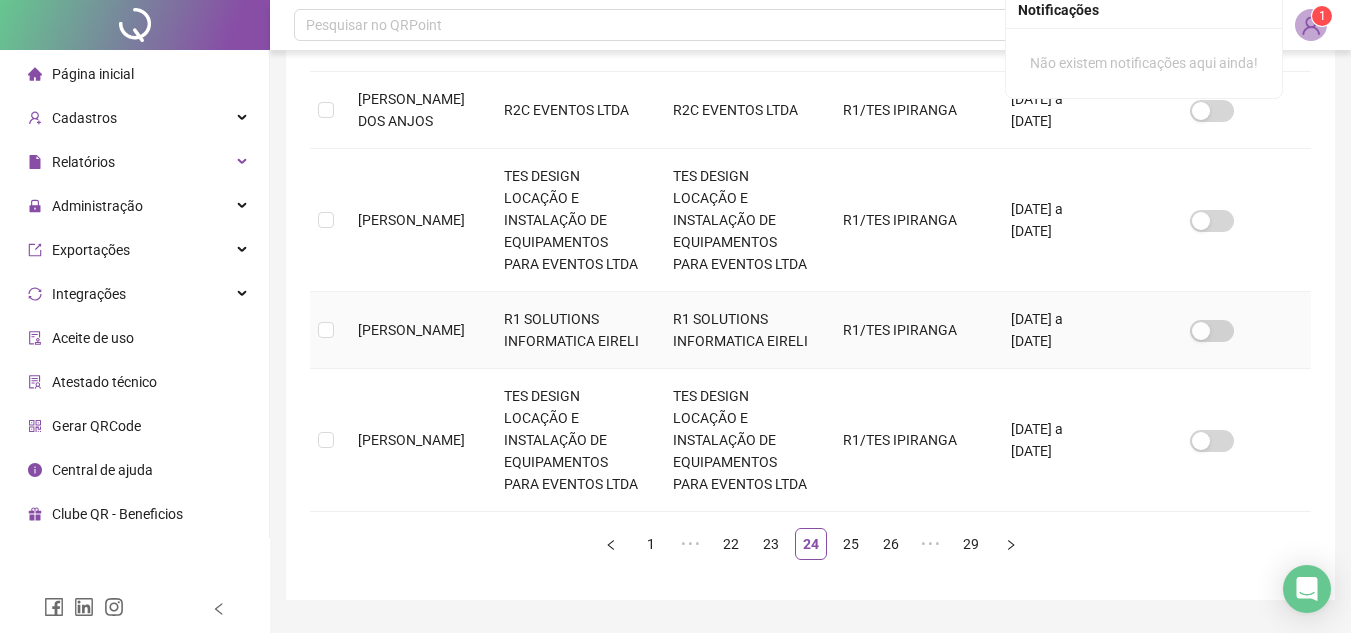 scroll, scrollTop: 979, scrollLeft: 0, axis: vertical 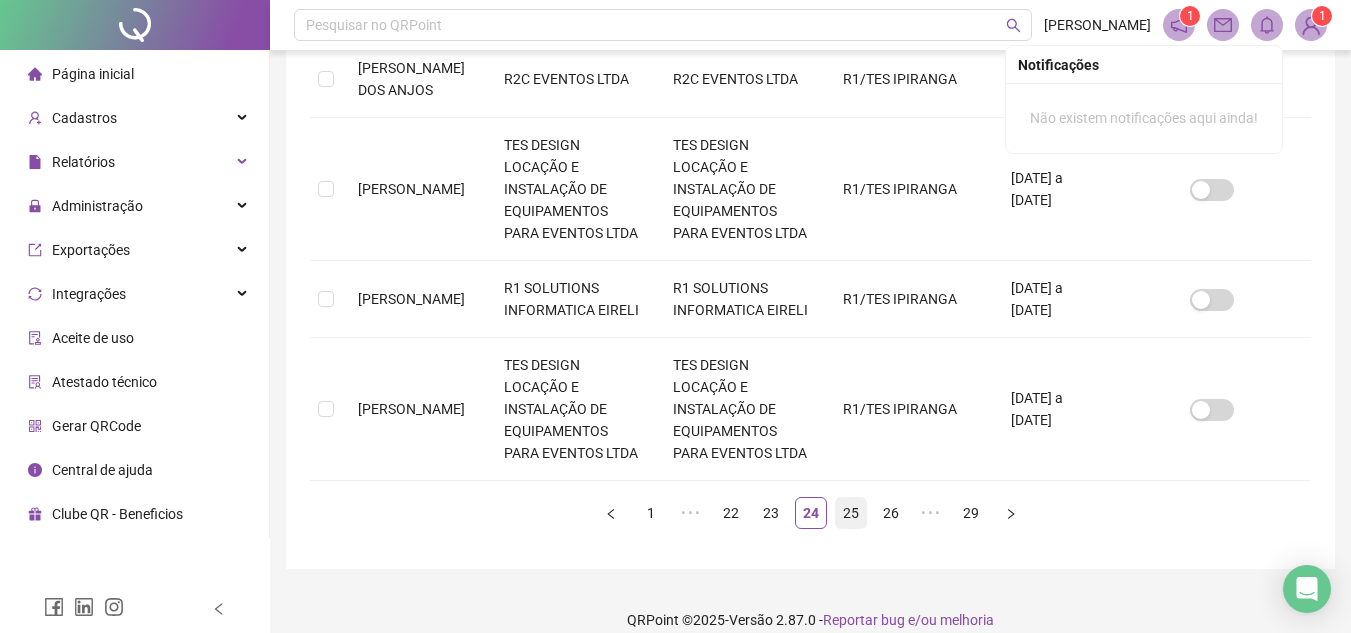 click on "25" at bounding box center (851, 513) 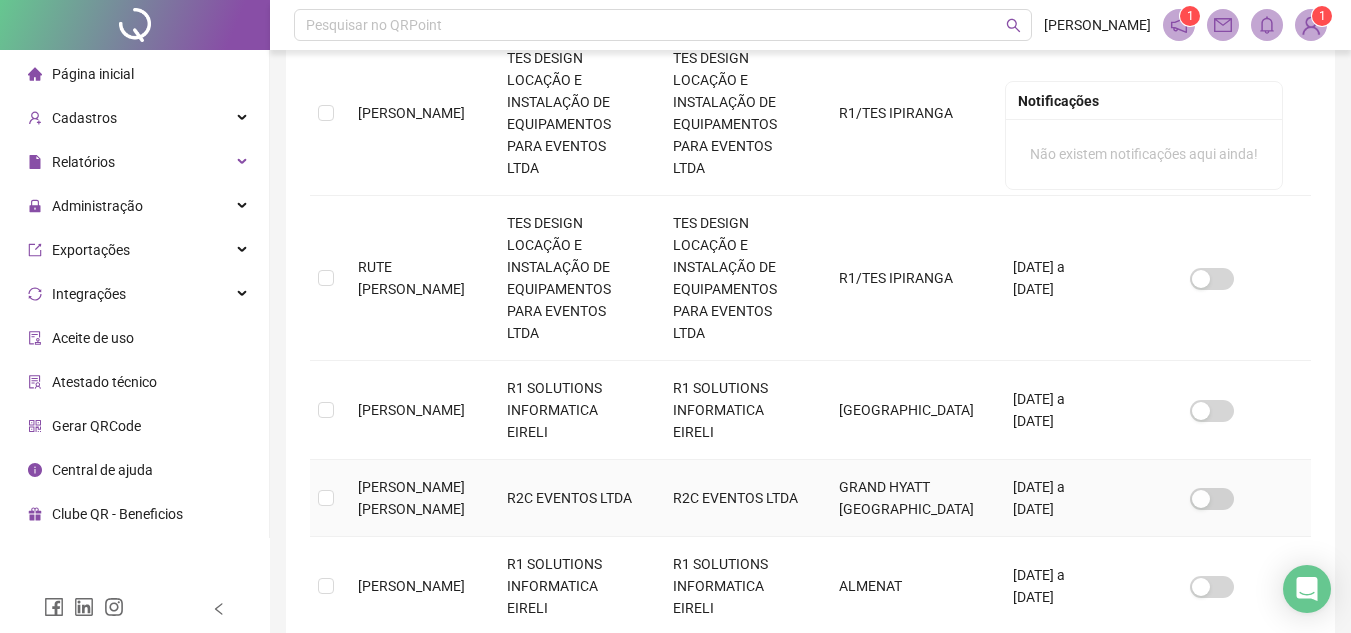 scroll, scrollTop: 893, scrollLeft: 0, axis: vertical 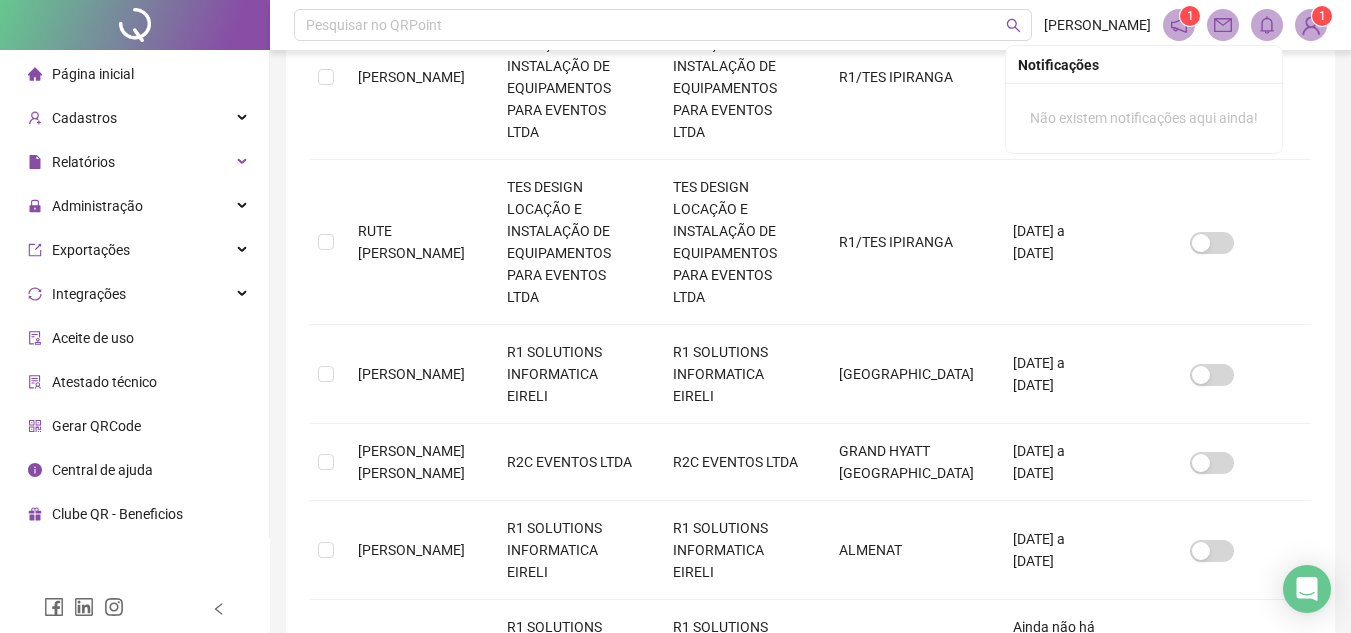 click on "26" at bounding box center (851, 731) 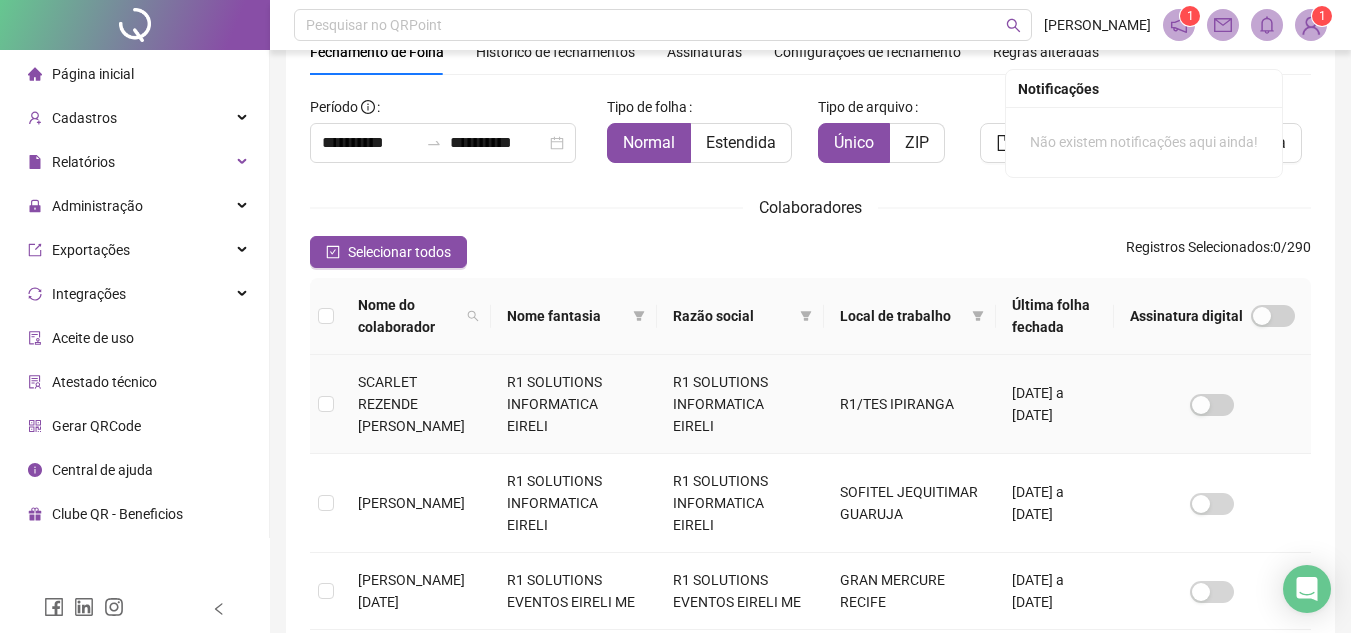 scroll, scrollTop: 193, scrollLeft: 0, axis: vertical 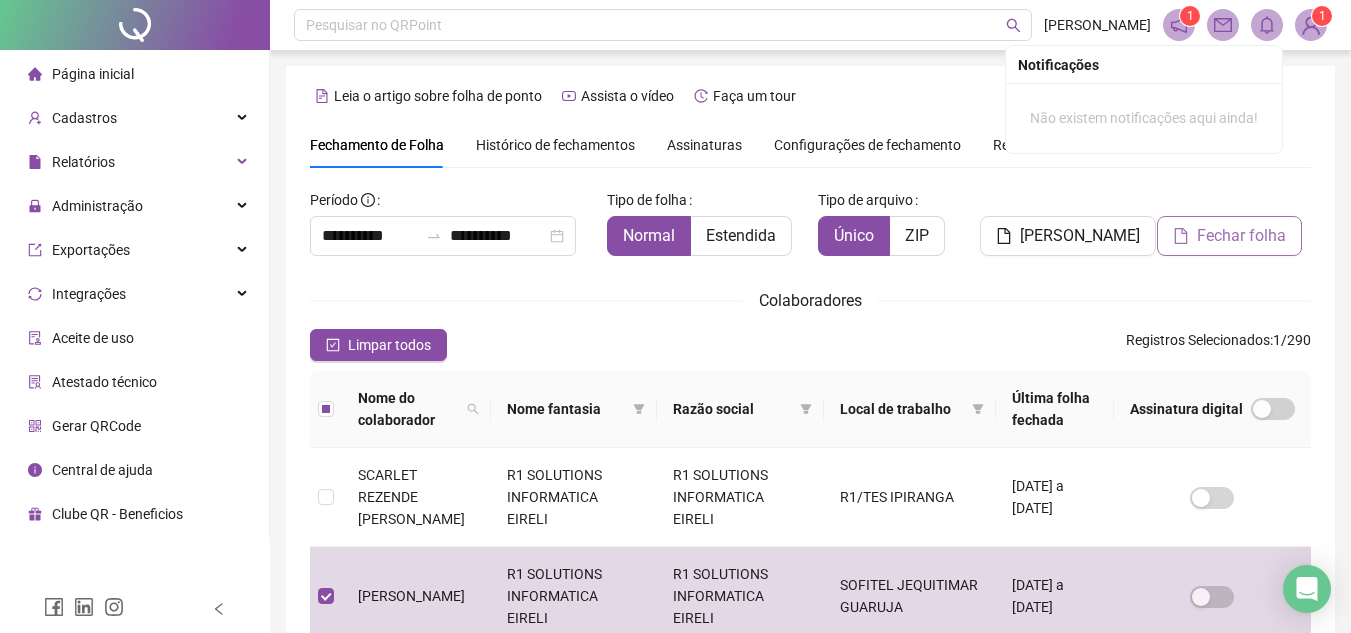 click on "Fechar folha" at bounding box center (1241, 236) 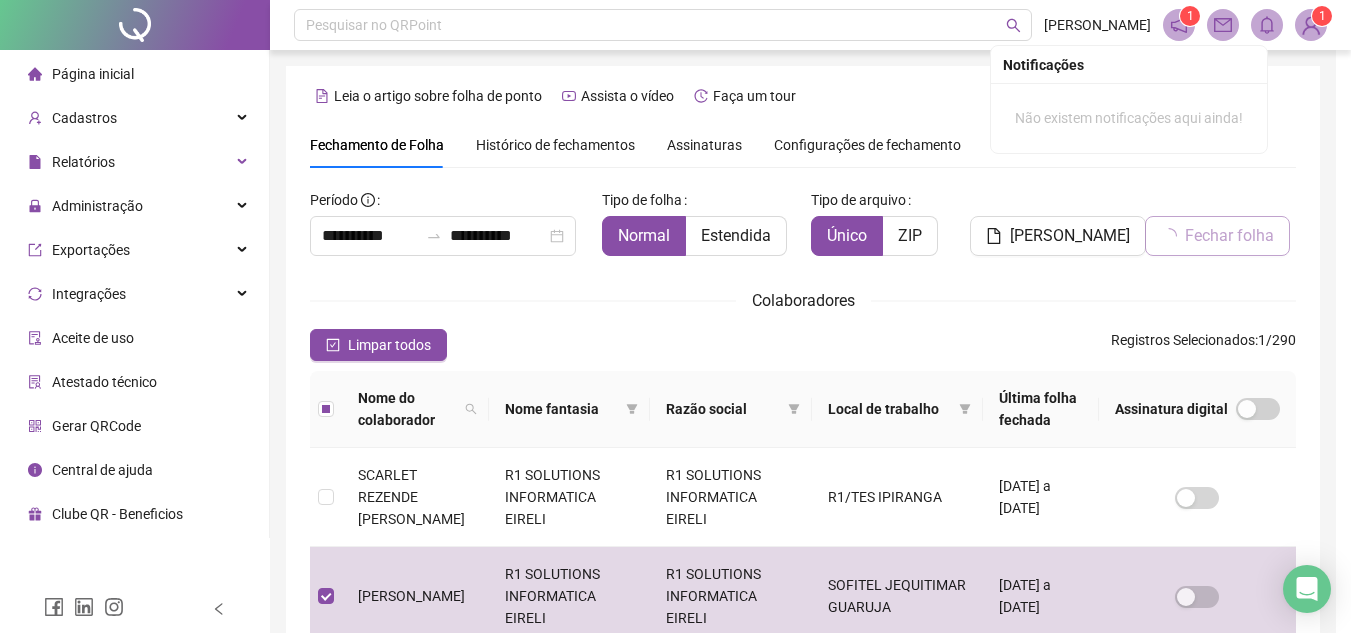 scroll, scrollTop: 93, scrollLeft: 0, axis: vertical 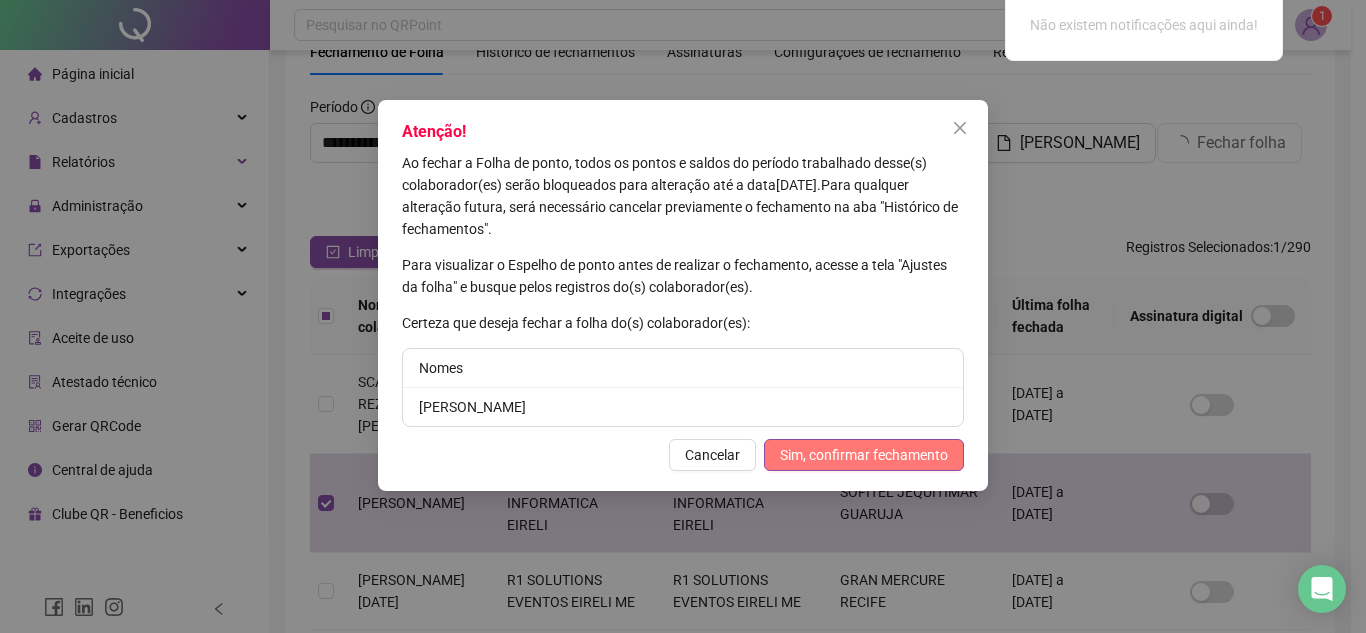 click on "Sim, confirmar fechamento" at bounding box center [864, 455] 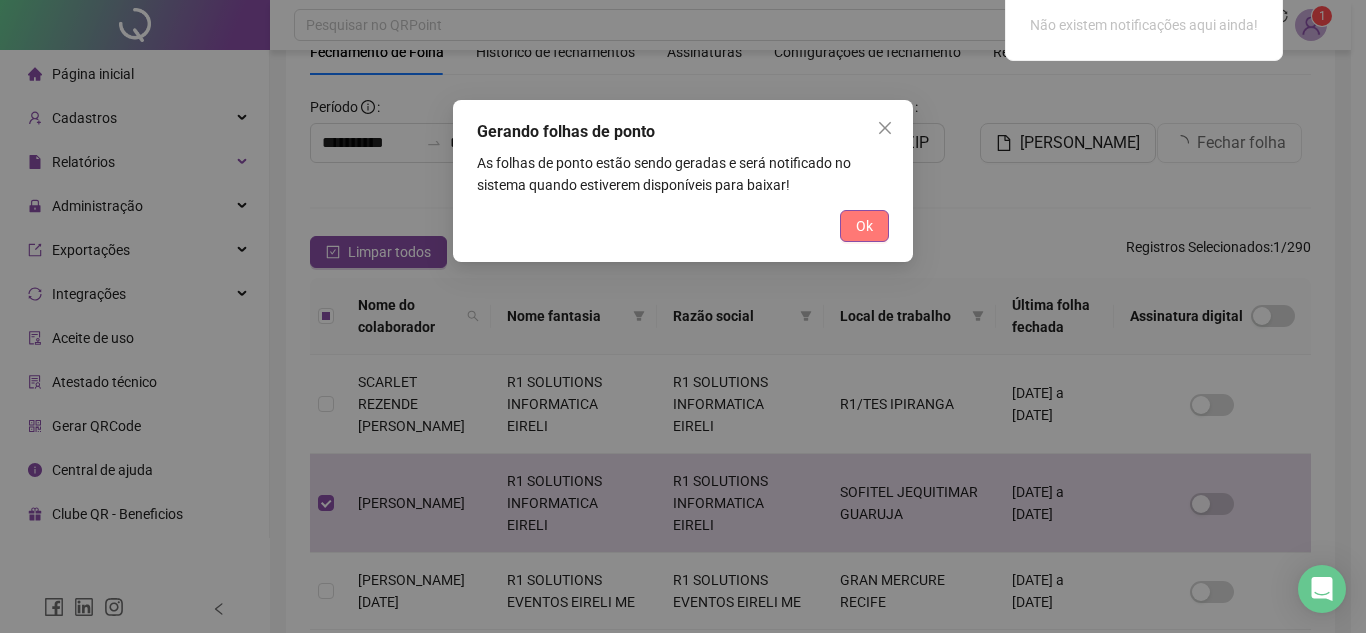click on "Ok" at bounding box center (864, 226) 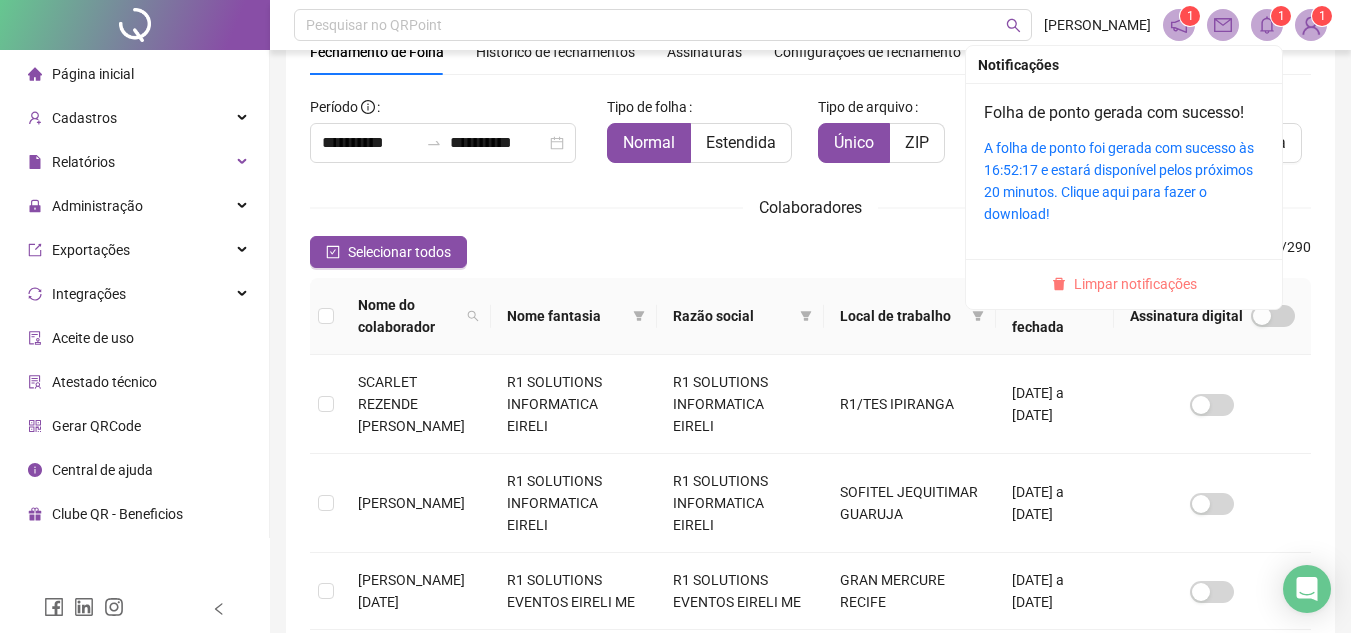 click on "Limpar notificações" at bounding box center [1135, 284] 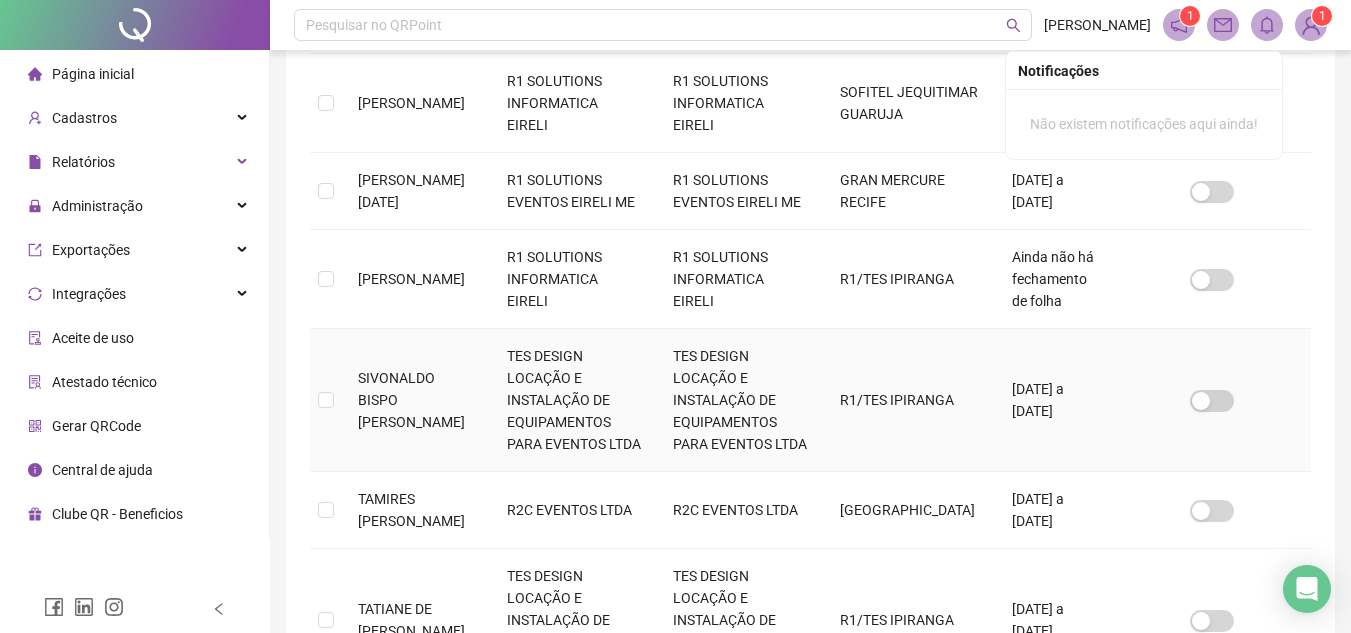 scroll, scrollTop: 593, scrollLeft: 0, axis: vertical 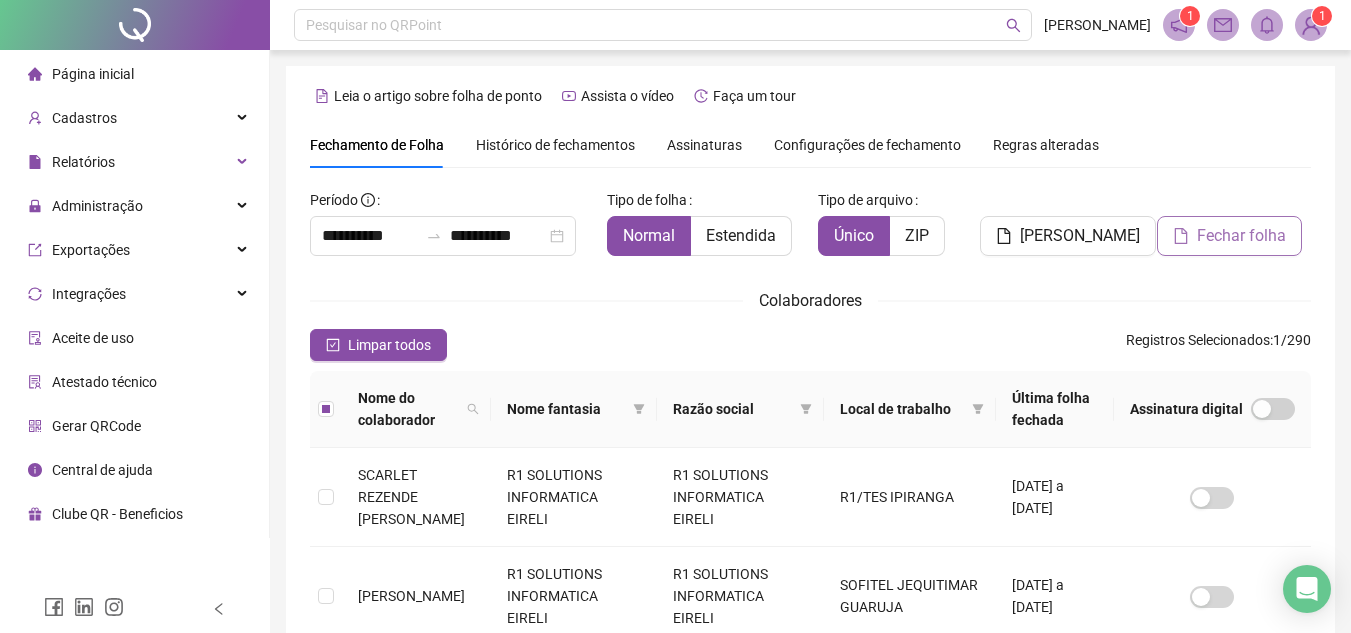 click on "Fechar folha" at bounding box center (1241, 236) 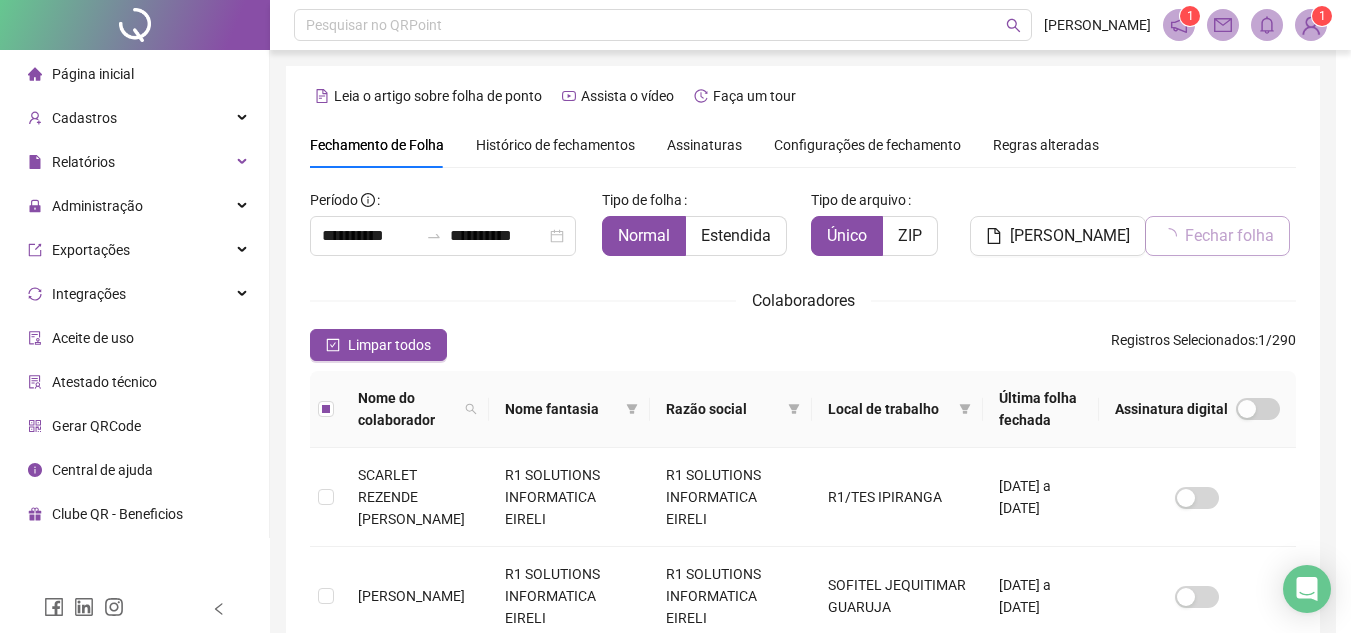 scroll, scrollTop: 93, scrollLeft: 0, axis: vertical 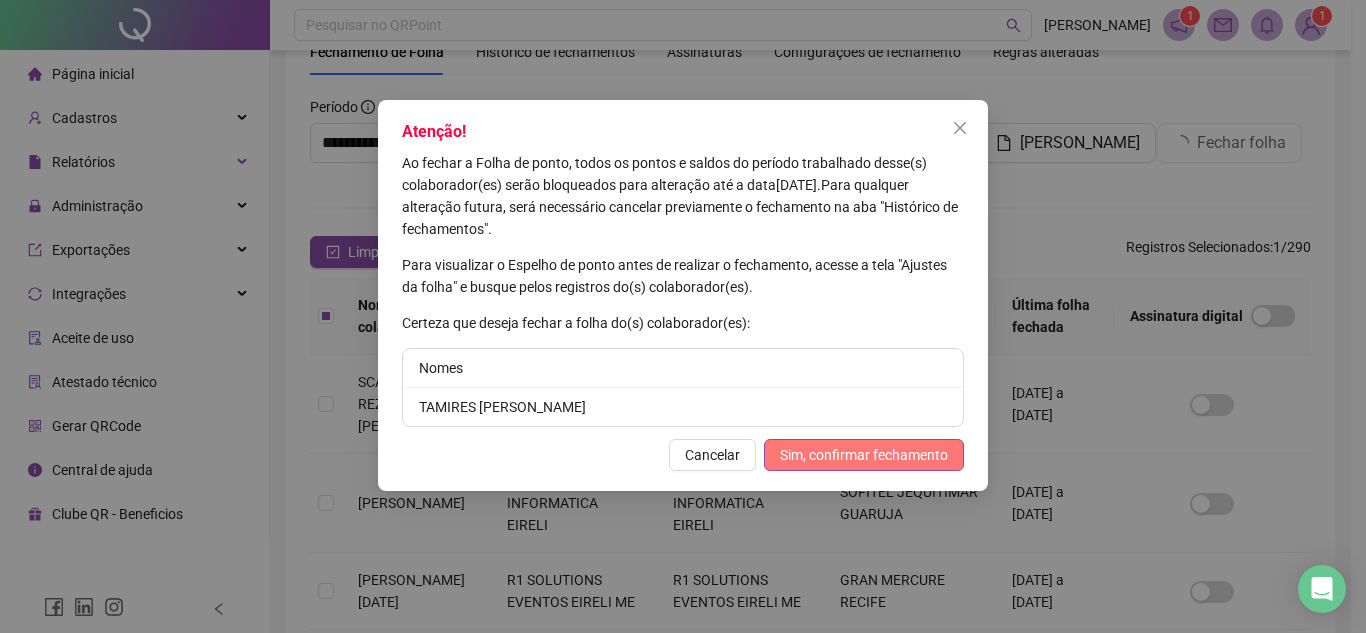 click on "Sim, confirmar fechamento" at bounding box center (864, 455) 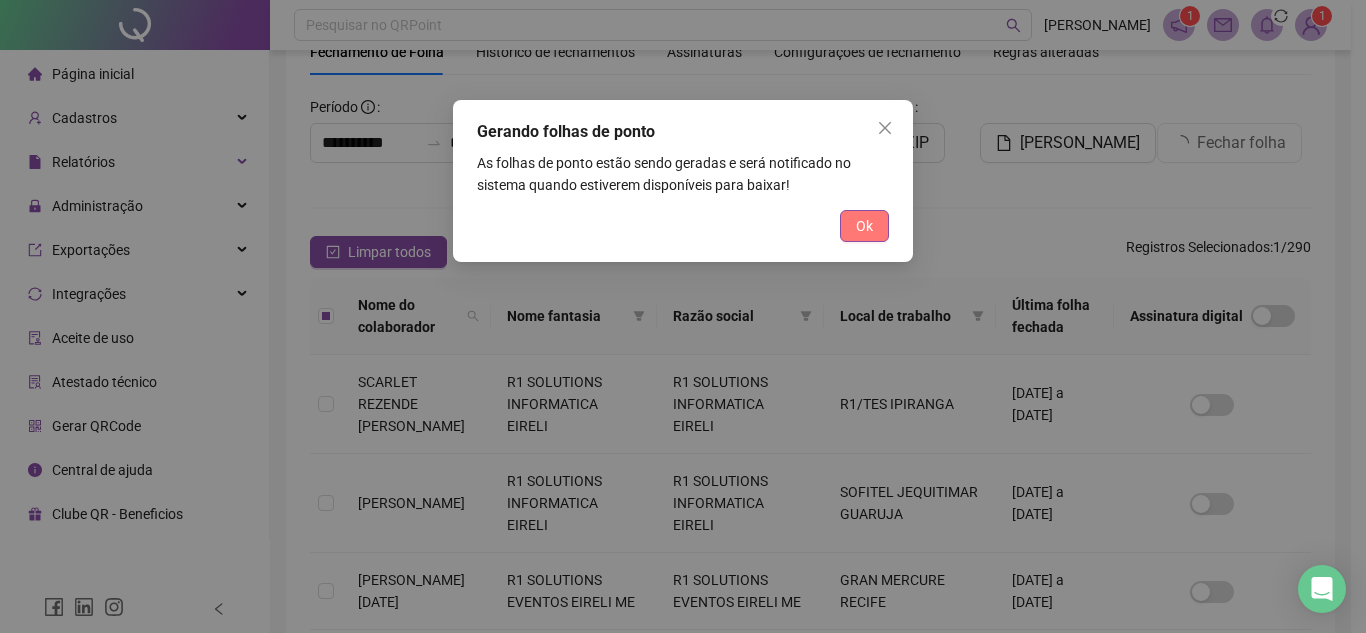 click on "Ok" at bounding box center (864, 226) 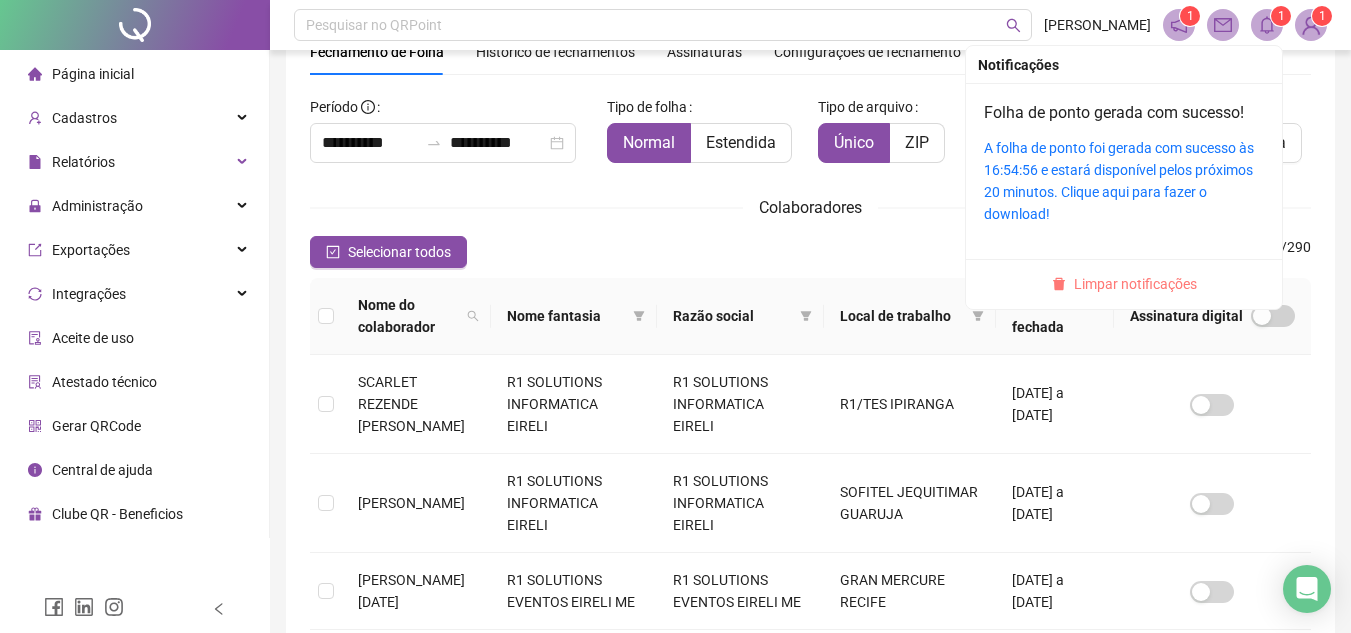 click on "Limpar notificações" at bounding box center [1135, 284] 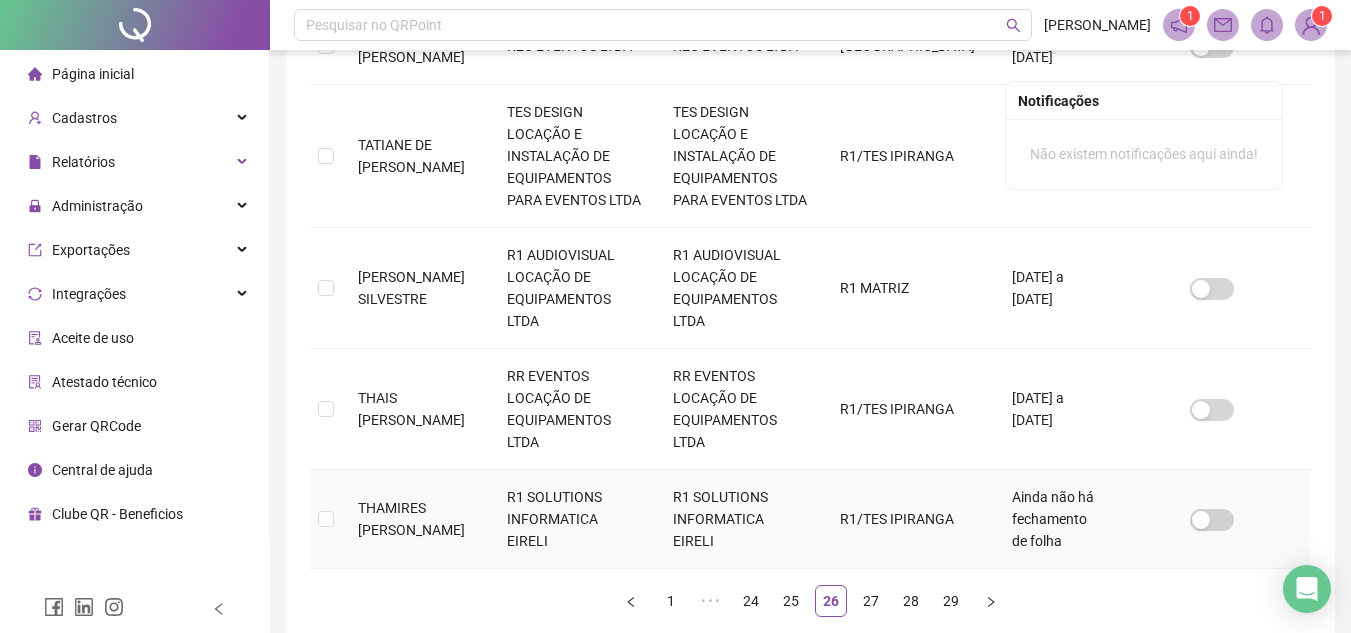 scroll, scrollTop: 993, scrollLeft: 0, axis: vertical 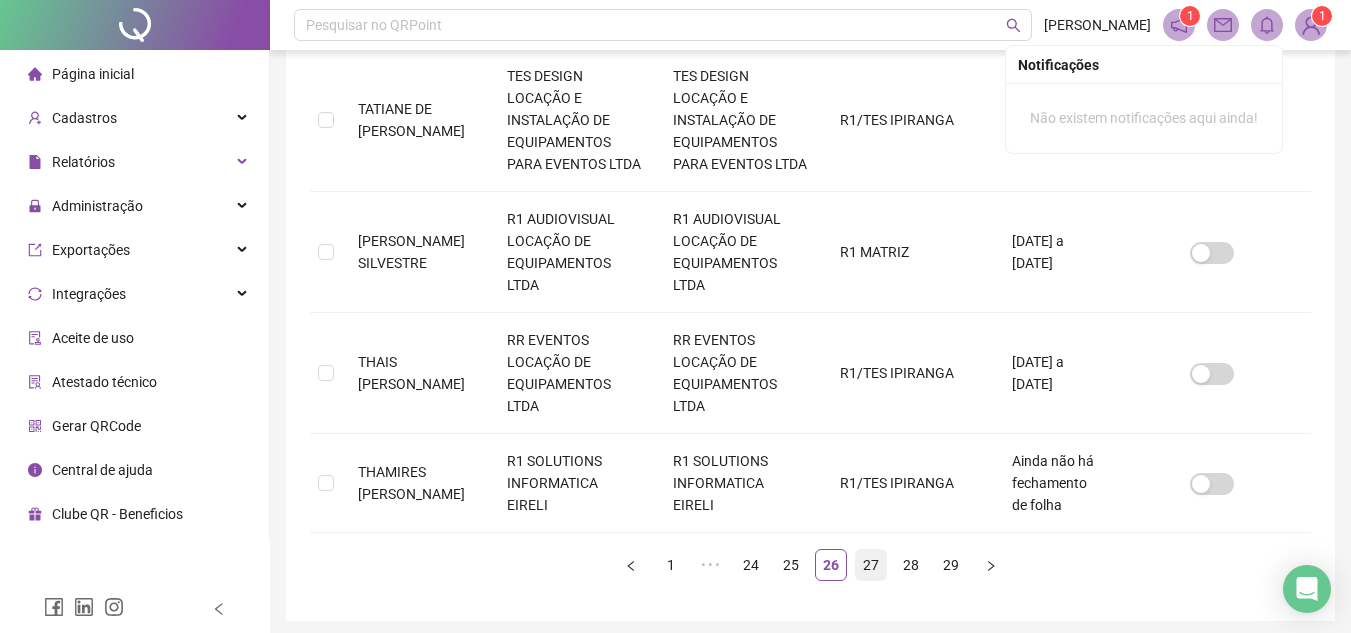 click on "27" at bounding box center (871, 565) 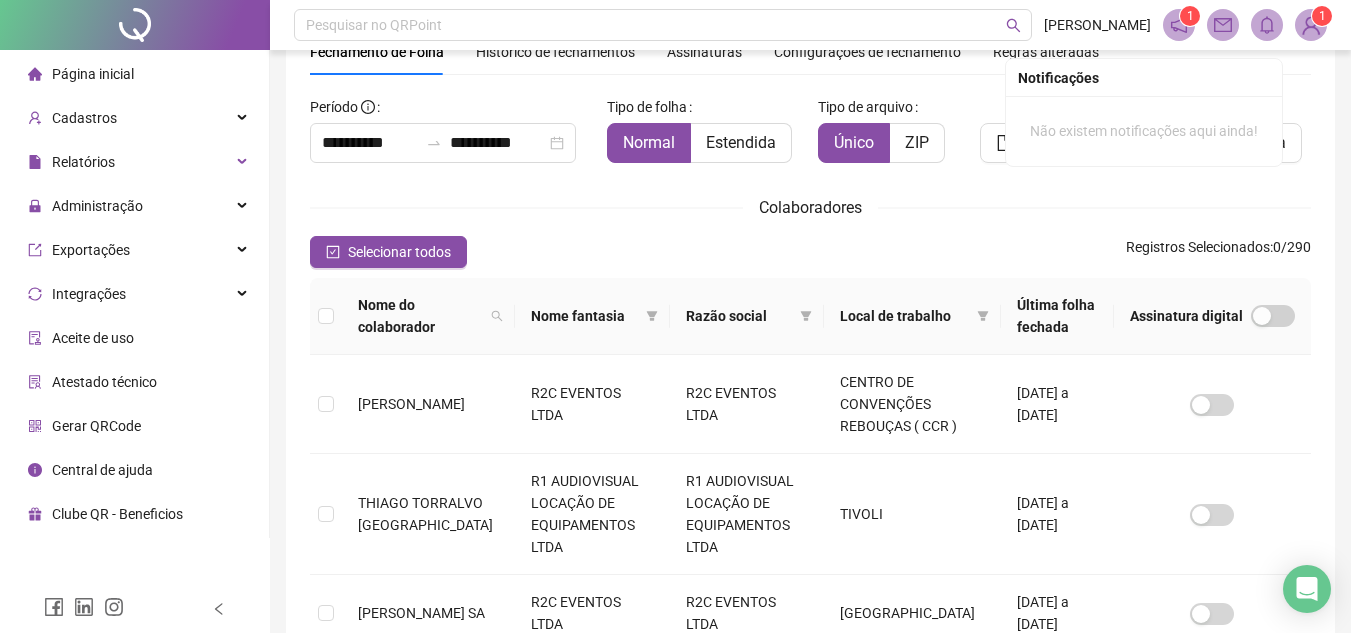 scroll, scrollTop: 193, scrollLeft: 0, axis: vertical 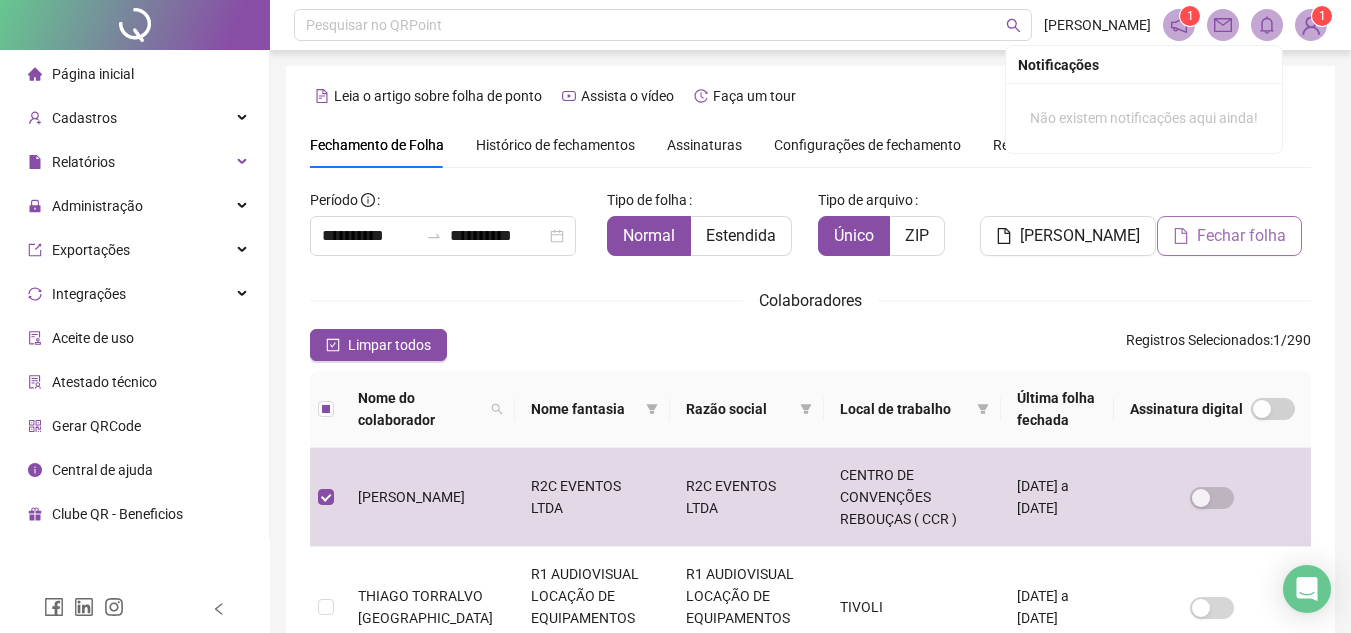click on "Fechar folha" at bounding box center [1241, 236] 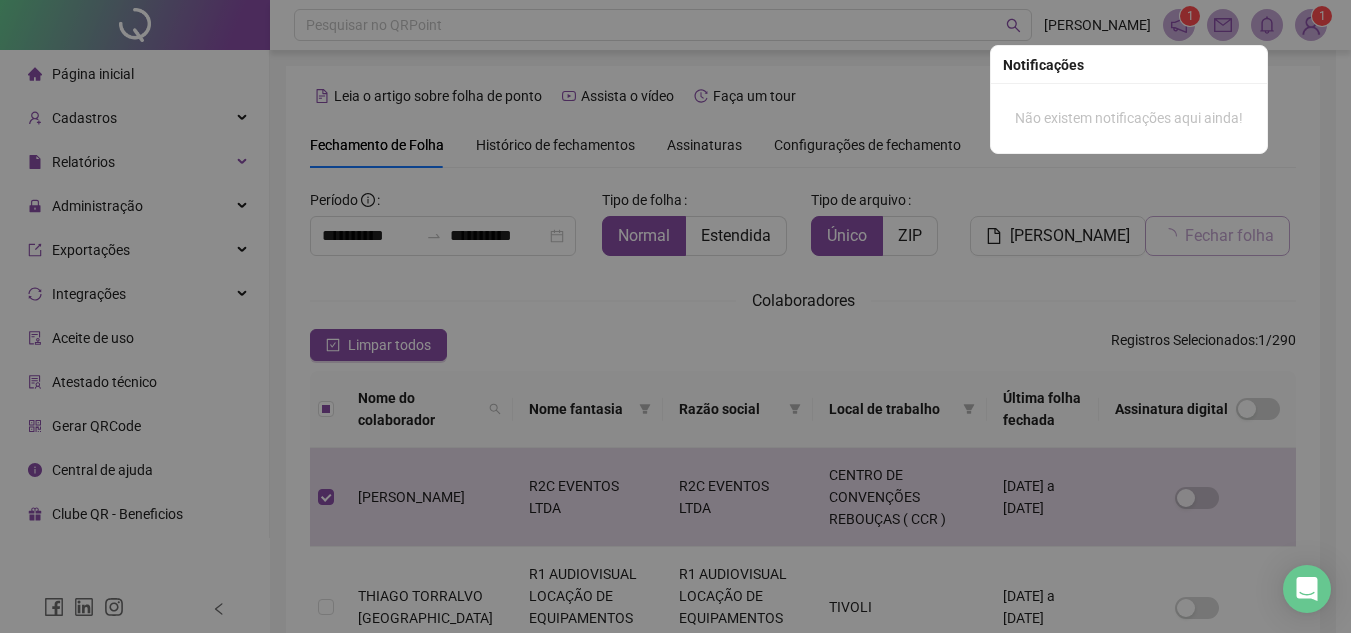 scroll, scrollTop: 93, scrollLeft: 0, axis: vertical 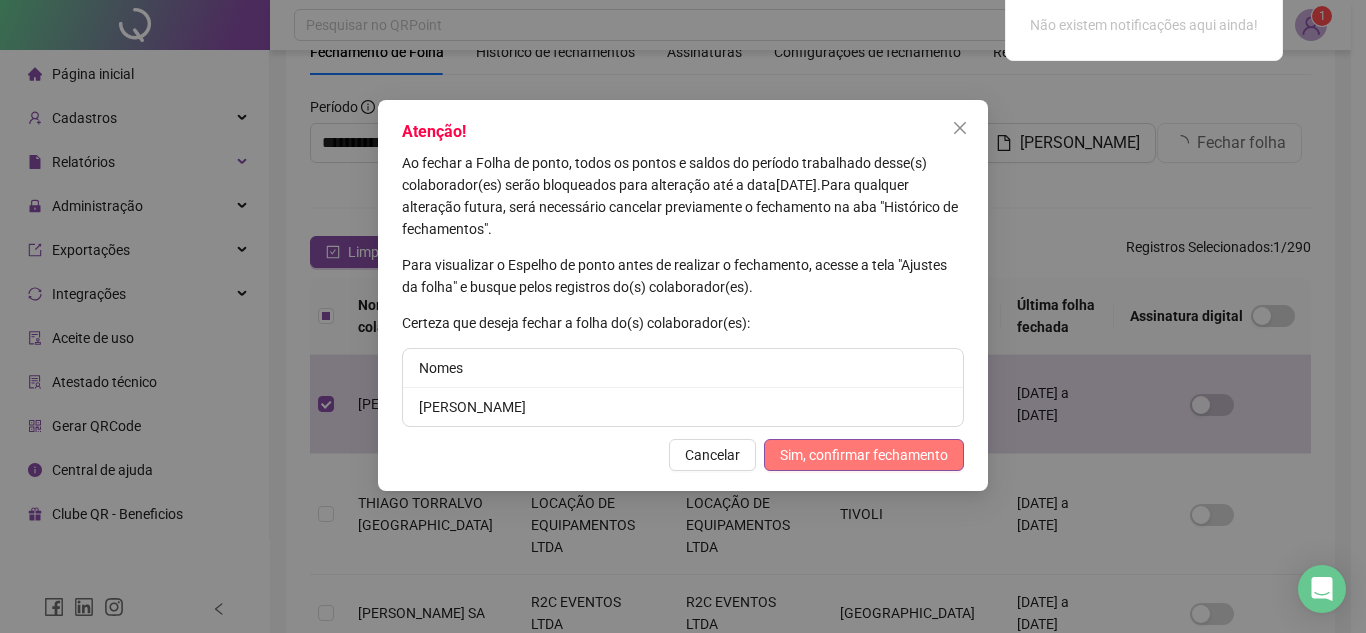 click on "Sim, confirmar fechamento" at bounding box center (864, 455) 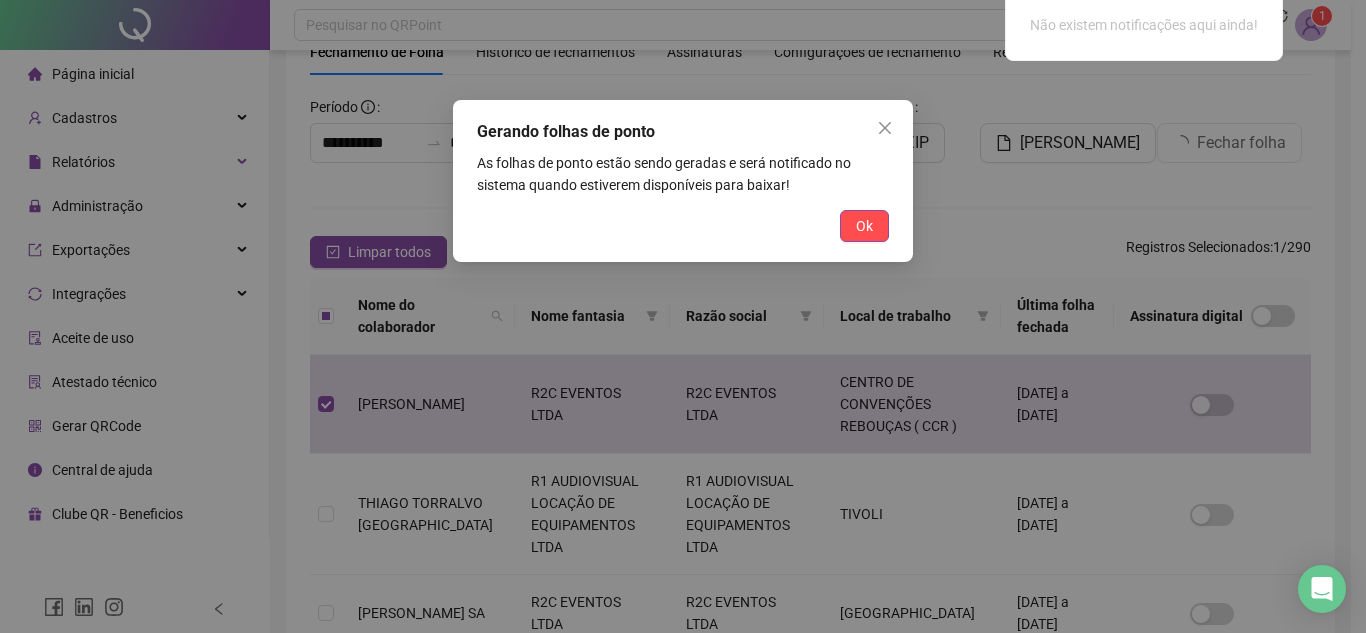 click on "Ok" at bounding box center (864, 226) 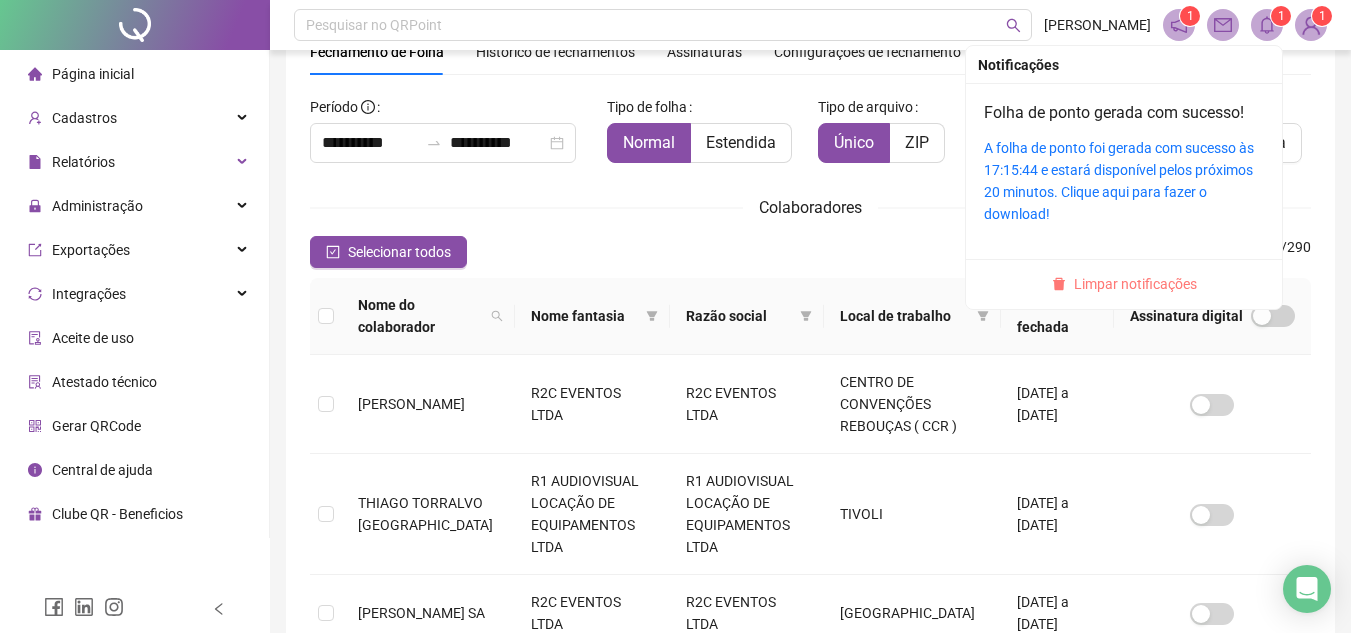 click on "Limpar notificações" at bounding box center [1135, 284] 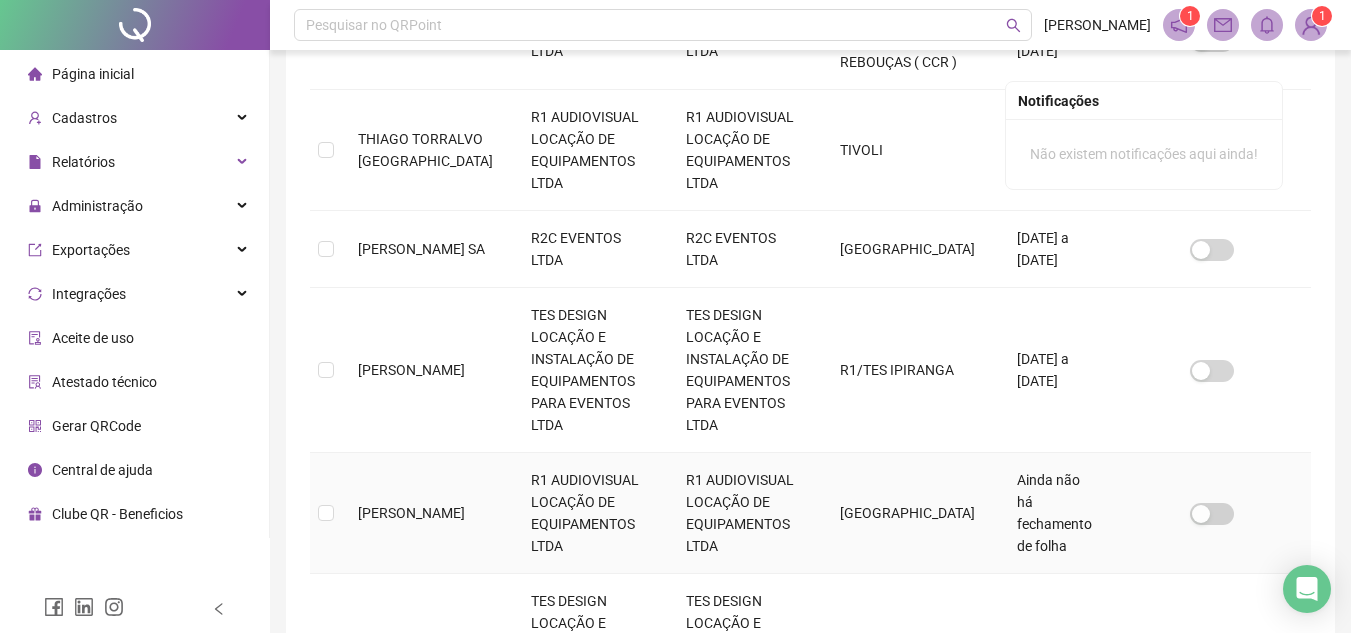 scroll, scrollTop: 493, scrollLeft: 0, axis: vertical 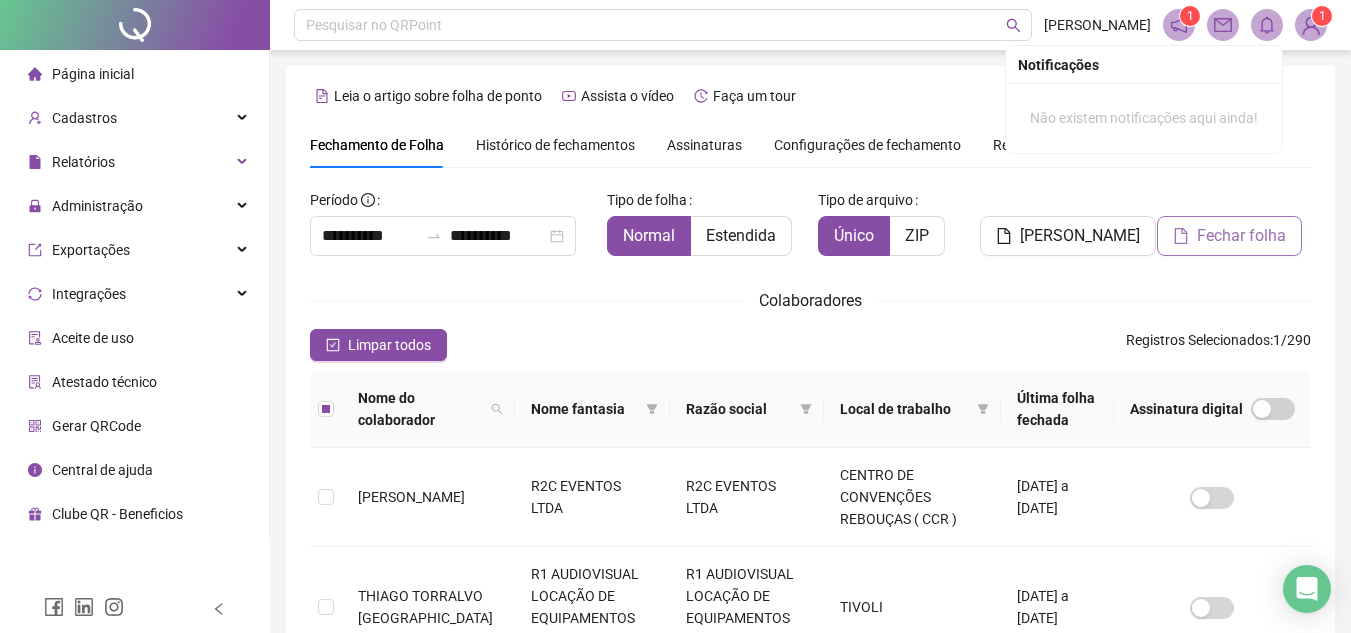click on "Fechar folha" at bounding box center (1241, 236) 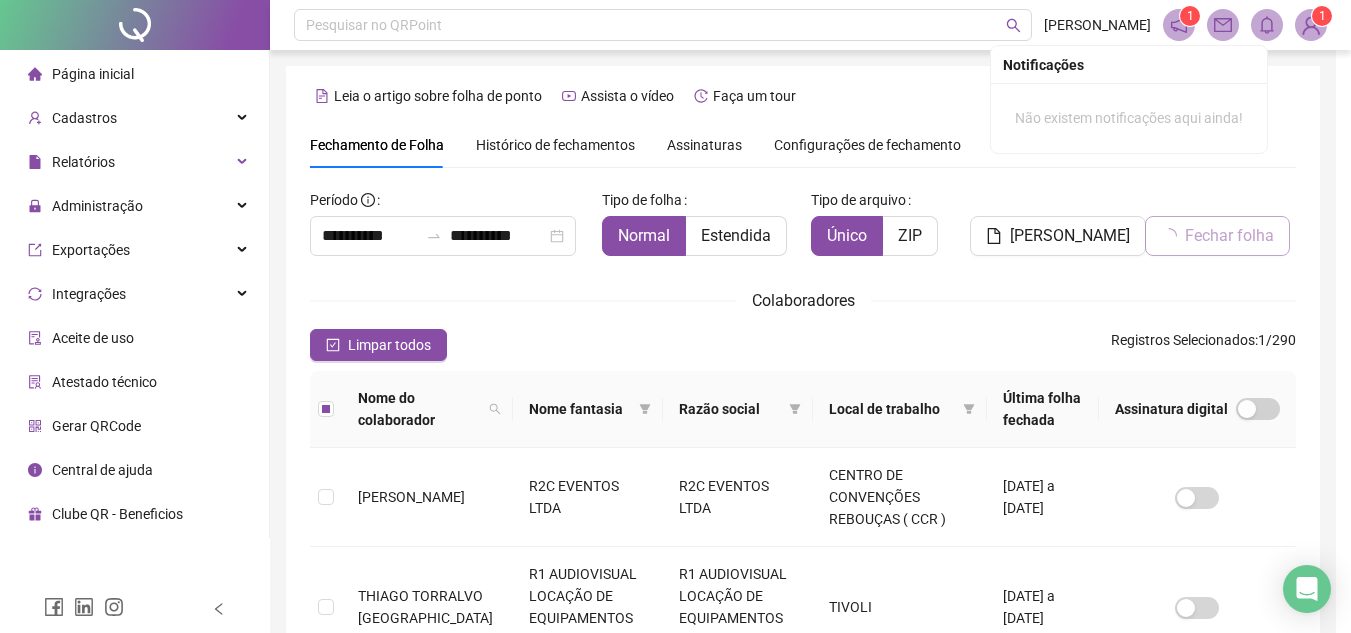 scroll, scrollTop: 93, scrollLeft: 0, axis: vertical 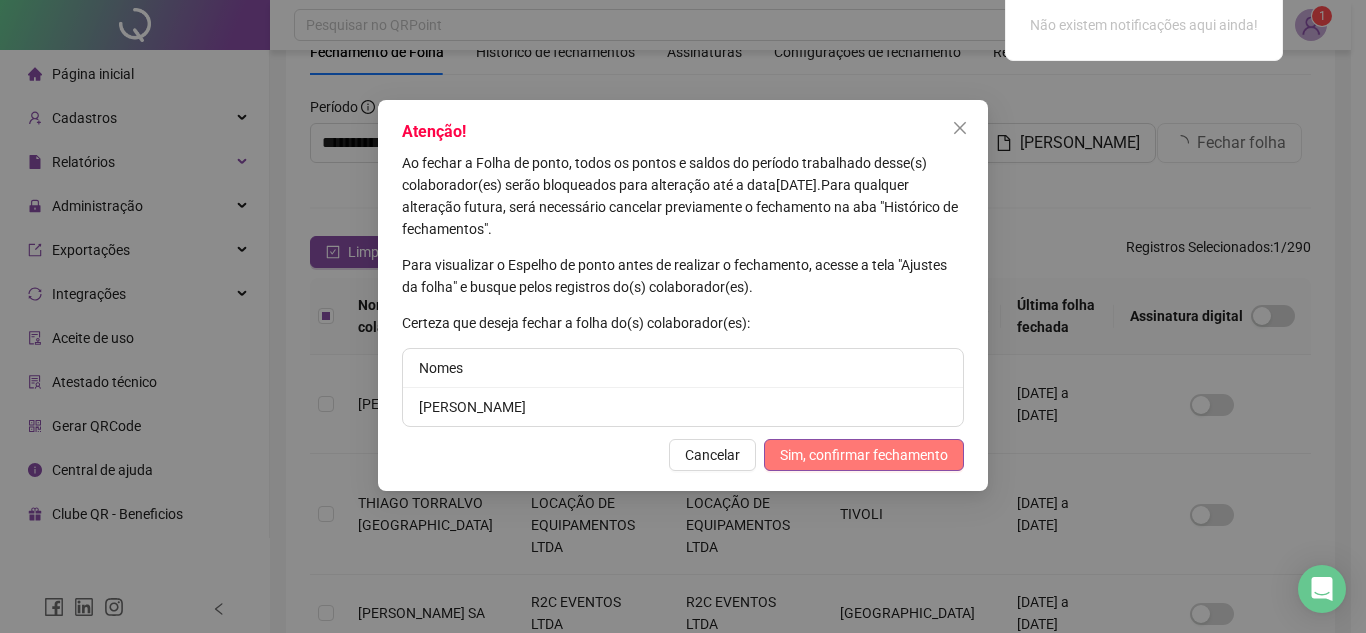 click on "Sim, confirmar fechamento" at bounding box center (864, 455) 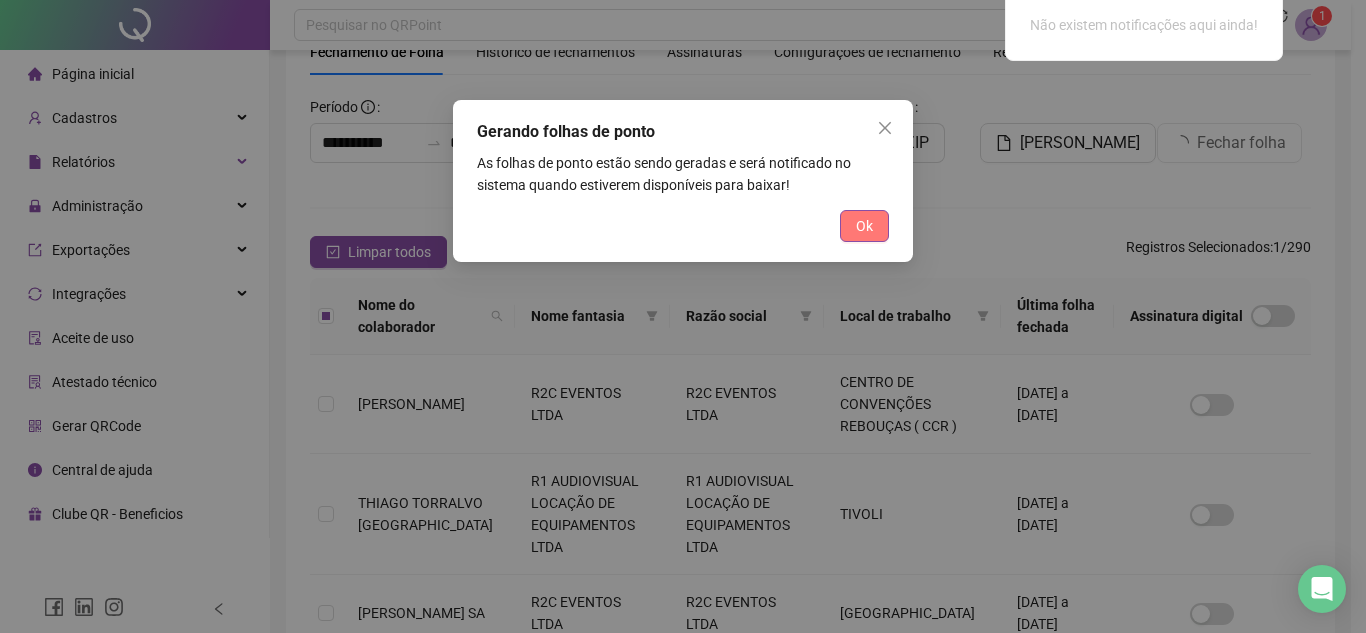 click on "Ok" at bounding box center (864, 226) 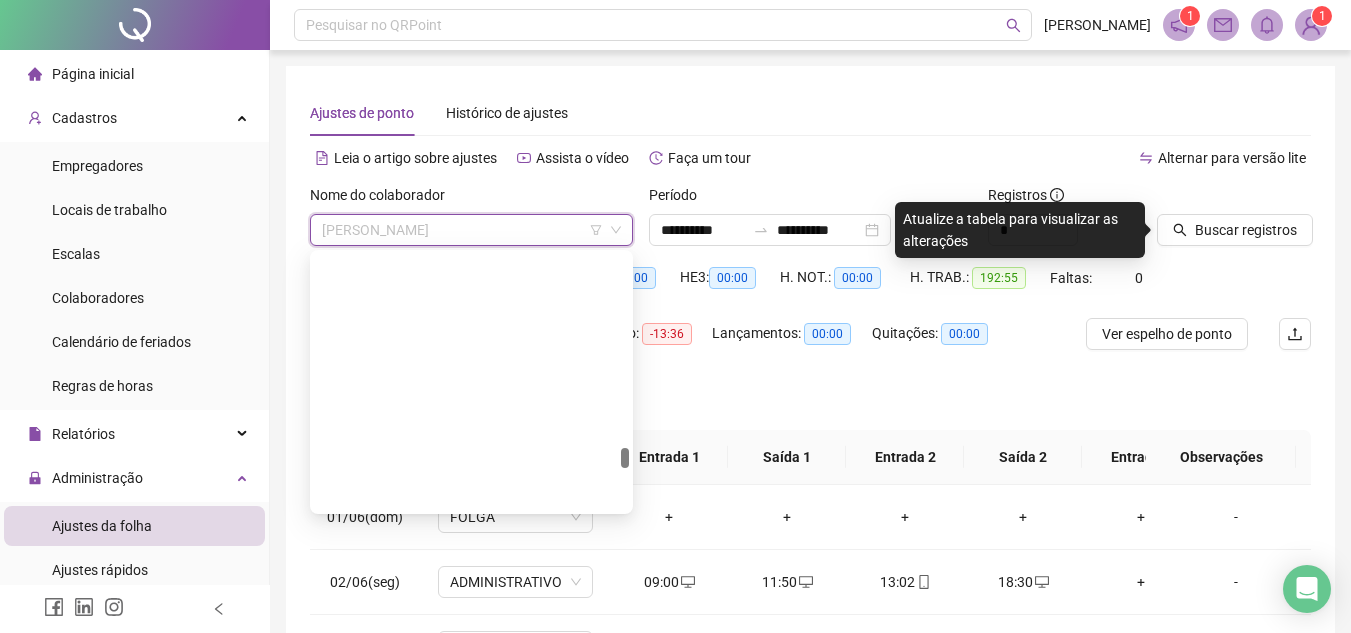 scroll, scrollTop: 100, scrollLeft: 0, axis: vertical 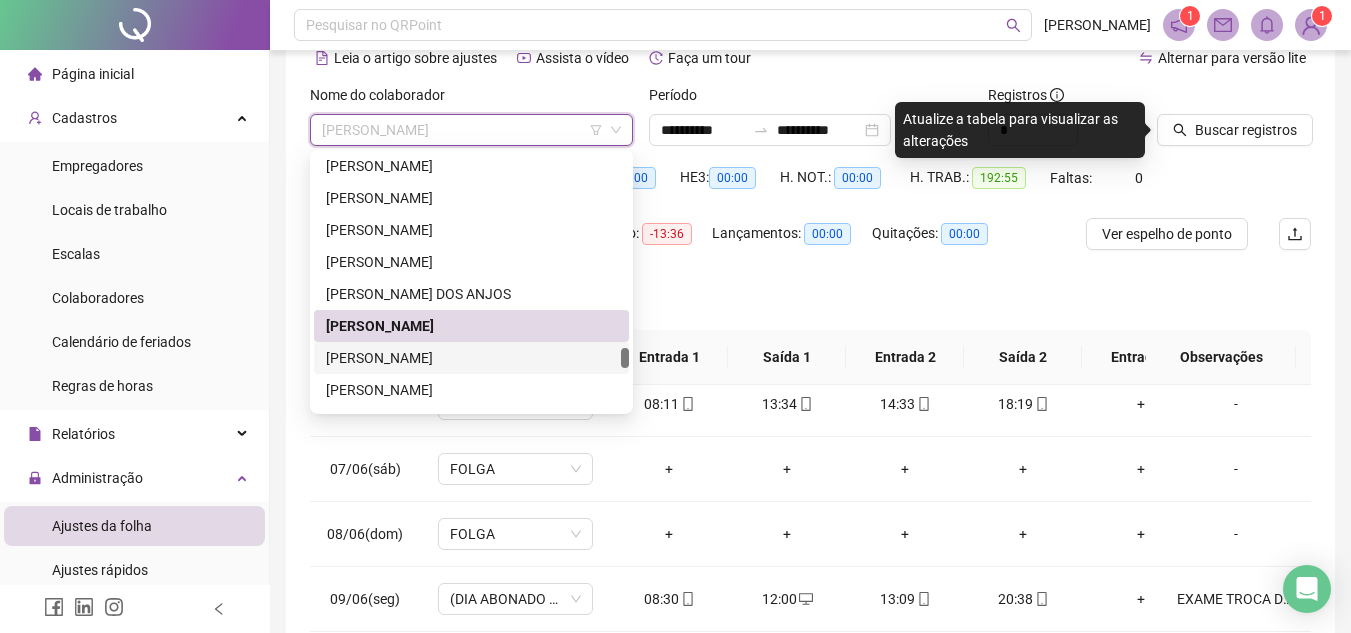 click on "[PERSON_NAME]" at bounding box center [471, 358] 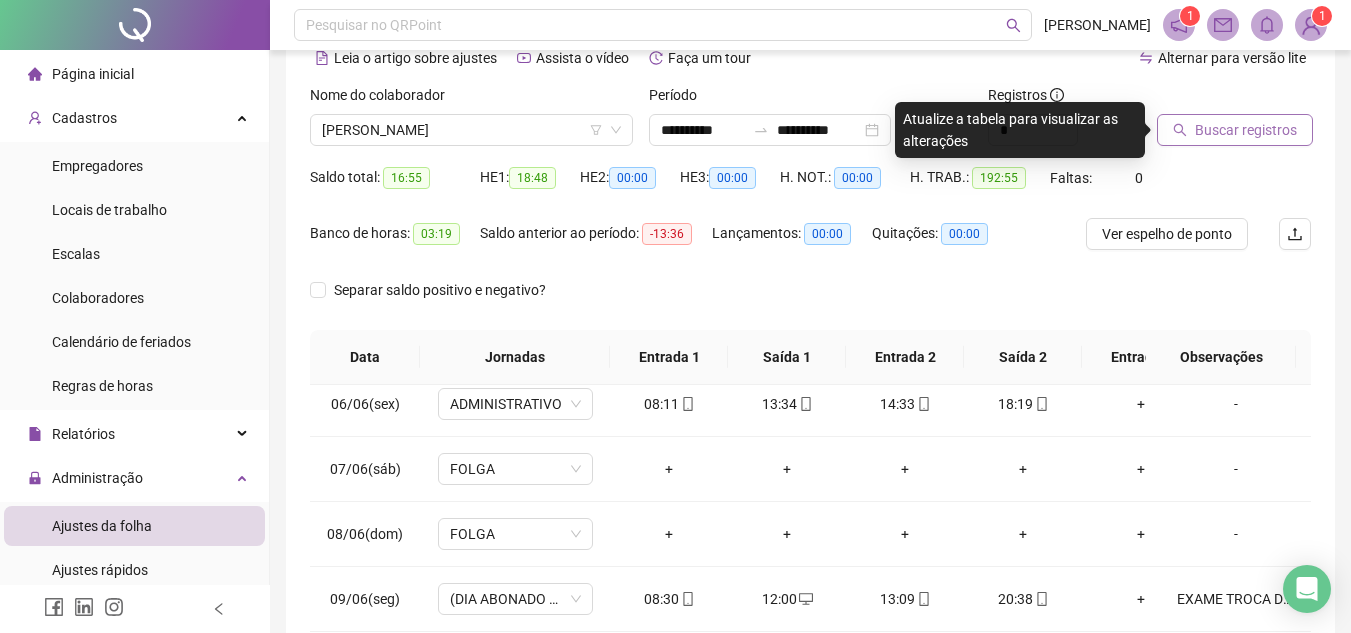 click on "Buscar registros" at bounding box center (1246, 130) 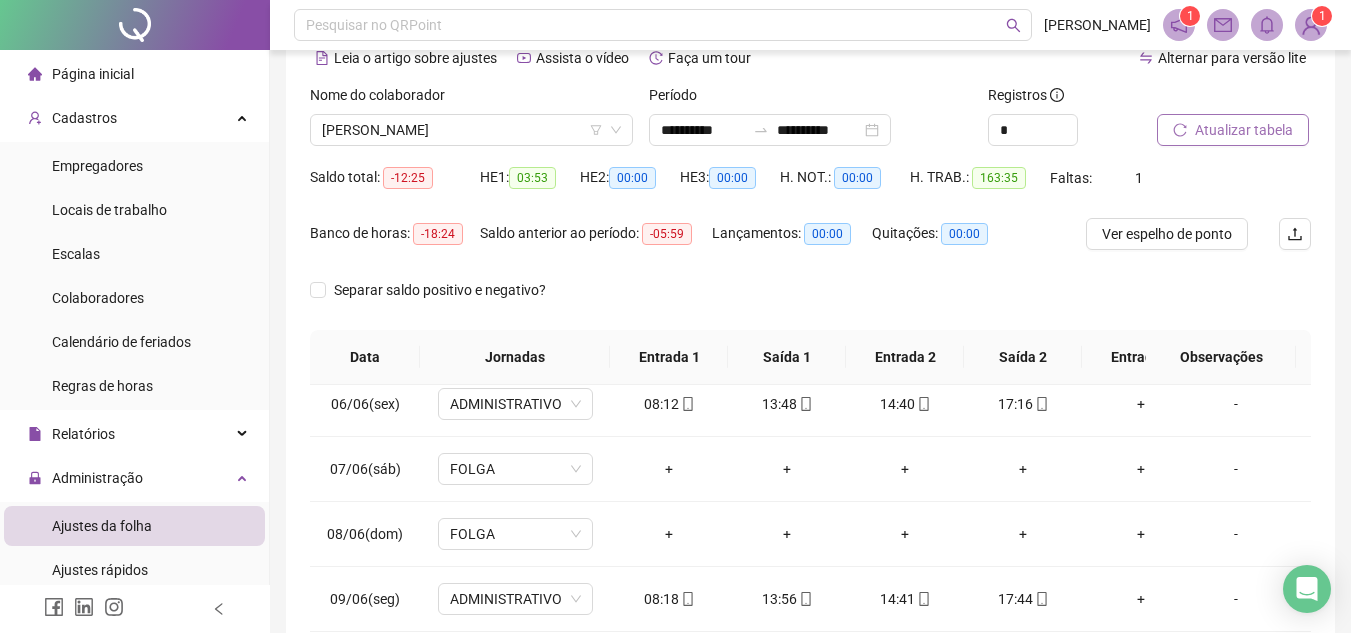 click on "Atualizar tabela" at bounding box center (1244, 130) 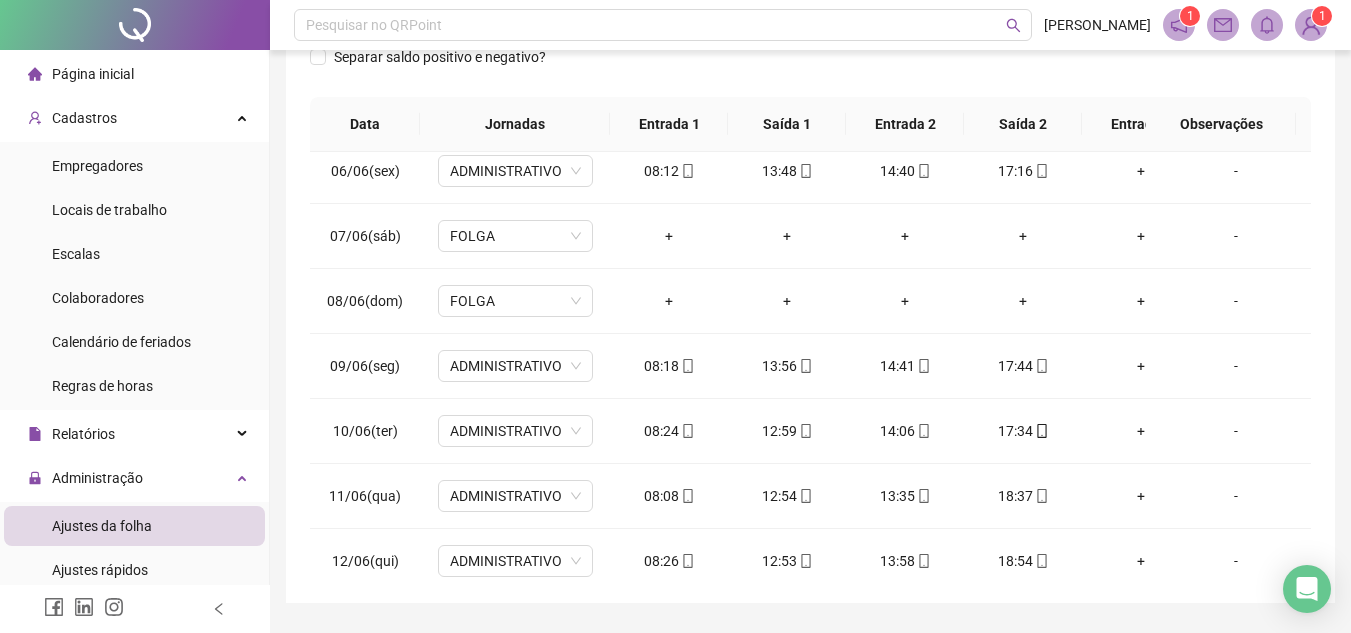 scroll, scrollTop: 379, scrollLeft: 0, axis: vertical 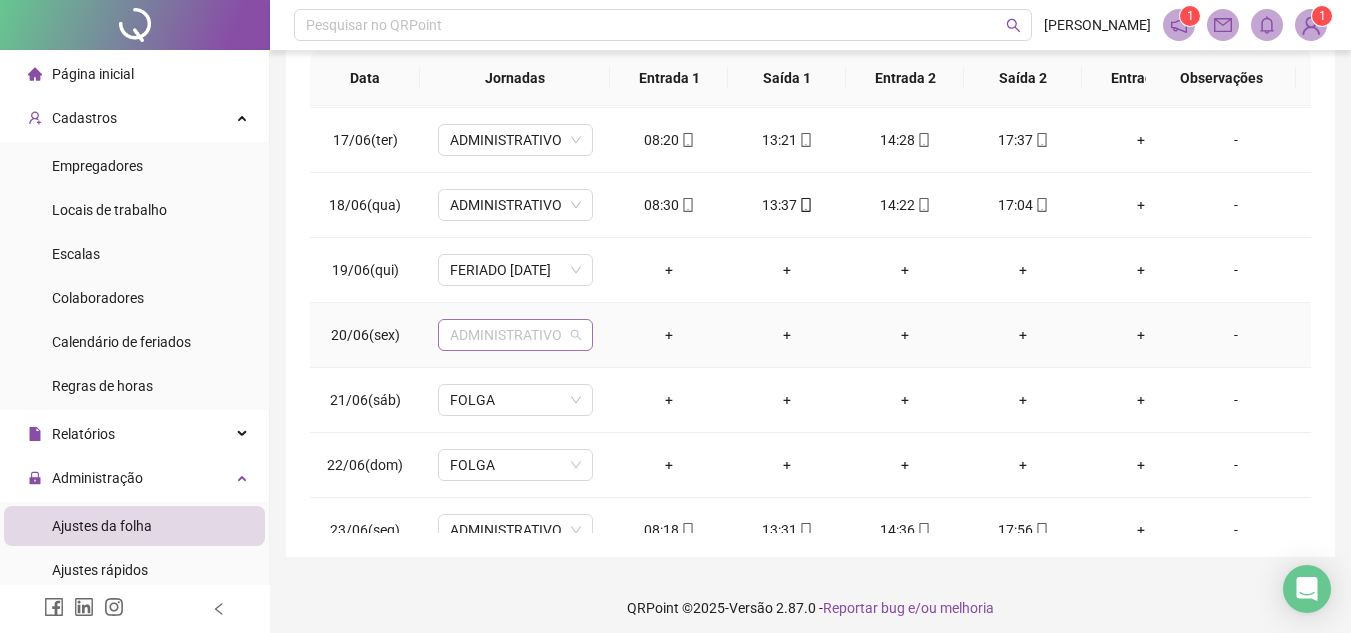 click on "ADMINISTRATIVO" at bounding box center [515, 335] 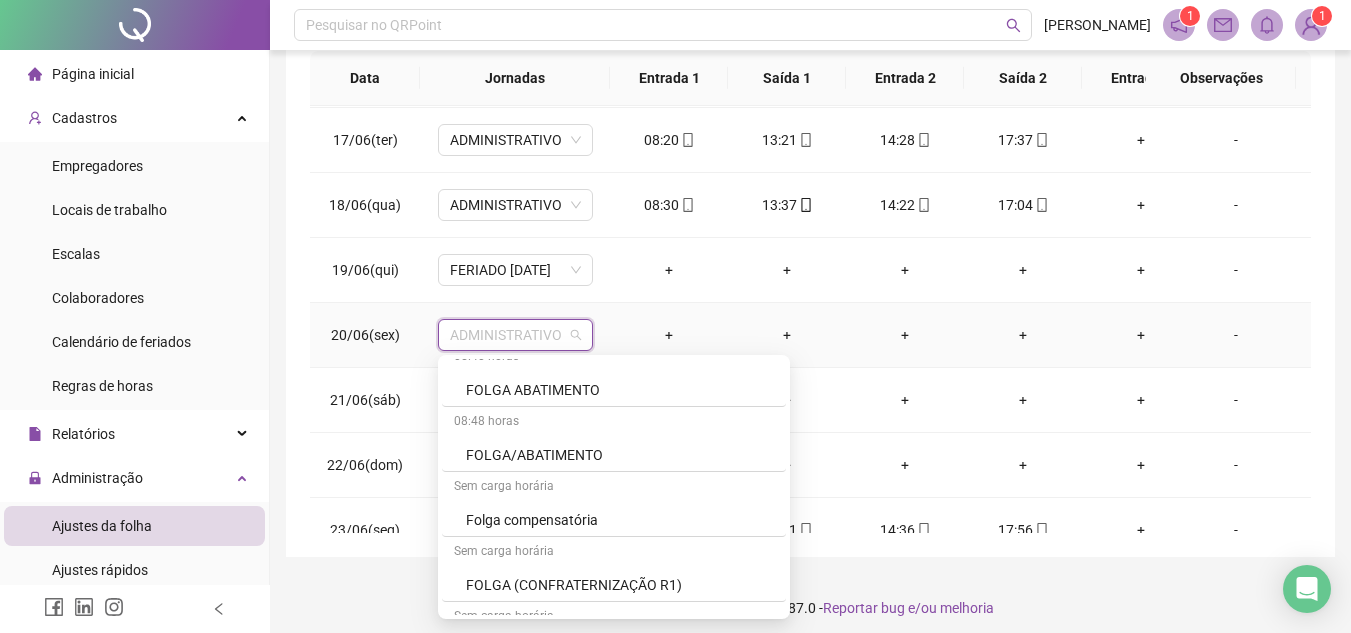scroll, scrollTop: 1200, scrollLeft: 0, axis: vertical 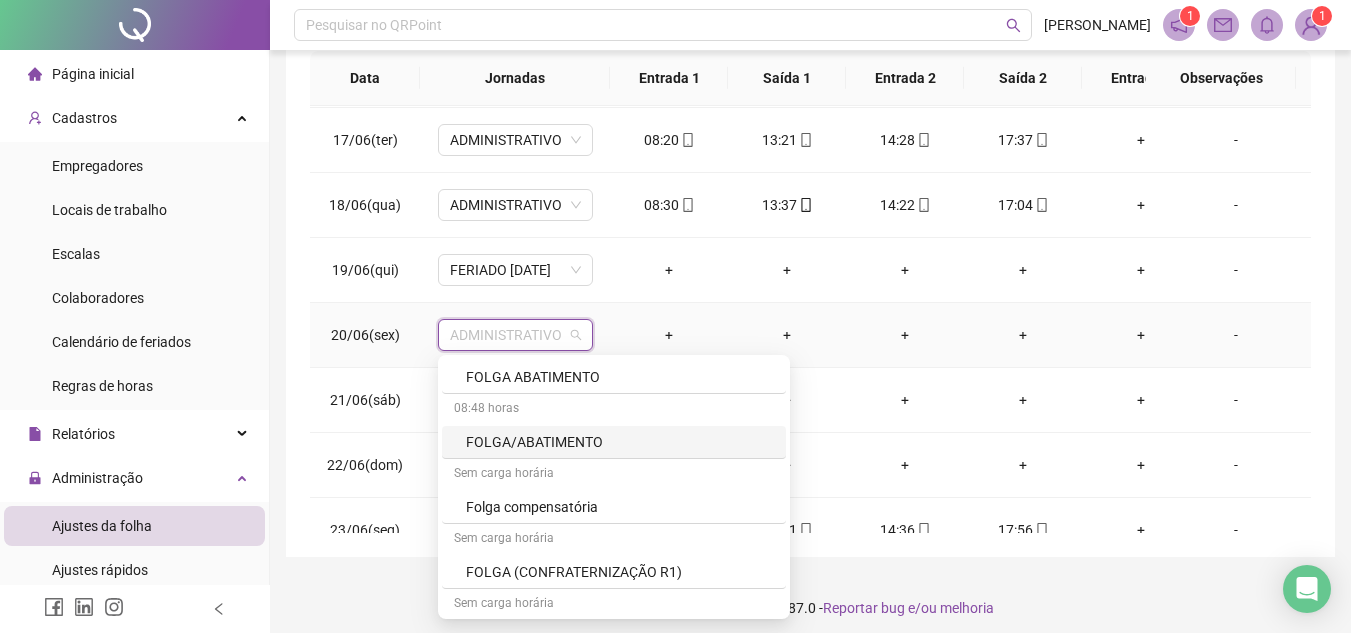 click on "FOLGA/ABATIMENTO" at bounding box center (620, 442) 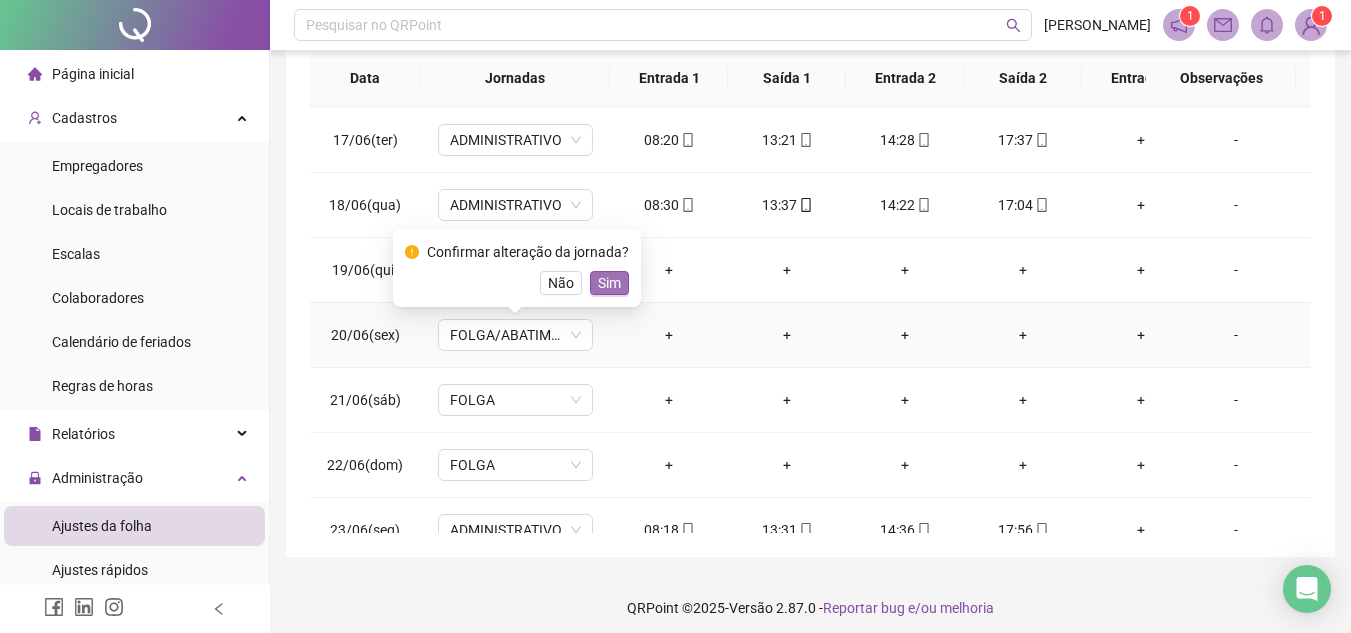 click on "Sim" at bounding box center (609, 283) 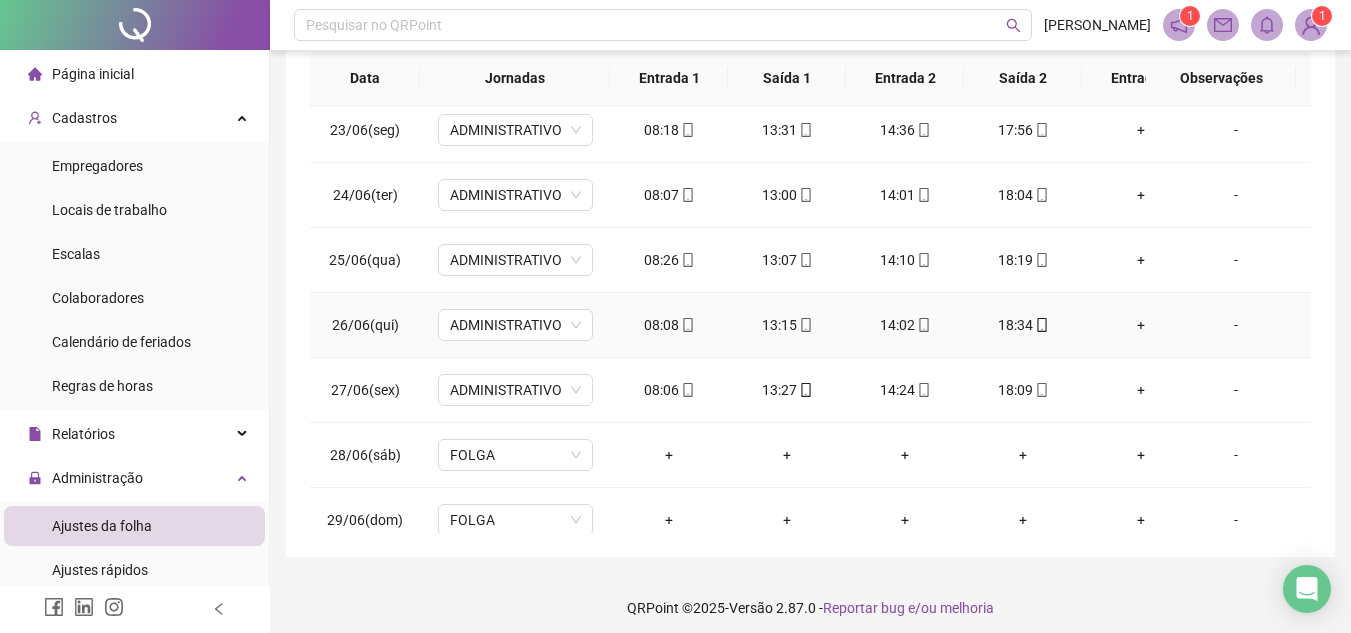 scroll, scrollTop: 1538, scrollLeft: 0, axis: vertical 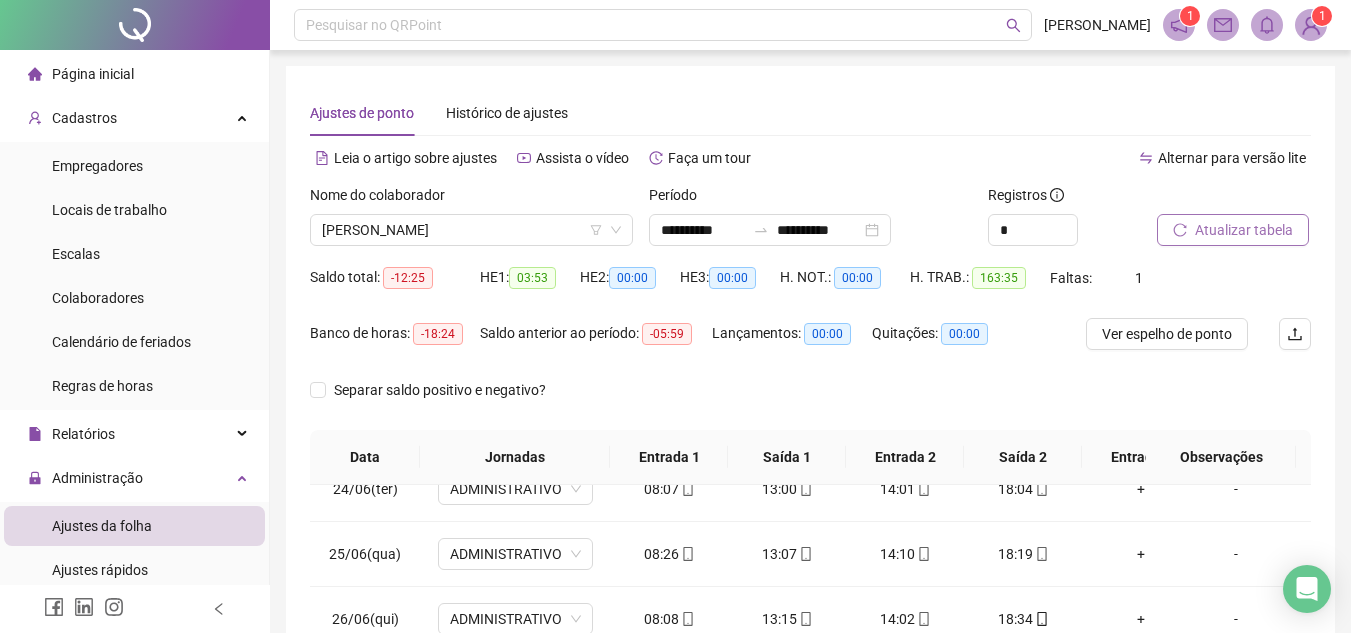 click on "Atualizar tabela" at bounding box center [1244, 230] 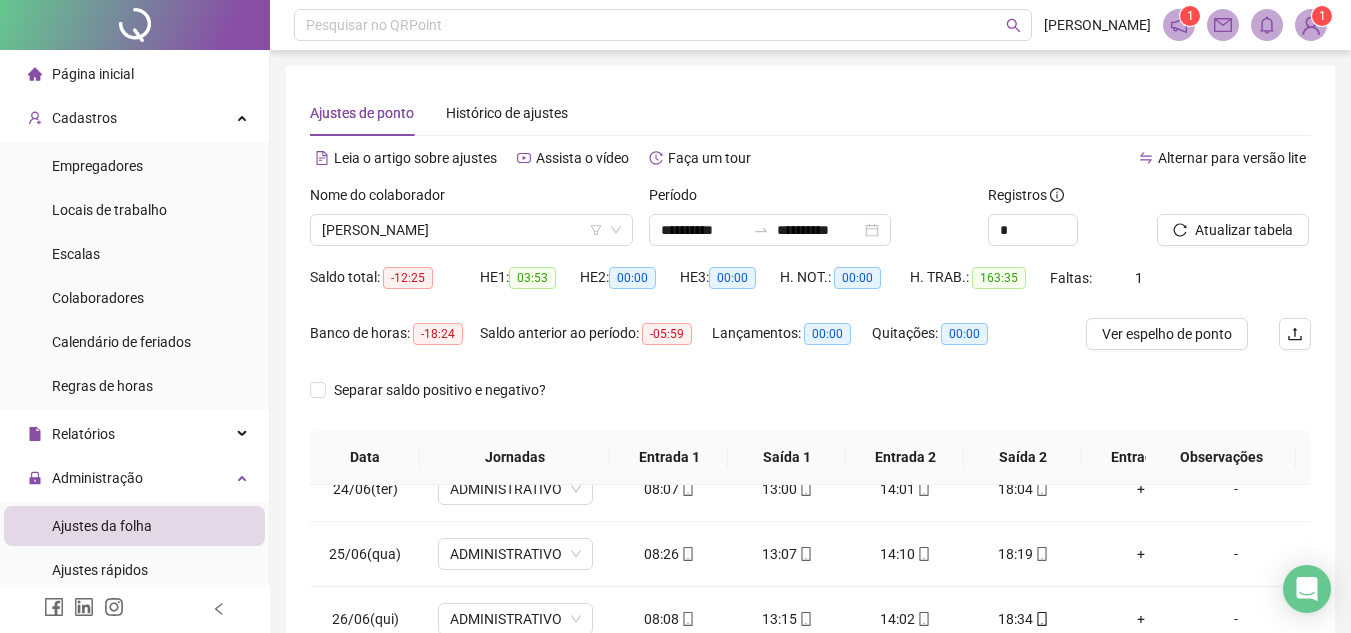 scroll, scrollTop: 389, scrollLeft: 0, axis: vertical 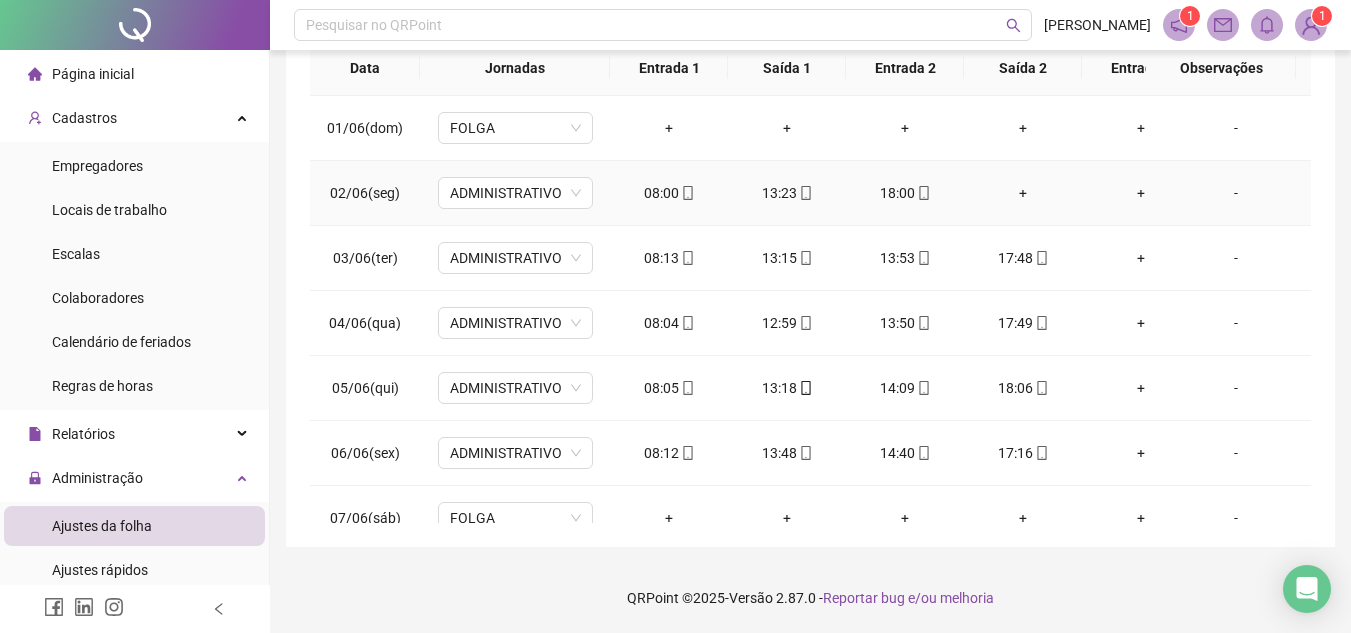 click on "+" at bounding box center (1023, 193) 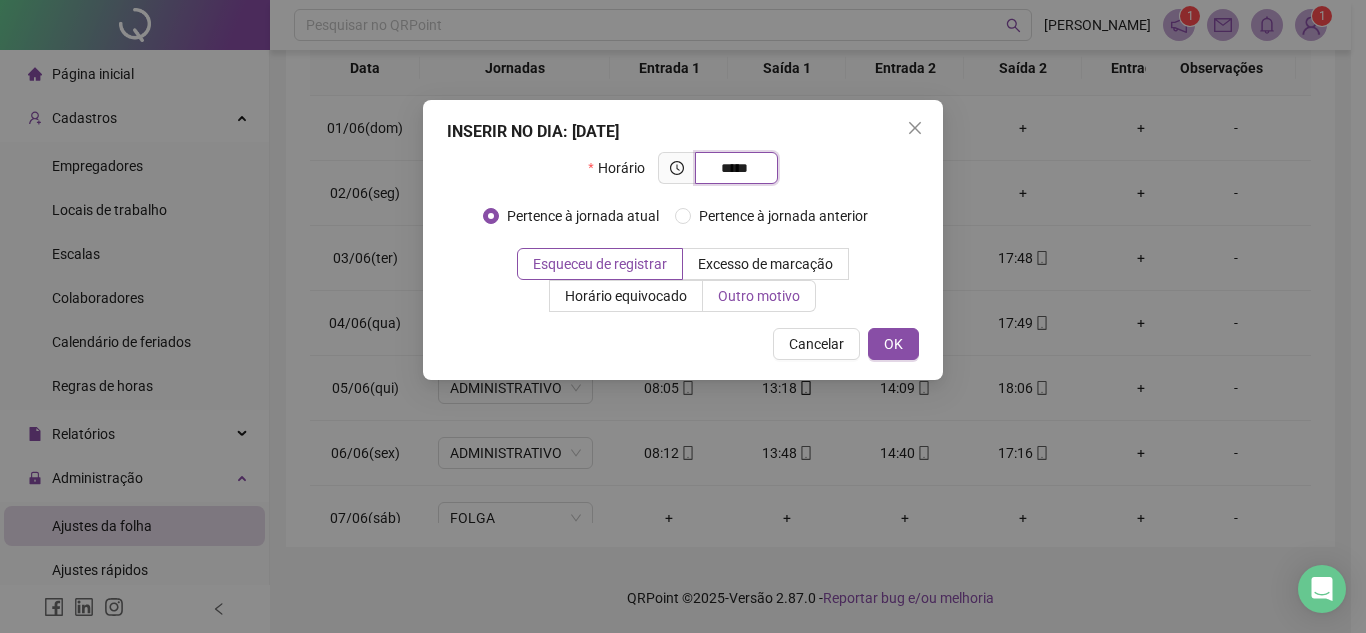 type on "*****" 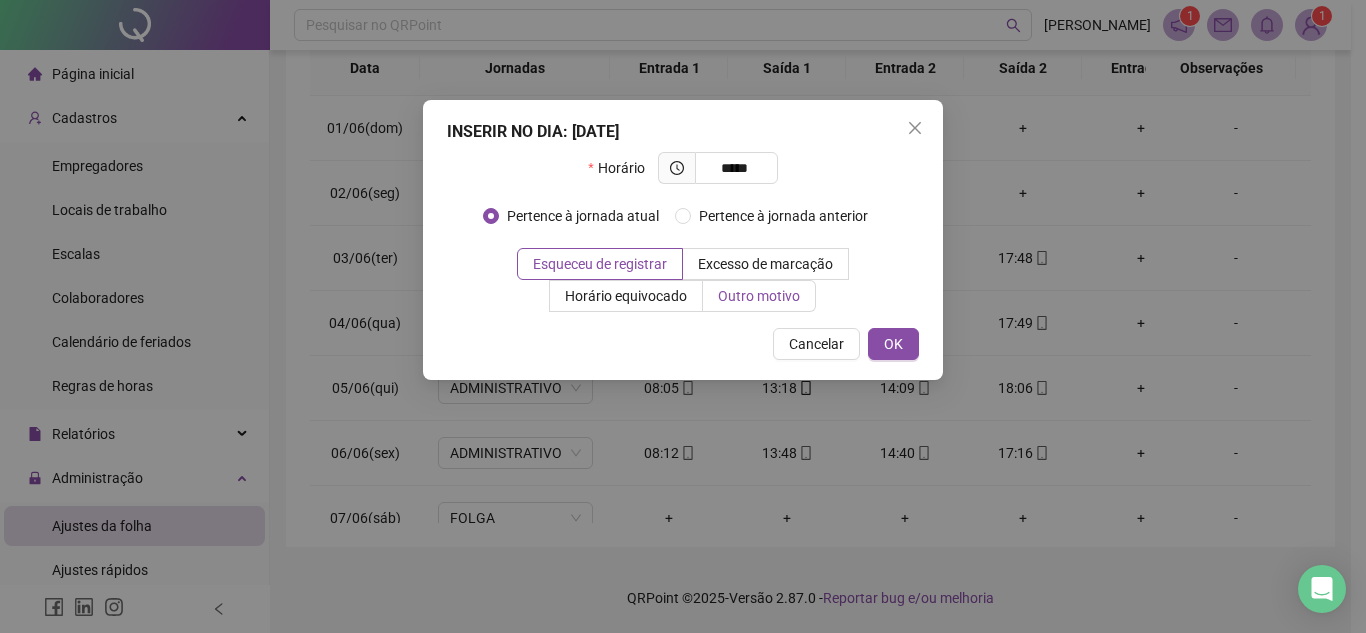 click on "Outro motivo" at bounding box center (759, 296) 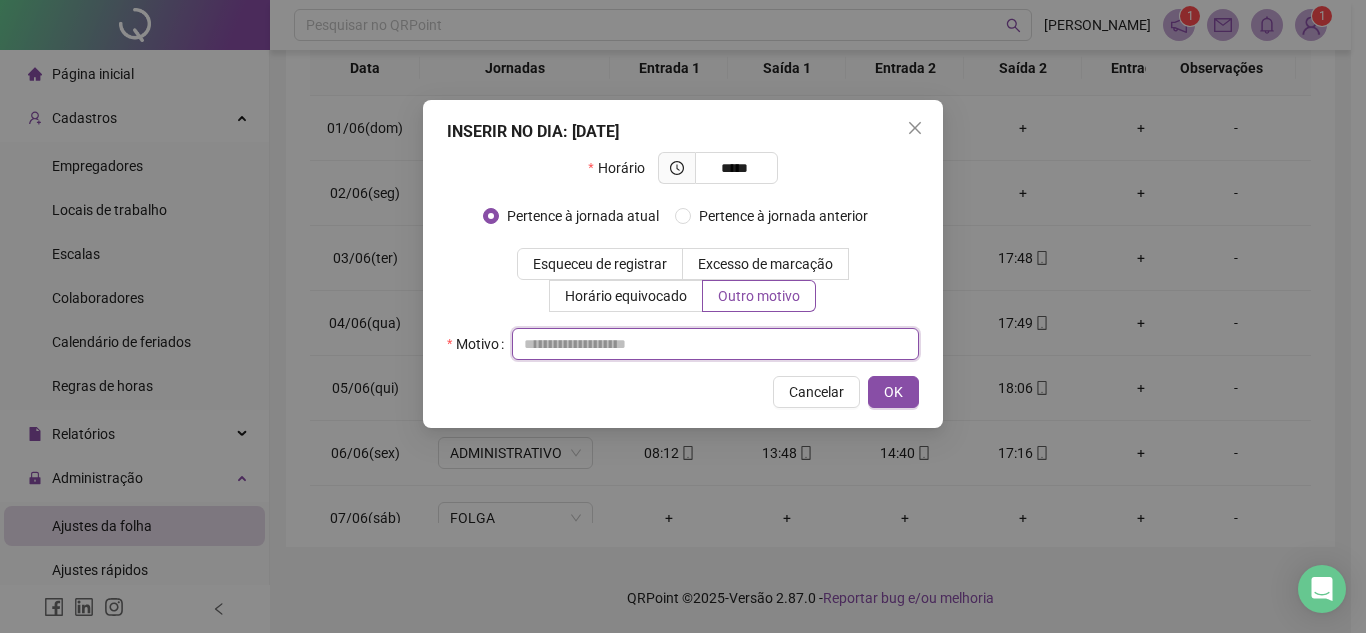 click at bounding box center (715, 344) 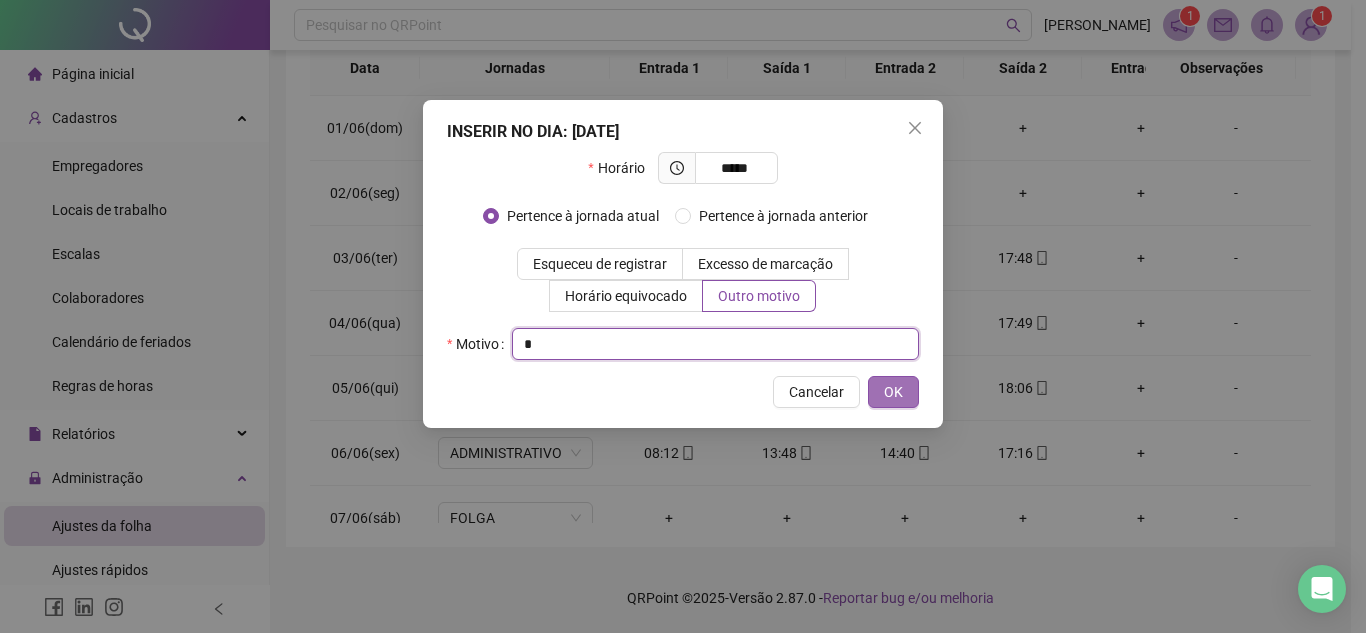 type on "*" 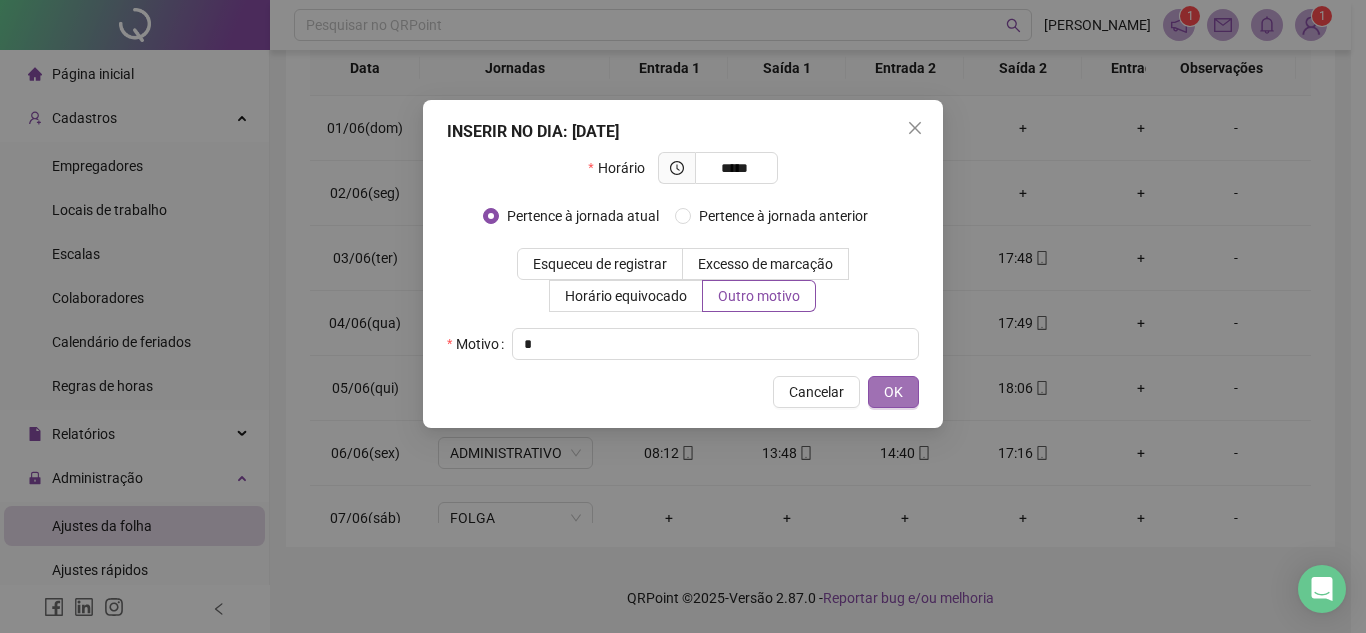 click on "OK" at bounding box center (893, 392) 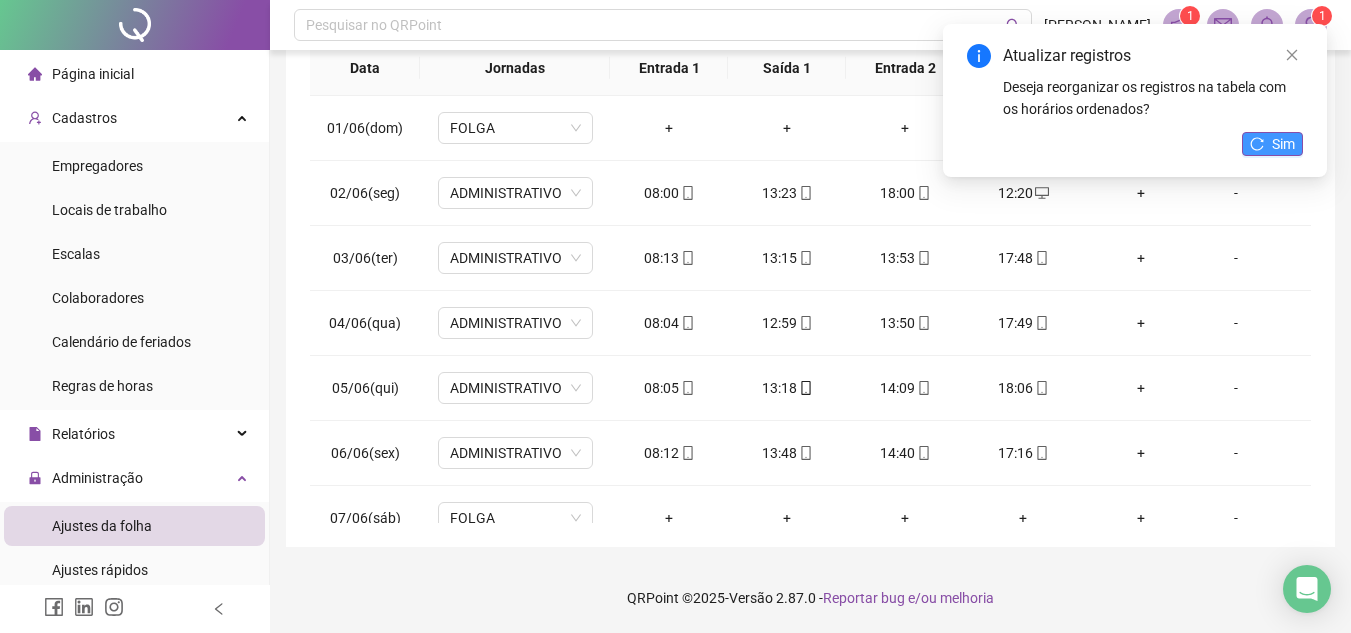 click on "Sim" at bounding box center (1272, 144) 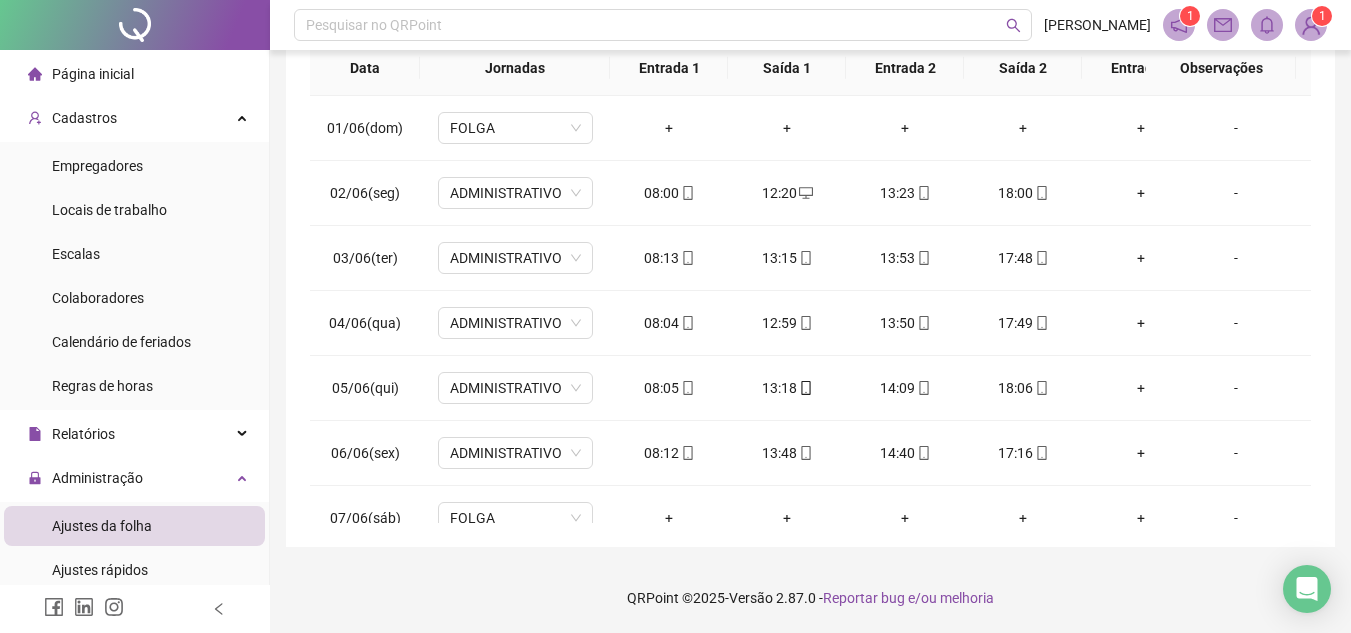 scroll, scrollTop: 0, scrollLeft: 0, axis: both 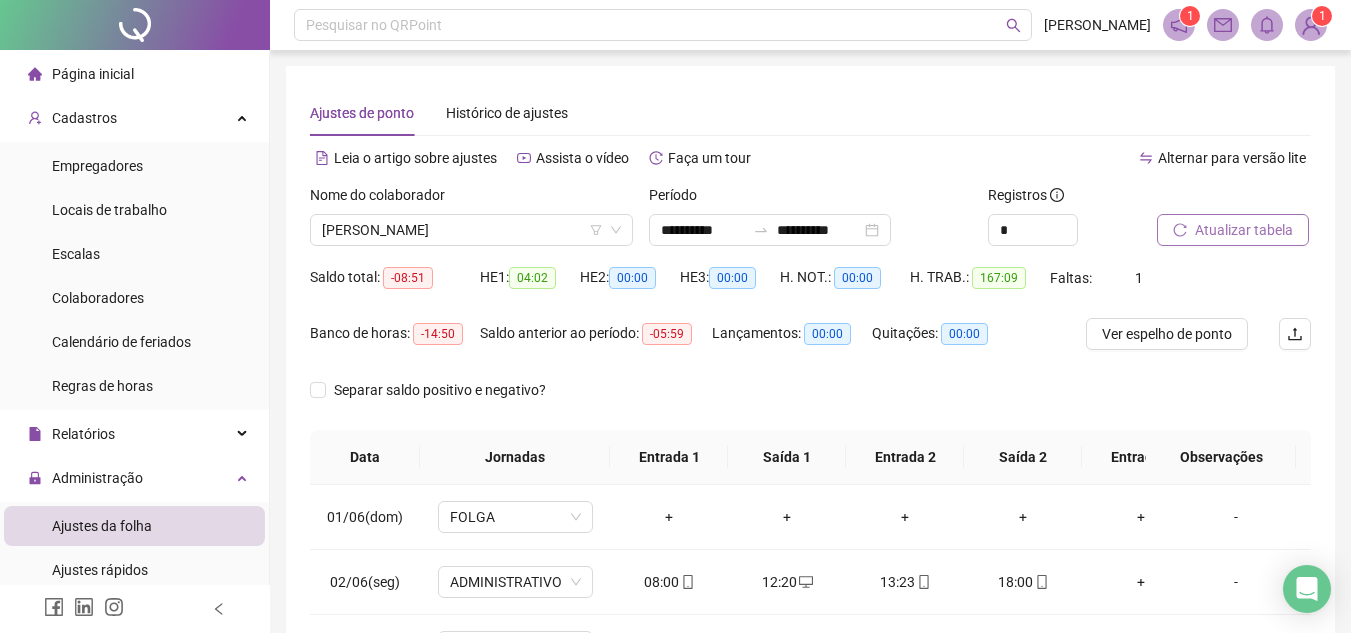 click on "Atualizar tabela" at bounding box center [1244, 230] 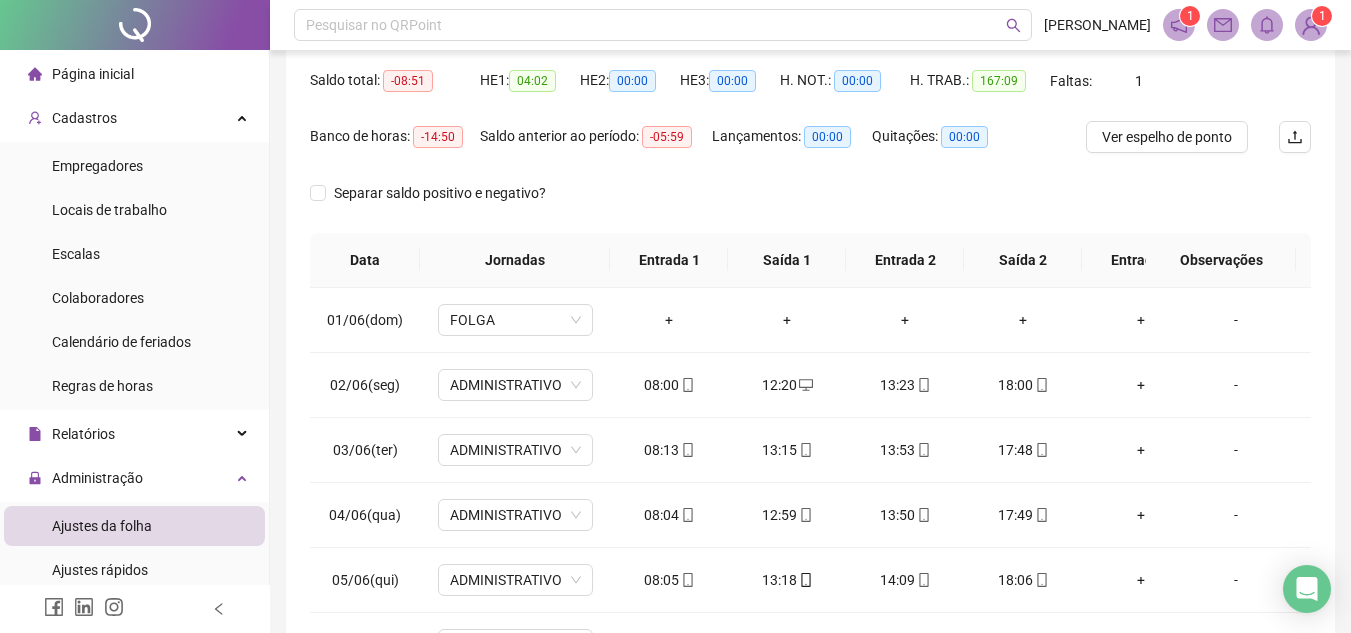scroll, scrollTop: 367, scrollLeft: 0, axis: vertical 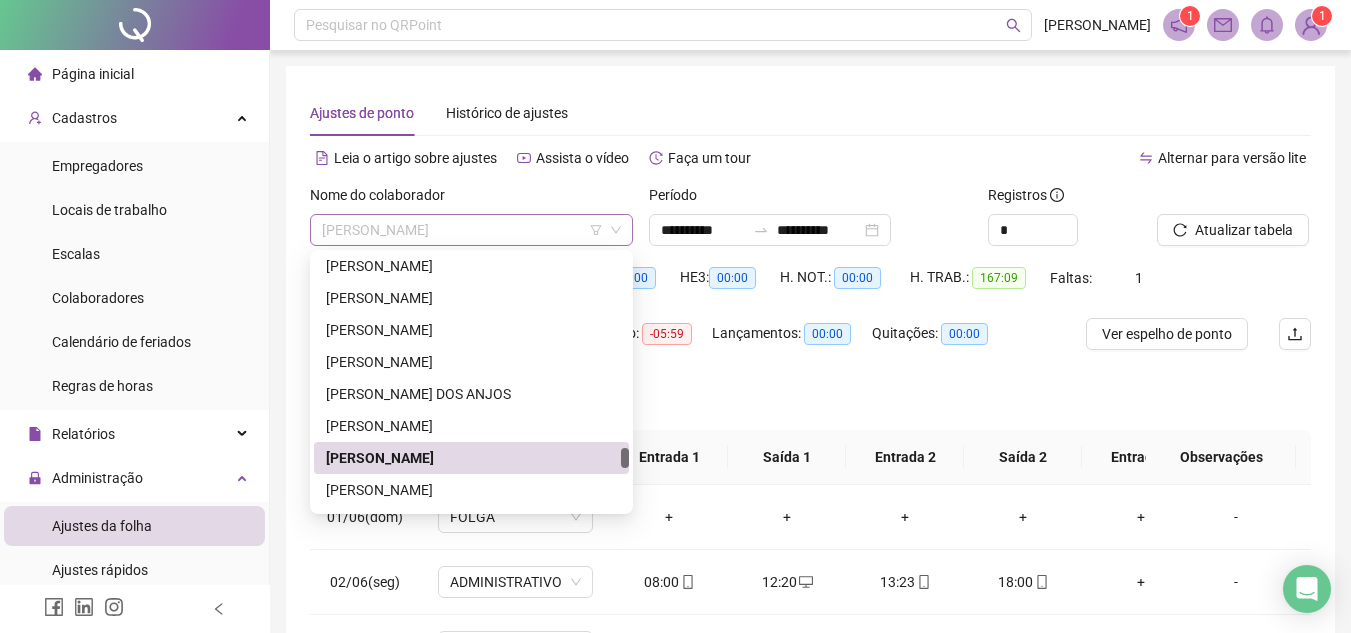click on "[PERSON_NAME]" at bounding box center [471, 230] 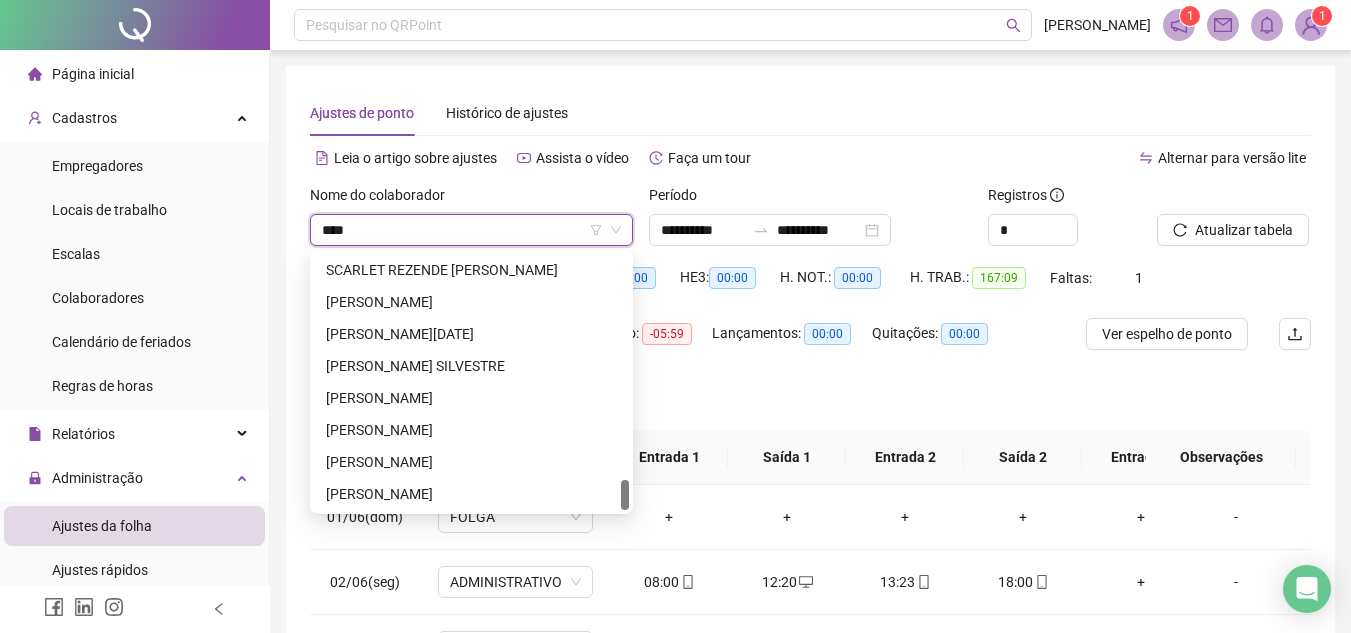 scroll, scrollTop: 0, scrollLeft: 0, axis: both 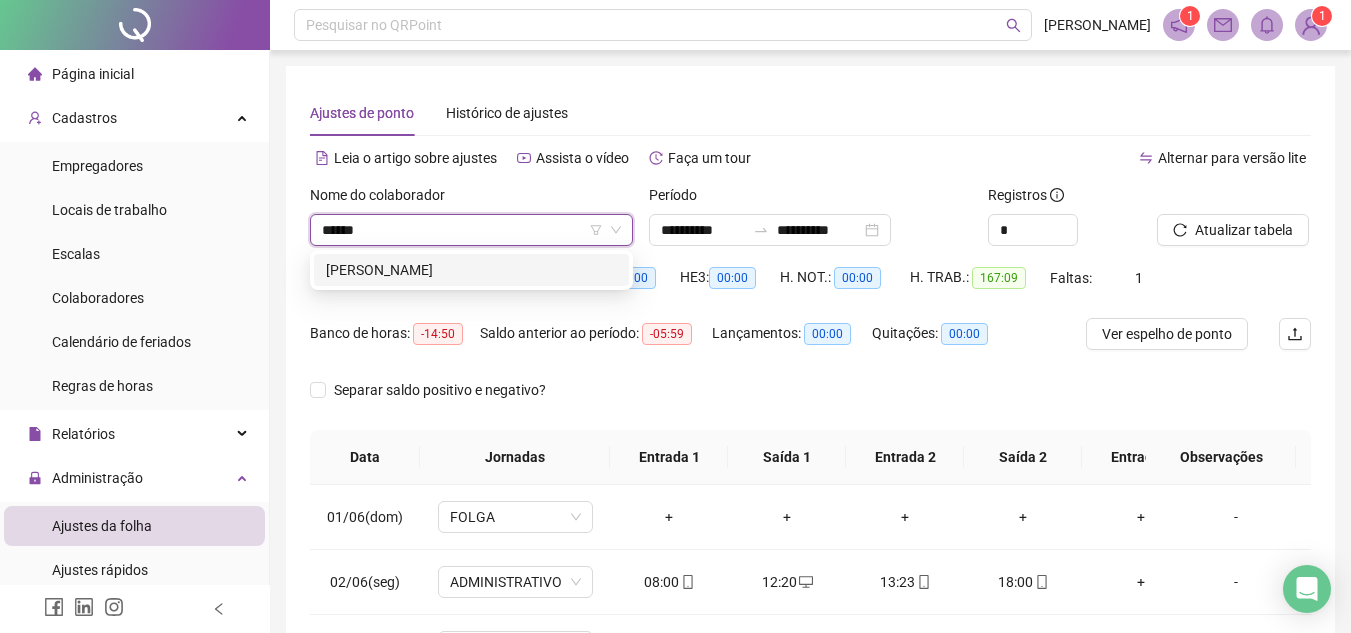 type on "*******" 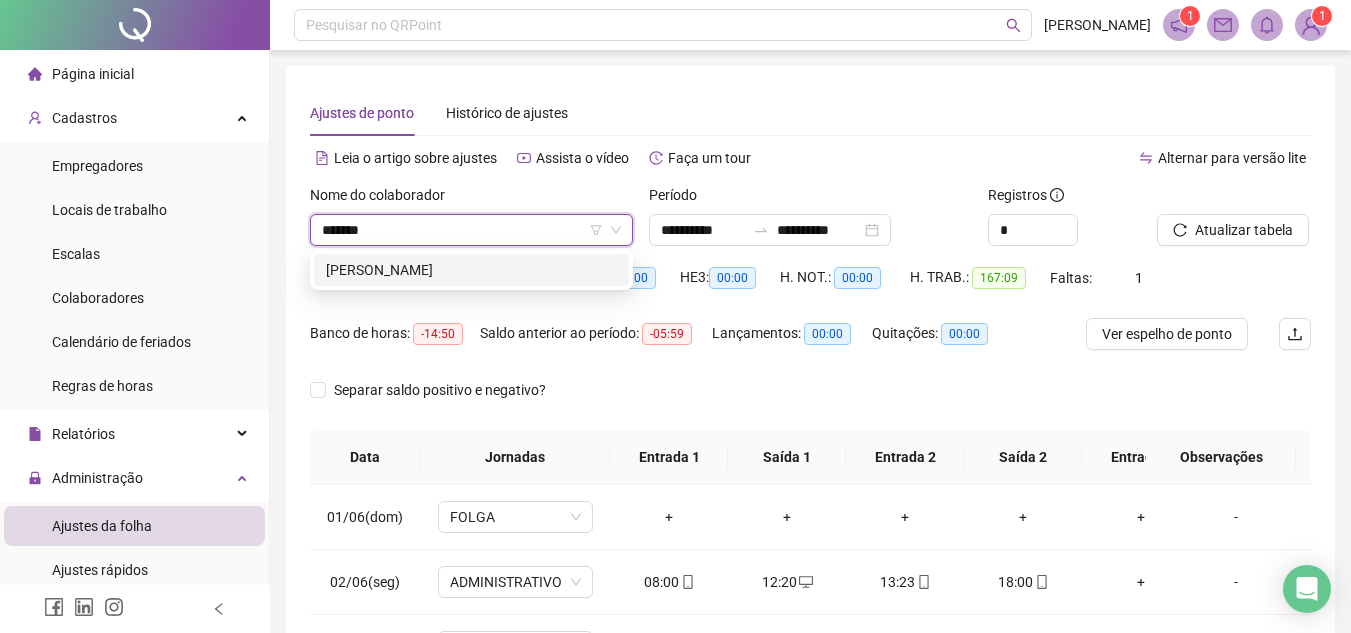 click on "[PERSON_NAME]" at bounding box center [471, 270] 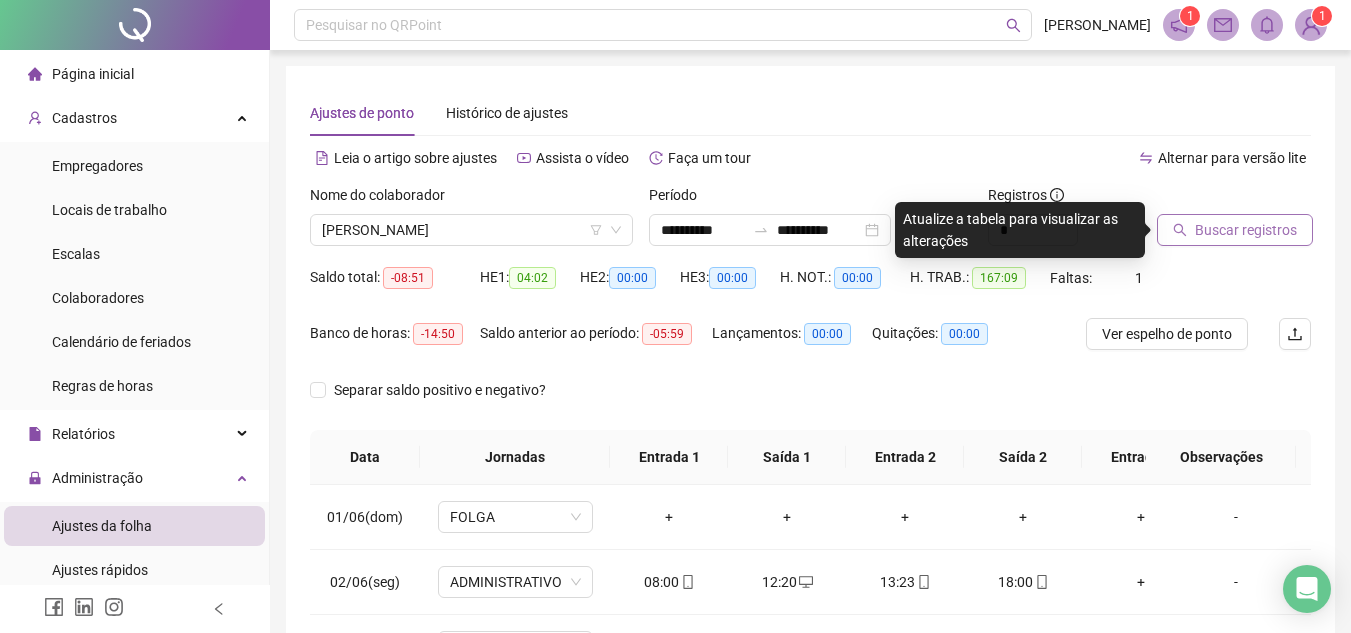 click on "Buscar registros" at bounding box center [1246, 230] 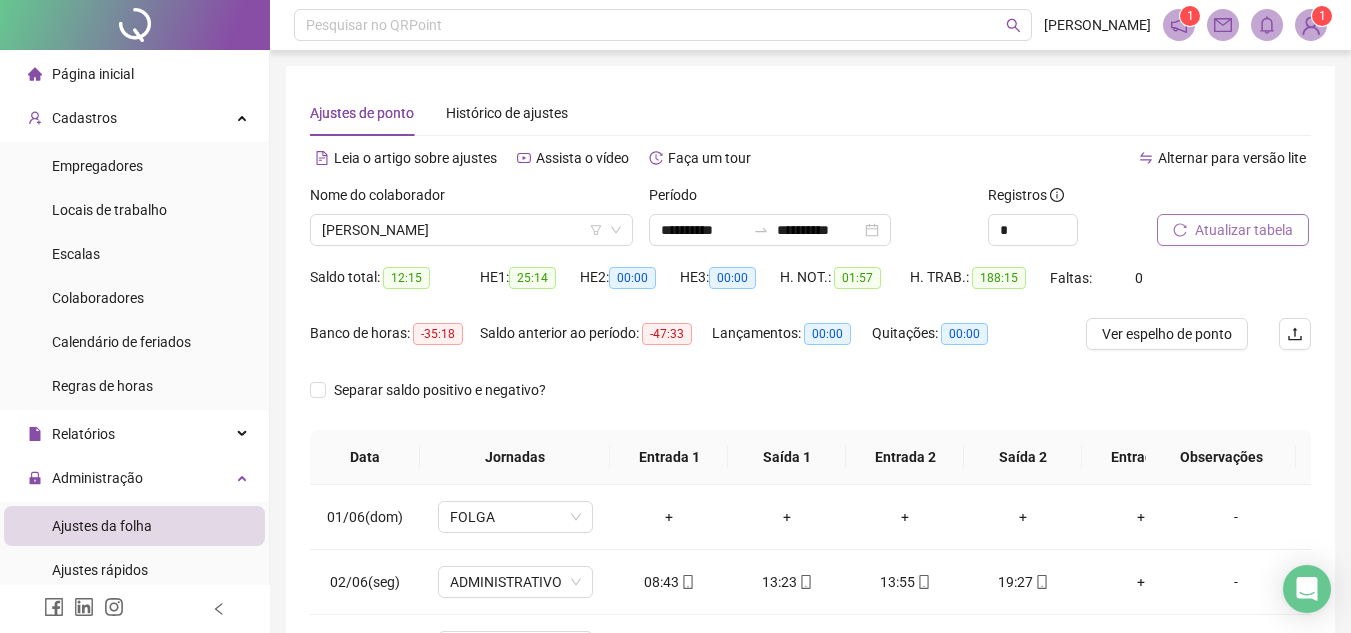 click on "Atualizar tabela" at bounding box center (1244, 230) 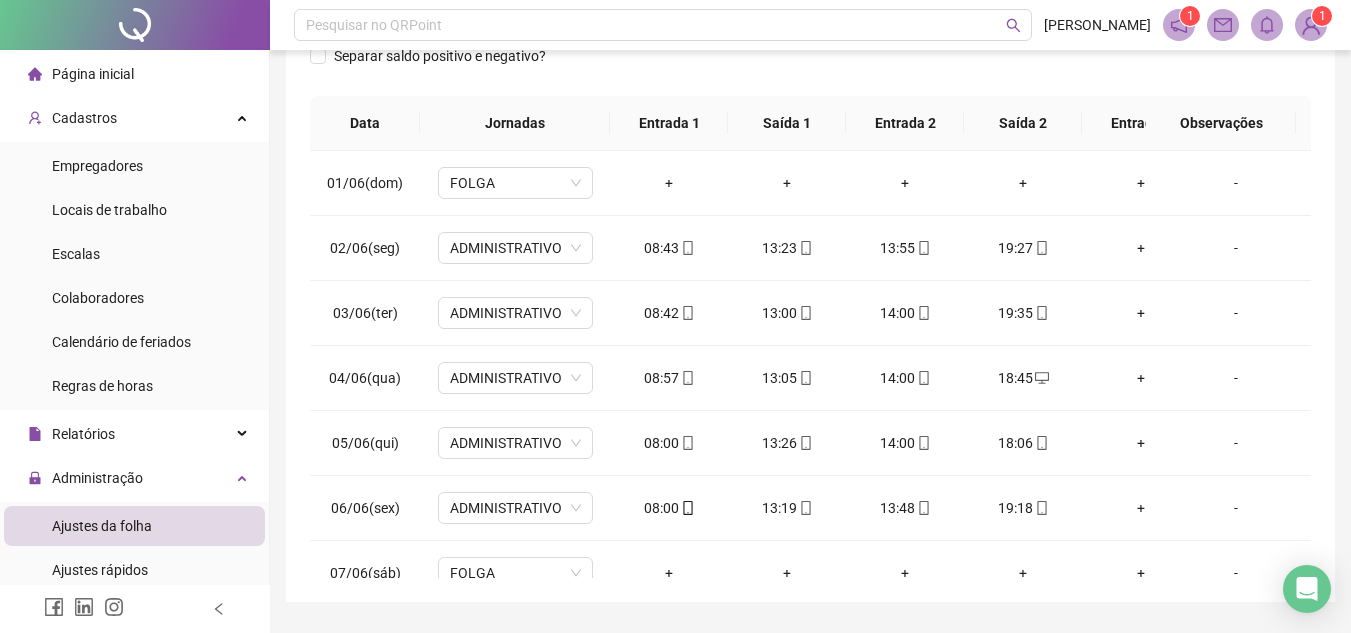 scroll, scrollTop: 344, scrollLeft: 0, axis: vertical 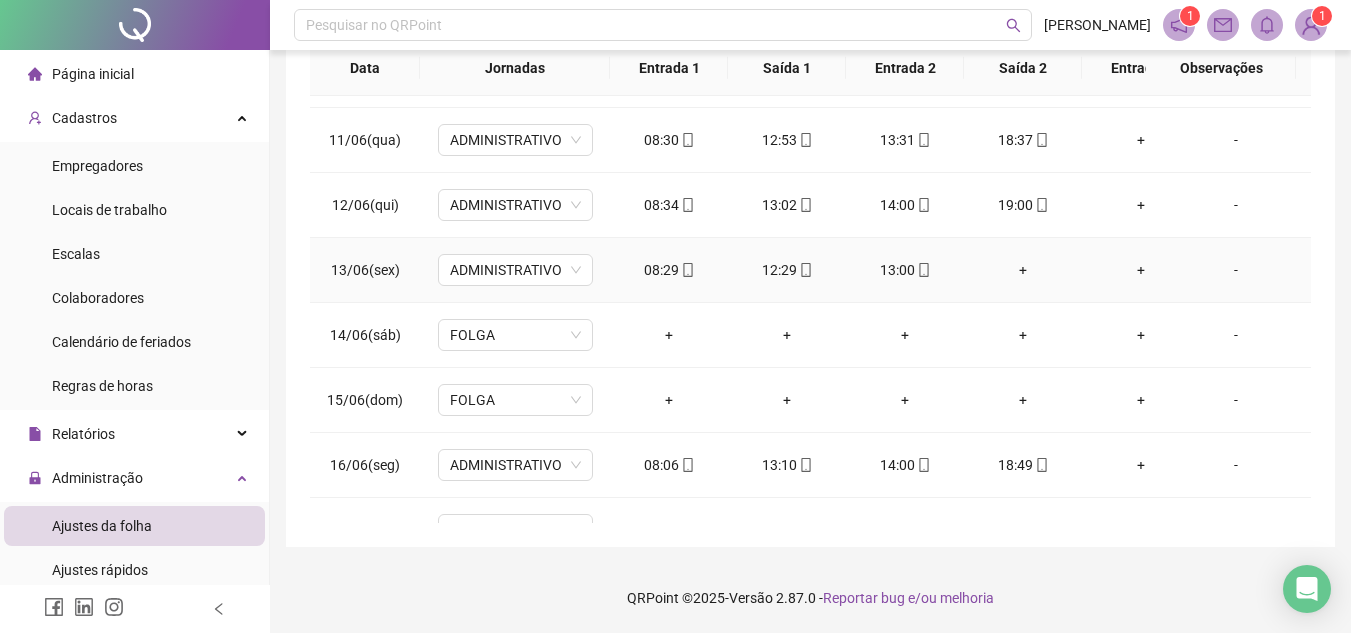 click on "08:29" at bounding box center [669, 270] 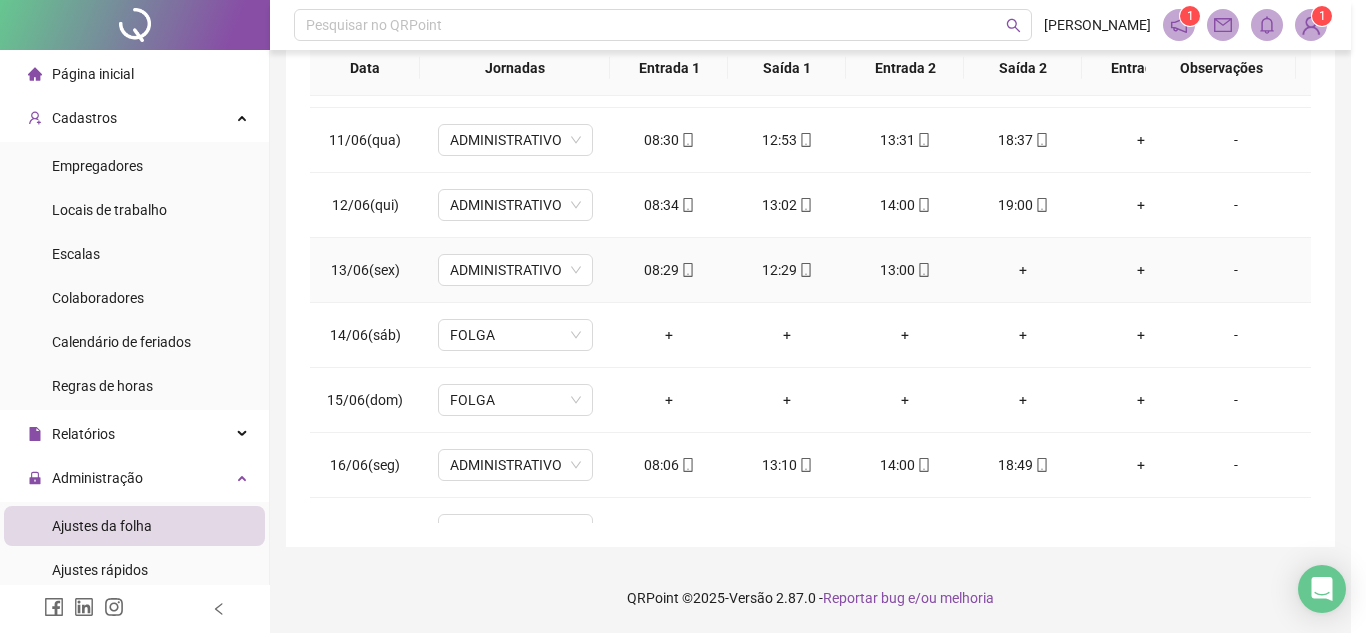 type on "**********" 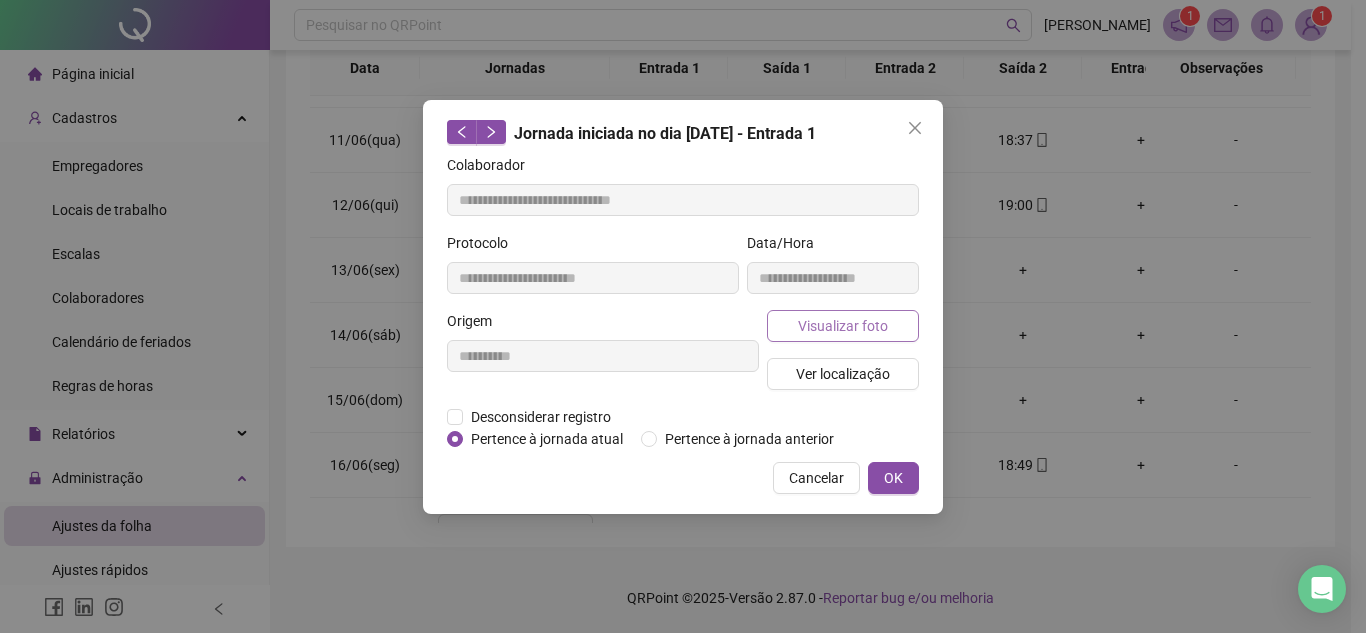 click on "Visualizar foto" at bounding box center [843, 326] 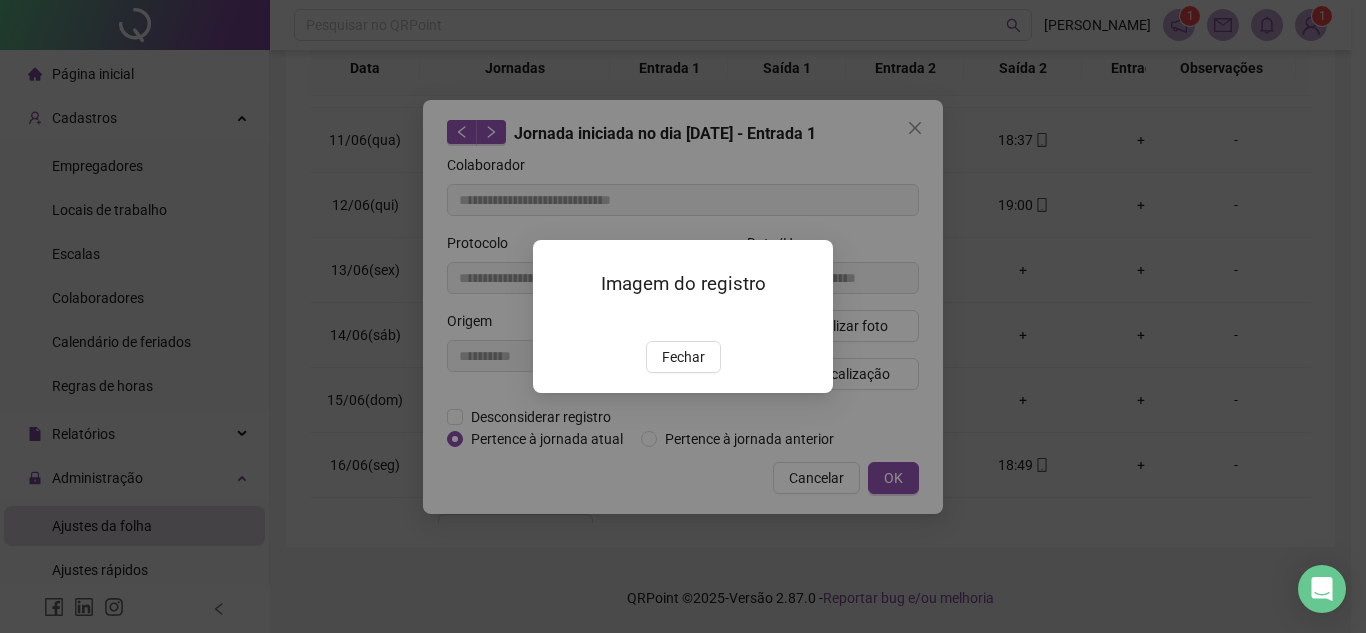drag, startPoint x: 694, startPoint y: 472, endPoint x: 696, endPoint y: 462, distance: 10.198039 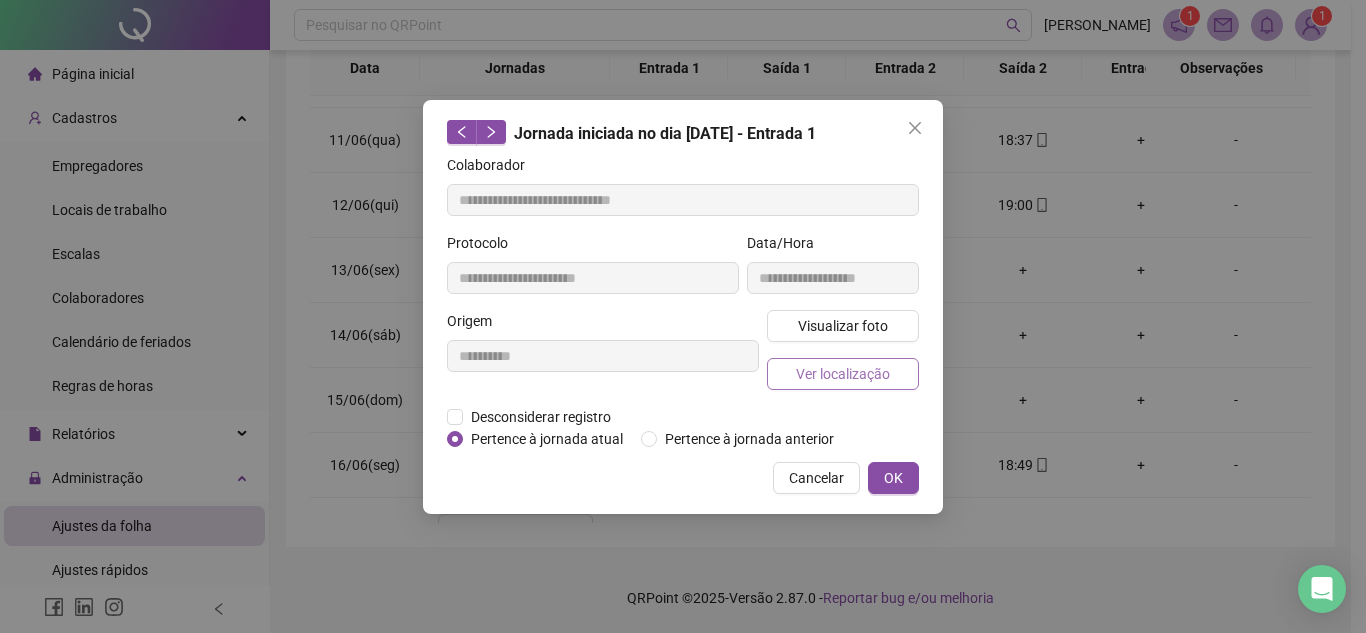 click on "Ver localização" at bounding box center [843, 374] 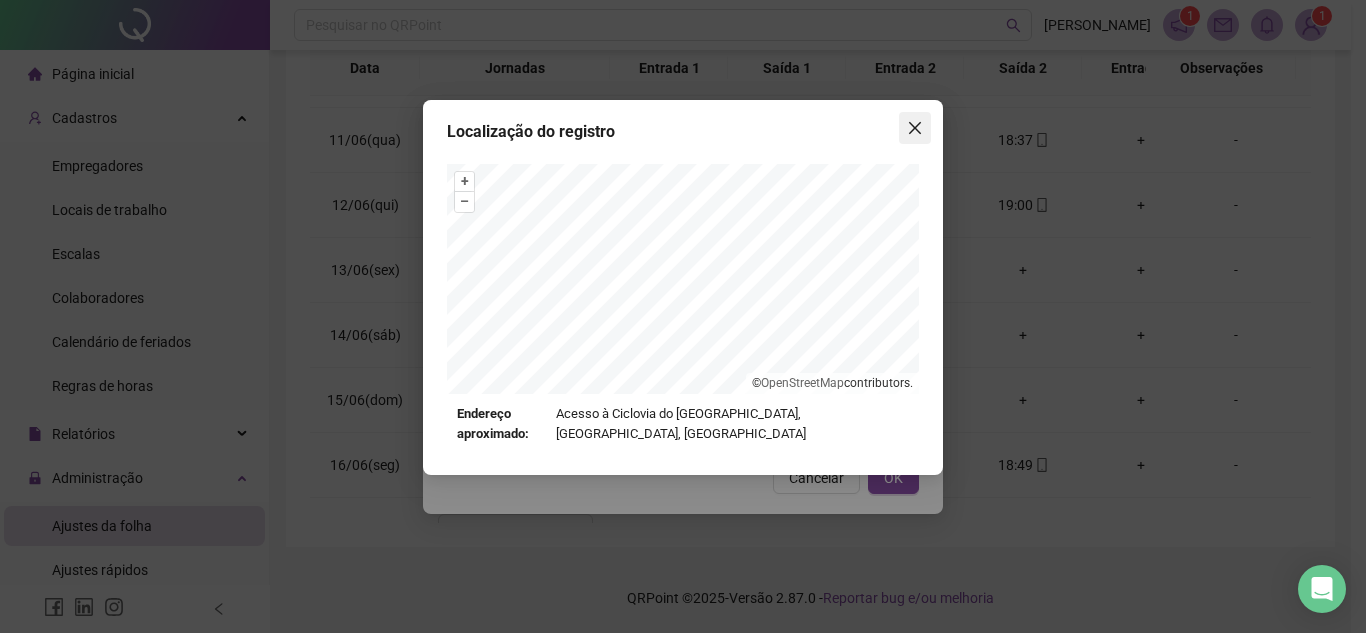 click 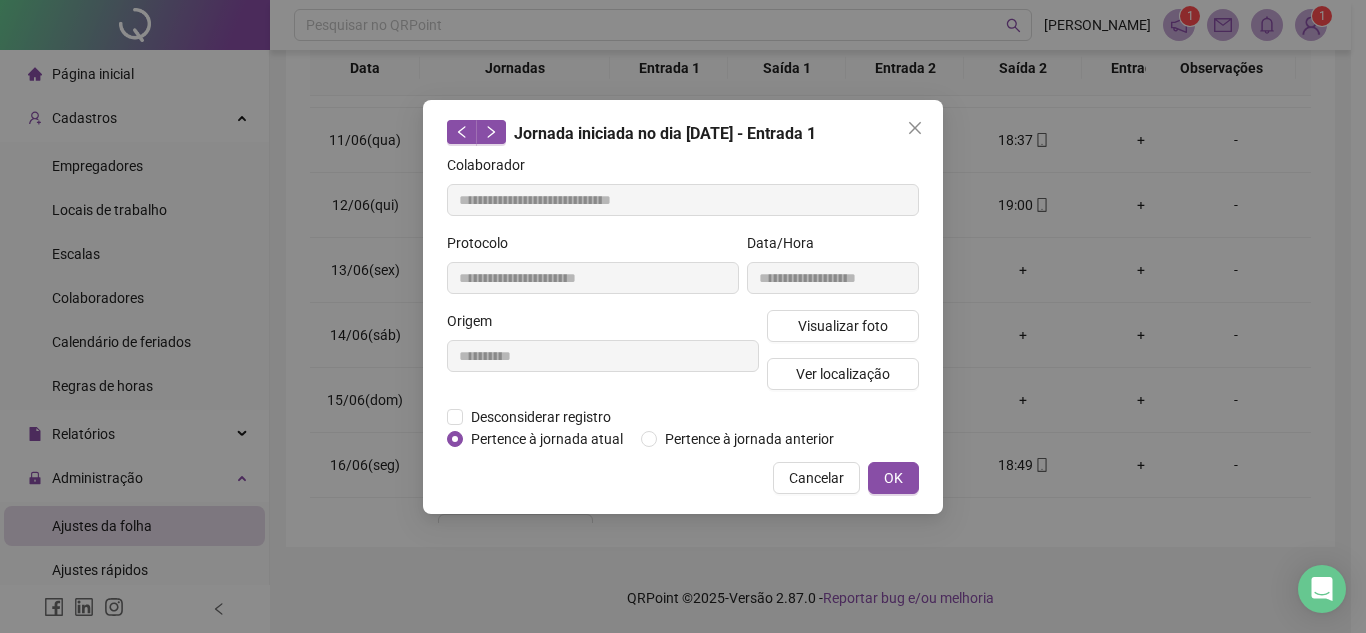 click 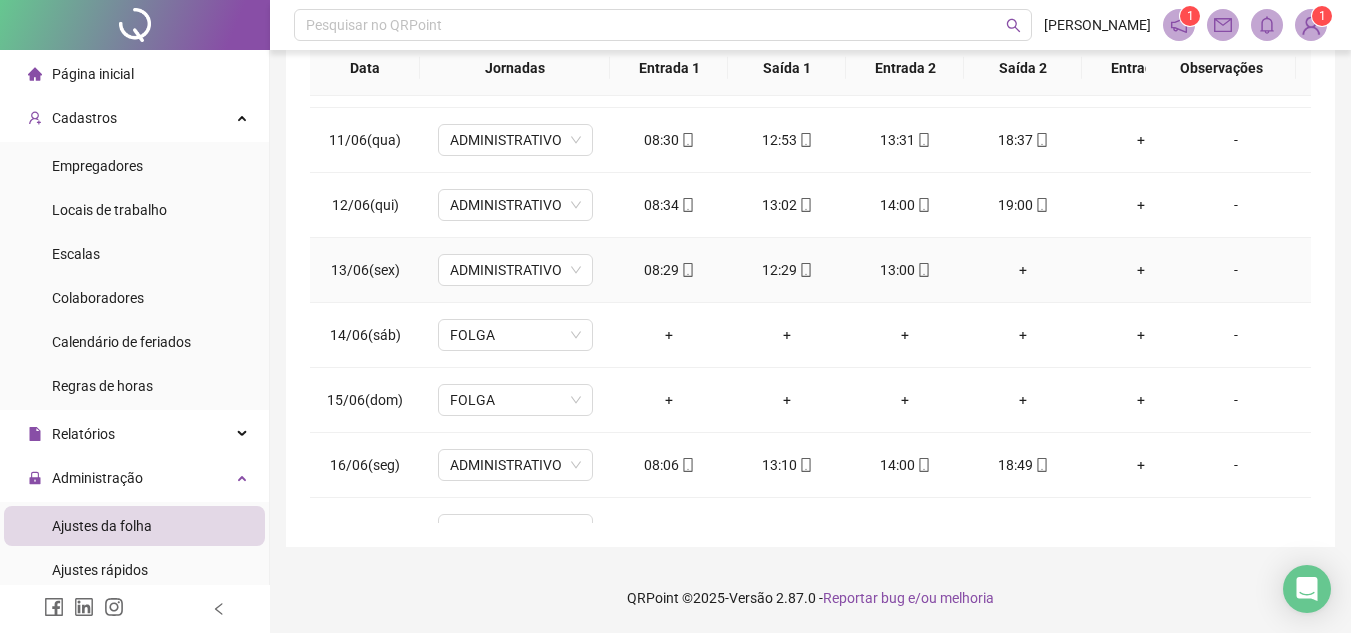 click on "+" at bounding box center (1023, 270) 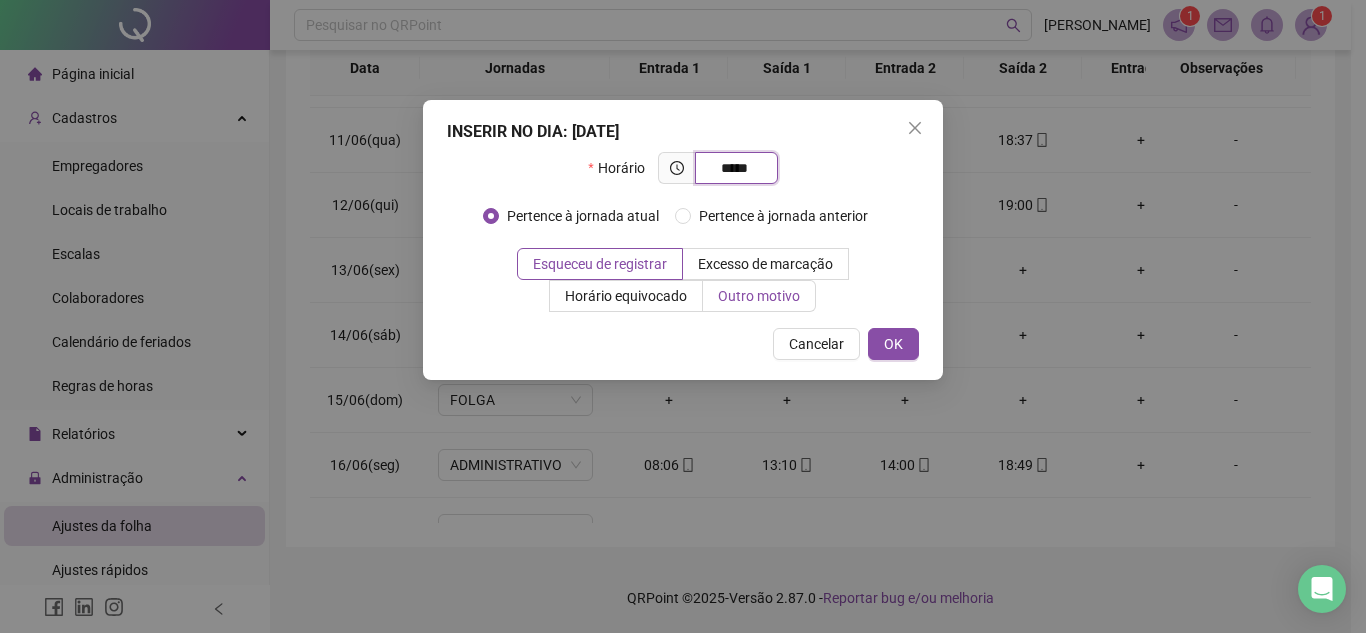 type on "*****" 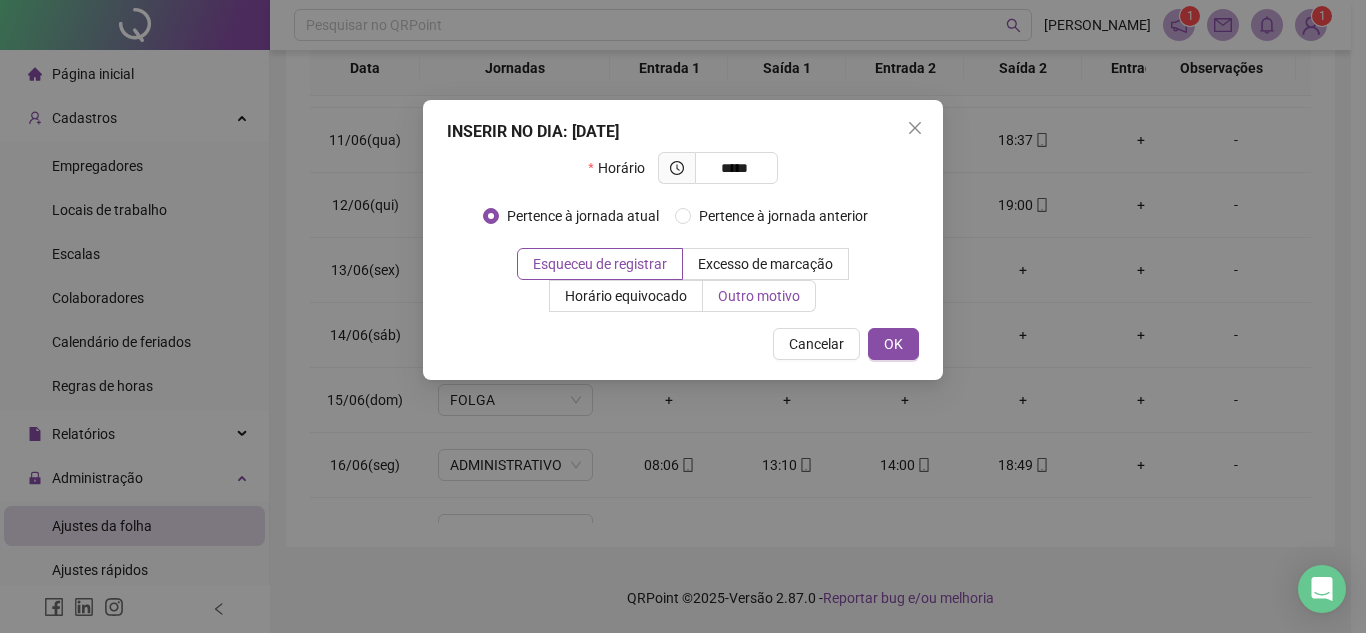 click on "Outro motivo" at bounding box center [759, 296] 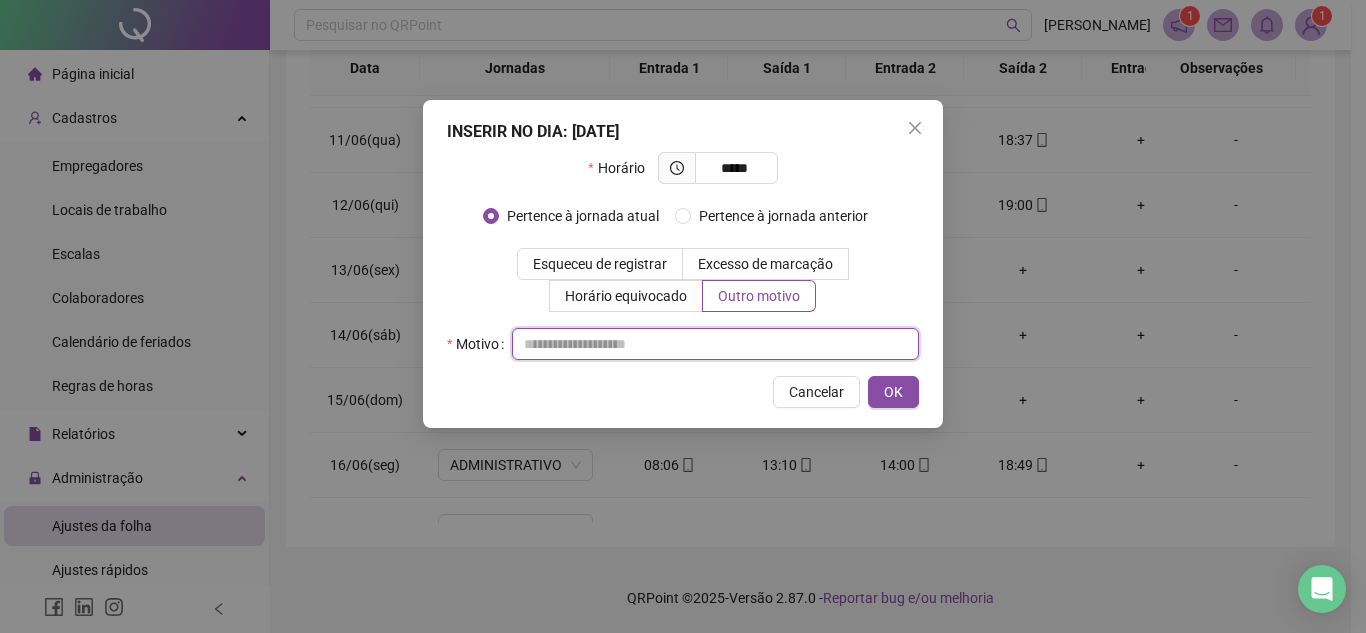 click at bounding box center (715, 344) 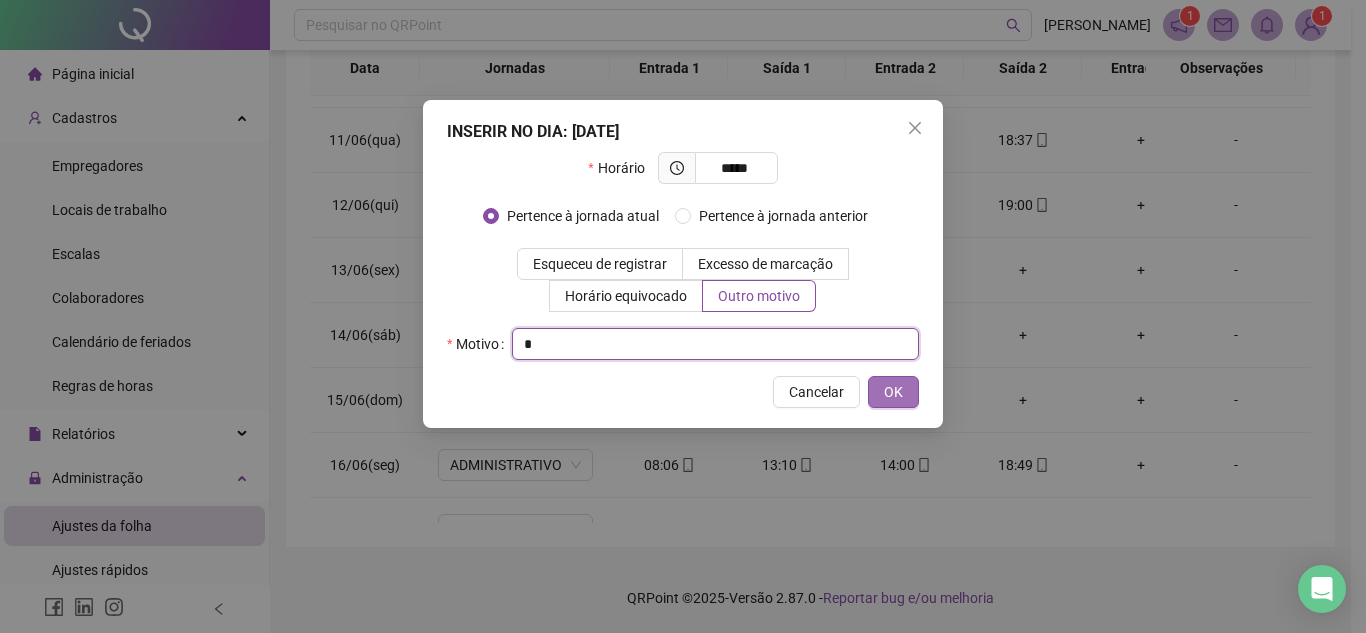 type on "*" 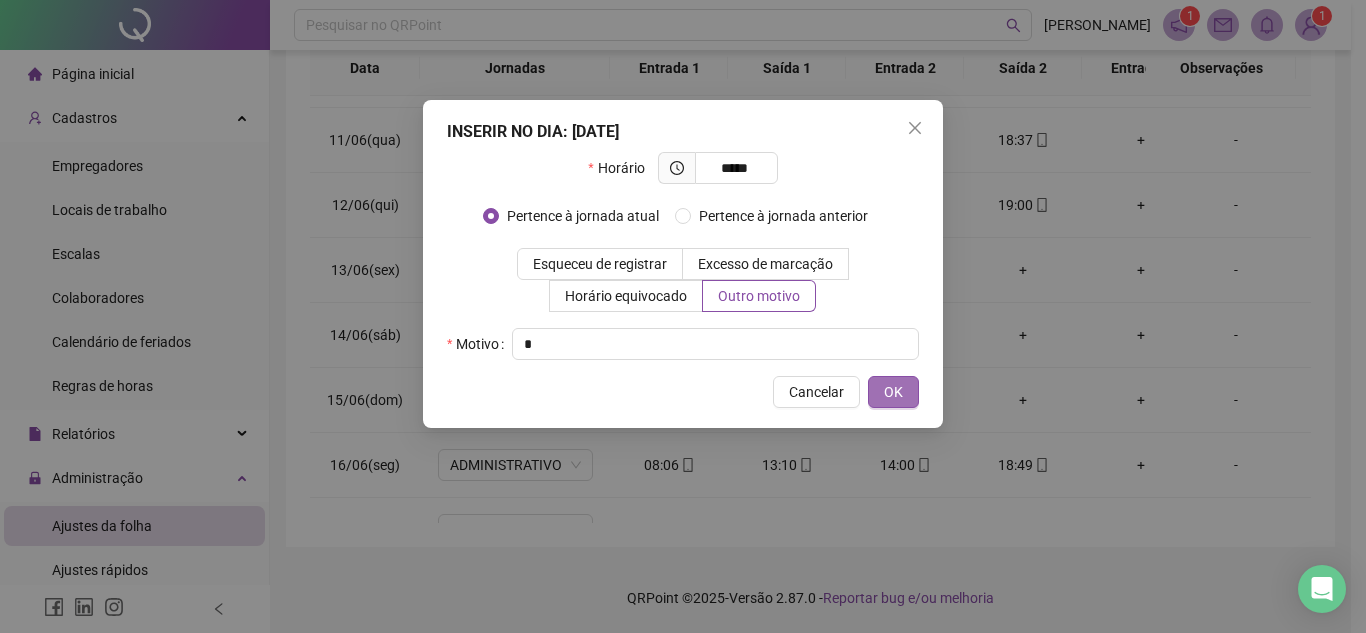 click on "OK" at bounding box center (893, 392) 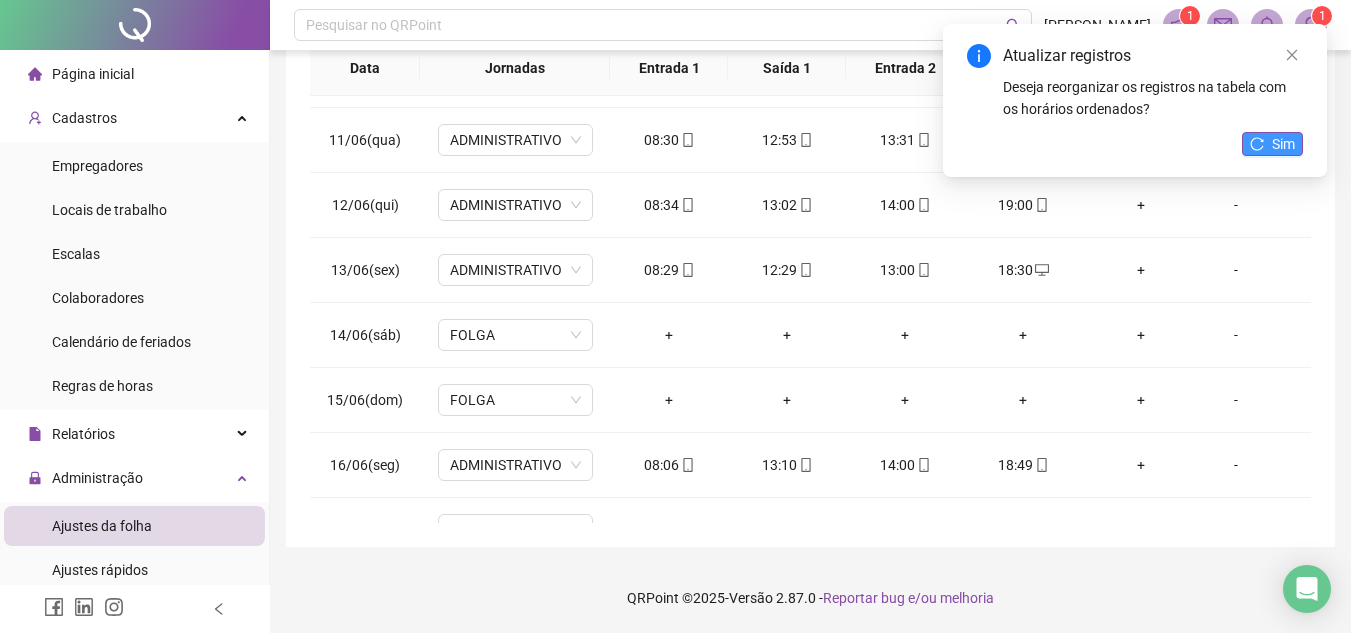click on "Sim" at bounding box center [1272, 144] 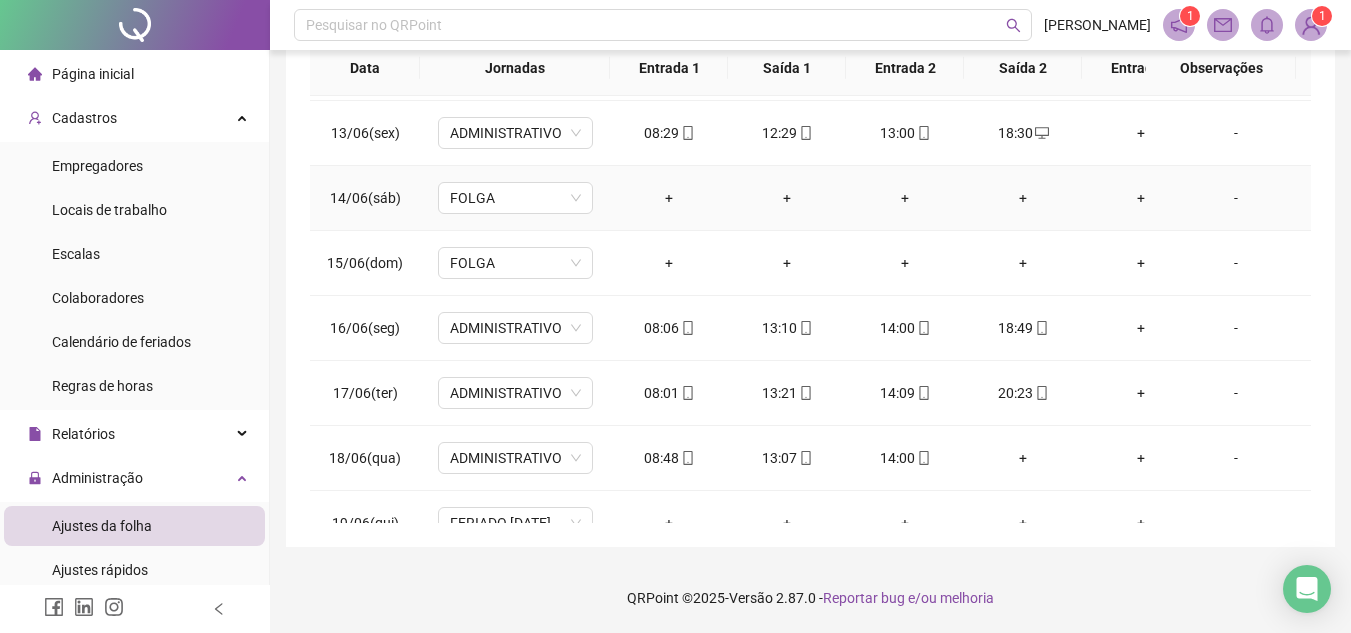 scroll, scrollTop: 938, scrollLeft: 0, axis: vertical 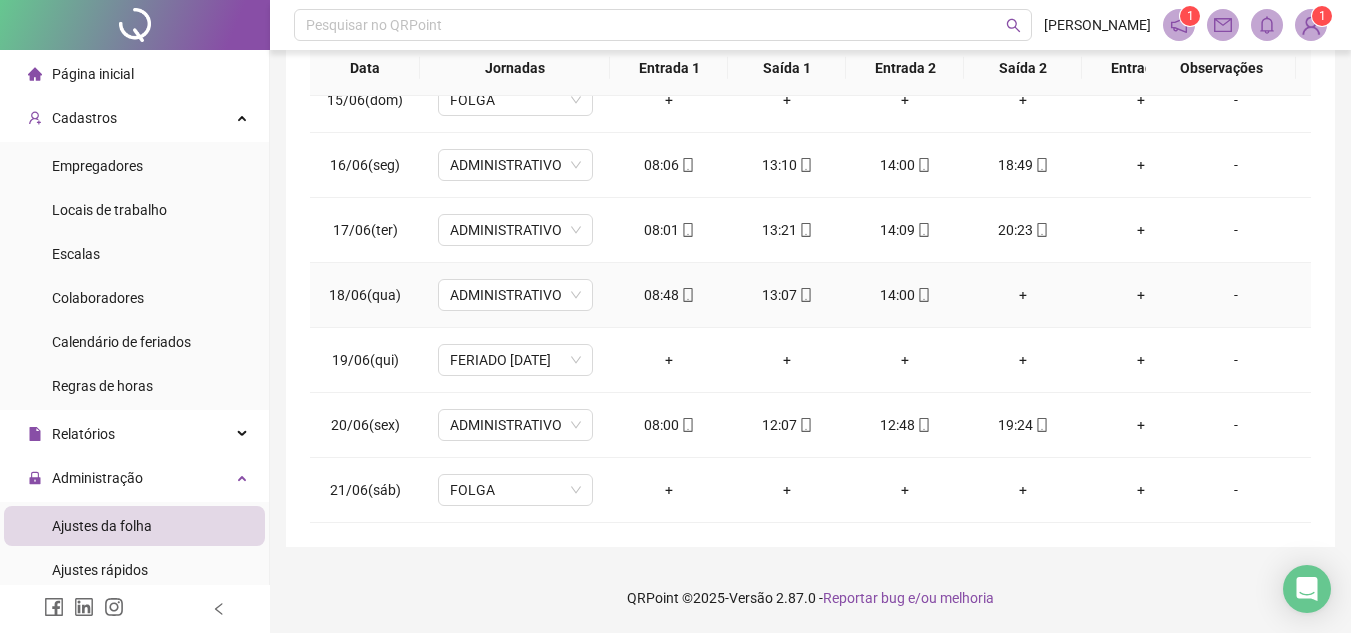 click on "+" at bounding box center [1023, 295] 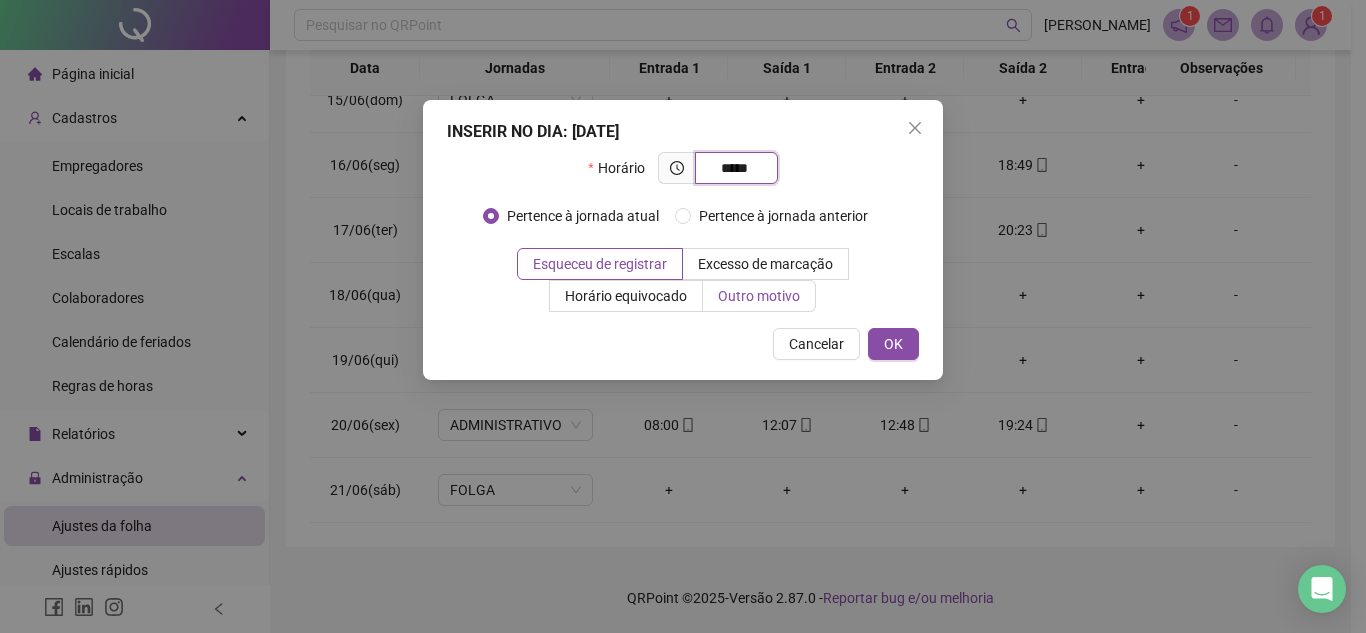 type on "*****" 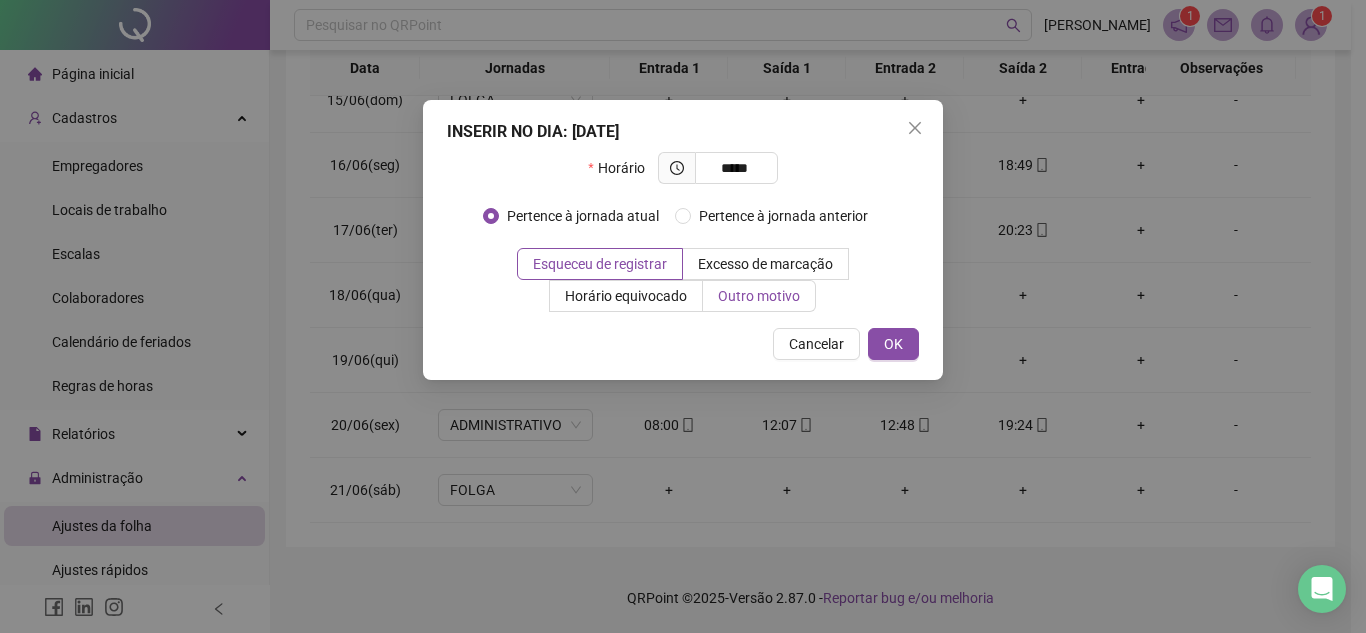 click on "Outro motivo" at bounding box center [759, 296] 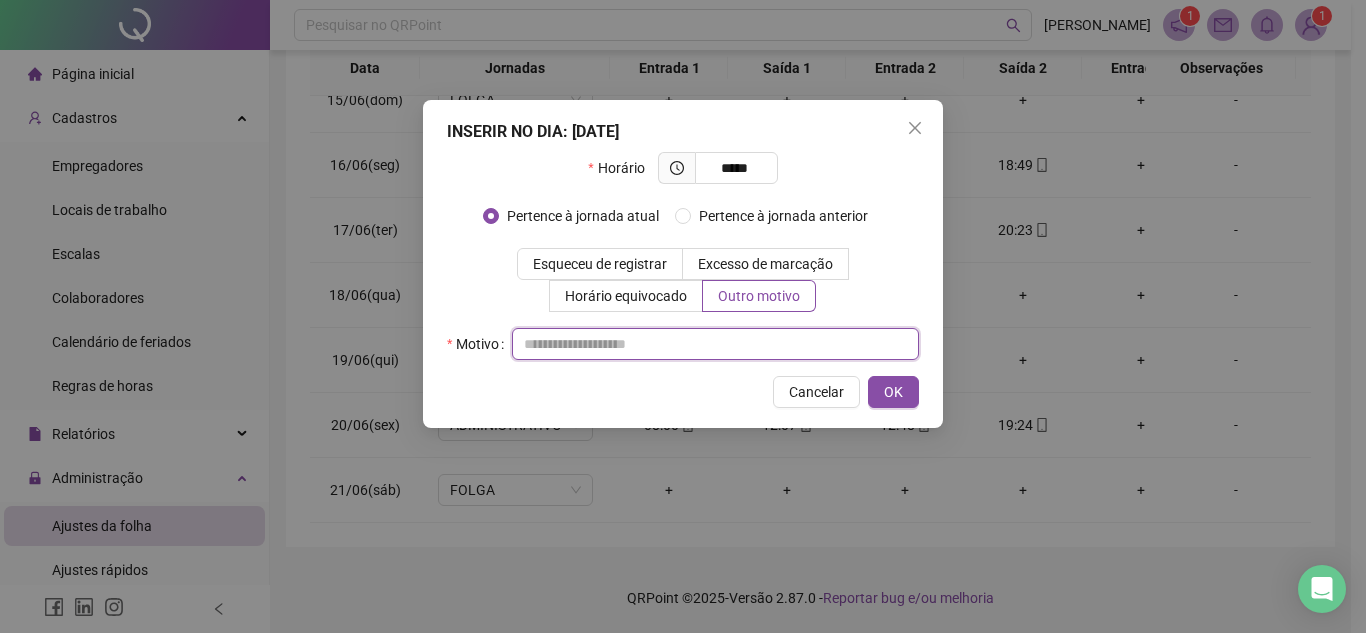 click at bounding box center [715, 344] 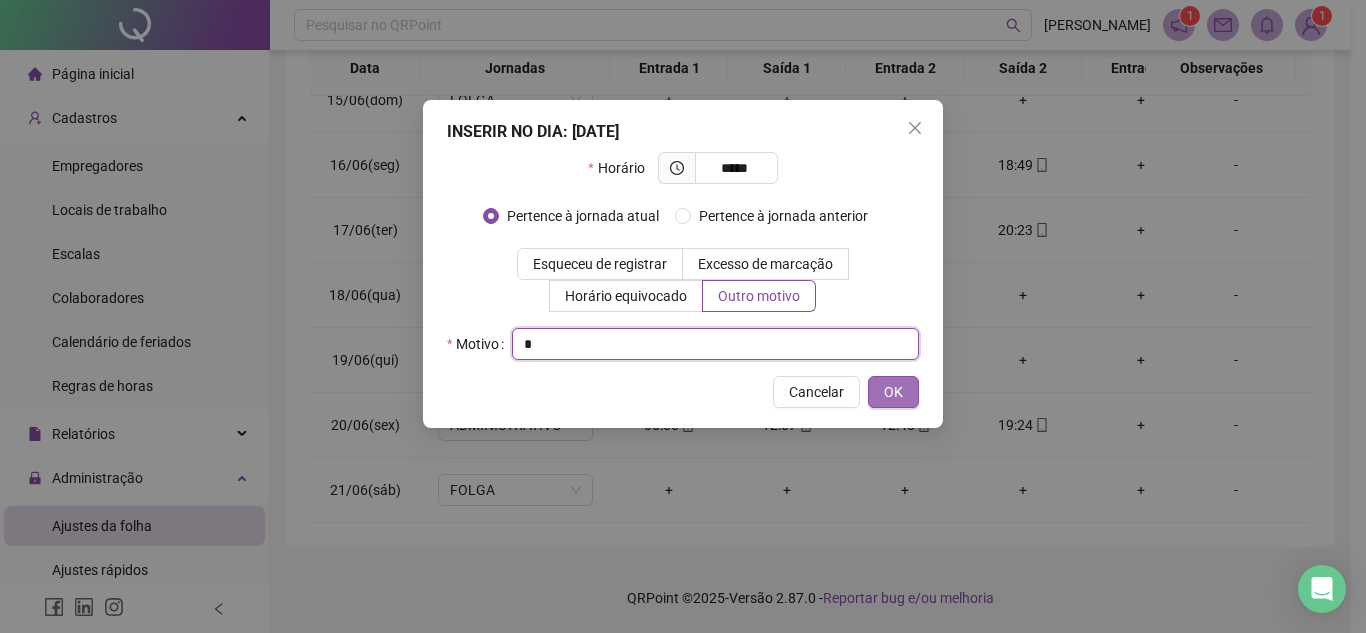type on "*" 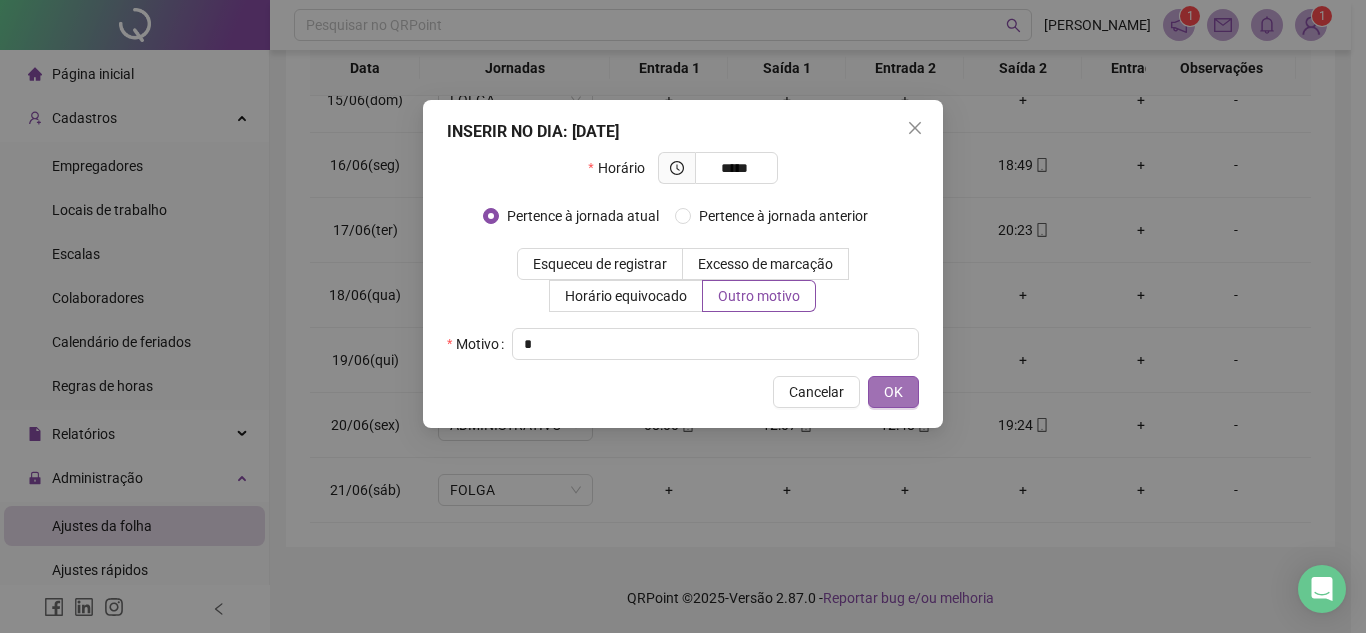 click on "OK" at bounding box center (893, 392) 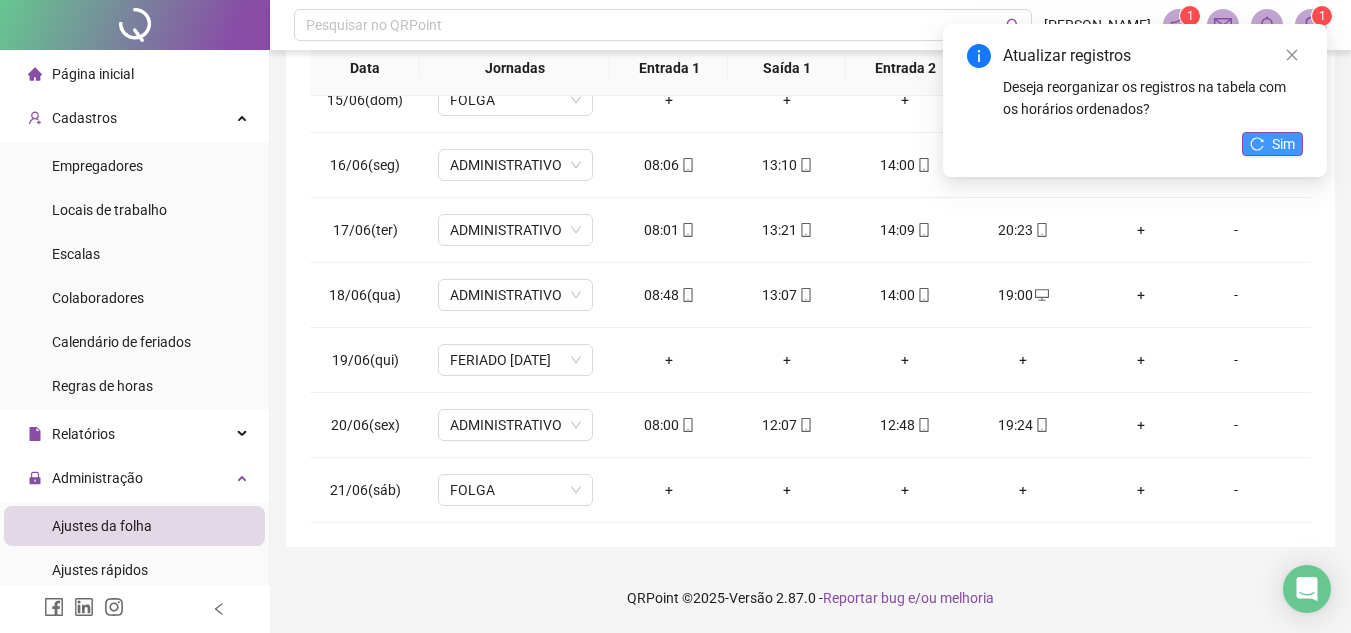 click on "Sim" at bounding box center (1283, 144) 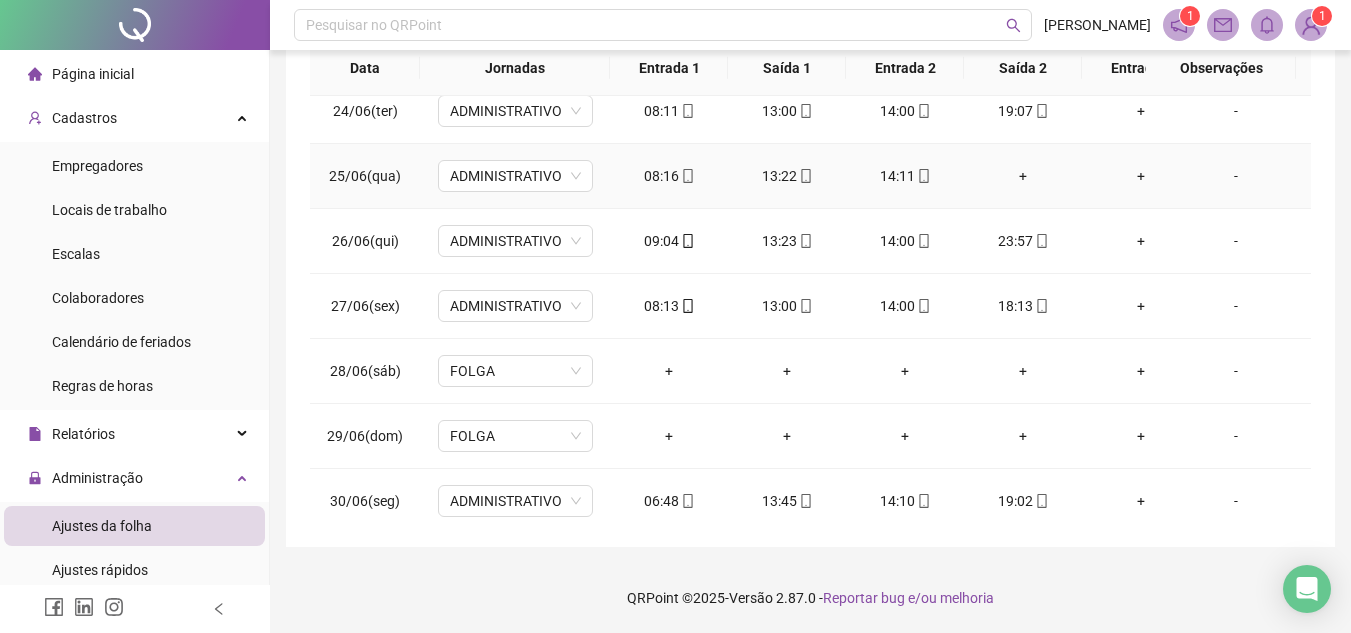 scroll, scrollTop: 1538, scrollLeft: 0, axis: vertical 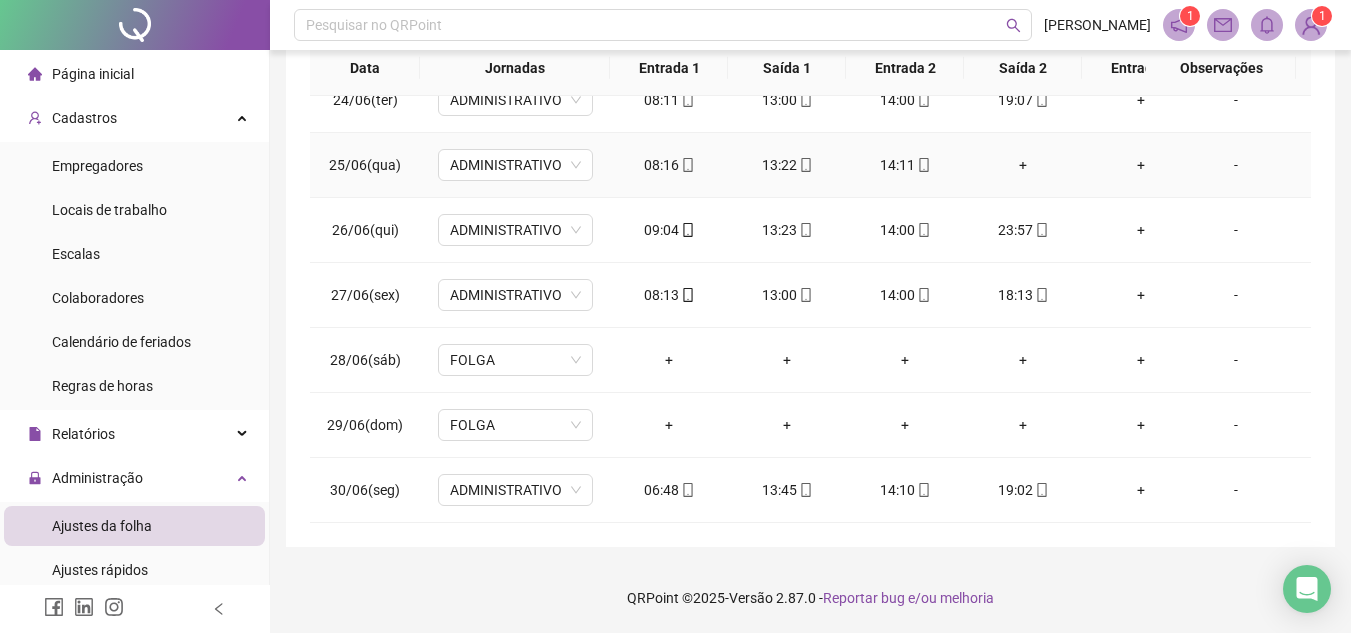 click on "+" at bounding box center [1023, 165] 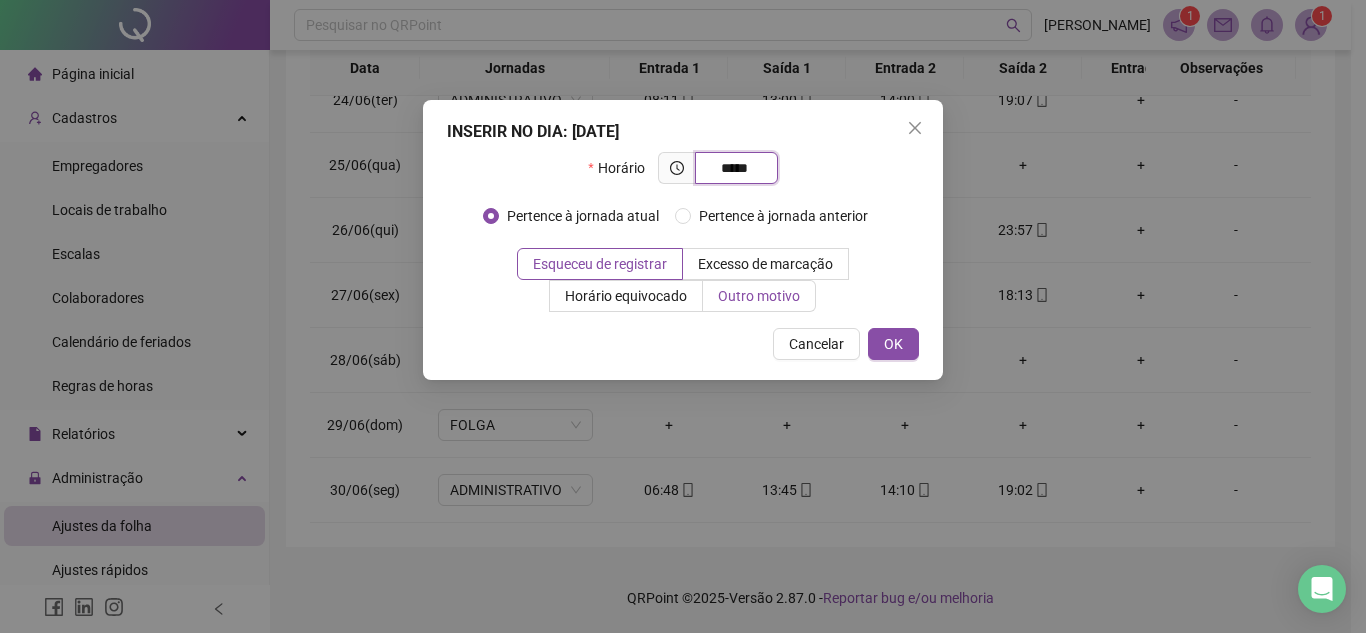type on "*****" 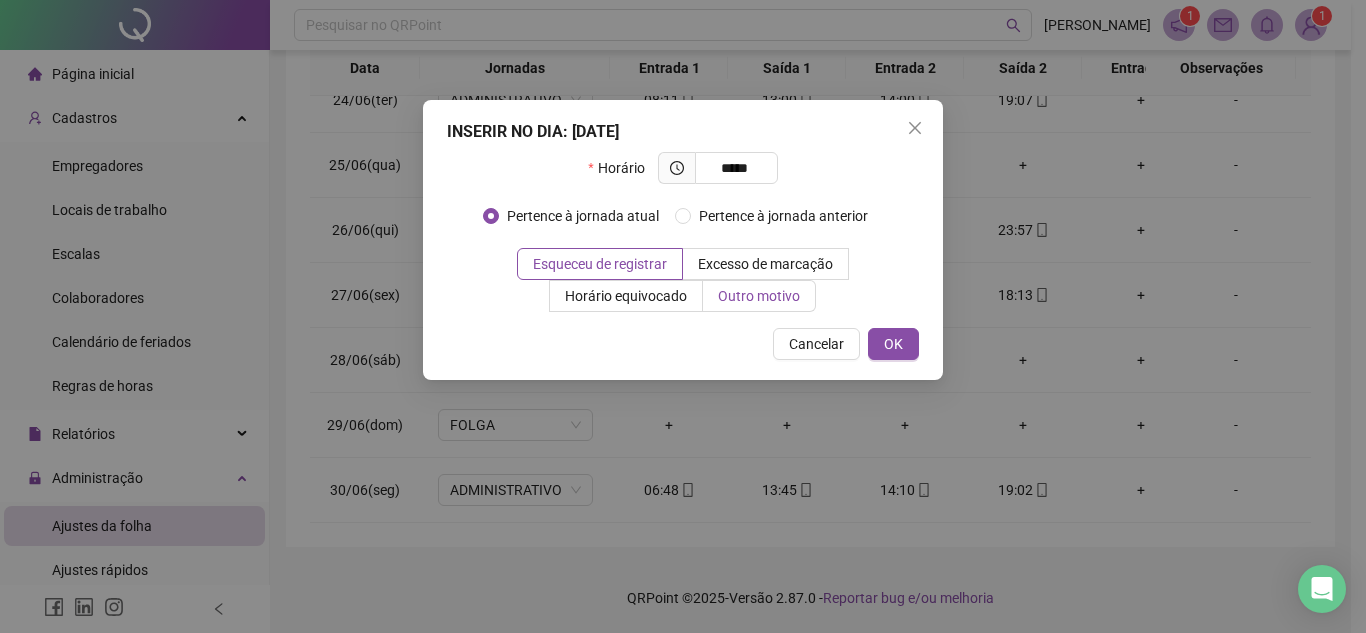 click on "Outro motivo" at bounding box center (759, 296) 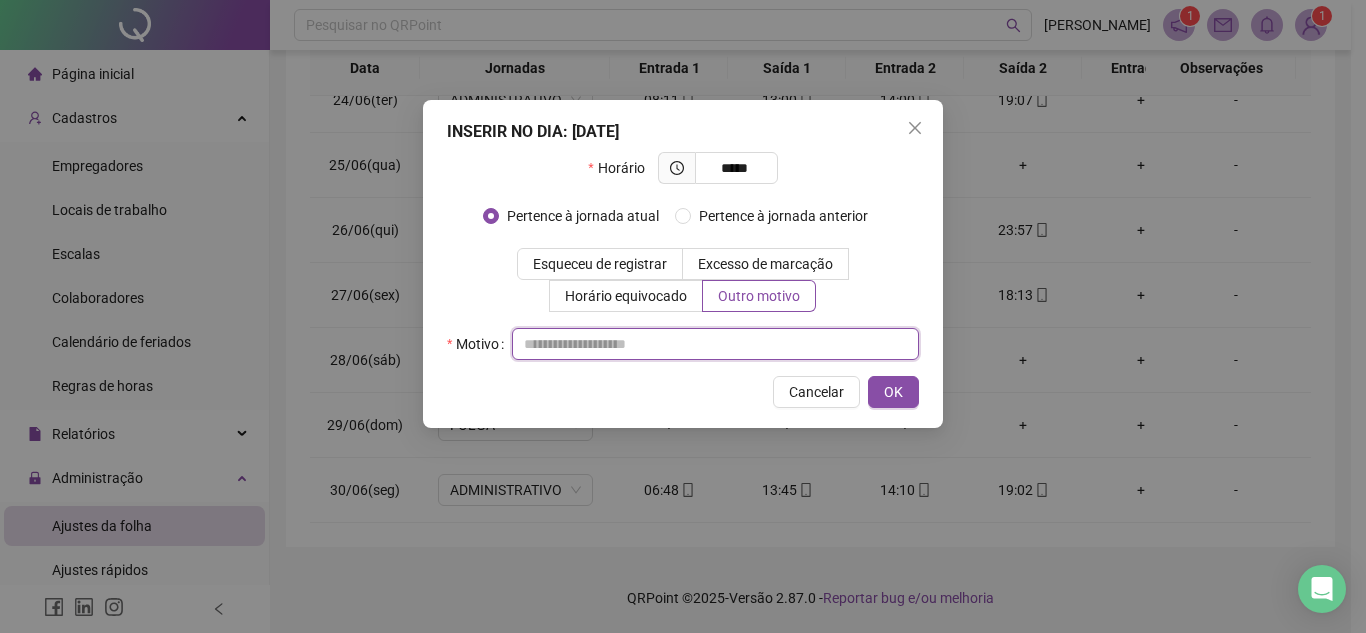 click at bounding box center (715, 344) 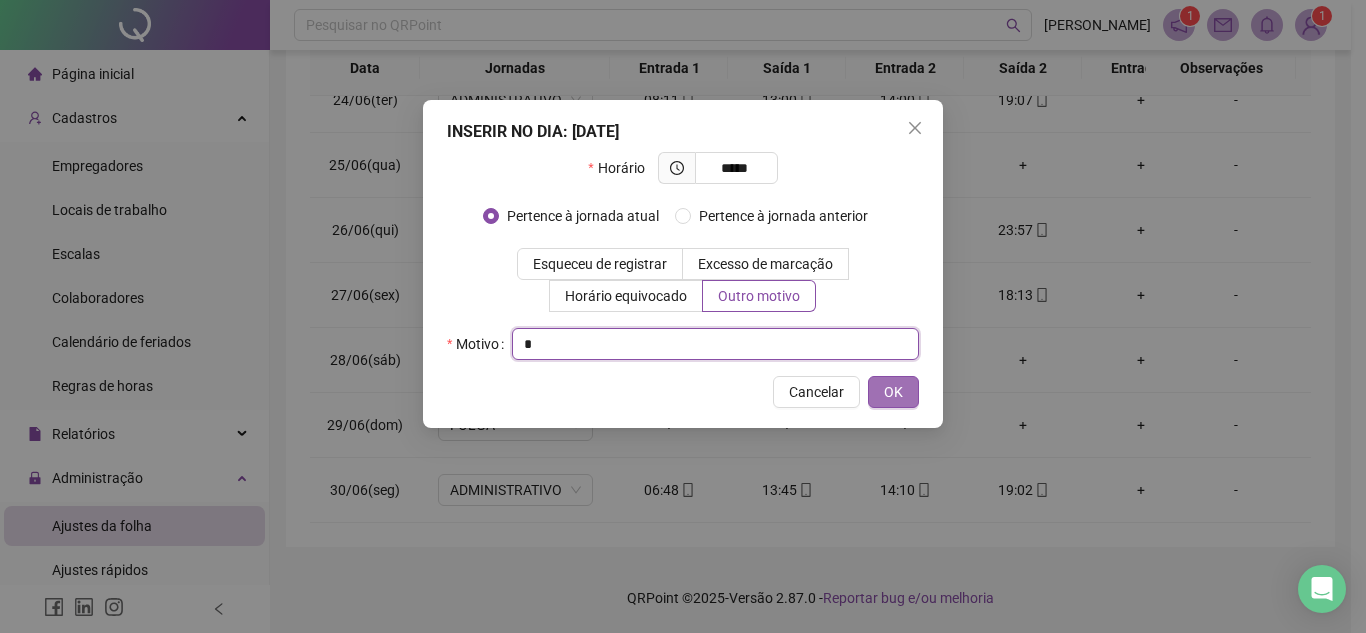 type on "*" 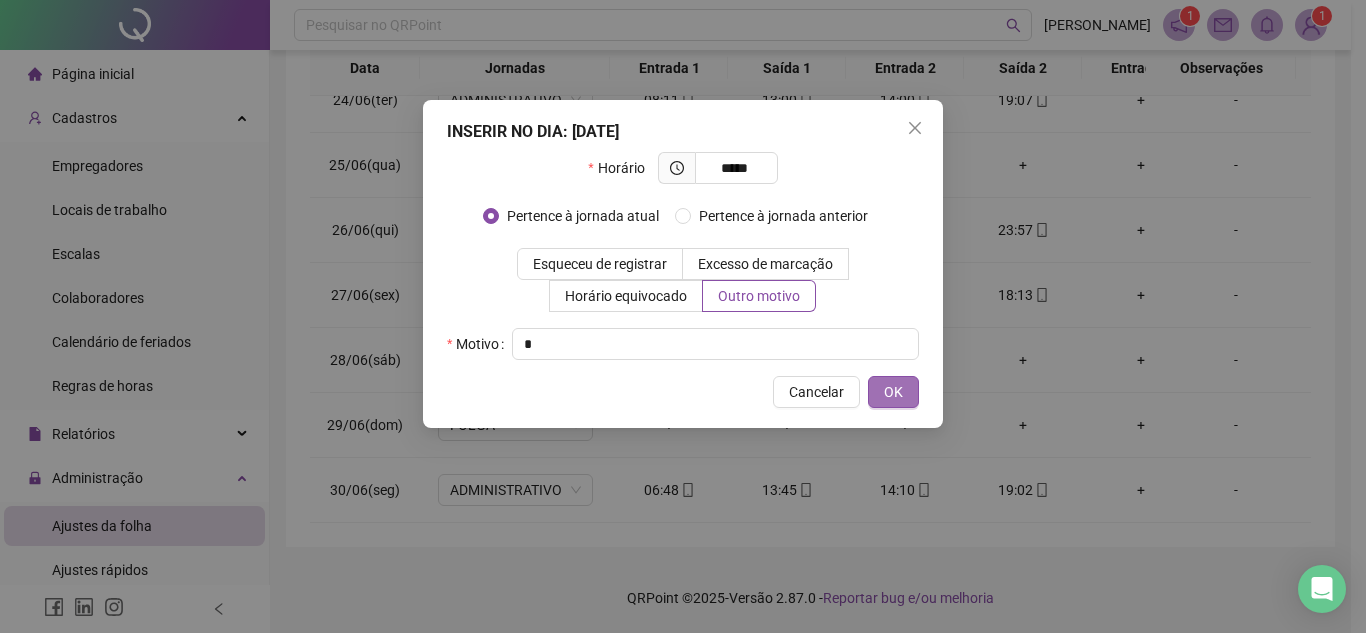 click on "OK" at bounding box center (893, 392) 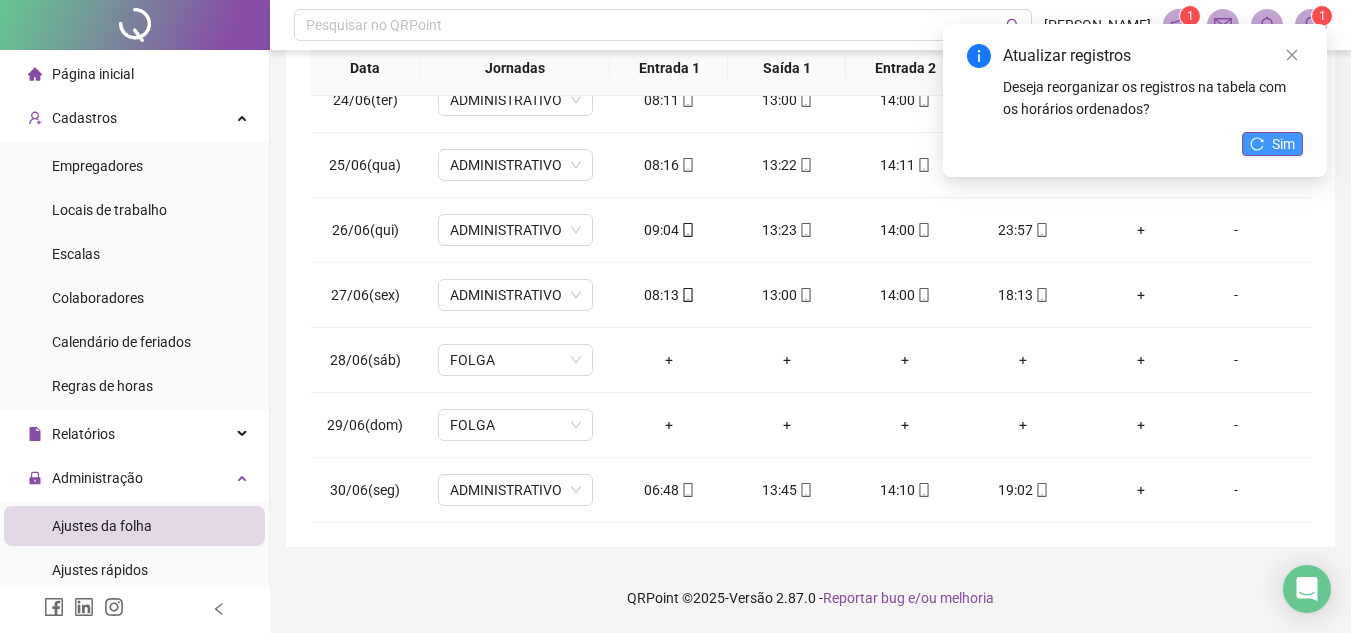 click 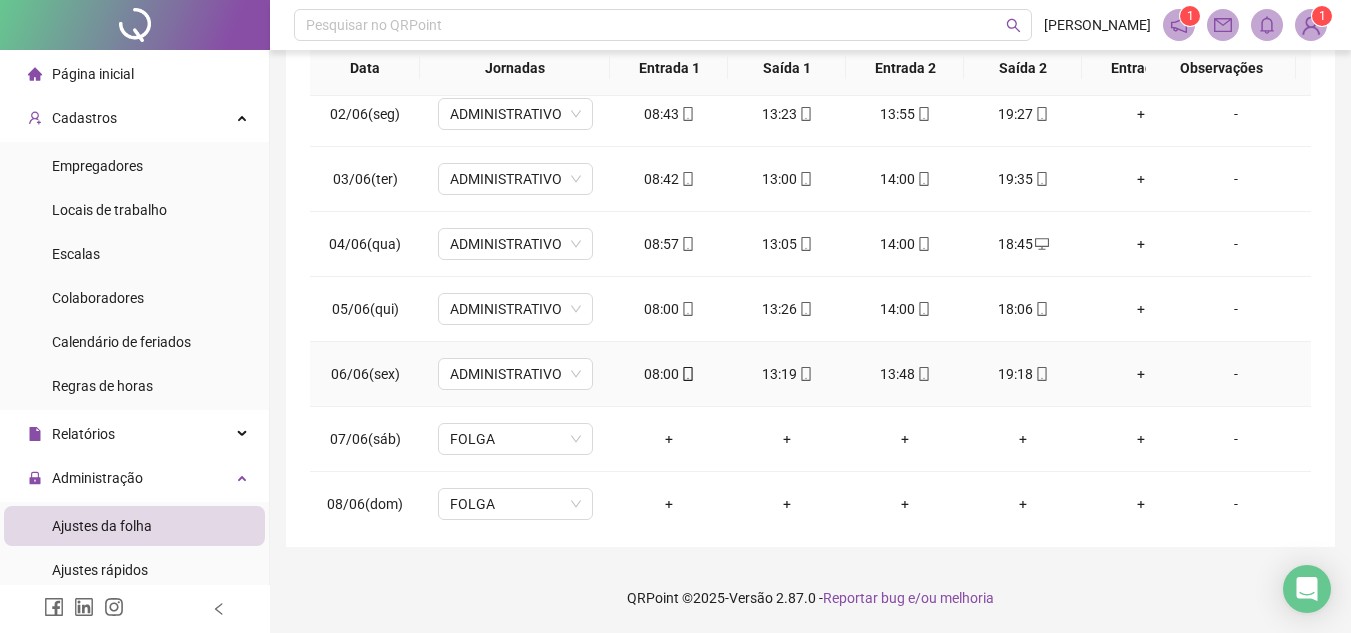 scroll, scrollTop: 0, scrollLeft: 0, axis: both 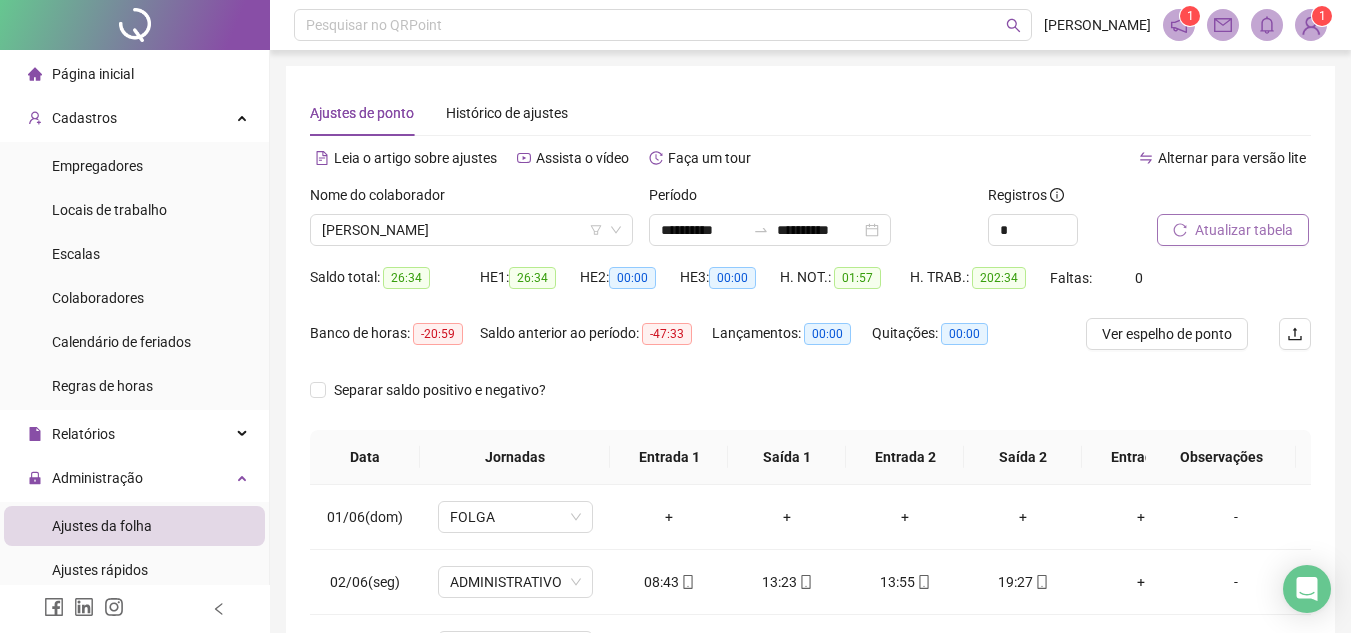 click on "Atualizar tabela" at bounding box center [1244, 230] 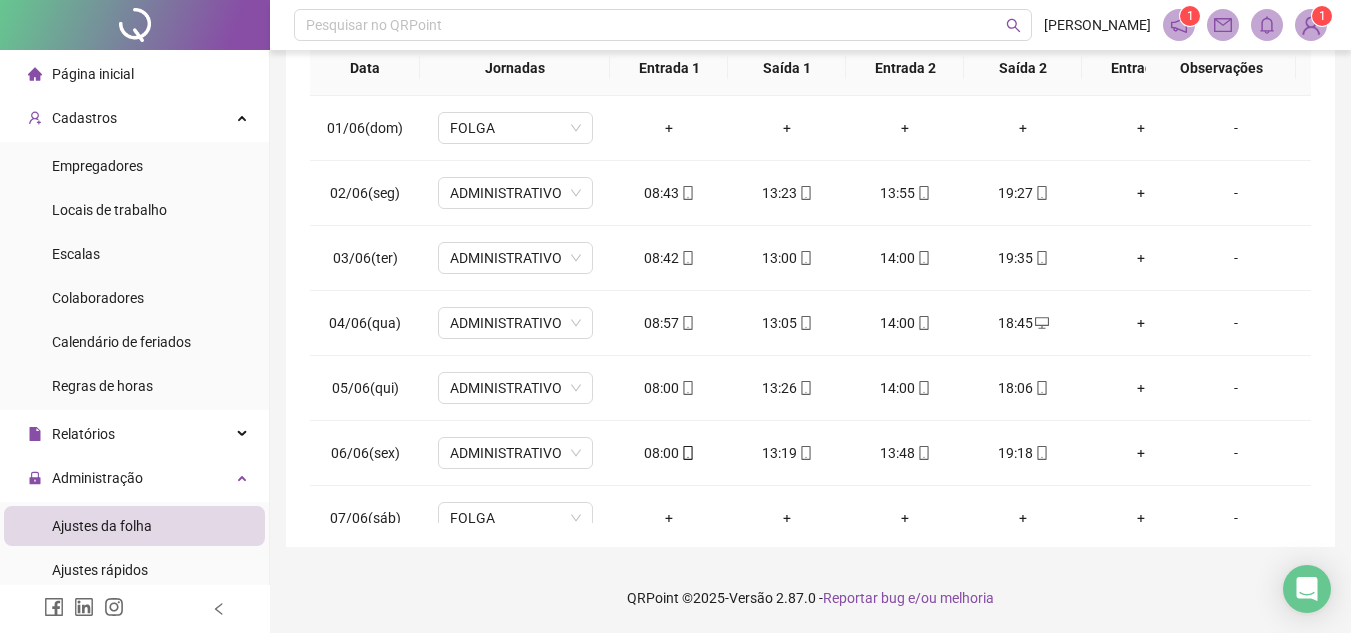scroll, scrollTop: 374, scrollLeft: 0, axis: vertical 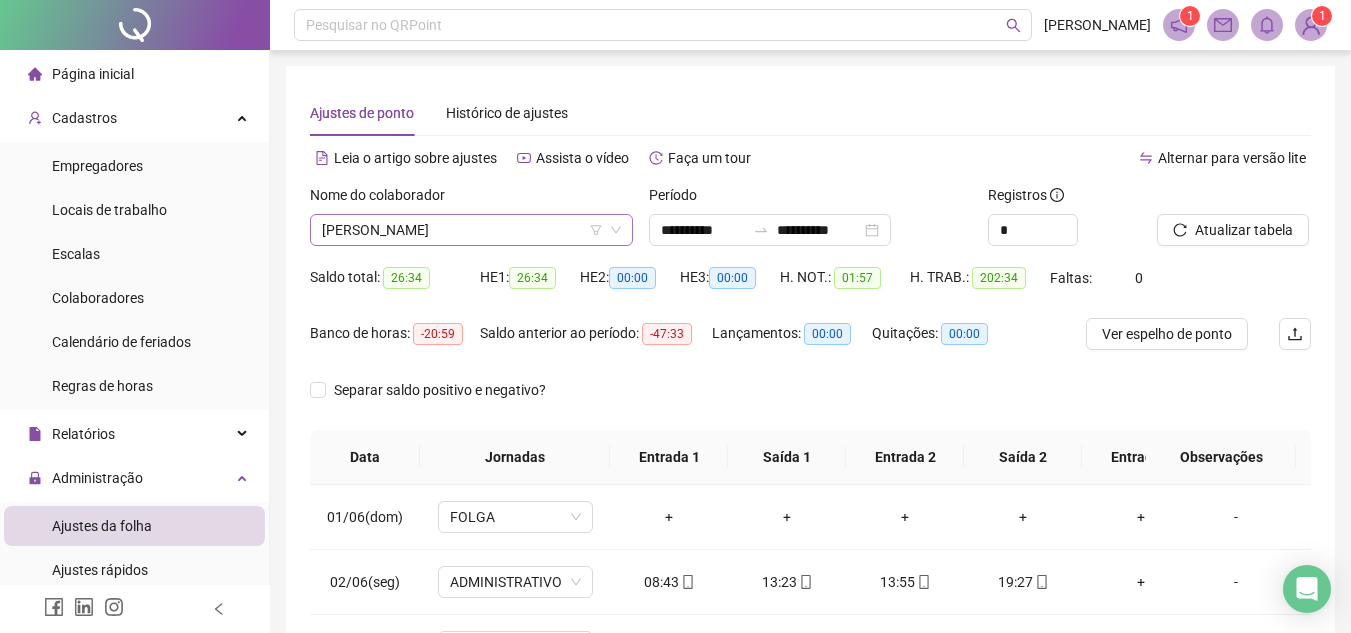 click on "[PERSON_NAME]" at bounding box center [471, 230] 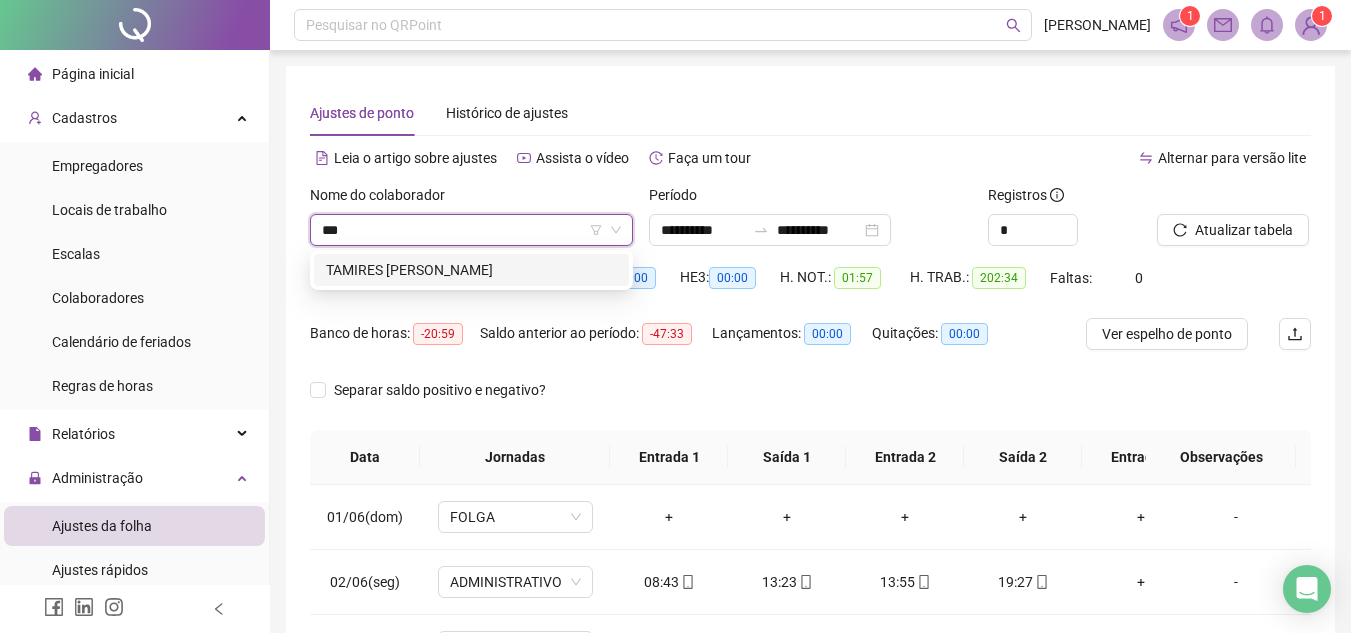 scroll, scrollTop: 0, scrollLeft: 0, axis: both 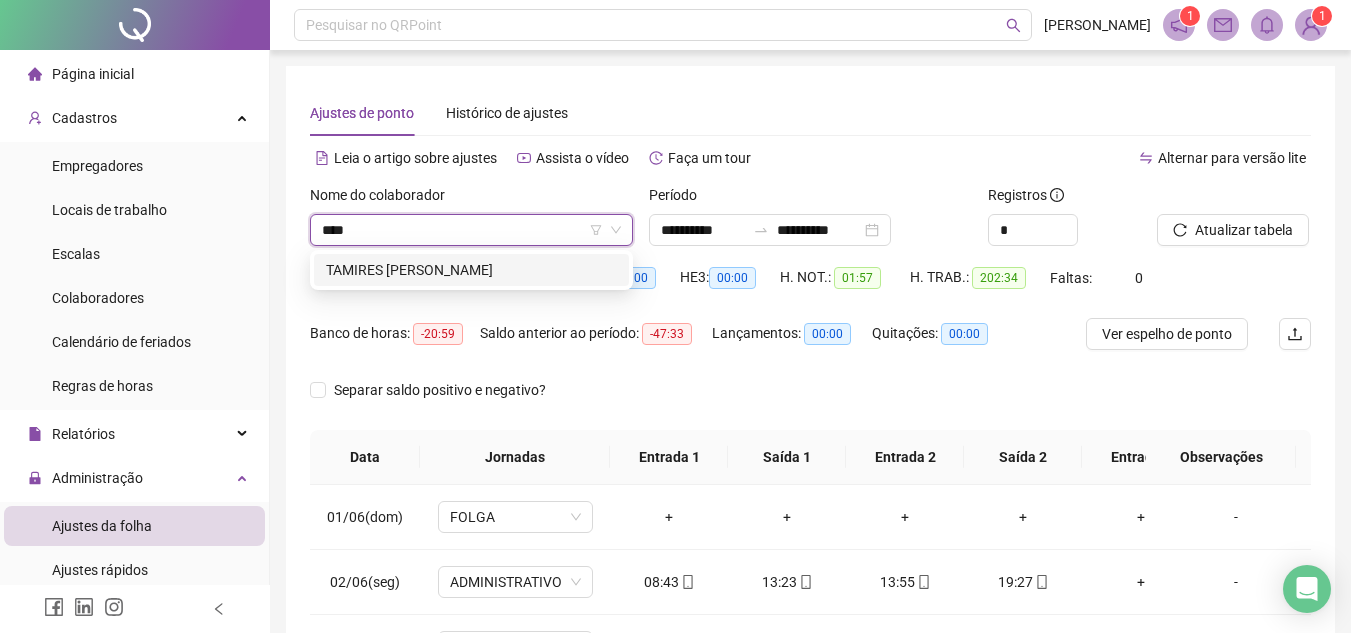 click on "TAMIRES [PERSON_NAME]" at bounding box center (471, 270) 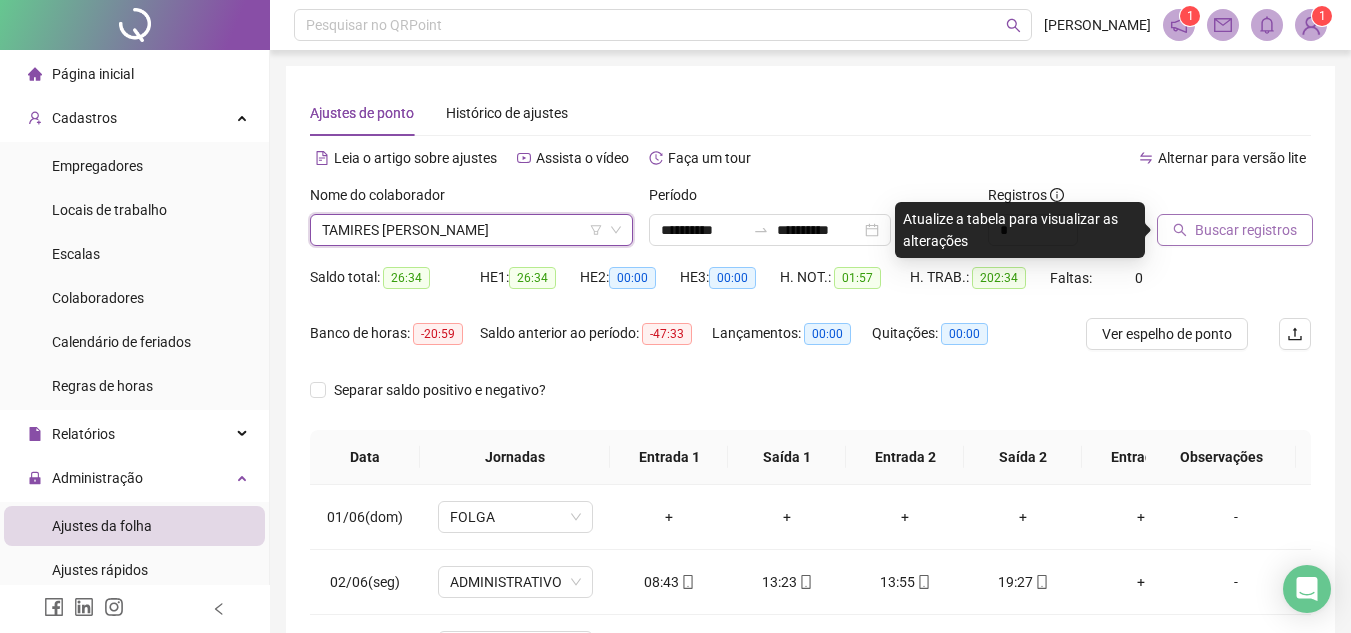 click on "Buscar registros" at bounding box center [1246, 230] 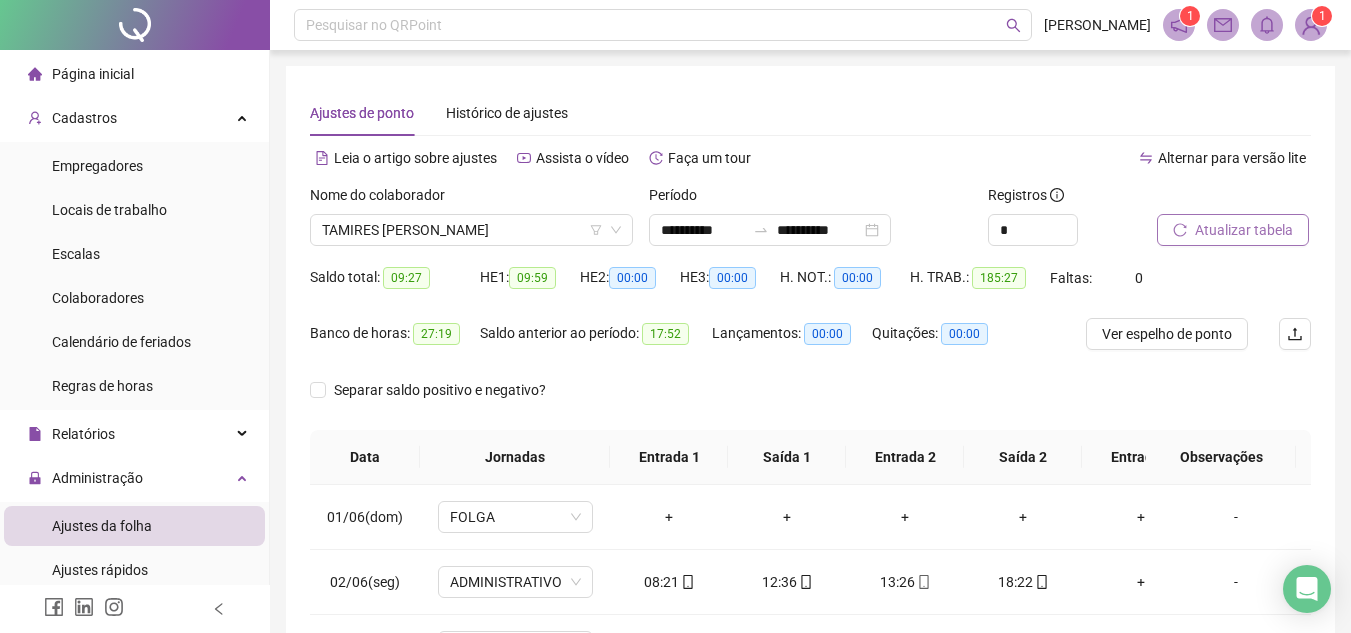 click on "Atualizar tabela" at bounding box center [1244, 230] 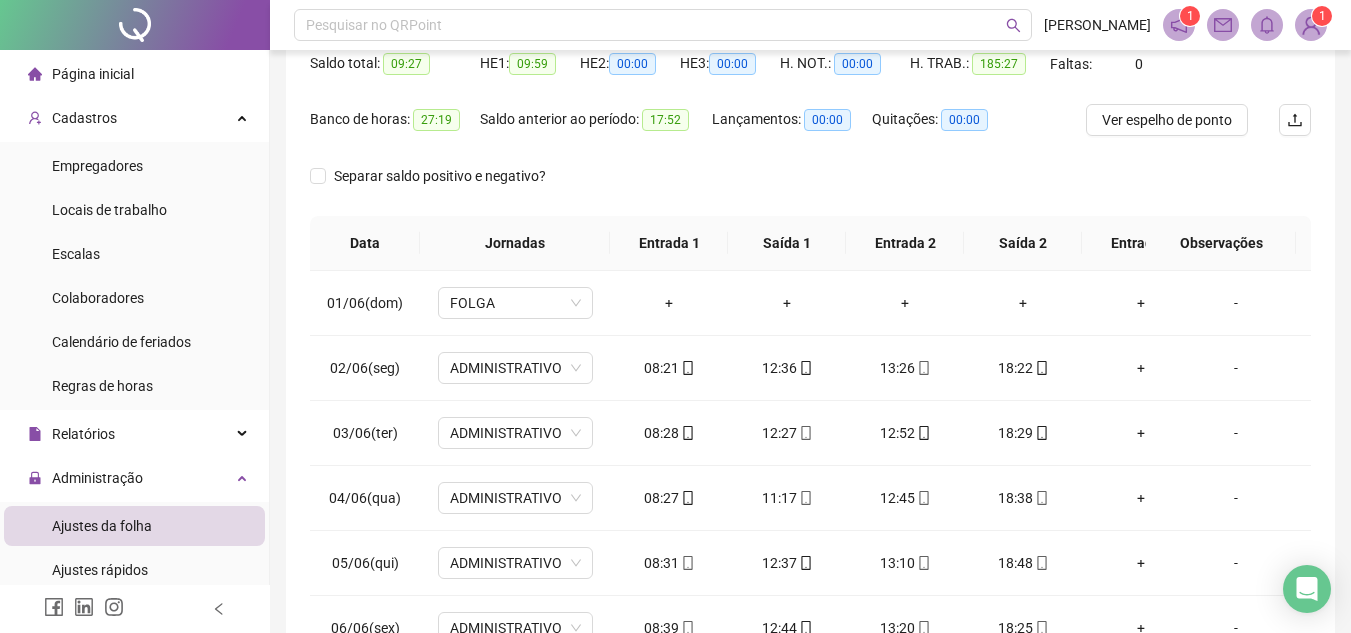 scroll, scrollTop: 300, scrollLeft: 0, axis: vertical 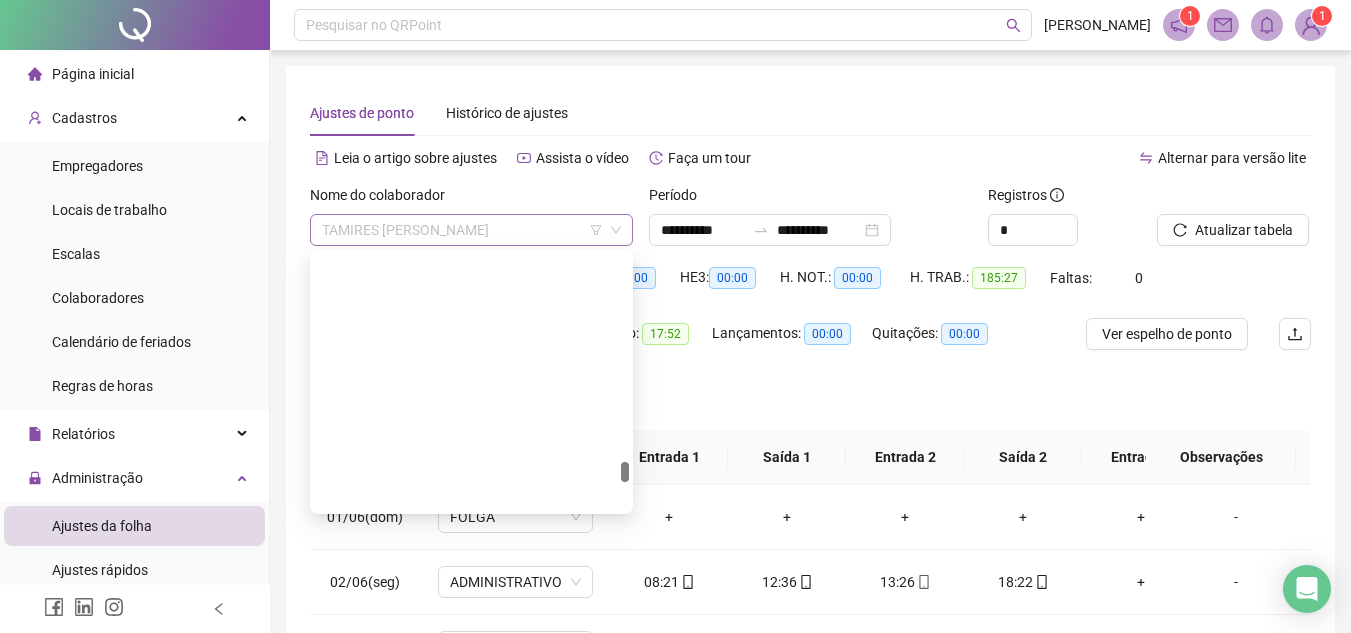 click on "TAMIRES [PERSON_NAME]" at bounding box center [471, 230] 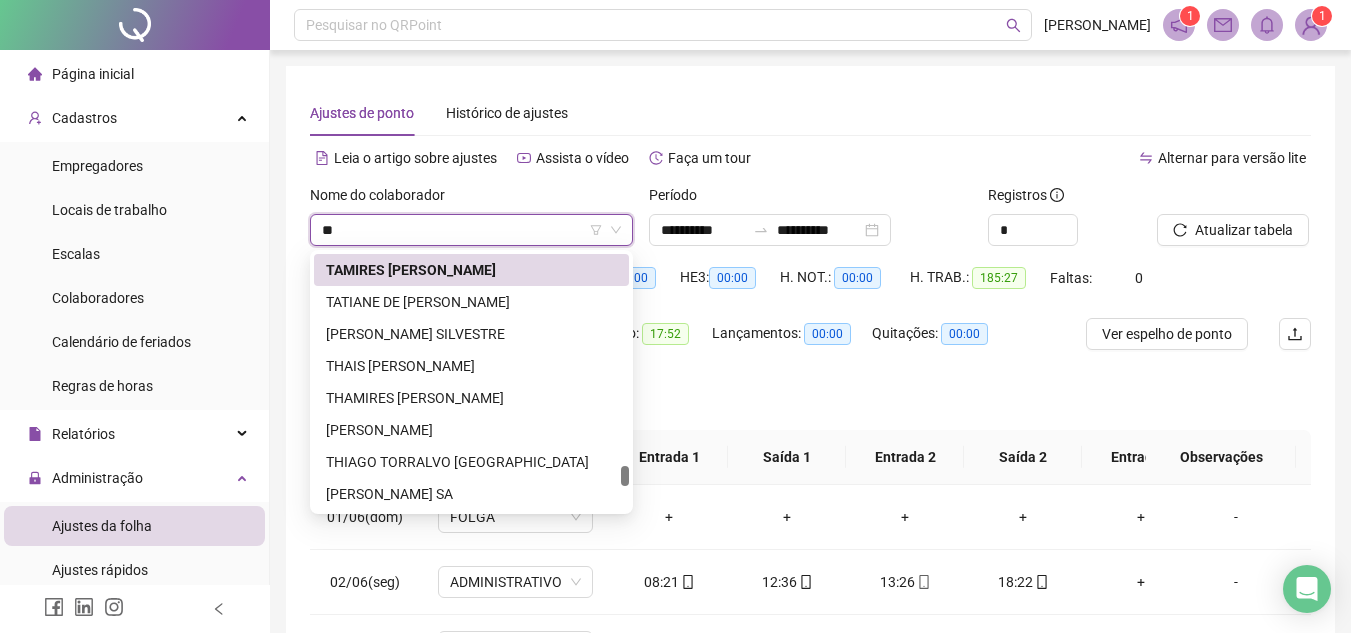 scroll, scrollTop: 0, scrollLeft: 0, axis: both 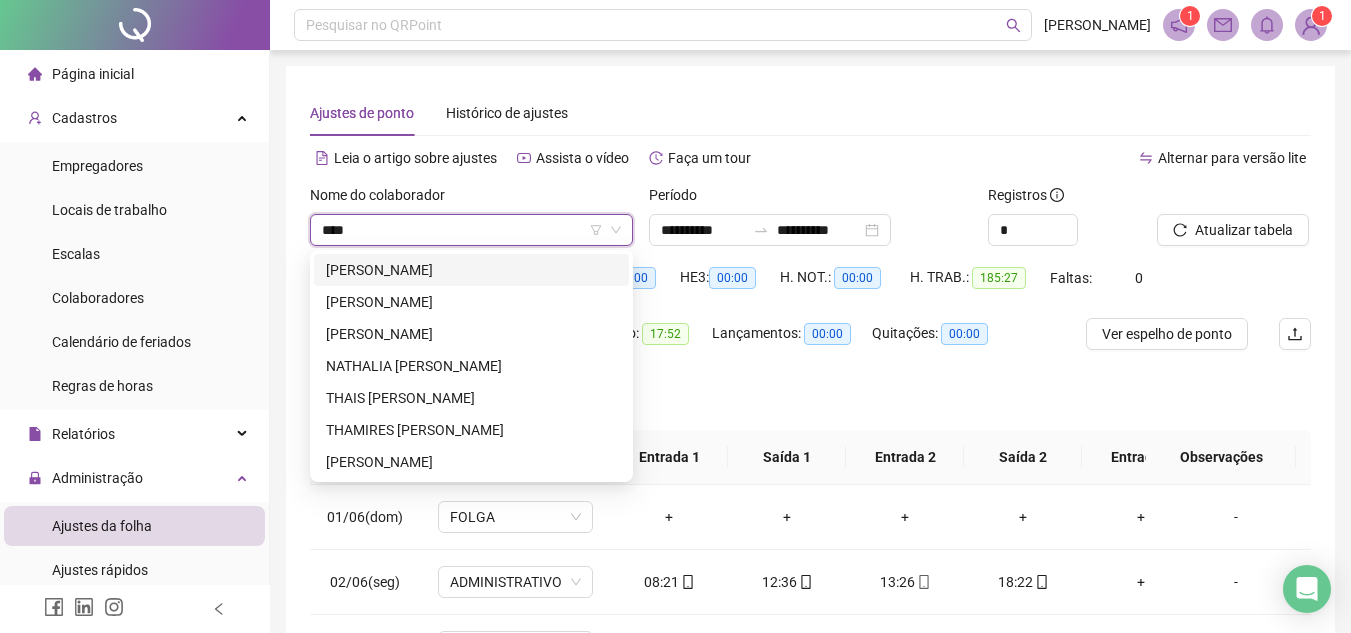 type on "*****" 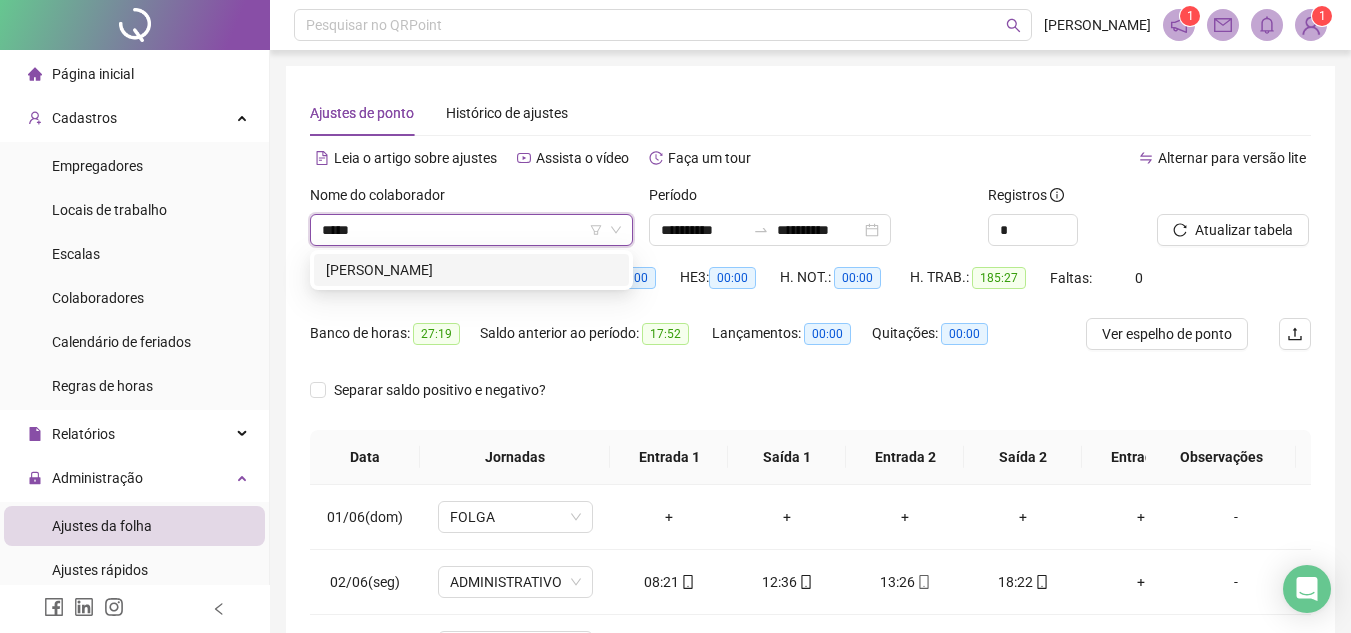 click on "[PERSON_NAME]" at bounding box center (471, 270) 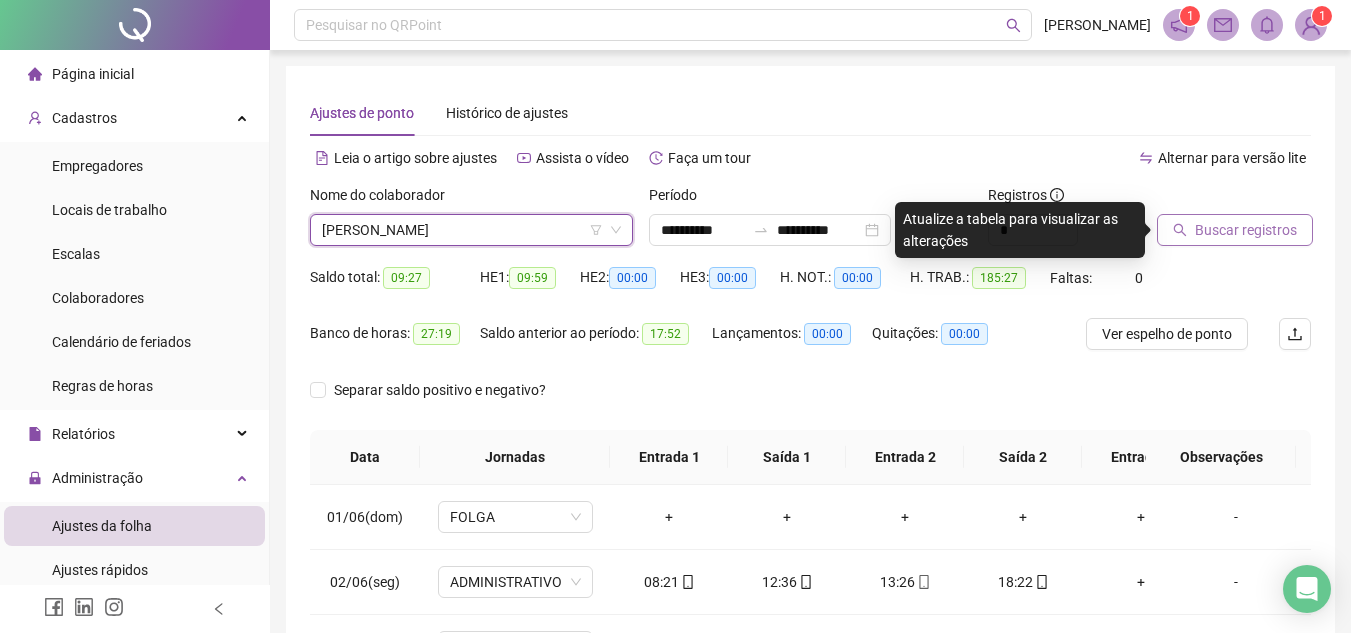 click on "Buscar registros" at bounding box center [1246, 230] 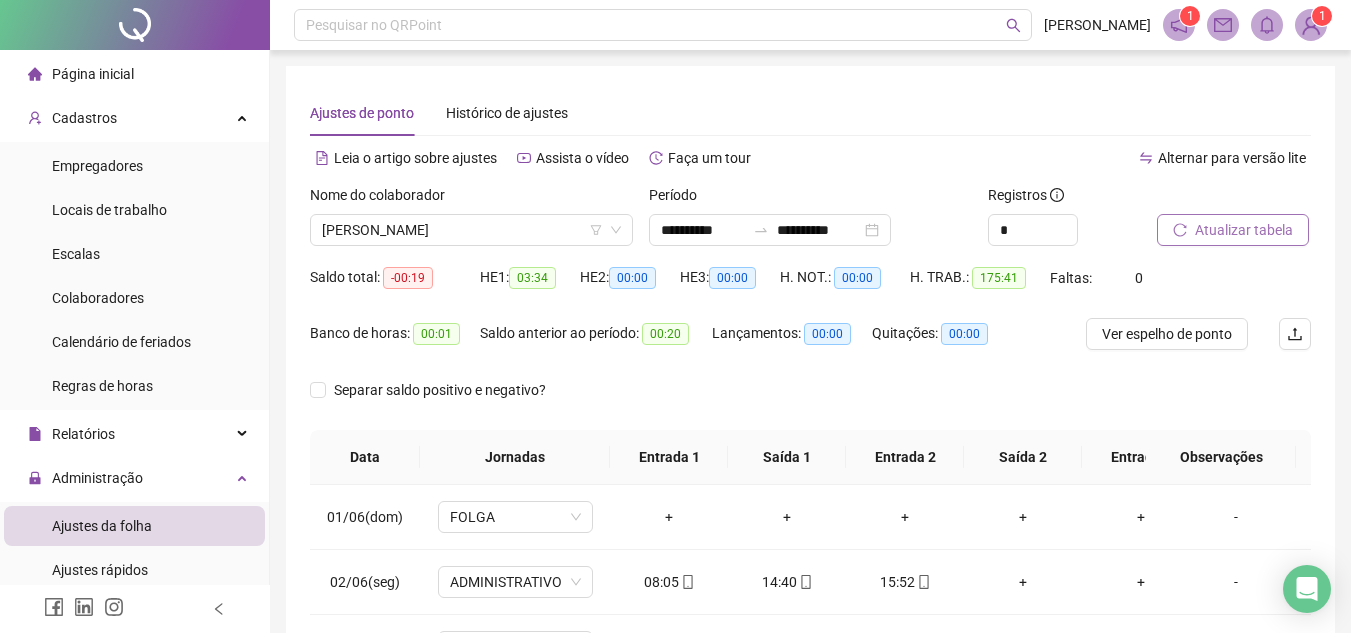 click on "Atualizar tabela" at bounding box center [1244, 230] 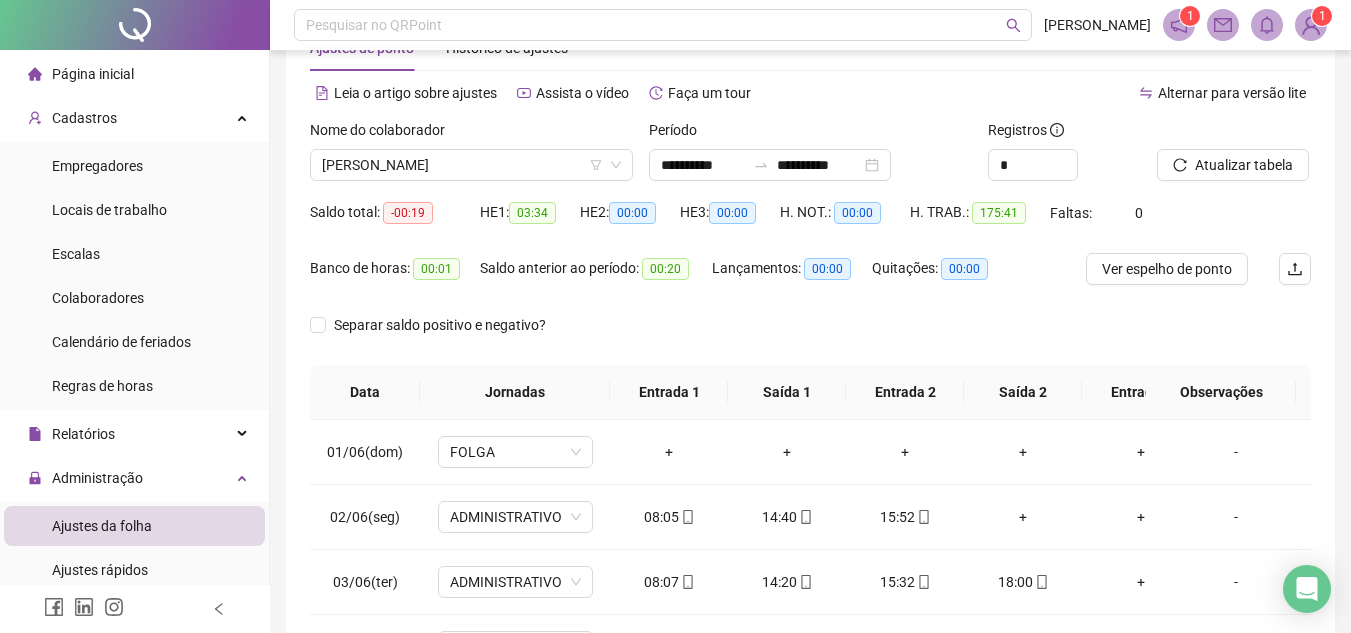 scroll, scrollTop: 100, scrollLeft: 0, axis: vertical 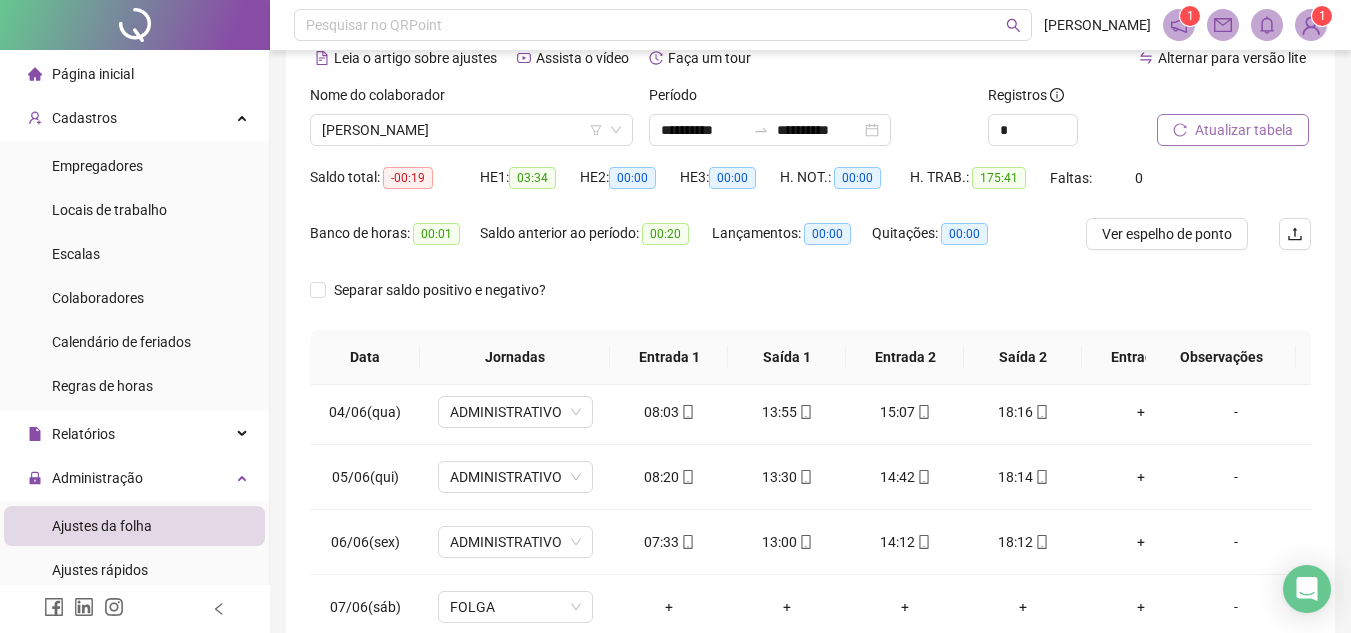 click on "Atualizar tabela" at bounding box center [1244, 130] 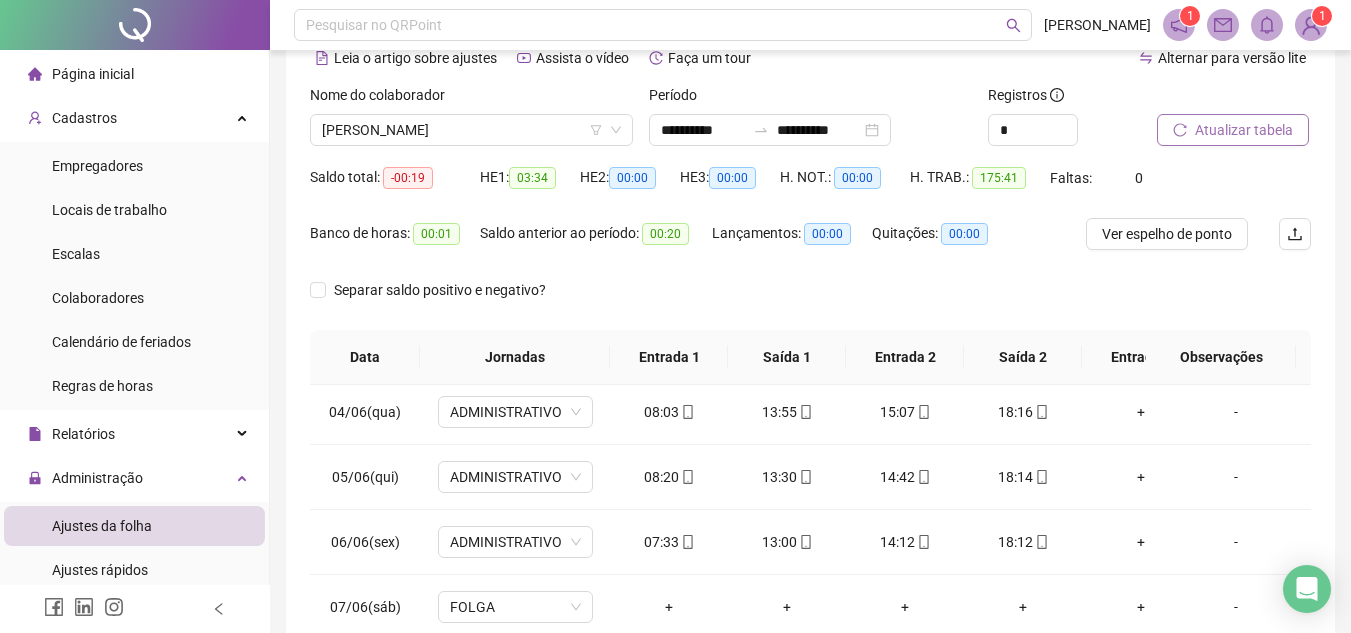 click on "Atualizar tabela" at bounding box center [1244, 130] 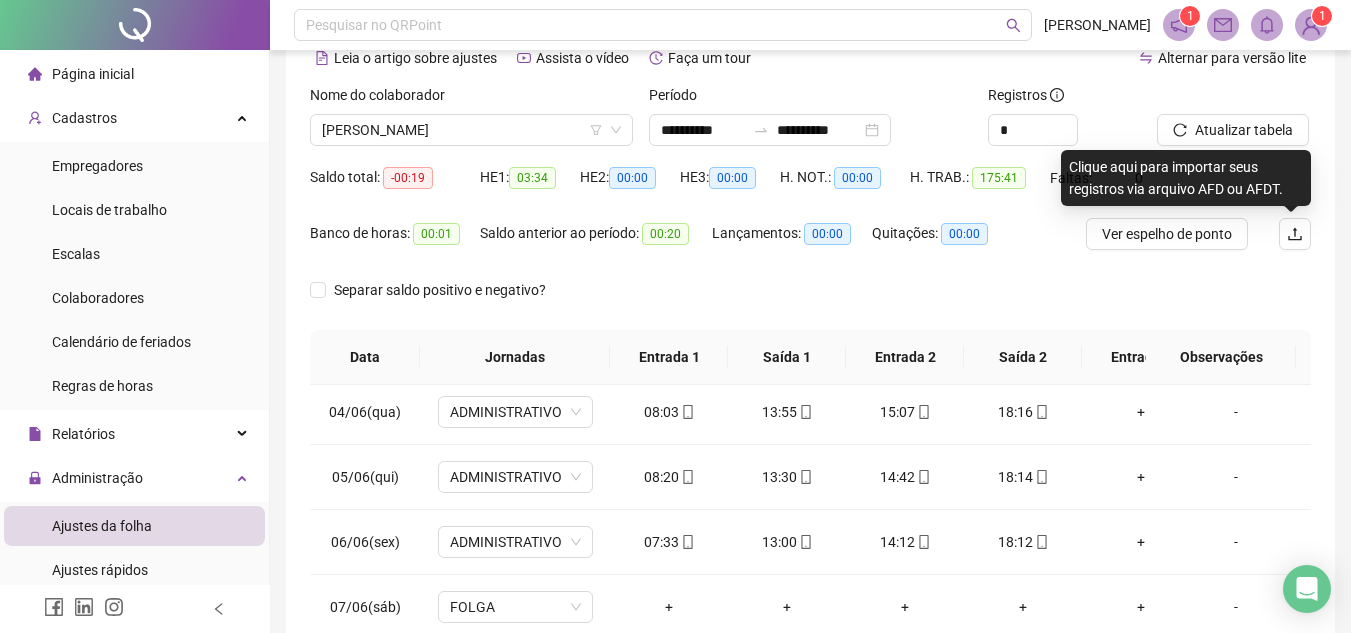 scroll, scrollTop: 389, scrollLeft: 0, axis: vertical 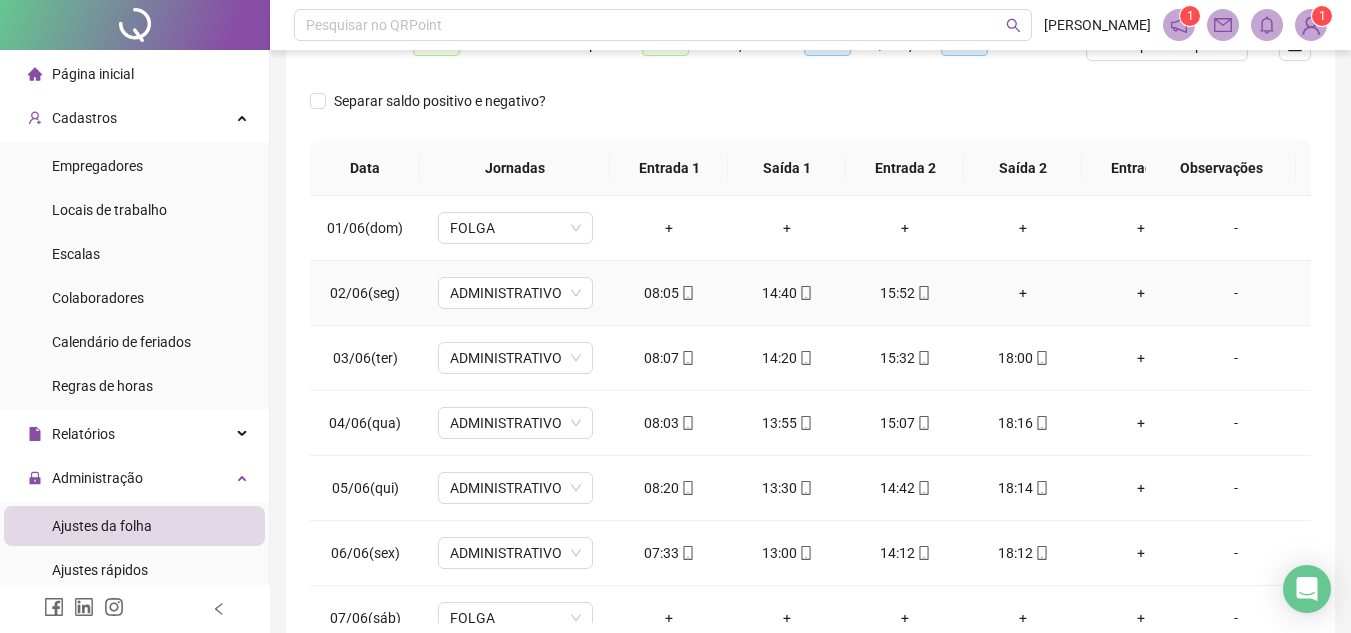 click on "+" at bounding box center (1023, 293) 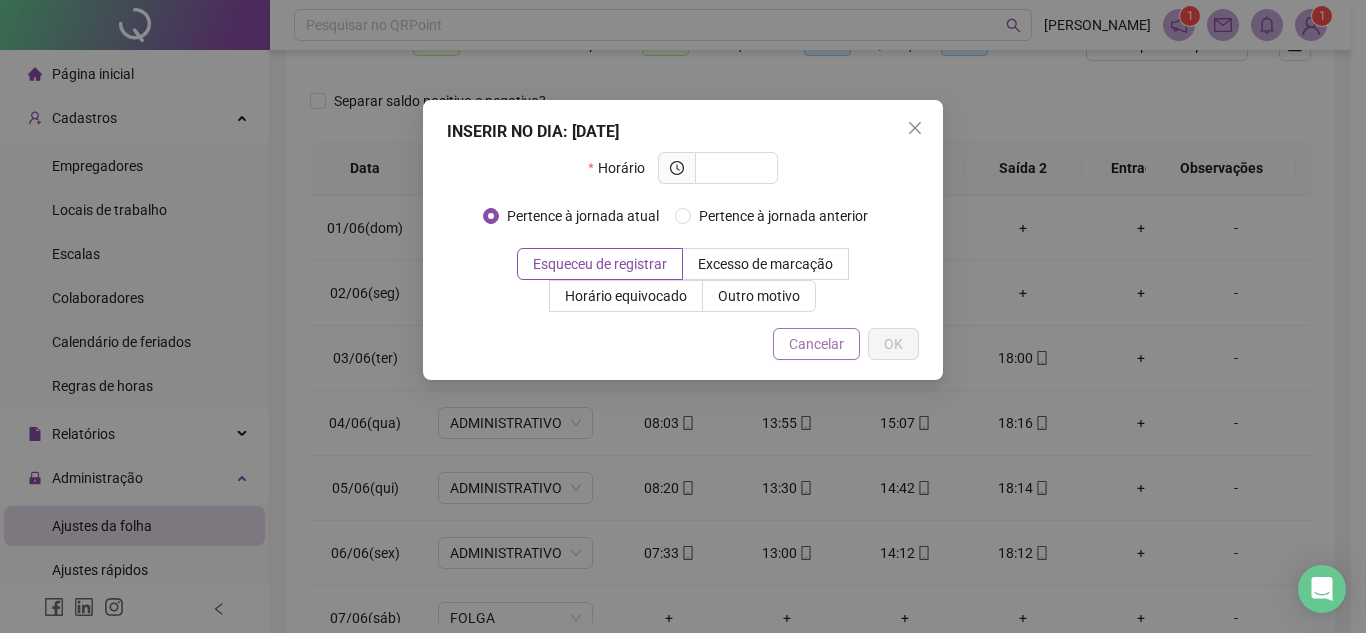 click on "Cancelar" at bounding box center (816, 344) 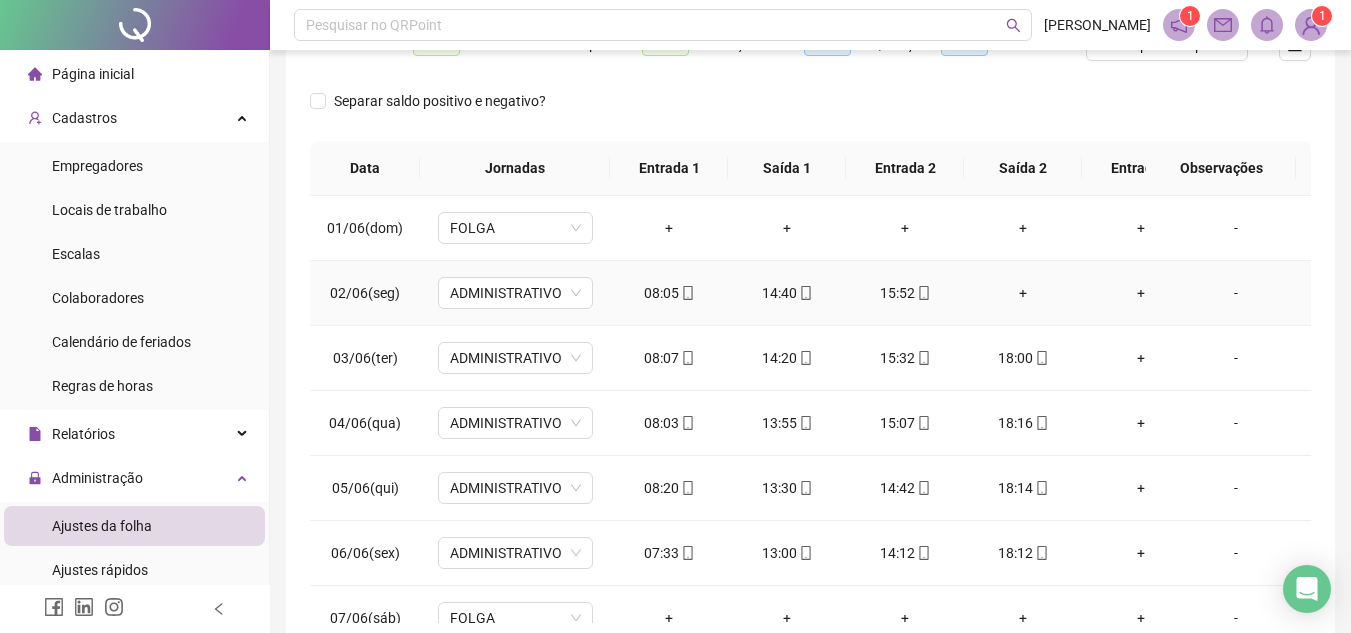 click on "+" at bounding box center [1023, 293] 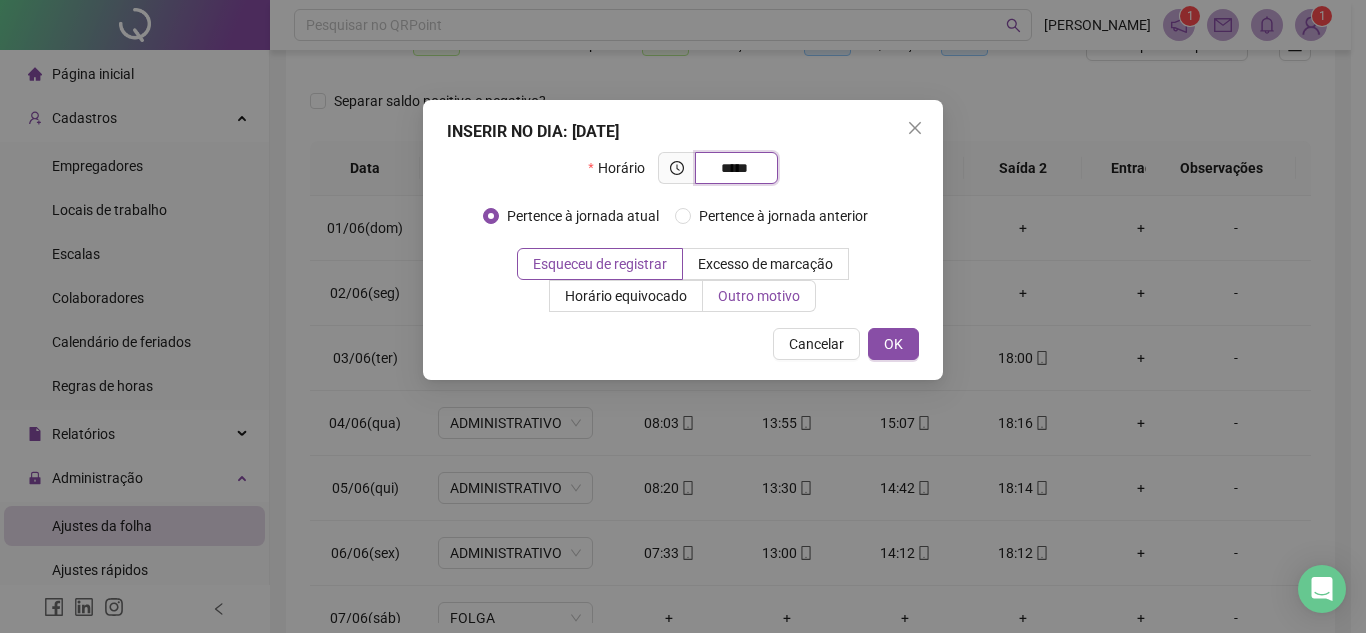 type on "*****" 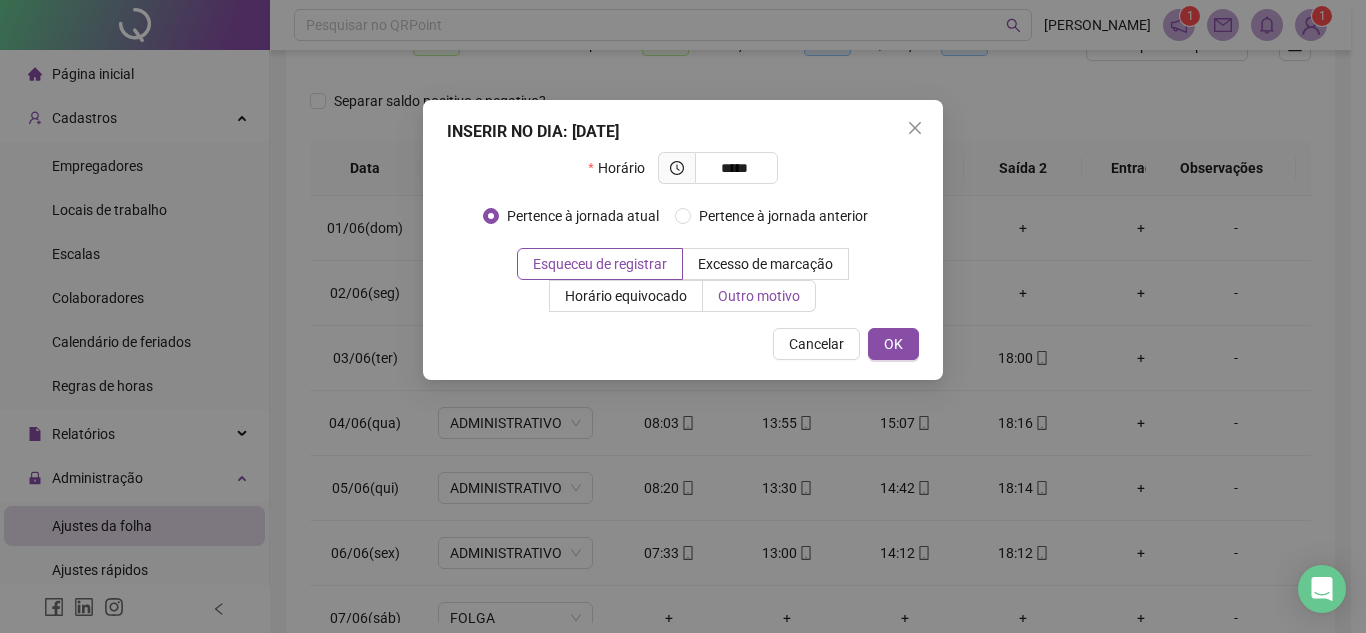 click on "Outro motivo" at bounding box center (759, 296) 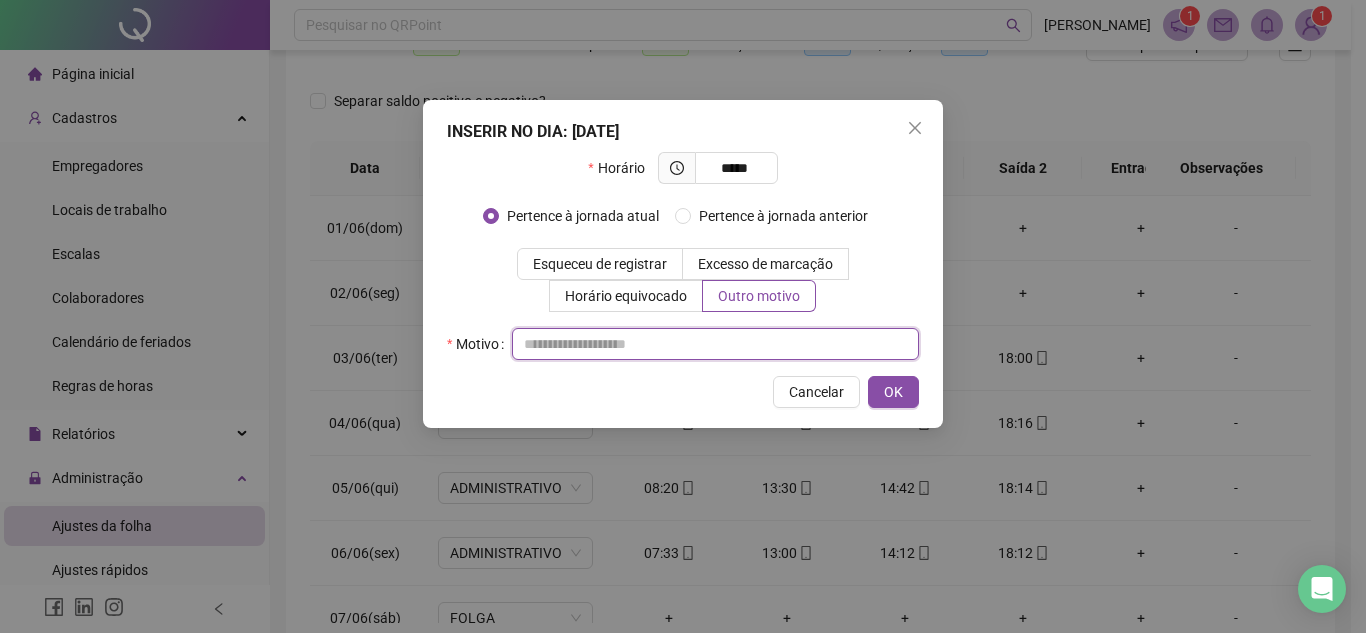 click at bounding box center (715, 344) 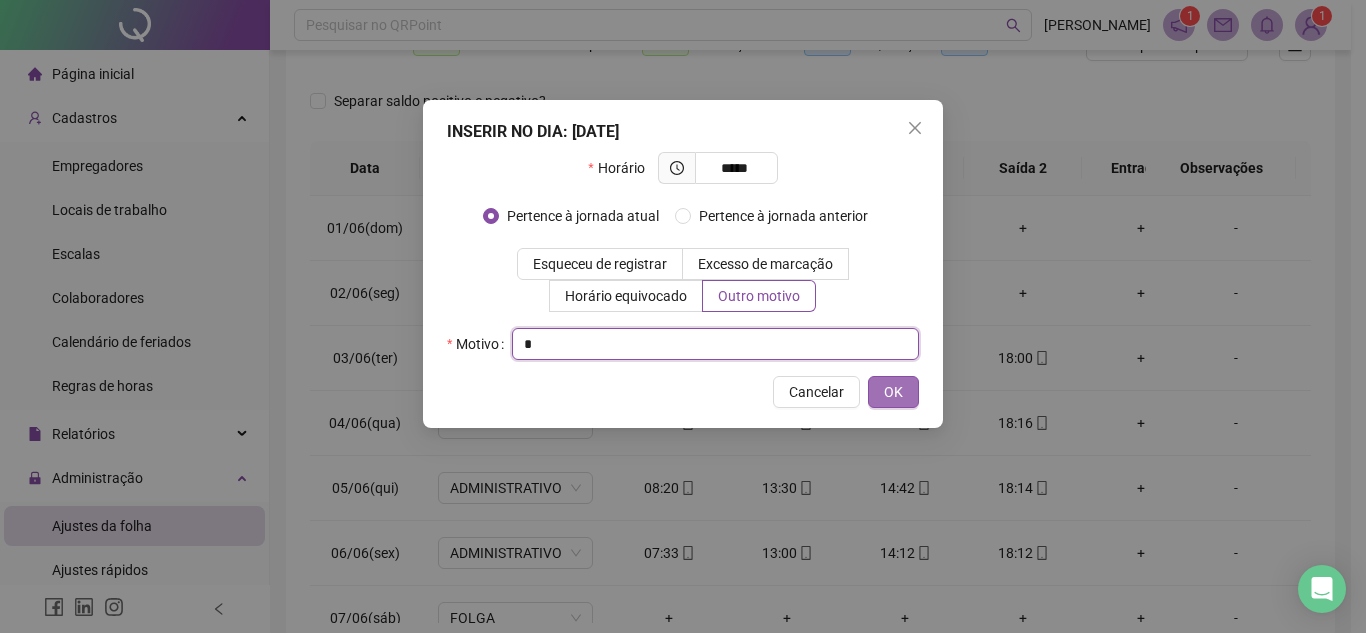 type on "*" 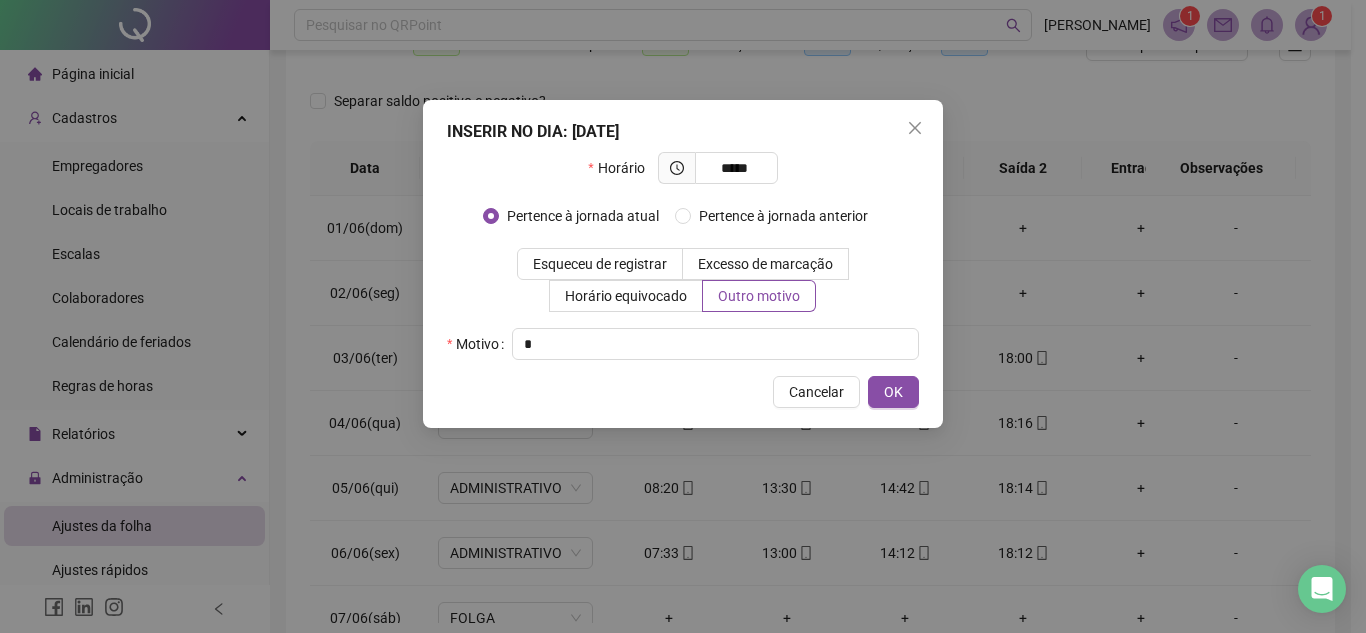 click on "OK" at bounding box center [893, 392] 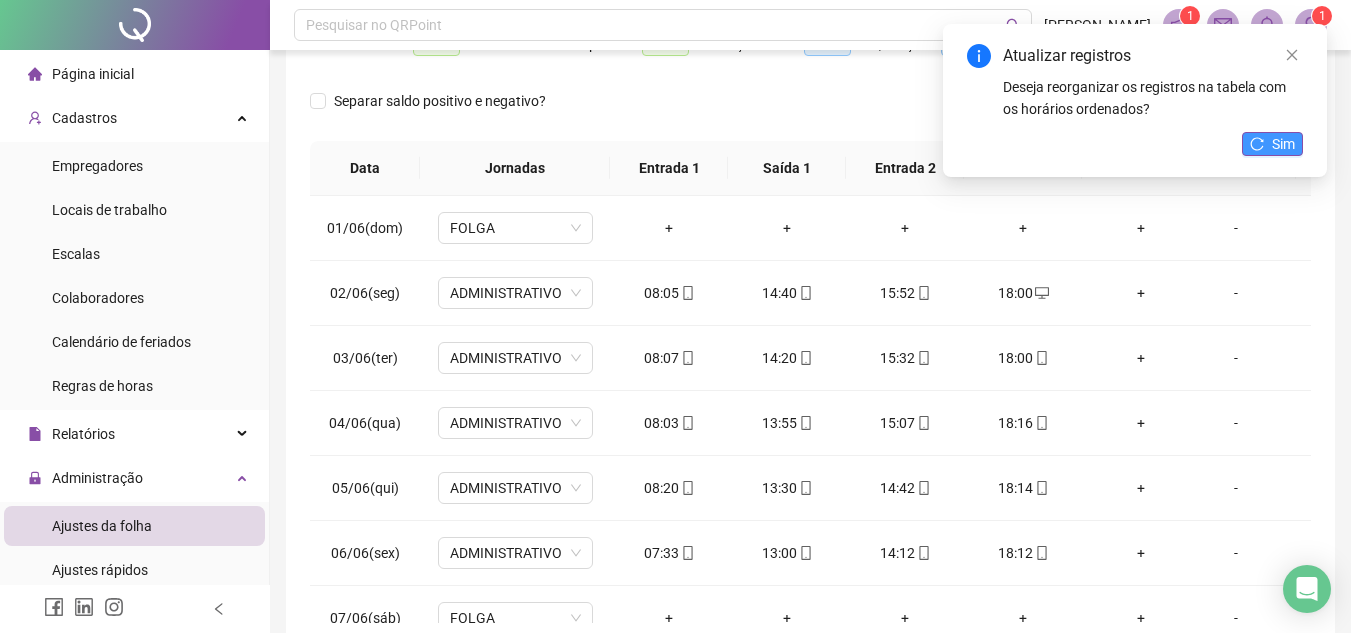 click 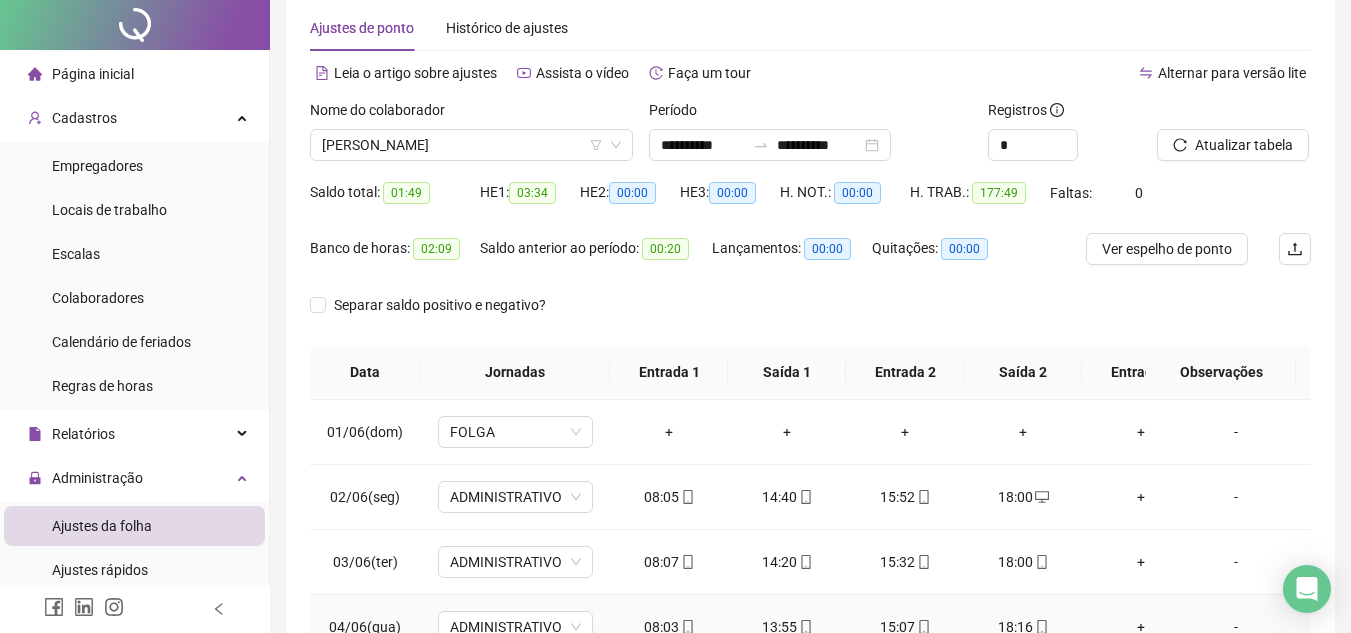 scroll, scrollTop: 0, scrollLeft: 0, axis: both 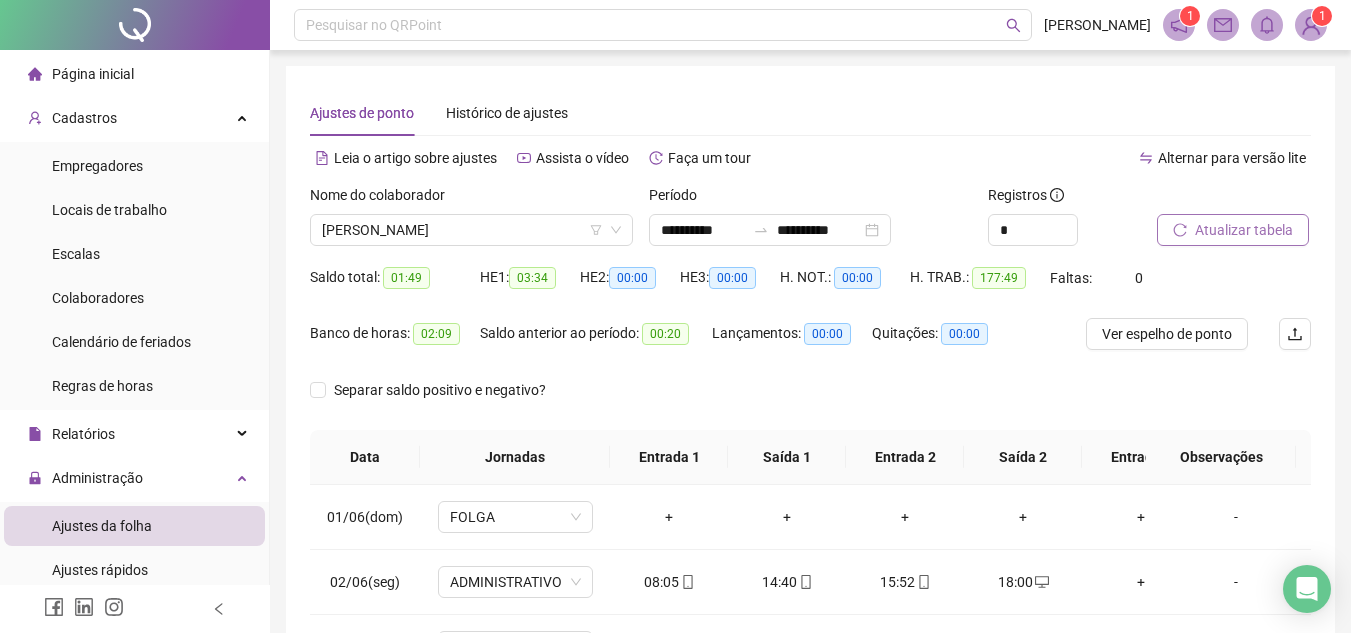 click on "Atualizar tabela" at bounding box center (1244, 230) 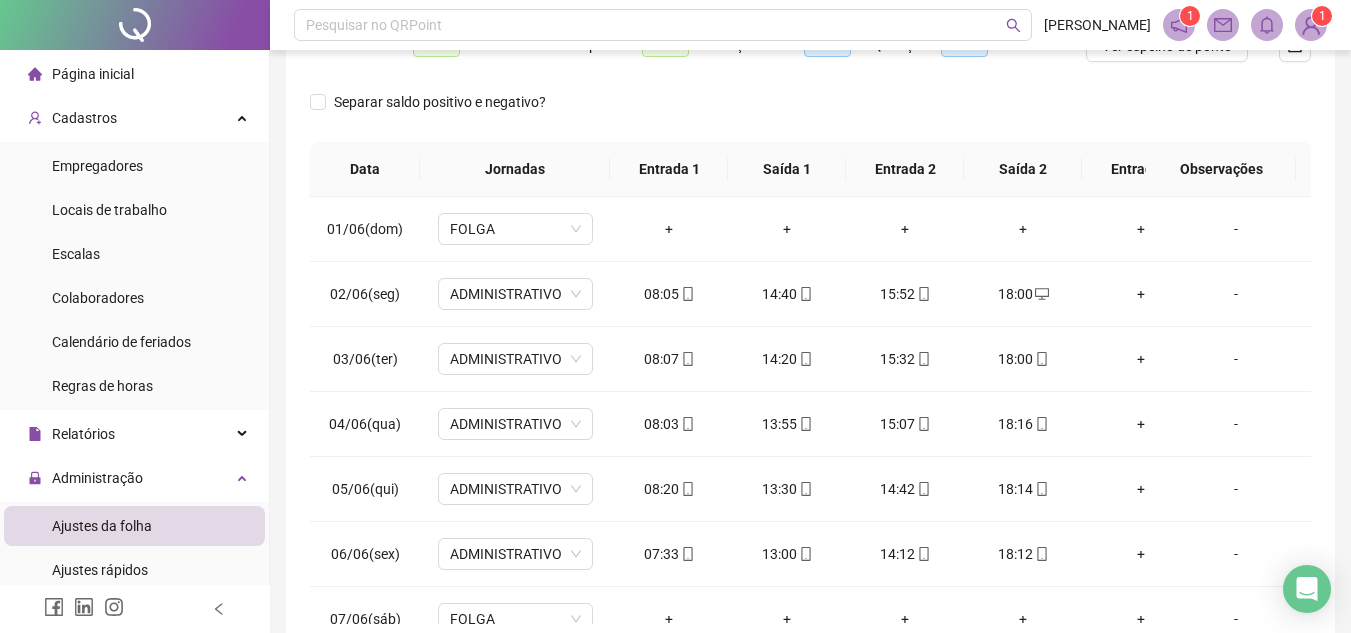 scroll, scrollTop: 0, scrollLeft: 0, axis: both 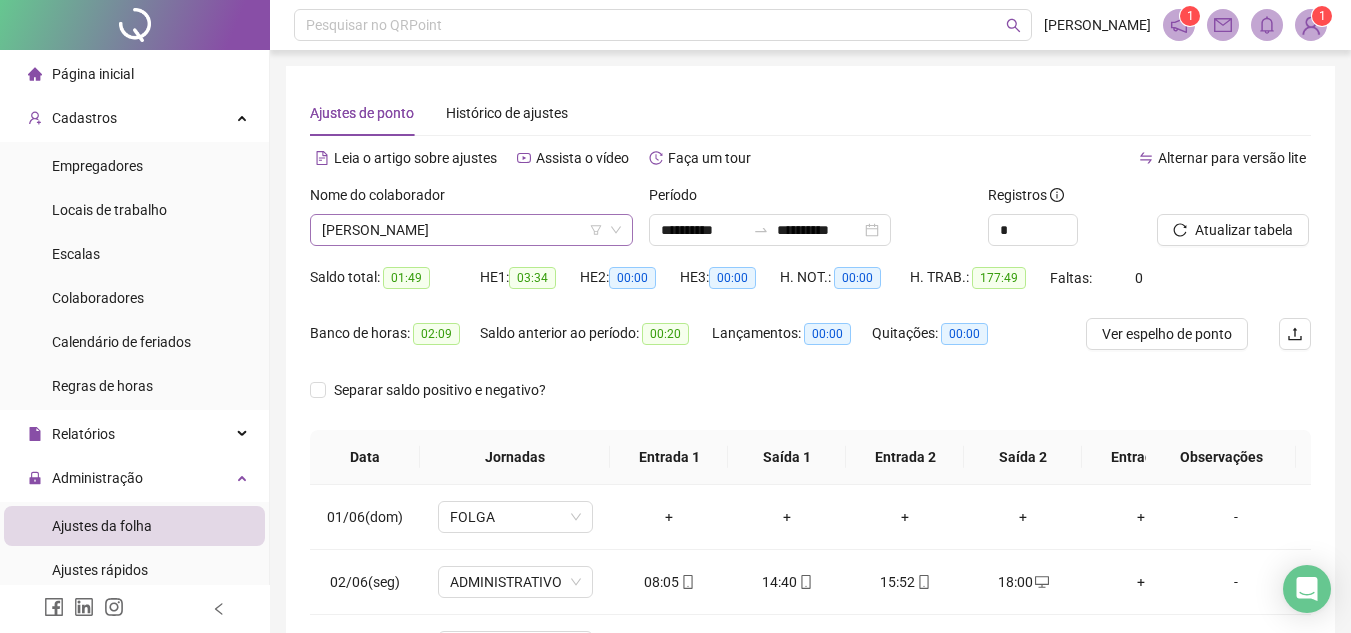 click on "[PERSON_NAME]" at bounding box center (471, 230) 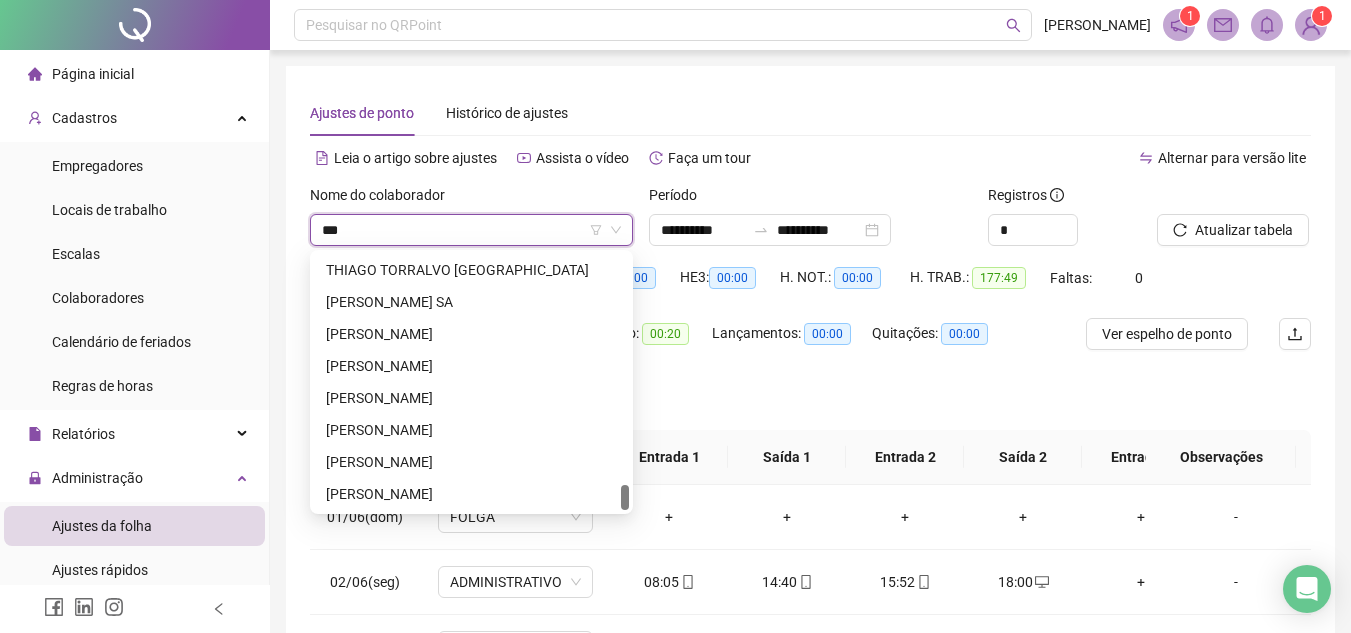 scroll, scrollTop: 0, scrollLeft: 0, axis: both 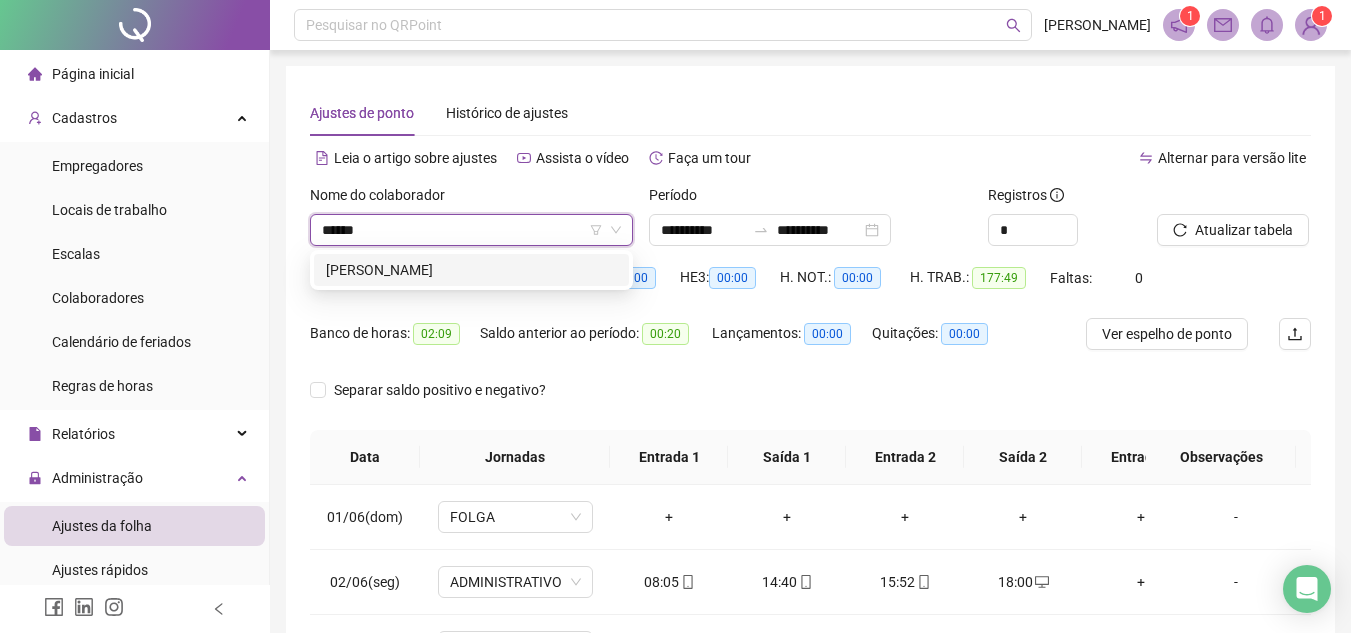 type on "*******" 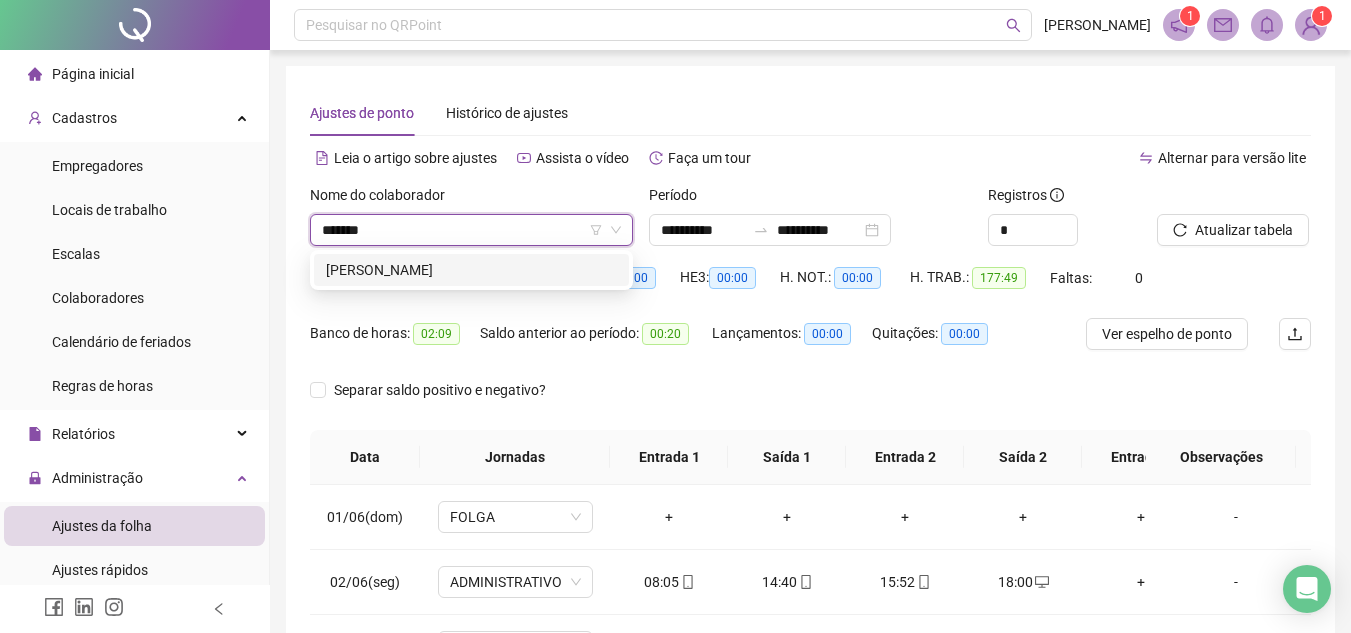 click on "[PERSON_NAME]" at bounding box center [471, 270] 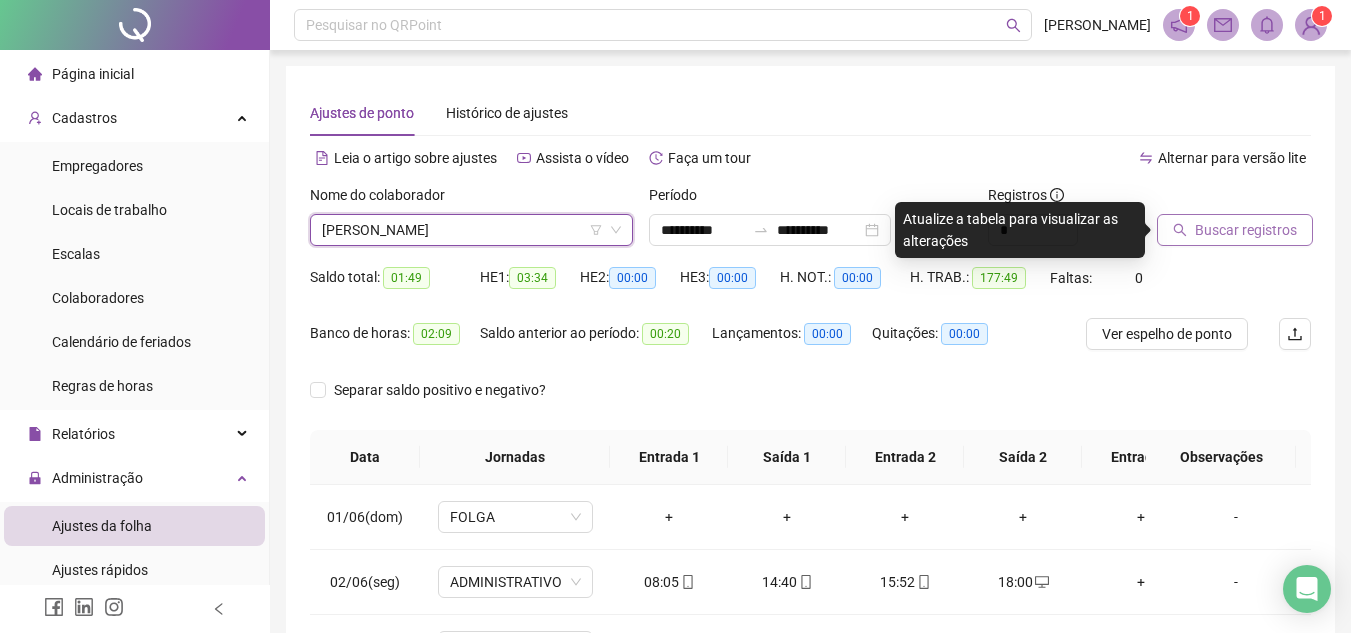 click on "Buscar registros" at bounding box center [1246, 230] 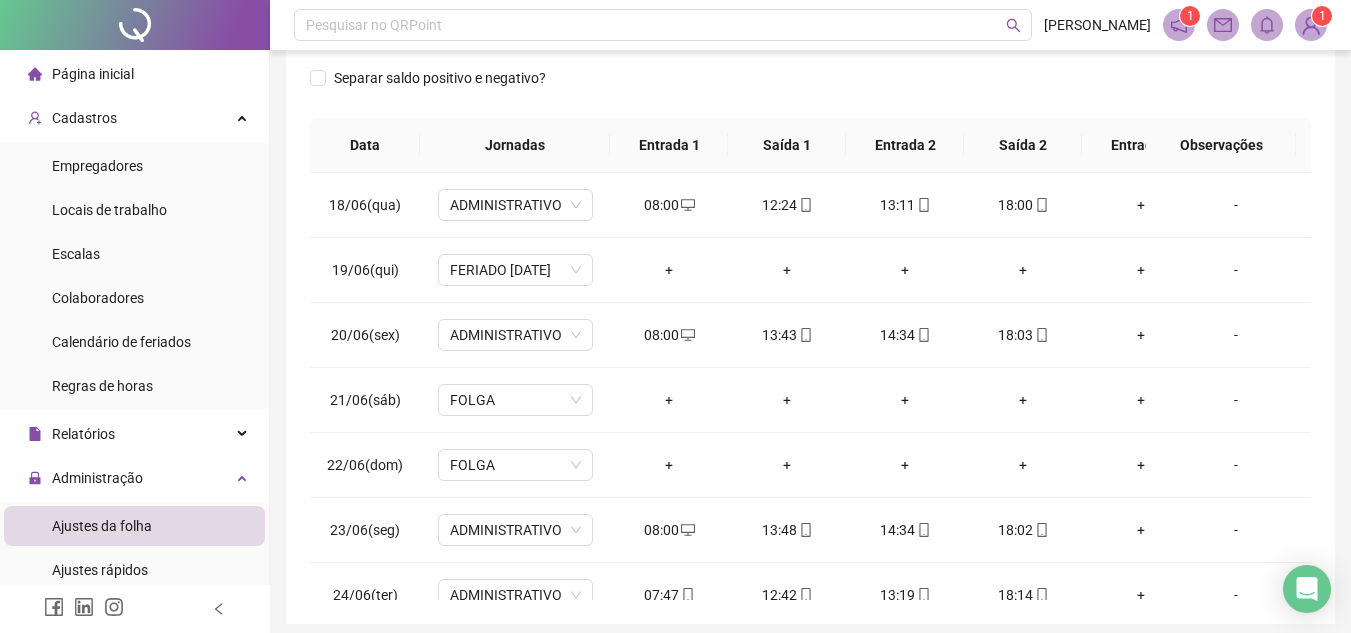 scroll, scrollTop: 314, scrollLeft: 0, axis: vertical 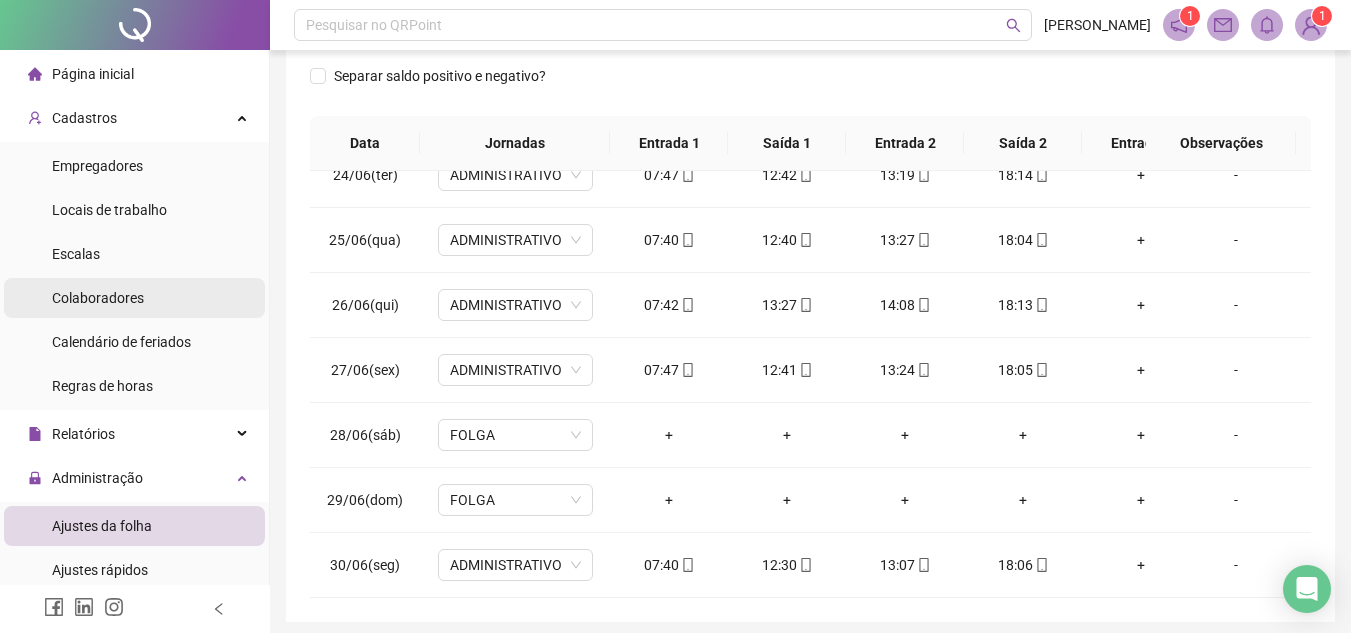 click on "Colaboradores" at bounding box center (98, 298) 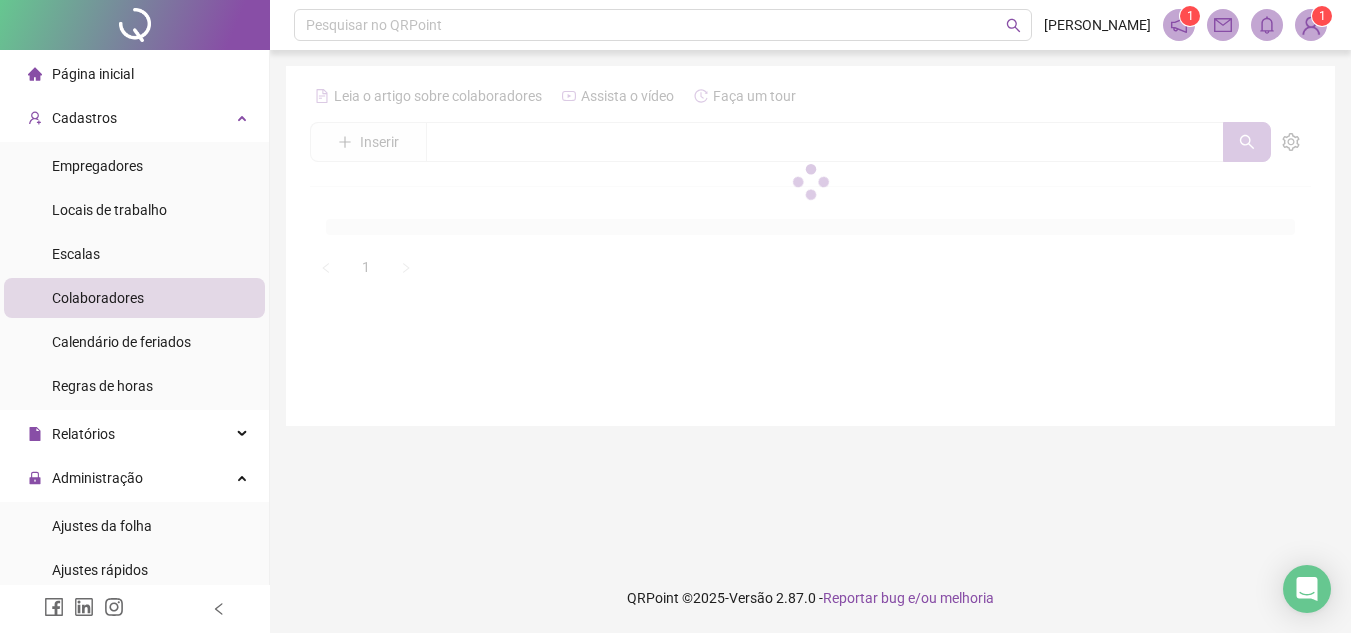 scroll, scrollTop: 0, scrollLeft: 0, axis: both 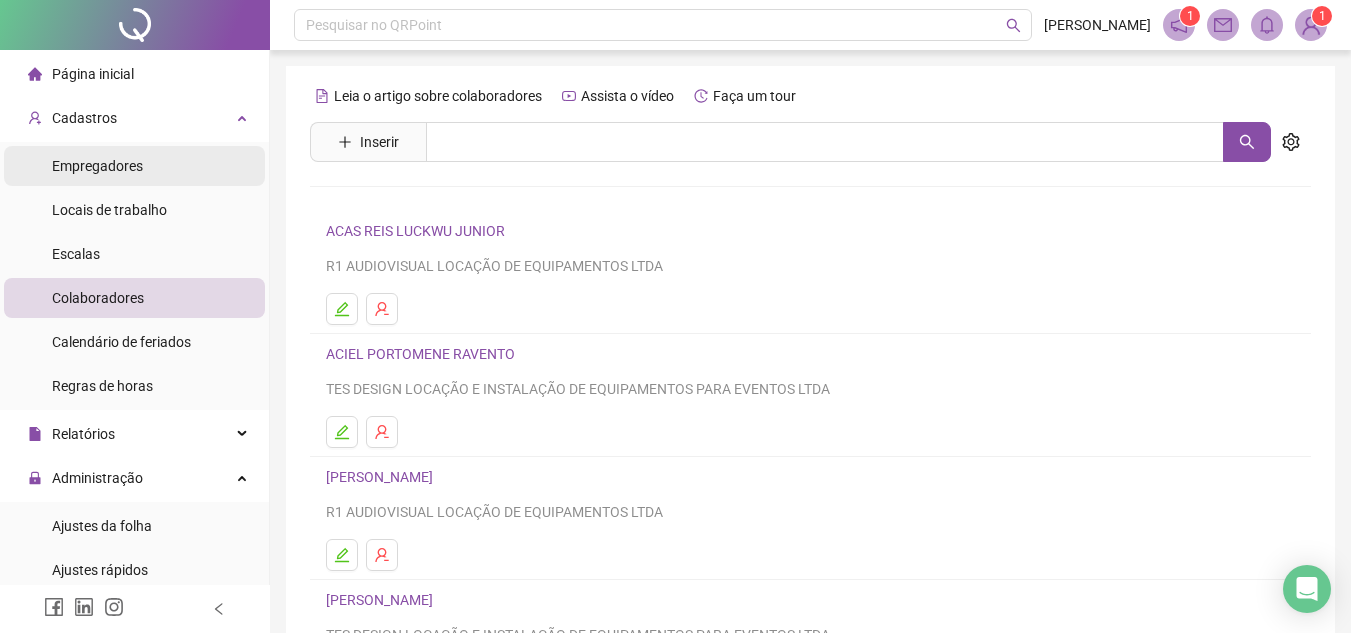 click on "Empregadores" at bounding box center (134, 166) 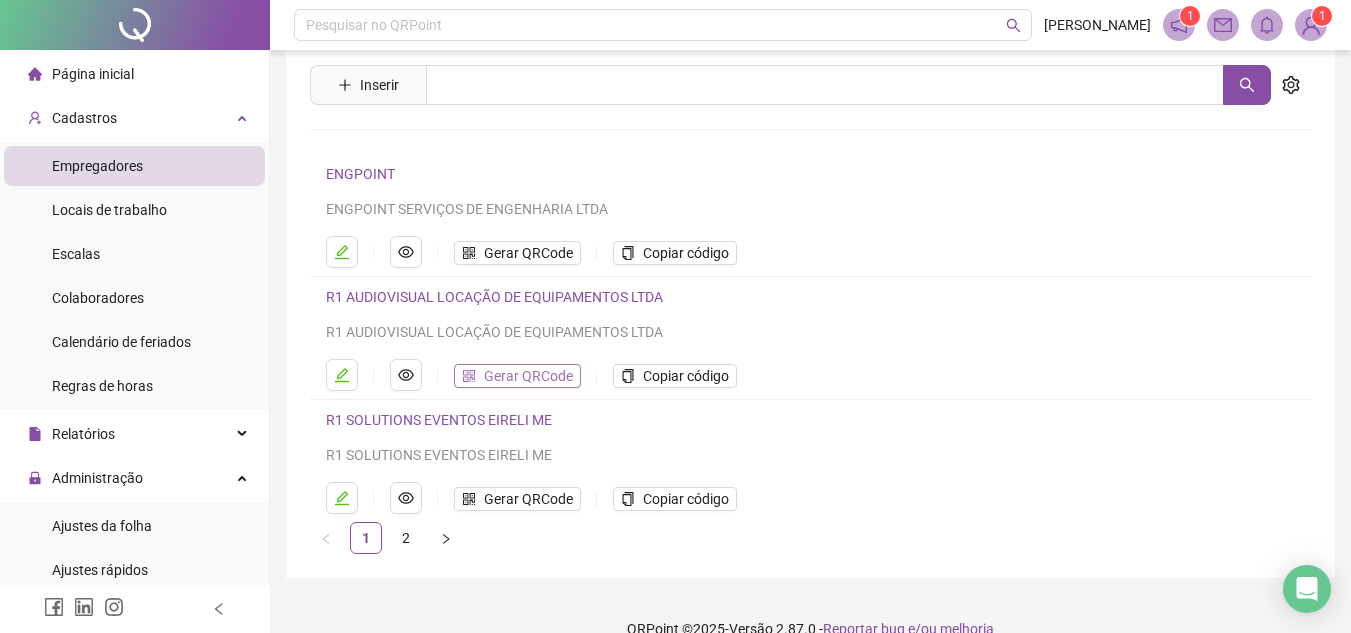 scroll, scrollTop: 88, scrollLeft: 0, axis: vertical 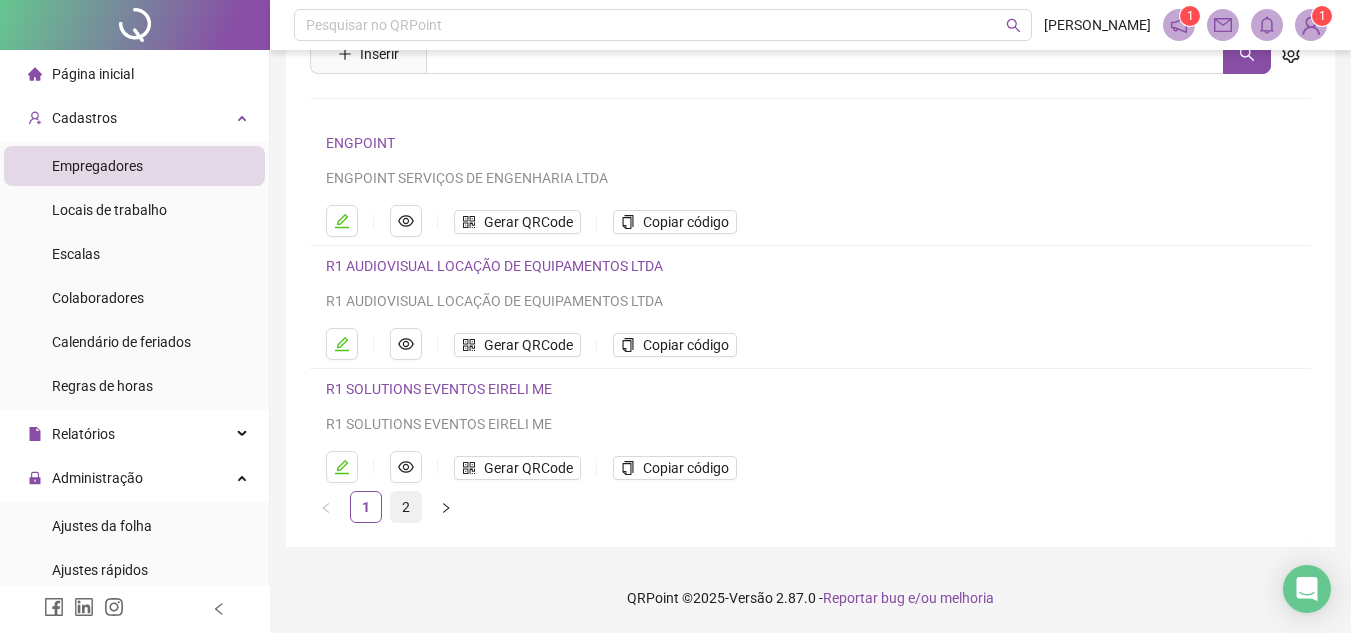 click on "2" at bounding box center [406, 507] 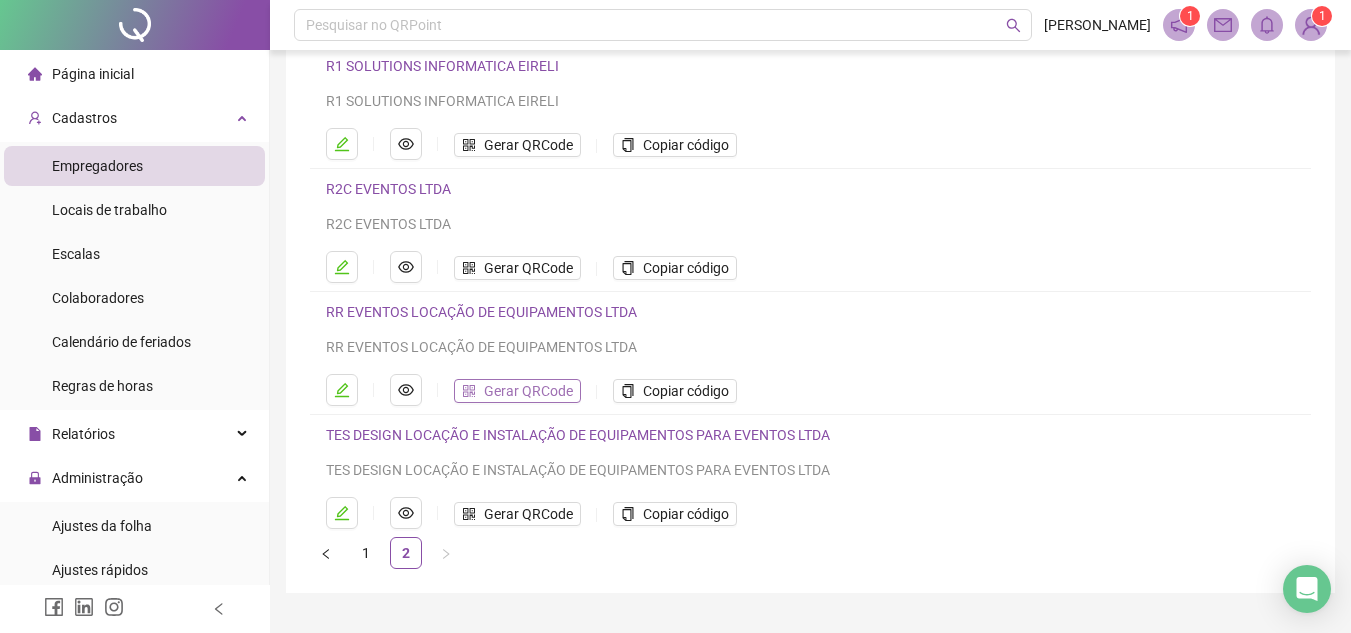 scroll, scrollTop: 188, scrollLeft: 0, axis: vertical 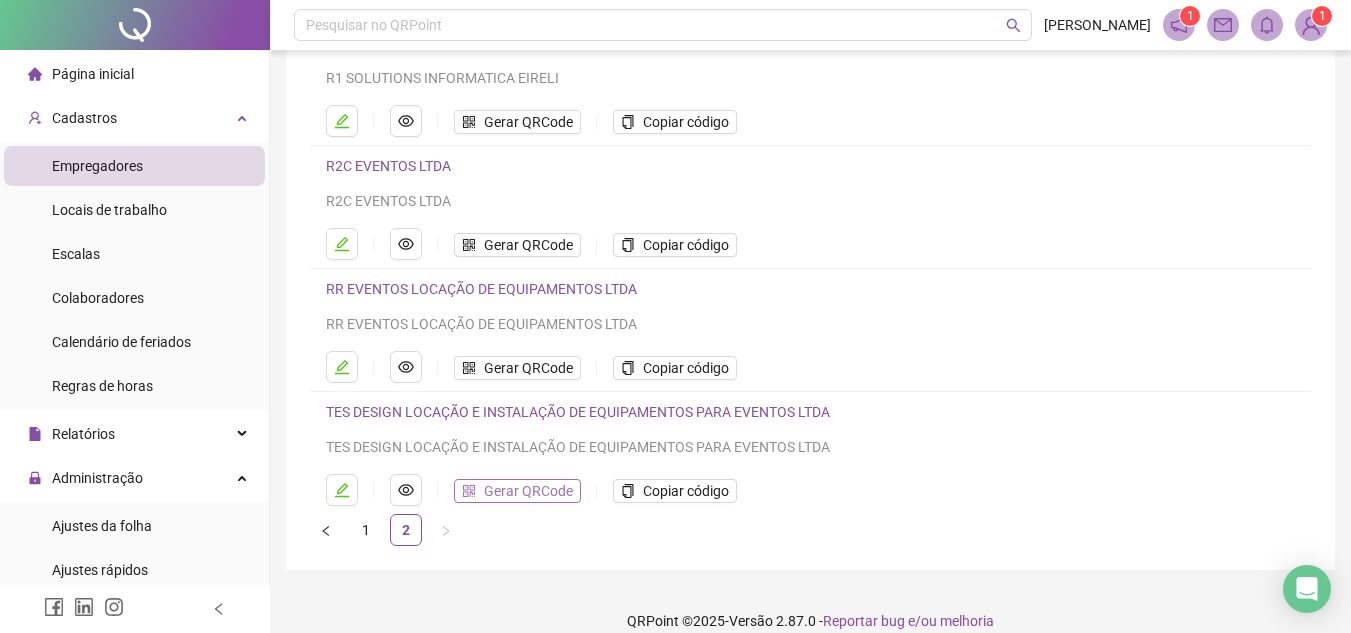 click on "Gerar QRCode" at bounding box center [528, 491] 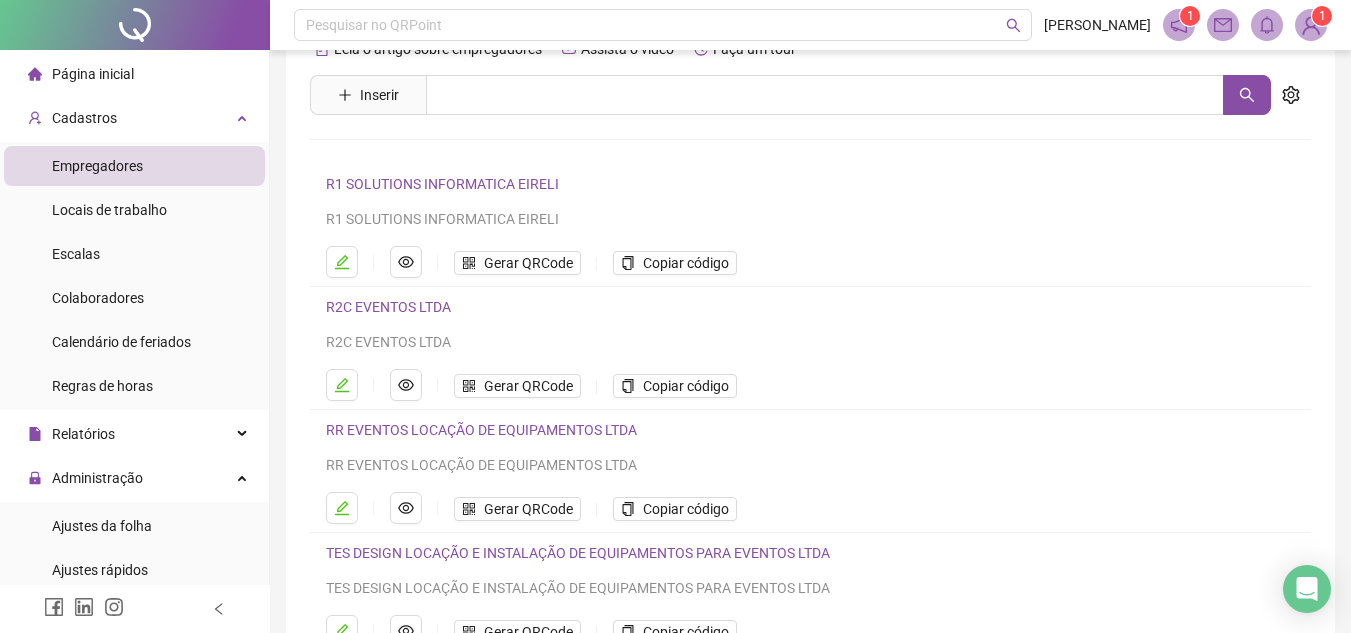 scroll, scrollTop: 0, scrollLeft: 0, axis: both 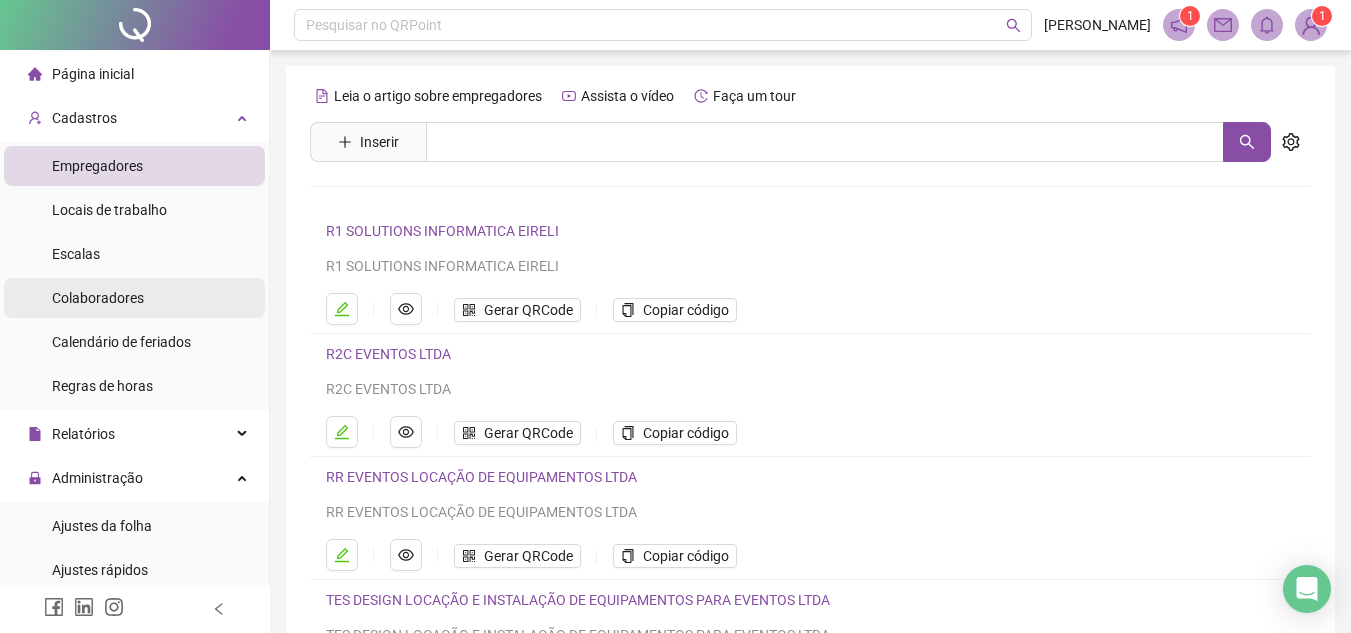 click on "Colaboradores" at bounding box center (98, 298) 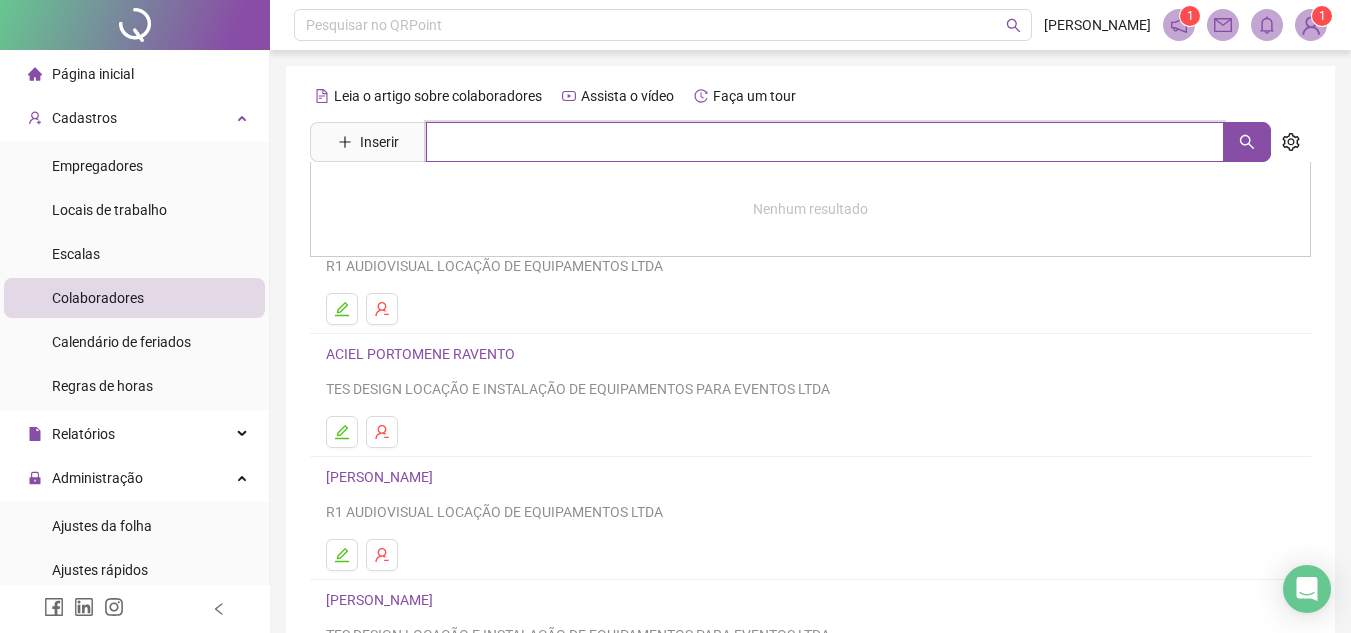 click at bounding box center [825, 142] 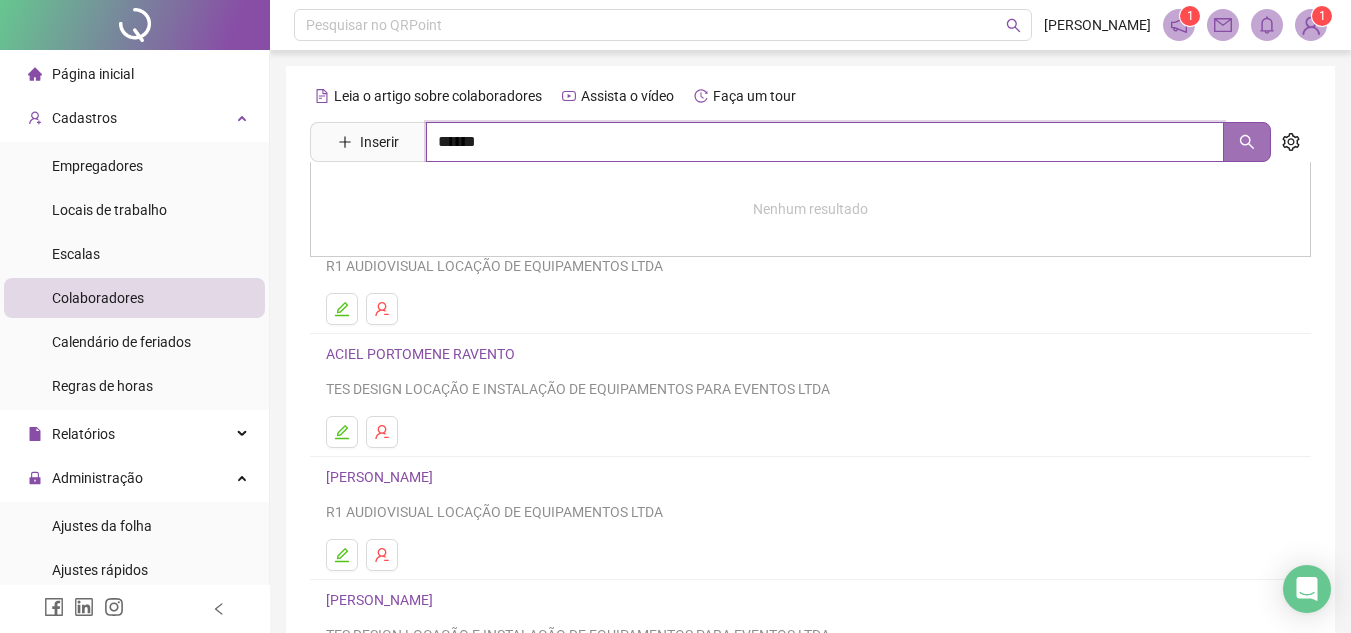 click 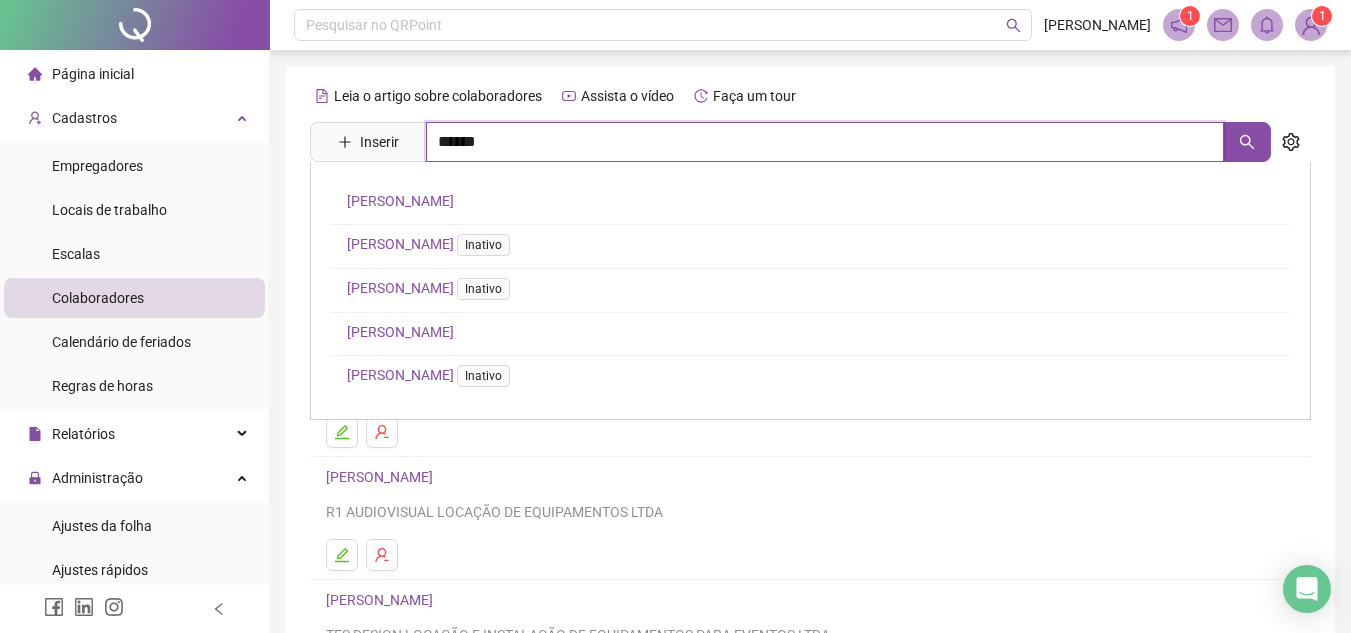 type on "******" 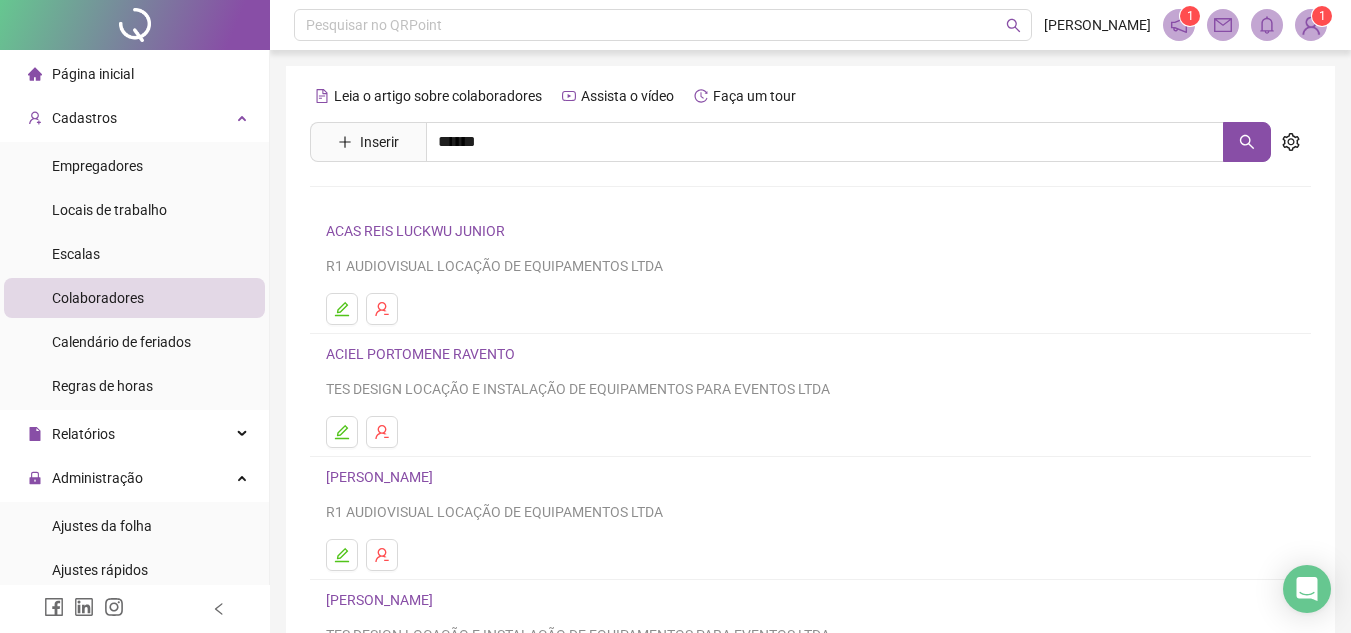 click on "[PERSON_NAME]" at bounding box center [400, 332] 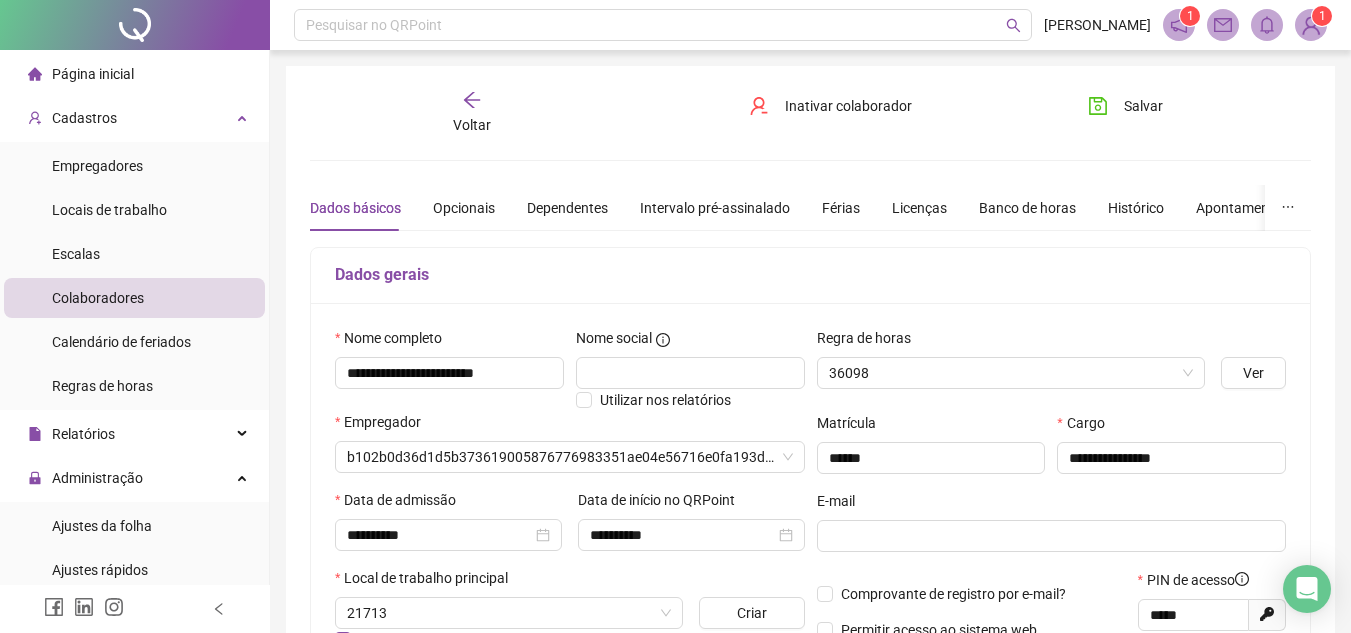 type on "**********" 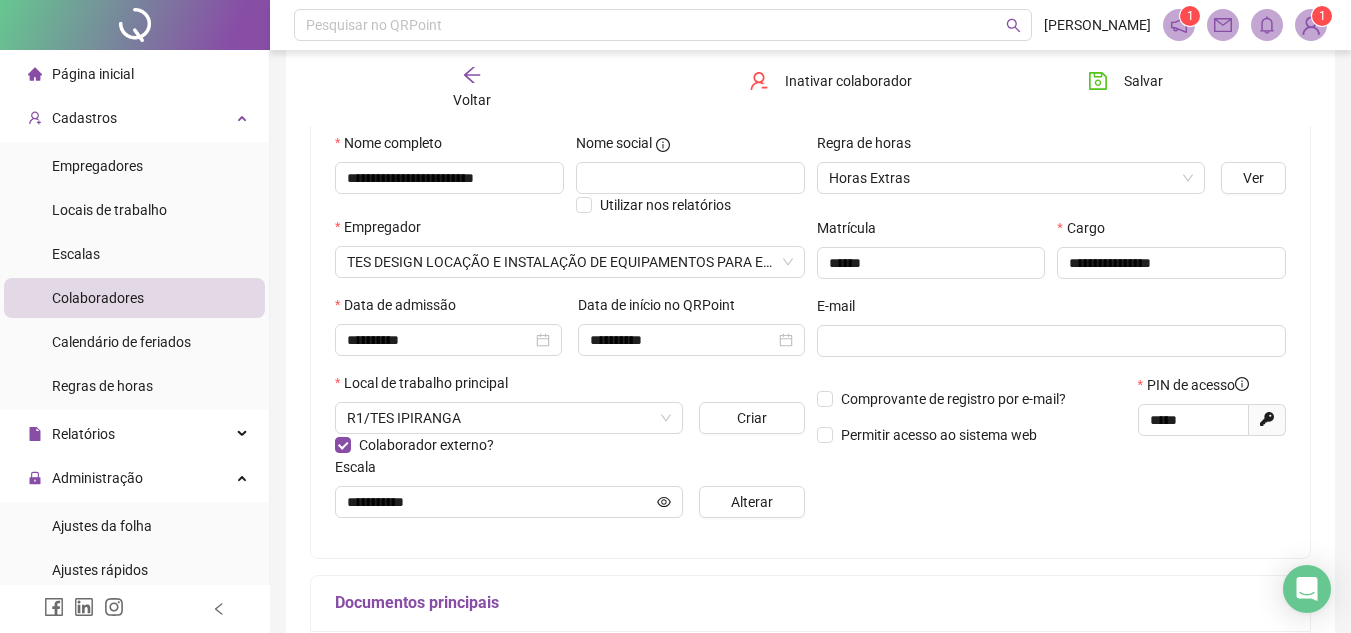 scroll, scrollTop: 200, scrollLeft: 0, axis: vertical 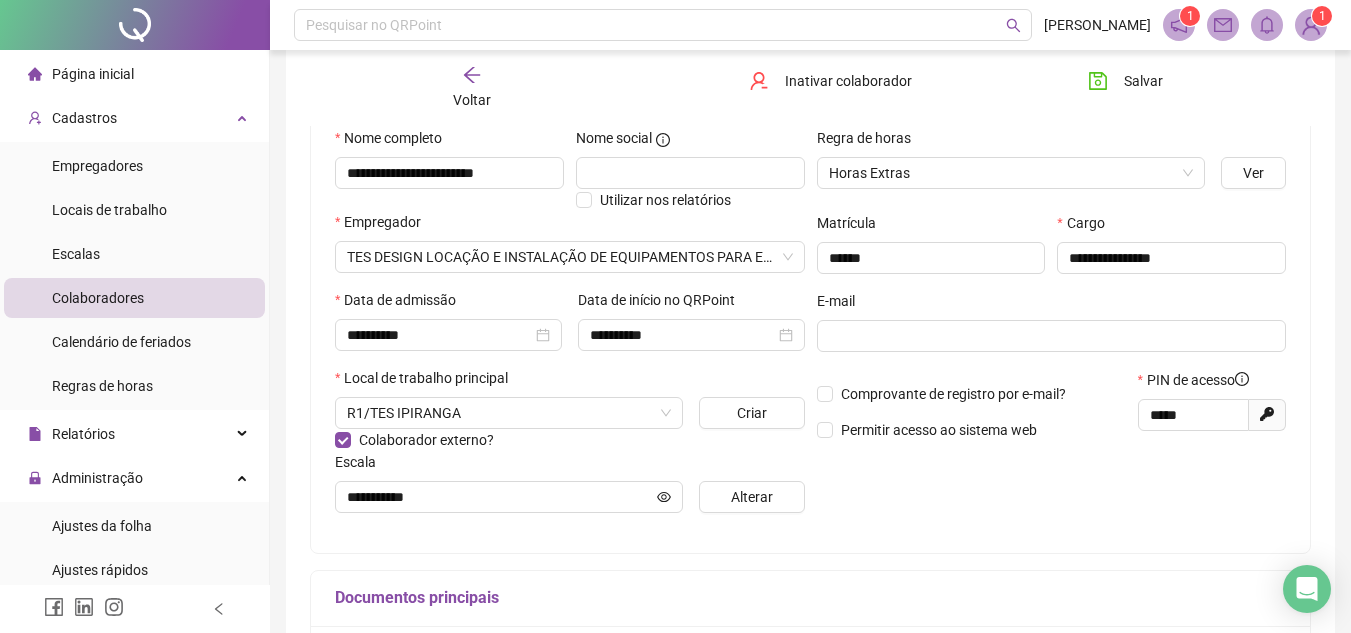 click on "Página inicial" at bounding box center (93, 74) 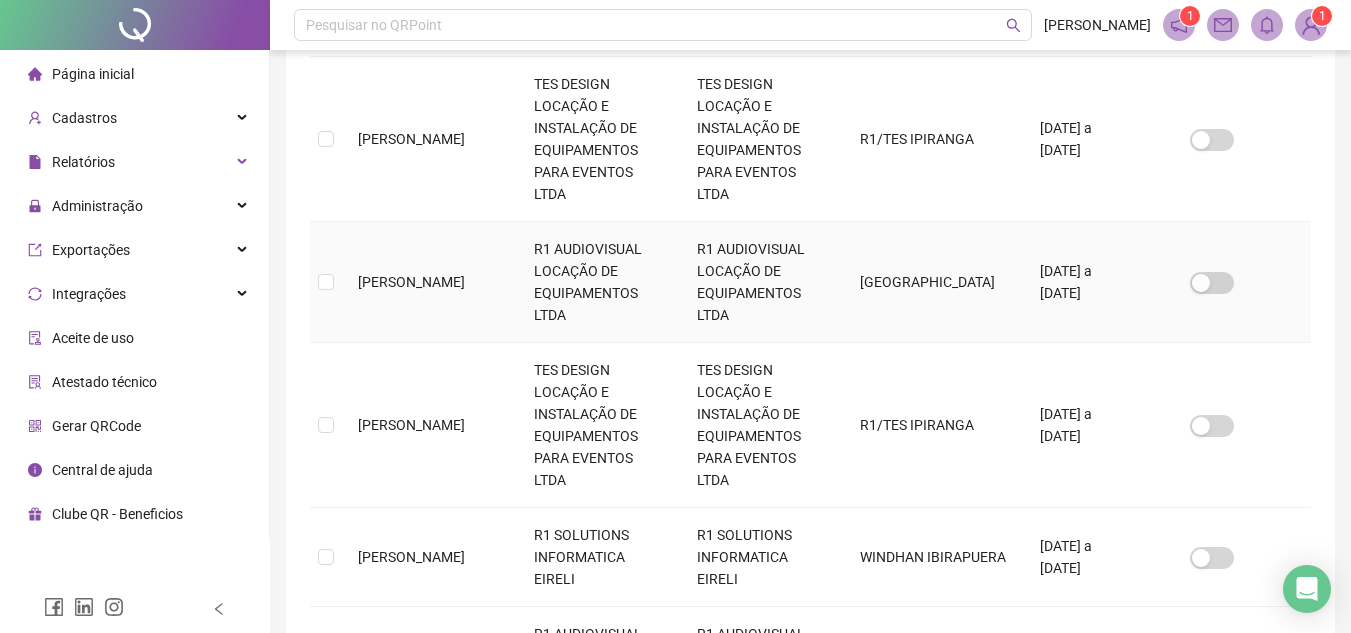 scroll, scrollTop: 745, scrollLeft: 0, axis: vertical 